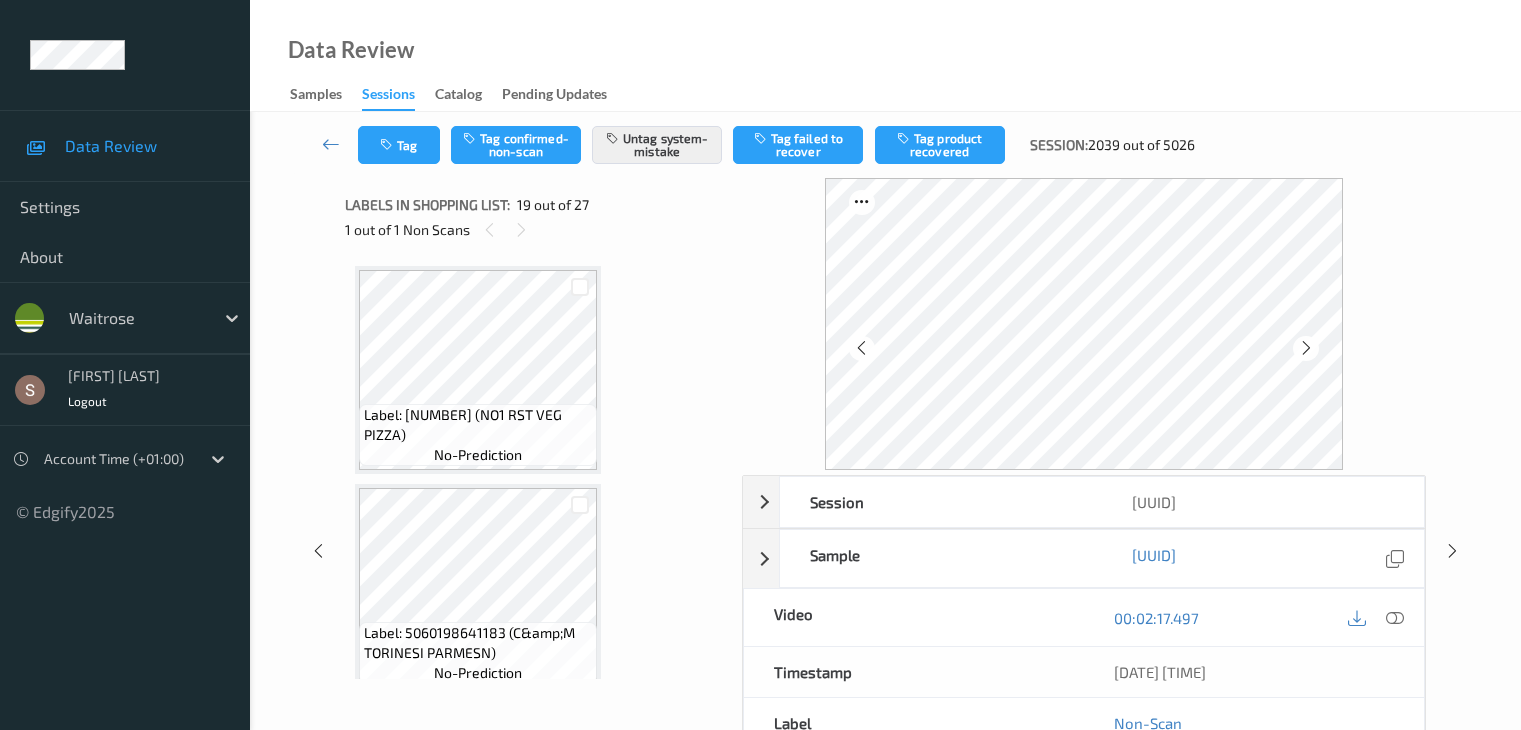 scroll, scrollTop: 0, scrollLeft: 0, axis: both 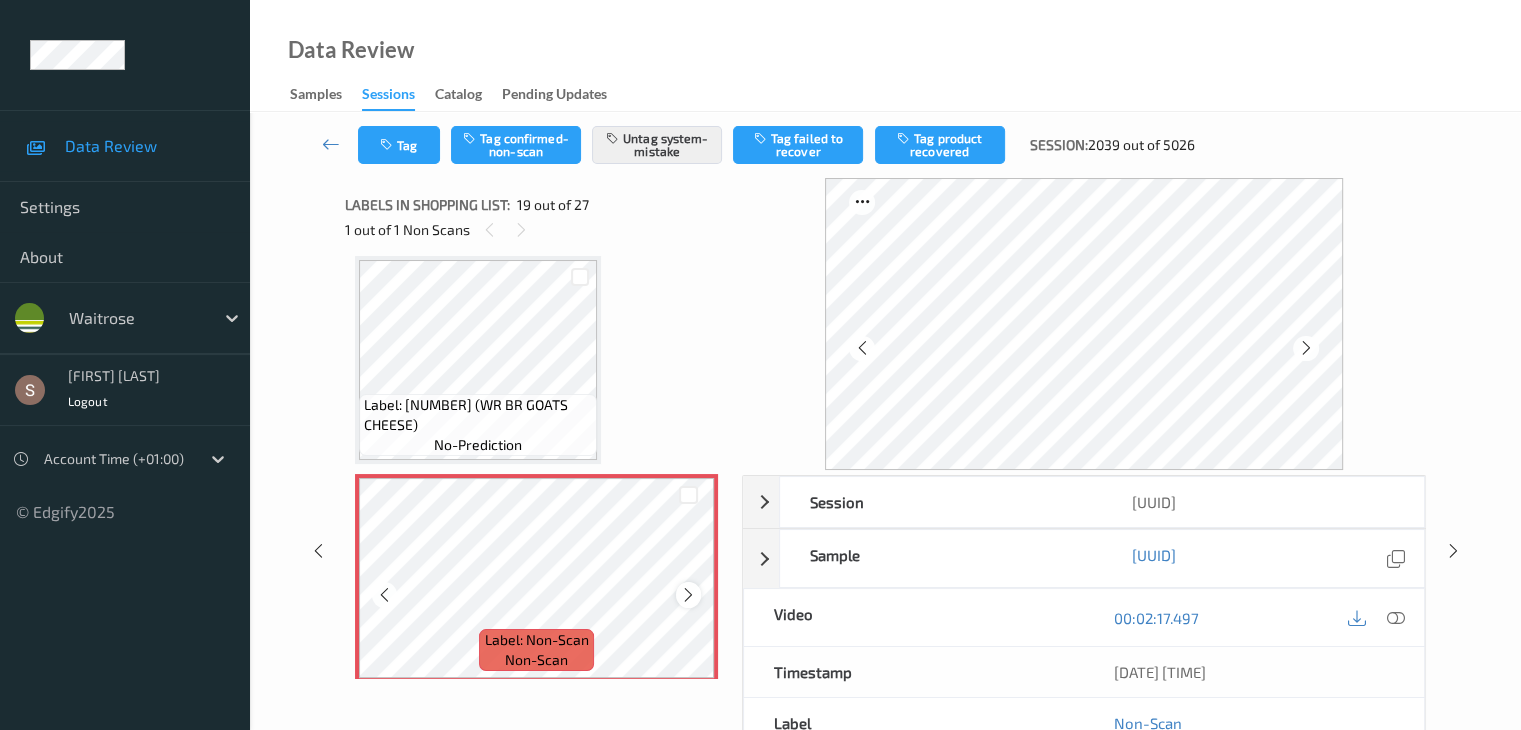 click at bounding box center (688, 595) 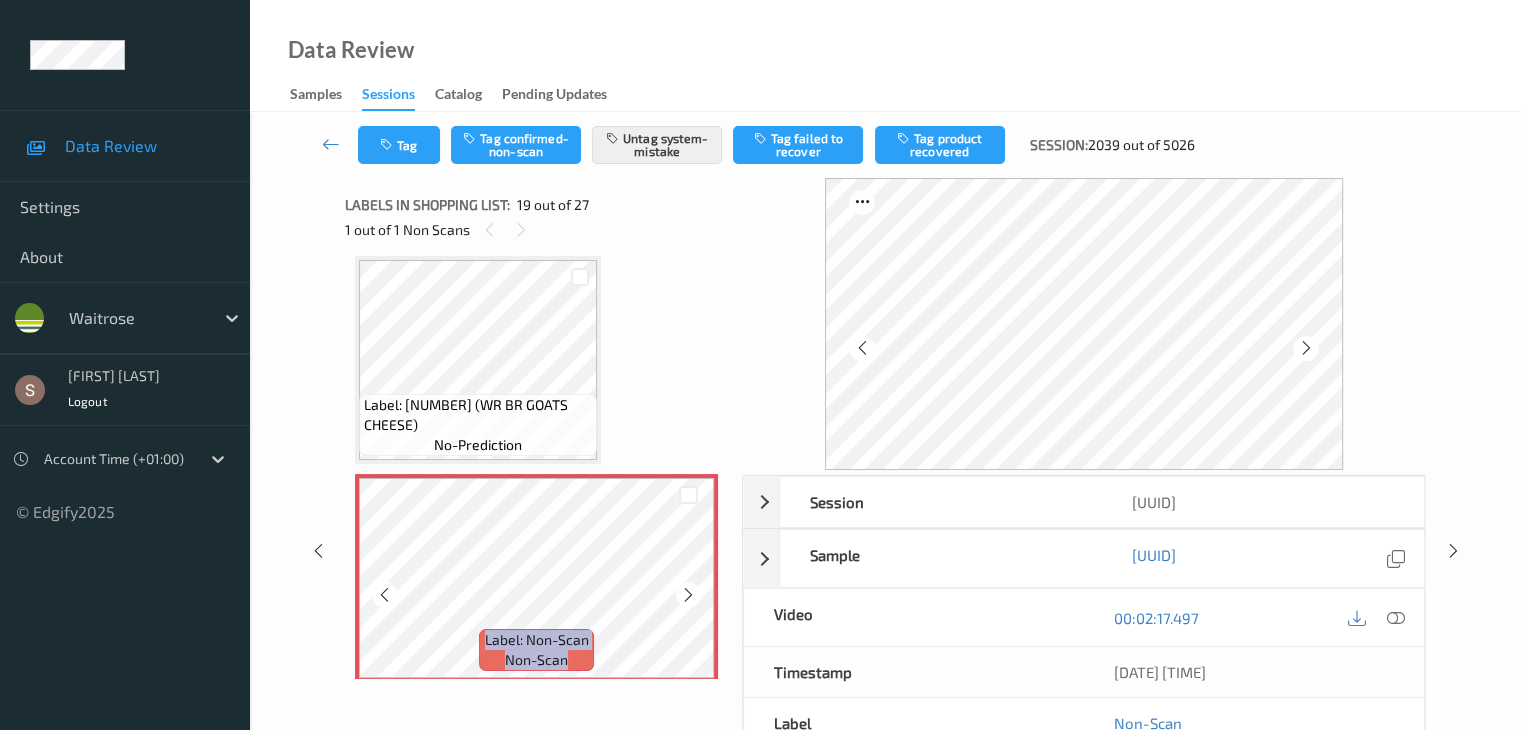 click at bounding box center [688, 595] 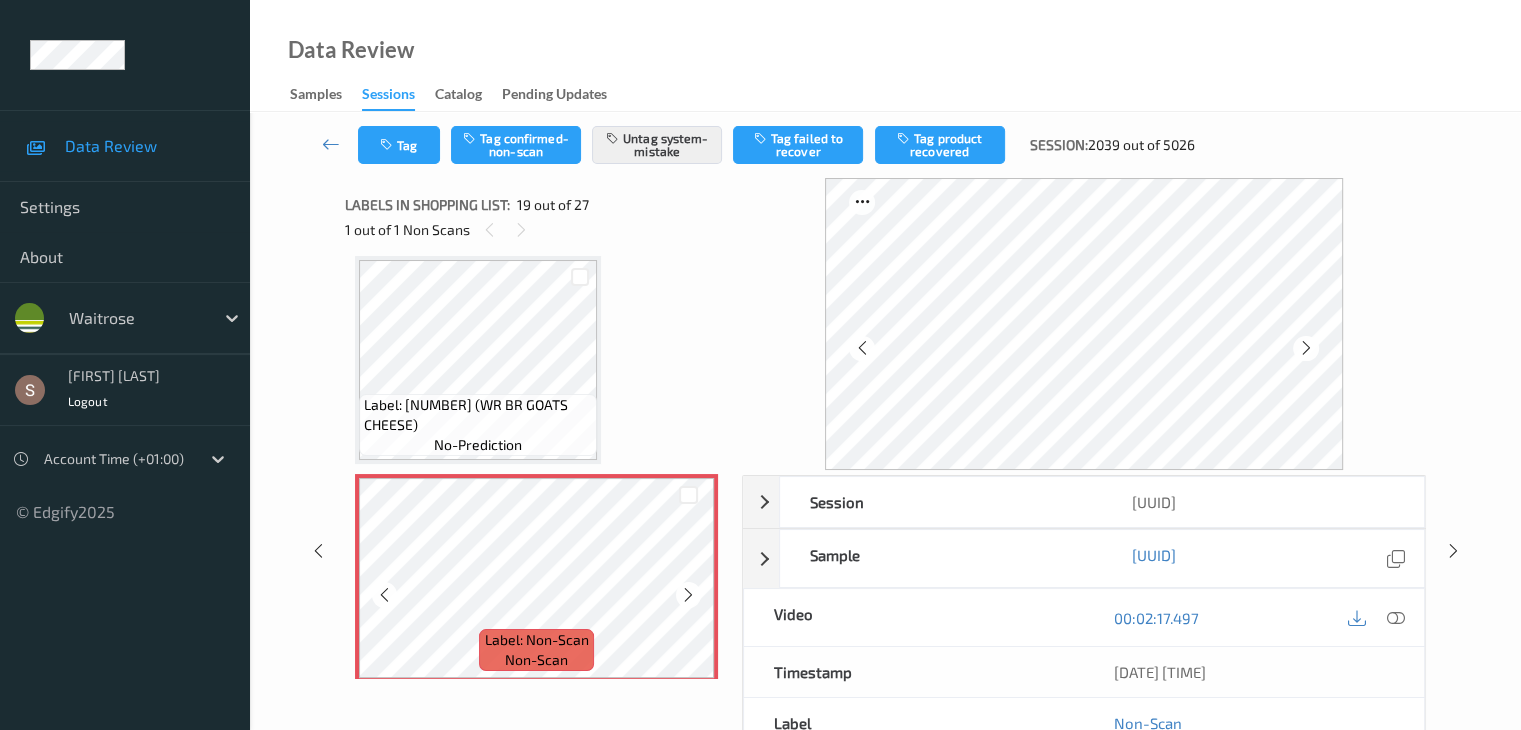 click at bounding box center (688, 595) 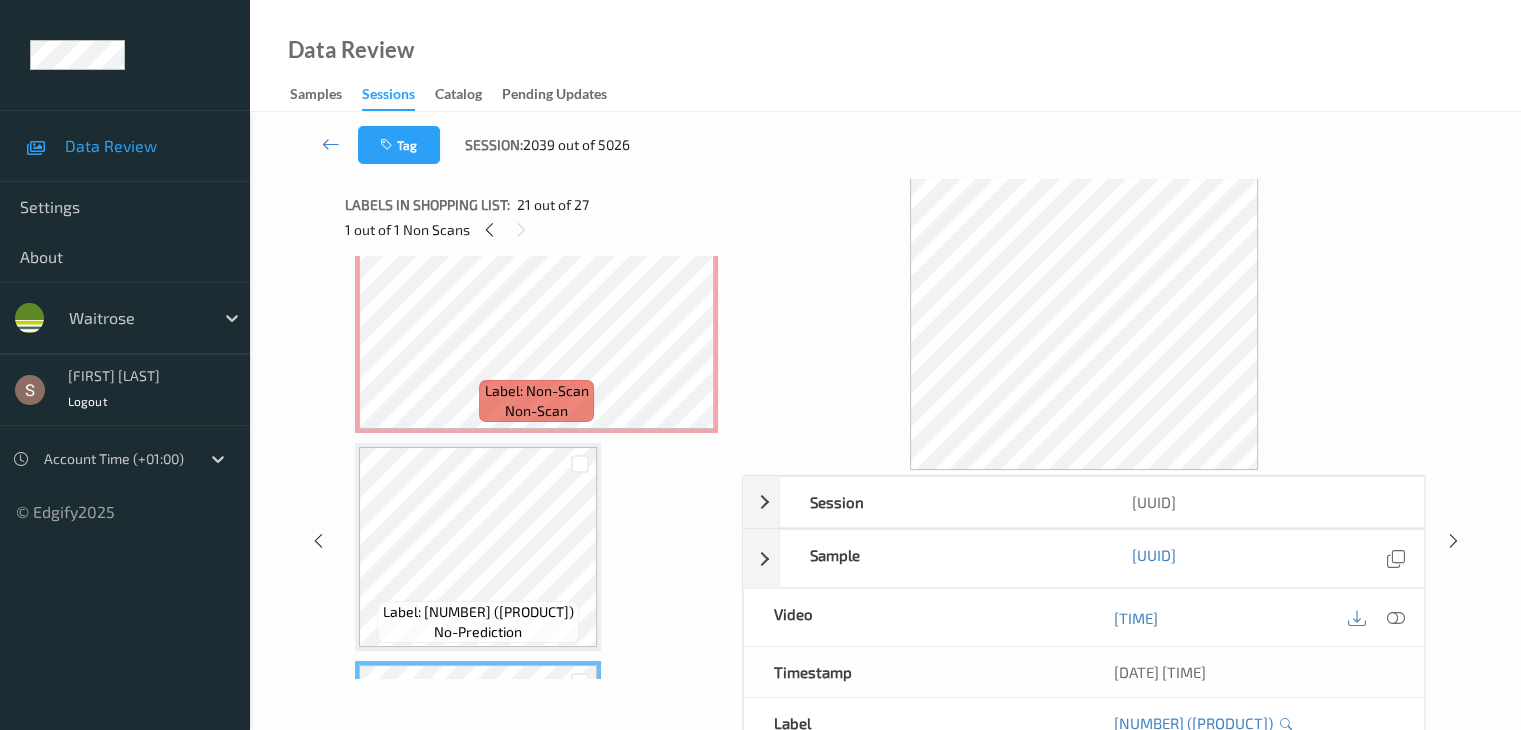 scroll, scrollTop: 3916, scrollLeft: 0, axis: vertical 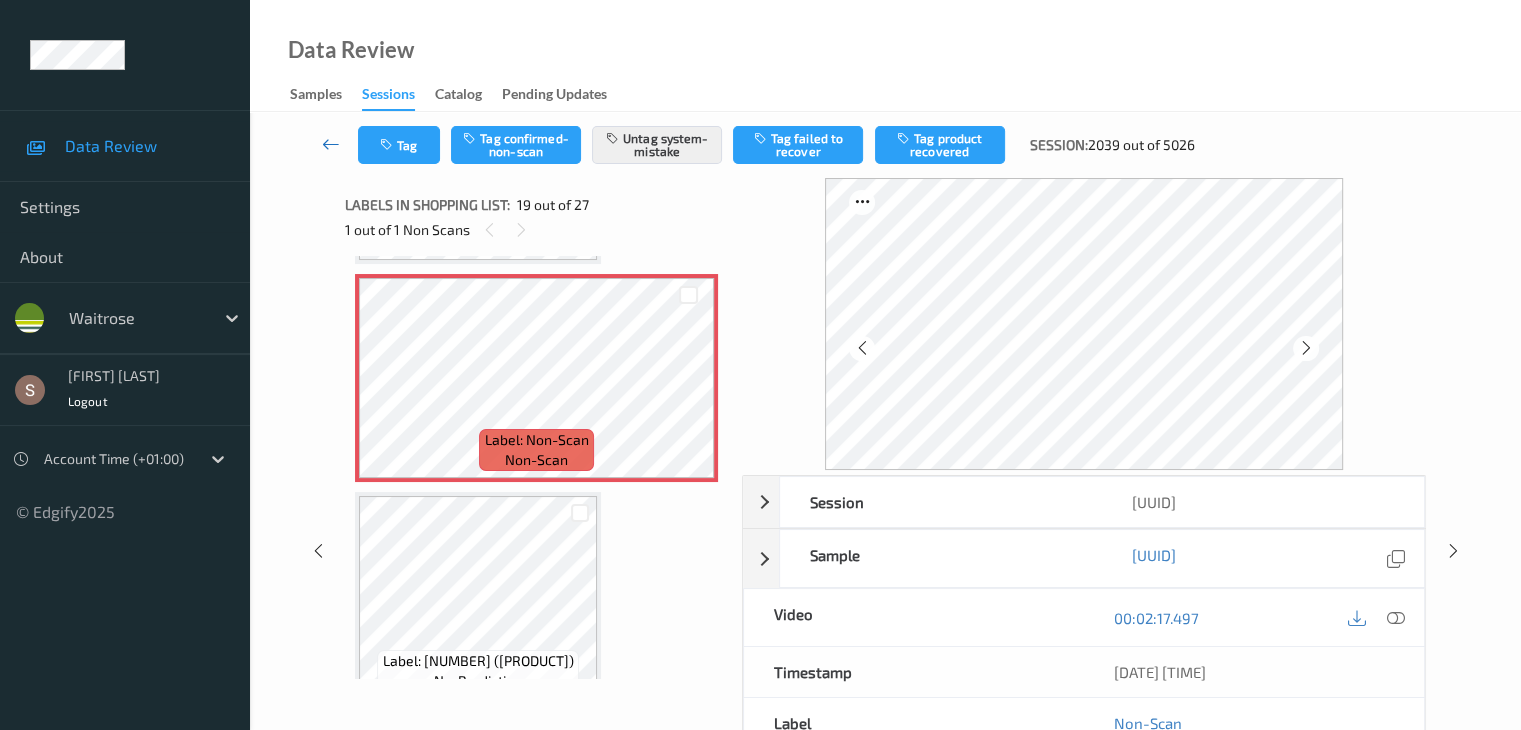 click at bounding box center (331, 144) 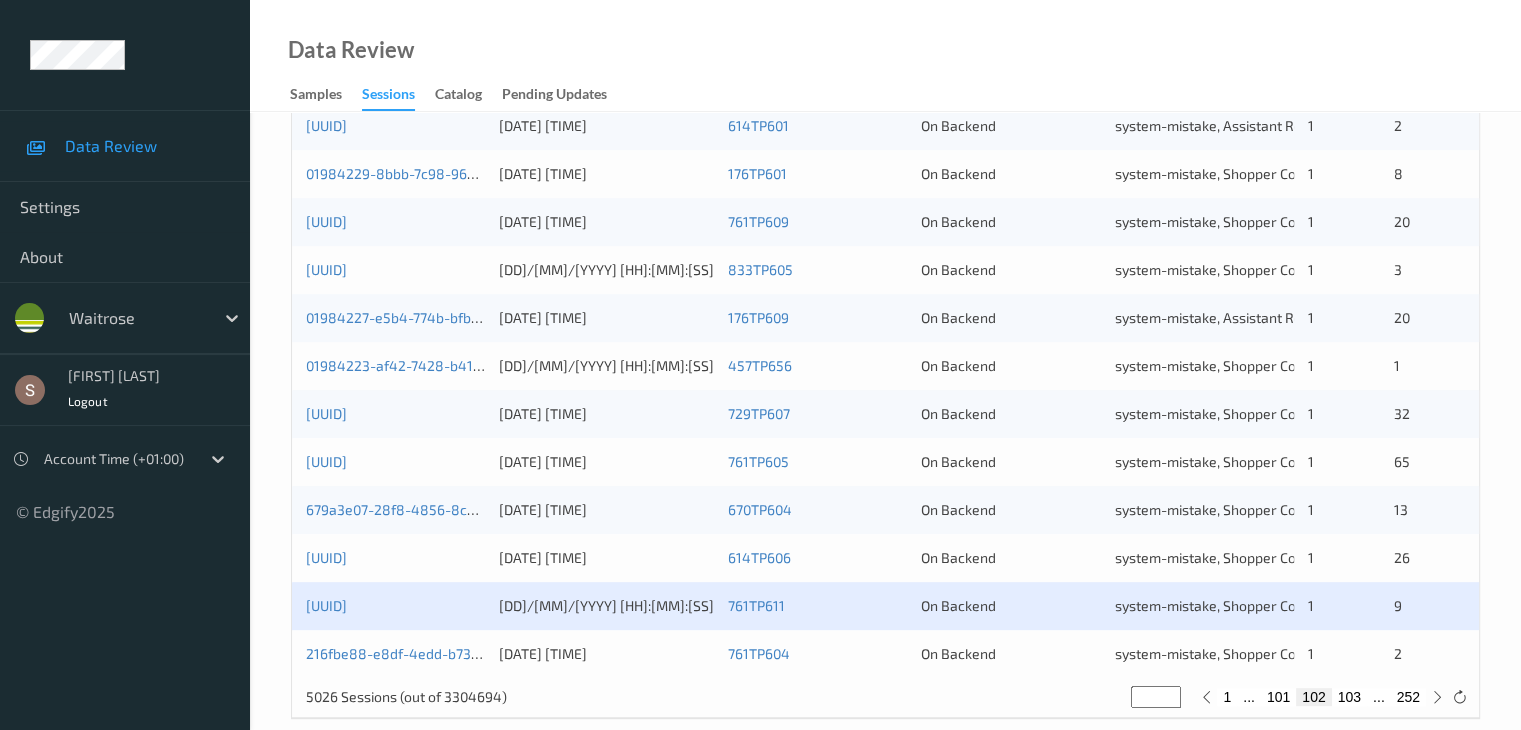 scroll, scrollTop: 932, scrollLeft: 0, axis: vertical 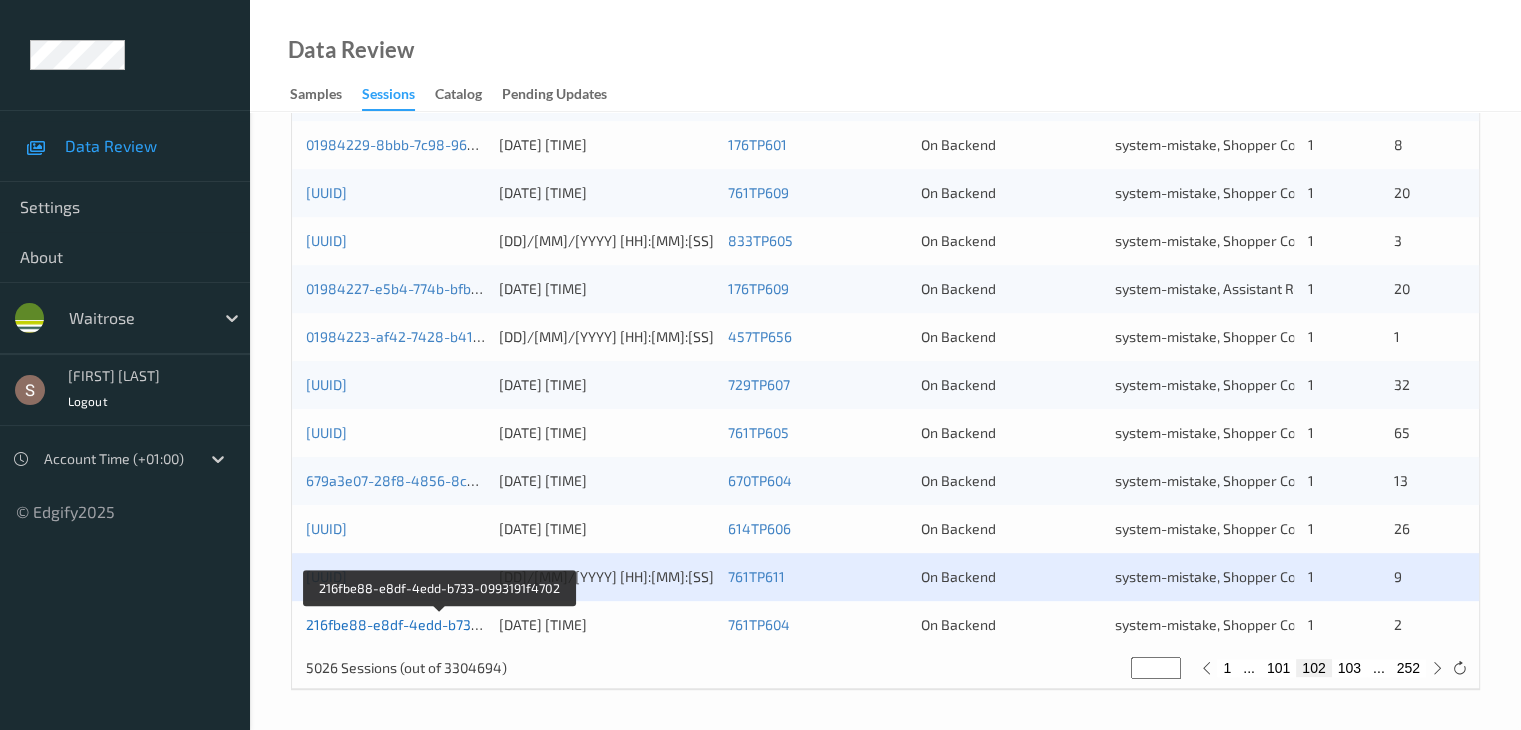 click on "216fbe88-e8df-4edd-b733-0993191f4702" at bounding box center (440, 624) 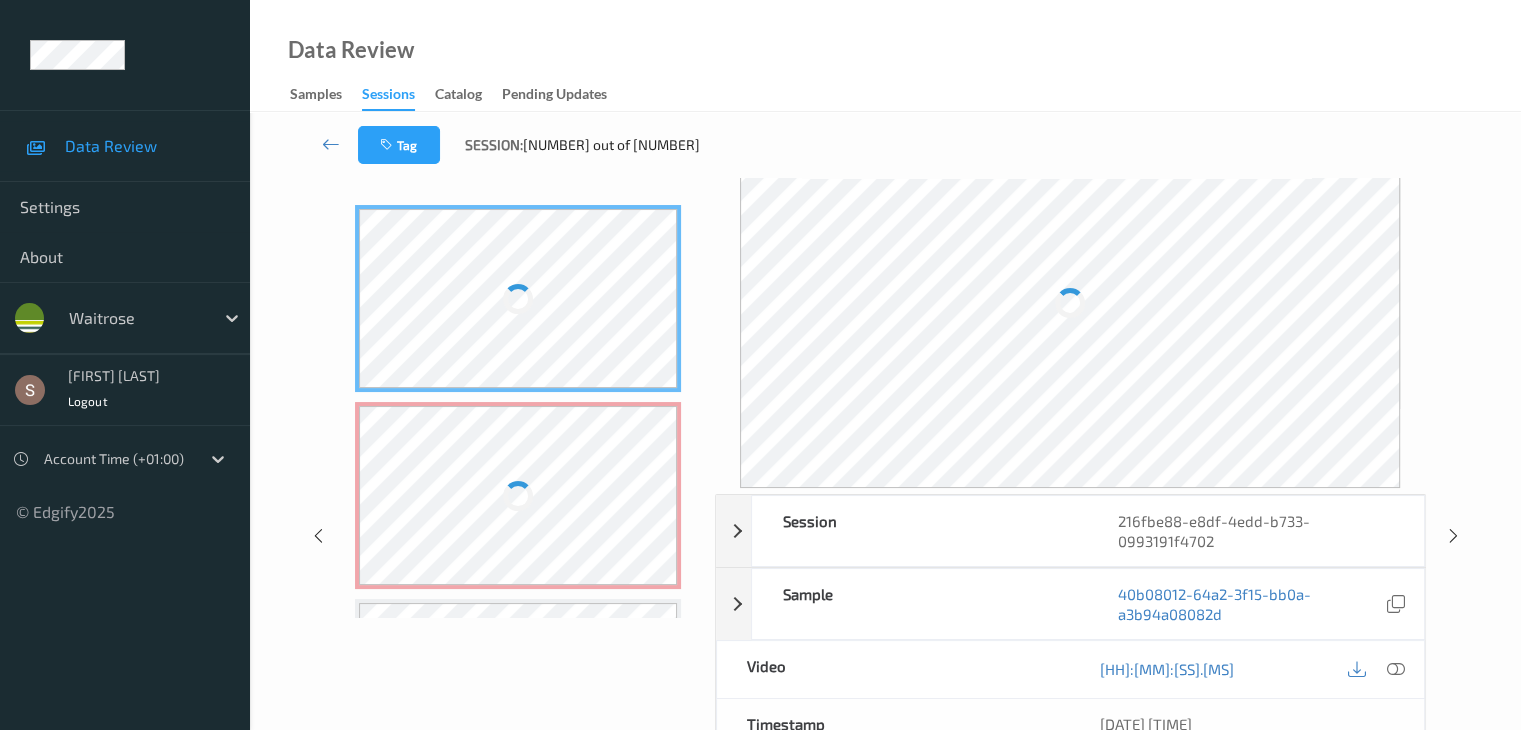 scroll, scrollTop: 0, scrollLeft: 0, axis: both 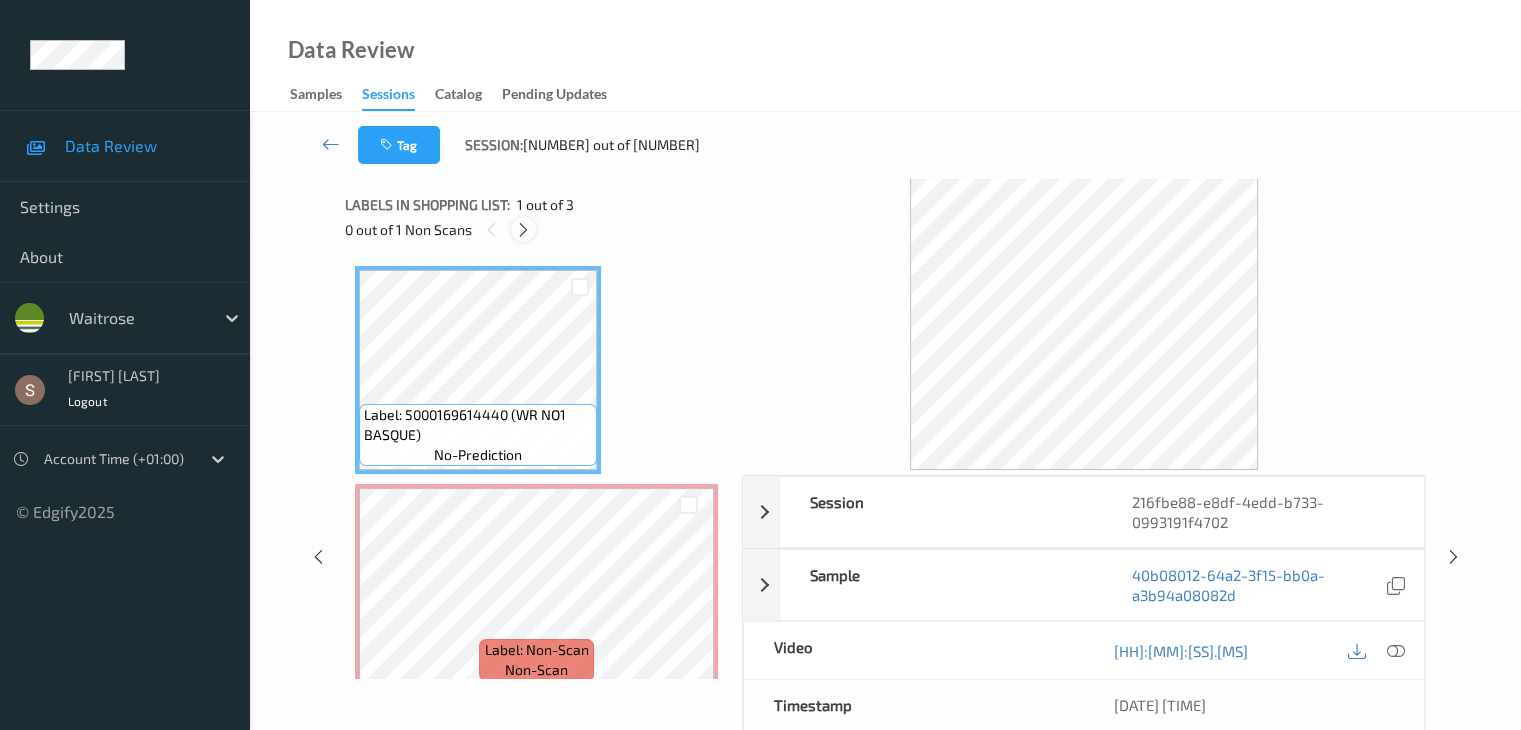 click at bounding box center [523, 230] 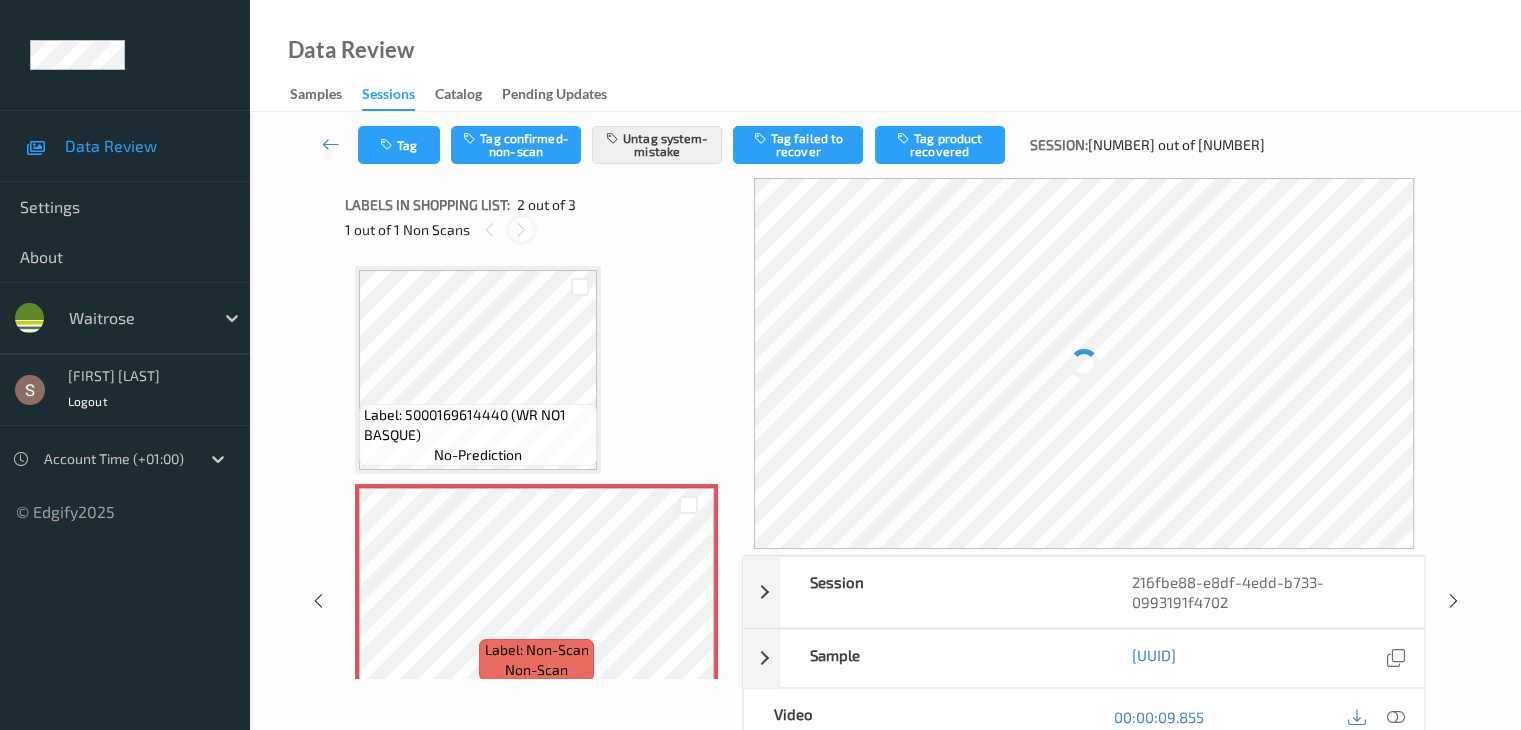 scroll, scrollTop: 10, scrollLeft: 0, axis: vertical 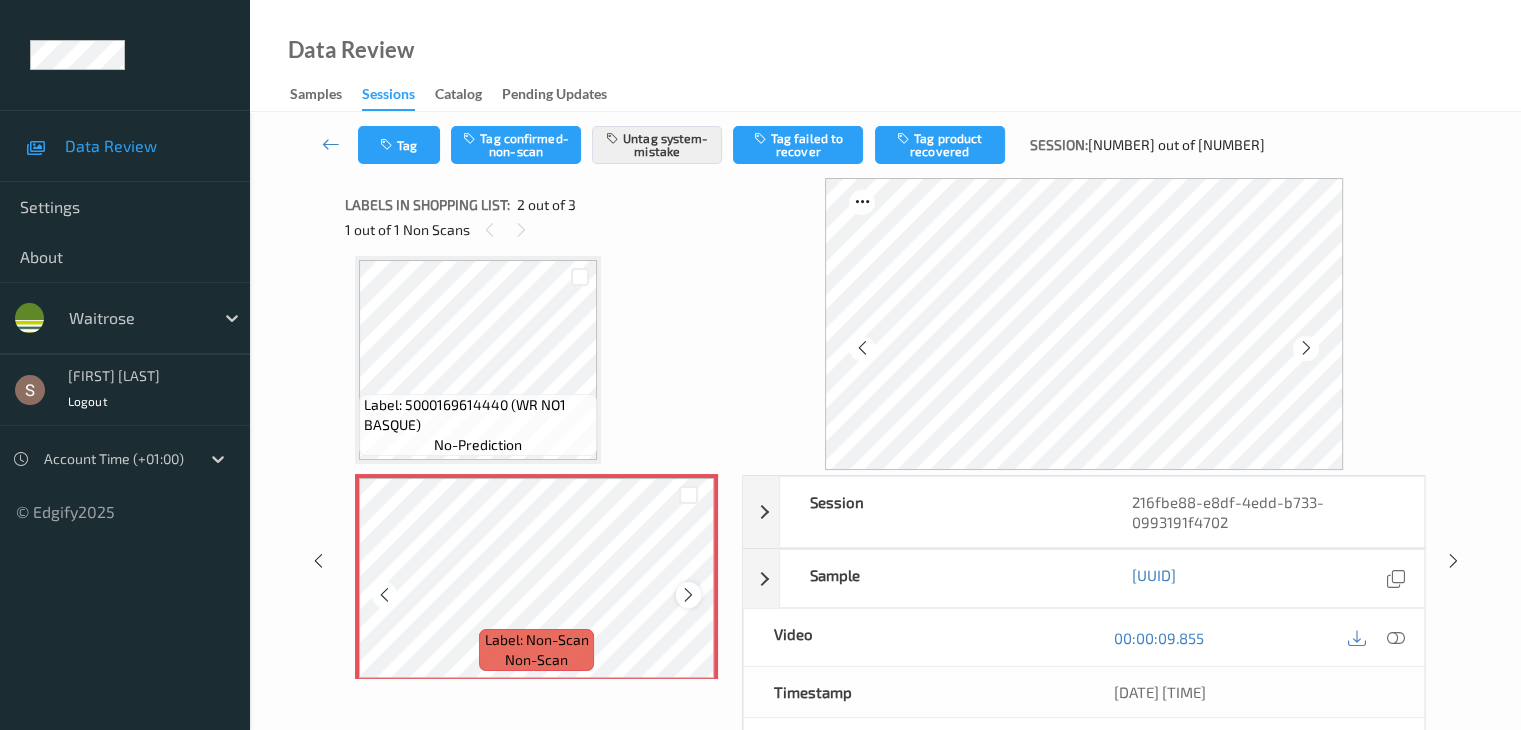 click at bounding box center [688, 595] 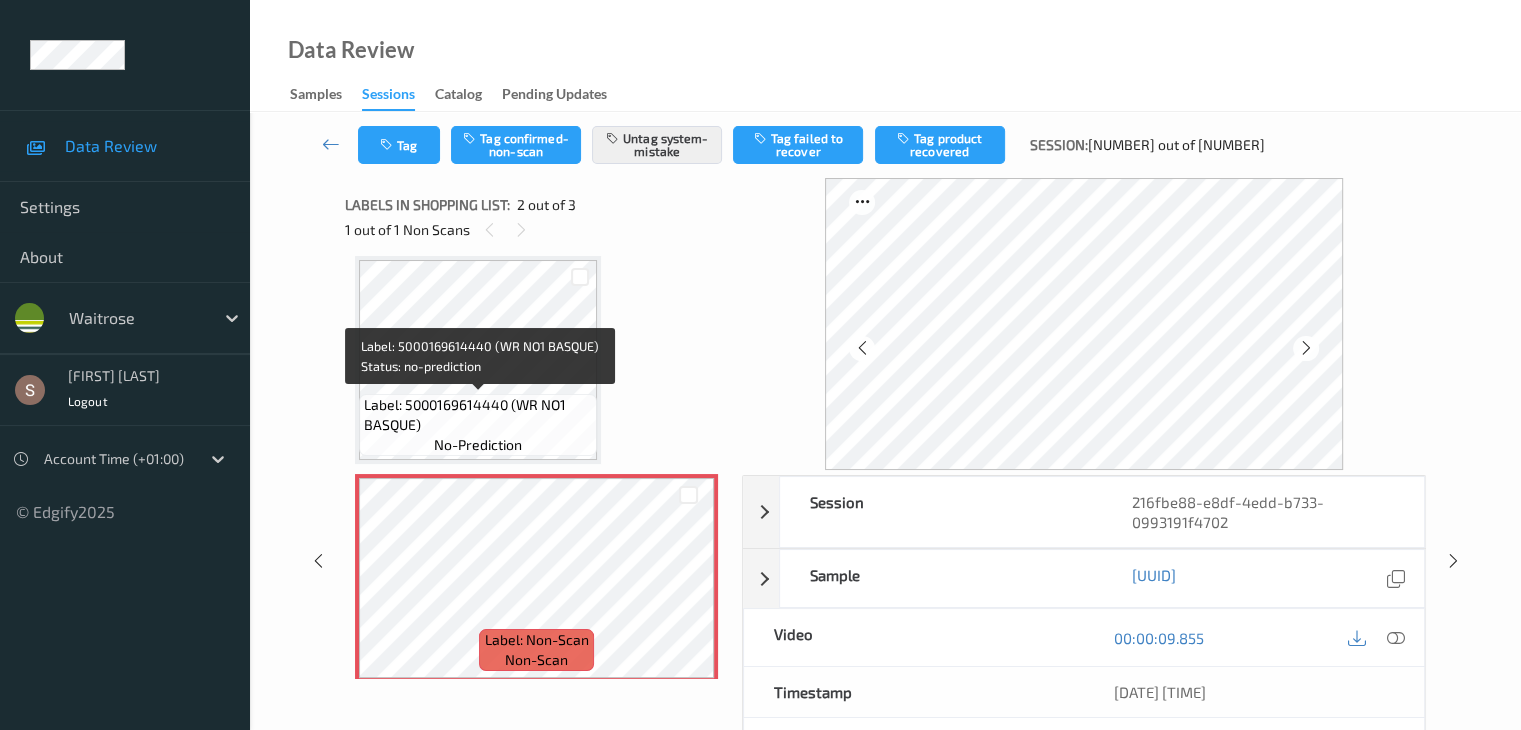 click on "Label: 5000169614440 (WR NO1 BASQUE)" at bounding box center [478, 415] 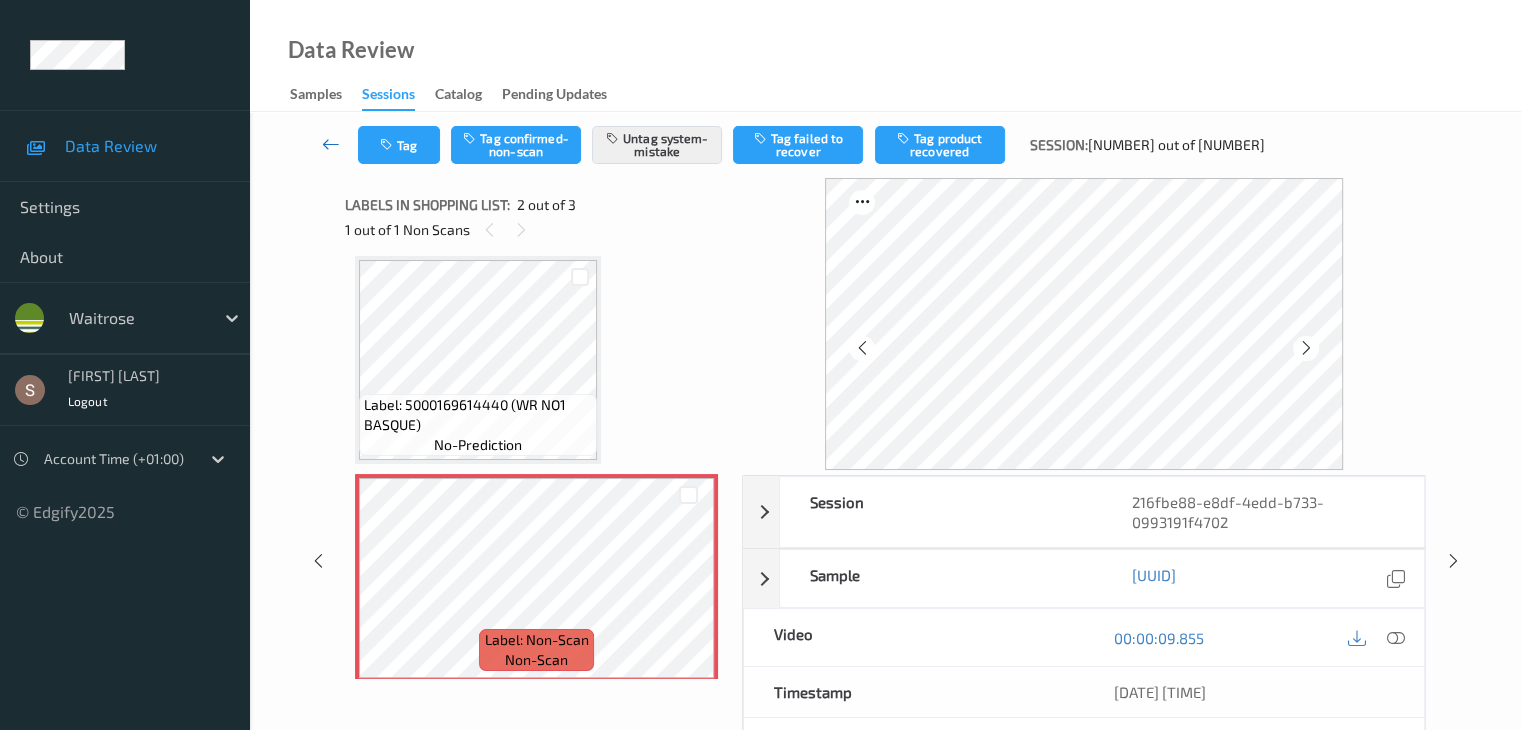 click at bounding box center [331, 144] 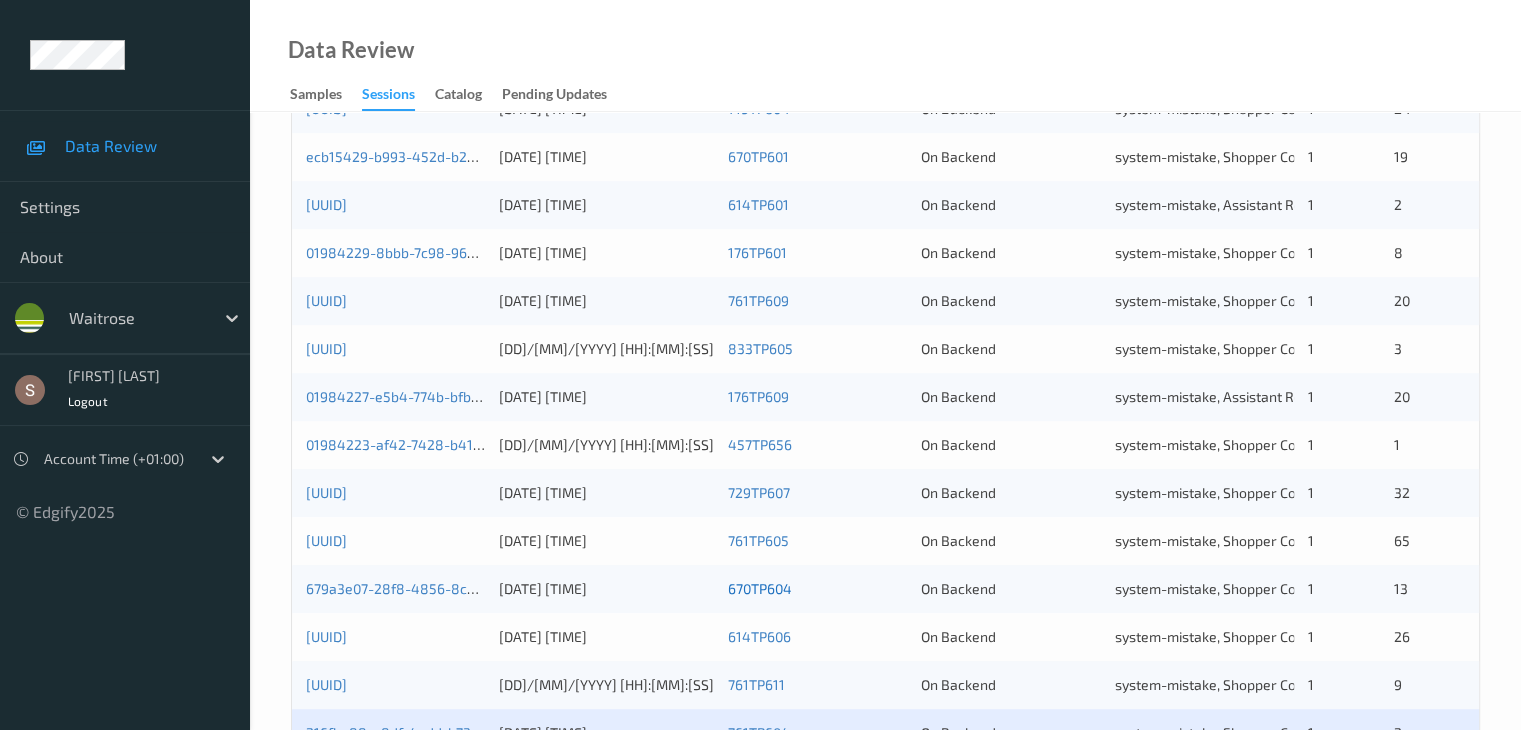 scroll, scrollTop: 932, scrollLeft: 0, axis: vertical 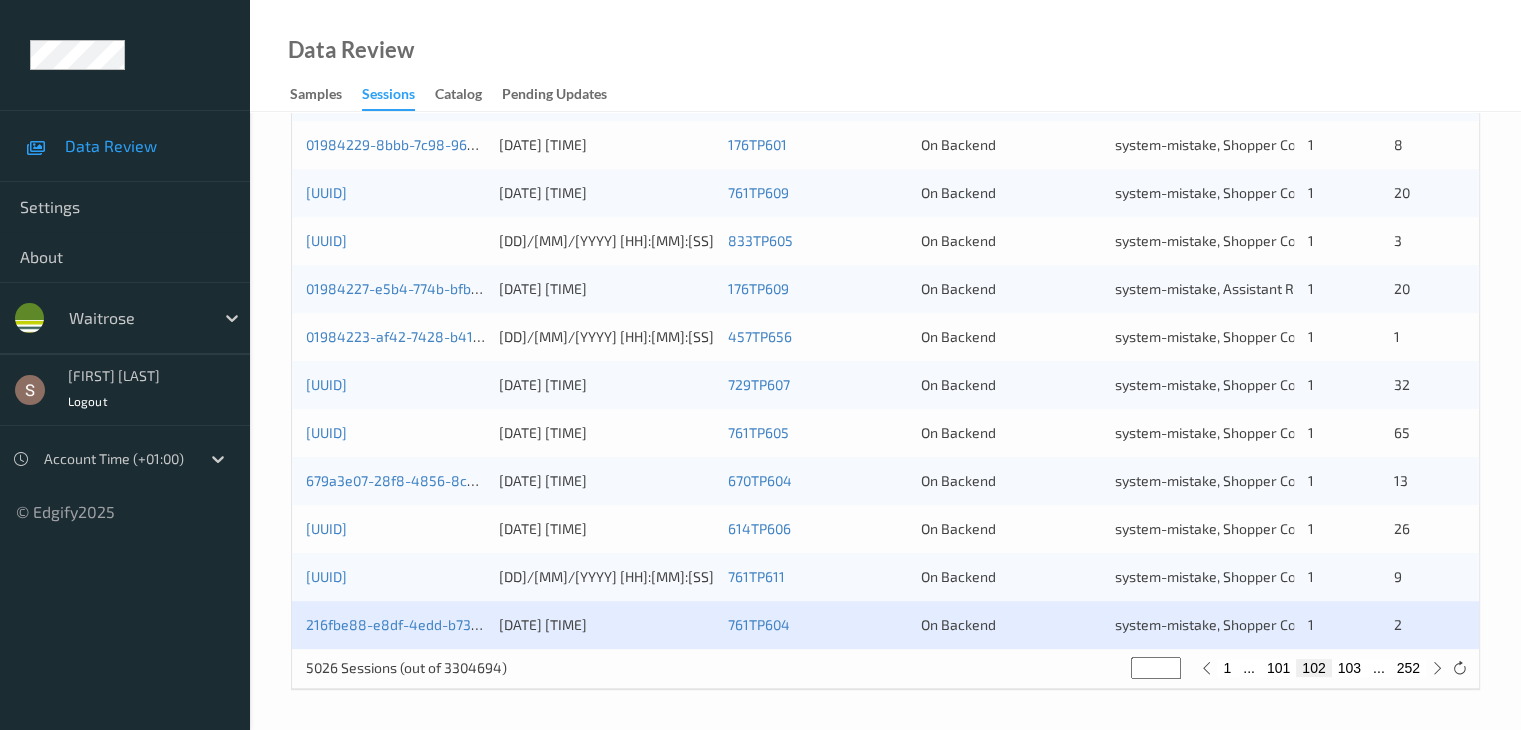 click on "103" at bounding box center (1349, 668) 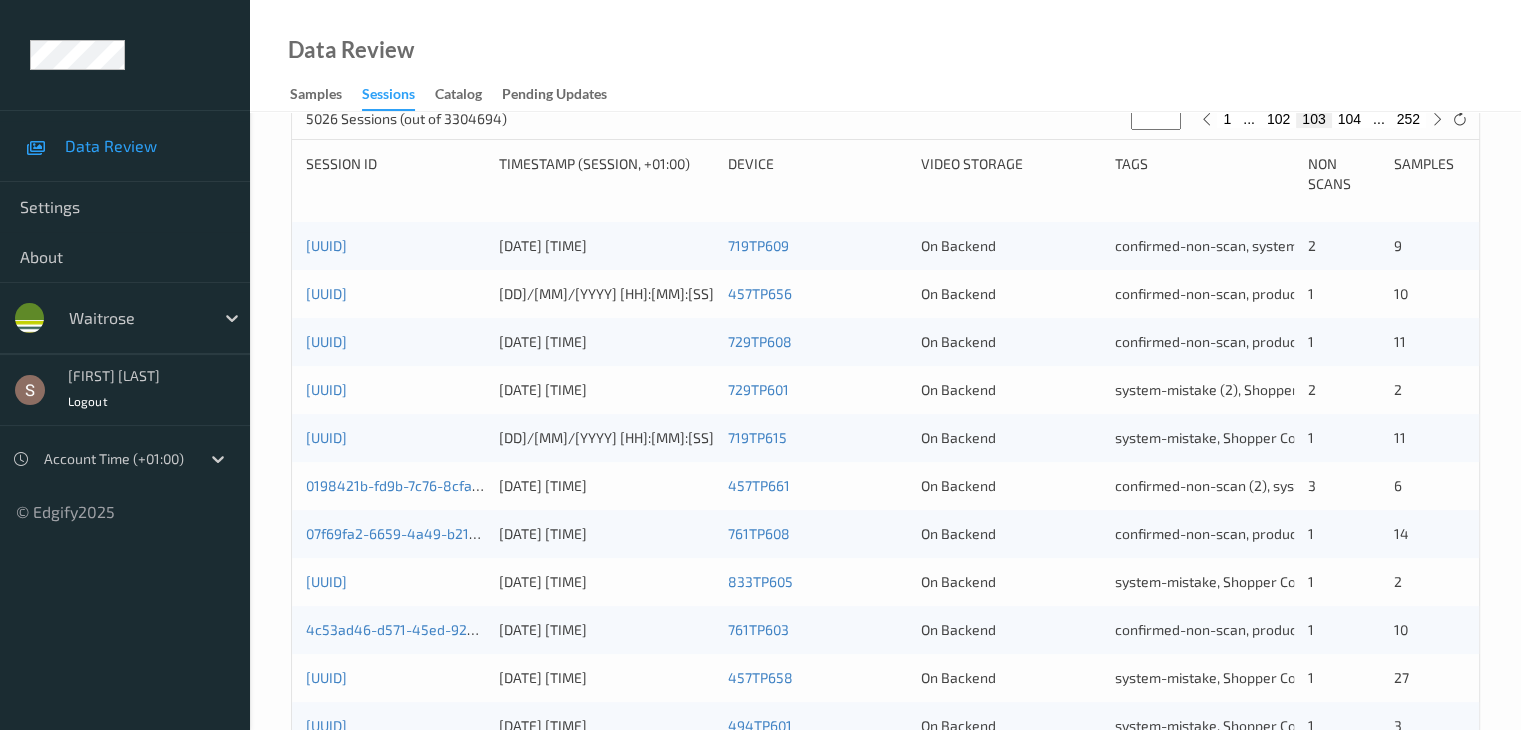 scroll, scrollTop: 400, scrollLeft: 0, axis: vertical 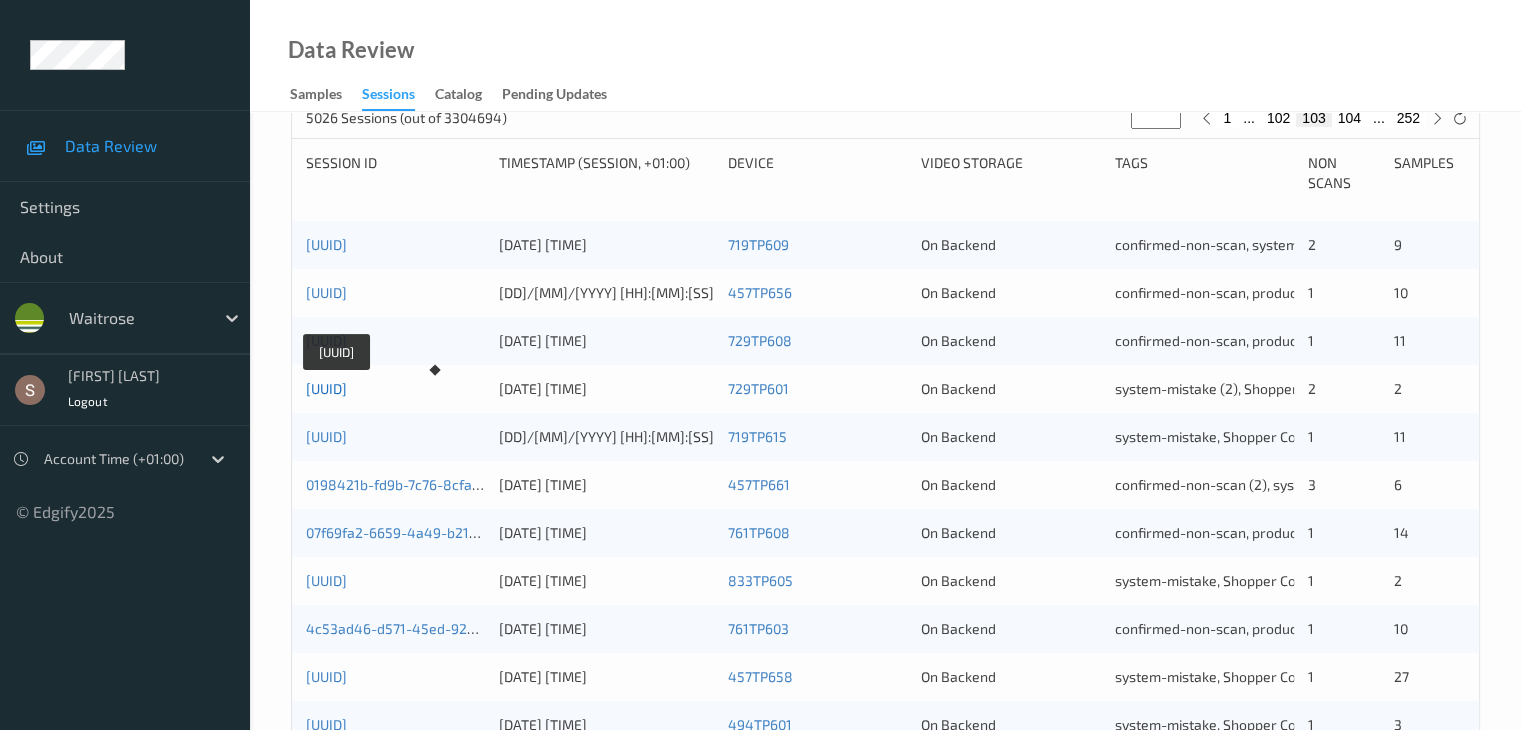 click on "[UUID]" at bounding box center [326, 388] 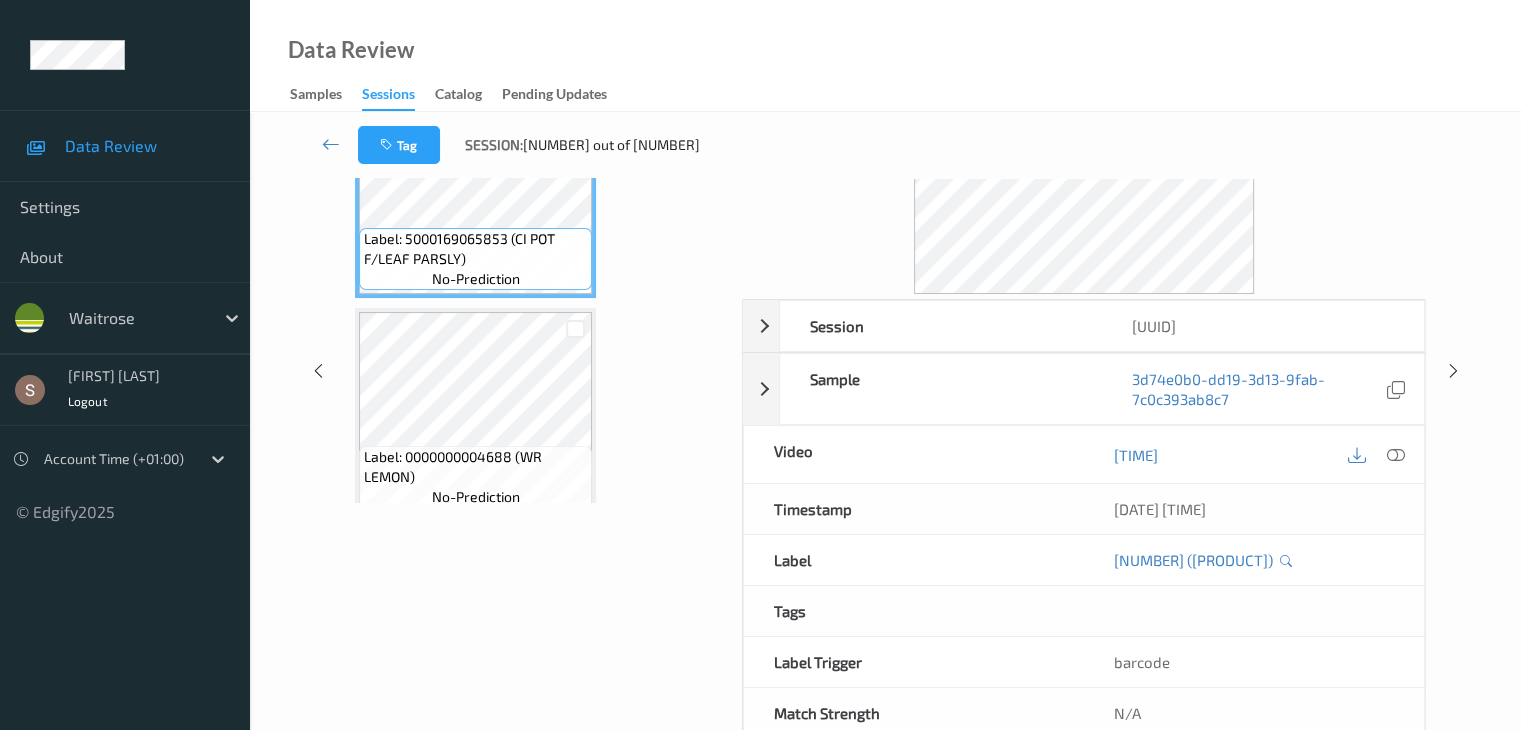 scroll, scrollTop: 0, scrollLeft: 0, axis: both 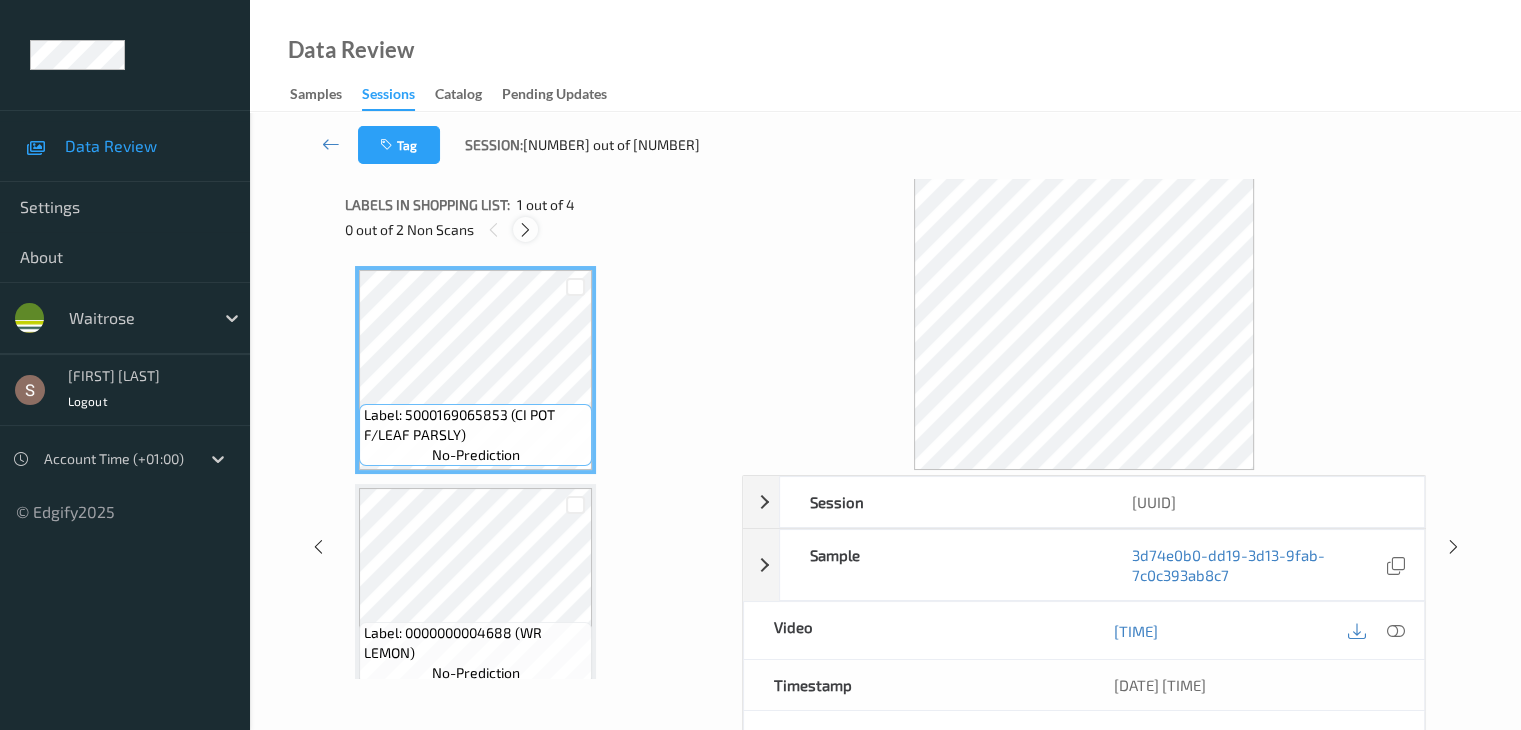 click at bounding box center [525, 230] 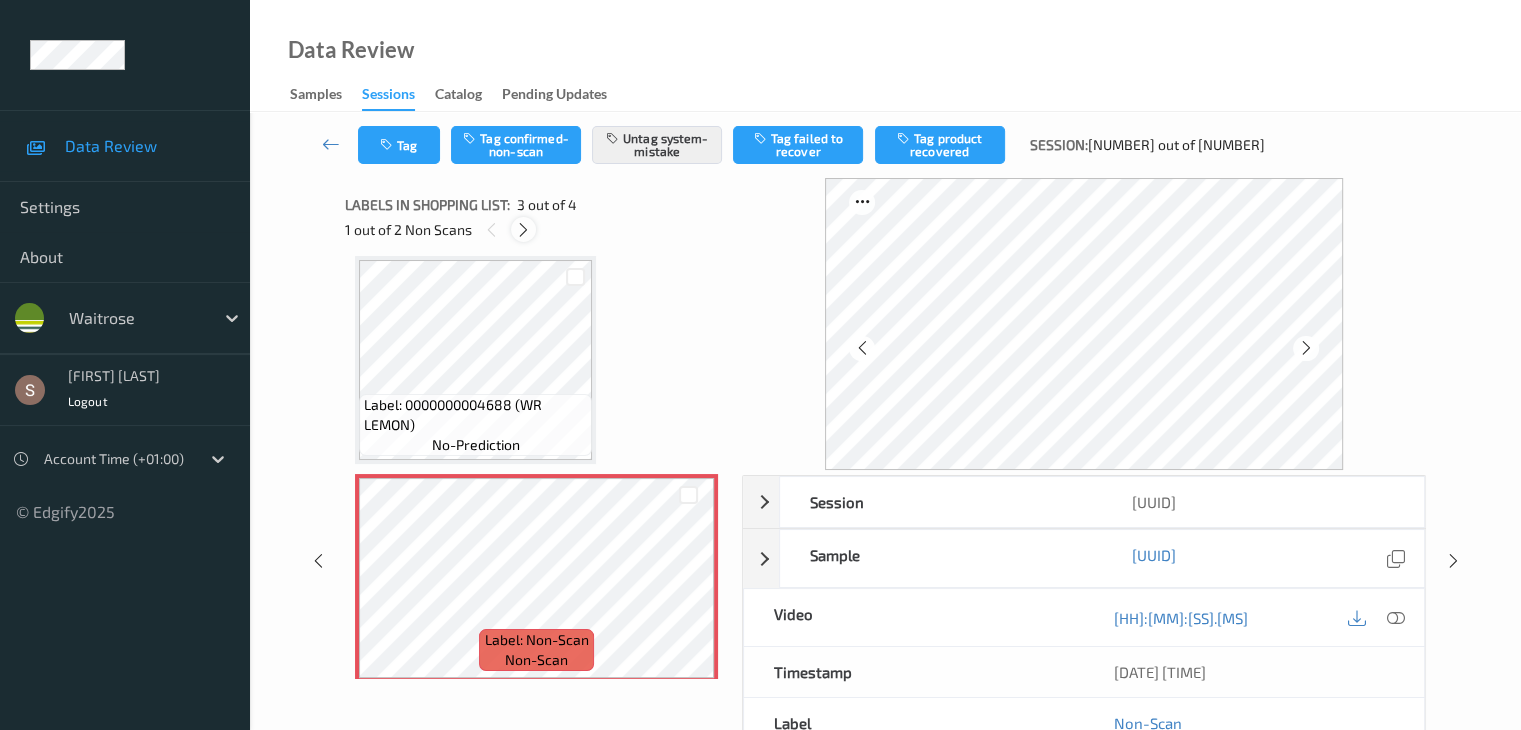 click at bounding box center (523, 230) 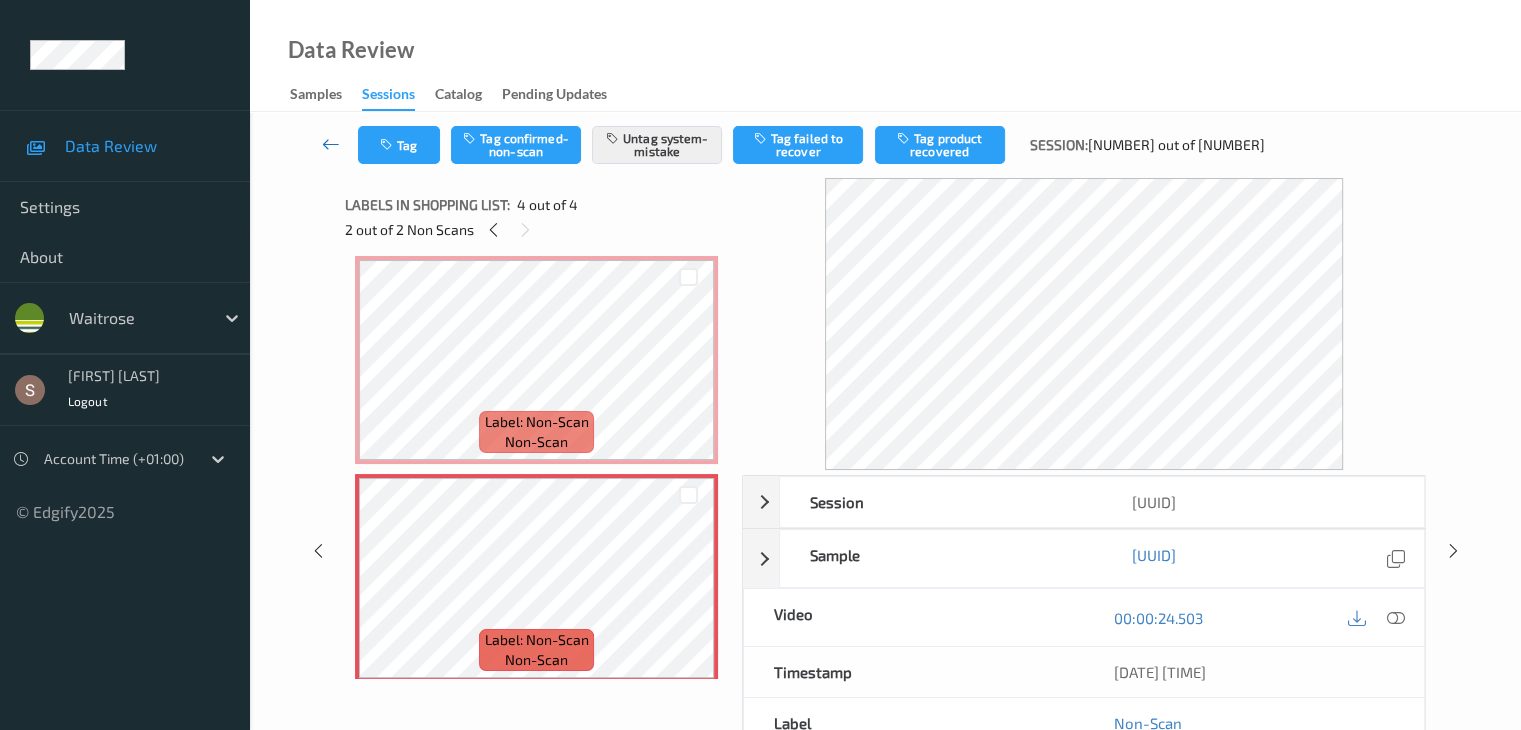 click at bounding box center [331, 144] 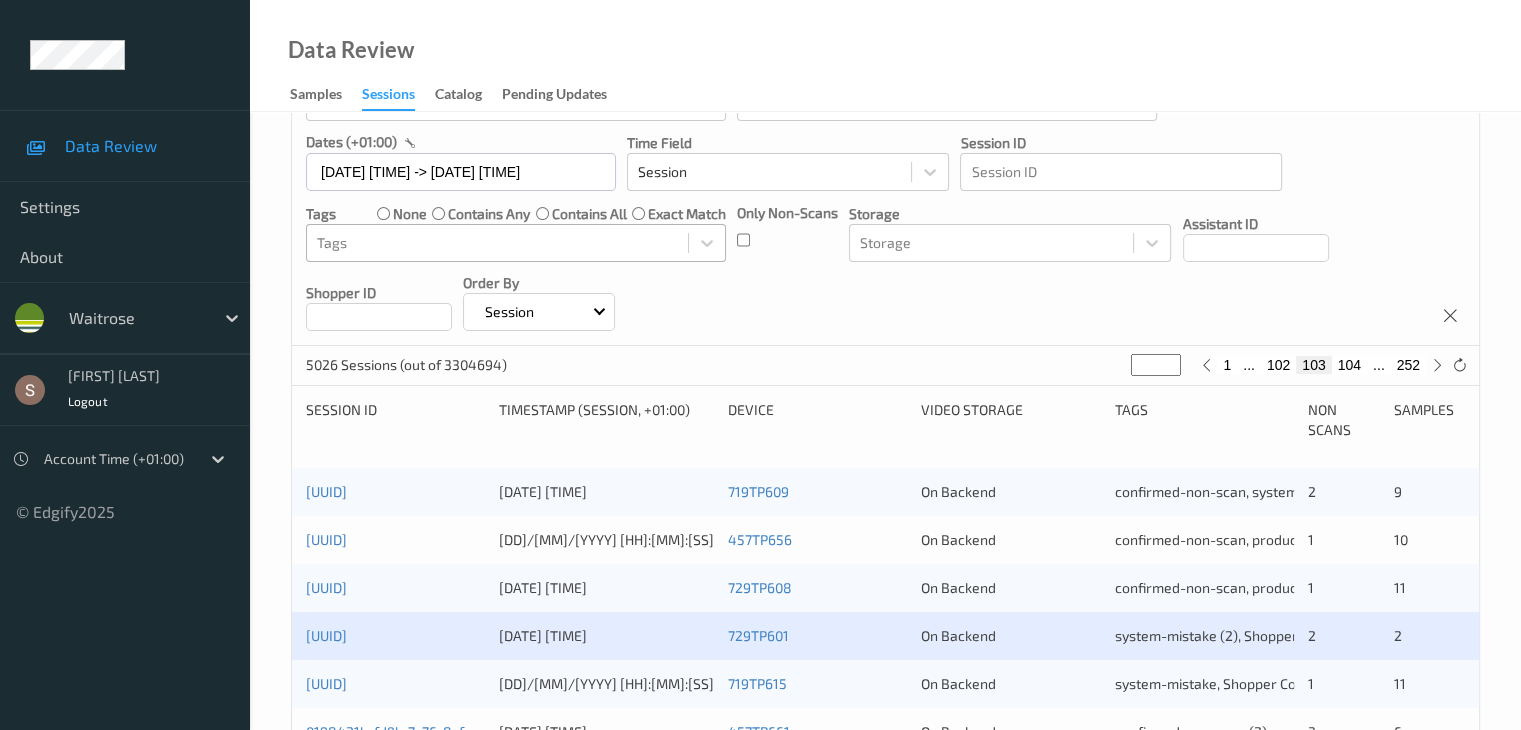 scroll, scrollTop: 600, scrollLeft: 0, axis: vertical 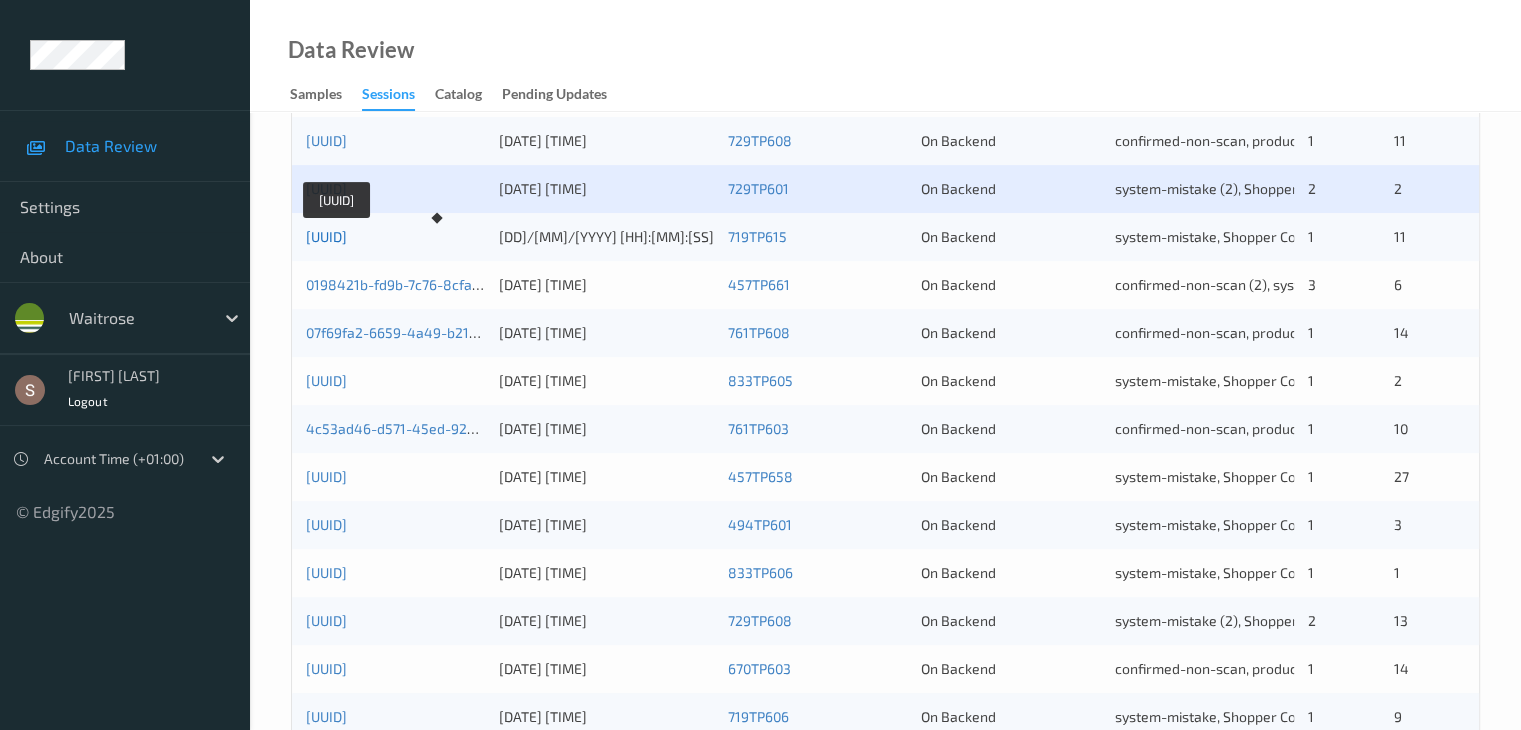click on "[UUID]" at bounding box center (326, 236) 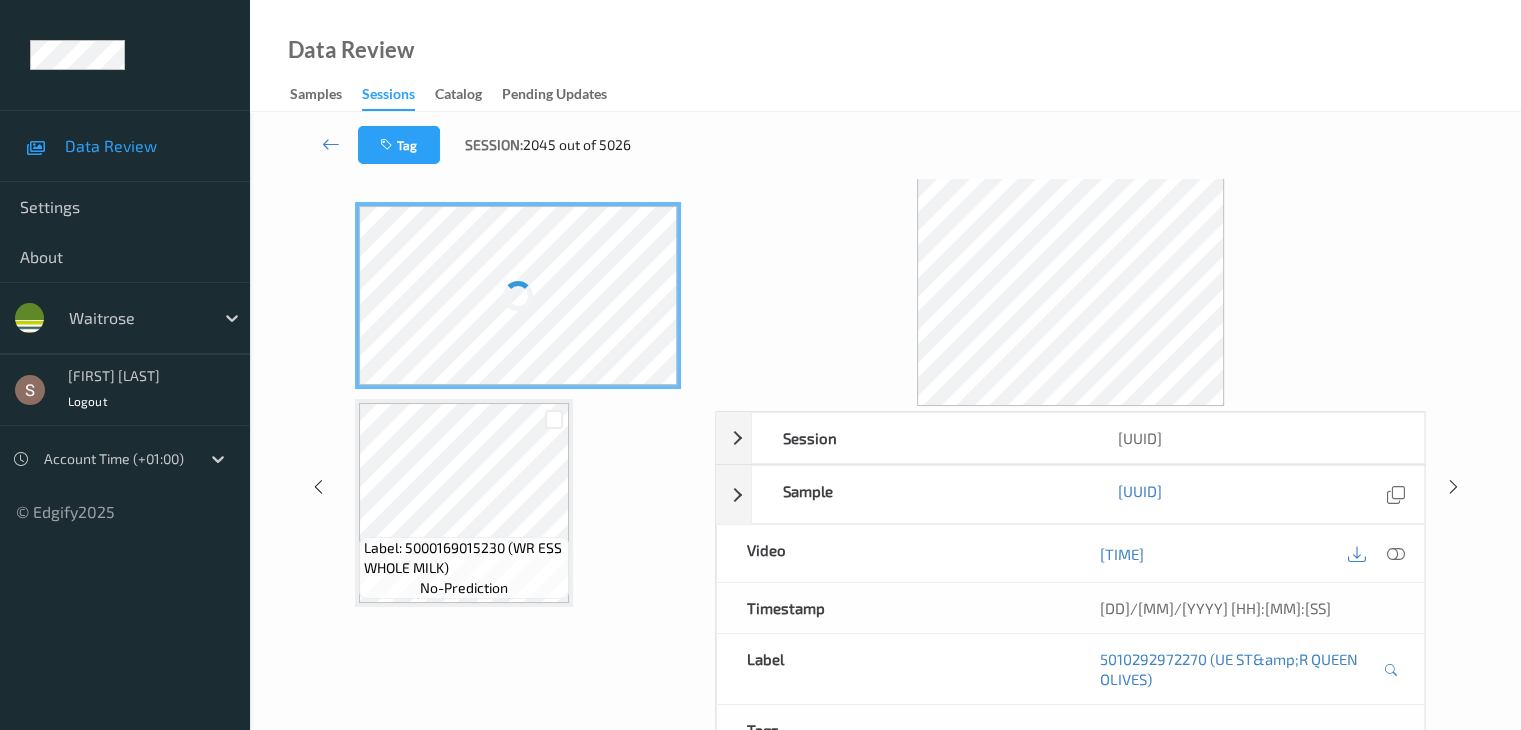 scroll, scrollTop: 0, scrollLeft: 0, axis: both 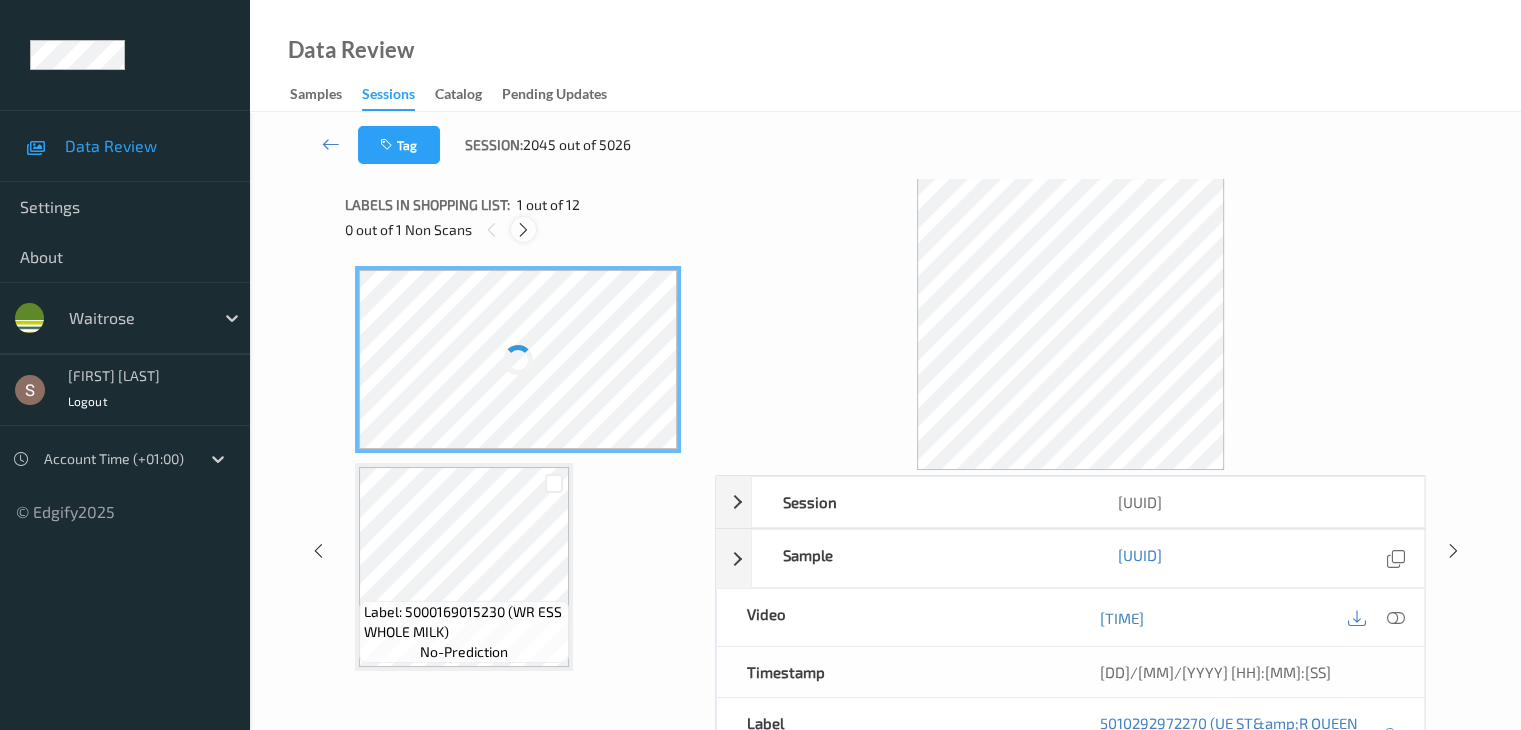 click at bounding box center [523, 230] 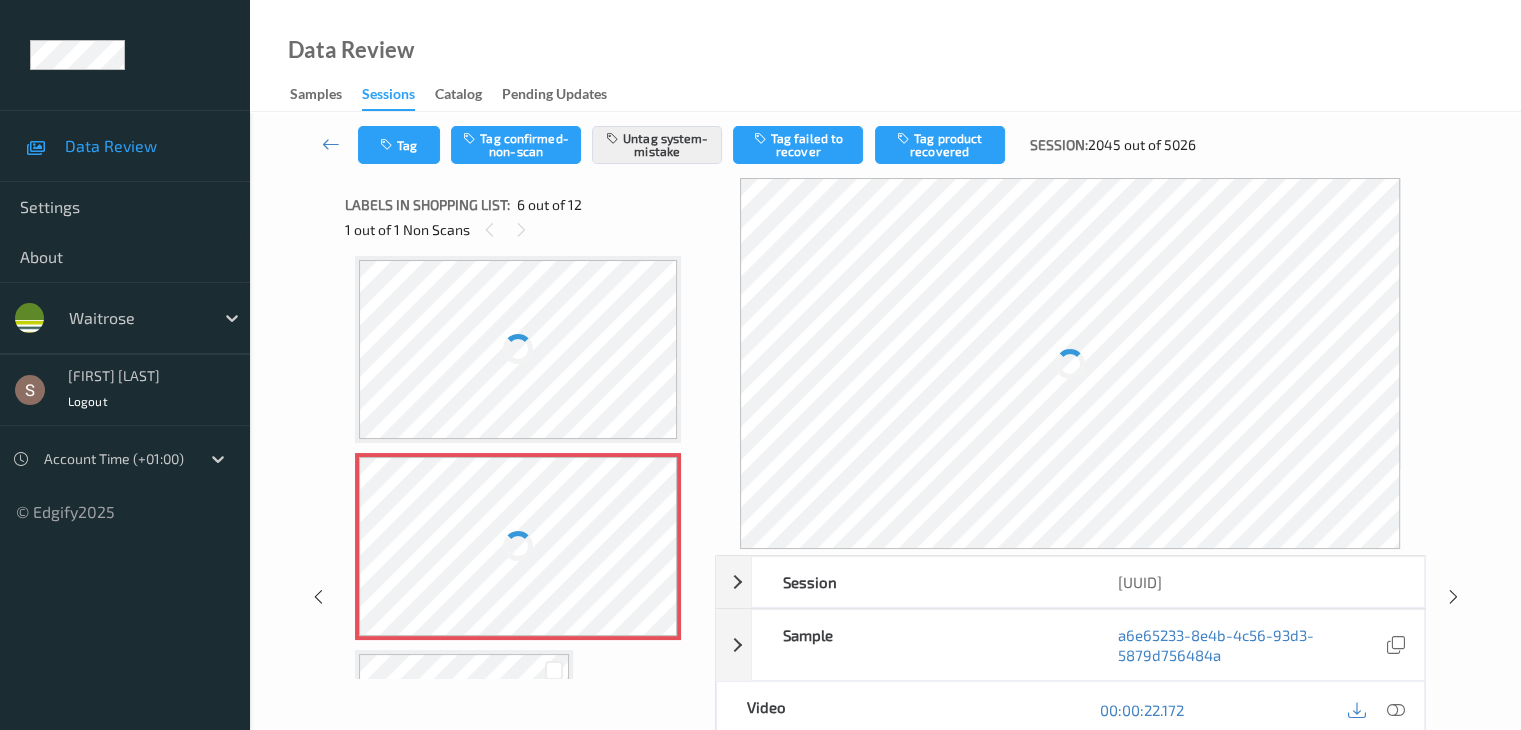scroll, scrollTop: 882, scrollLeft: 0, axis: vertical 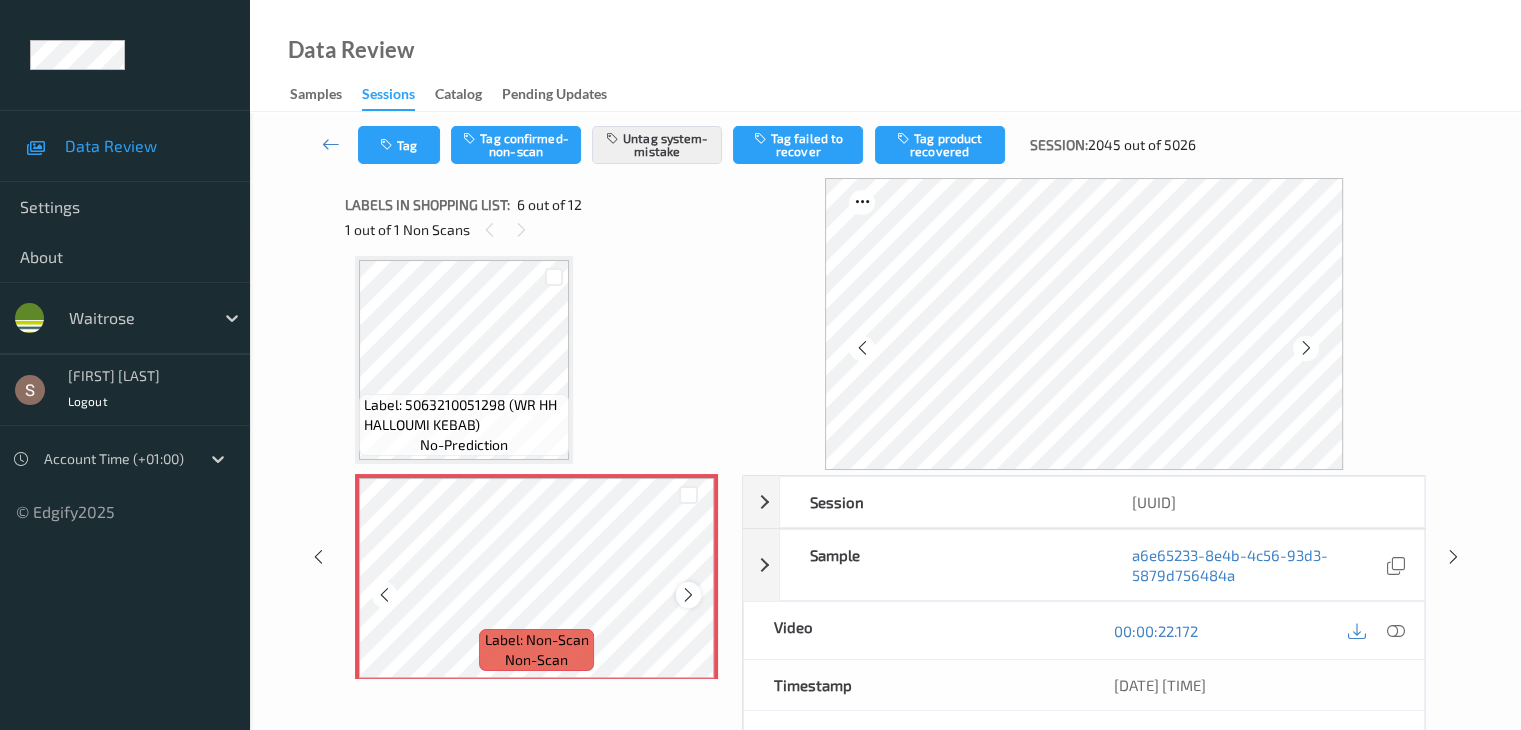 click at bounding box center [688, 595] 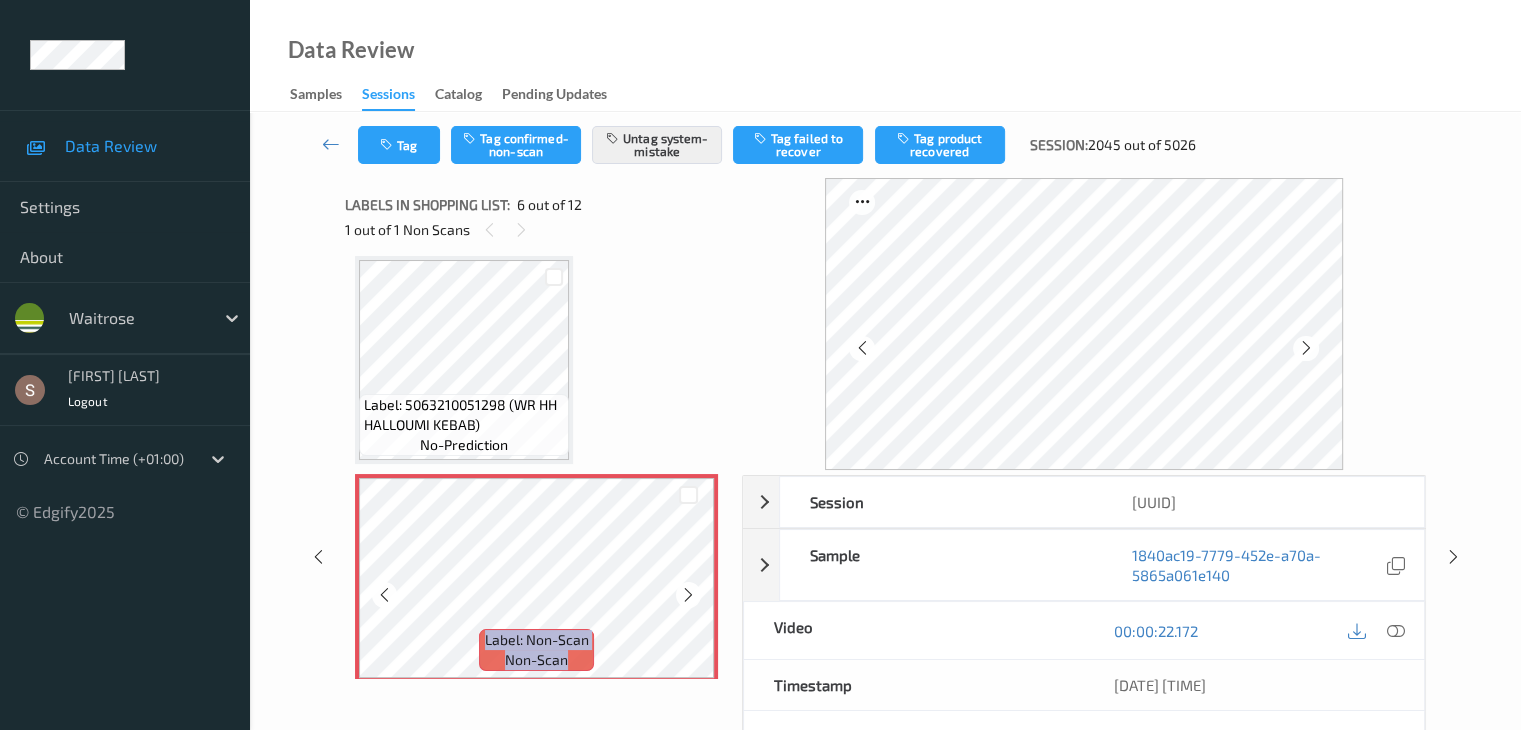 click at bounding box center (688, 595) 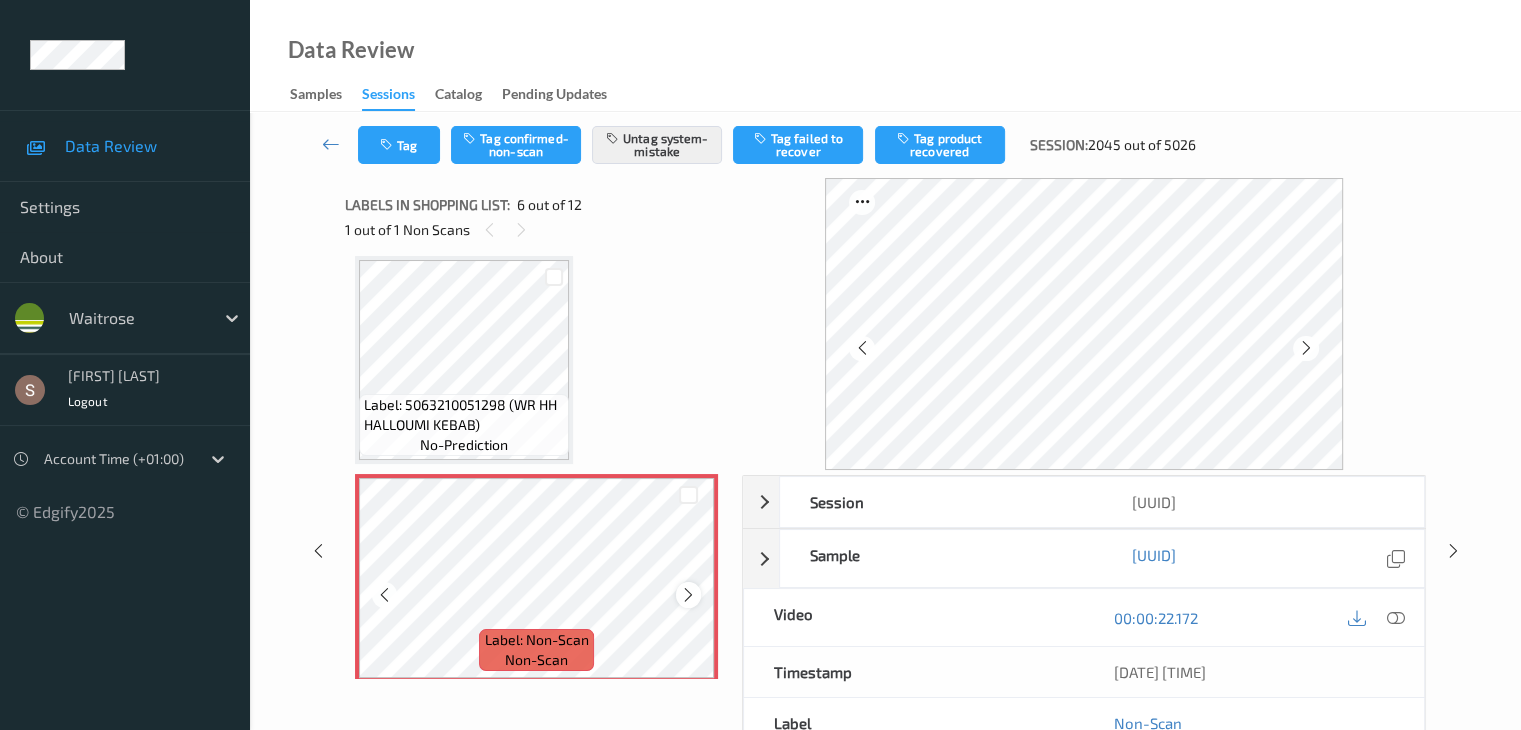 click at bounding box center (688, 594) 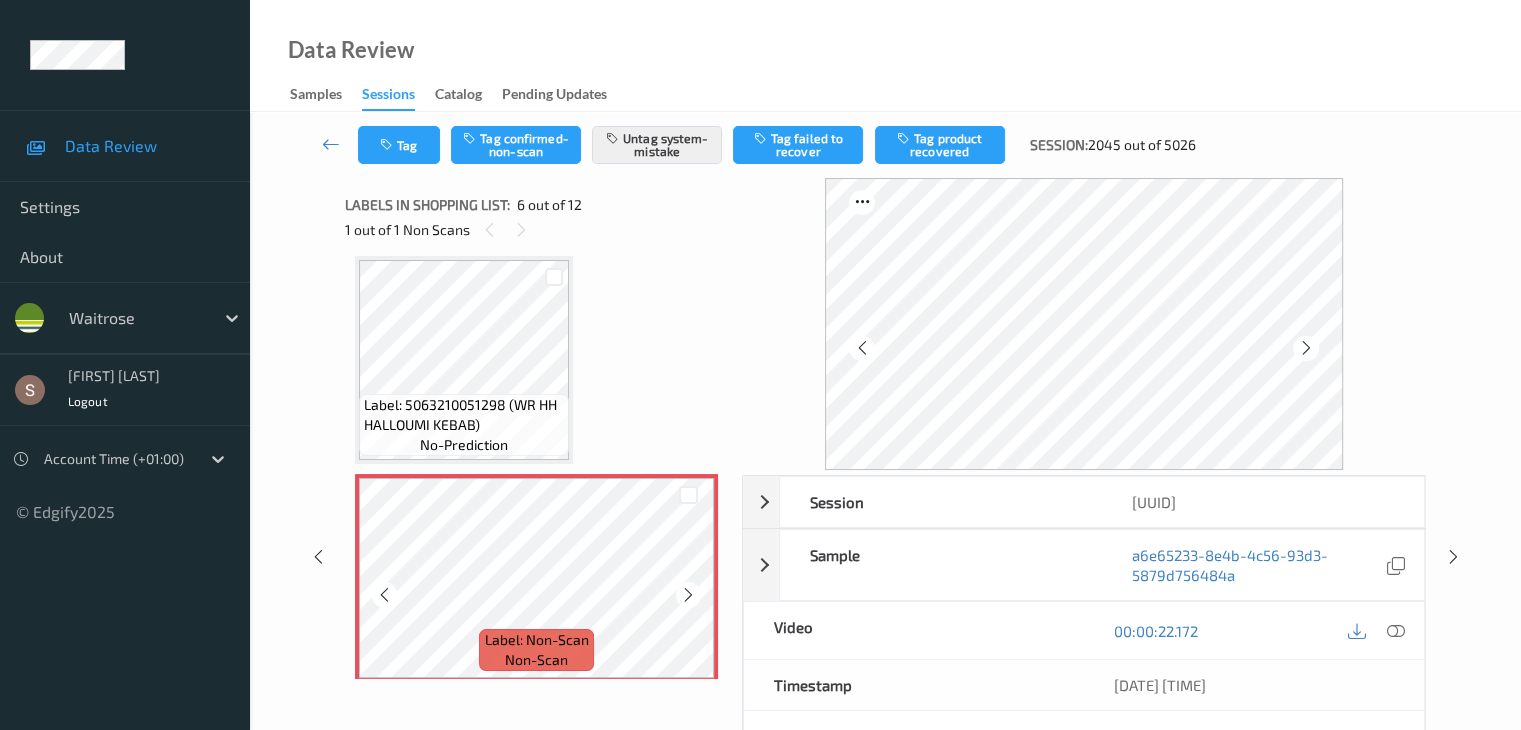 click at bounding box center (688, 594) 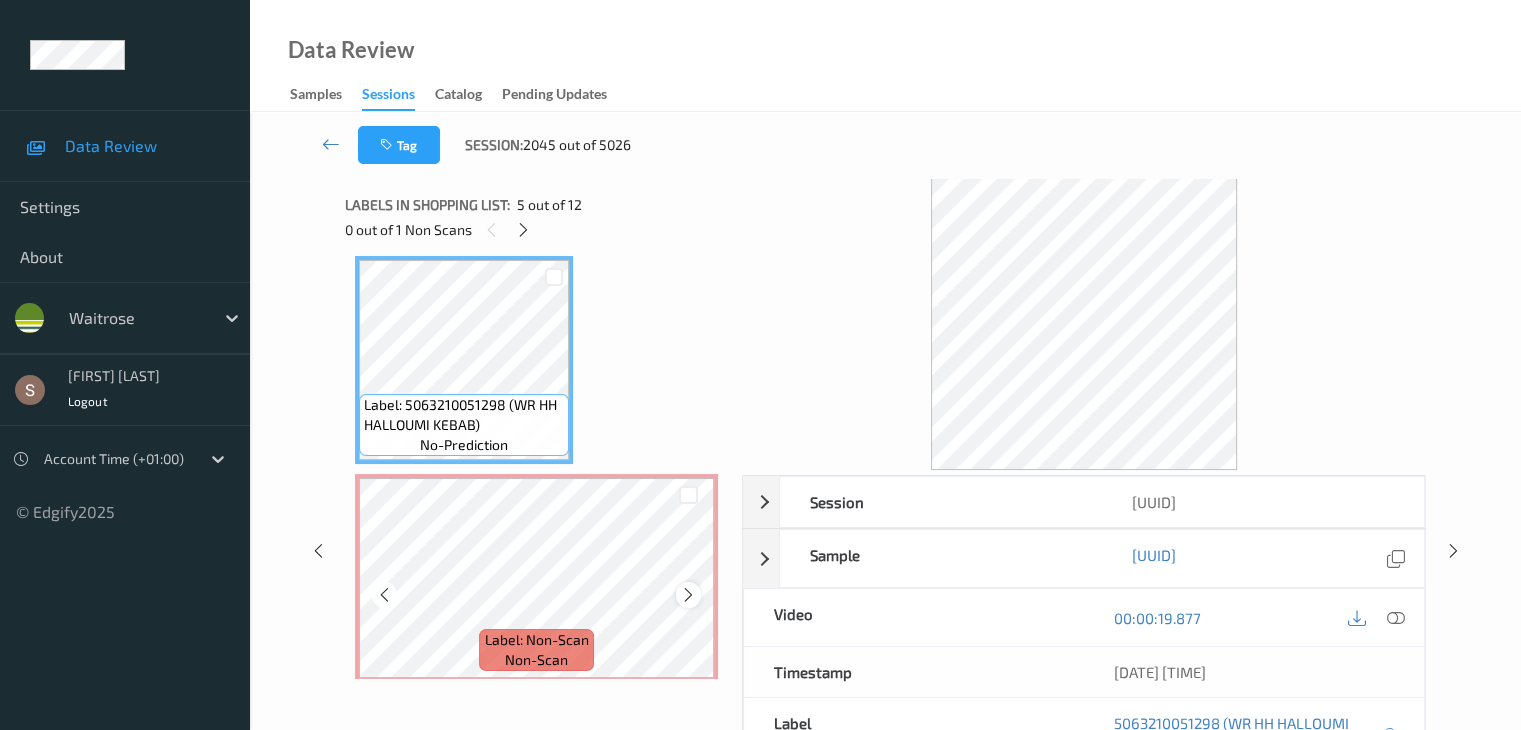 click at bounding box center [688, 595] 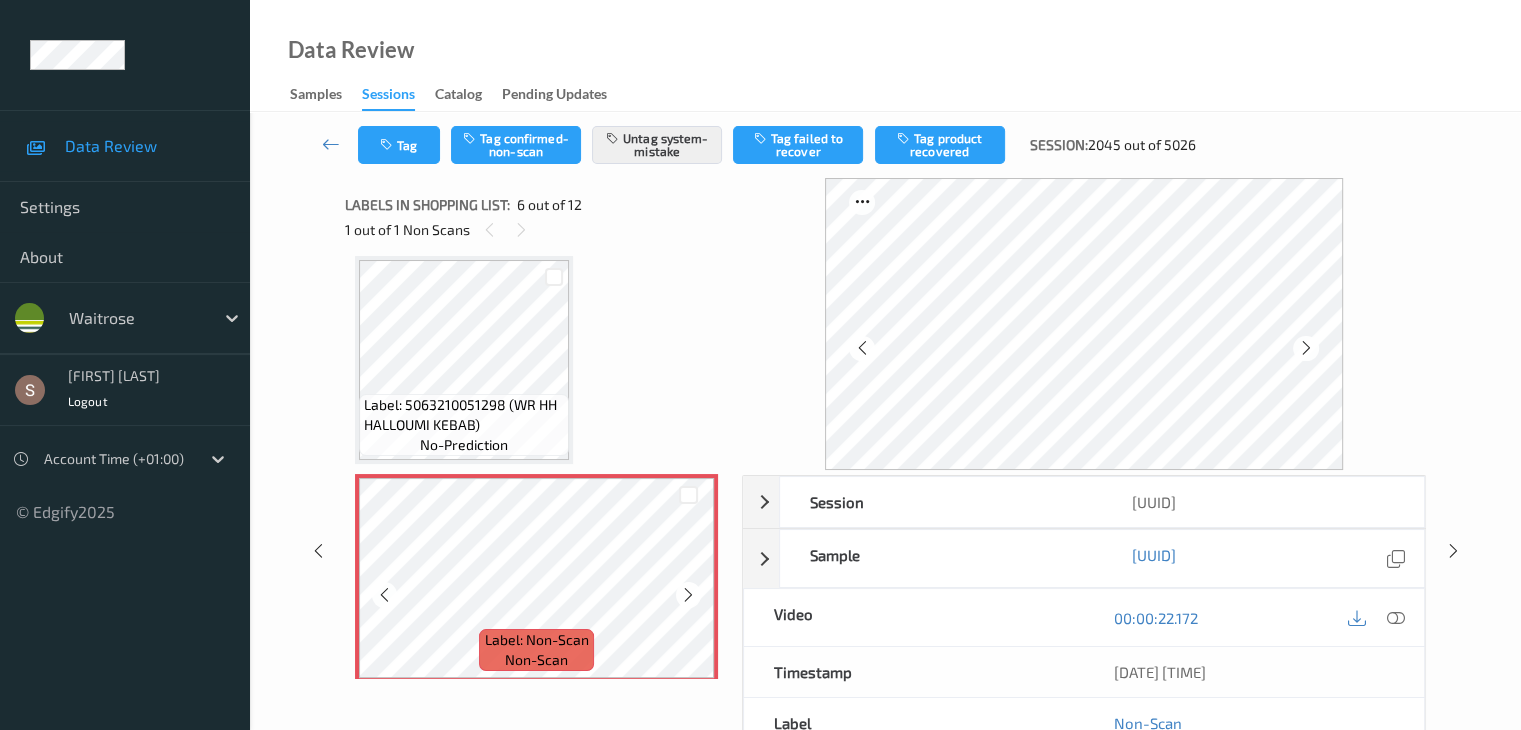 click at bounding box center [688, 595] 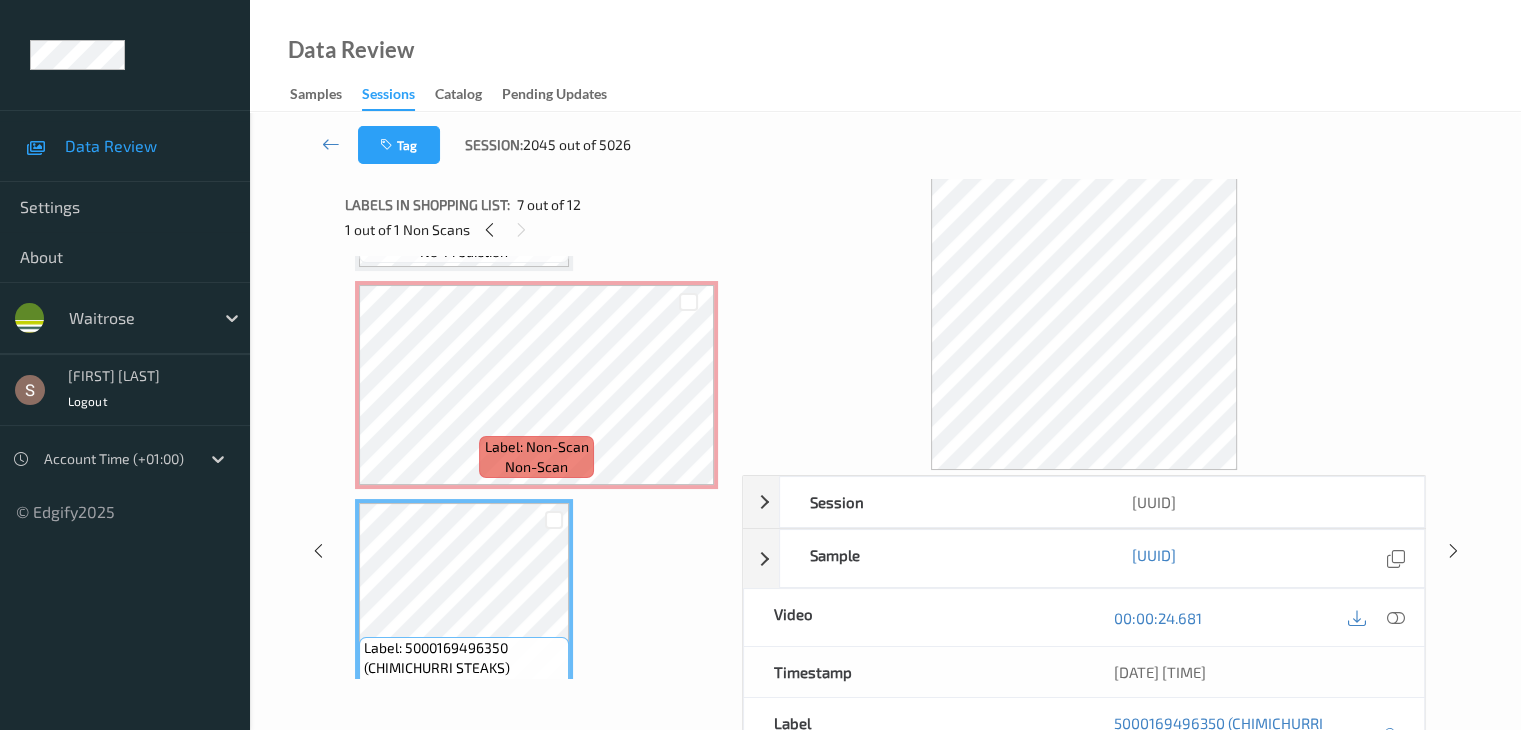 scroll, scrollTop: 982, scrollLeft: 0, axis: vertical 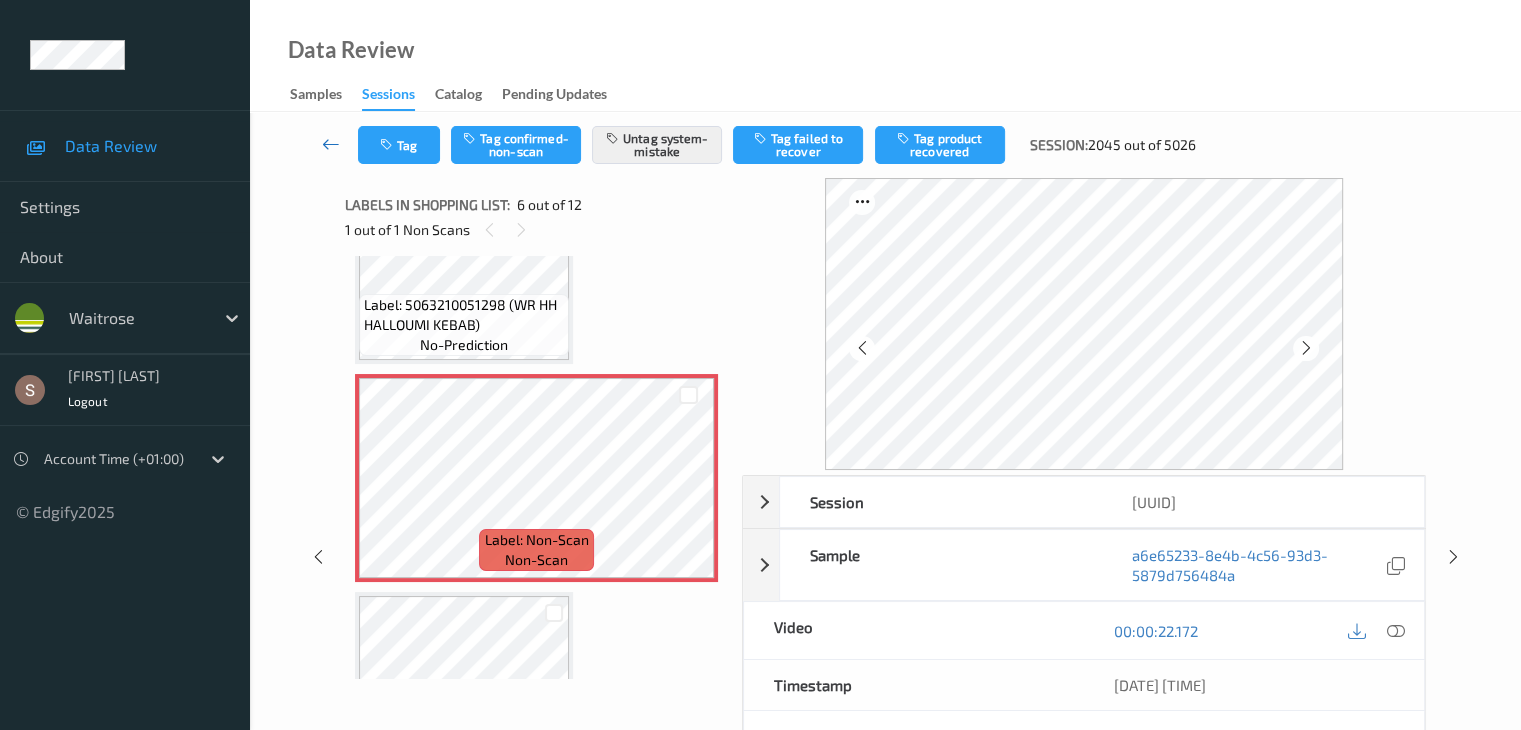 click at bounding box center (331, 145) 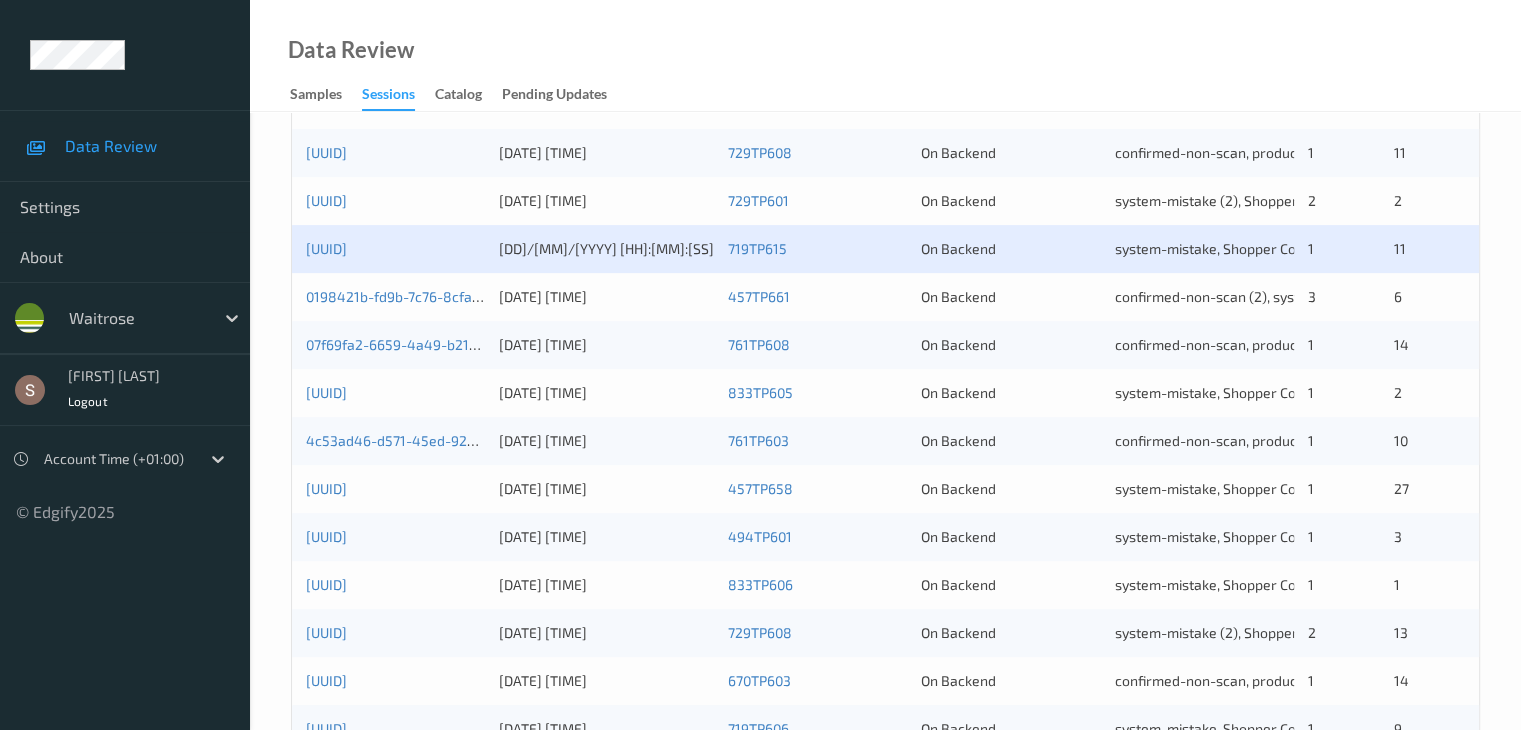 scroll, scrollTop: 700, scrollLeft: 0, axis: vertical 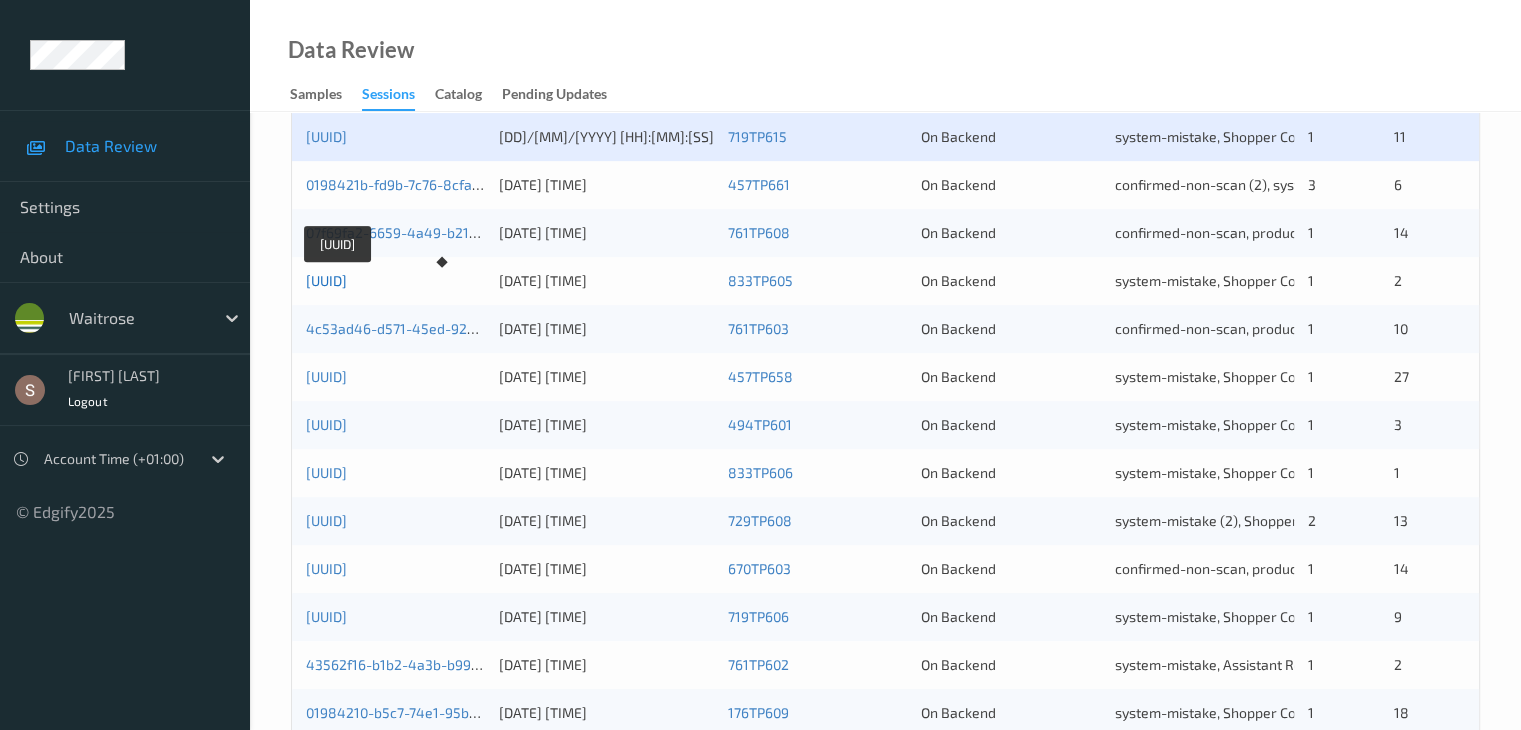 click on "[UUID]" at bounding box center (326, 280) 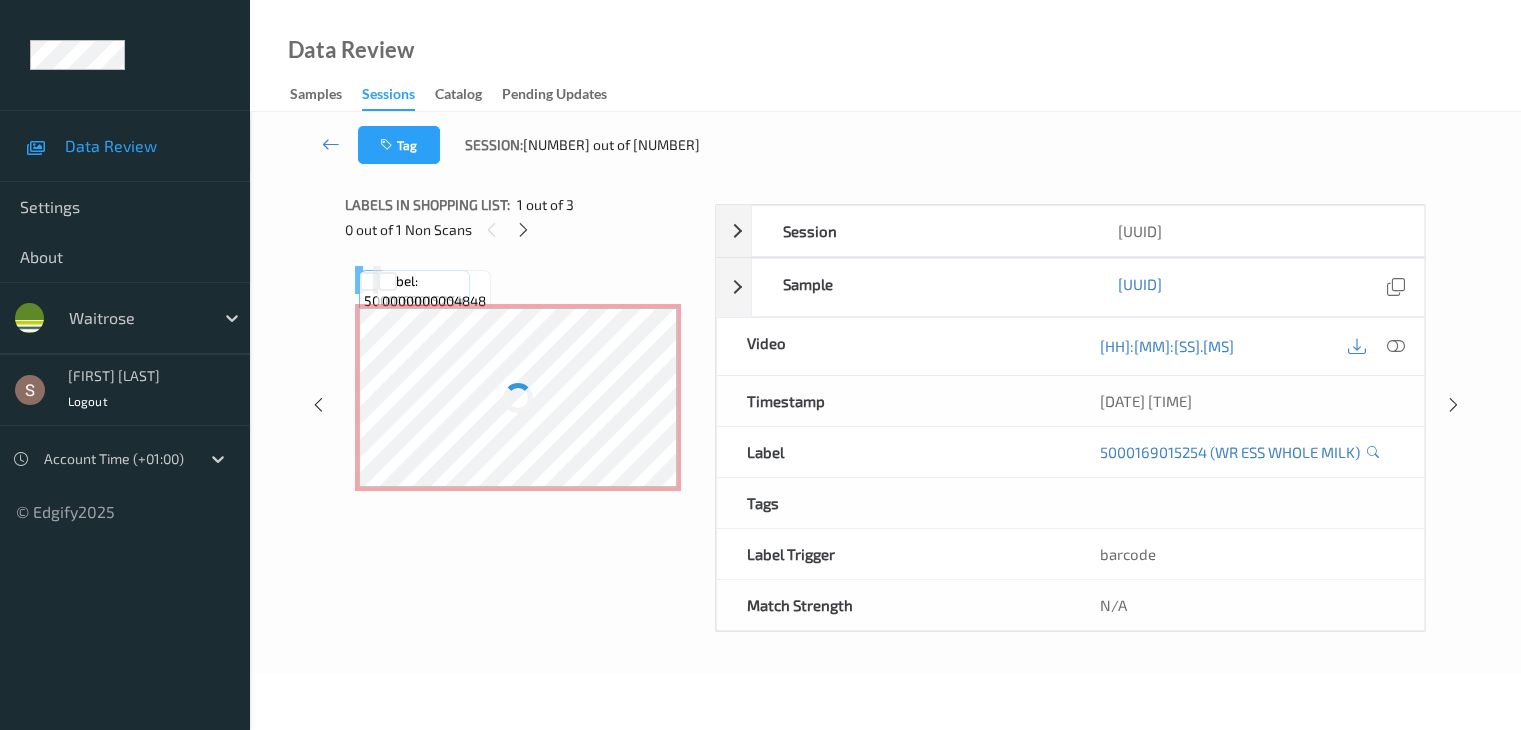 scroll, scrollTop: 0, scrollLeft: 0, axis: both 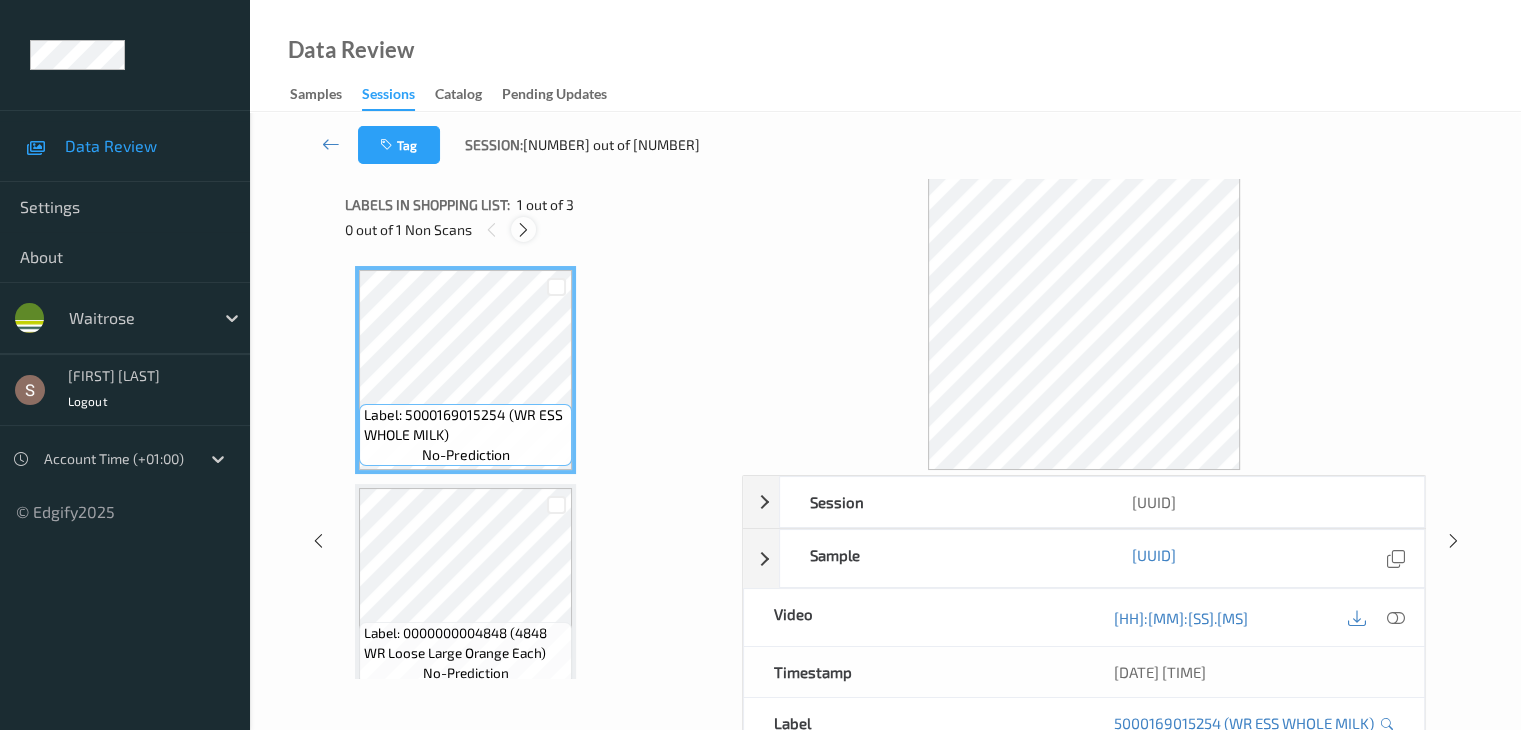 click at bounding box center (523, 230) 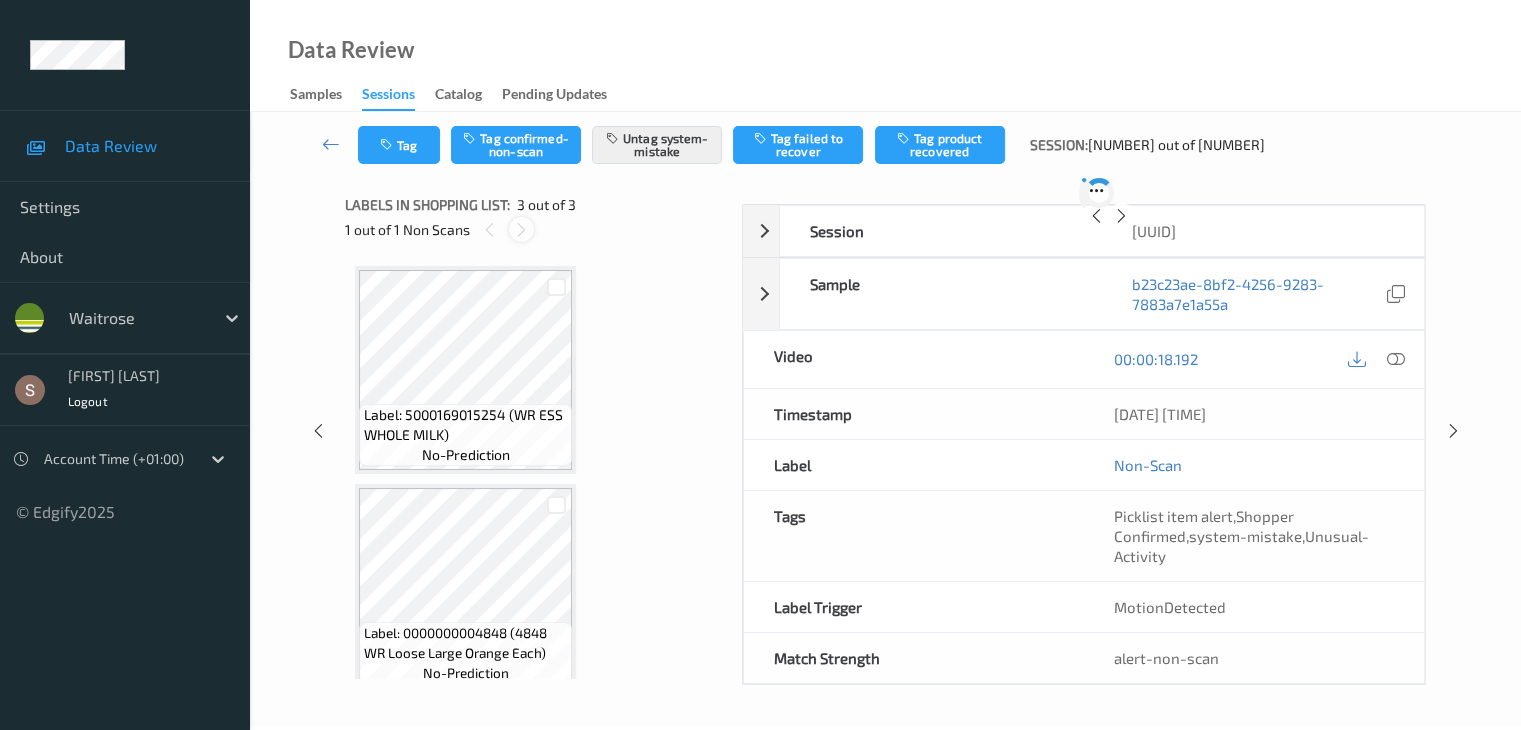 scroll, scrollTop: 228, scrollLeft: 0, axis: vertical 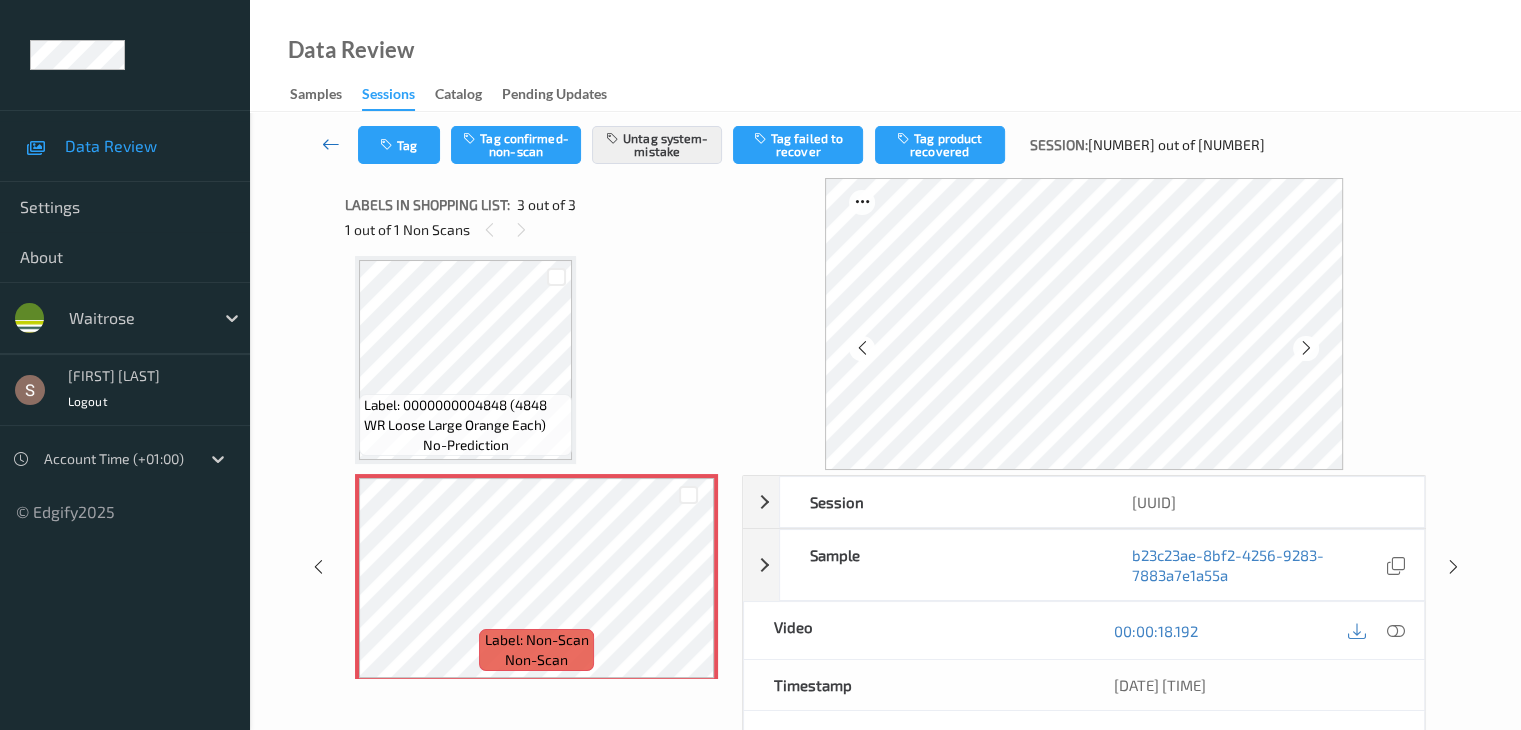 click at bounding box center [331, 144] 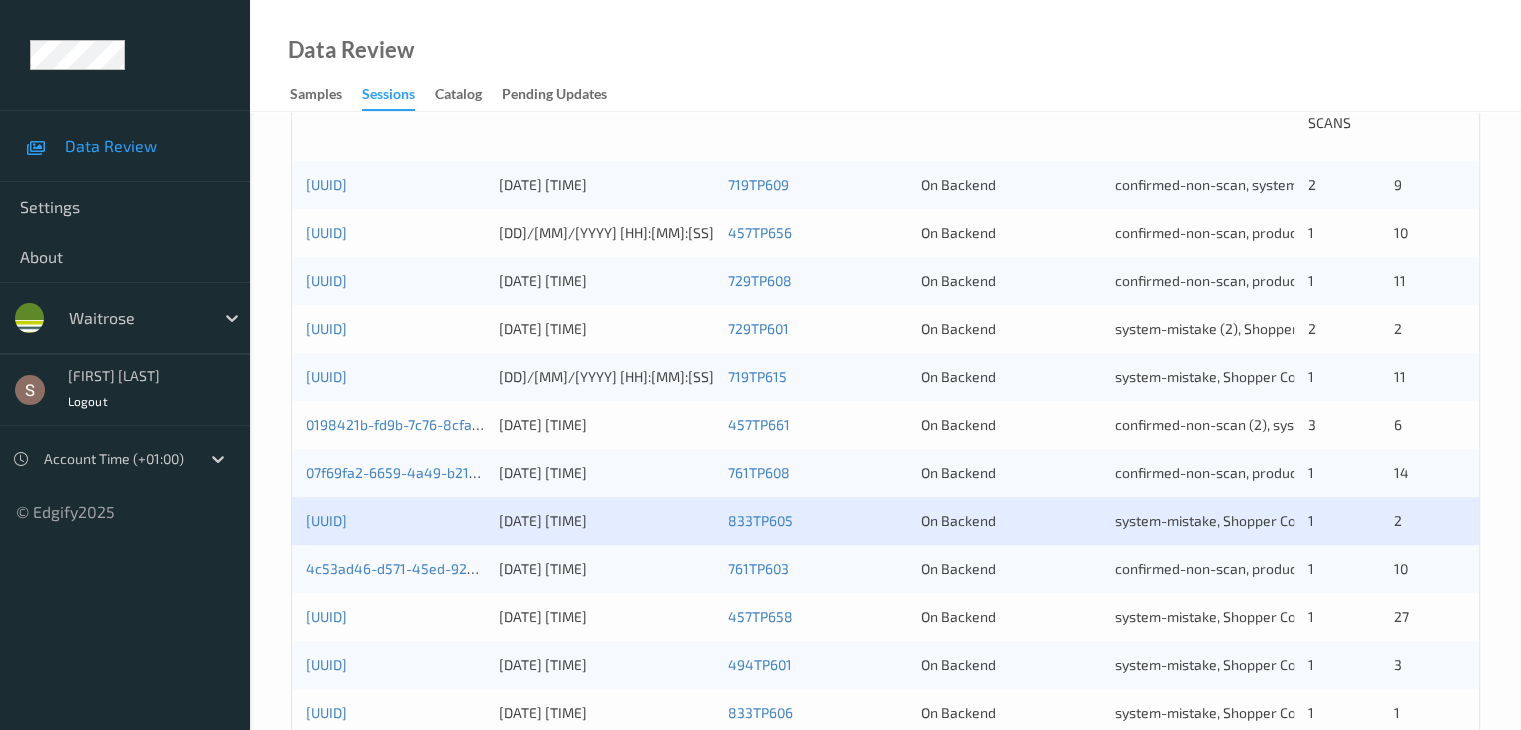 scroll, scrollTop: 600, scrollLeft: 0, axis: vertical 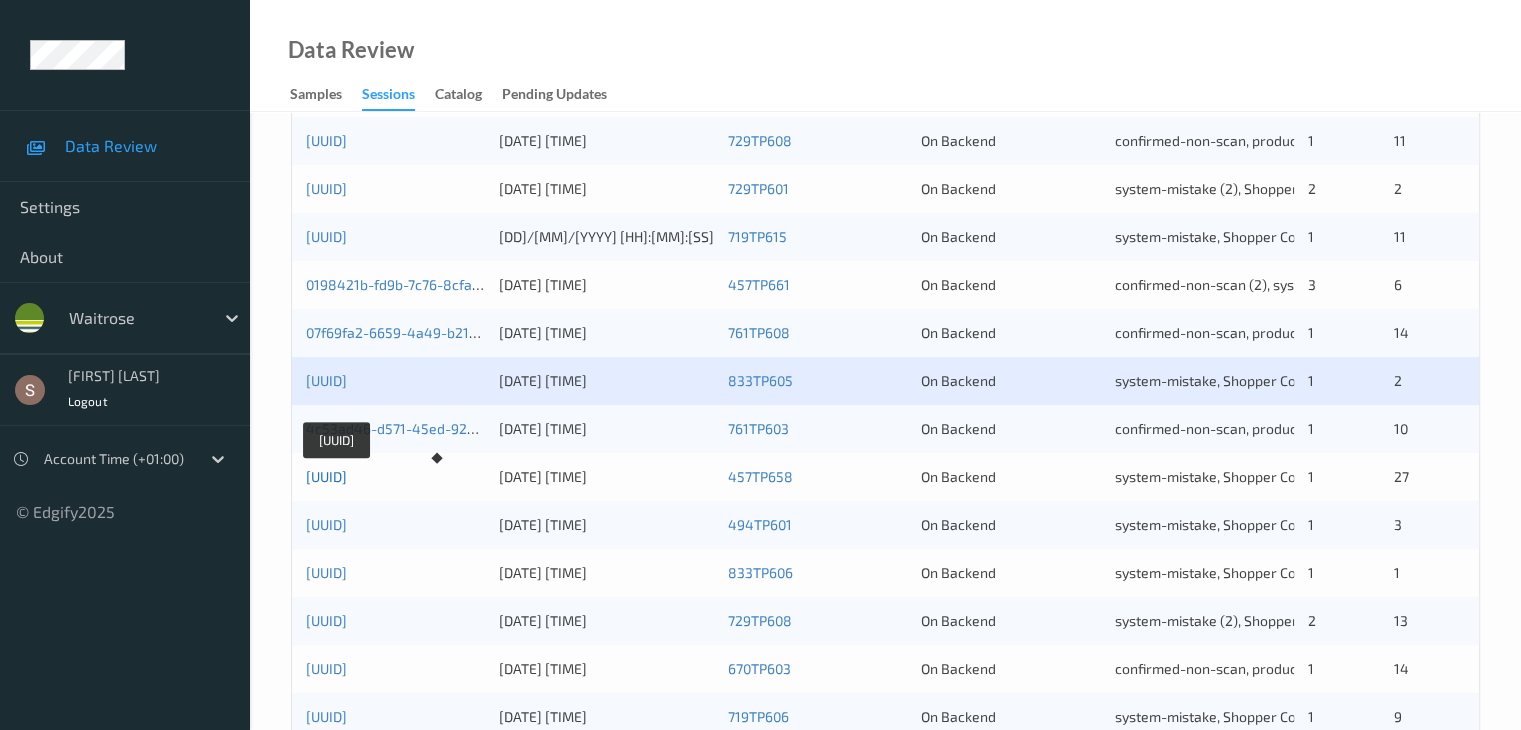 click on "[UUID]" at bounding box center (326, 476) 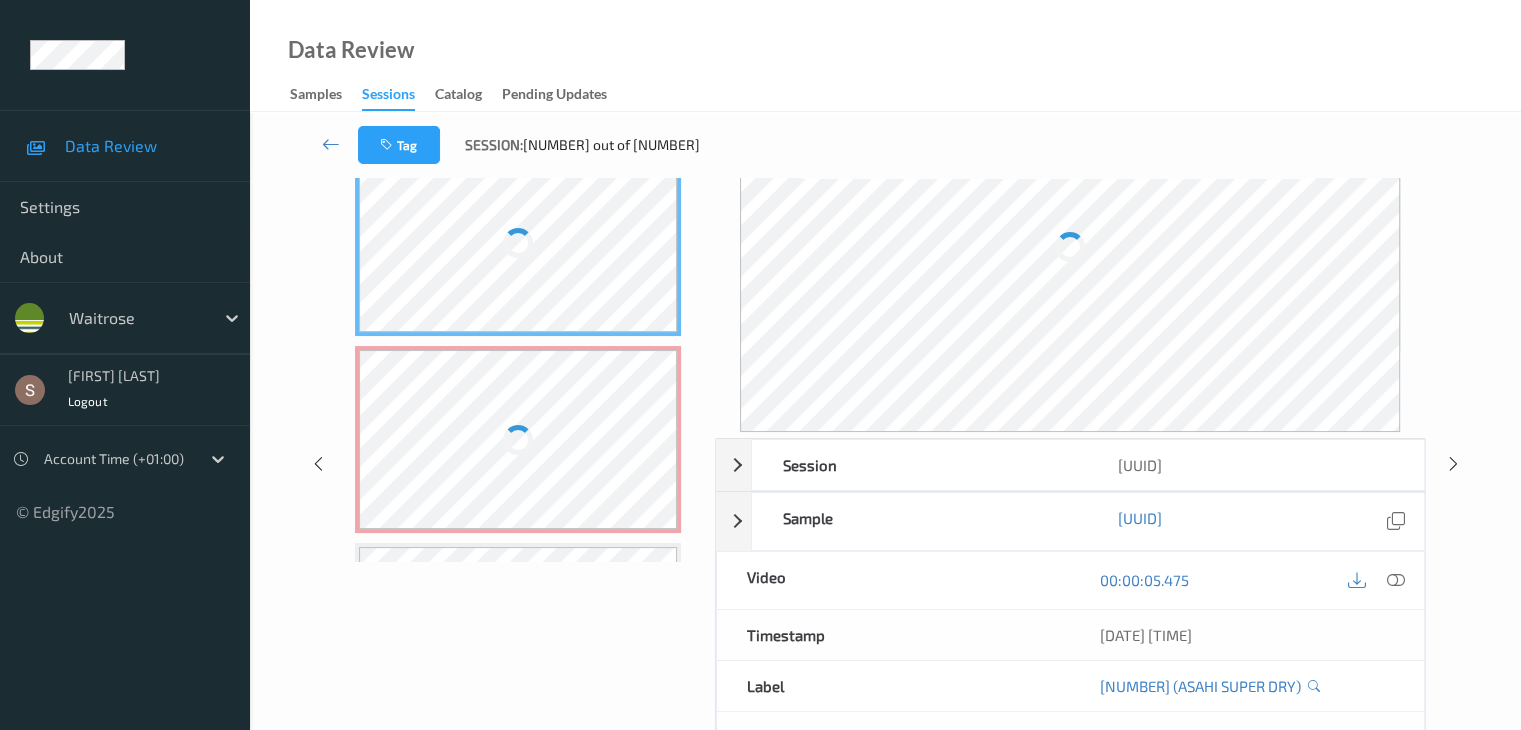 scroll, scrollTop: 0, scrollLeft: 0, axis: both 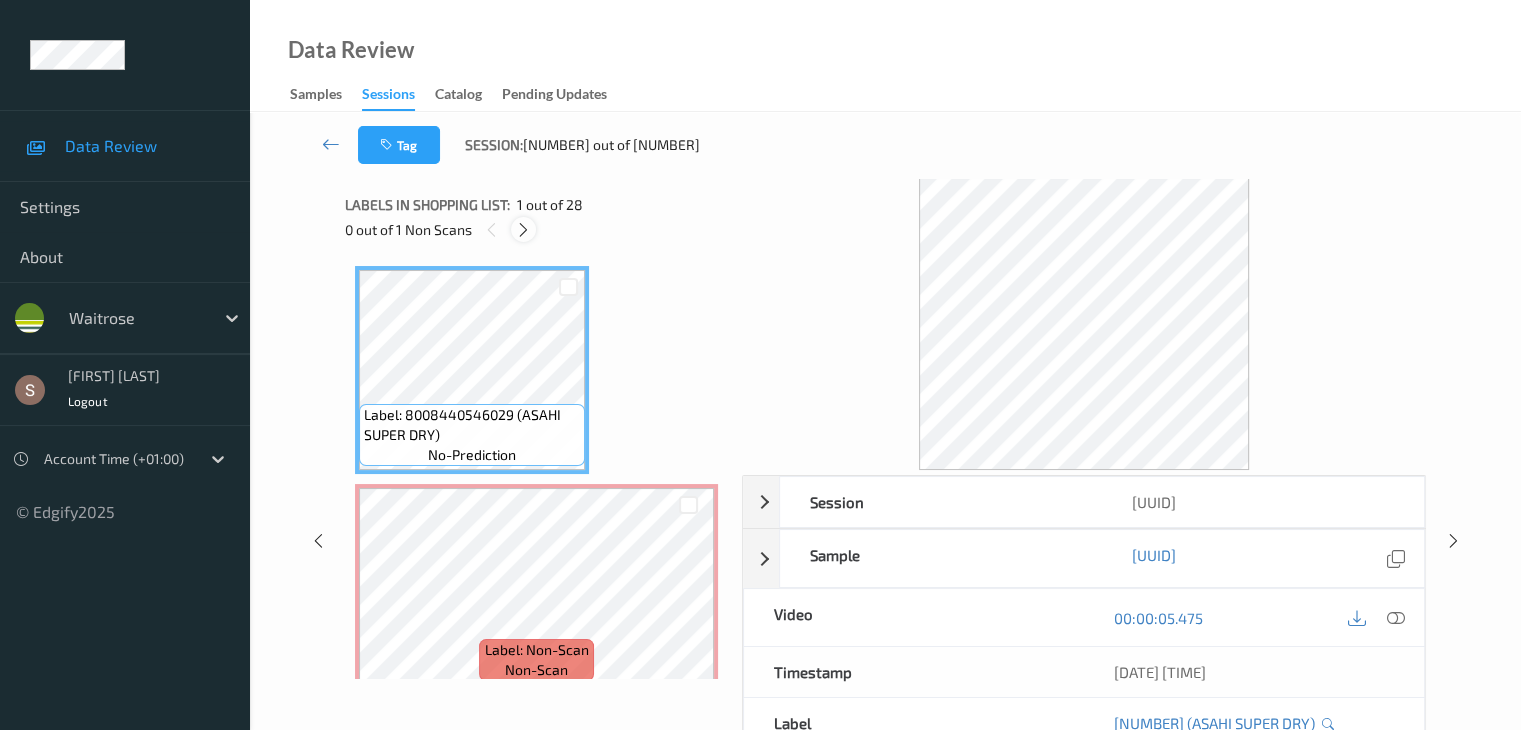 click at bounding box center (523, 230) 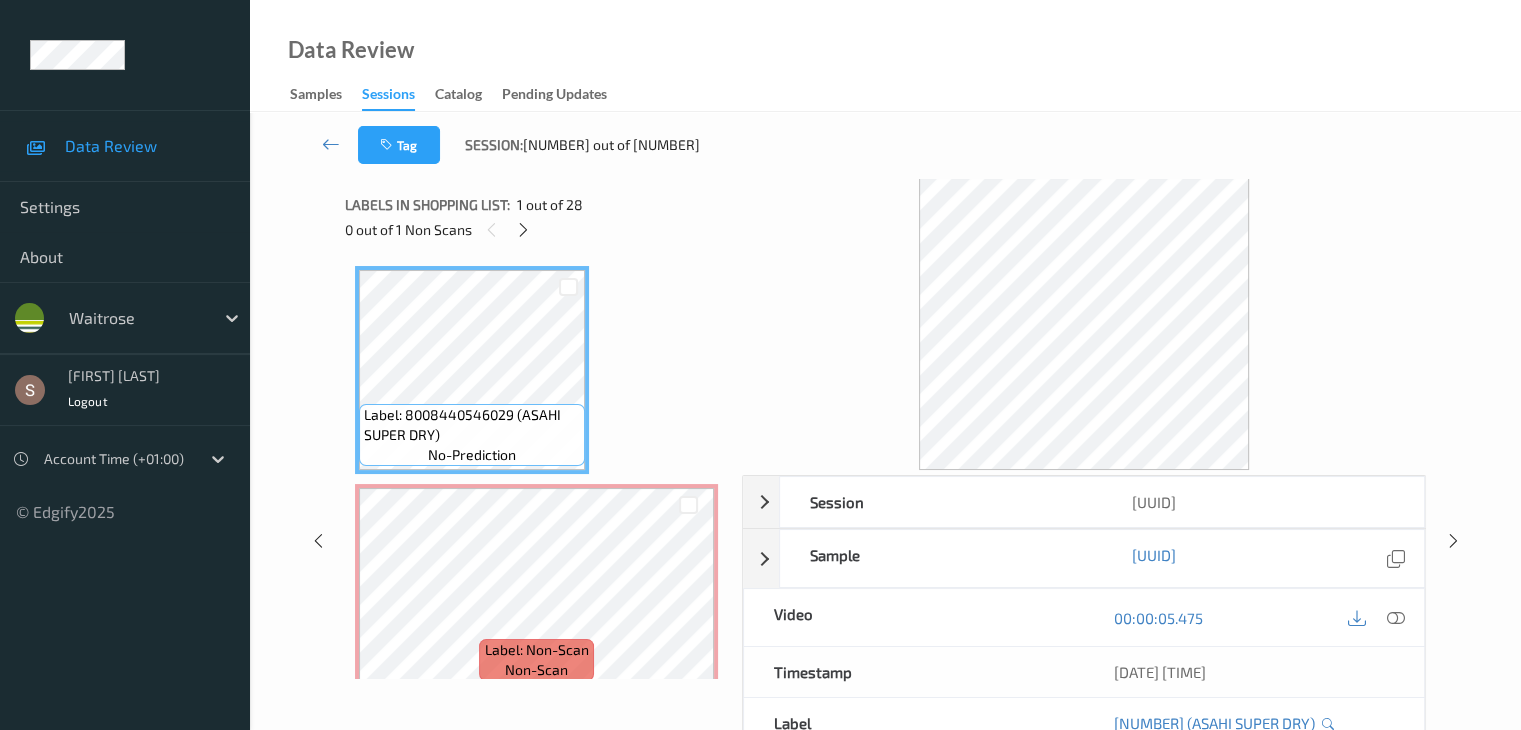 scroll, scrollTop: 10, scrollLeft: 0, axis: vertical 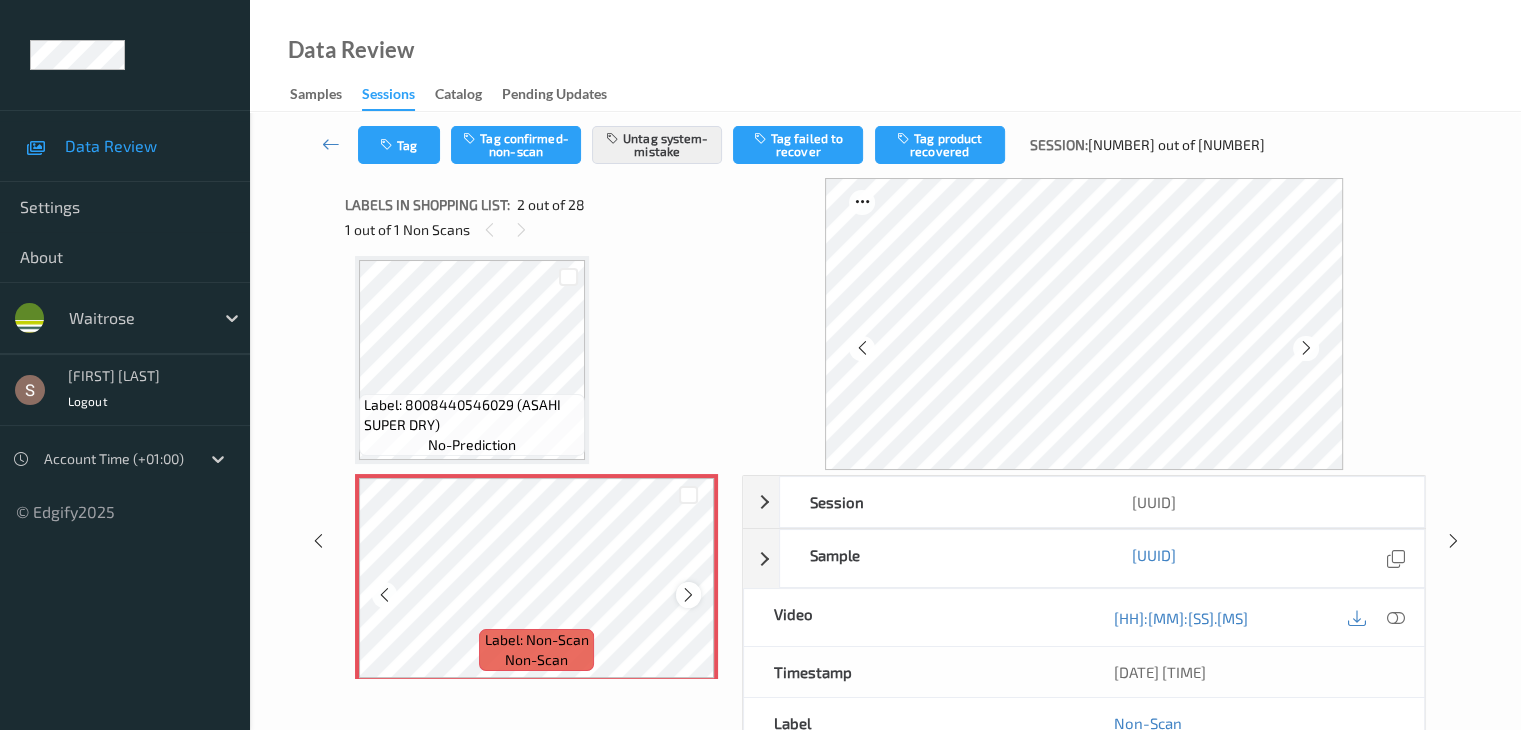 click at bounding box center (688, 595) 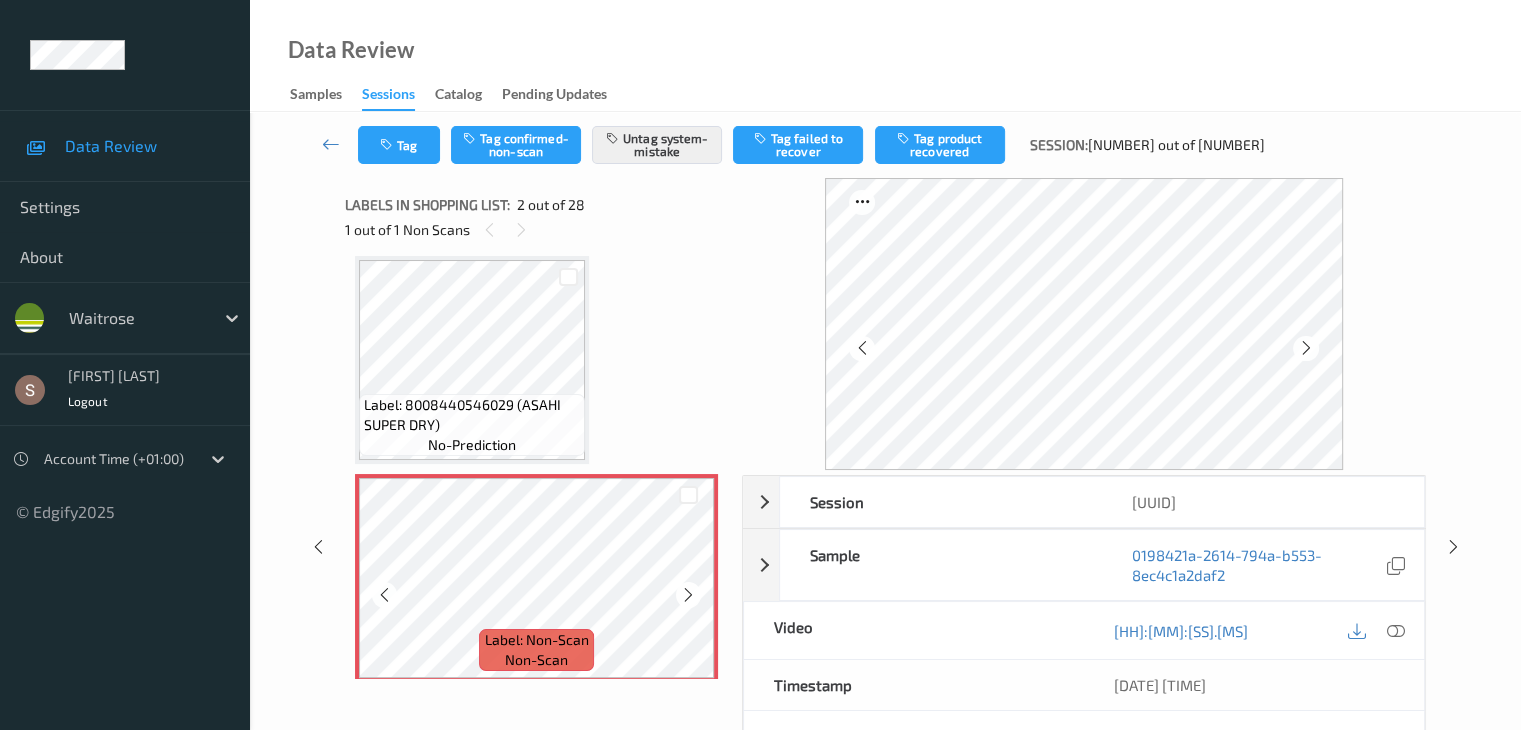 click at bounding box center [688, 595] 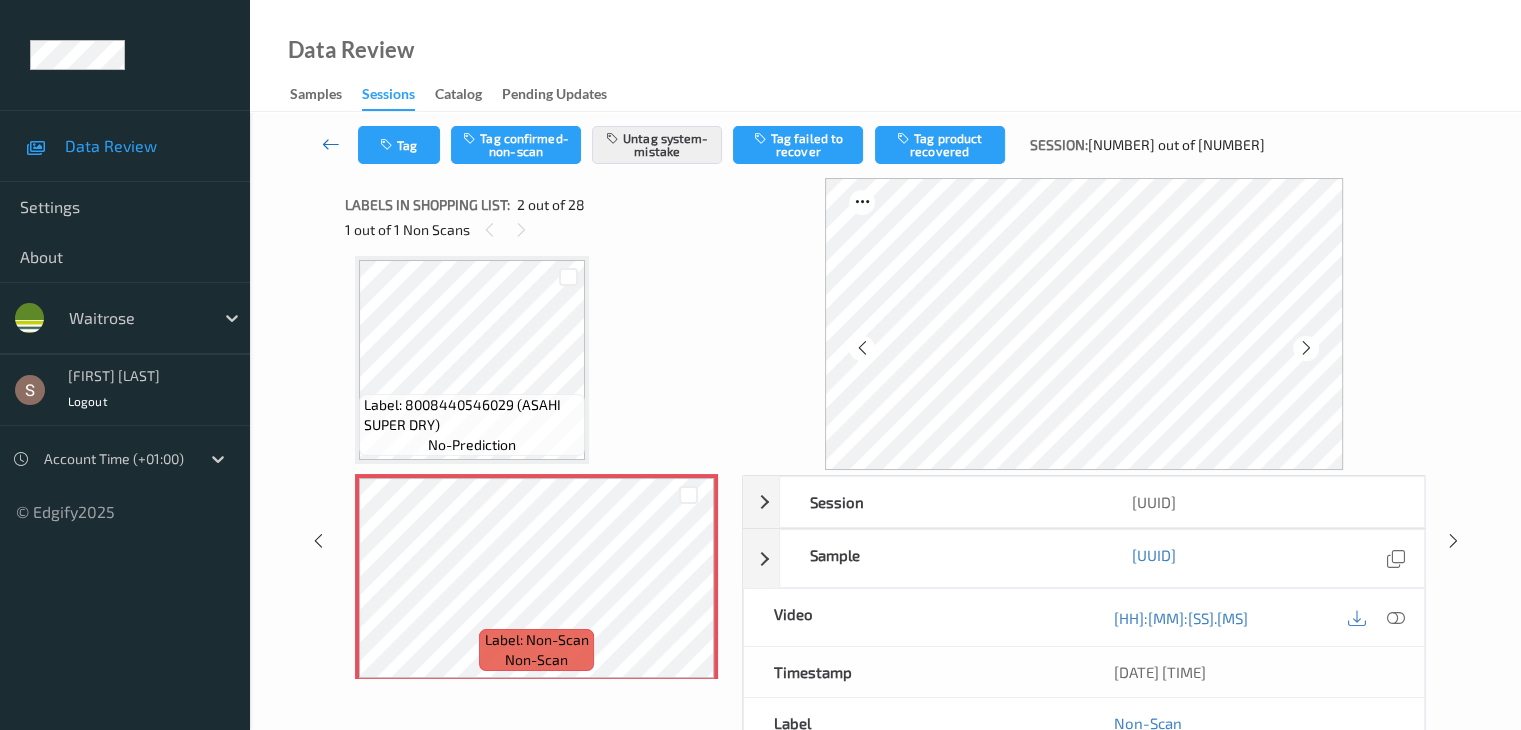 click at bounding box center (331, 144) 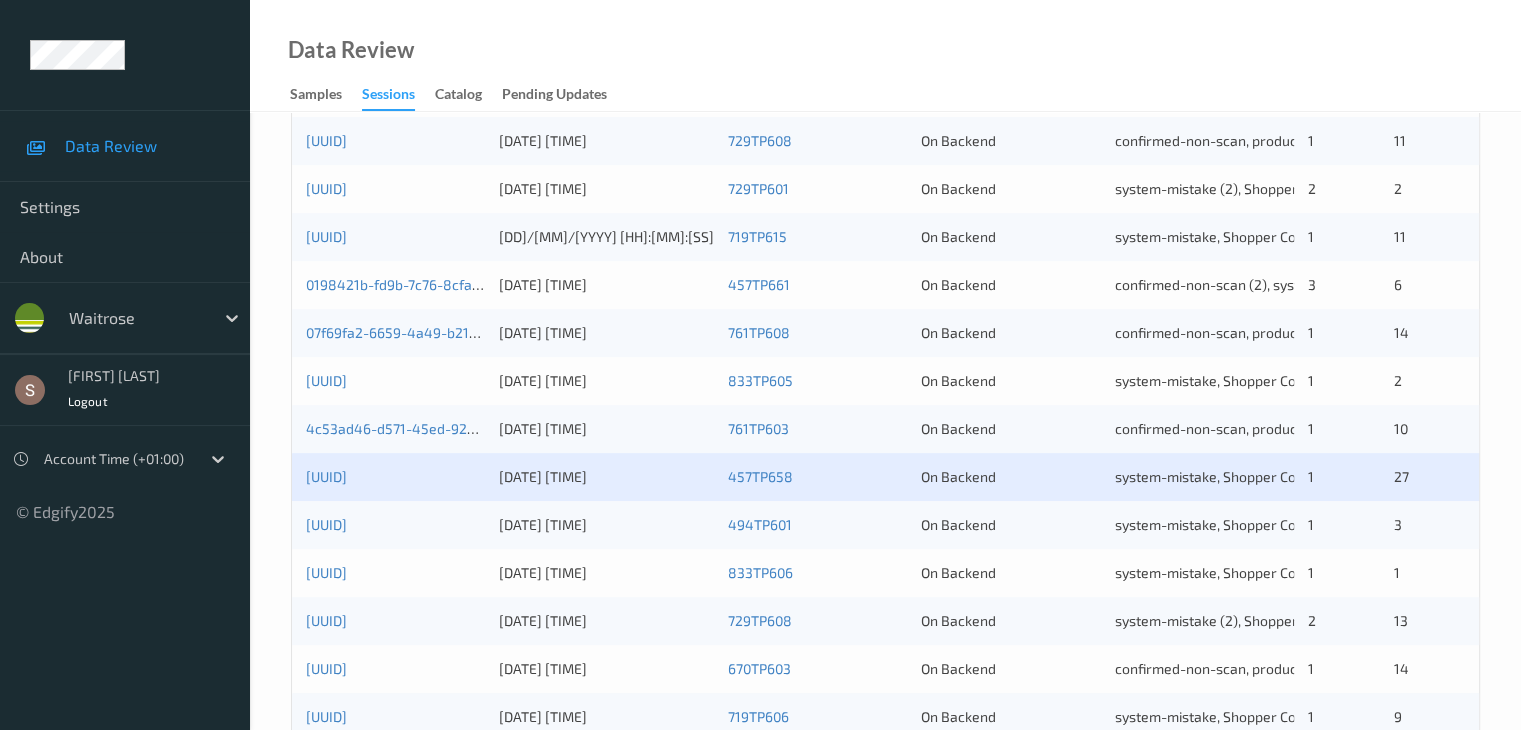 scroll, scrollTop: 932, scrollLeft: 0, axis: vertical 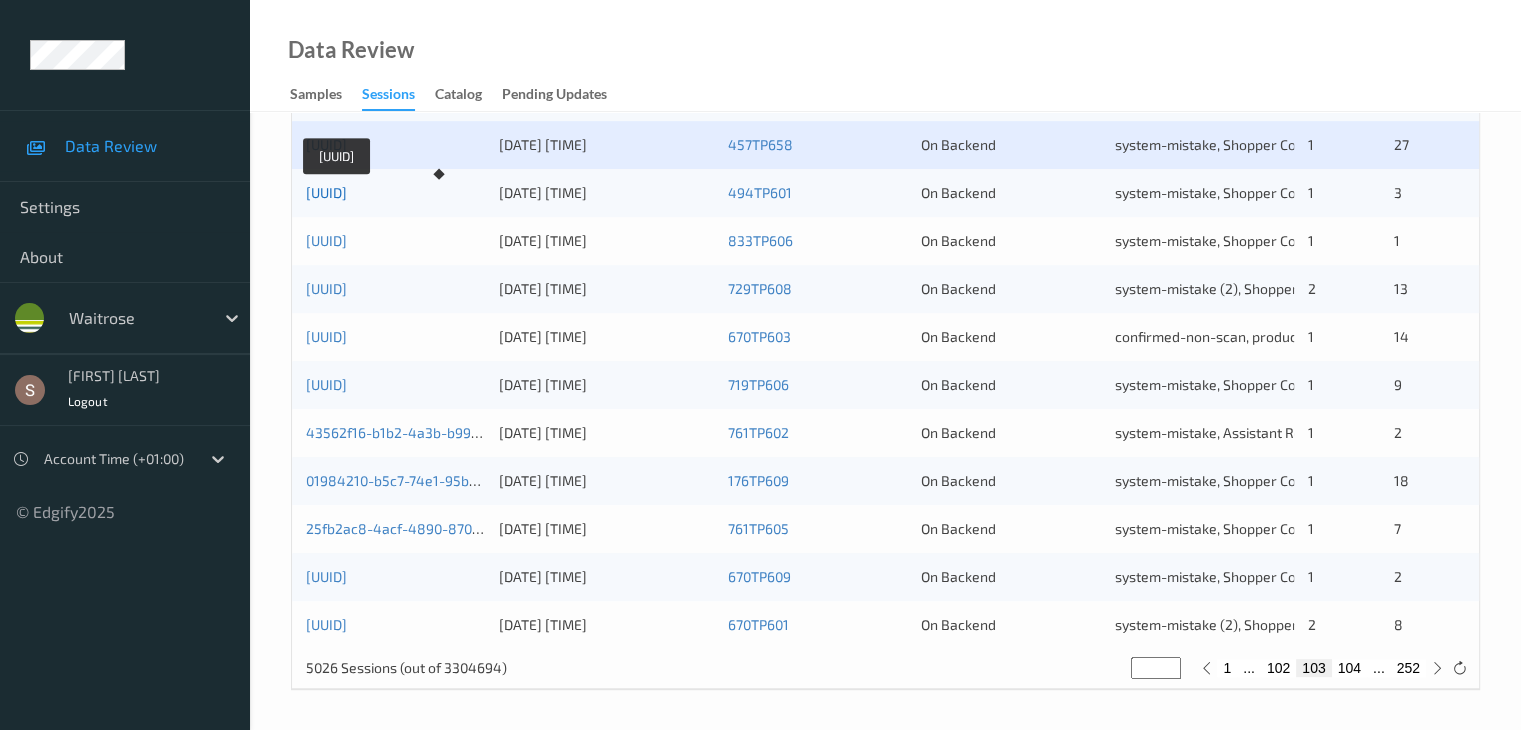 click on "[UUID]" at bounding box center [326, 192] 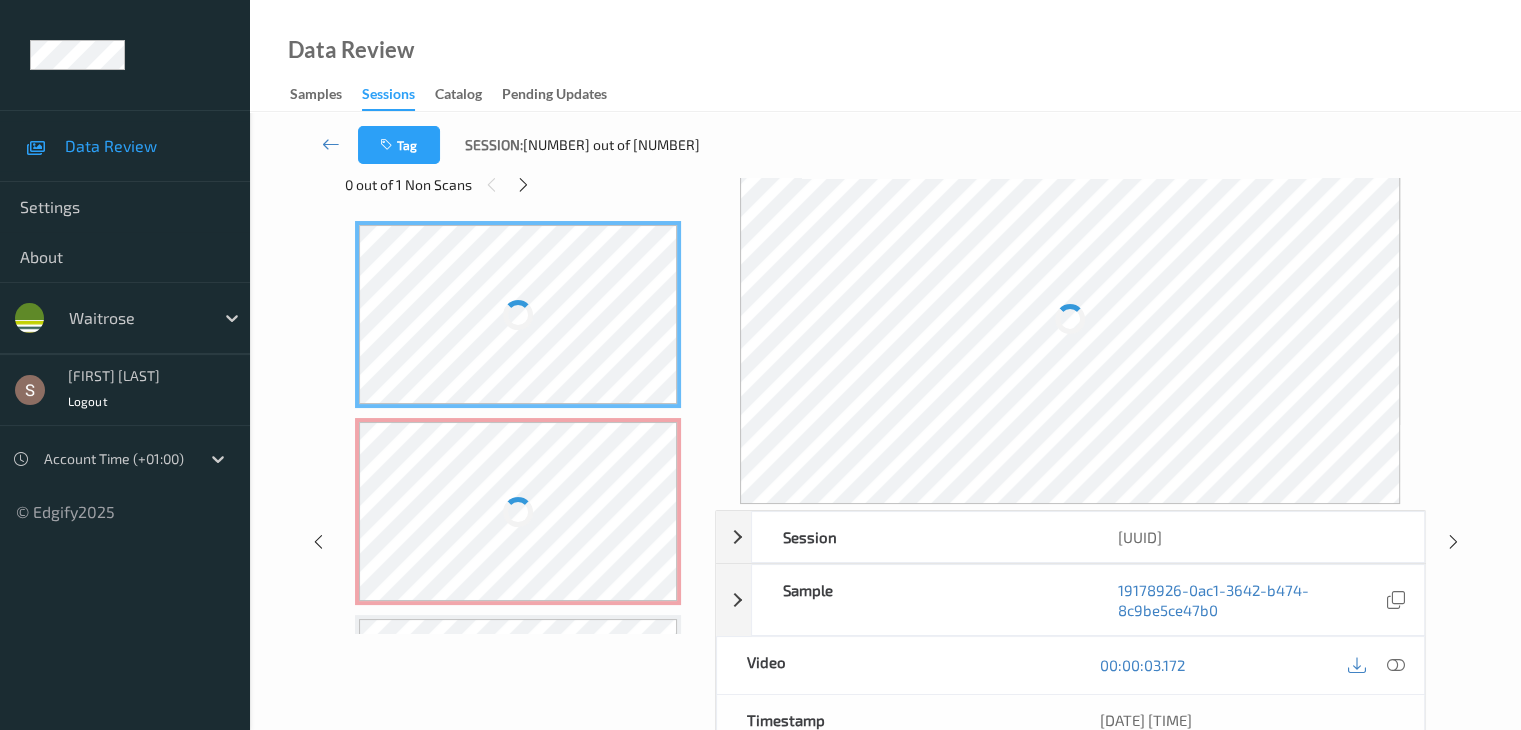 scroll, scrollTop: 0, scrollLeft: 0, axis: both 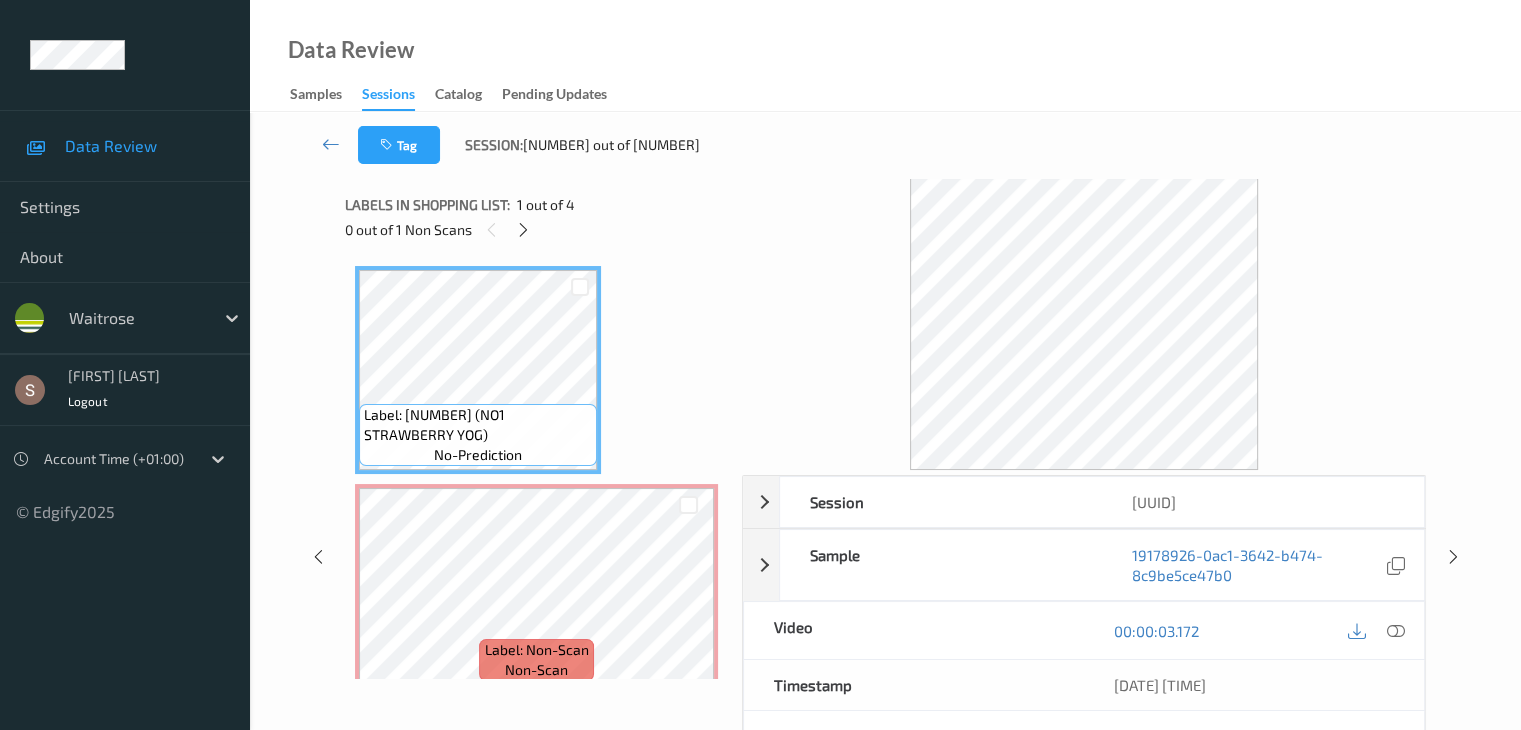 click on "Labels in shopping list: 1 out of 4 0 out of 1 Non Scans" at bounding box center [536, 217] 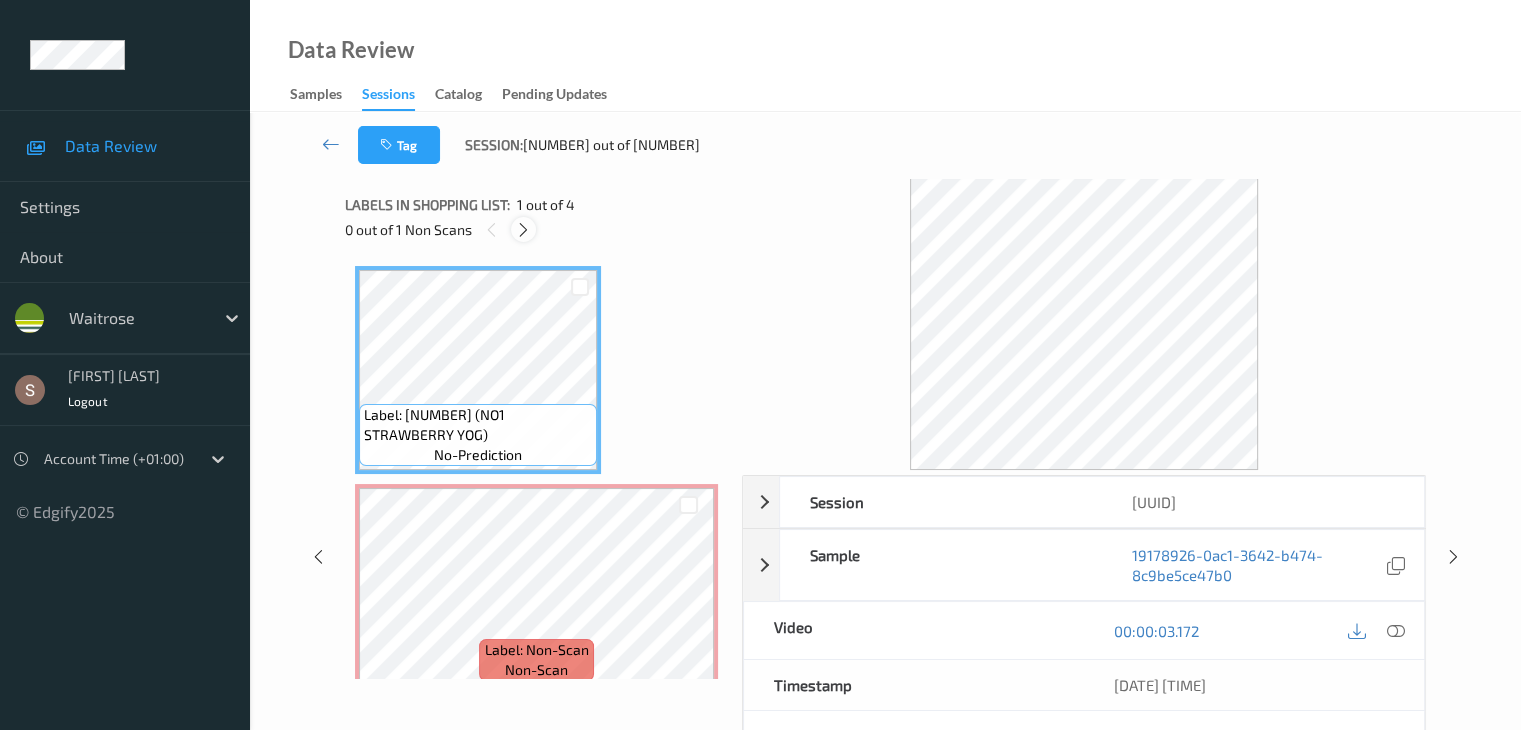 click at bounding box center [523, 230] 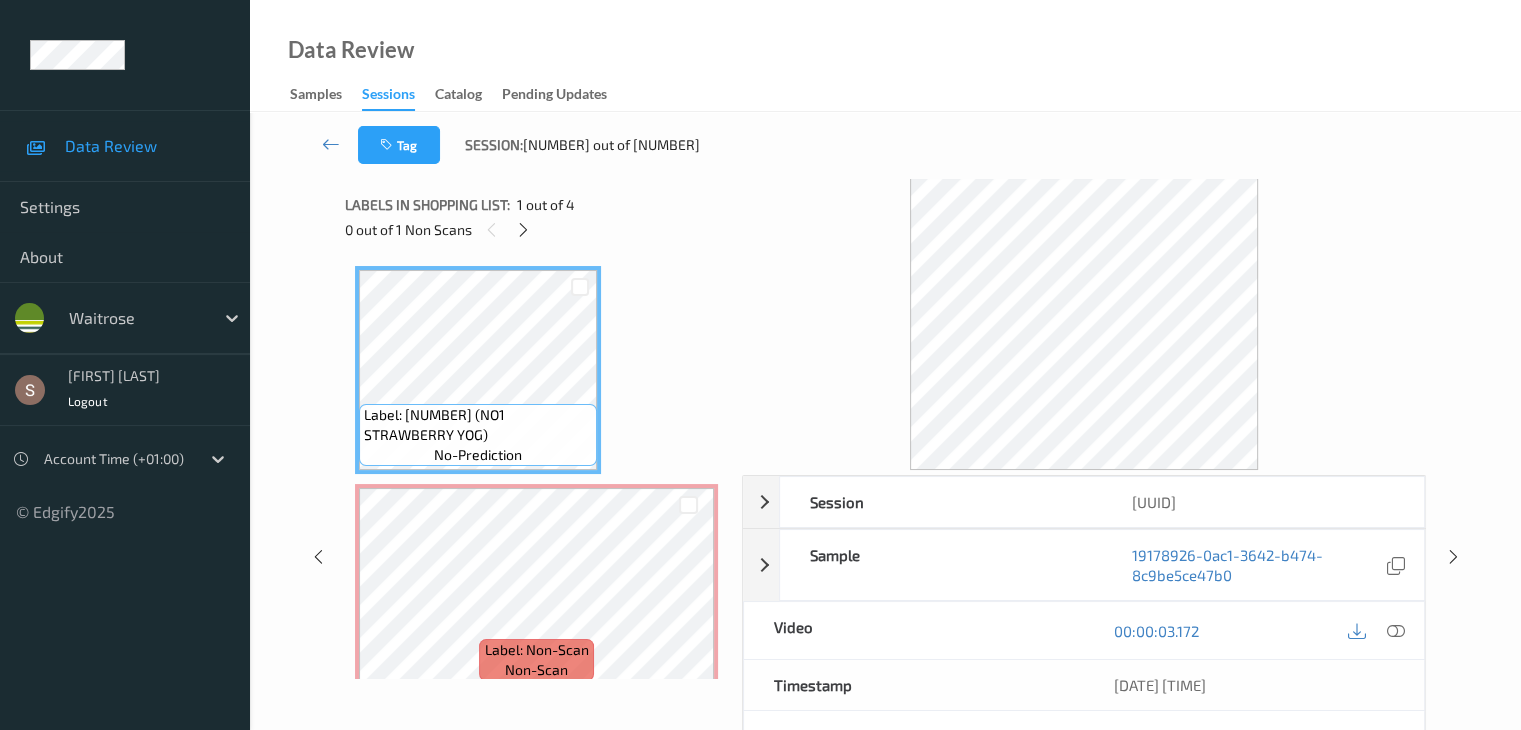 scroll, scrollTop: 10, scrollLeft: 0, axis: vertical 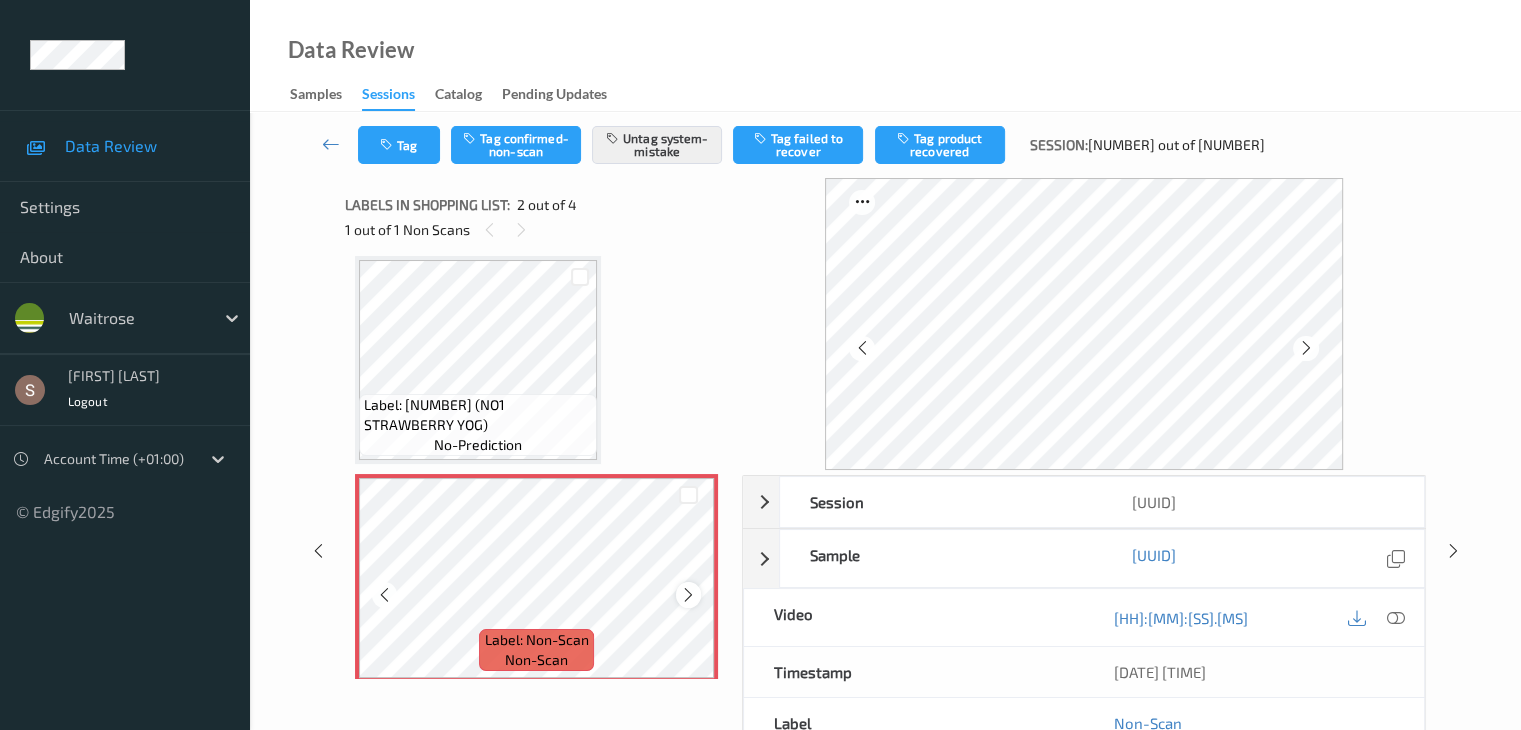 click at bounding box center (688, 595) 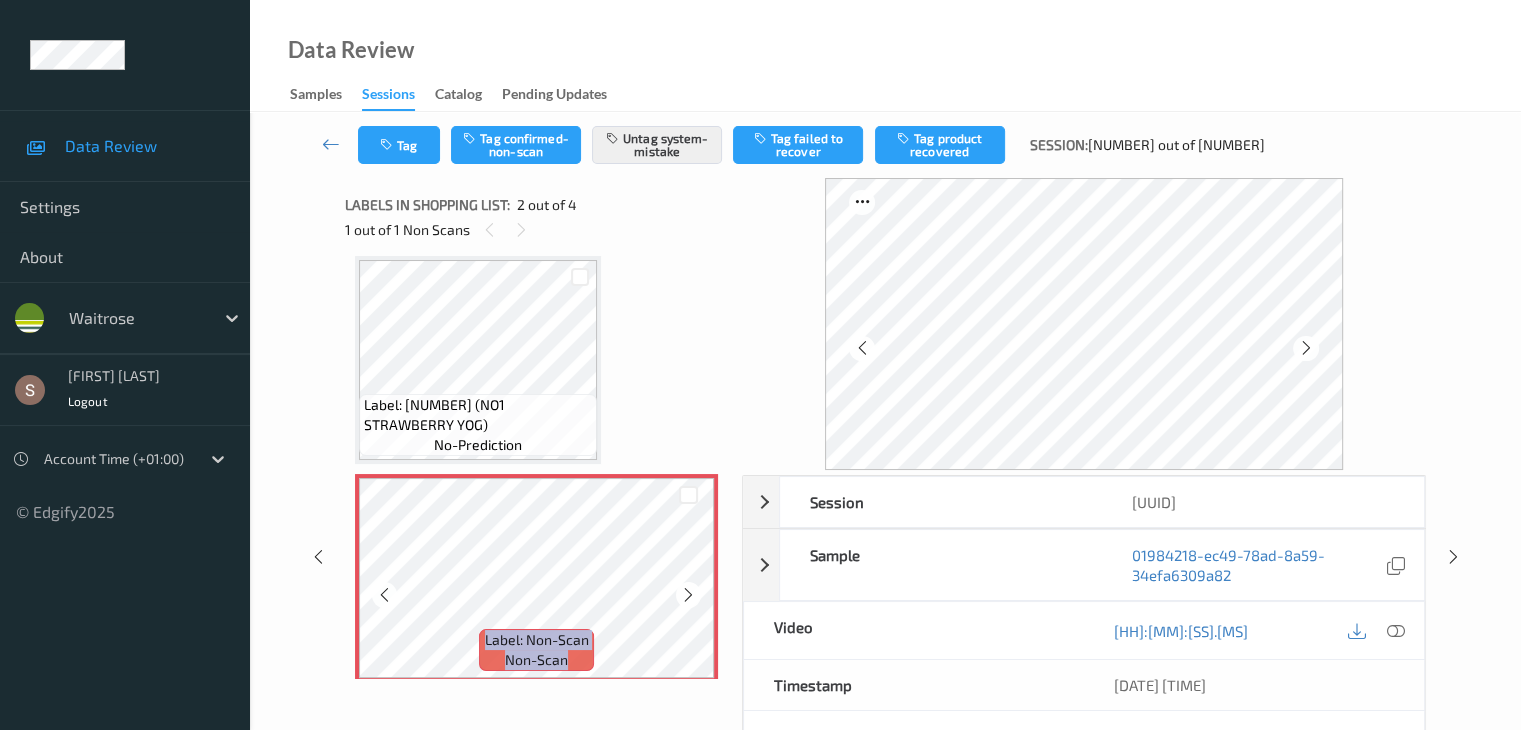 click at bounding box center [688, 595] 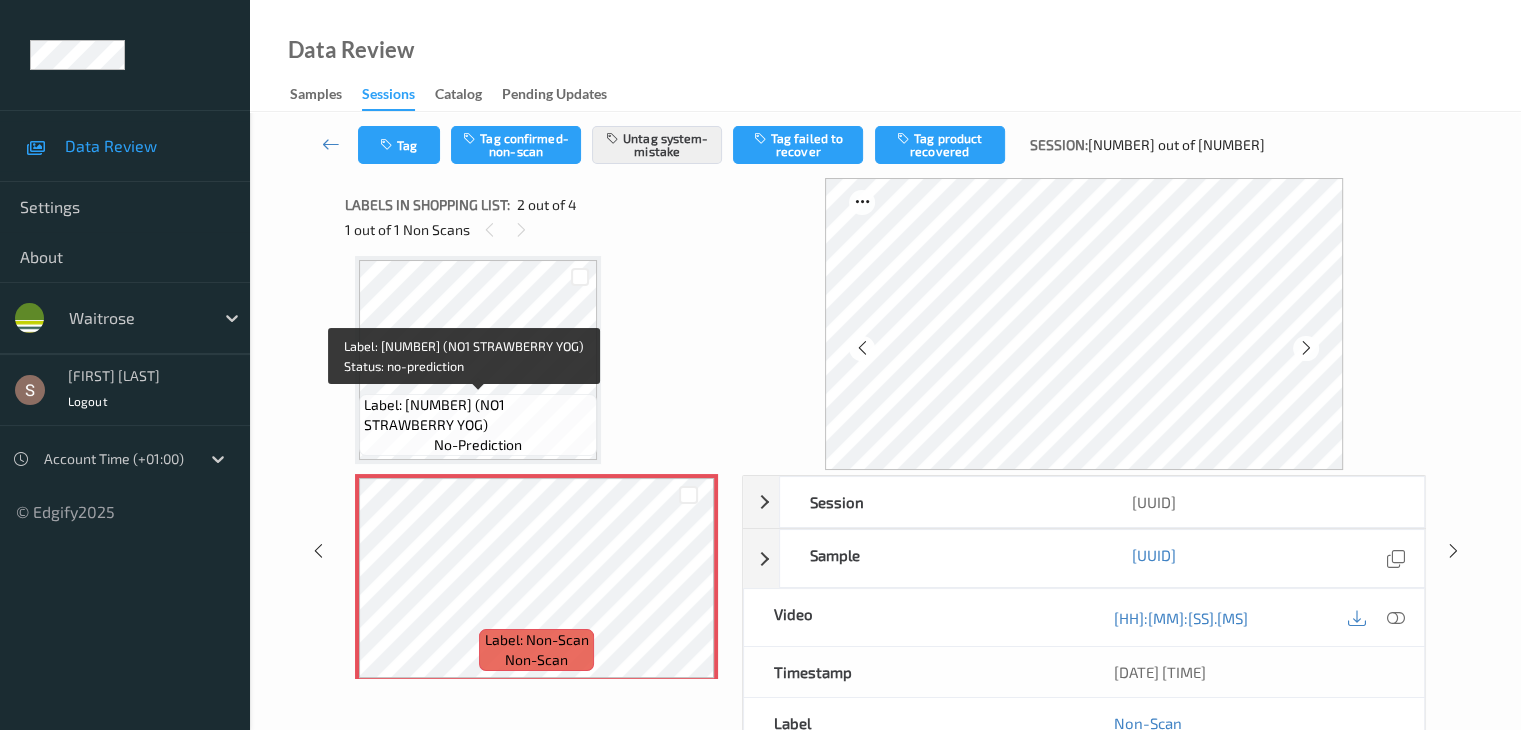 click on "Label: [NUMBER] (NO1 STRAWBERRY YOG)" at bounding box center (478, 415) 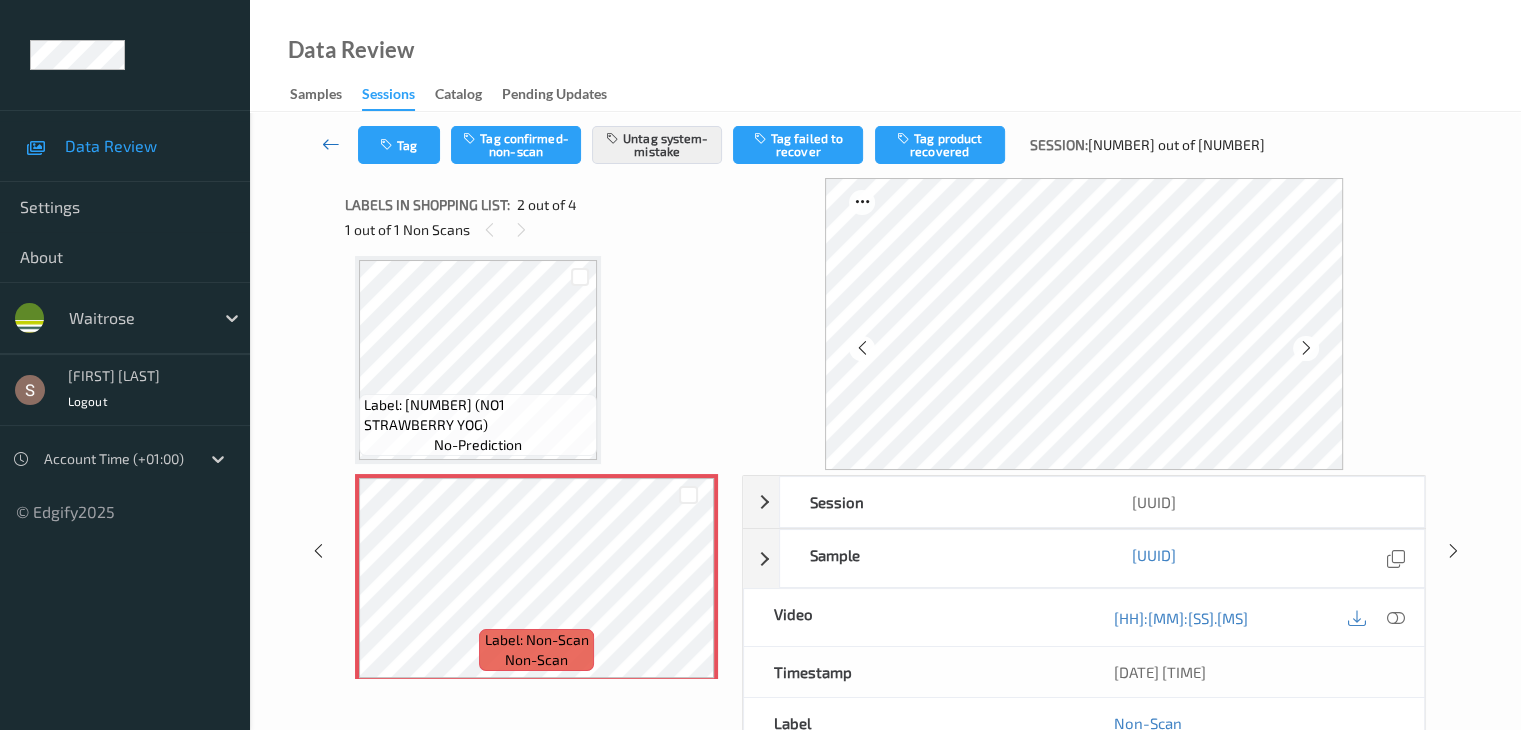 click at bounding box center (331, 144) 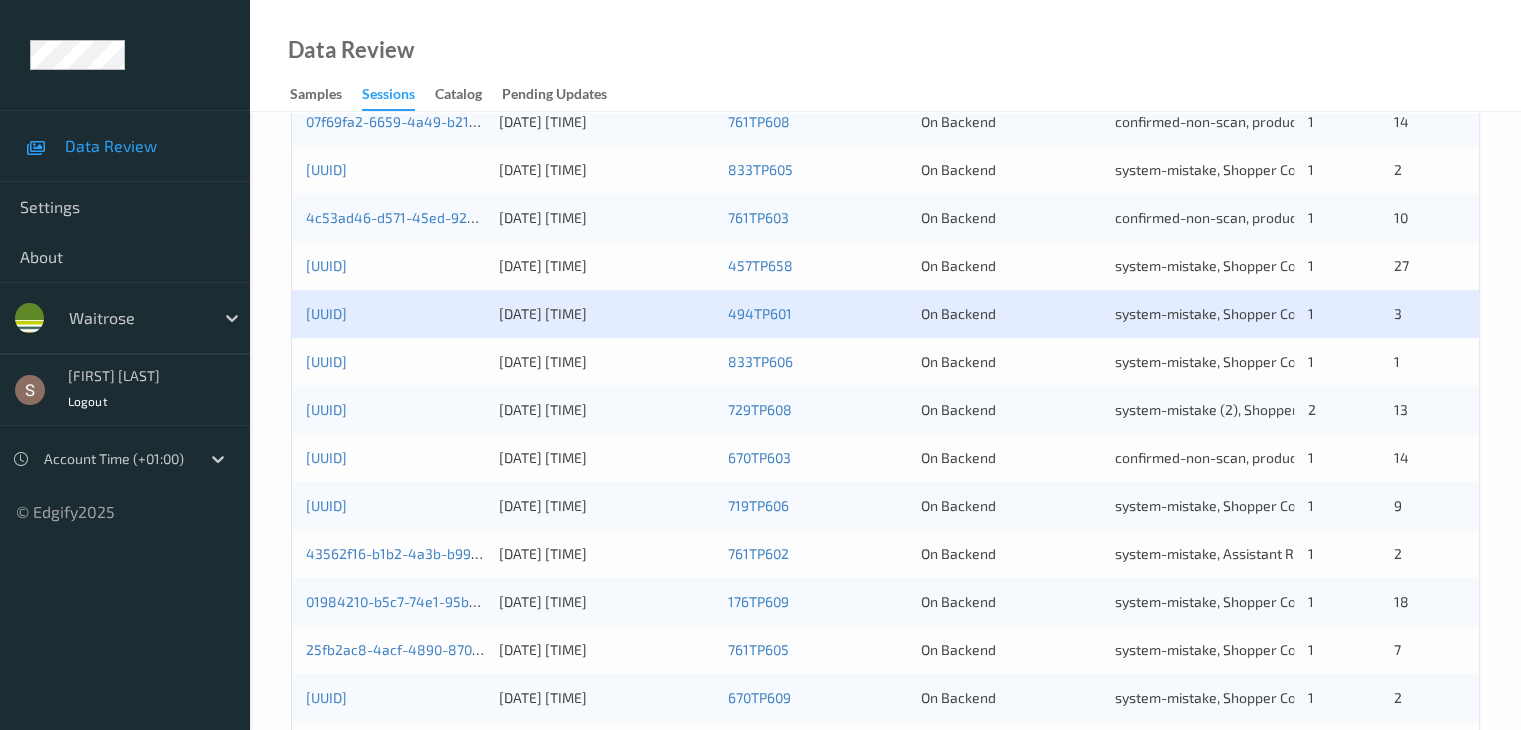 scroll, scrollTop: 932, scrollLeft: 0, axis: vertical 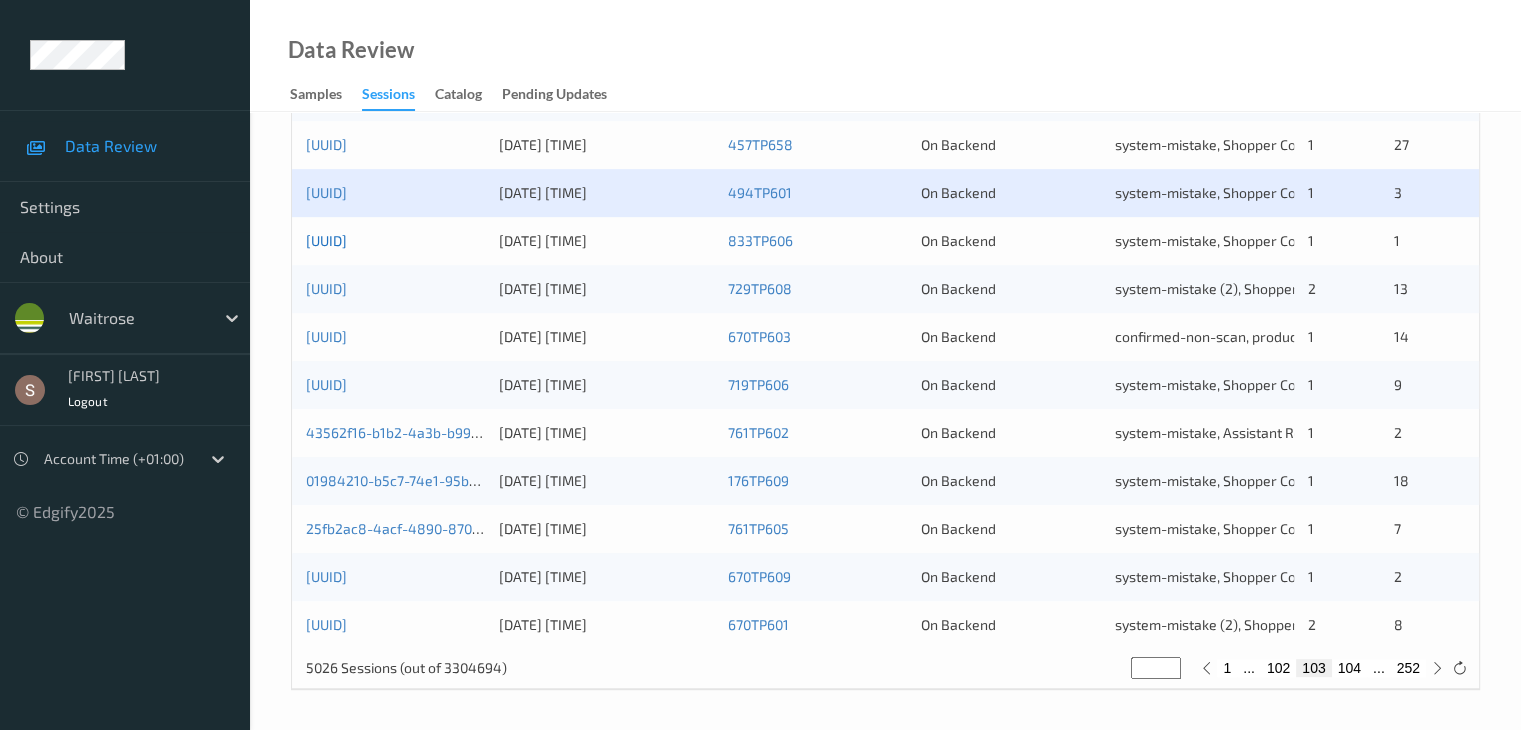 click on "[UUID]" at bounding box center (326, 240) 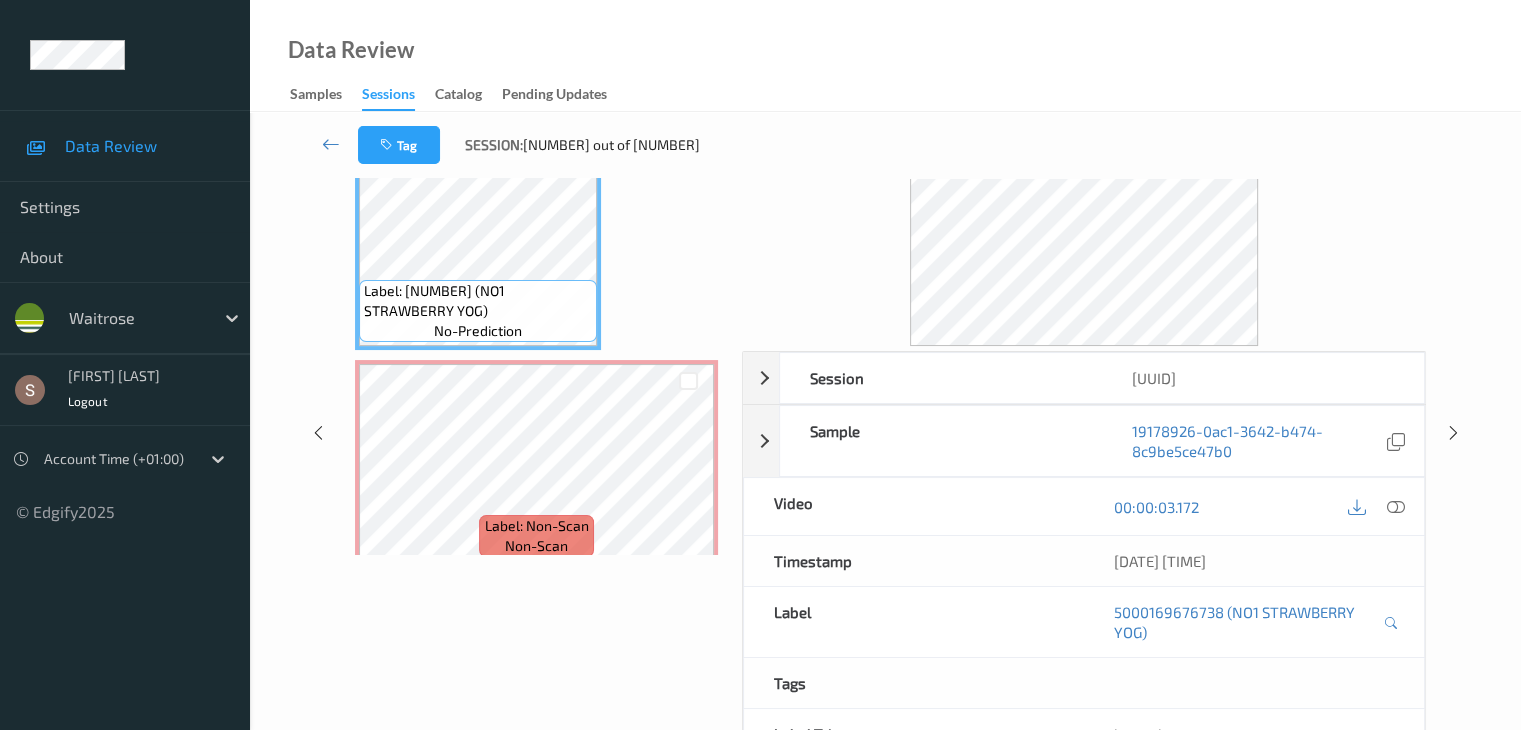 scroll, scrollTop: 0, scrollLeft: 0, axis: both 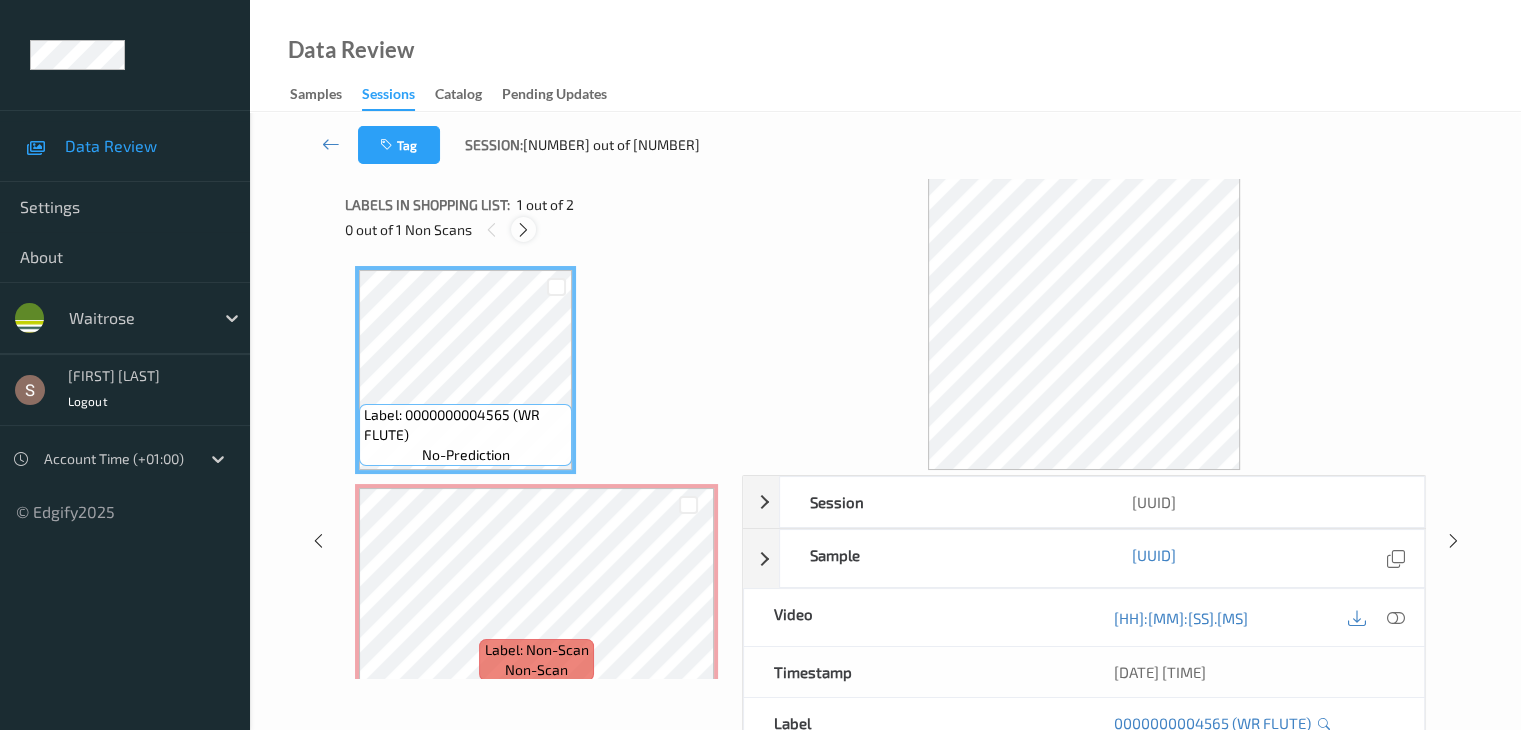 click at bounding box center (523, 230) 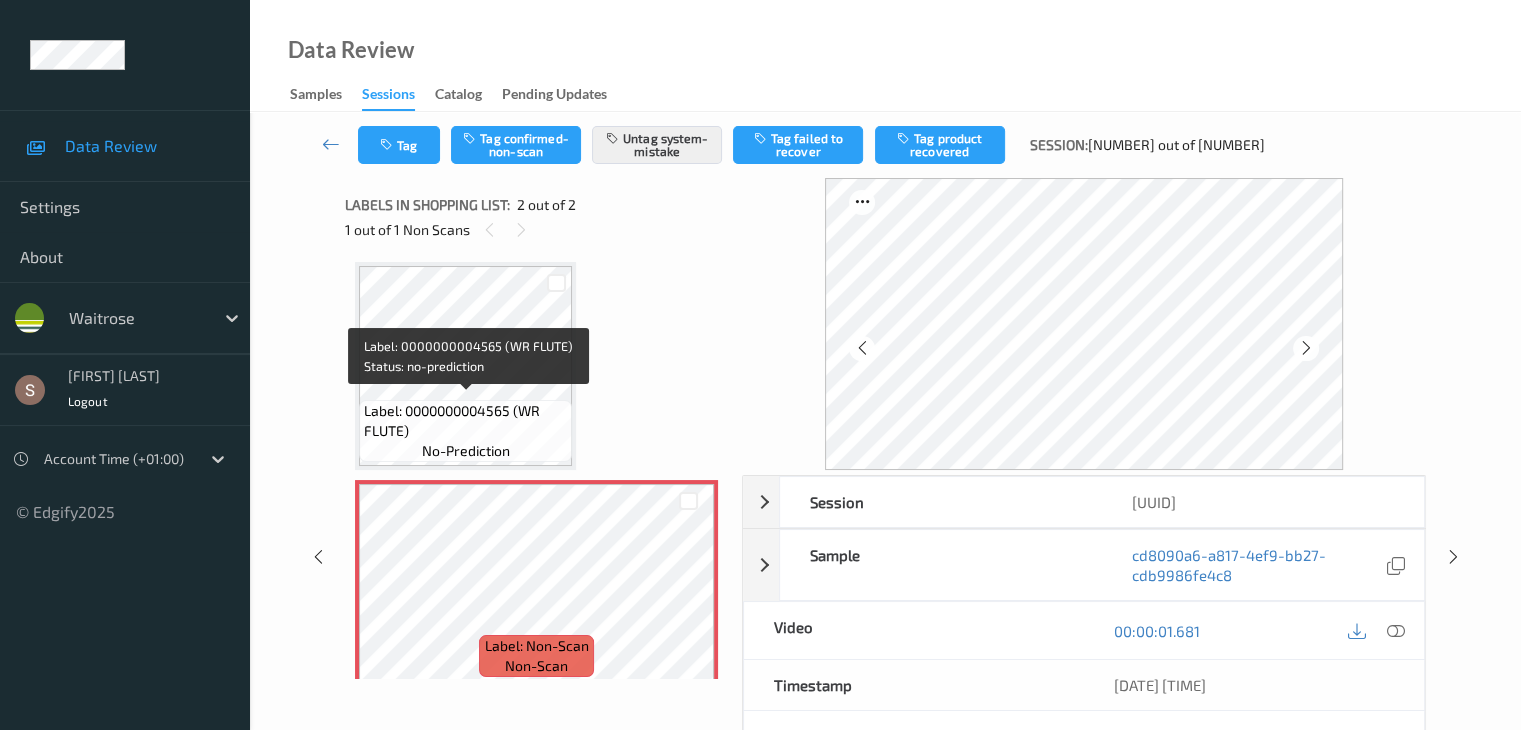 scroll, scrollTop: 0, scrollLeft: 0, axis: both 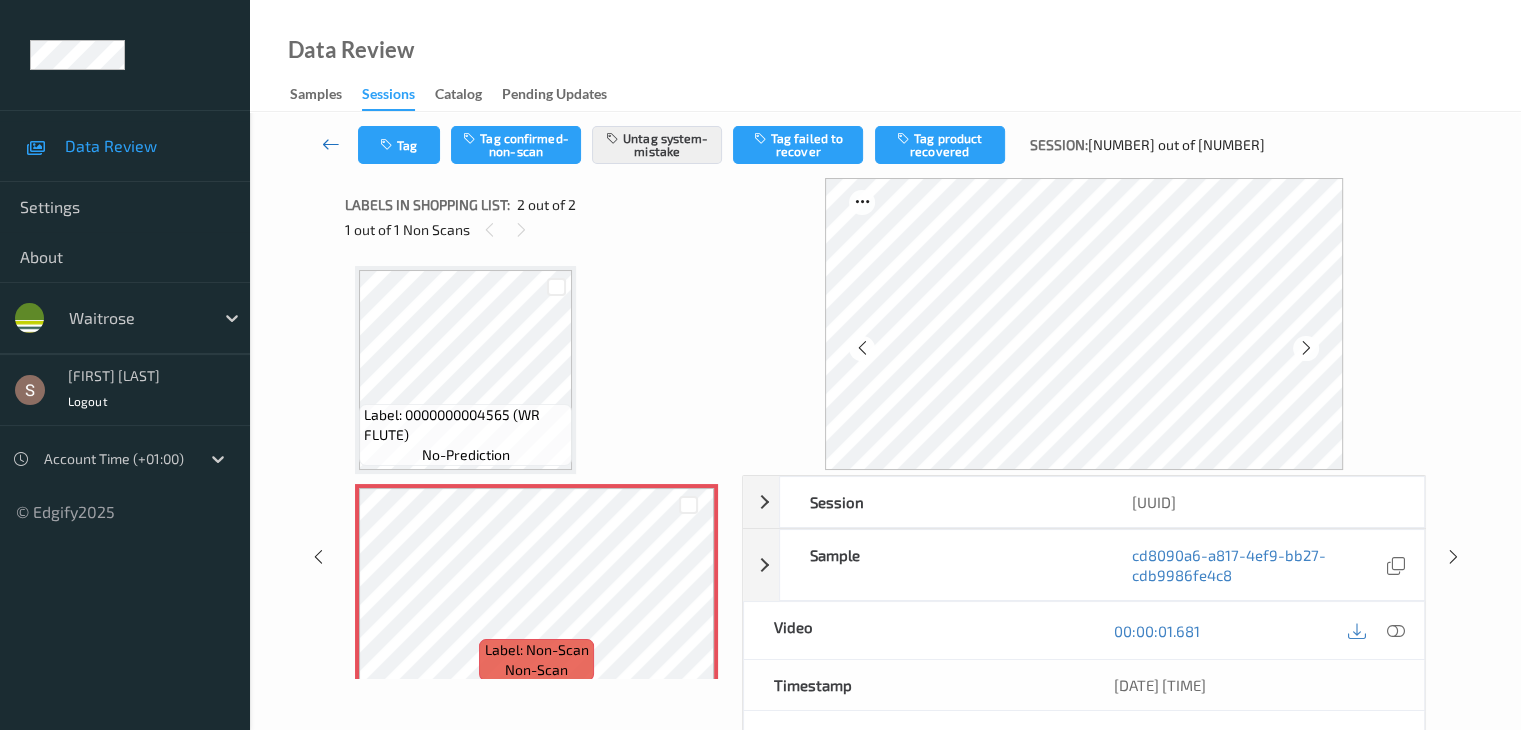 click at bounding box center (331, 144) 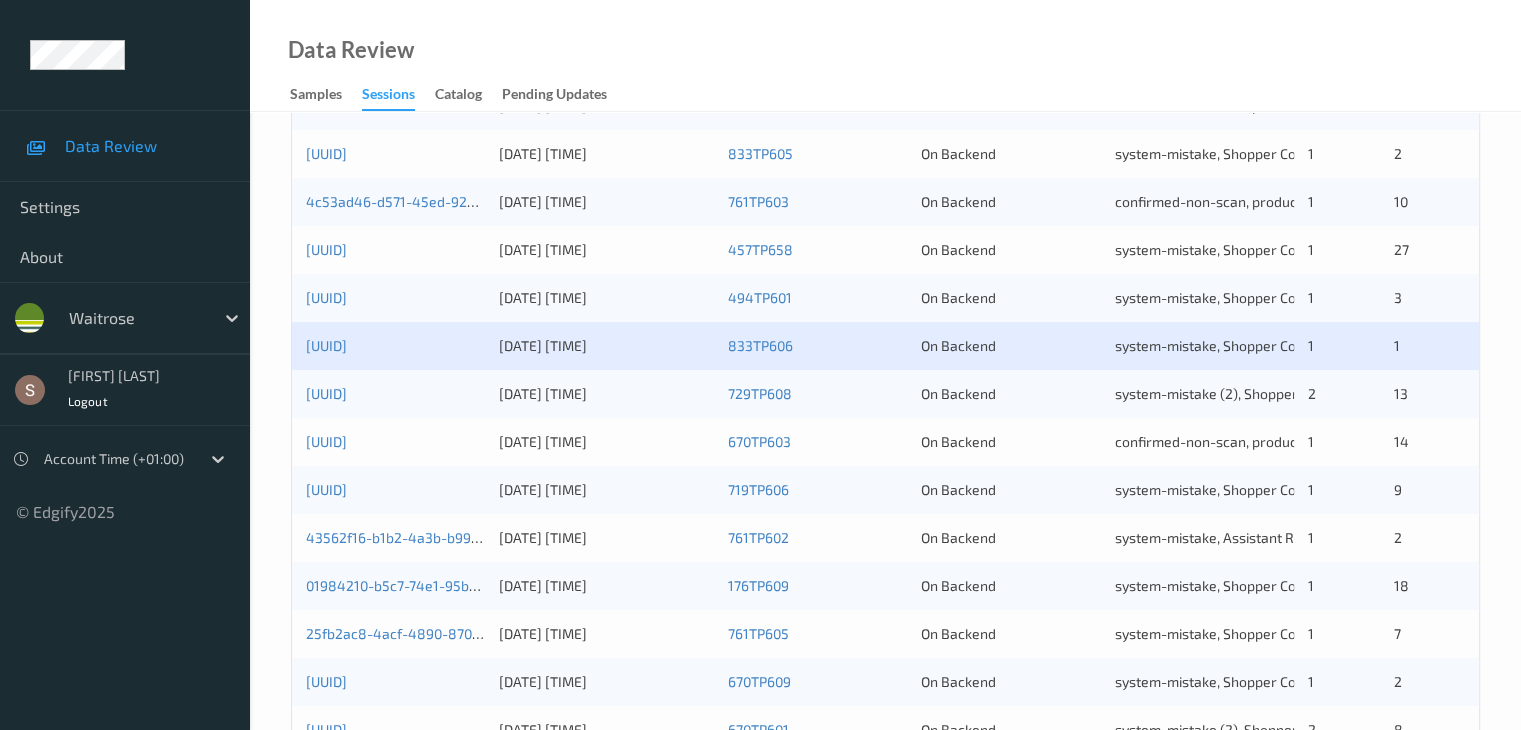 scroll, scrollTop: 932, scrollLeft: 0, axis: vertical 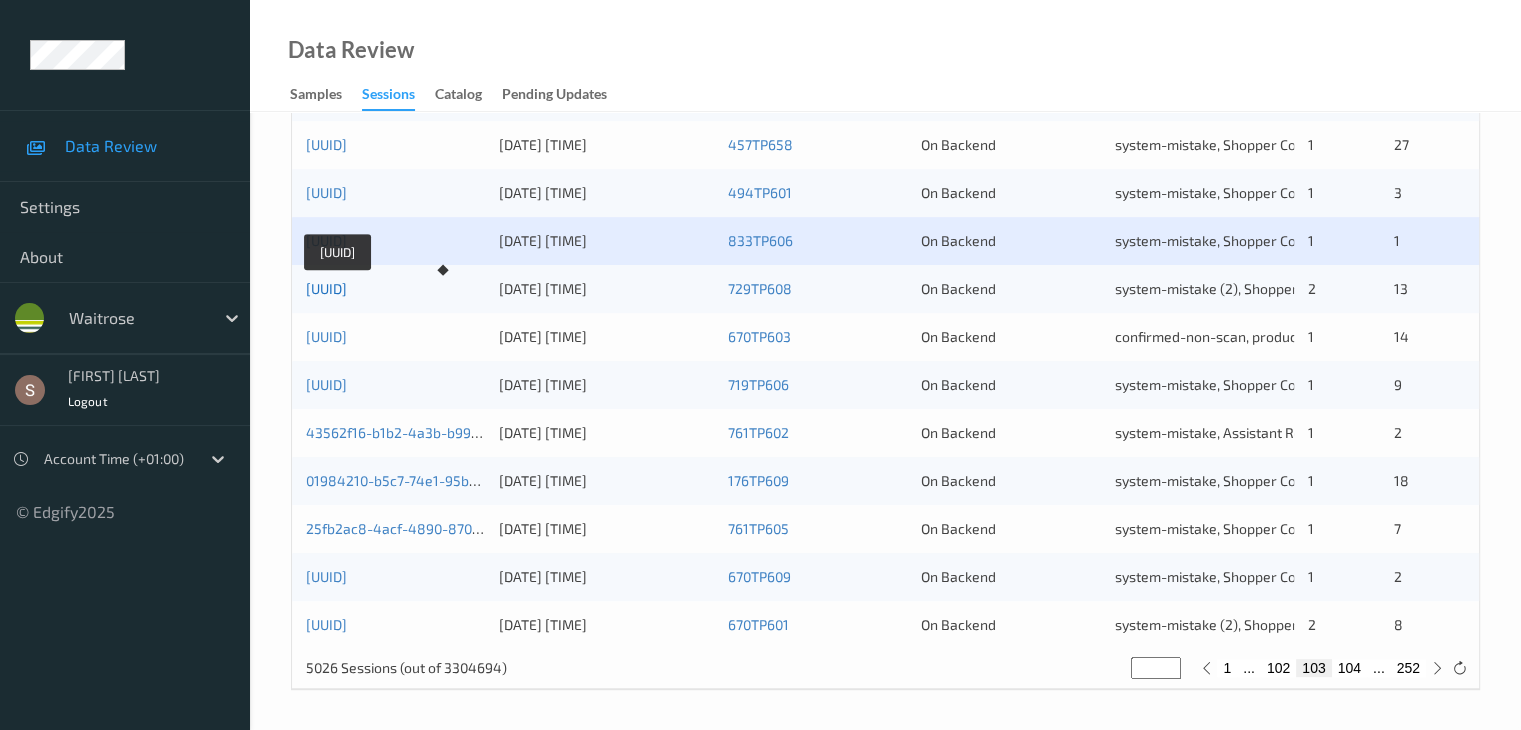 click on "[UUID]" at bounding box center [326, 288] 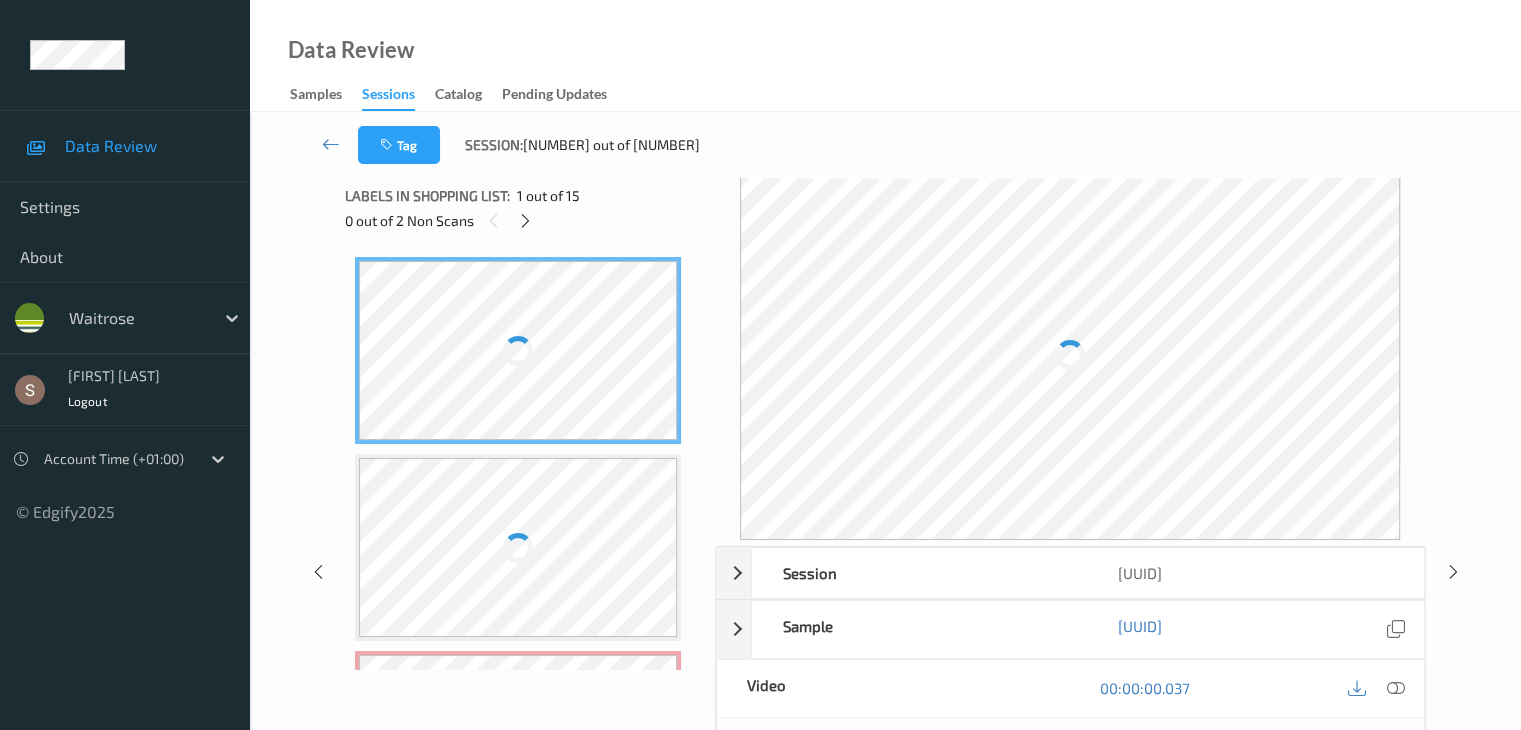 scroll, scrollTop: 0, scrollLeft: 0, axis: both 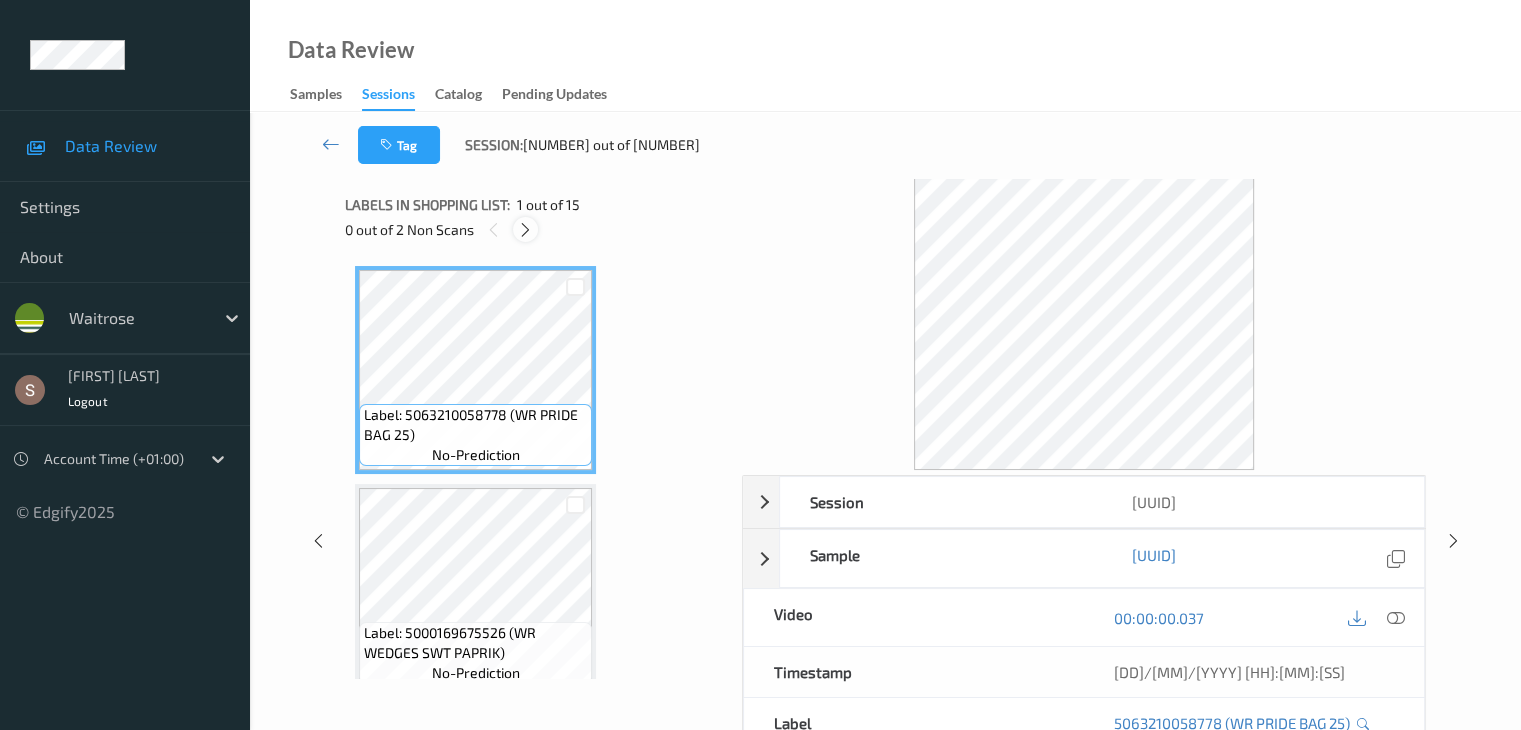 click at bounding box center [525, 230] 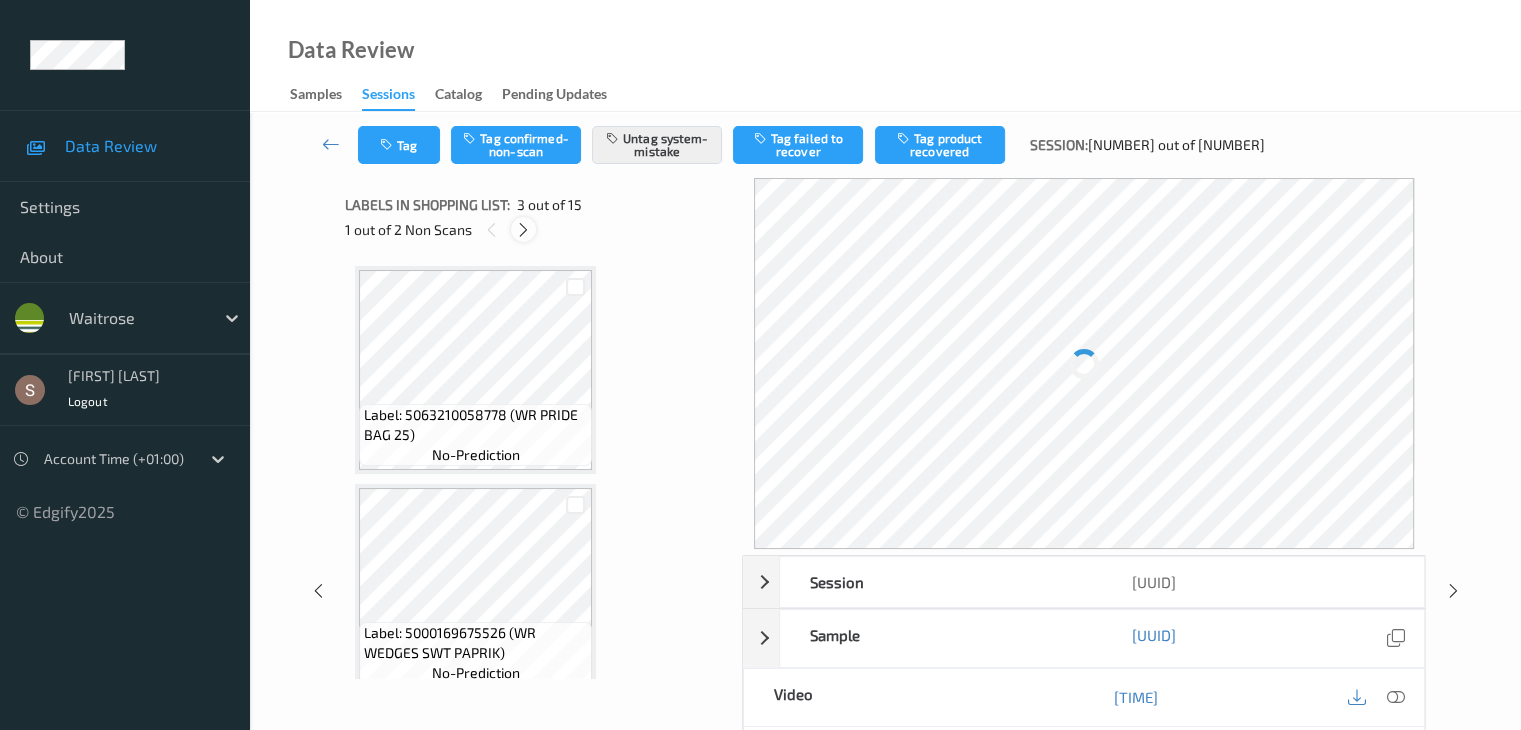 scroll, scrollTop: 228, scrollLeft: 0, axis: vertical 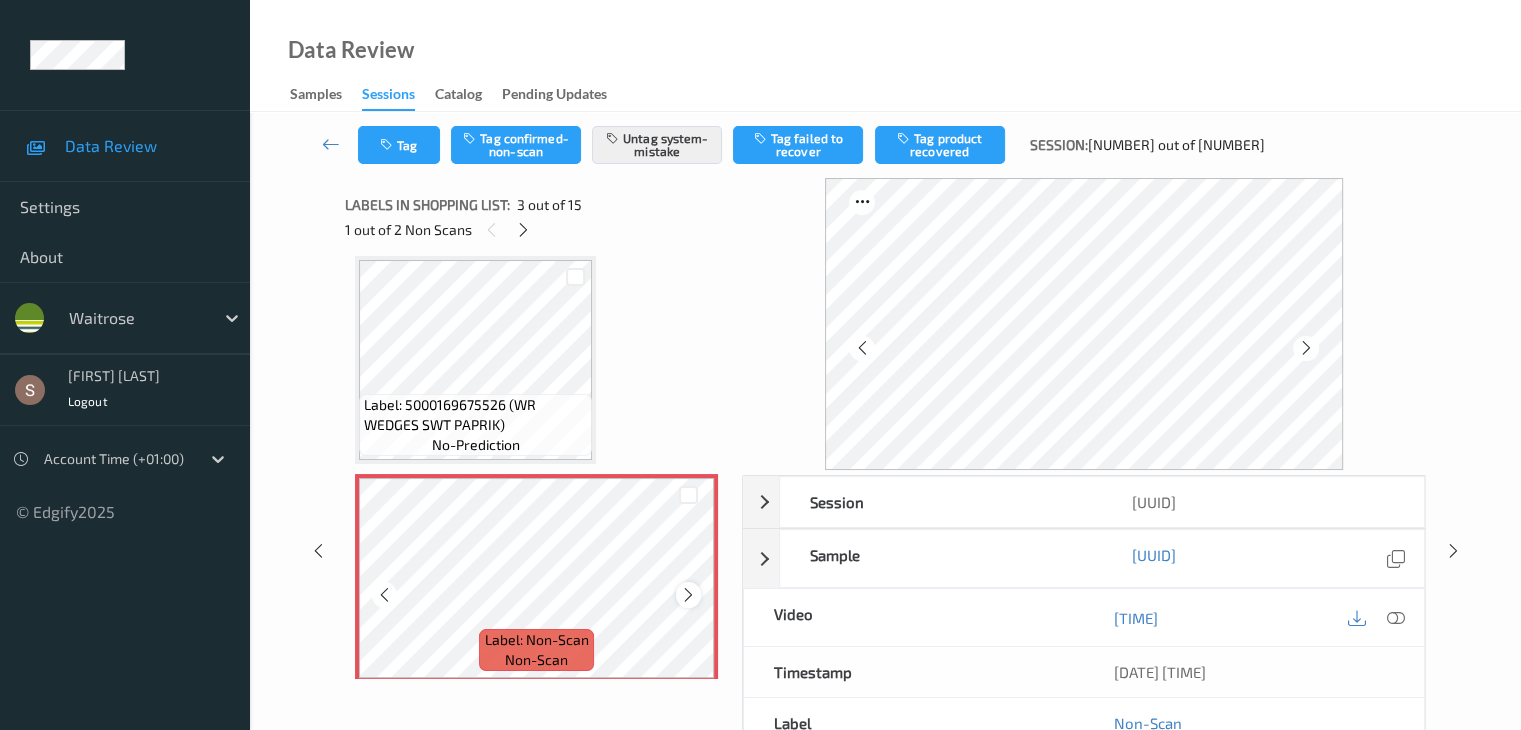 click at bounding box center [688, 595] 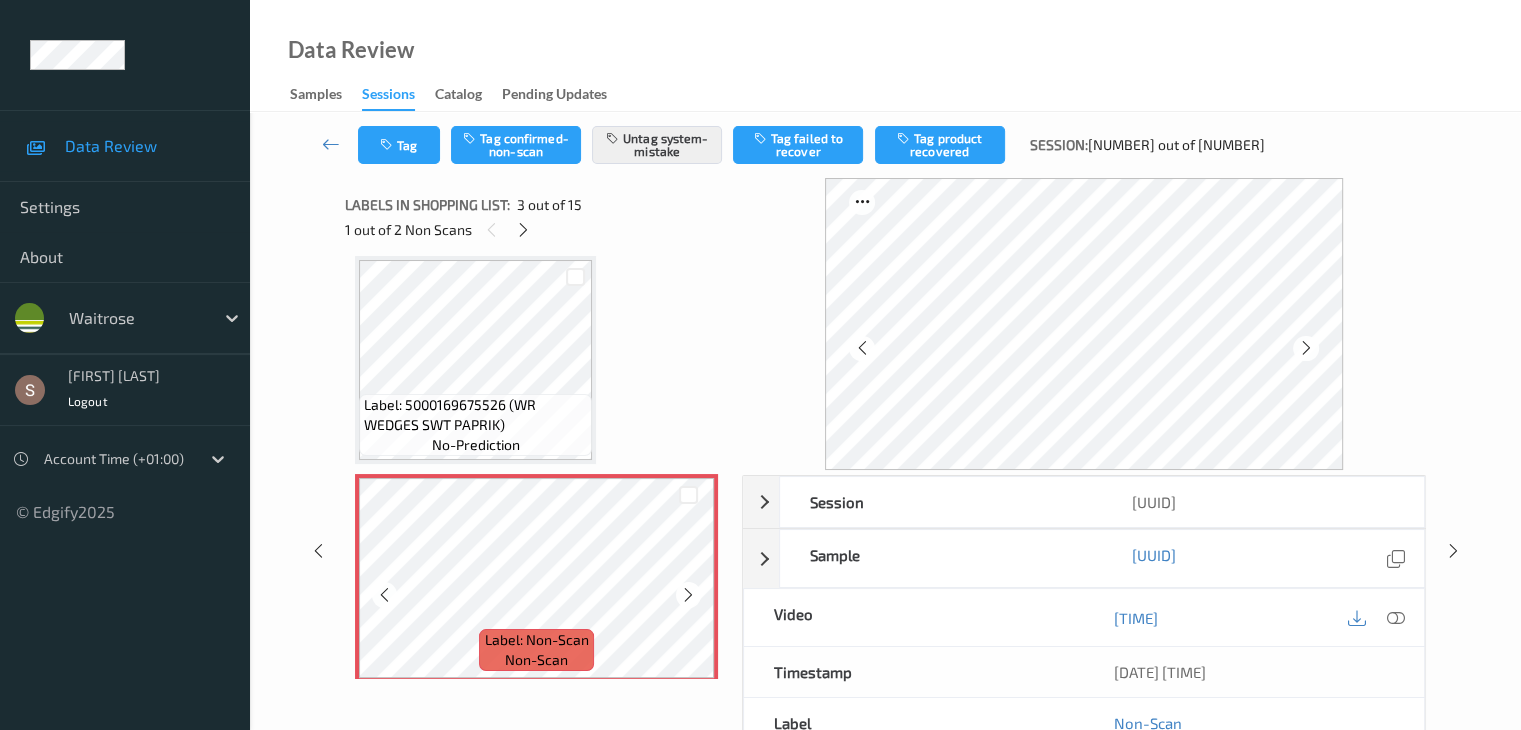 click at bounding box center [688, 595] 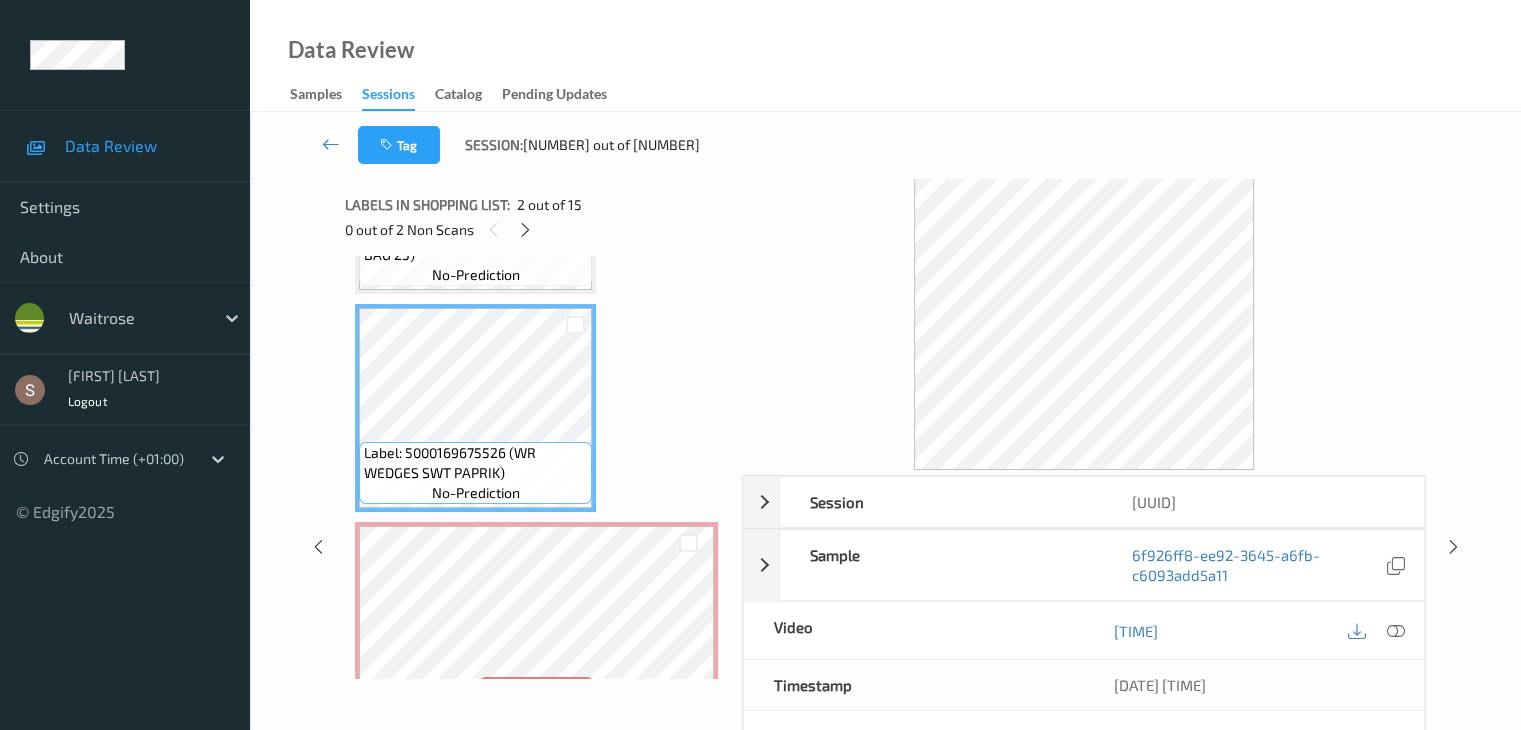 scroll, scrollTop: 228, scrollLeft: 0, axis: vertical 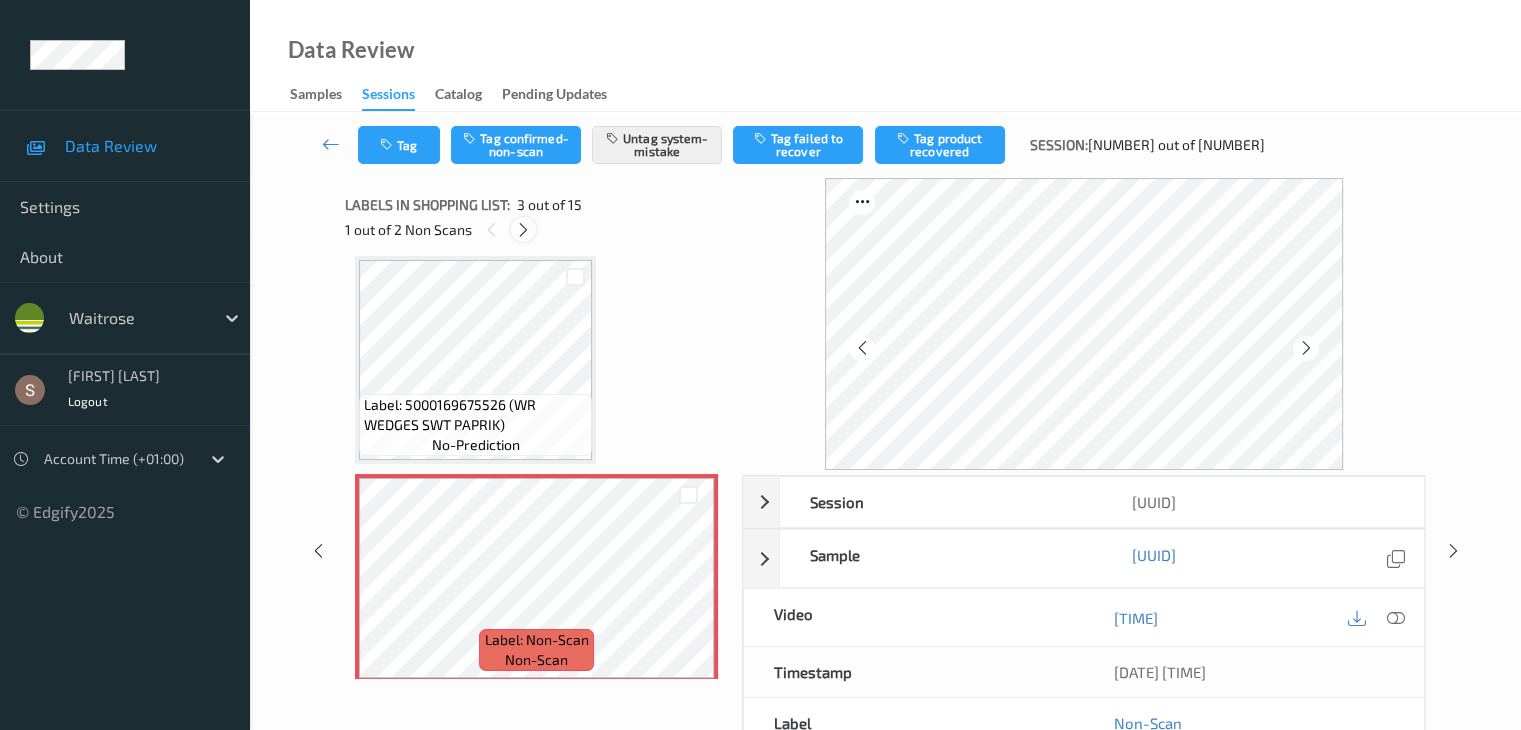click at bounding box center [523, 230] 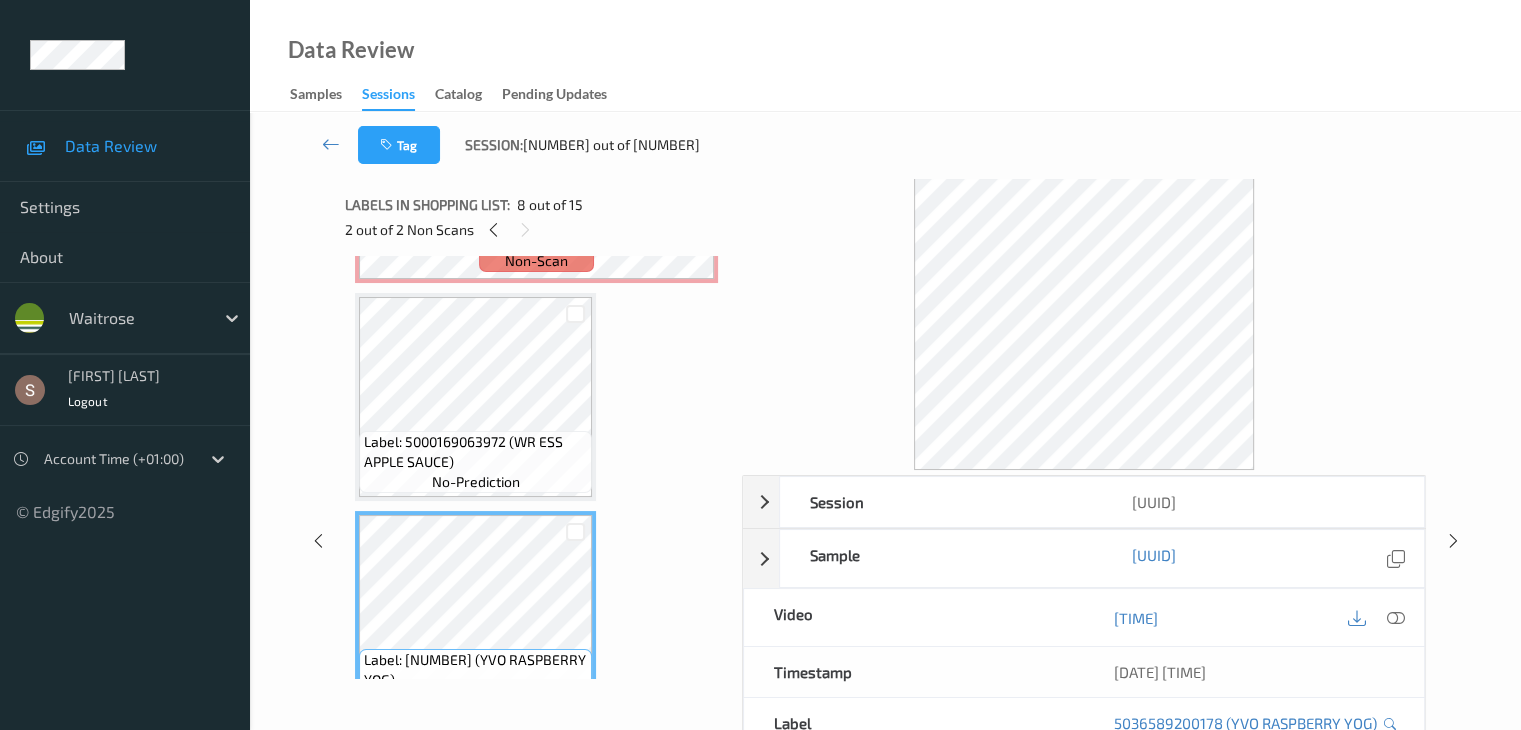 scroll, scrollTop: 1082, scrollLeft: 0, axis: vertical 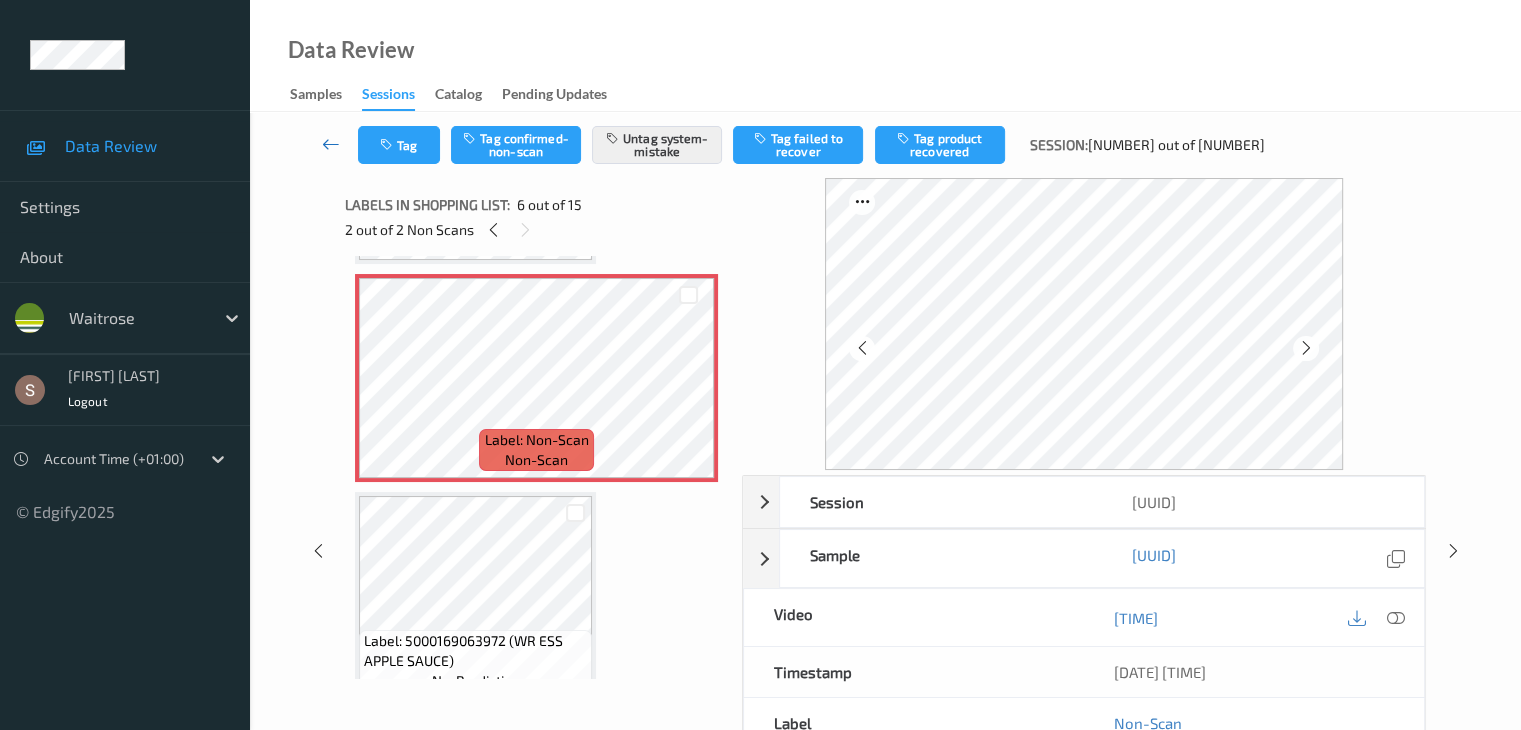click at bounding box center (331, 144) 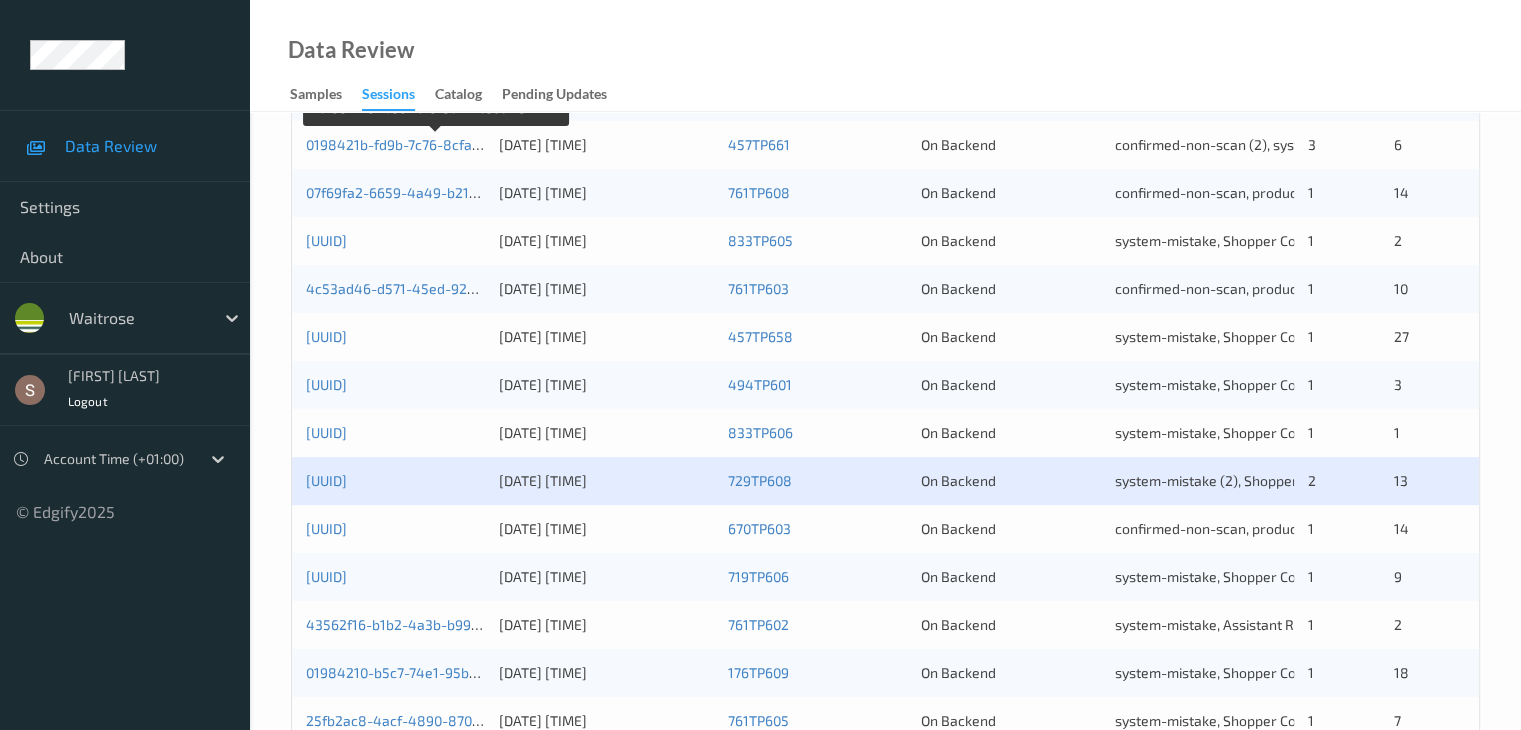 scroll 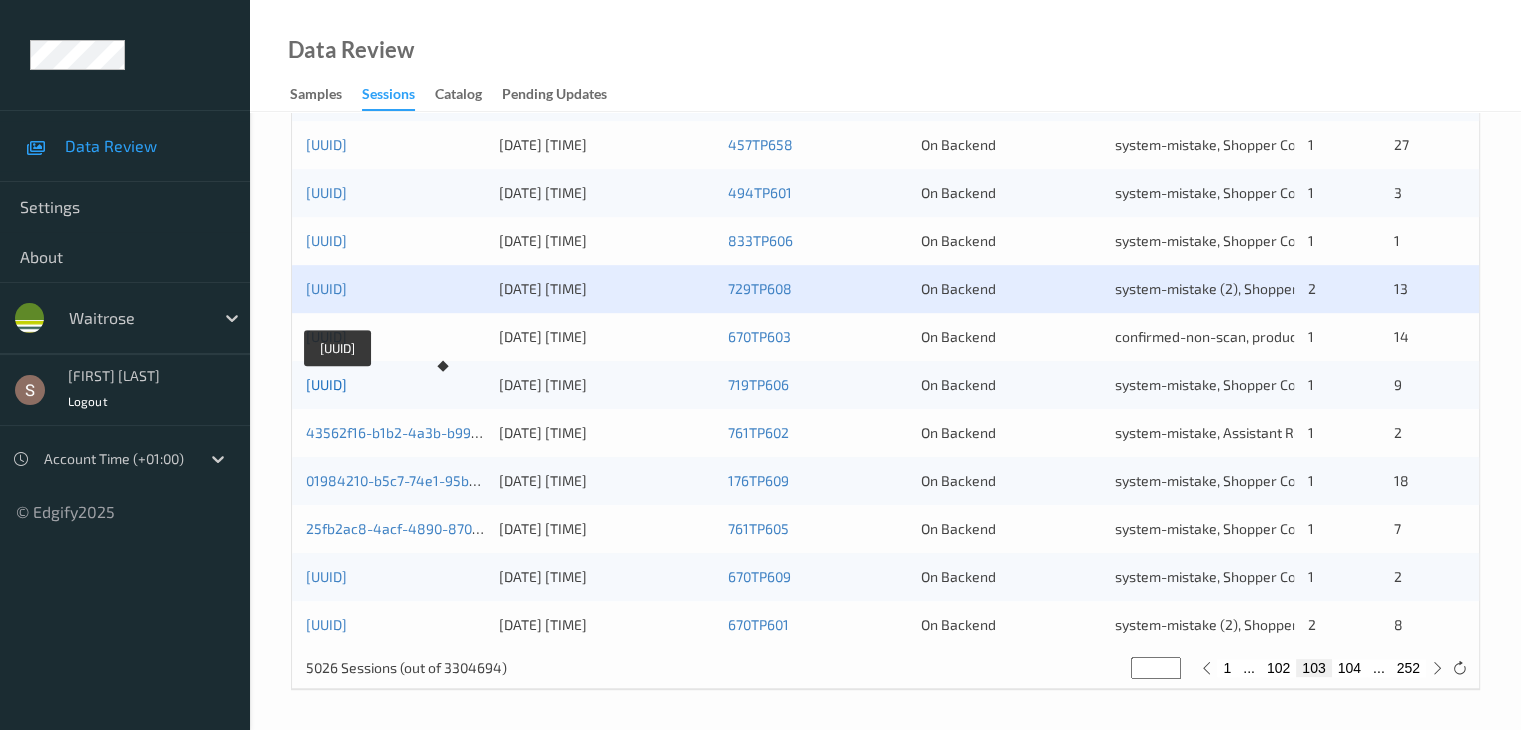 click on "[UUID]" at bounding box center [326, 384] 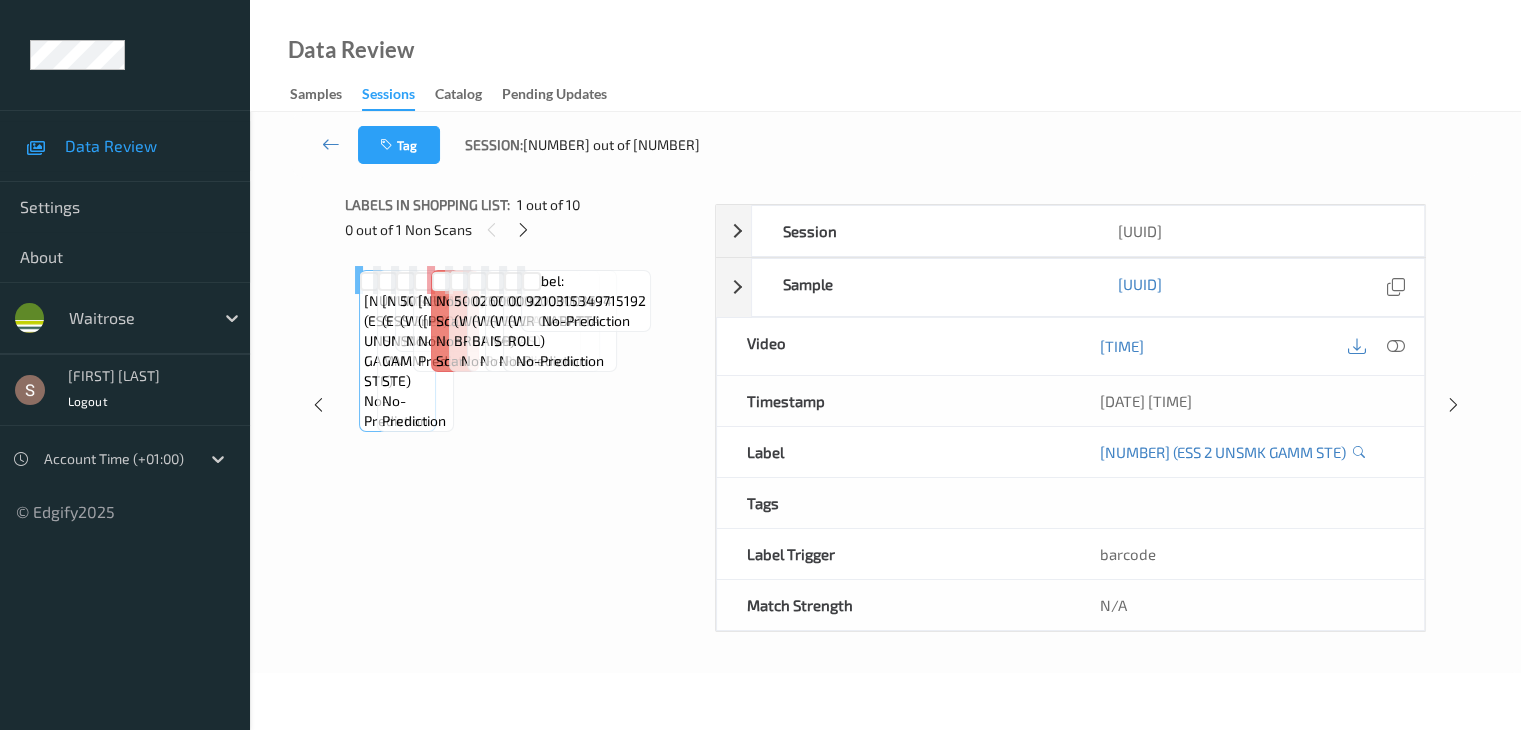 scroll, scrollTop: 0, scrollLeft: 0, axis: both 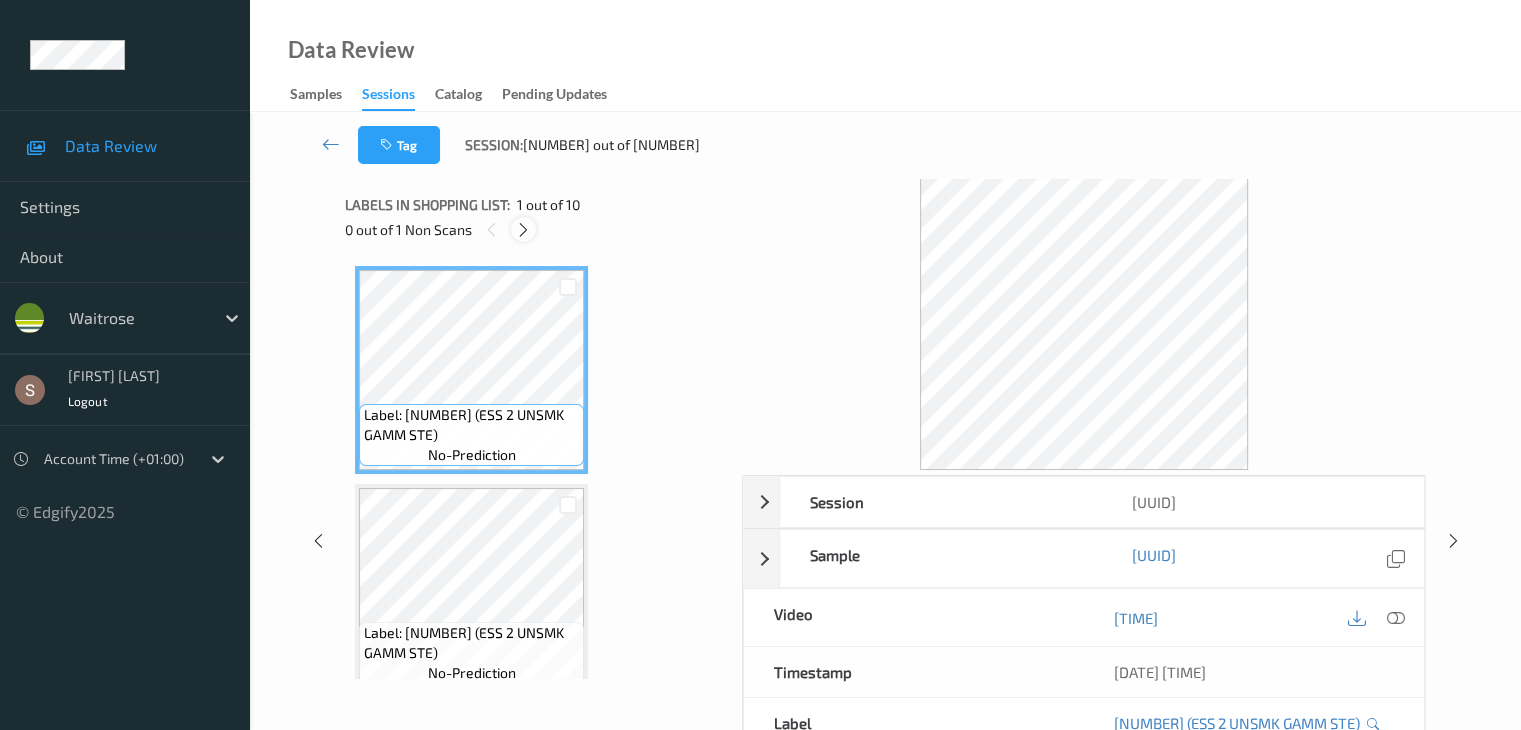 click at bounding box center (523, 230) 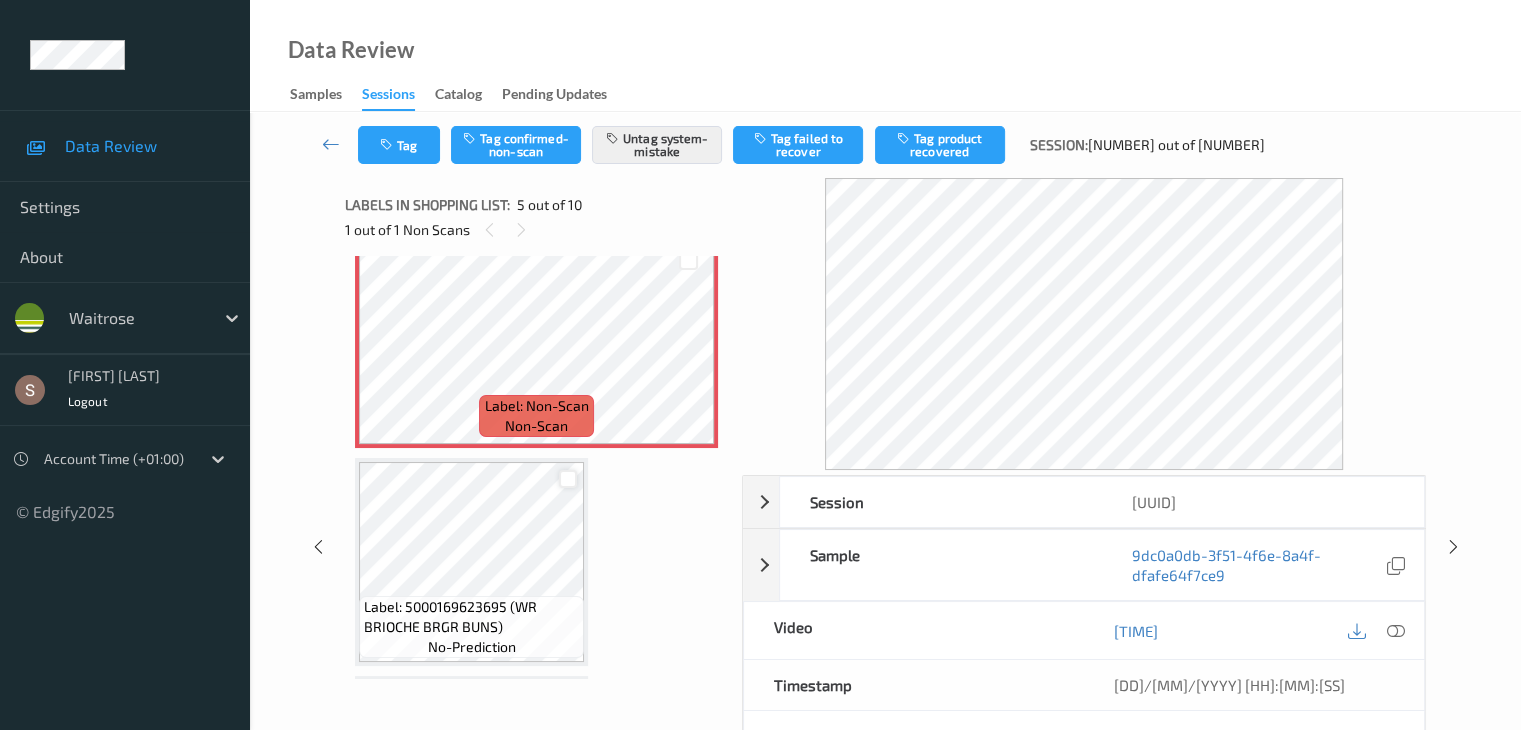 scroll, scrollTop: 864, scrollLeft: 0, axis: vertical 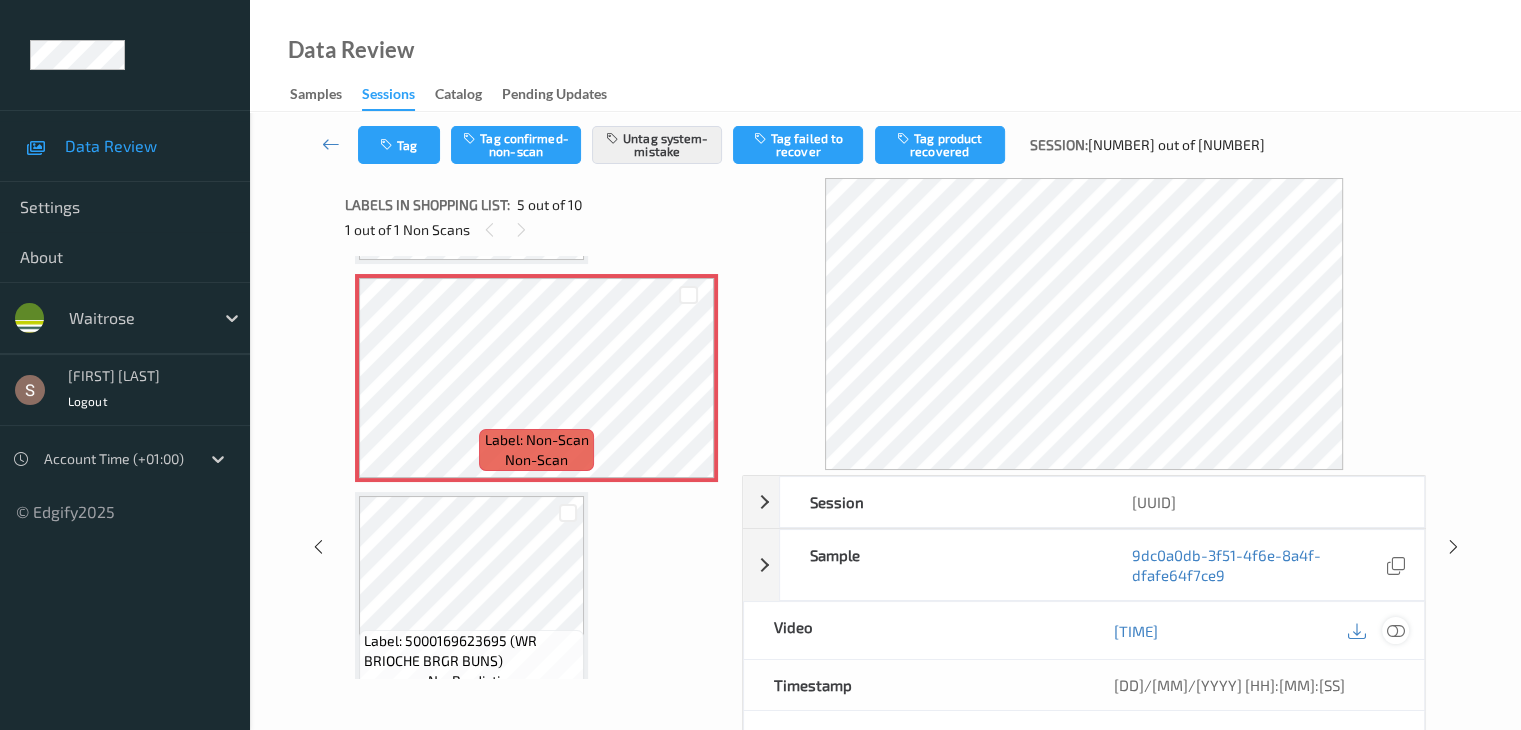 click at bounding box center (1395, 631) 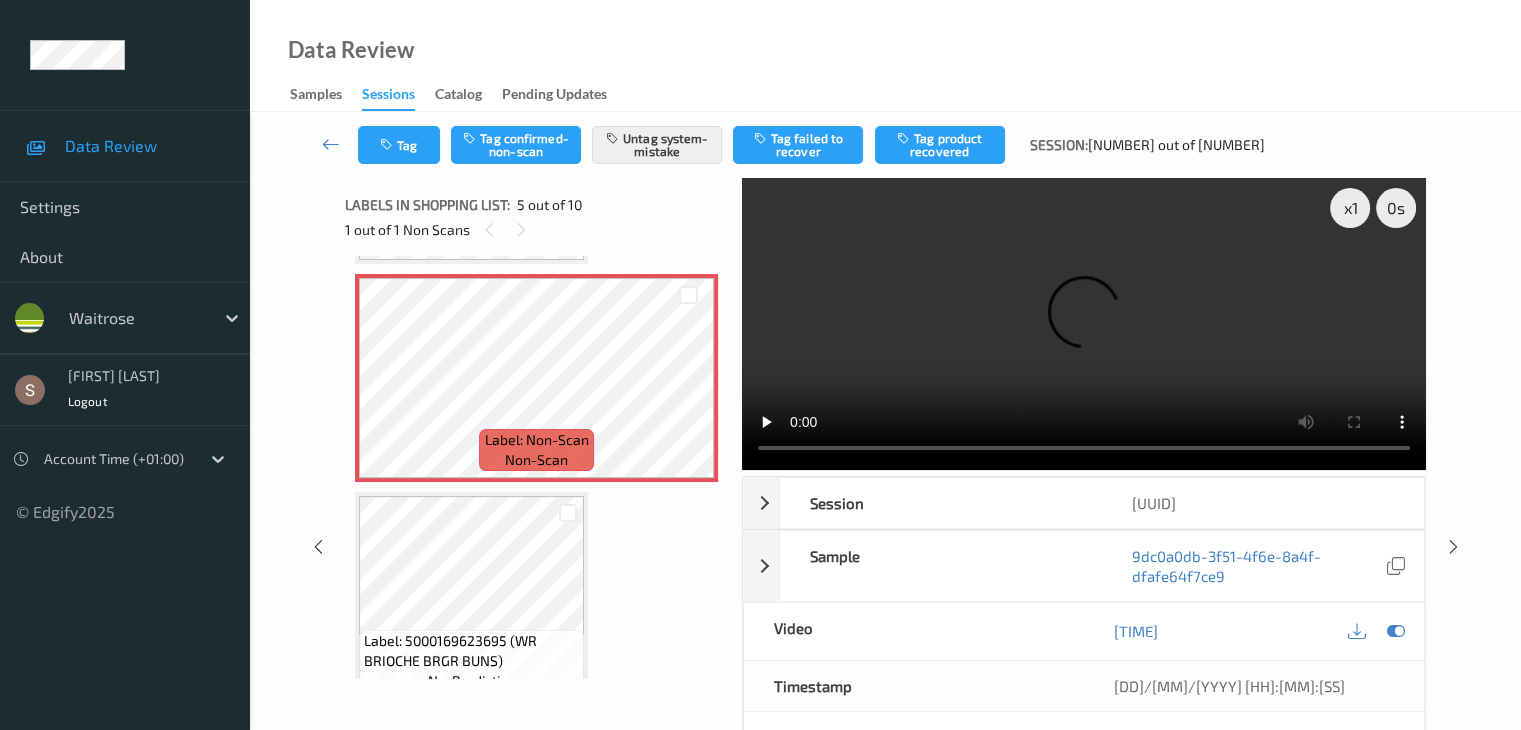 click at bounding box center [1084, 324] 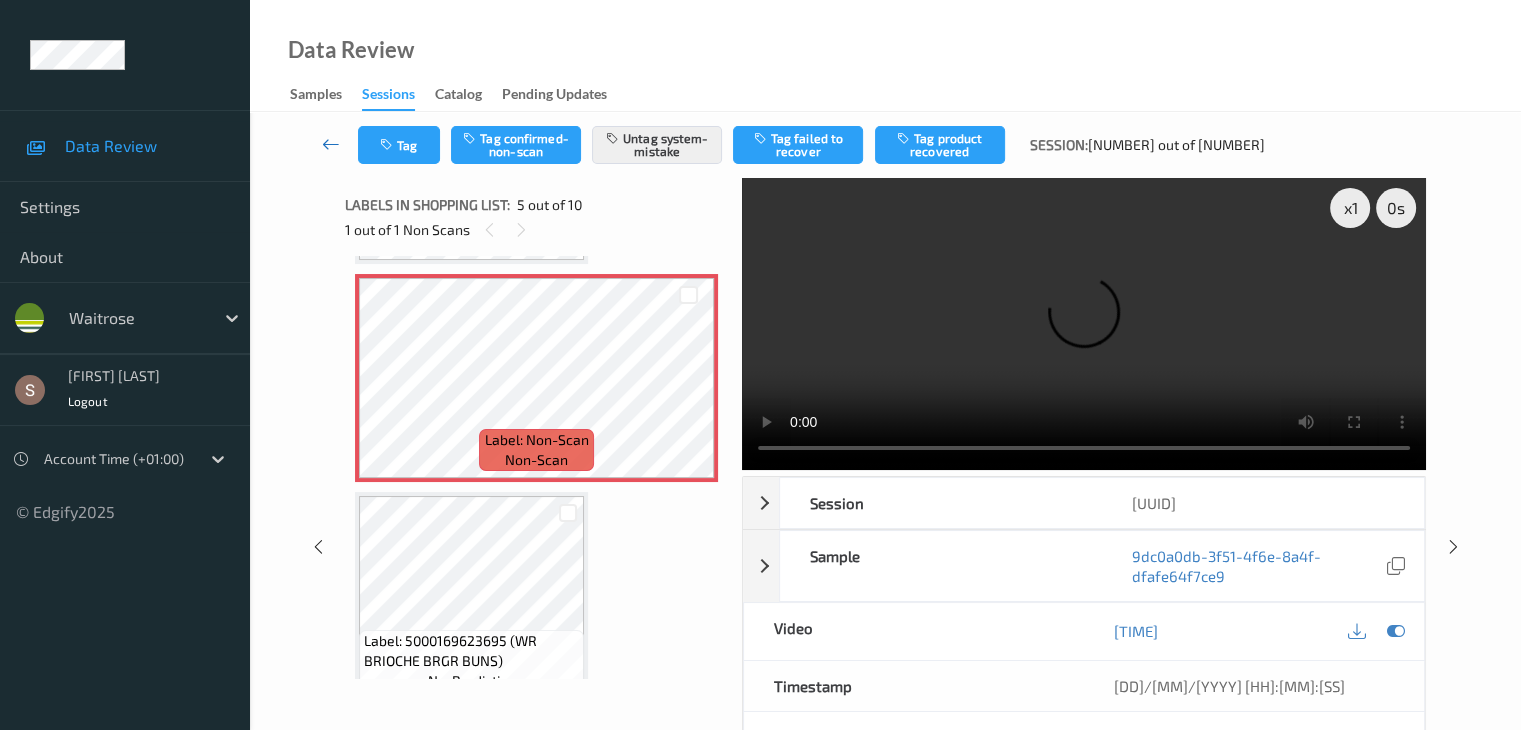 click at bounding box center [331, 145] 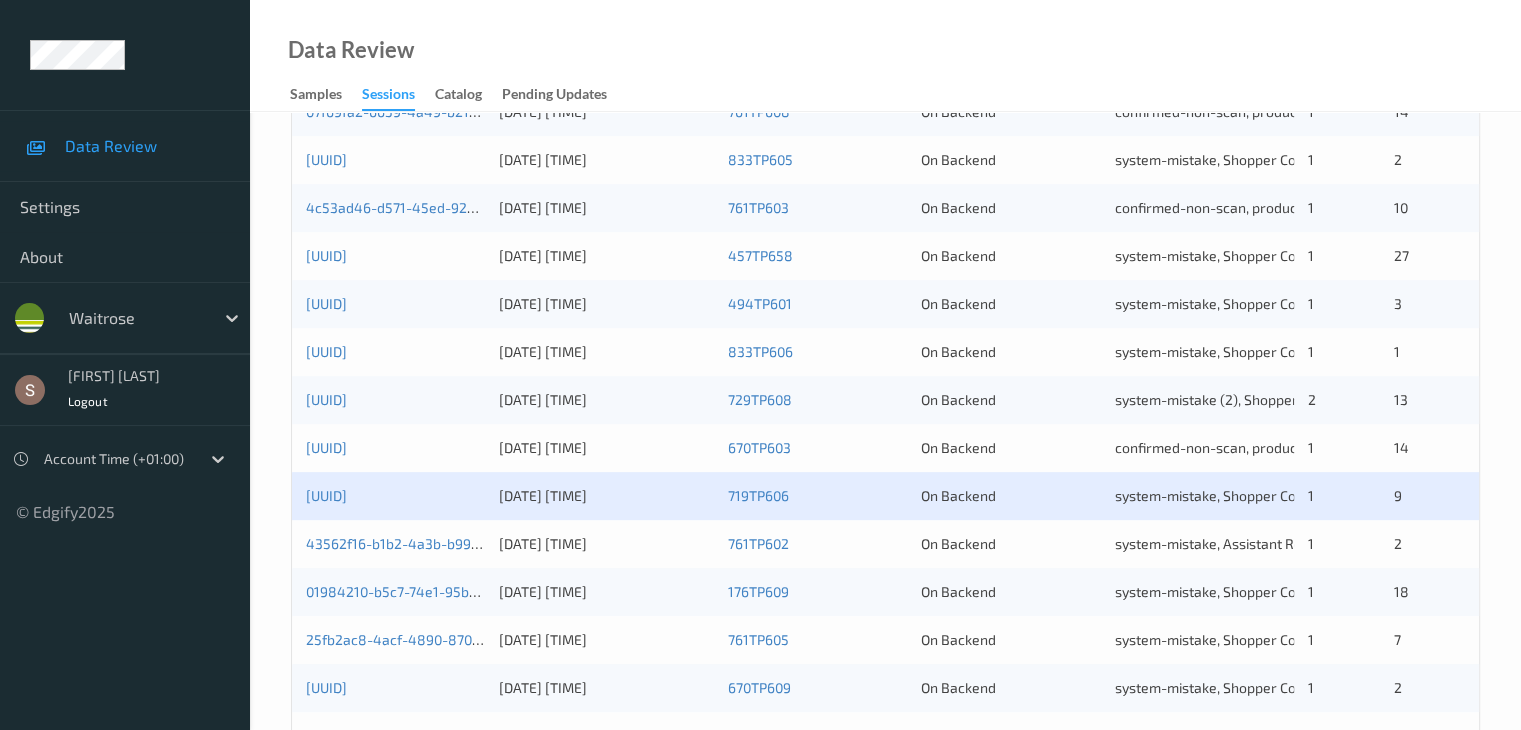 scroll, scrollTop: 932, scrollLeft: 0, axis: vertical 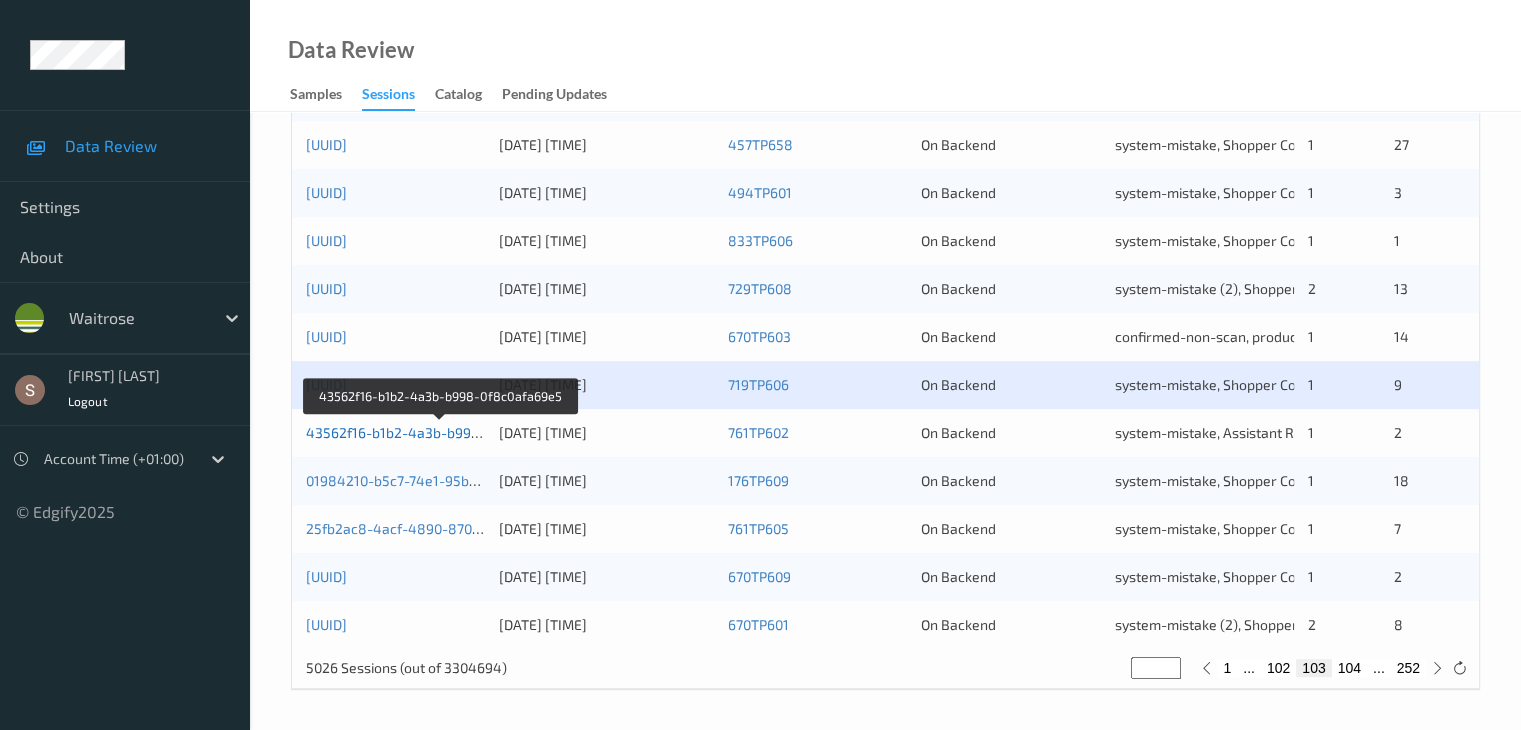 click on "43562f16-b1b2-4a3b-b998-0f8c0afa69e5" at bounding box center (441, 432) 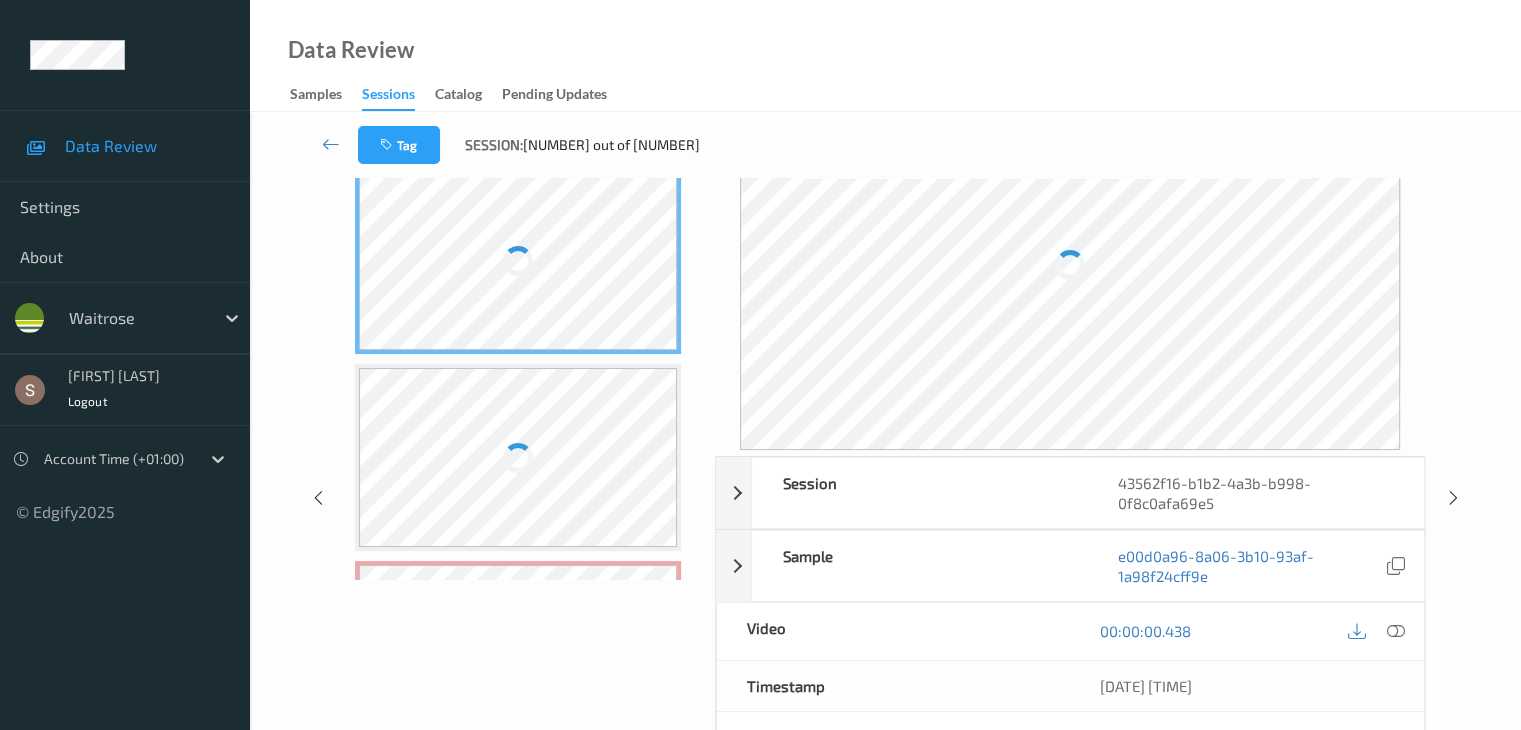 scroll, scrollTop: 0, scrollLeft: 0, axis: both 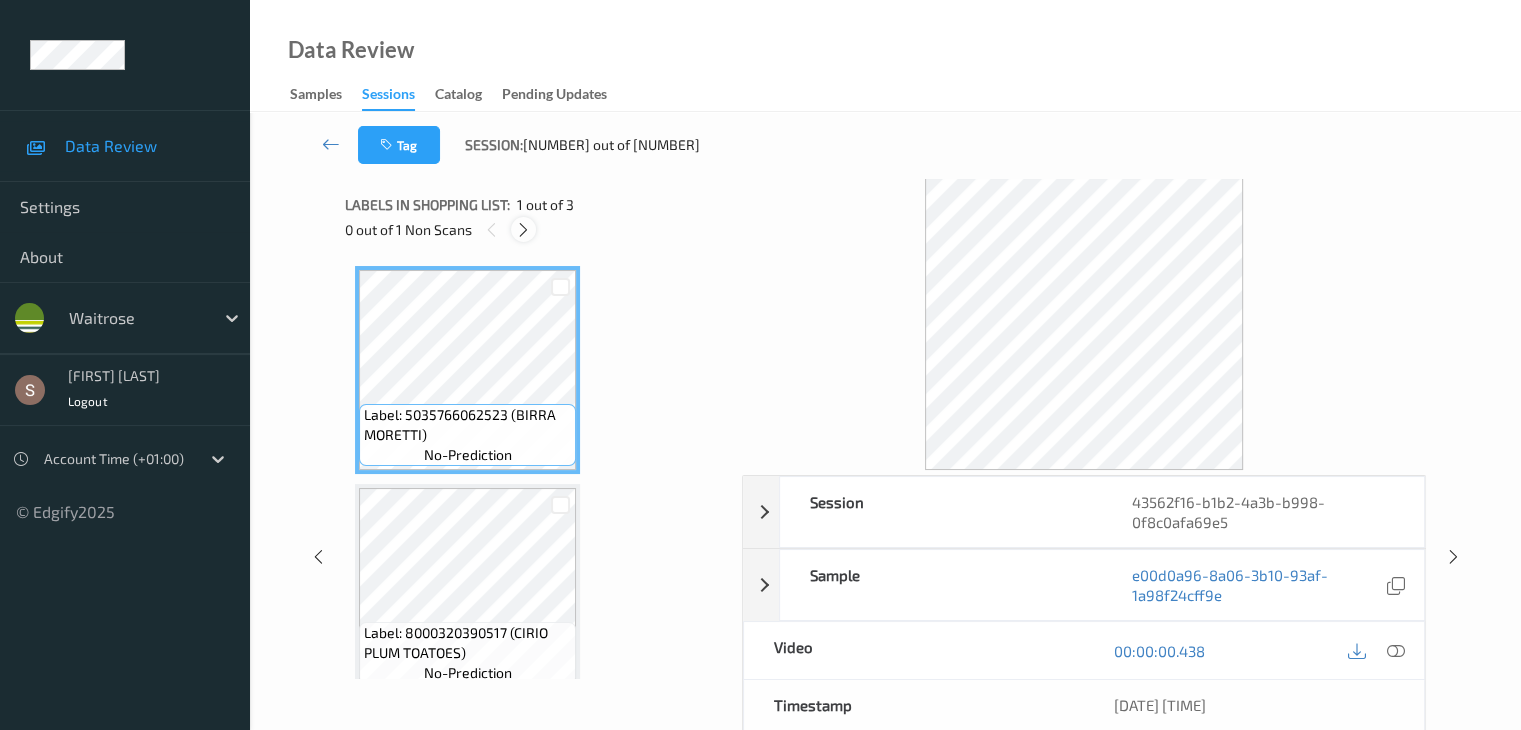click at bounding box center (523, 230) 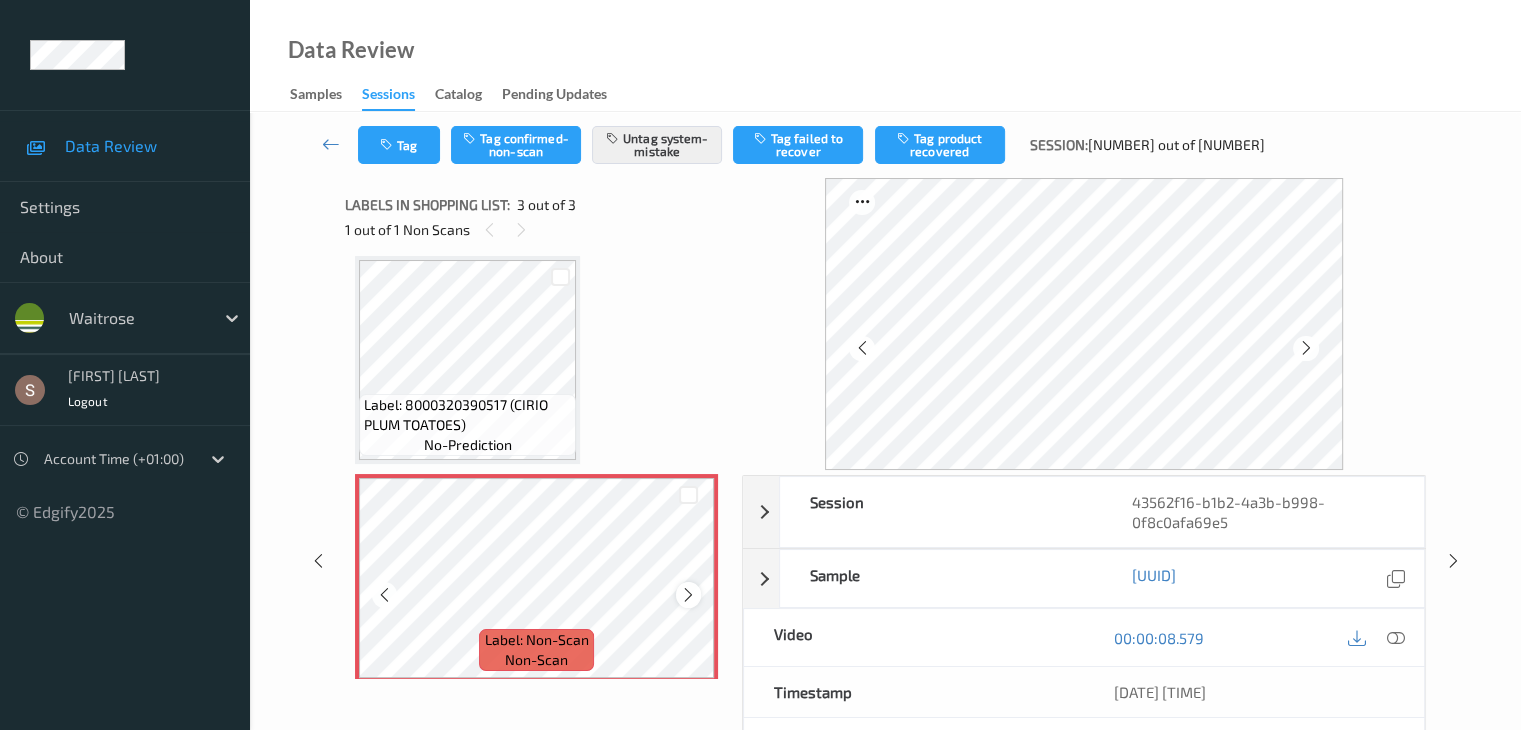 click at bounding box center (688, 595) 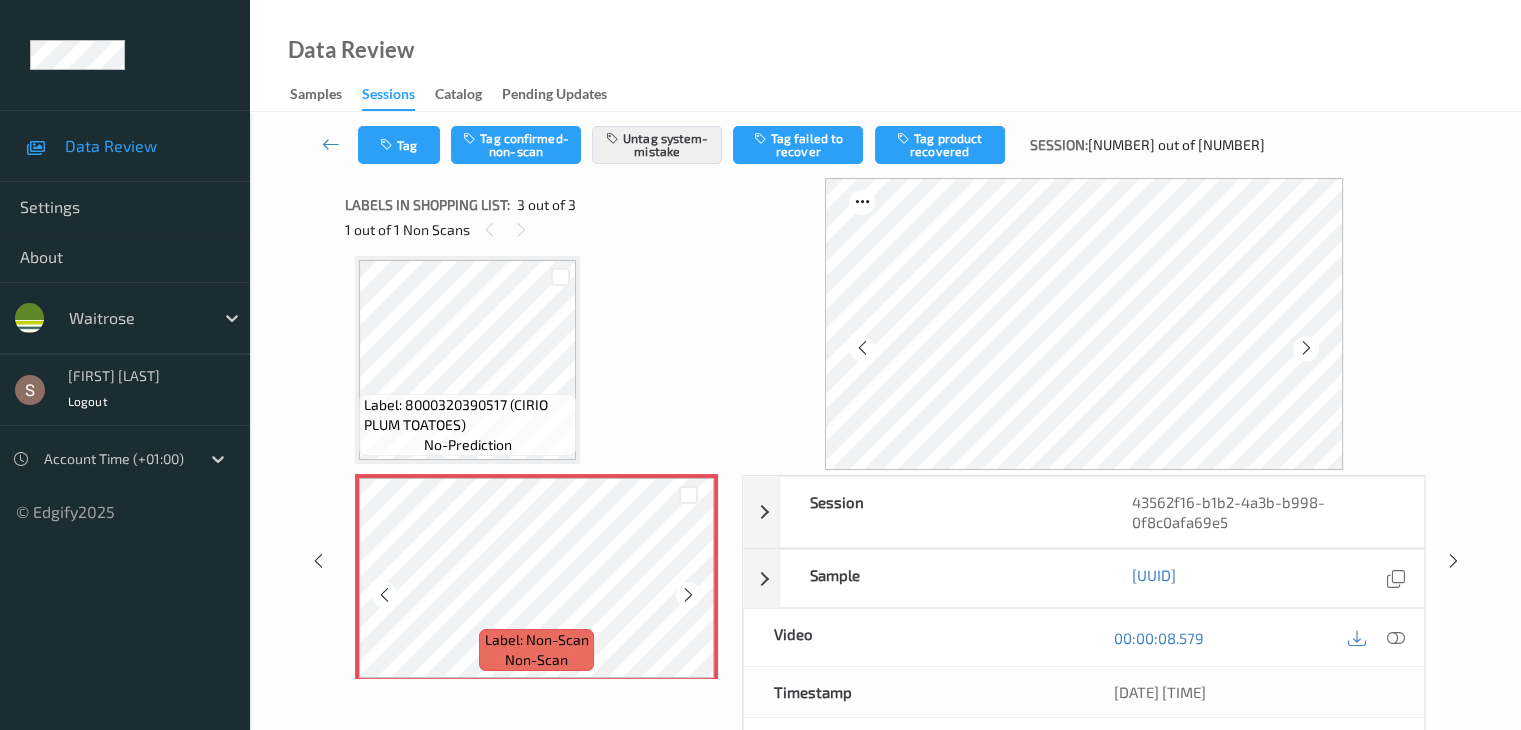 click at bounding box center [688, 595] 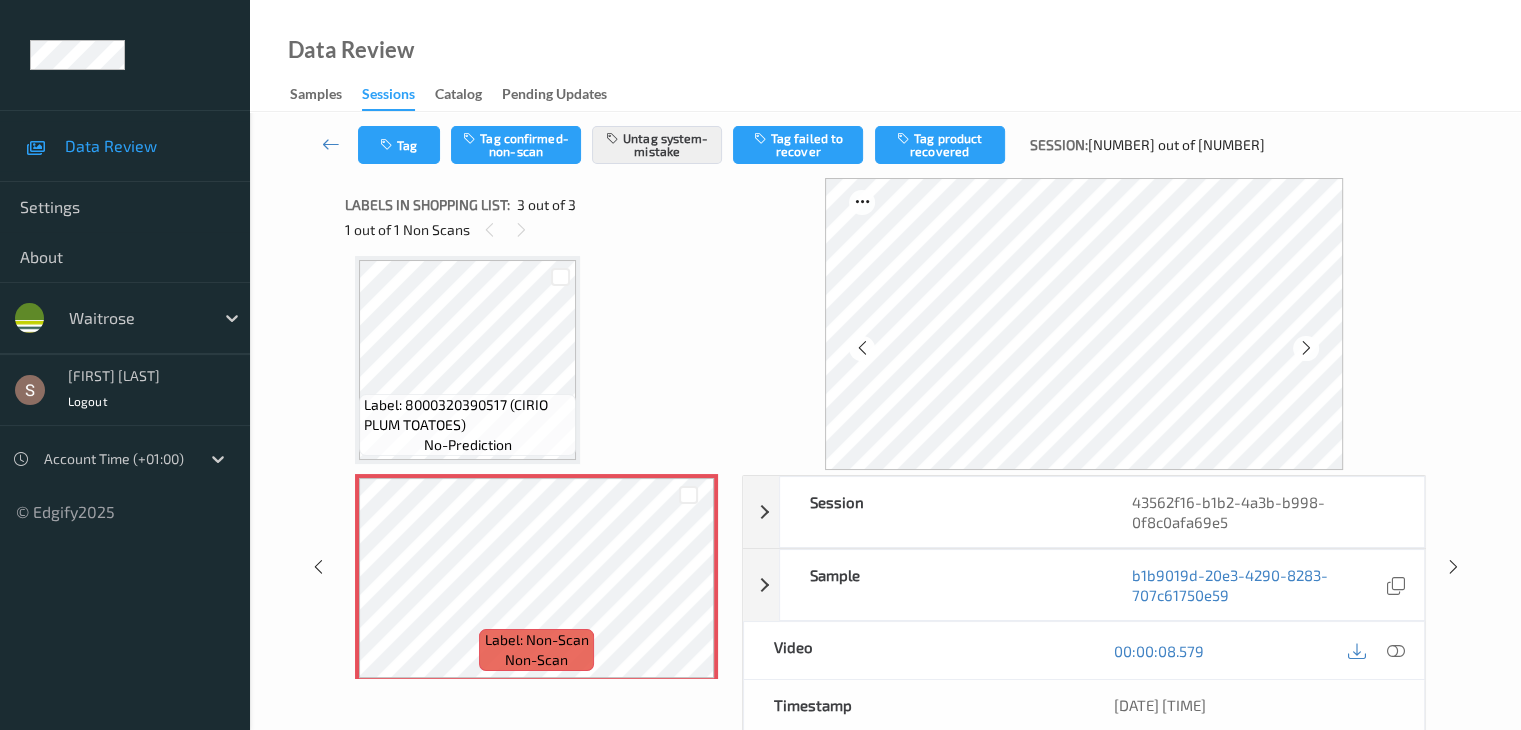 click on "[NUMBER] ([TEXT]) no-prediction Label: [NUMBER] ([TEXT]) no-prediction Label: Non-Scan non-scan Label: Non-Scan non-scan Label: Non-Scan non-scan" at bounding box center [536, 360] 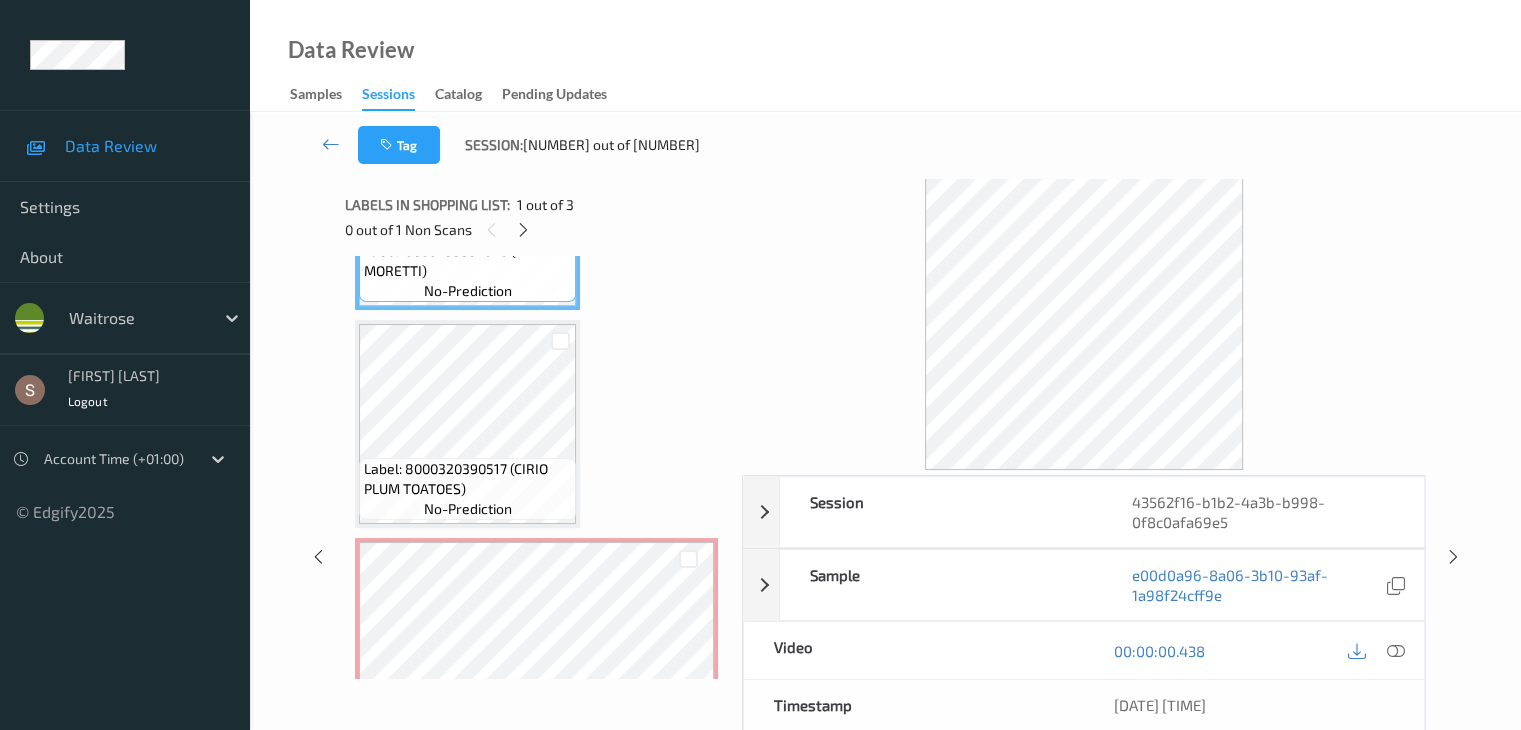 scroll, scrollTop: 200, scrollLeft: 0, axis: vertical 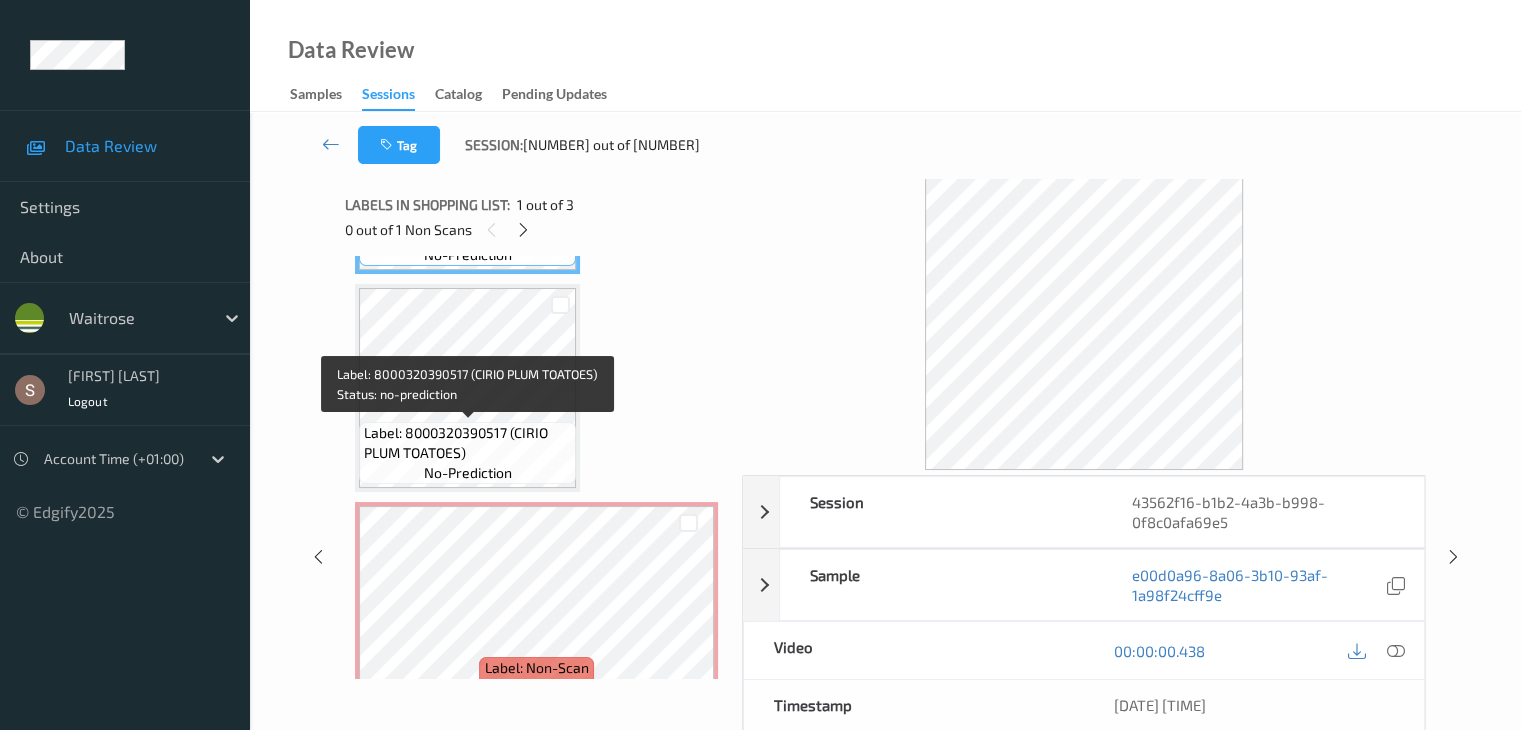 click on "Label: 8000320390517 (CIRIO PLUM TOATOES)" at bounding box center [467, 443] 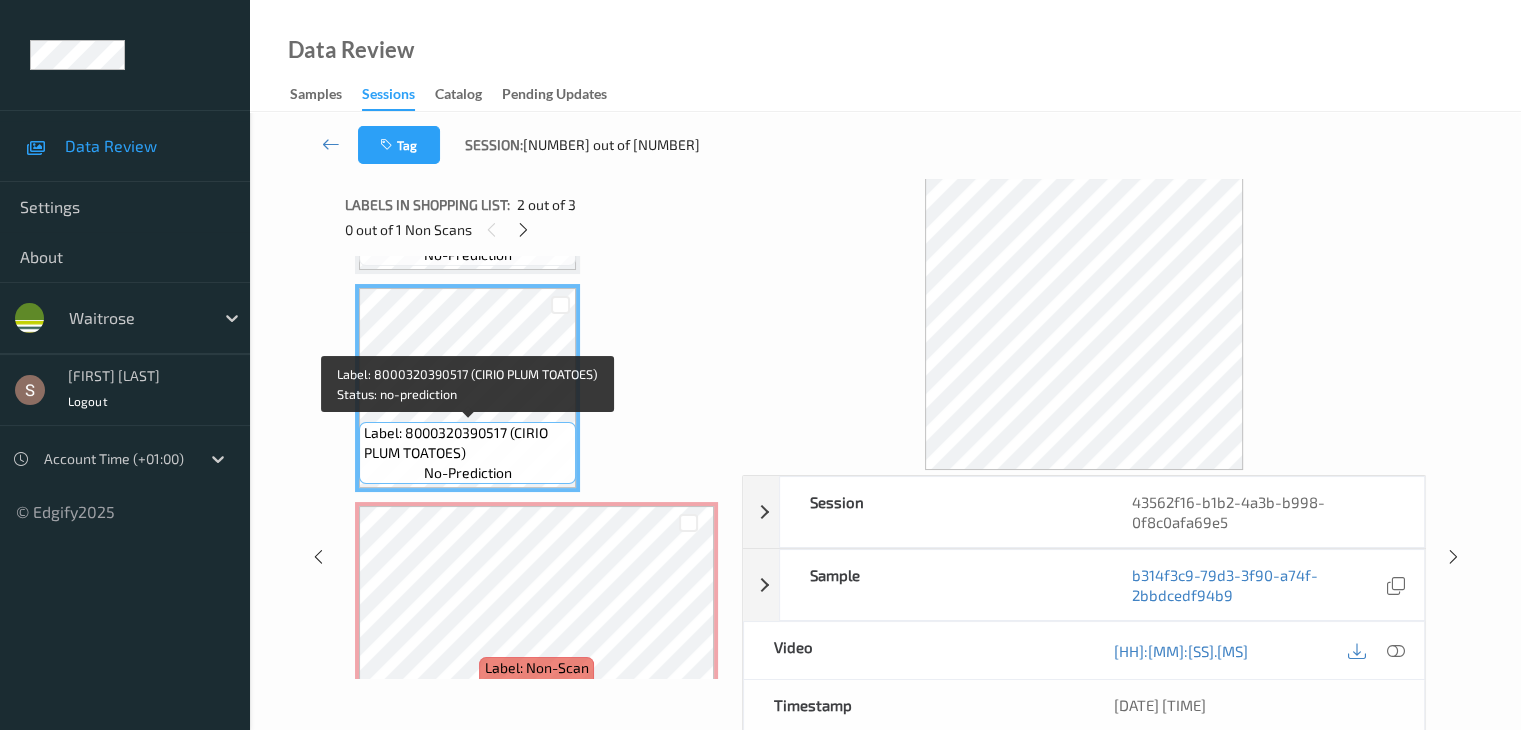 scroll, scrollTop: 241, scrollLeft: 0, axis: vertical 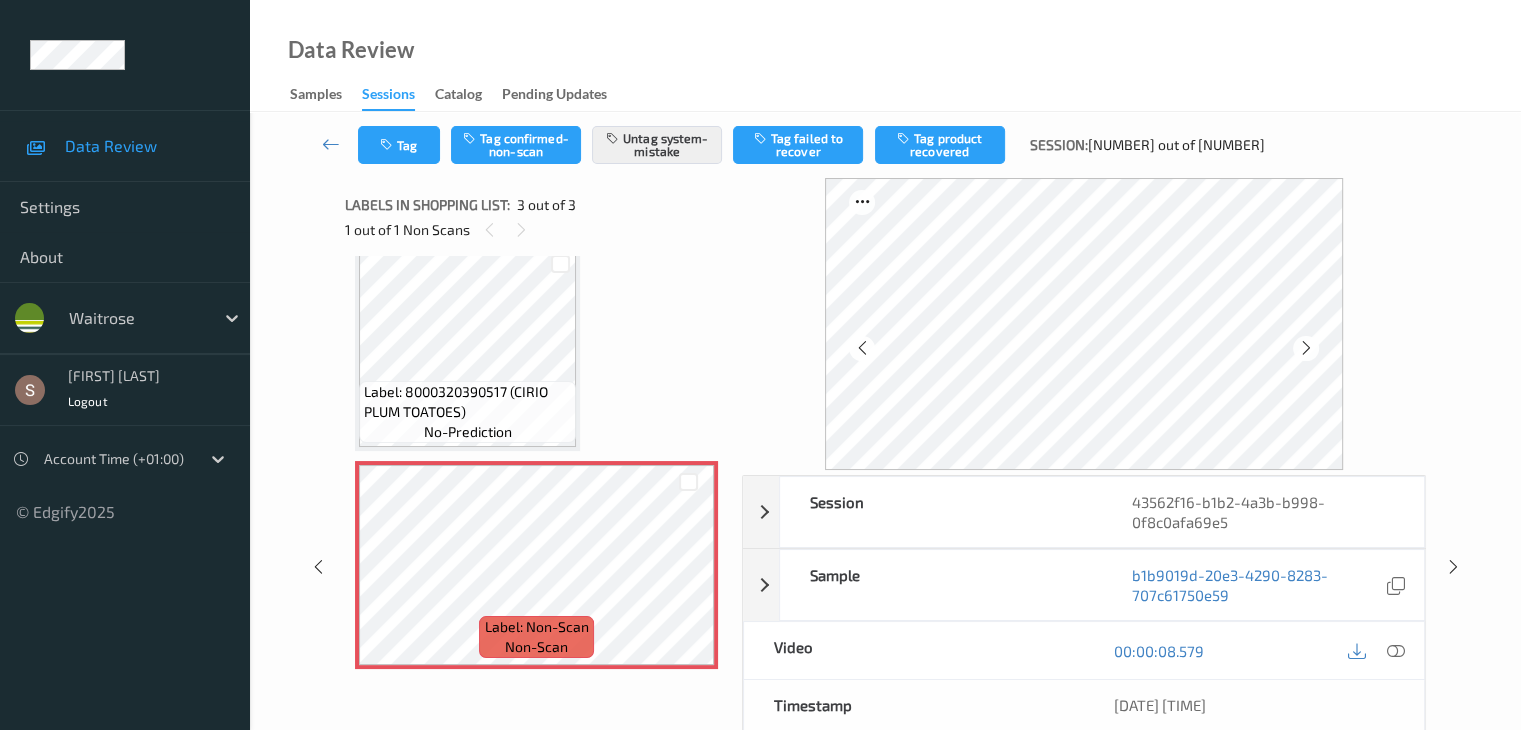 click on "Label: 8000320390517 (CIRIO PLUM TOATOES) no-prediction" at bounding box center [467, 412] 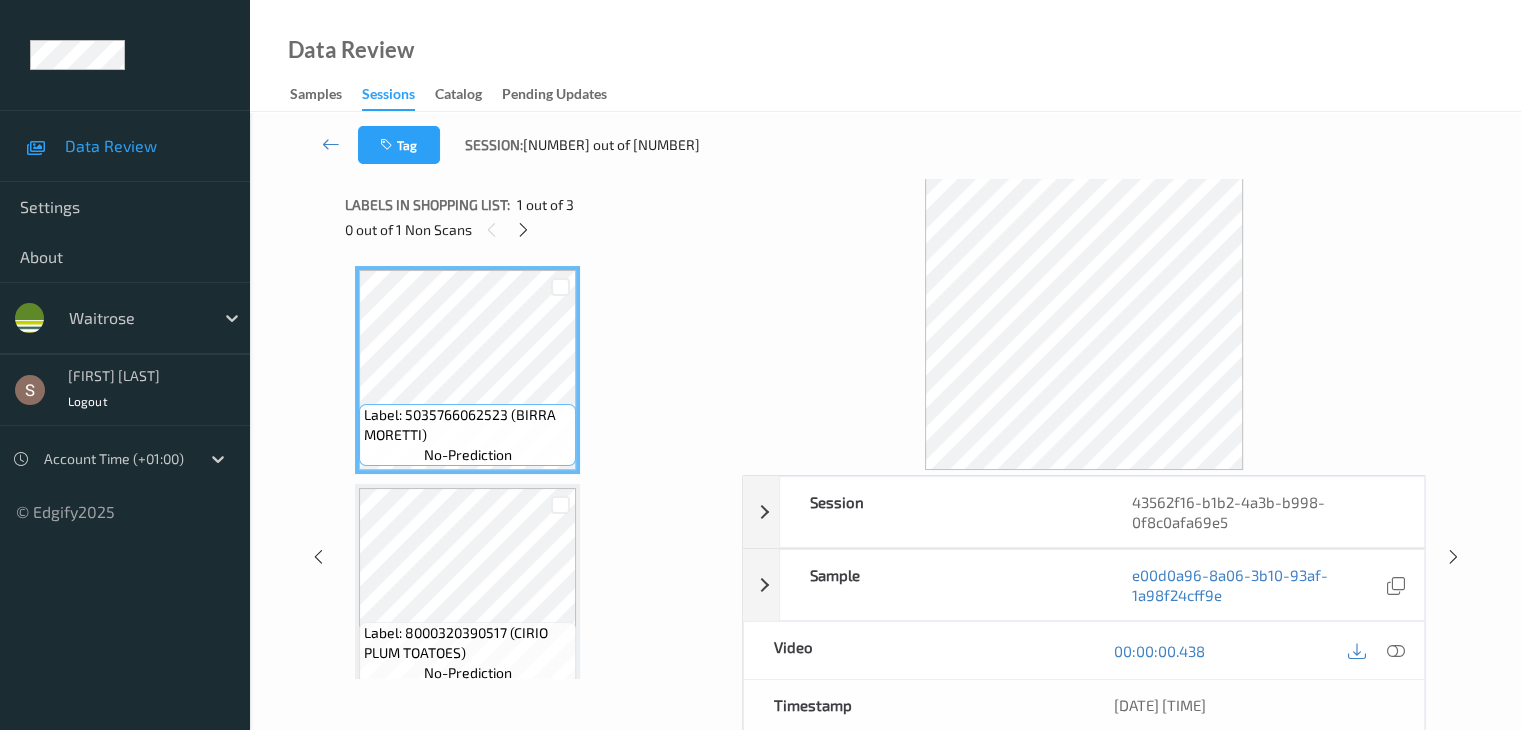 scroll, scrollTop: 241, scrollLeft: 0, axis: vertical 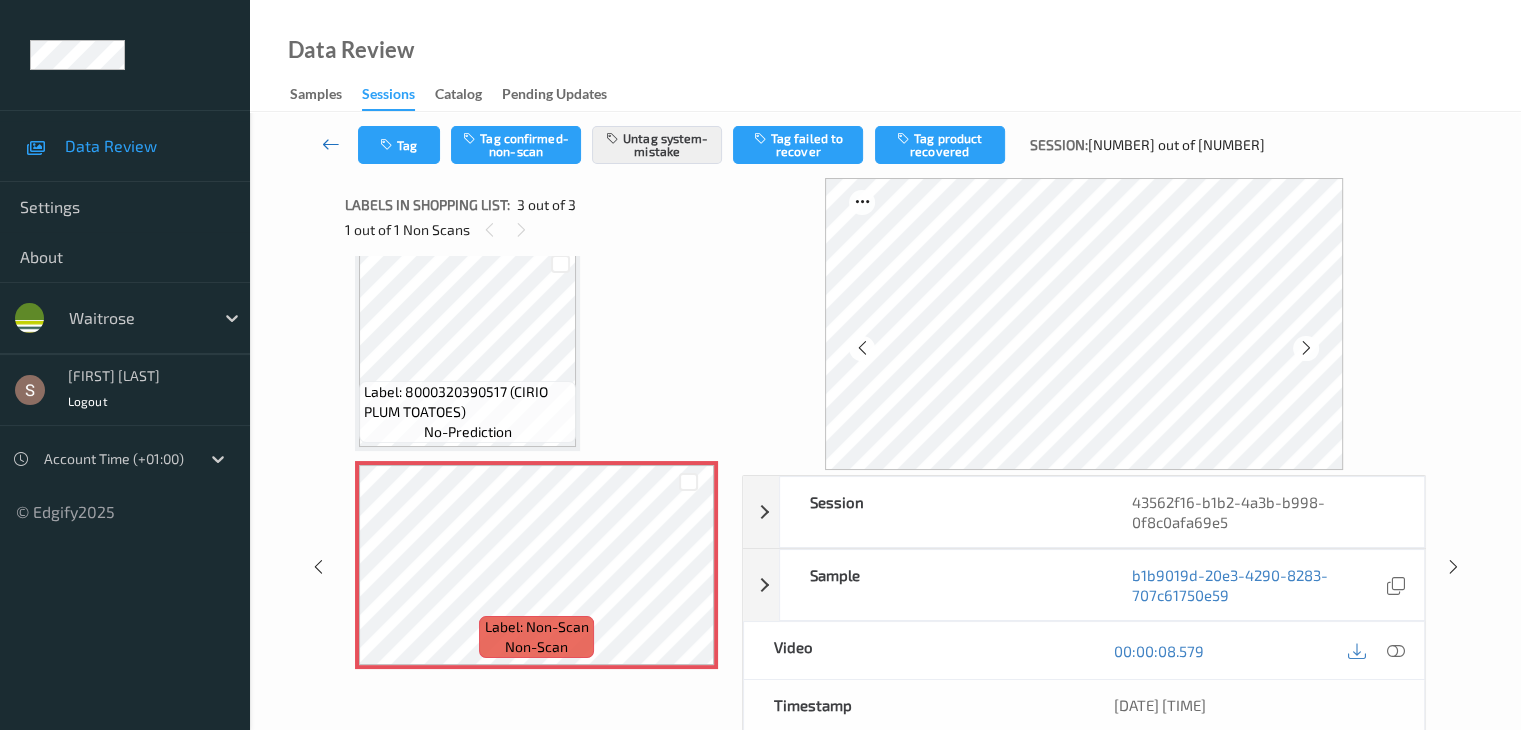 click at bounding box center [331, 144] 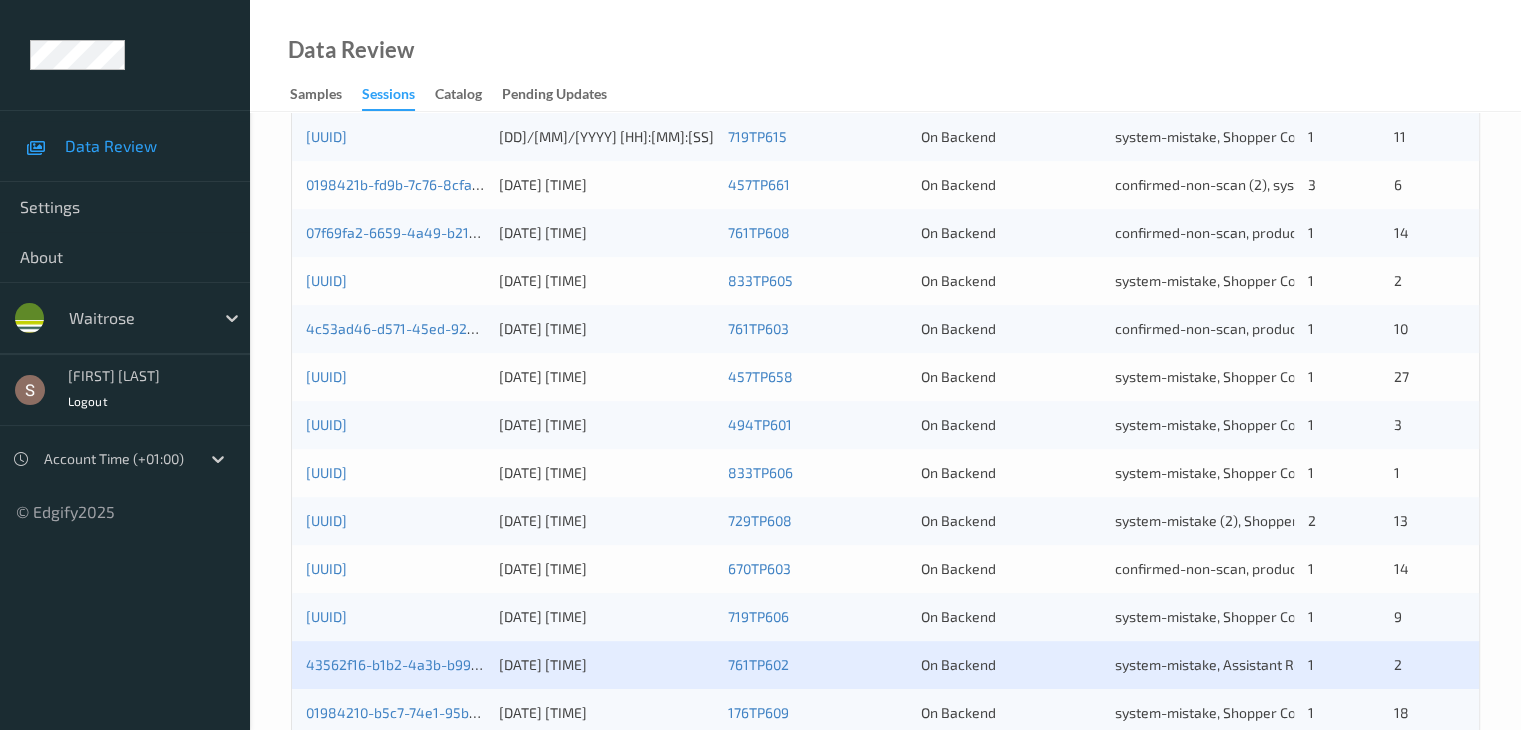 scroll, scrollTop: 932, scrollLeft: 0, axis: vertical 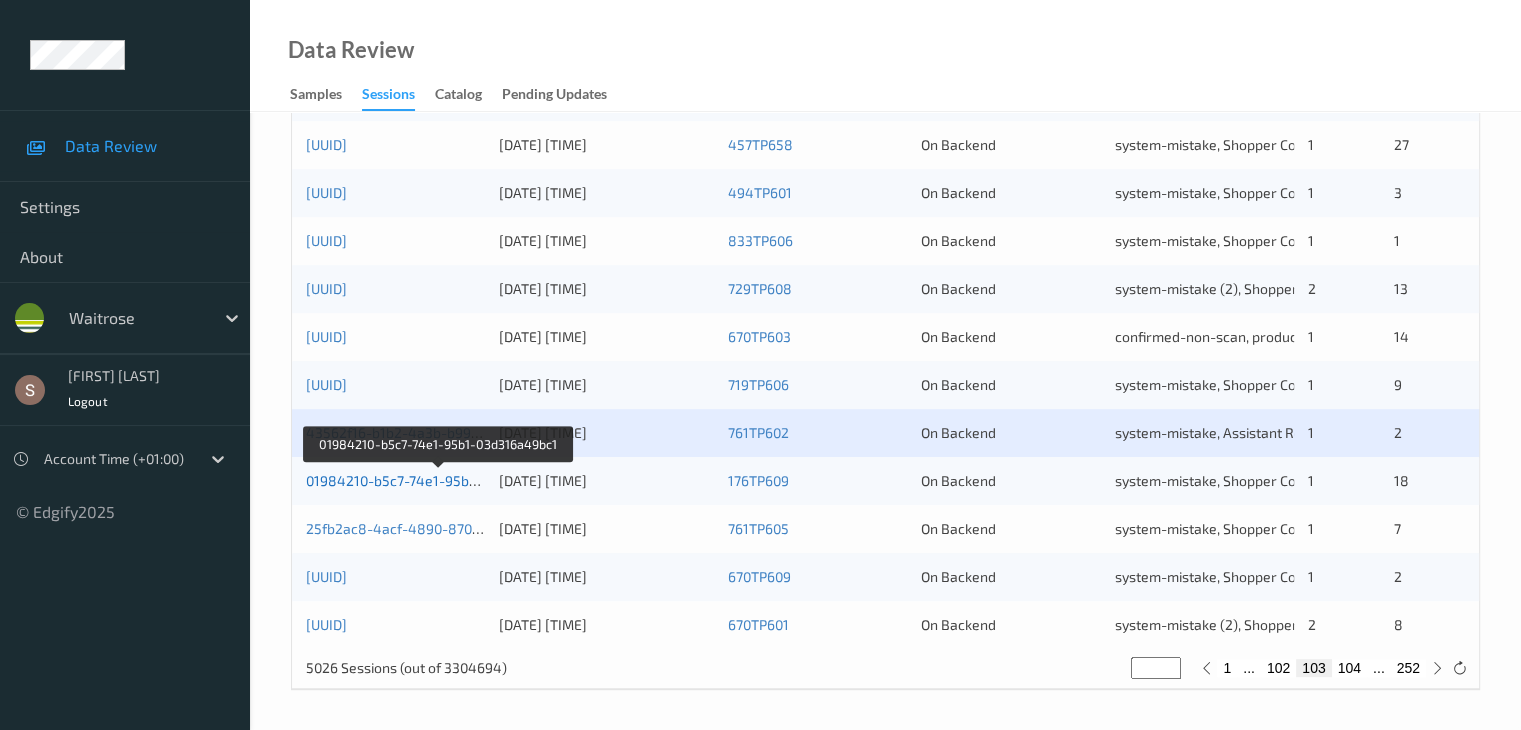 click on "01984210-b5c7-74e1-95b1-03d316a49bc1" at bounding box center [439, 480] 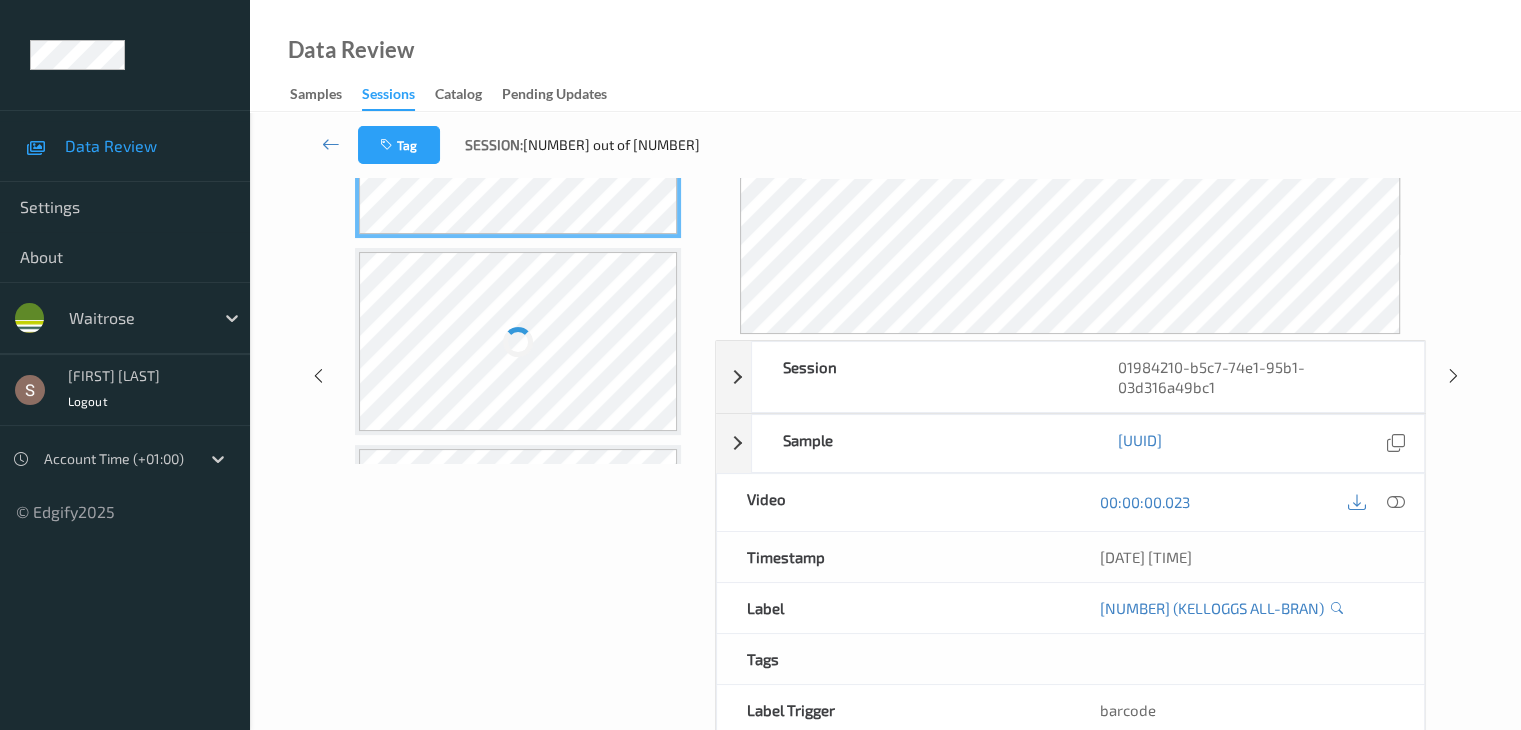 scroll, scrollTop: 0, scrollLeft: 0, axis: both 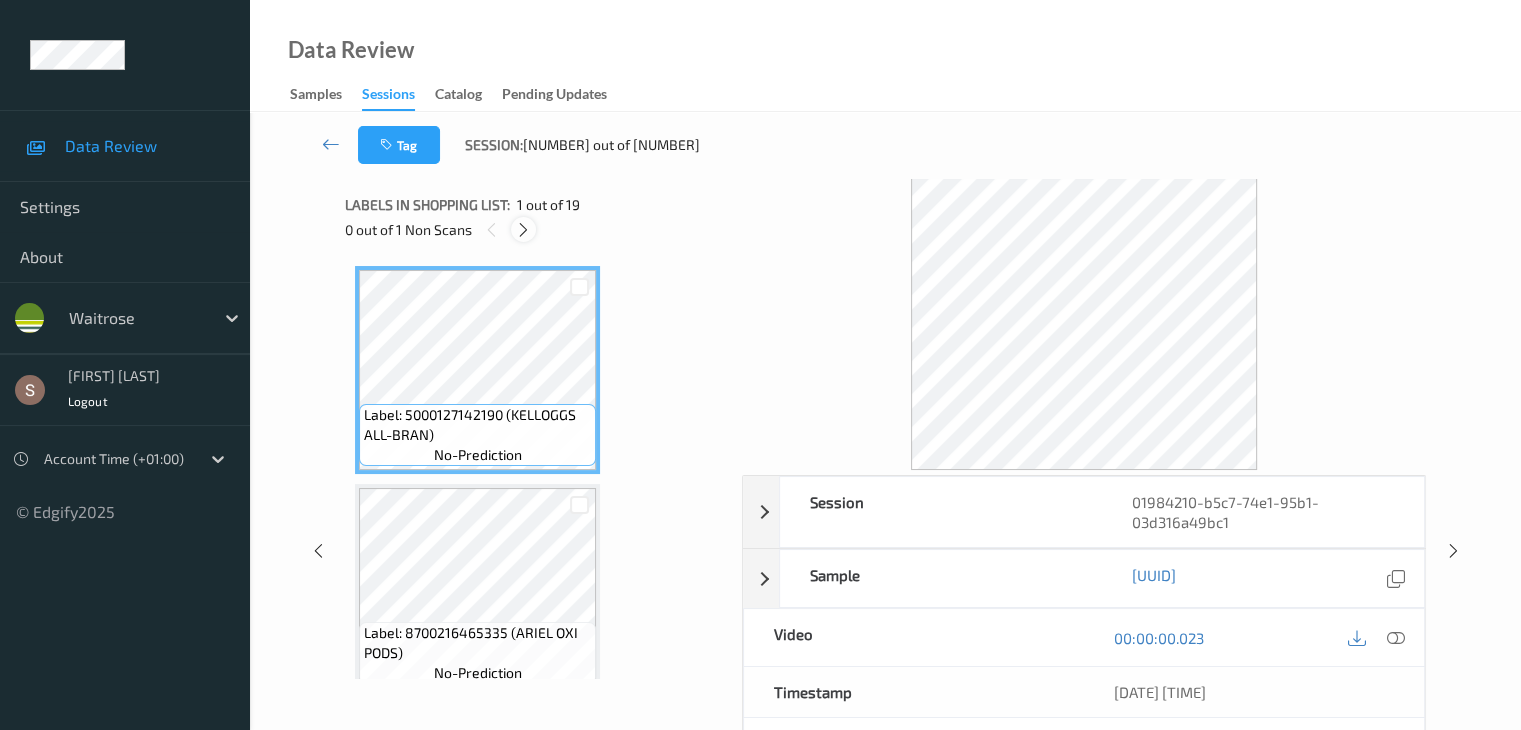 click at bounding box center (523, 230) 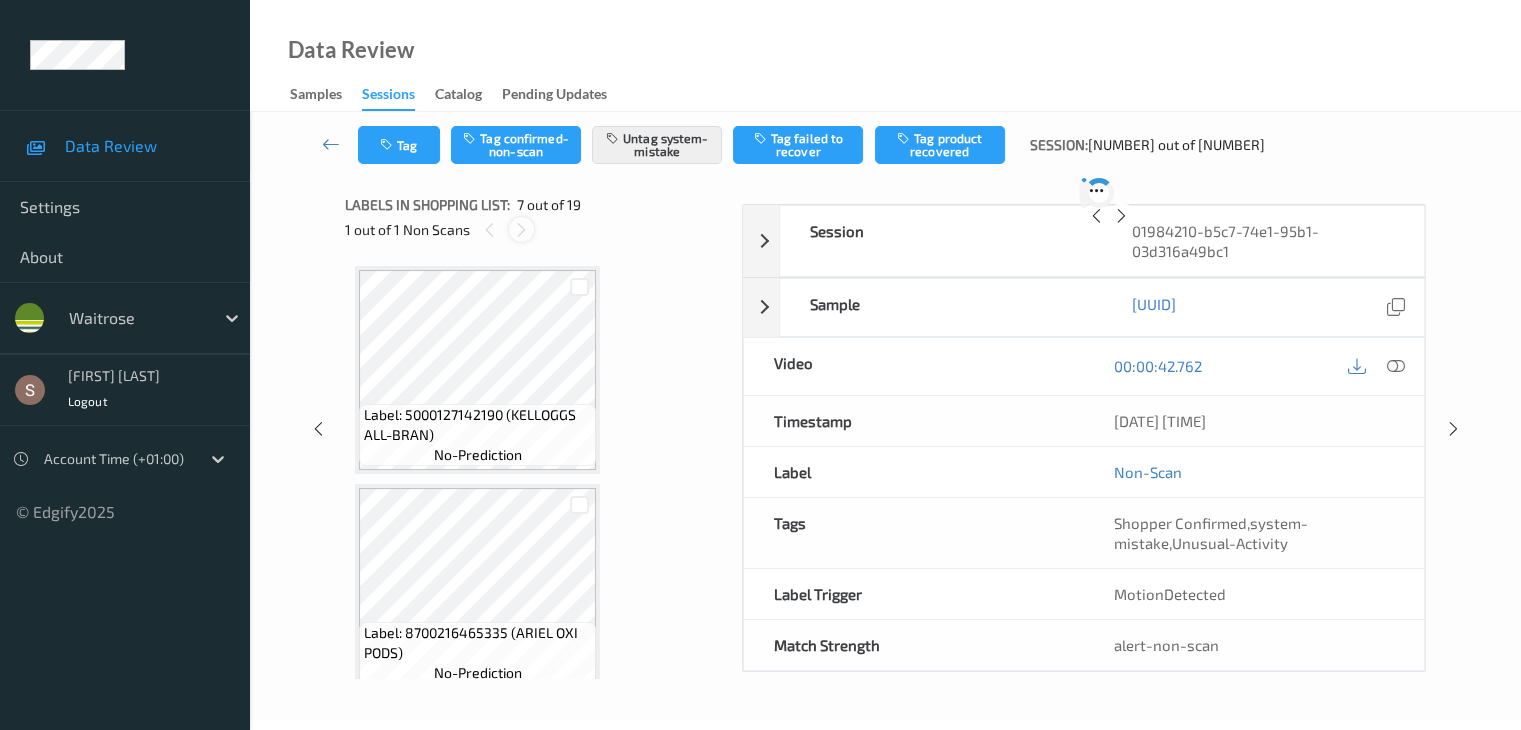 scroll, scrollTop: 1100, scrollLeft: 0, axis: vertical 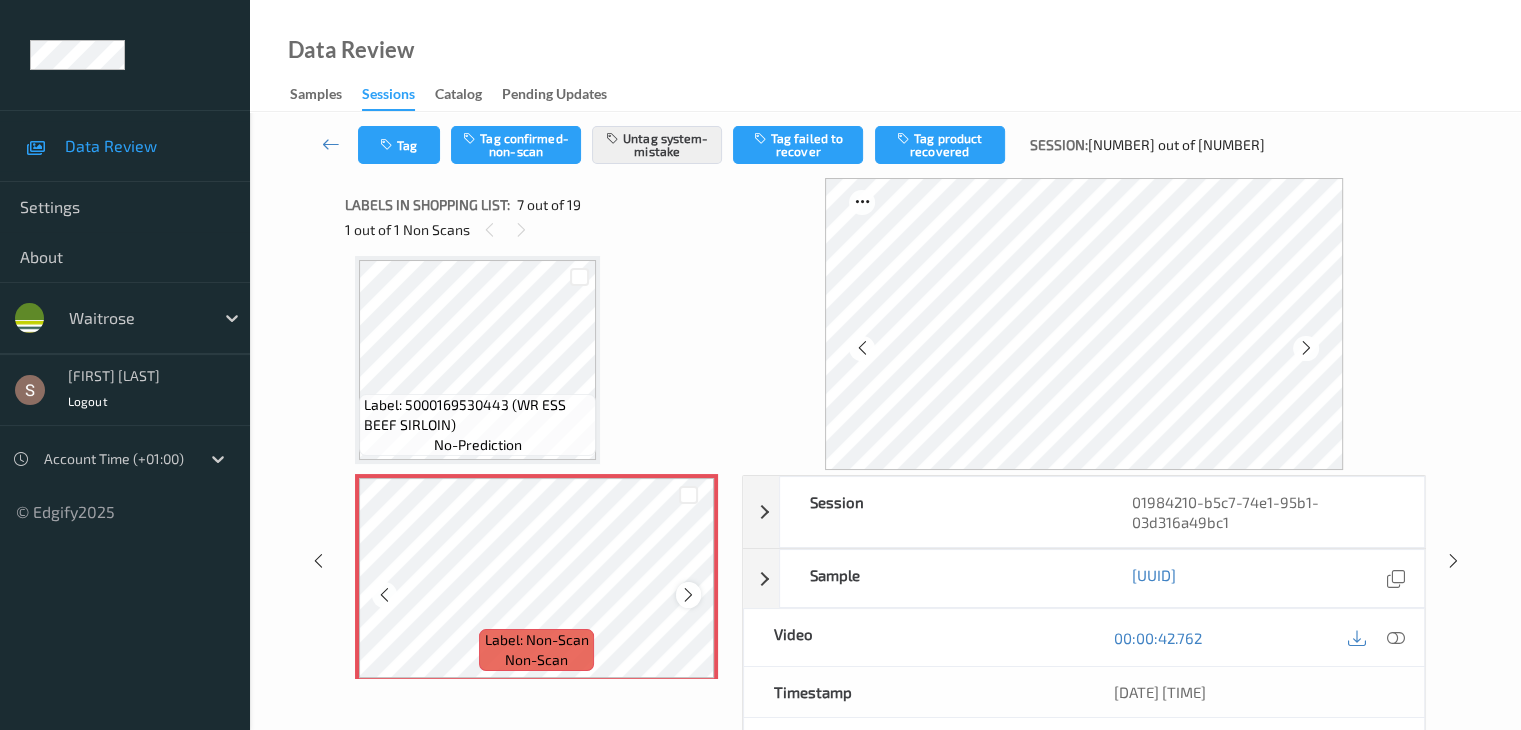 click at bounding box center (688, 595) 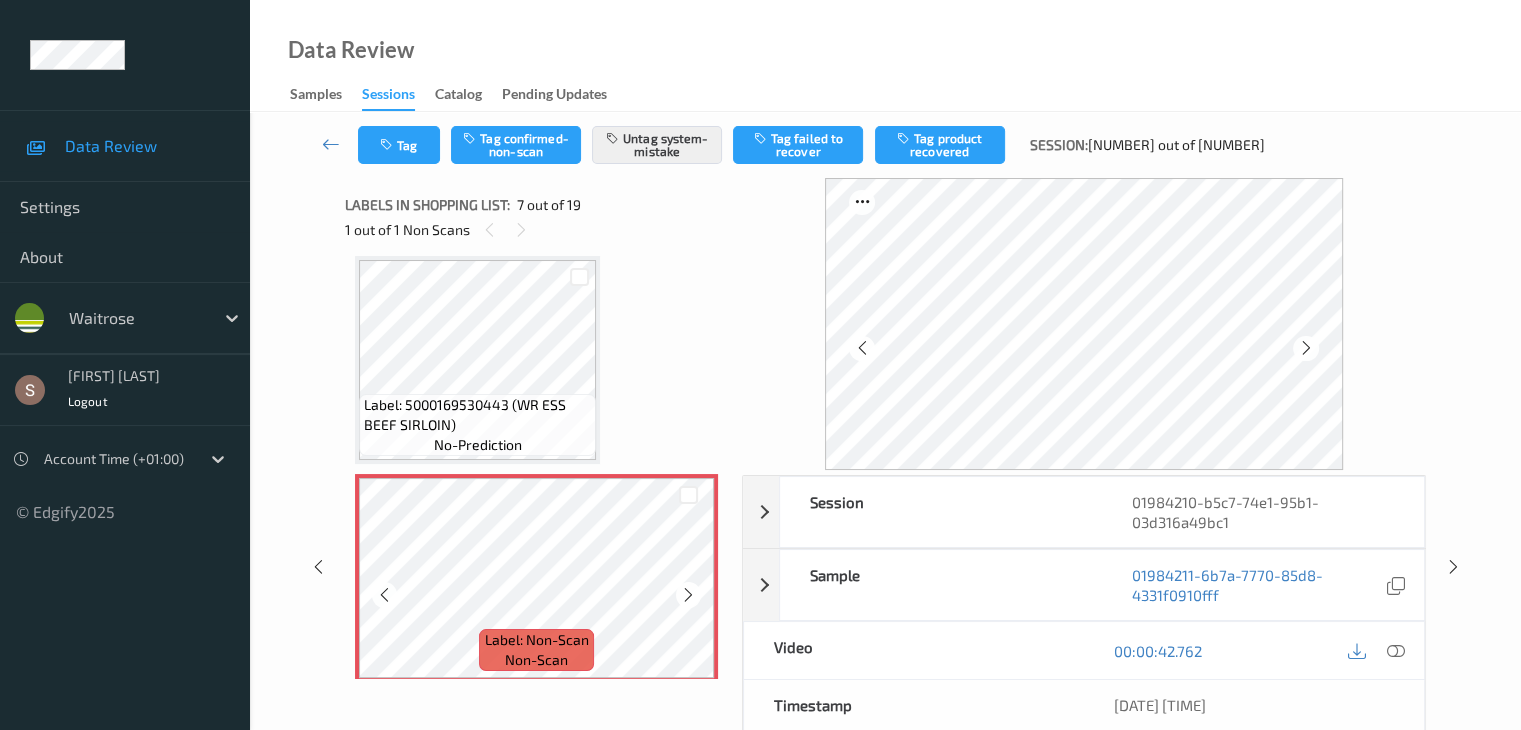 click at bounding box center (688, 595) 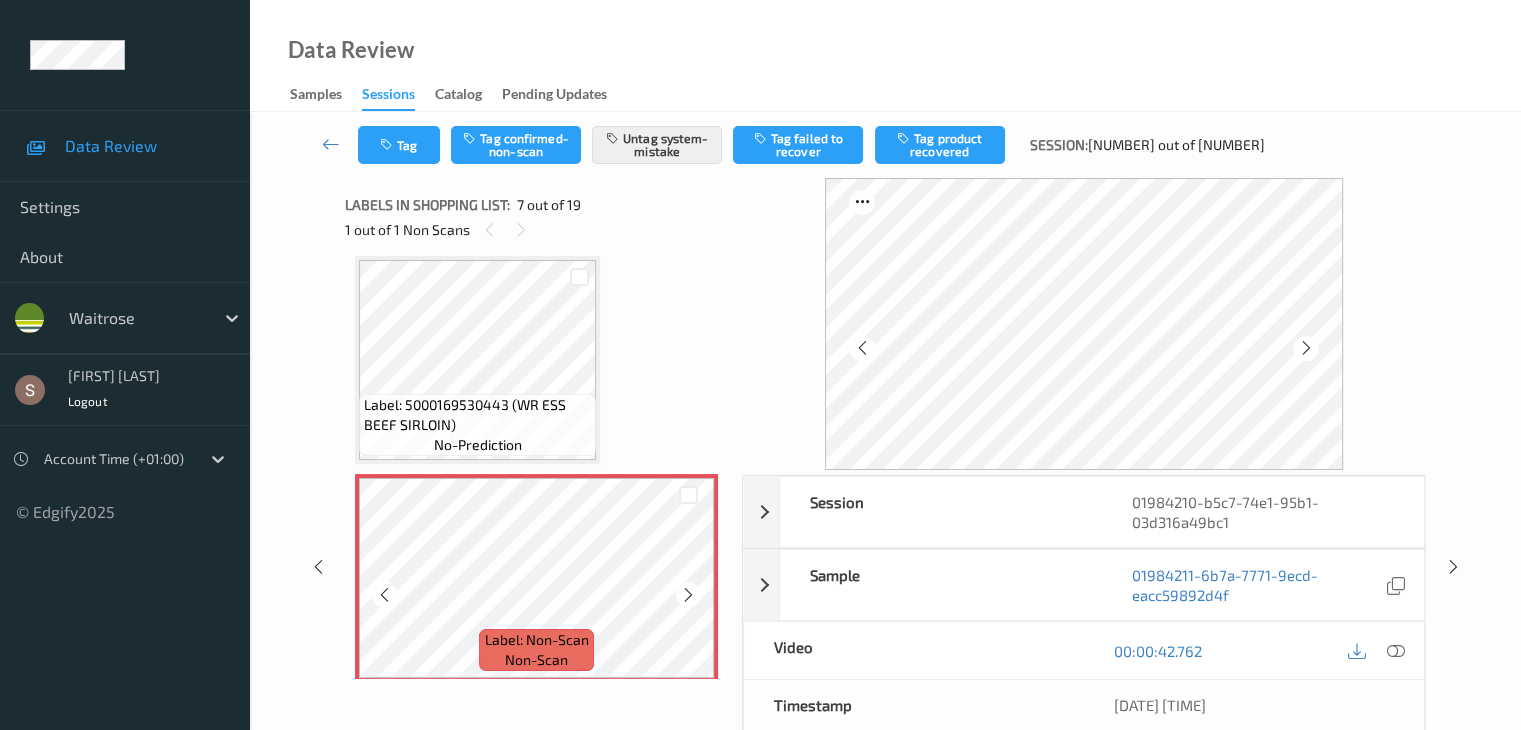 click at bounding box center (688, 595) 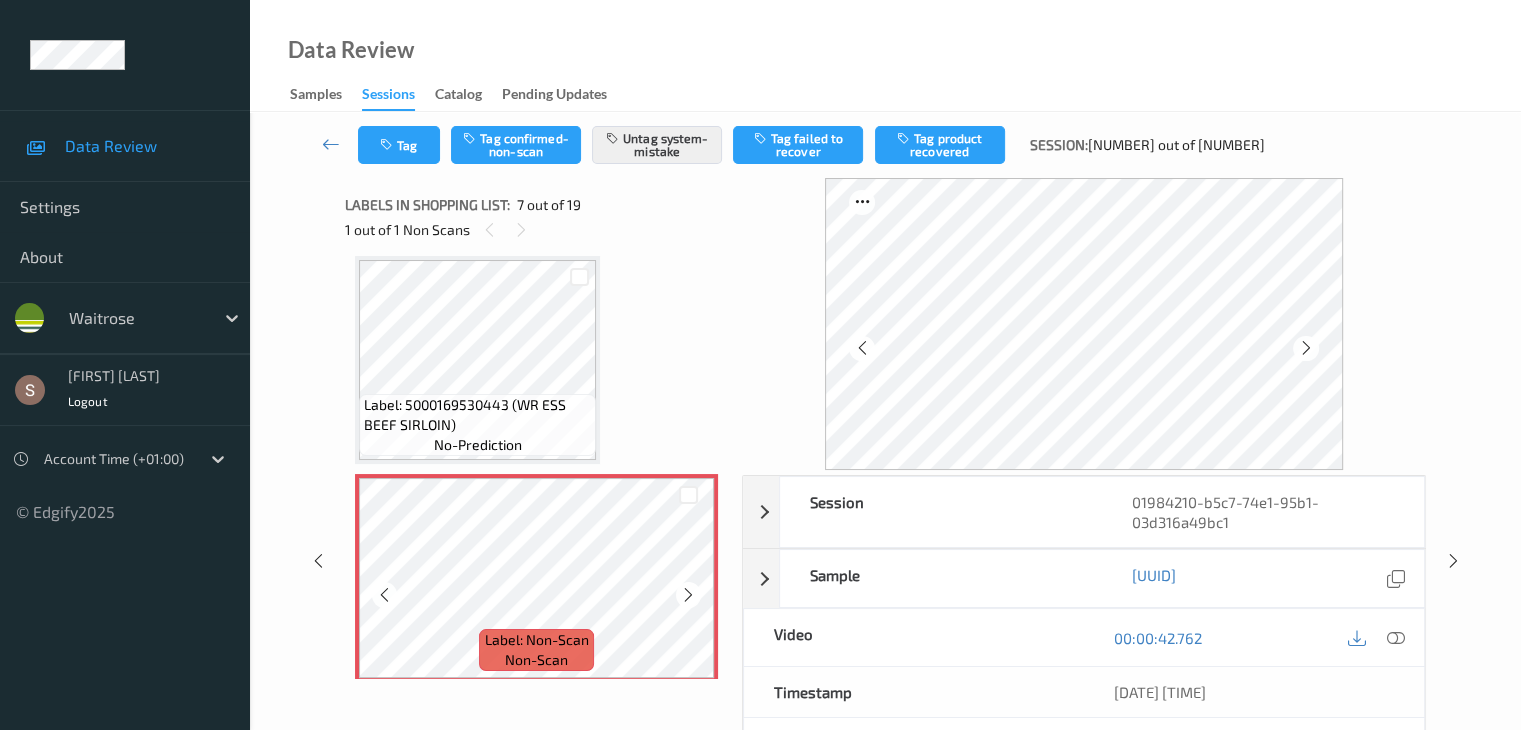 click at bounding box center (688, 595) 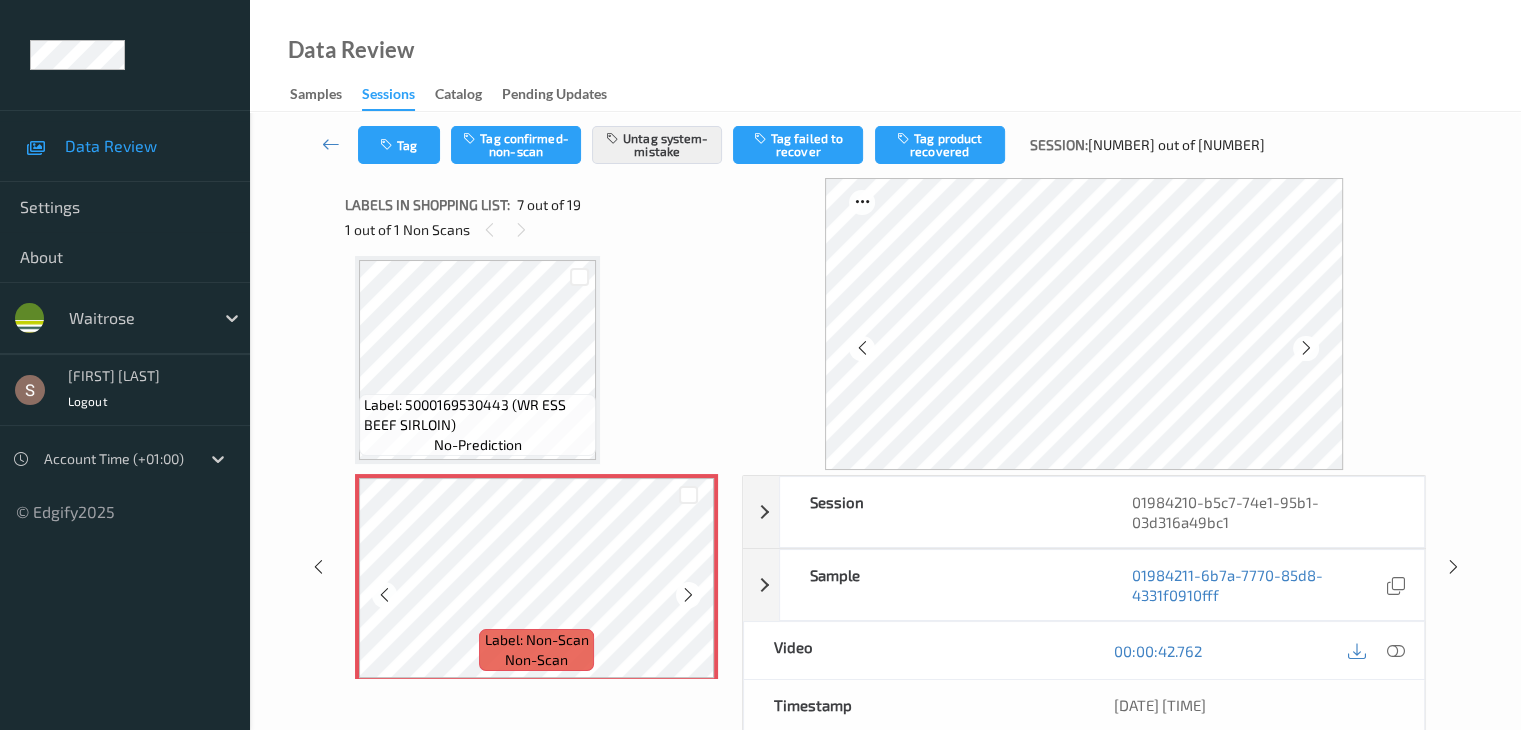 click at bounding box center (688, 595) 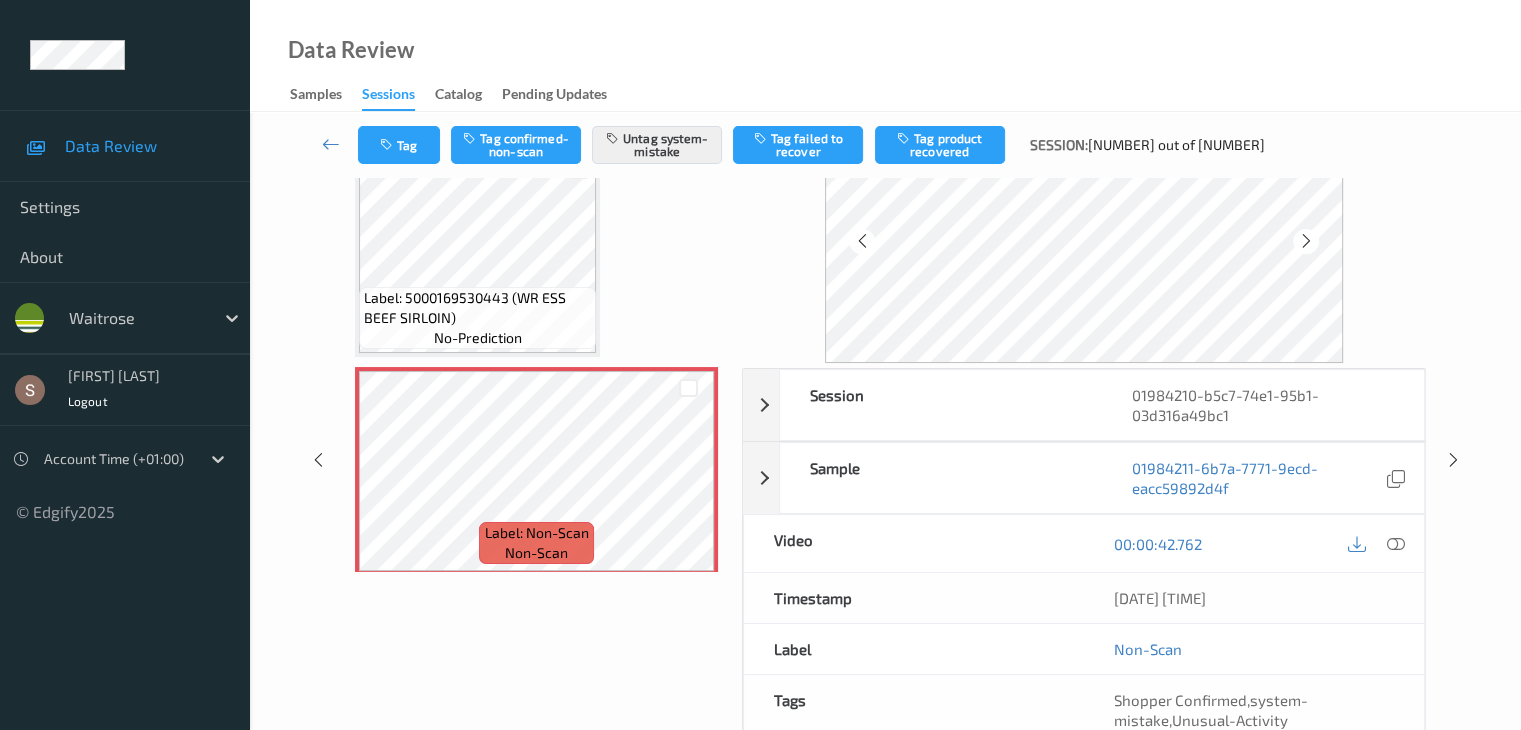 scroll, scrollTop: 0, scrollLeft: 0, axis: both 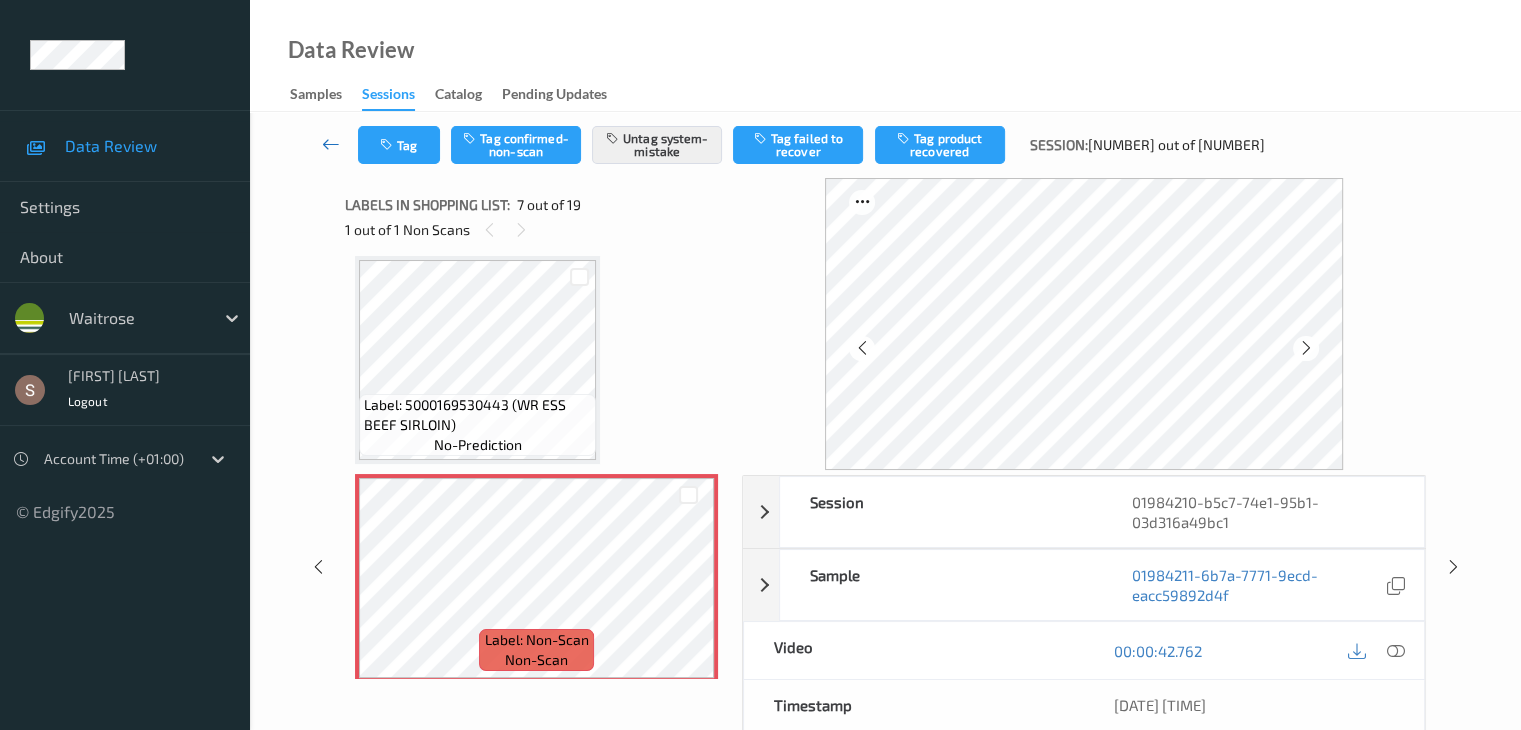 click at bounding box center [331, 145] 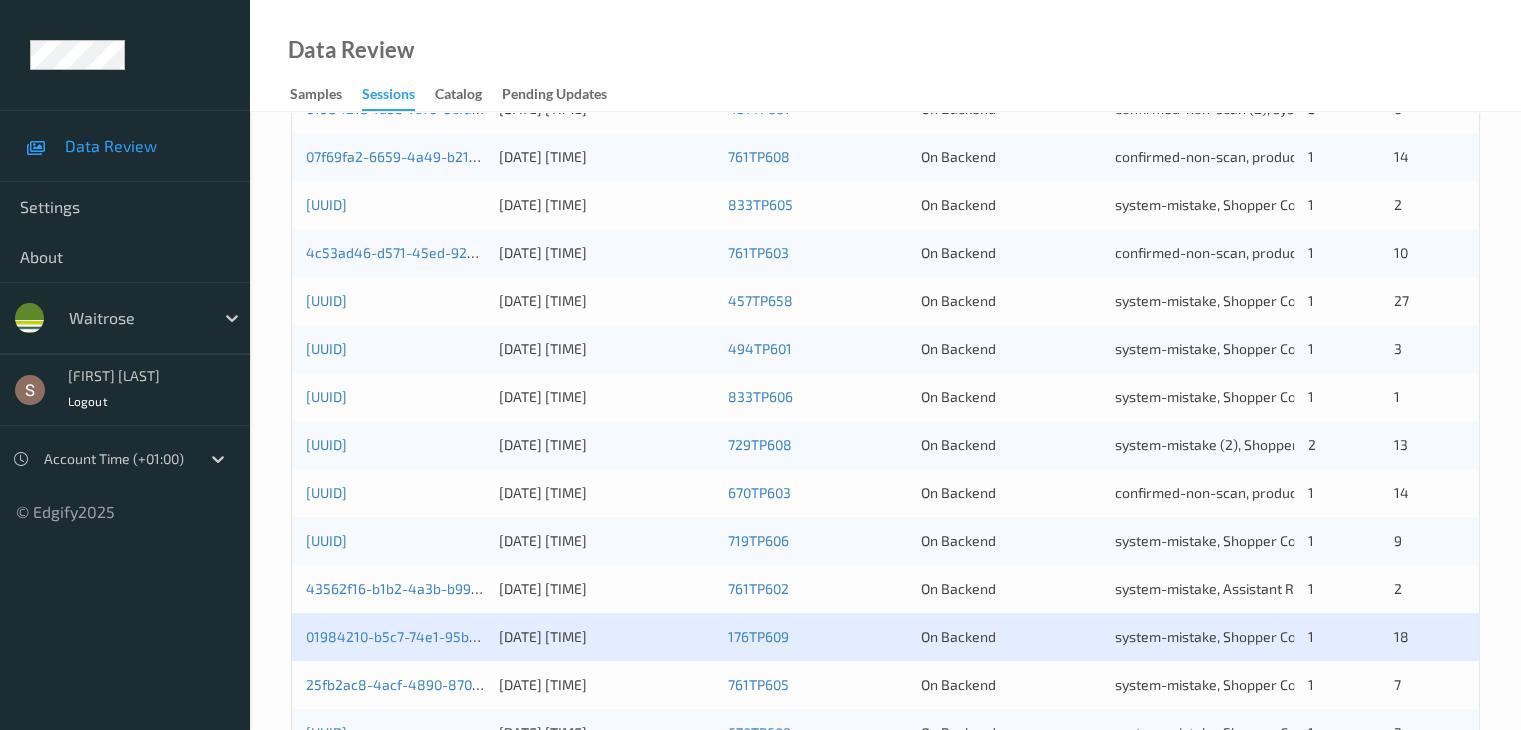 scroll, scrollTop: 932, scrollLeft: 0, axis: vertical 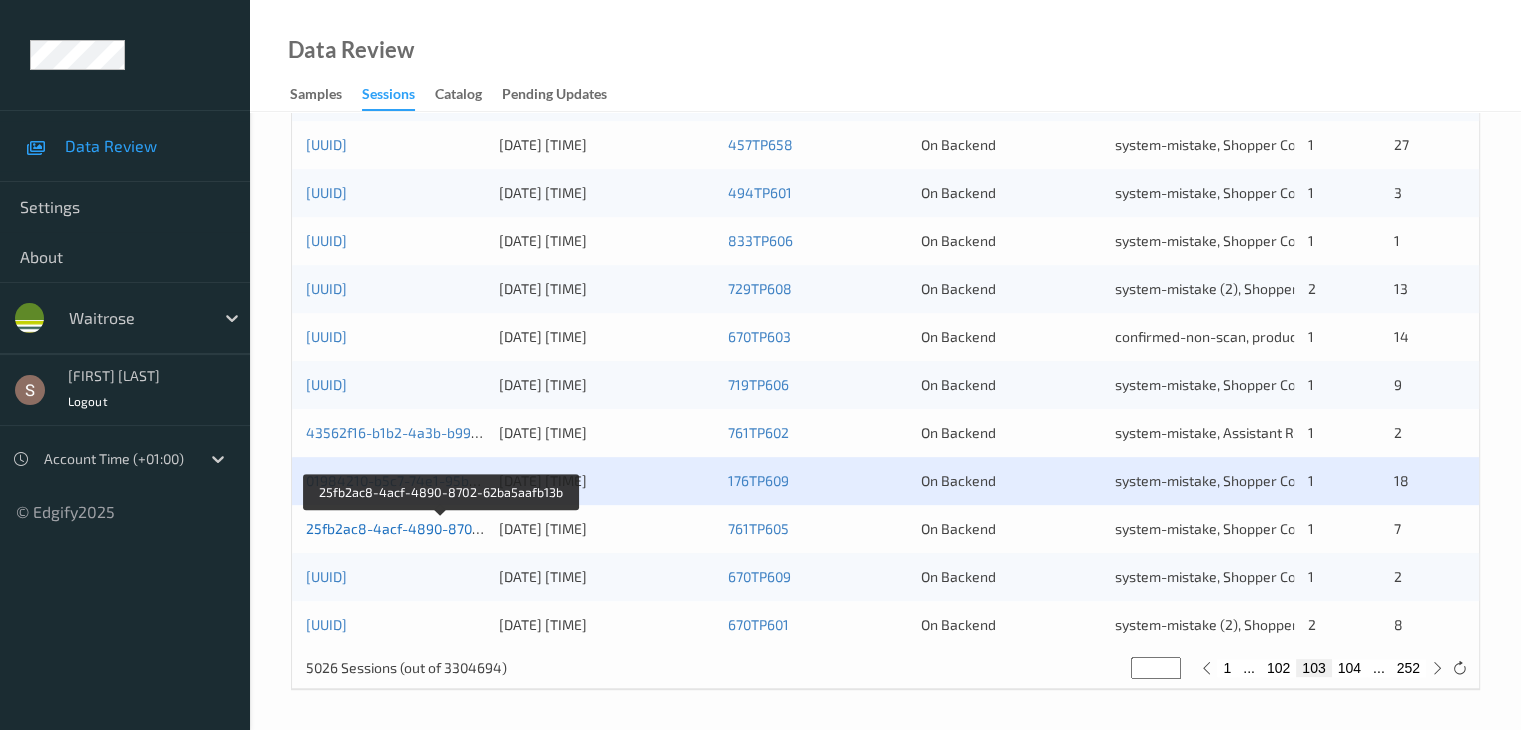 click on "25fb2ac8-4acf-4890-8702-62ba5aafb13b" at bounding box center [441, 528] 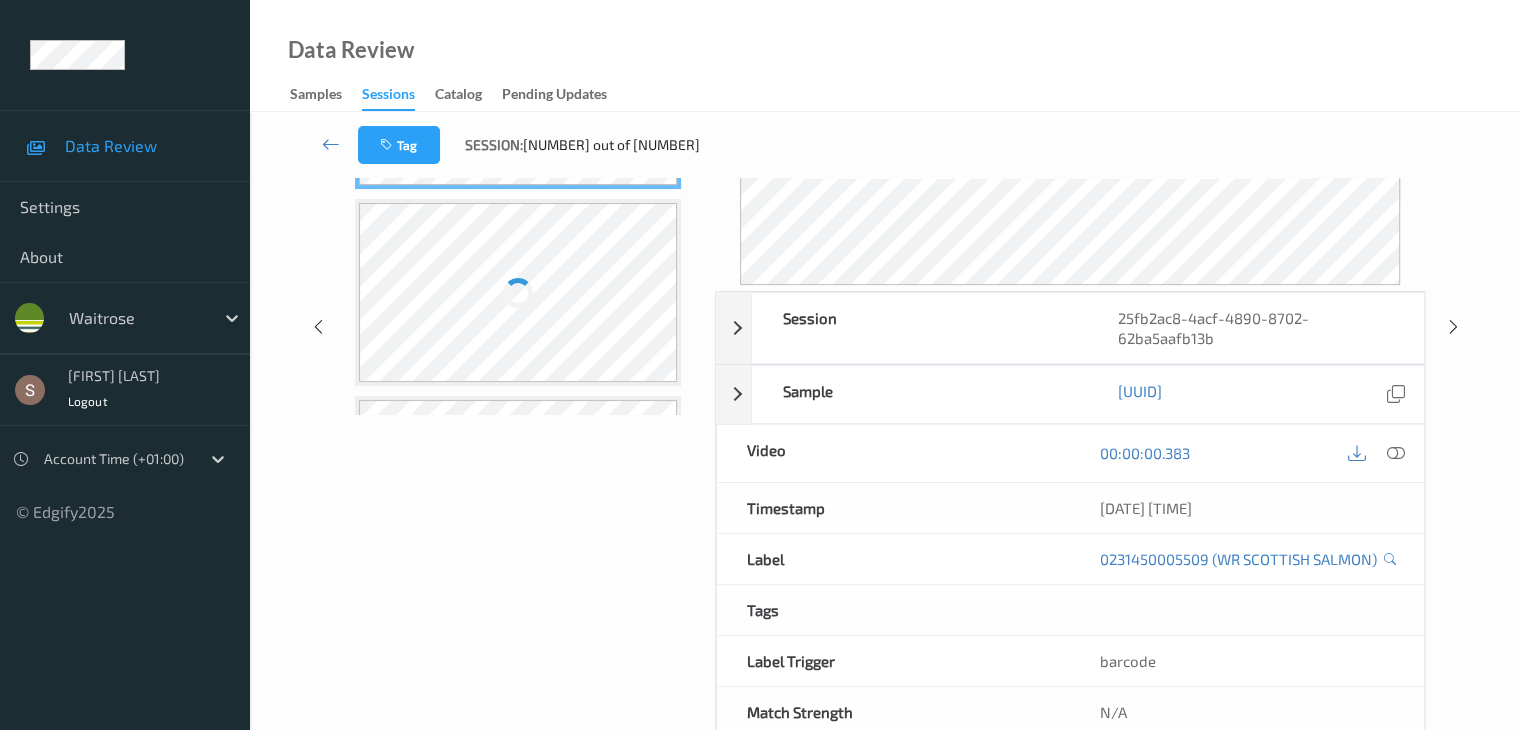 scroll, scrollTop: 0, scrollLeft: 0, axis: both 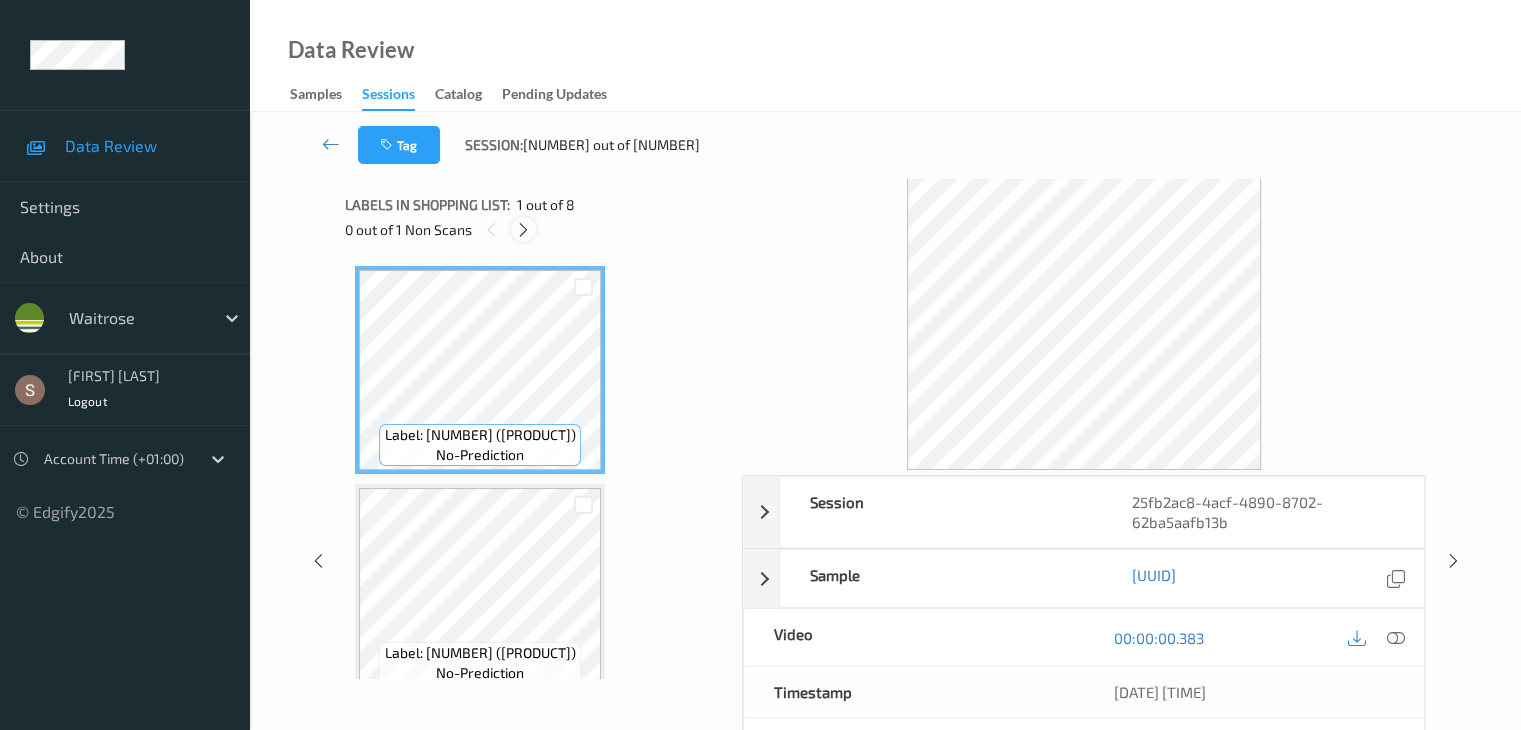 click at bounding box center (523, 230) 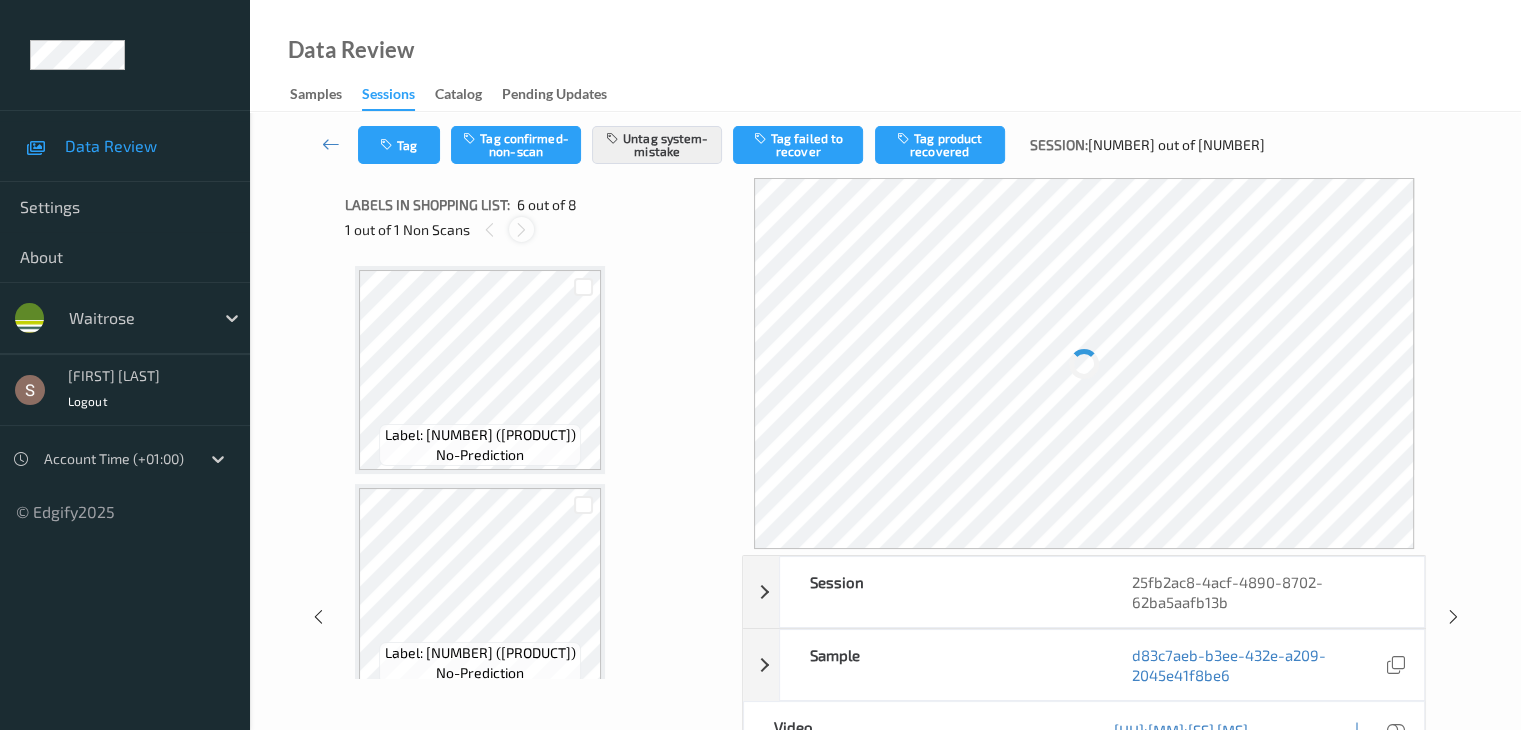scroll, scrollTop: 882, scrollLeft: 0, axis: vertical 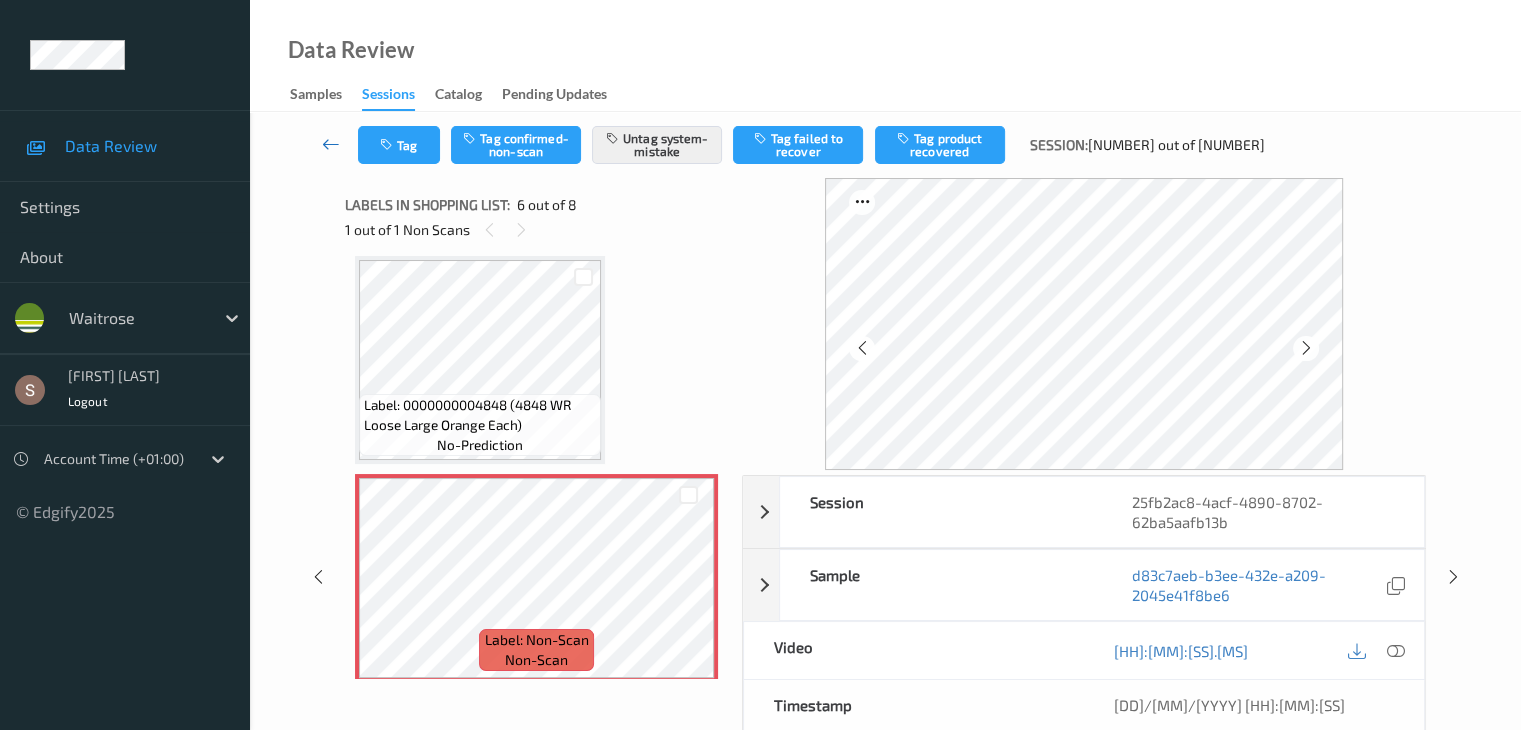 click at bounding box center (331, 145) 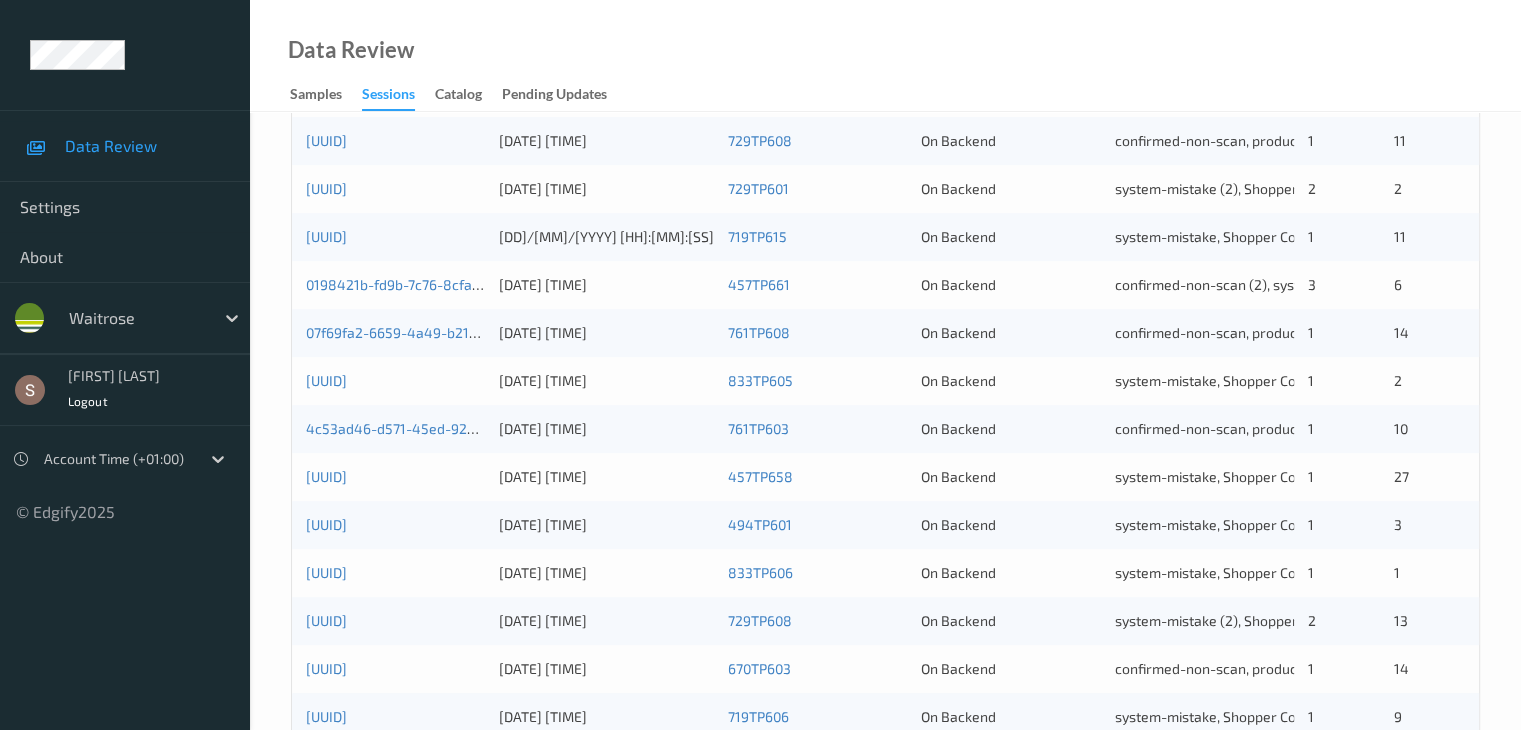 scroll, scrollTop: 932, scrollLeft: 0, axis: vertical 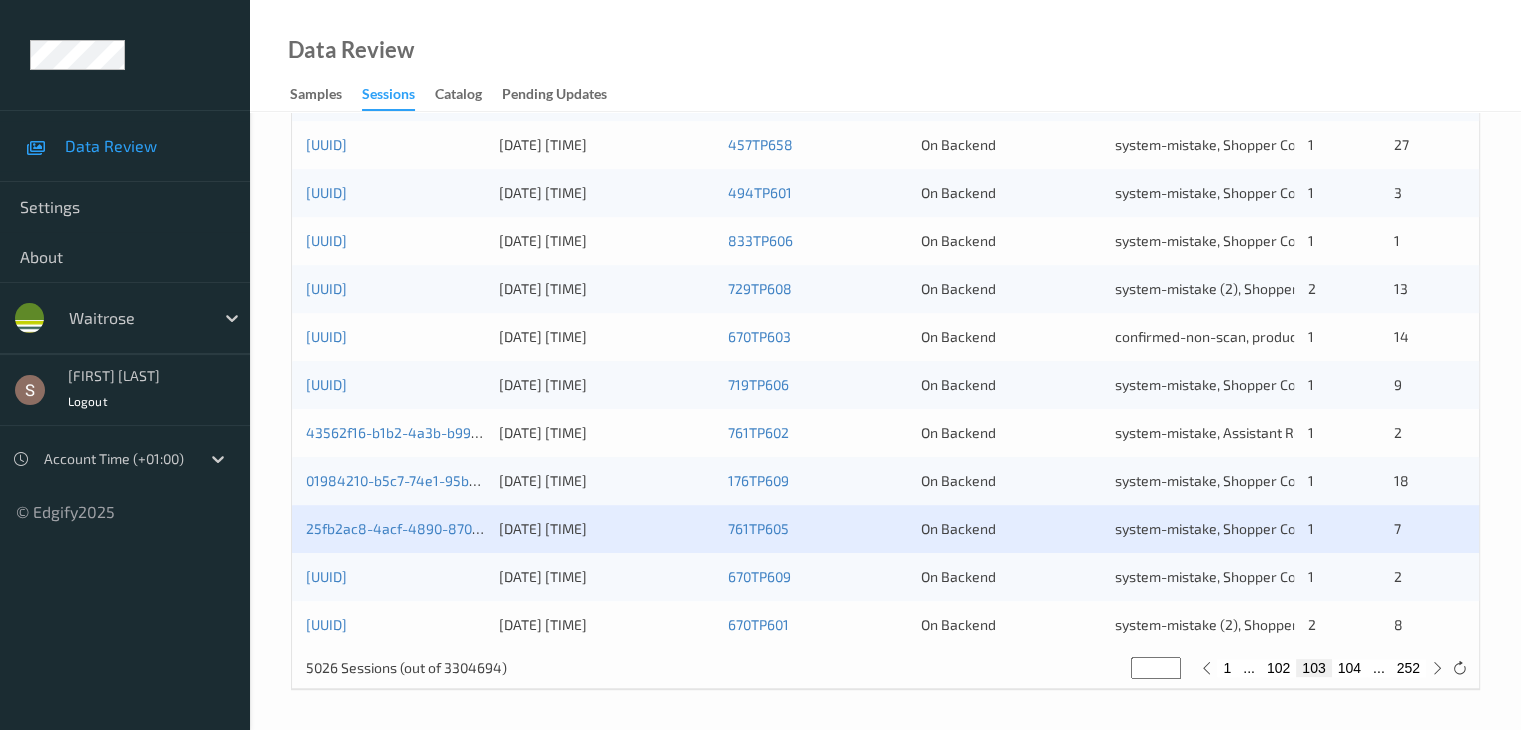click on "[UUID] [DATE] [TIME] [DEVICE_ID] system-mistake, Shopper Confirmed, Unusual-Activity 1 2" at bounding box center [885, 577] 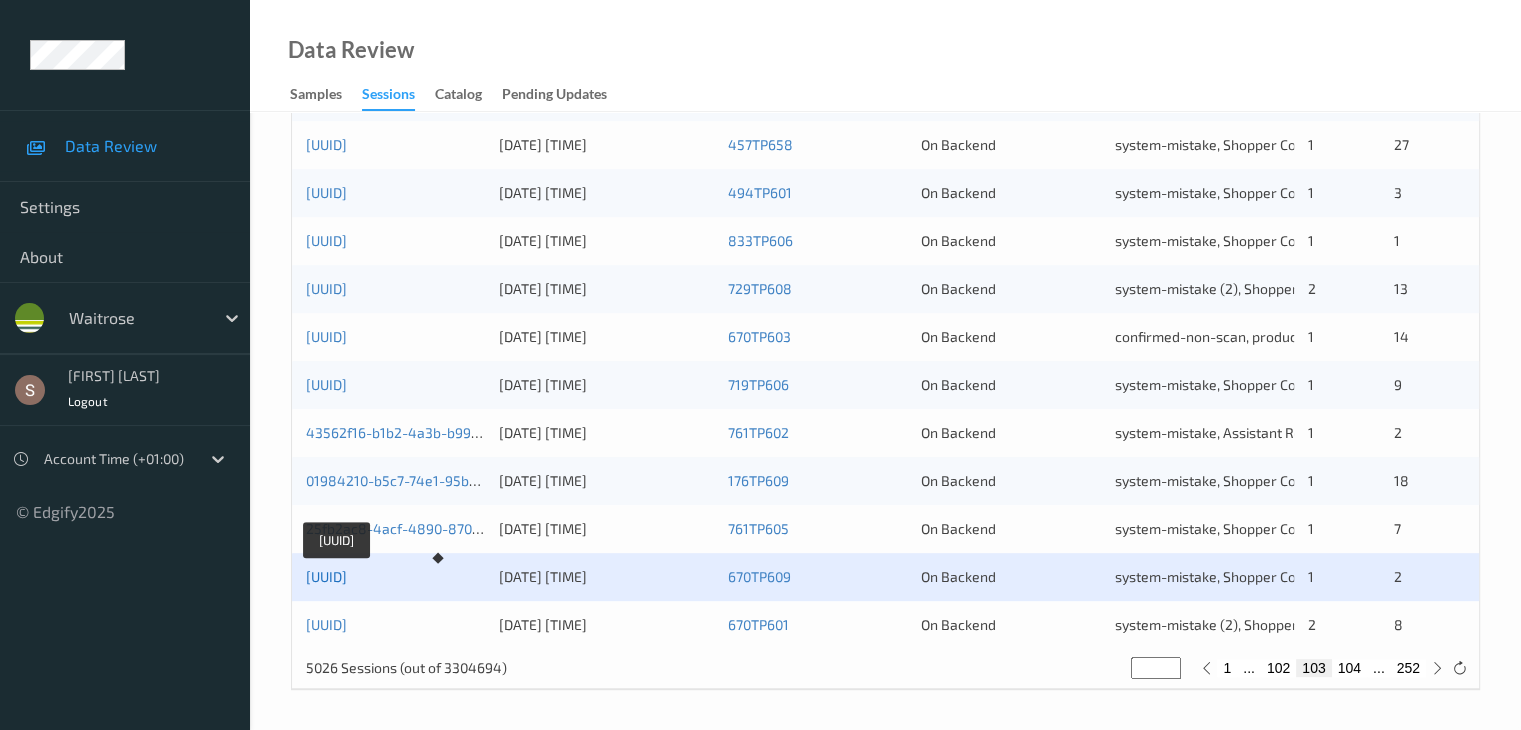 click on "[UUID]" at bounding box center [326, 576] 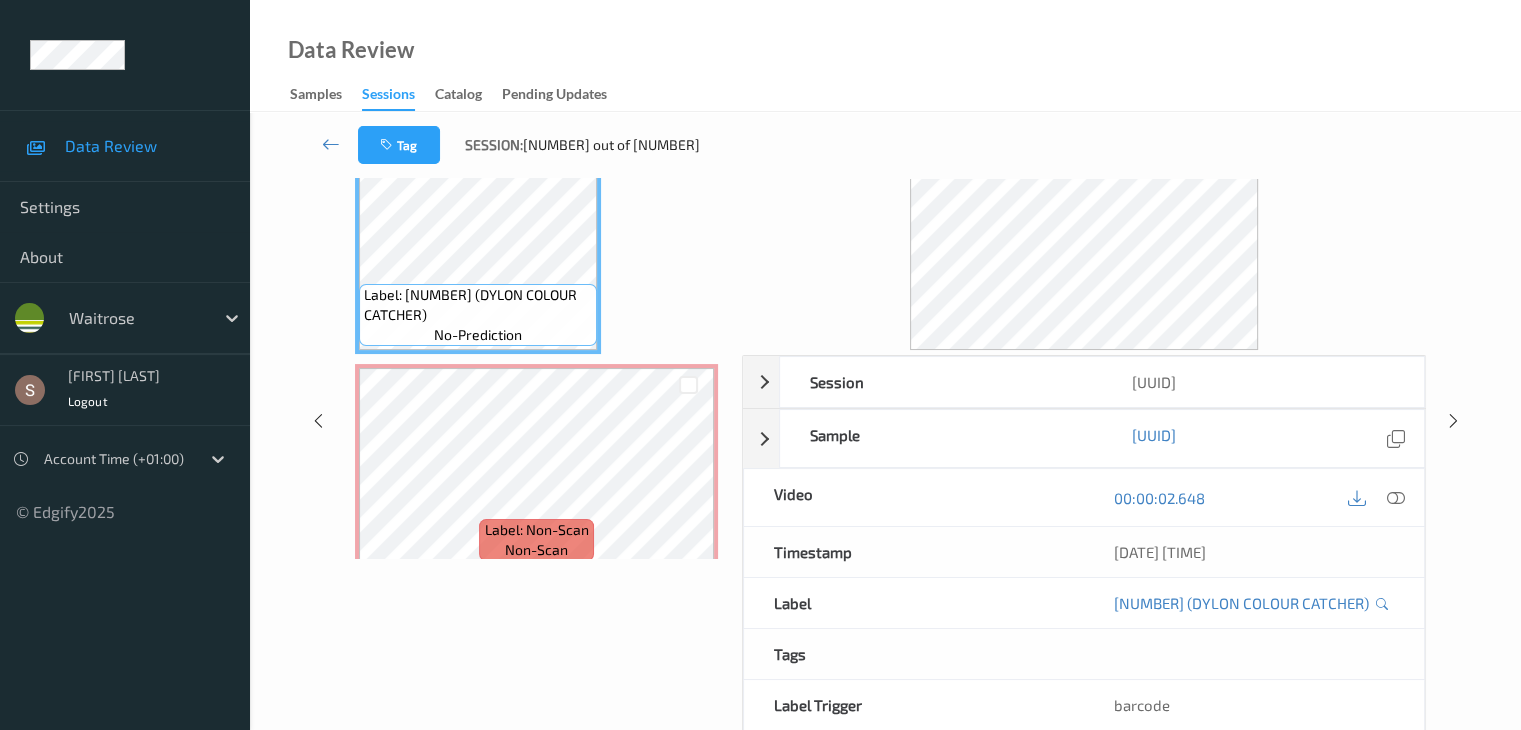 scroll, scrollTop: 0, scrollLeft: 0, axis: both 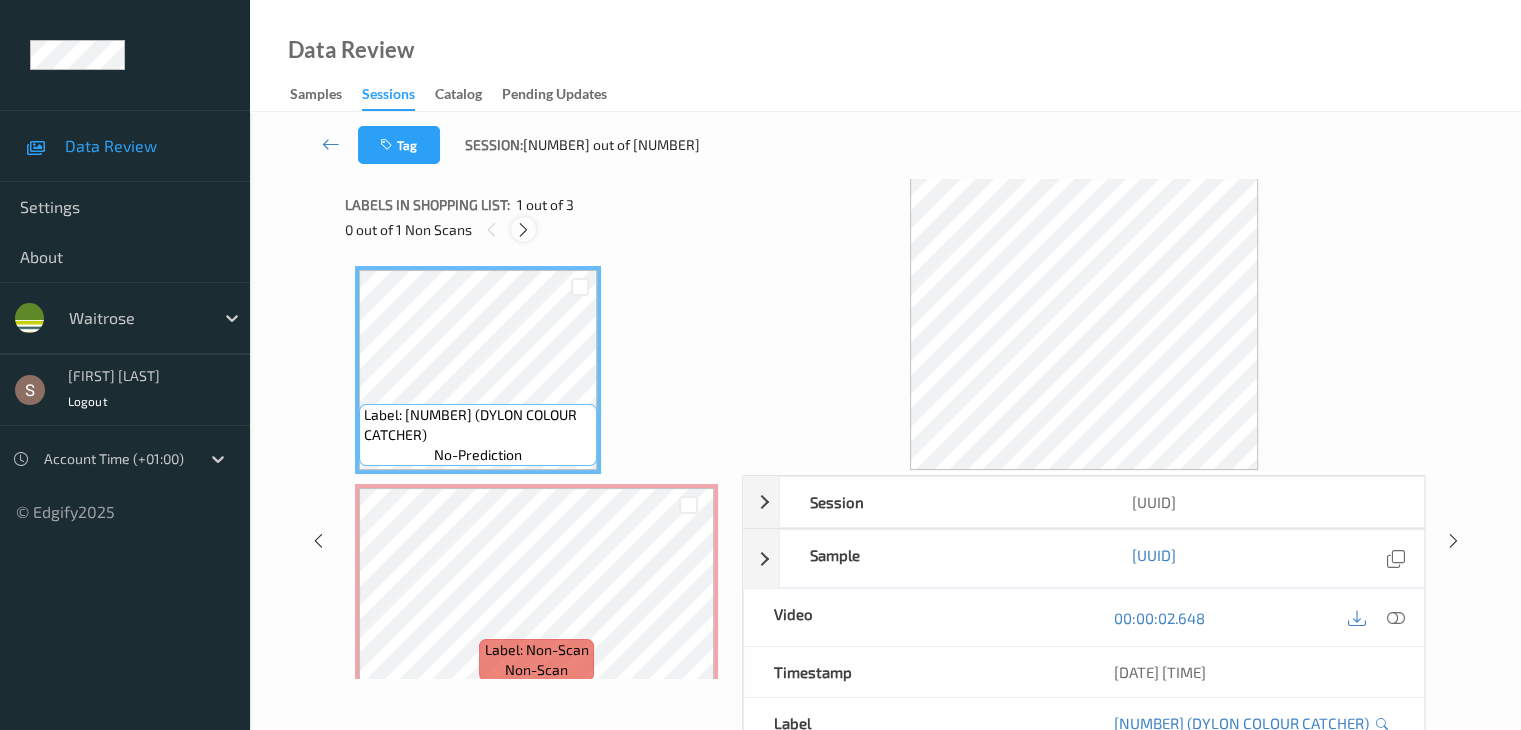 click at bounding box center [523, 230] 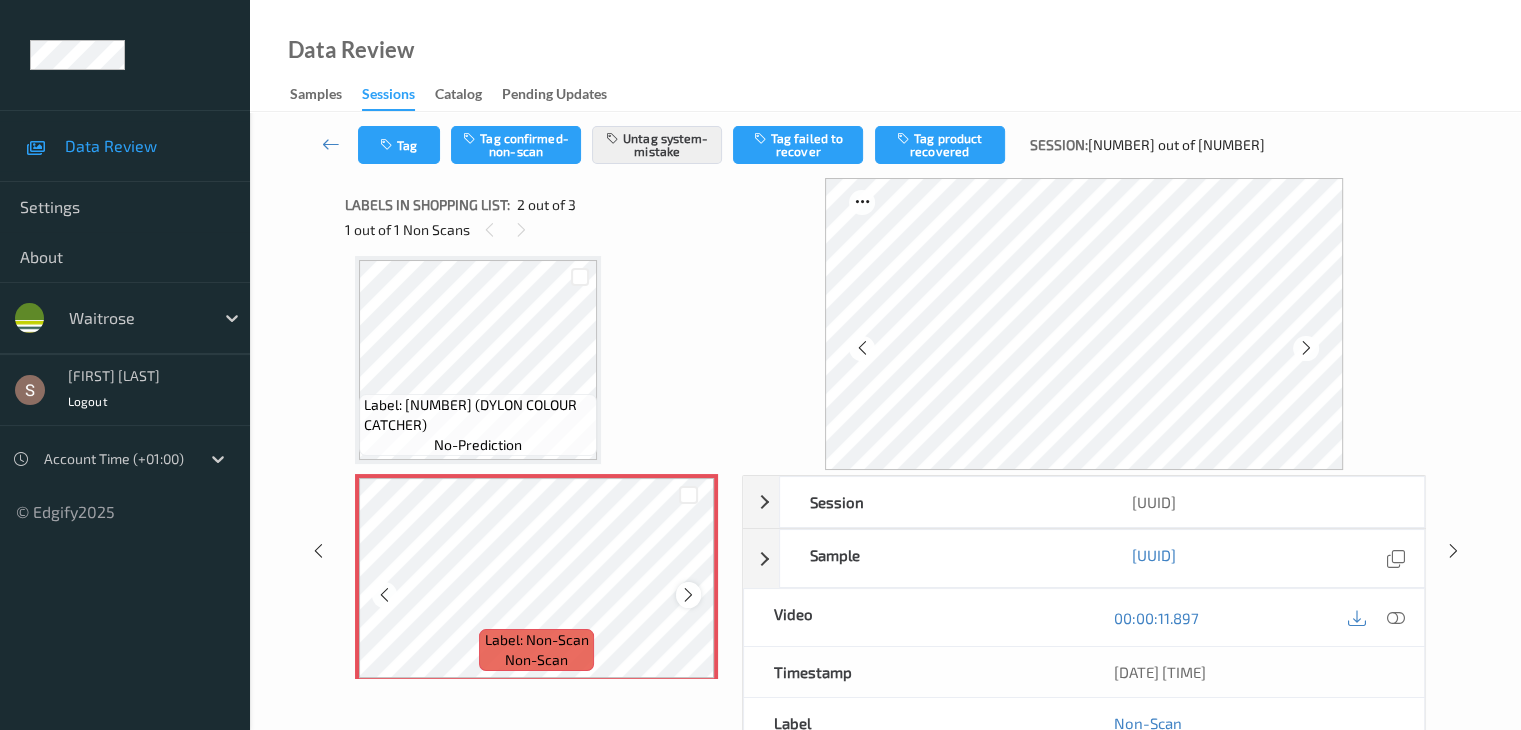 click at bounding box center (688, 595) 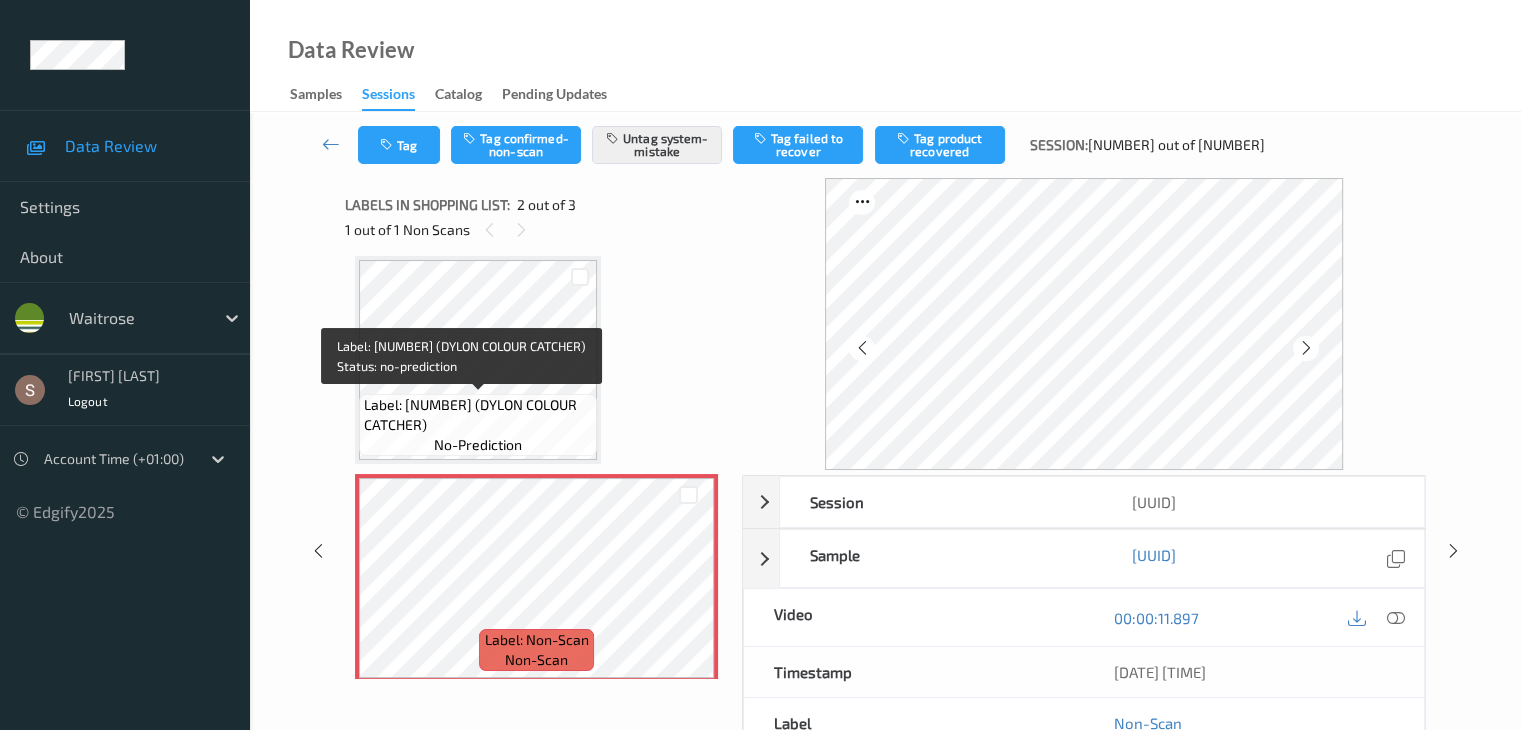 click on "Label: 5000325055100 (DYLON COLOUR CATCHER) no-prediction" at bounding box center (478, 425) 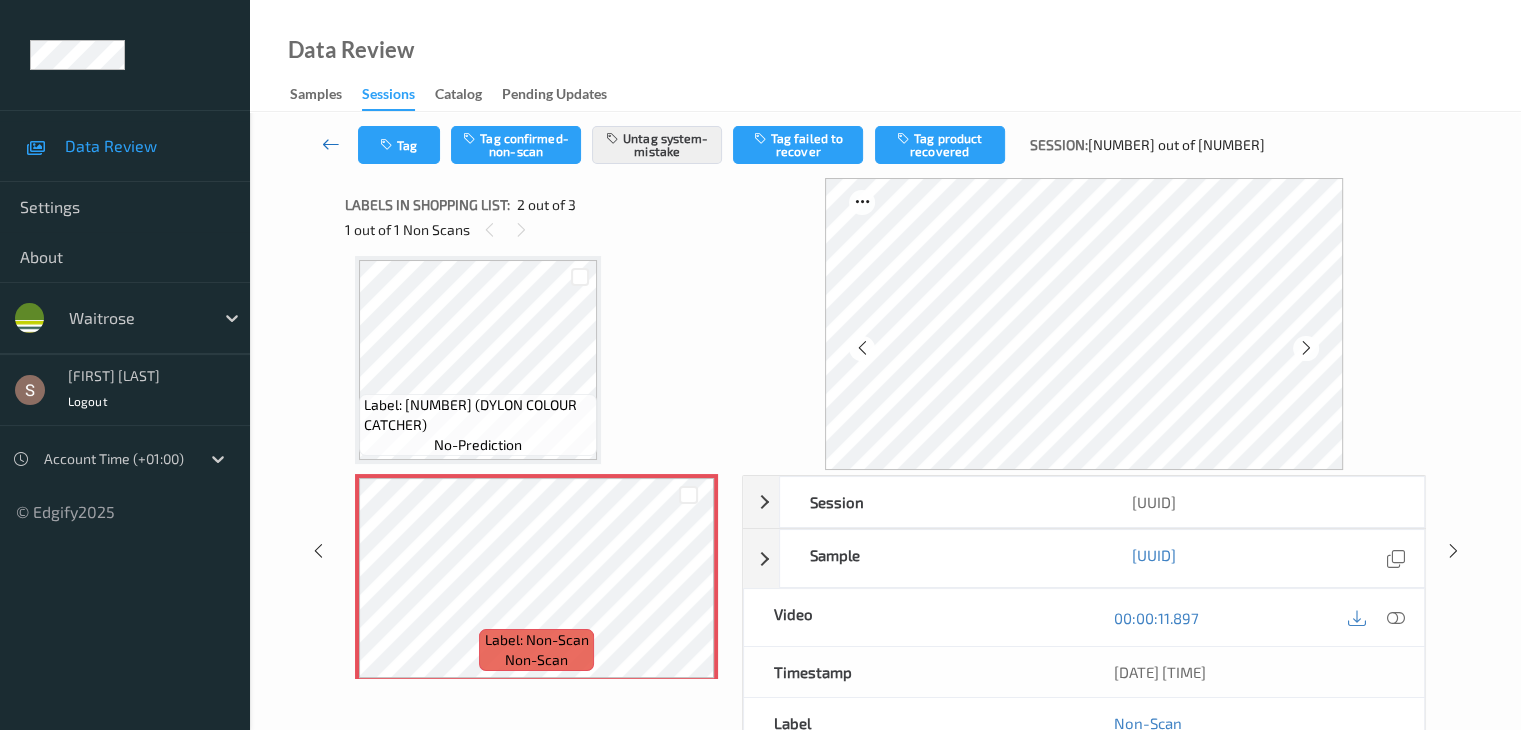 click at bounding box center [331, 144] 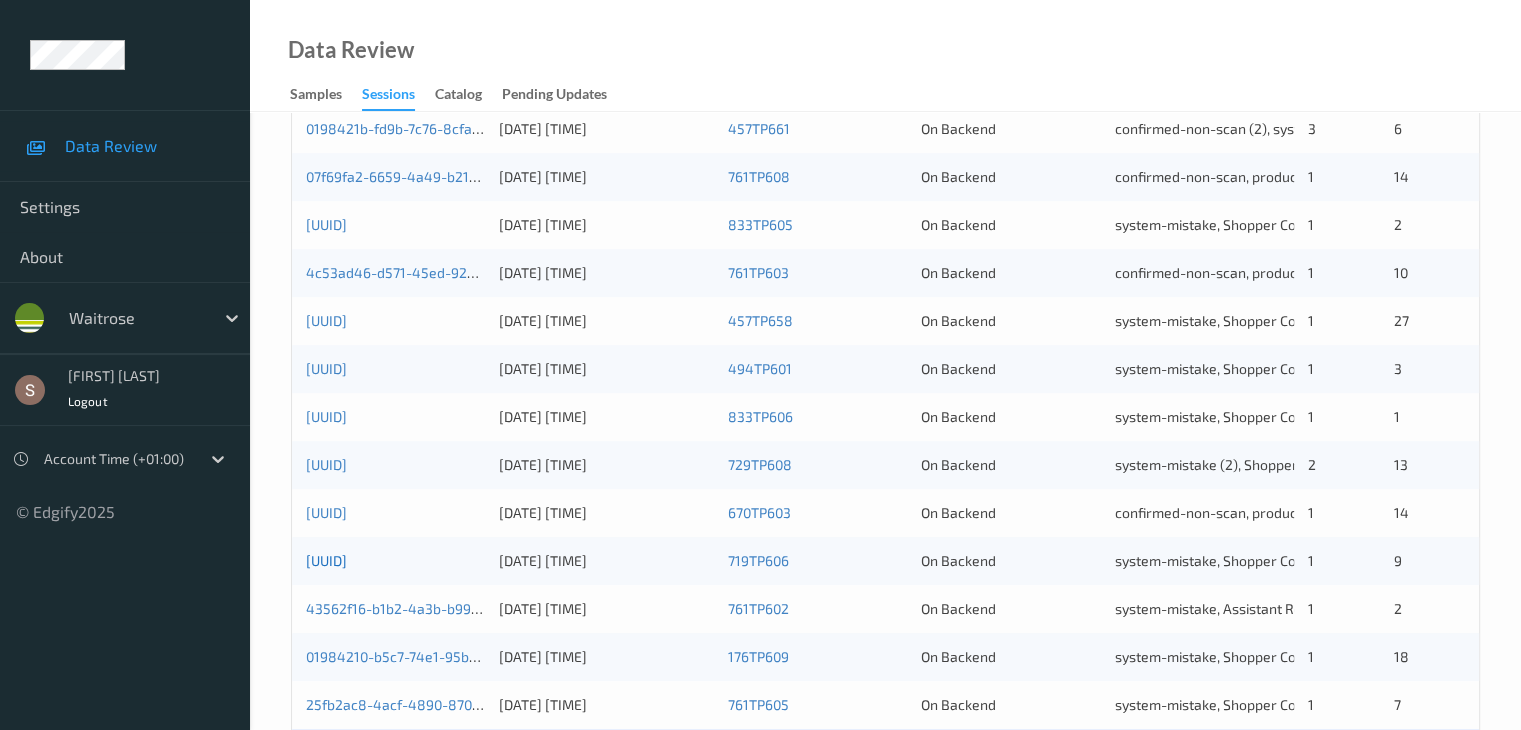 scroll, scrollTop: 932, scrollLeft: 0, axis: vertical 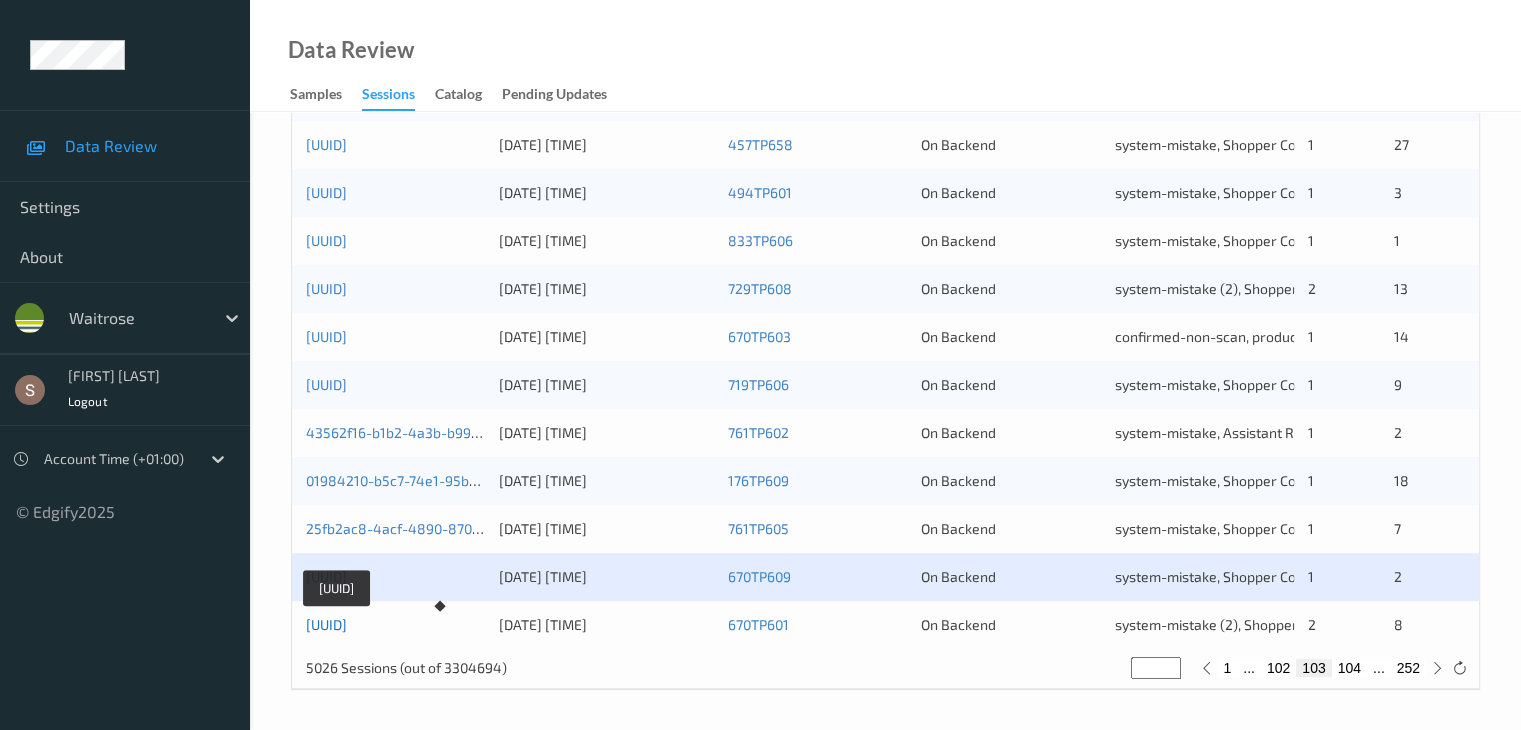 click on "[UUID]" at bounding box center (326, 624) 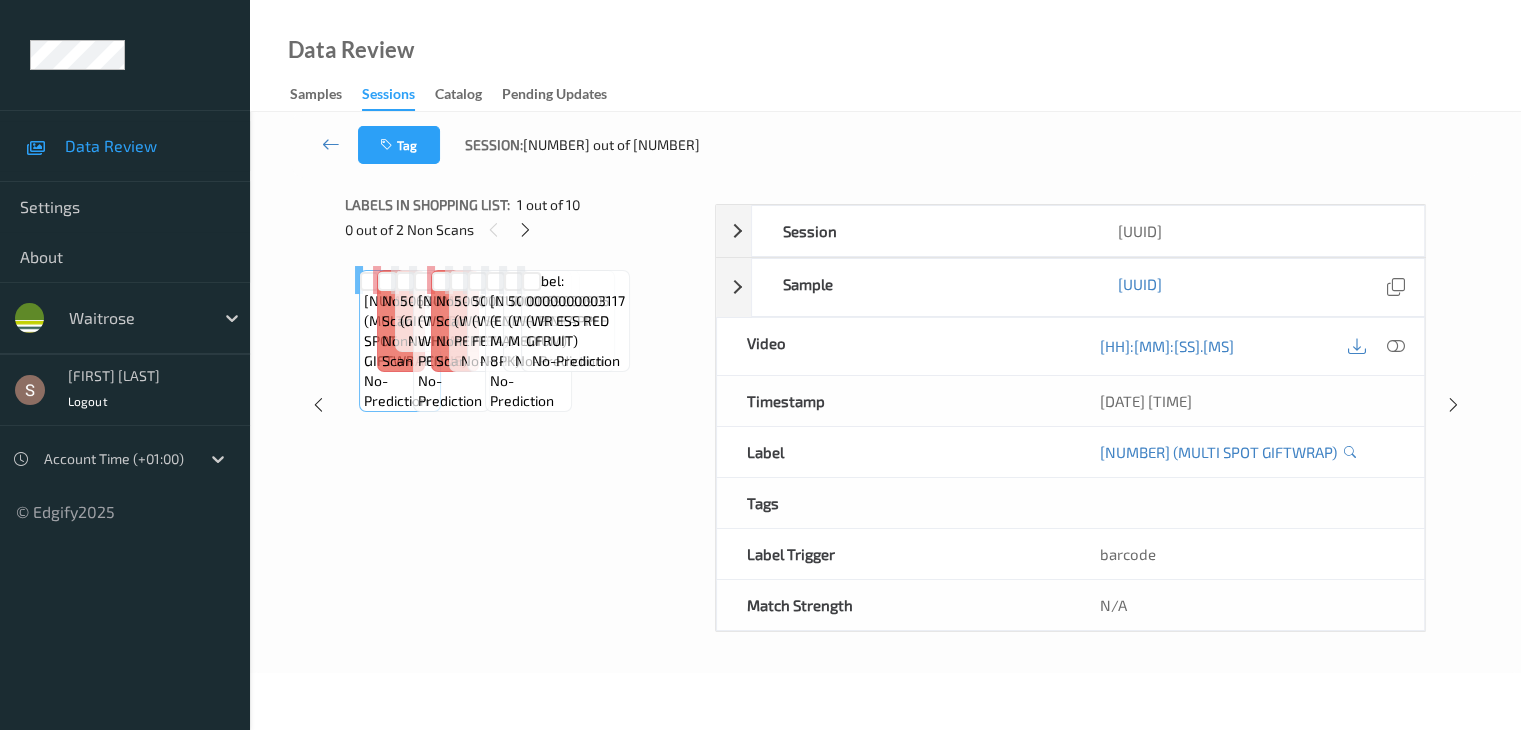 scroll, scrollTop: 0, scrollLeft: 0, axis: both 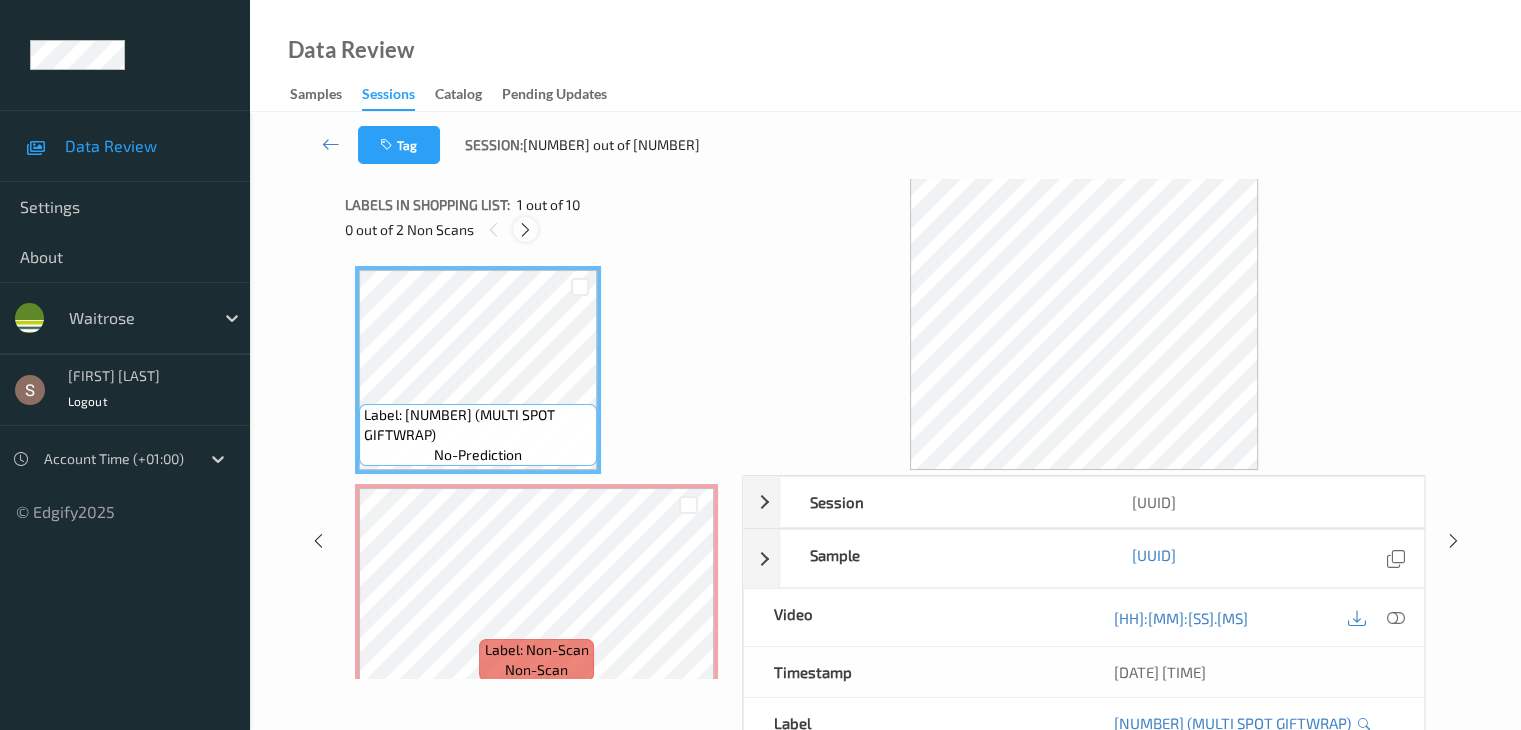 click at bounding box center (525, 230) 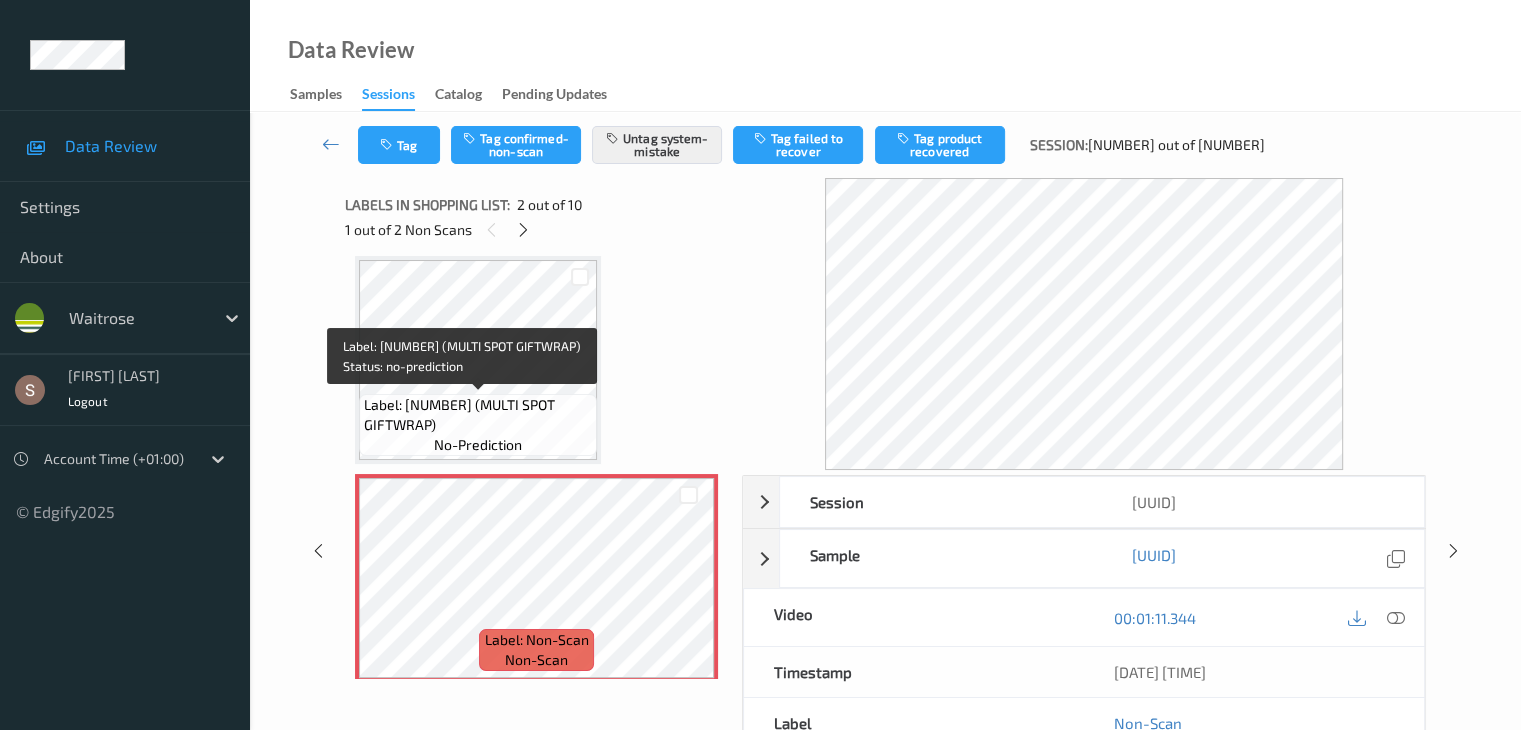 click on "Label: [NUMBER] (MULTI SPOT GIFTWRAP)" at bounding box center (478, 415) 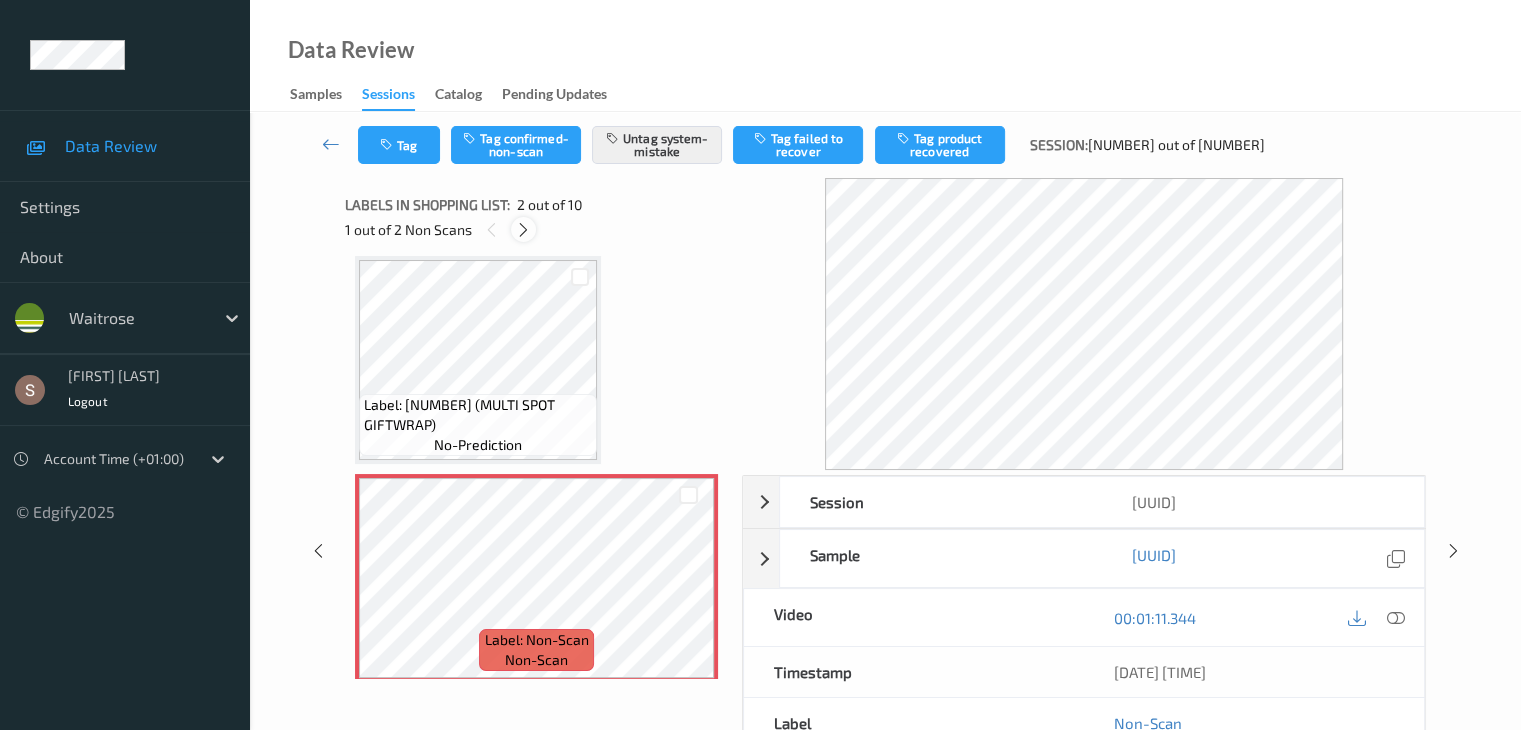 click at bounding box center (523, 230) 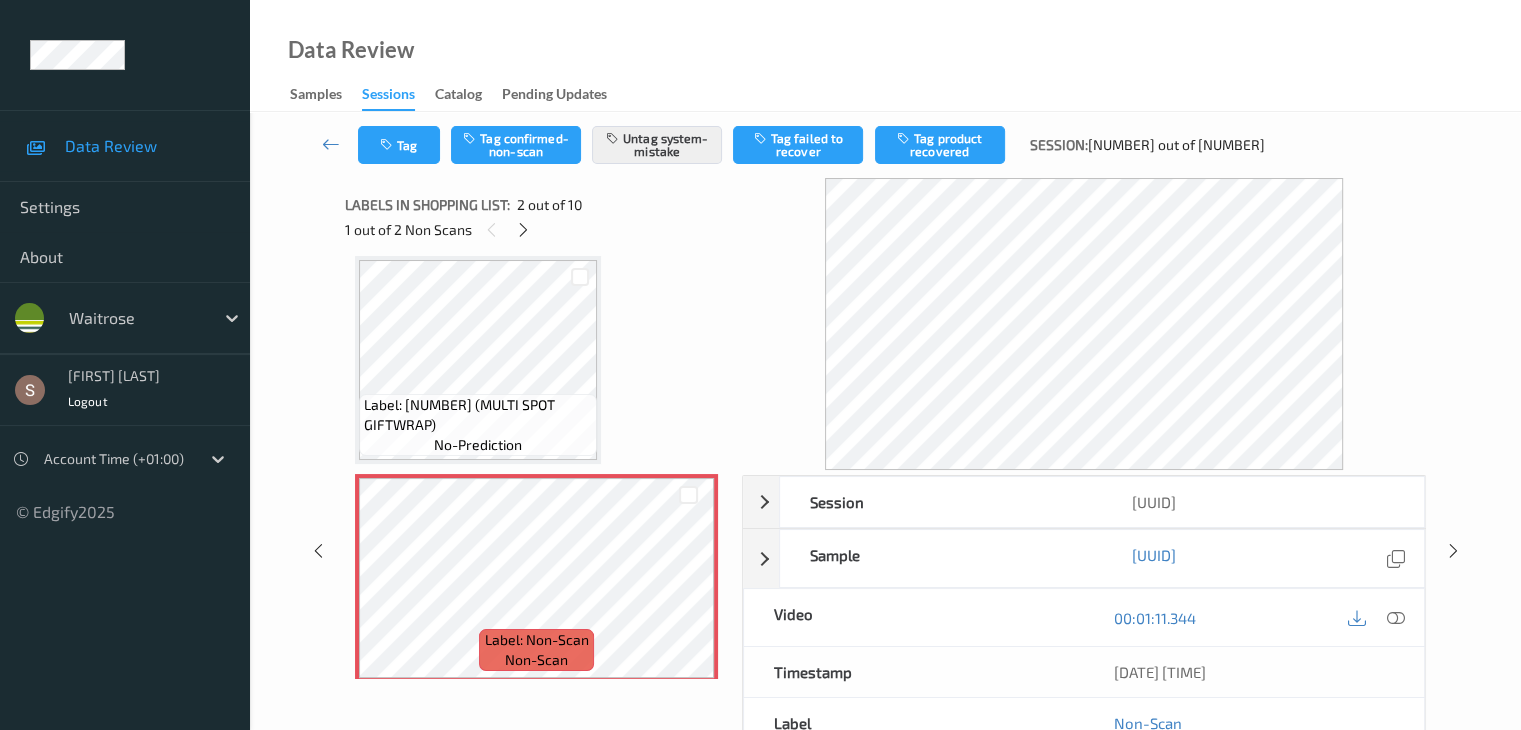 scroll, scrollTop: 664, scrollLeft: 0, axis: vertical 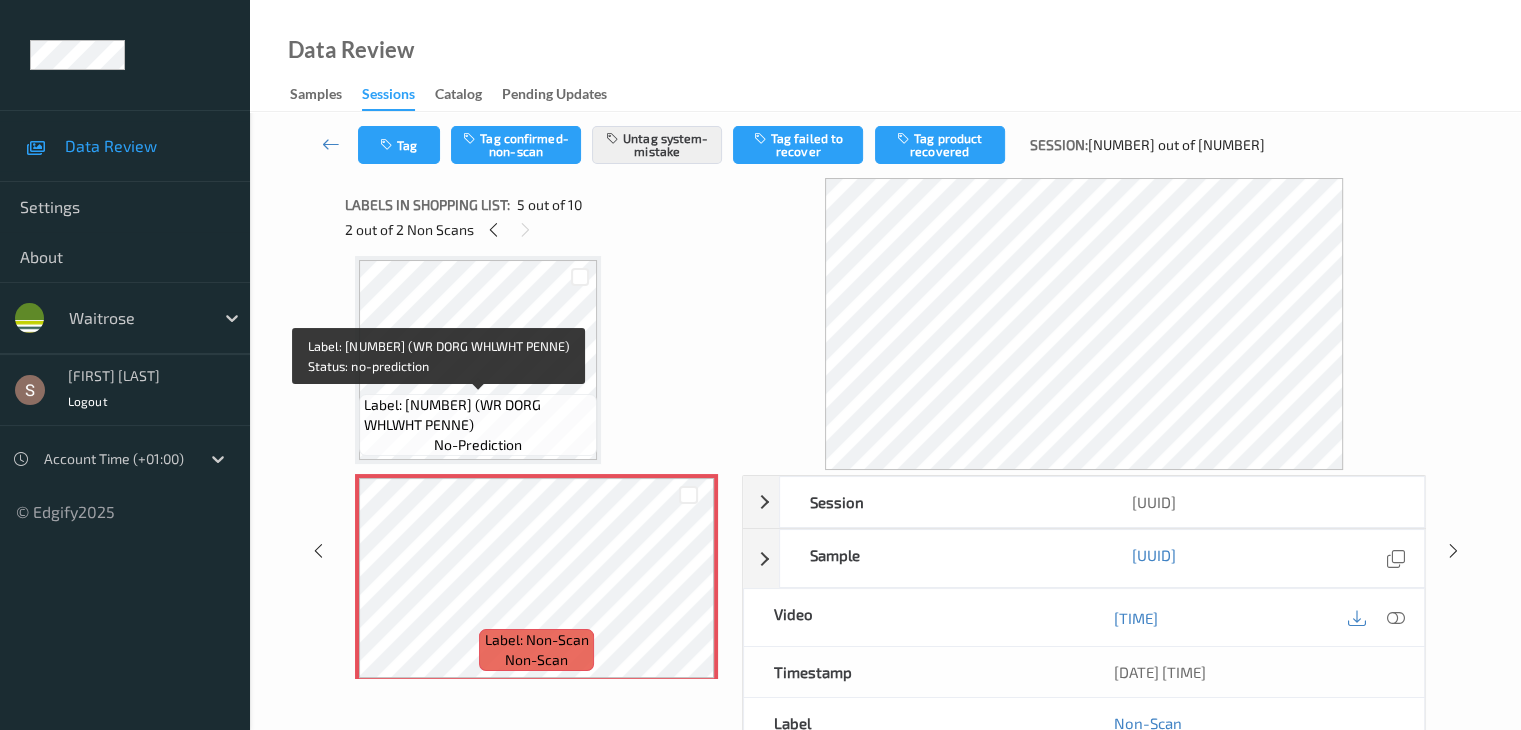 click on "Label: [NUMBER] (WR DORG WHLWHT PENNE)" at bounding box center [478, 415] 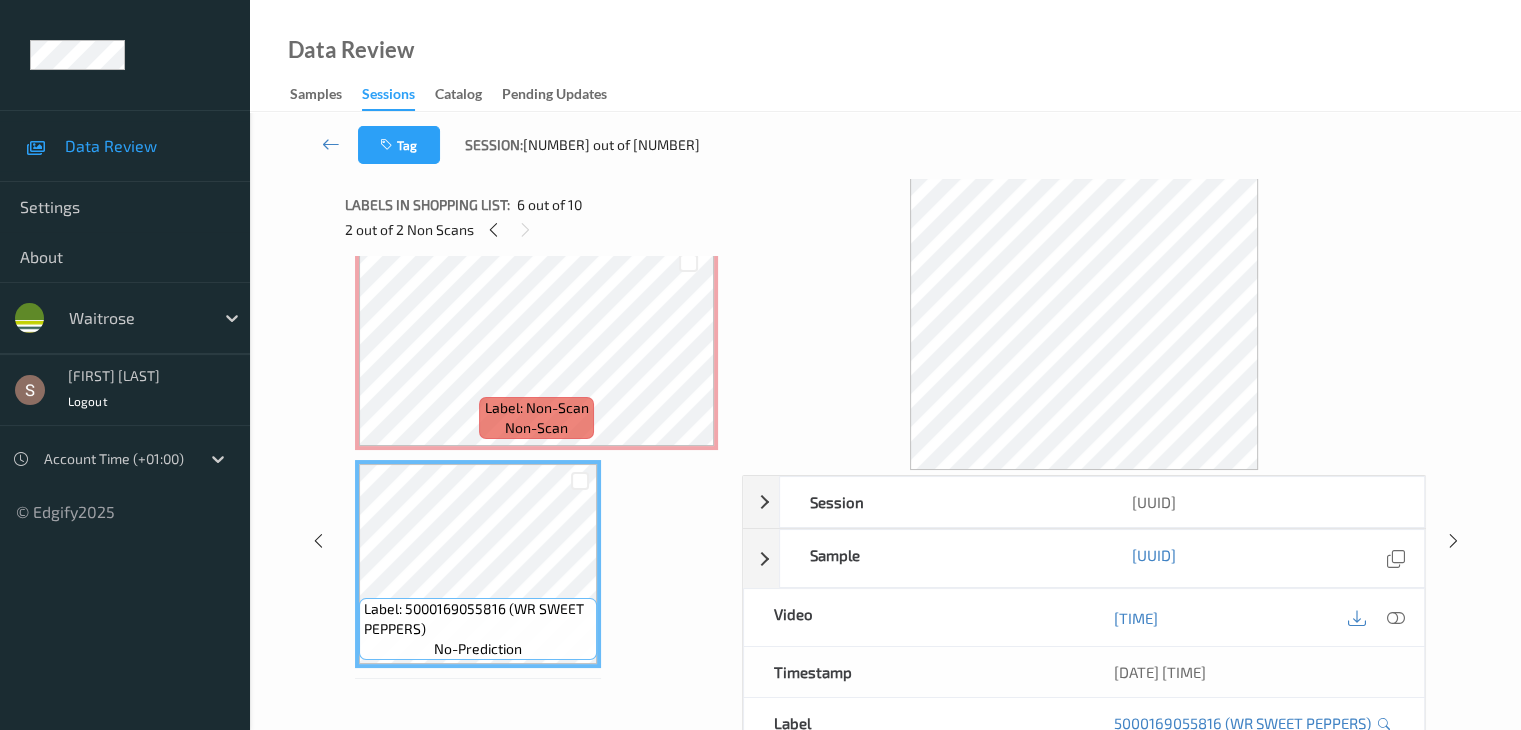 scroll, scrollTop: 764, scrollLeft: 0, axis: vertical 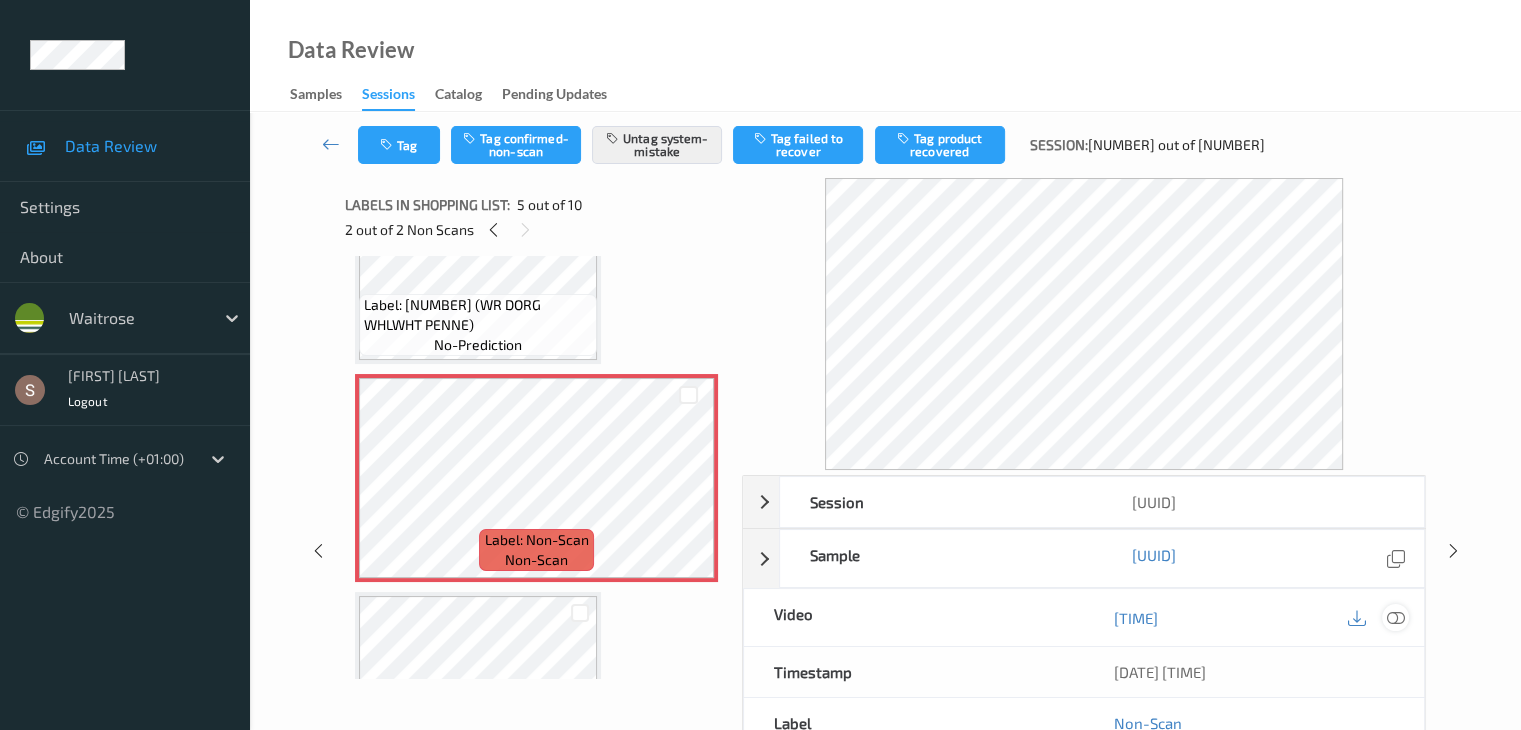 click at bounding box center [1395, 617] 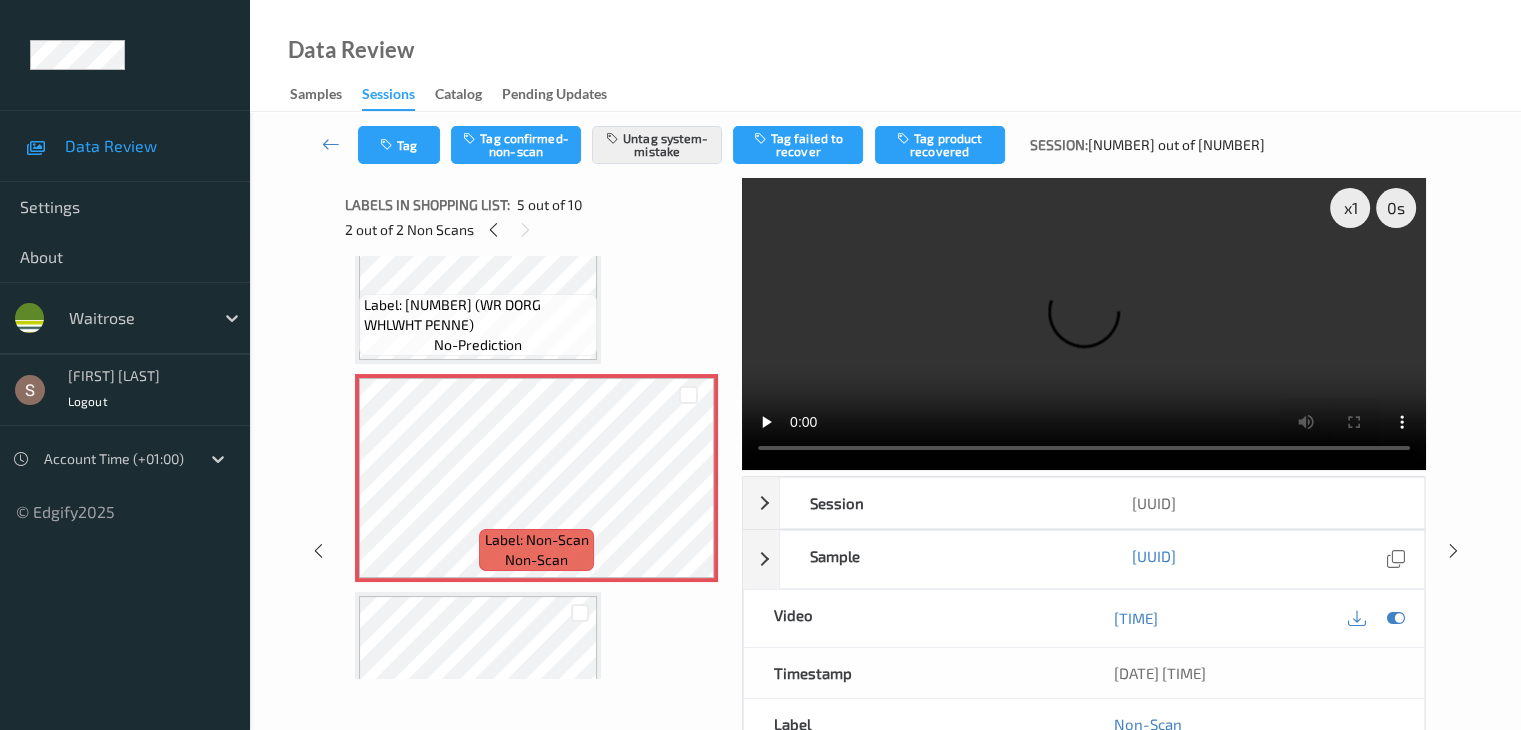 click at bounding box center [1084, 324] 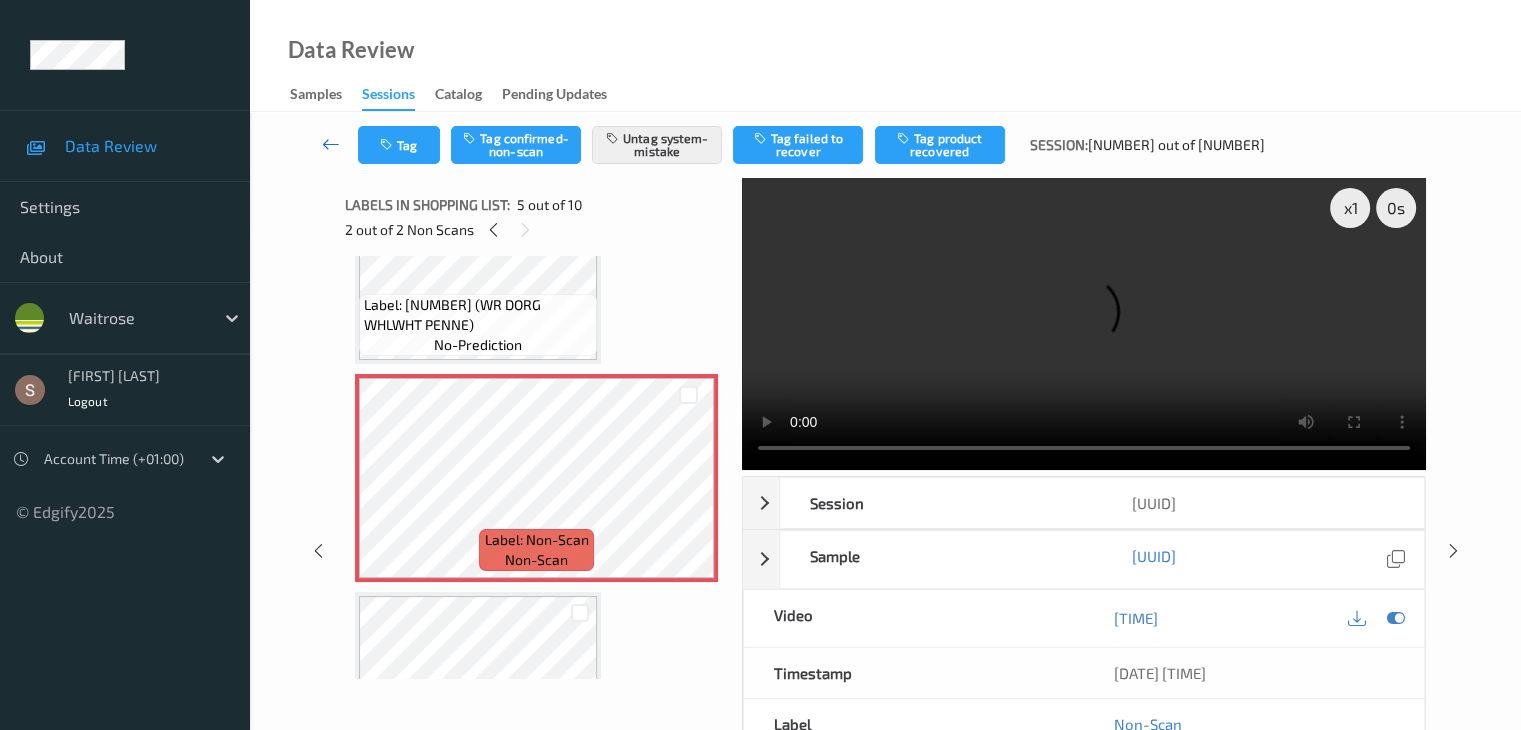 click at bounding box center (331, 145) 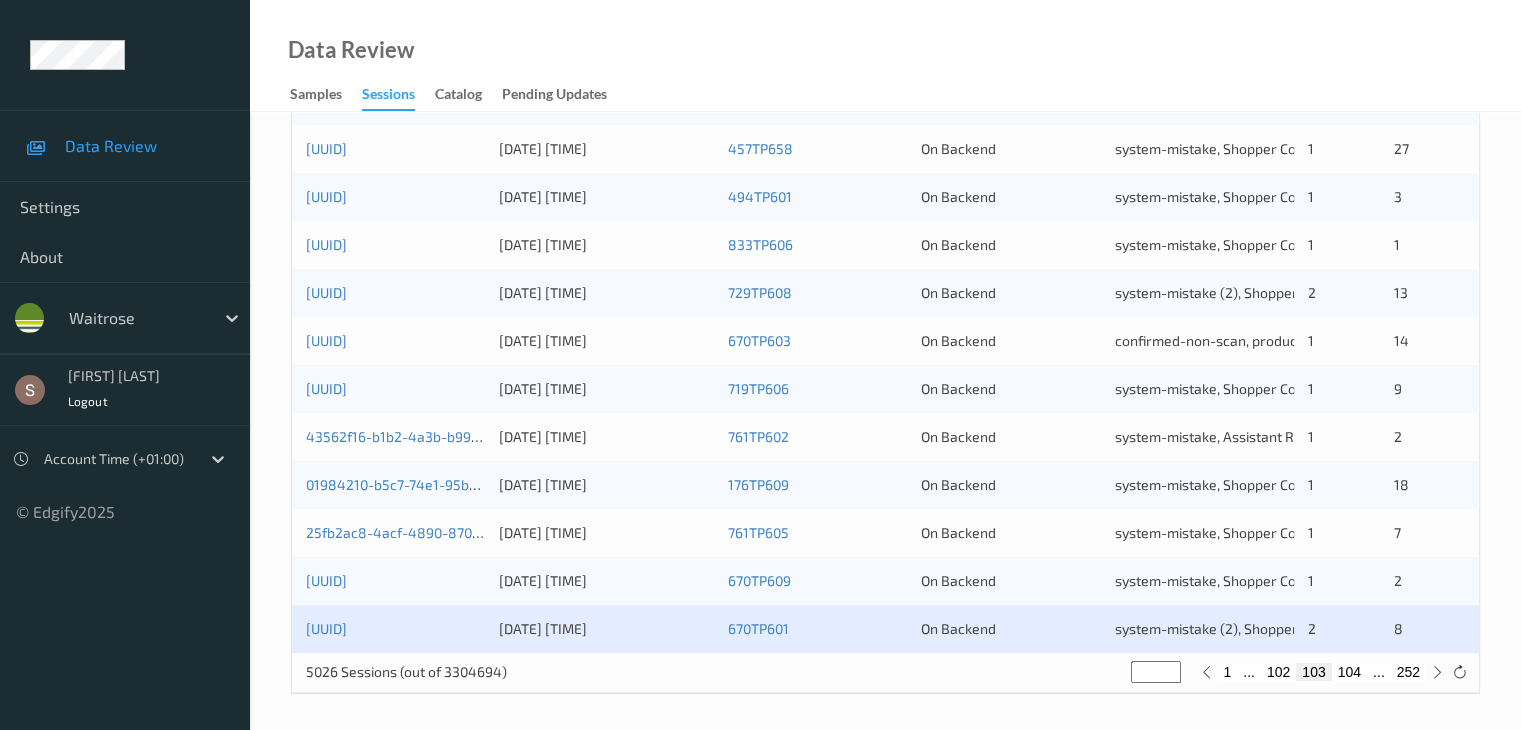 scroll, scrollTop: 932, scrollLeft: 0, axis: vertical 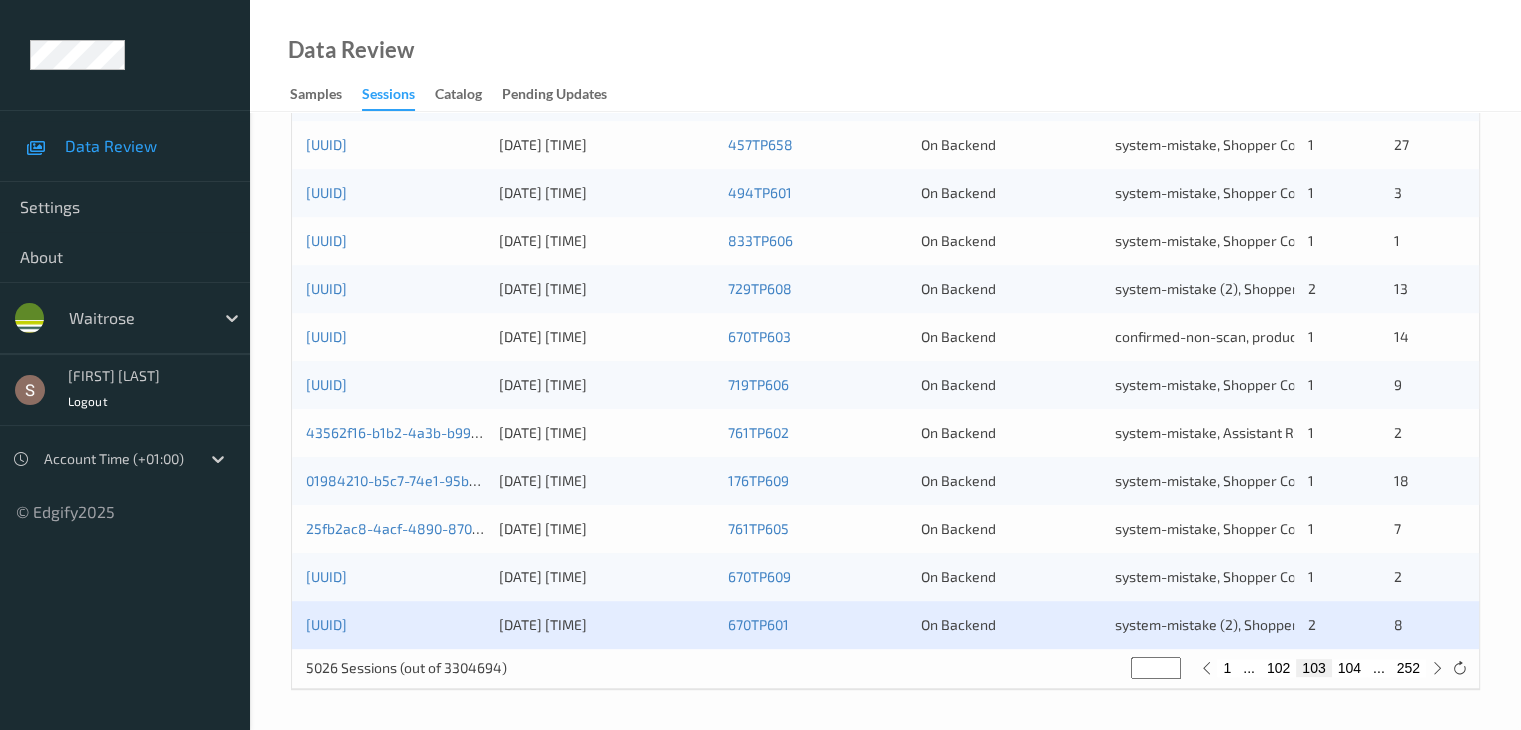 click on "104" at bounding box center [1349, 668] 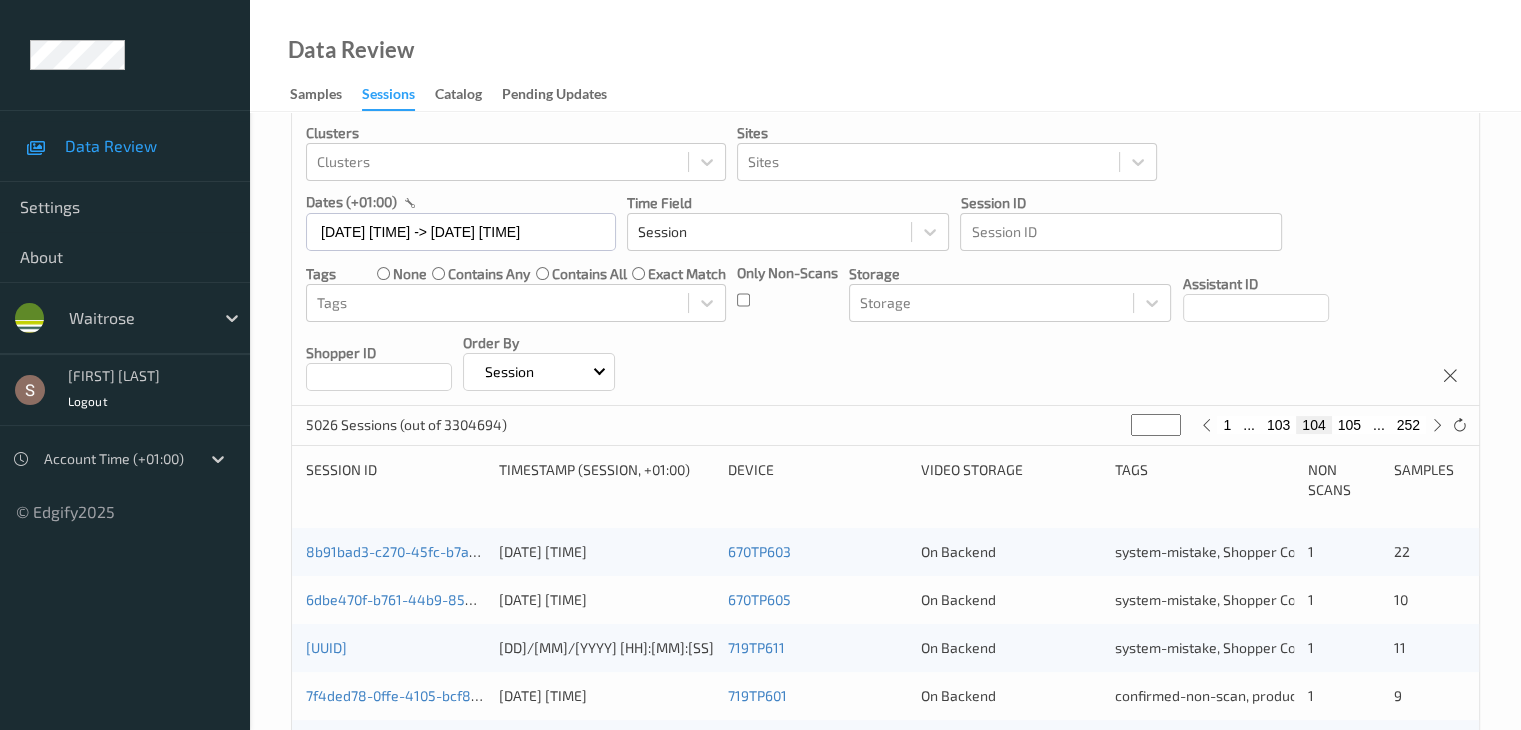 scroll, scrollTop: 200, scrollLeft: 0, axis: vertical 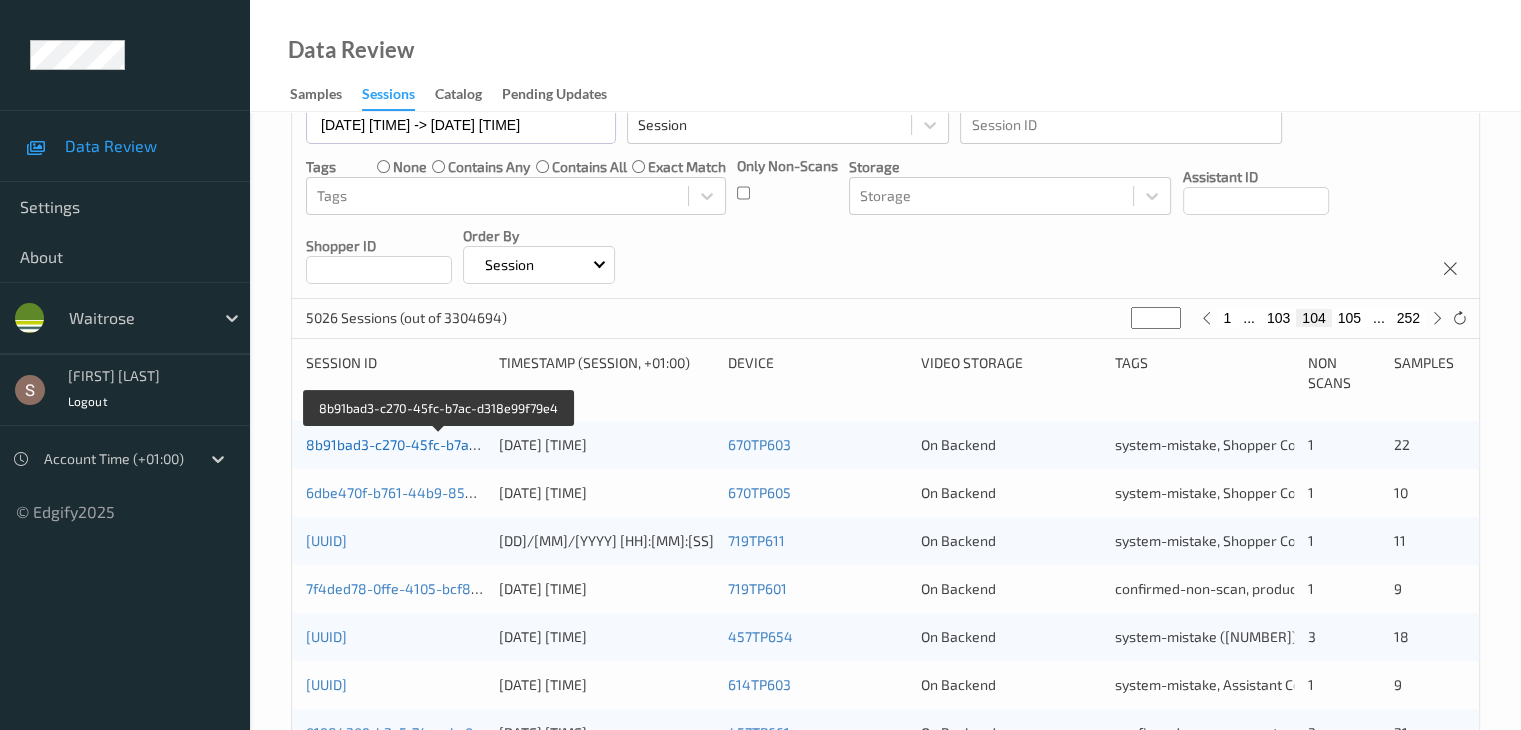 click on "8b91bad3-c270-45fc-b7ac-d318e99f79e4" at bounding box center (440, 444) 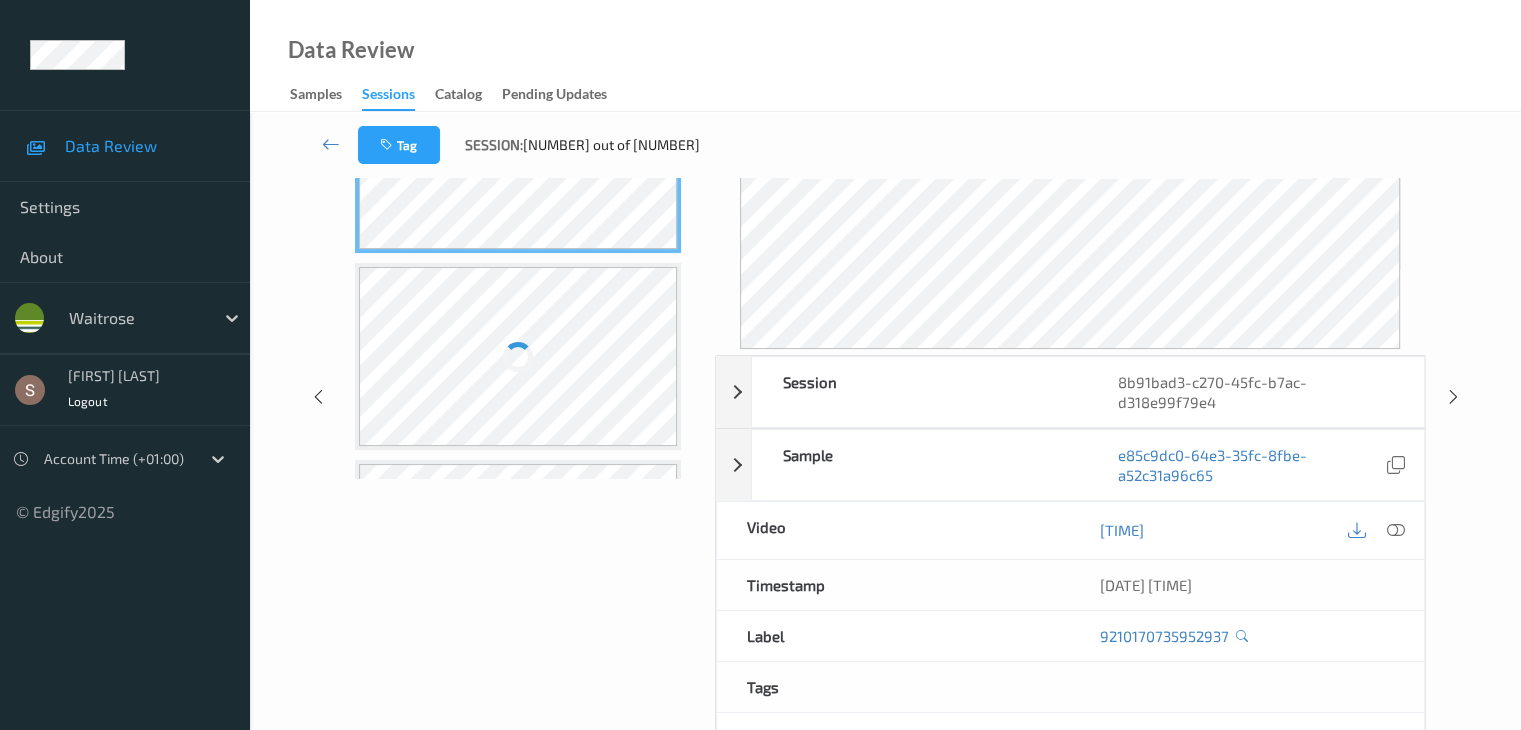 scroll, scrollTop: 0, scrollLeft: 0, axis: both 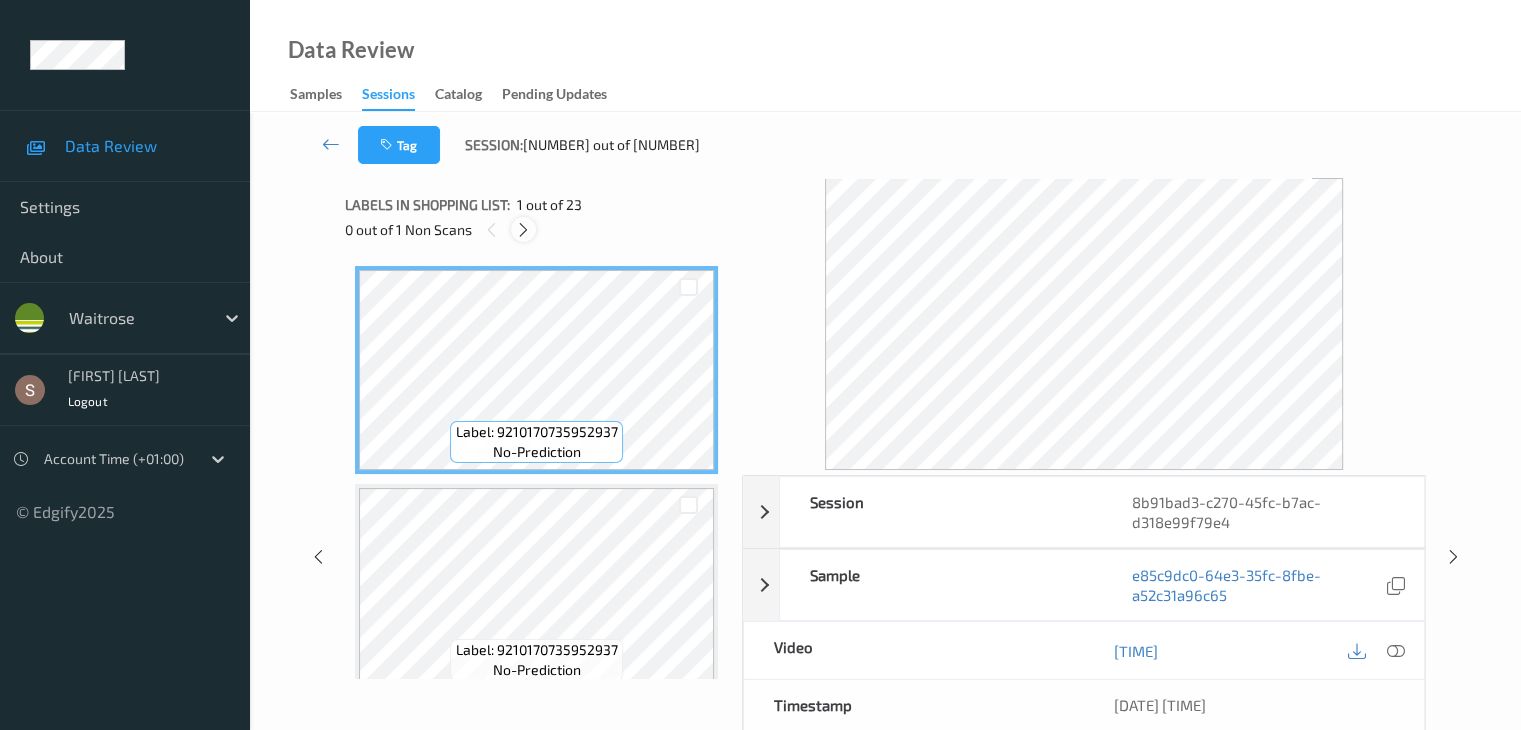 click on "0 out of 1 Non Scans" at bounding box center [536, 229] 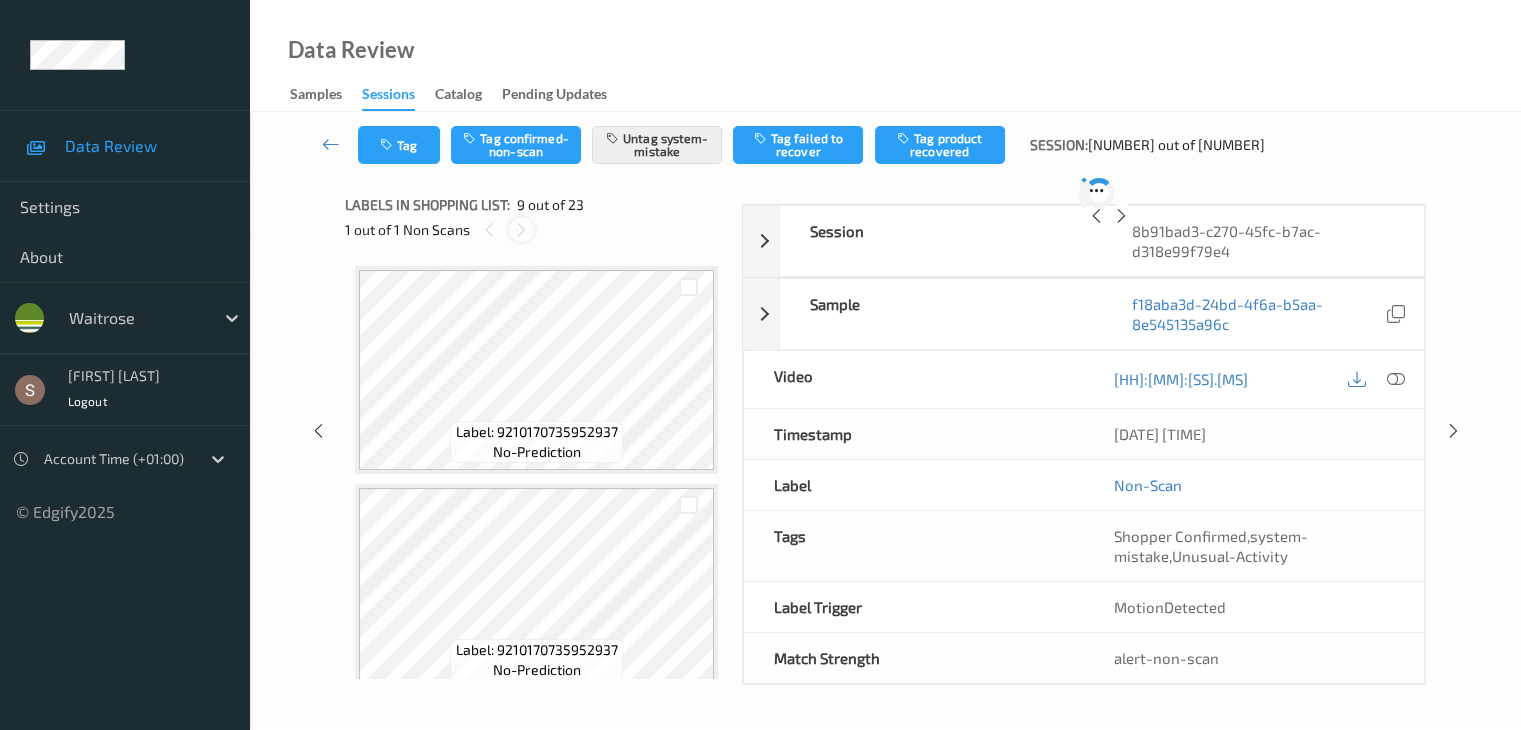 scroll, scrollTop: 1536, scrollLeft: 0, axis: vertical 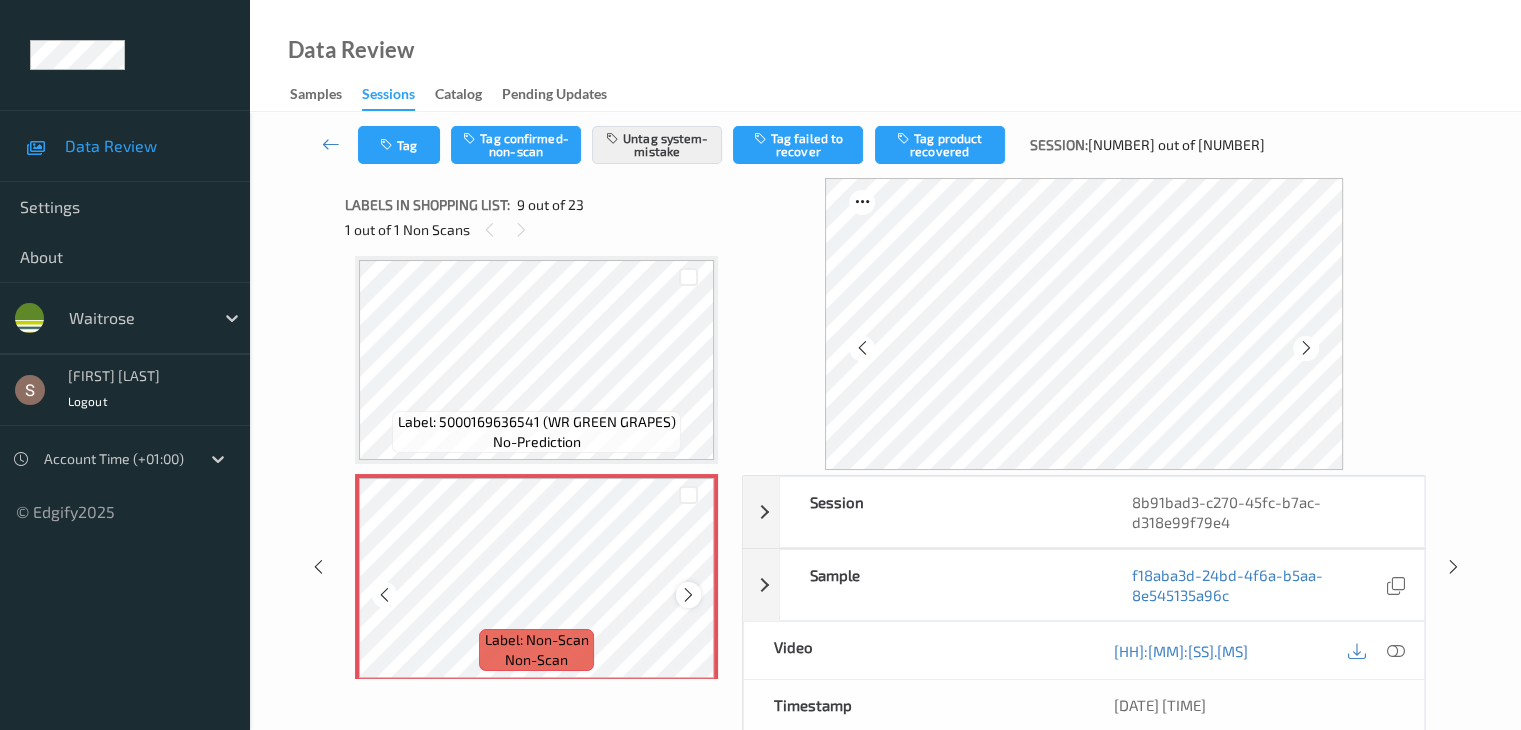 click at bounding box center (688, 595) 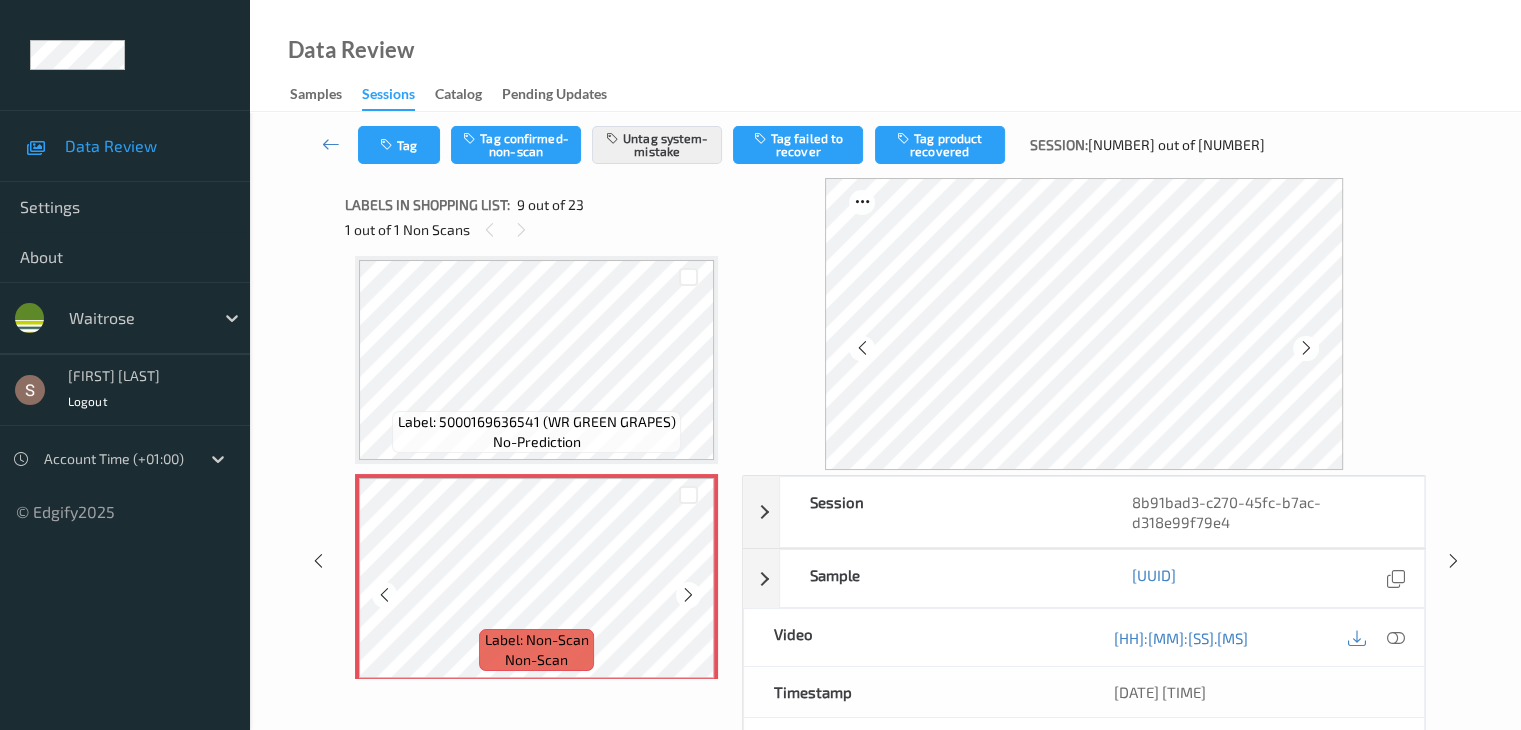 click at bounding box center [688, 595] 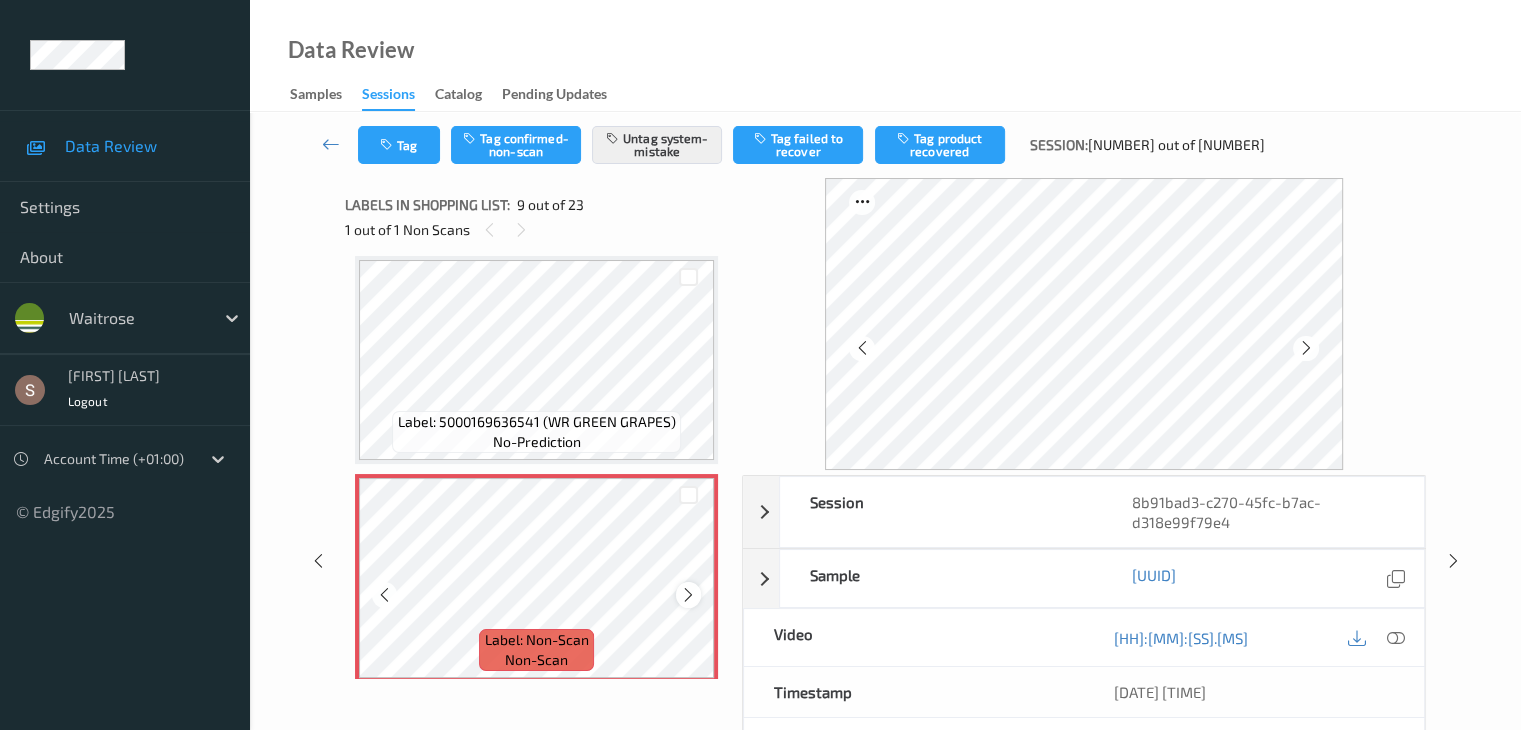 click at bounding box center (688, 595) 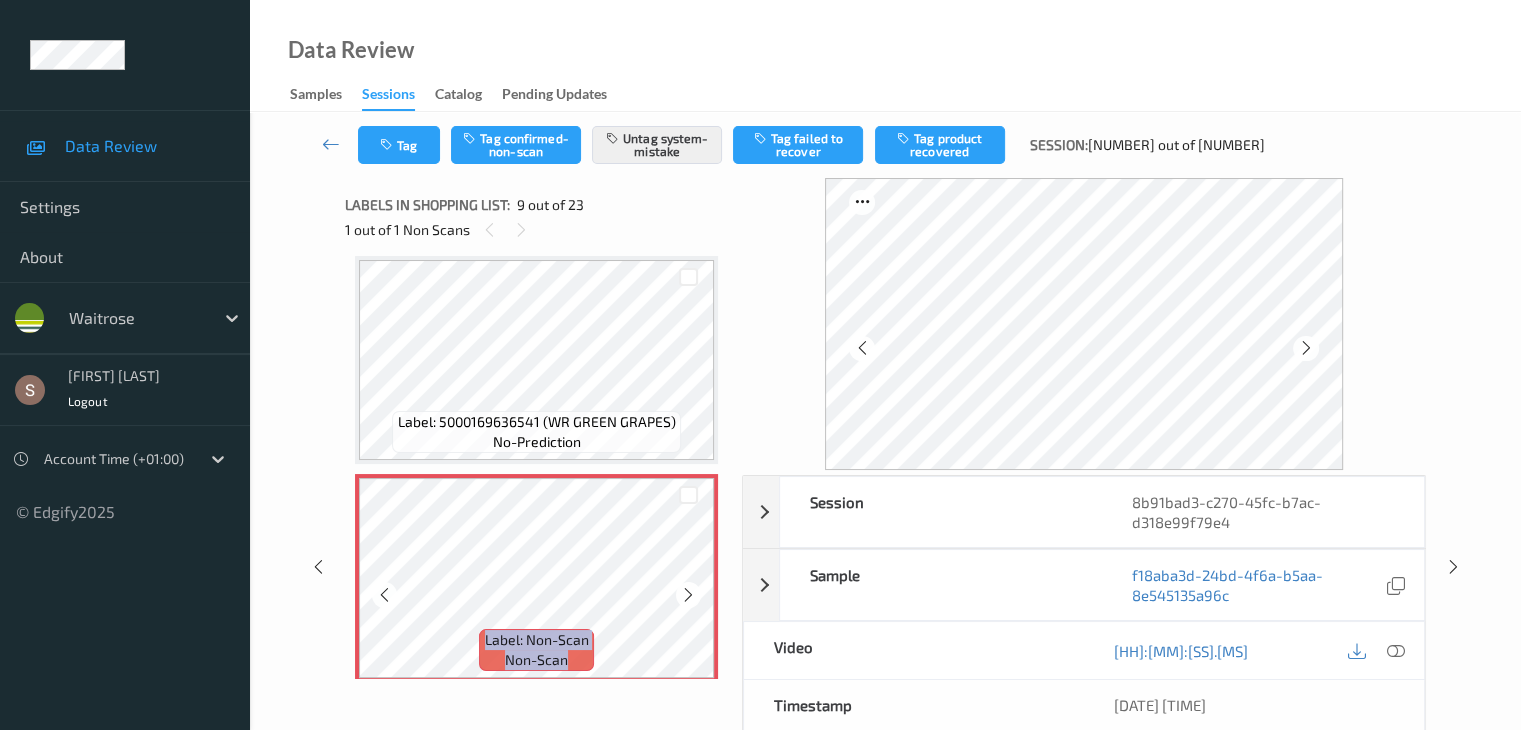 click at bounding box center (688, 595) 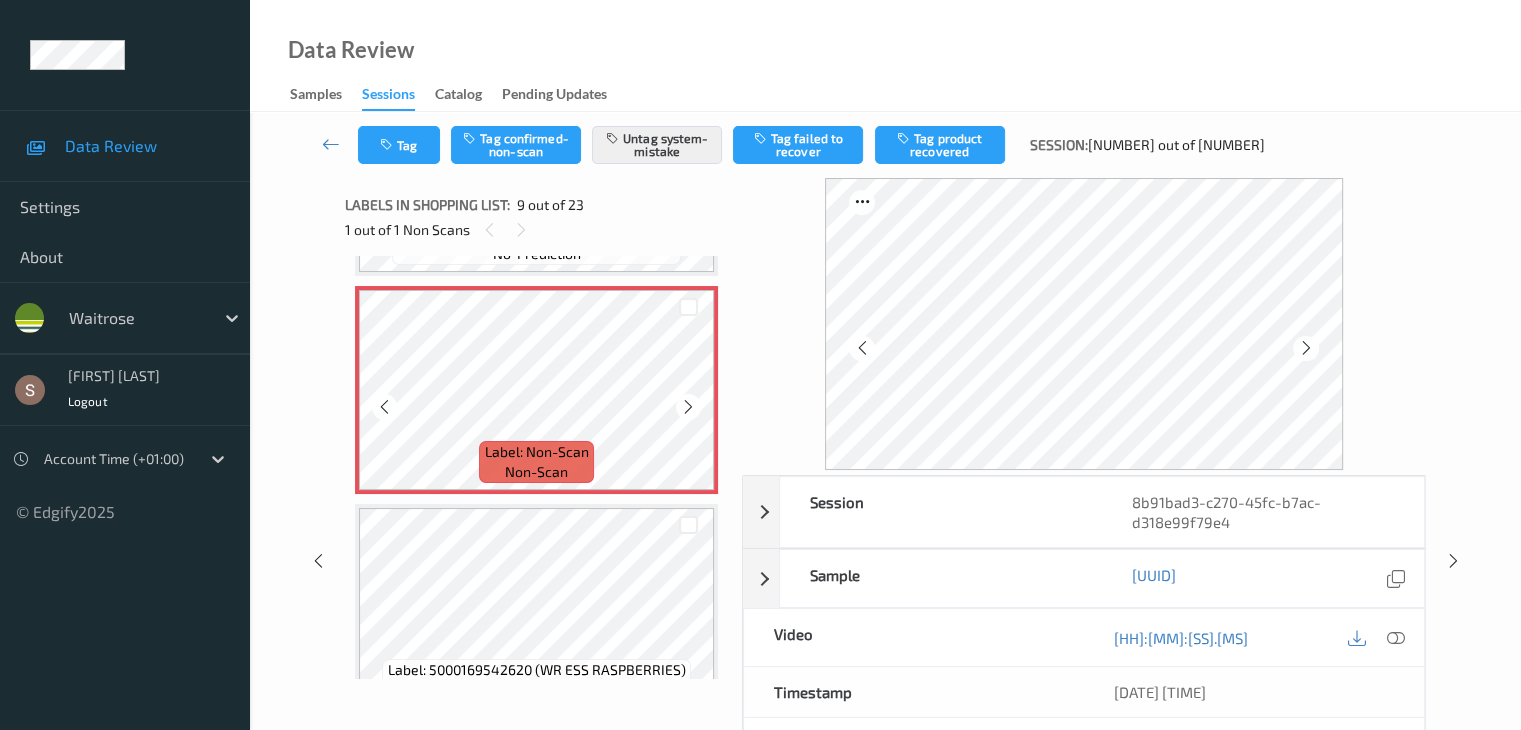 scroll, scrollTop: 1836, scrollLeft: 0, axis: vertical 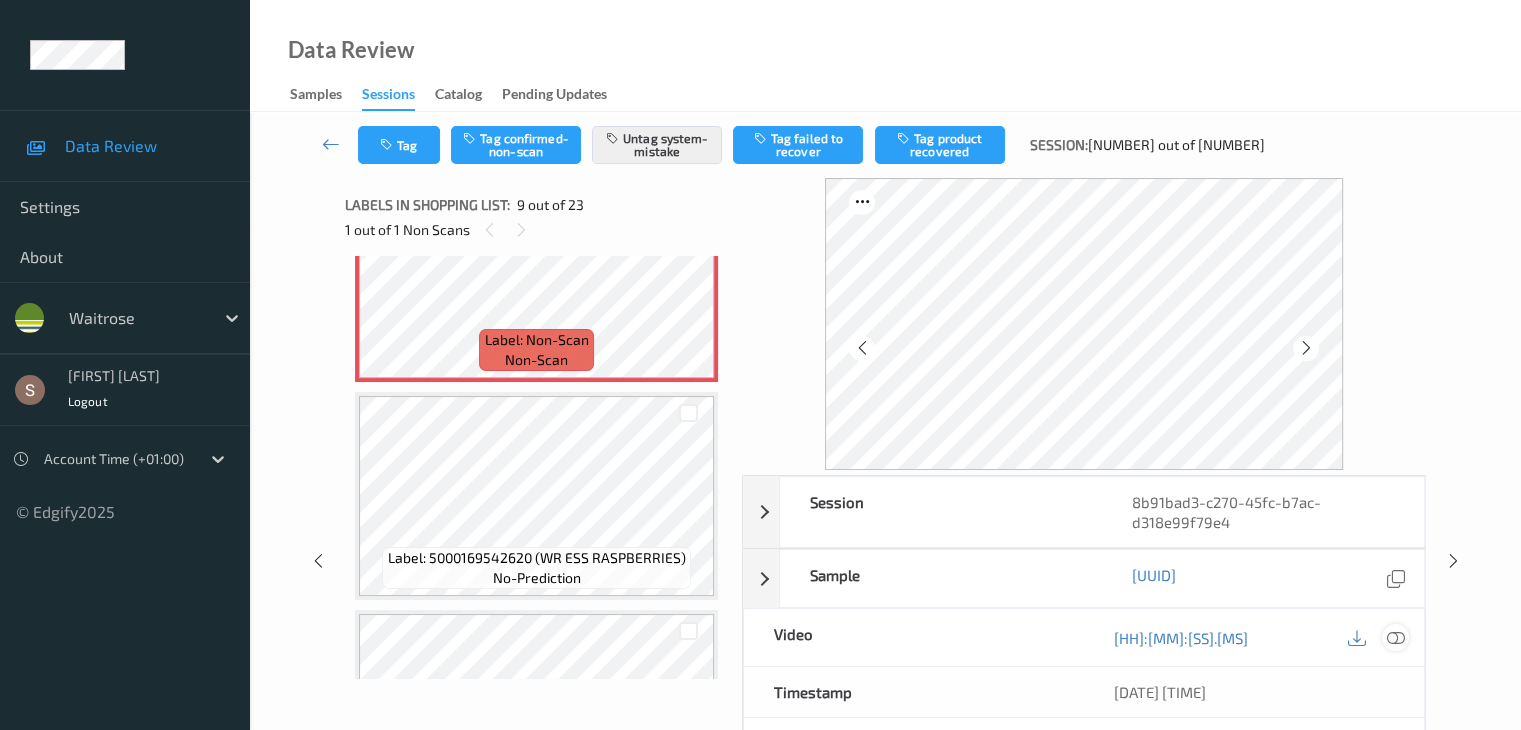 click at bounding box center (1395, 638) 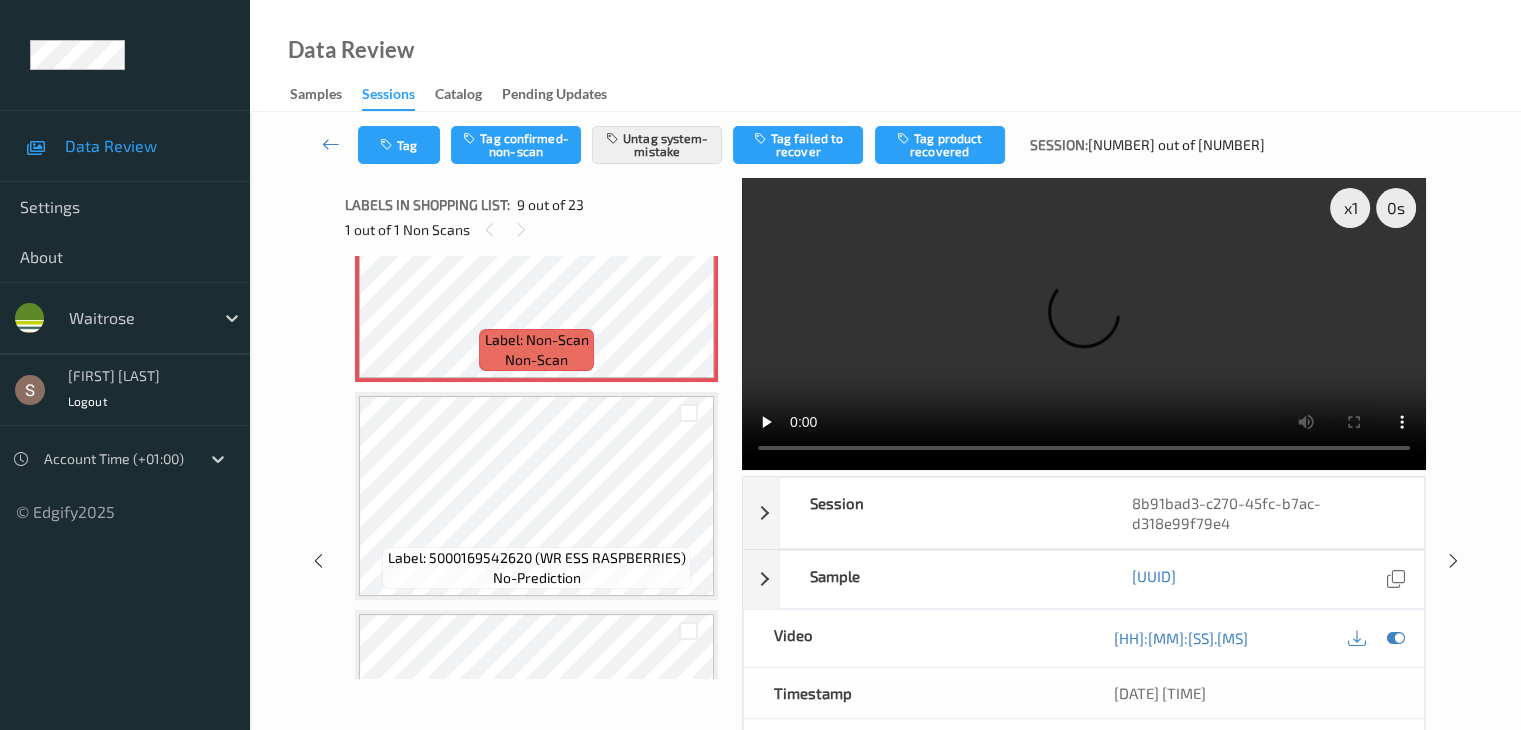 click at bounding box center (1084, 324) 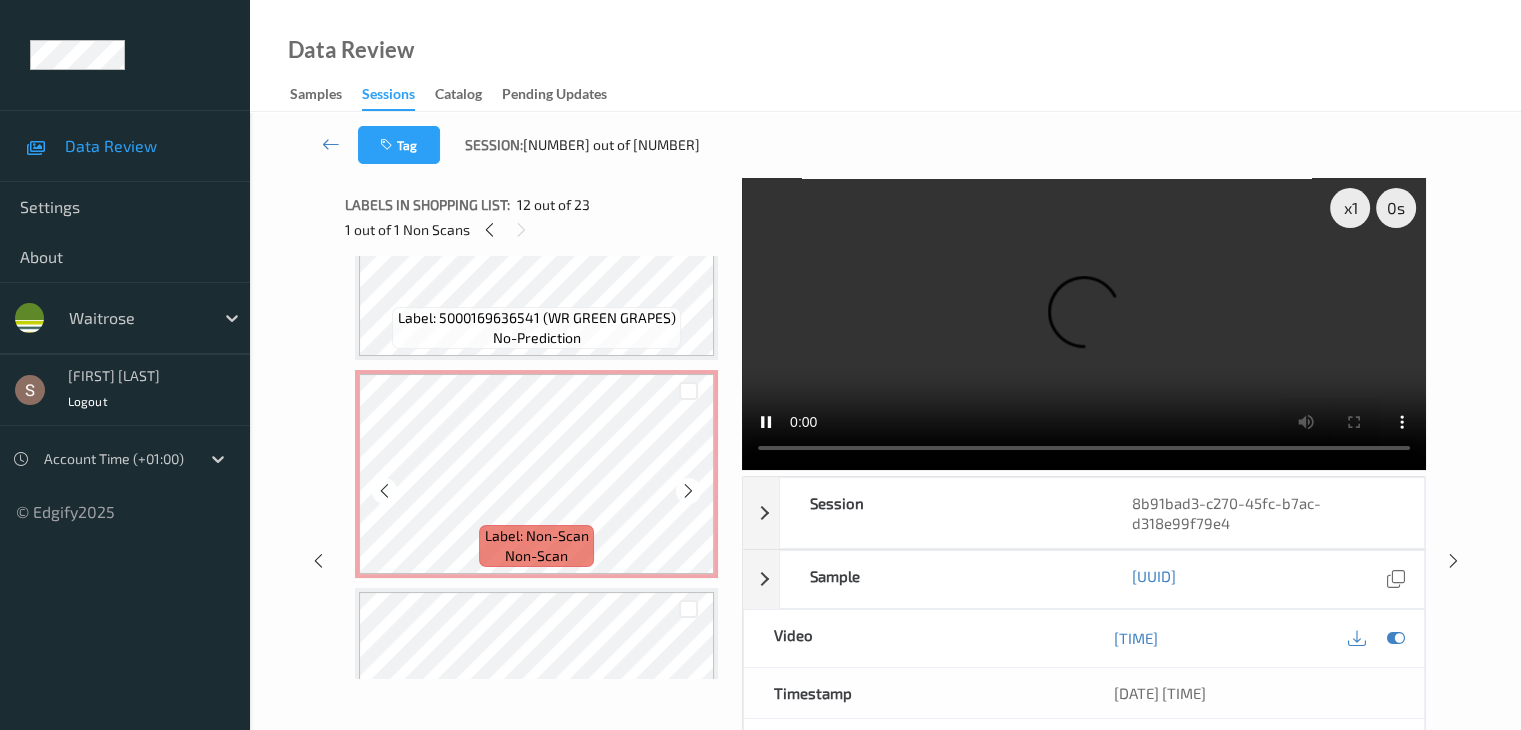 scroll, scrollTop: 1636, scrollLeft: 0, axis: vertical 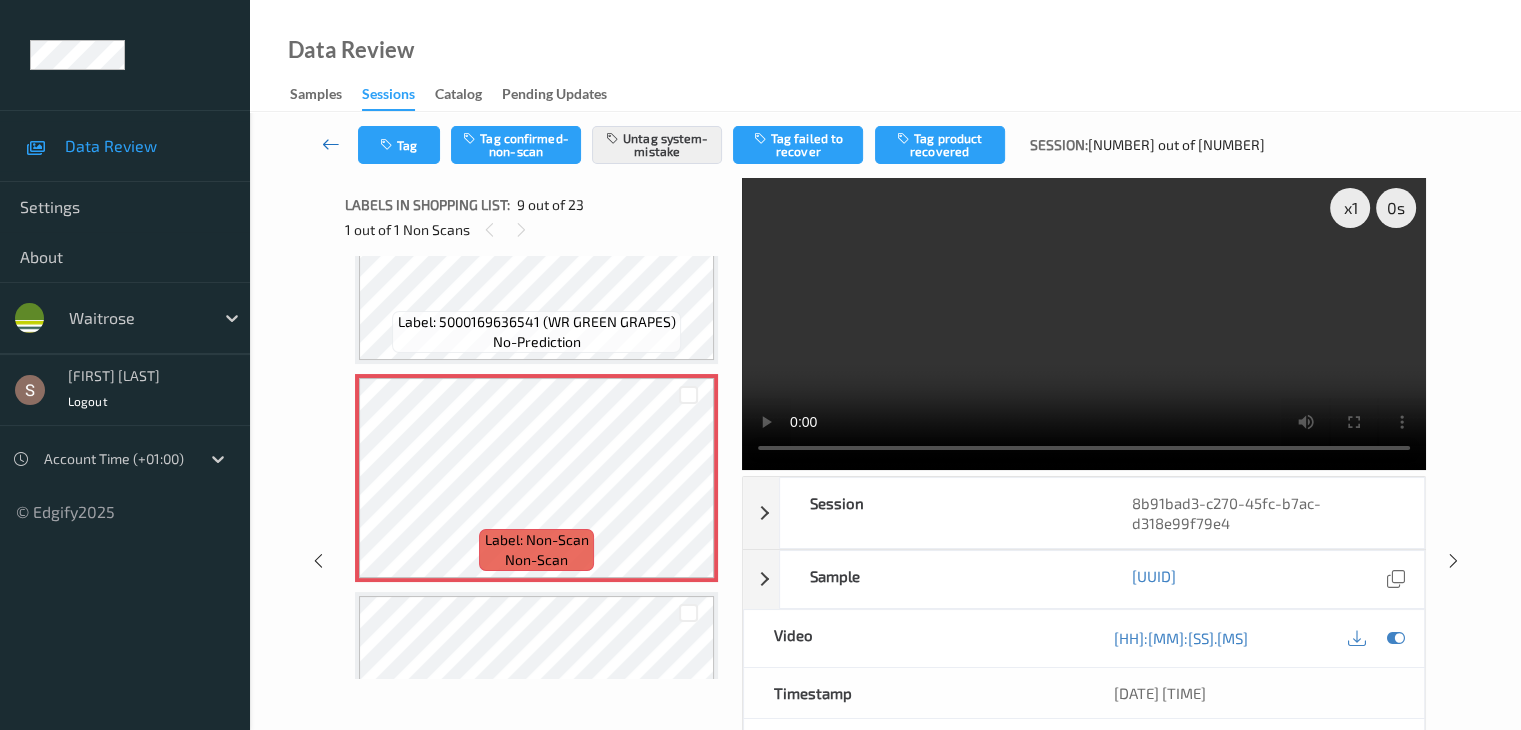 click at bounding box center [331, 144] 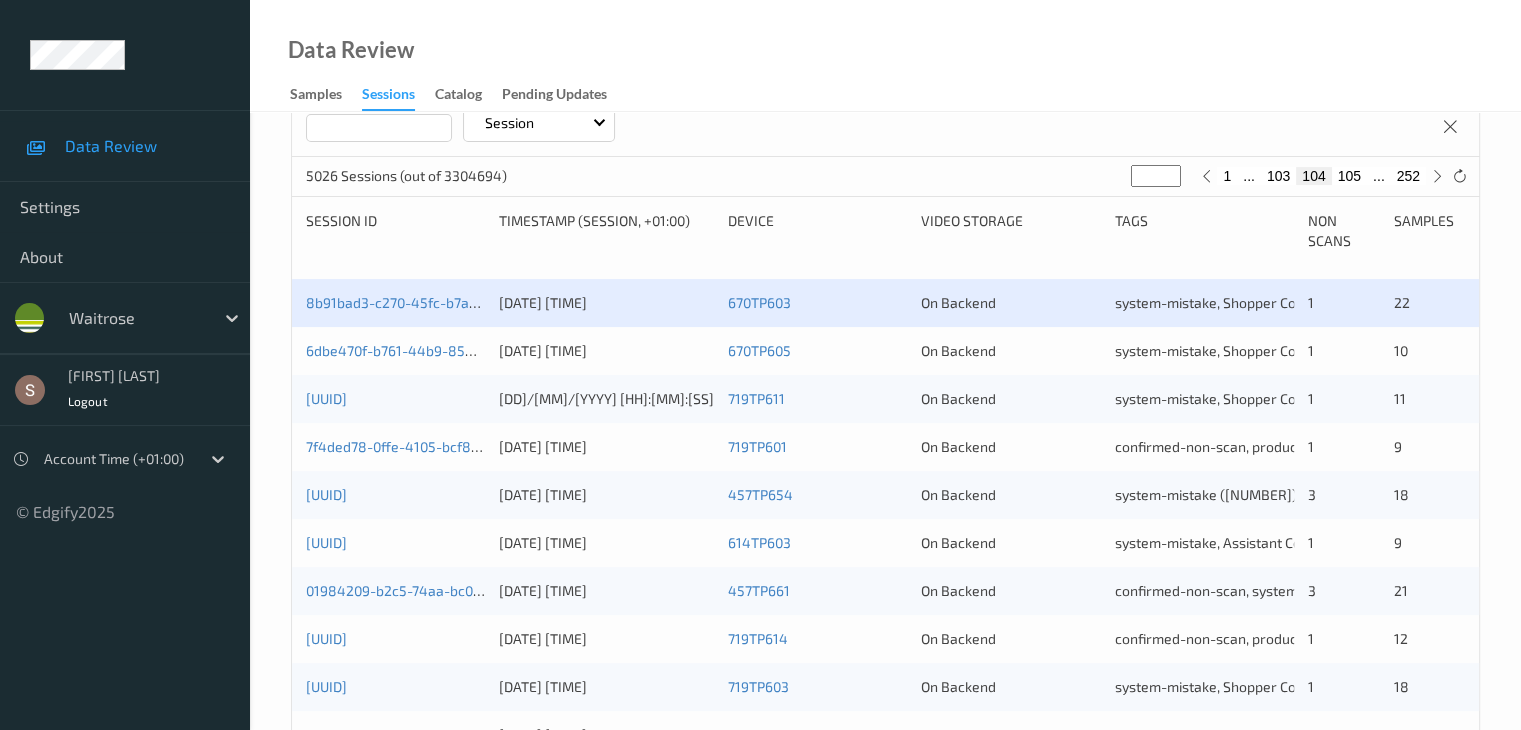 scroll, scrollTop: 300, scrollLeft: 0, axis: vertical 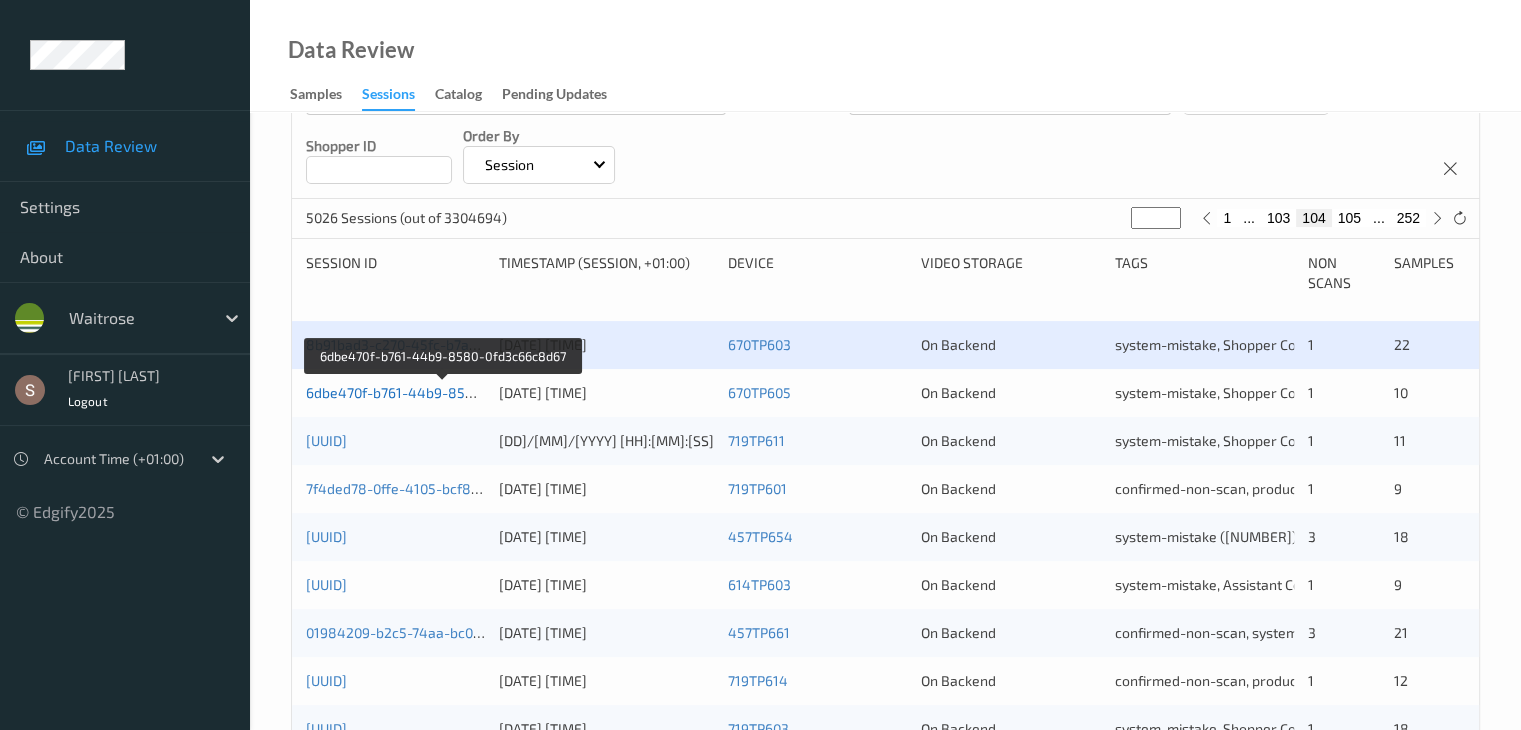 click on "6dbe470f-b761-44b9-8580-0fd3c66c8d67" at bounding box center (442, 392) 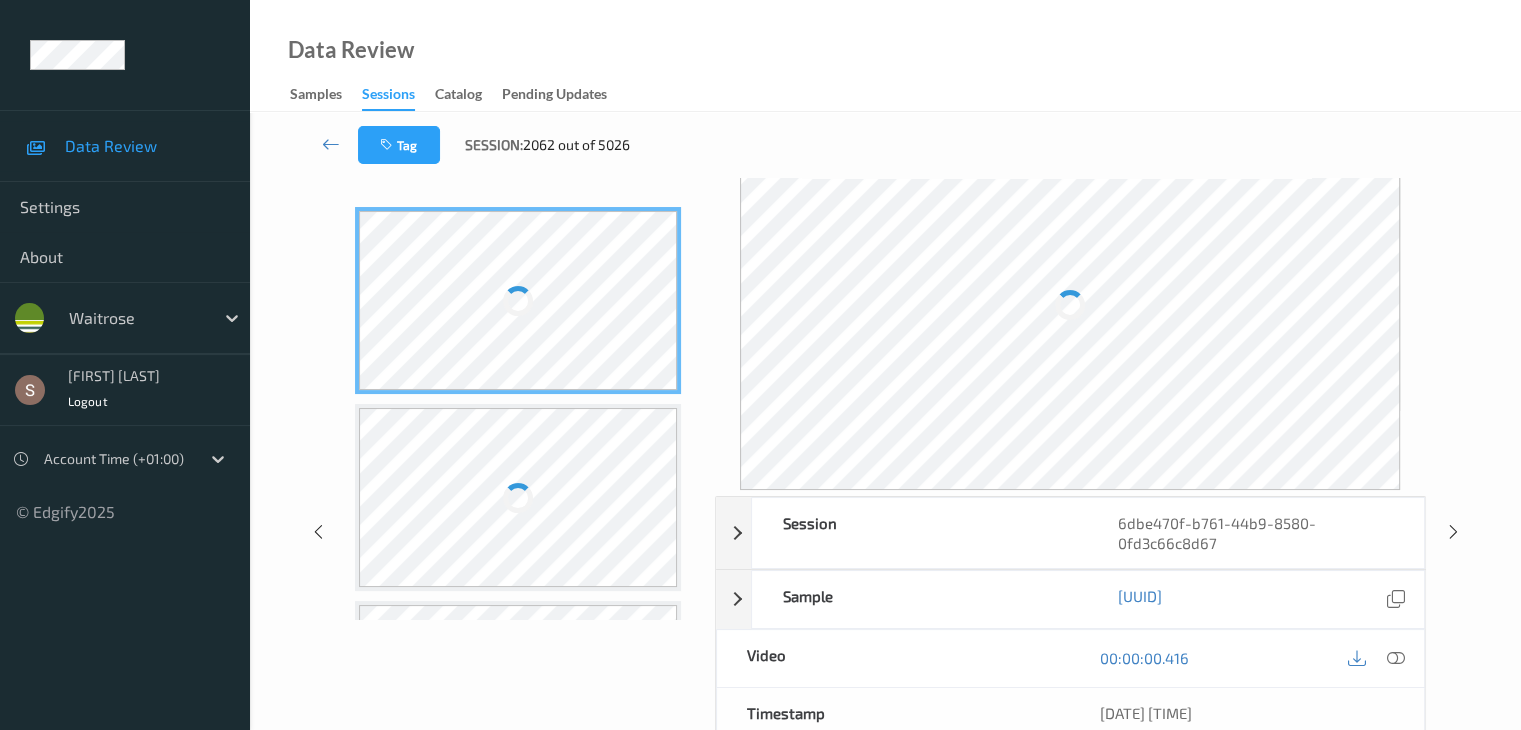 scroll, scrollTop: 0, scrollLeft: 0, axis: both 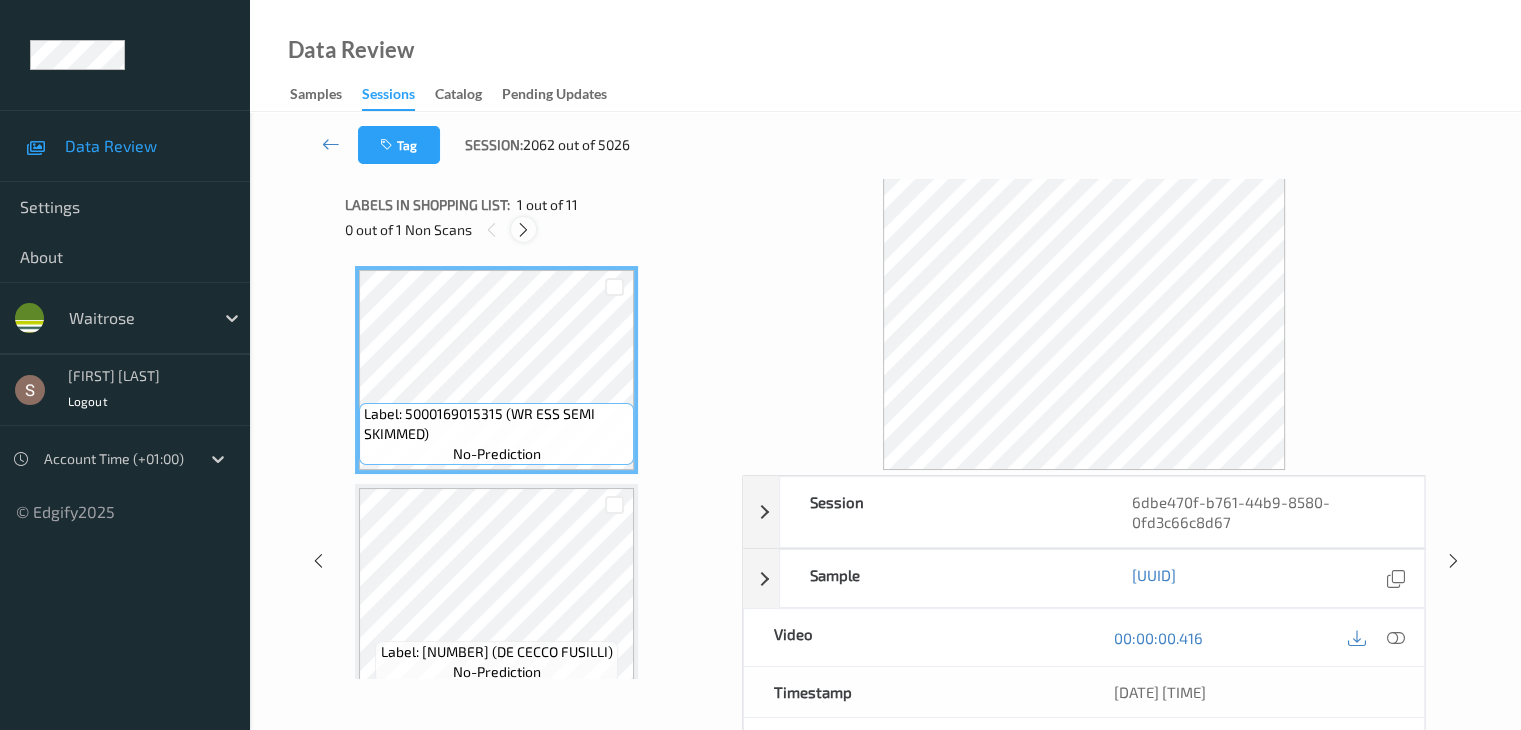 click at bounding box center (523, 230) 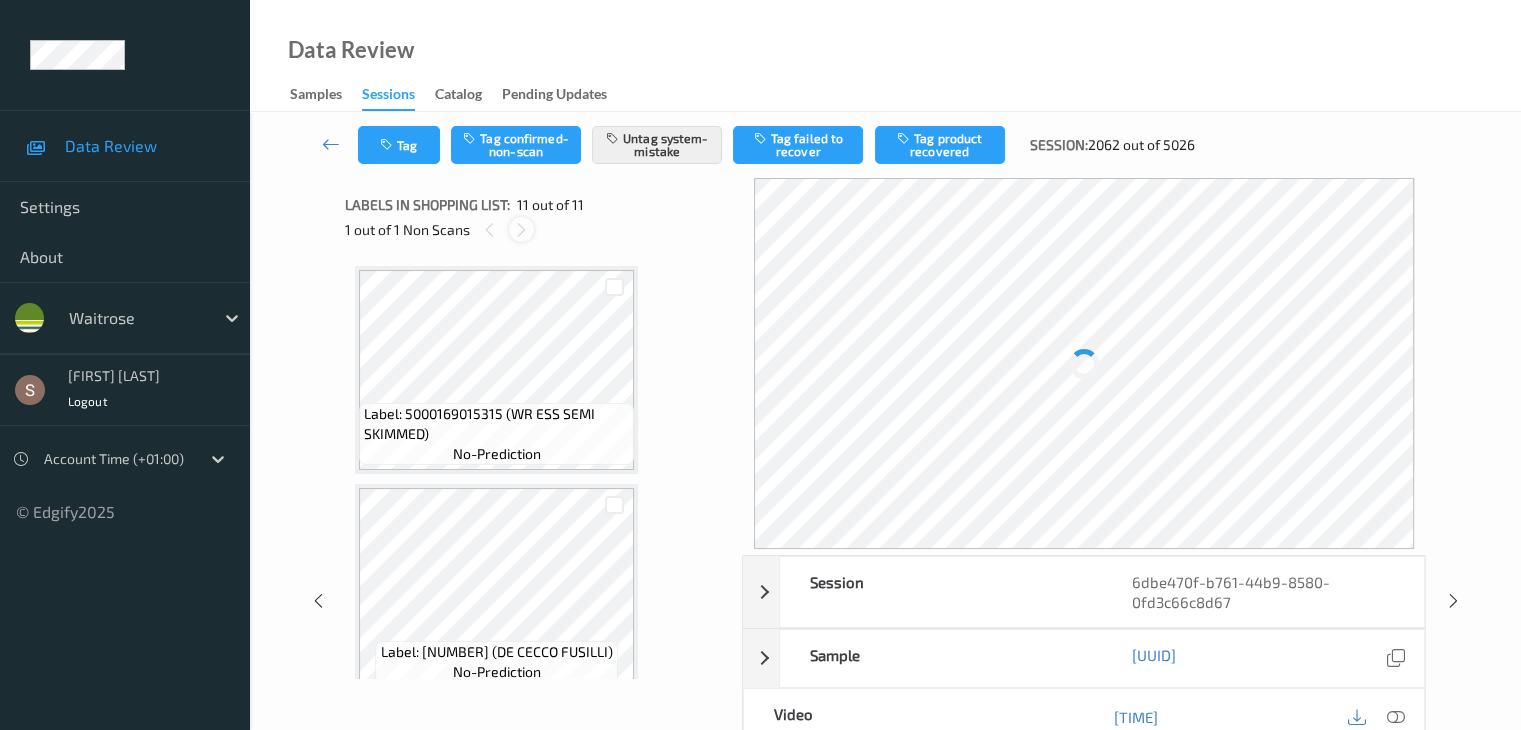 scroll, scrollTop: 1972, scrollLeft: 0, axis: vertical 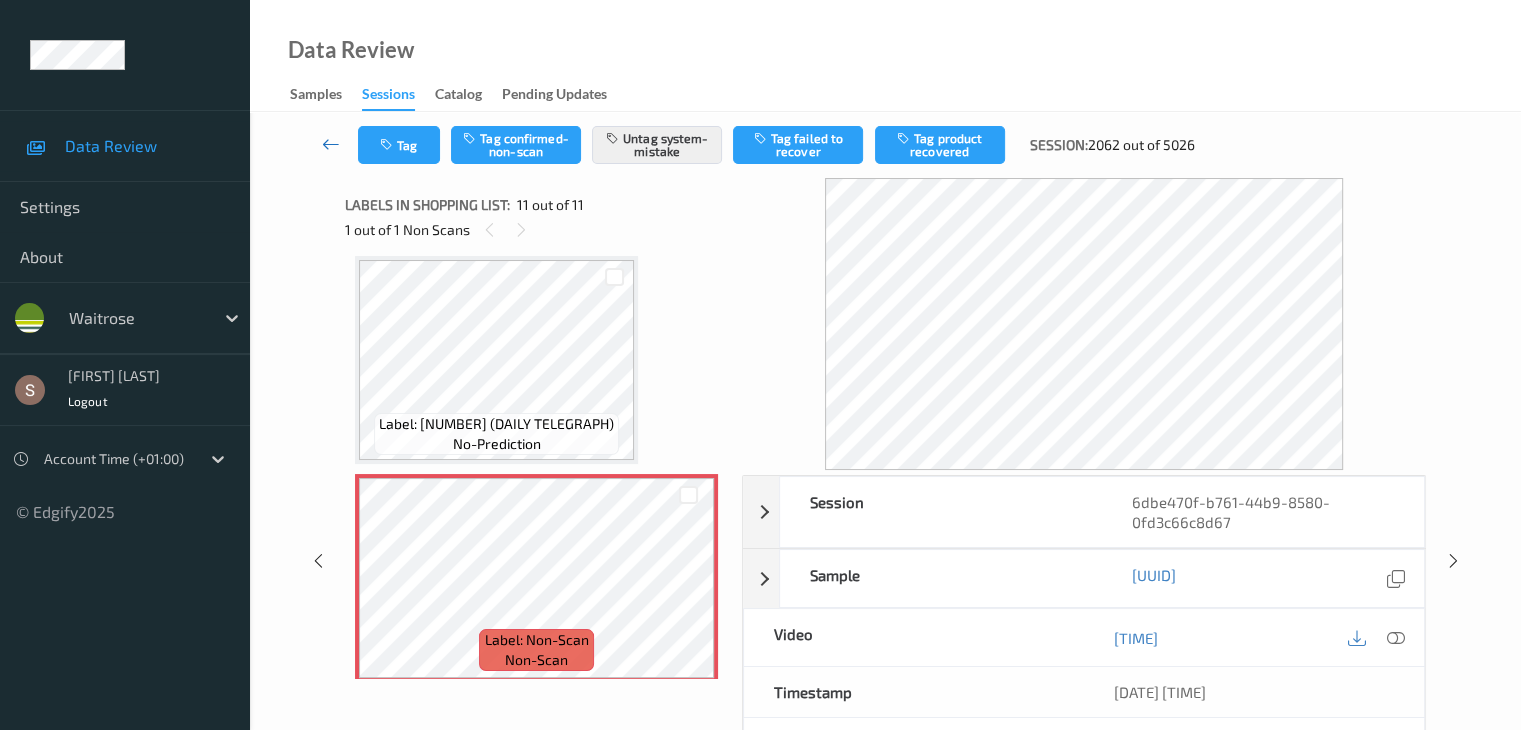 click at bounding box center (331, 144) 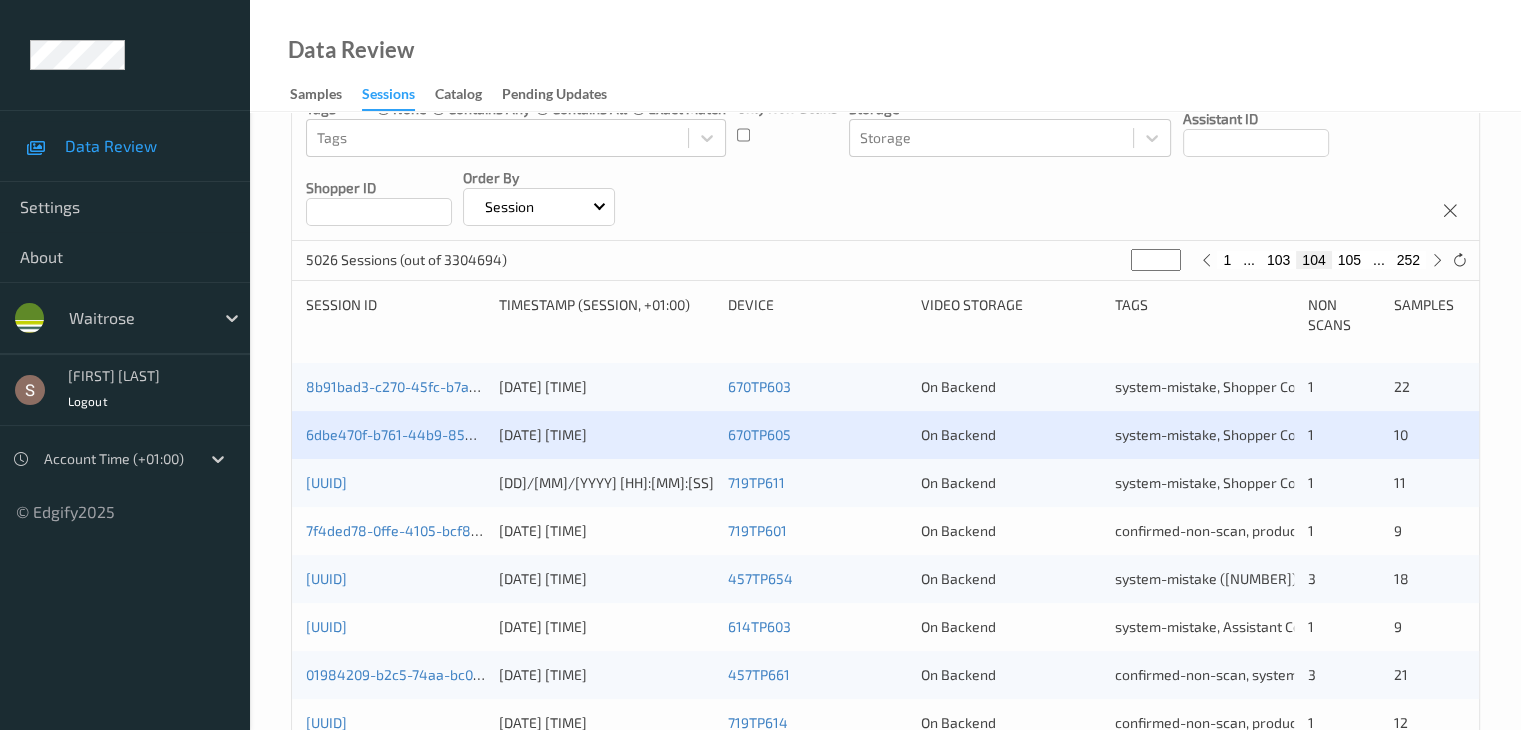 scroll, scrollTop: 500, scrollLeft: 0, axis: vertical 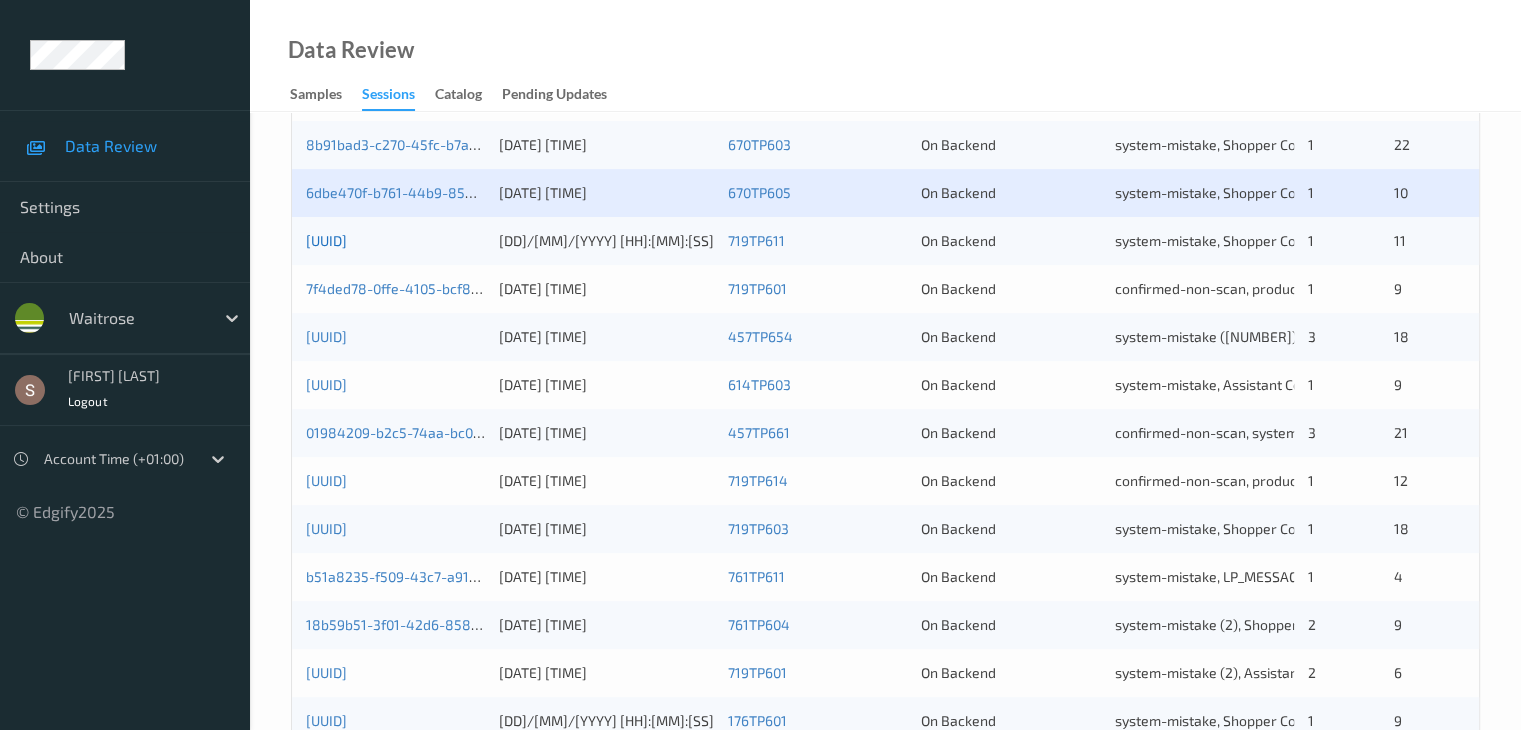 click on "[UUID]" at bounding box center (326, 240) 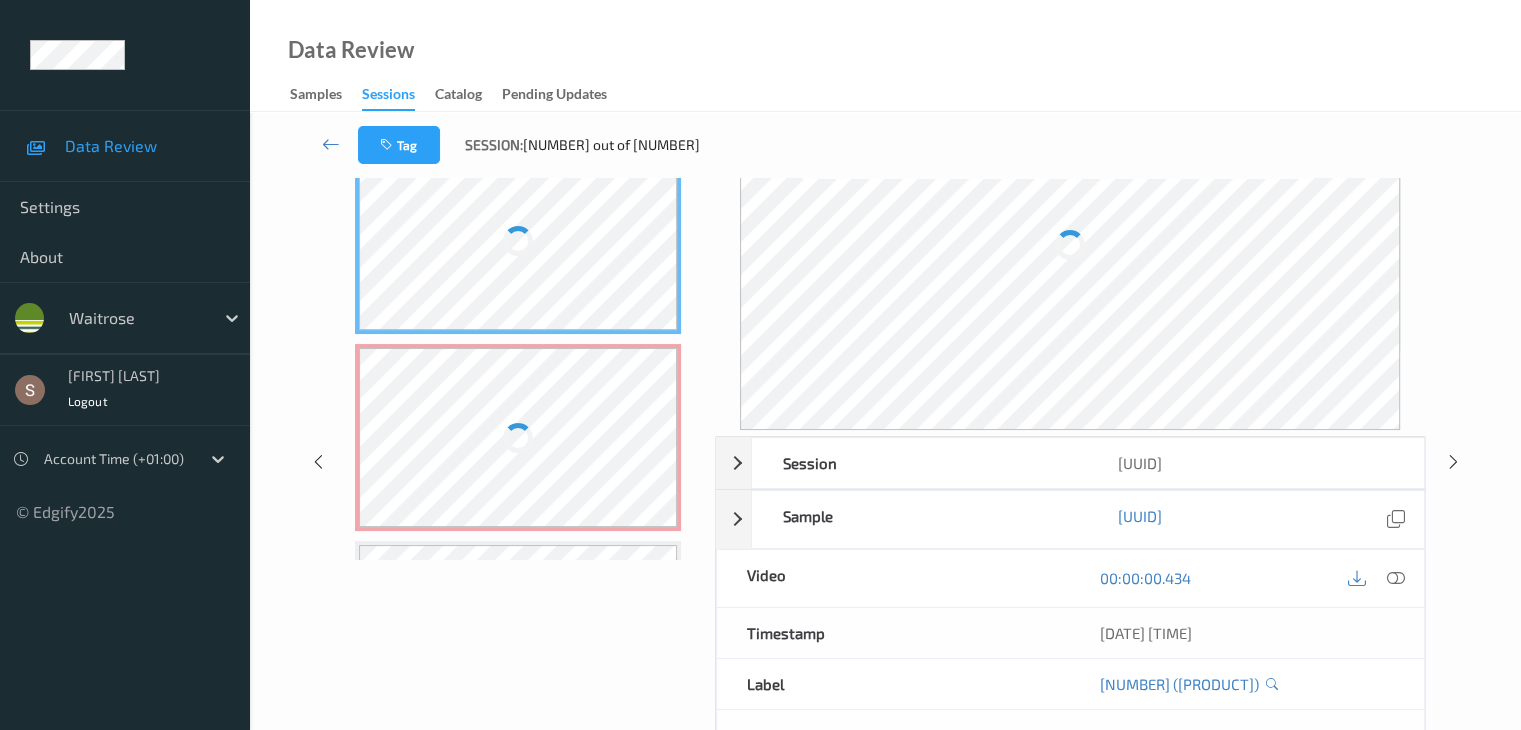 scroll, scrollTop: 0, scrollLeft: 0, axis: both 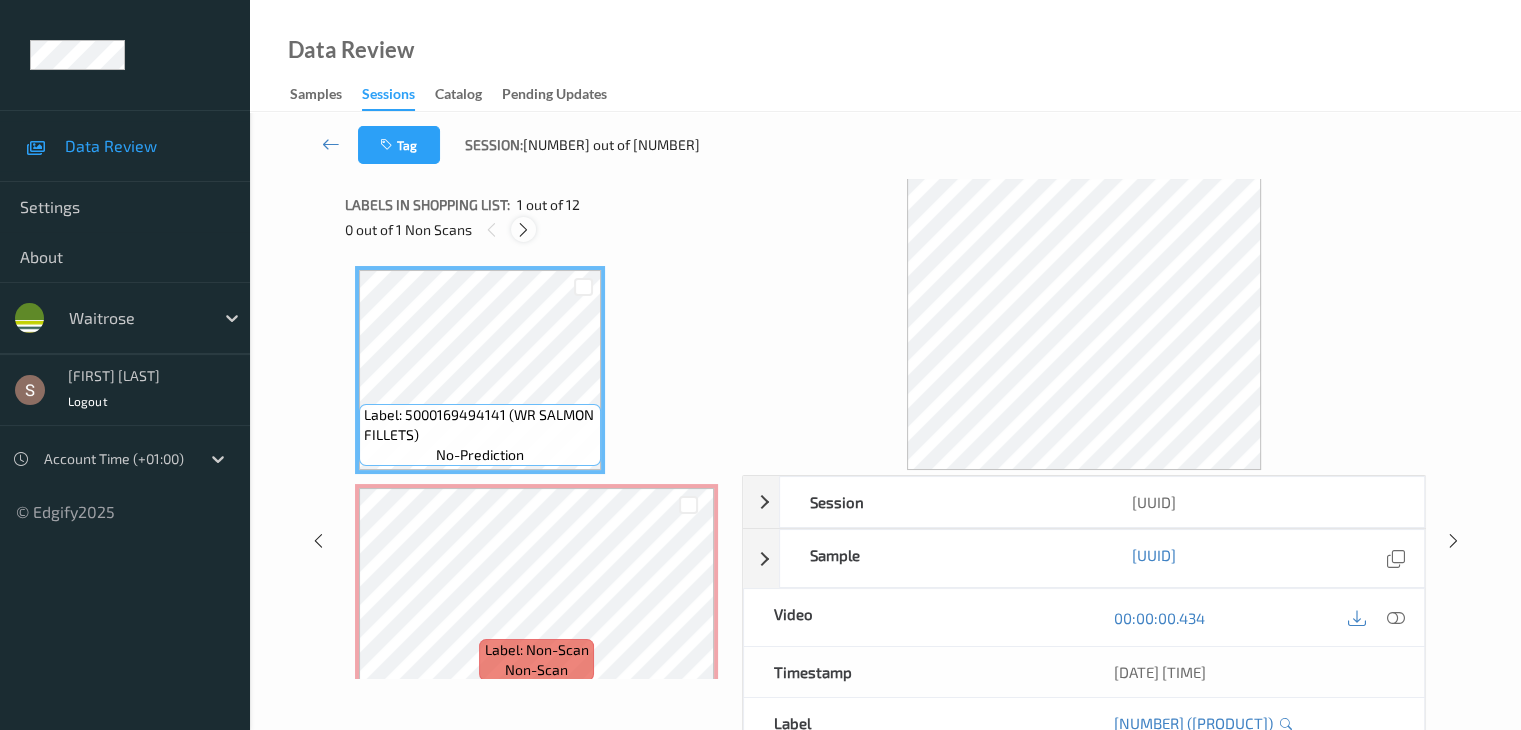 click at bounding box center (523, 230) 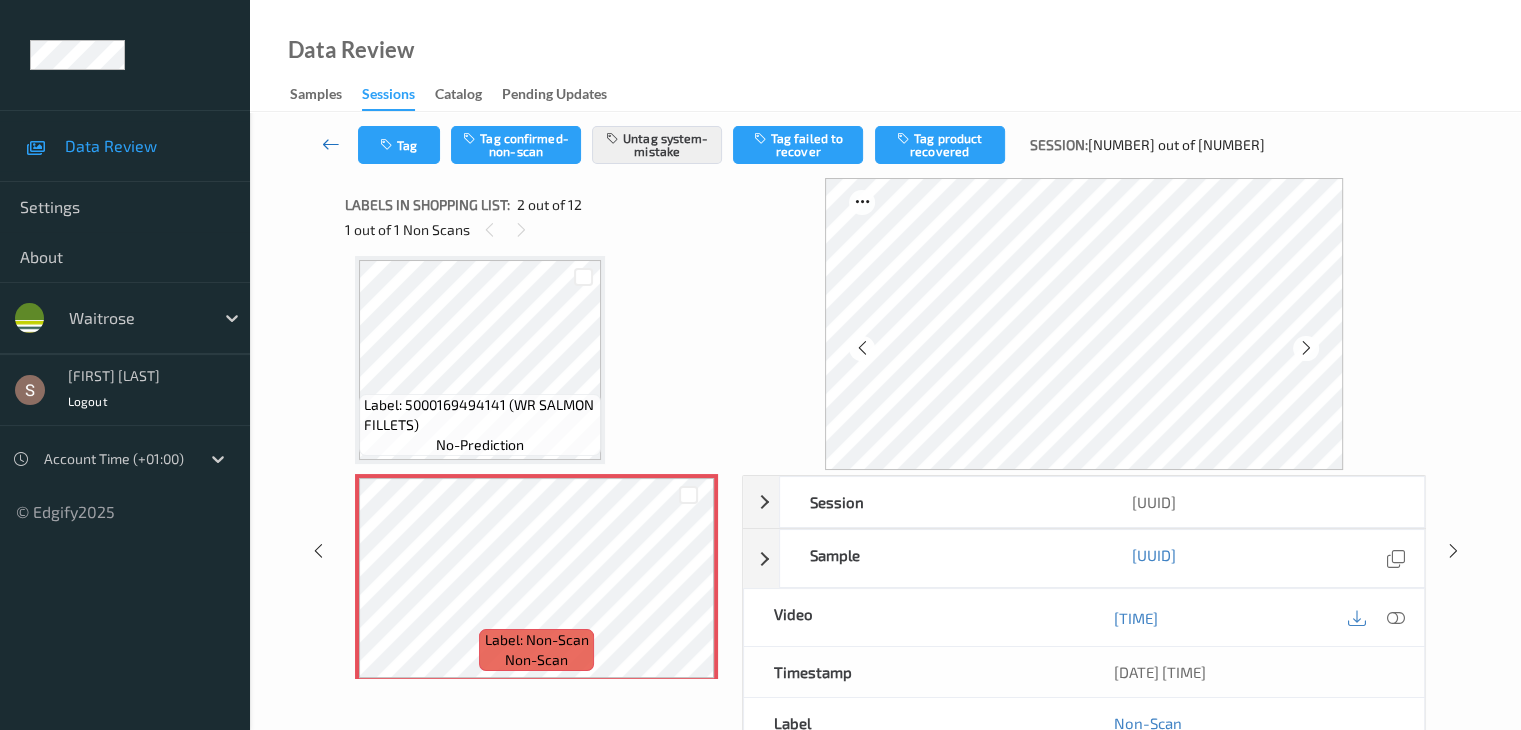 click at bounding box center (331, 145) 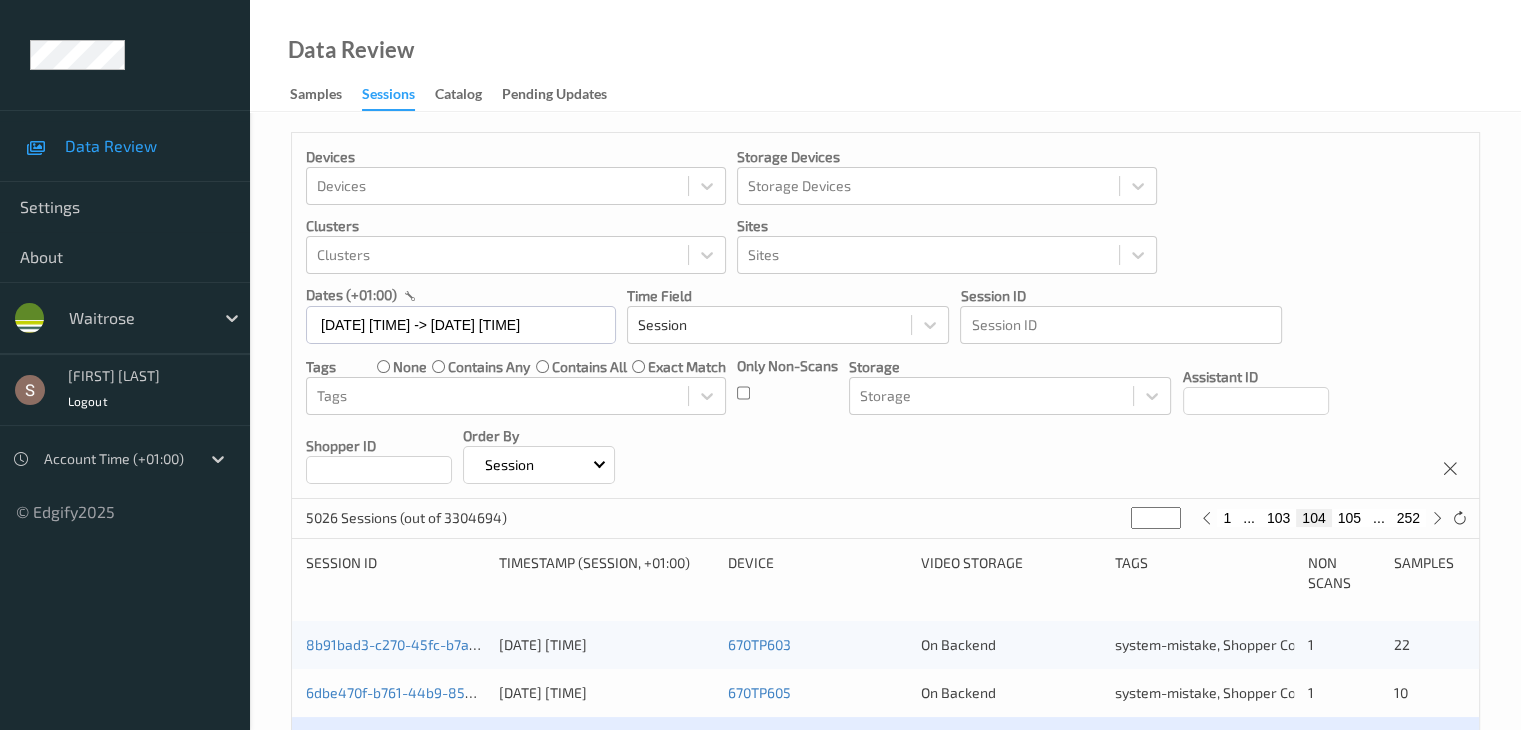 scroll, scrollTop: 600, scrollLeft: 0, axis: vertical 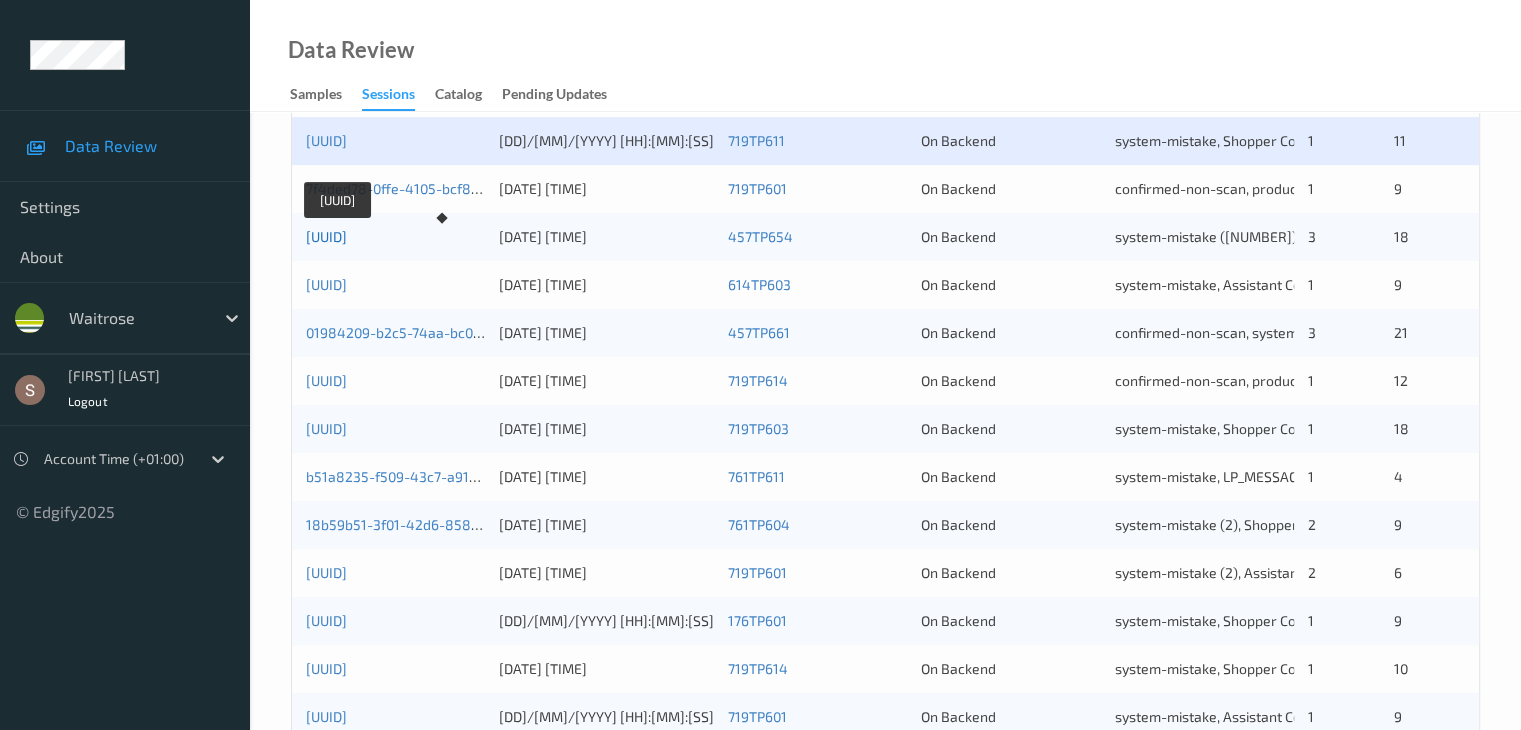 click on "[UUID]" at bounding box center [326, 236] 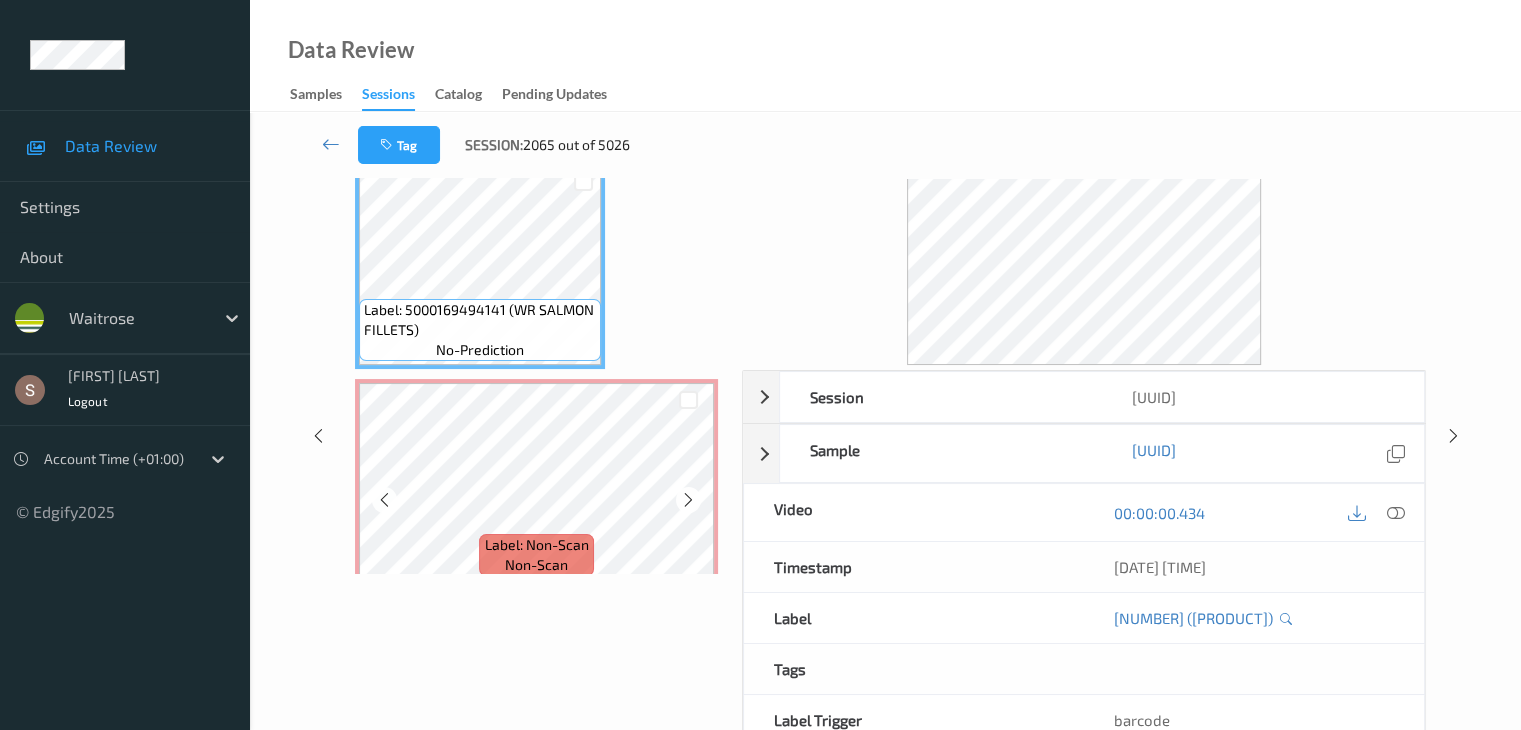 scroll, scrollTop: 0, scrollLeft: 0, axis: both 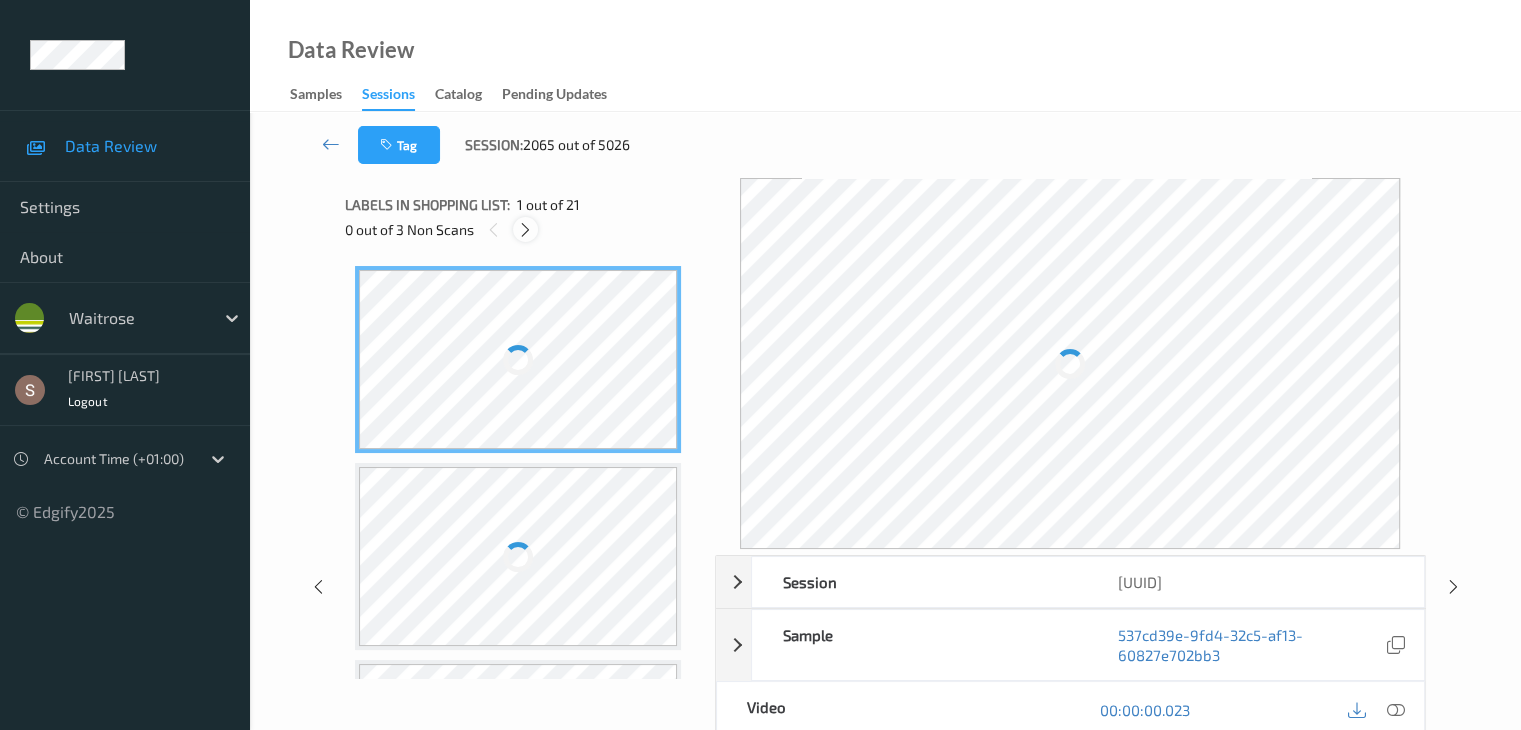 click at bounding box center (525, 230) 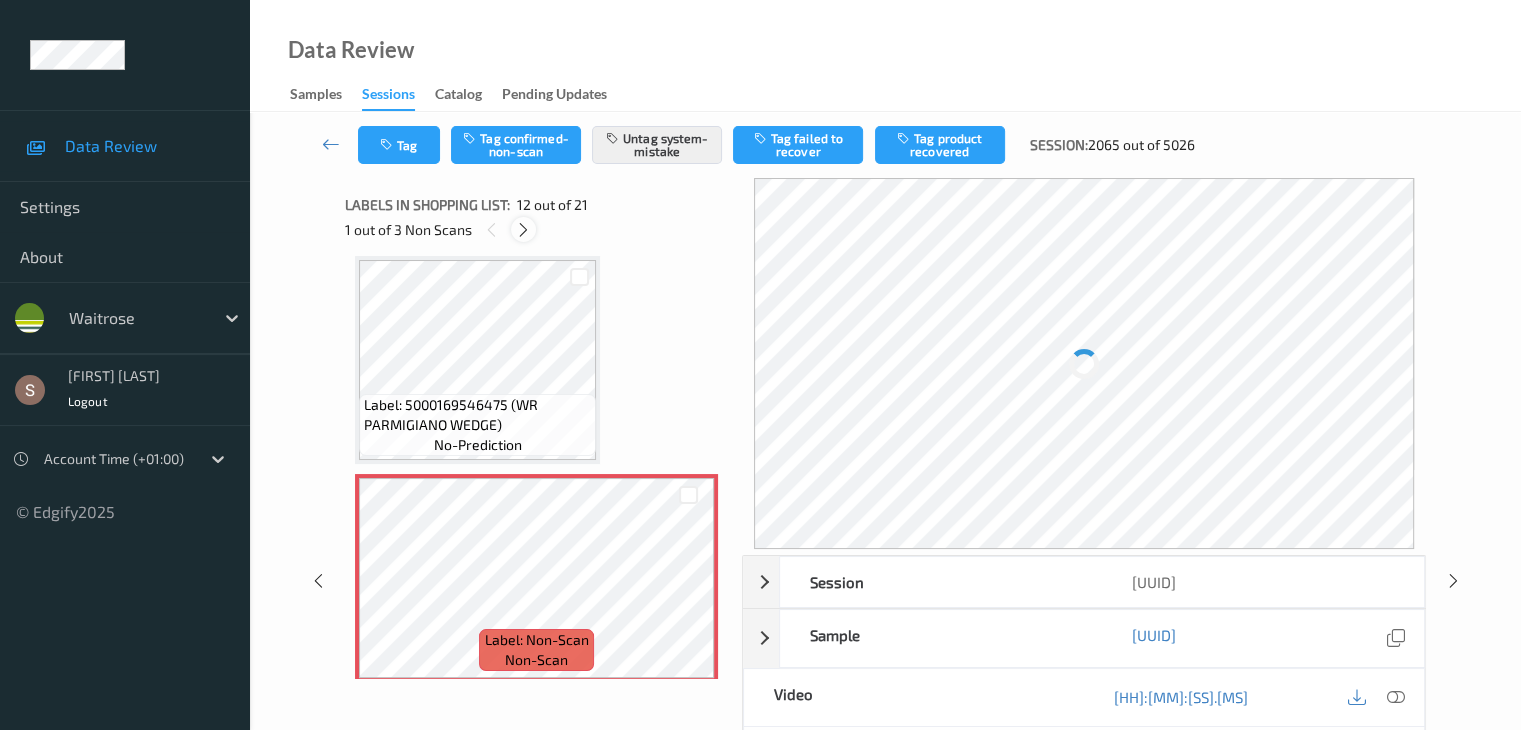 scroll, scrollTop: 2191, scrollLeft: 0, axis: vertical 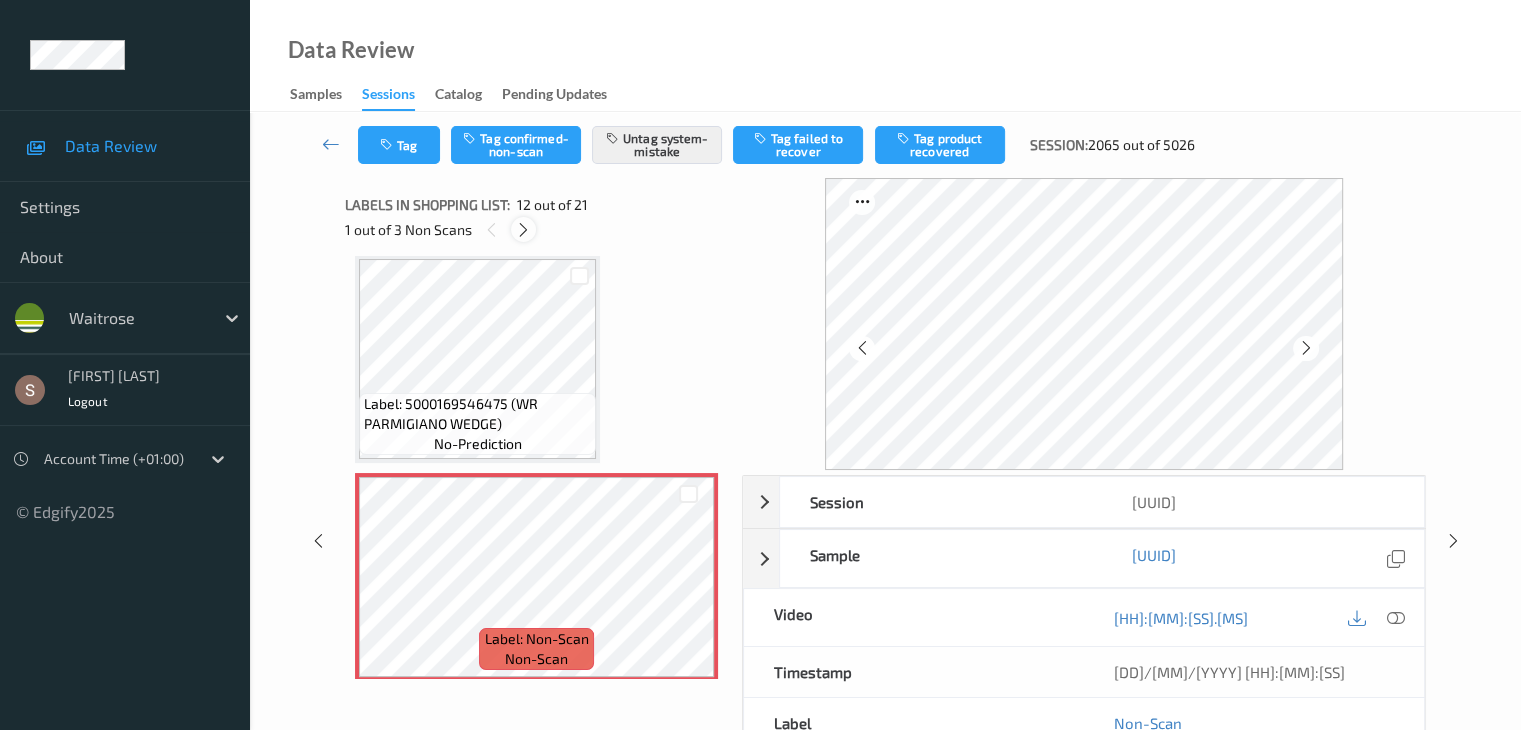 click at bounding box center (523, 230) 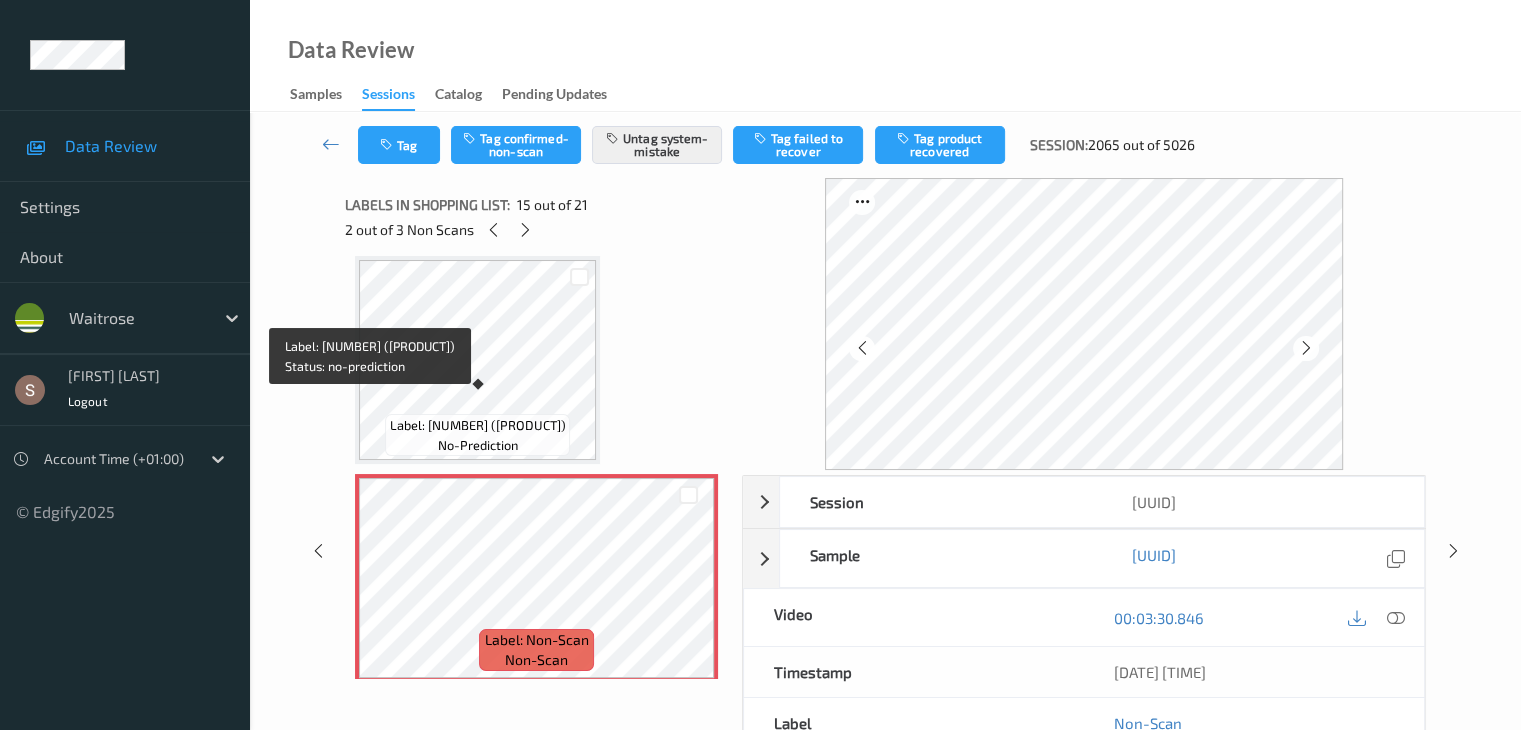 click on "Label: [NUMBER] ([PRODUCT])" at bounding box center [478, 425] 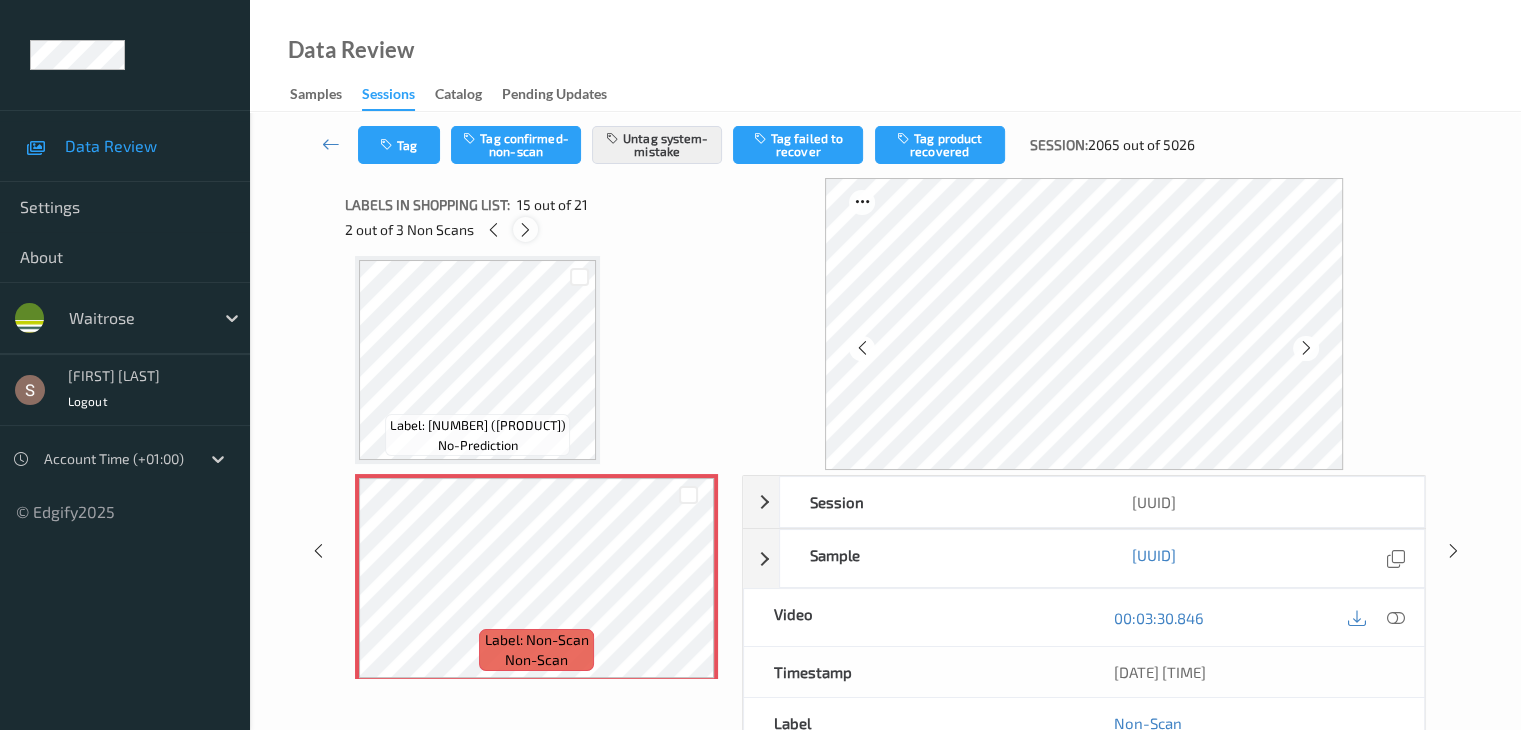 click at bounding box center [525, 230] 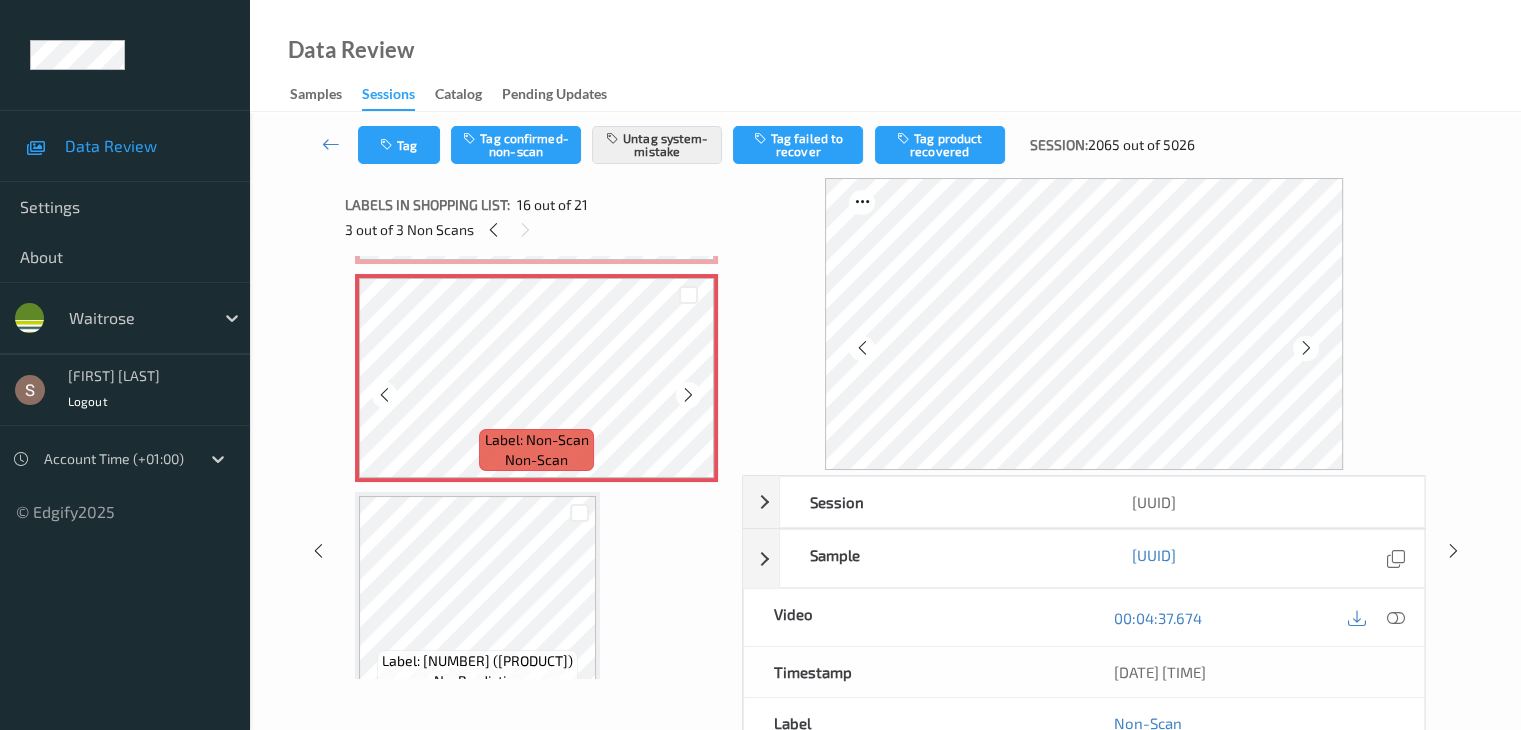 scroll, scrollTop: 3362, scrollLeft: 0, axis: vertical 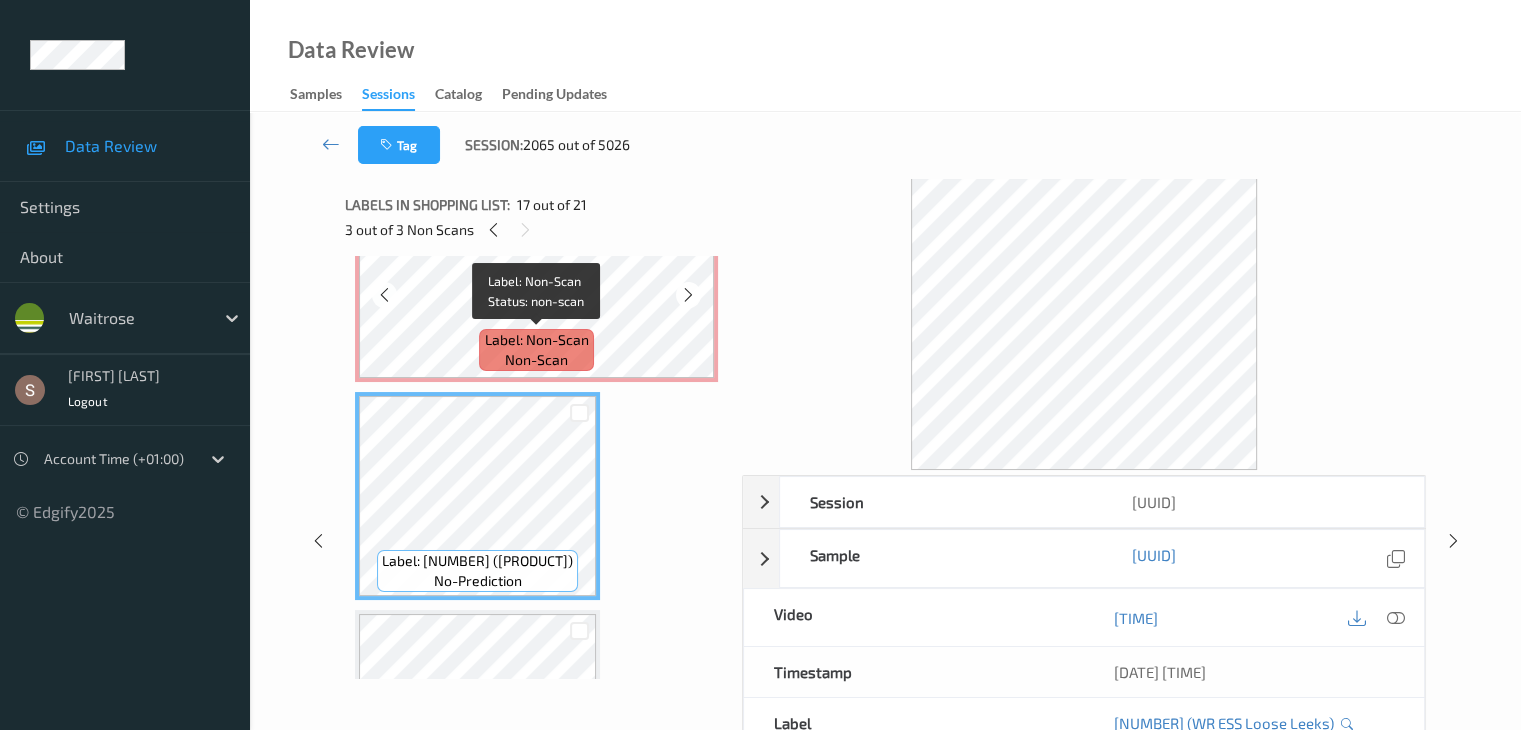 click on "Label: Non-Scan" at bounding box center (537, 340) 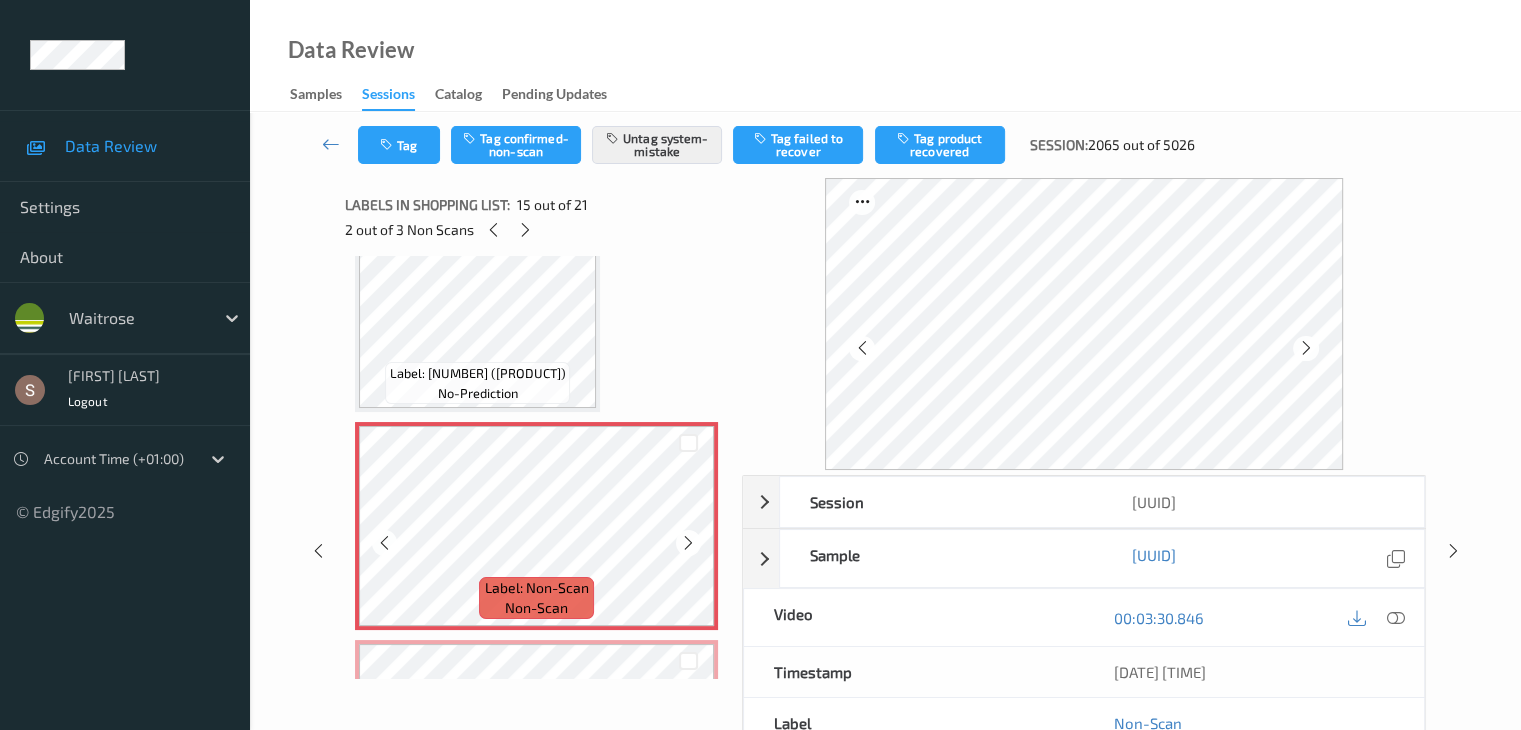 scroll, scrollTop: 2862, scrollLeft: 0, axis: vertical 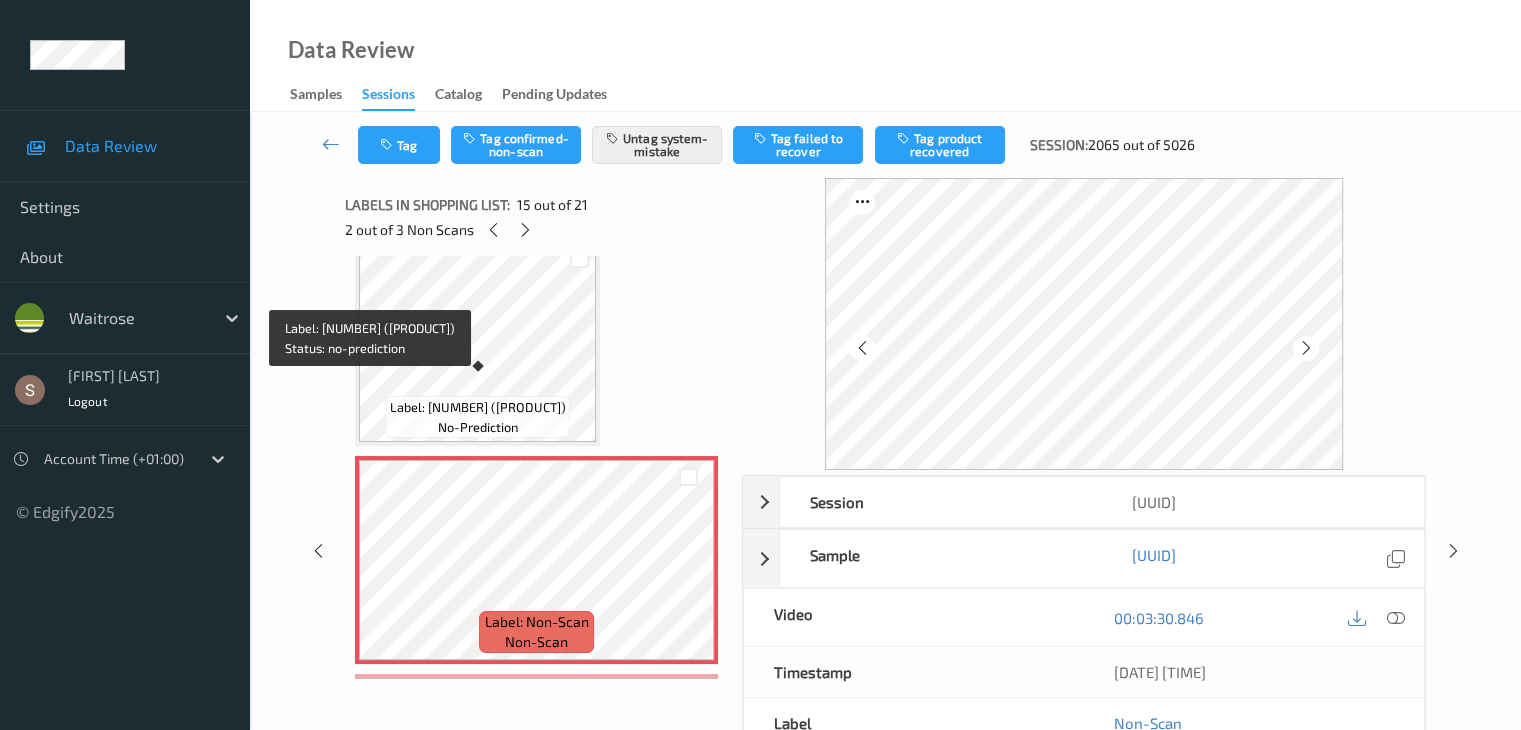 click on "Label: [NUMBER] ([PRODUCT])" at bounding box center [478, 407] 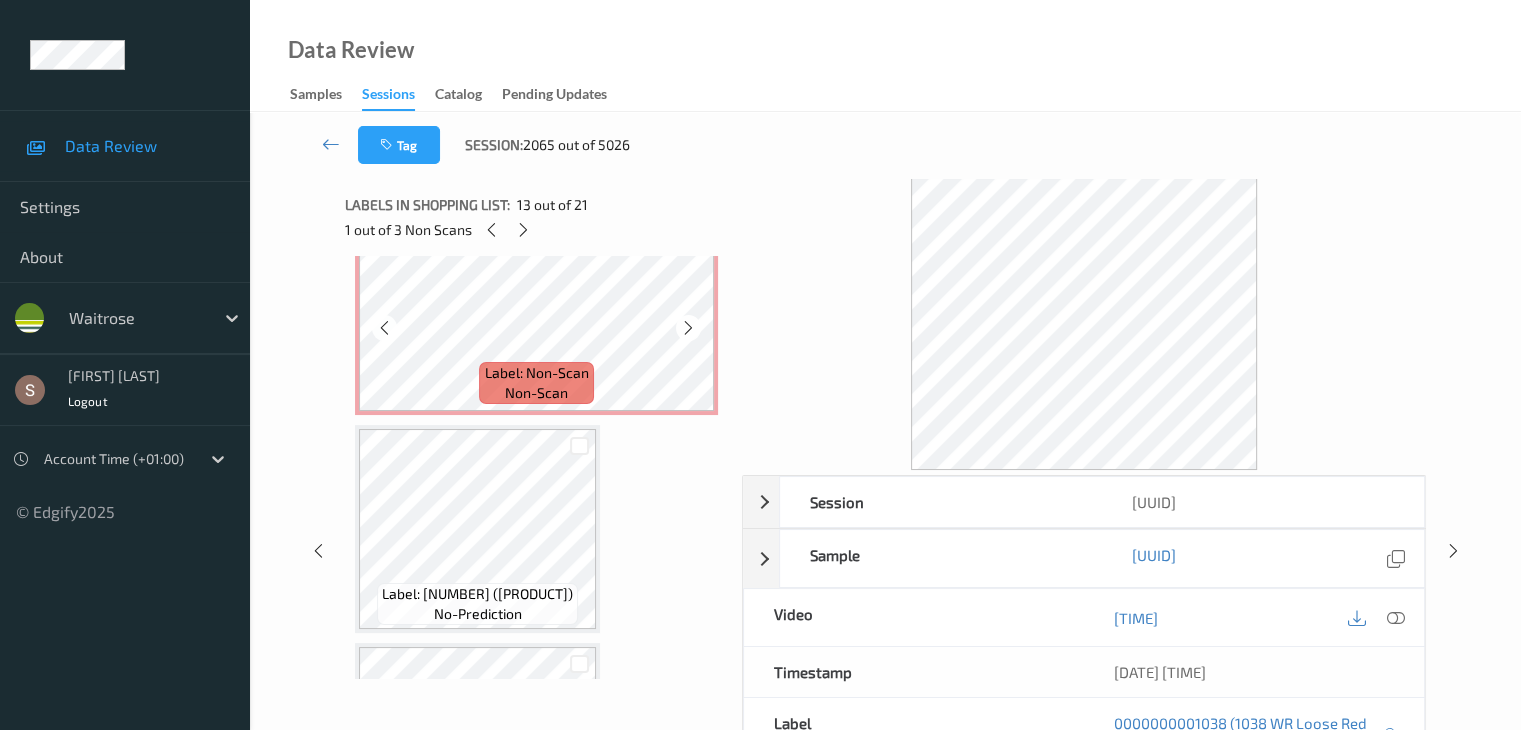 scroll, scrollTop: 3362, scrollLeft: 0, axis: vertical 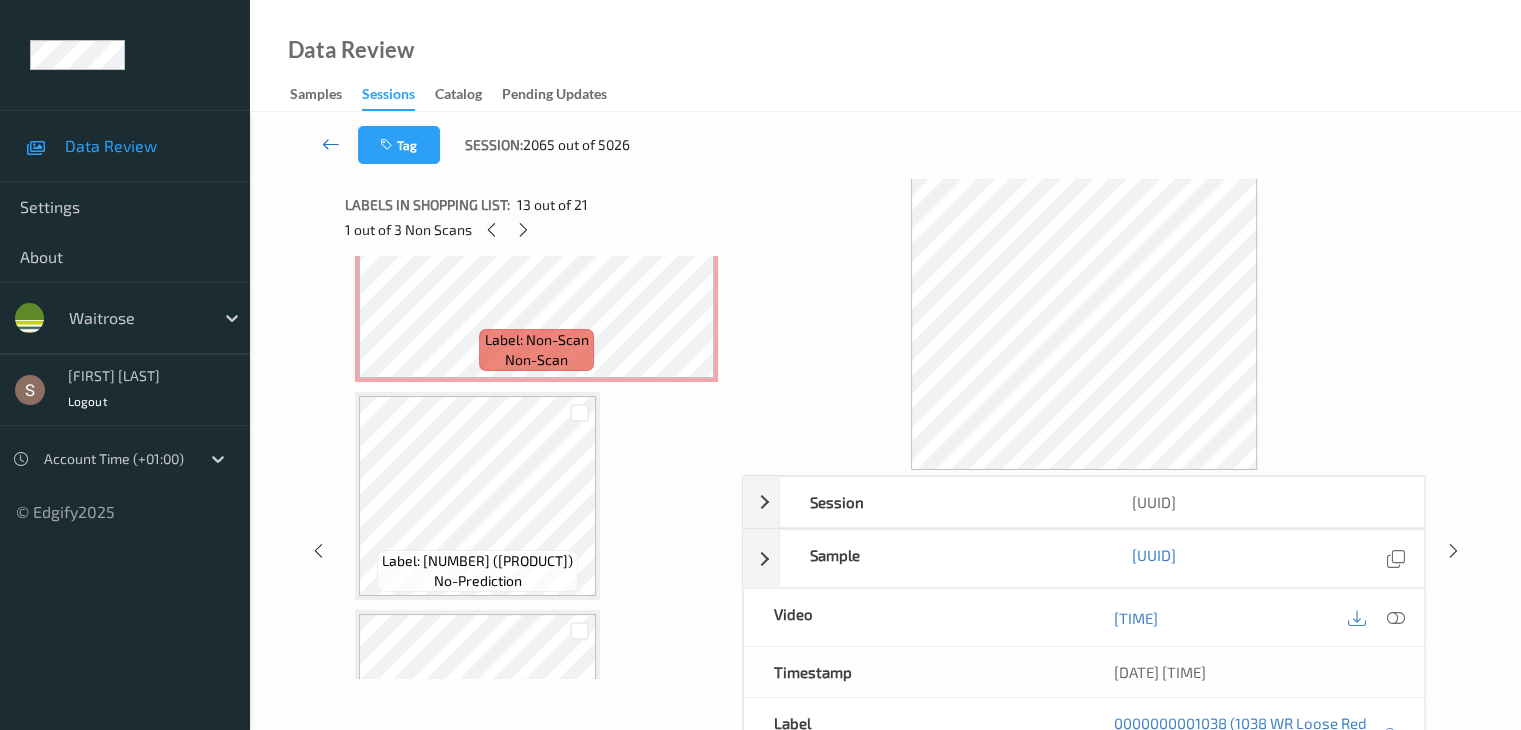 click at bounding box center [331, 144] 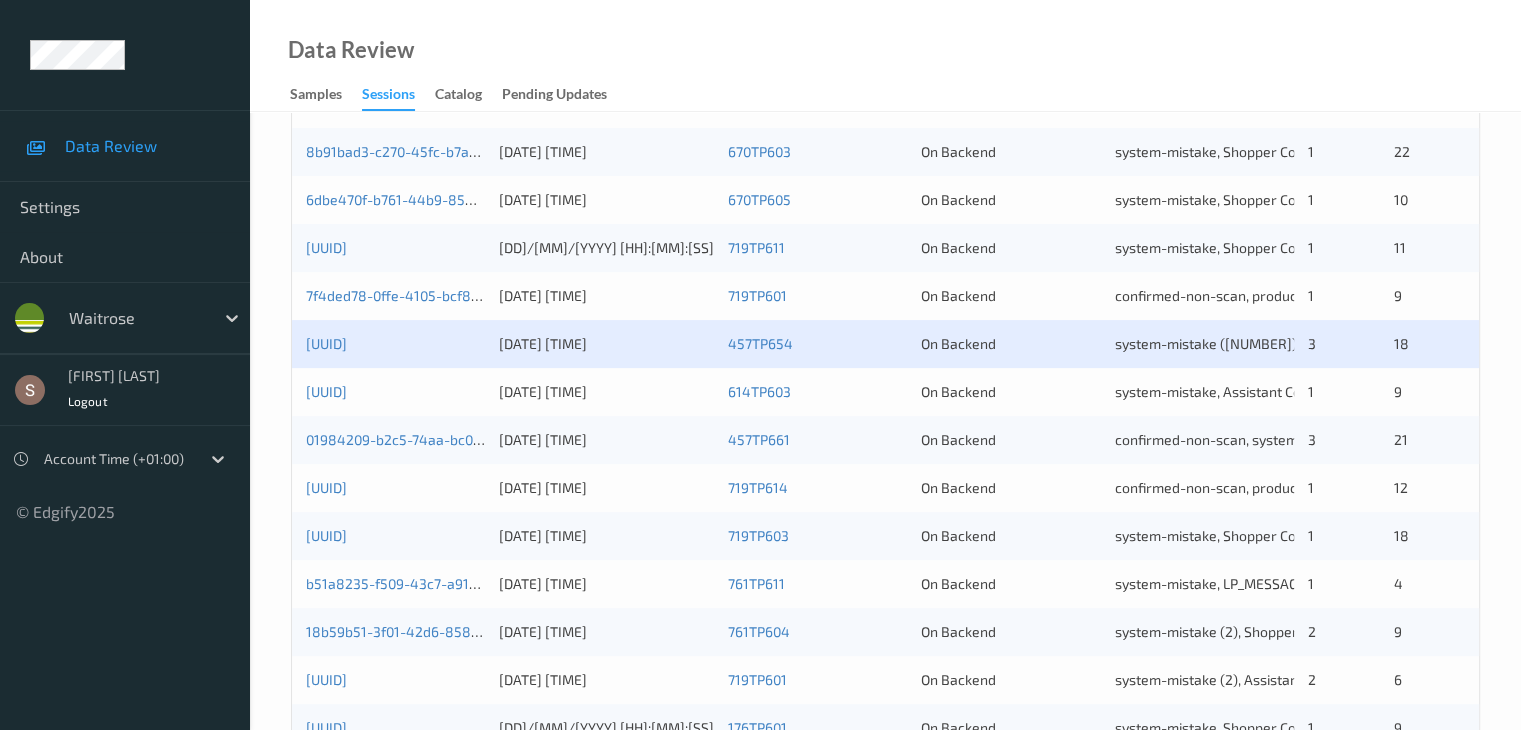 scroll, scrollTop: 500, scrollLeft: 0, axis: vertical 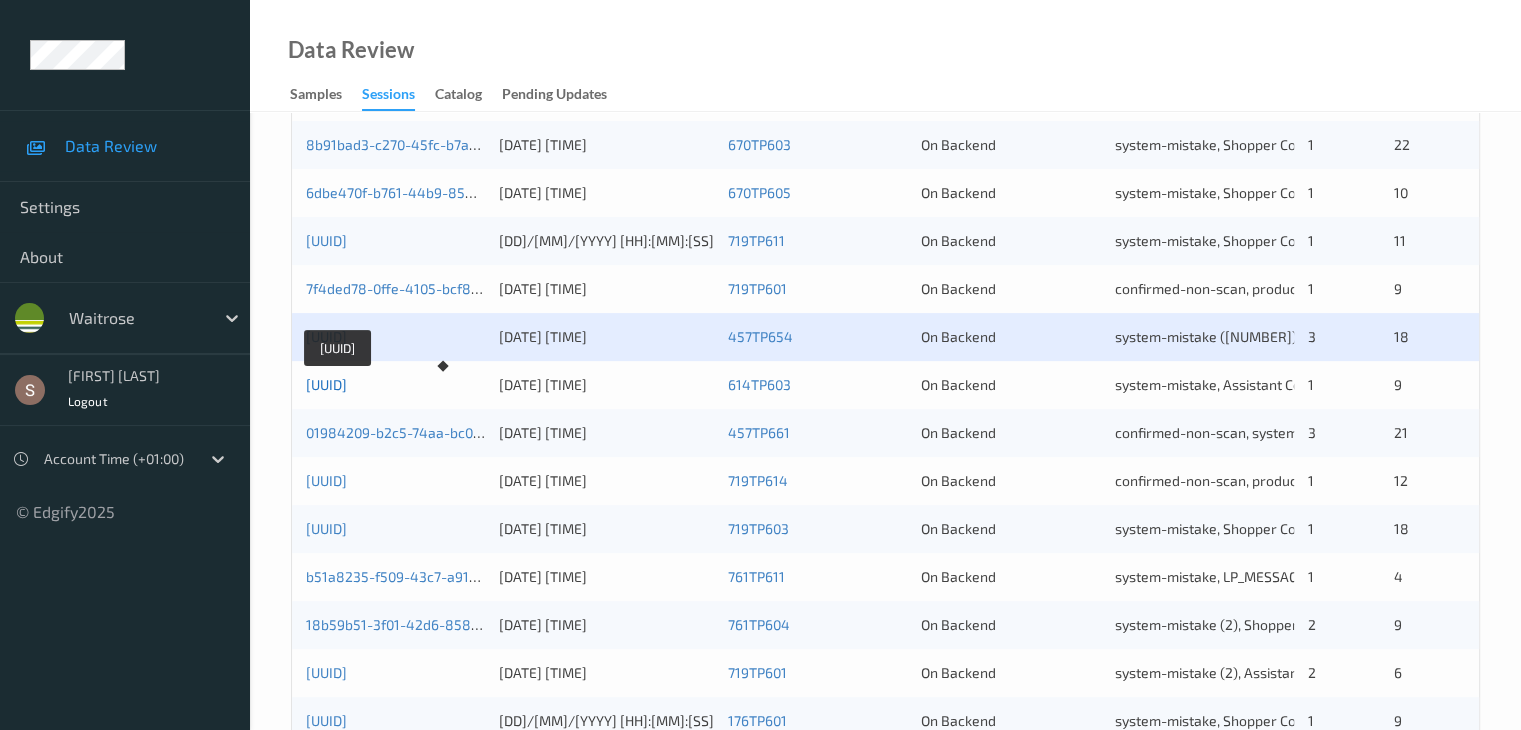 click on "[UUID]" at bounding box center [326, 384] 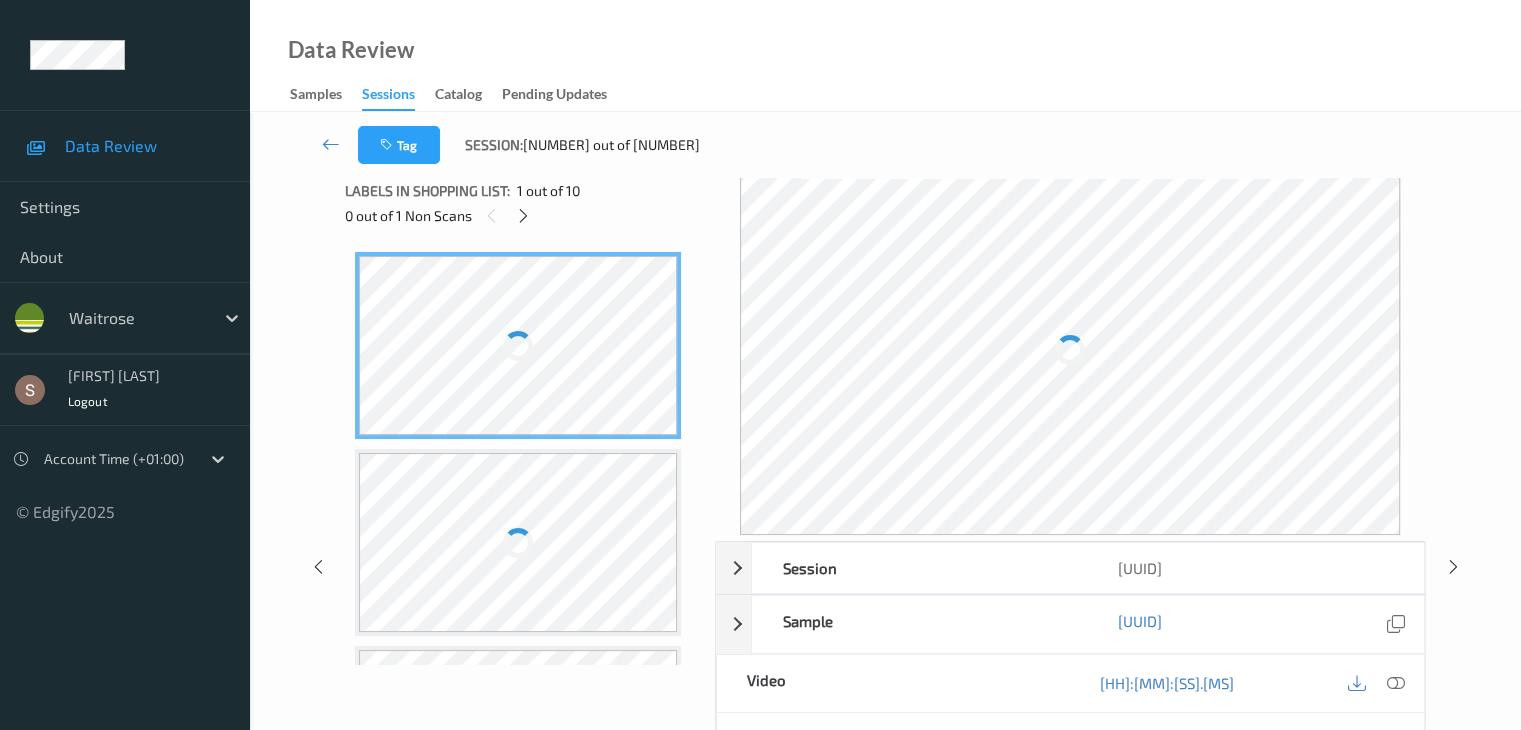 scroll, scrollTop: 0, scrollLeft: 0, axis: both 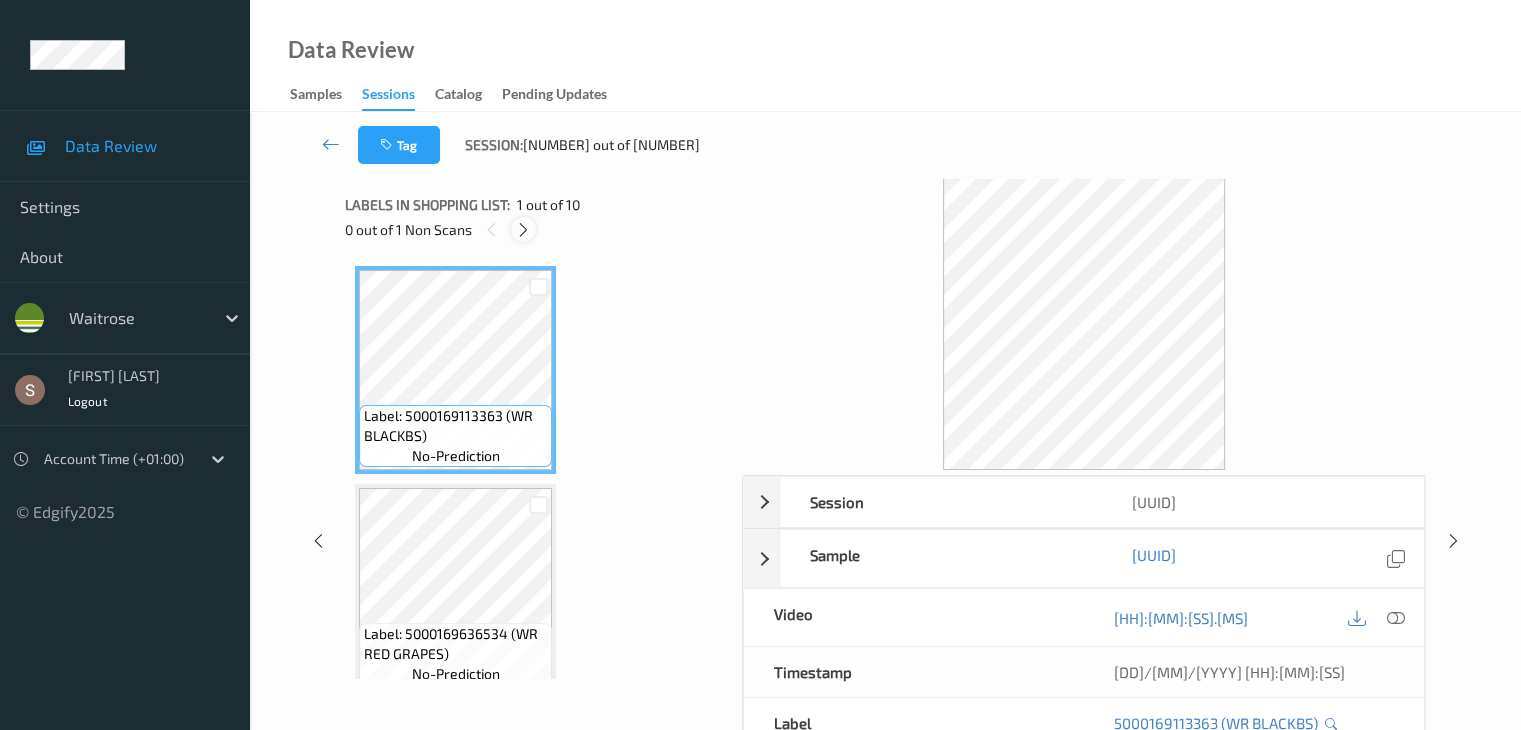 click at bounding box center [523, 230] 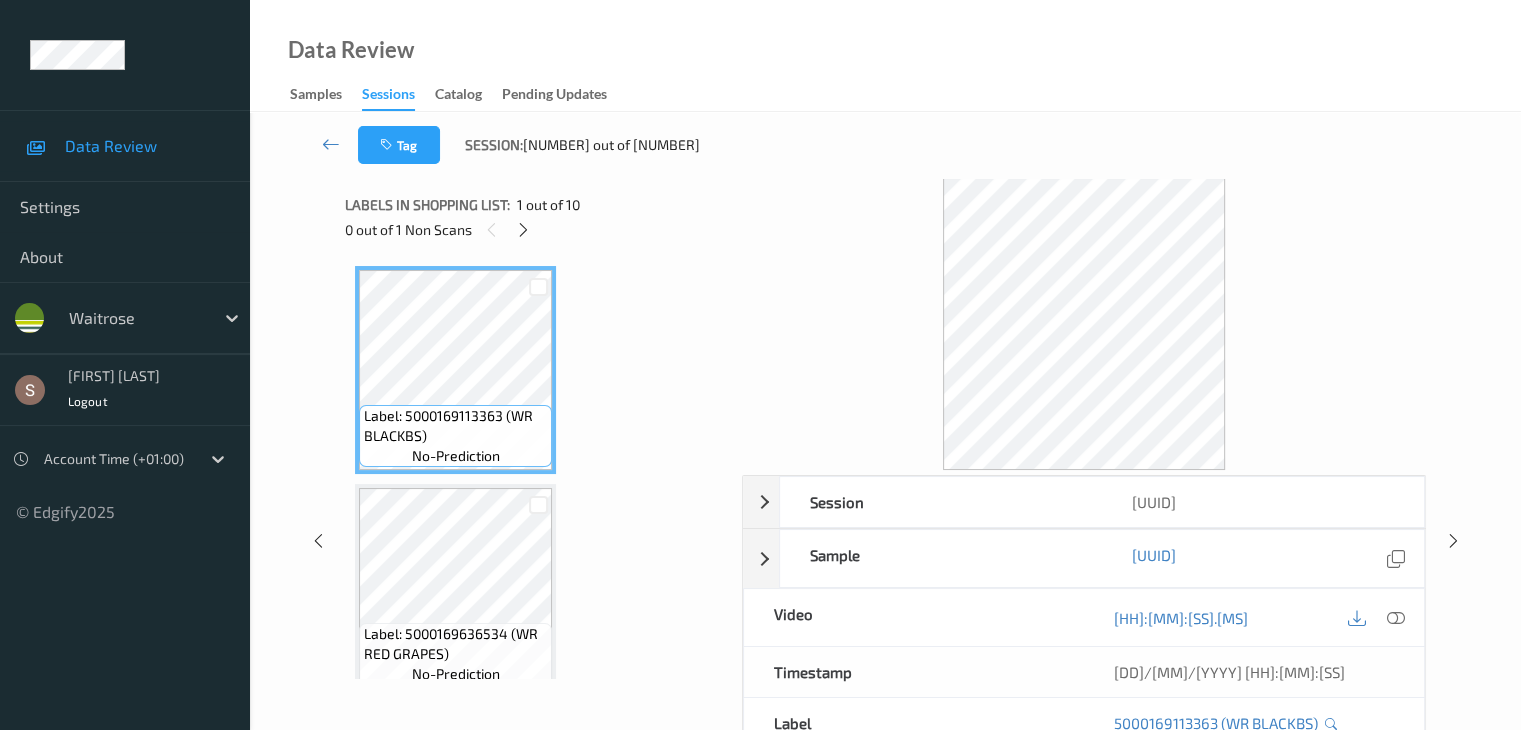 scroll, scrollTop: 1754, scrollLeft: 0, axis: vertical 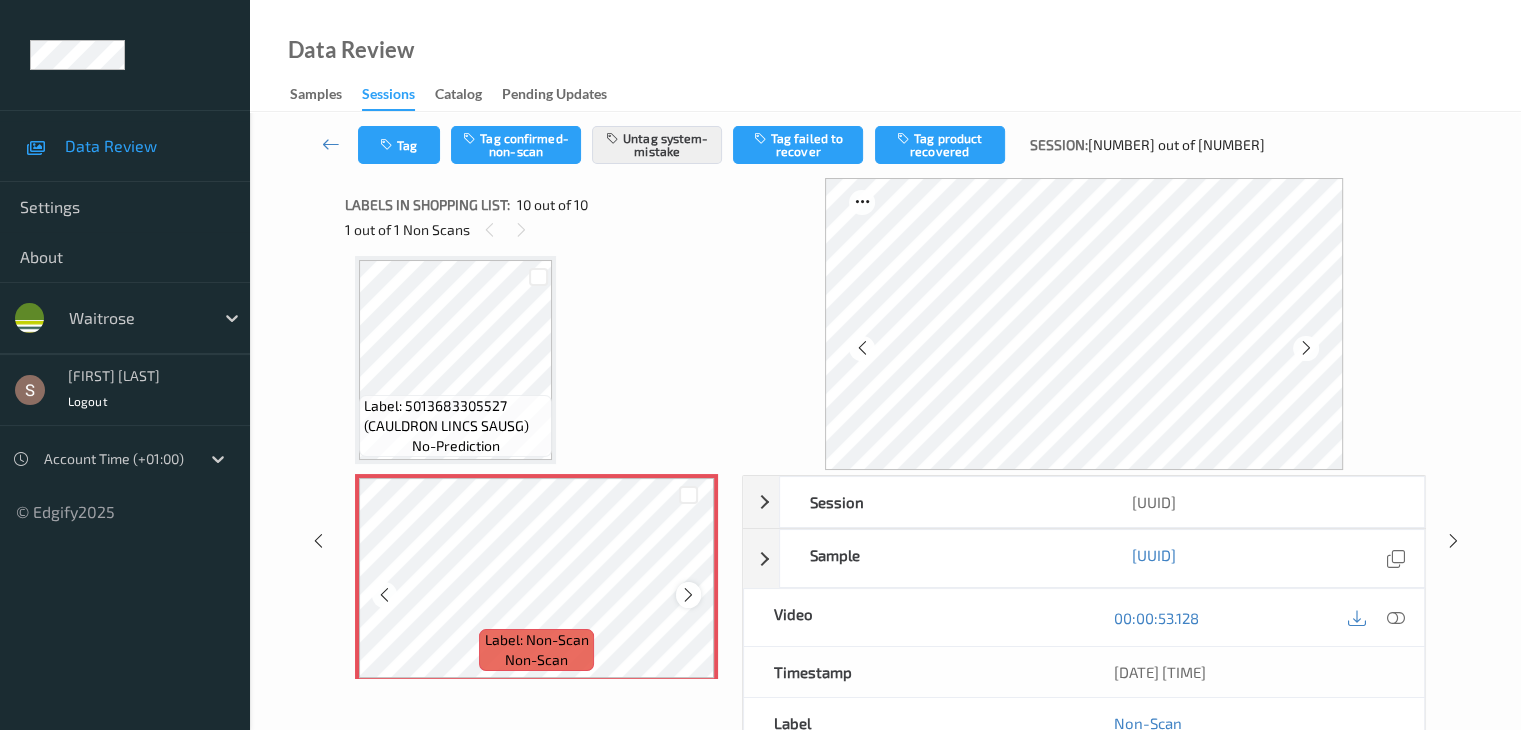 click at bounding box center (688, 595) 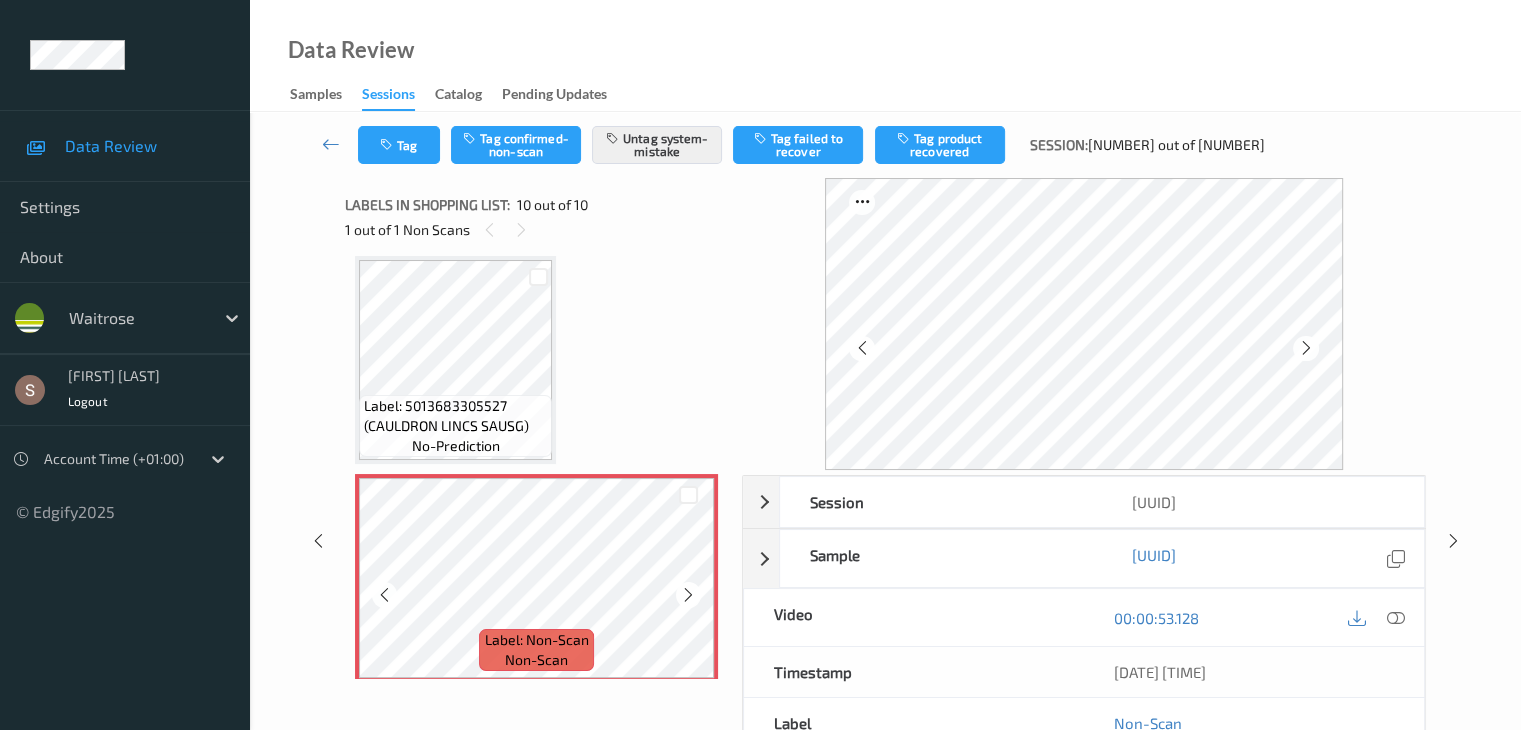click at bounding box center [688, 595] 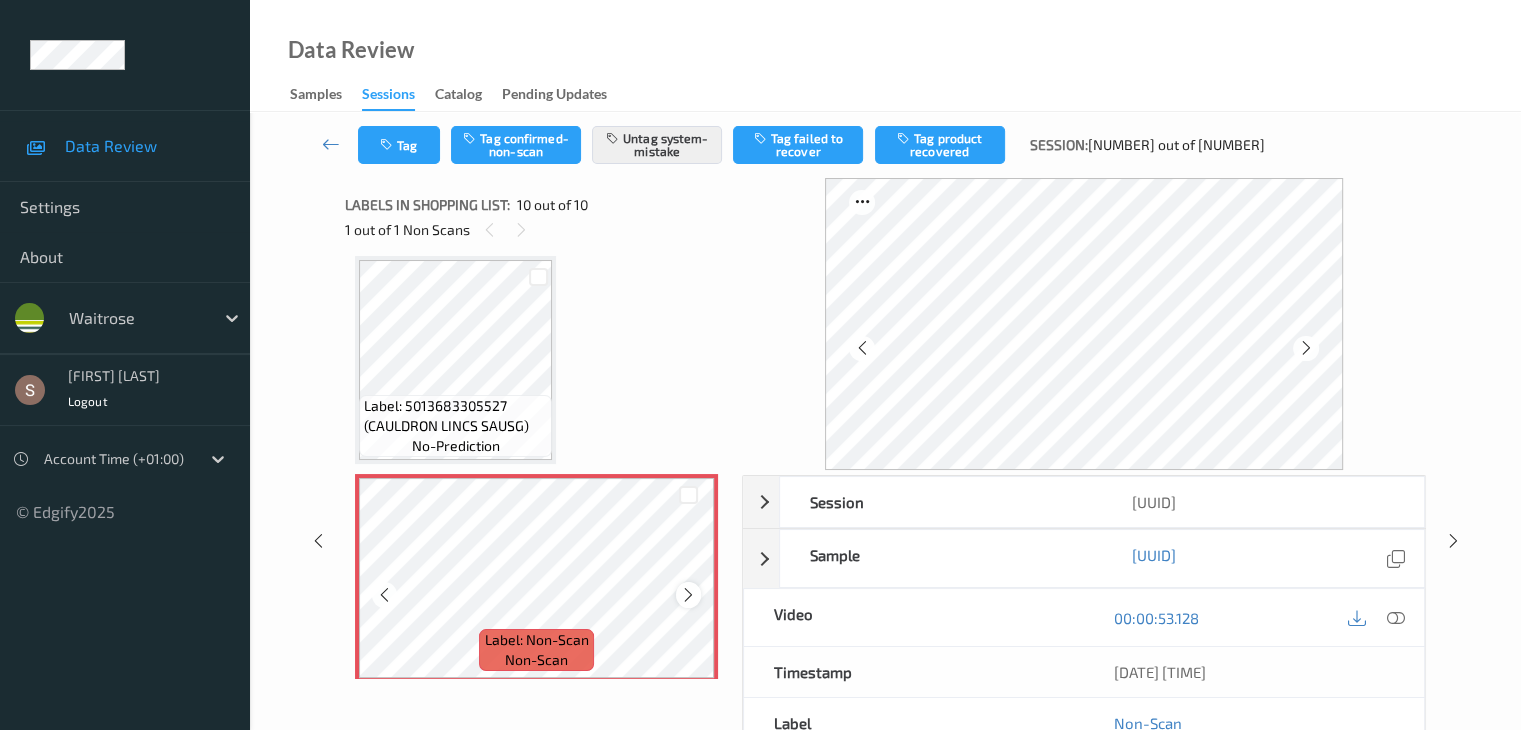 click at bounding box center (688, 594) 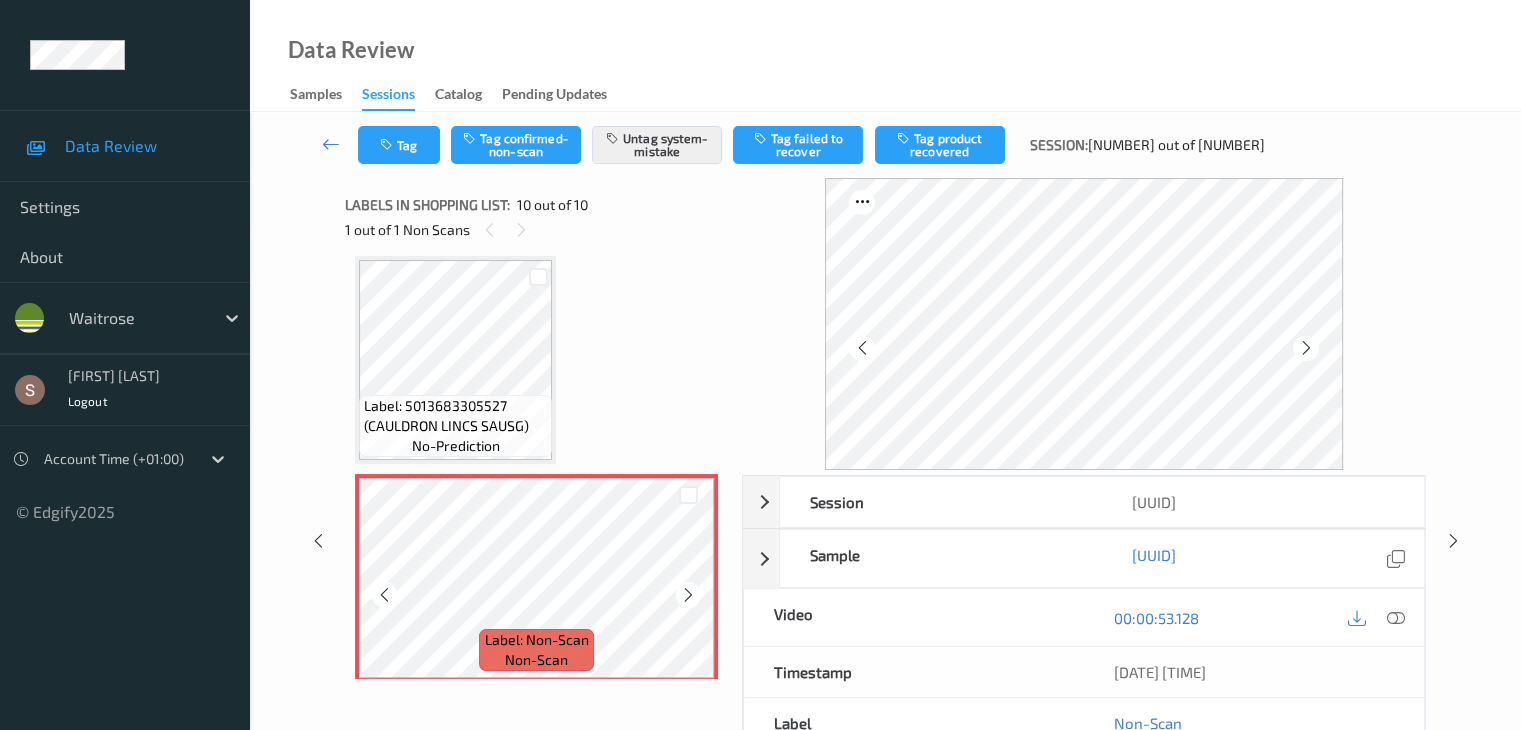 click at bounding box center [688, 594] 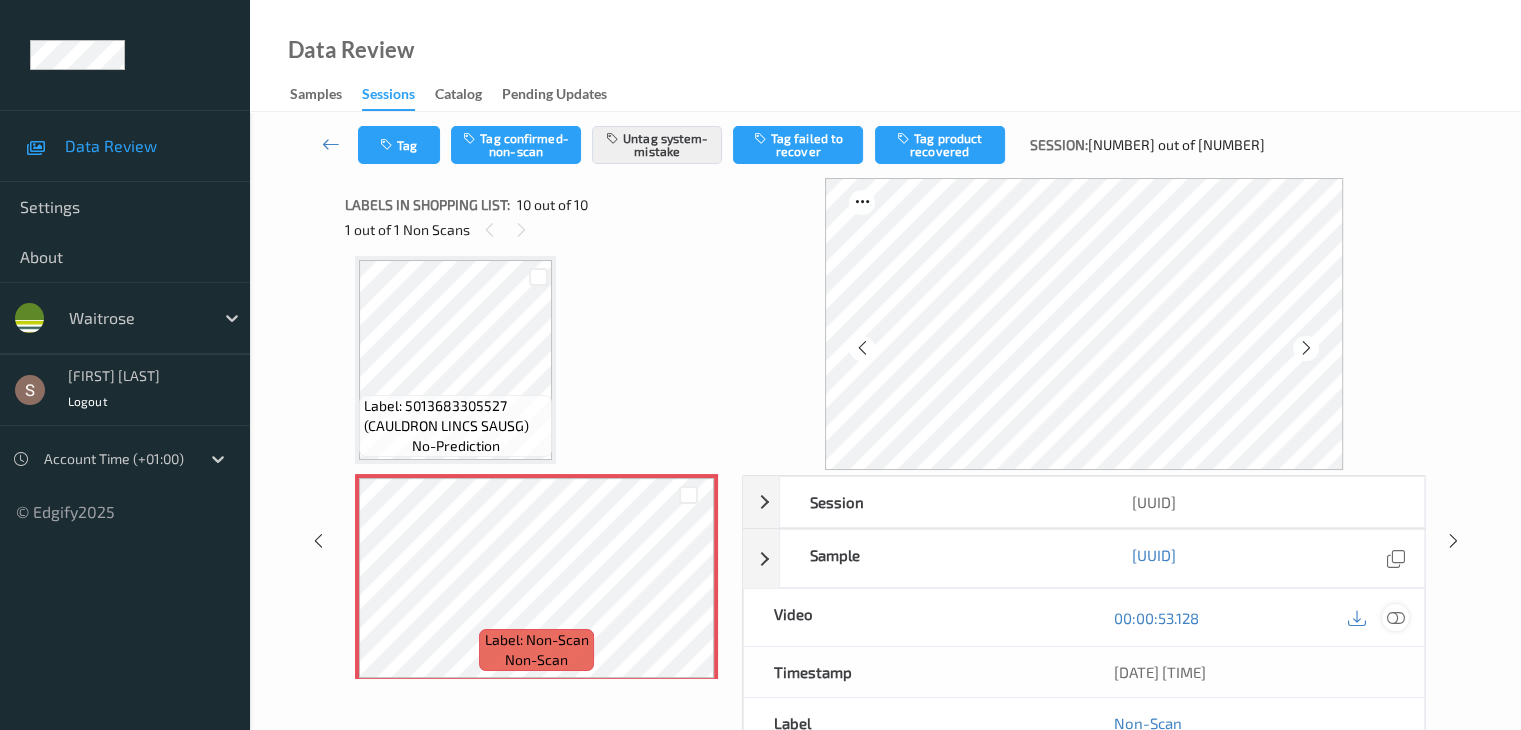 click at bounding box center [1395, 618] 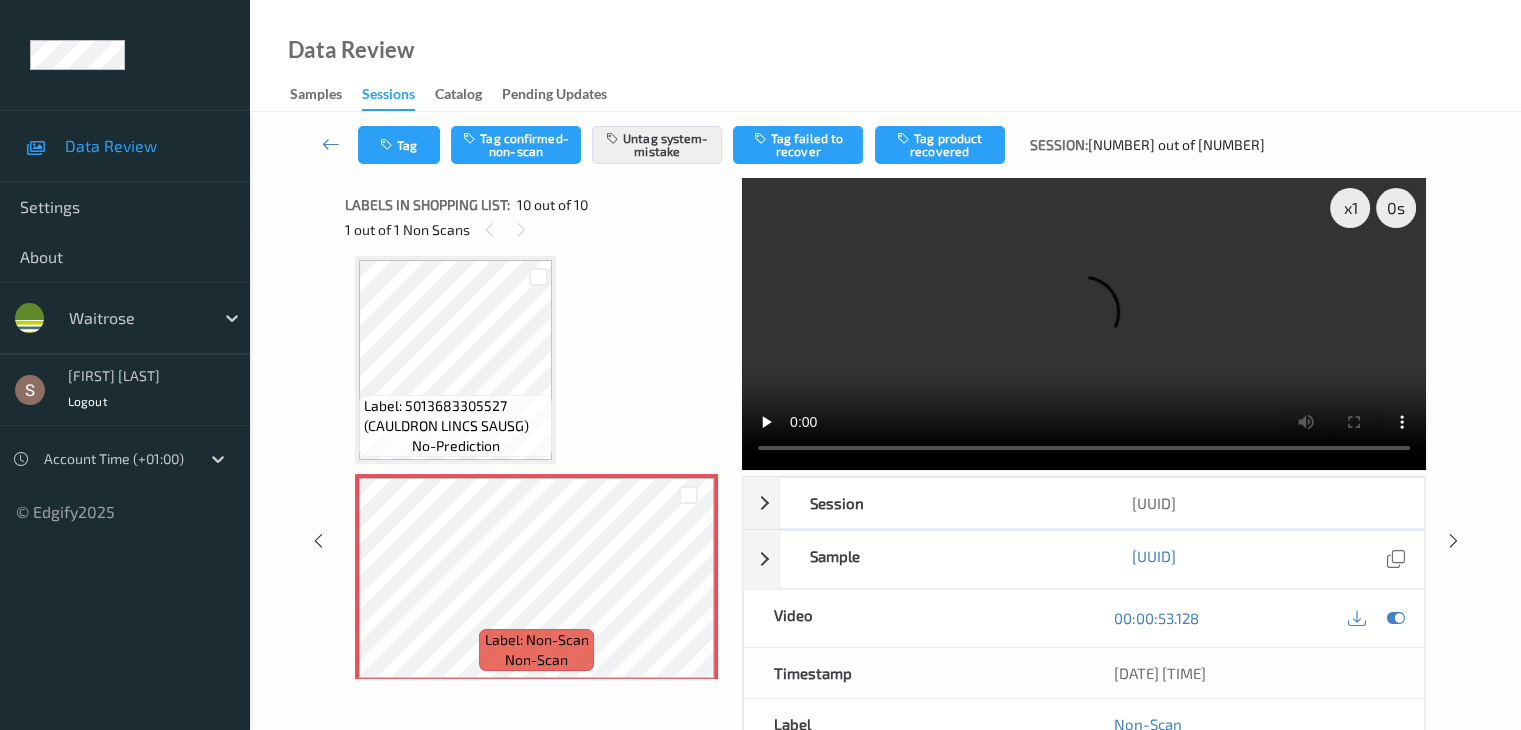 click at bounding box center (1084, 324) 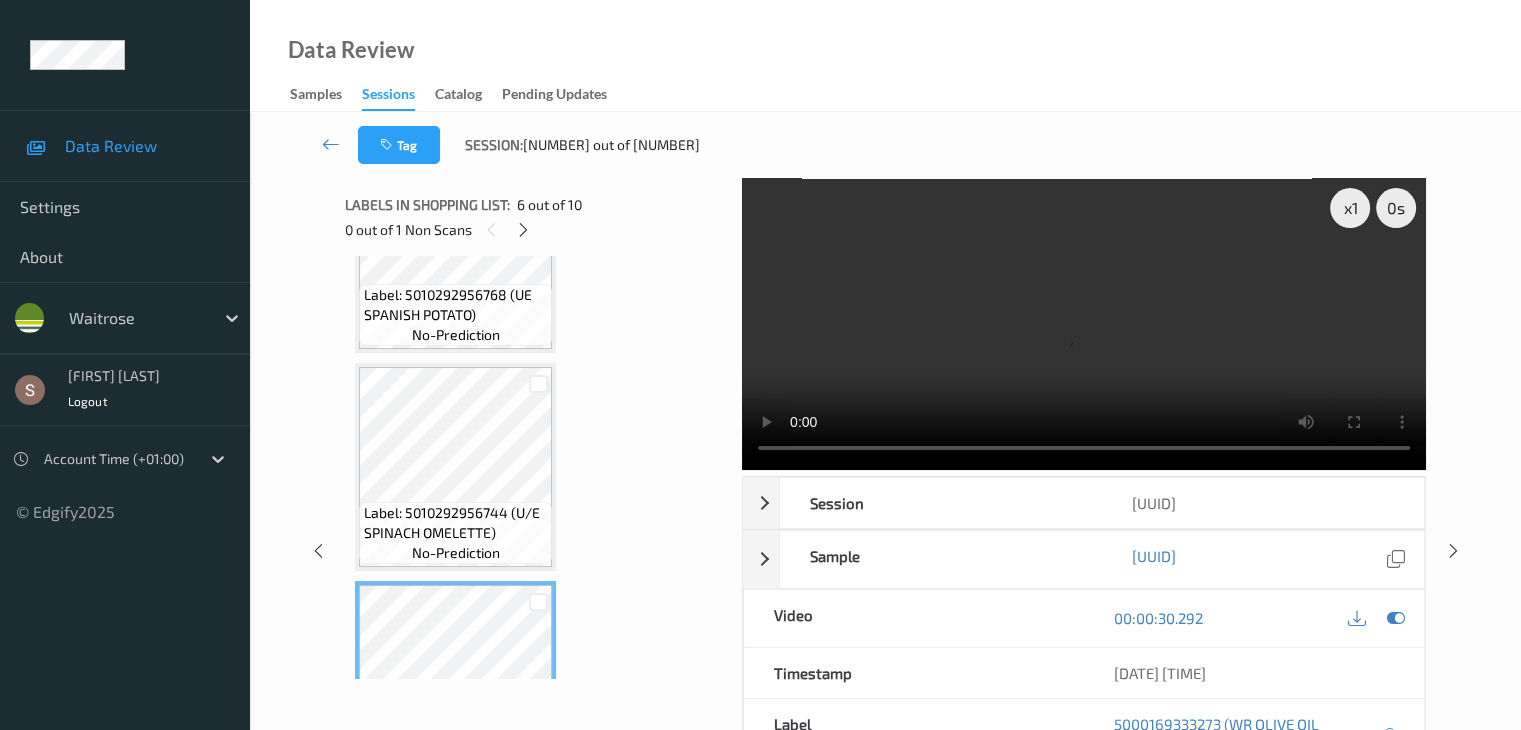 scroll, scrollTop: 654, scrollLeft: 0, axis: vertical 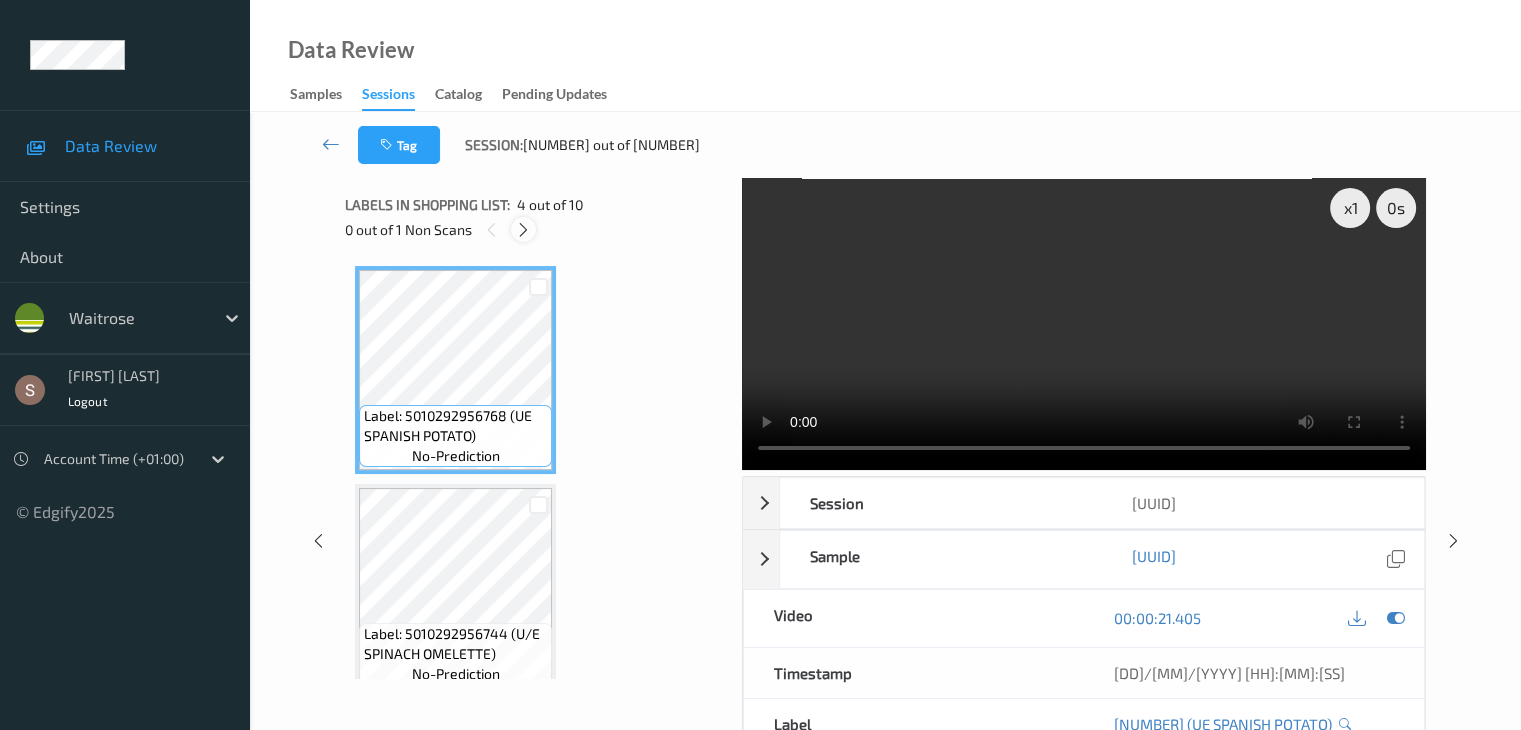 click at bounding box center (523, 230) 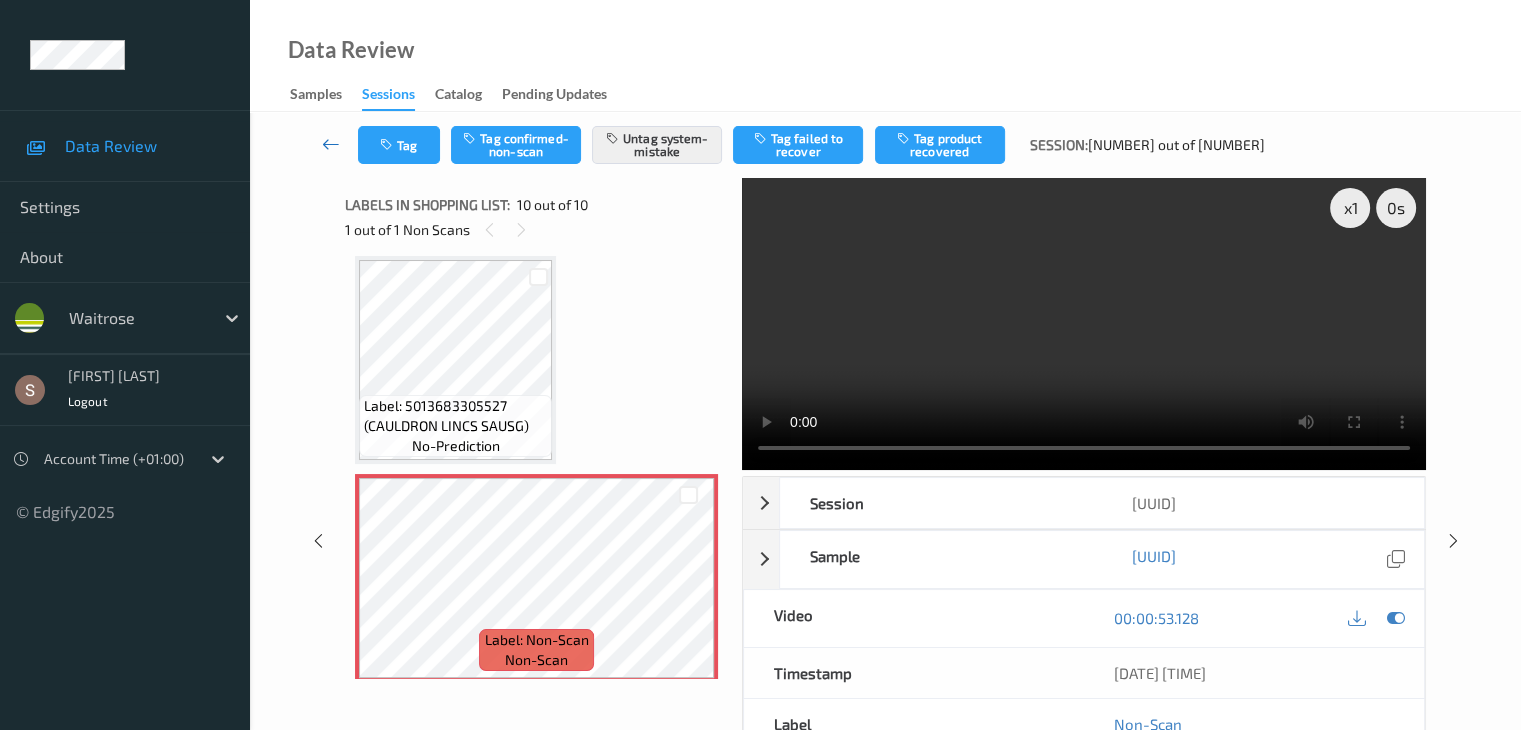 click at bounding box center (331, 144) 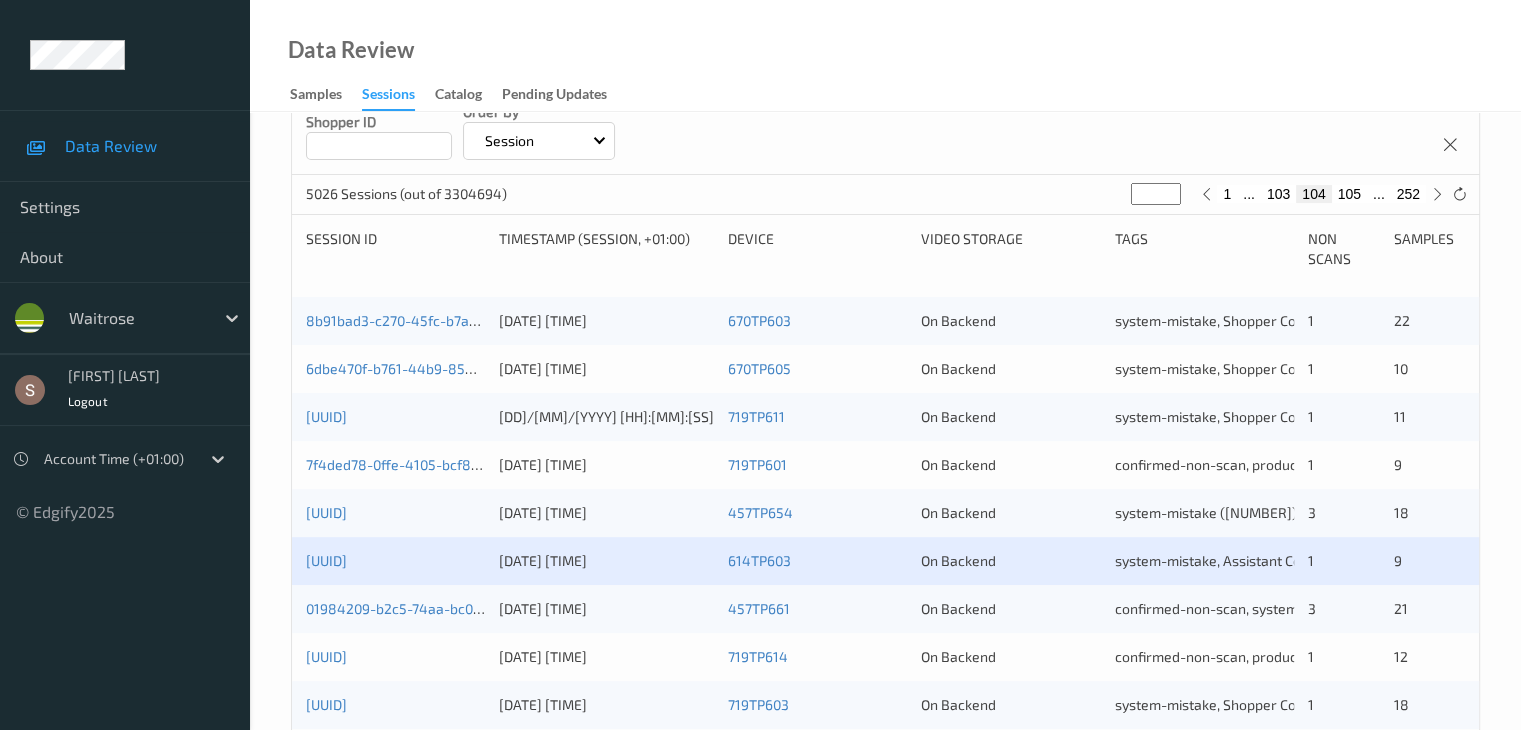 scroll, scrollTop: 500, scrollLeft: 0, axis: vertical 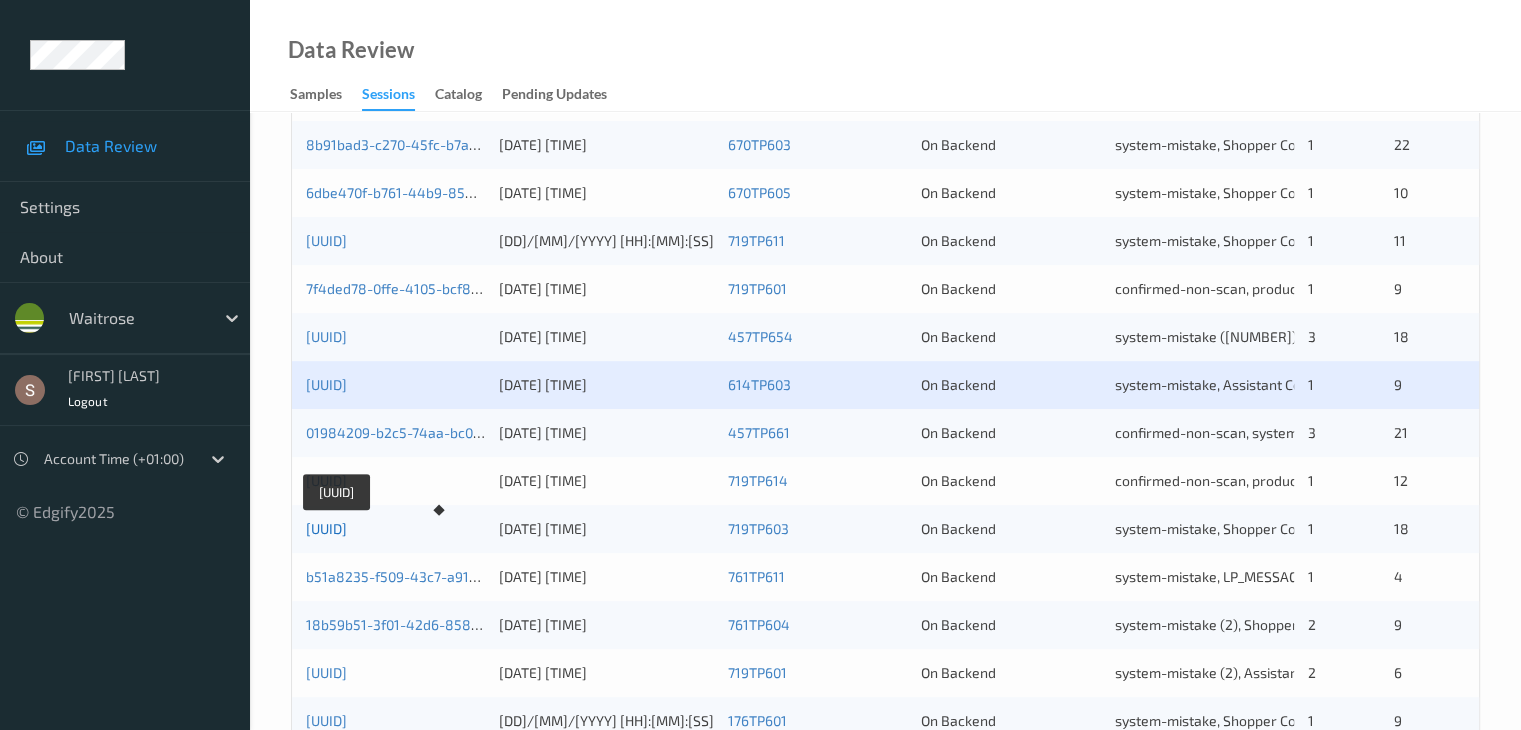 click on "[UUID]" at bounding box center (326, 528) 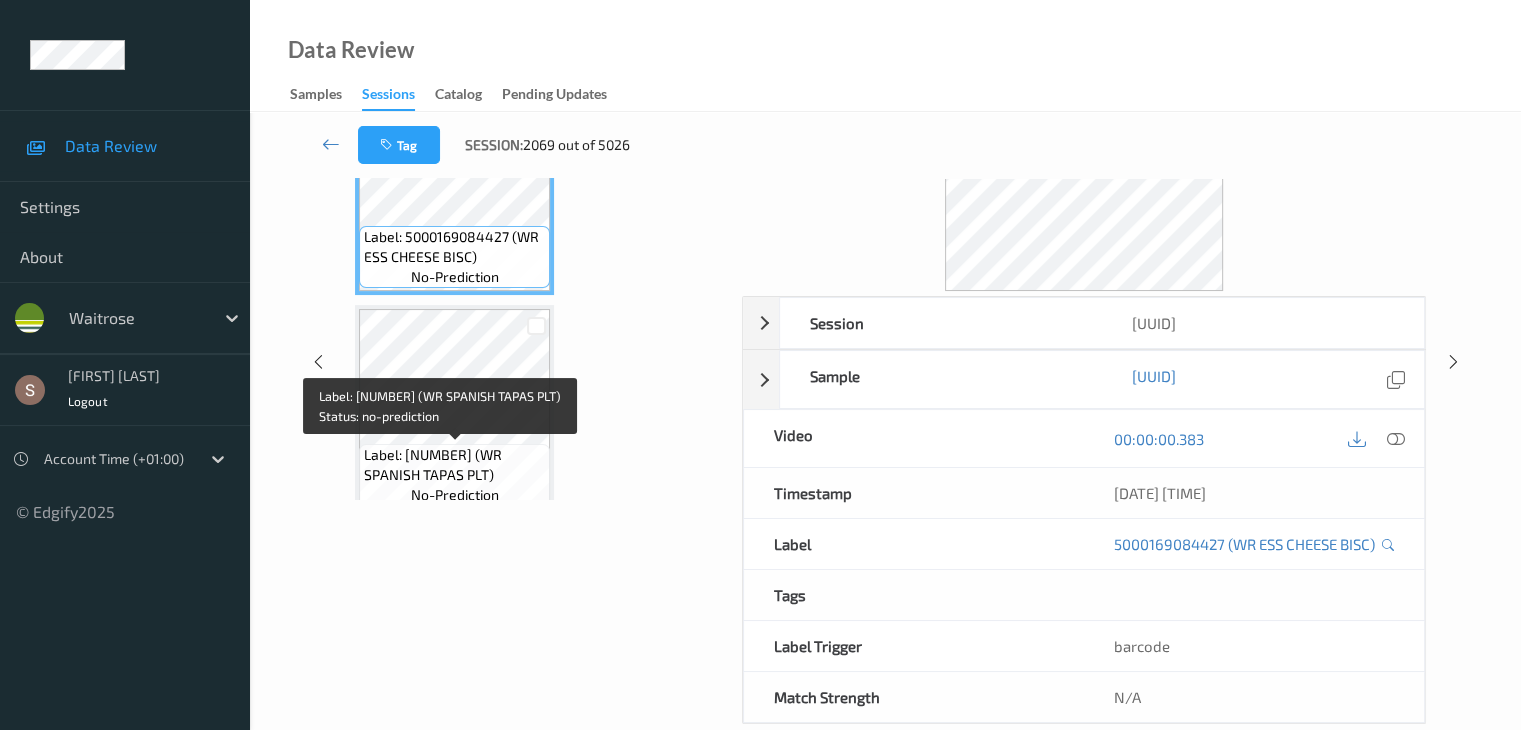 scroll, scrollTop: 0, scrollLeft: 0, axis: both 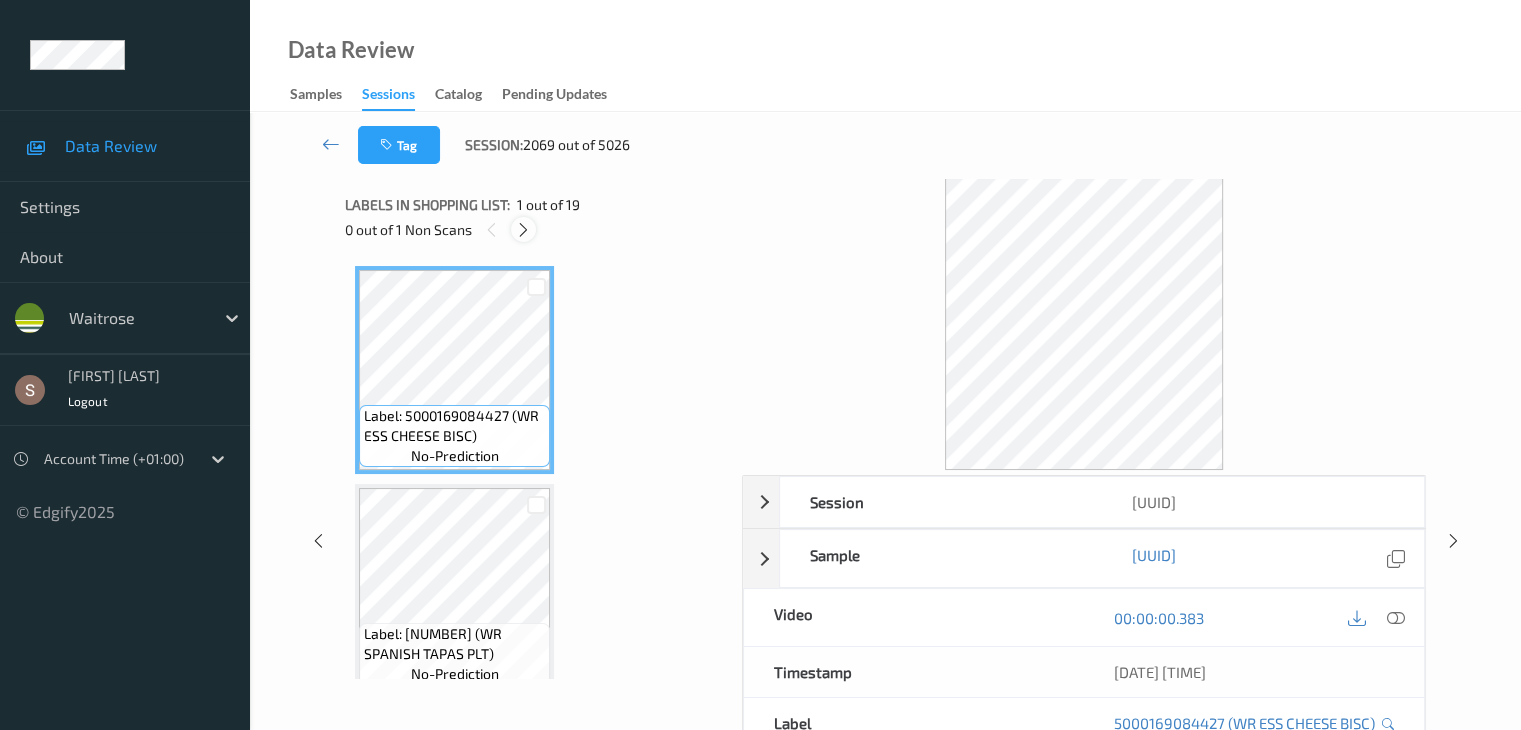 click at bounding box center (523, 230) 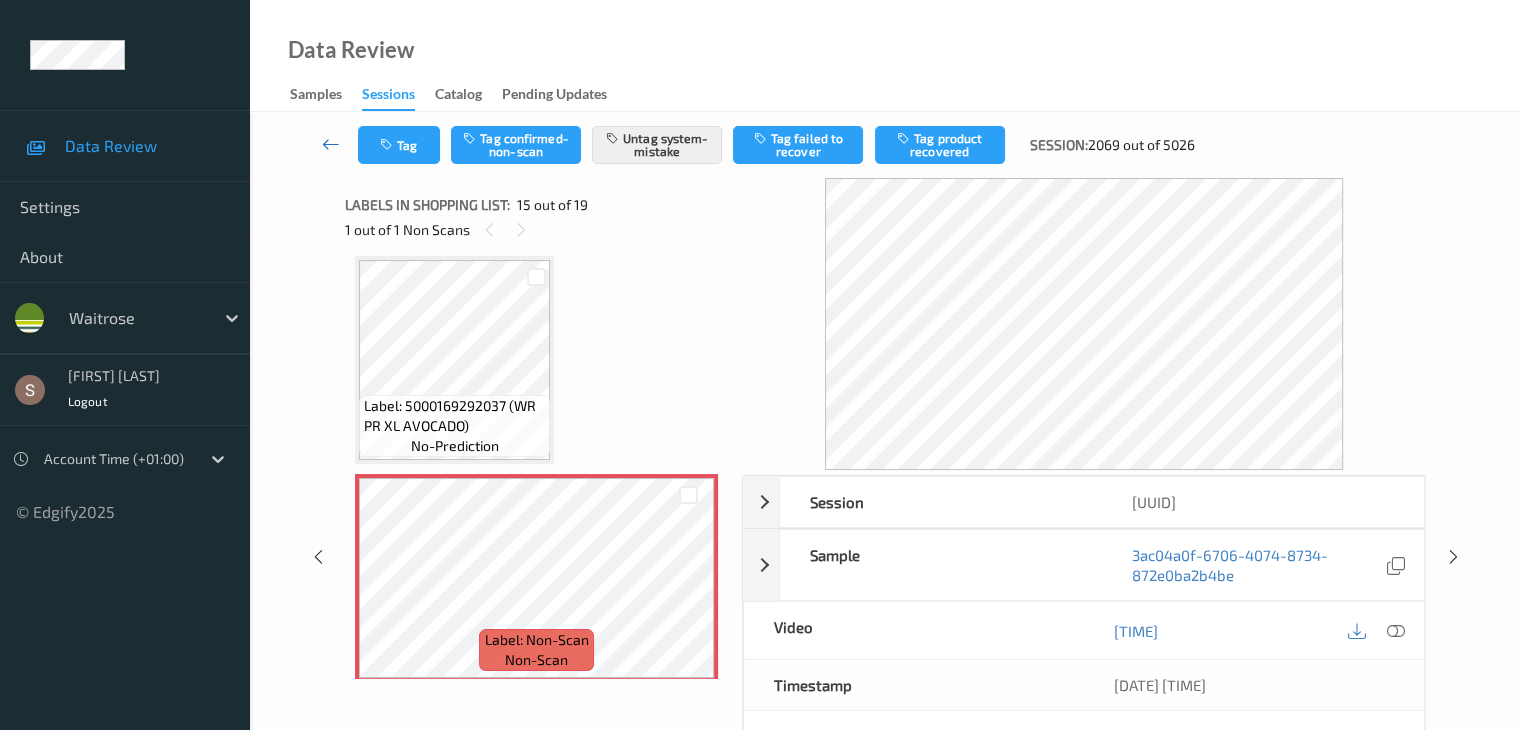 click at bounding box center [331, 144] 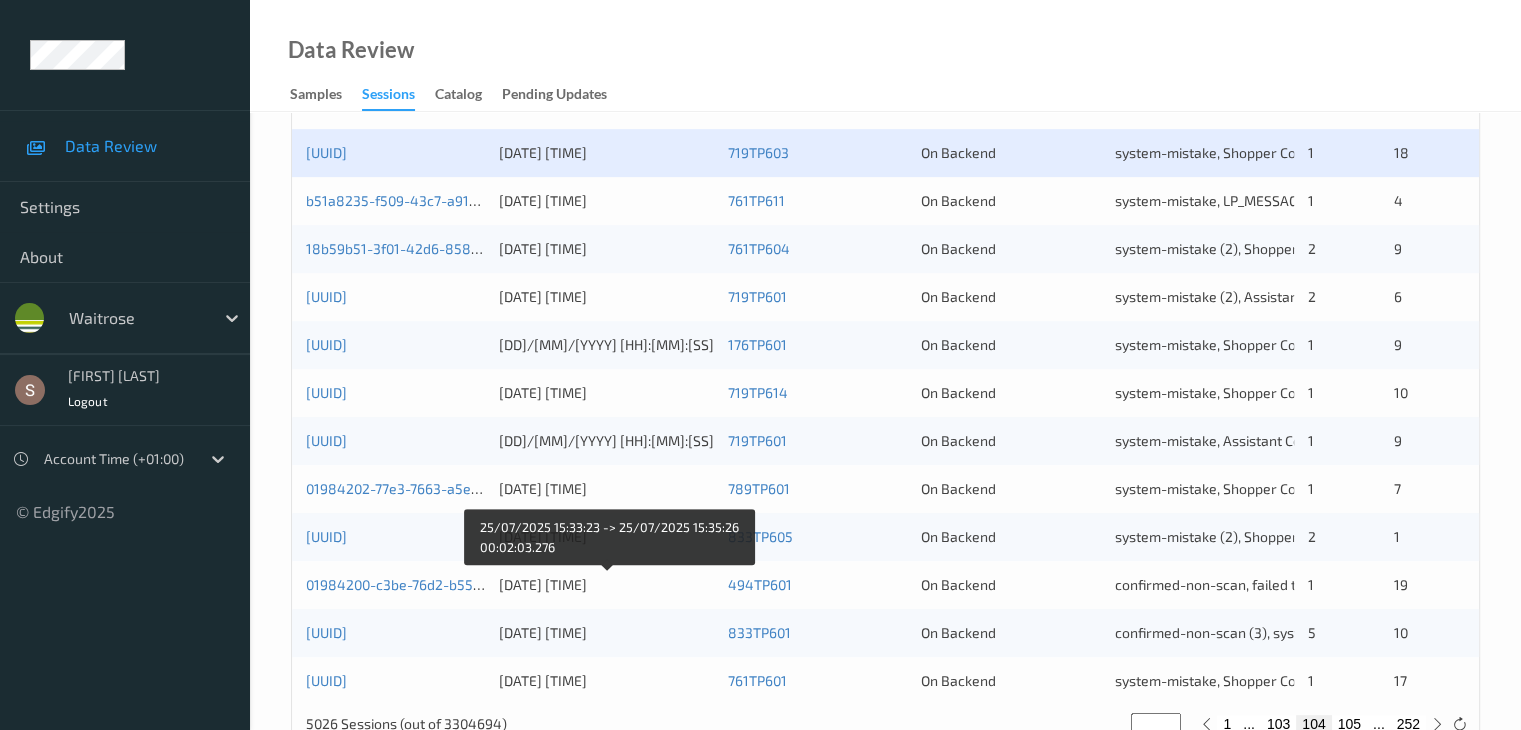 scroll, scrollTop: 832, scrollLeft: 0, axis: vertical 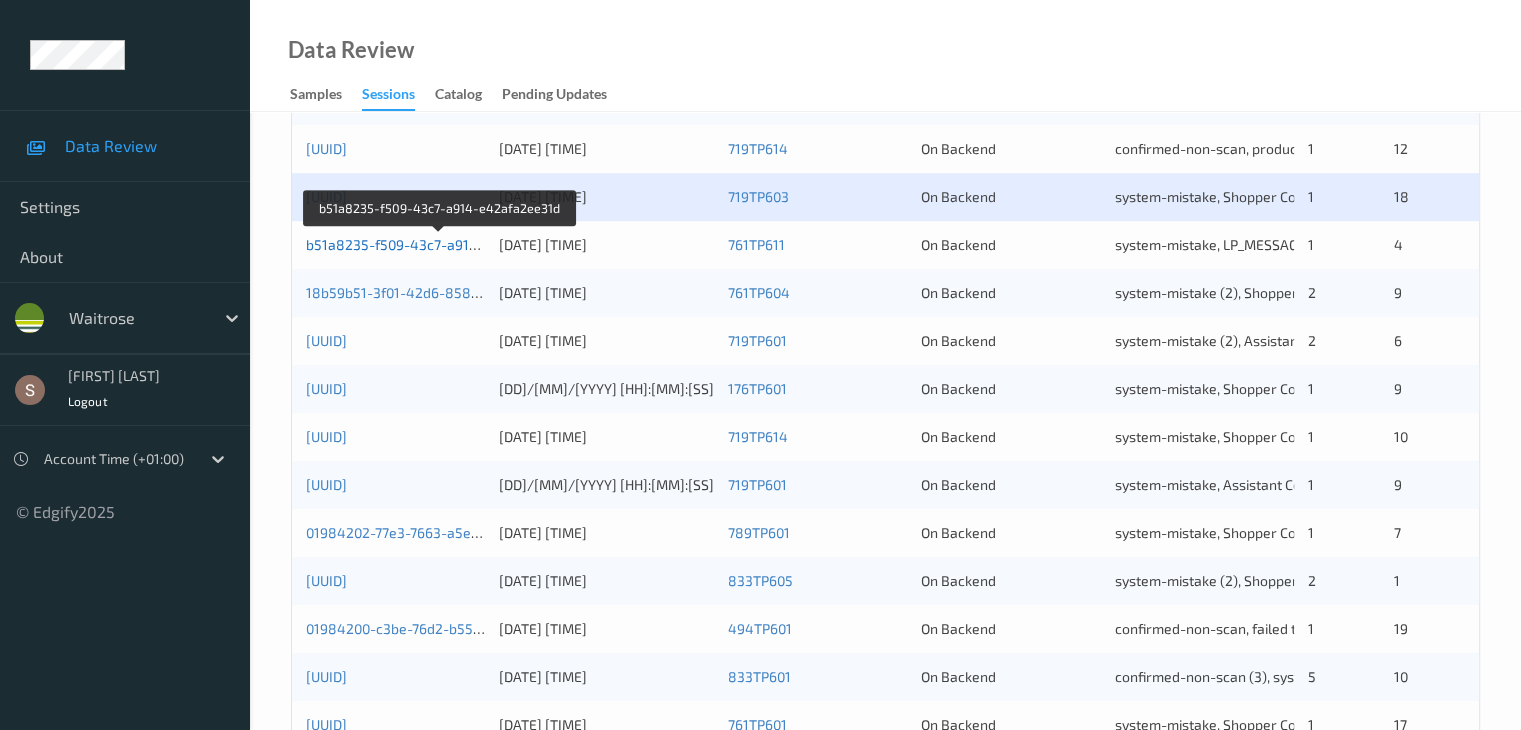 click on "b51a8235-f509-43c7-a914-e42afa2ee31d" at bounding box center [441, 244] 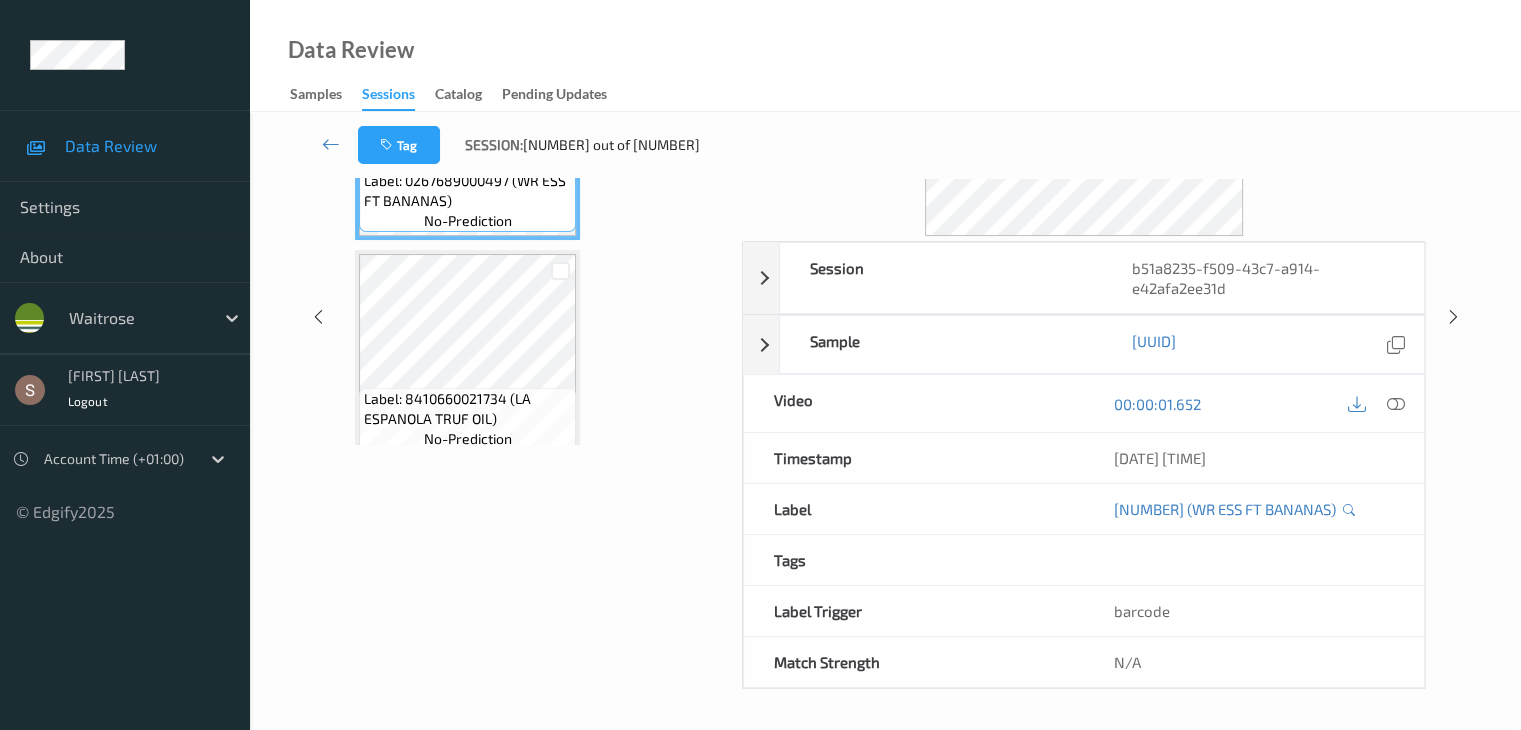 scroll, scrollTop: 0, scrollLeft: 0, axis: both 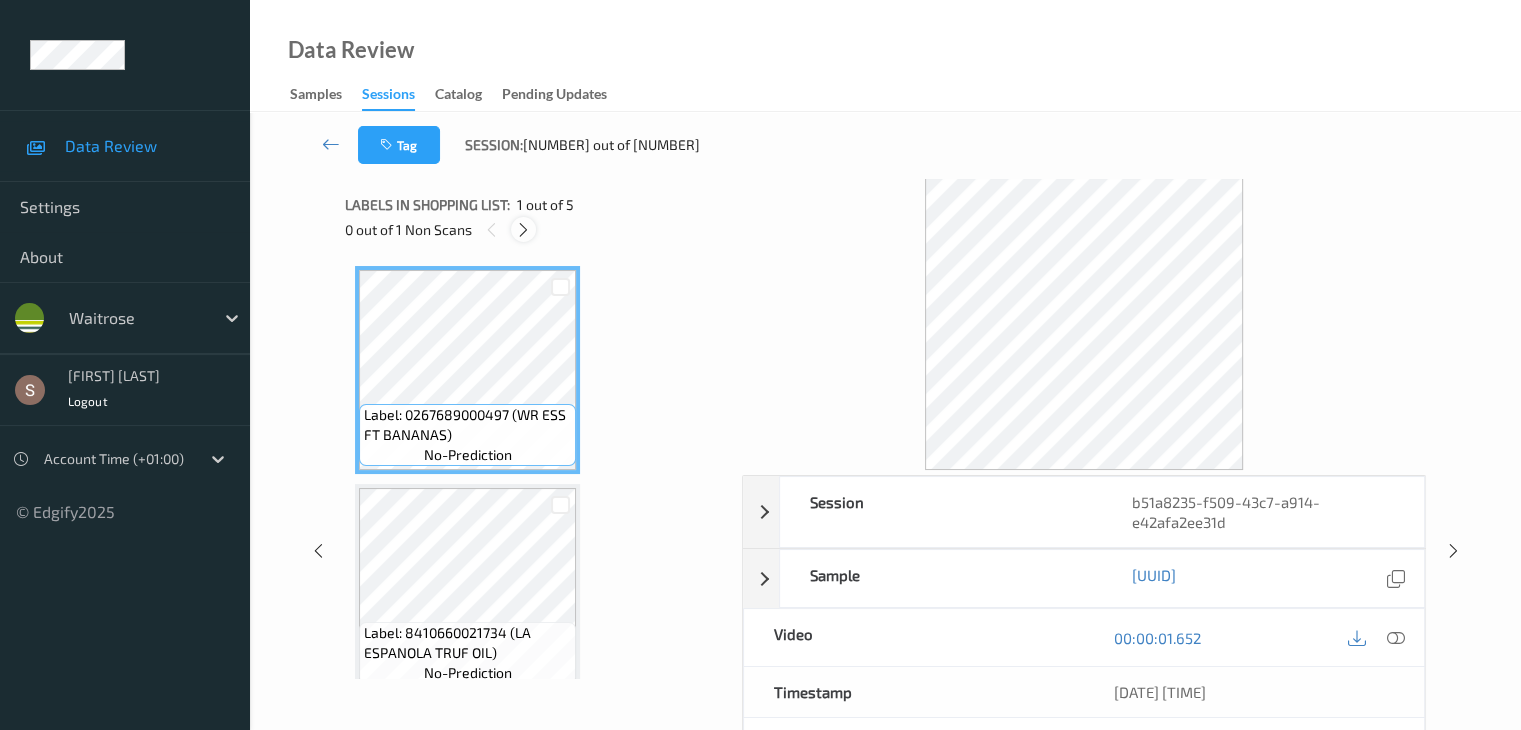 click at bounding box center (523, 230) 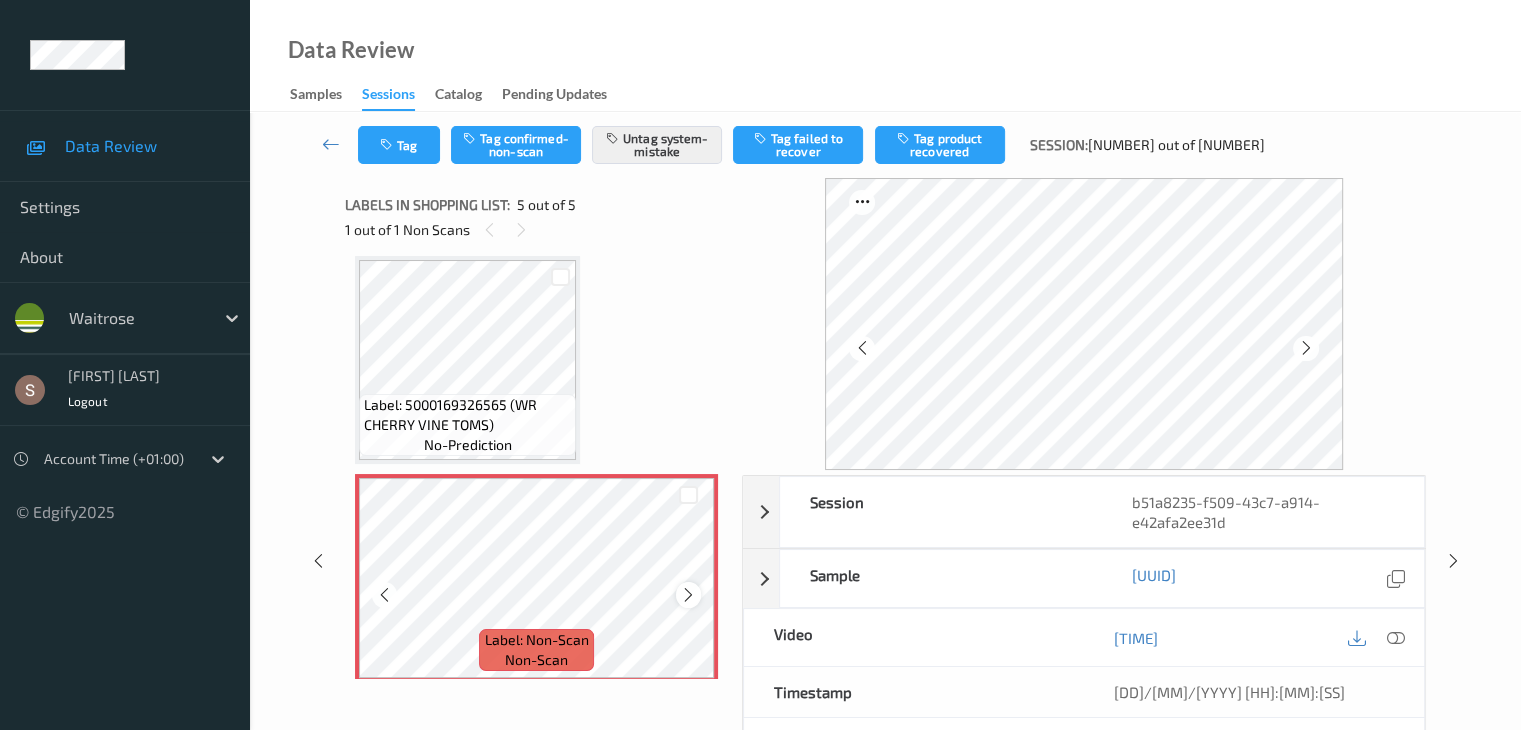 click at bounding box center [688, 595] 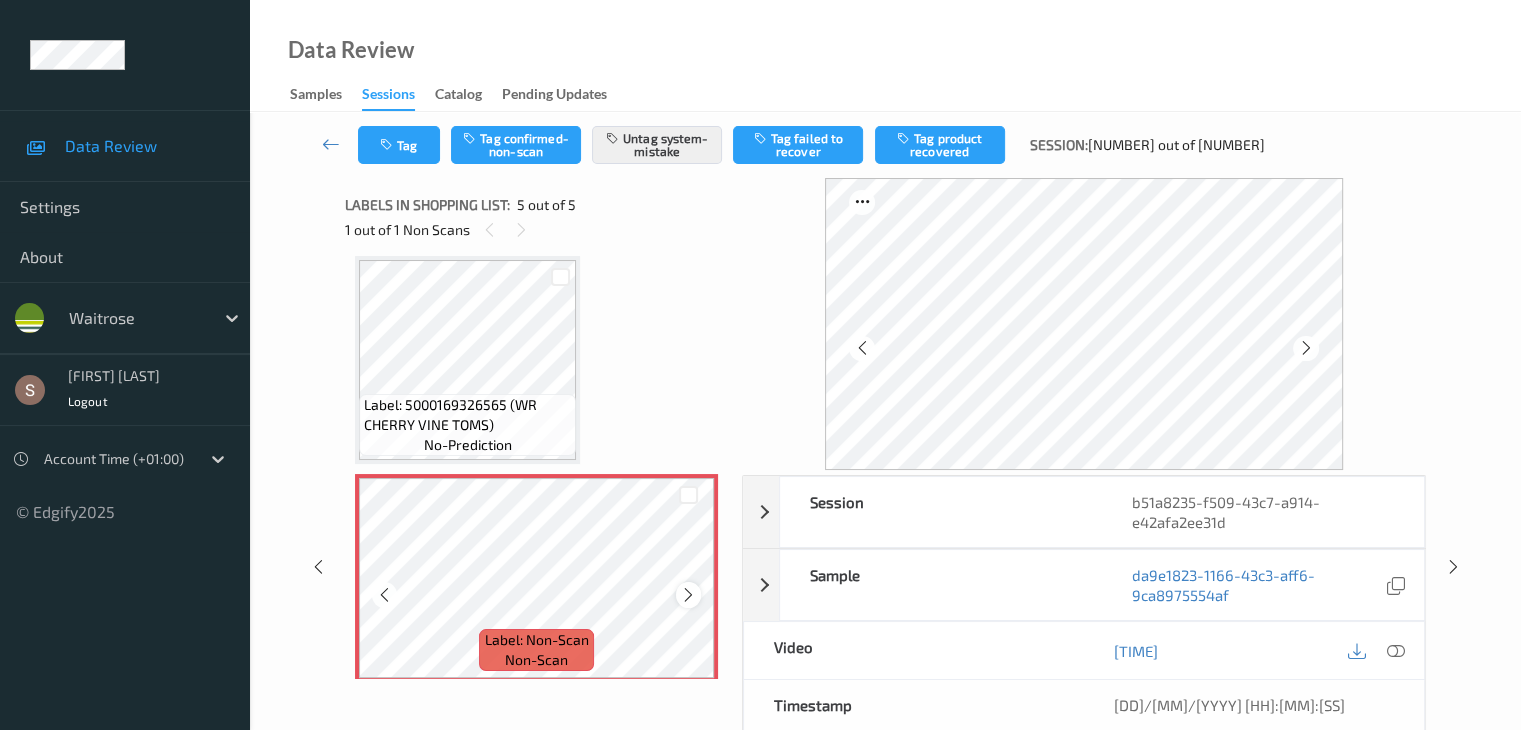click at bounding box center [688, 595] 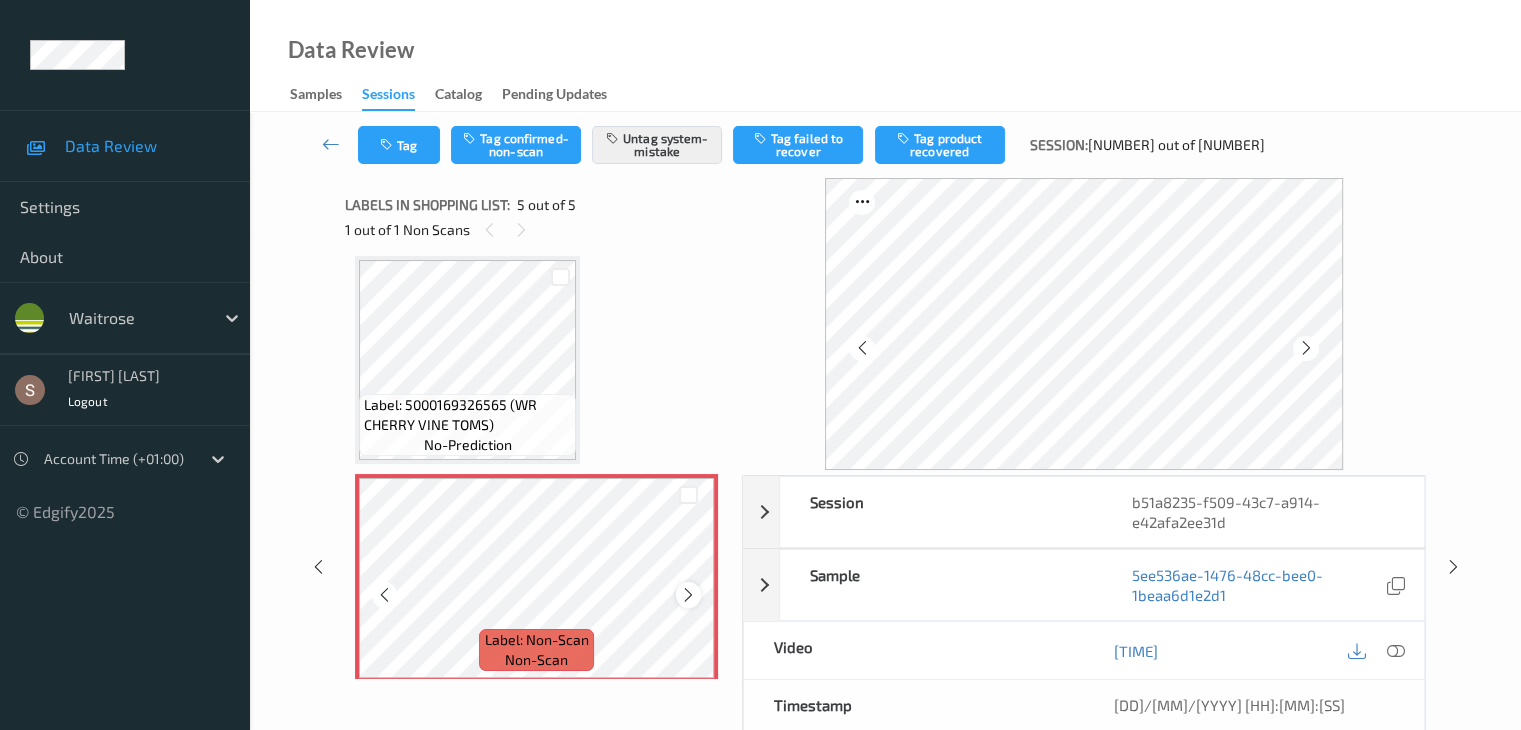click at bounding box center [688, 595] 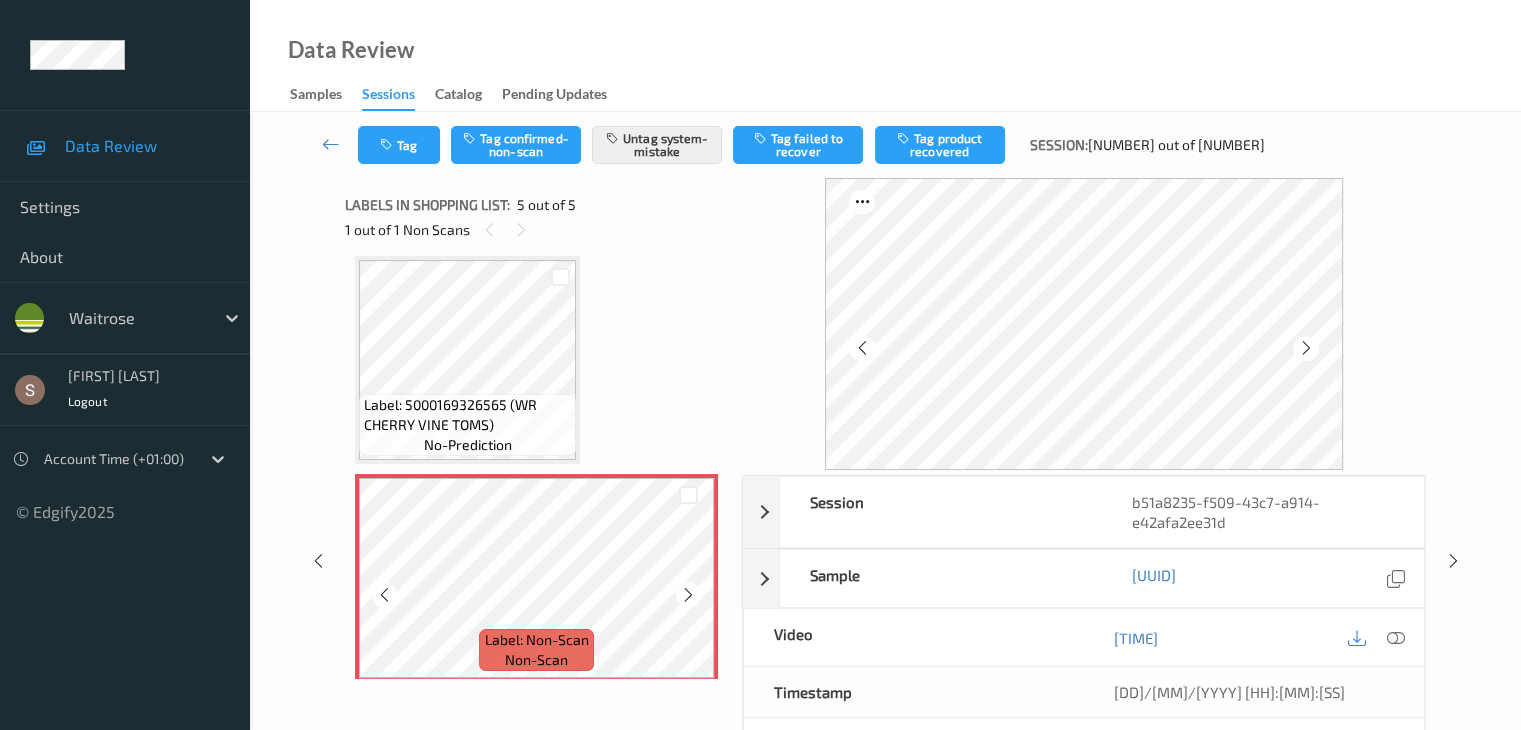 click at bounding box center [688, 595] 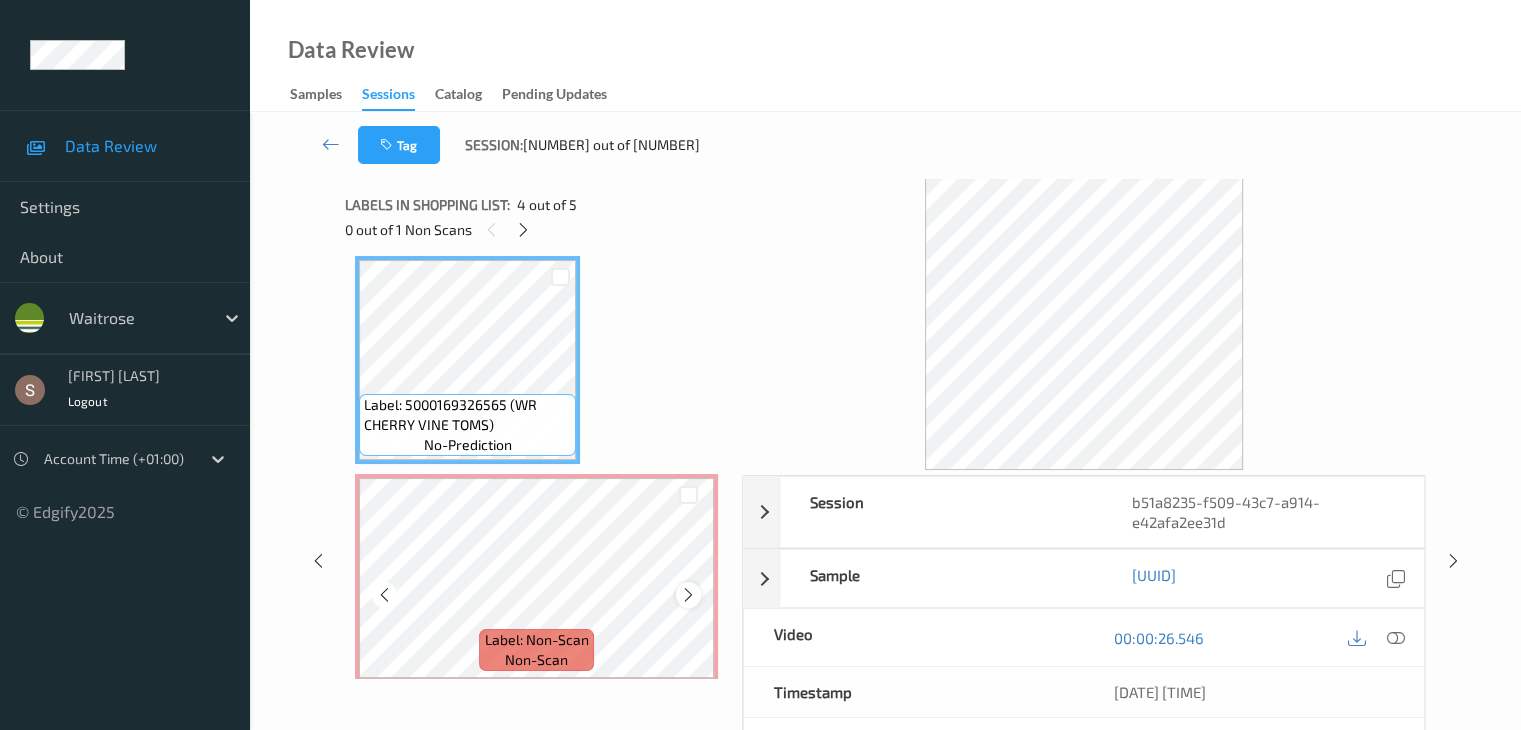 click at bounding box center [688, 595] 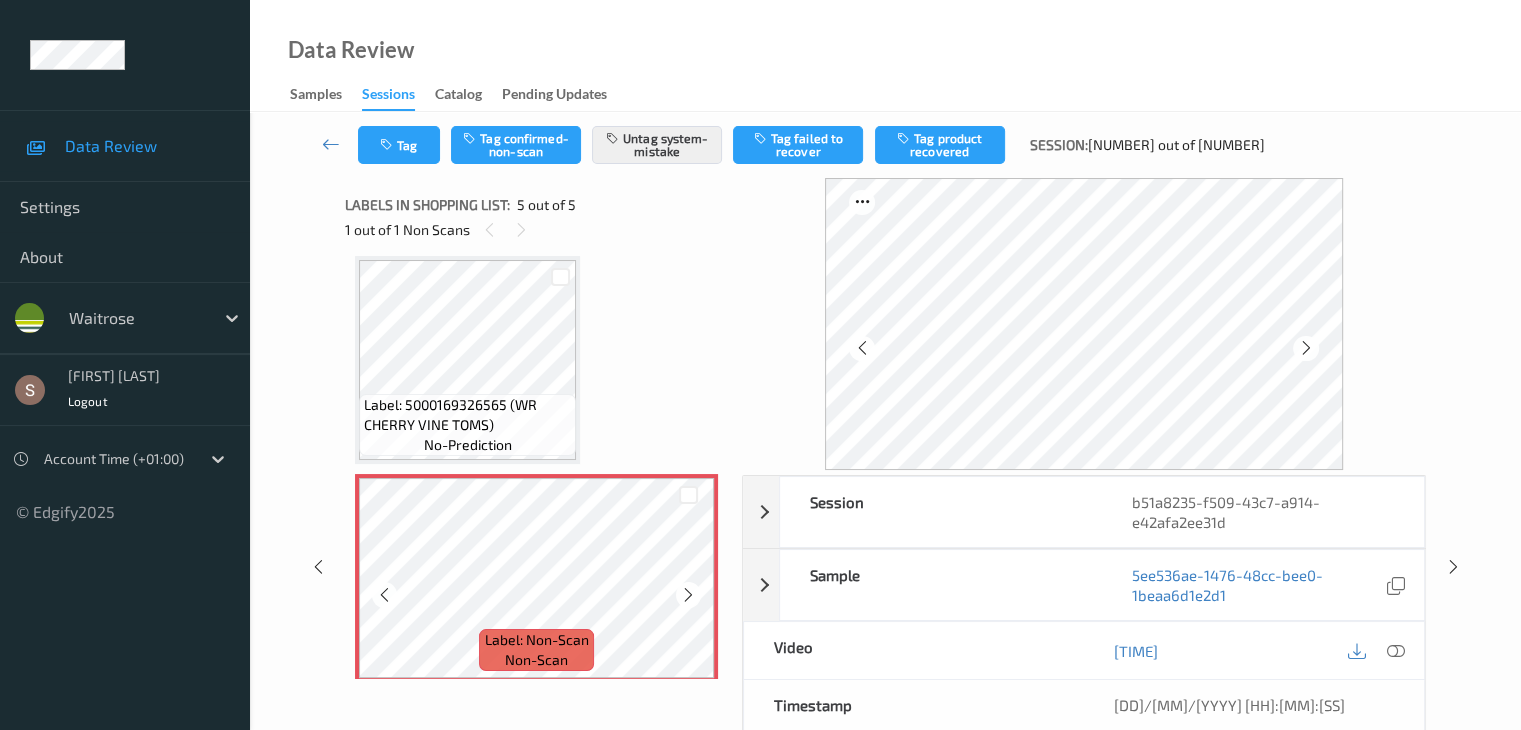 click at bounding box center [688, 595] 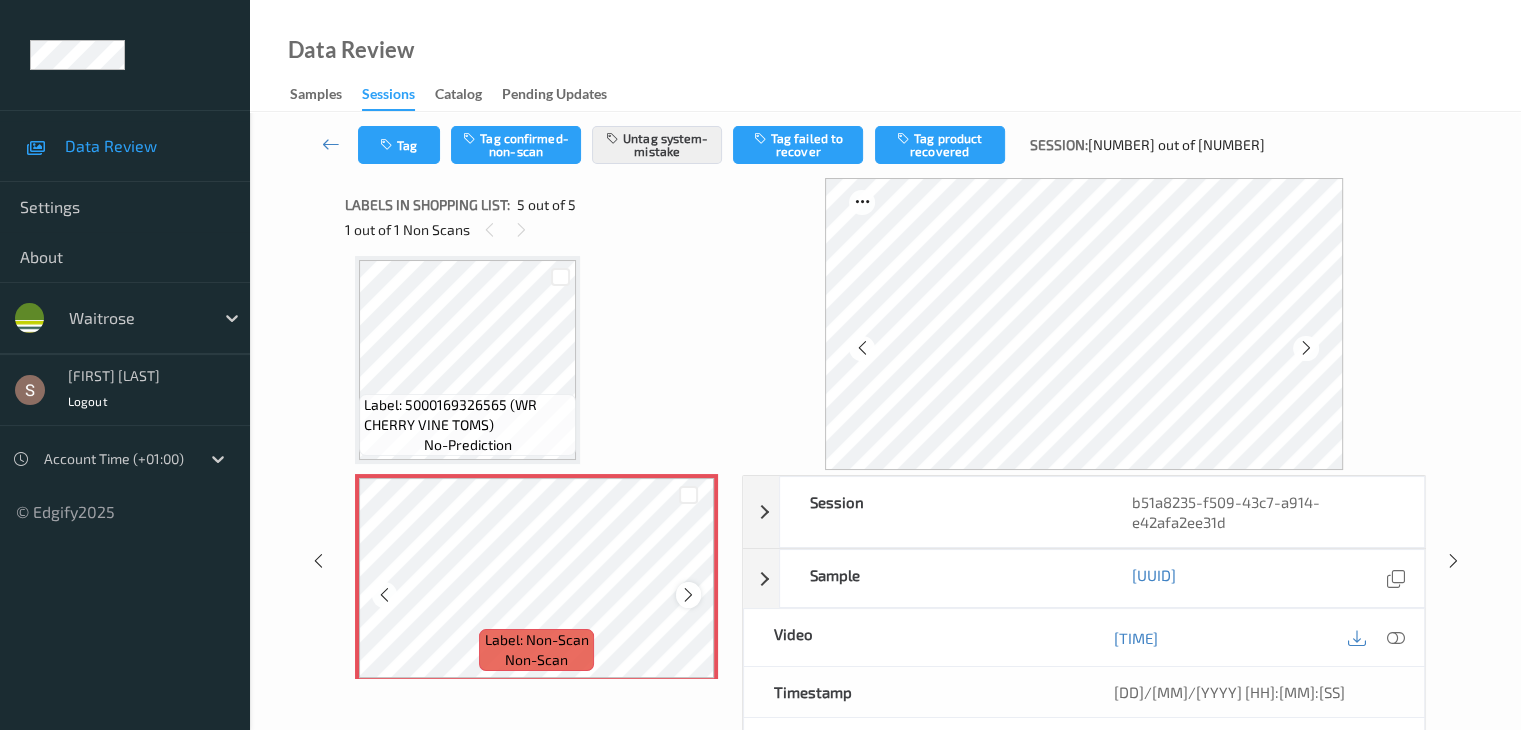 click at bounding box center [688, 595] 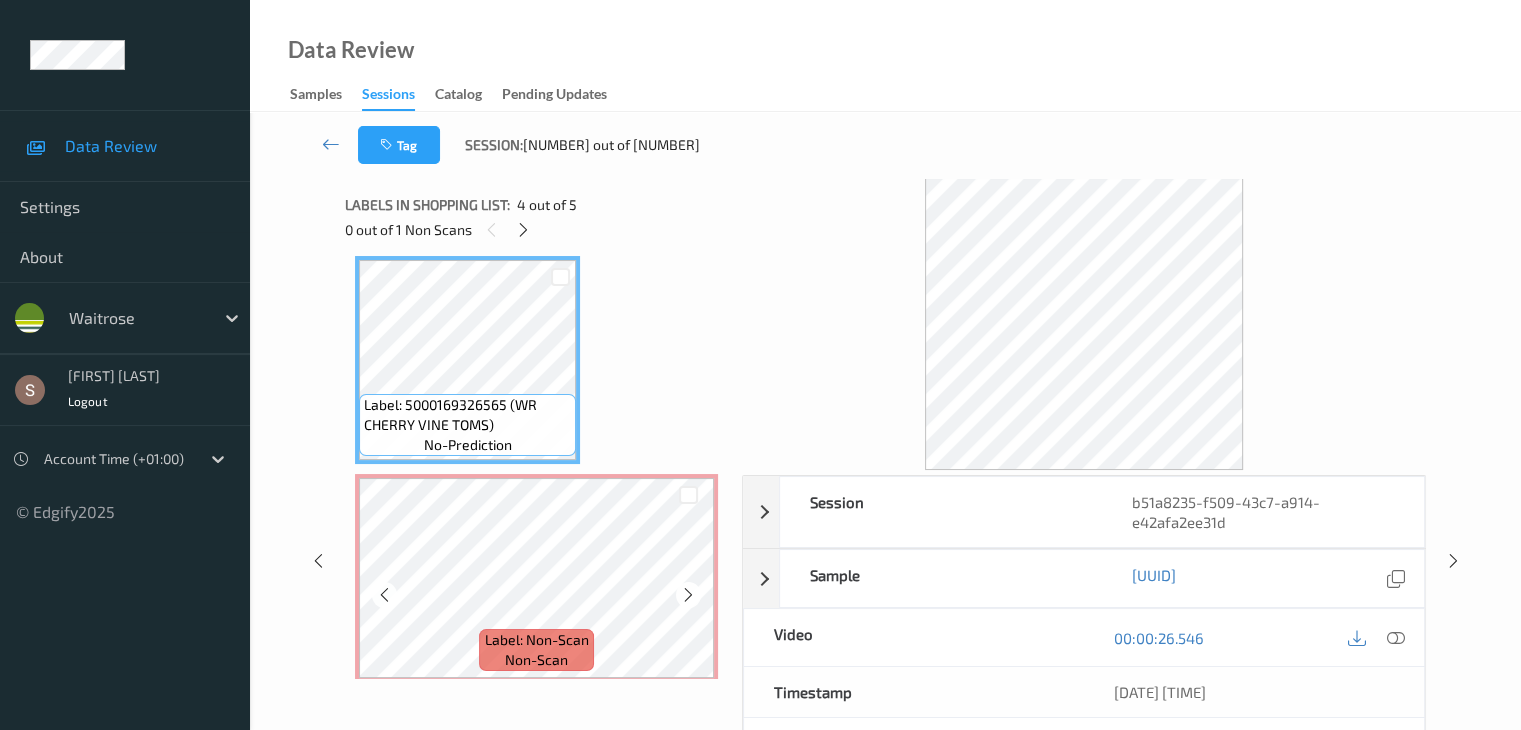 scroll, scrollTop: 677, scrollLeft: 0, axis: vertical 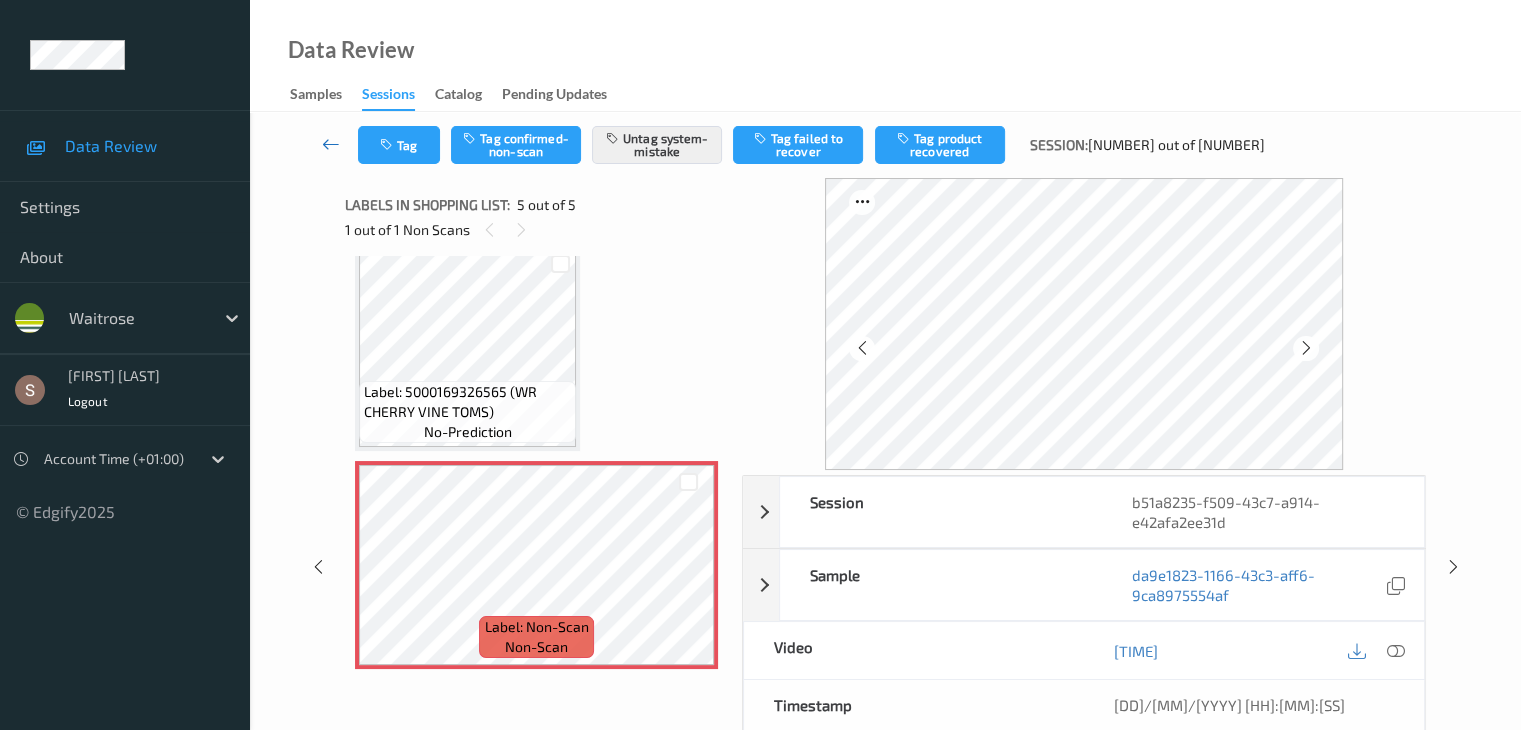 click at bounding box center (331, 144) 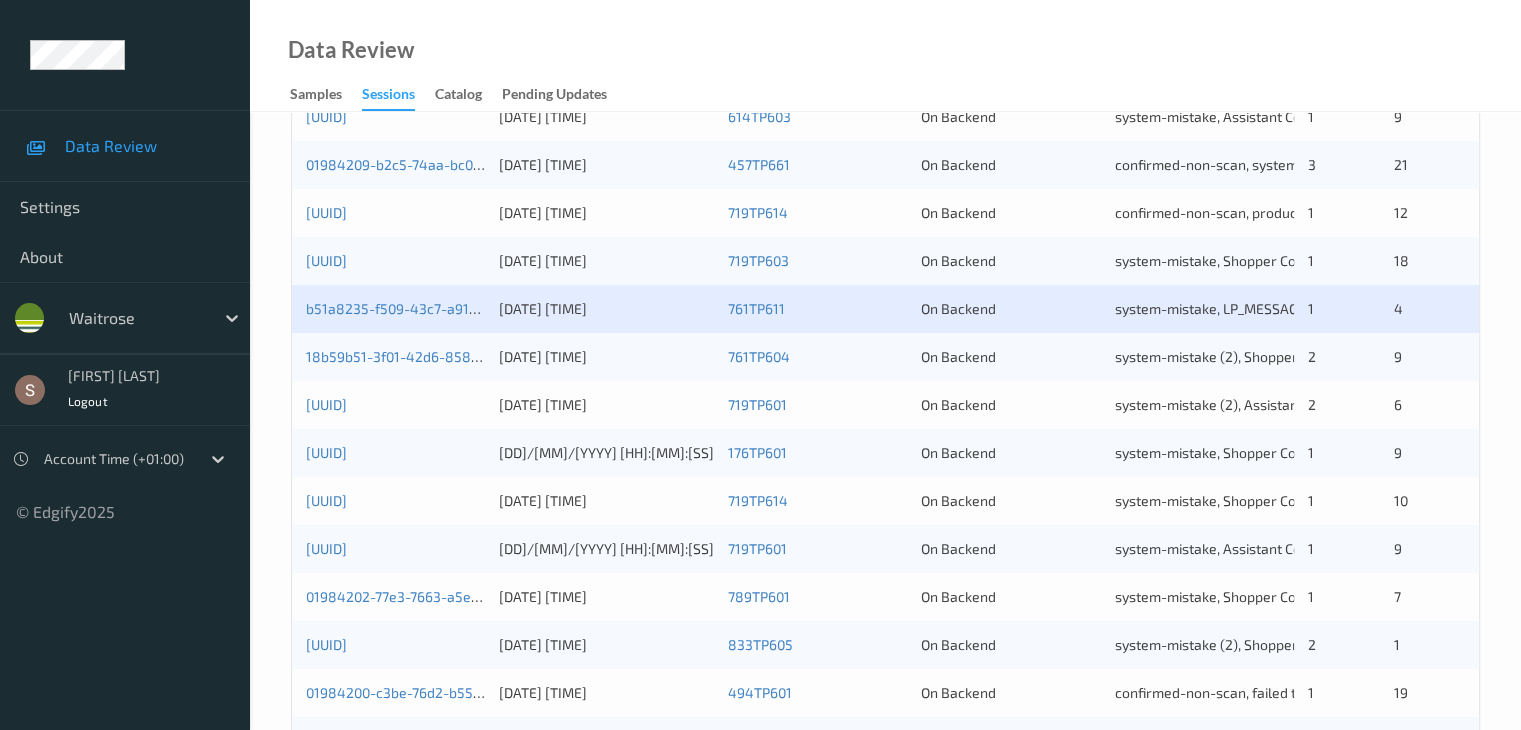 scroll, scrollTop: 932, scrollLeft: 0, axis: vertical 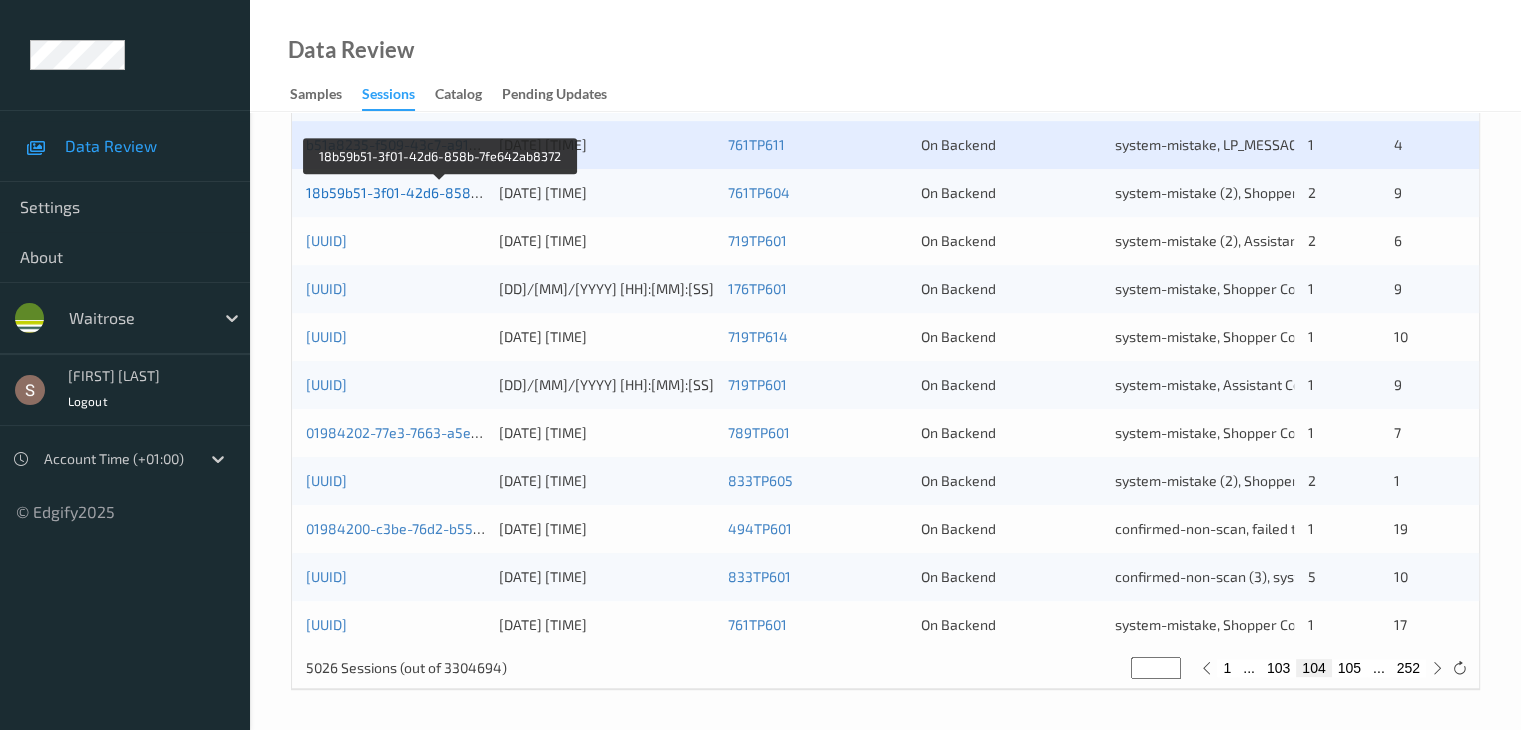click on "18b59b51-3f01-42d6-858b-7fe642ab8372" at bounding box center (441, 192) 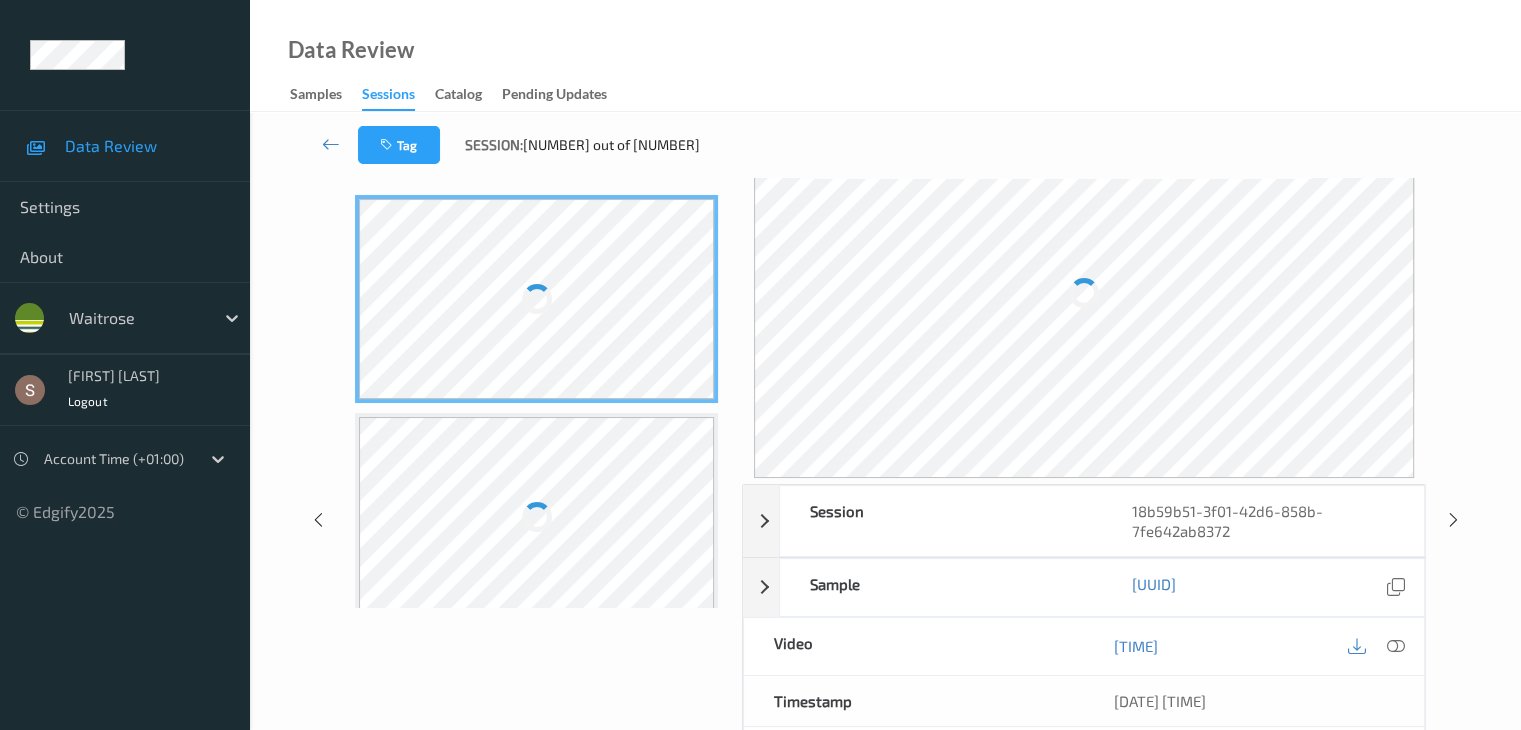 scroll, scrollTop: 0, scrollLeft: 0, axis: both 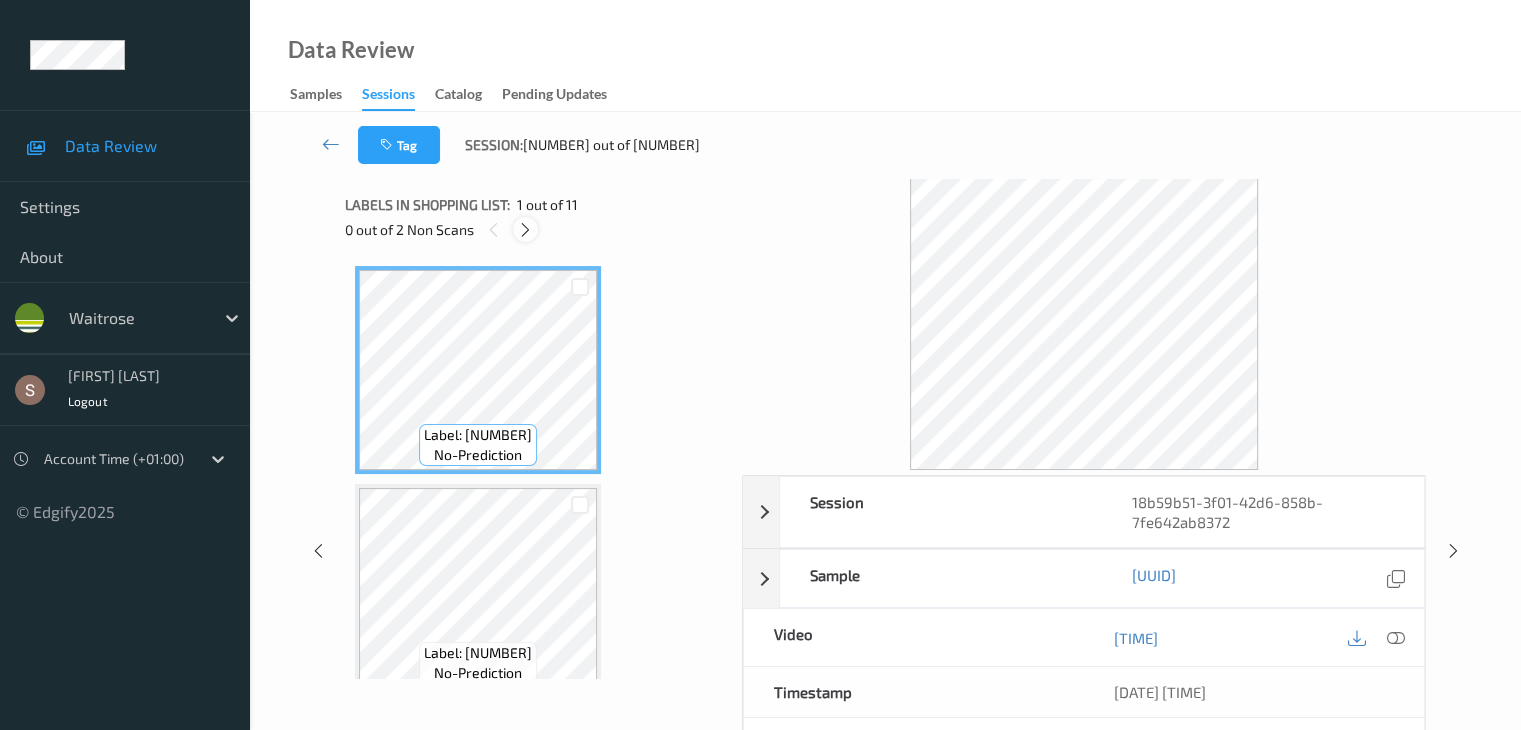 click at bounding box center [525, 230] 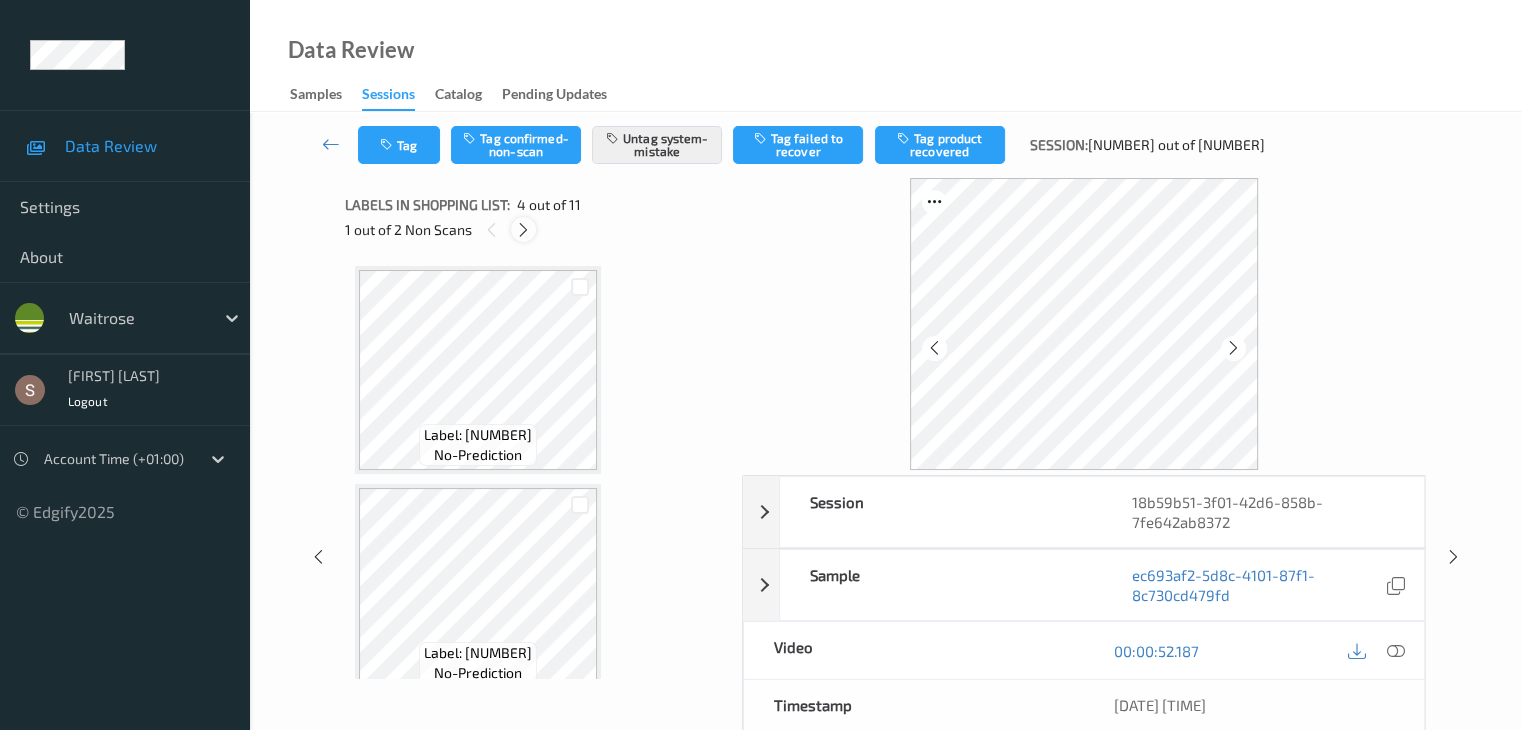 scroll, scrollTop: 446, scrollLeft: 0, axis: vertical 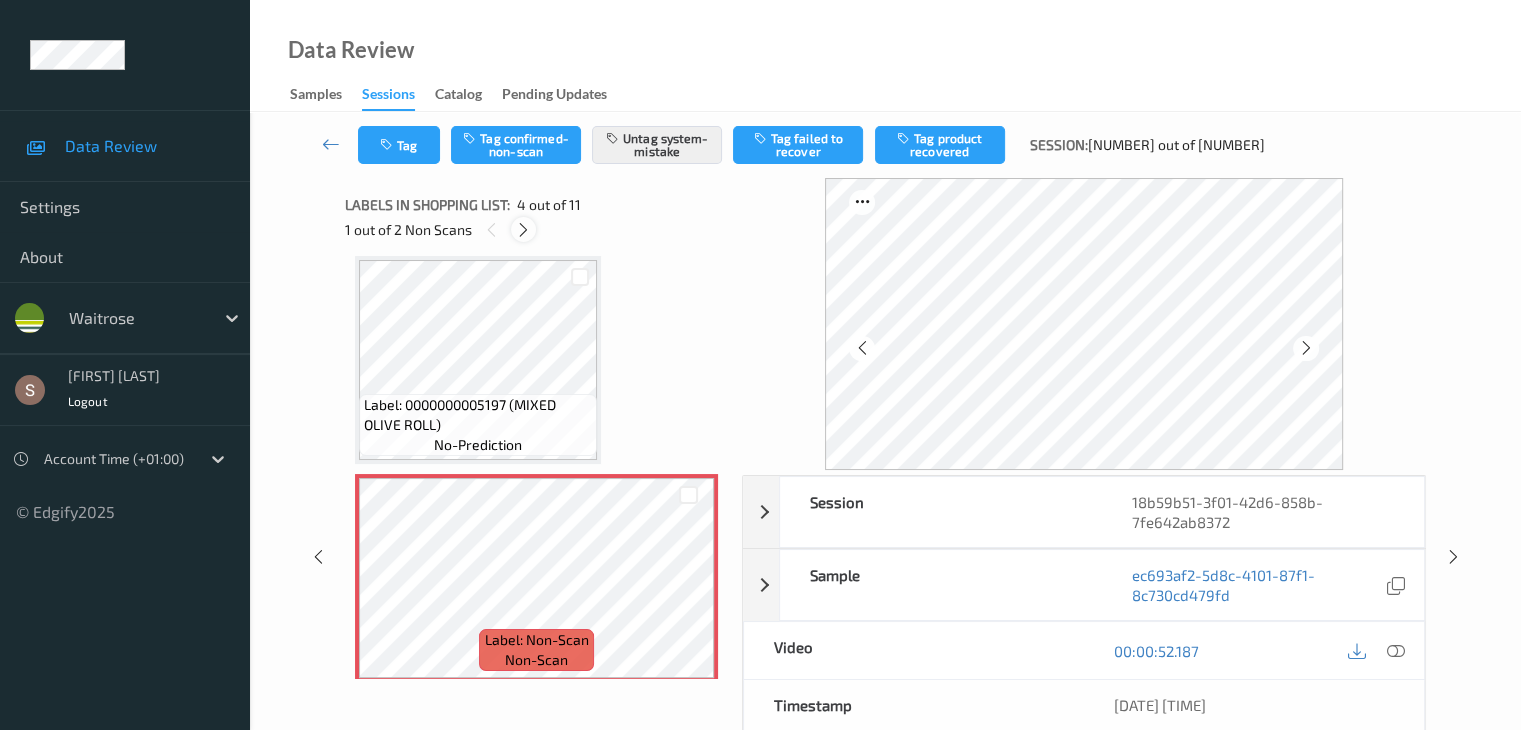 click at bounding box center (523, 230) 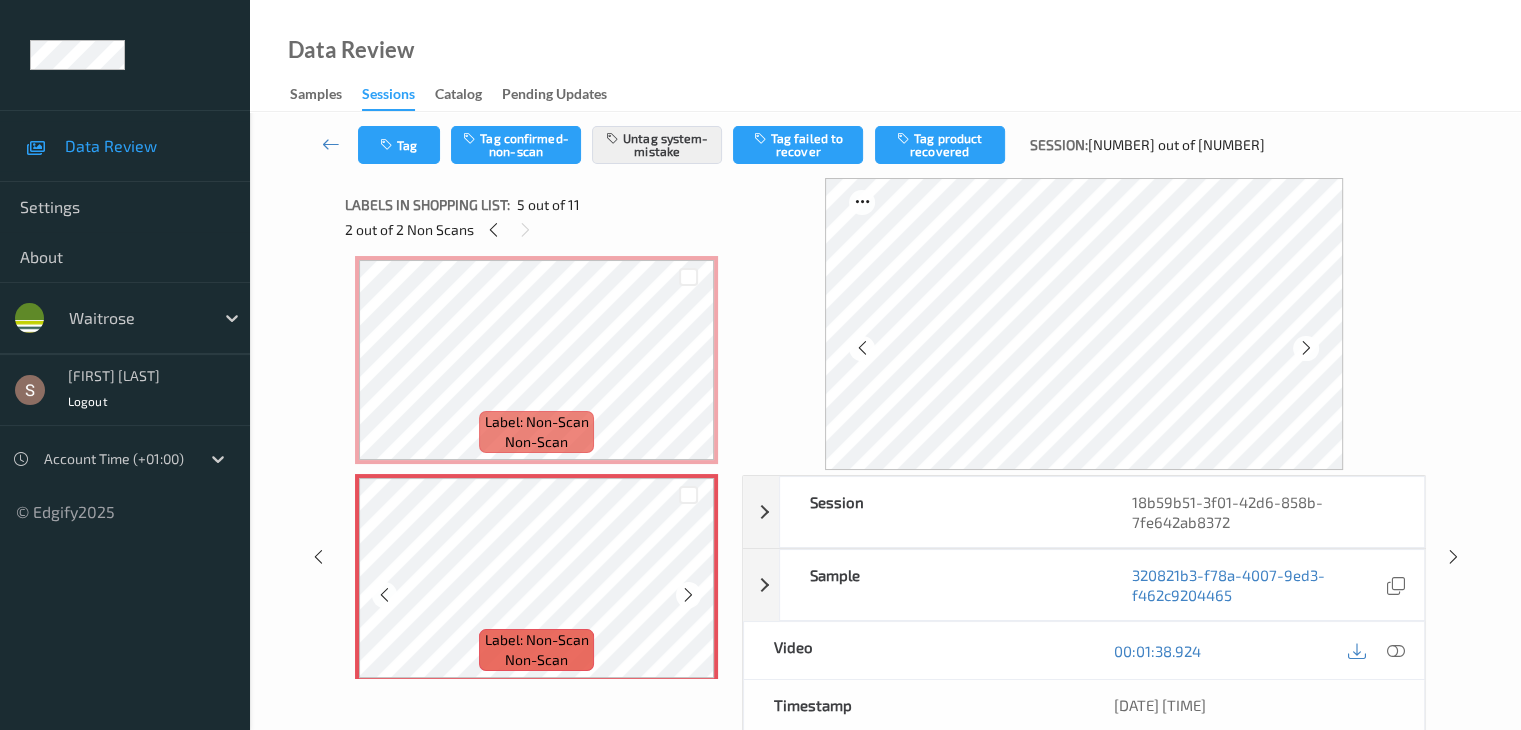 click at bounding box center (688, 595) 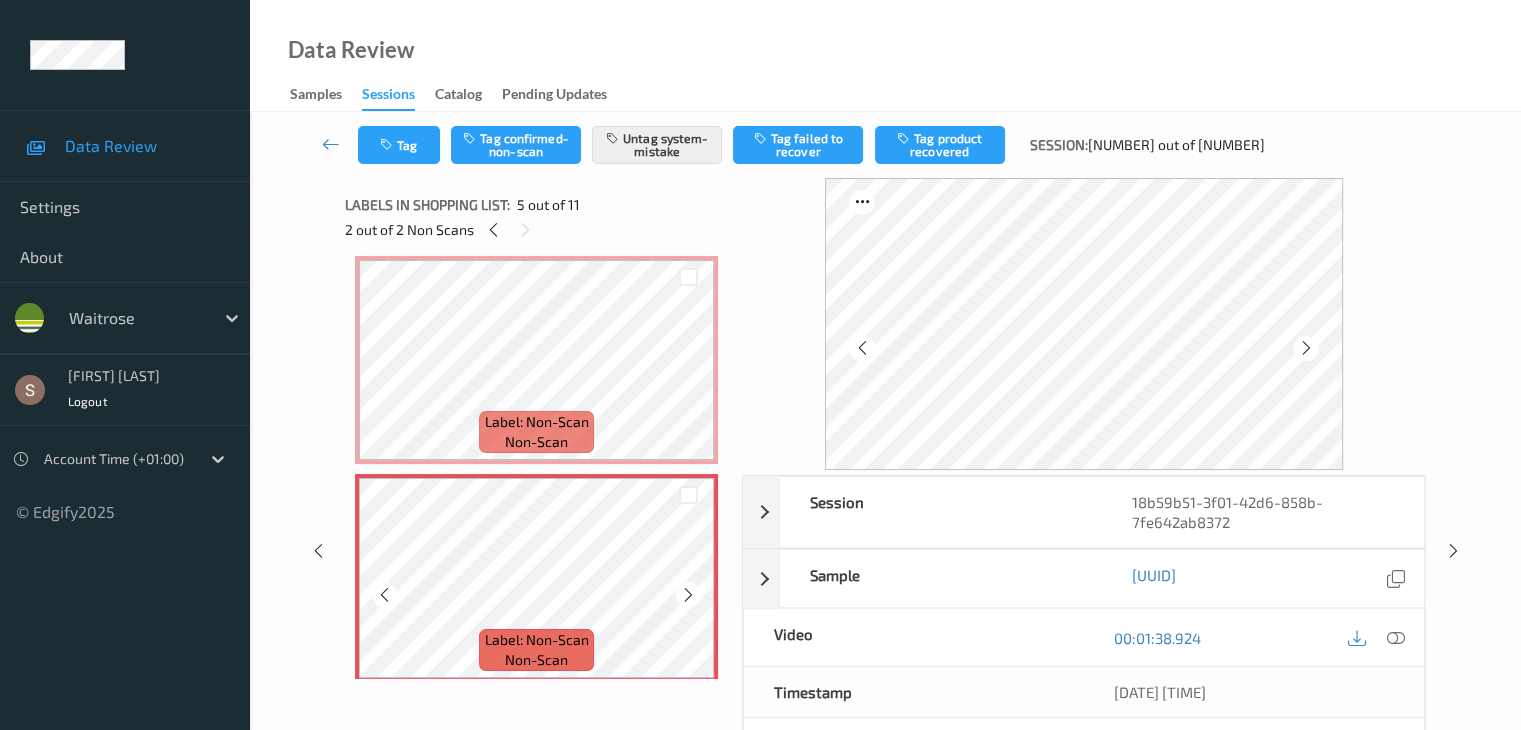 click at bounding box center (688, 595) 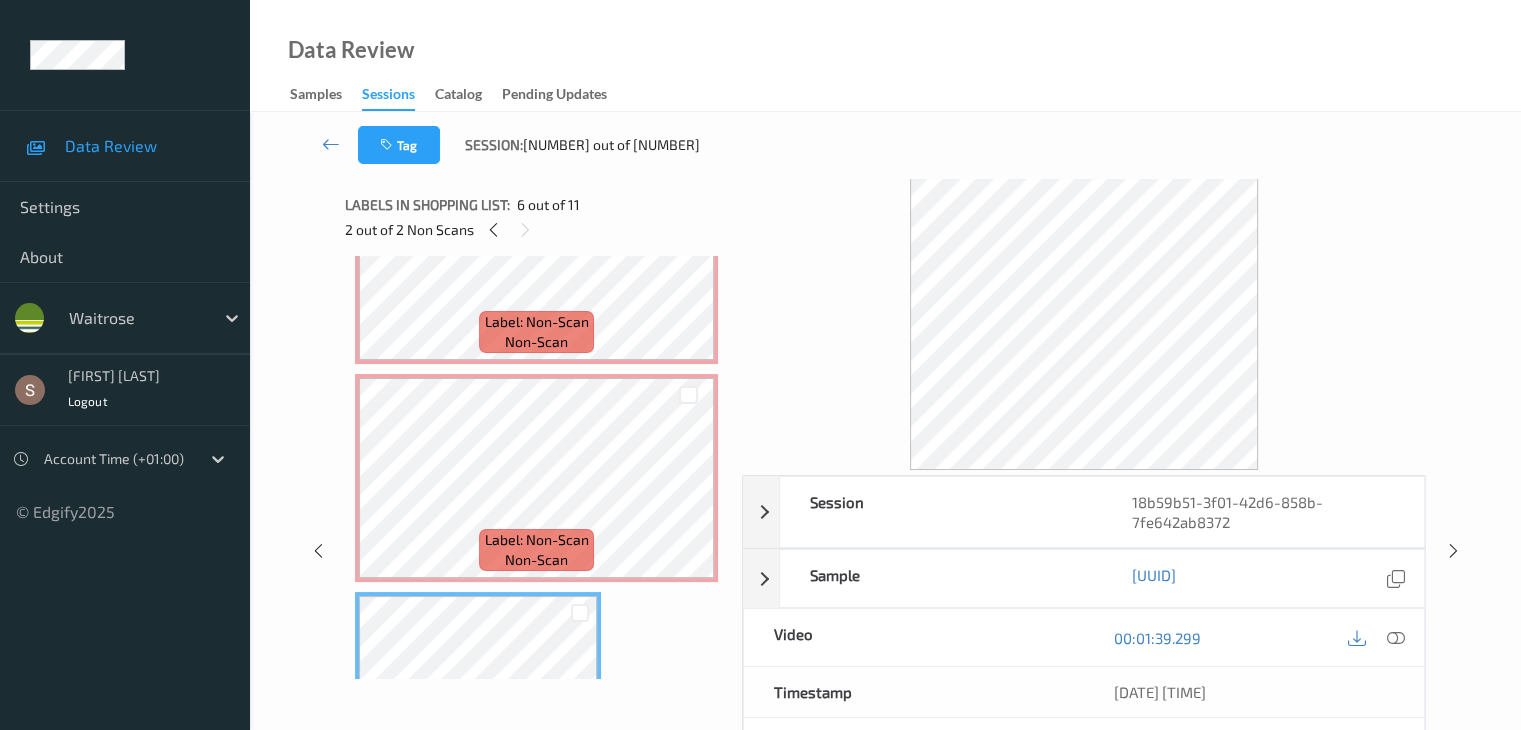 scroll, scrollTop: 664, scrollLeft: 0, axis: vertical 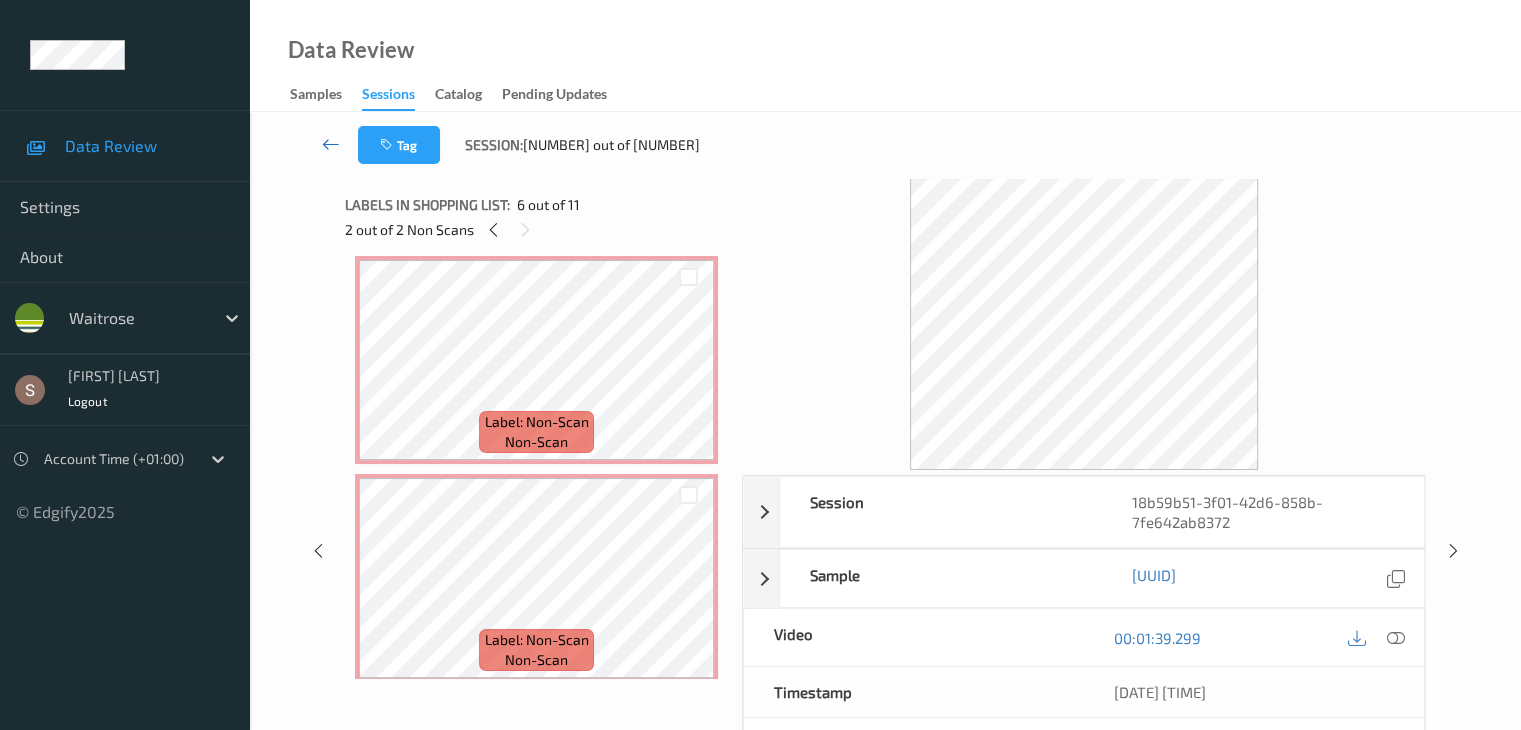 click at bounding box center [331, 144] 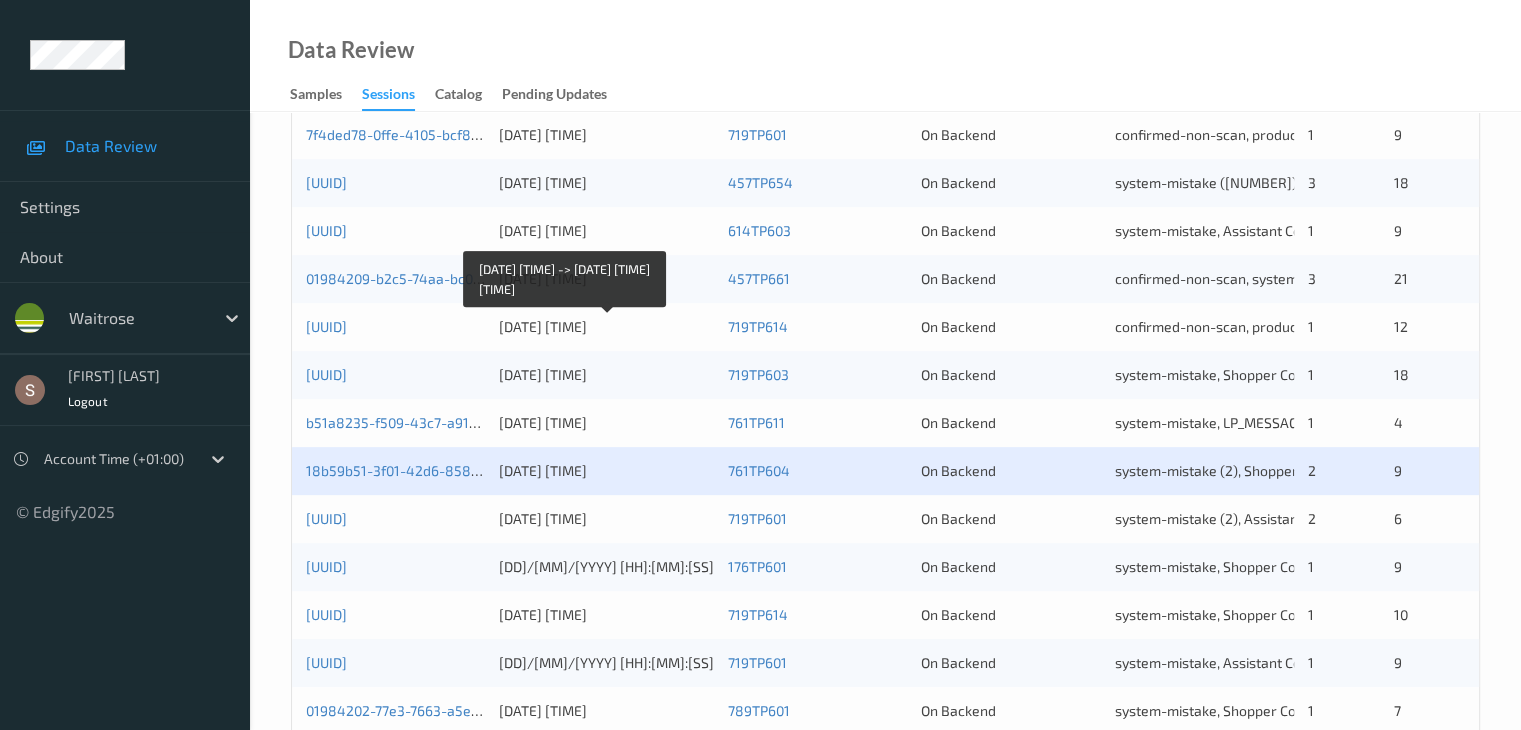 scroll, scrollTop: 932, scrollLeft: 0, axis: vertical 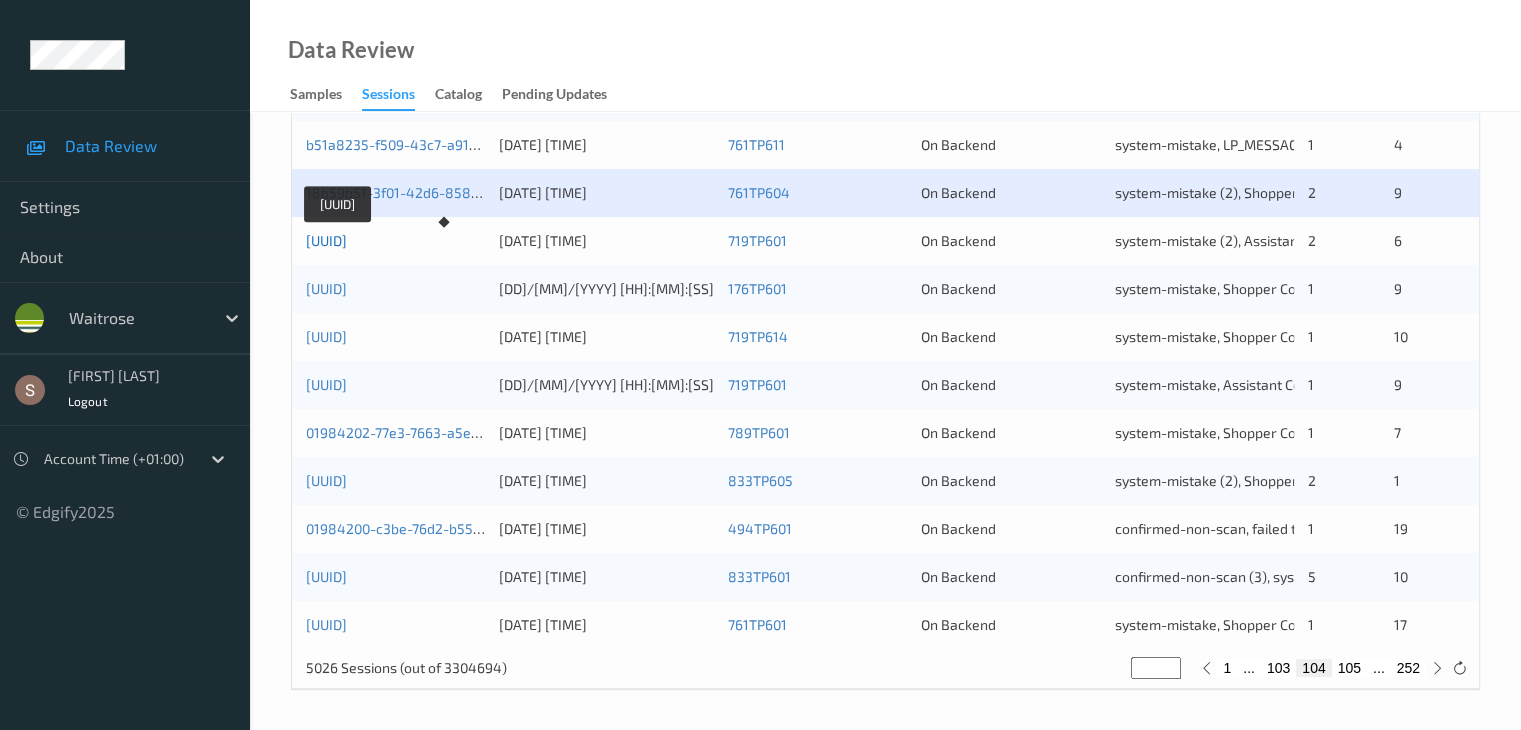 click on "[UUID]" at bounding box center [326, 240] 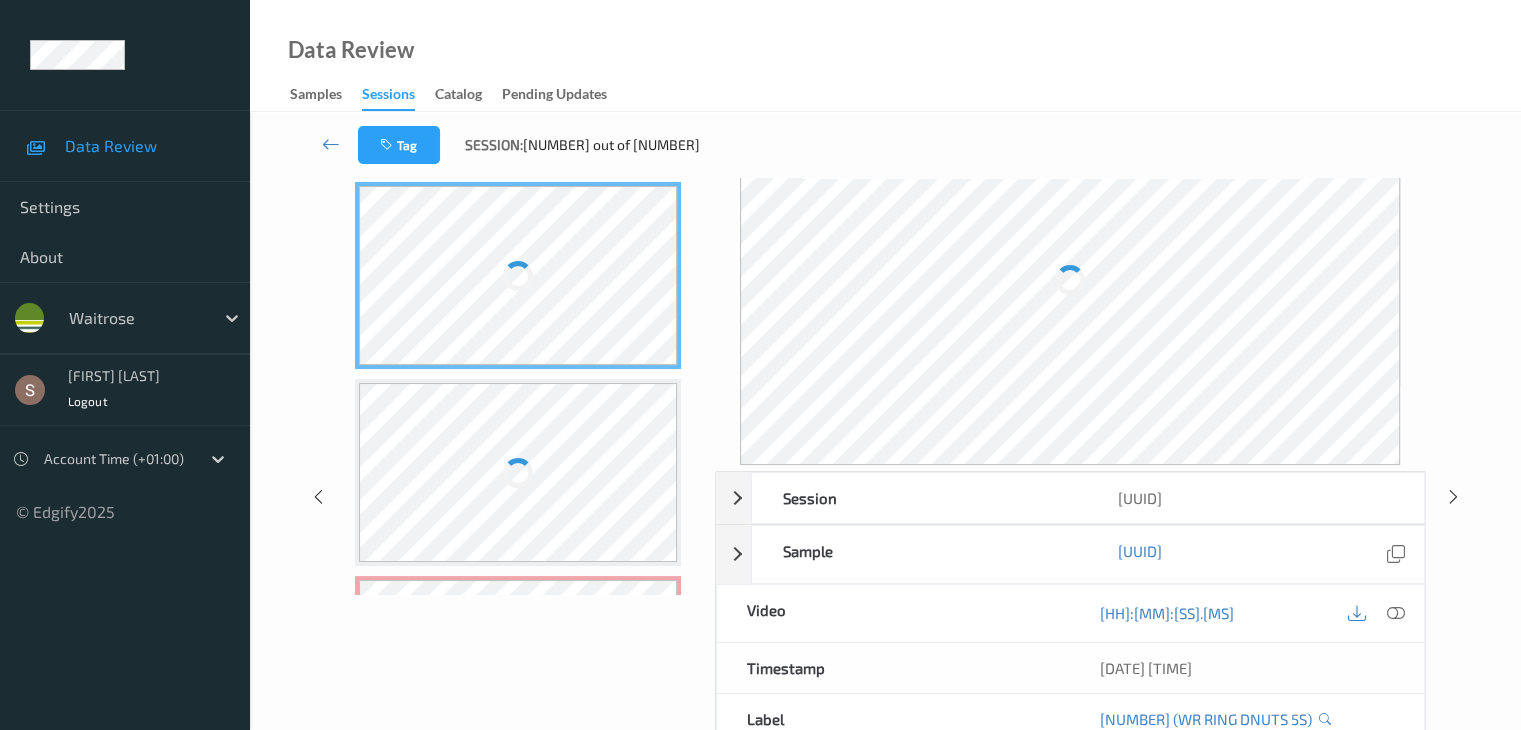 scroll, scrollTop: 0, scrollLeft: 0, axis: both 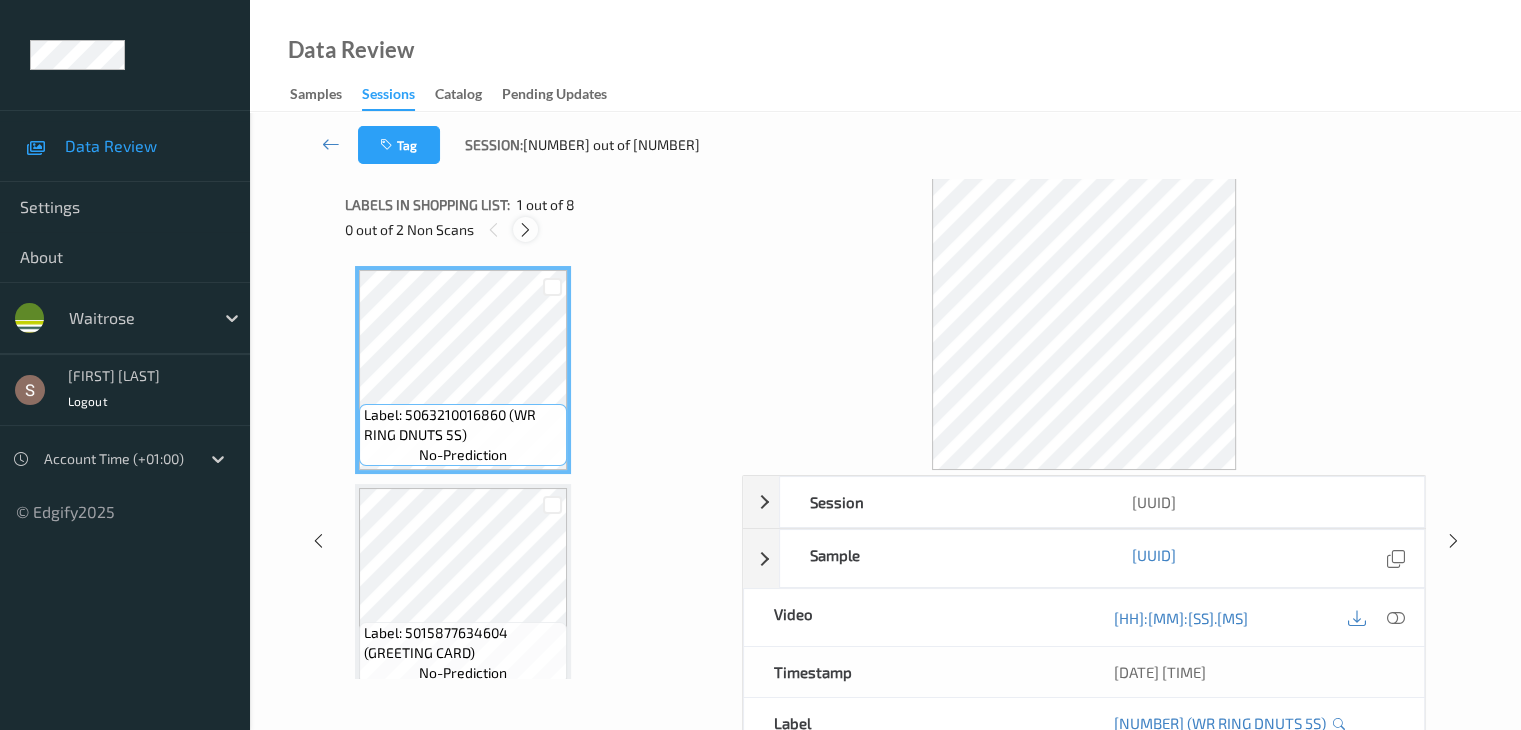 click at bounding box center [525, 230] 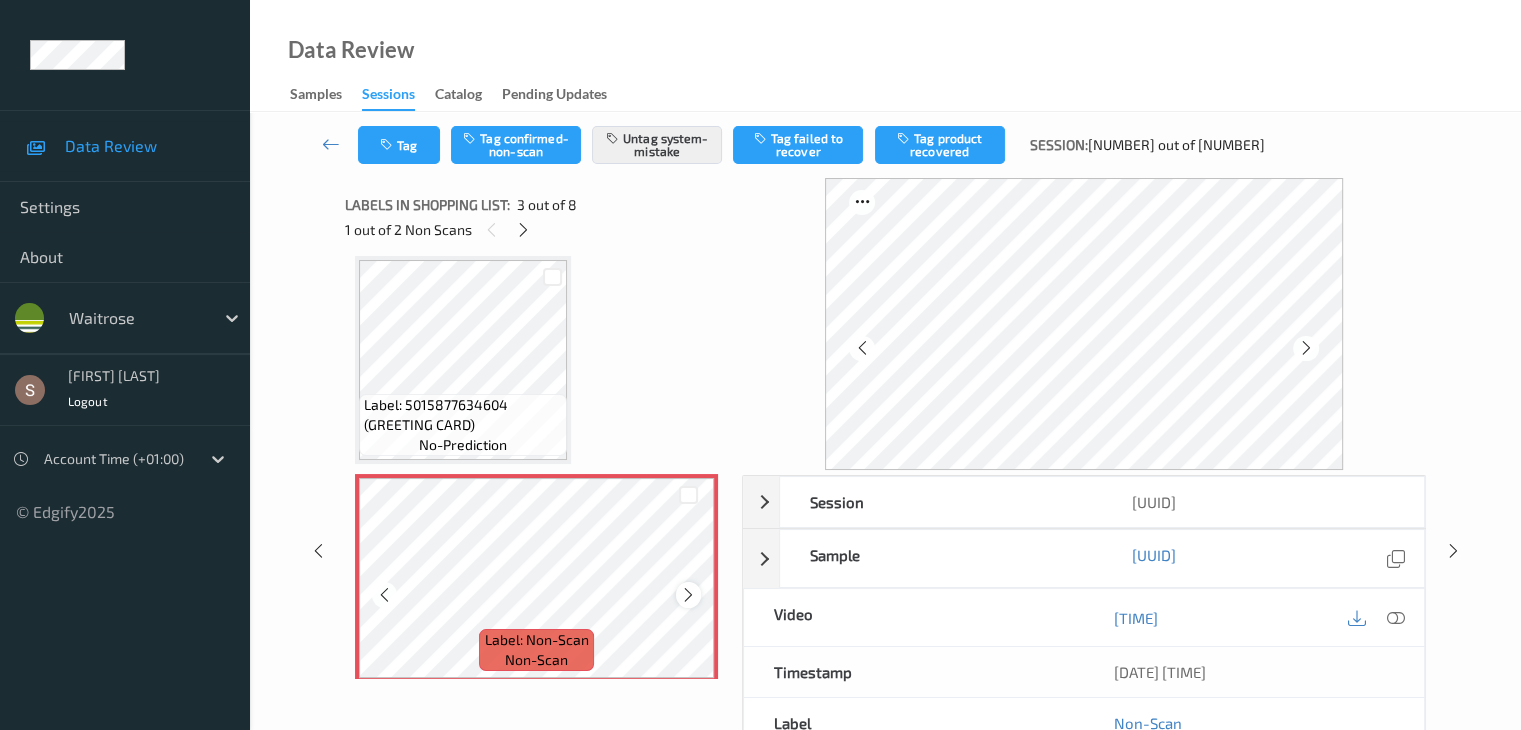click at bounding box center [688, 595] 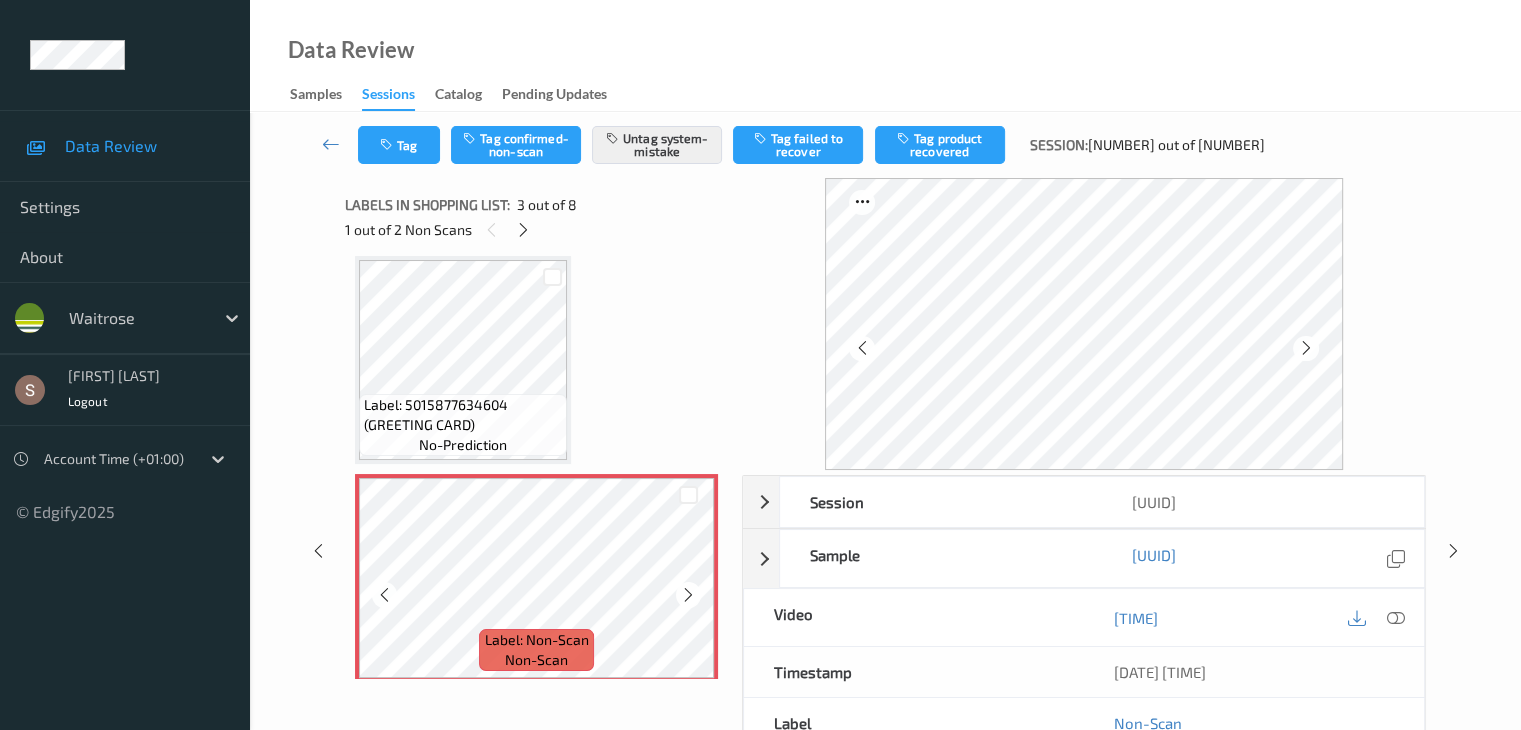 click at bounding box center [688, 595] 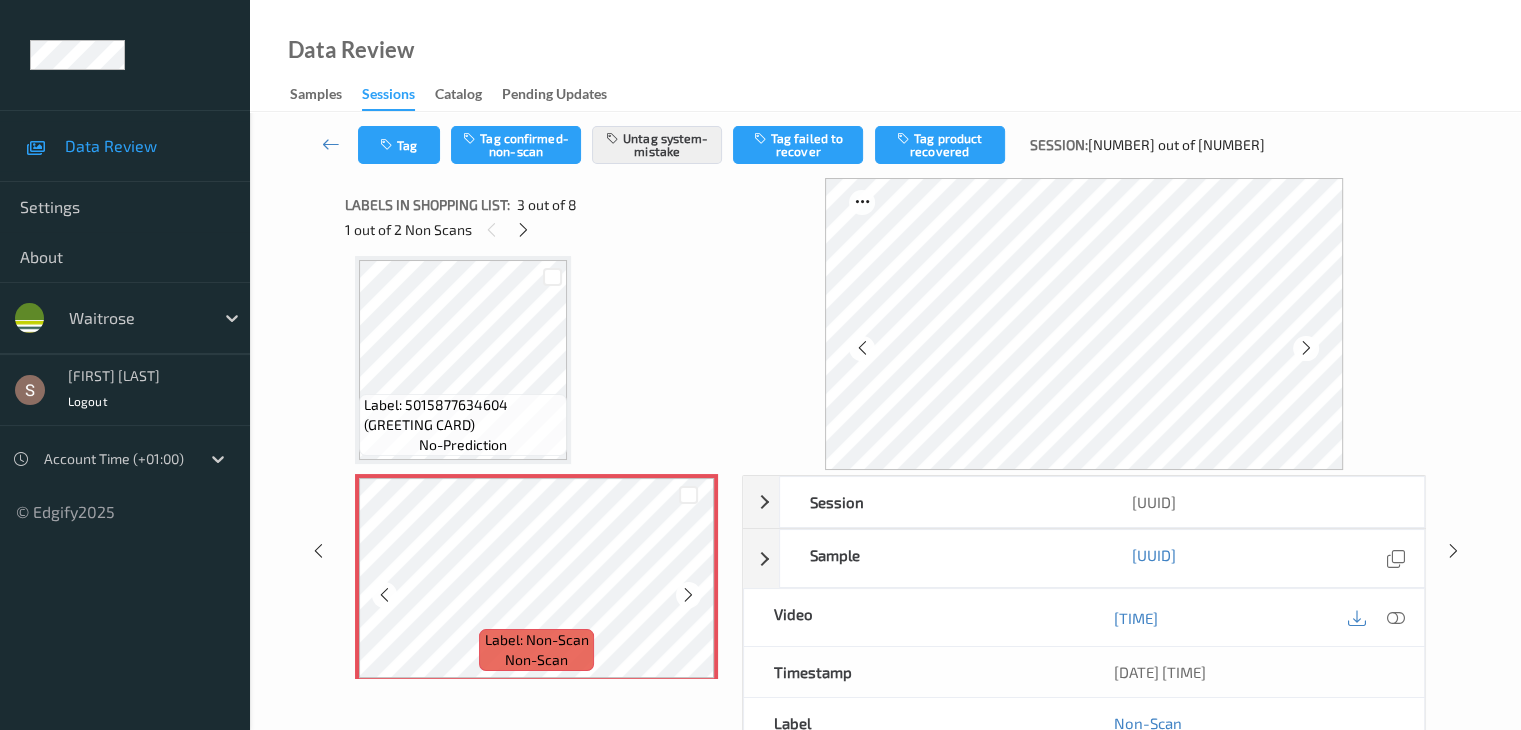 click at bounding box center (688, 595) 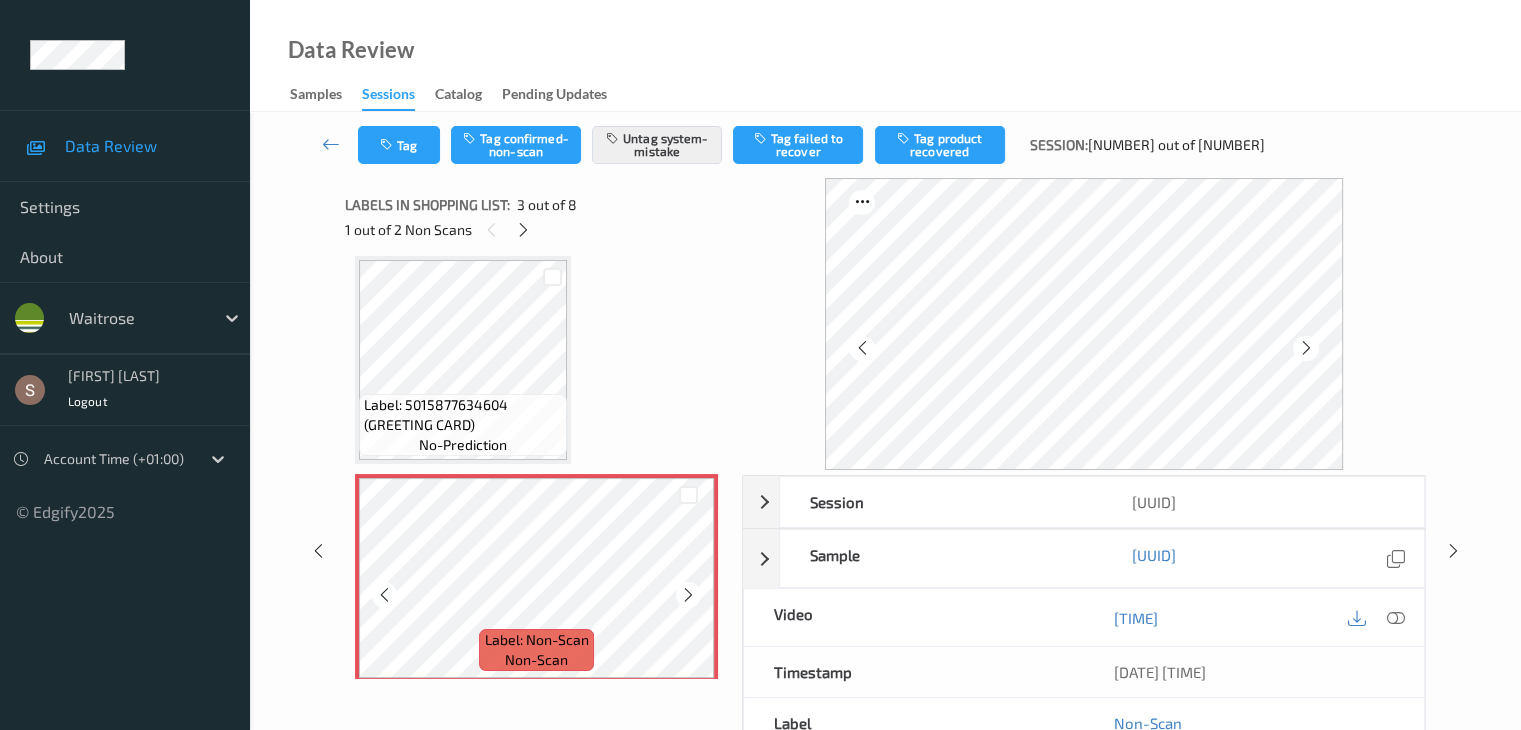 click at bounding box center [688, 595] 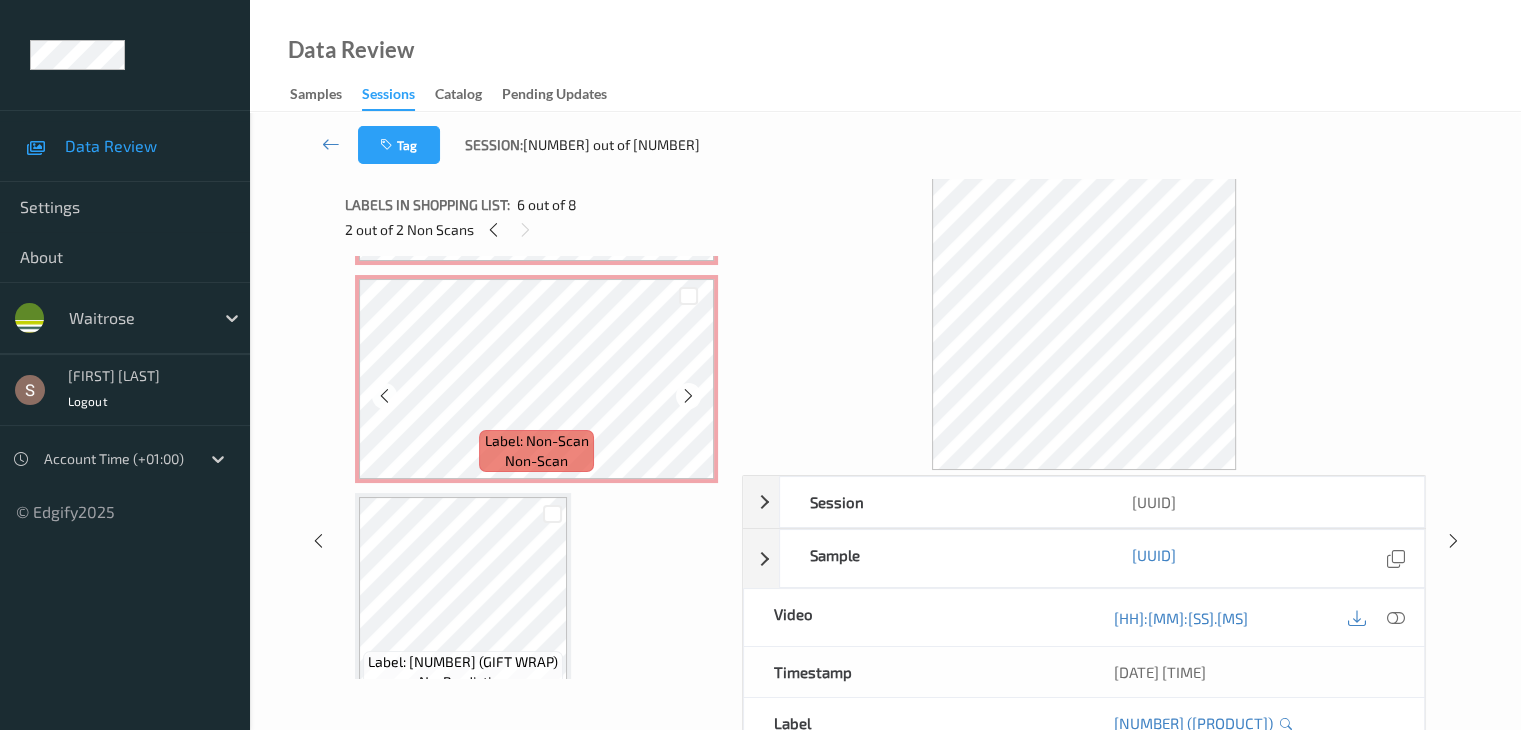 scroll, scrollTop: 628, scrollLeft: 0, axis: vertical 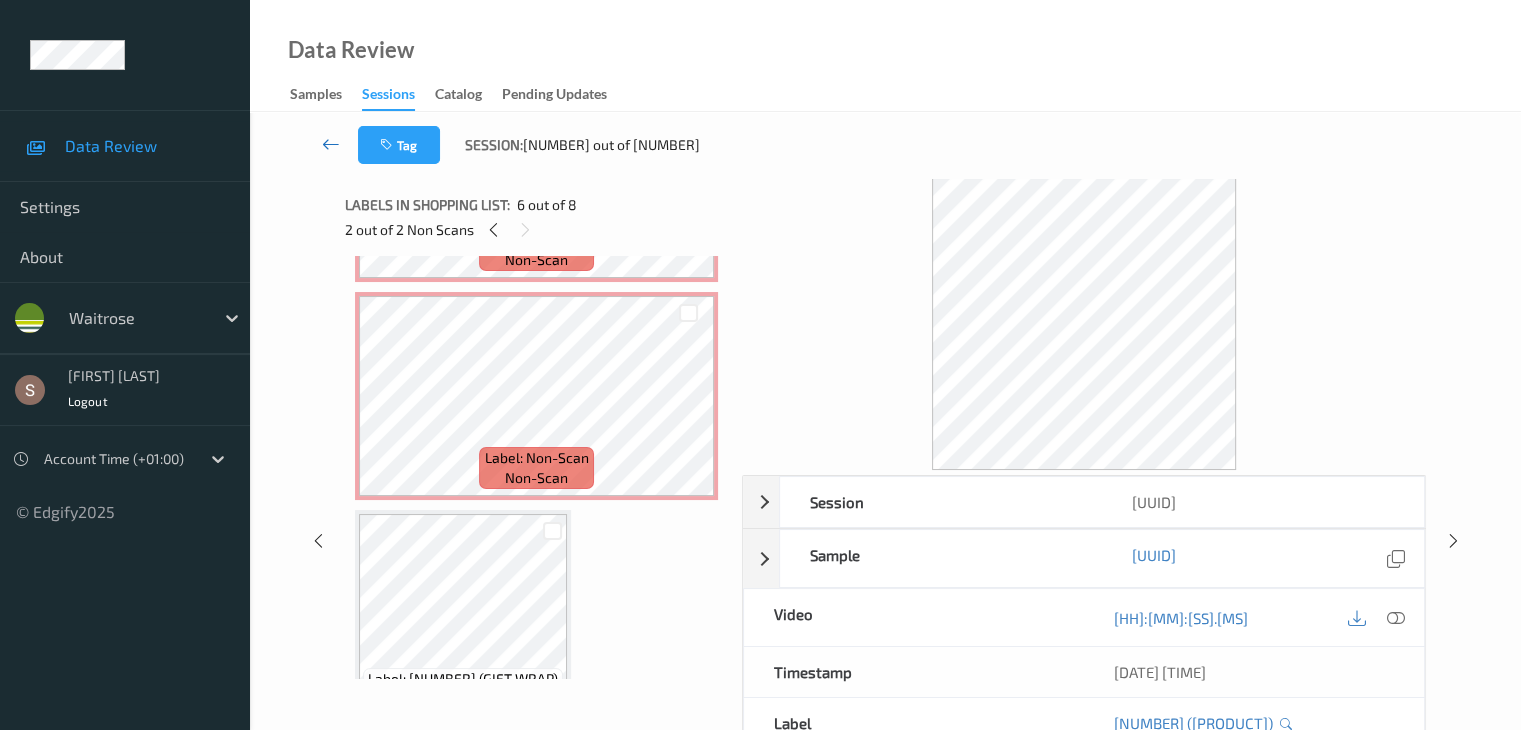 click at bounding box center (331, 144) 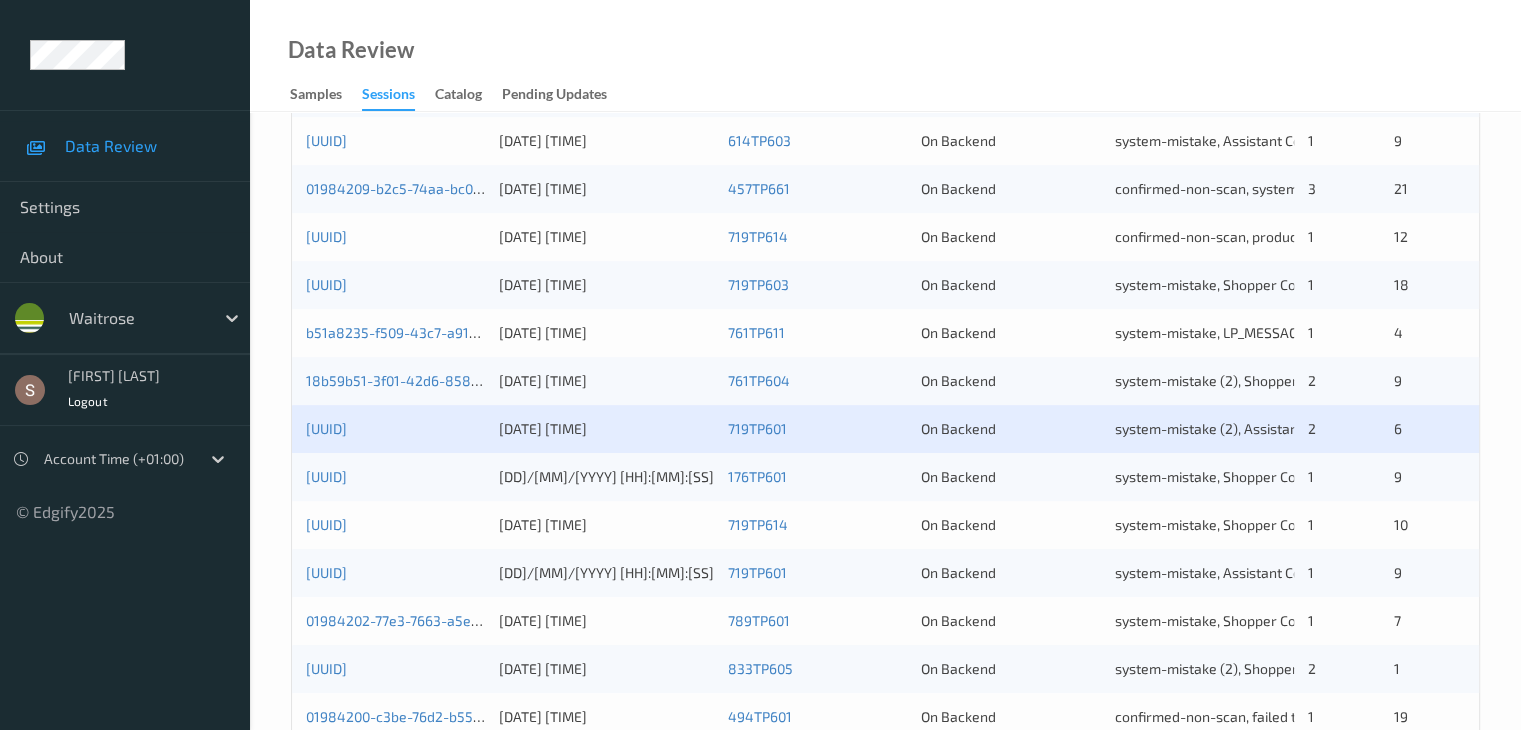 scroll, scrollTop: 800, scrollLeft: 0, axis: vertical 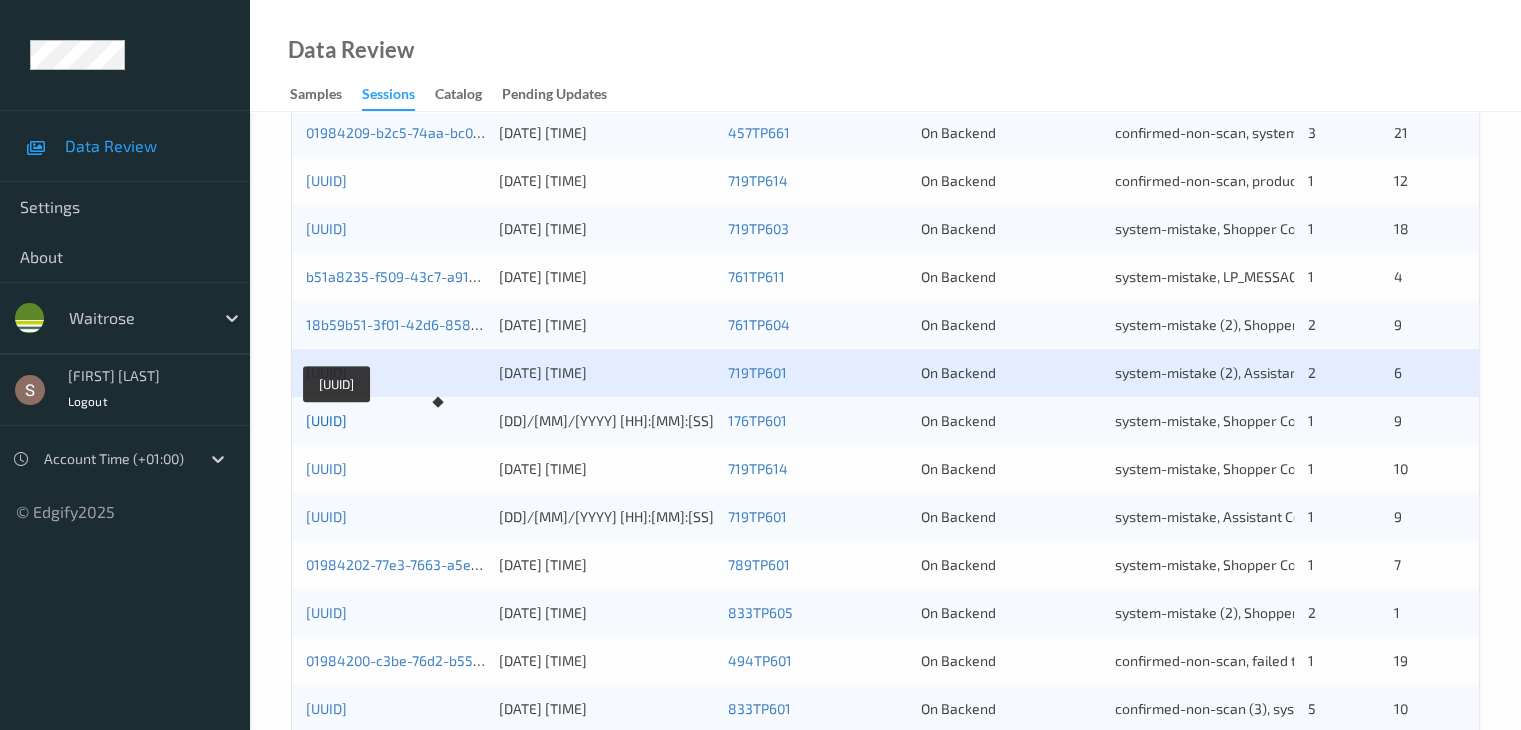 click on "[UUID]" at bounding box center (326, 420) 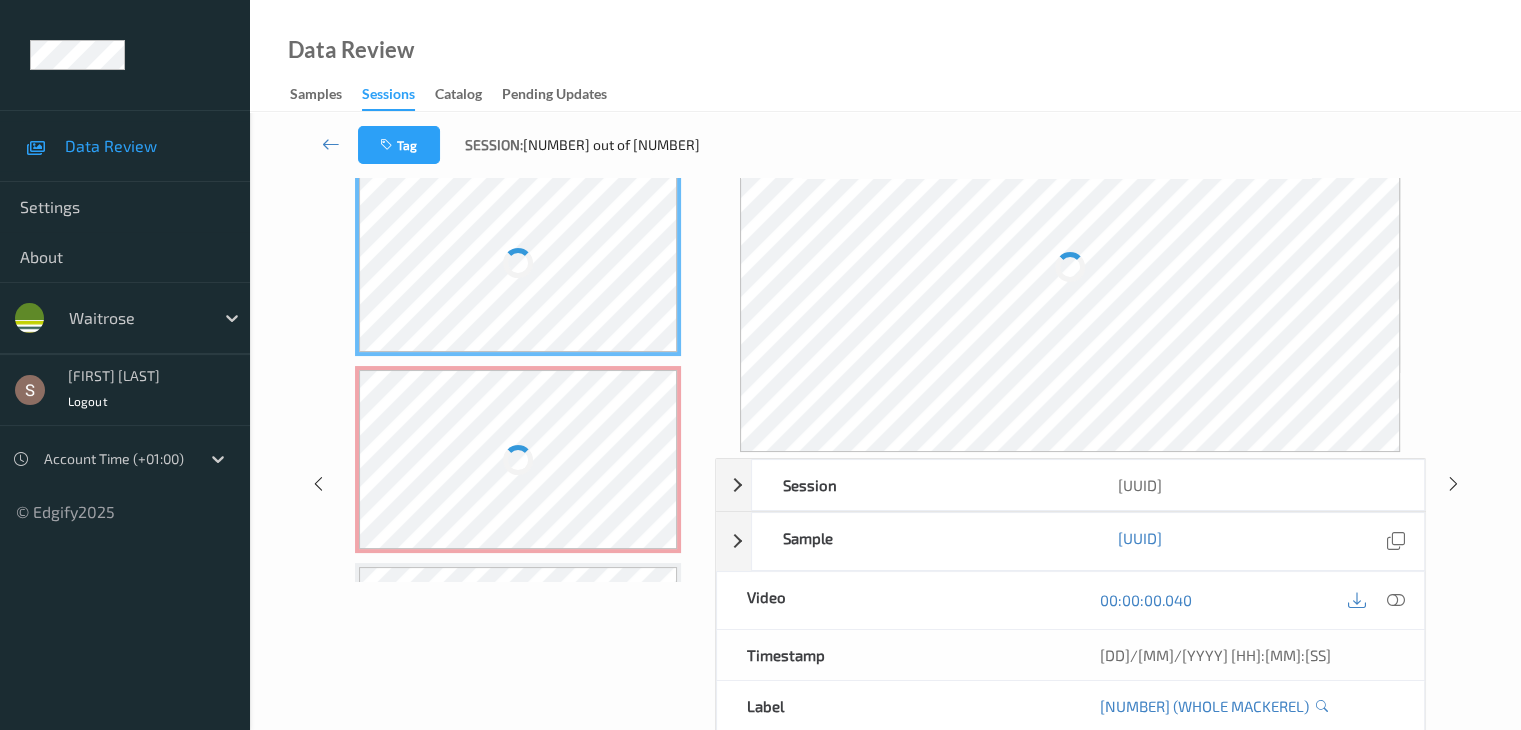 scroll, scrollTop: 0, scrollLeft: 0, axis: both 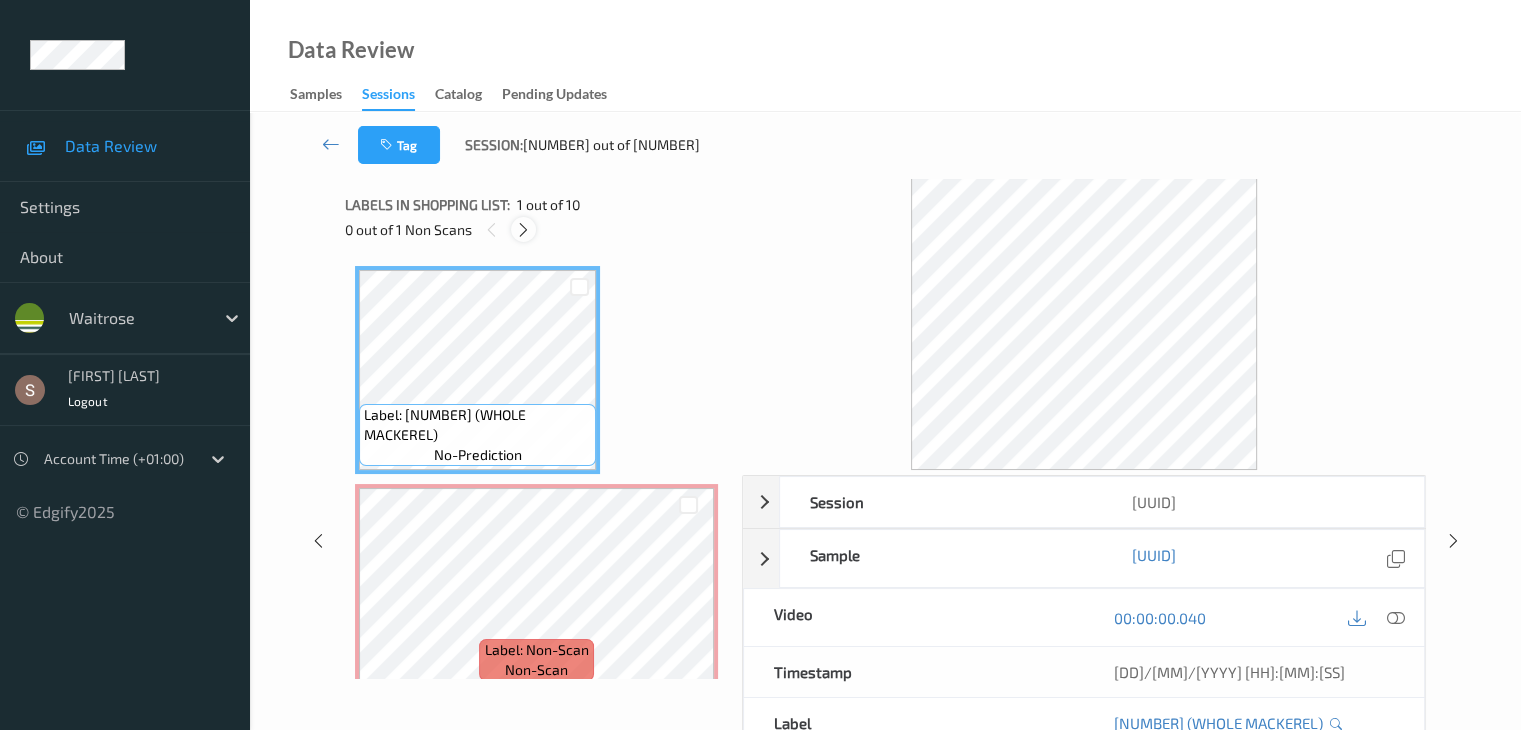 click at bounding box center (523, 230) 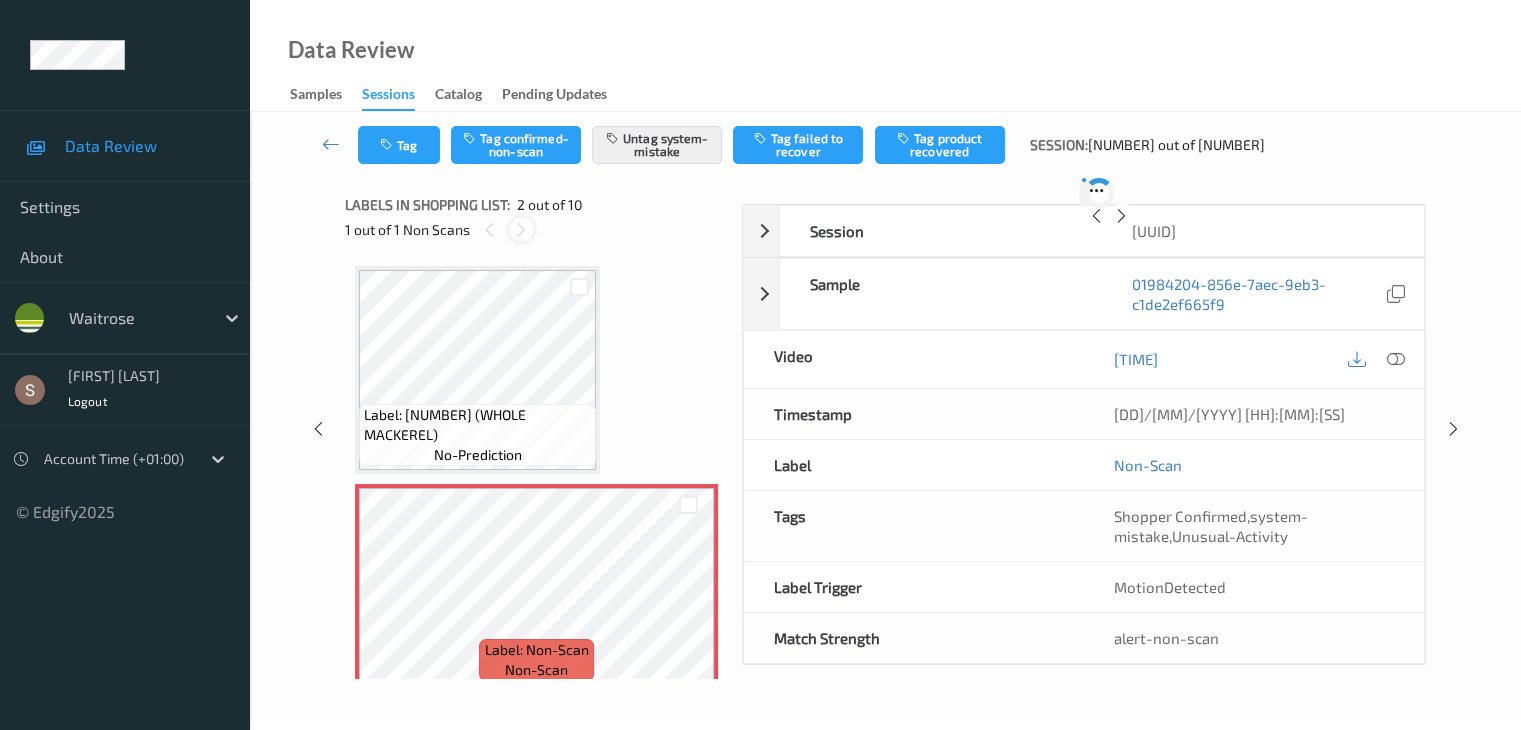 scroll, scrollTop: 10, scrollLeft: 0, axis: vertical 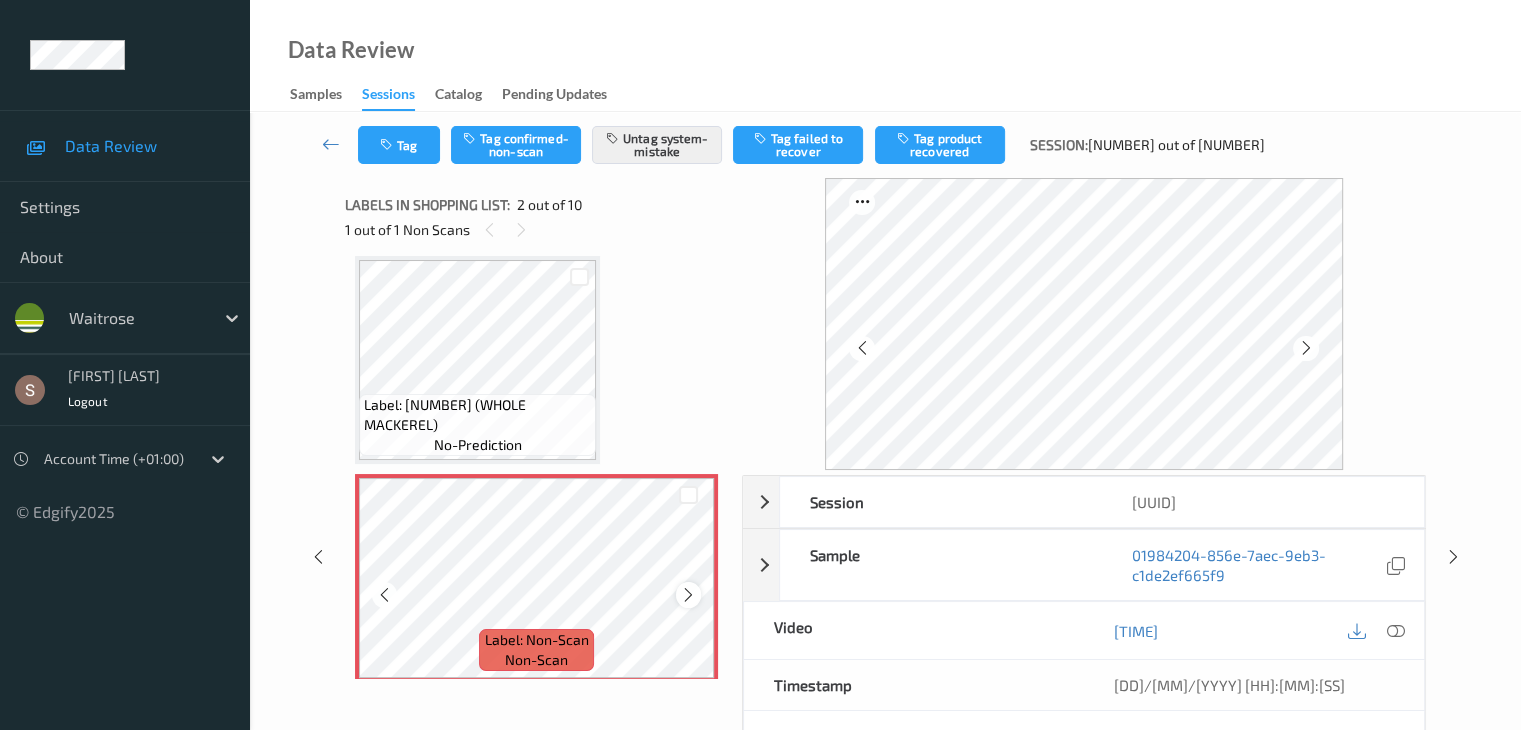 click at bounding box center [688, 594] 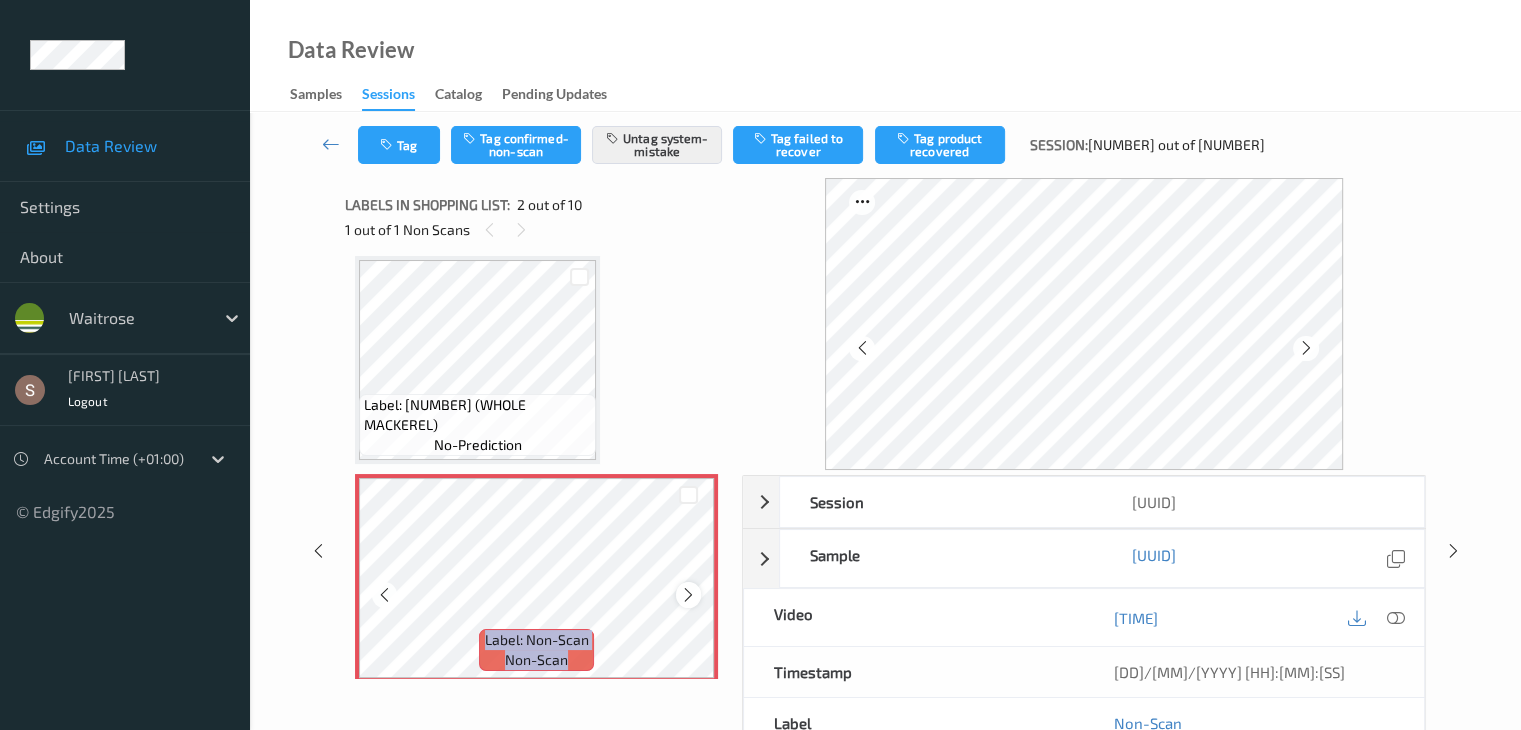 click at bounding box center (688, 594) 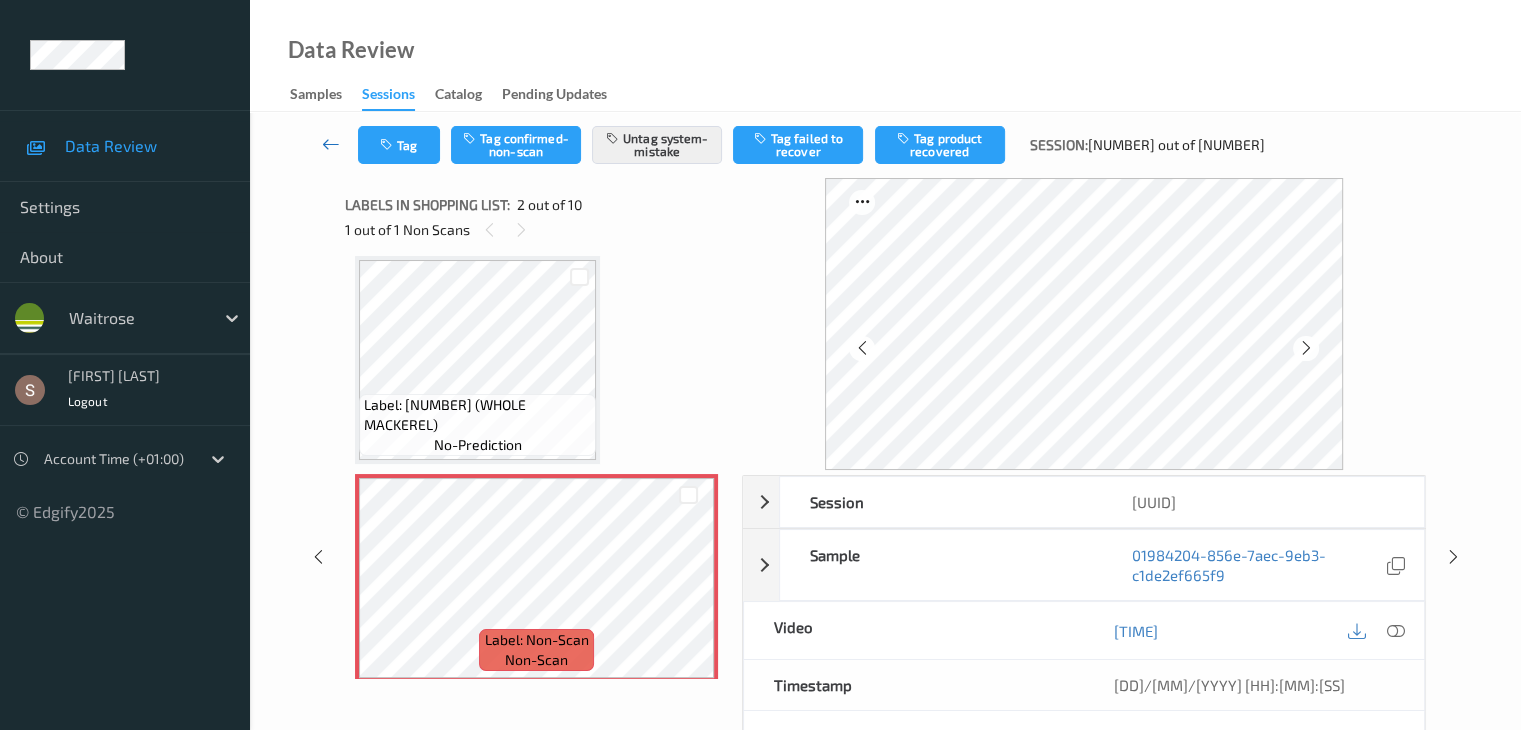 click at bounding box center [331, 144] 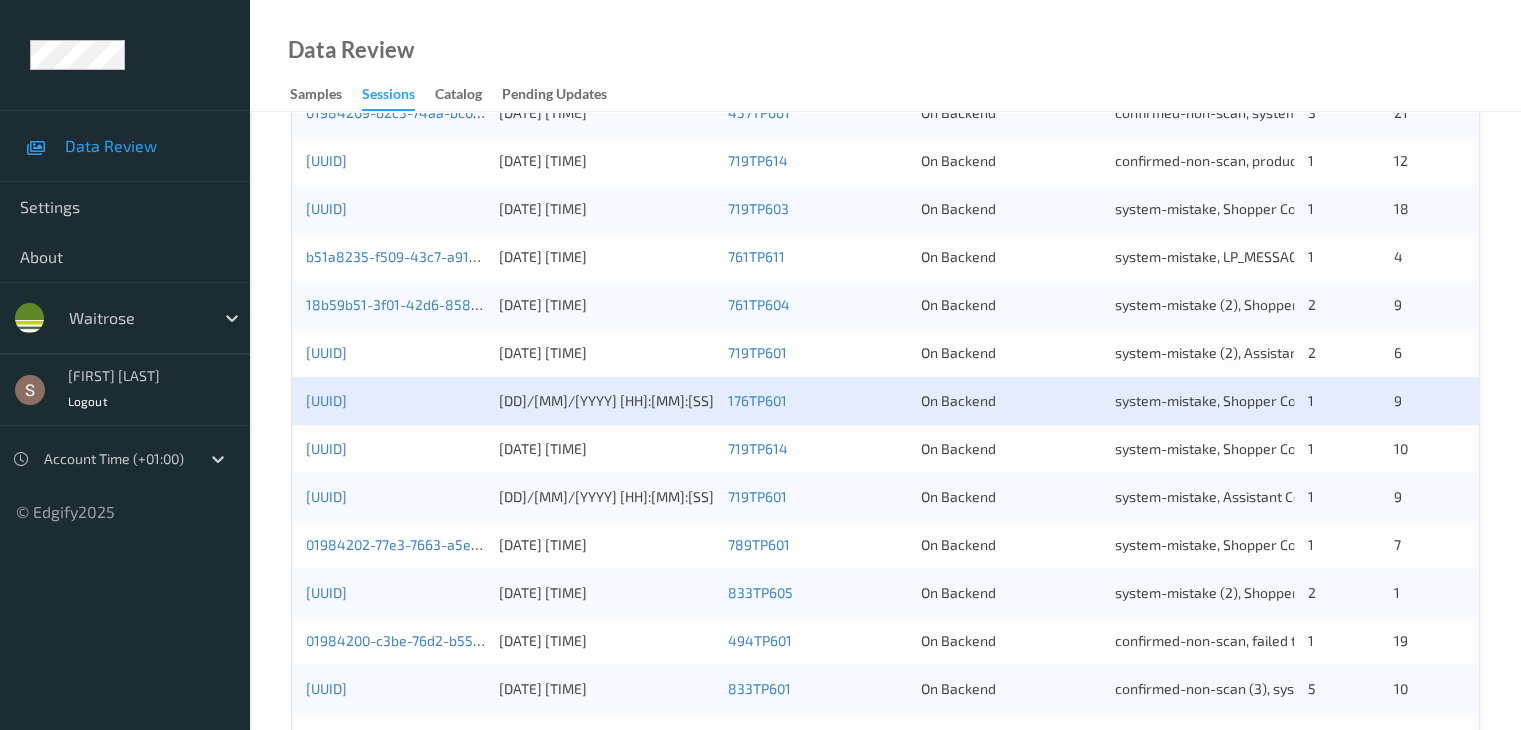 scroll, scrollTop: 932, scrollLeft: 0, axis: vertical 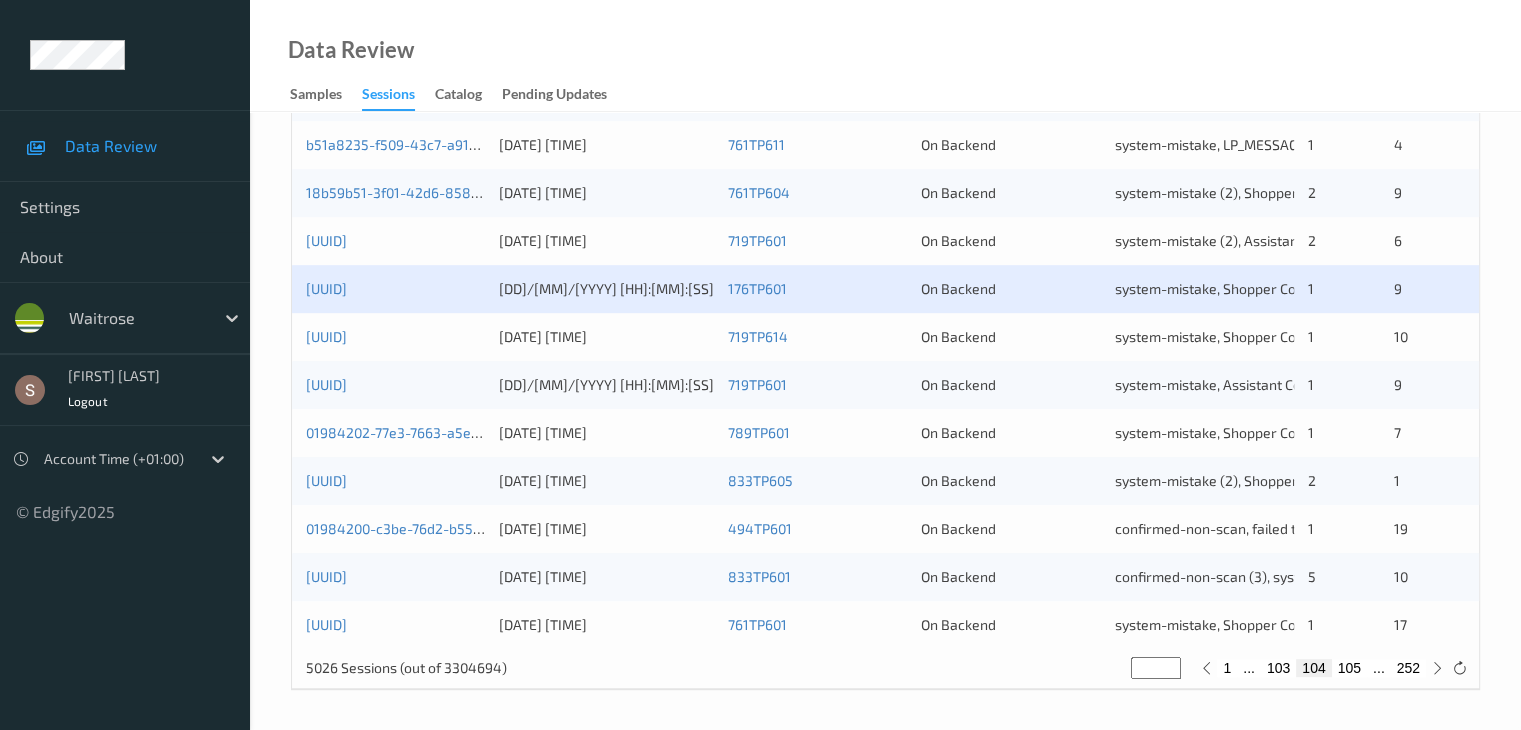 click on "[UUID] [DATE] [TIME] [PRODUCT_CODE] On Backend system-mistake, Shopper Confirmed, Unusual-Activity, Picklist item alert 1 10" at bounding box center [885, 337] 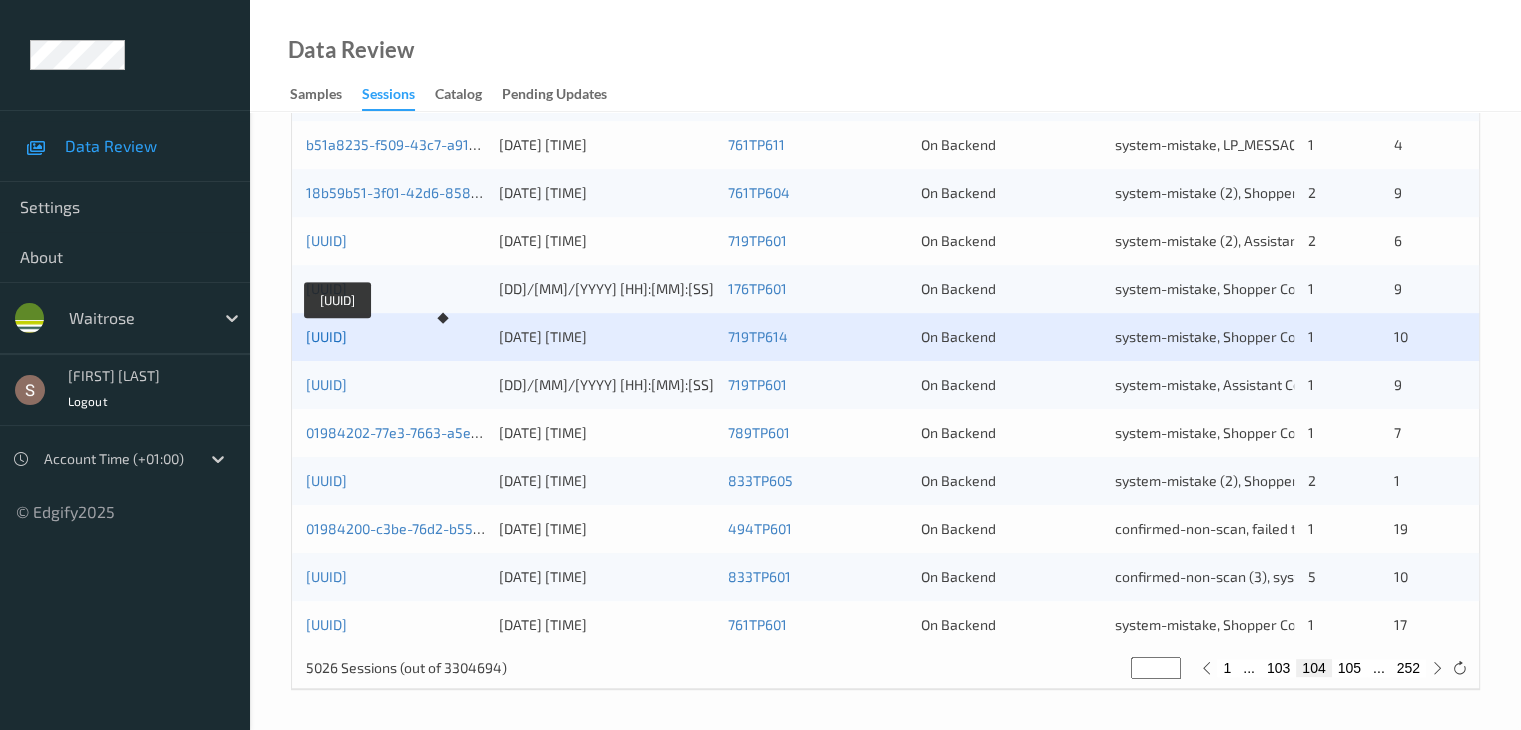 click on "[UUID]" at bounding box center [326, 336] 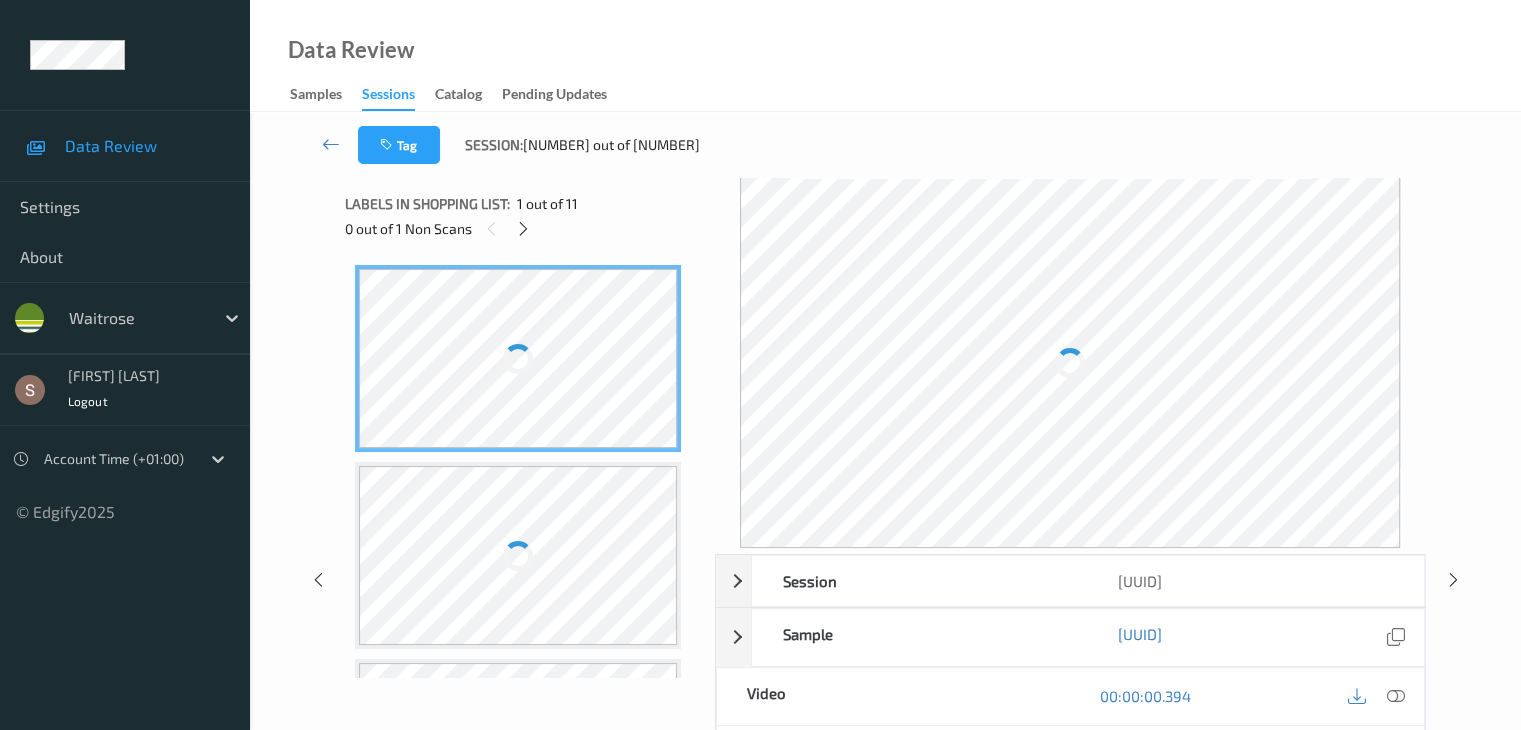 scroll, scrollTop: 0, scrollLeft: 0, axis: both 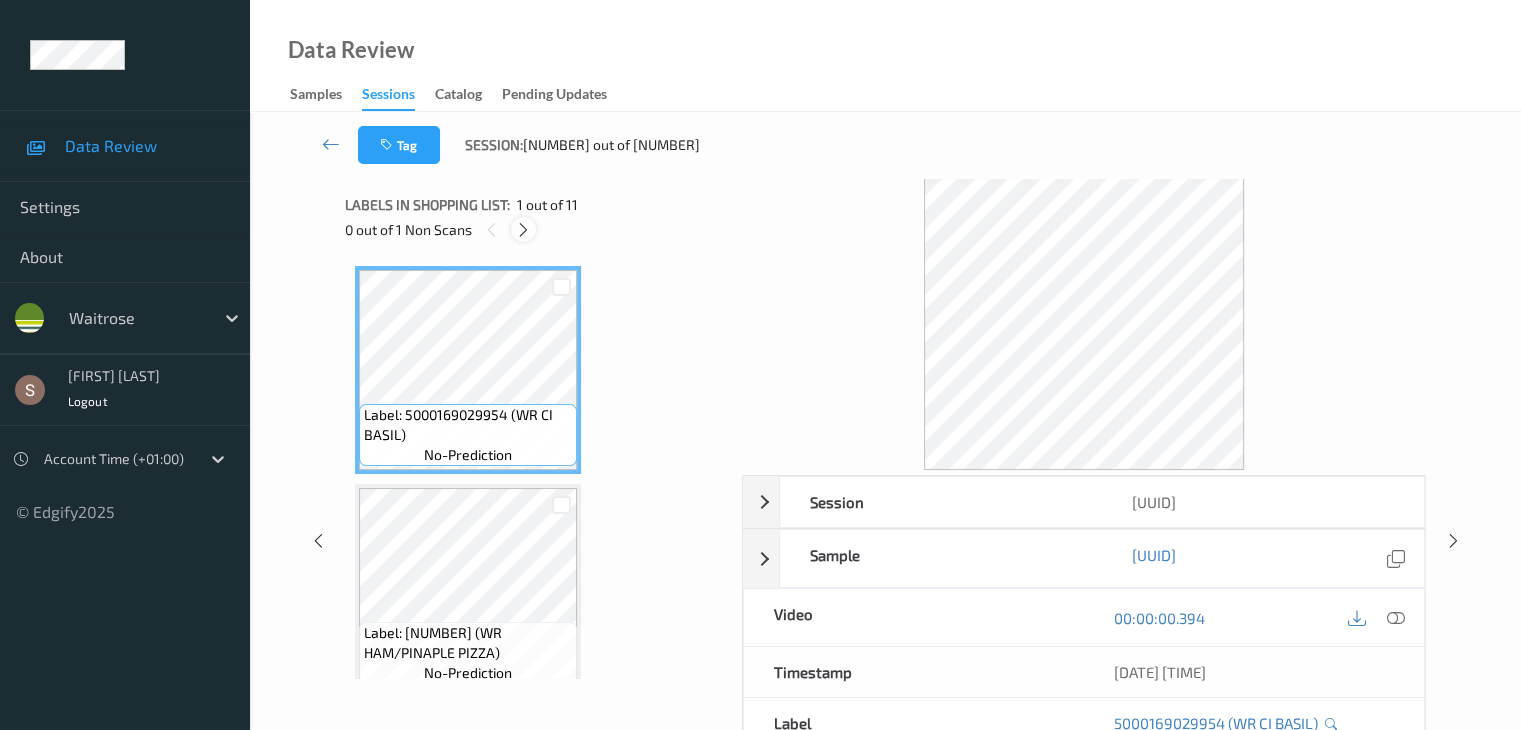 click at bounding box center (523, 230) 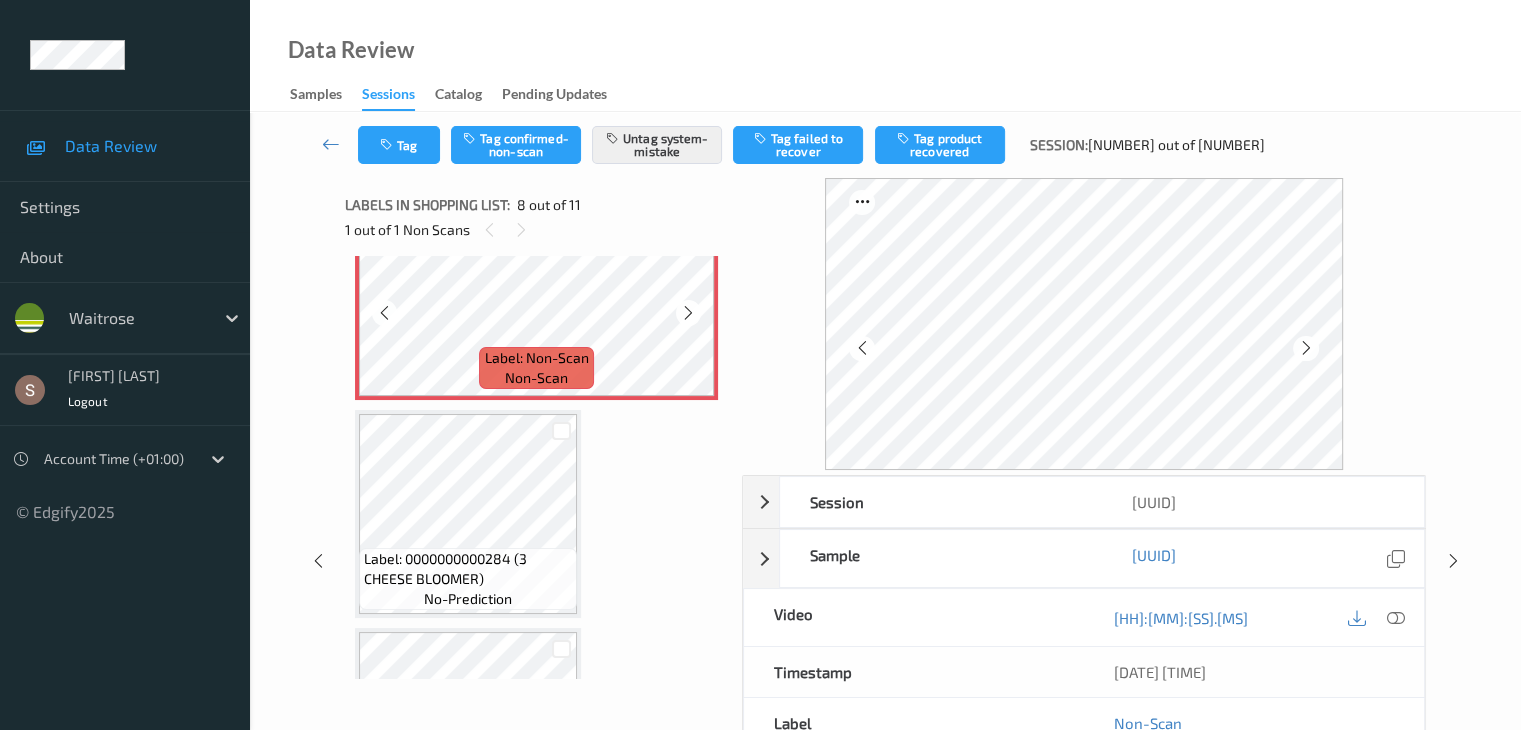 scroll, scrollTop: 1618, scrollLeft: 0, axis: vertical 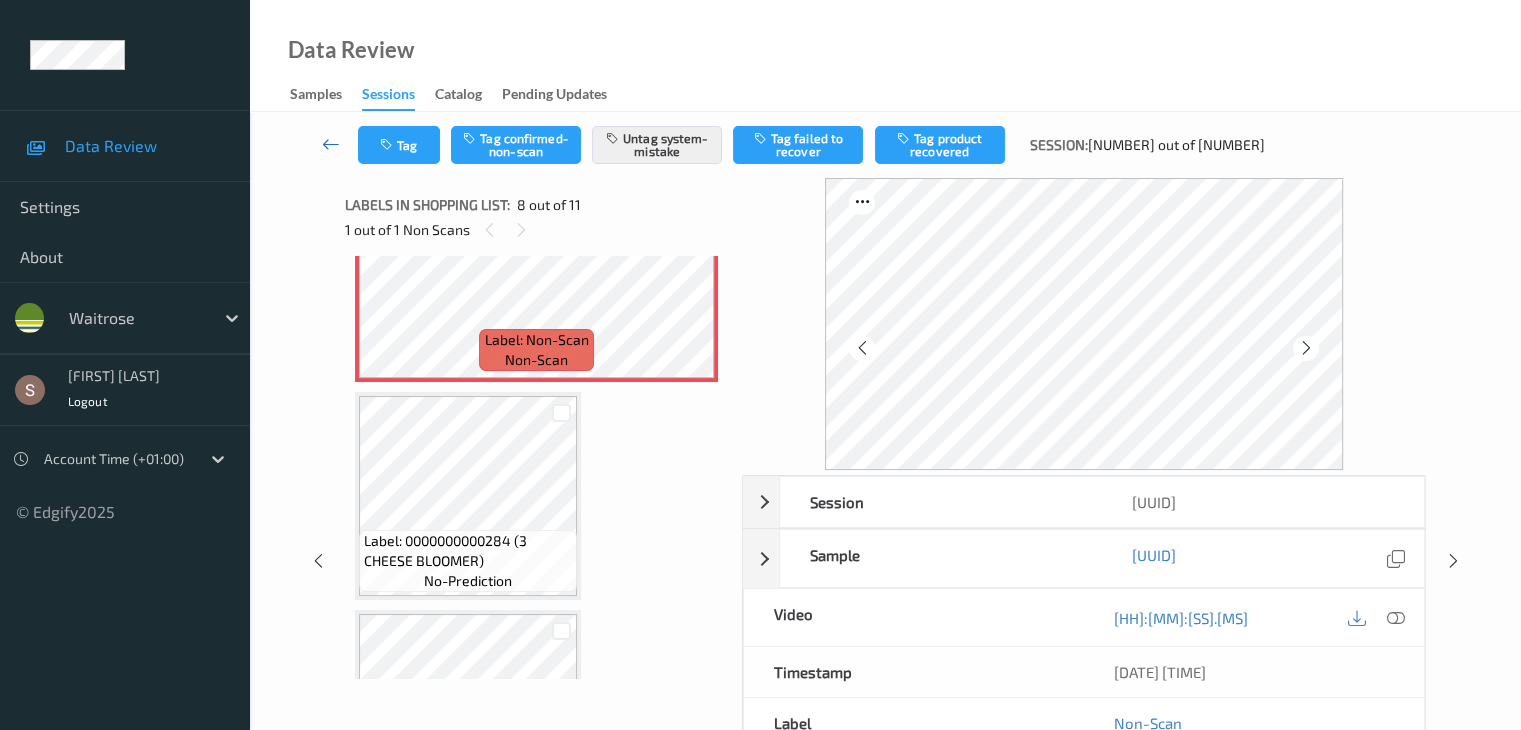 click at bounding box center [331, 145] 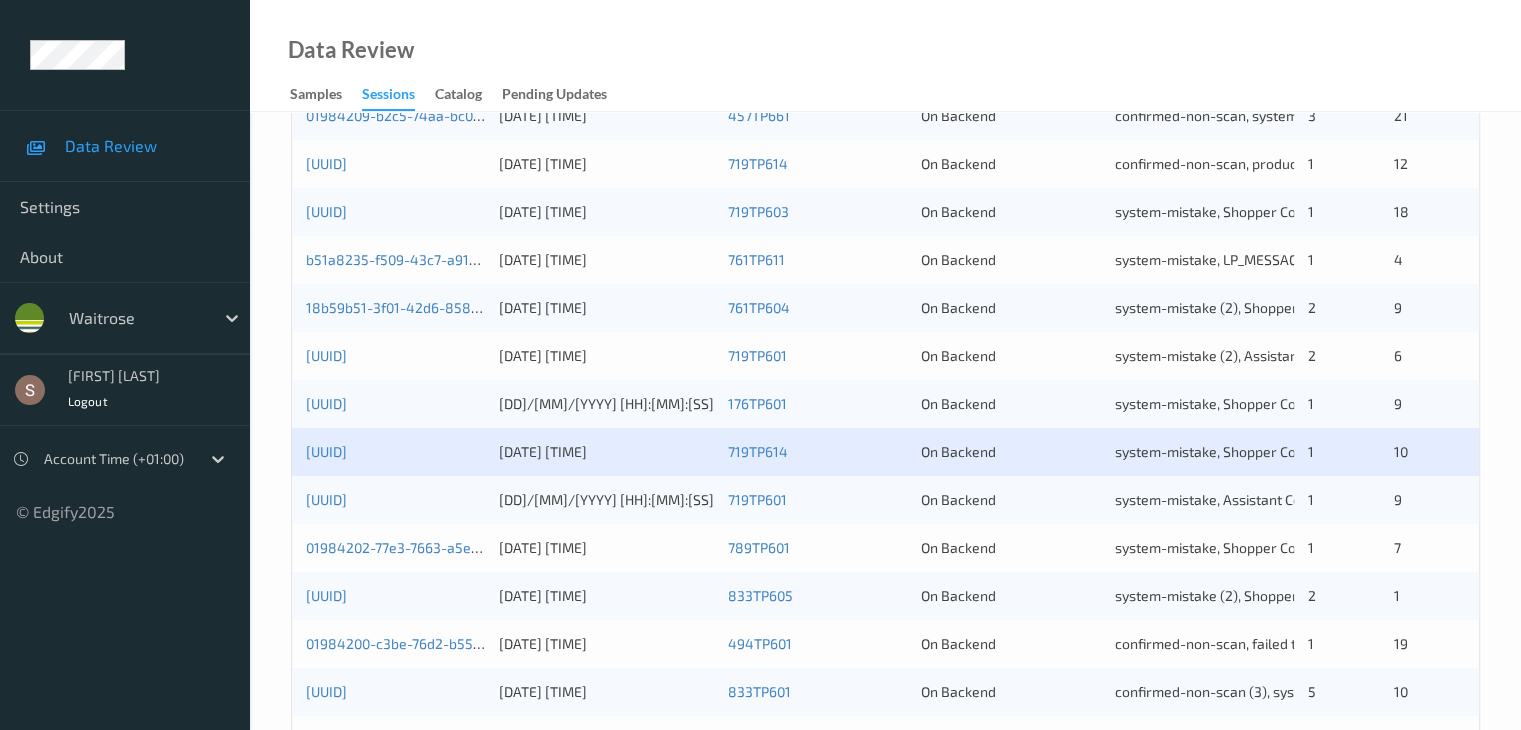 scroll, scrollTop: 932, scrollLeft: 0, axis: vertical 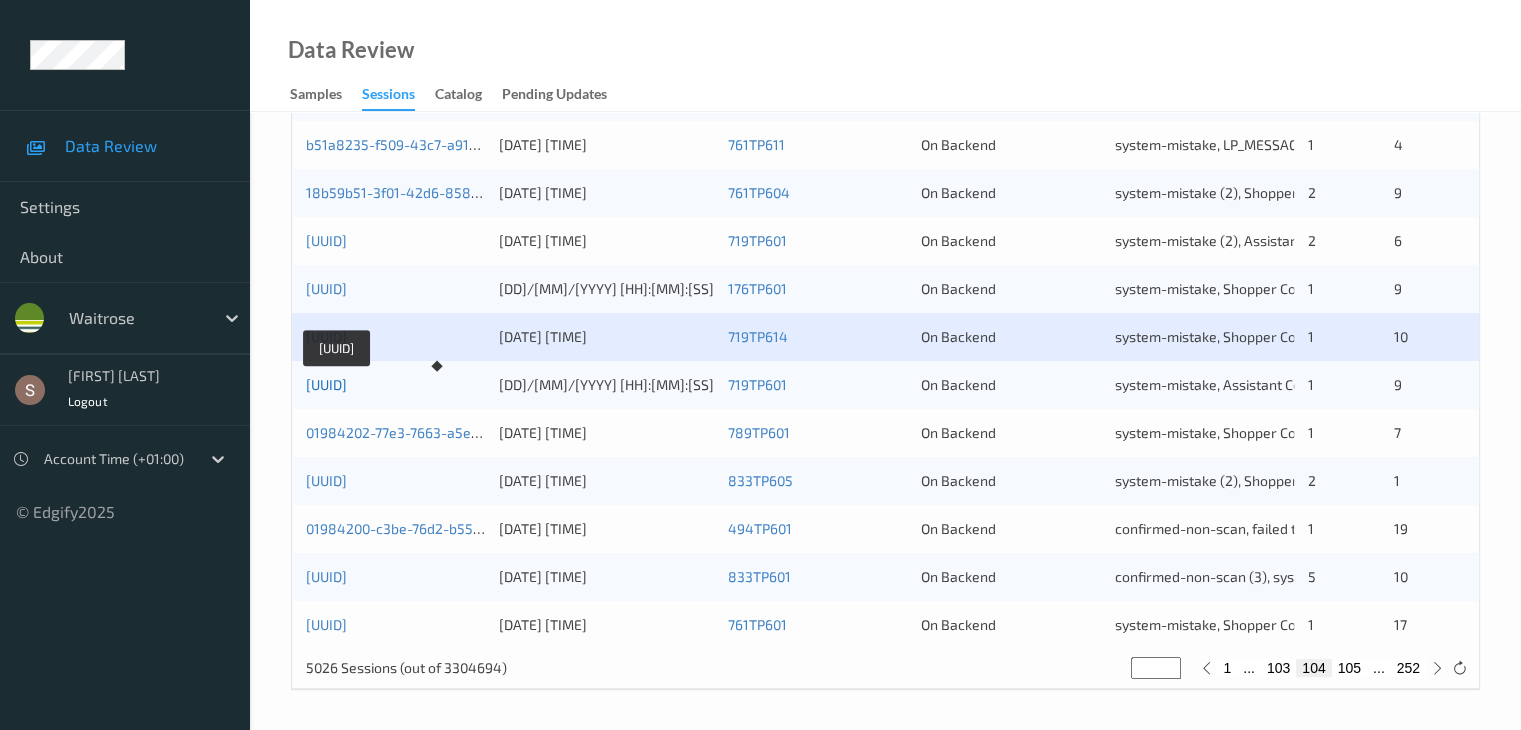click on "[UUID]" at bounding box center (326, 384) 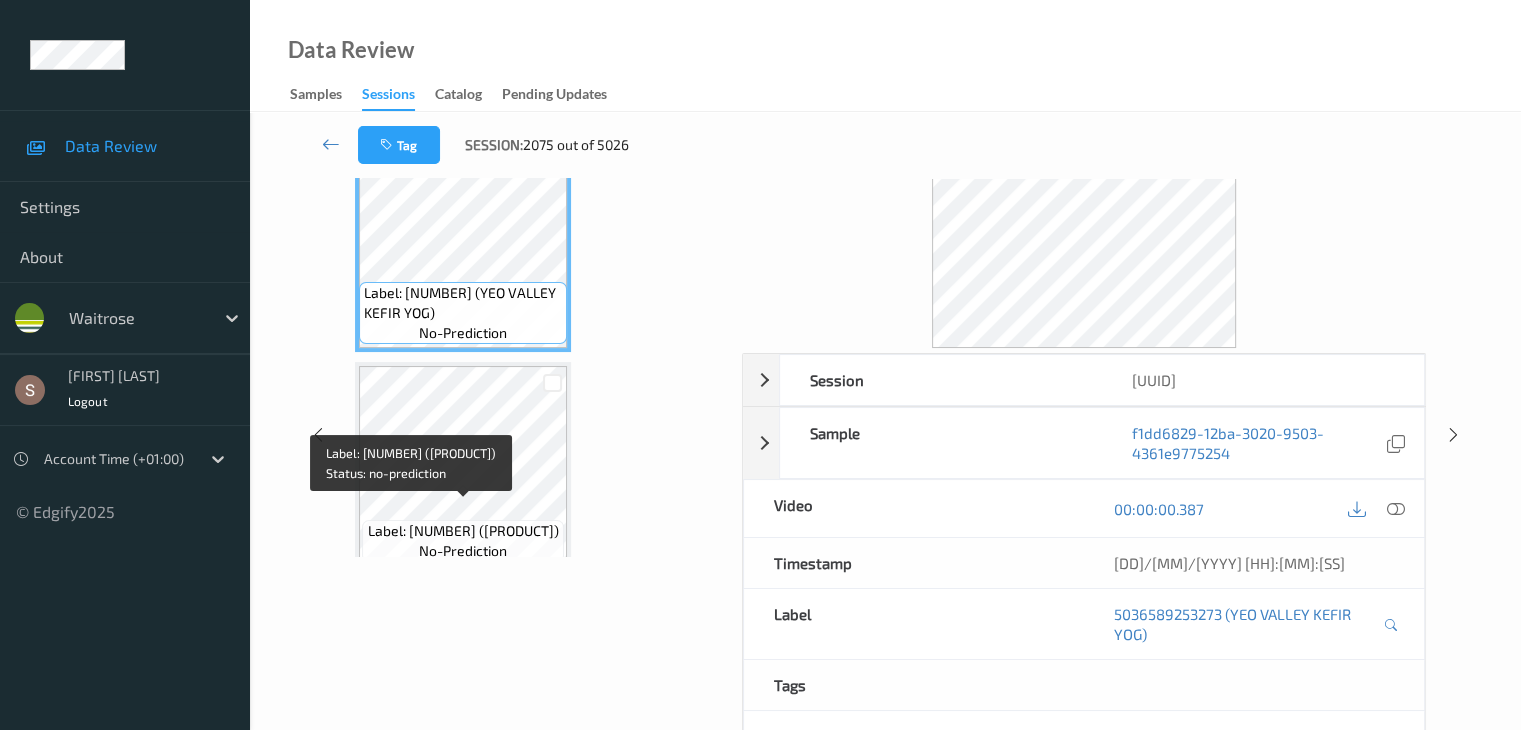 scroll, scrollTop: 0, scrollLeft: 0, axis: both 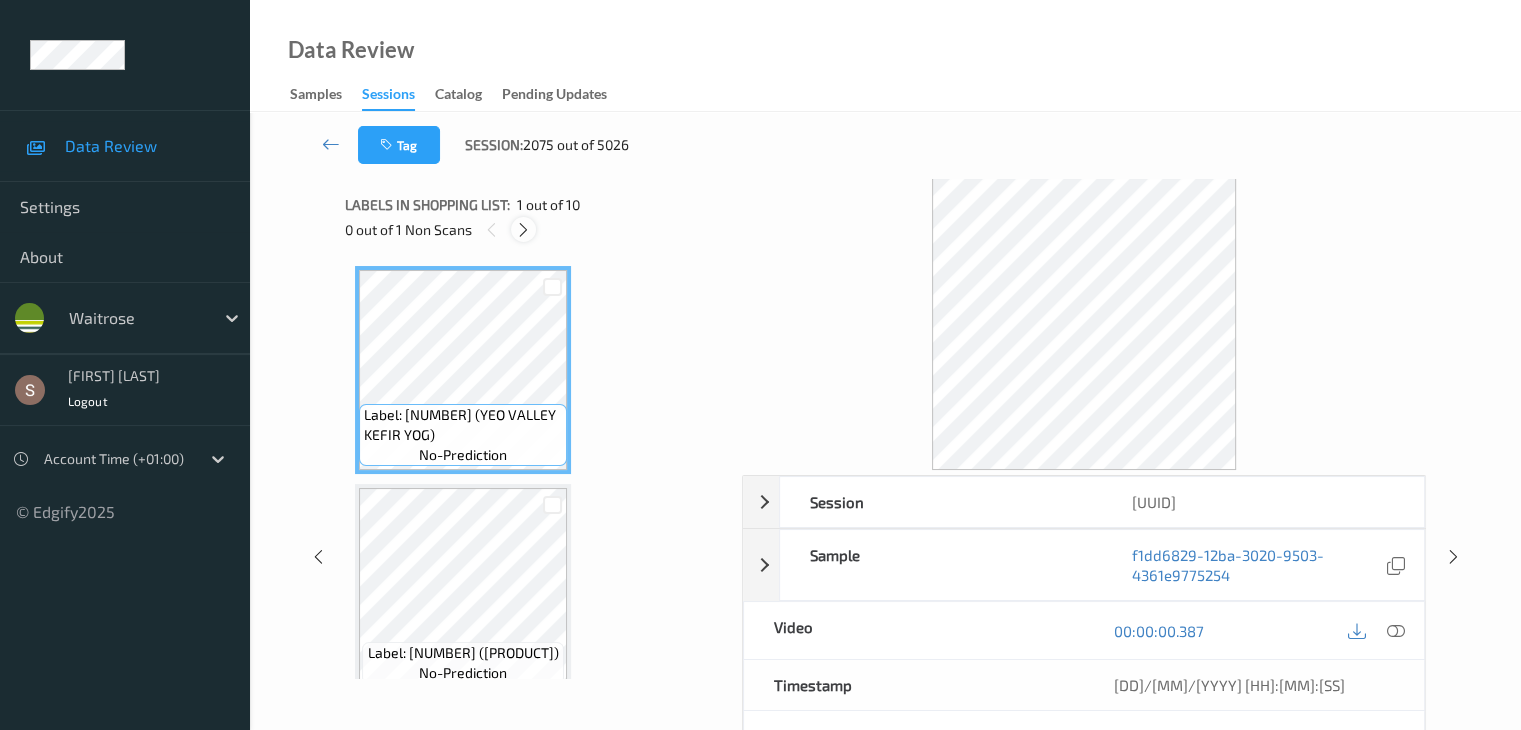 click at bounding box center (523, 229) 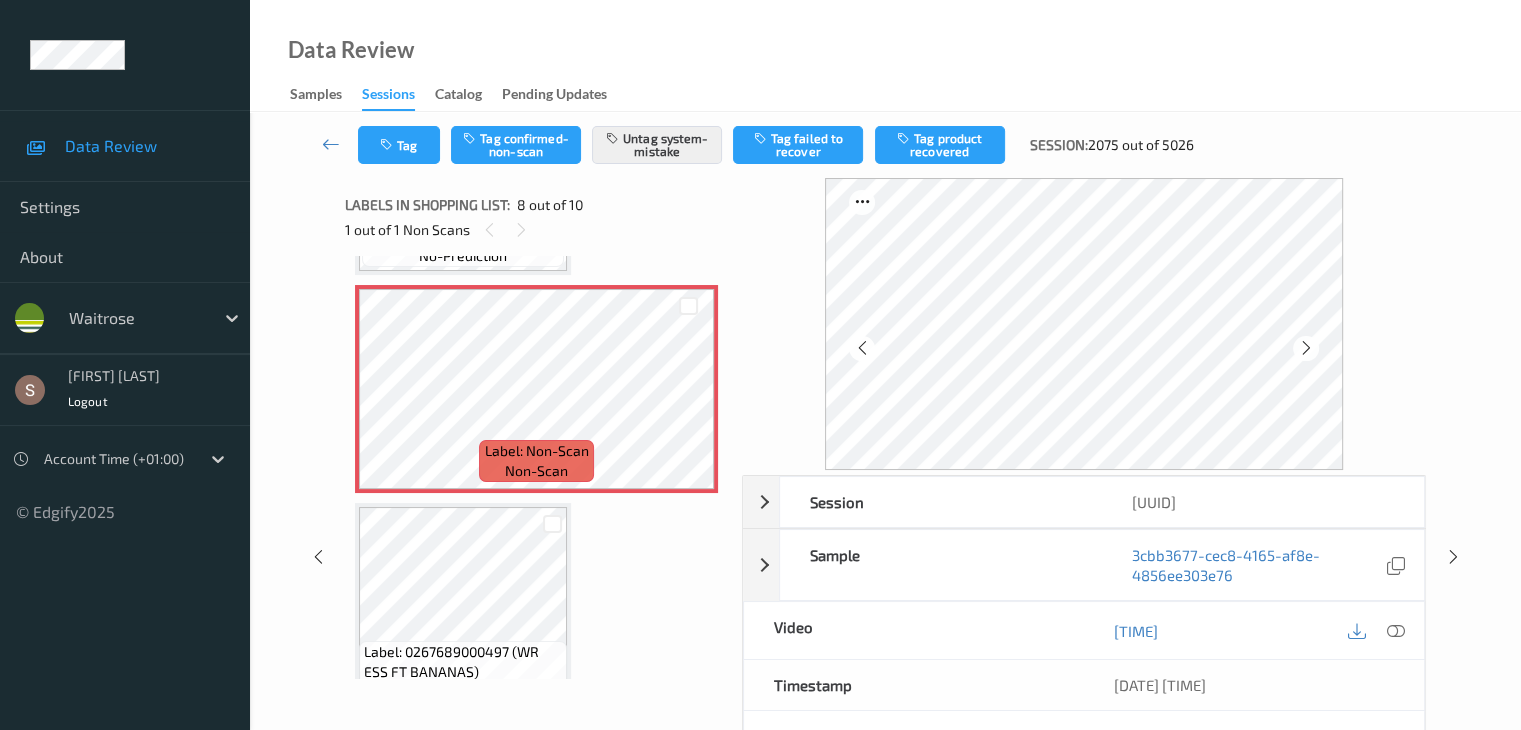 scroll, scrollTop: 1618, scrollLeft: 0, axis: vertical 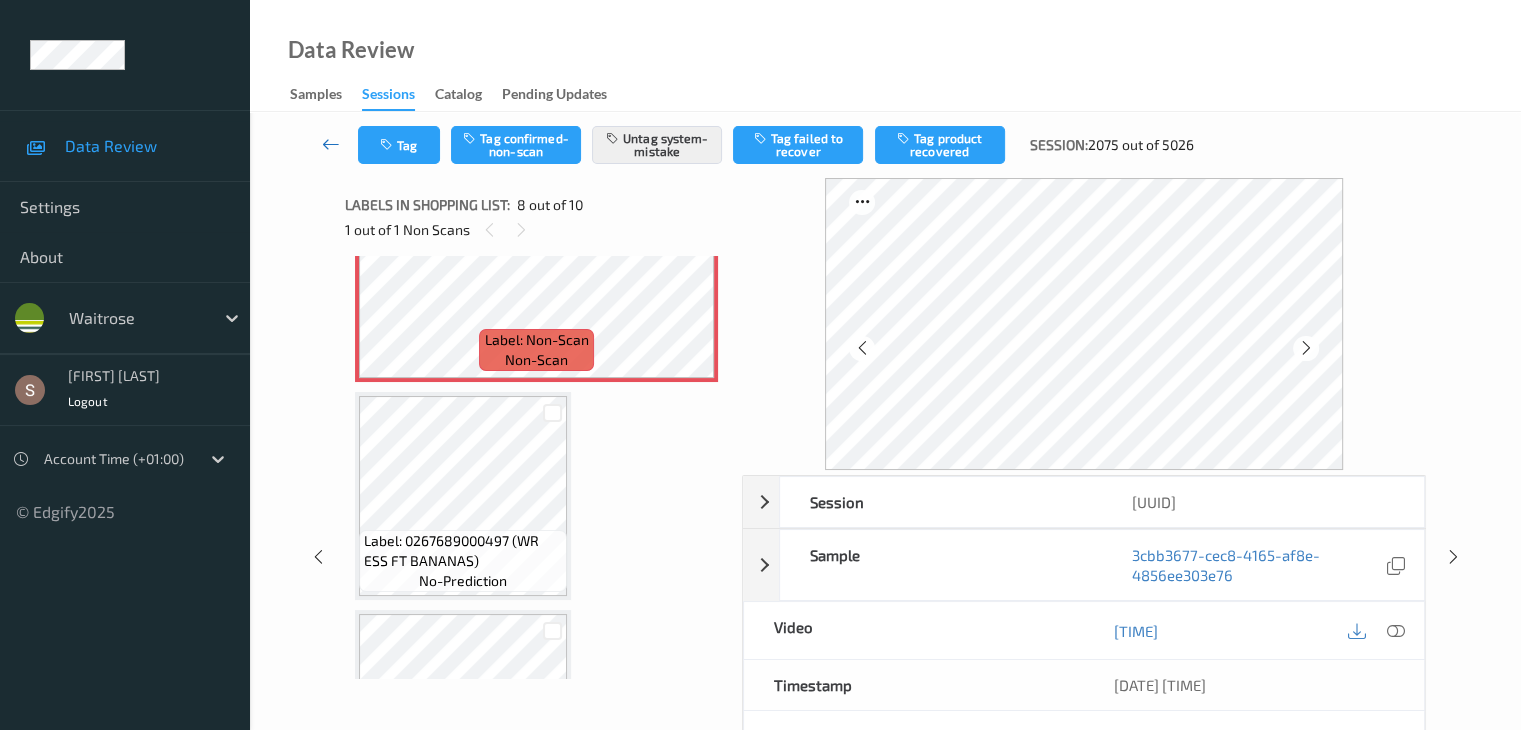 click at bounding box center [331, 145] 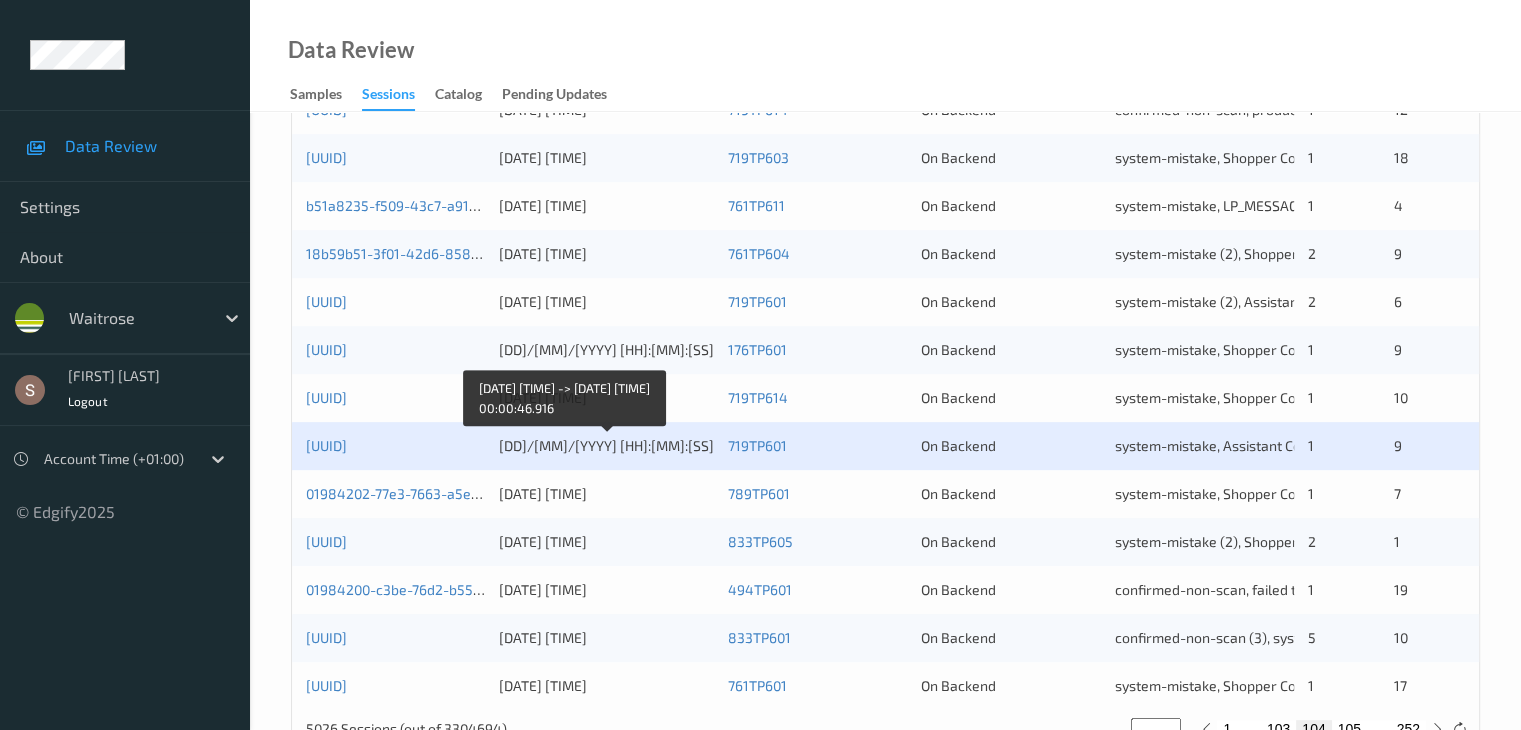 scroll, scrollTop: 932, scrollLeft: 0, axis: vertical 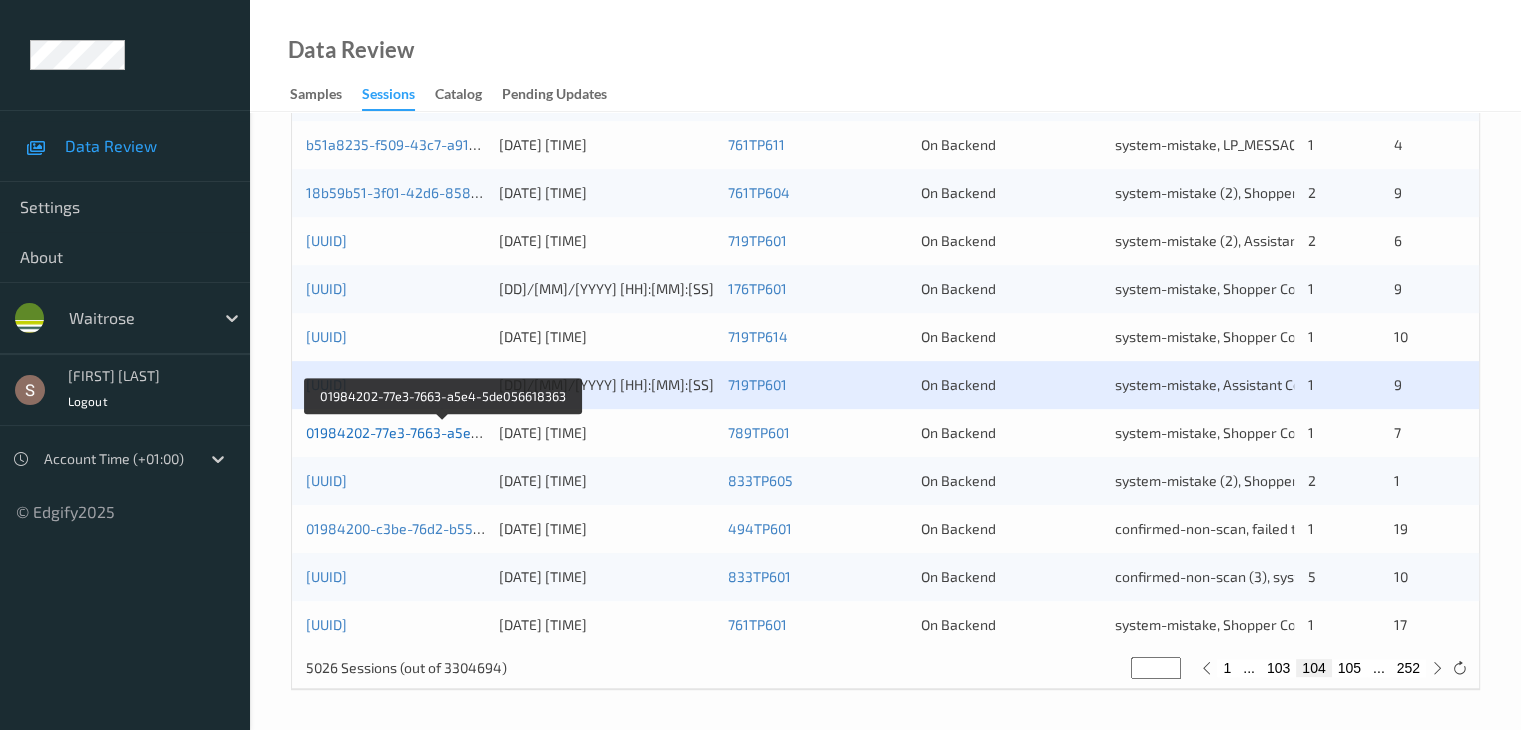 click on "01984202-77e3-7663-a5e4-5de056618363" at bounding box center [443, 432] 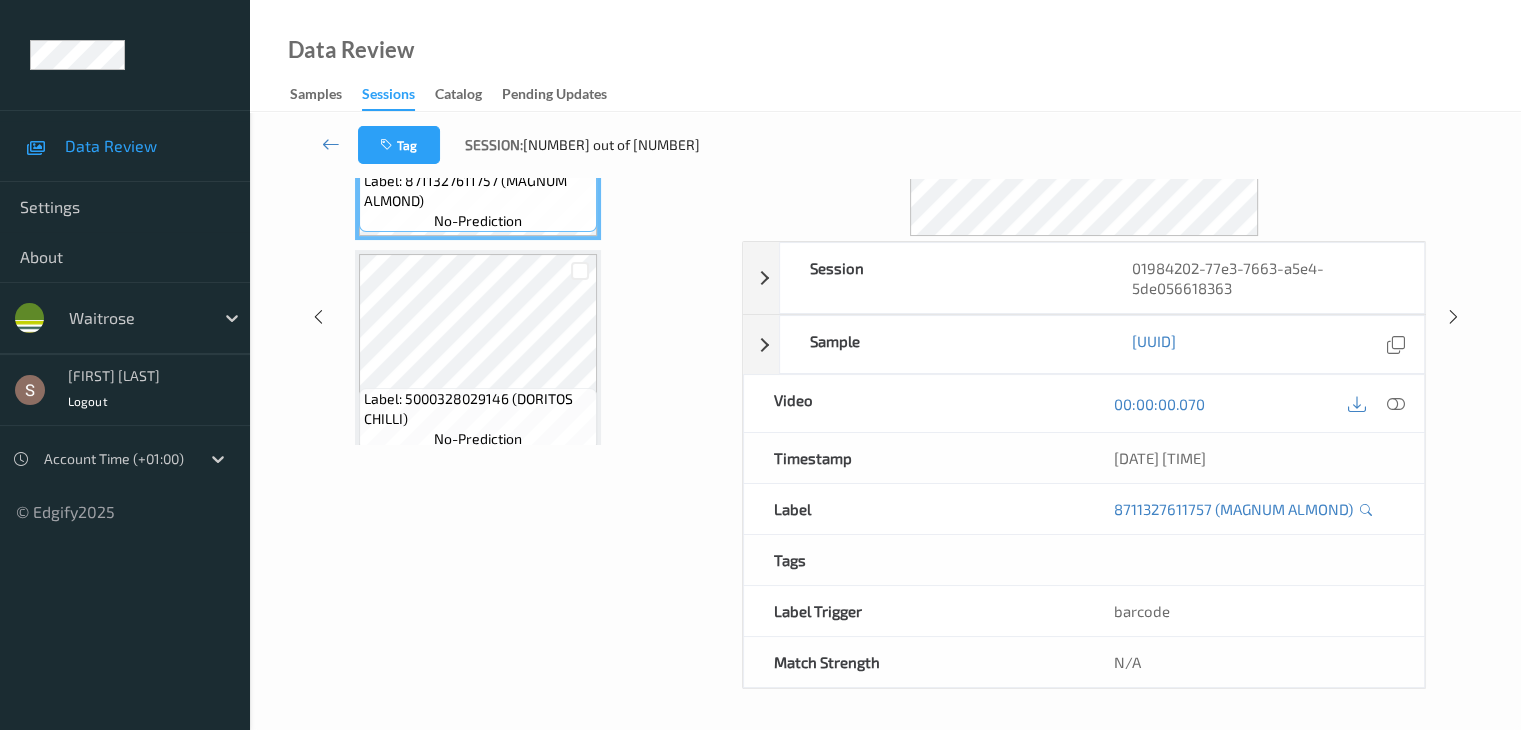 scroll, scrollTop: 0, scrollLeft: 0, axis: both 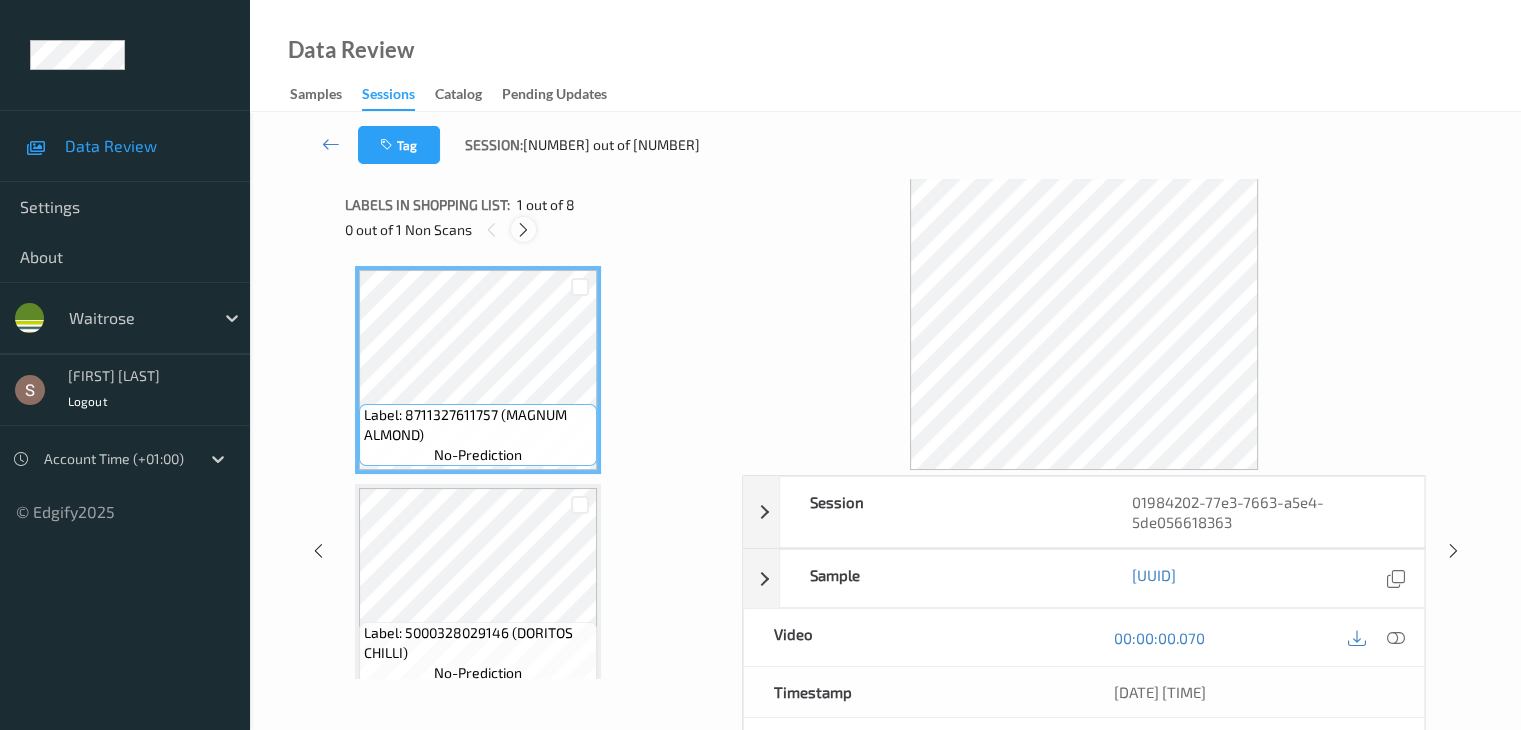 click at bounding box center [523, 230] 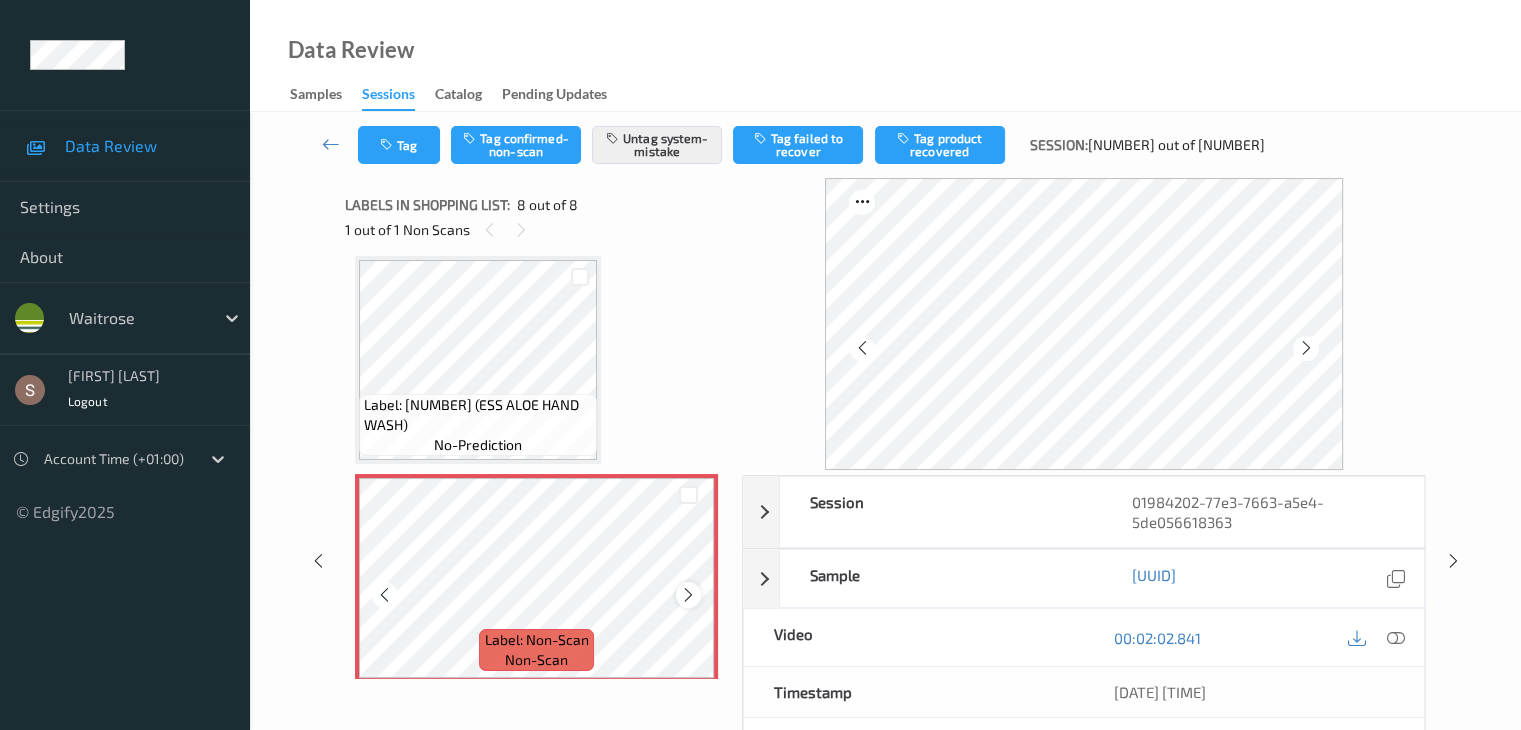 click at bounding box center [688, 595] 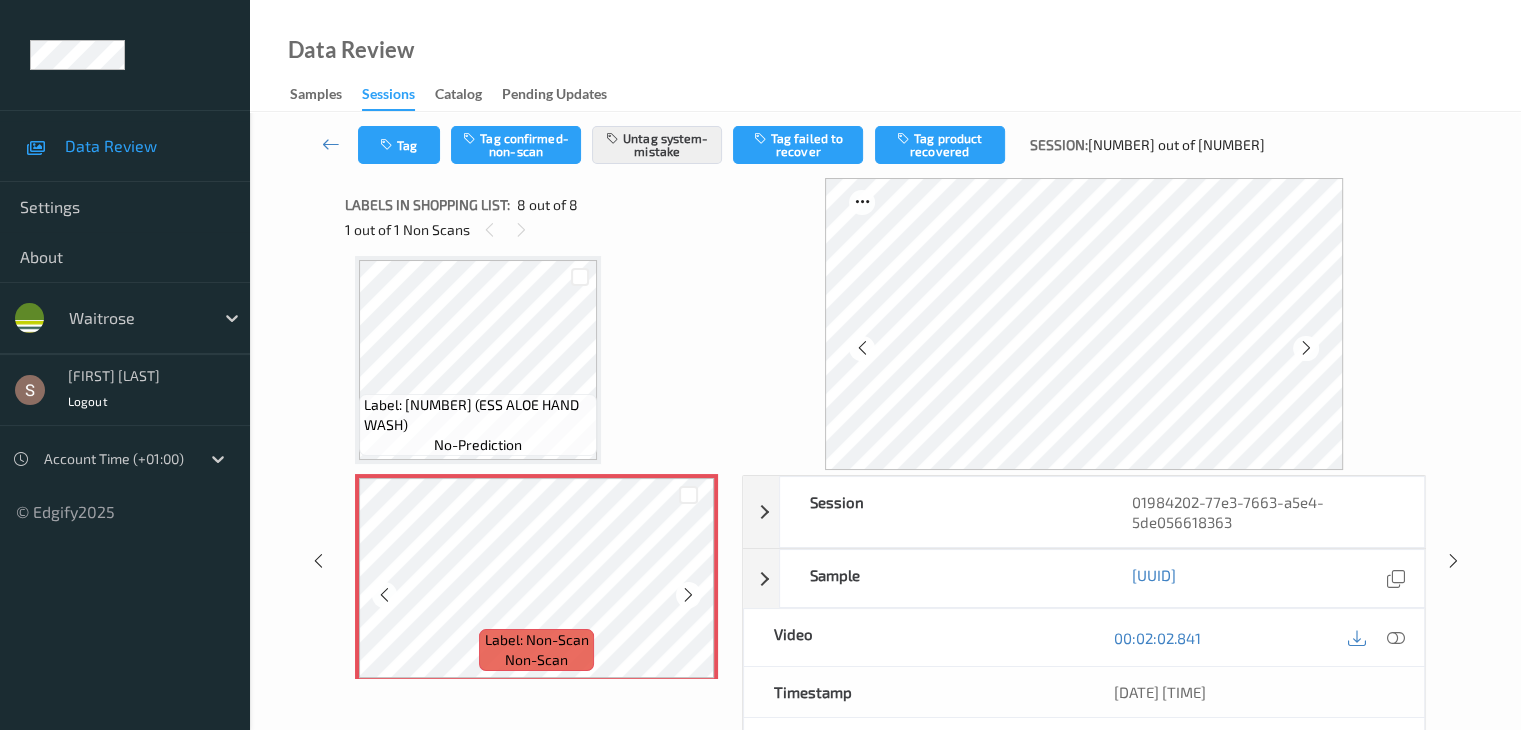 click at bounding box center [688, 595] 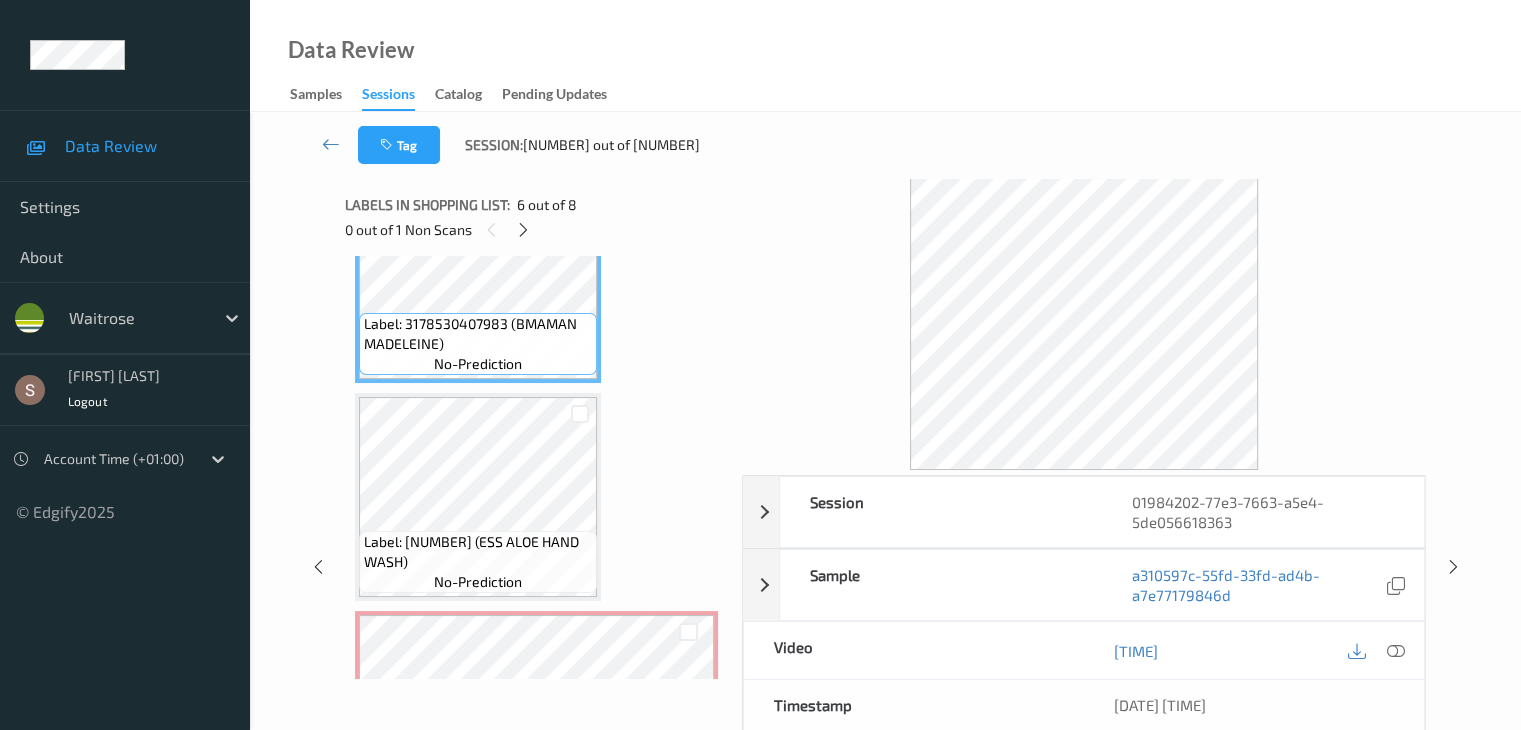 scroll, scrollTop: 1331, scrollLeft: 0, axis: vertical 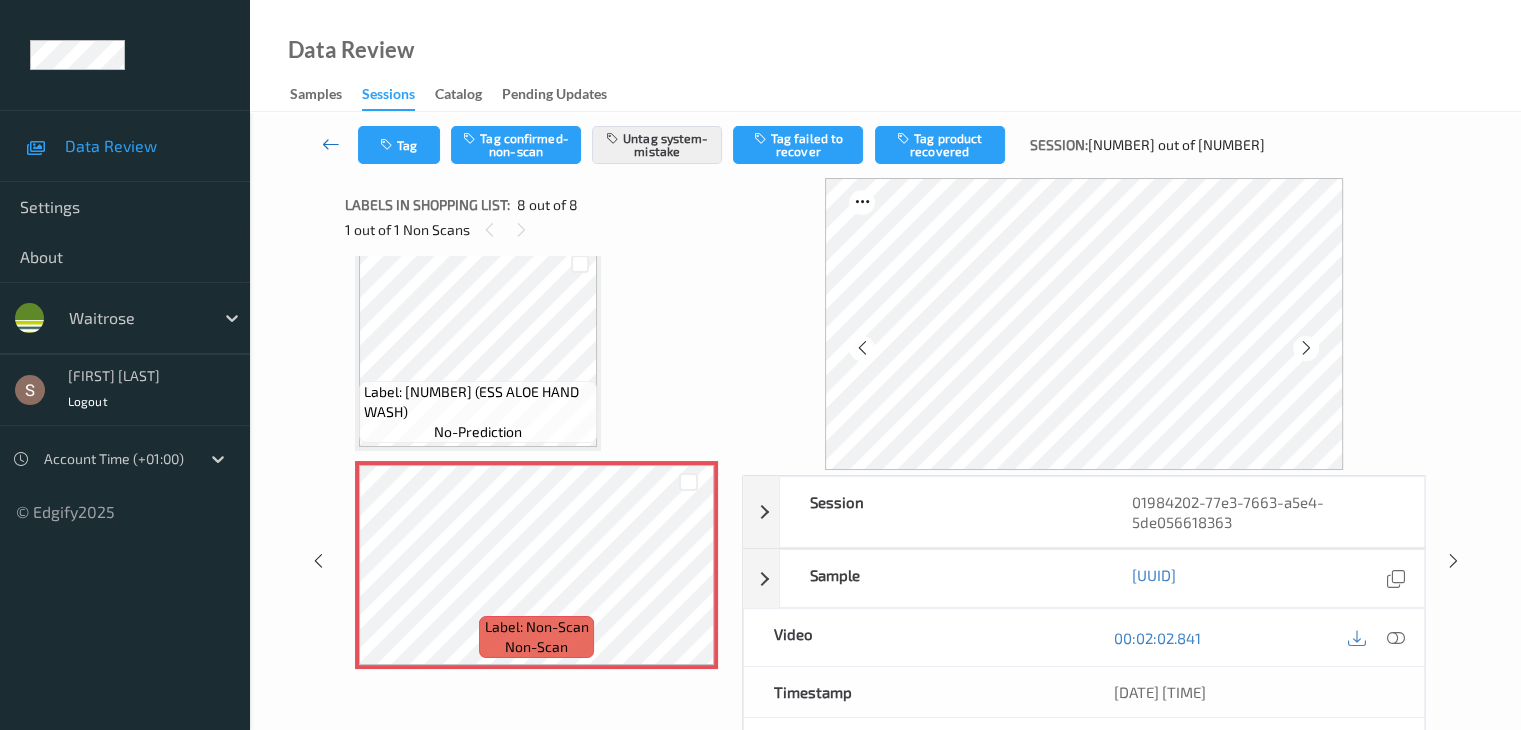 click at bounding box center [331, 144] 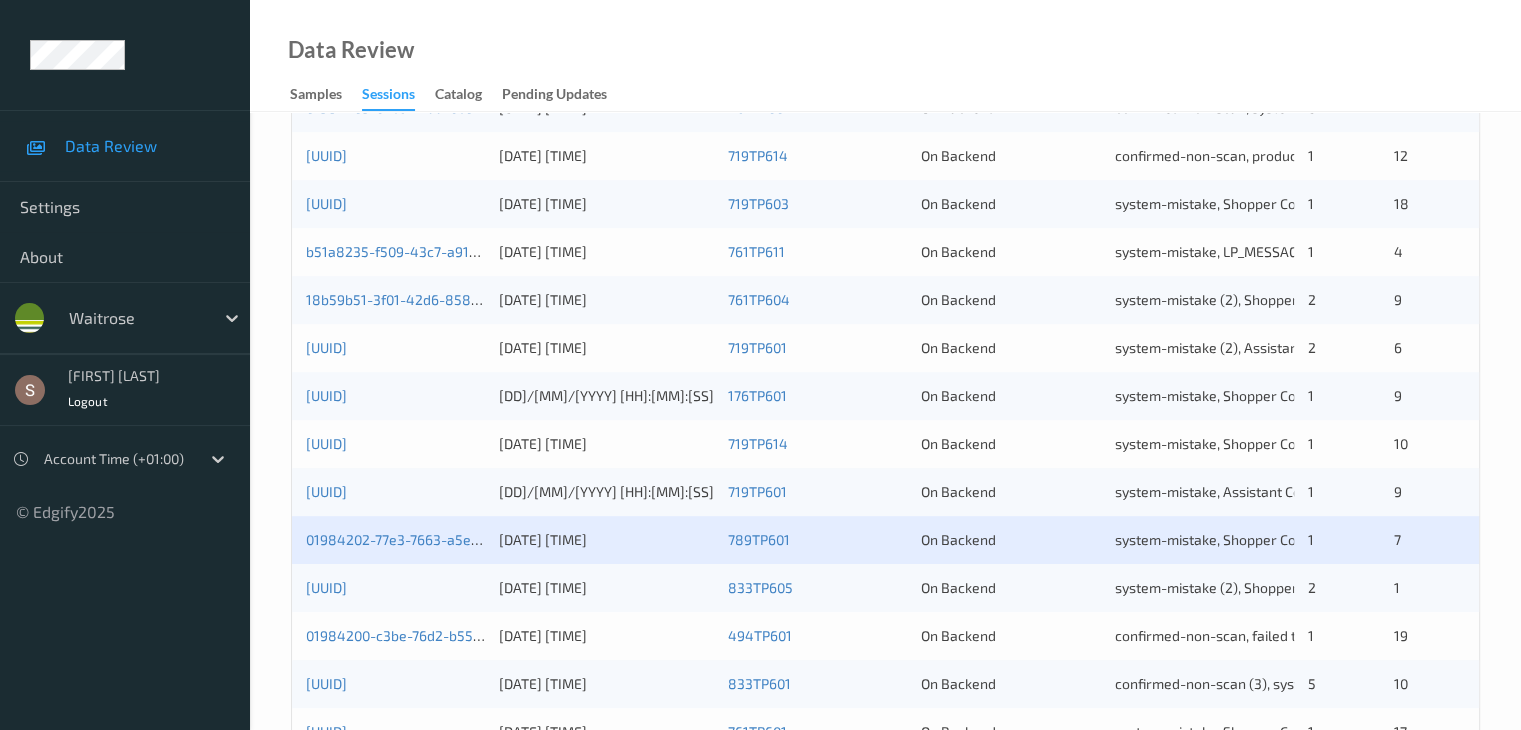 scroll, scrollTop: 932, scrollLeft: 0, axis: vertical 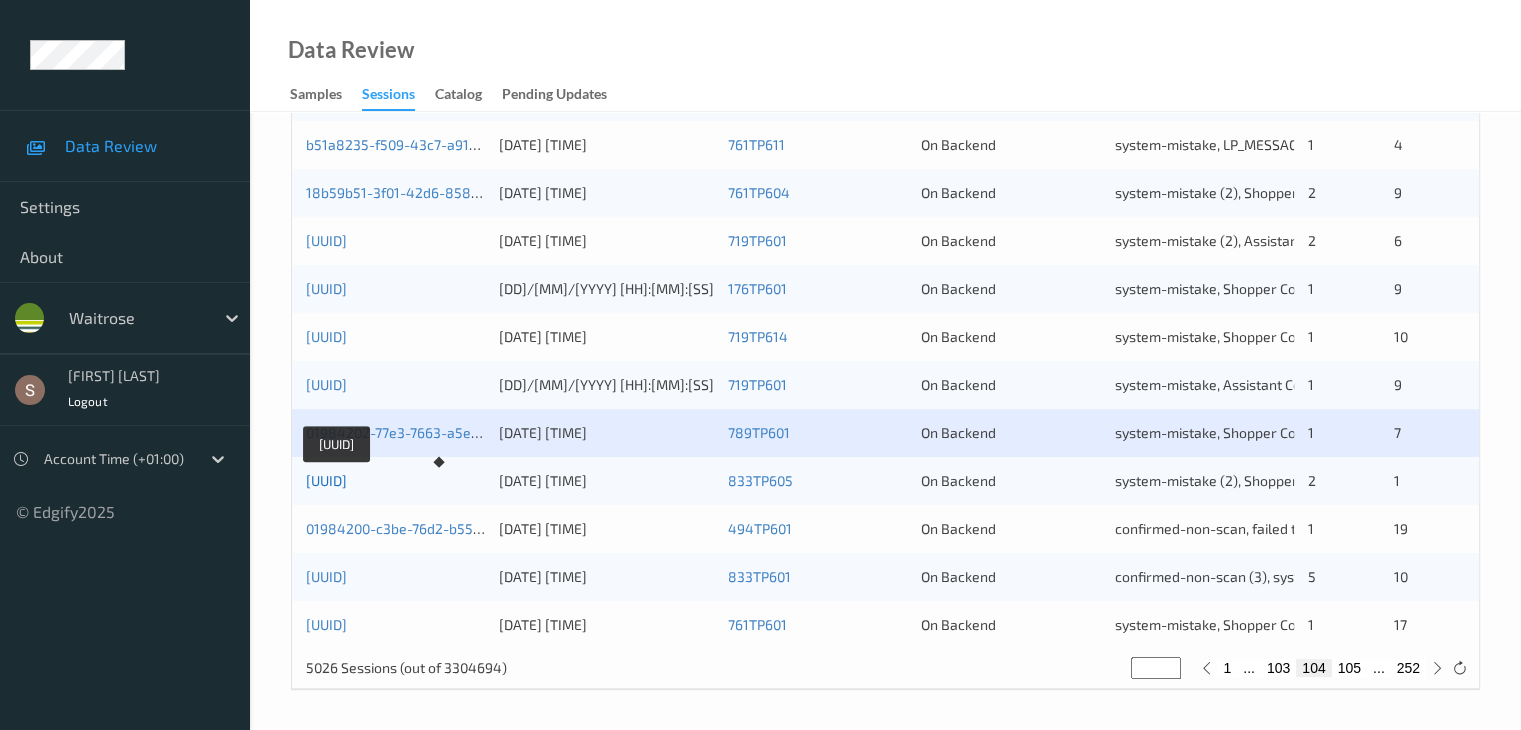 click on "[UUID]" at bounding box center (326, 480) 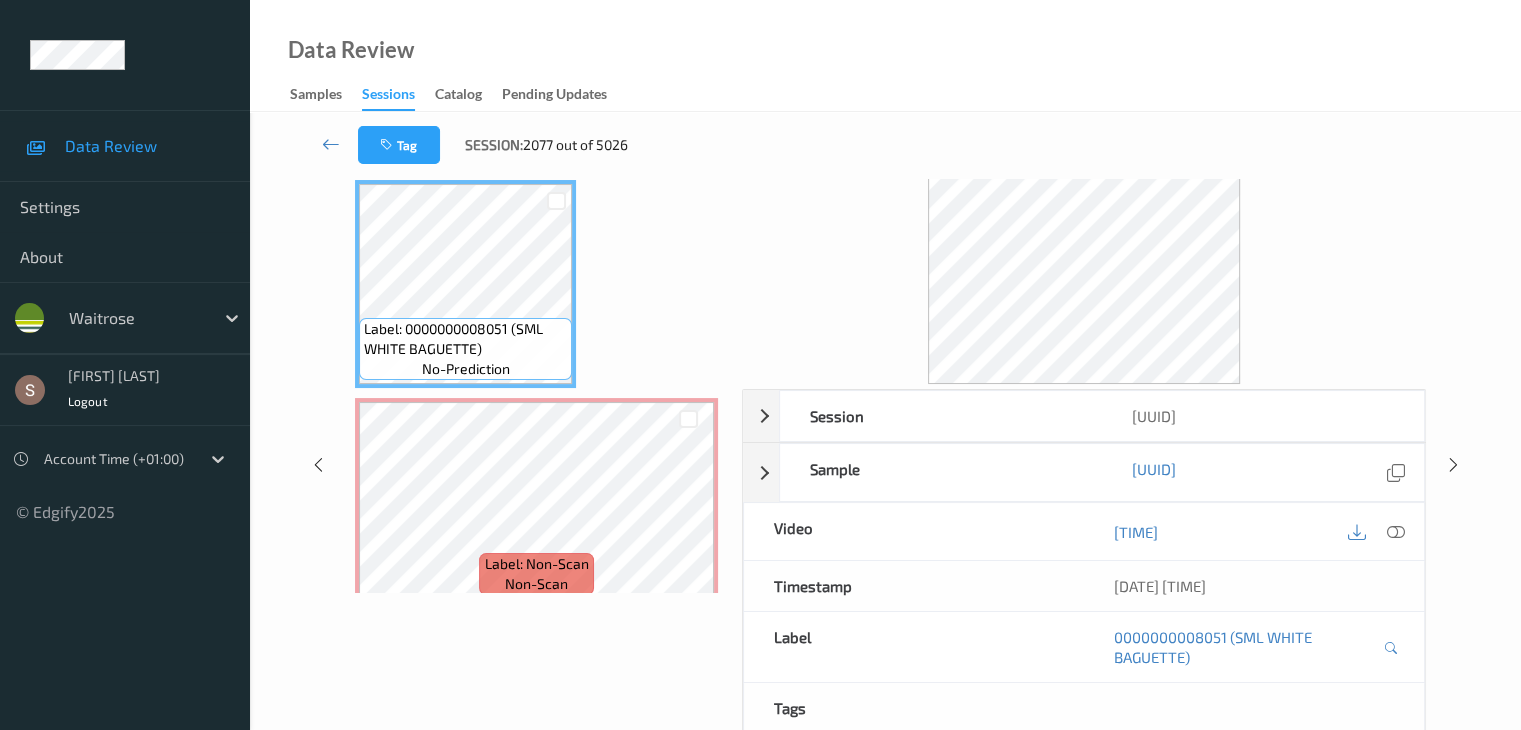 scroll, scrollTop: 0, scrollLeft: 0, axis: both 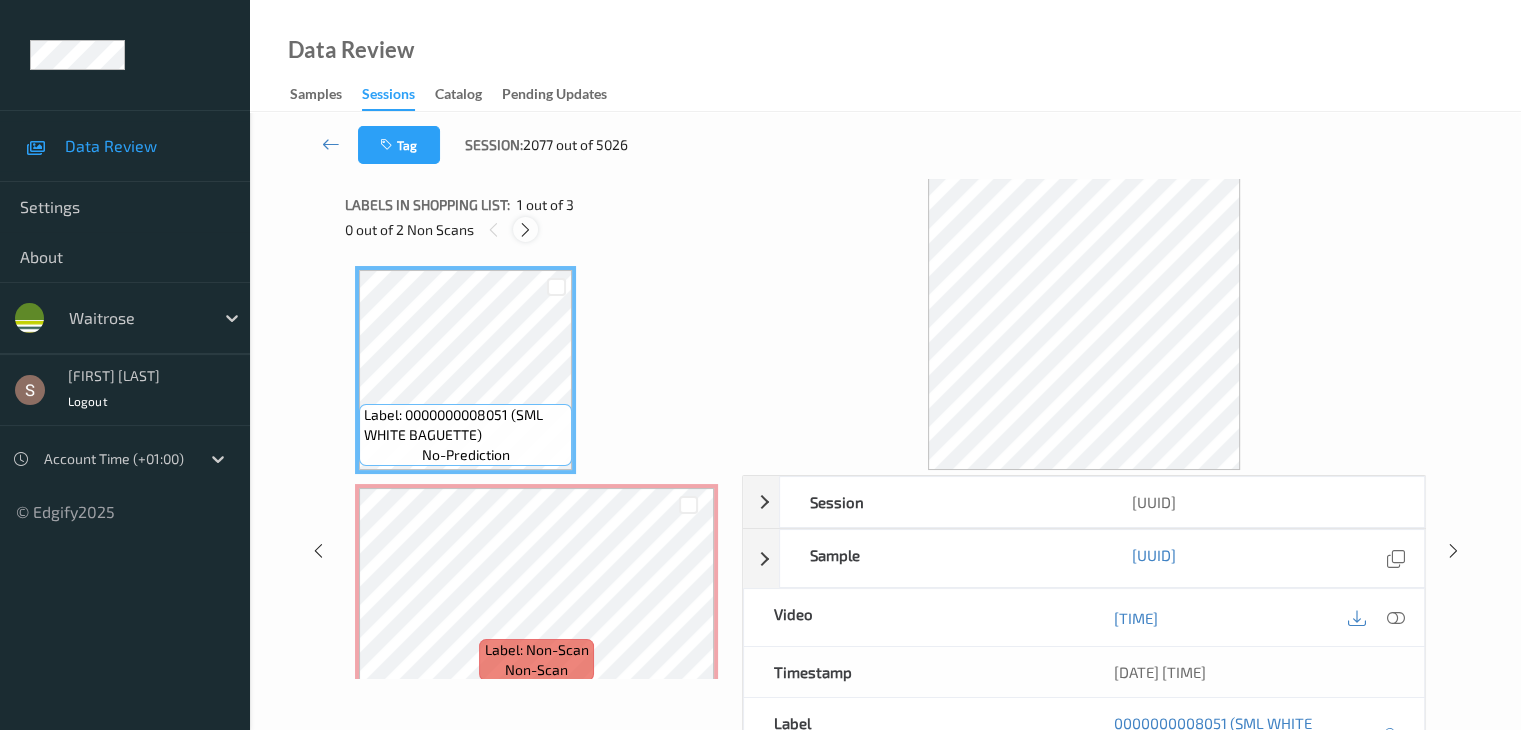 click at bounding box center [525, 230] 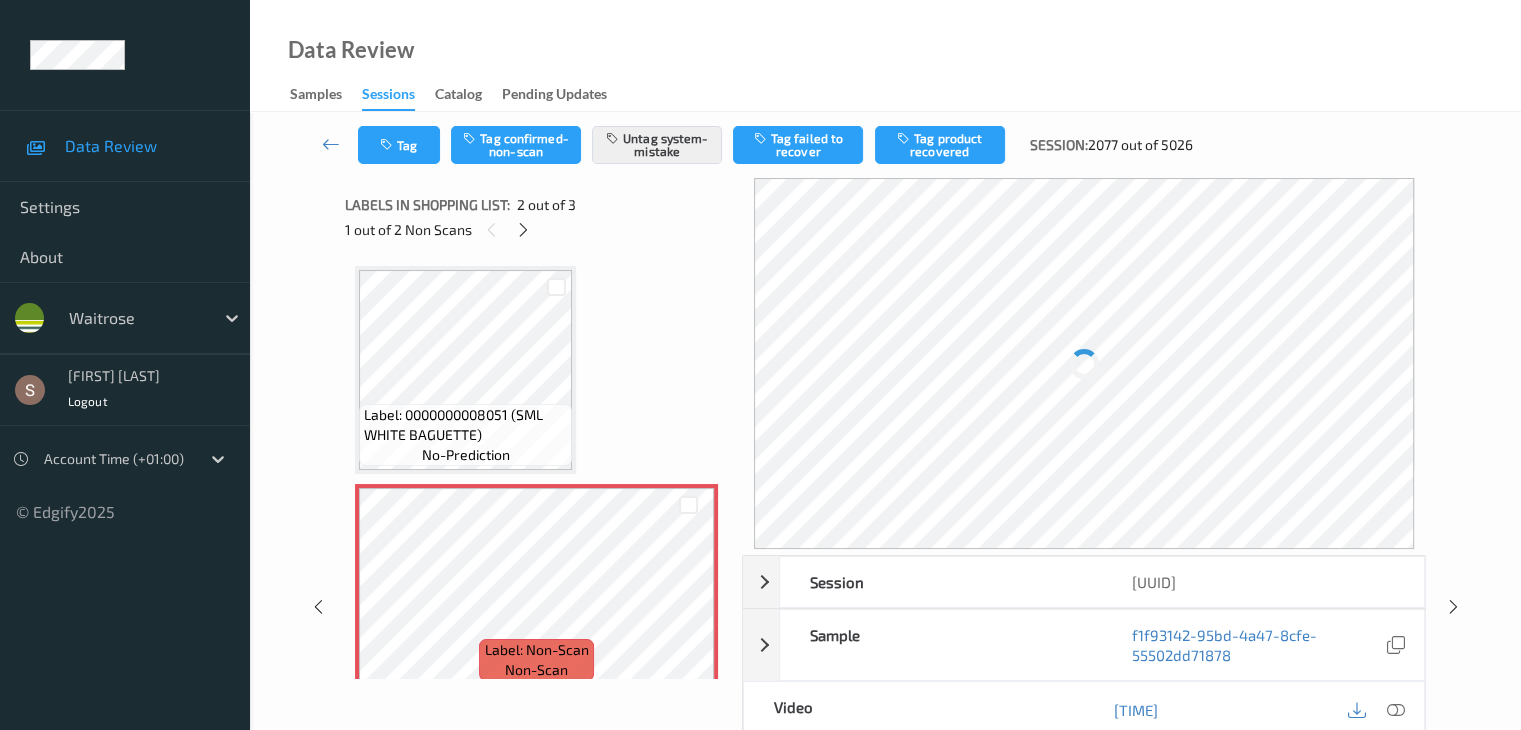 scroll, scrollTop: 10, scrollLeft: 0, axis: vertical 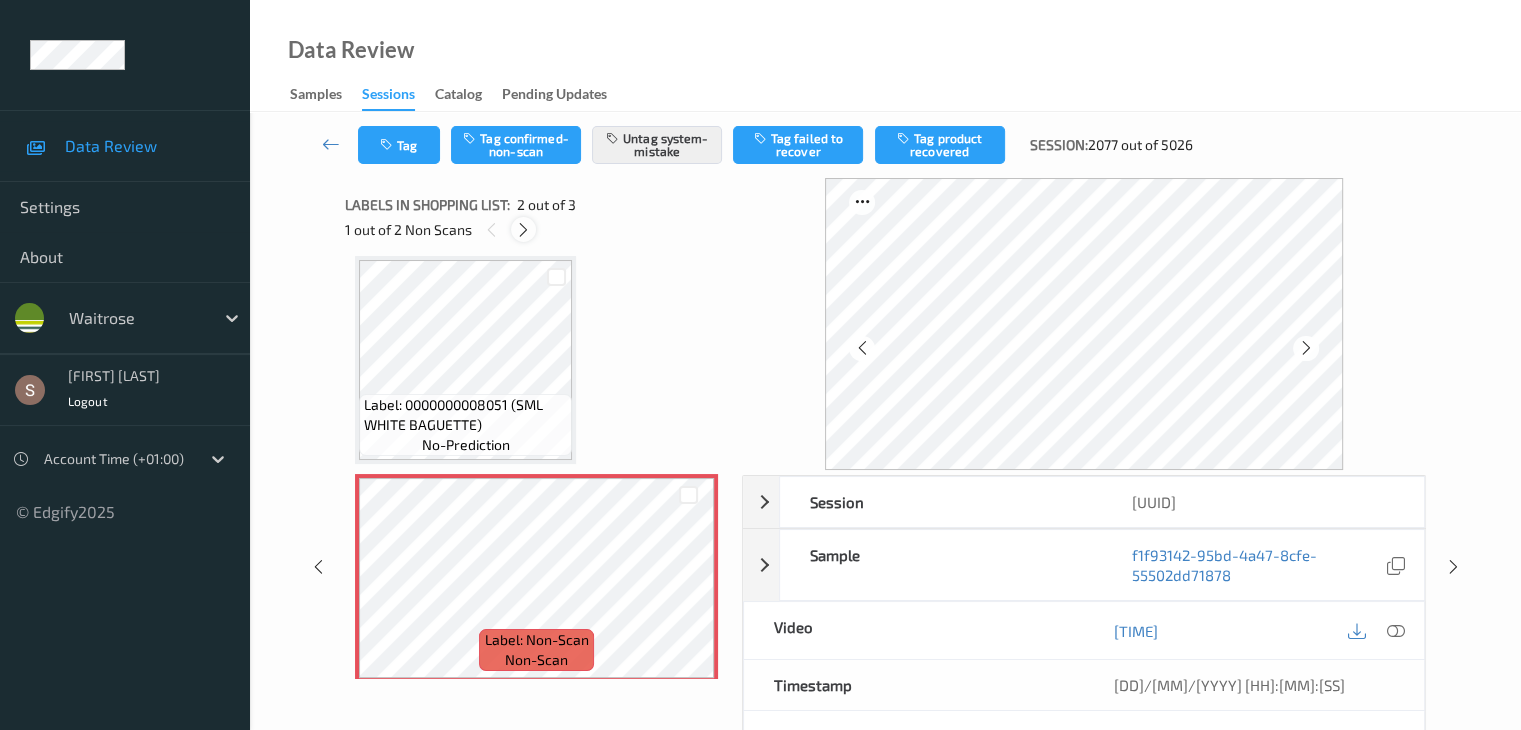 click at bounding box center [523, 230] 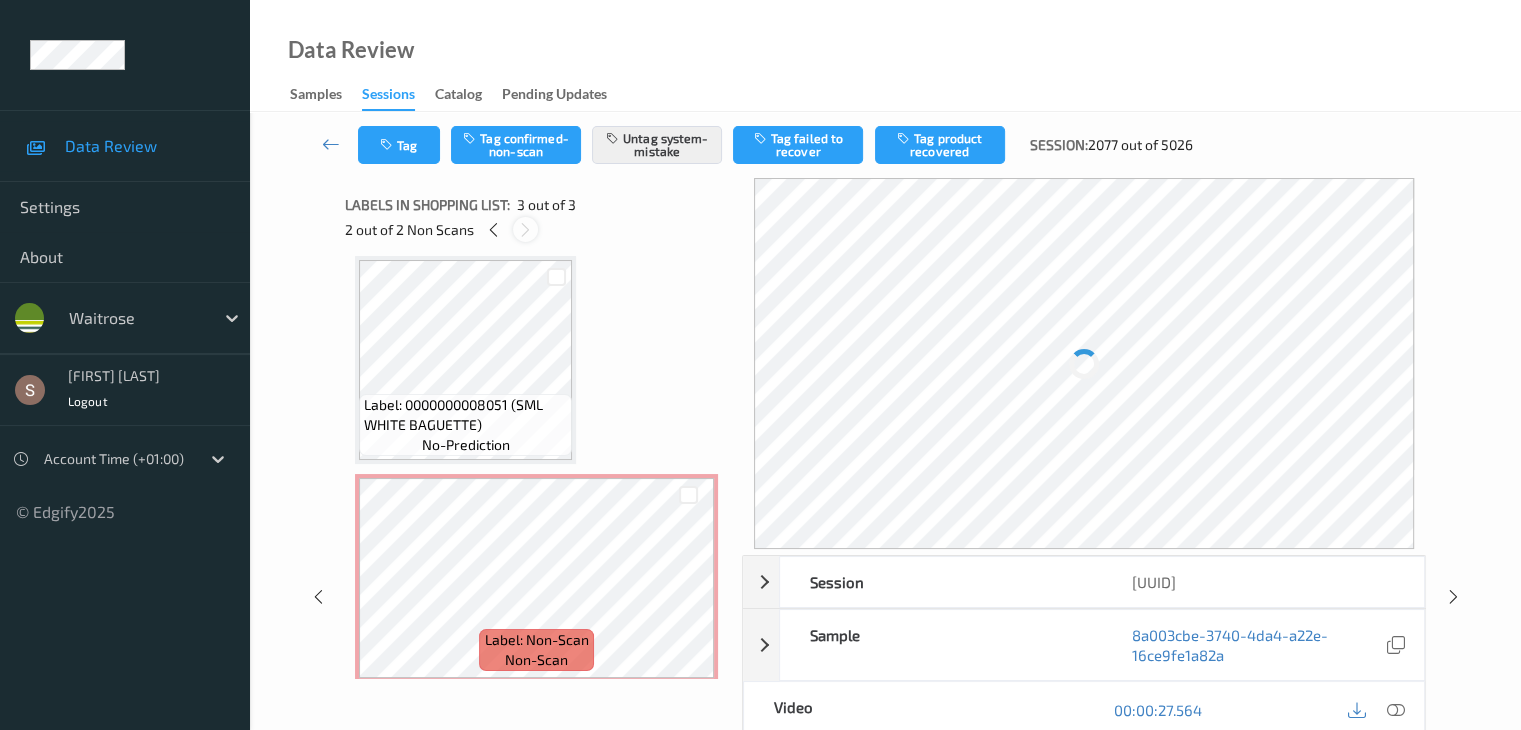 scroll, scrollTop: 228, scrollLeft: 0, axis: vertical 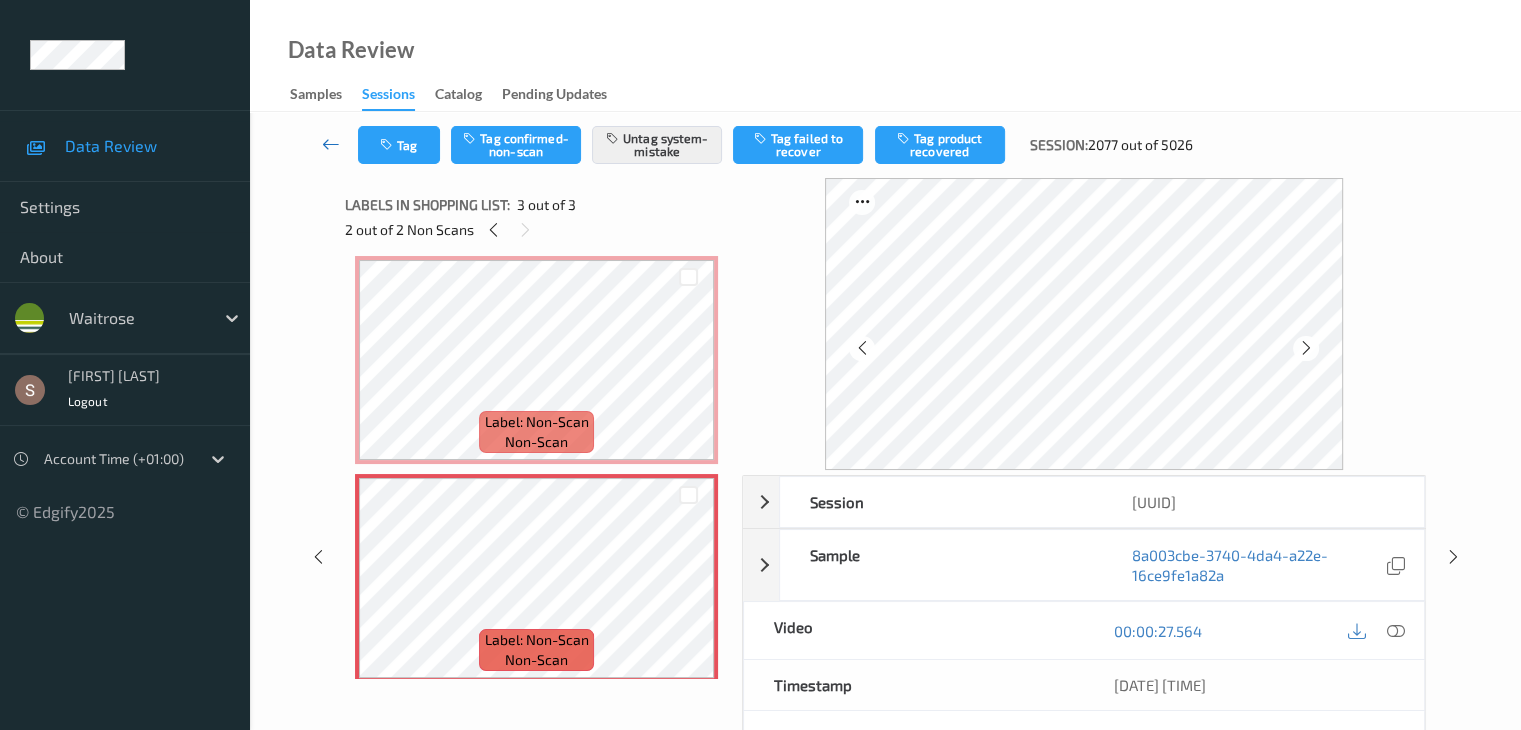 click at bounding box center (331, 144) 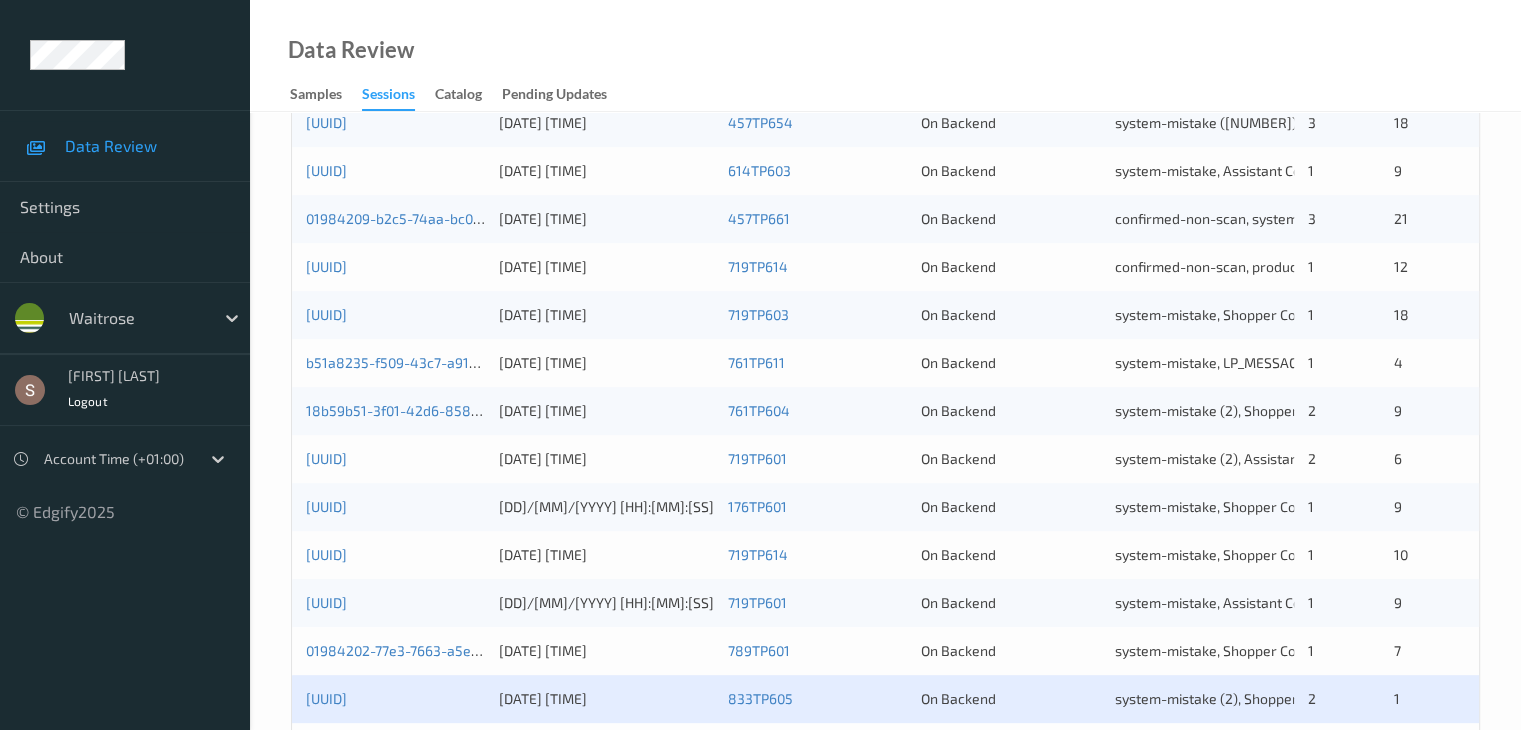 scroll, scrollTop: 932, scrollLeft: 0, axis: vertical 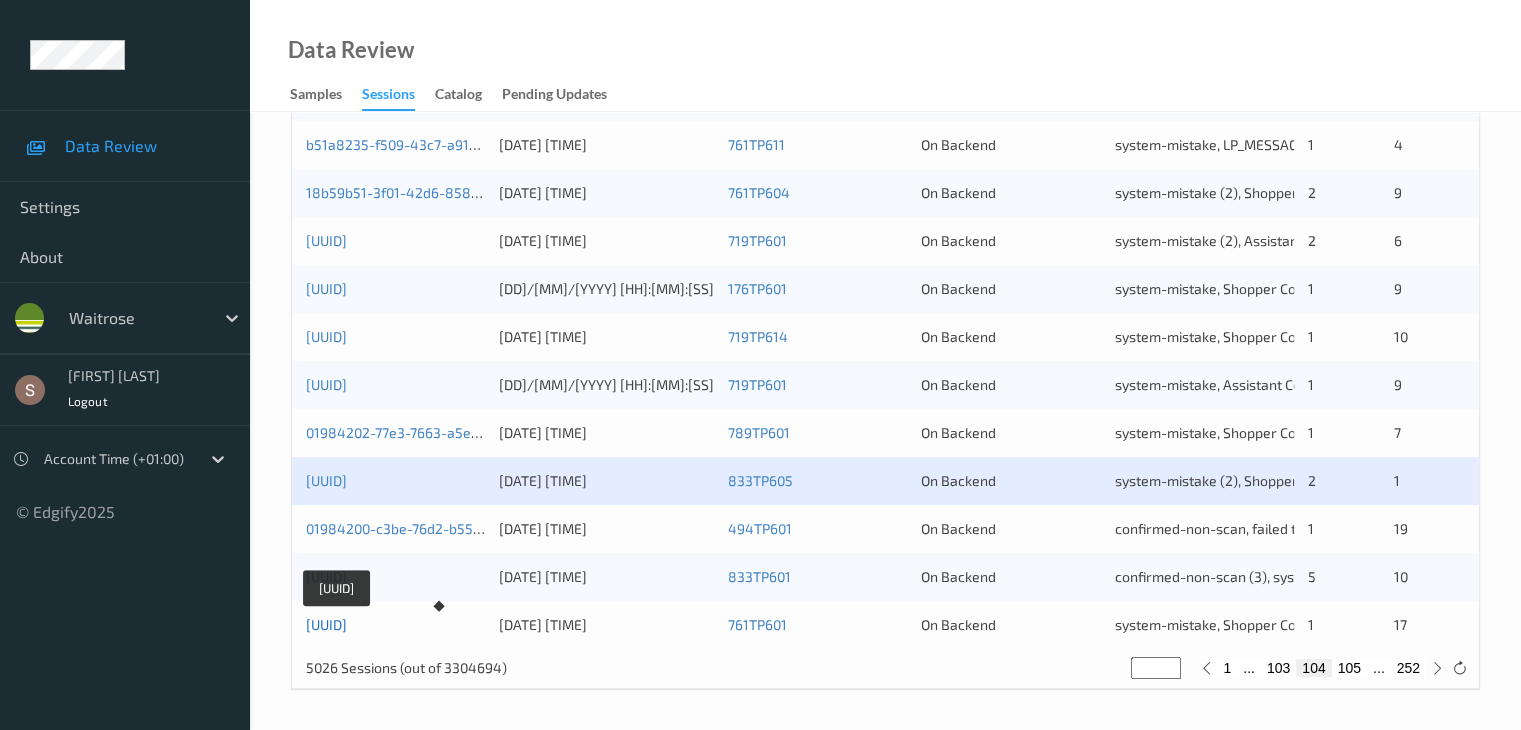 click on "[UUID]" at bounding box center [326, 624] 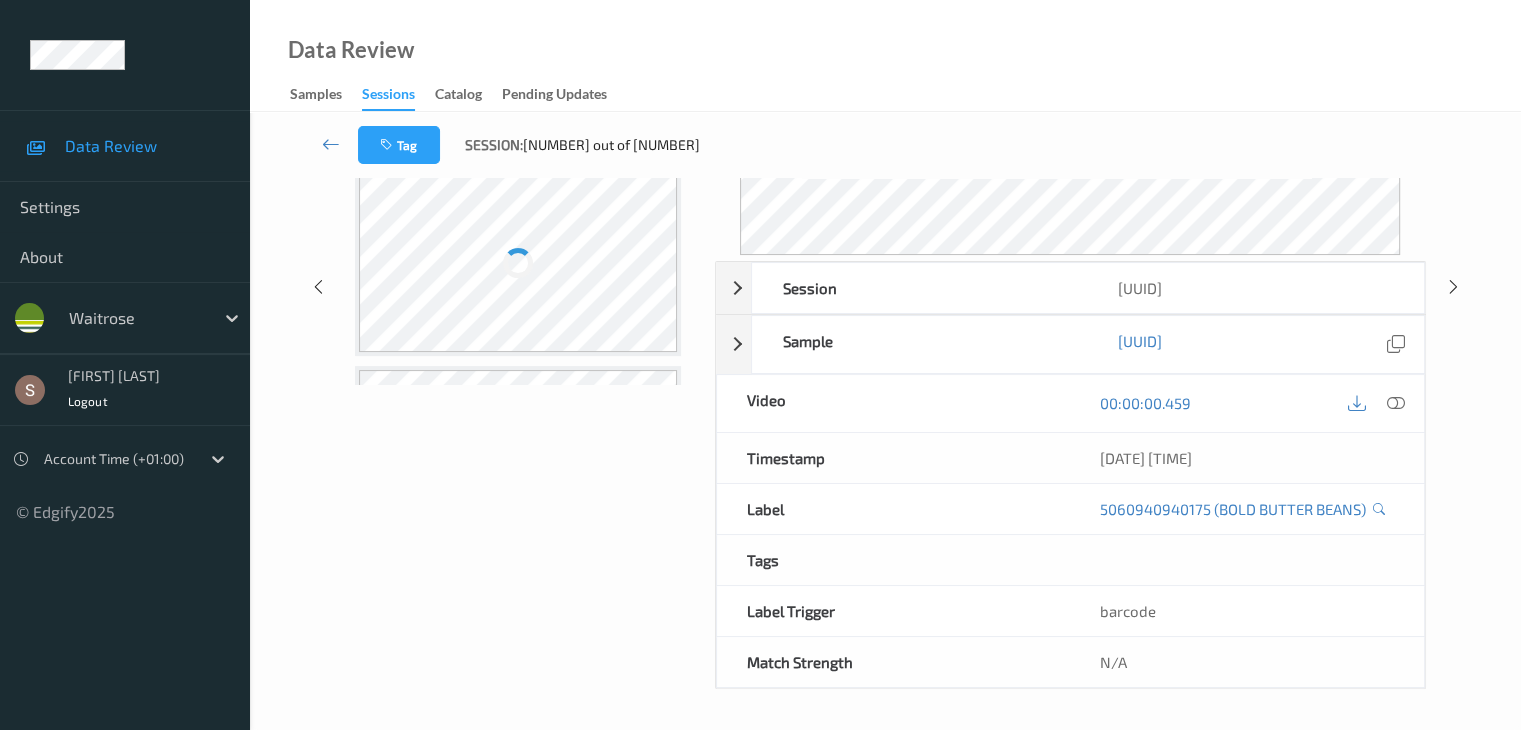 scroll, scrollTop: 0, scrollLeft: 0, axis: both 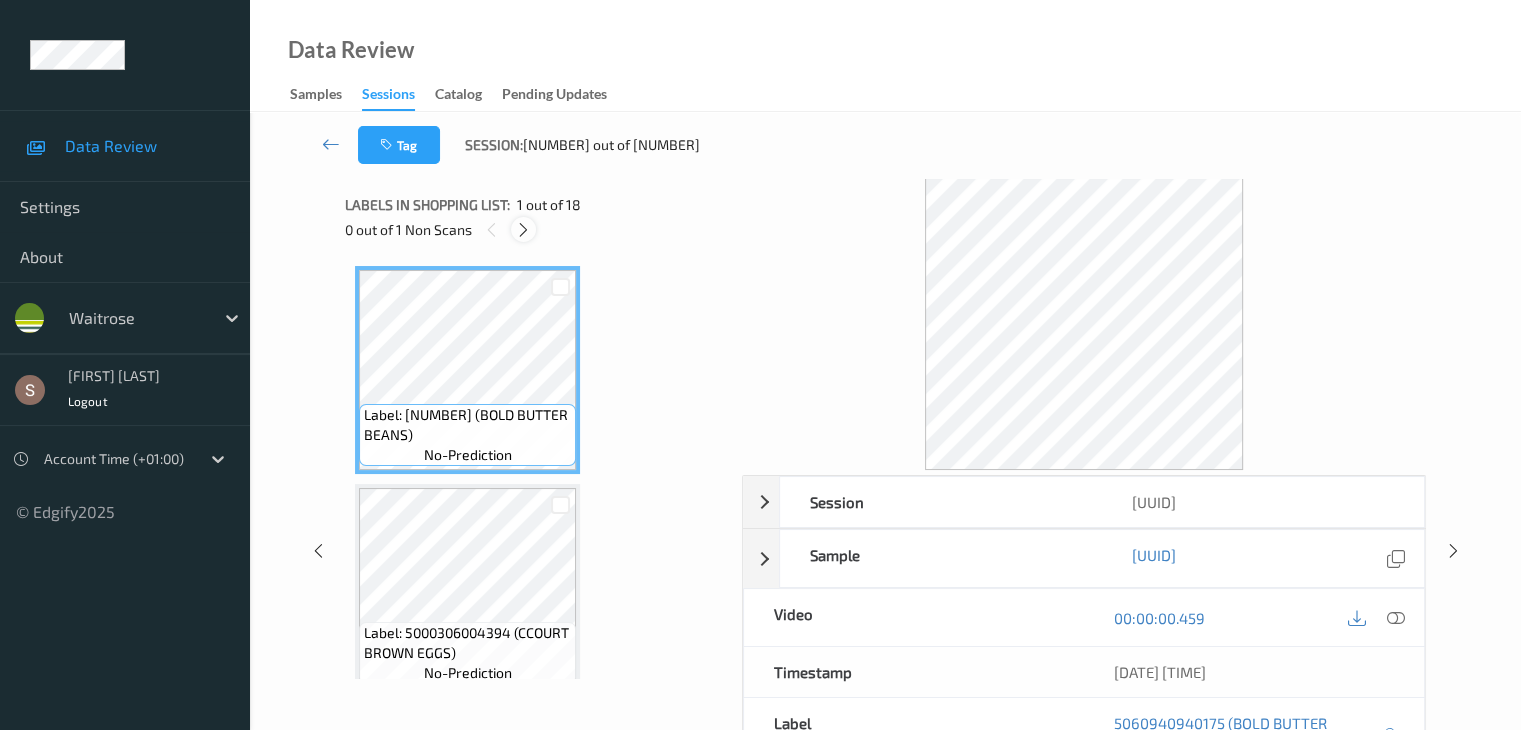 click at bounding box center [523, 230] 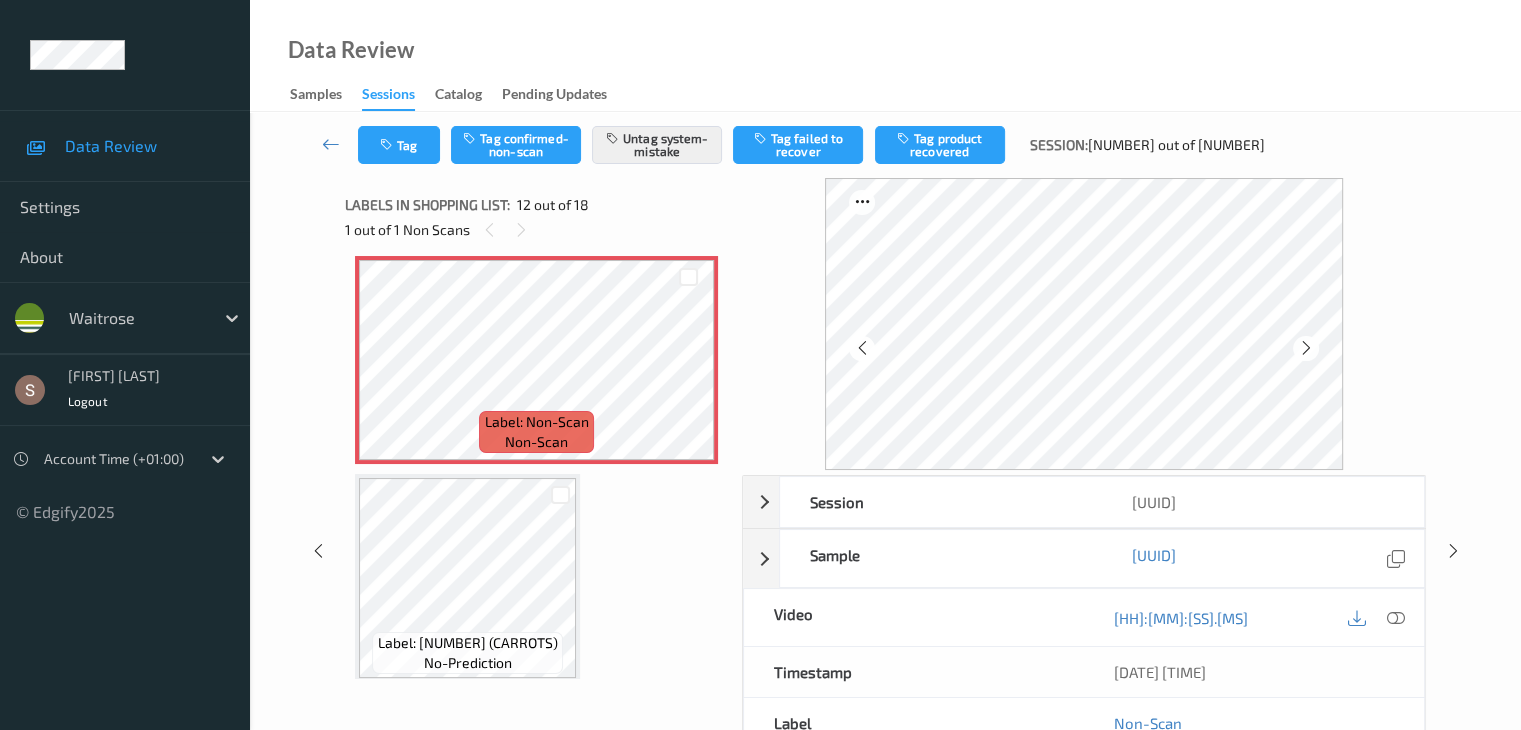 scroll, scrollTop: 2490, scrollLeft: 0, axis: vertical 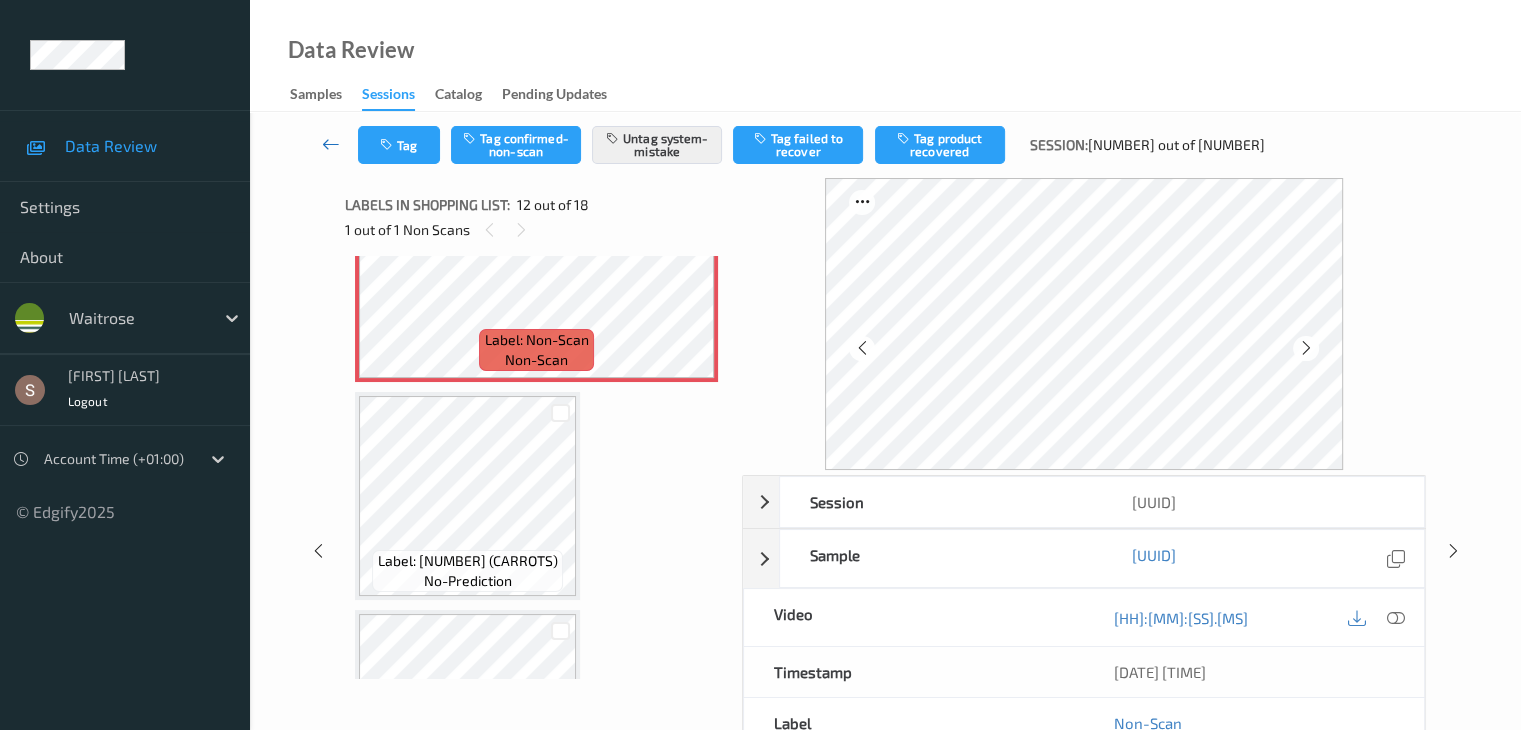 click at bounding box center [331, 144] 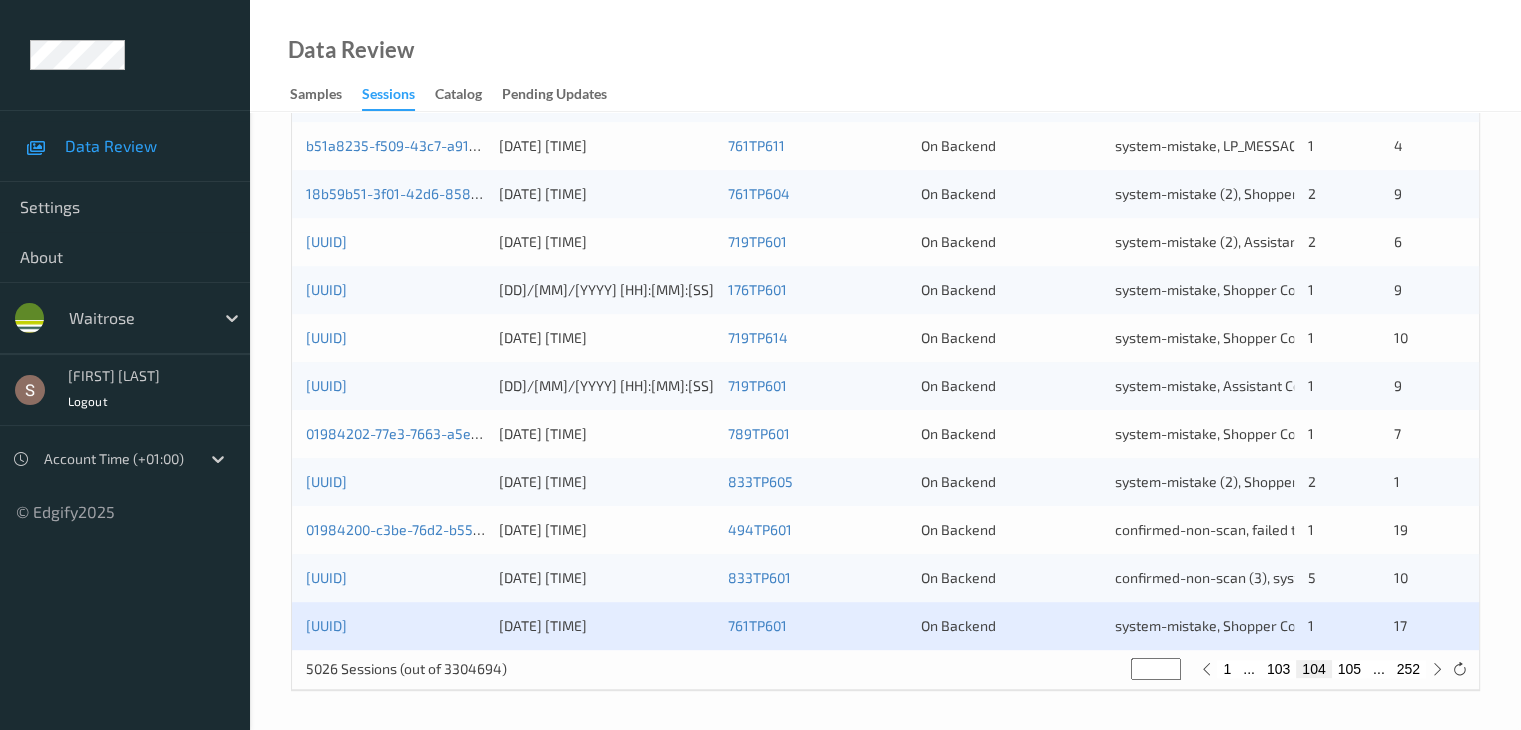 scroll, scrollTop: 932, scrollLeft: 0, axis: vertical 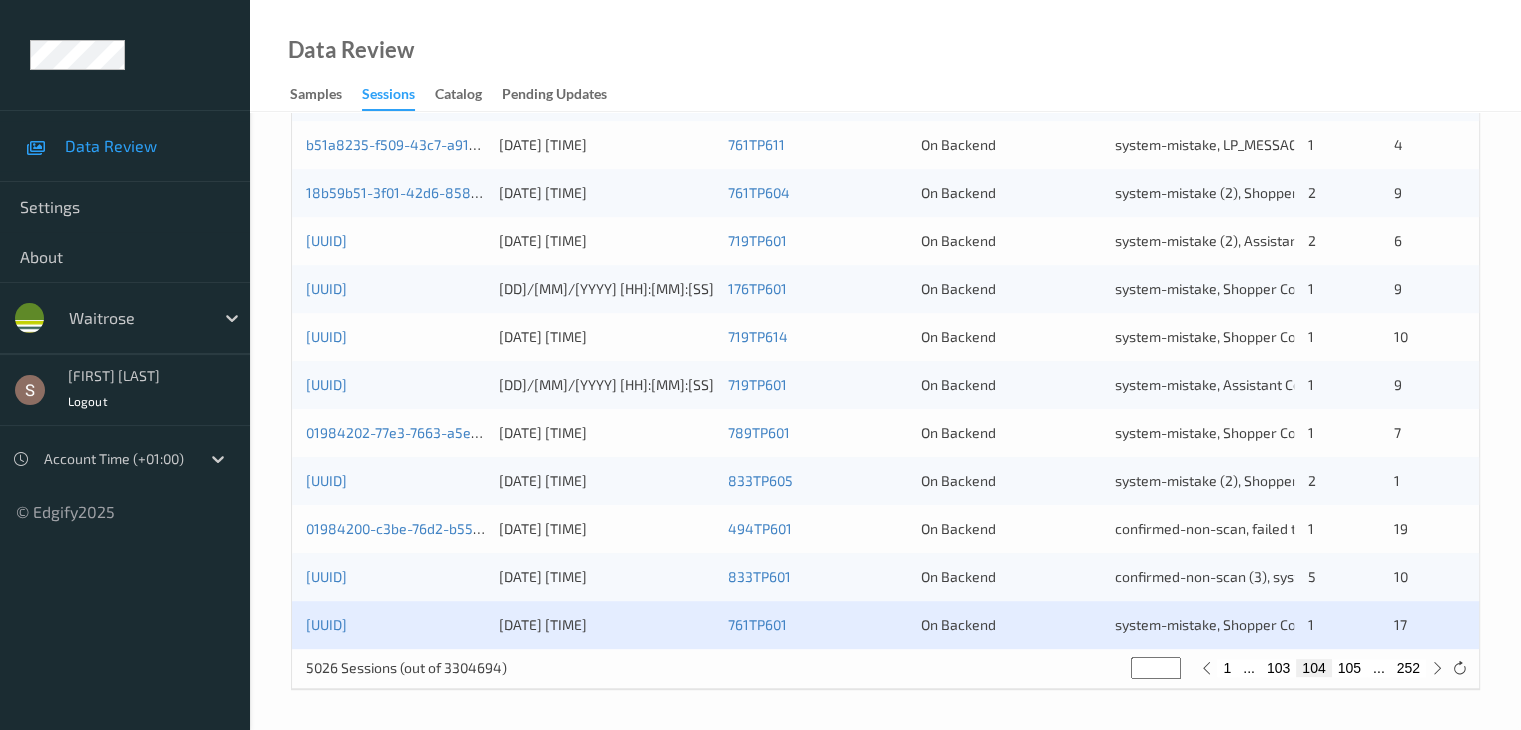 click on "105" at bounding box center [1349, 668] 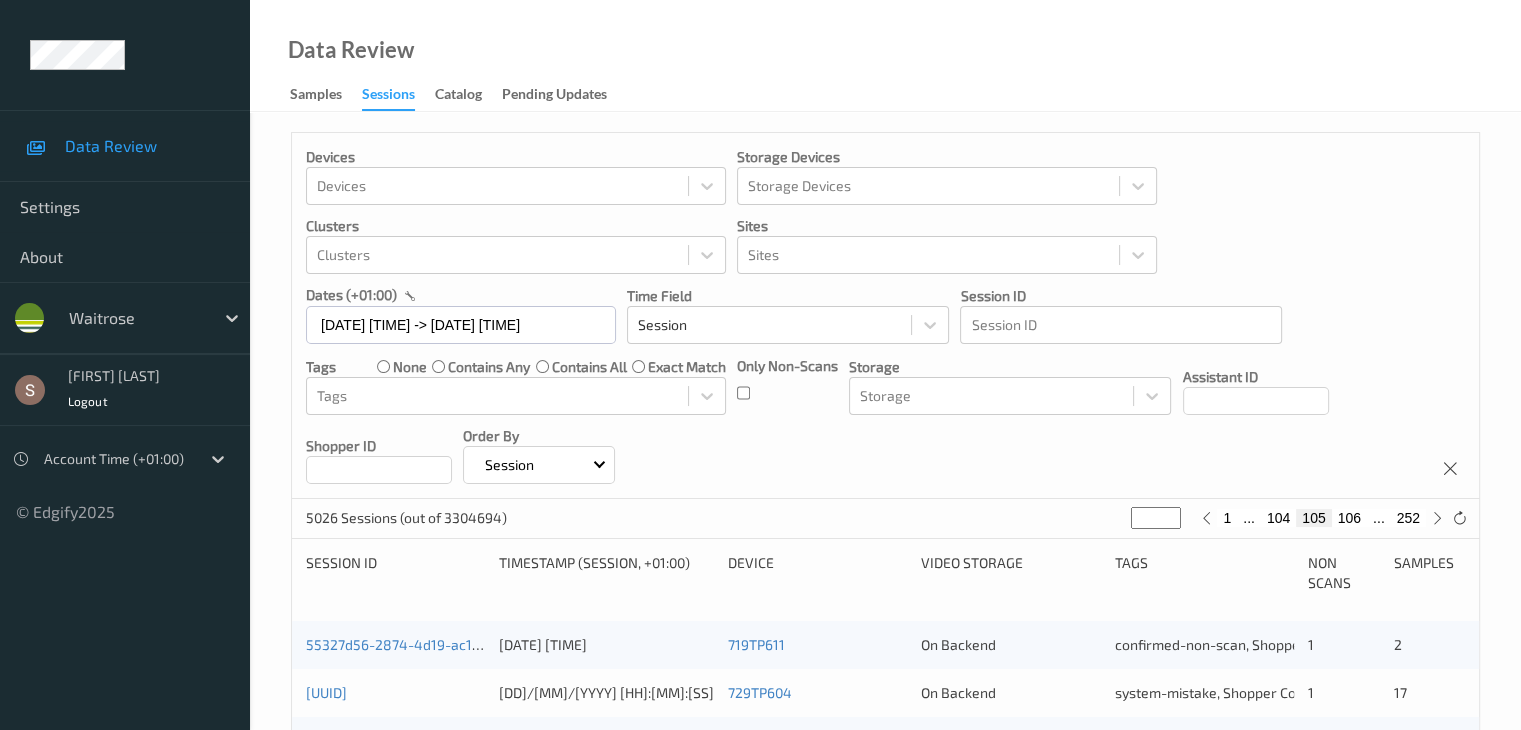 scroll, scrollTop: 100, scrollLeft: 0, axis: vertical 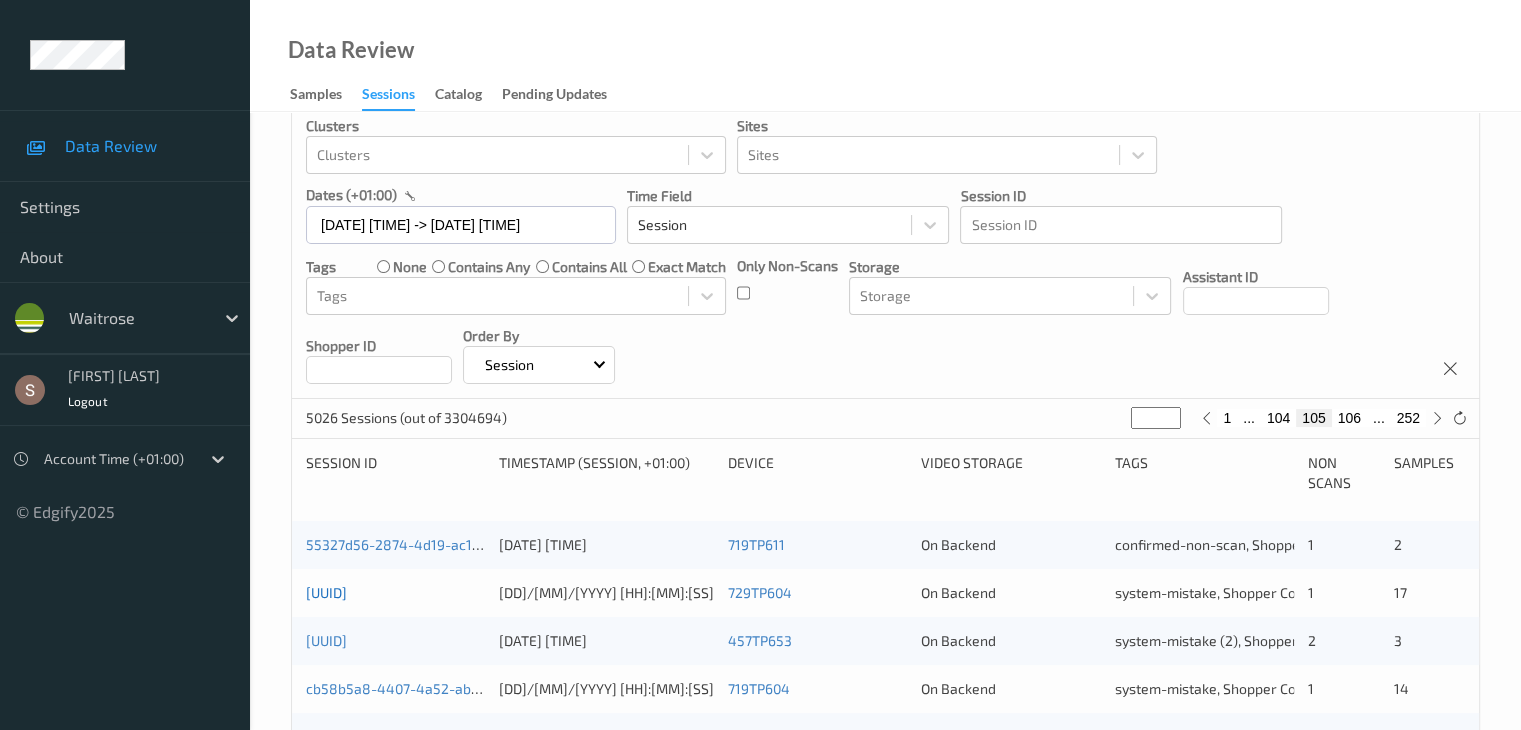 click on "[UUID]" at bounding box center (326, 592) 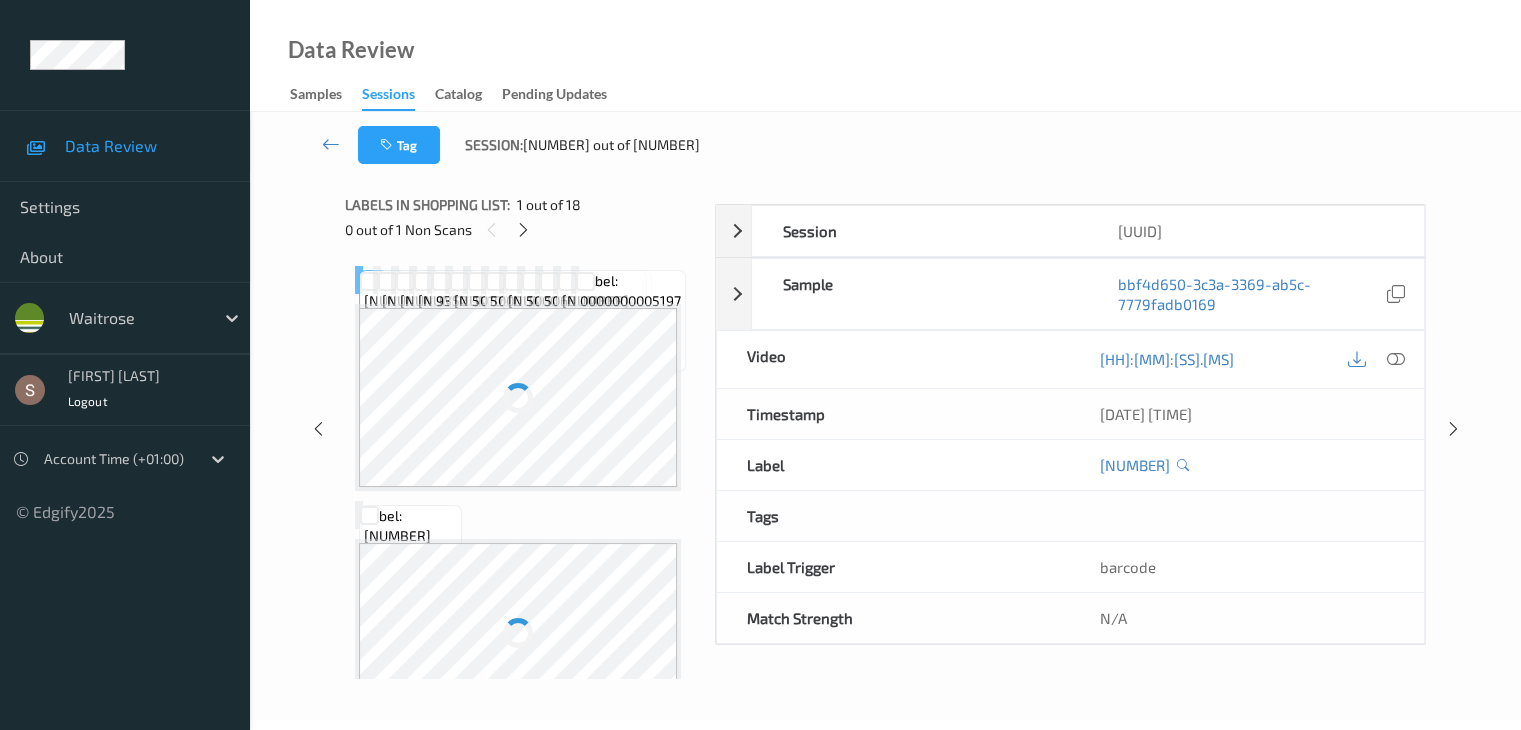 scroll, scrollTop: 0, scrollLeft: 0, axis: both 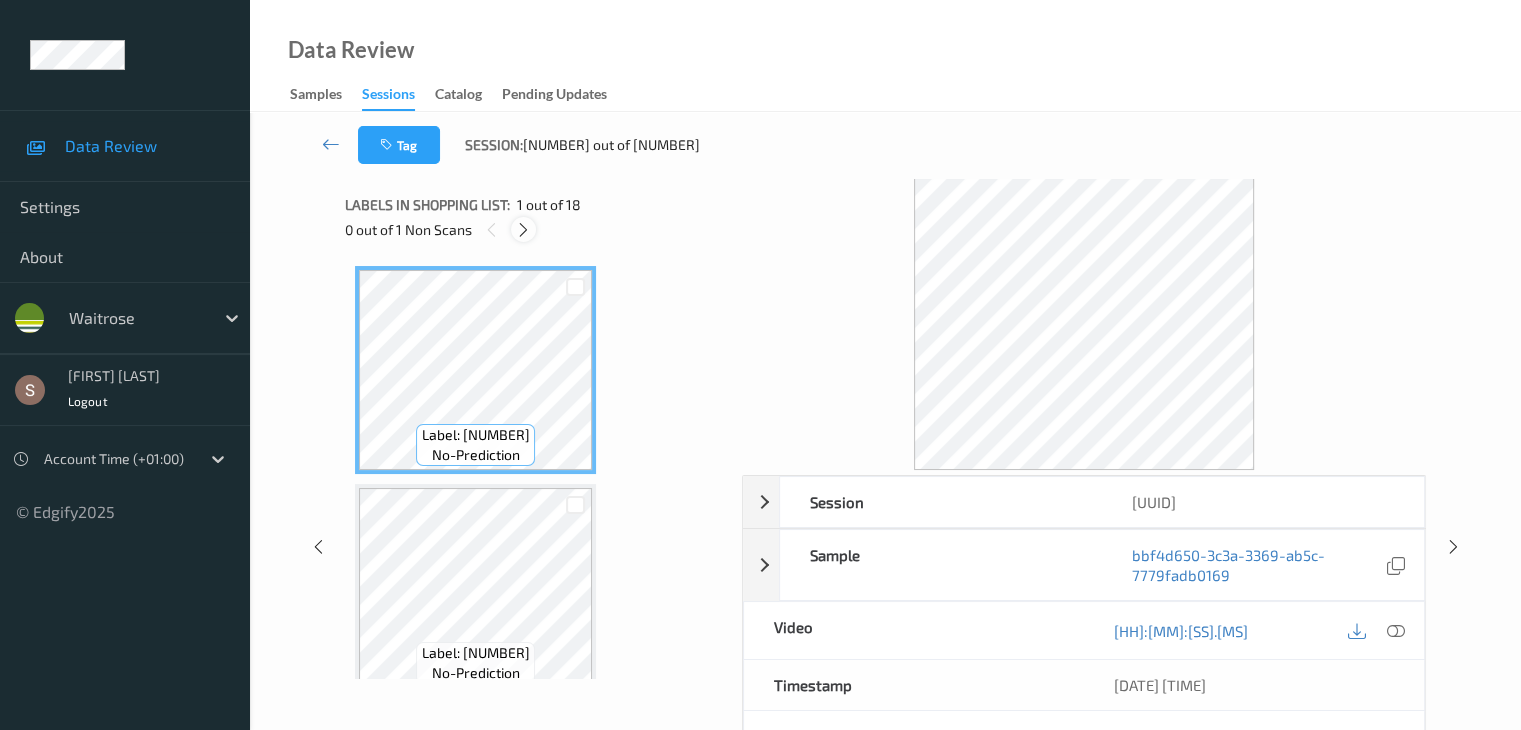 click at bounding box center [523, 230] 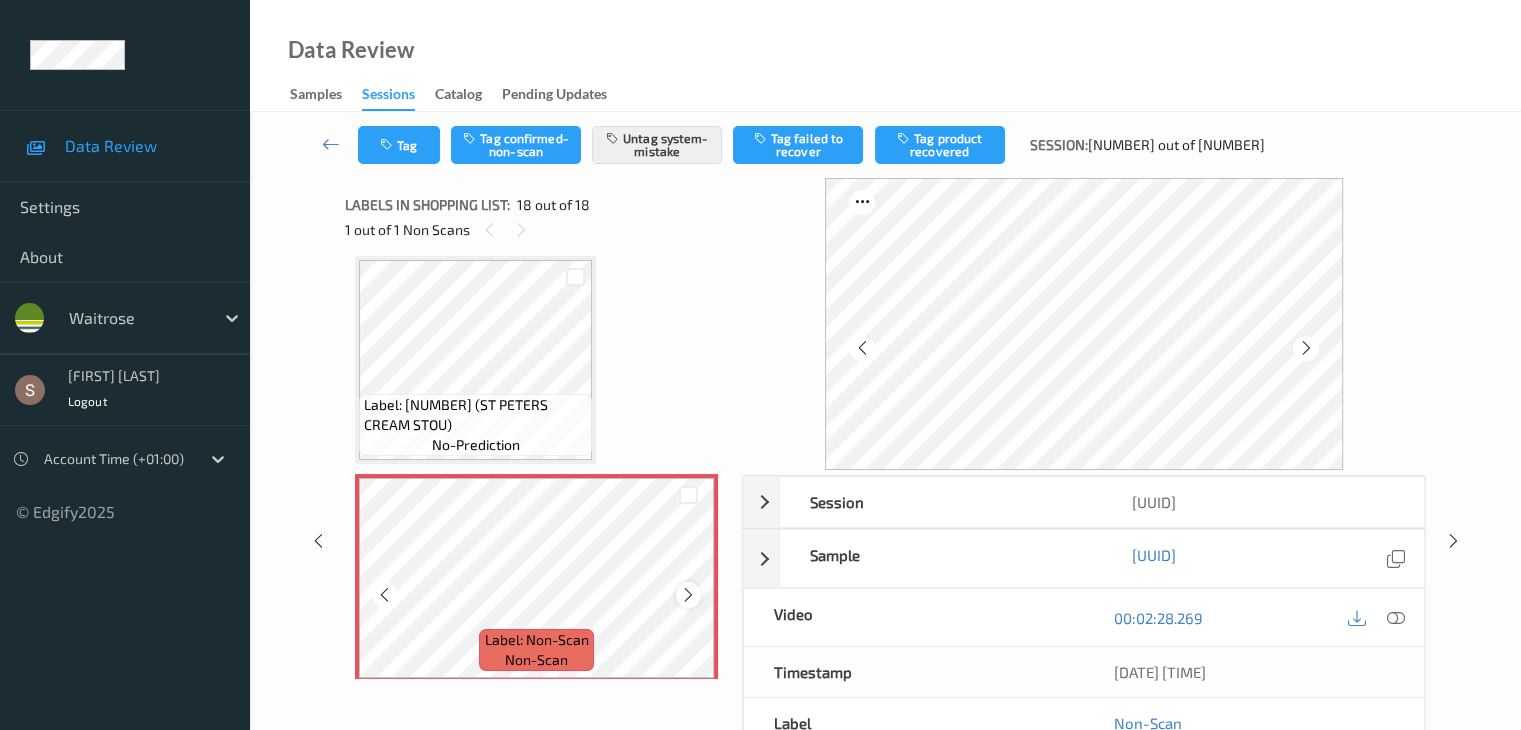 click at bounding box center (688, 595) 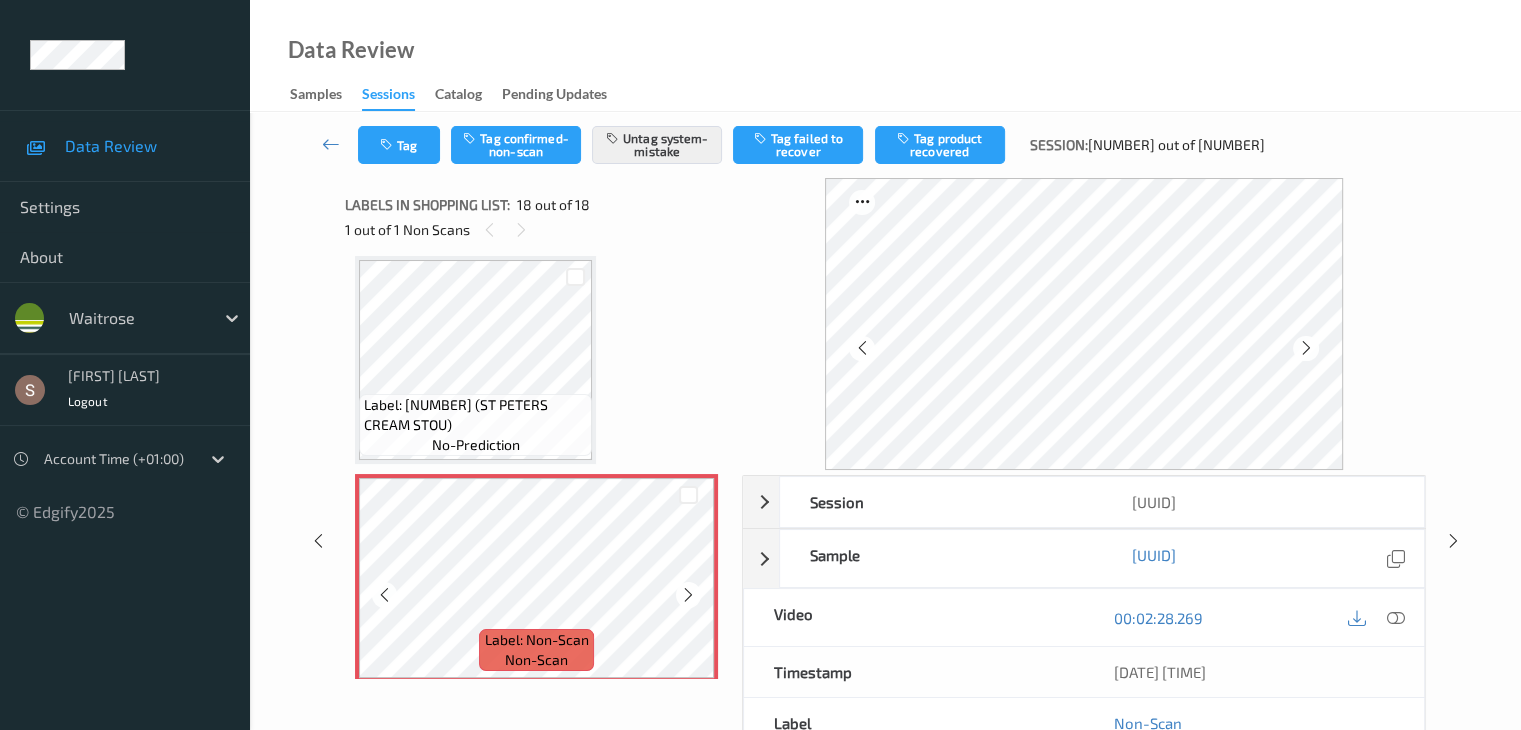 click at bounding box center [688, 595] 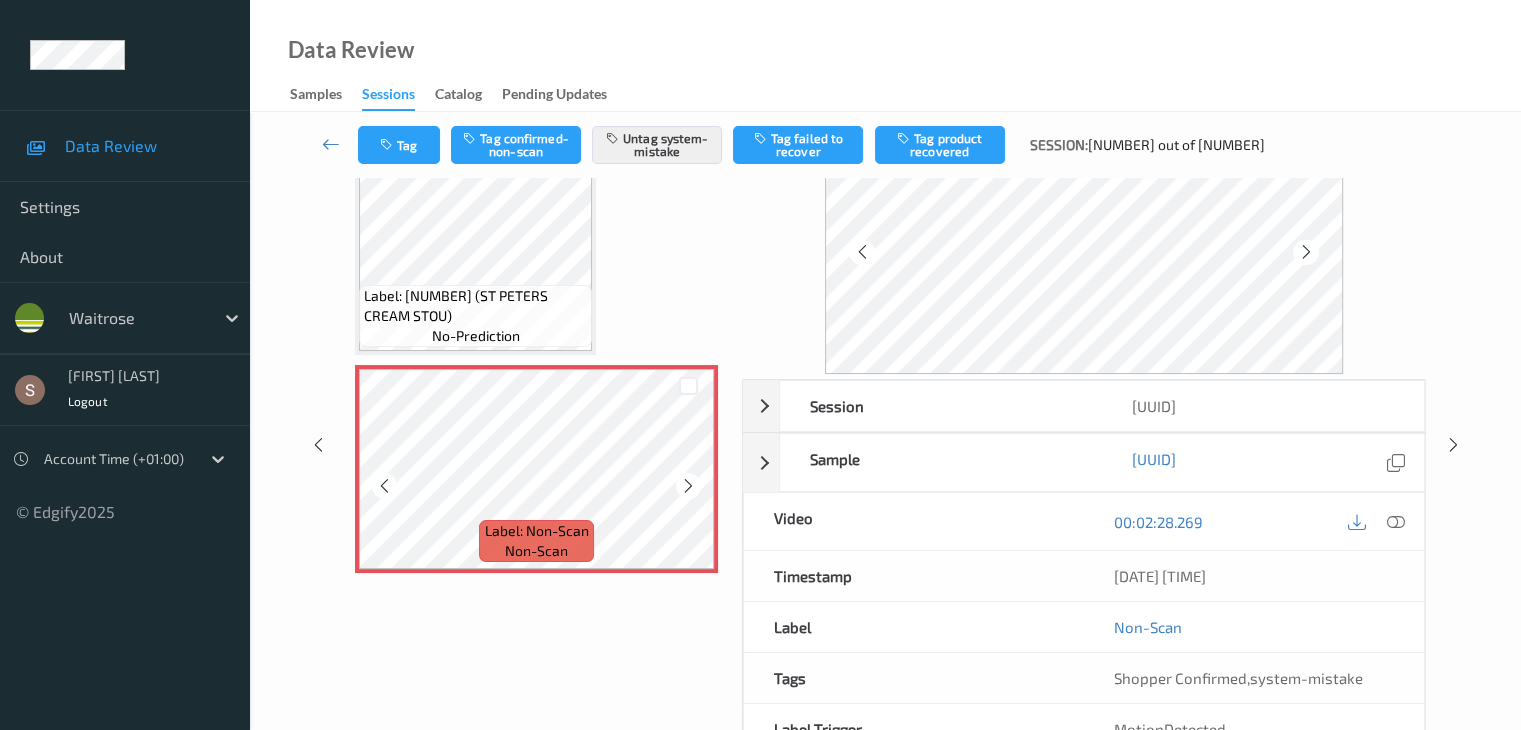 scroll, scrollTop: 100, scrollLeft: 0, axis: vertical 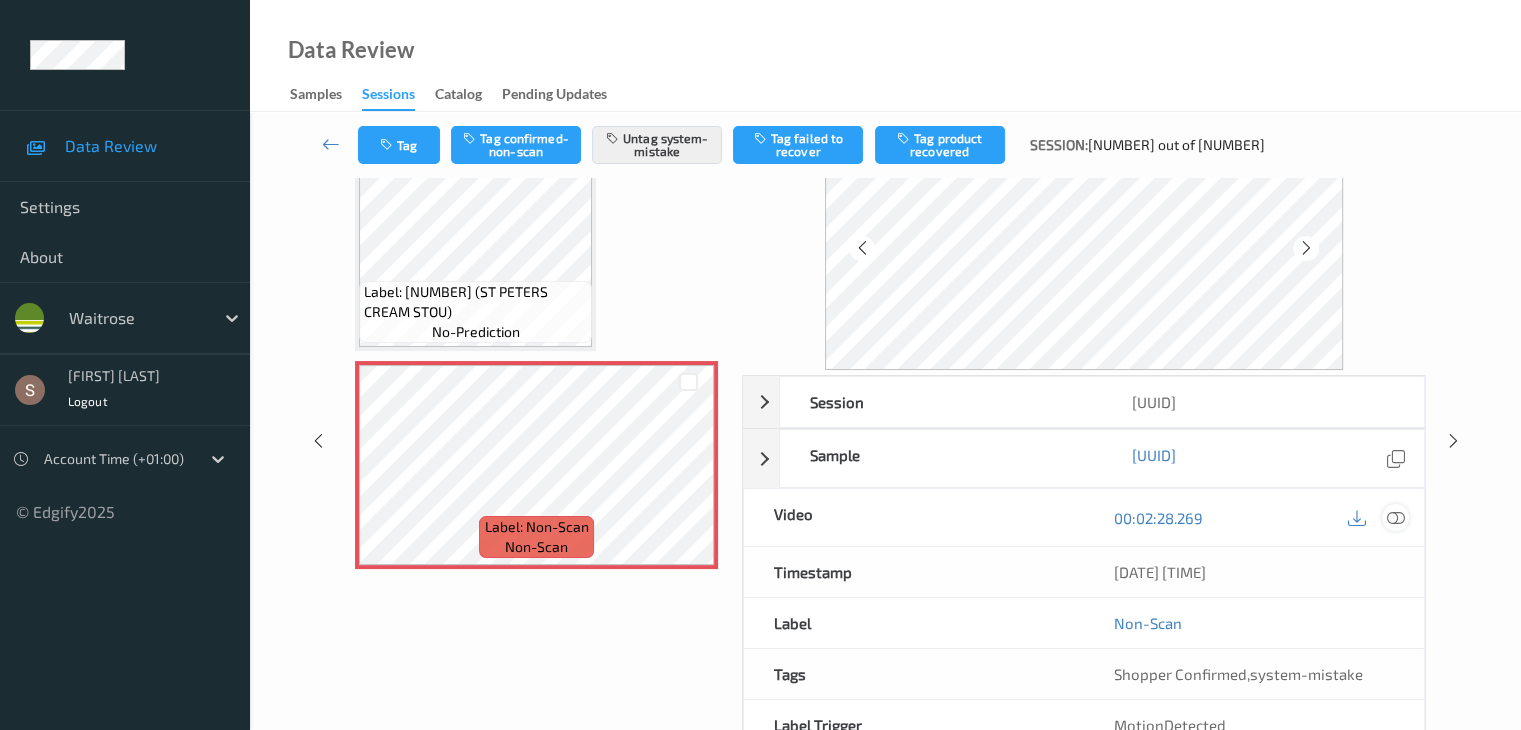 click at bounding box center [1395, 518] 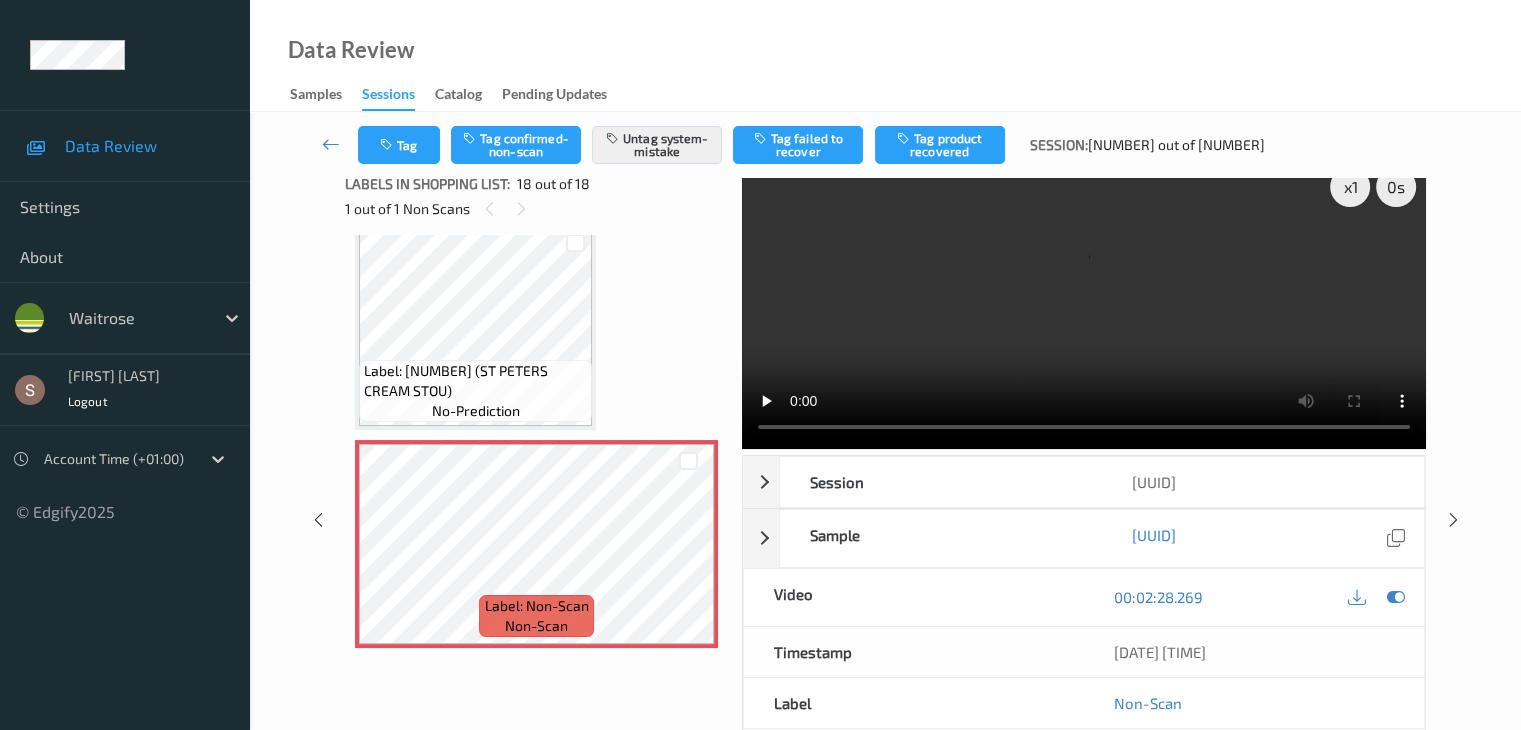 scroll, scrollTop: 0, scrollLeft: 0, axis: both 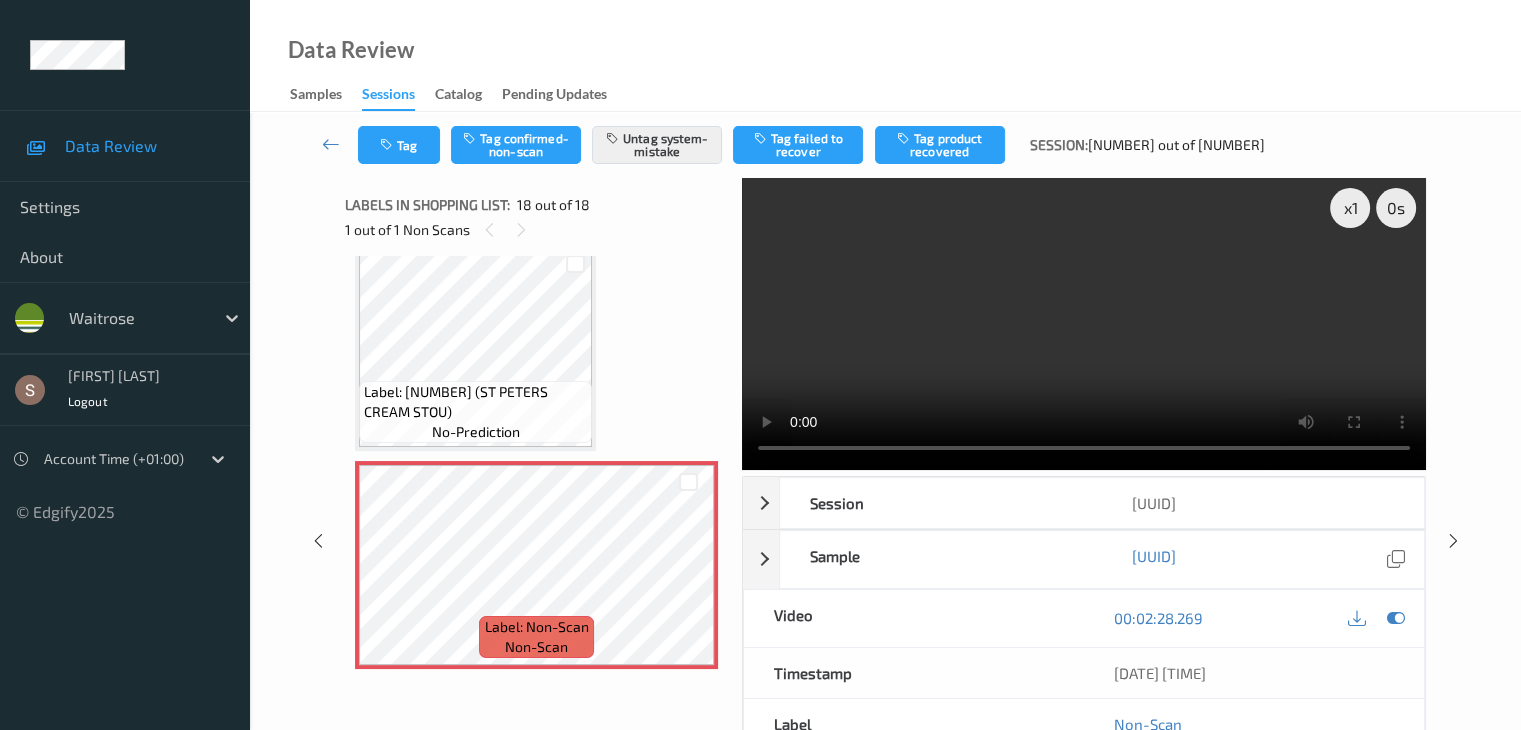 click at bounding box center [1084, 324] 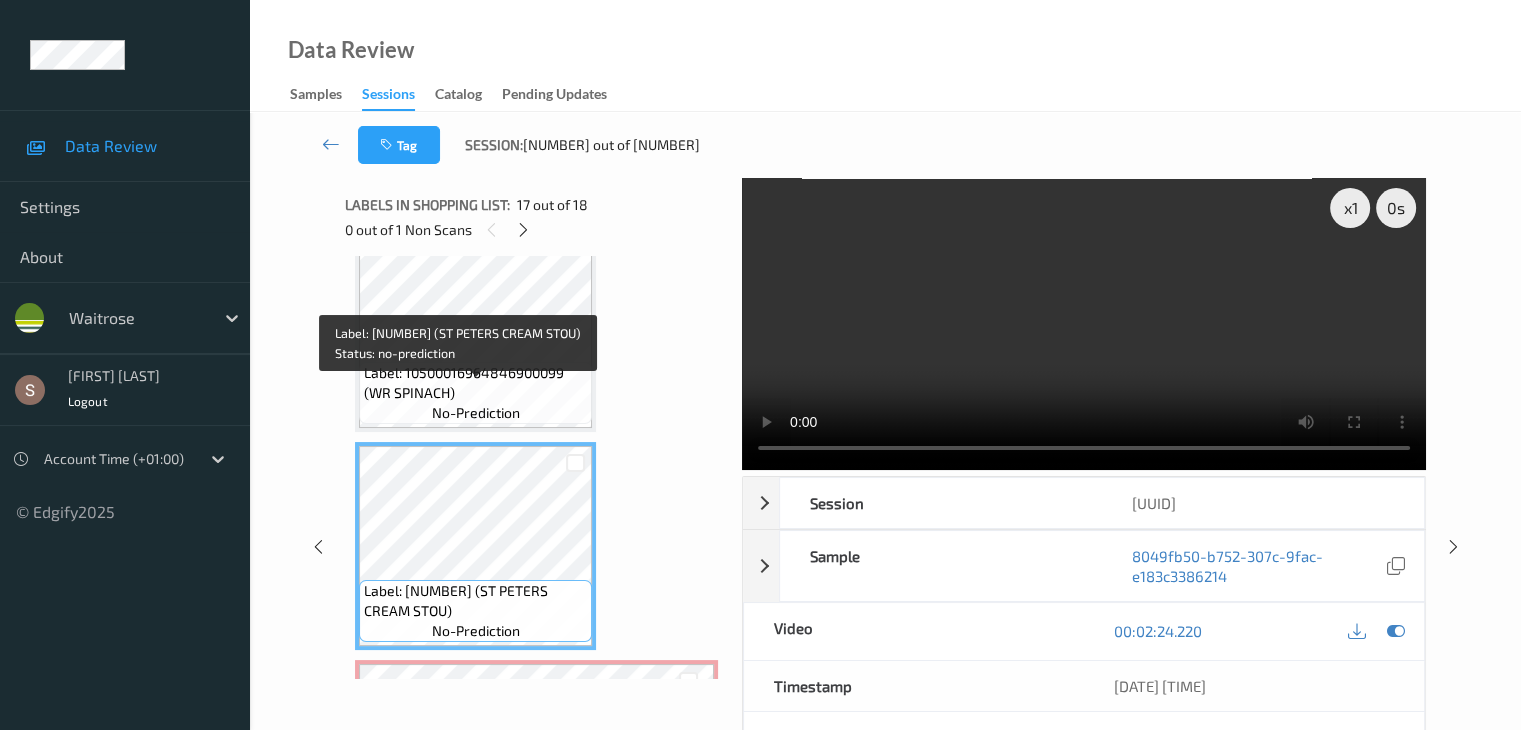 scroll, scrollTop: 3311, scrollLeft: 0, axis: vertical 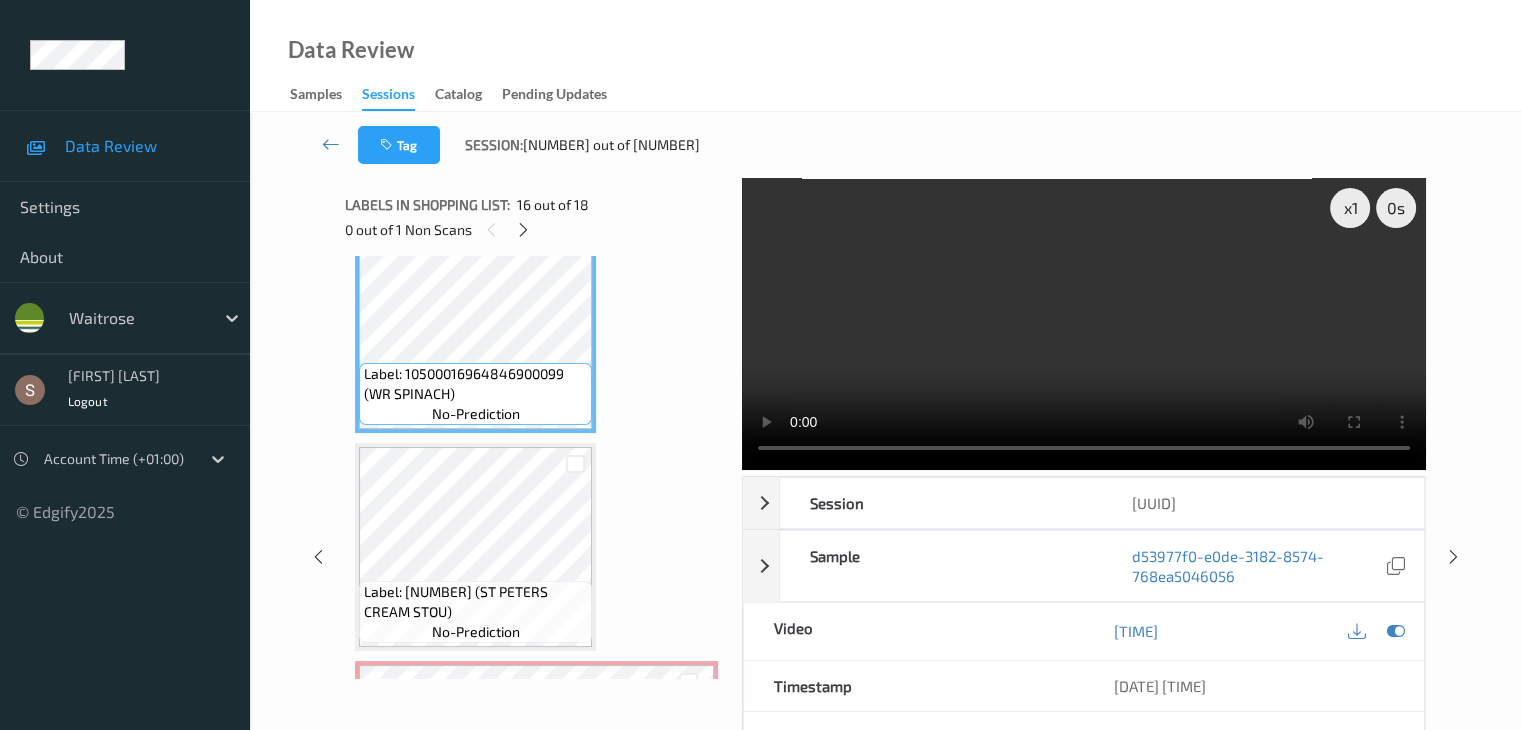 click at bounding box center (1084, 324) 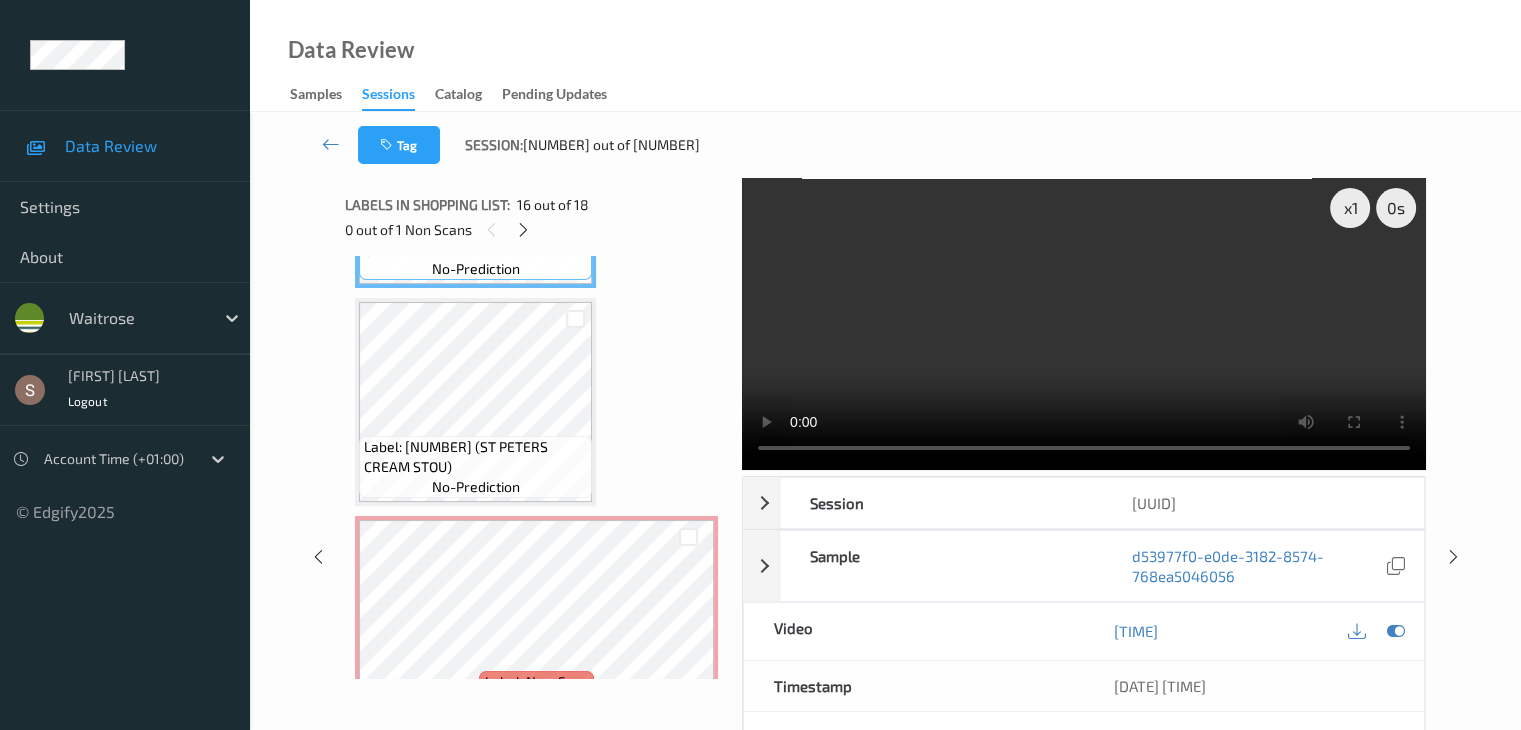 scroll, scrollTop: 3511, scrollLeft: 0, axis: vertical 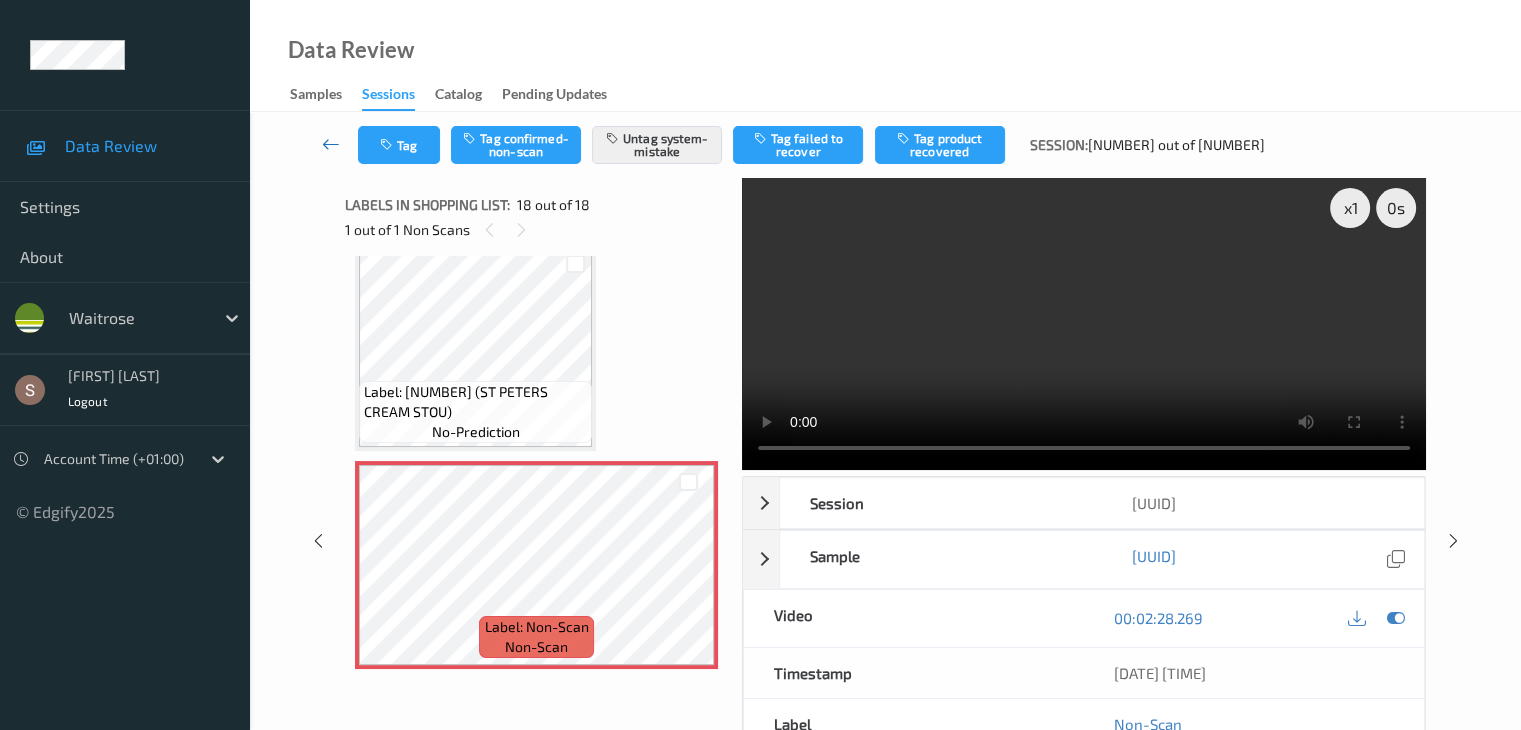 click at bounding box center (331, 144) 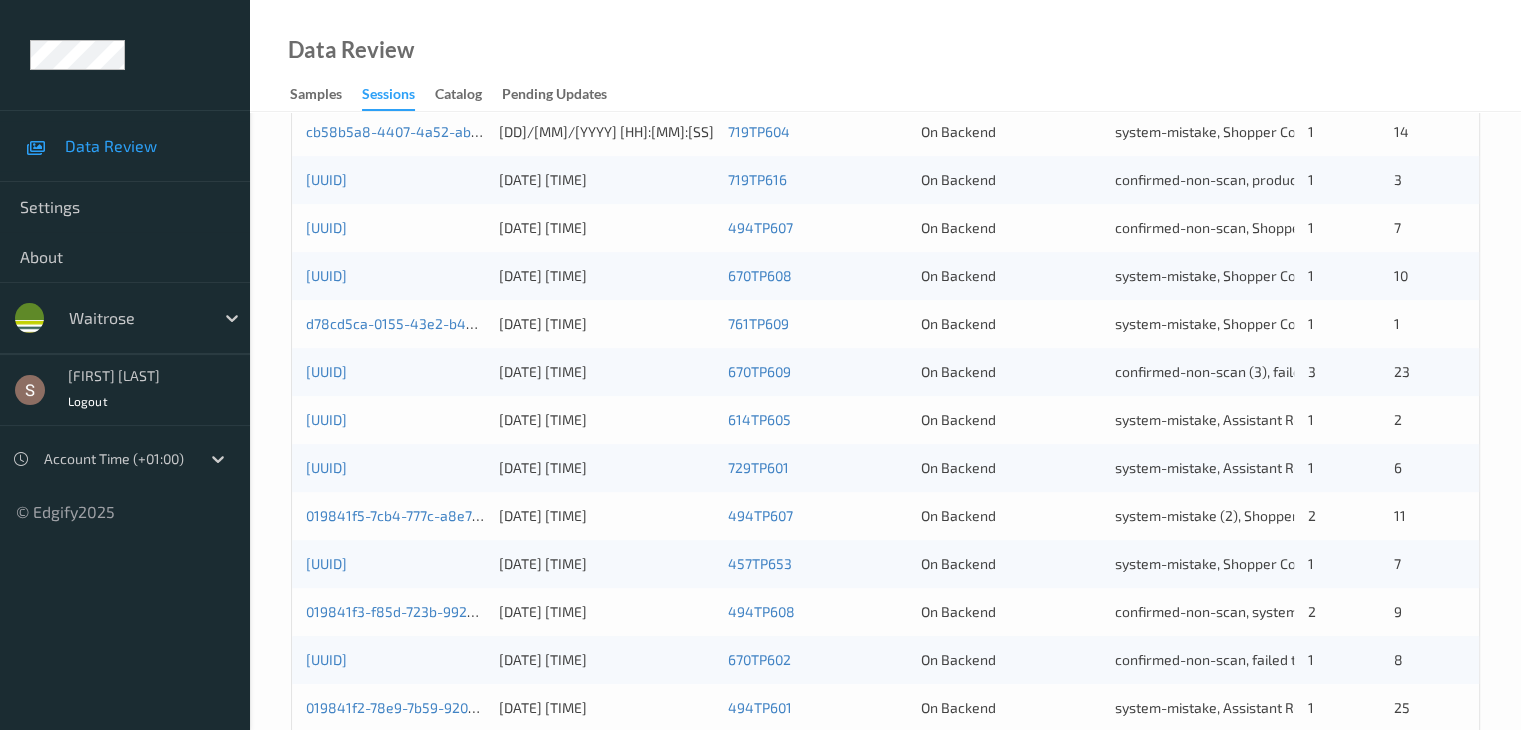scroll, scrollTop: 232, scrollLeft: 0, axis: vertical 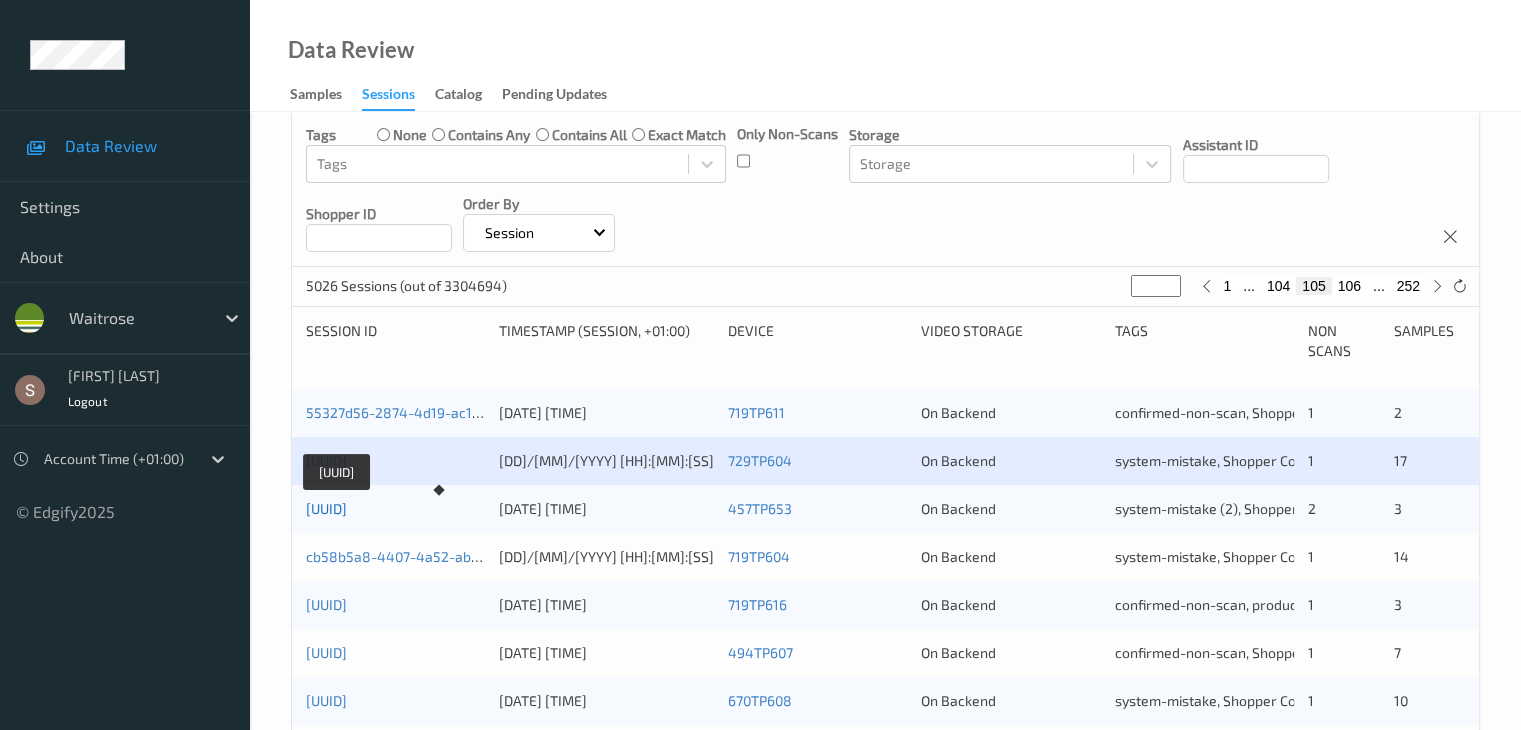 click on "[UUID]" at bounding box center (326, 508) 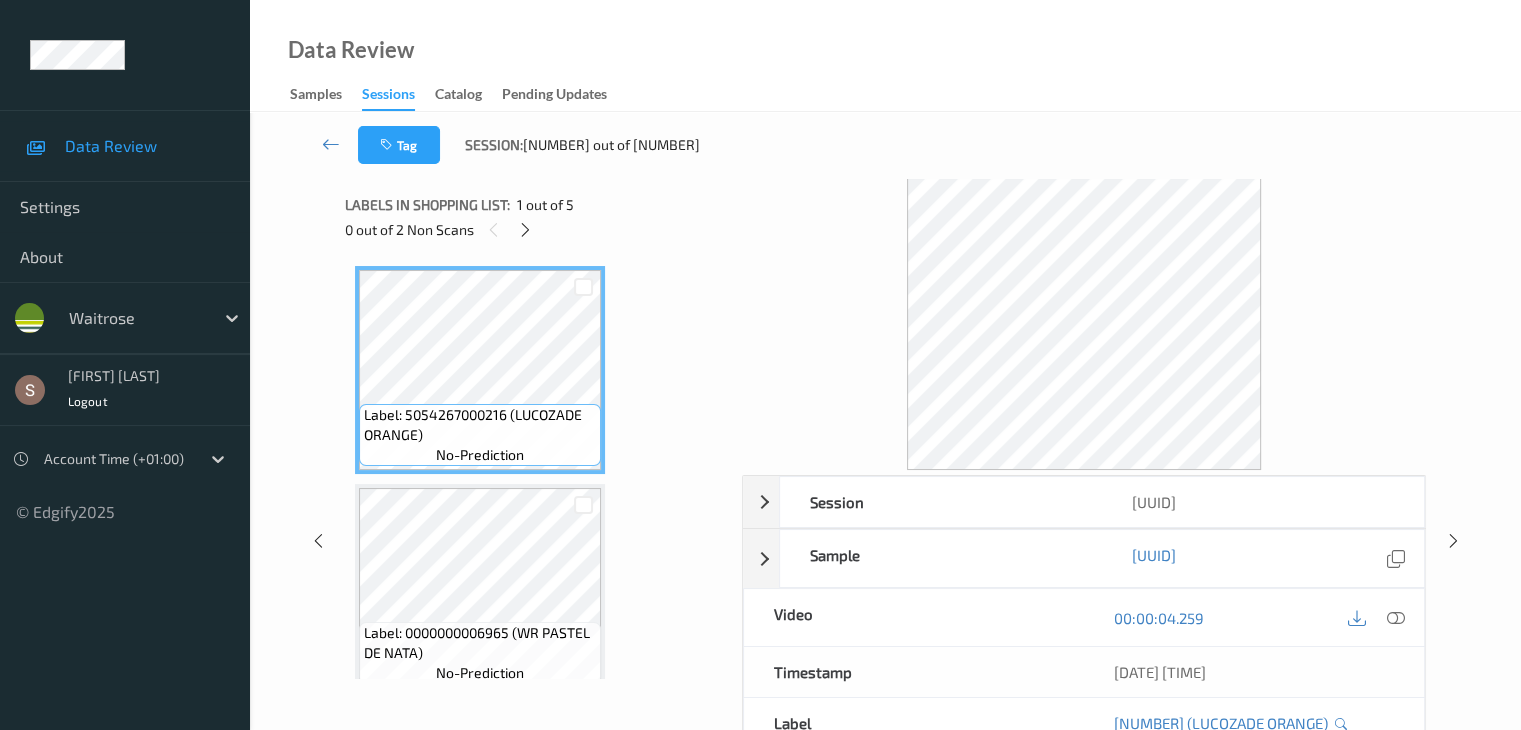scroll, scrollTop: 0, scrollLeft: 0, axis: both 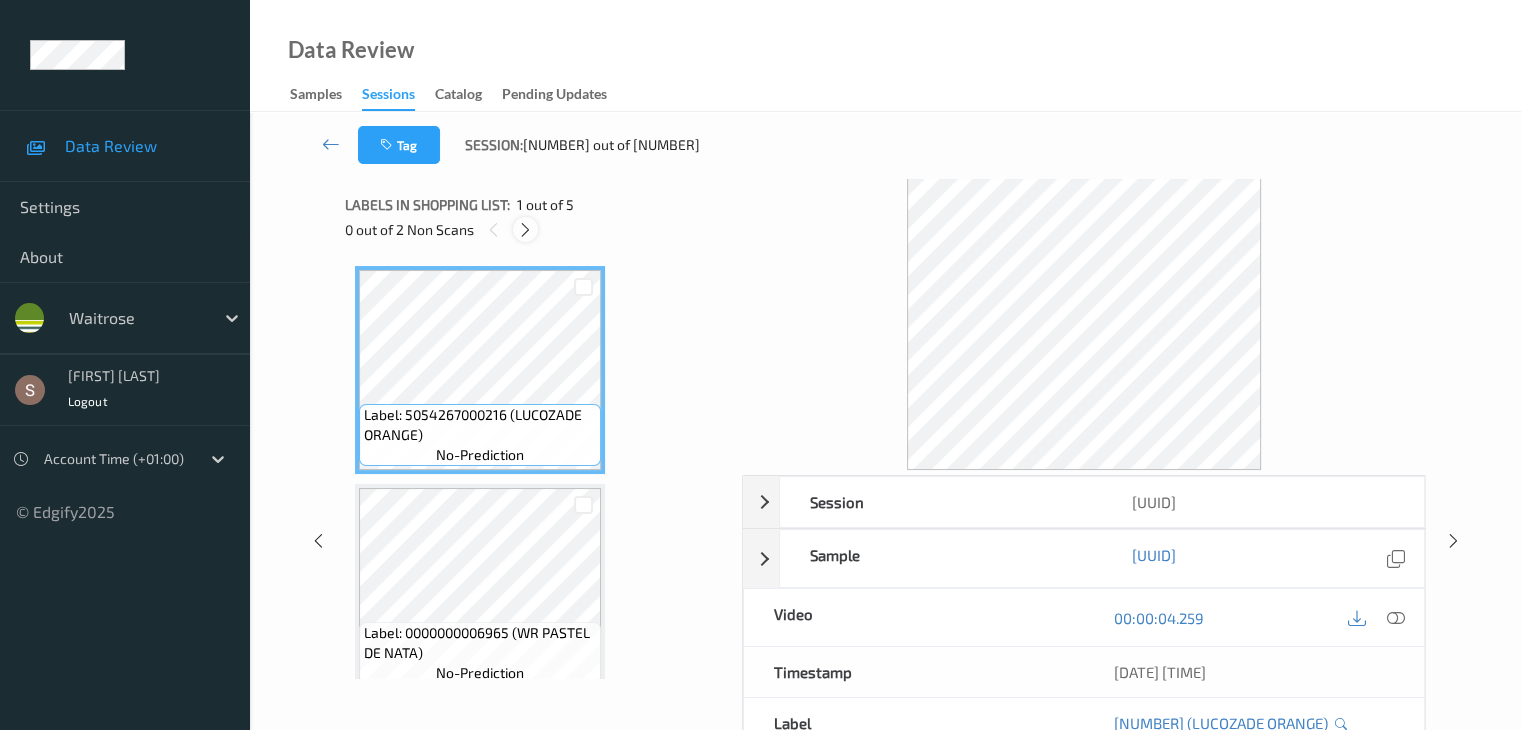 click at bounding box center (525, 230) 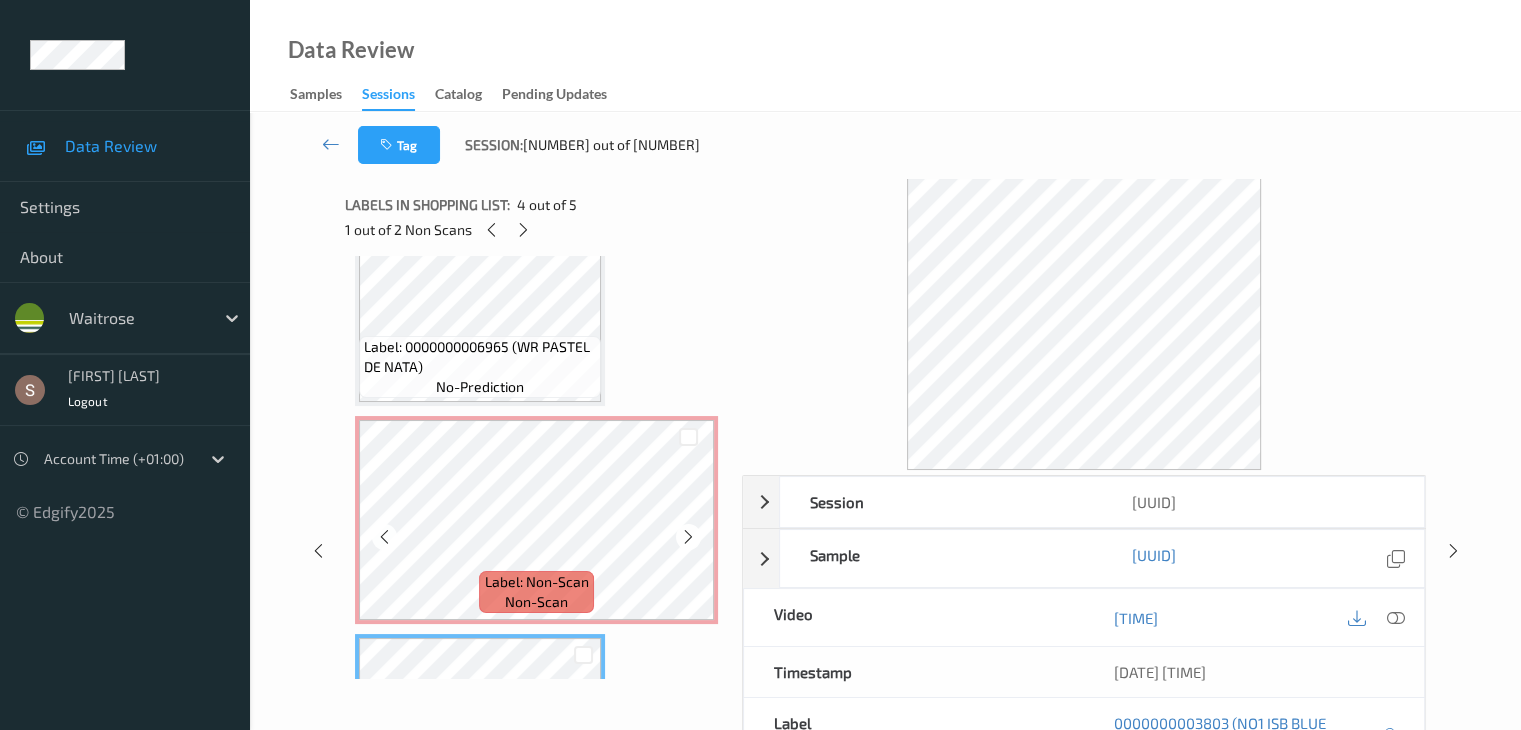 scroll, scrollTop: 277, scrollLeft: 0, axis: vertical 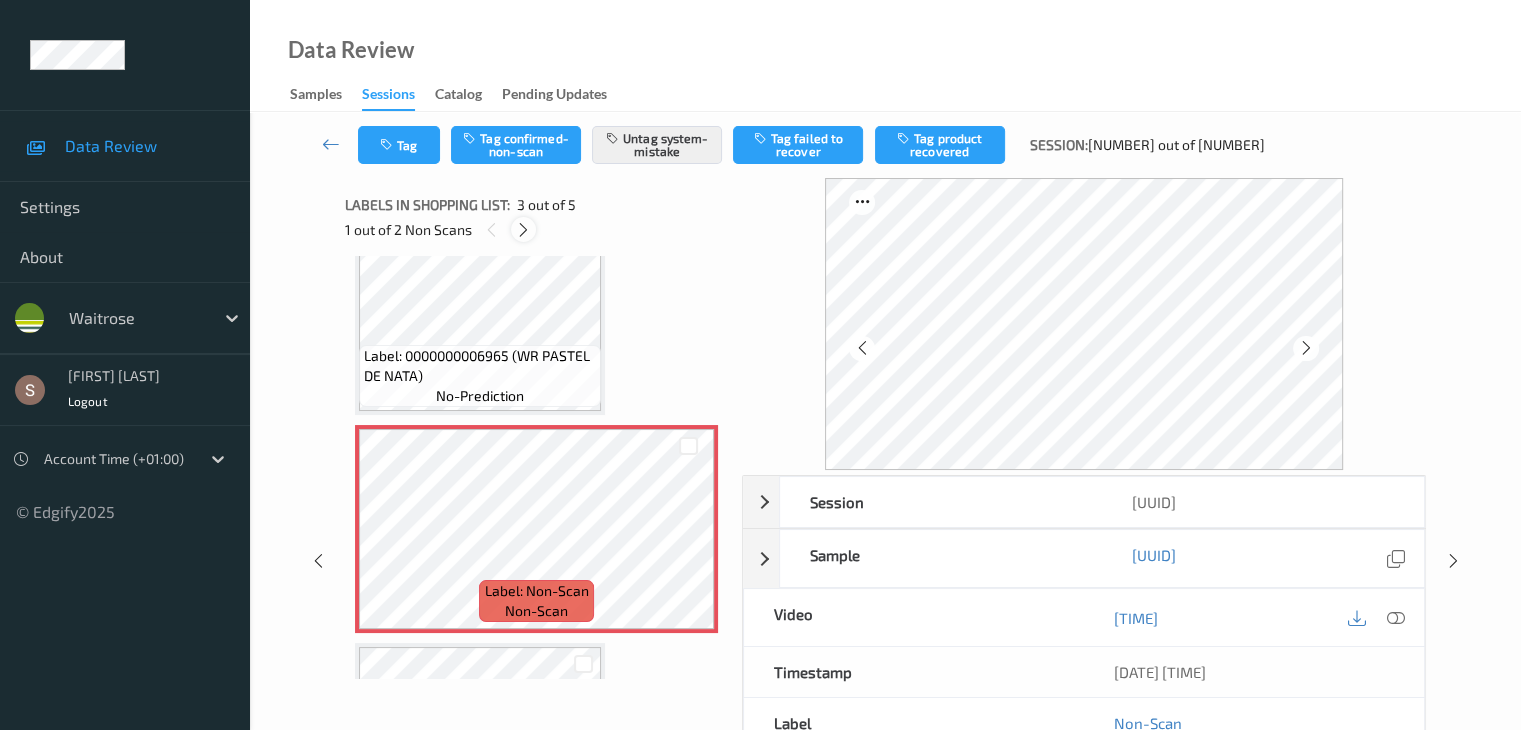 click at bounding box center [523, 229] 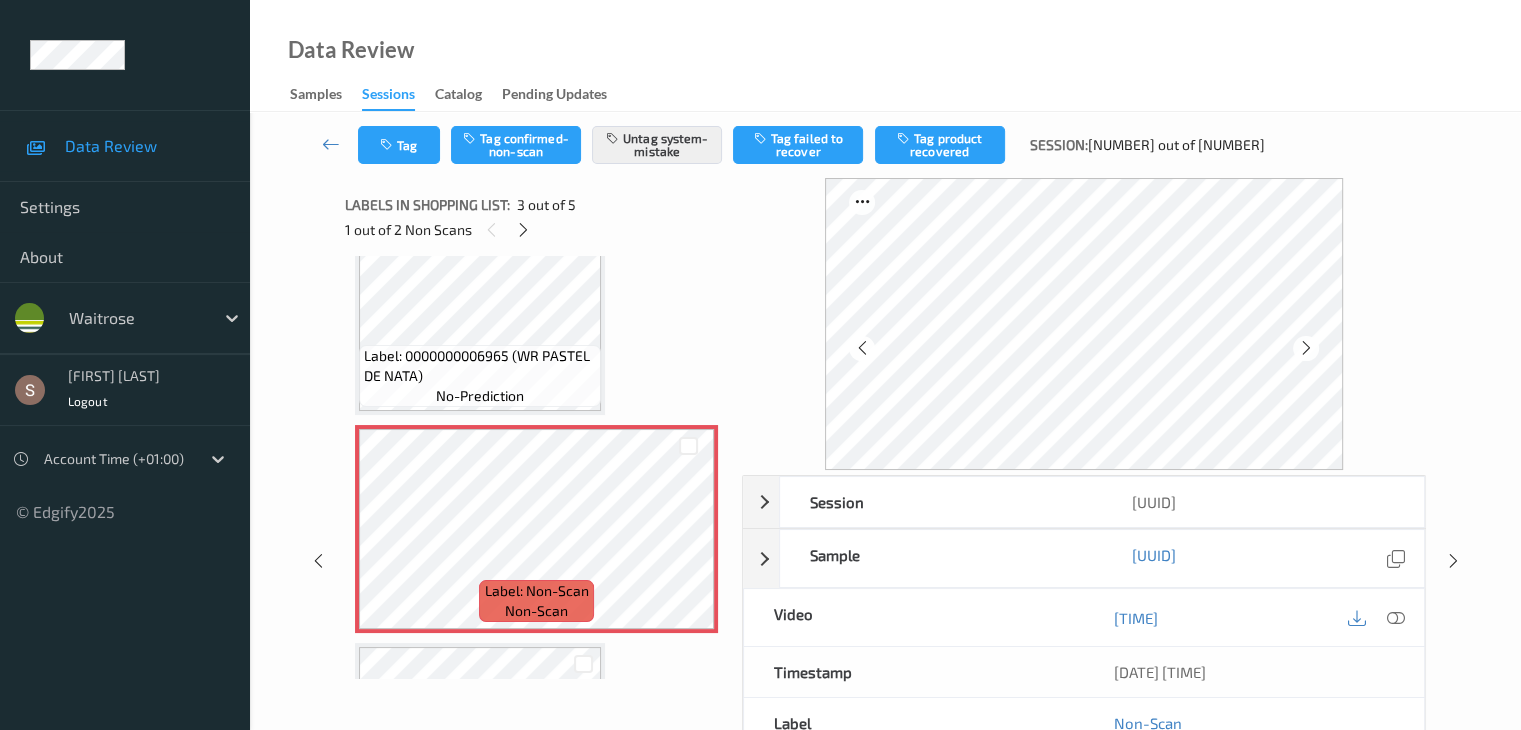 scroll, scrollTop: 664, scrollLeft: 0, axis: vertical 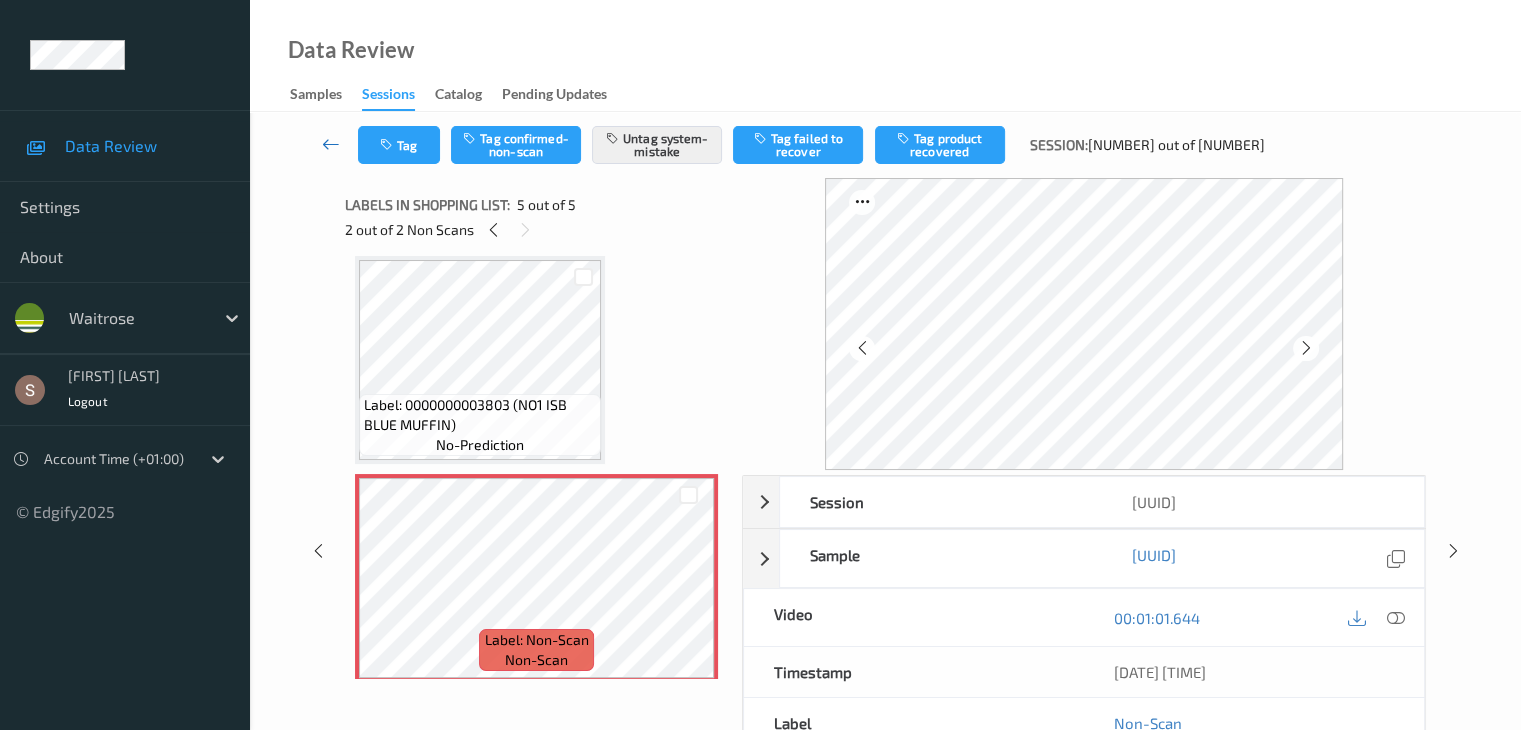 click at bounding box center (331, 144) 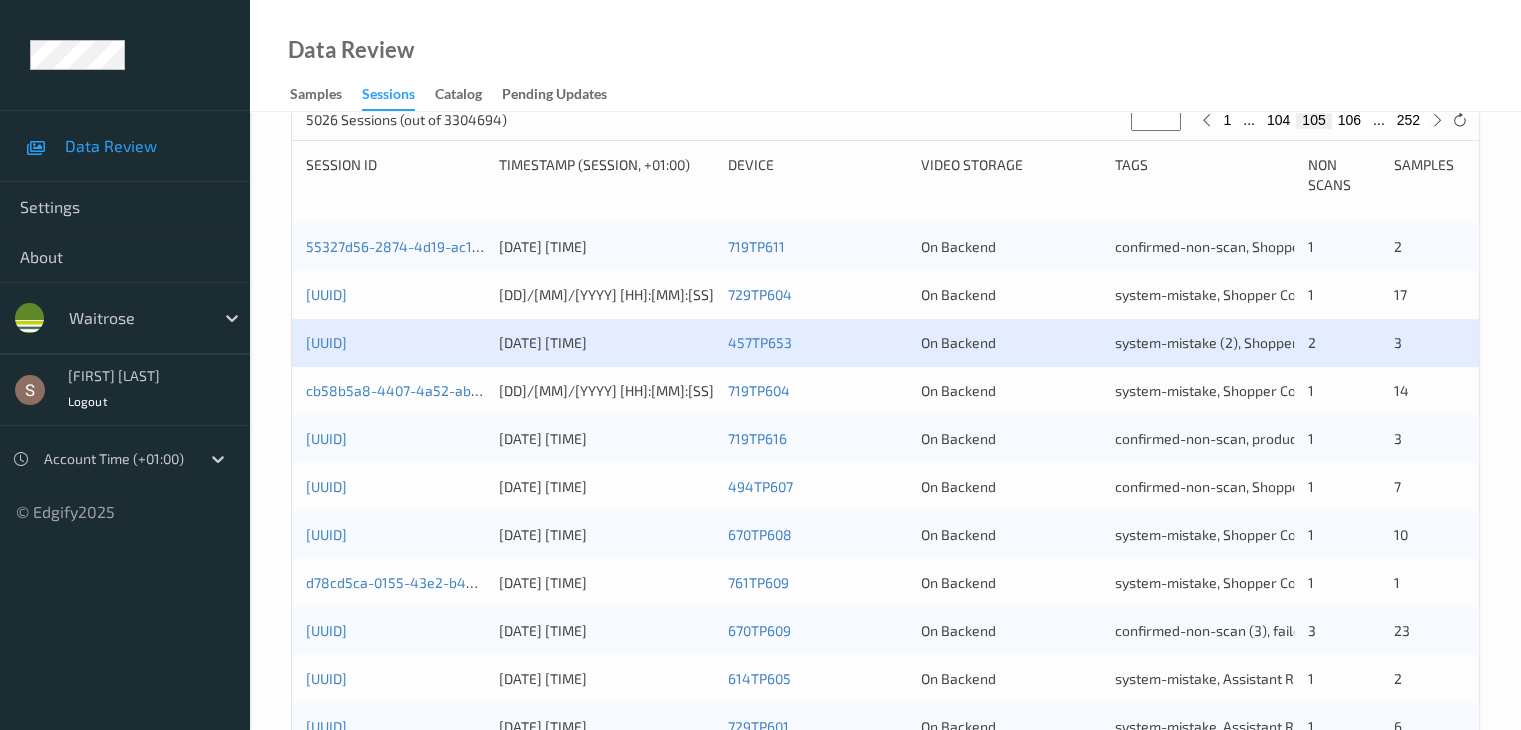 scroll, scrollTop: 400, scrollLeft: 0, axis: vertical 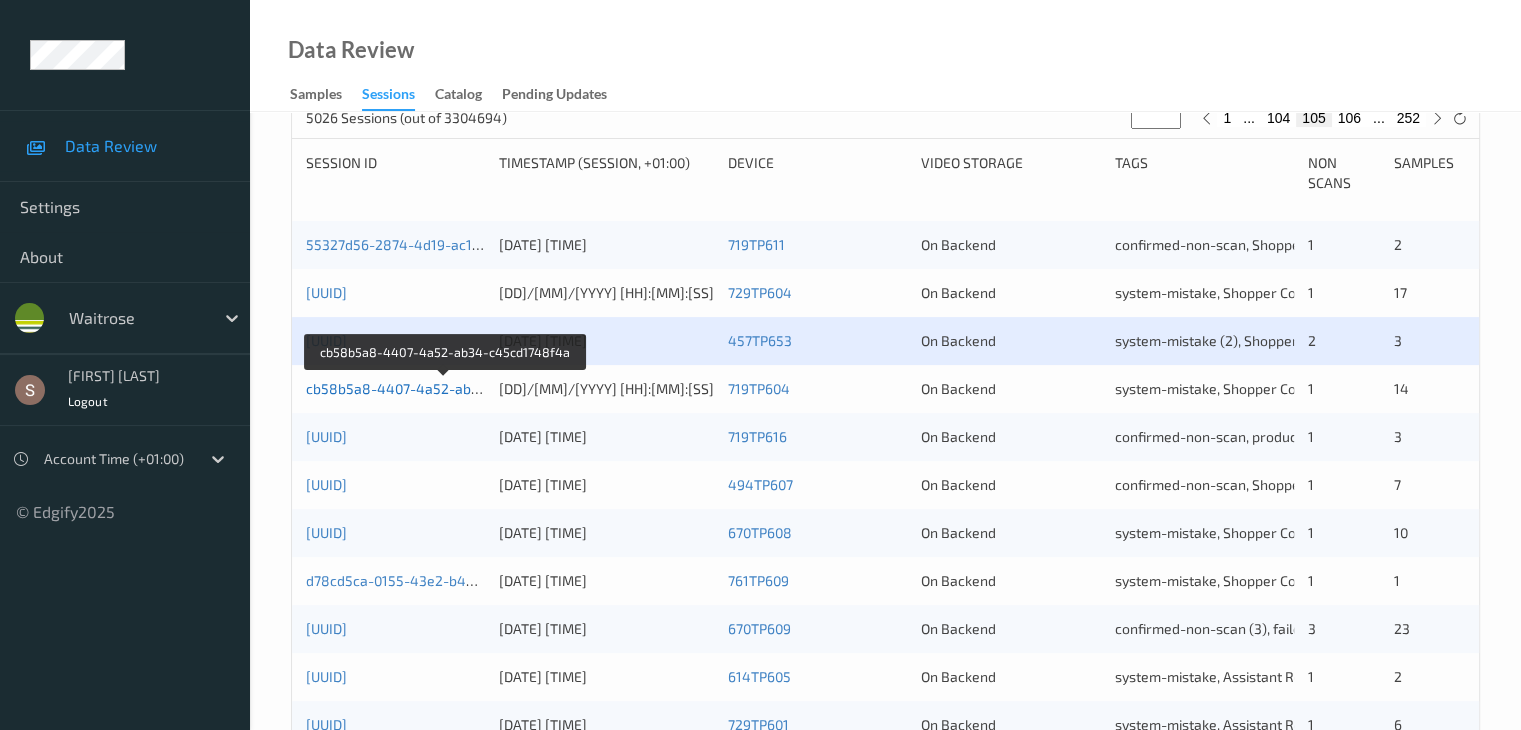 click on "cb58b5a8-4407-4a52-ab34-c45cd1748f4a" at bounding box center (446, 388) 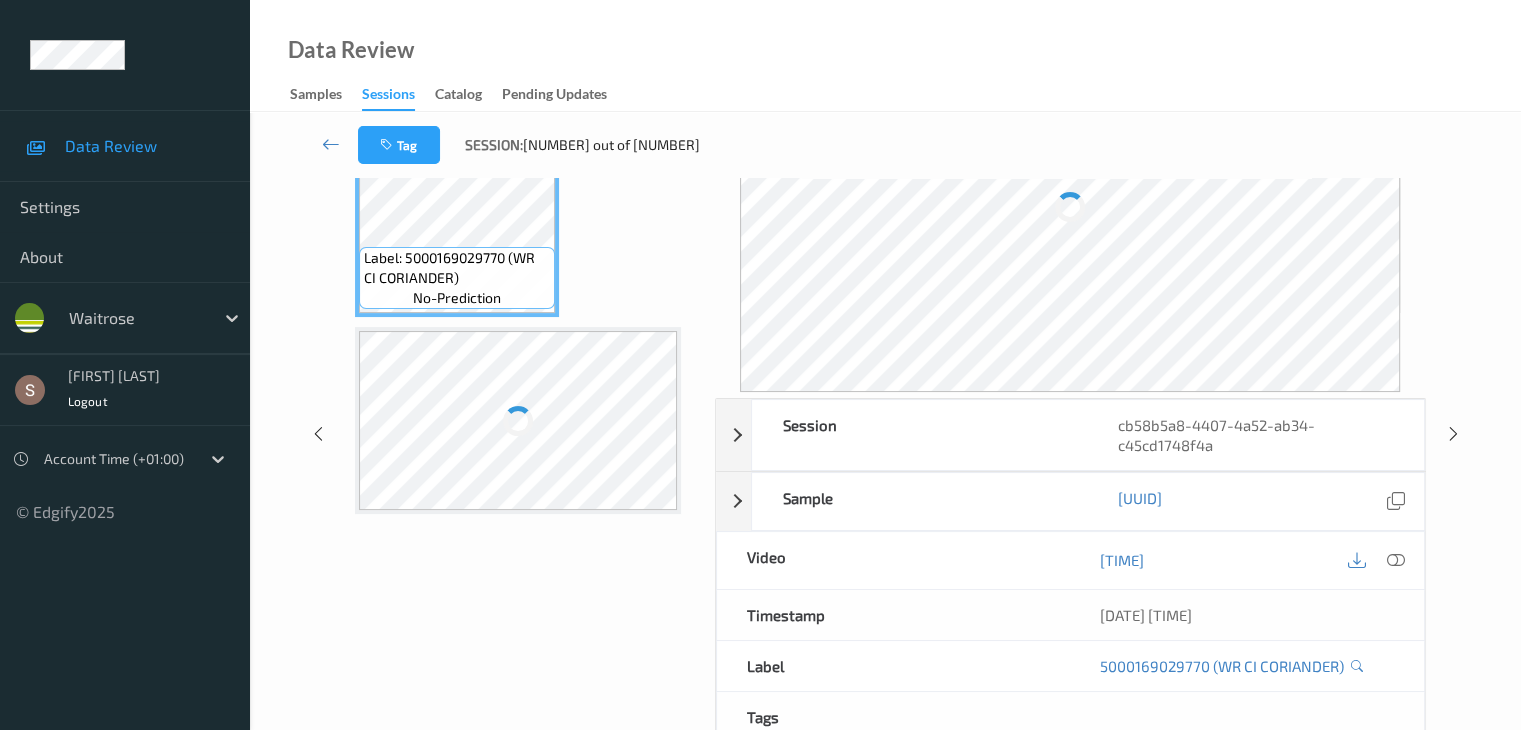 scroll, scrollTop: 0, scrollLeft: 0, axis: both 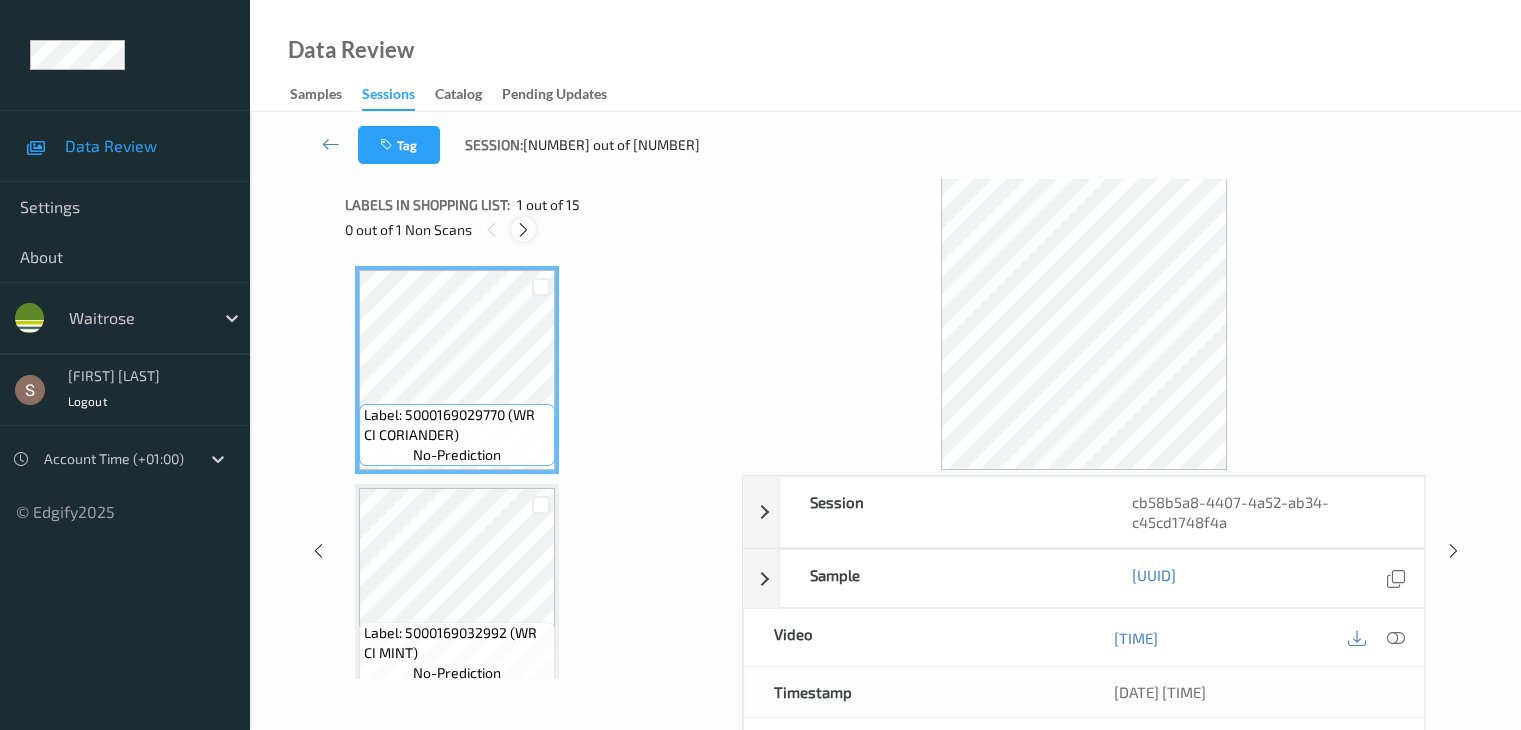 click at bounding box center [523, 230] 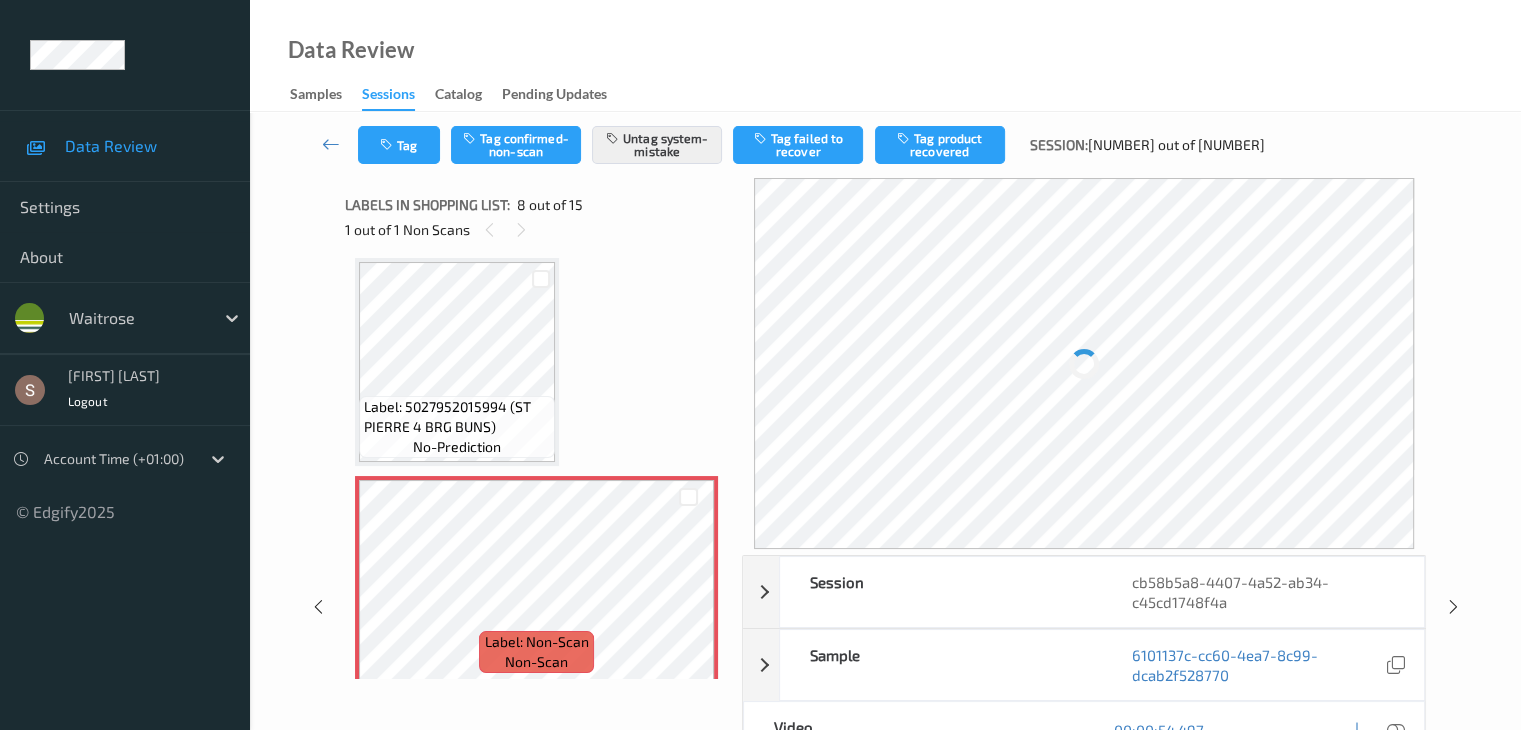 scroll, scrollTop: 1317, scrollLeft: 0, axis: vertical 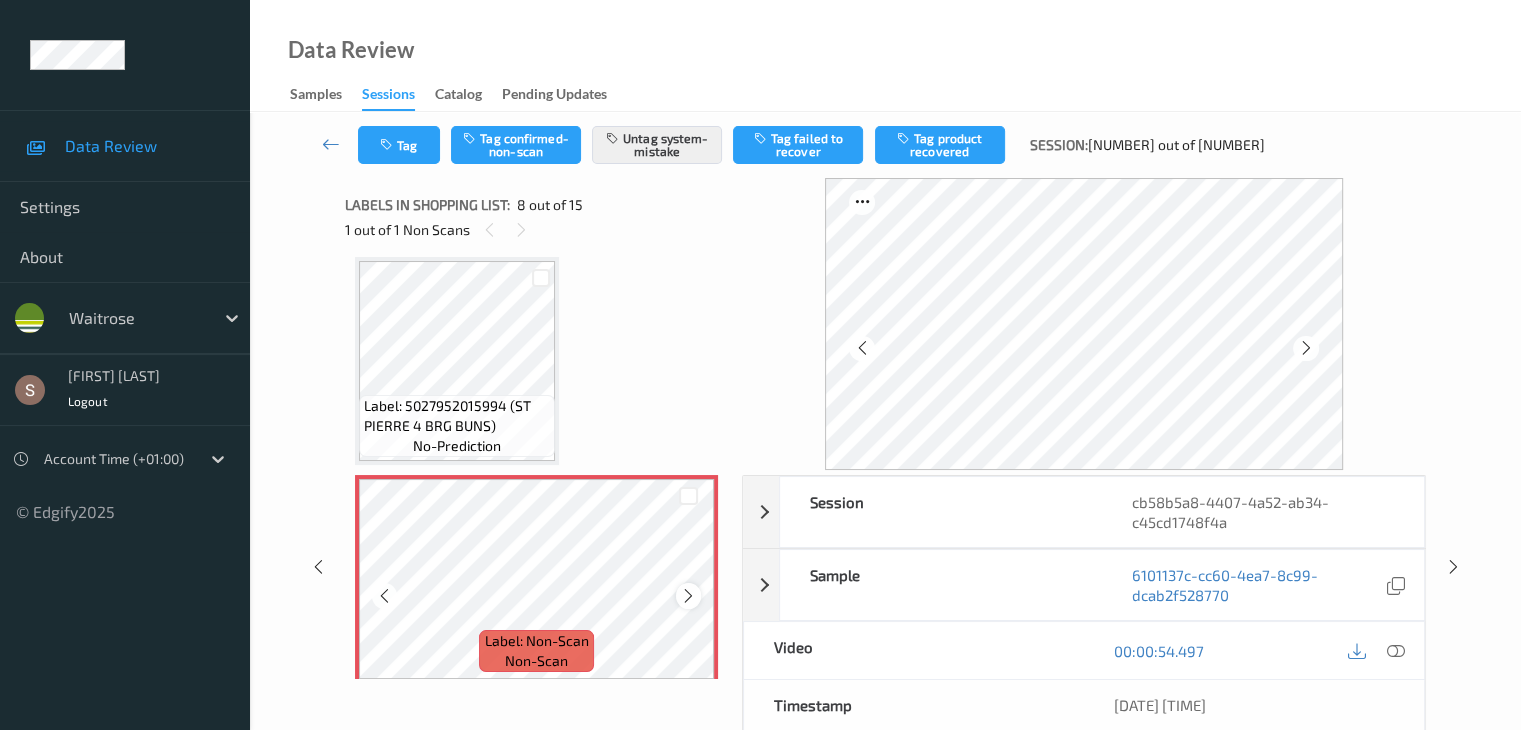 click at bounding box center [688, 596] 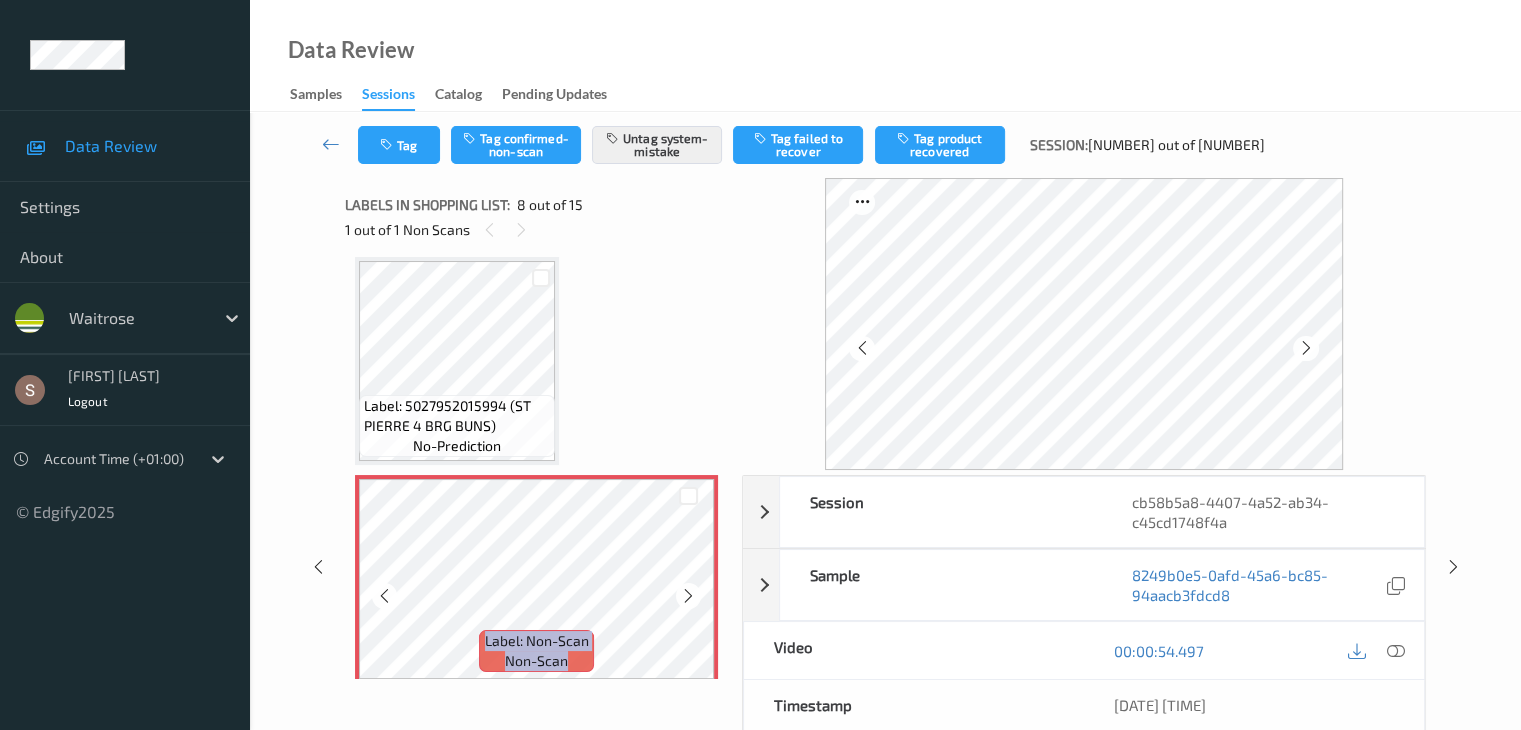 click at bounding box center (688, 596) 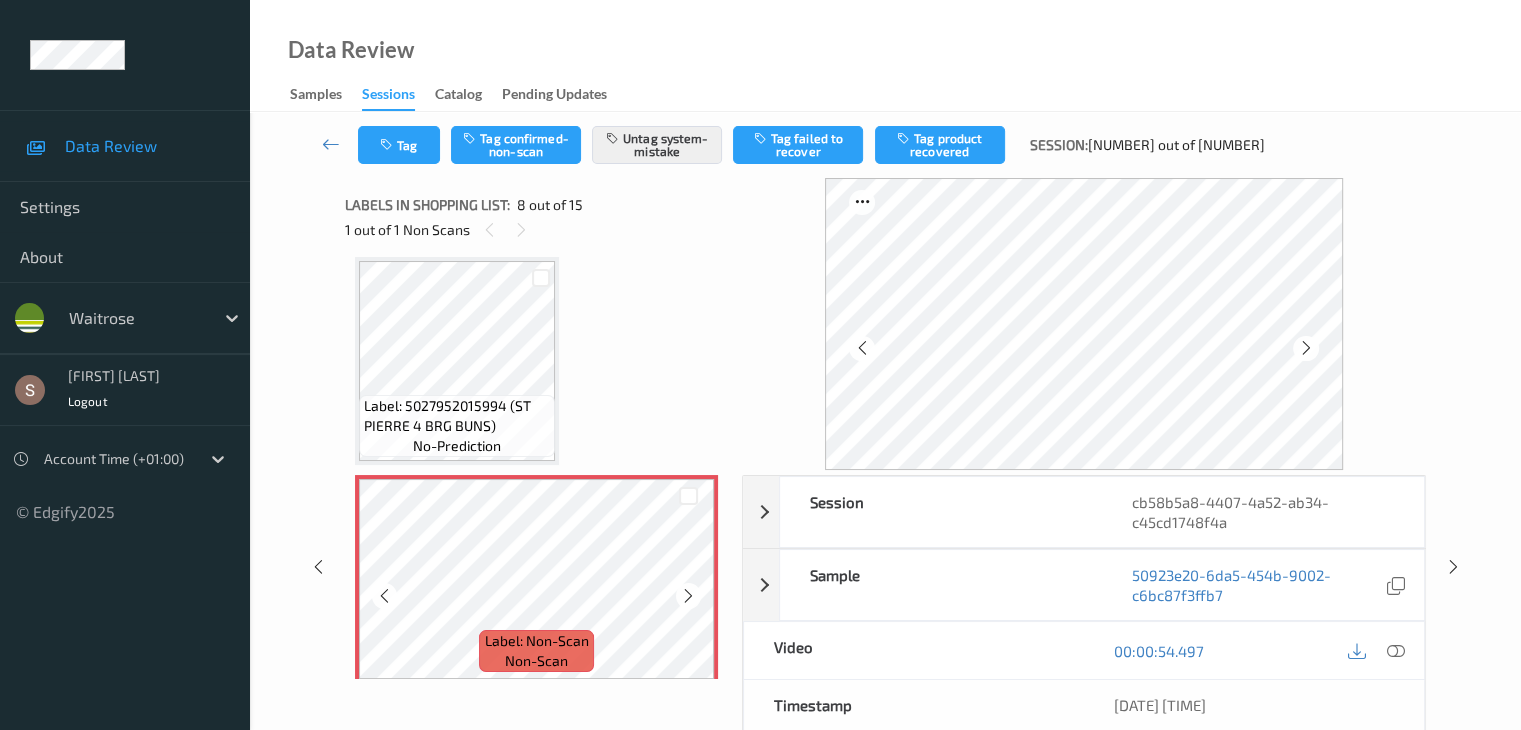 click at bounding box center (688, 596) 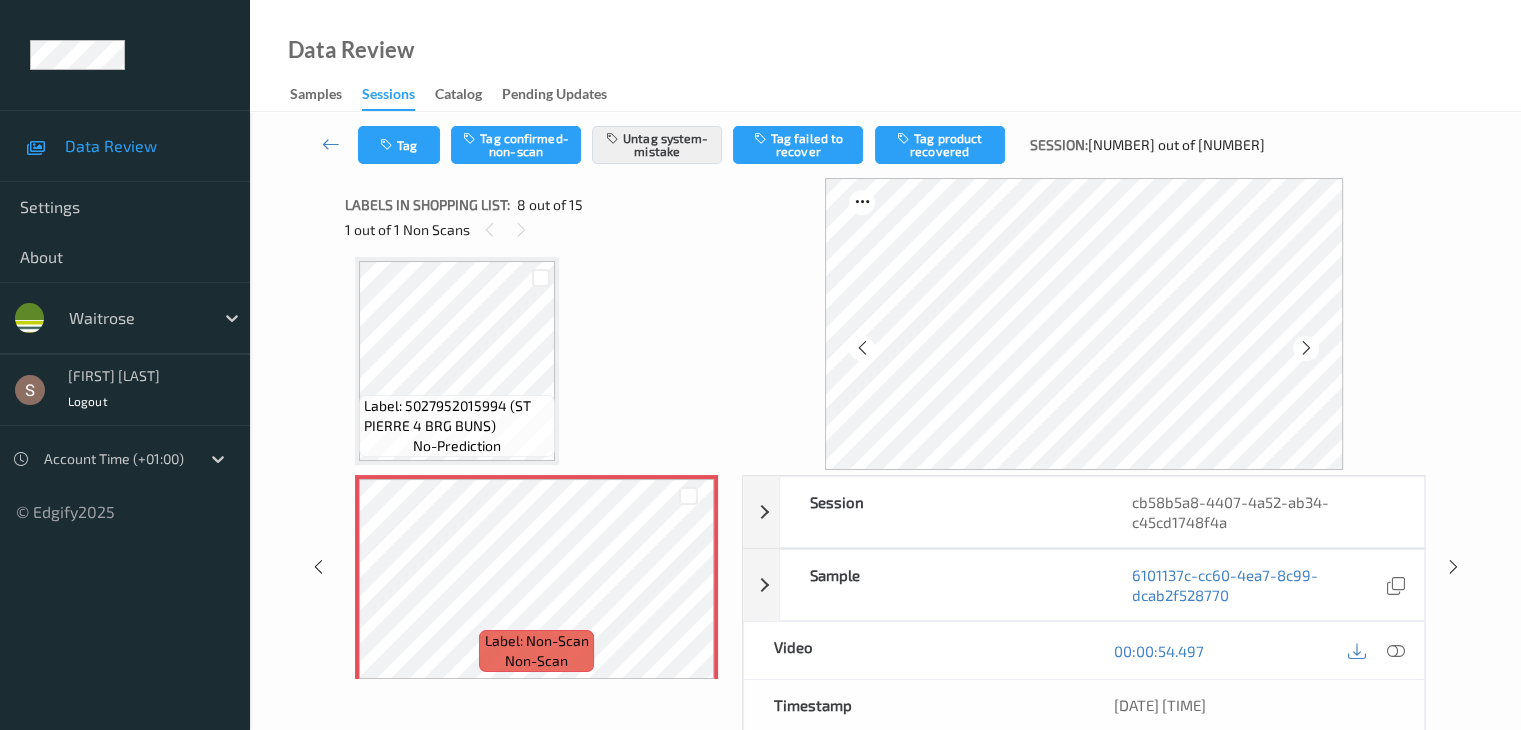 click on "Label: 5027952015994 (ST PIERRE 4 BRG BUNS)" at bounding box center [457, 416] 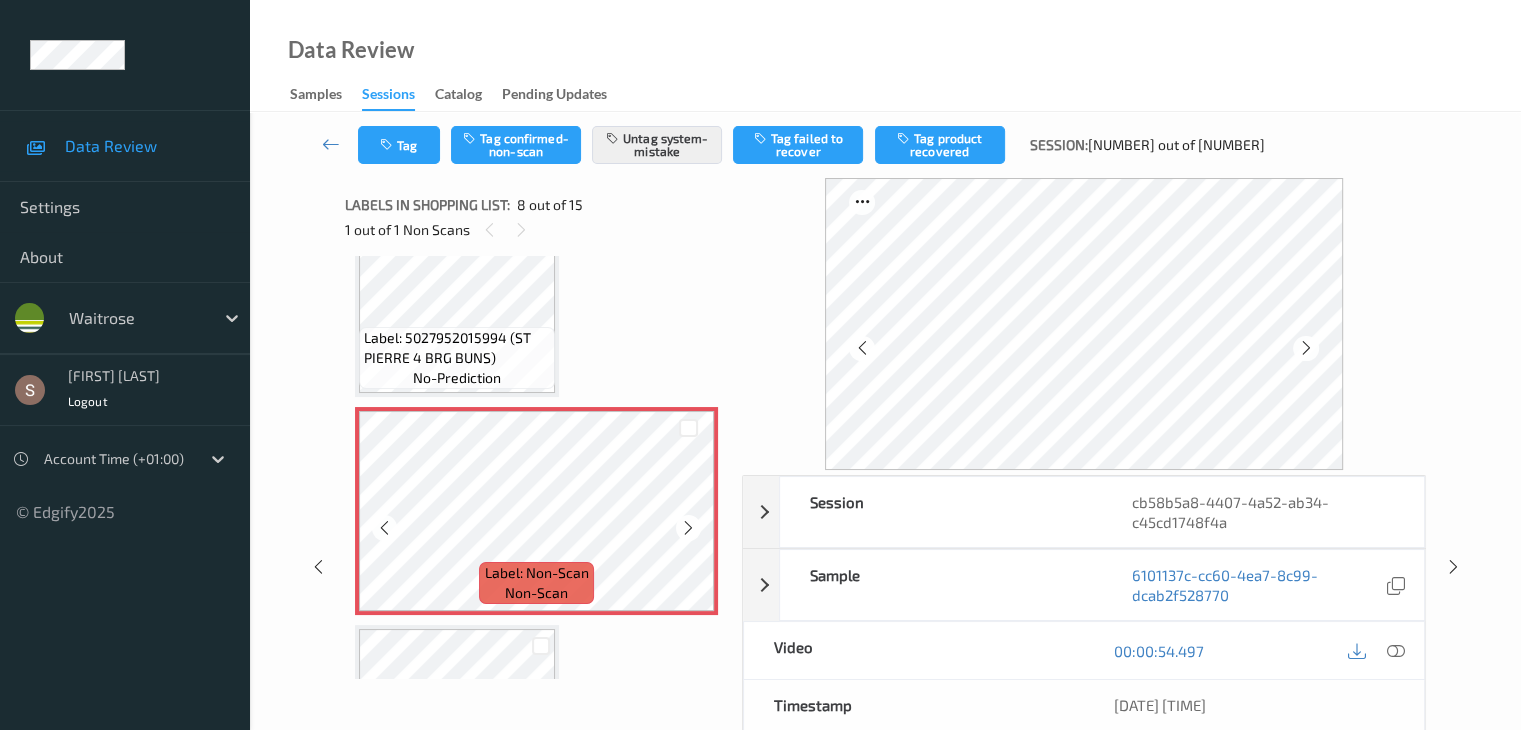 scroll, scrollTop: 1517, scrollLeft: 0, axis: vertical 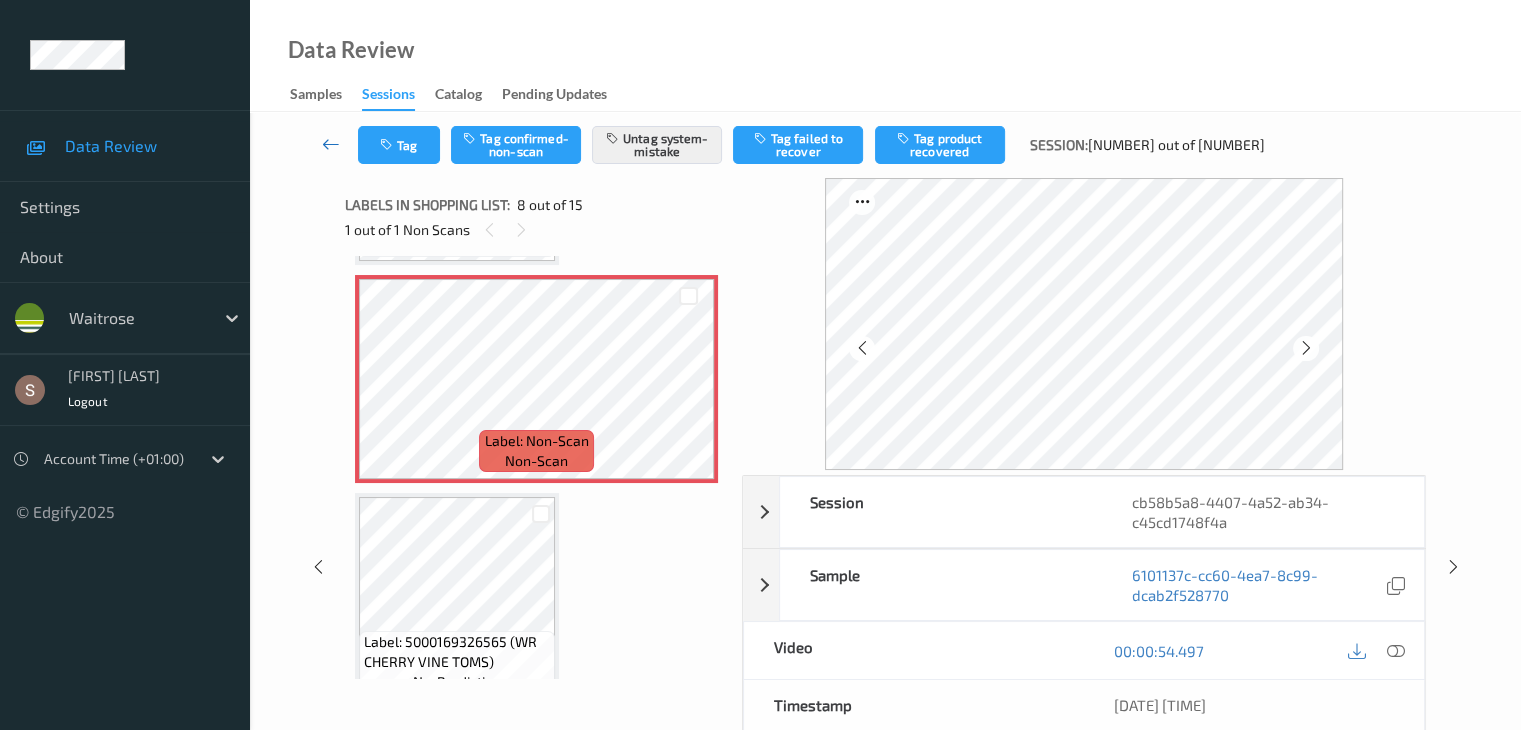 click at bounding box center (331, 144) 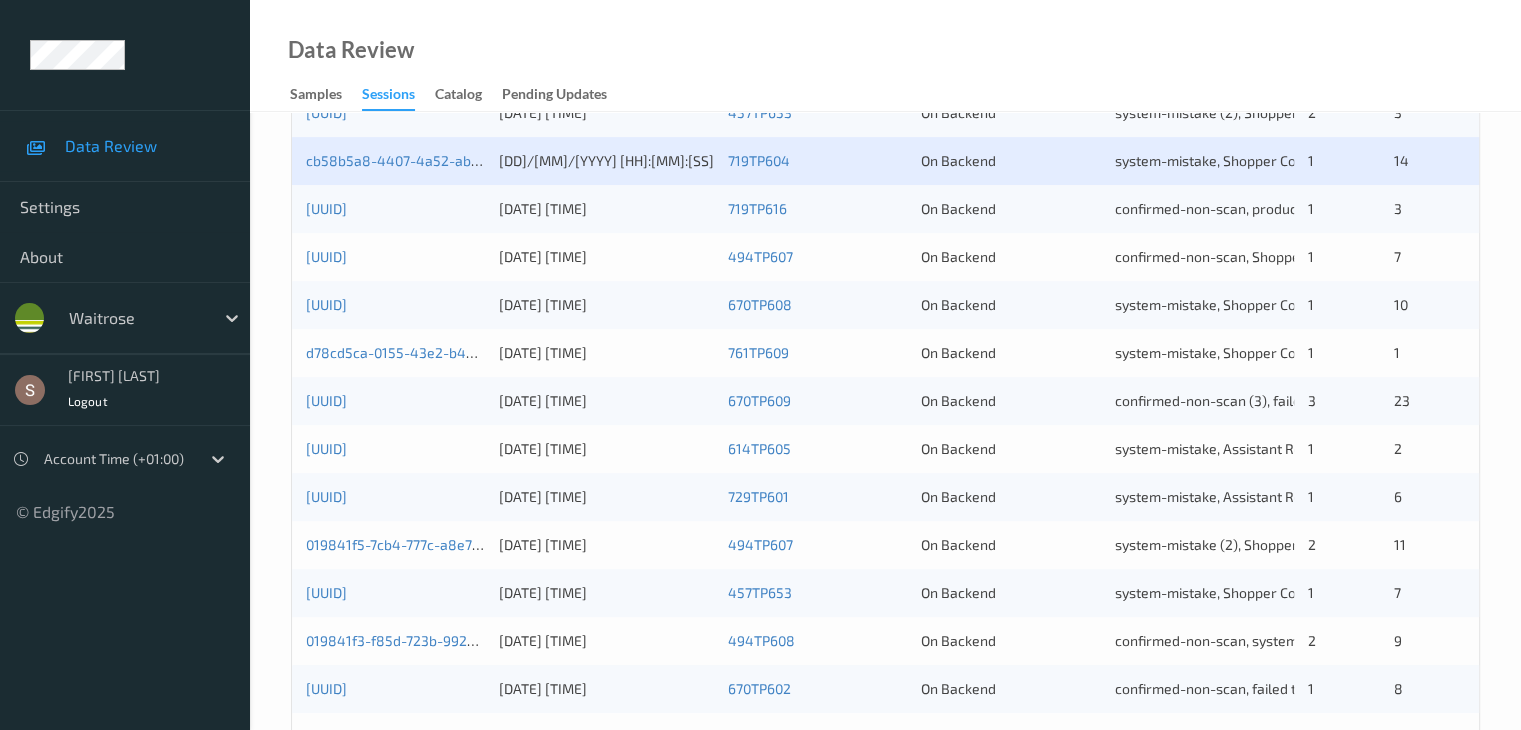 scroll, scrollTop: 500, scrollLeft: 0, axis: vertical 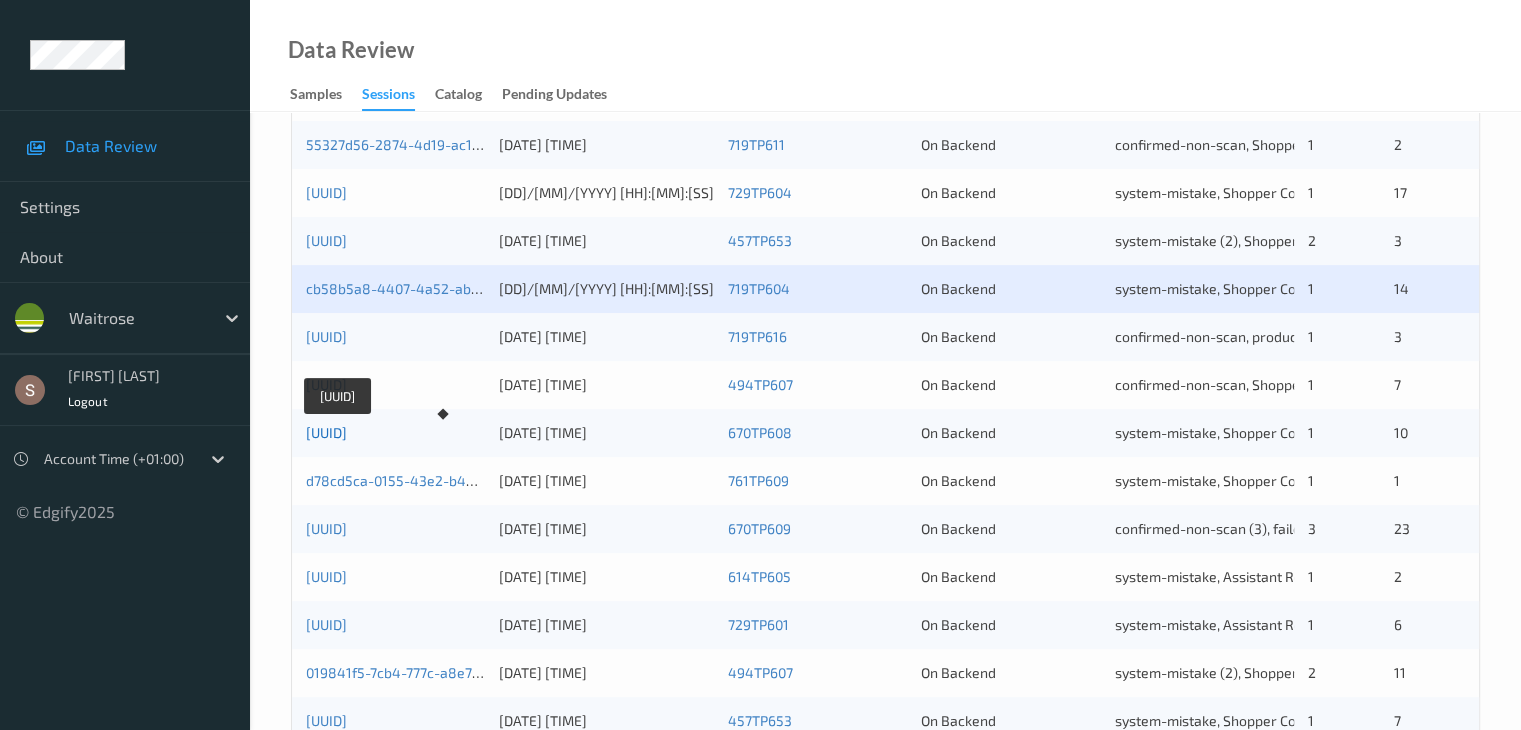 click on "[UUID]" at bounding box center (326, 432) 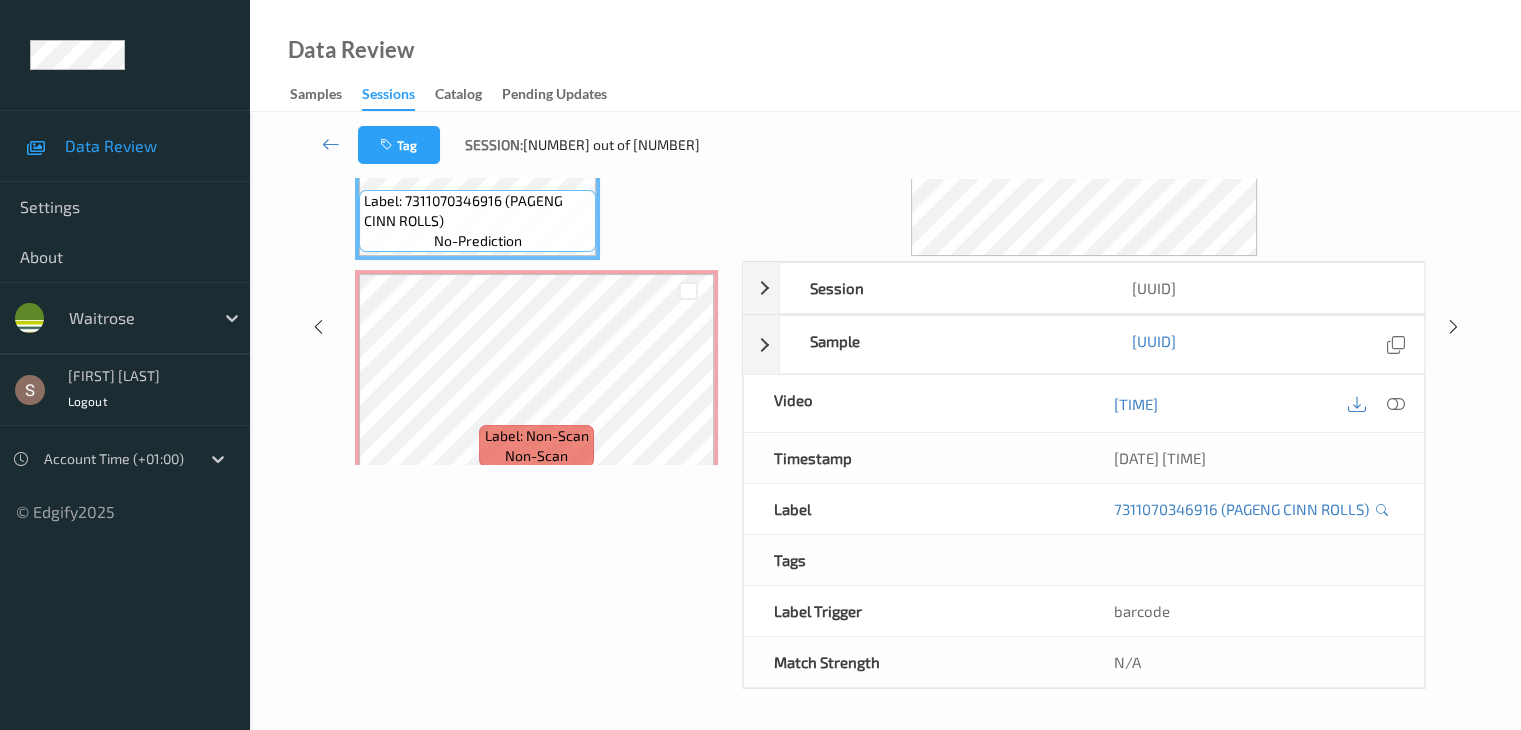 scroll, scrollTop: 0, scrollLeft: 0, axis: both 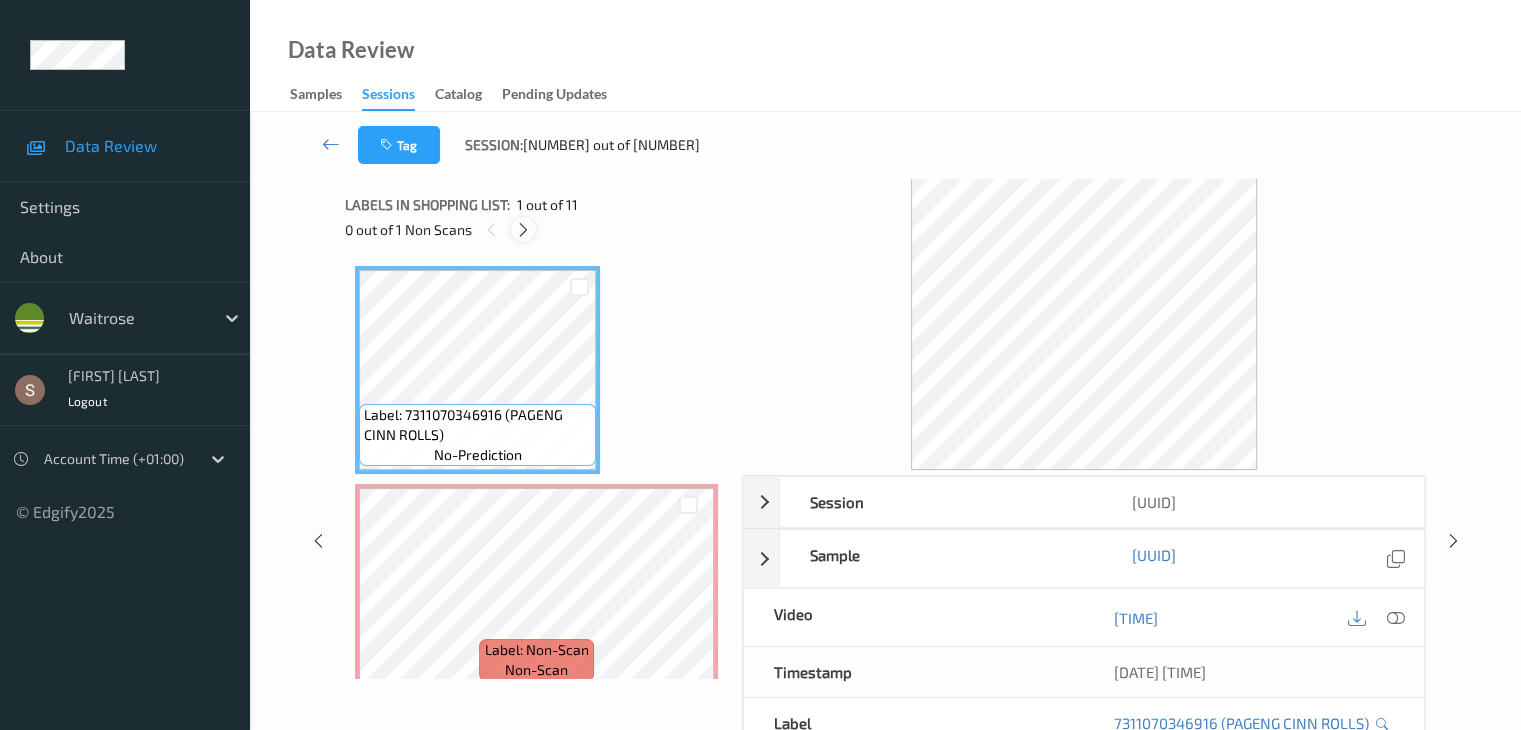 click at bounding box center (523, 230) 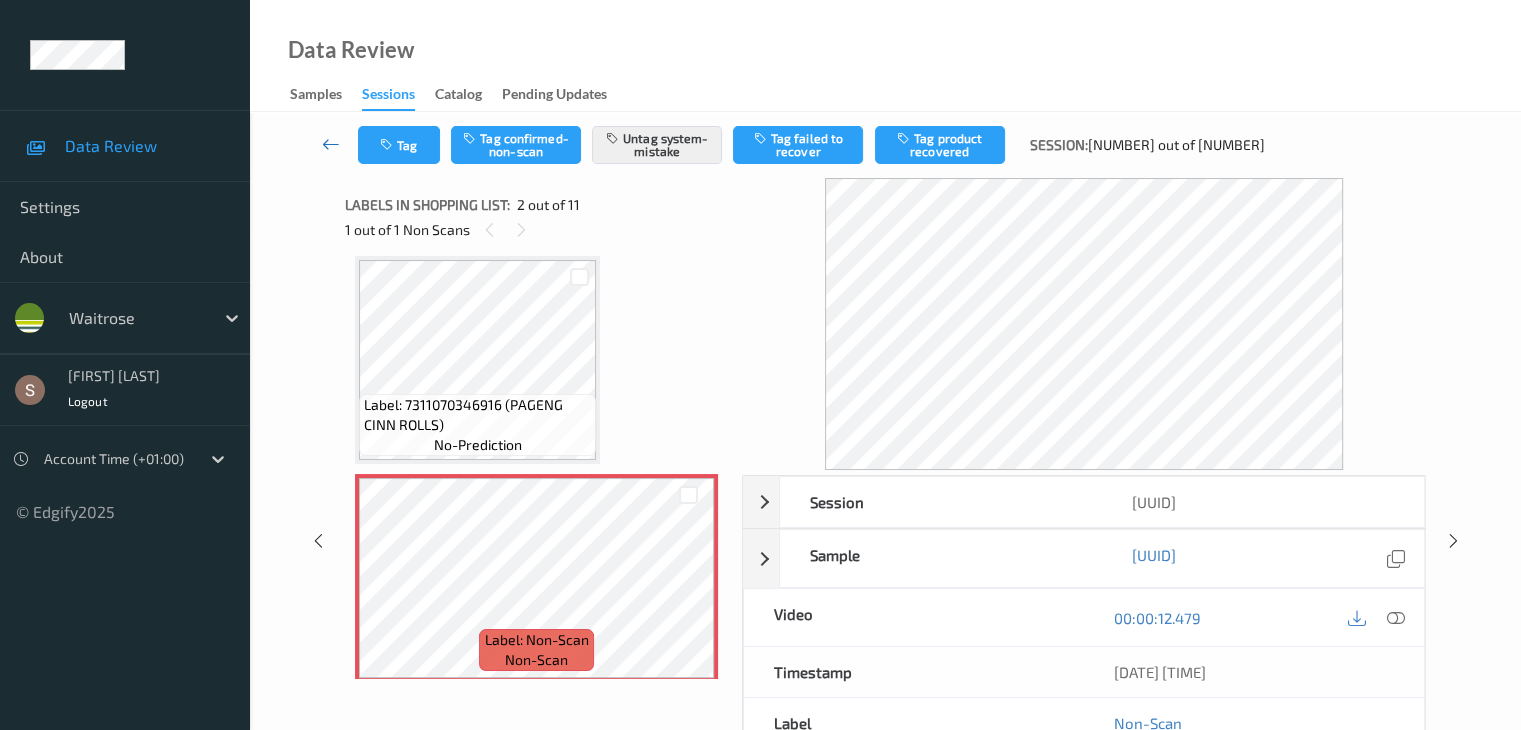 click at bounding box center [331, 144] 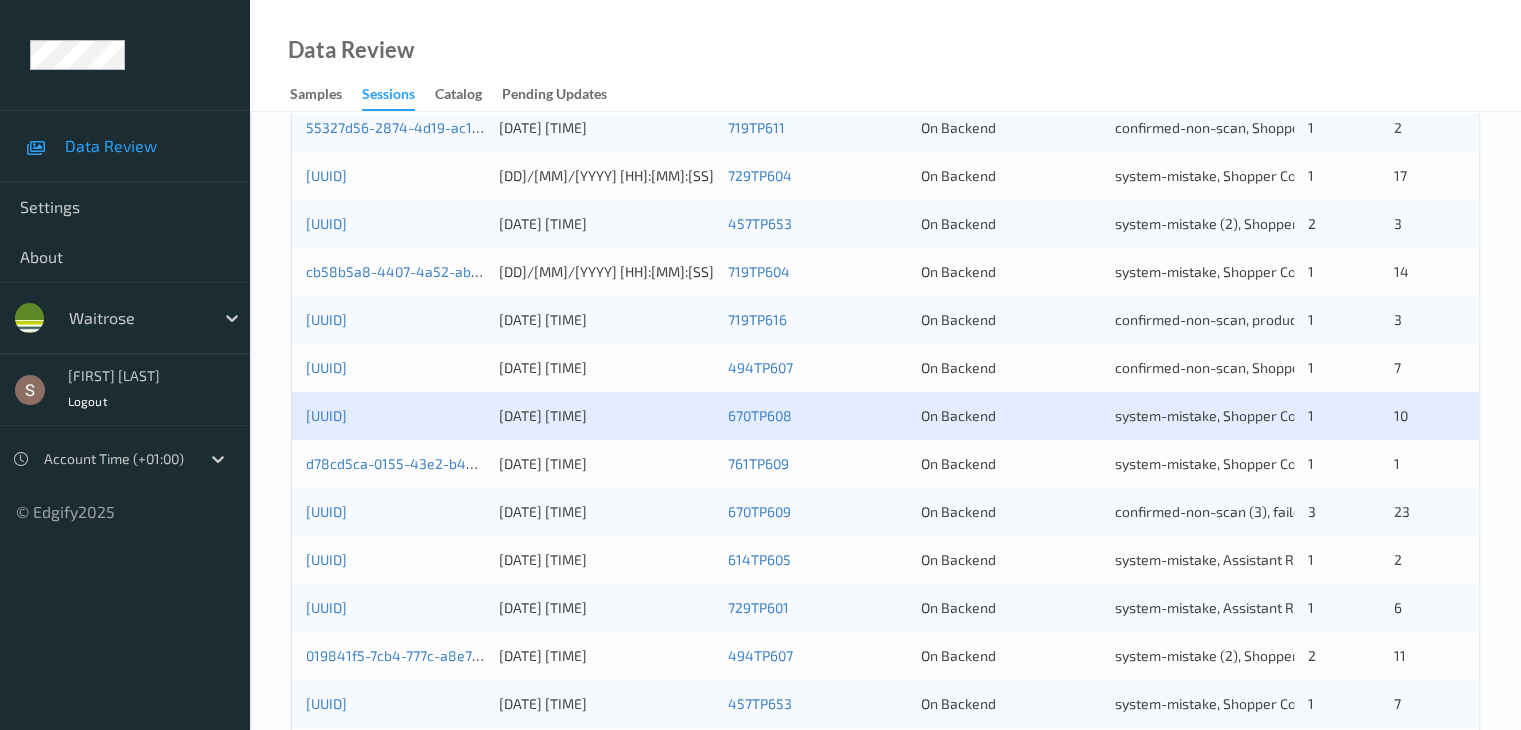 scroll, scrollTop: 600, scrollLeft: 0, axis: vertical 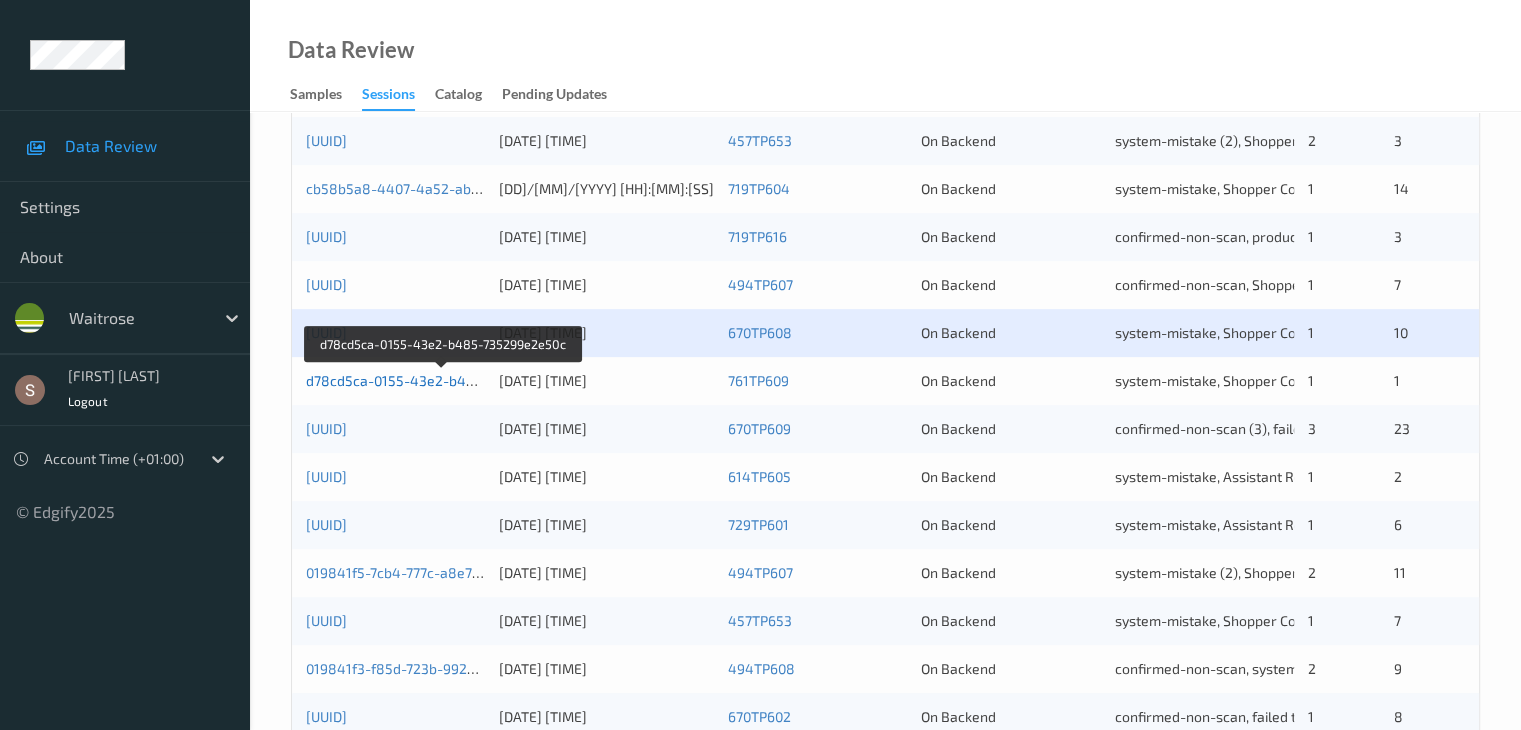 click on "d78cd5ca-0155-43e2-b485-735299e2e50c" at bounding box center [444, 380] 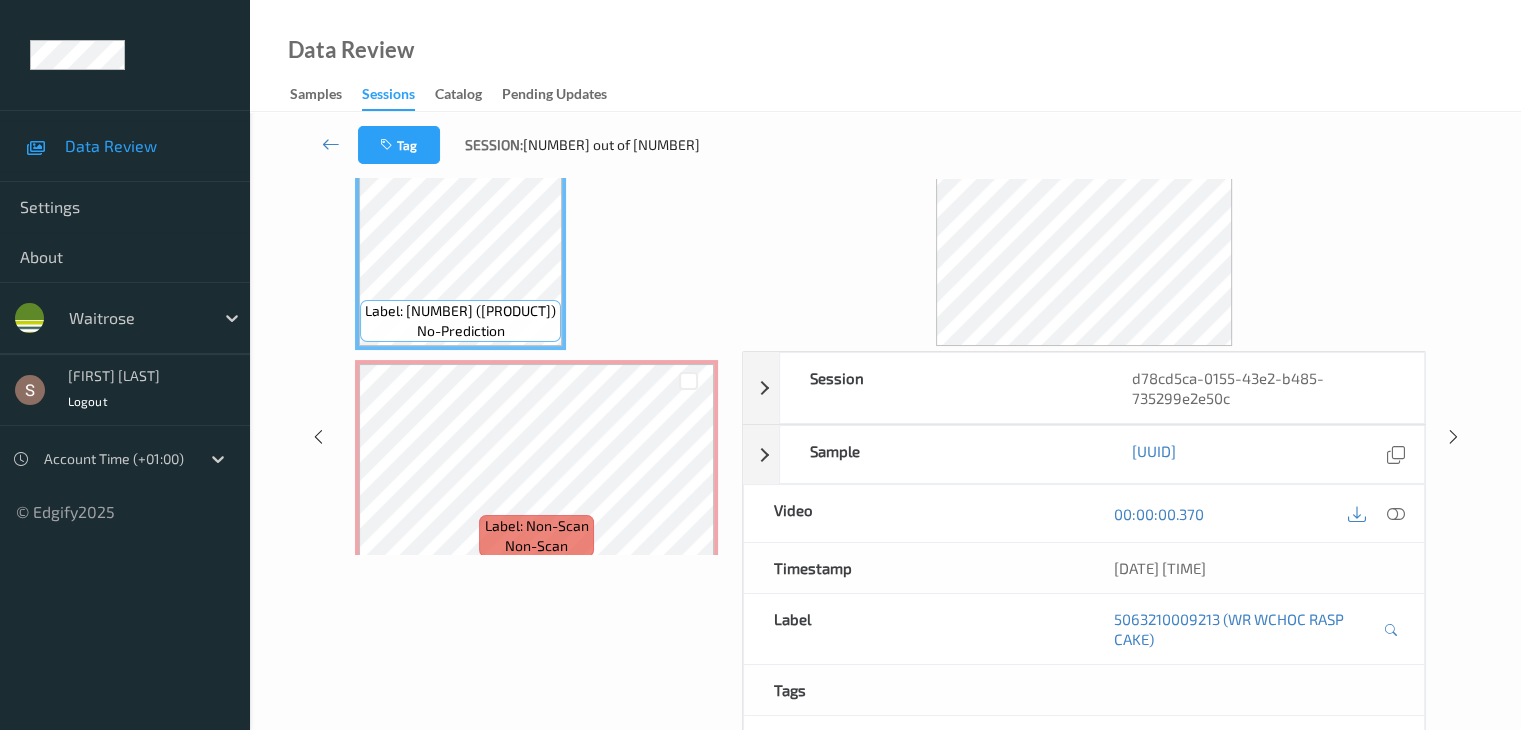 scroll, scrollTop: 0, scrollLeft: 0, axis: both 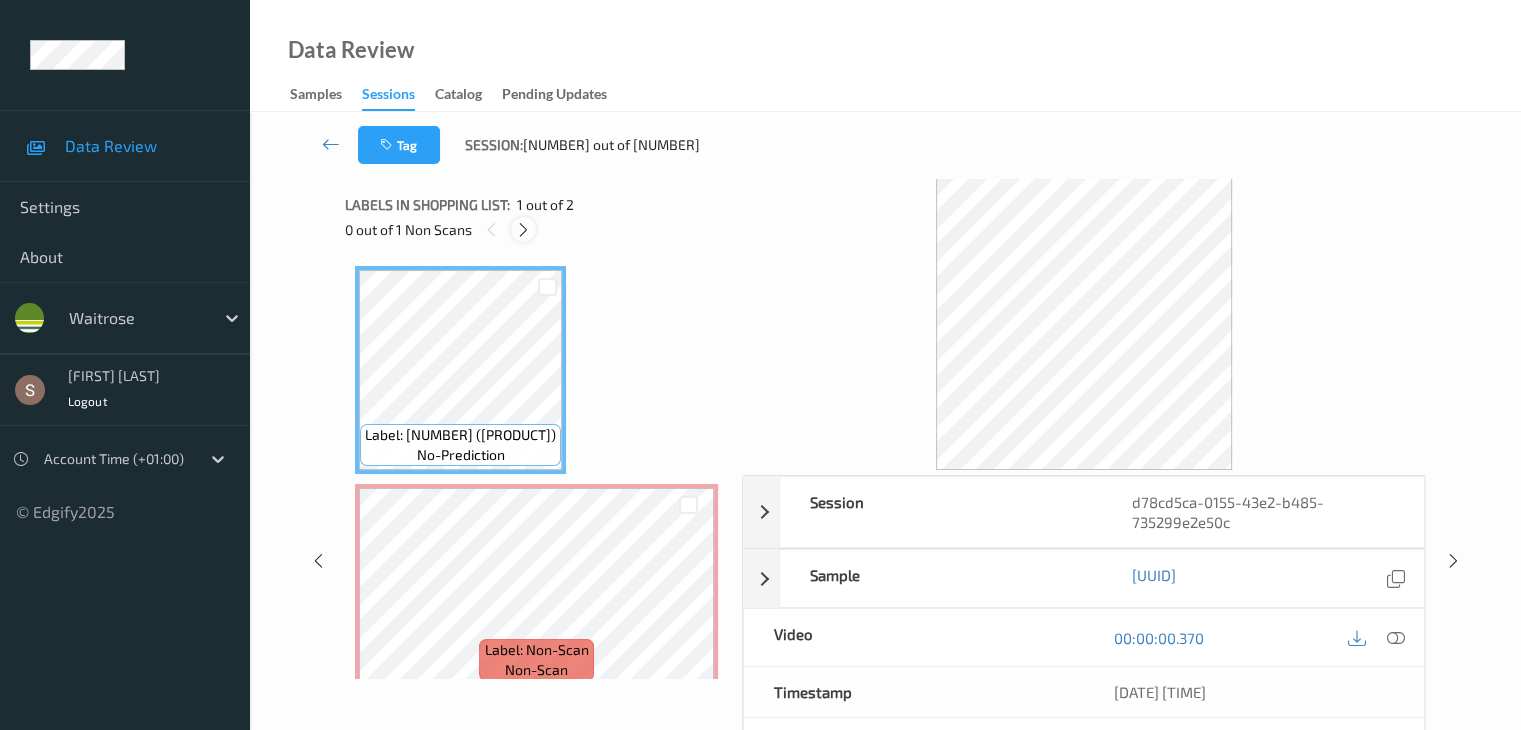 click at bounding box center (523, 230) 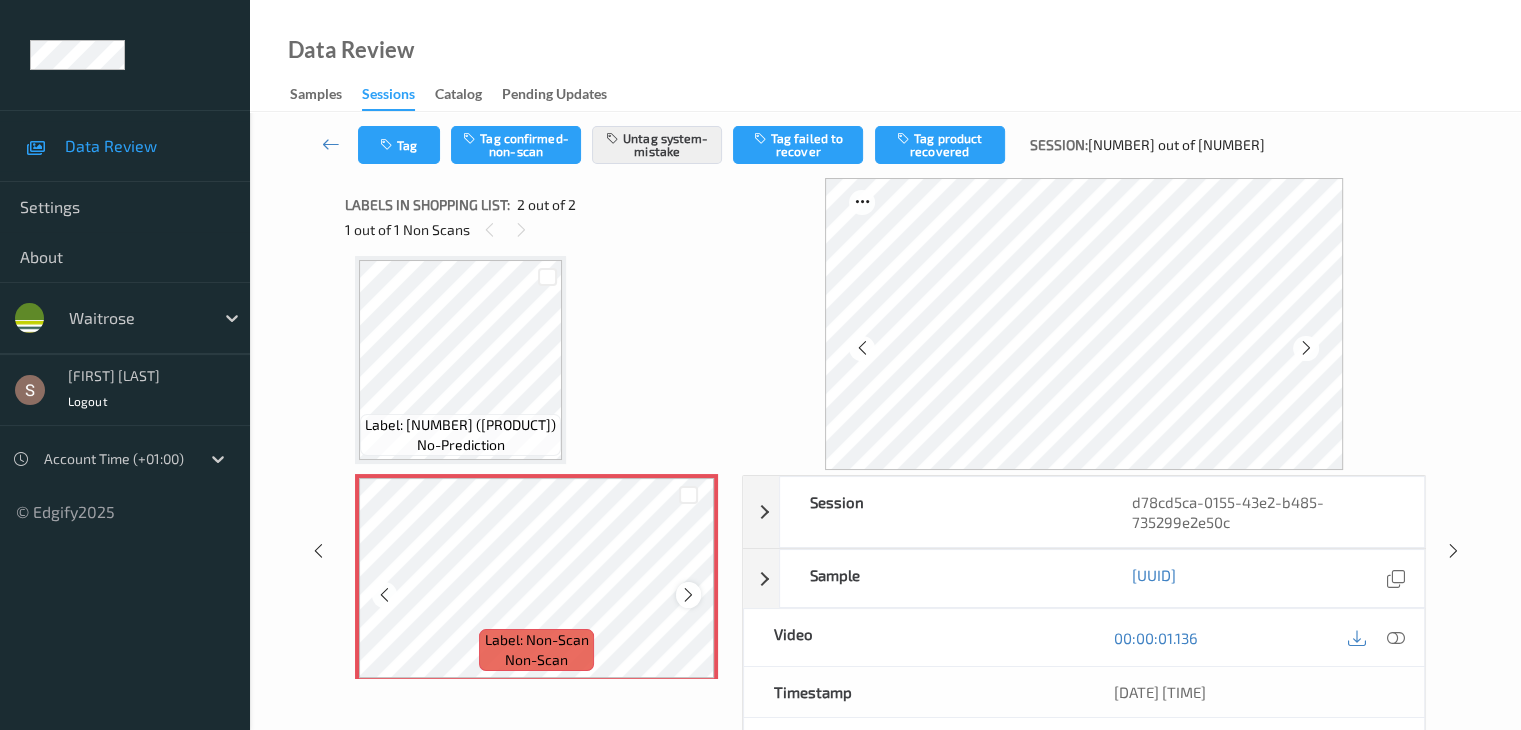 click at bounding box center (688, 595) 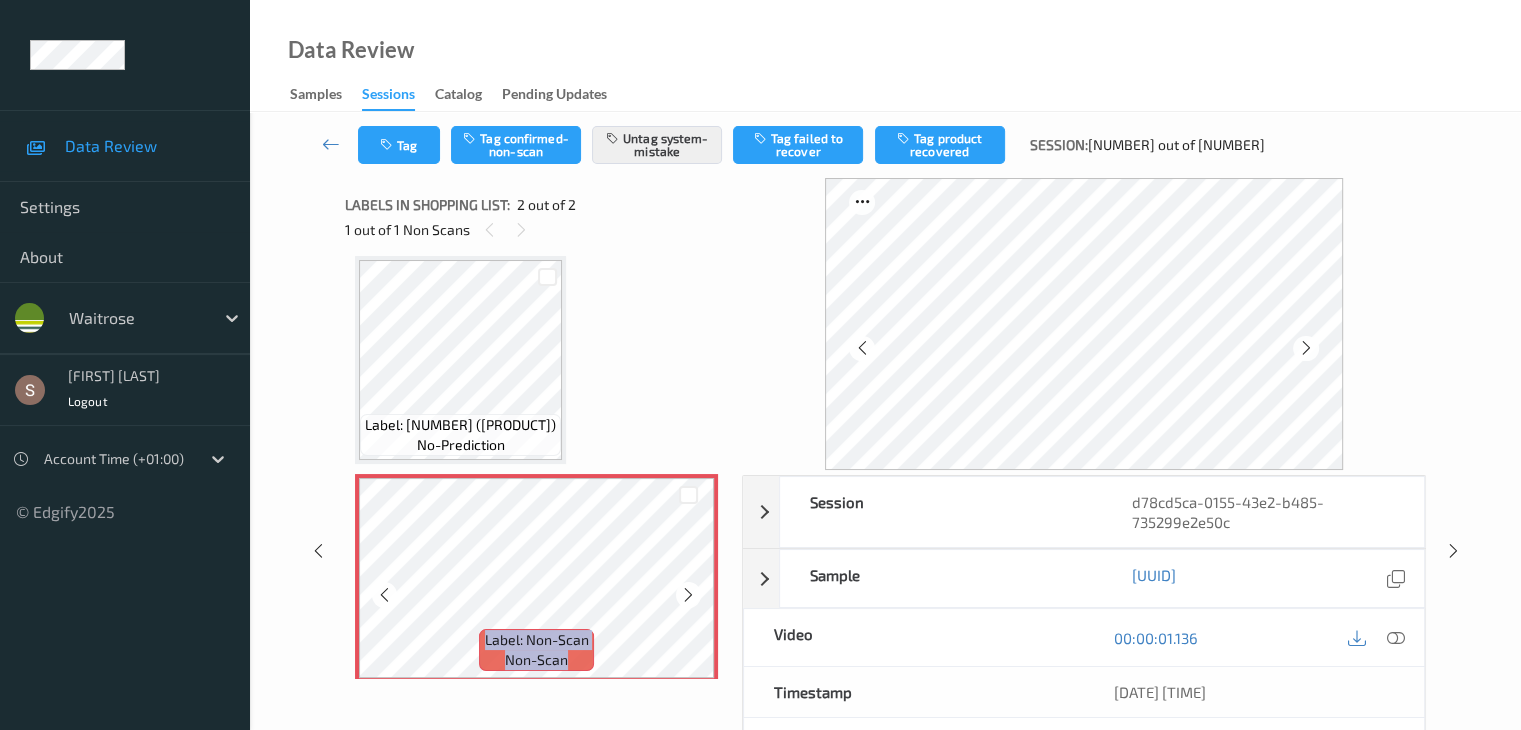 click at bounding box center (688, 595) 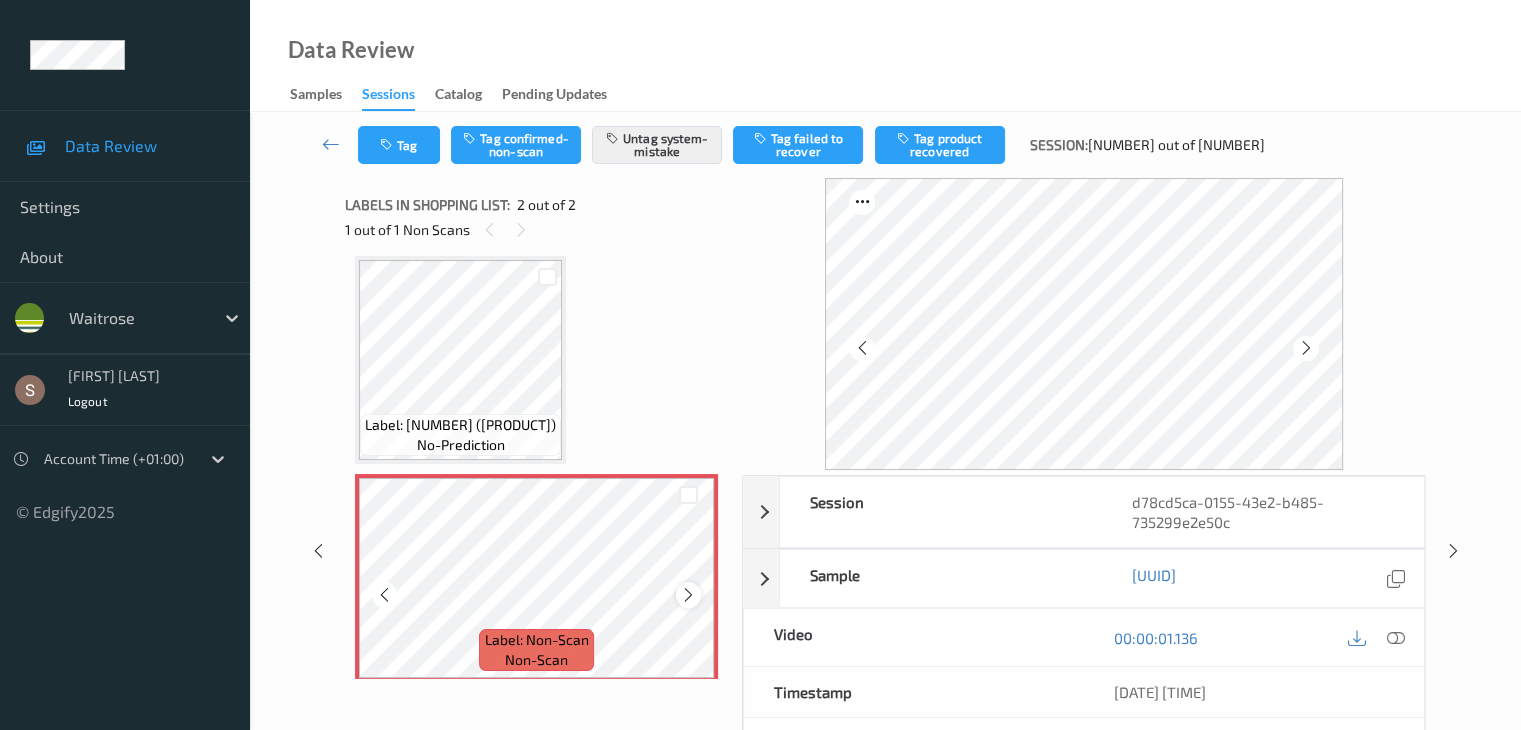 click at bounding box center (688, 595) 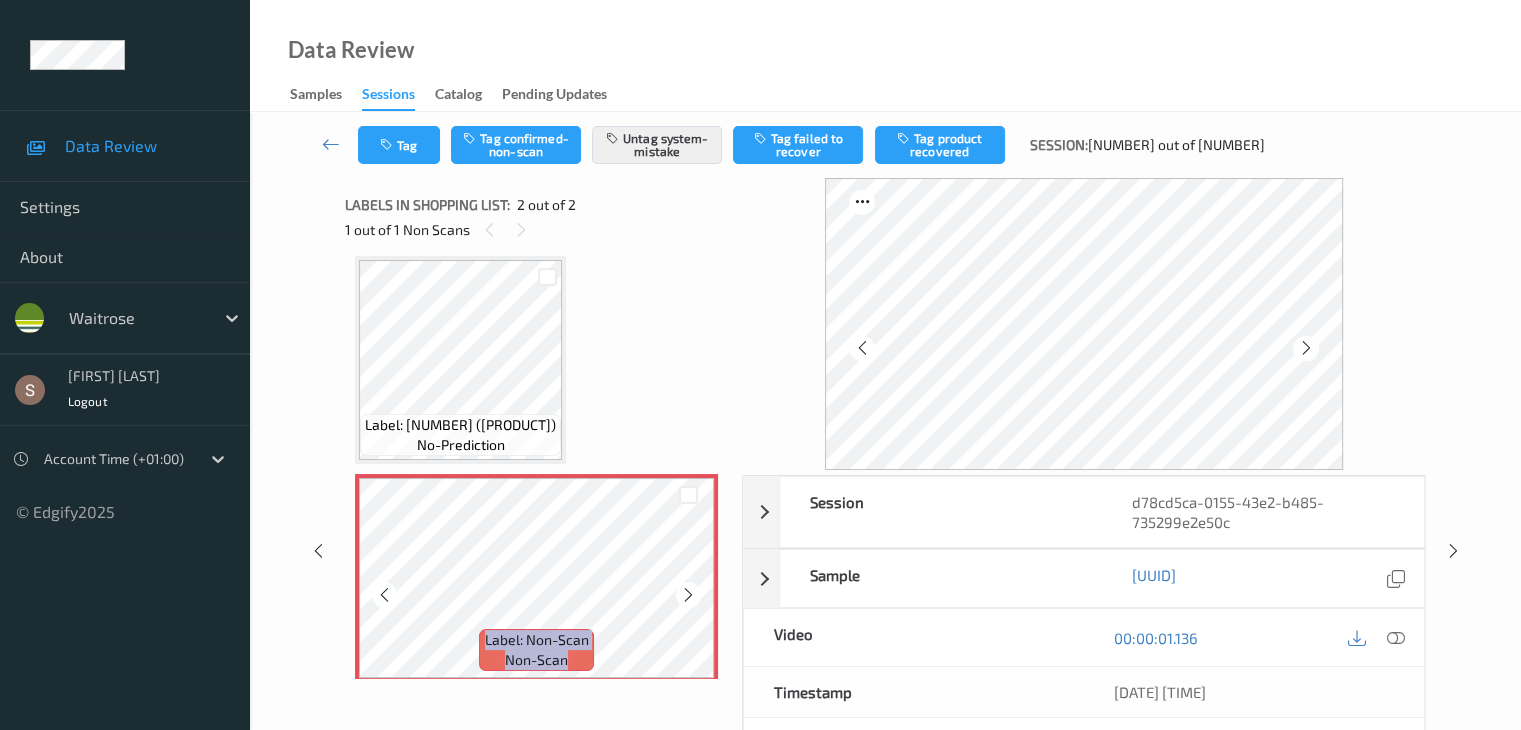click at bounding box center (688, 595) 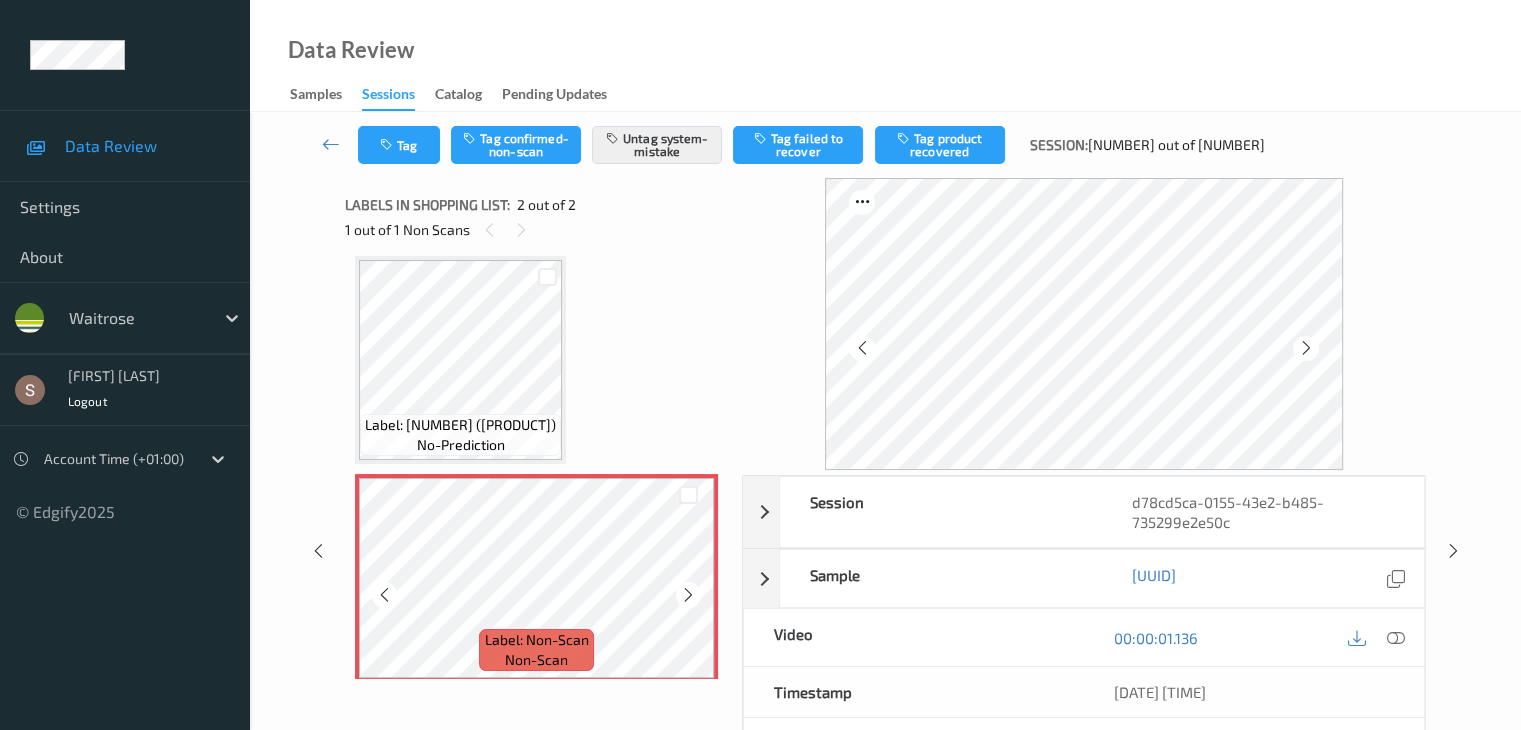 click at bounding box center [688, 595] 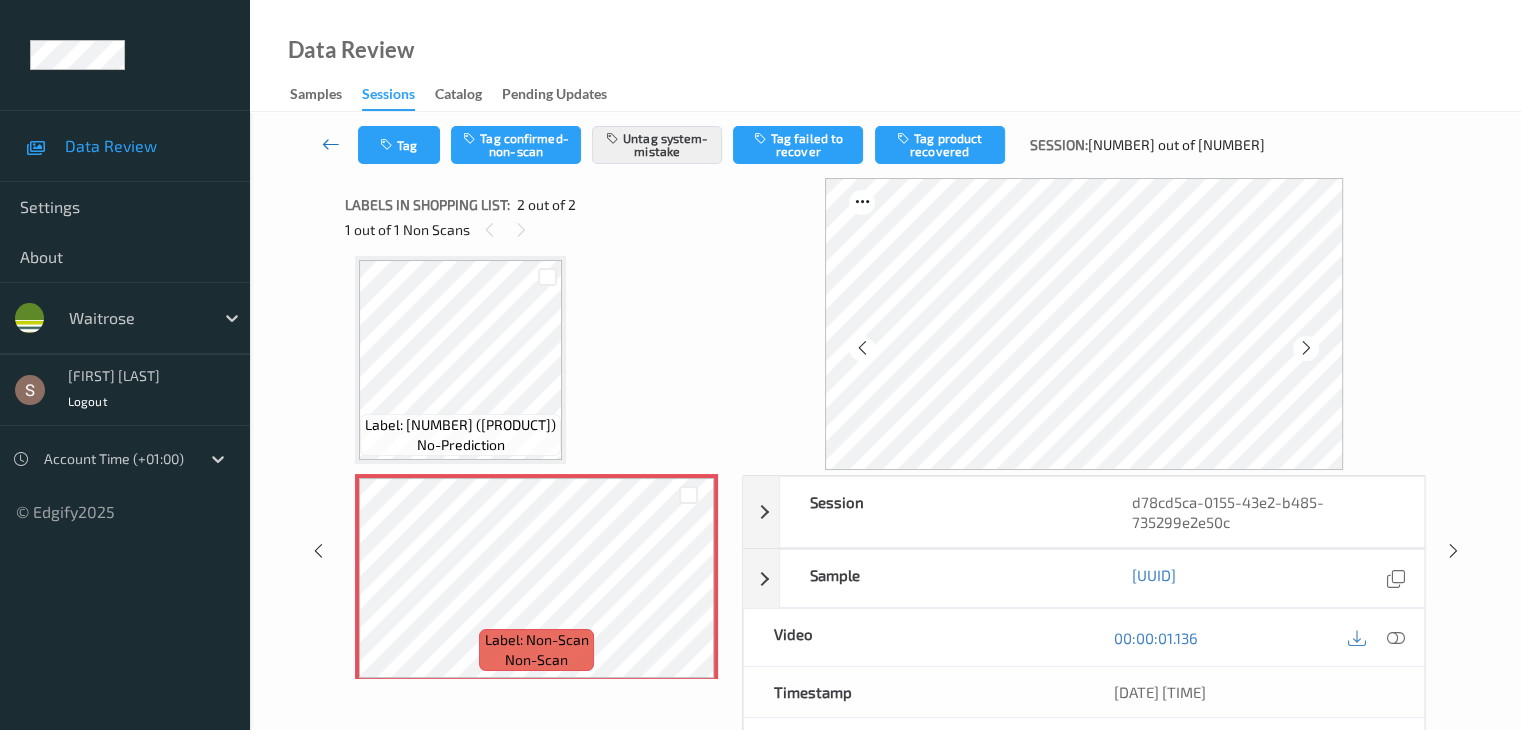 click at bounding box center [331, 144] 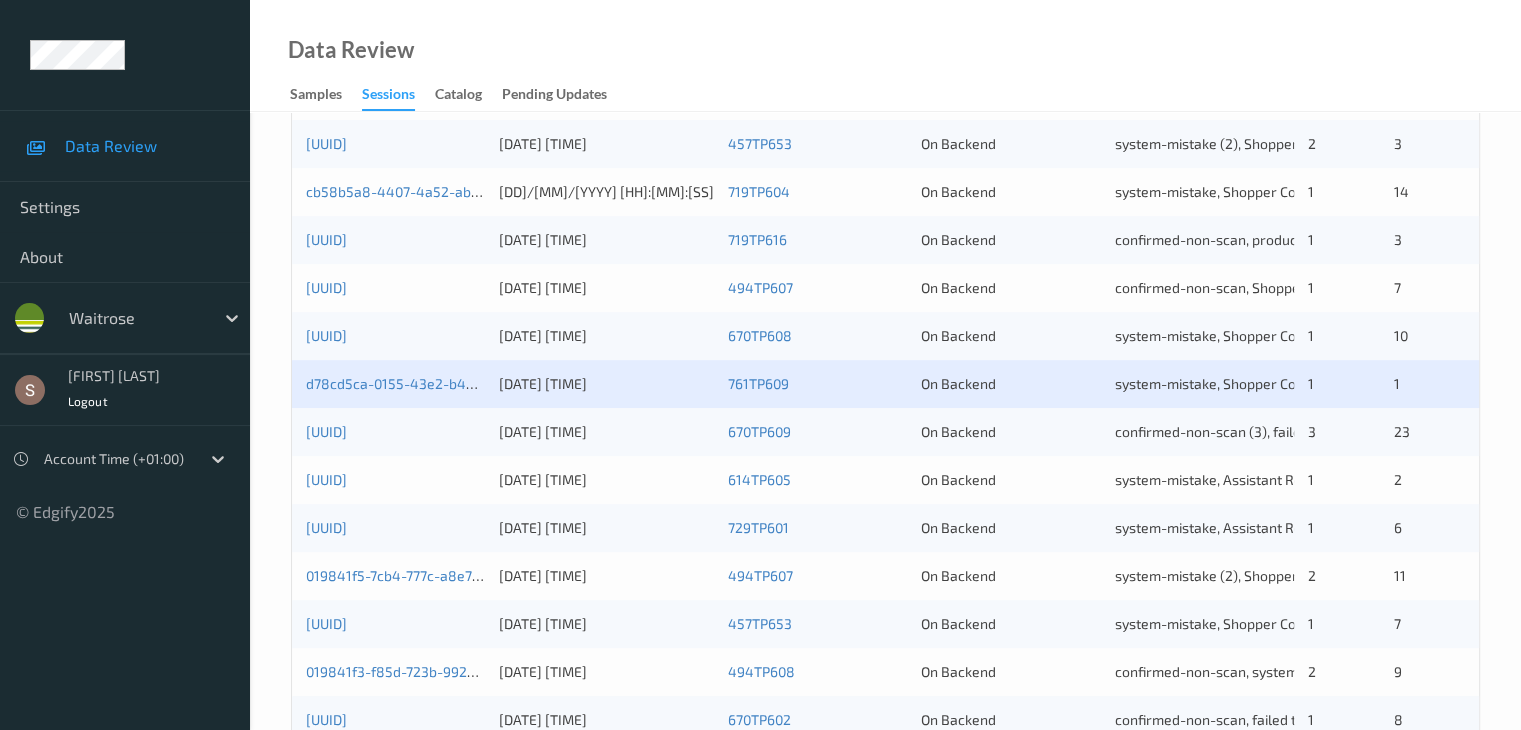 scroll, scrollTop: 600, scrollLeft: 0, axis: vertical 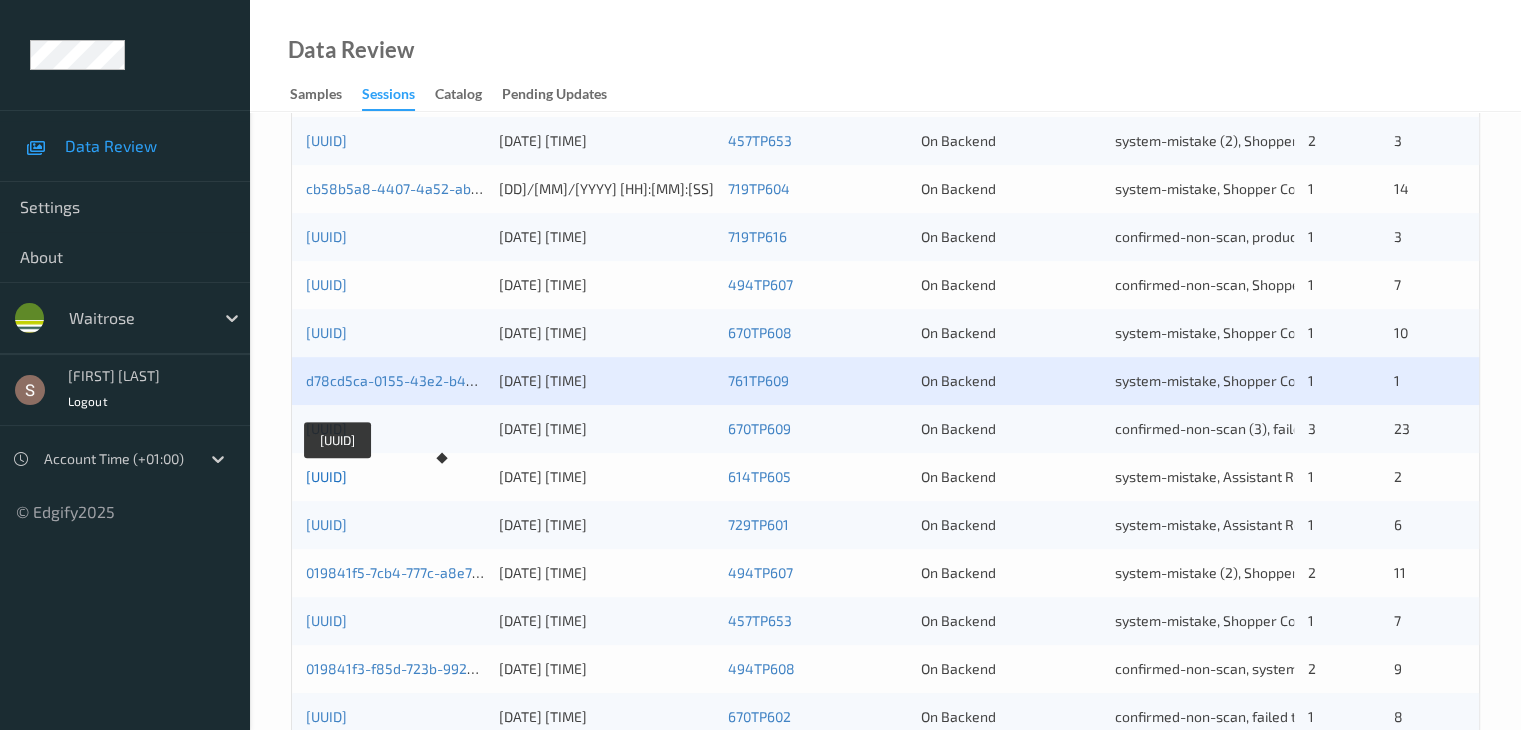 click on "[UUID]" at bounding box center [326, 476] 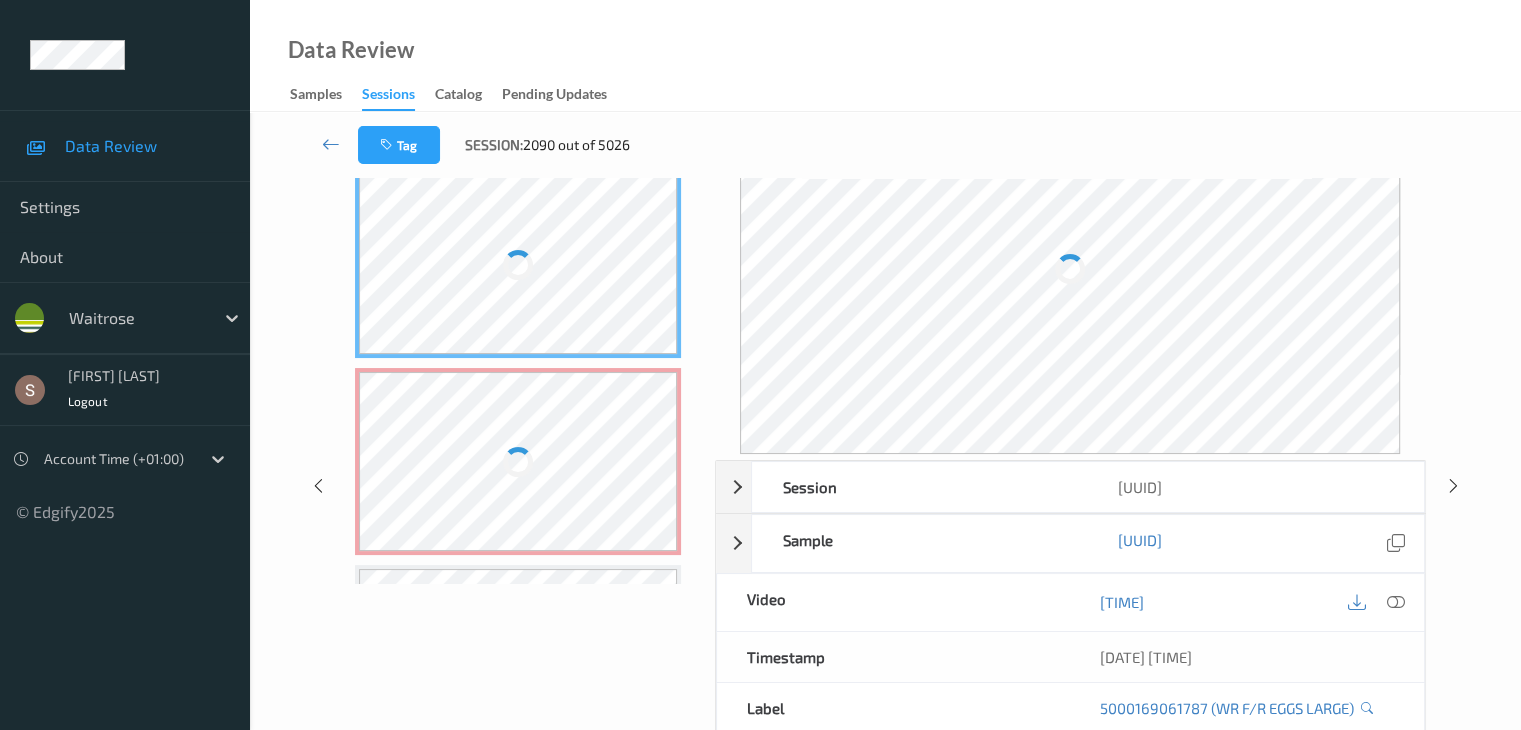 scroll, scrollTop: 0, scrollLeft: 0, axis: both 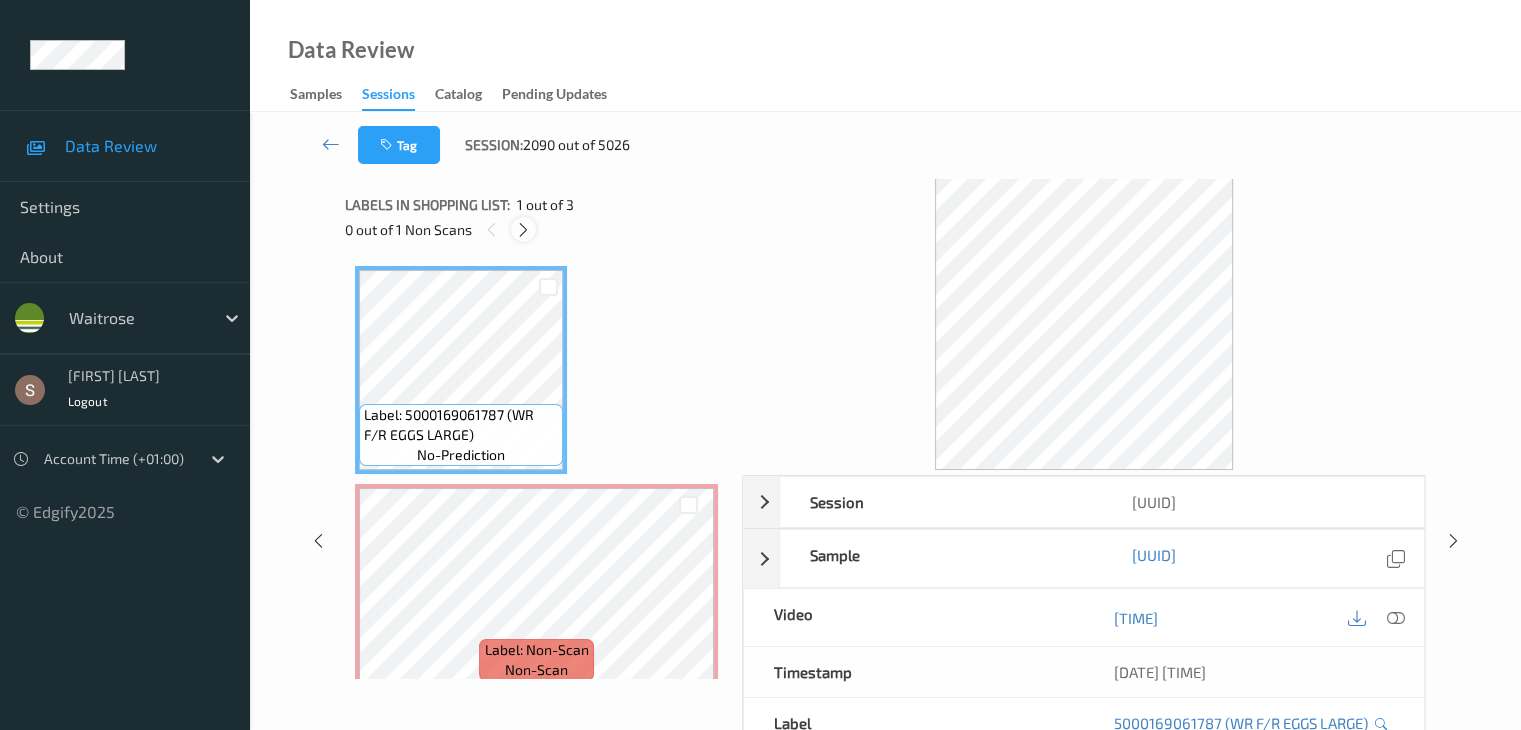 click at bounding box center [523, 230] 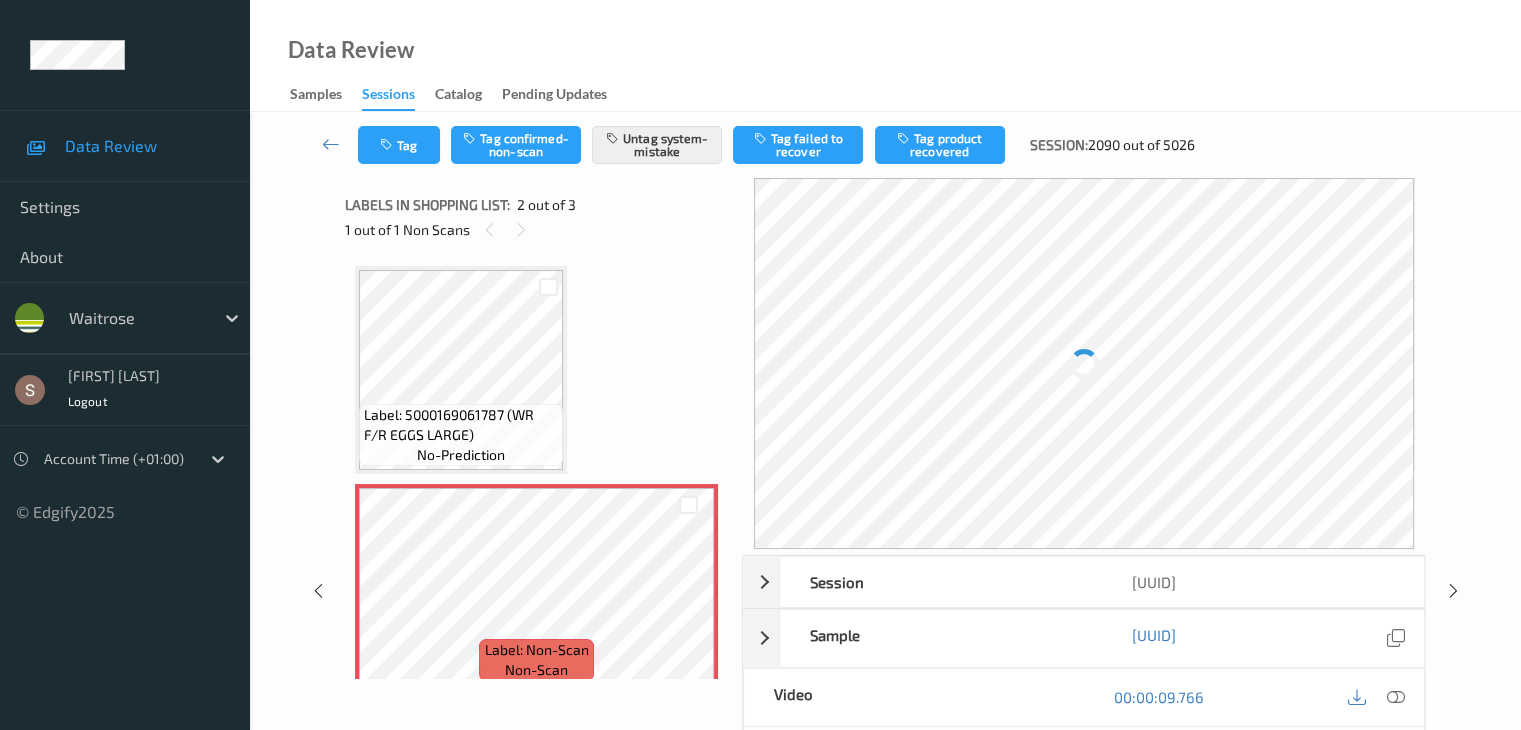 scroll, scrollTop: 10, scrollLeft: 0, axis: vertical 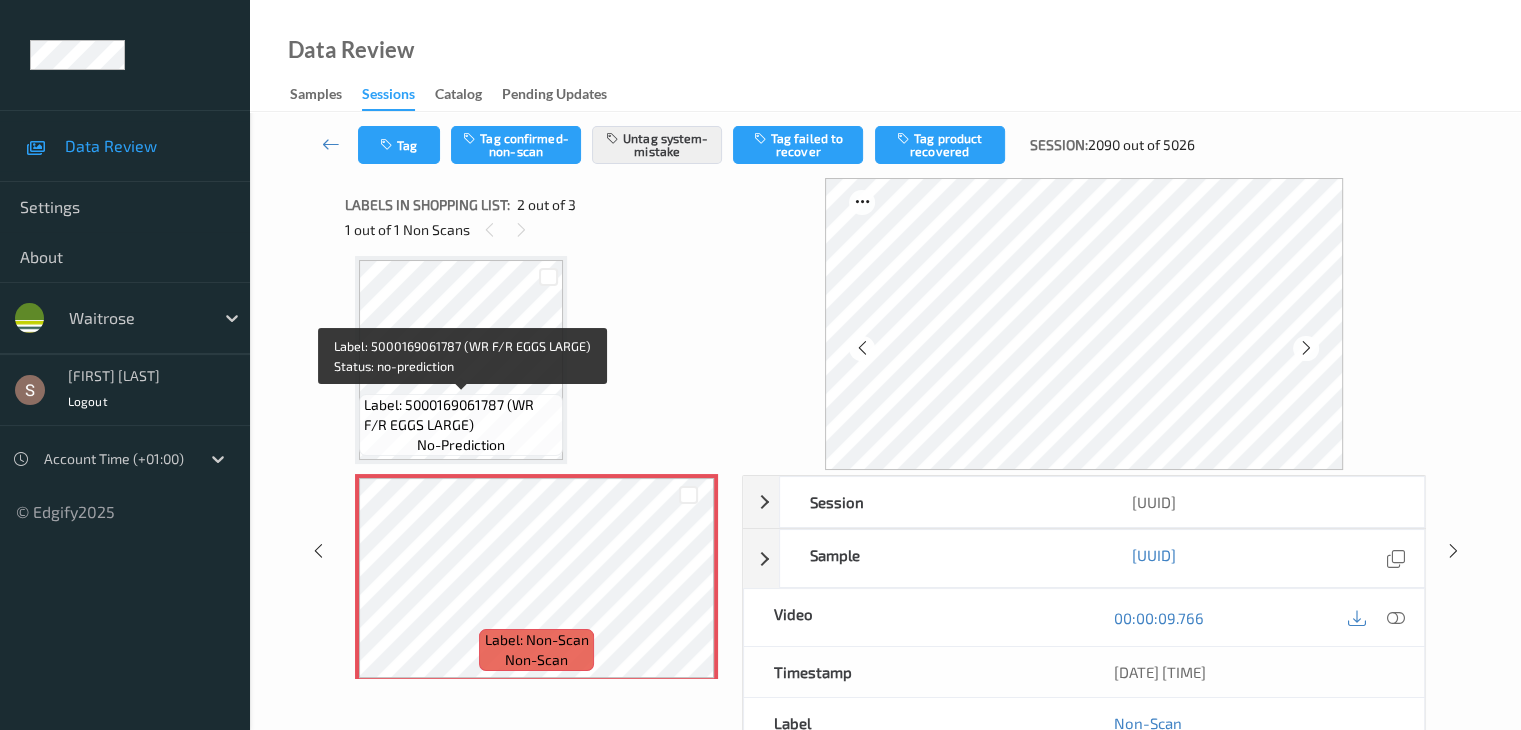 click on "Label: 5000169061787 (WR F/R EGGS LARGE)" at bounding box center [461, 415] 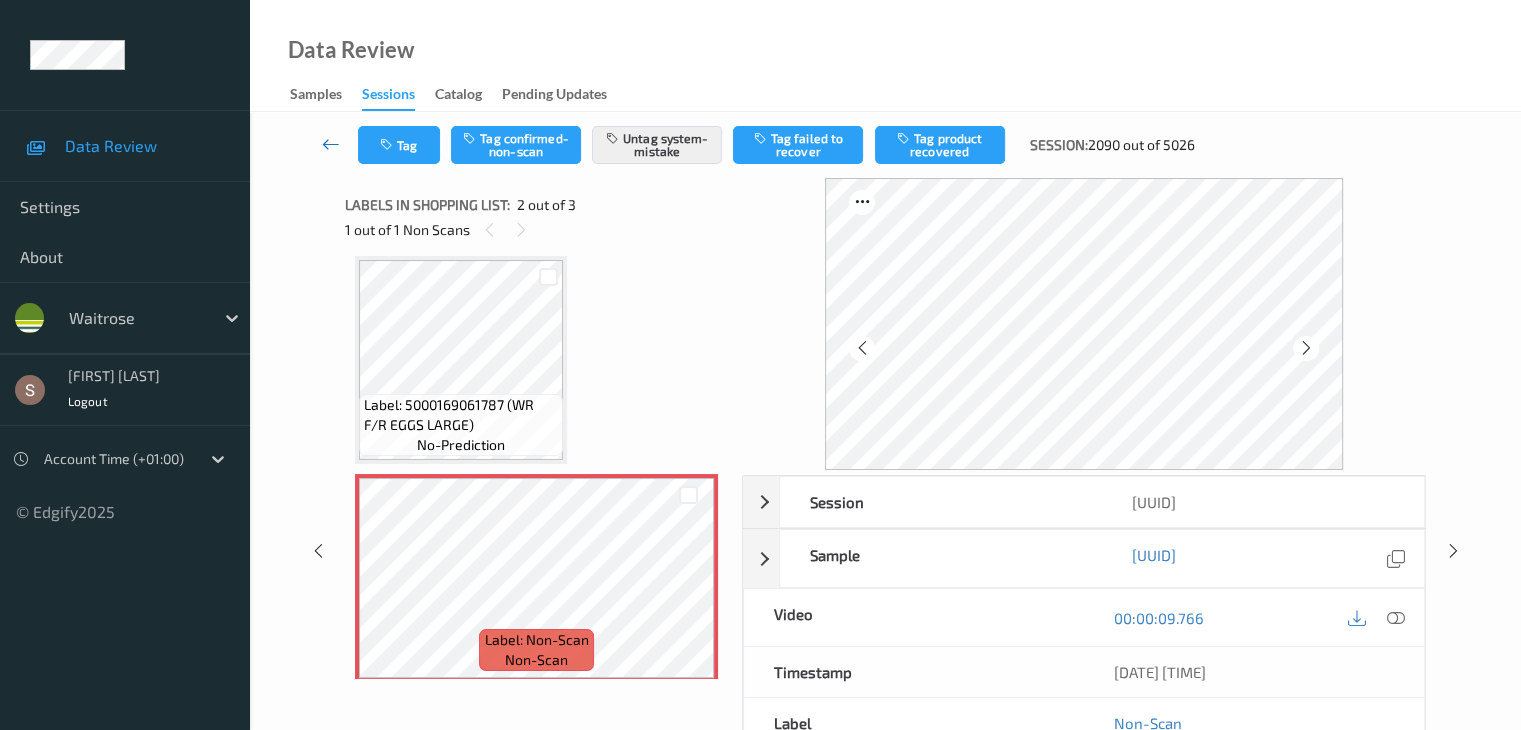 click at bounding box center [331, 144] 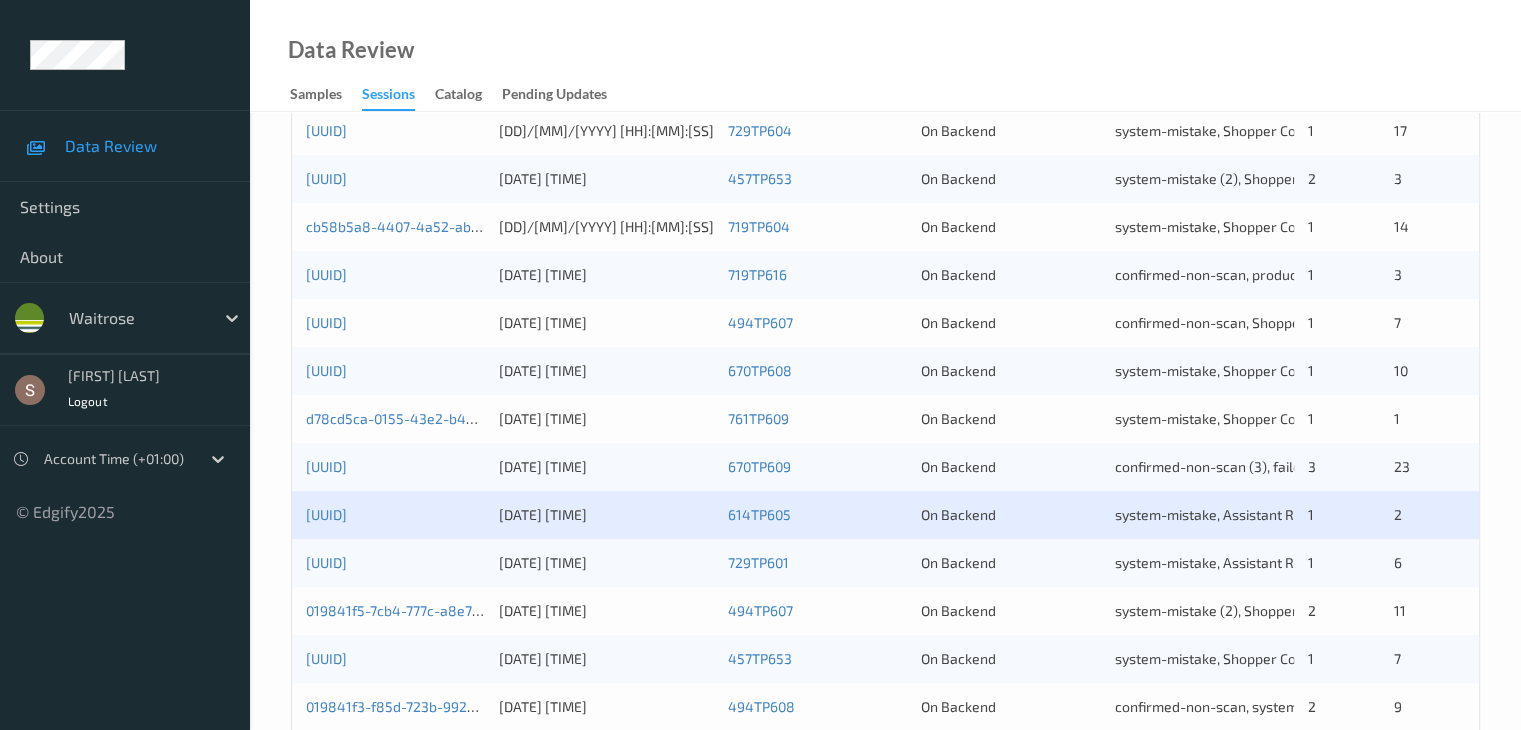 scroll, scrollTop: 600, scrollLeft: 0, axis: vertical 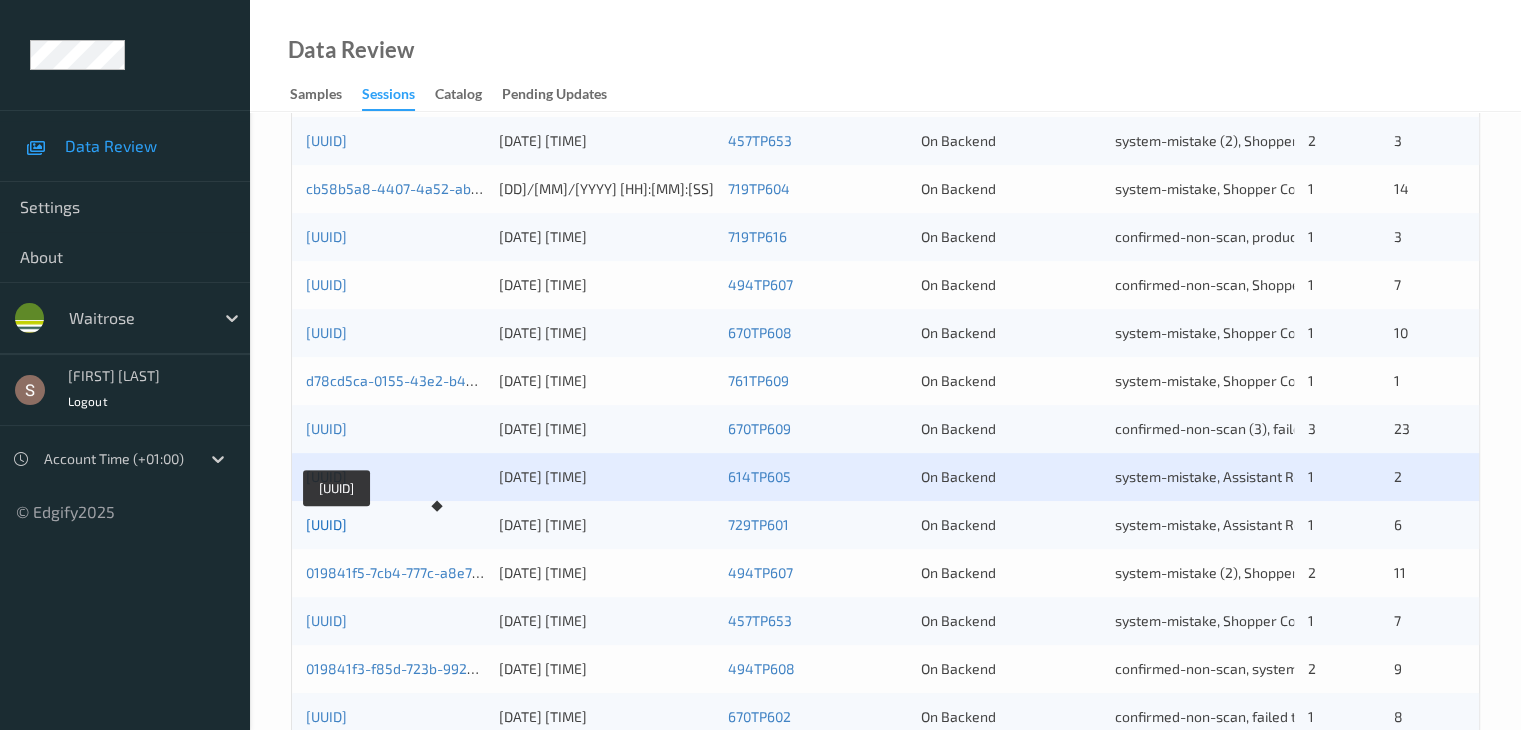 click on "[UUID]" at bounding box center [326, 524] 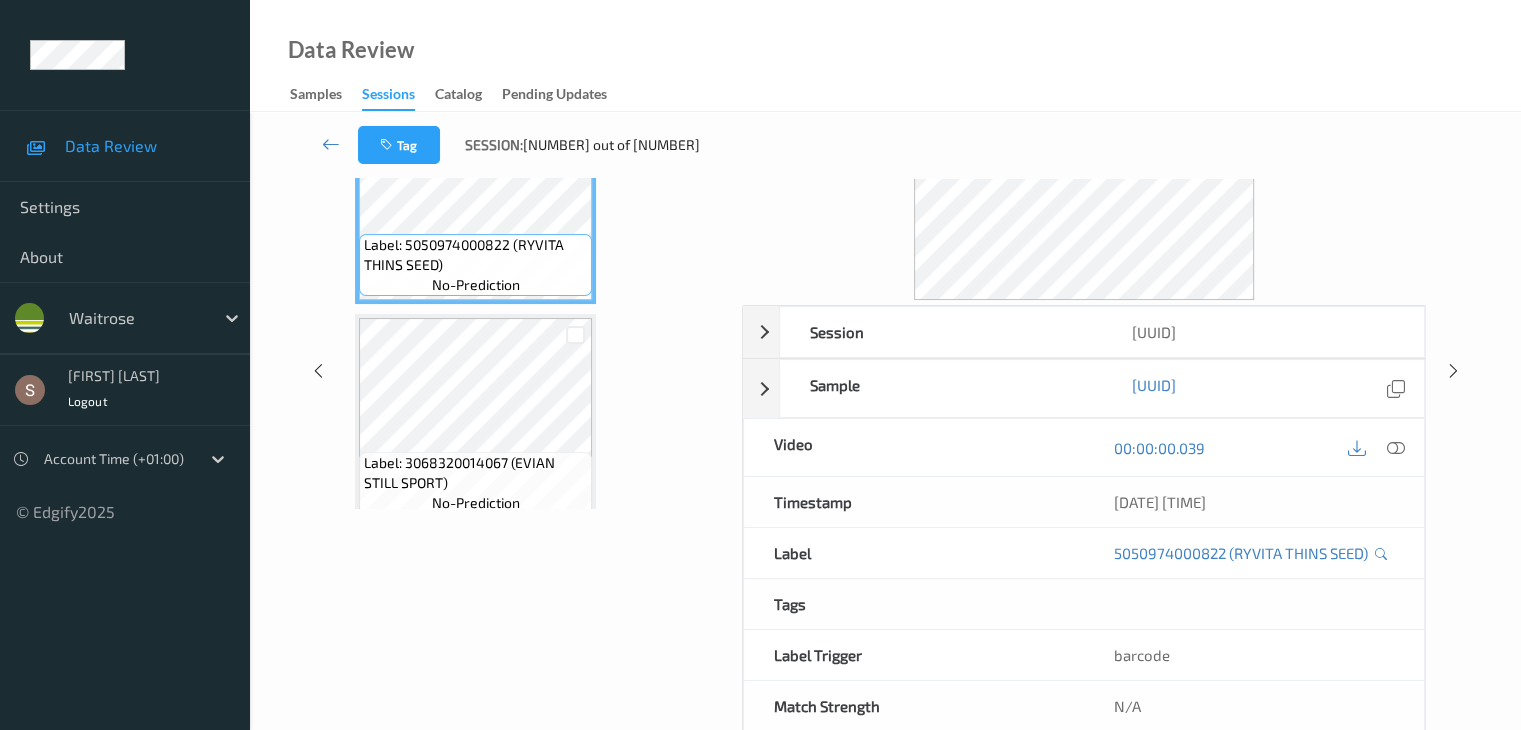 scroll, scrollTop: 0, scrollLeft: 0, axis: both 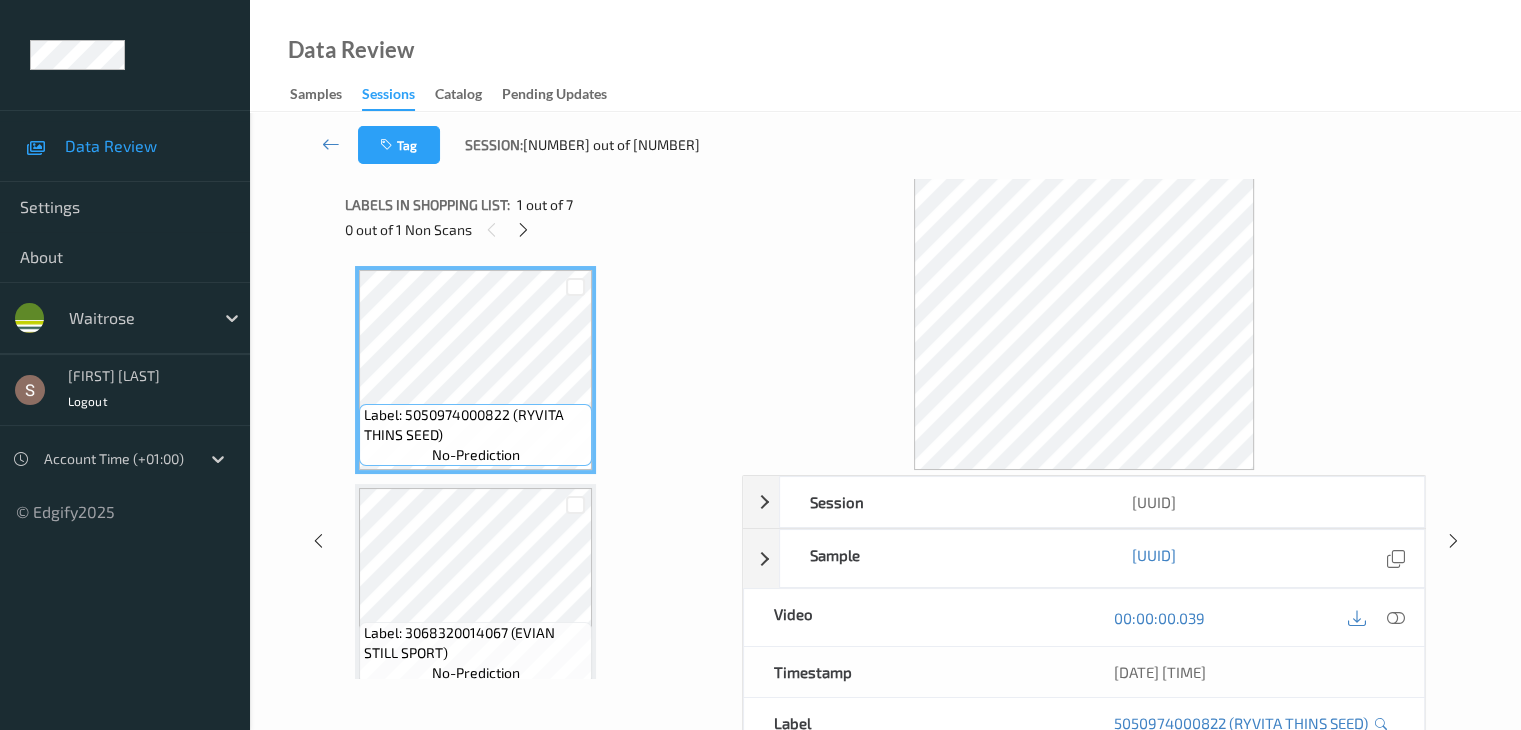 click on "0 out of 1 Non Scans" at bounding box center [536, 229] 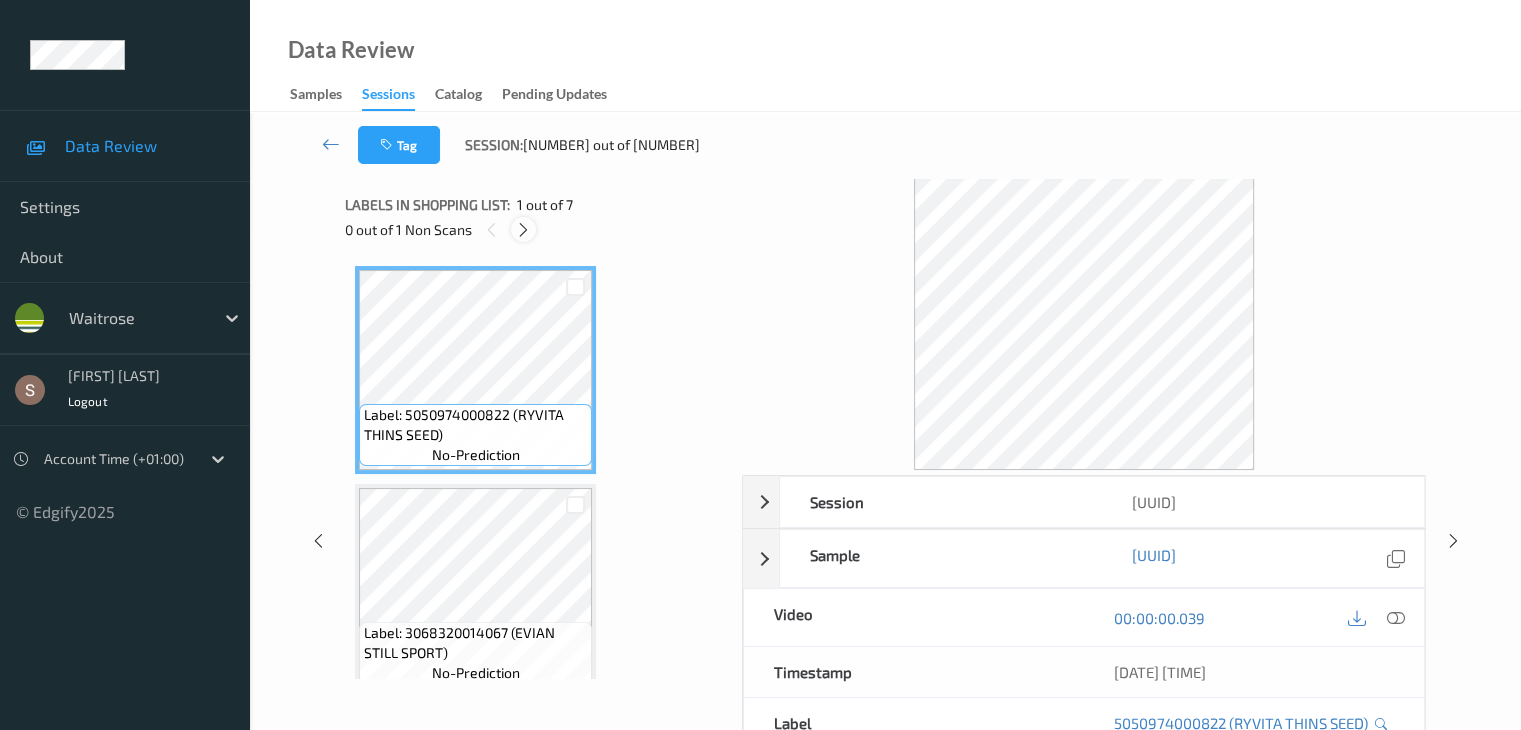 click at bounding box center [523, 230] 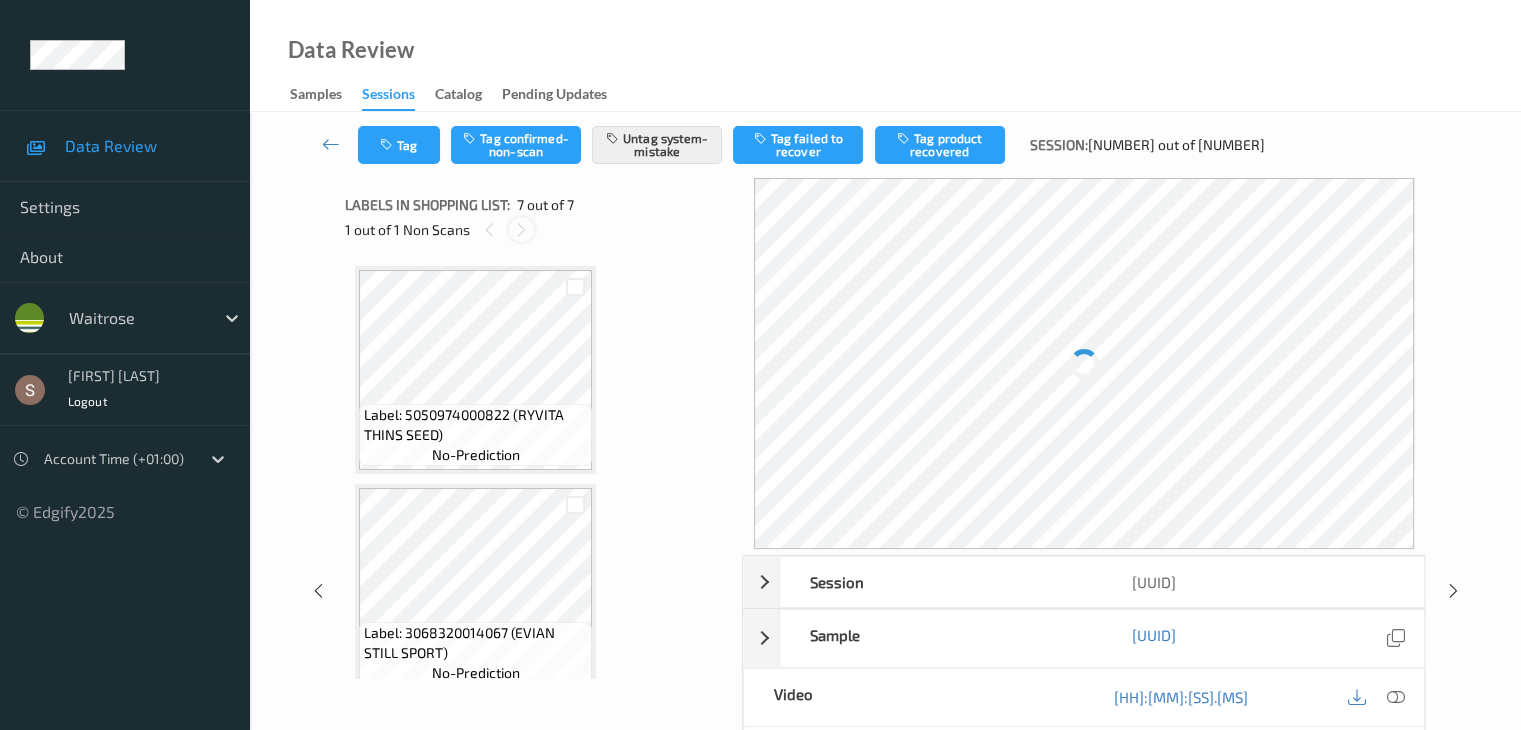 scroll, scrollTop: 1100, scrollLeft: 0, axis: vertical 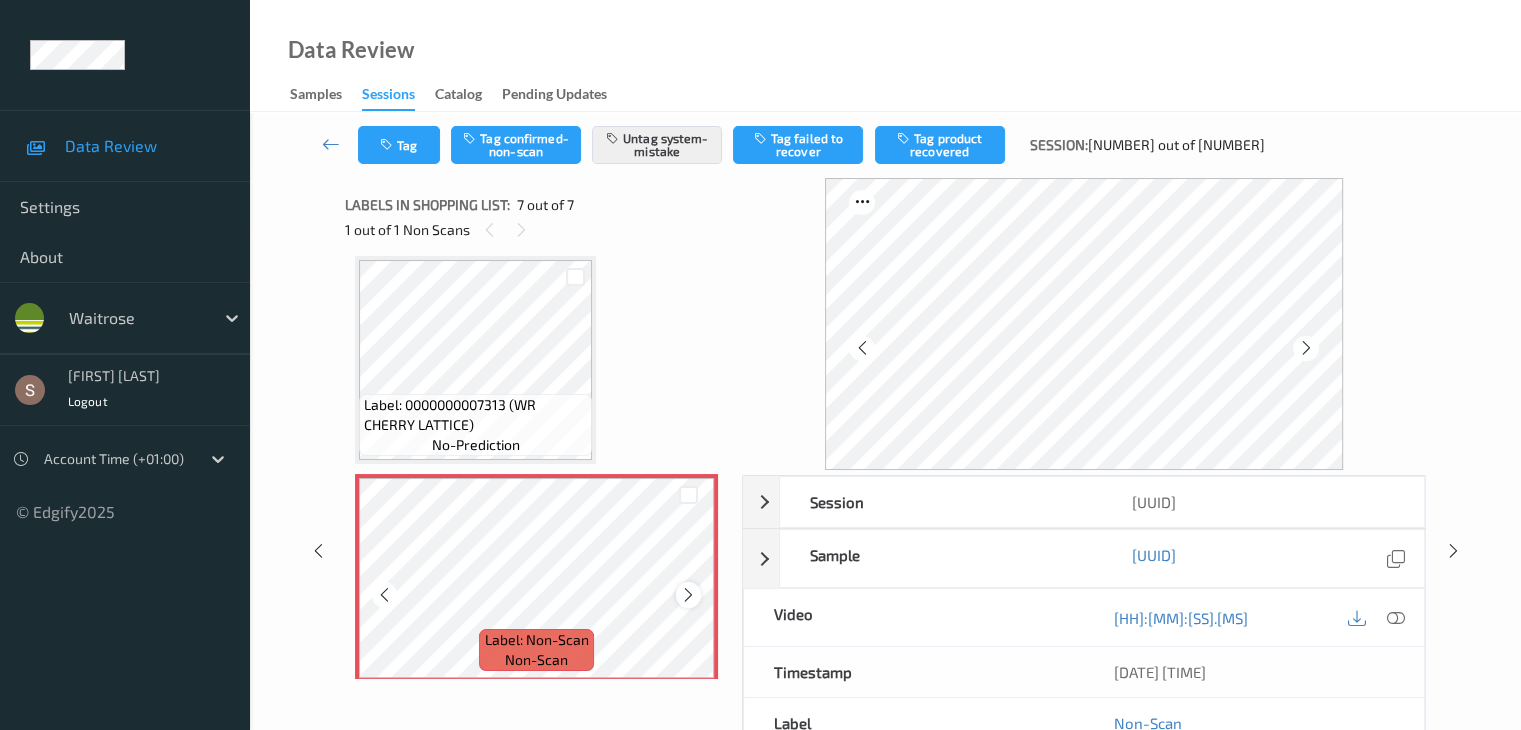 click at bounding box center [688, 595] 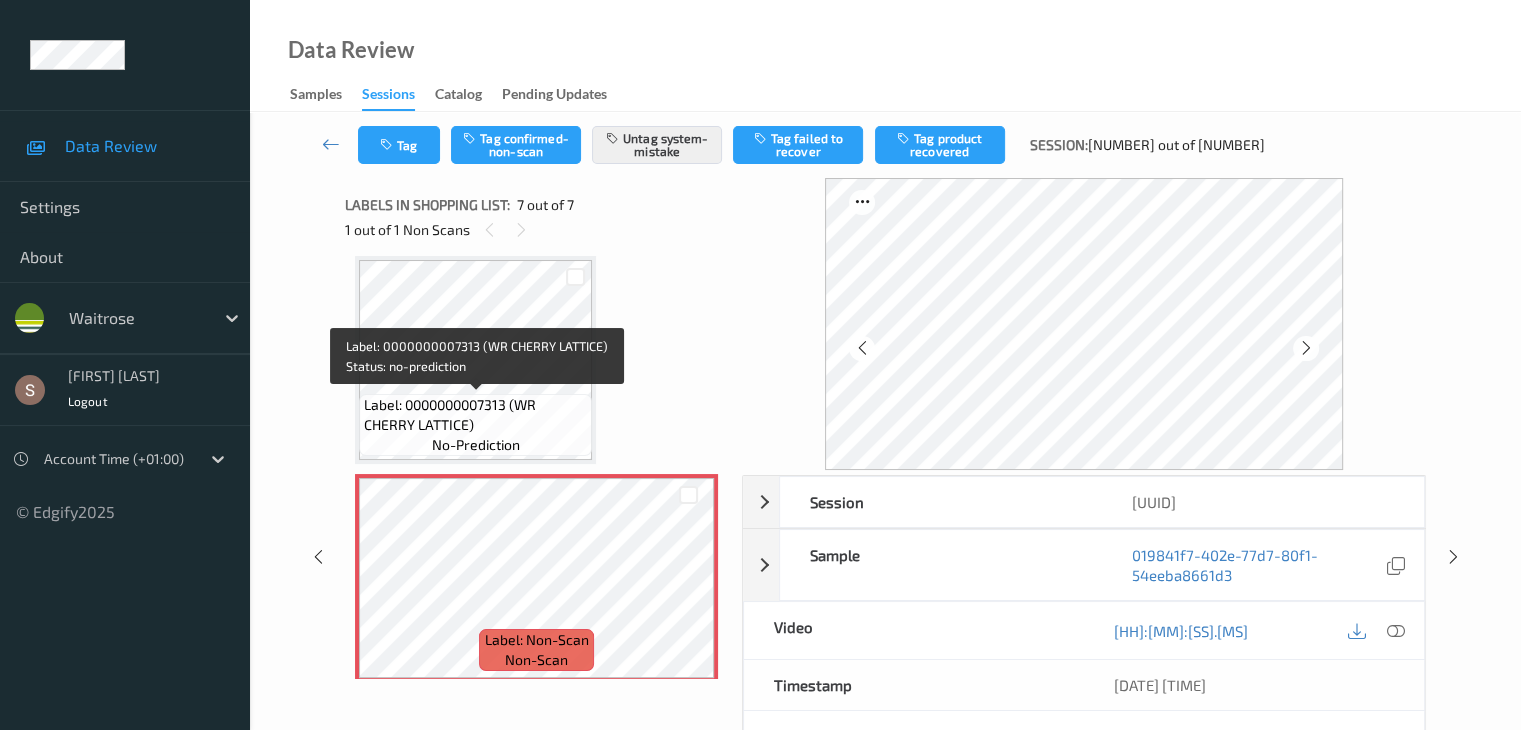 click on "Label: 0000000007313 (WR CHERRY LATTICE)" at bounding box center (475, 415) 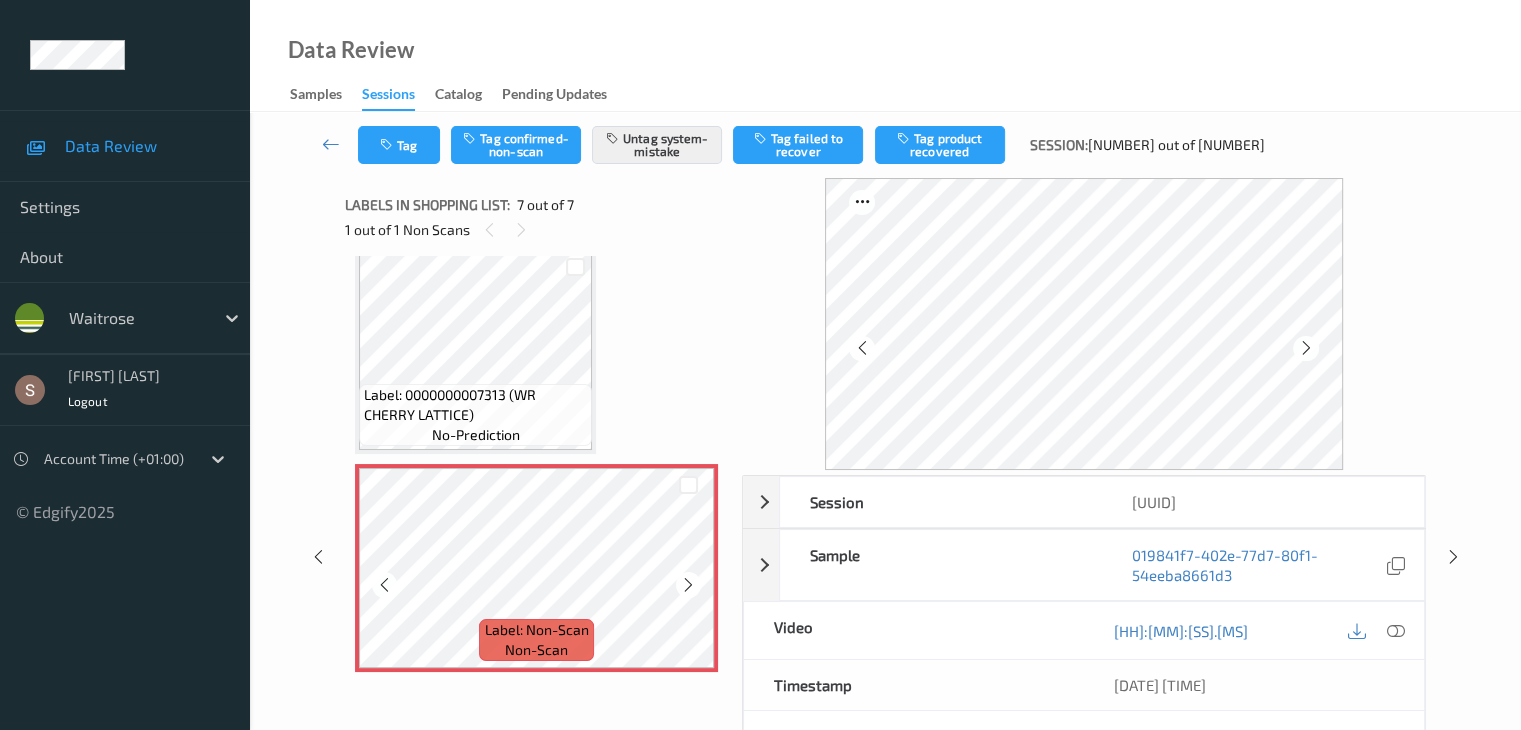 scroll, scrollTop: 1113, scrollLeft: 0, axis: vertical 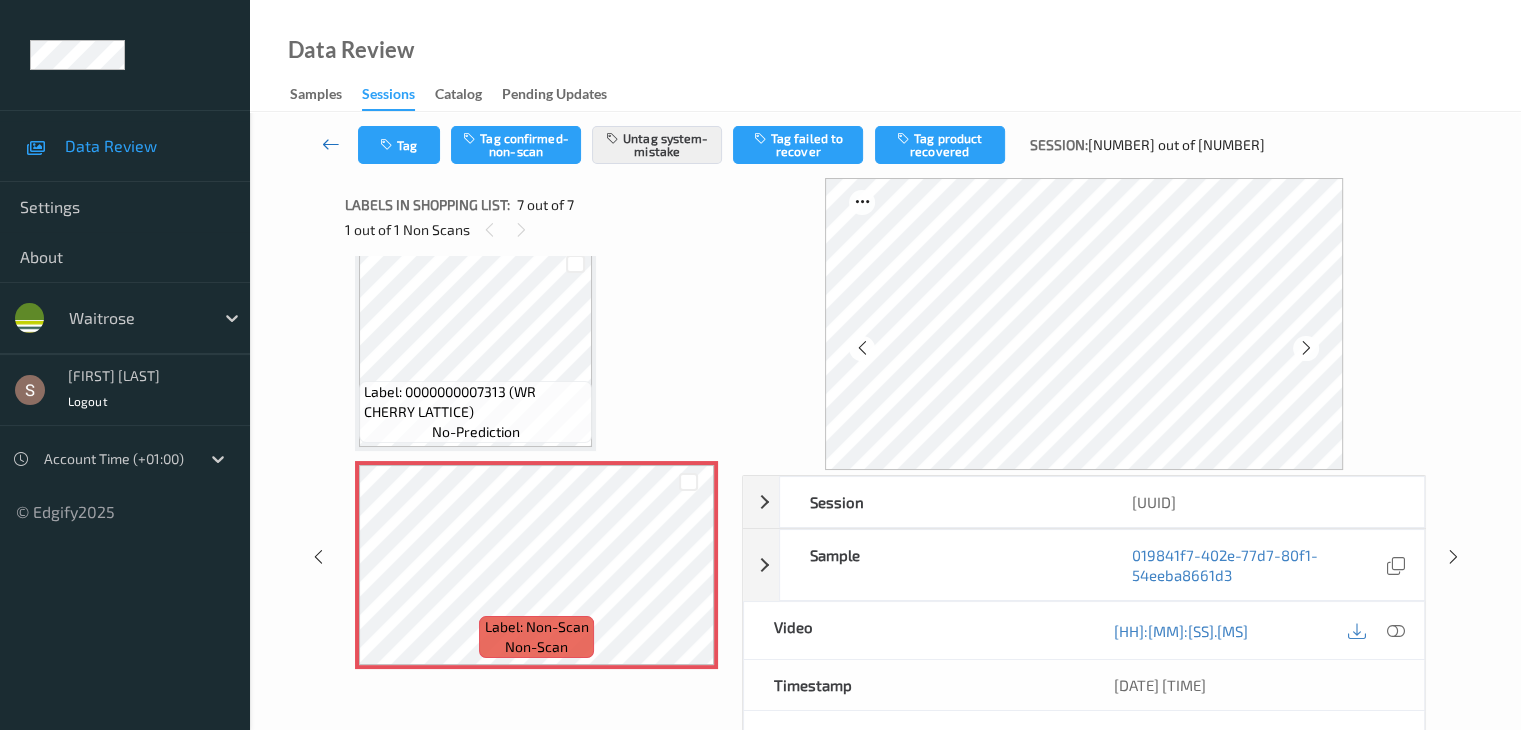 click at bounding box center [331, 144] 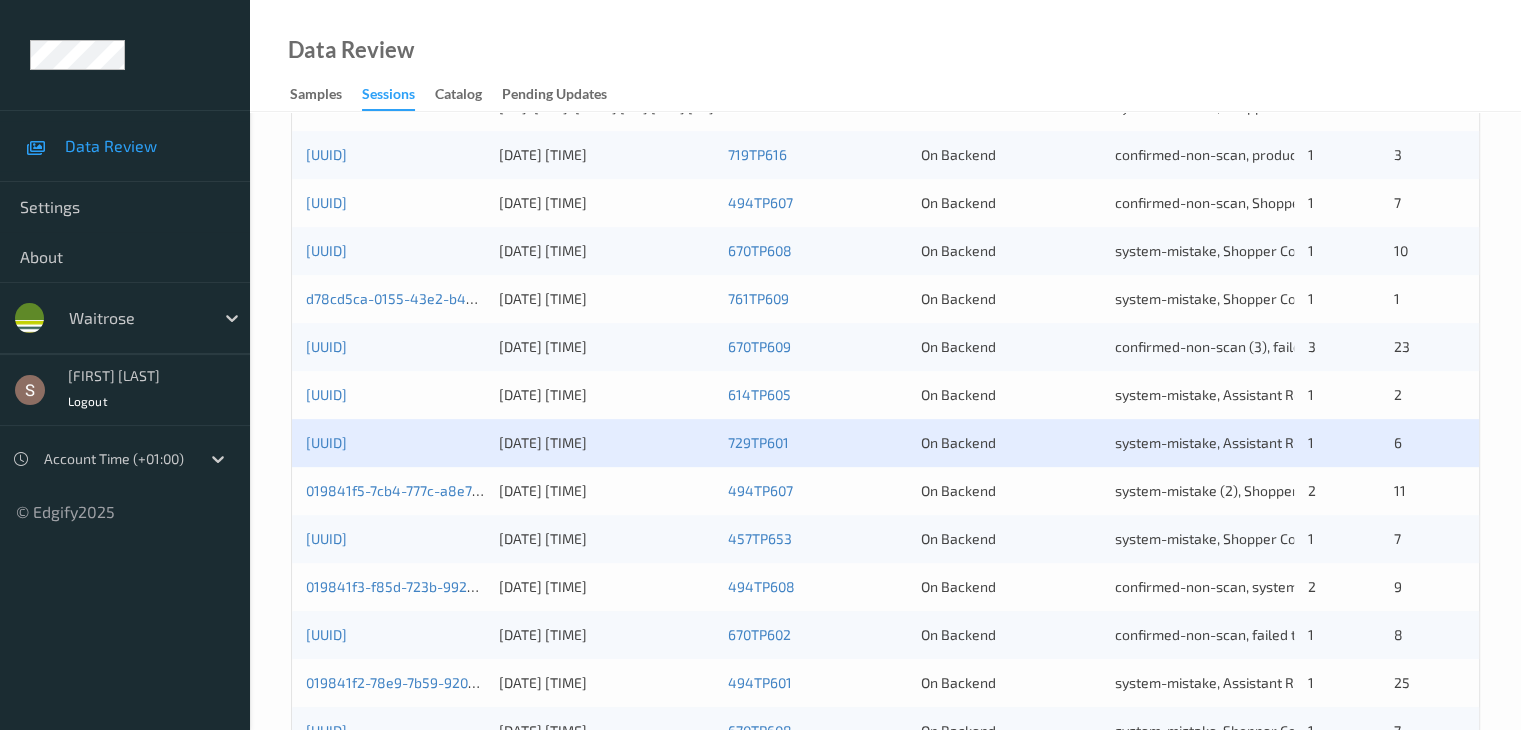 scroll, scrollTop: 700, scrollLeft: 0, axis: vertical 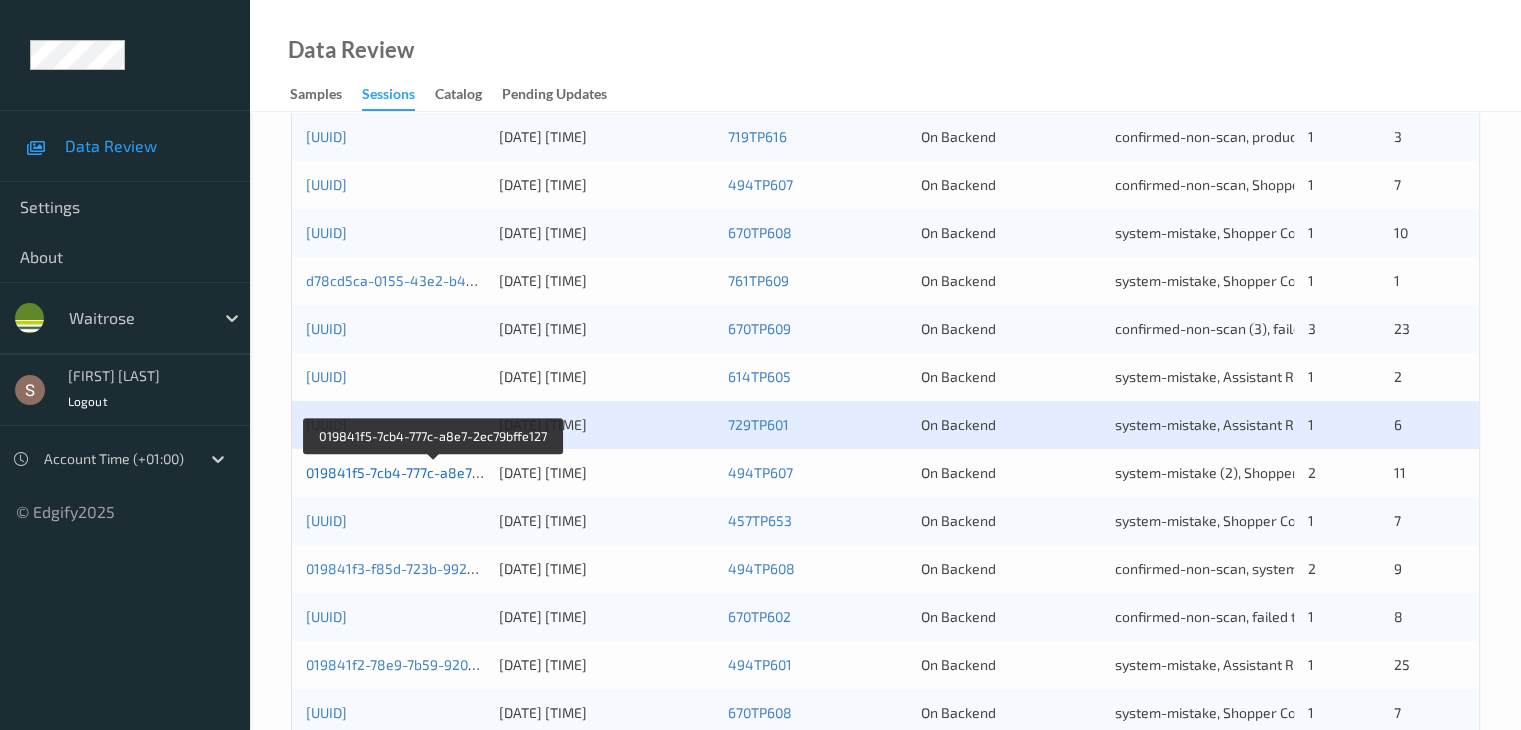 click on "019841f5-7cb4-777c-a8e7-2ec79bffe127" at bounding box center [434, 472] 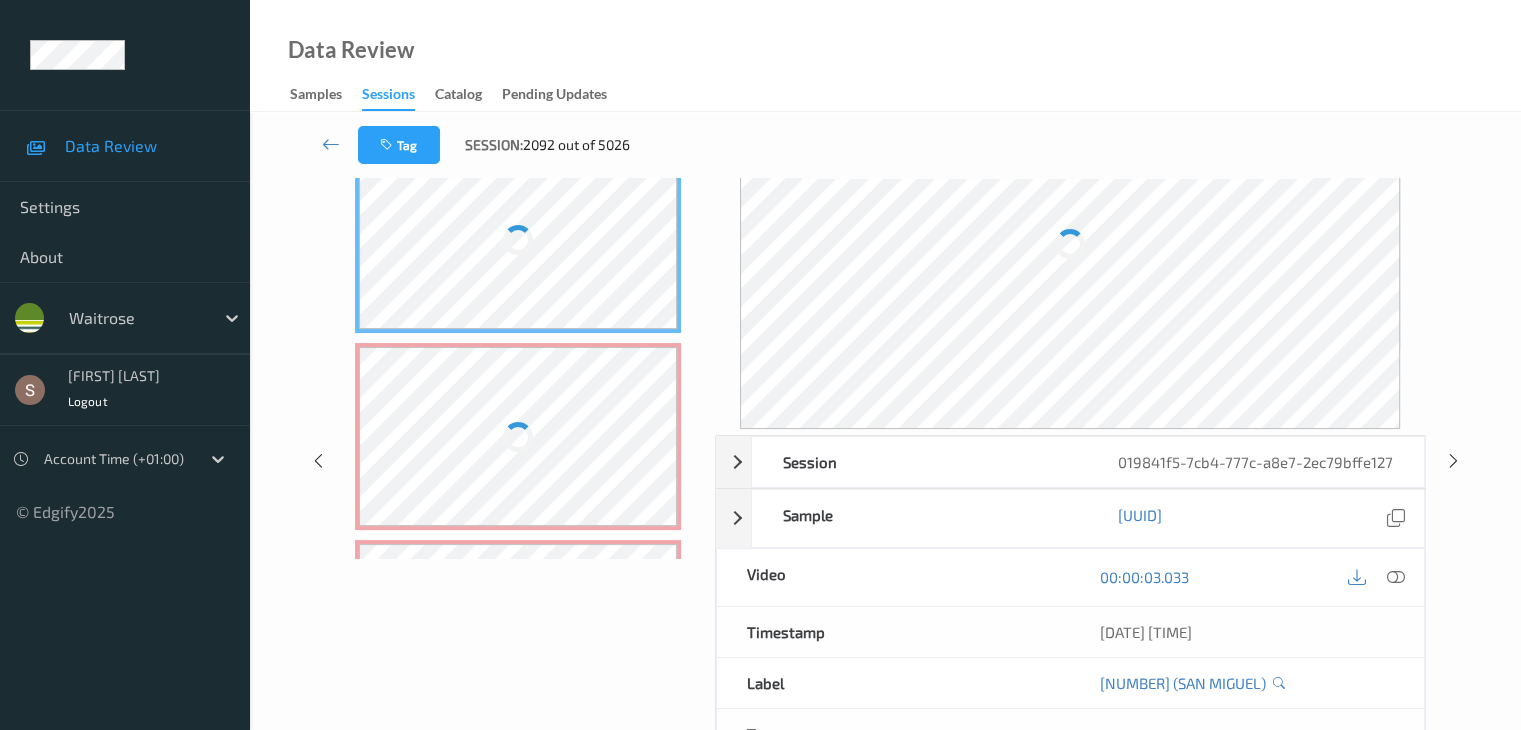 scroll, scrollTop: 0, scrollLeft: 0, axis: both 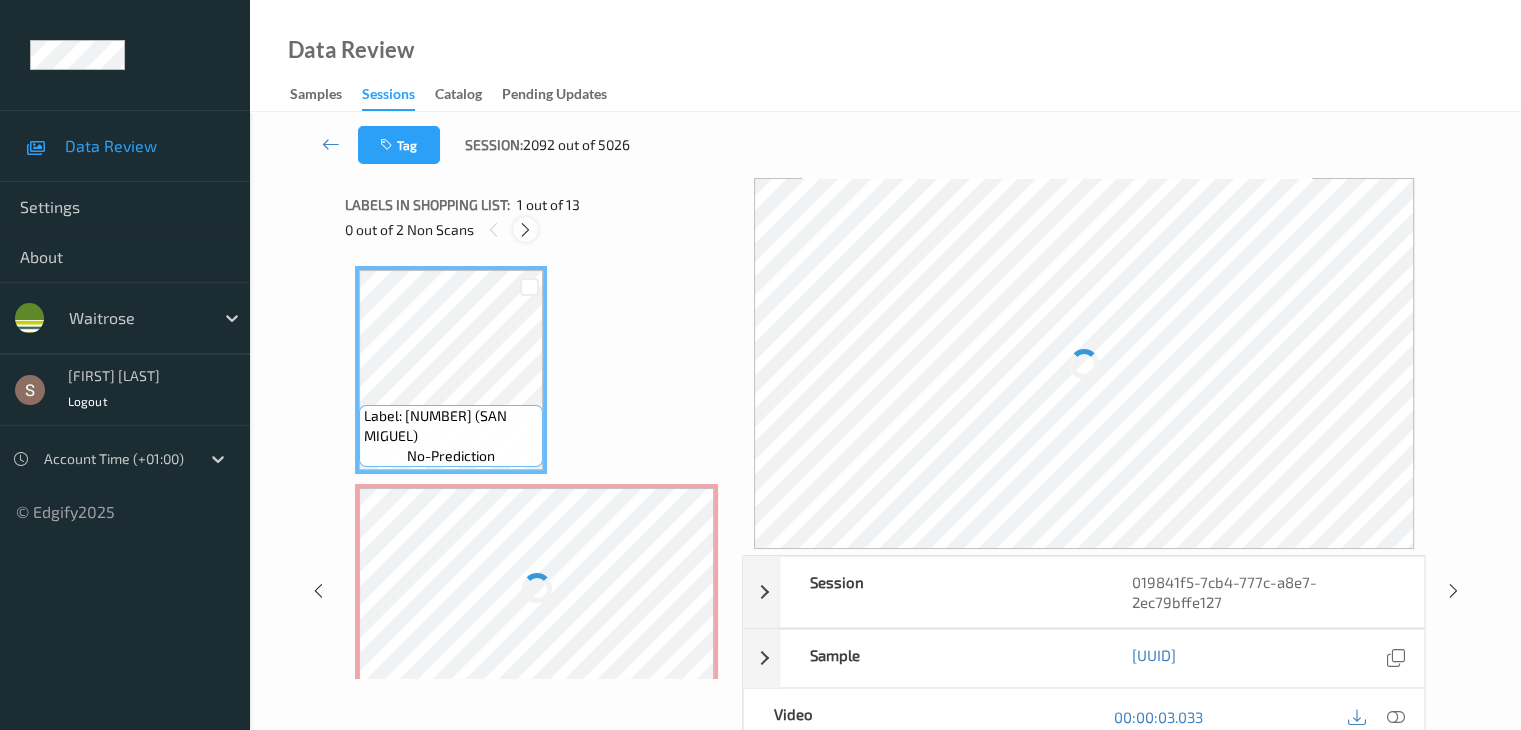 click at bounding box center [525, 230] 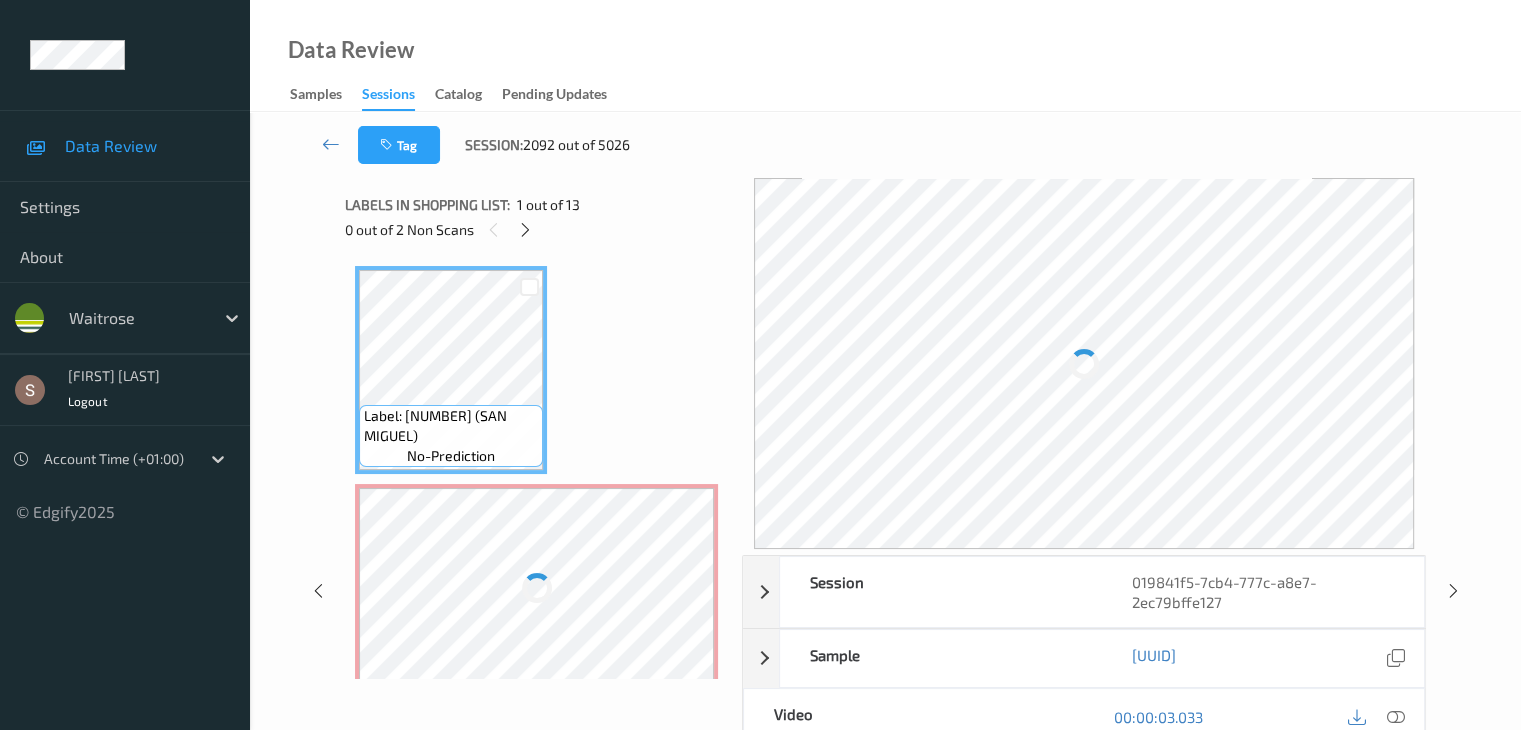 scroll, scrollTop: 10, scrollLeft: 0, axis: vertical 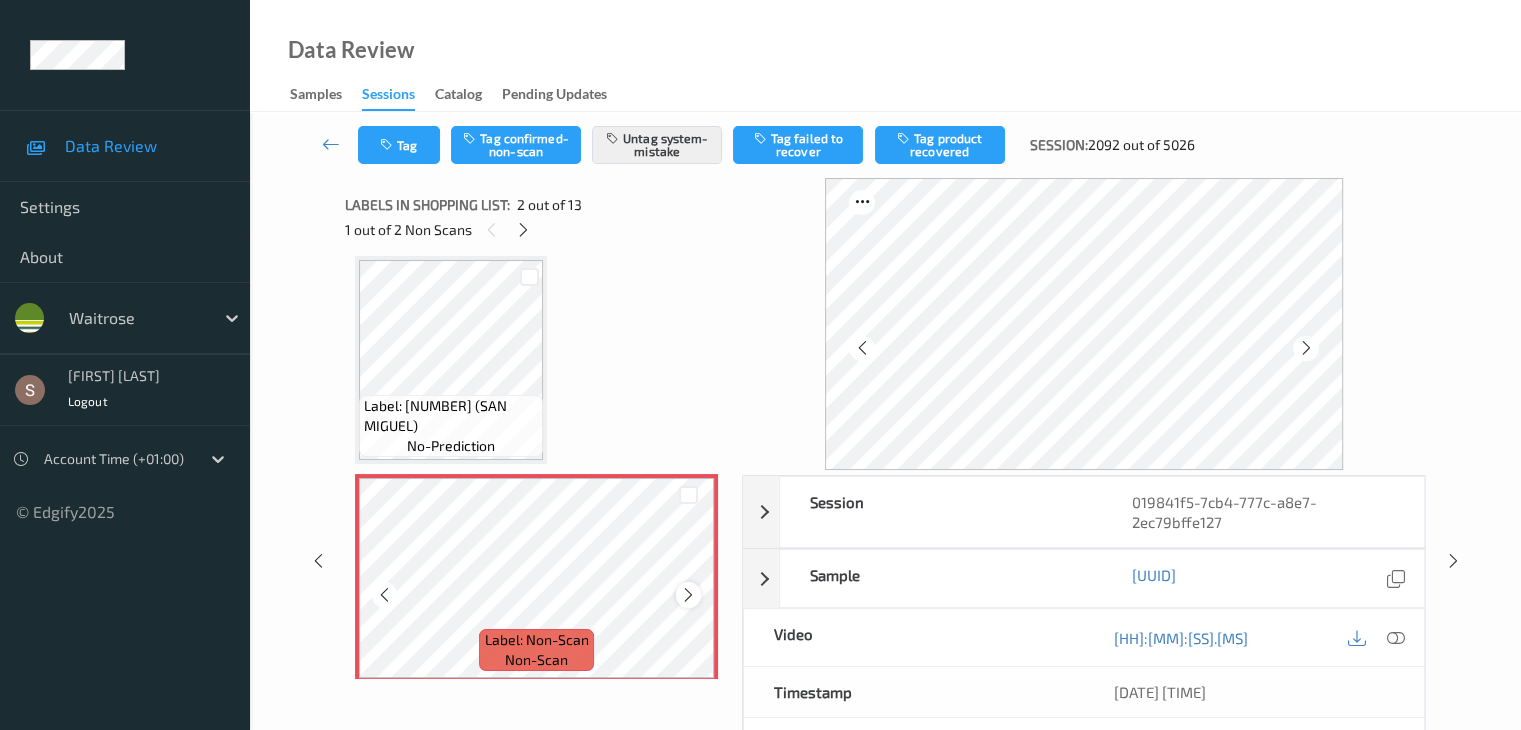 click at bounding box center [688, 595] 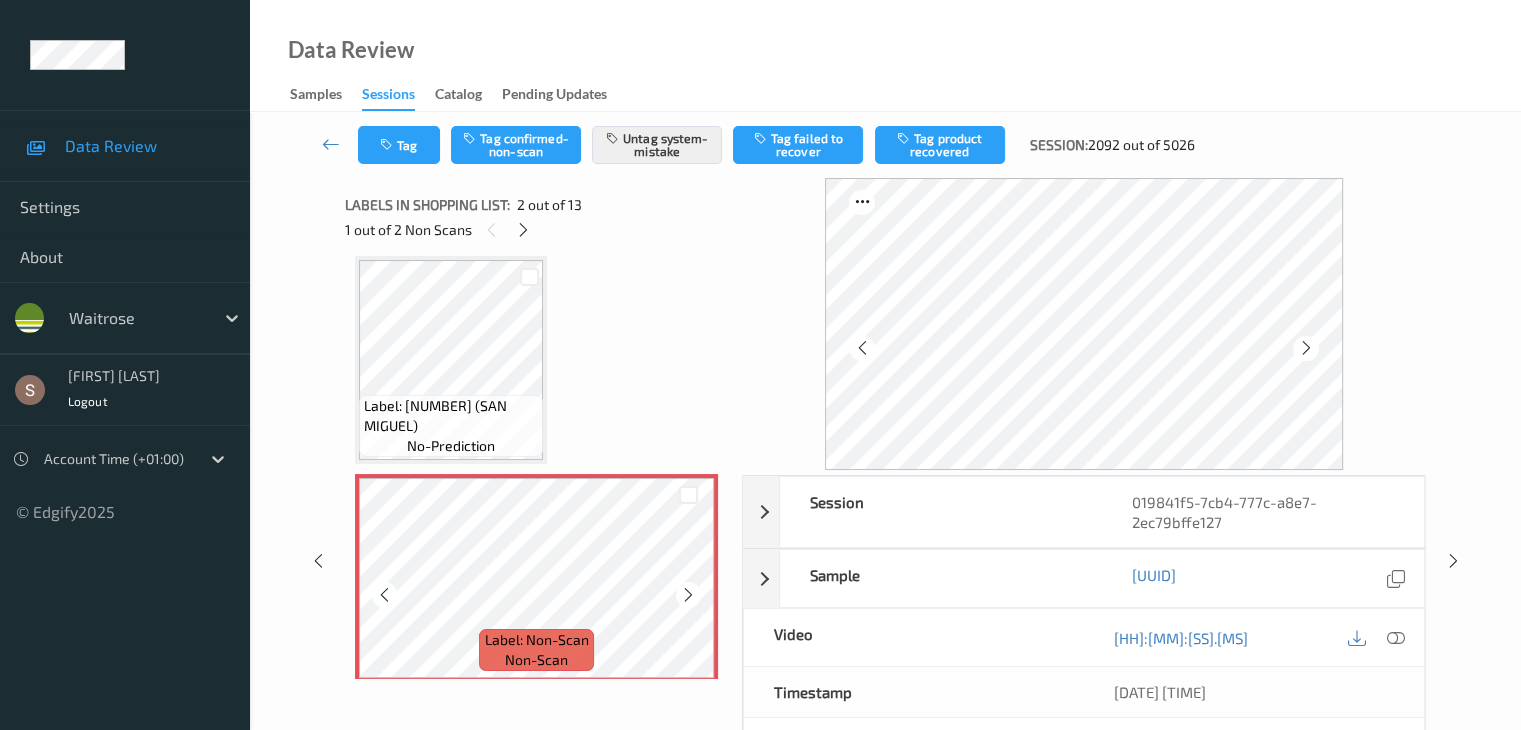 click at bounding box center (688, 595) 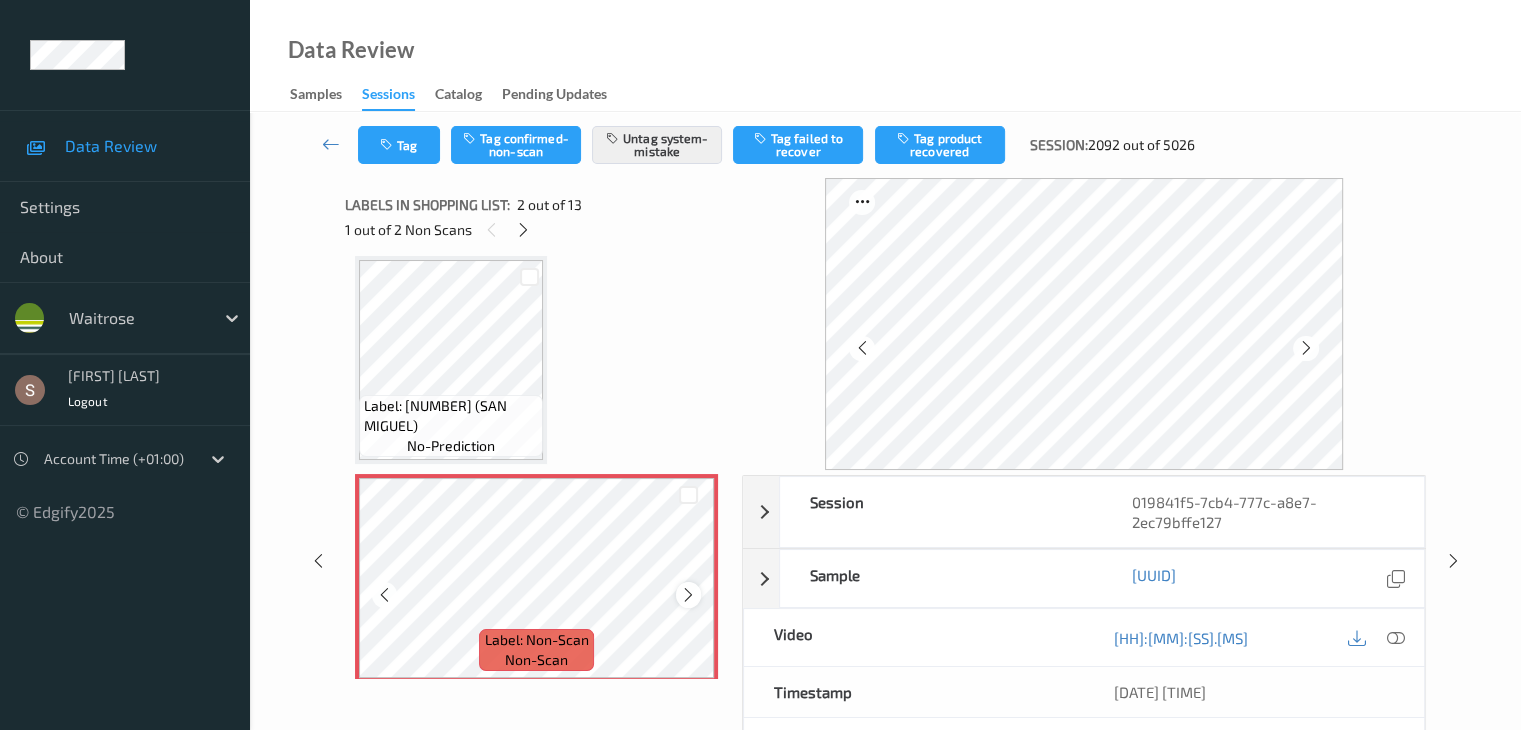click at bounding box center (688, 595) 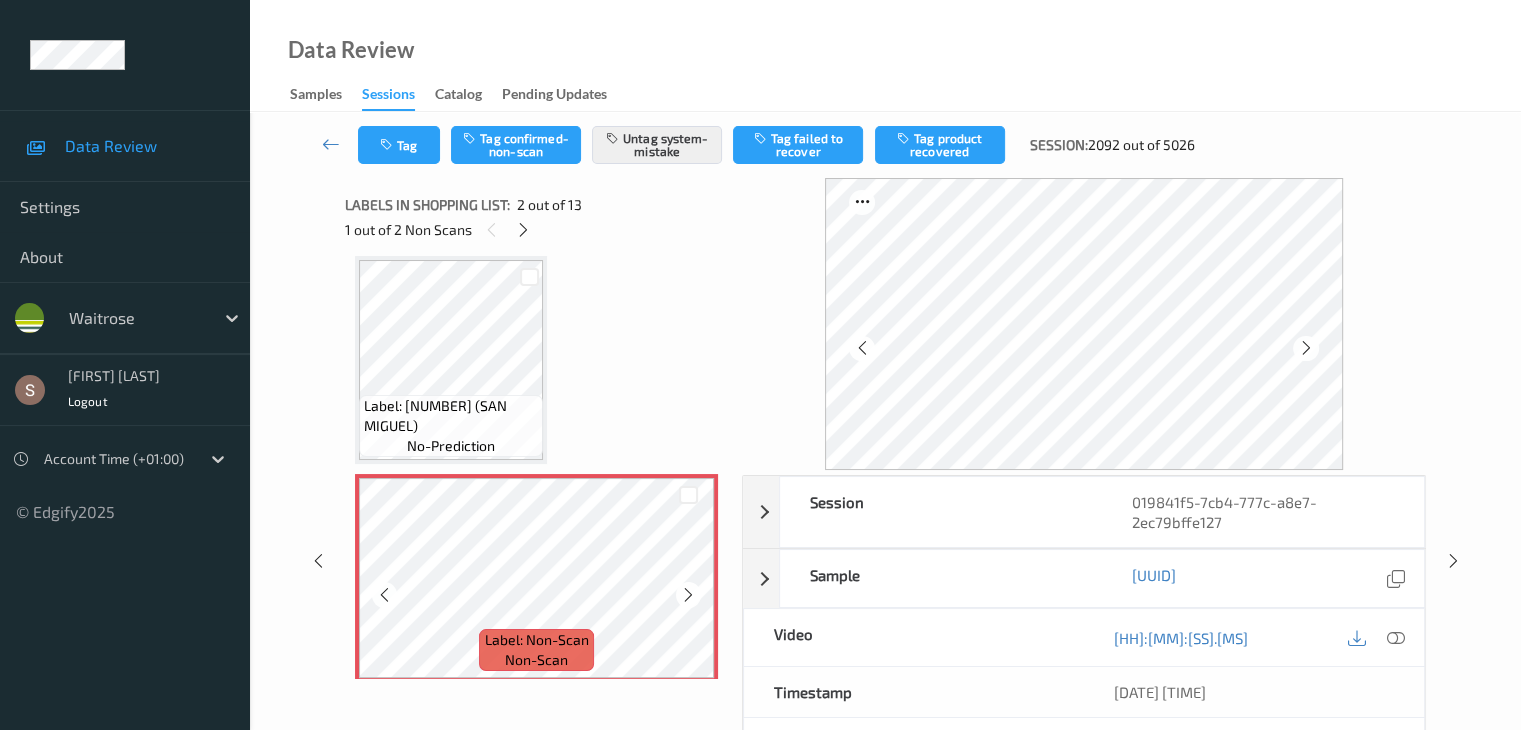click at bounding box center (688, 595) 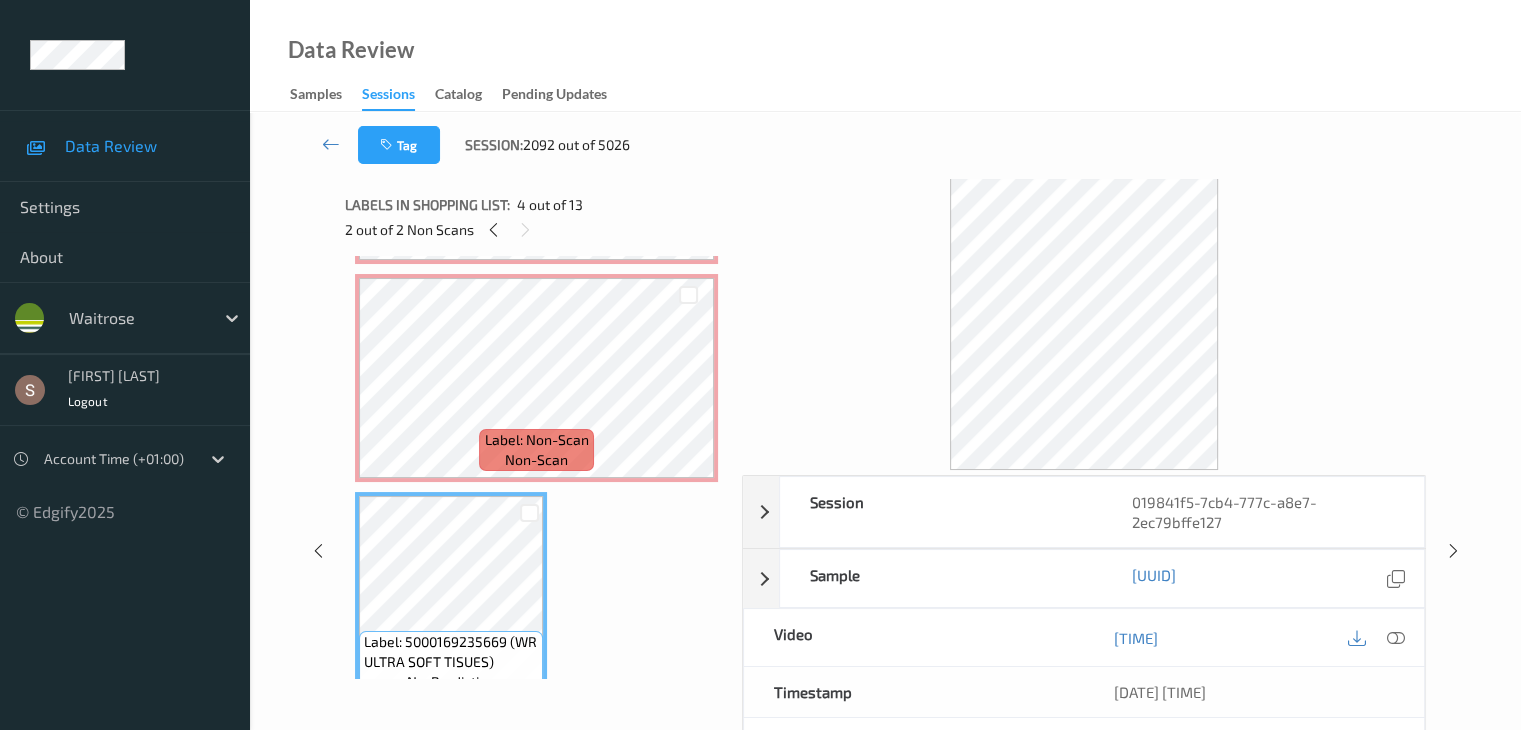 scroll, scrollTop: 300, scrollLeft: 0, axis: vertical 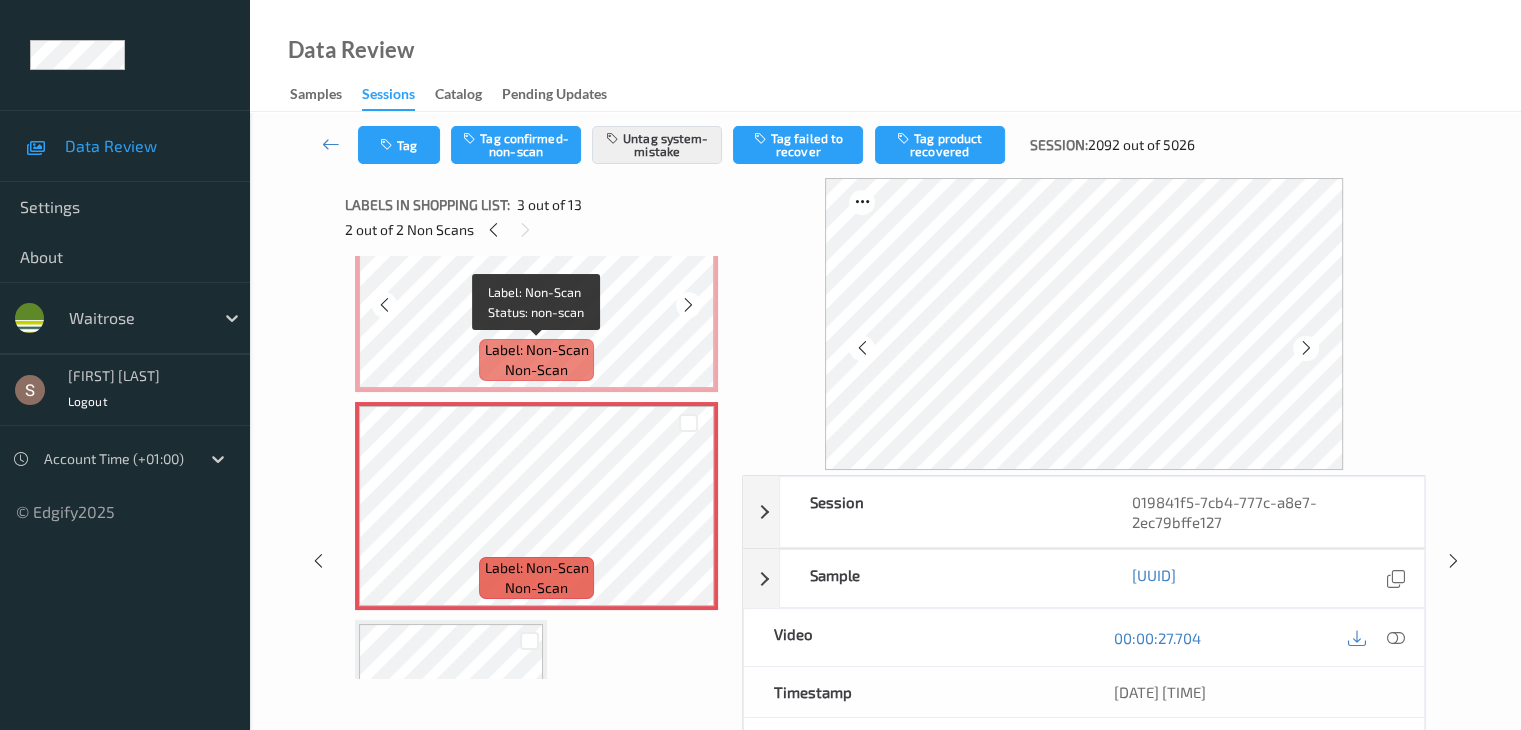 click on "Label: Non-Scan non-scan" at bounding box center [536, 360] 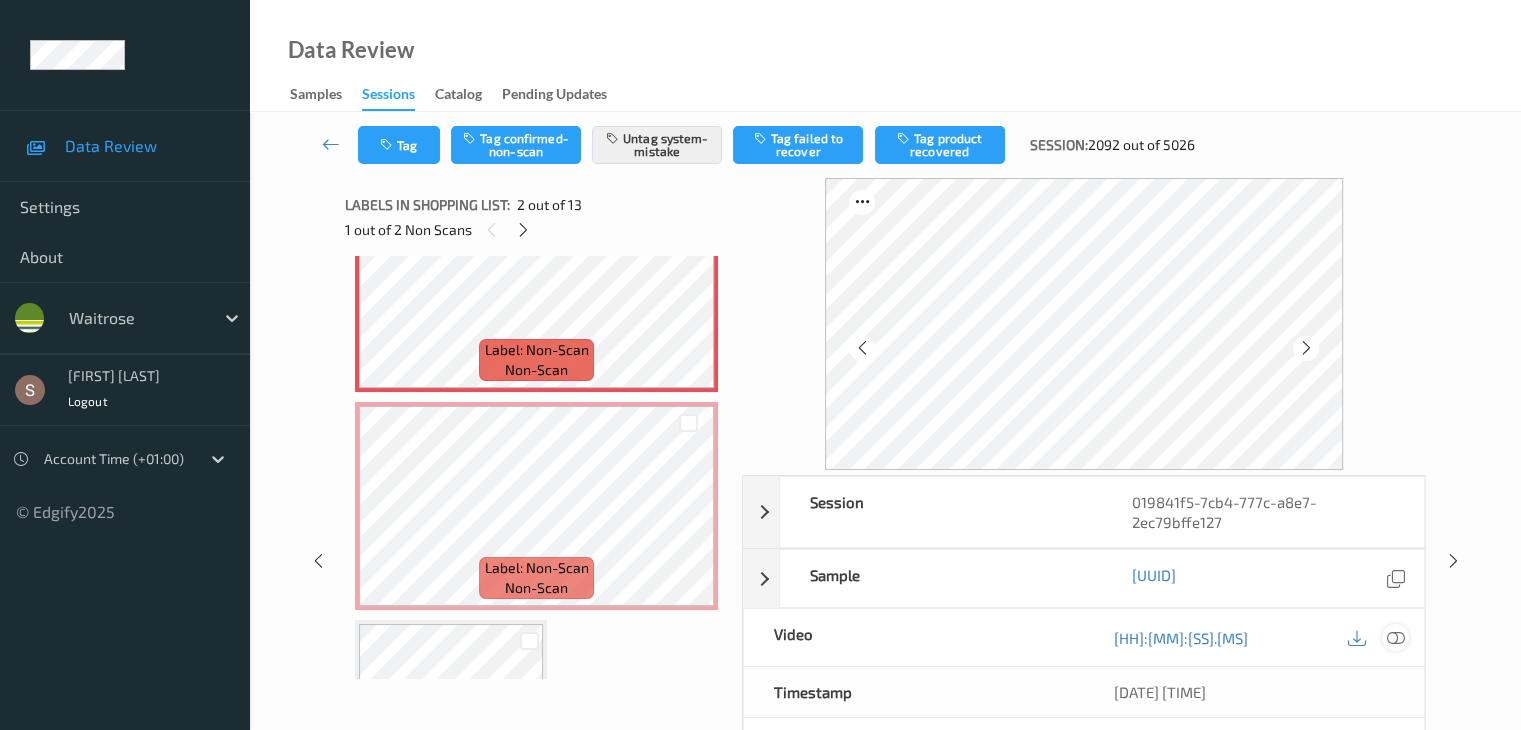 click at bounding box center (1395, 637) 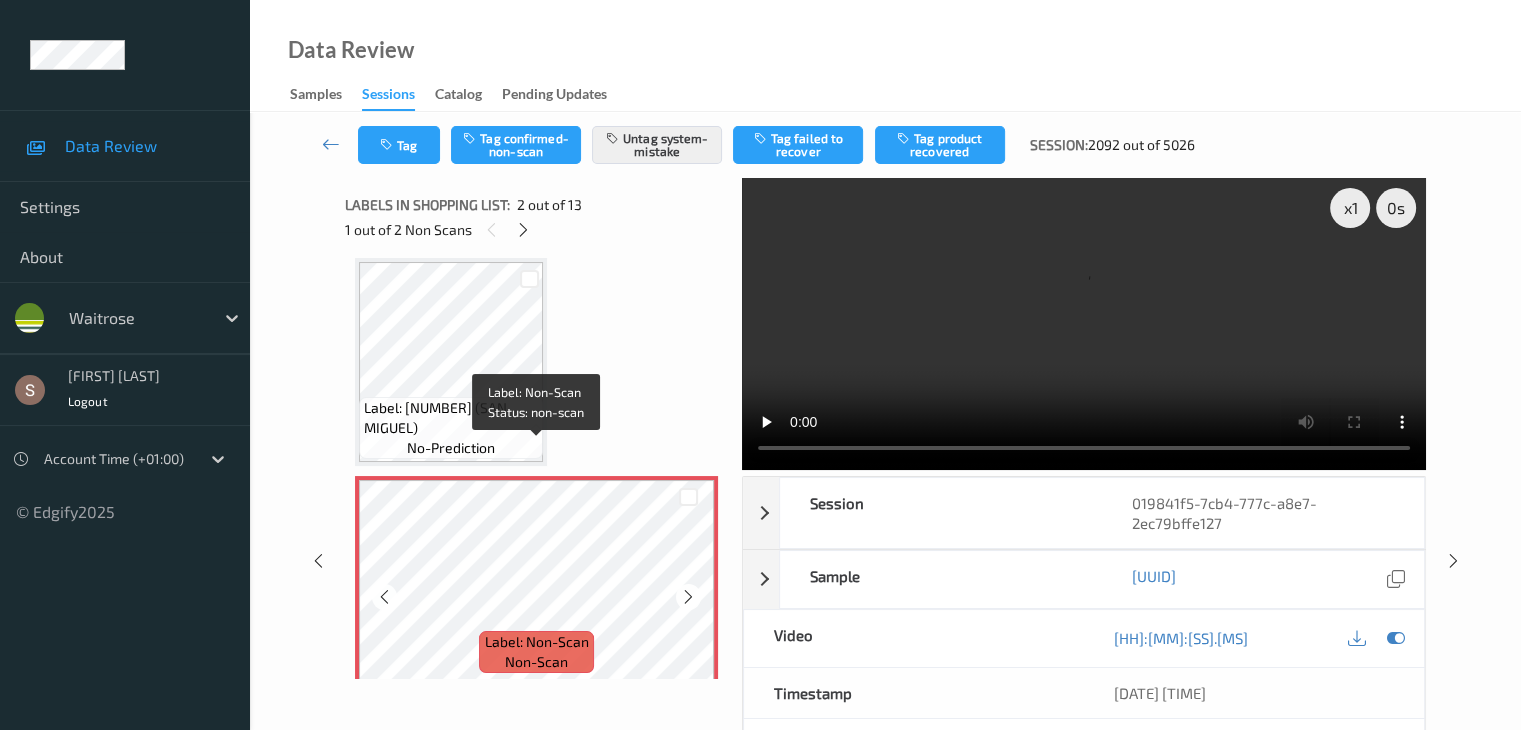 scroll, scrollTop: 0, scrollLeft: 0, axis: both 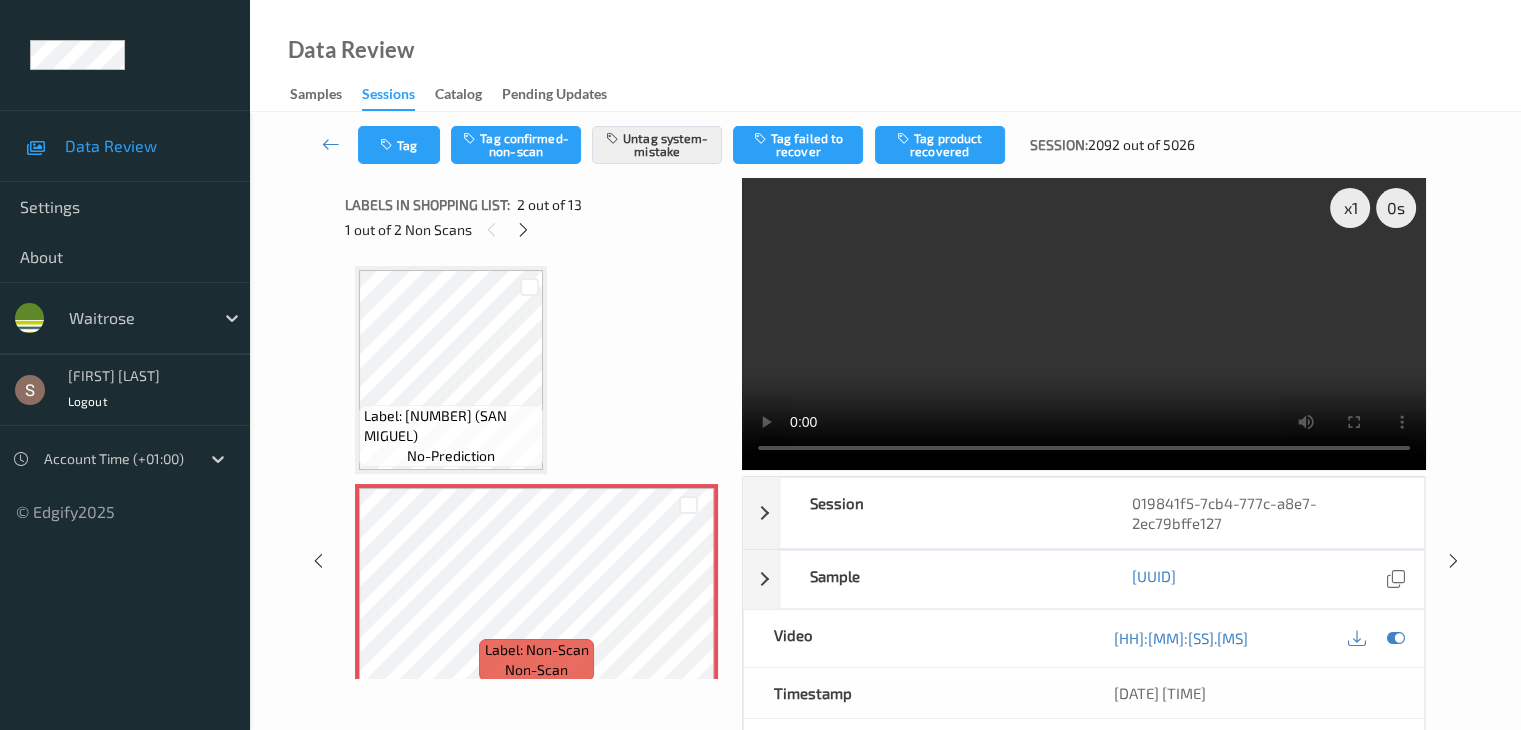 click at bounding box center [1084, 324] 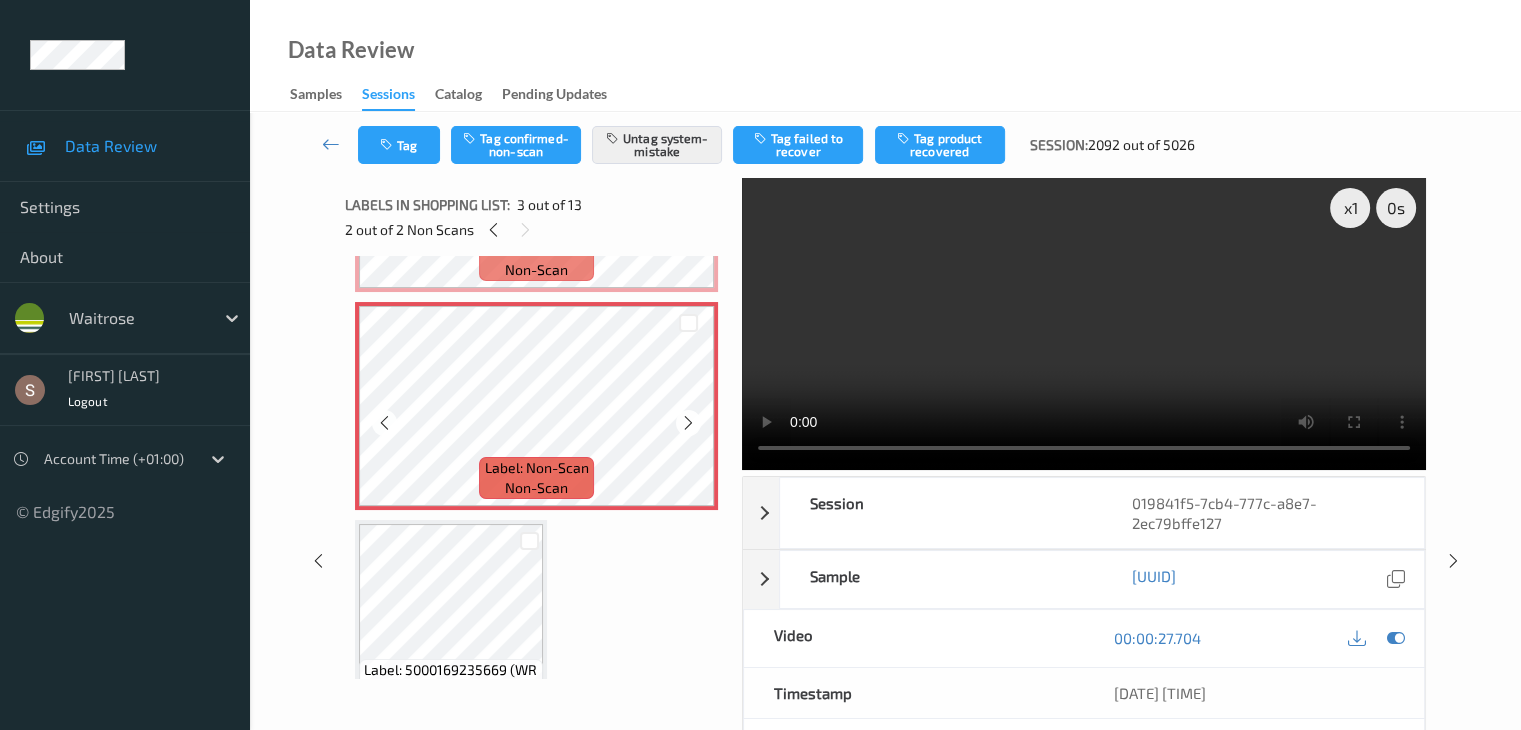 scroll, scrollTop: 0, scrollLeft: 0, axis: both 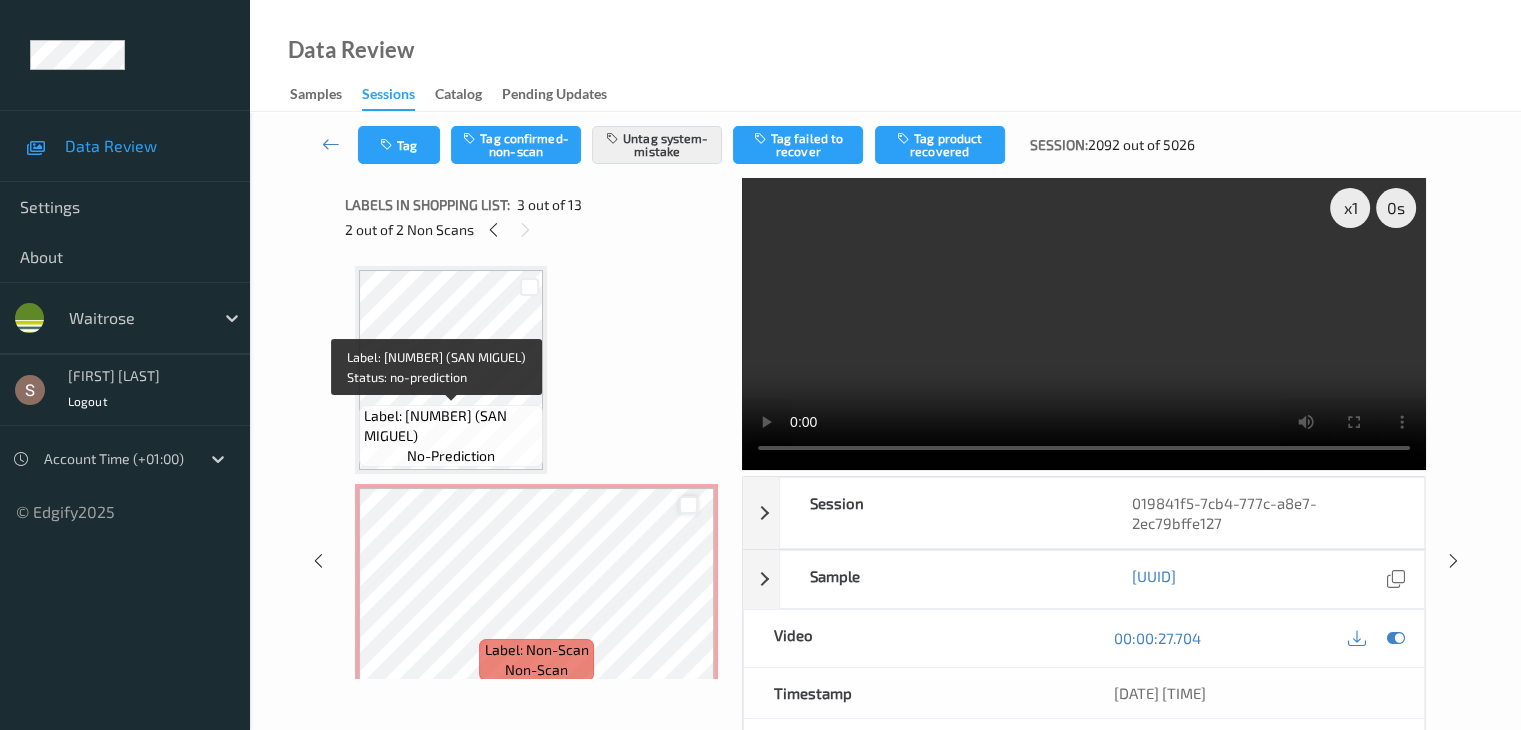 click on "Label: [NUMBER] (SAN MIGUEL)" at bounding box center (451, 426) 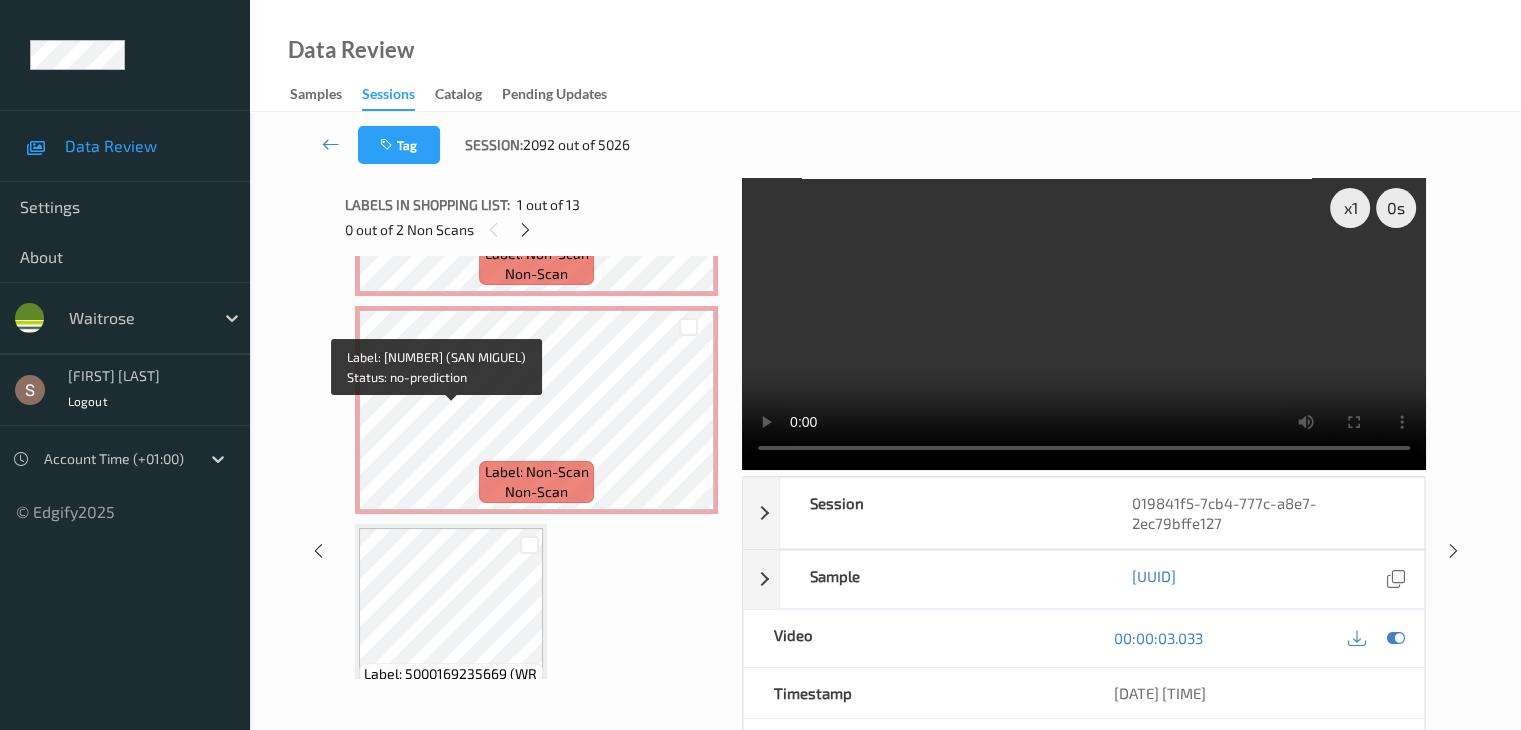 scroll, scrollTop: 400, scrollLeft: 0, axis: vertical 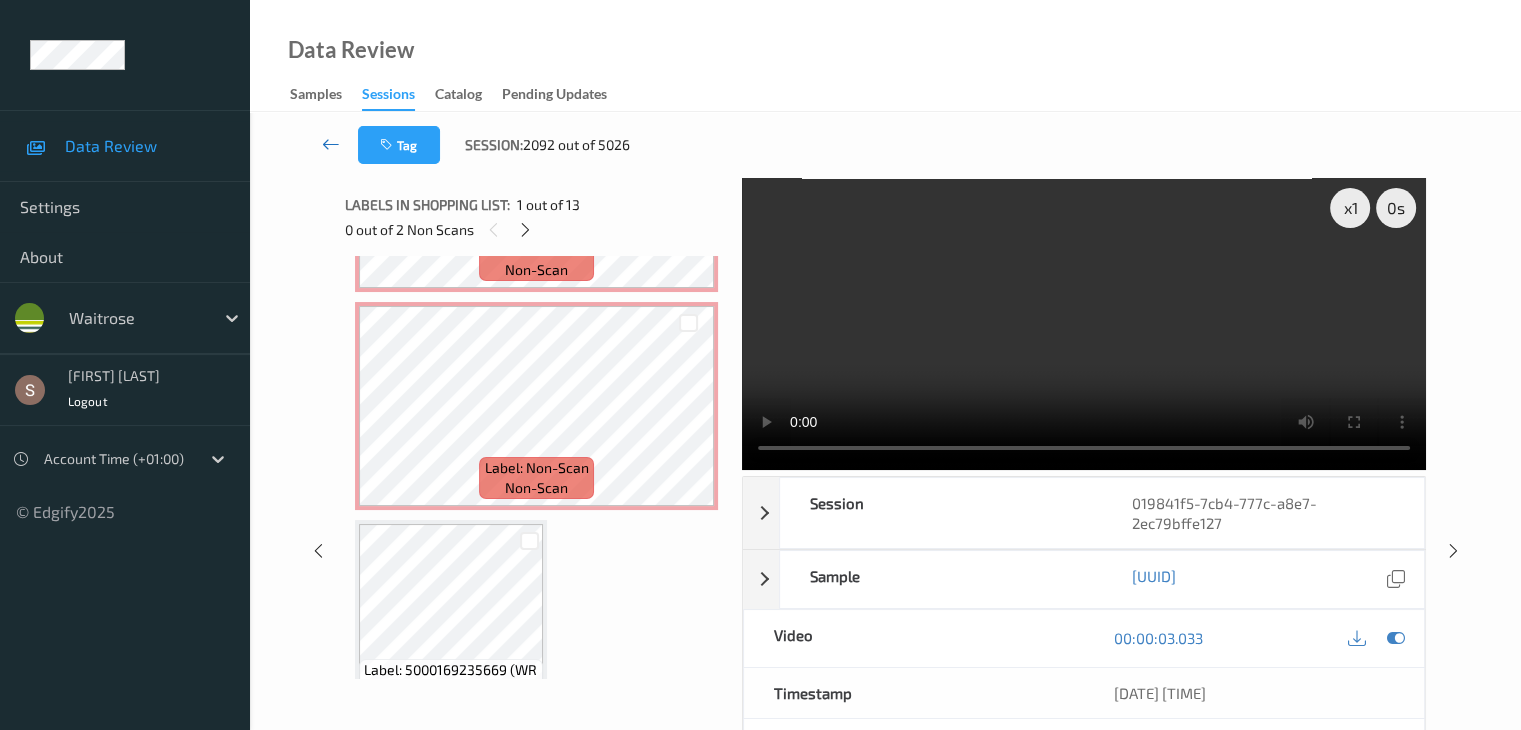 click at bounding box center (331, 144) 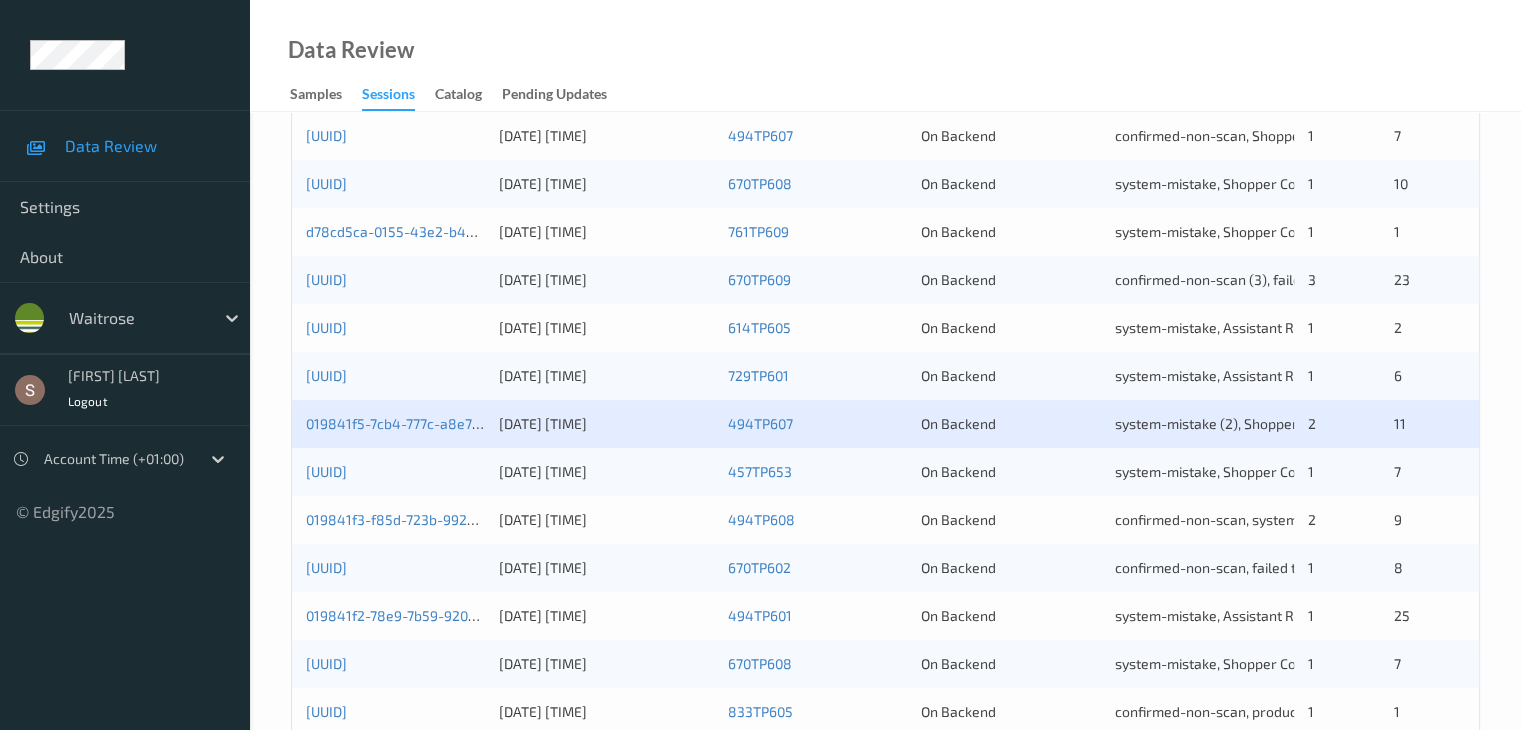 scroll, scrollTop: 800, scrollLeft: 0, axis: vertical 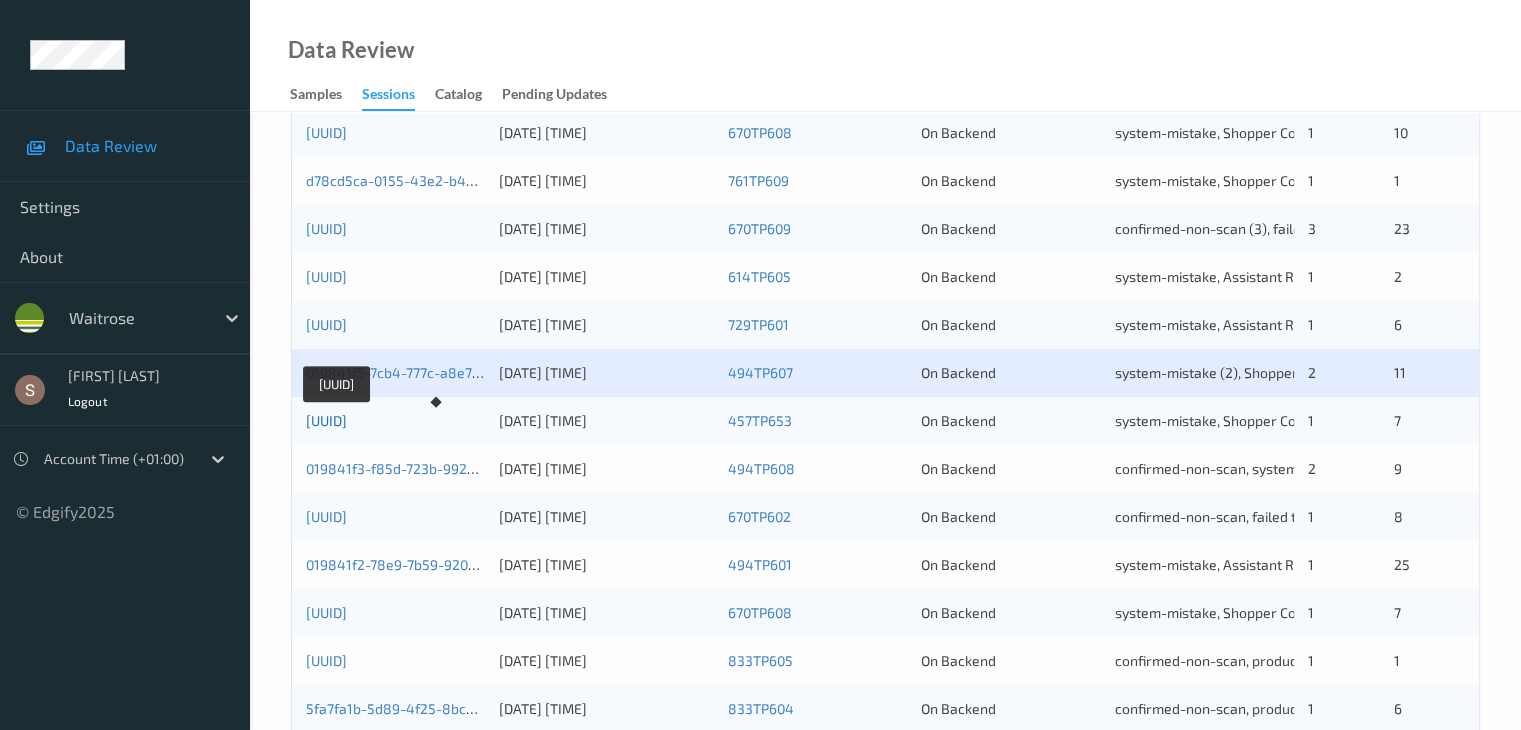 click on "[UUID]" at bounding box center (326, 420) 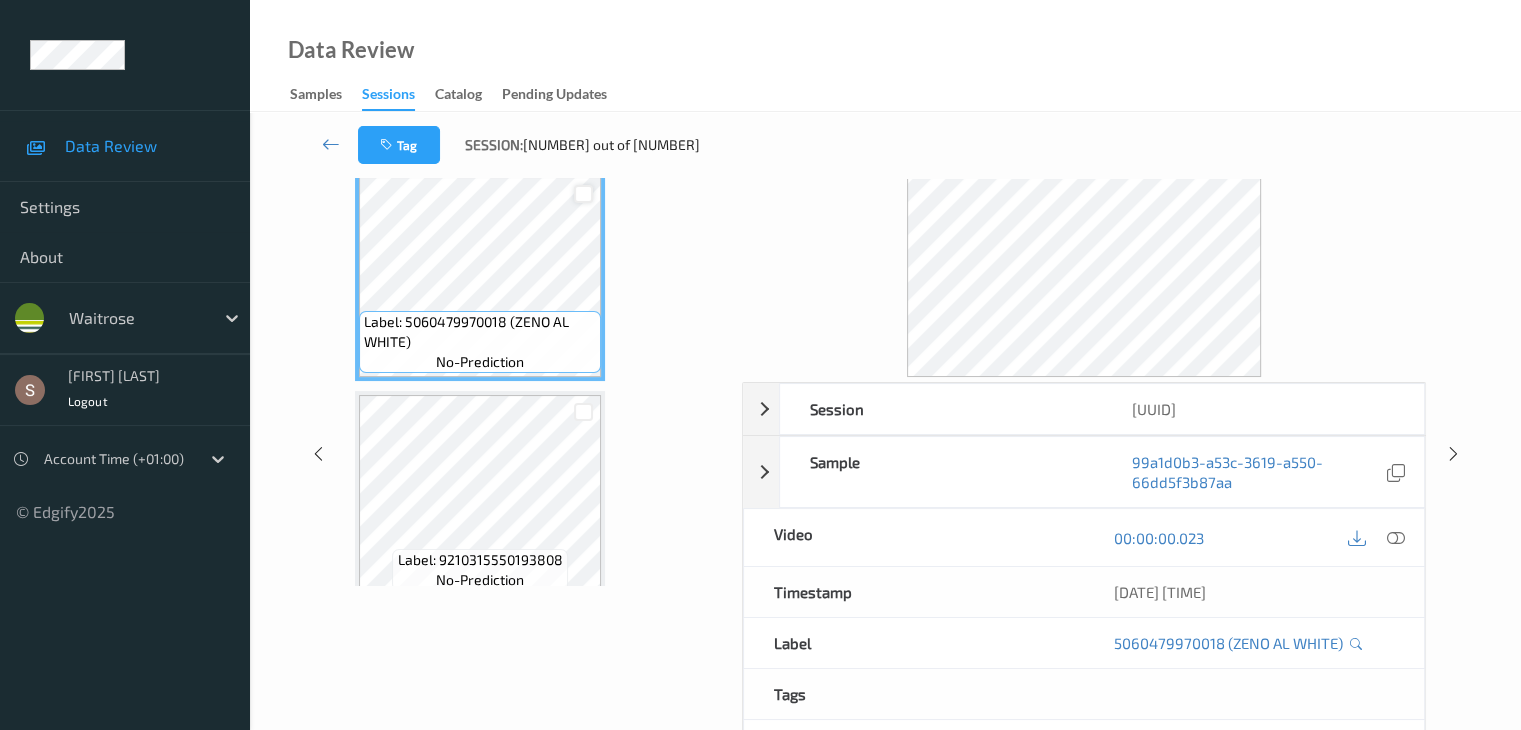 scroll, scrollTop: 0, scrollLeft: 0, axis: both 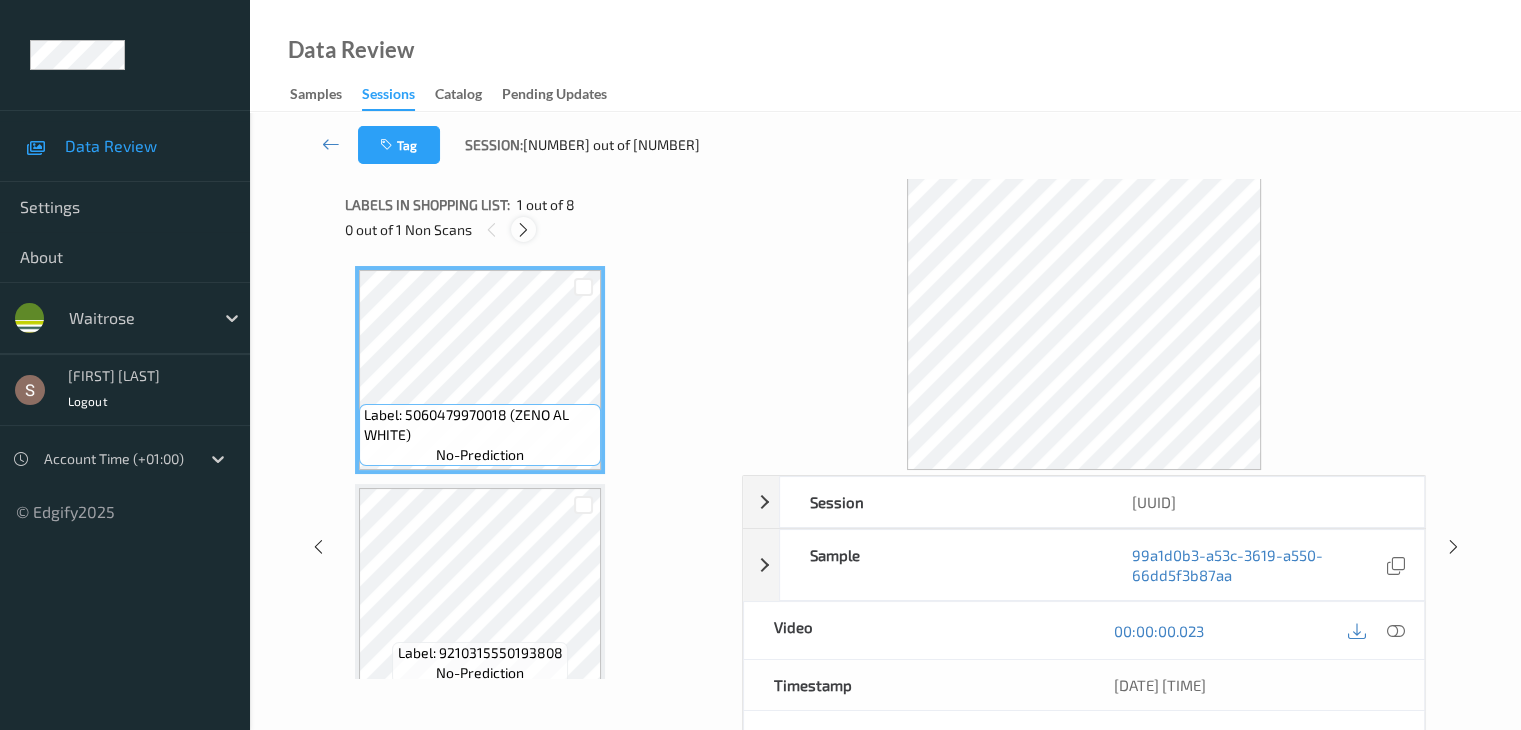 click at bounding box center [523, 229] 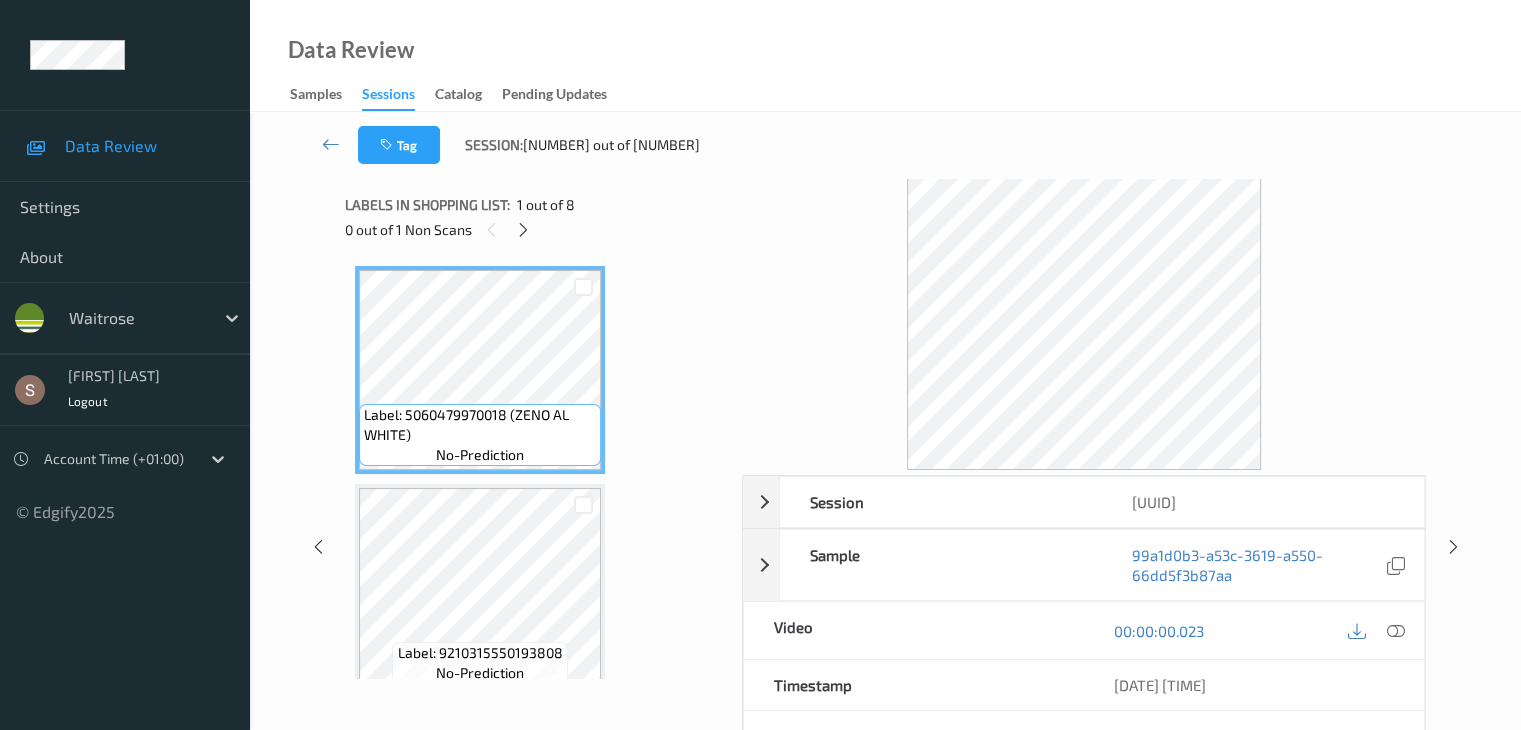 scroll, scrollTop: 664, scrollLeft: 0, axis: vertical 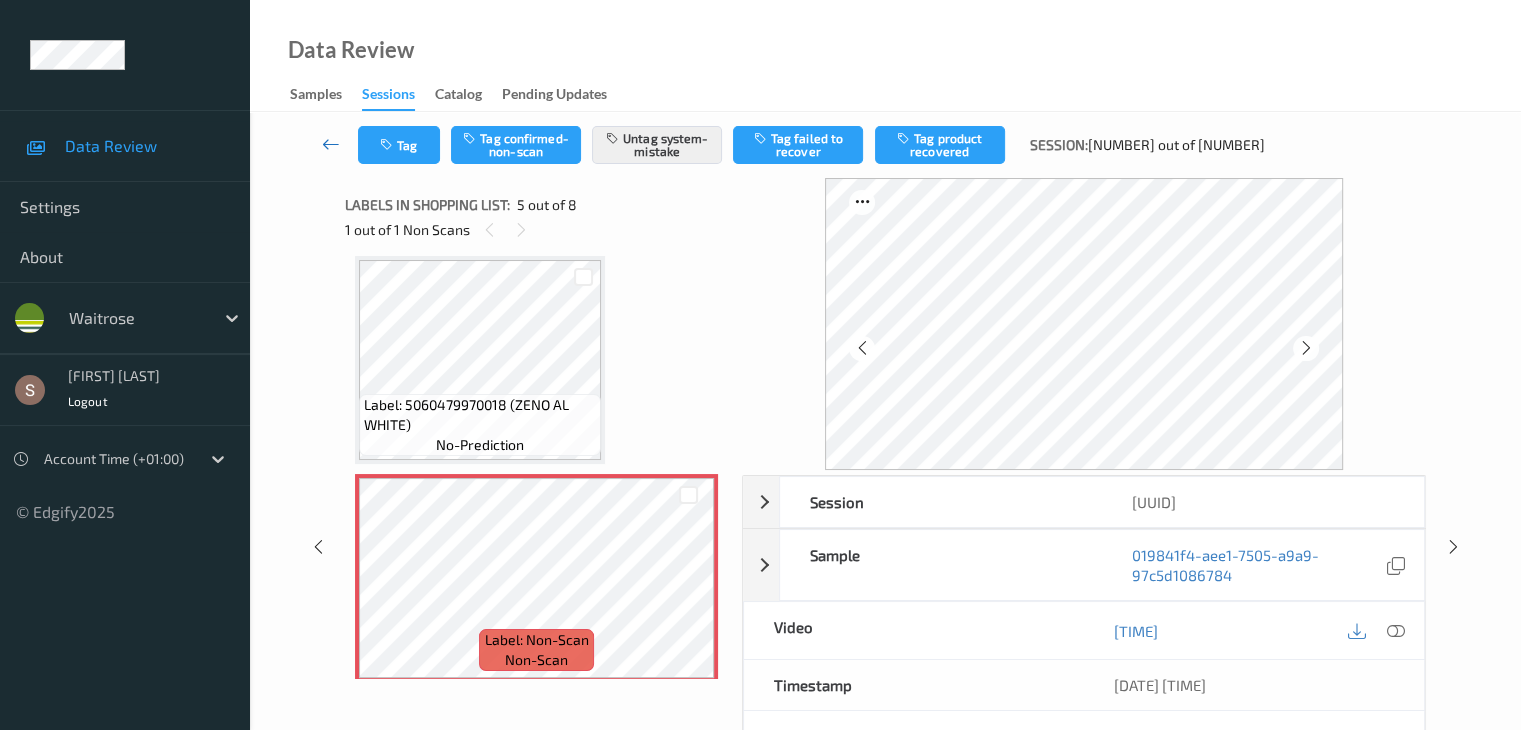 click at bounding box center [331, 144] 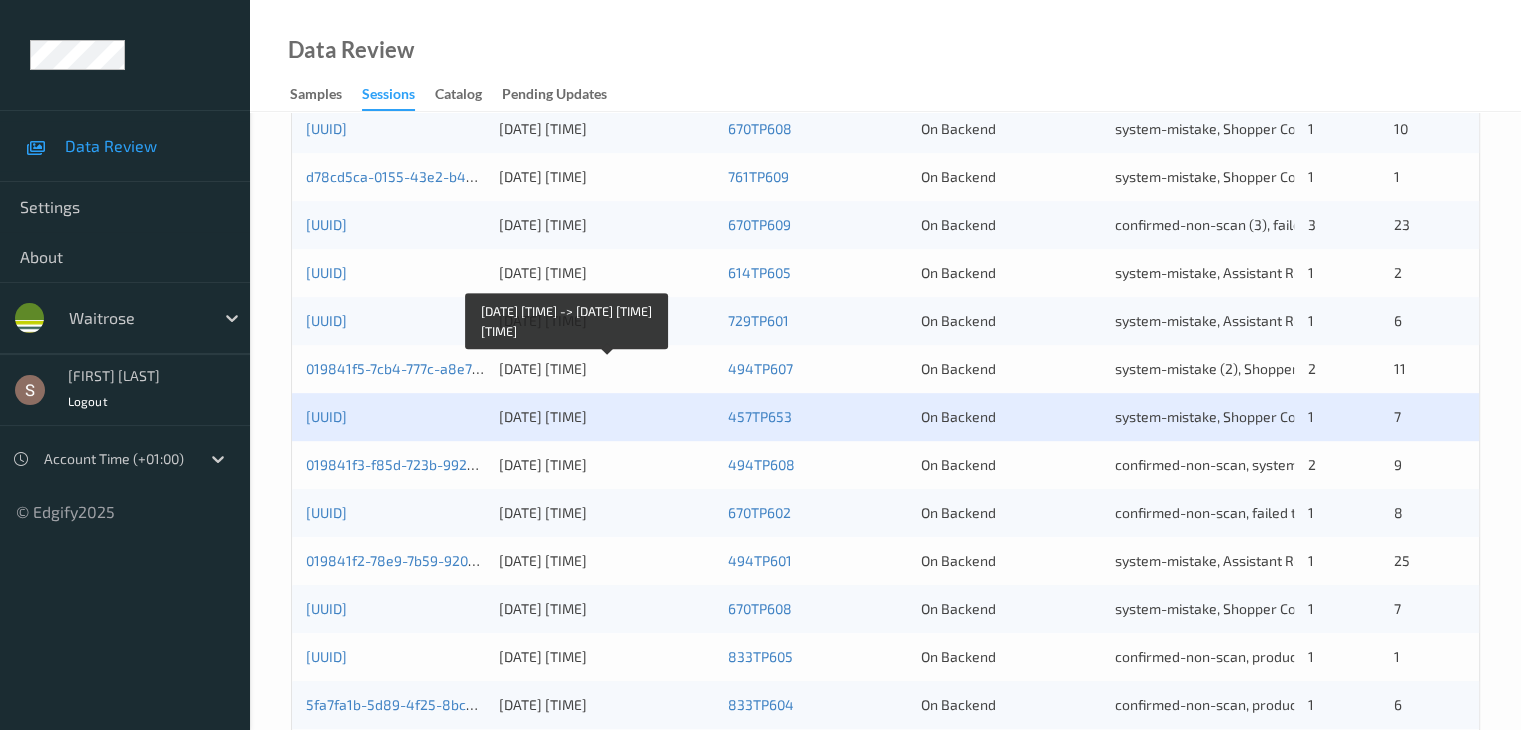 scroll, scrollTop: 900, scrollLeft: 0, axis: vertical 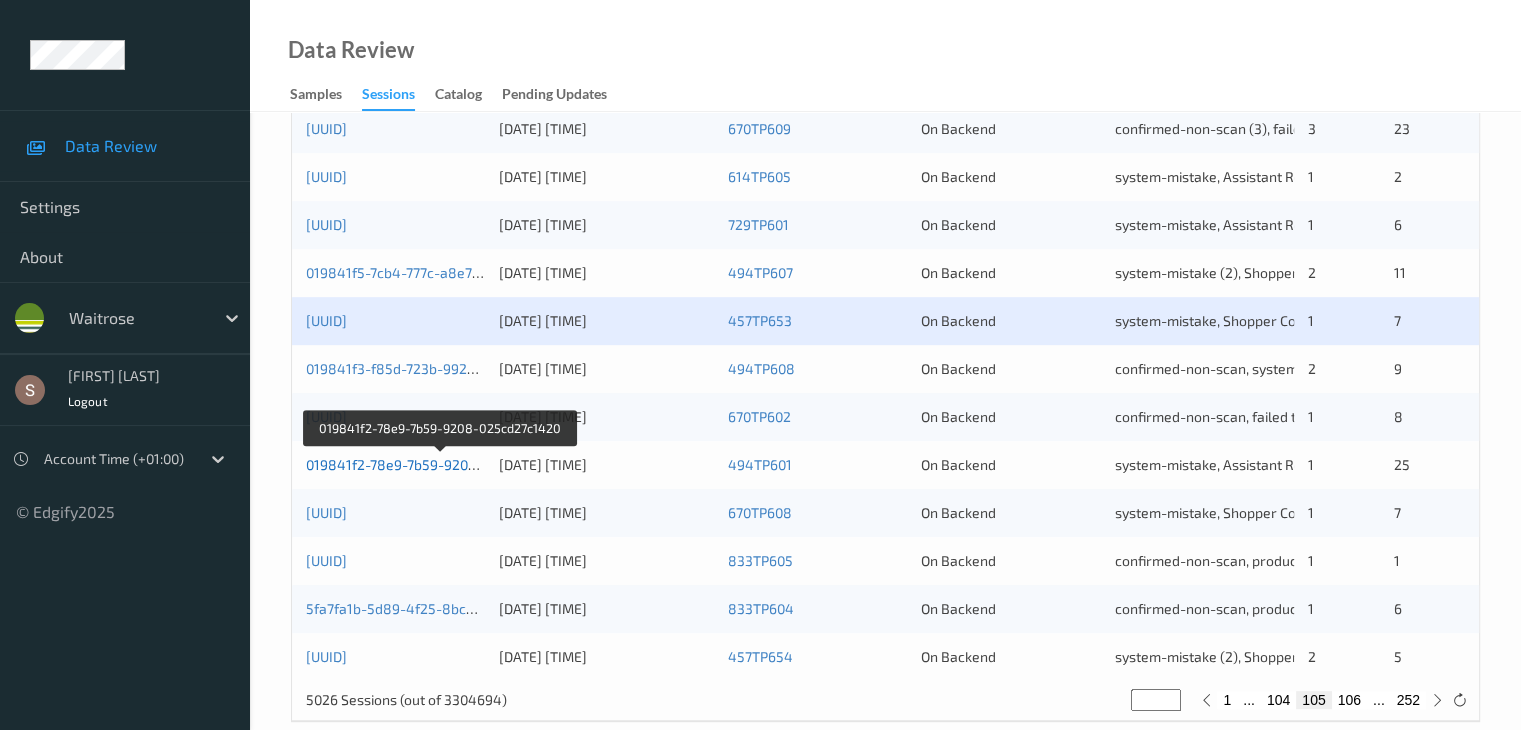 click on "019841f2-78e9-7b59-9208-025cd27c1420" at bounding box center (440, 464) 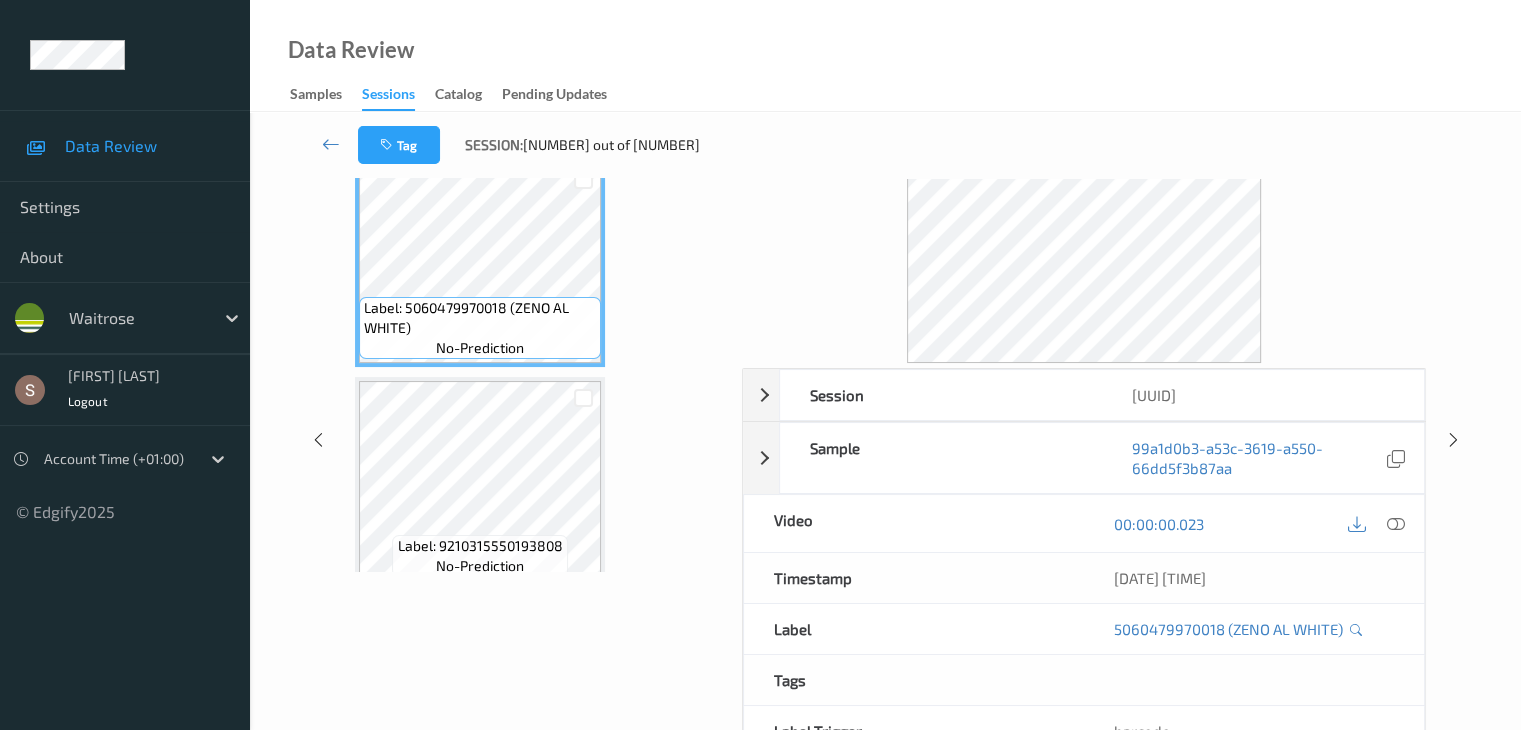 scroll, scrollTop: 0, scrollLeft: 0, axis: both 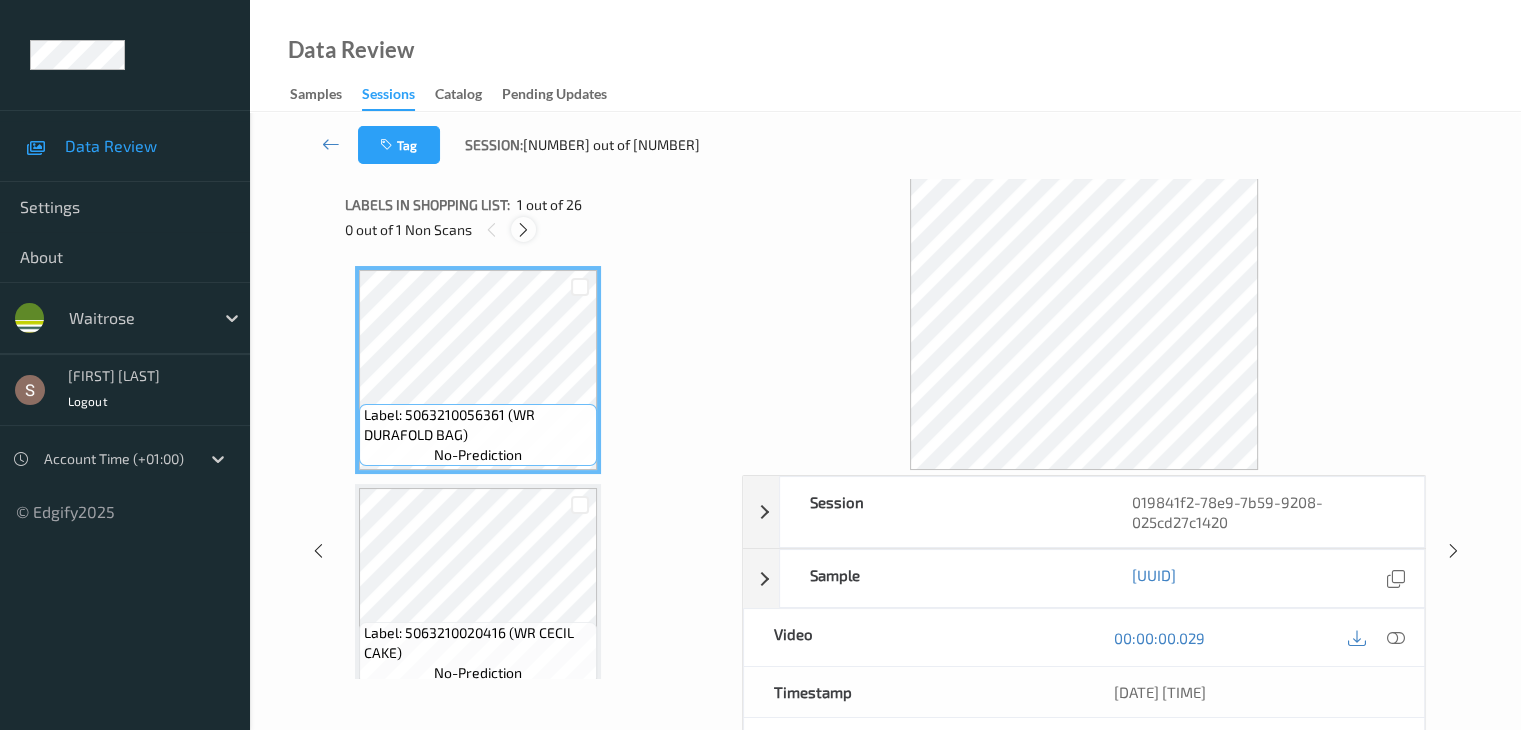 click at bounding box center [523, 230] 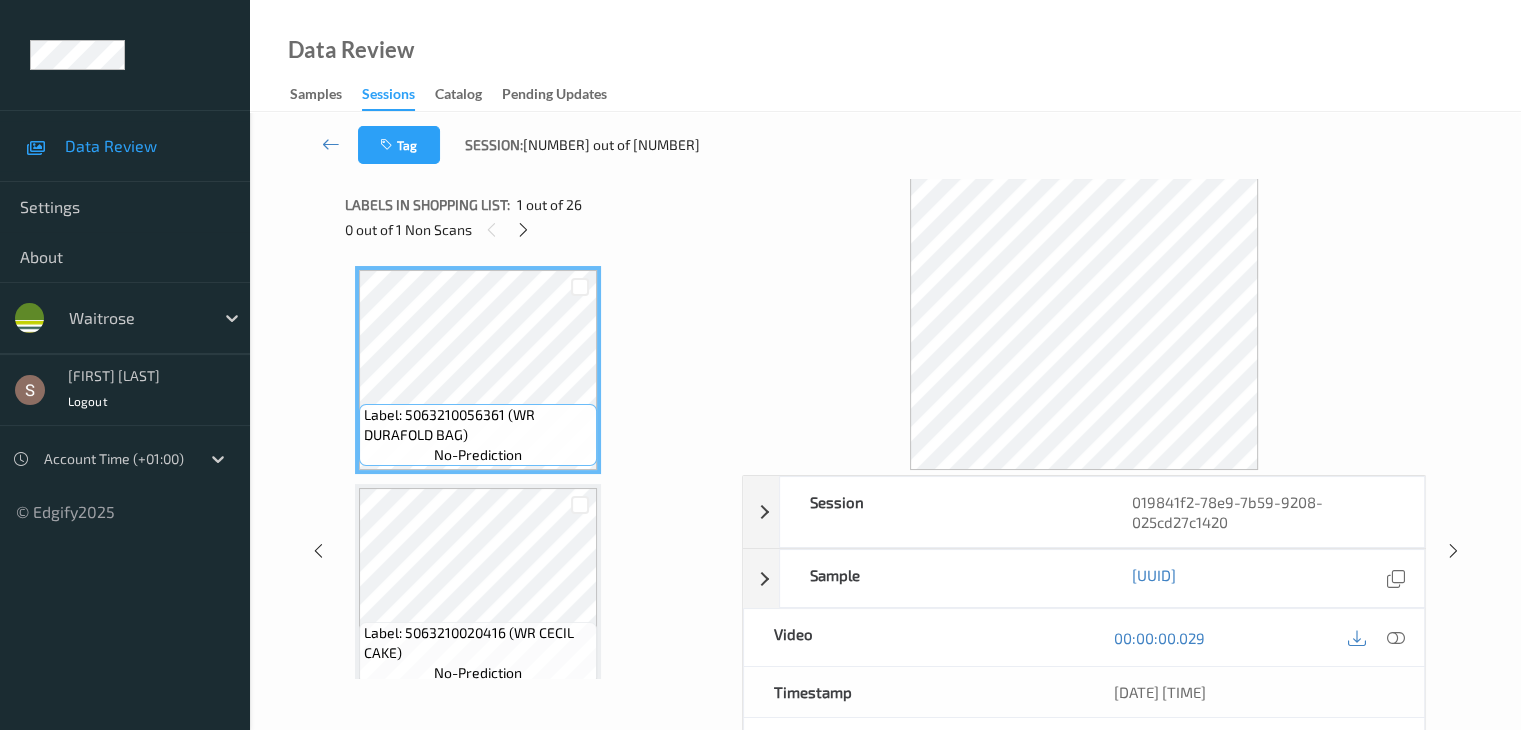 scroll, scrollTop: 1754, scrollLeft: 0, axis: vertical 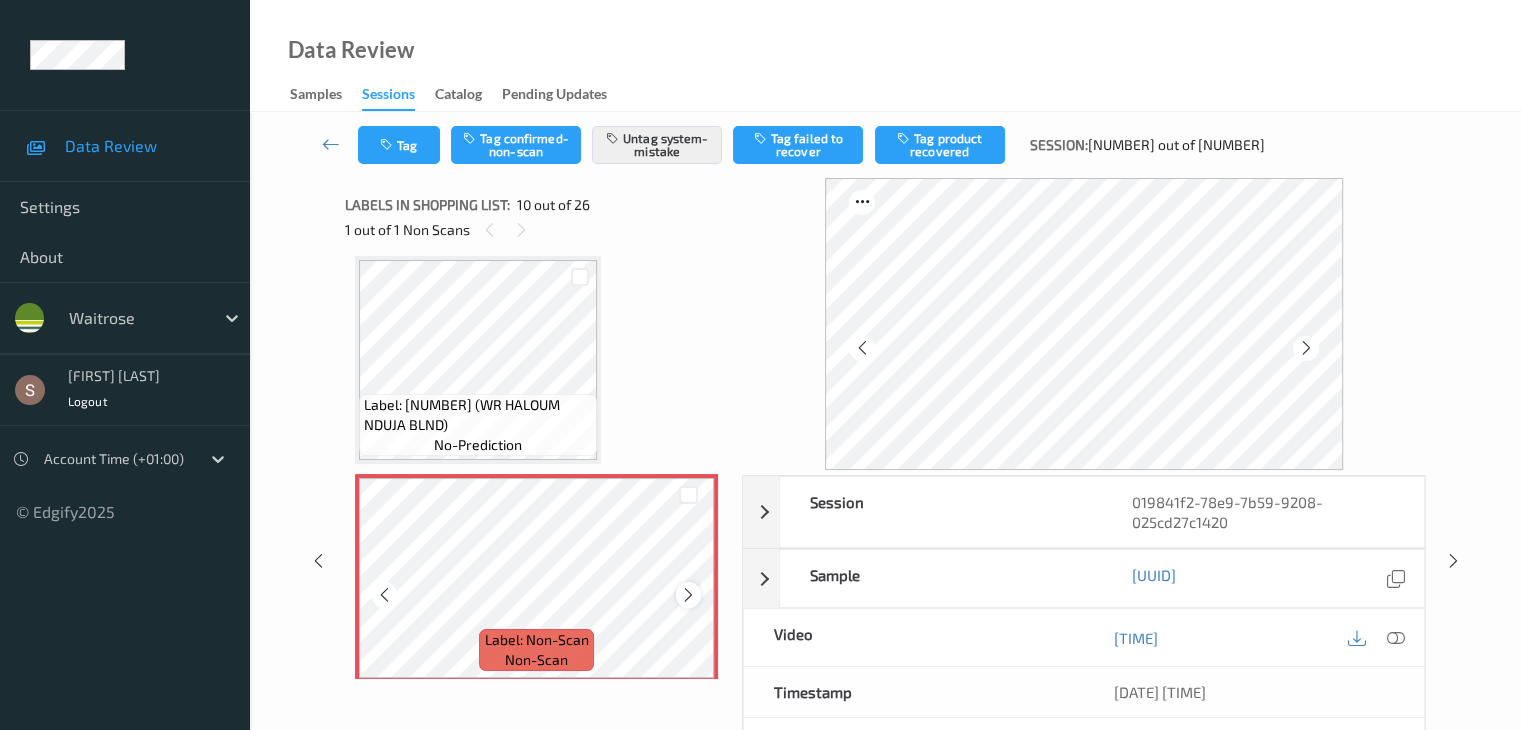 click at bounding box center (688, 595) 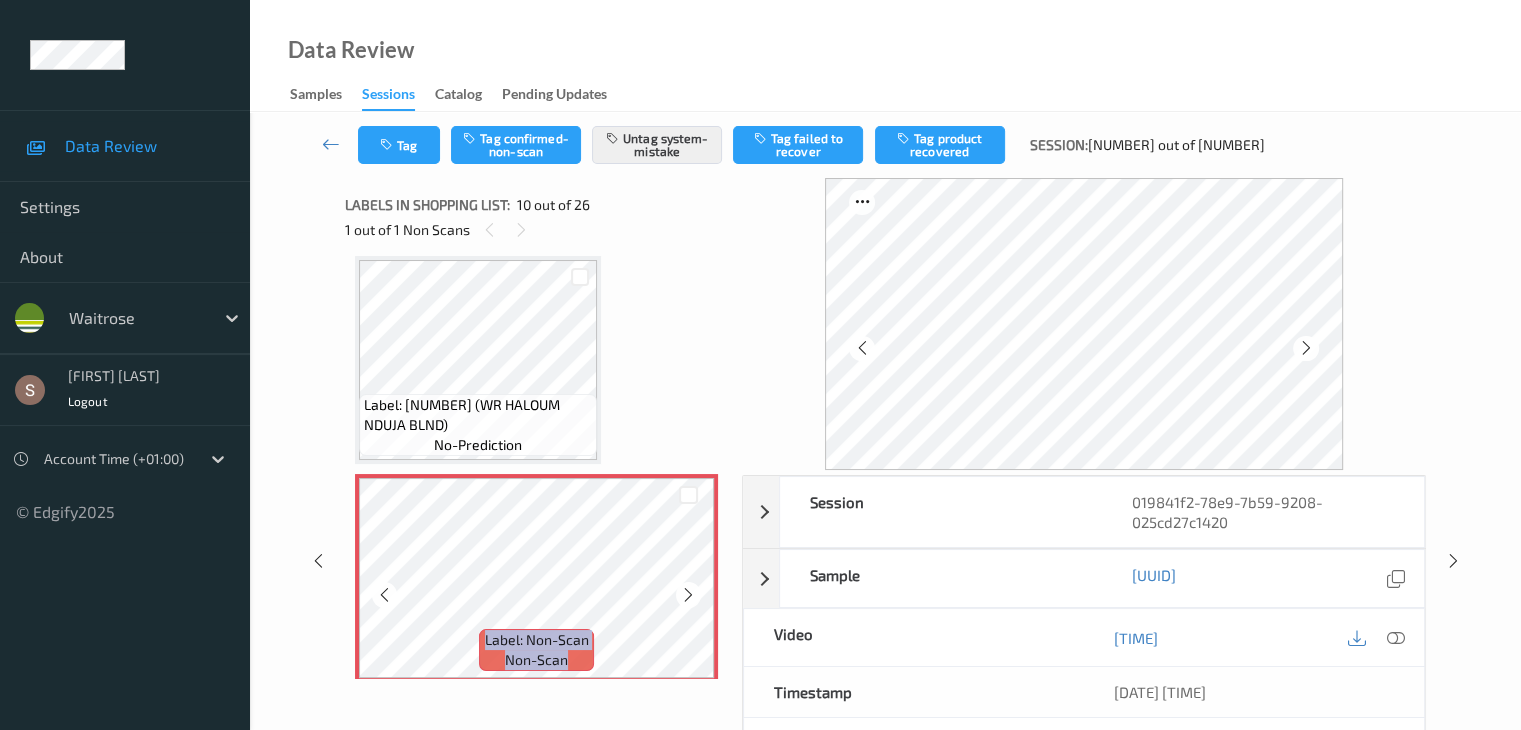 click at bounding box center (688, 595) 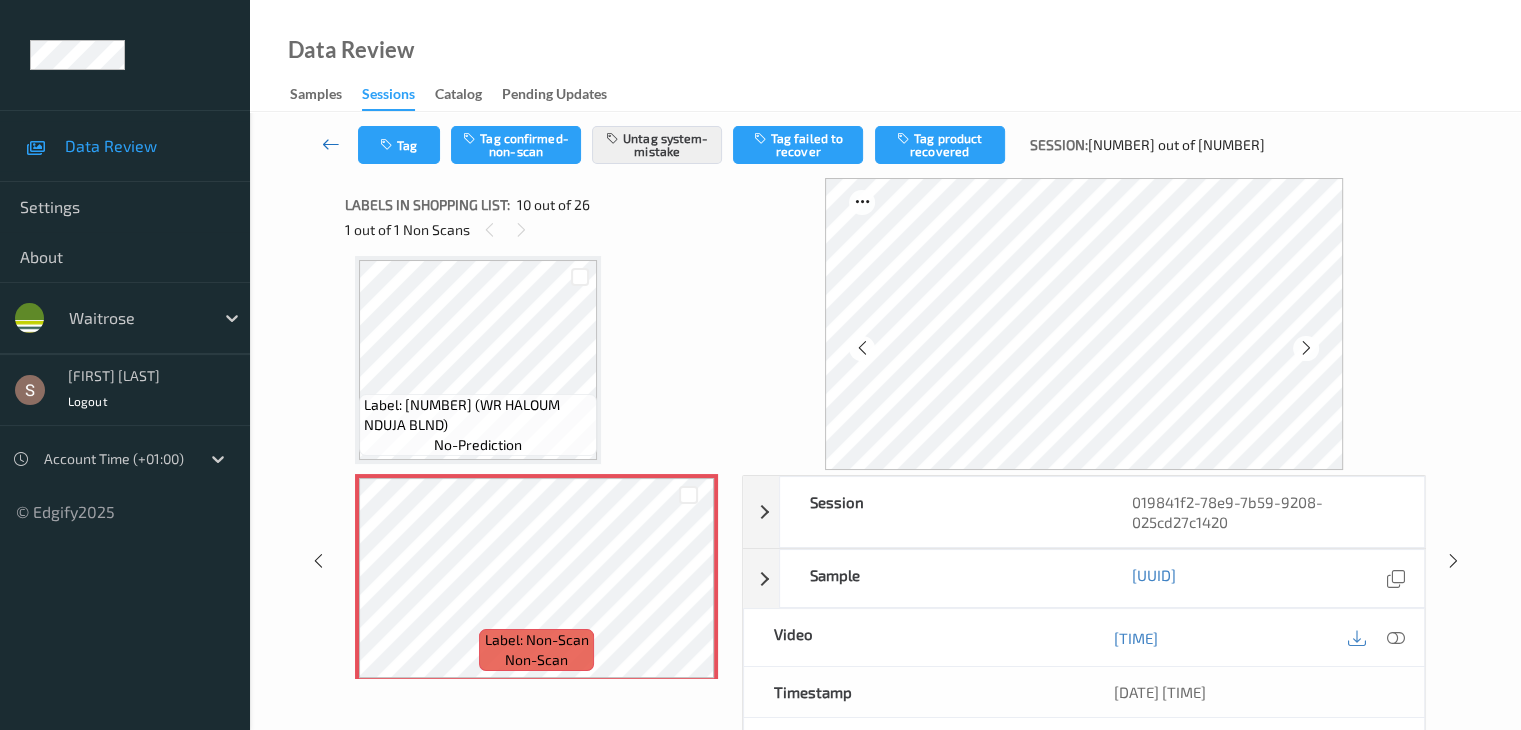 click at bounding box center (331, 144) 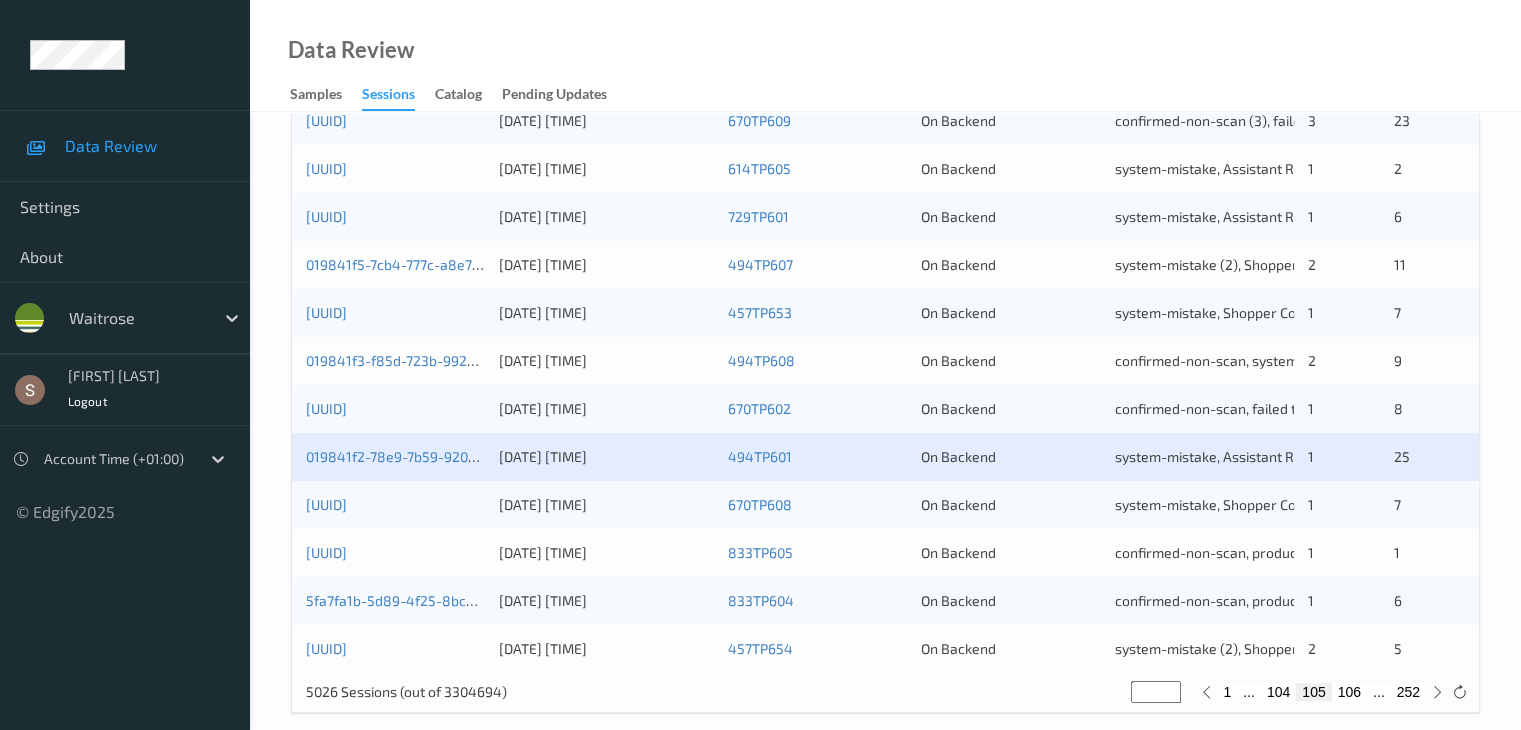 scroll, scrollTop: 932, scrollLeft: 0, axis: vertical 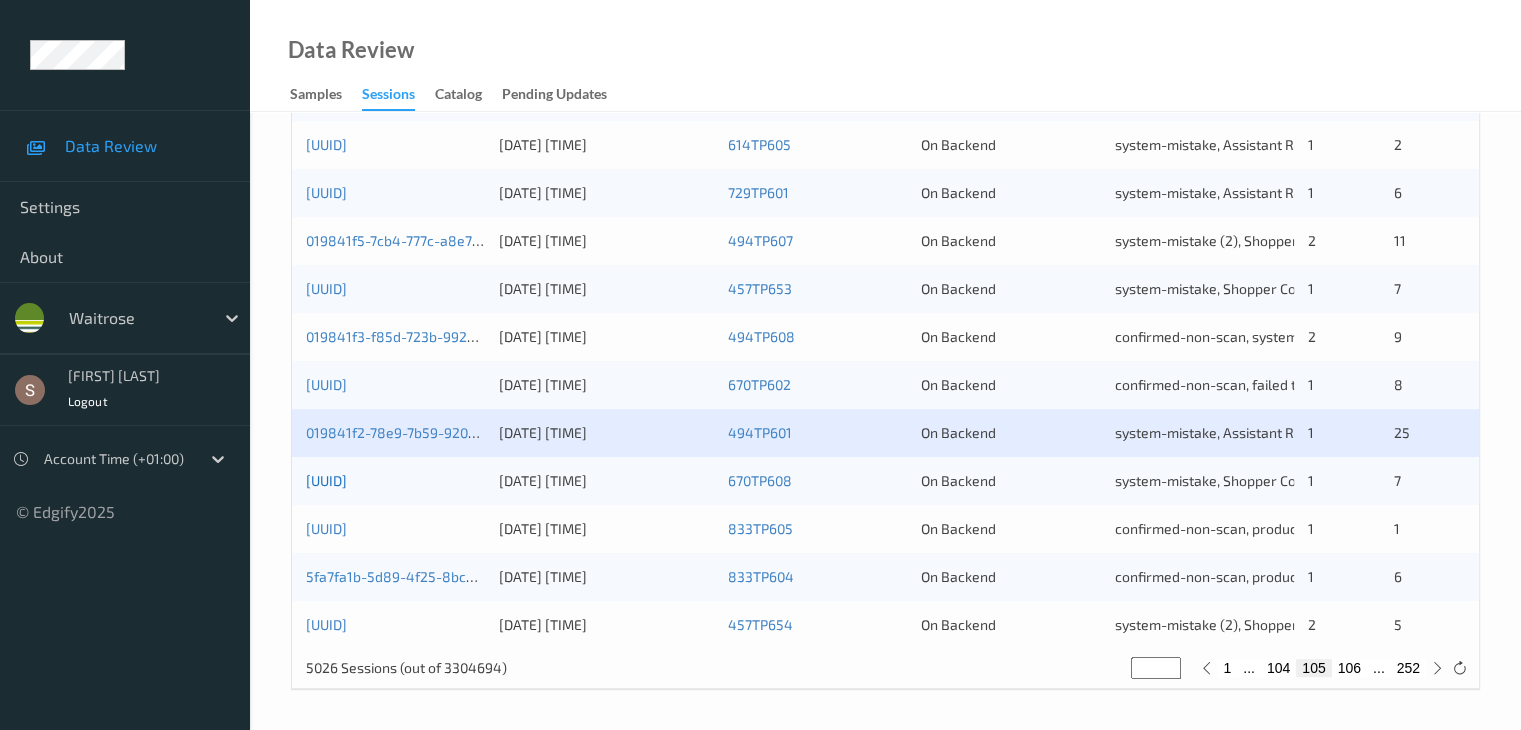 click on "[UUID]" at bounding box center (326, 480) 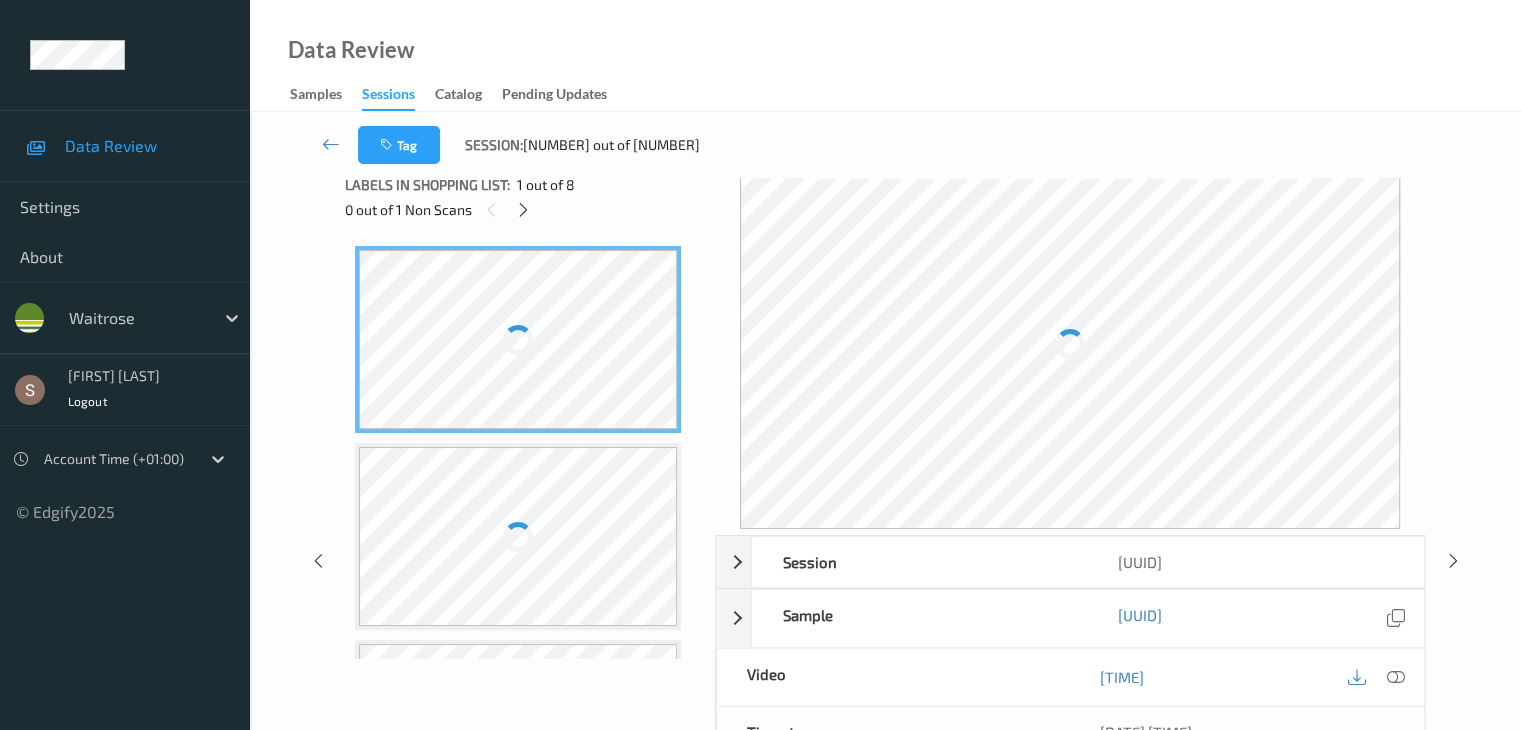 scroll, scrollTop: 0, scrollLeft: 0, axis: both 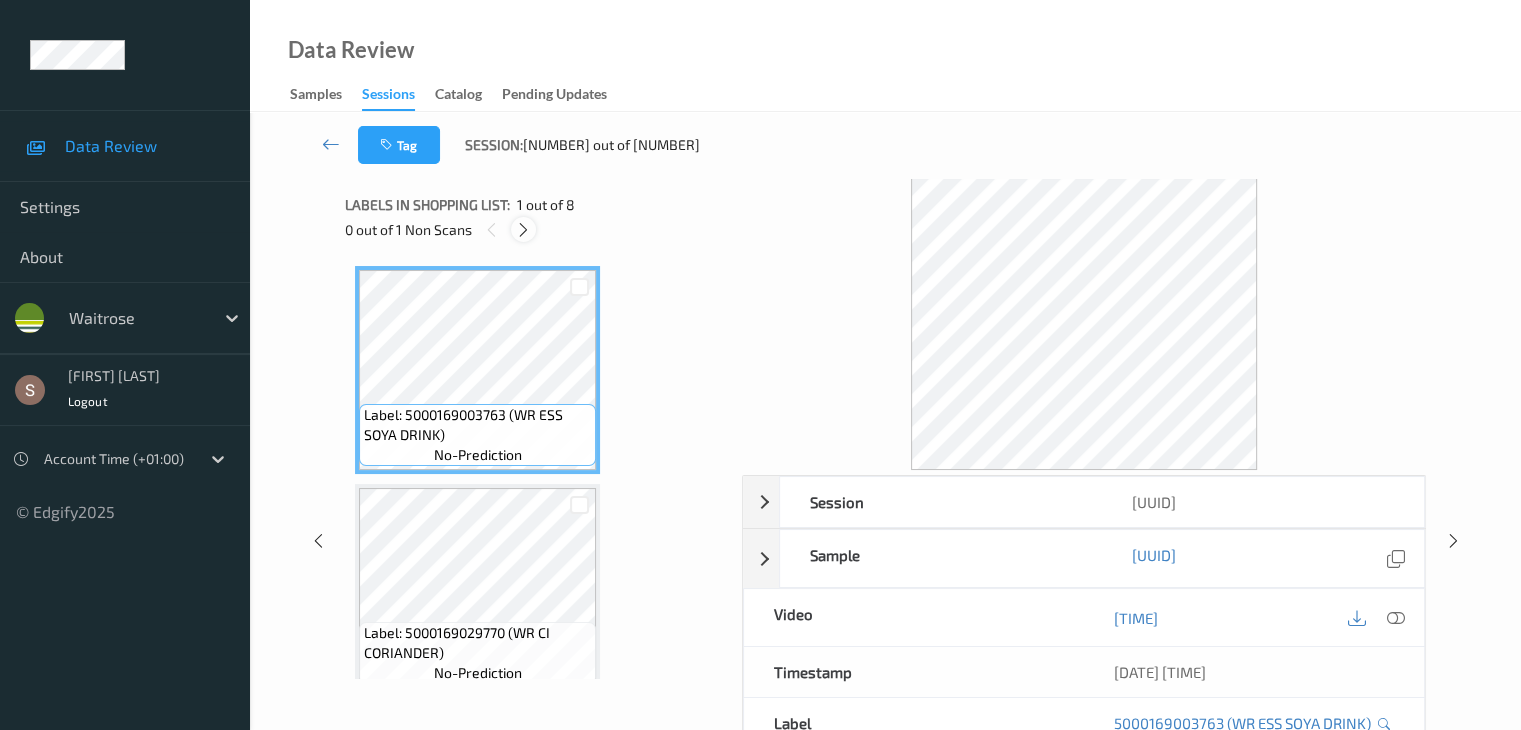 click on "Labels in shopping list: [NUMBER] out of [NUMBER] [NUMBER] out of [NUMBER] Non Scans" at bounding box center [536, 217] 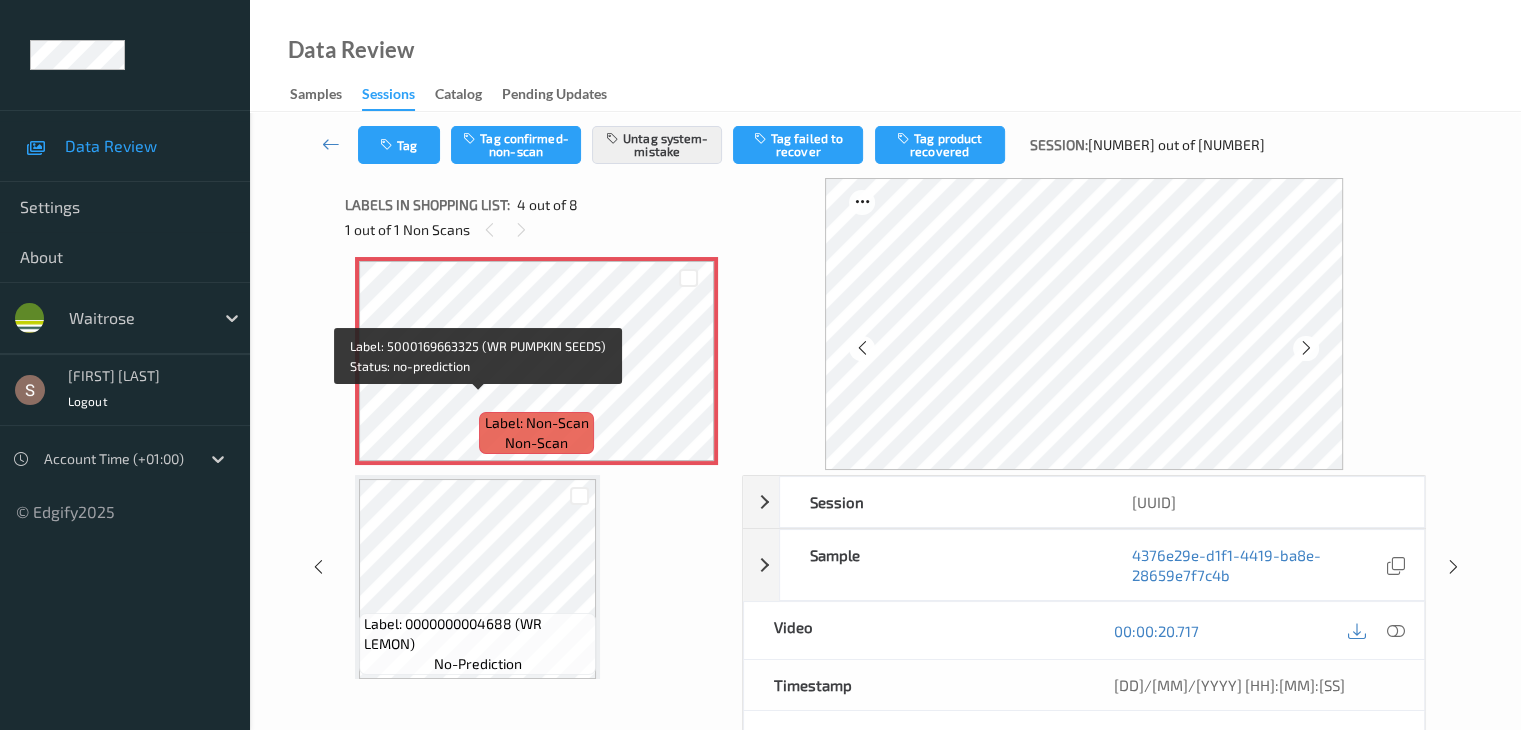 scroll, scrollTop: 746, scrollLeft: 0, axis: vertical 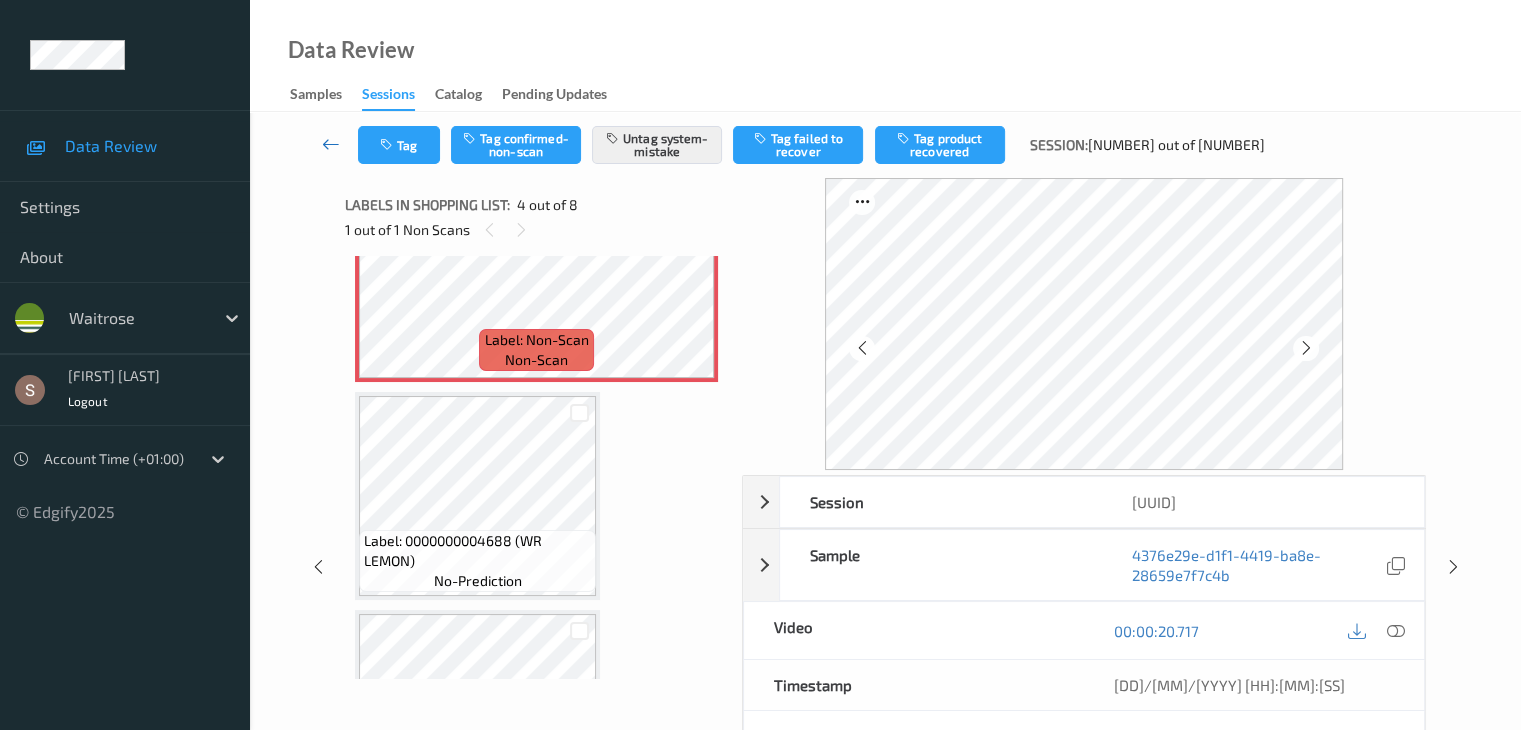 click at bounding box center [331, 144] 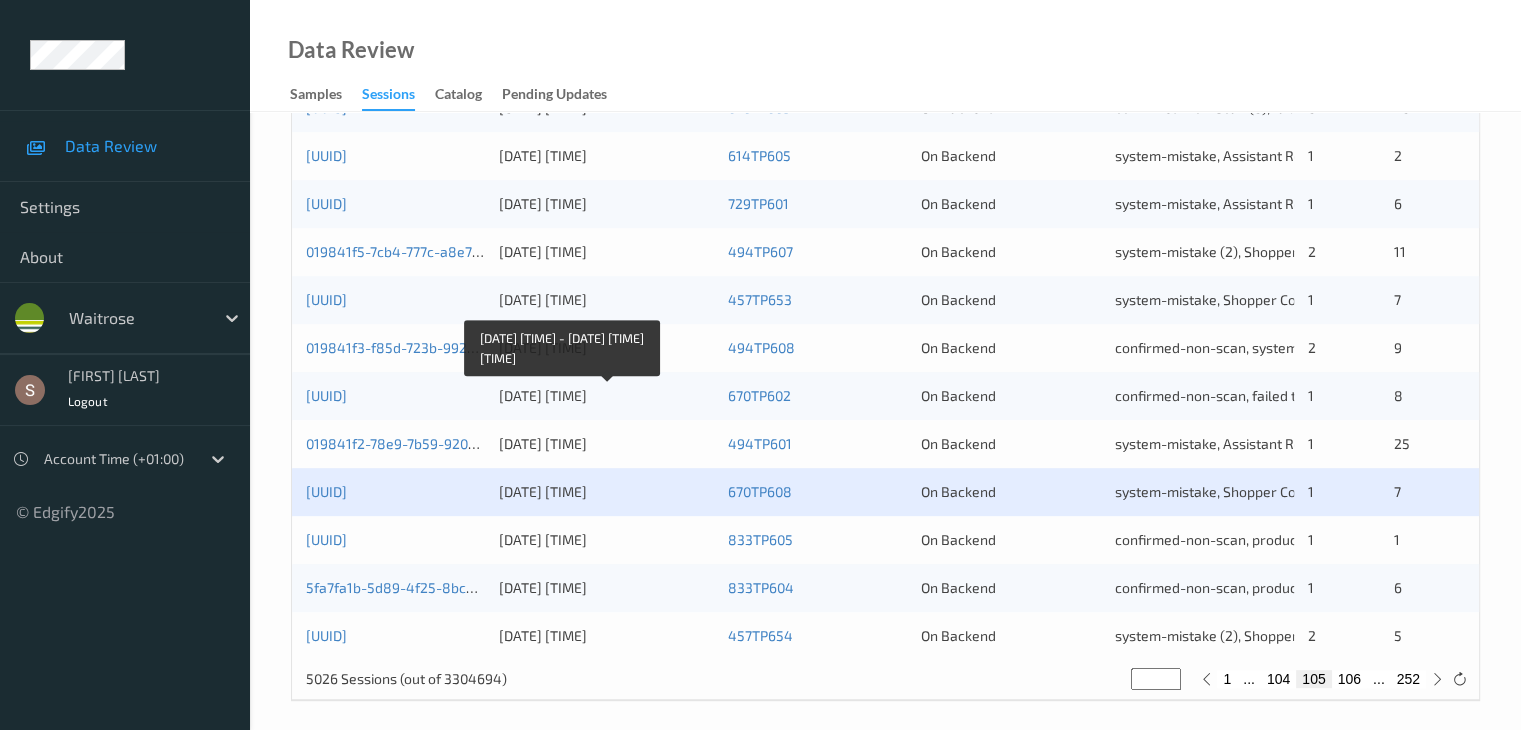 scroll, scrollTop: 932, scrollLeft: 0, axis: vertical 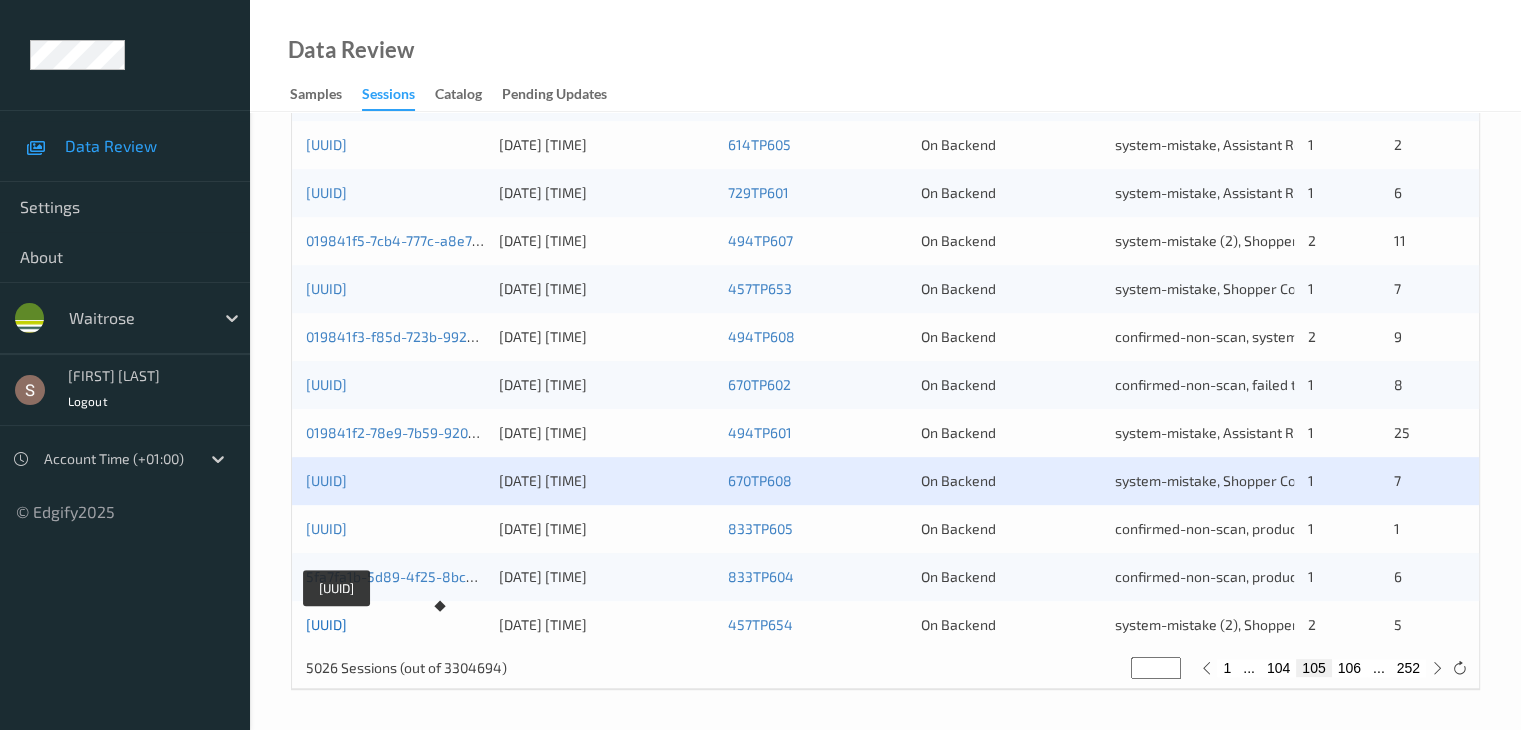 click on "[UUID]" at bounding box center [326, 624] 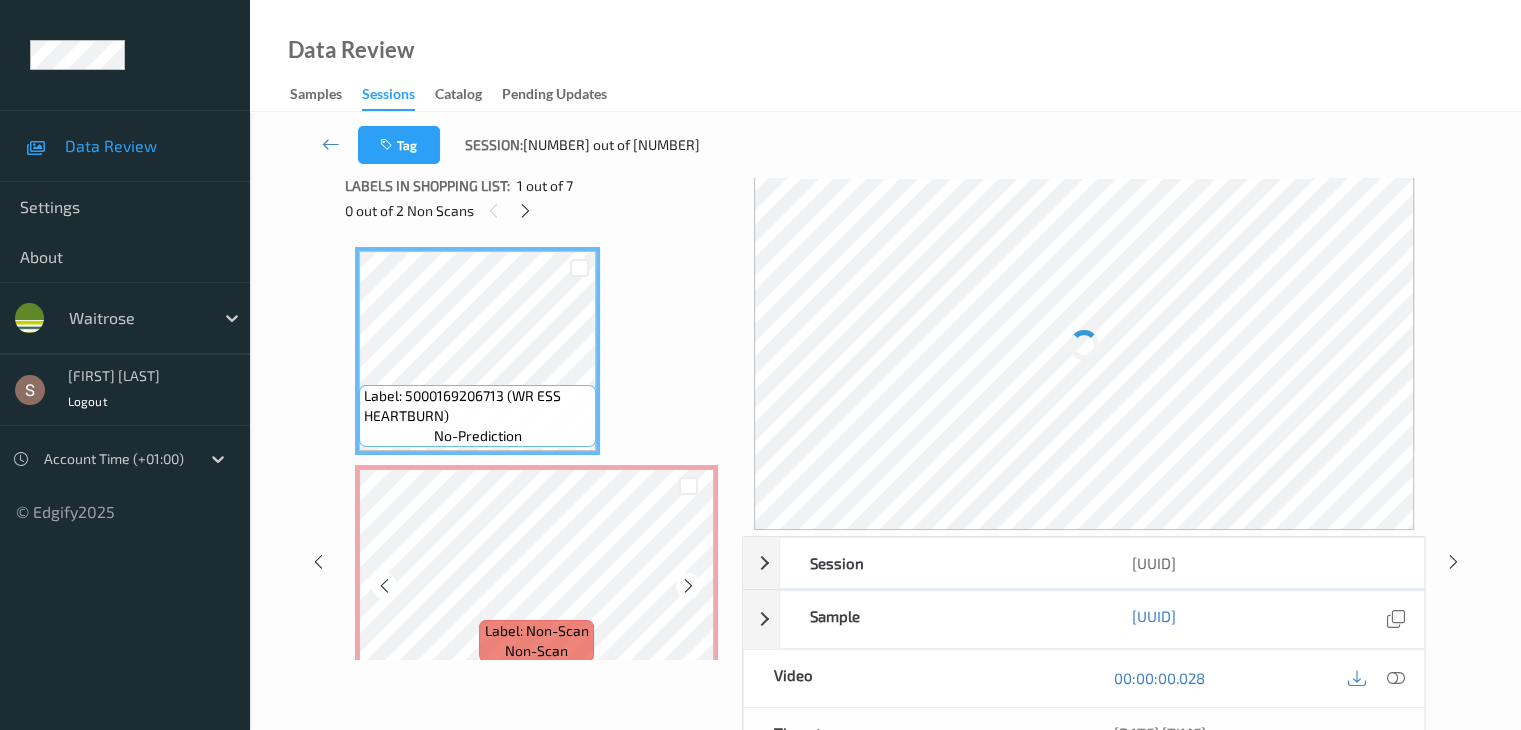 scroll, scrollTop: 0, scrollLeft: 0, axis: both 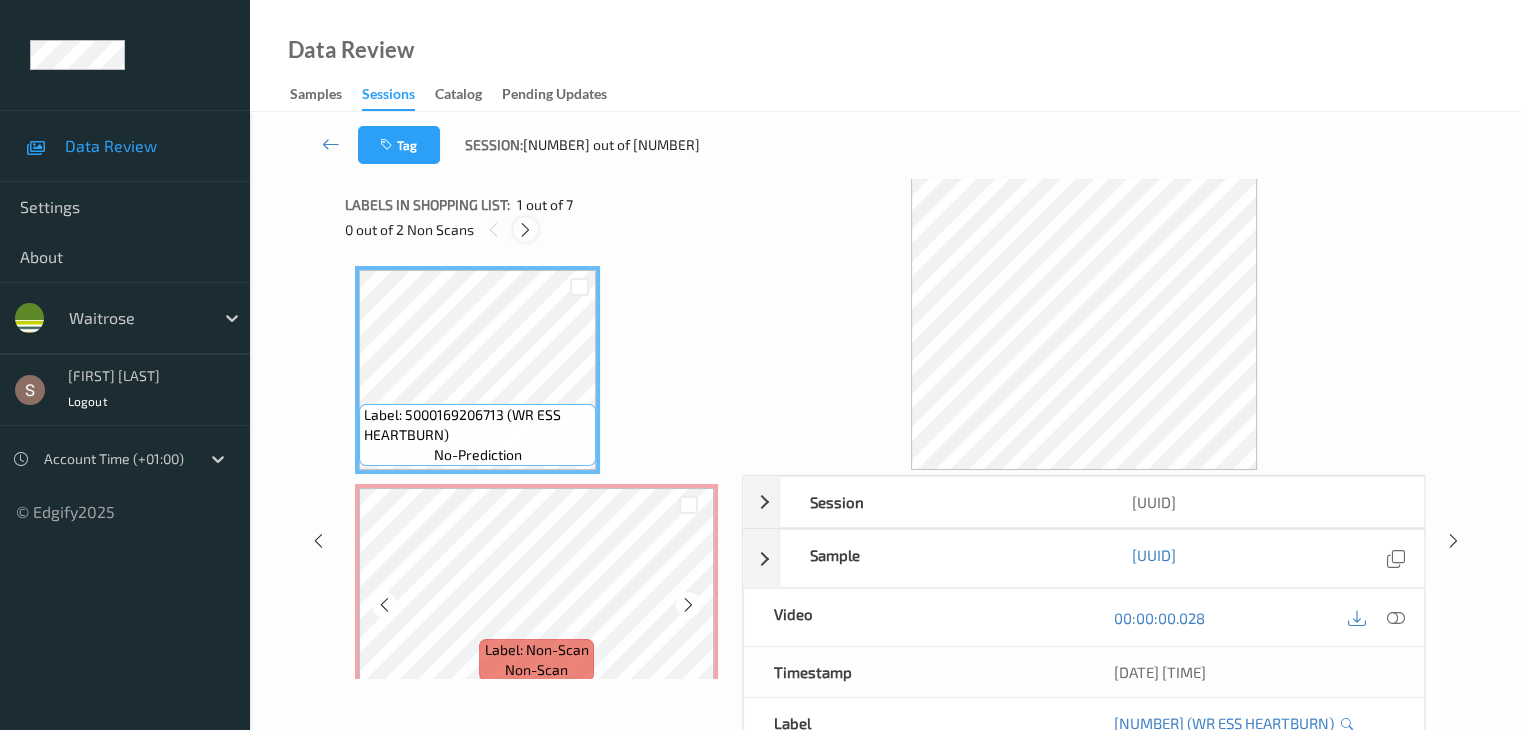 click at bounding box center [525, 230] 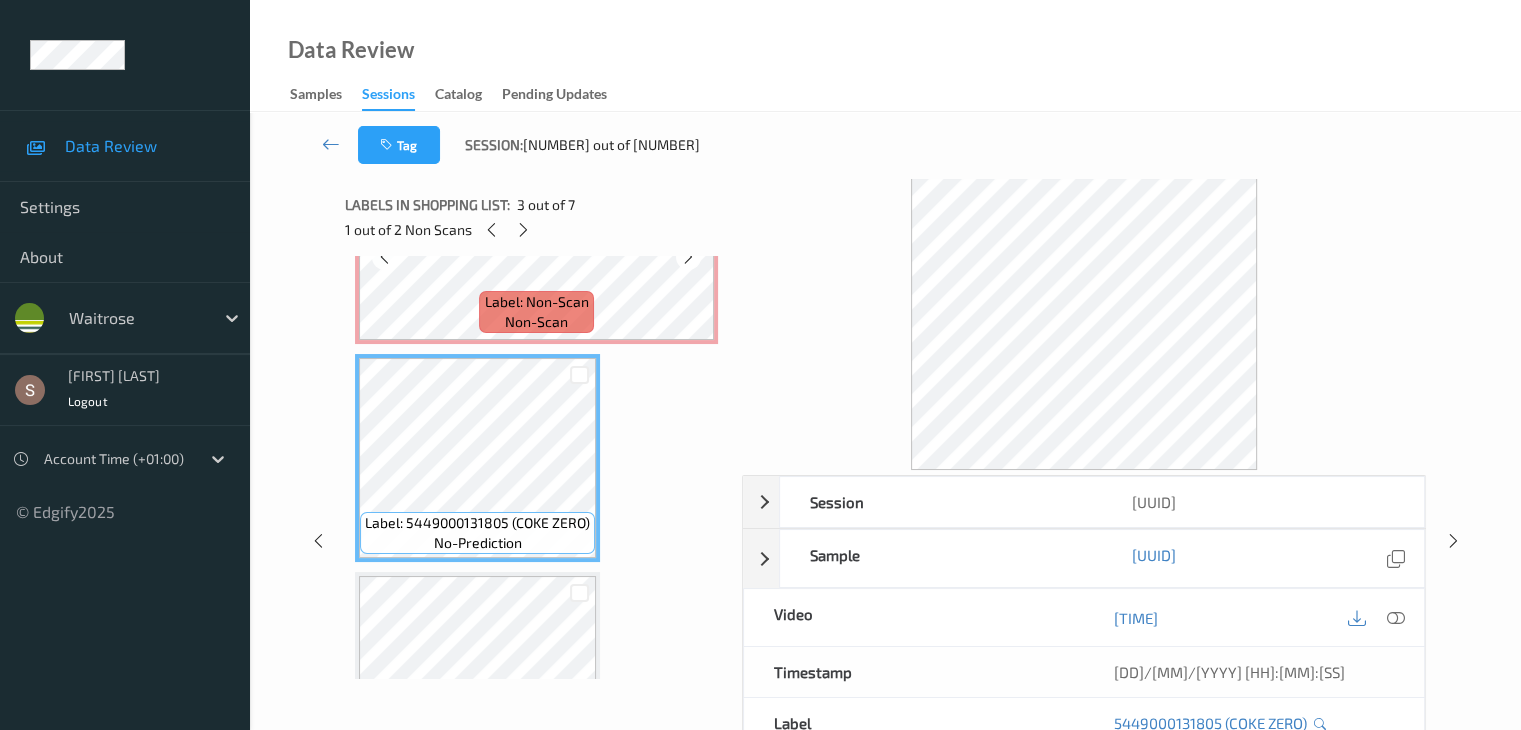 scroll, scrollTop: 300, scrollLeft: 0, axis: vertical 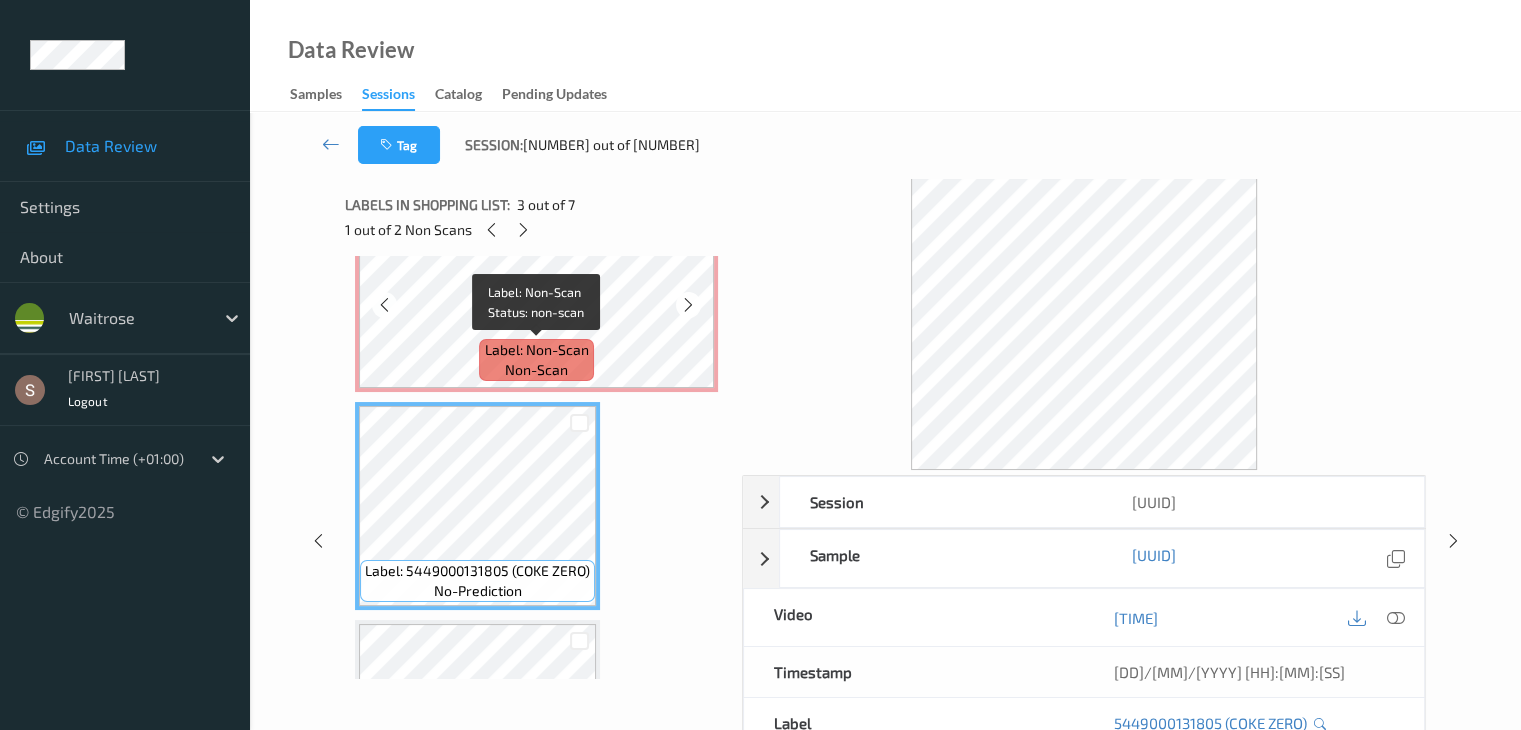 click on "Label: Non-Scan" at bounding box center (537, 350) 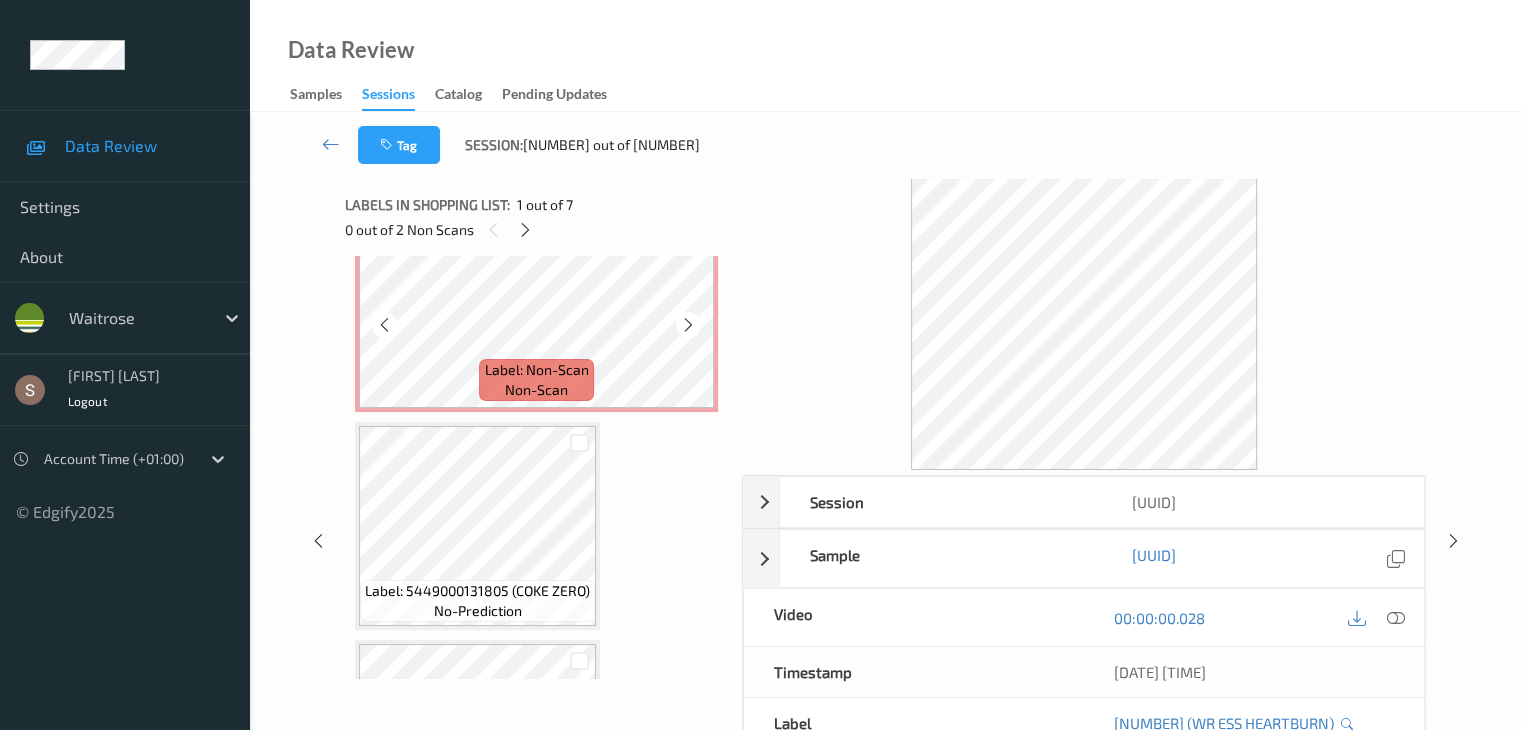 scroll, scrollTop: 300, scrollLeft: 0, axis: vertical 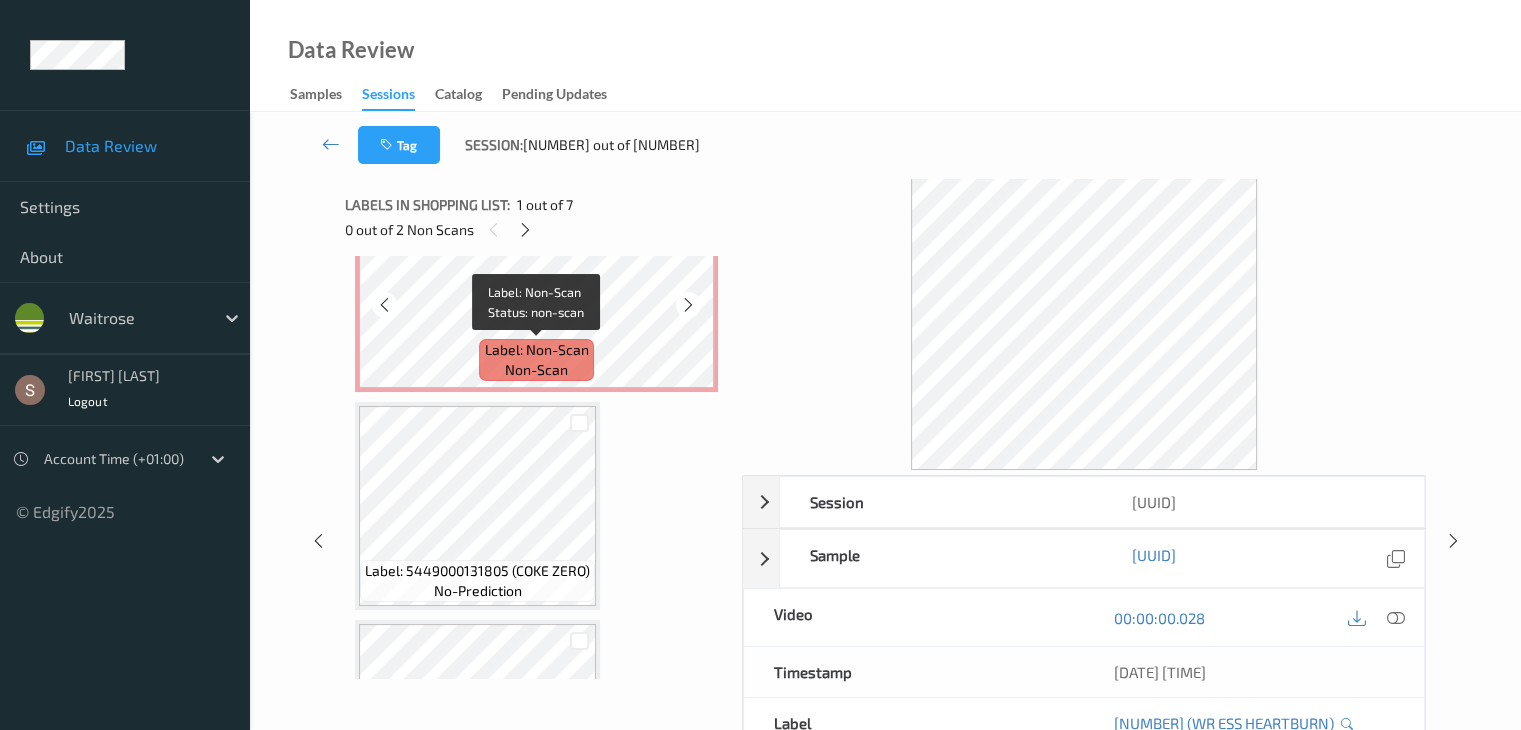 click on "non-scan" at bounding box center (536, 370) 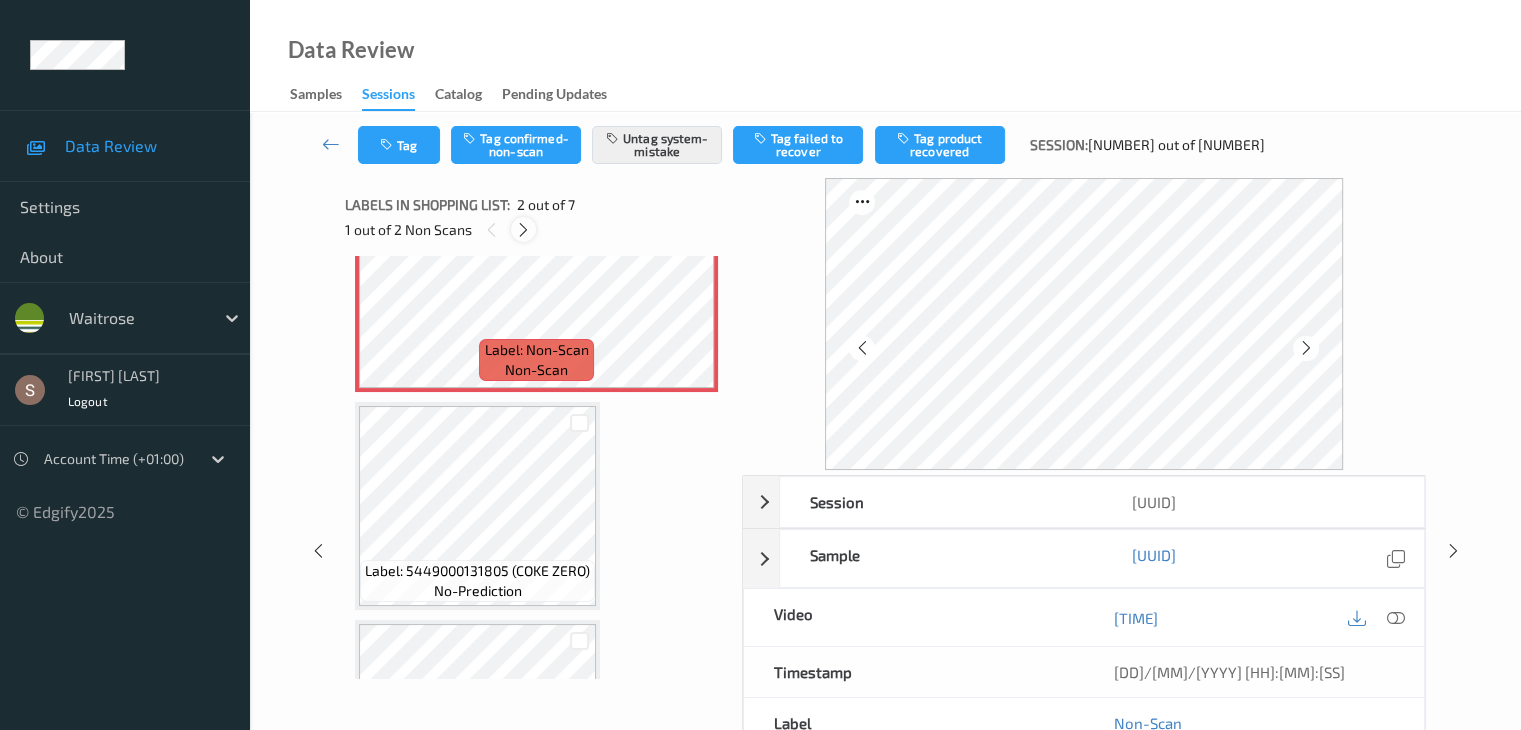 click at bounding box center [523, 230] 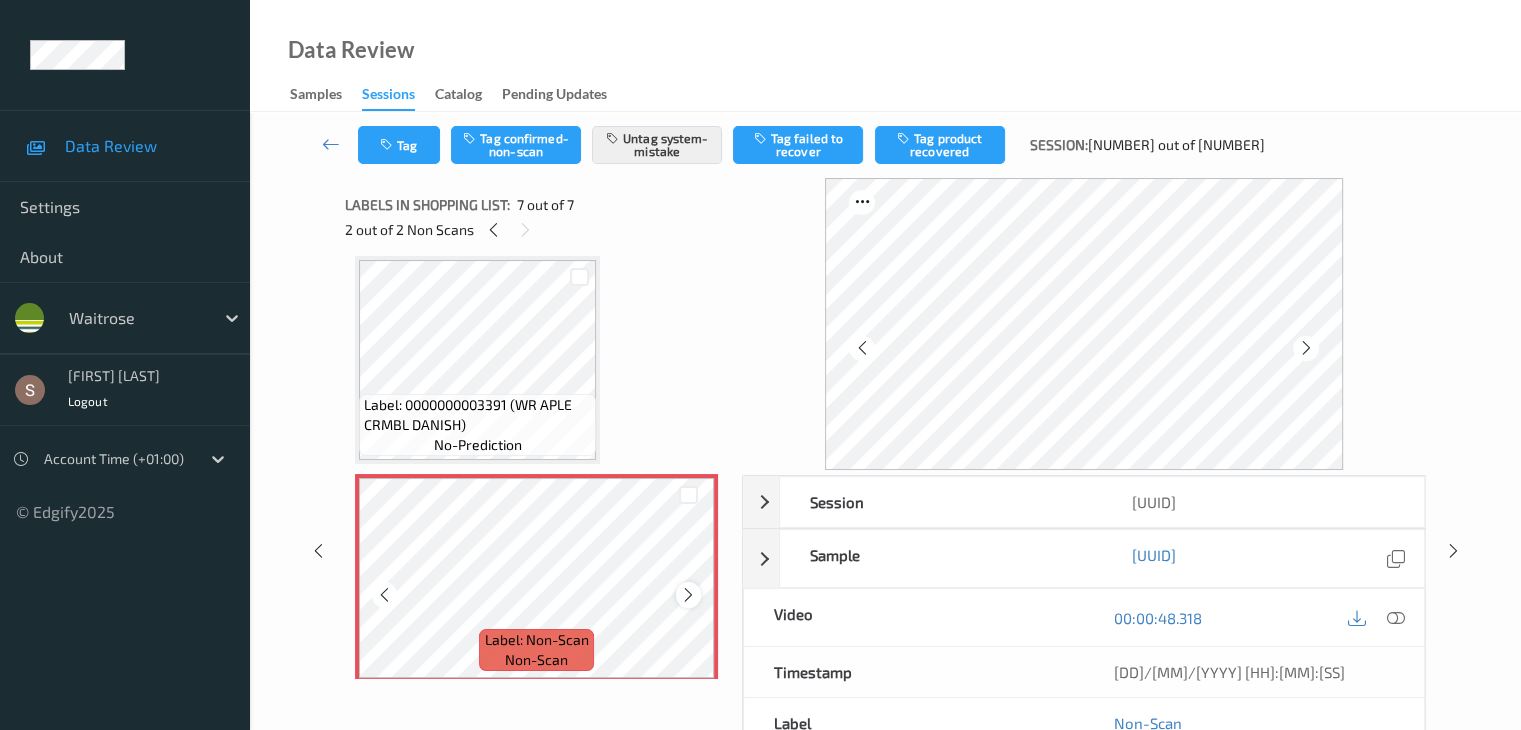 click at bounding box center (688, 595) 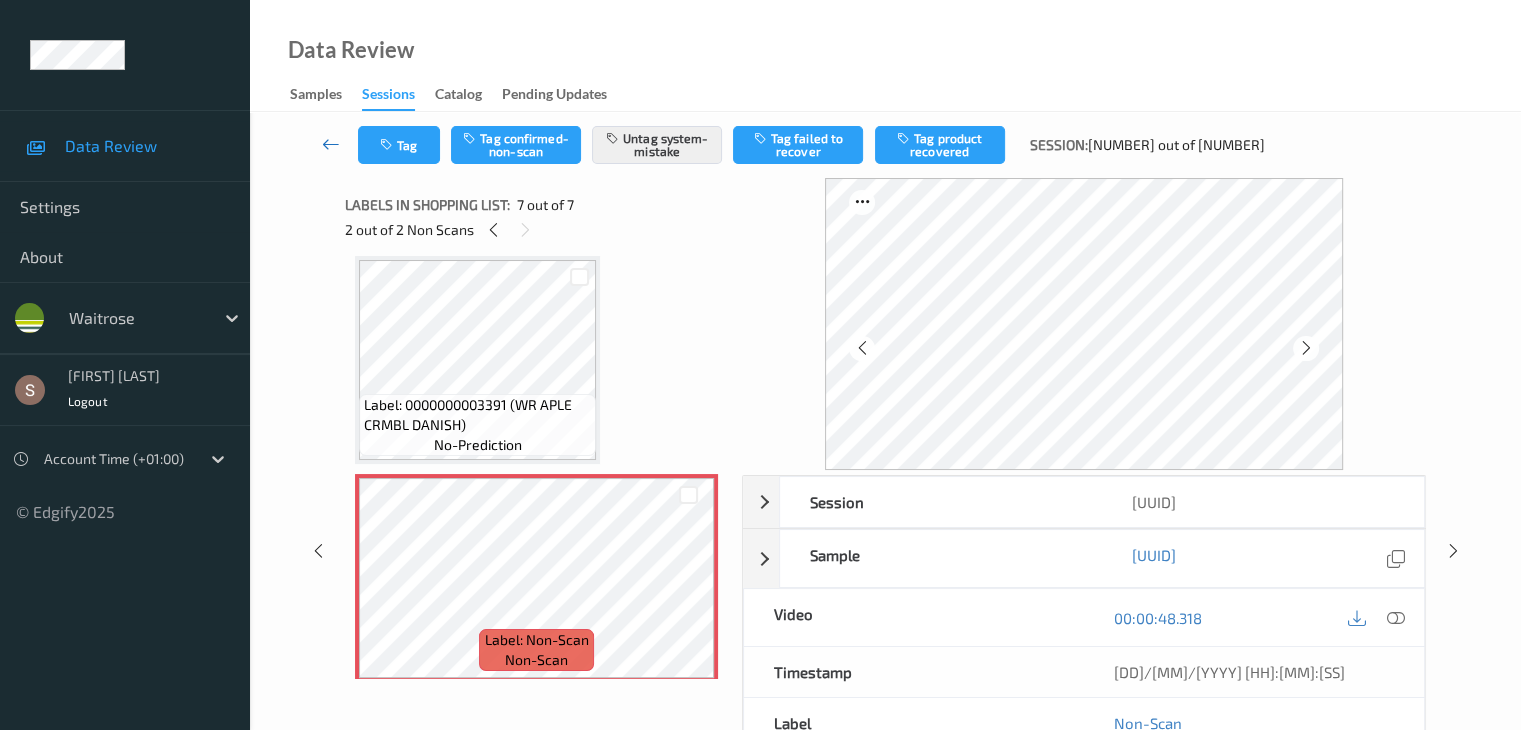 click at bounding box center [331, 144] 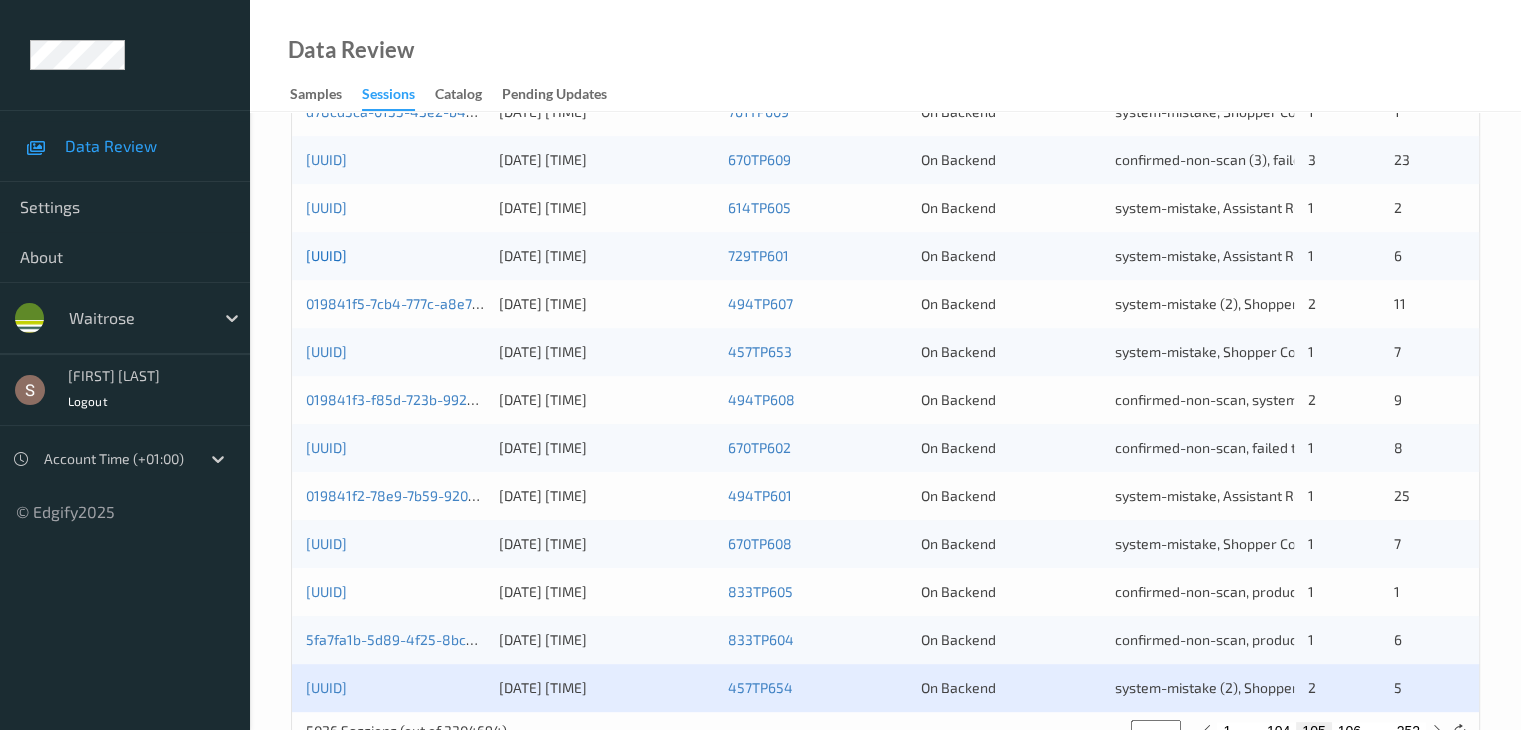 scroll, scrollTop: 932, scrollLeft: 0, axis: vertical 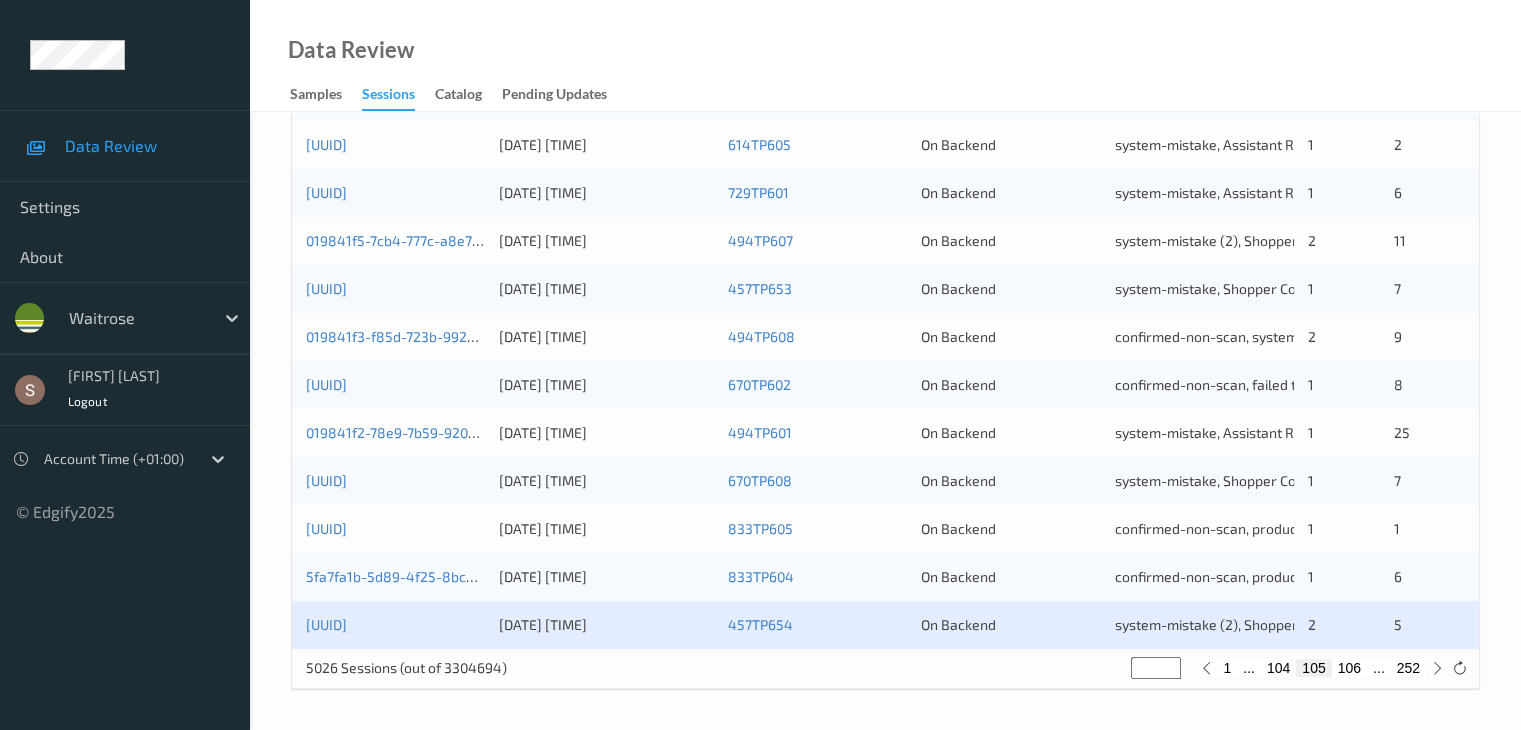 click on "106" at bounding box center [1349, 668] 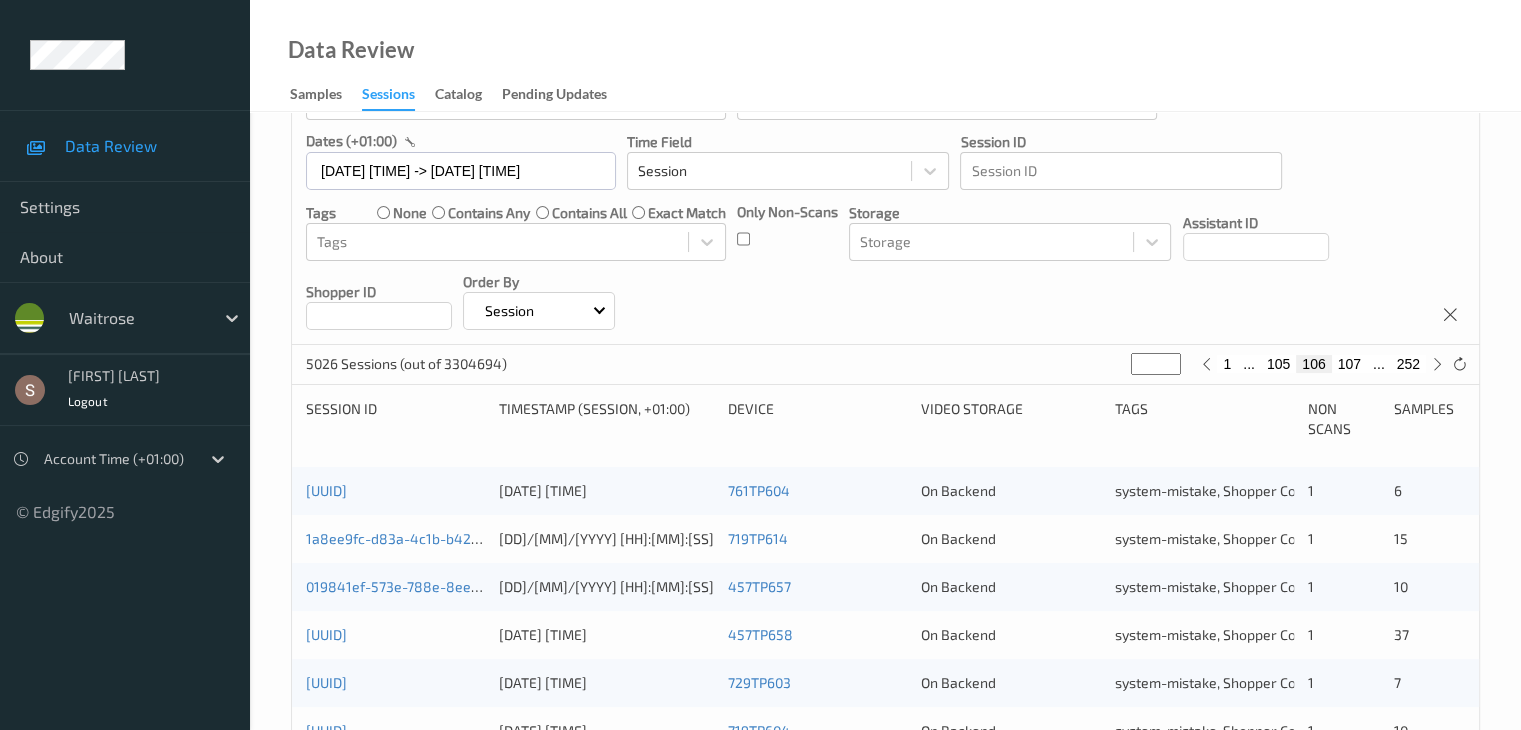 scroll, scrollTop: 200, scrollLeft: 0, axis: vertical 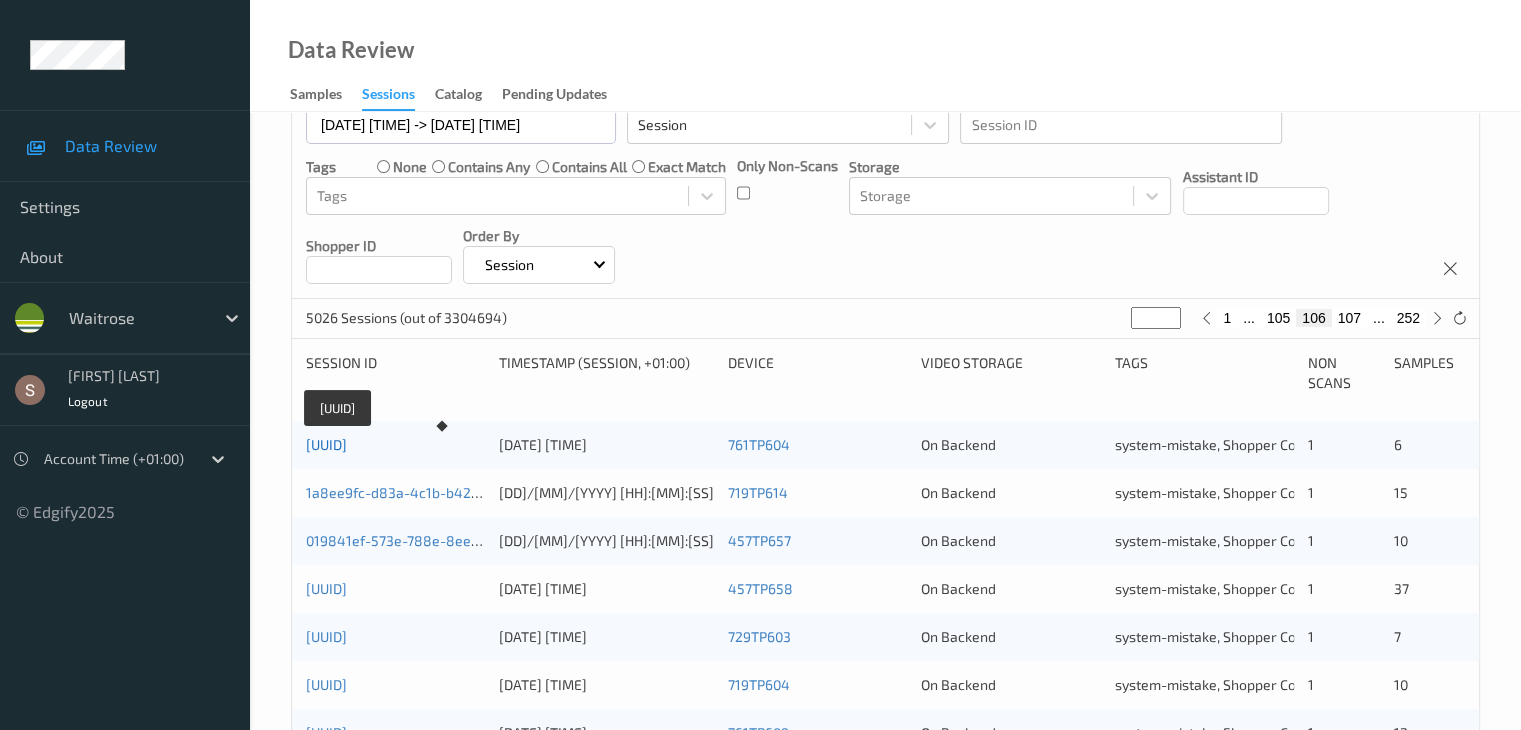 click on "[UUID]" at bounding box center [326, 444] 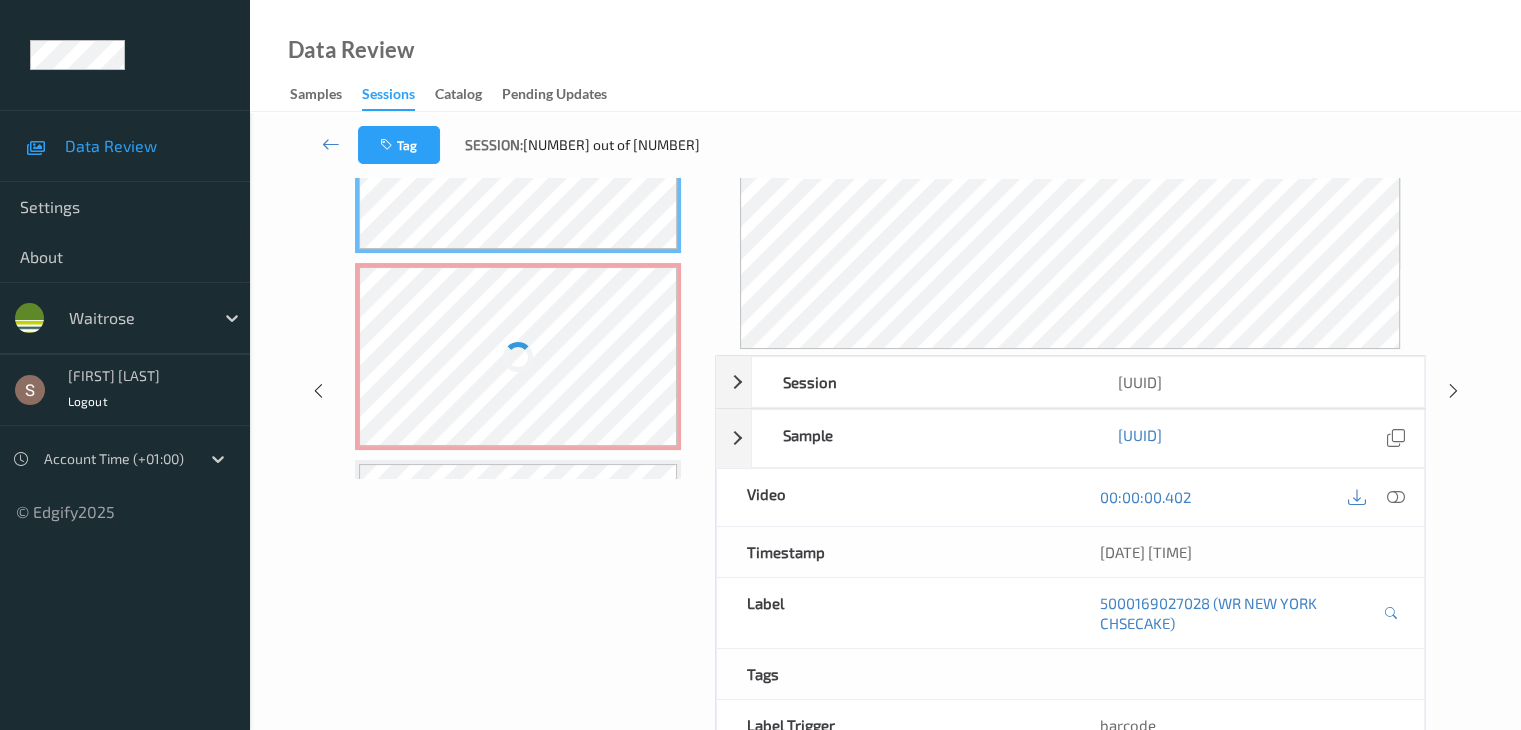 scroll, scrollTop: 64, scrollLeft: 0, axis: vertical 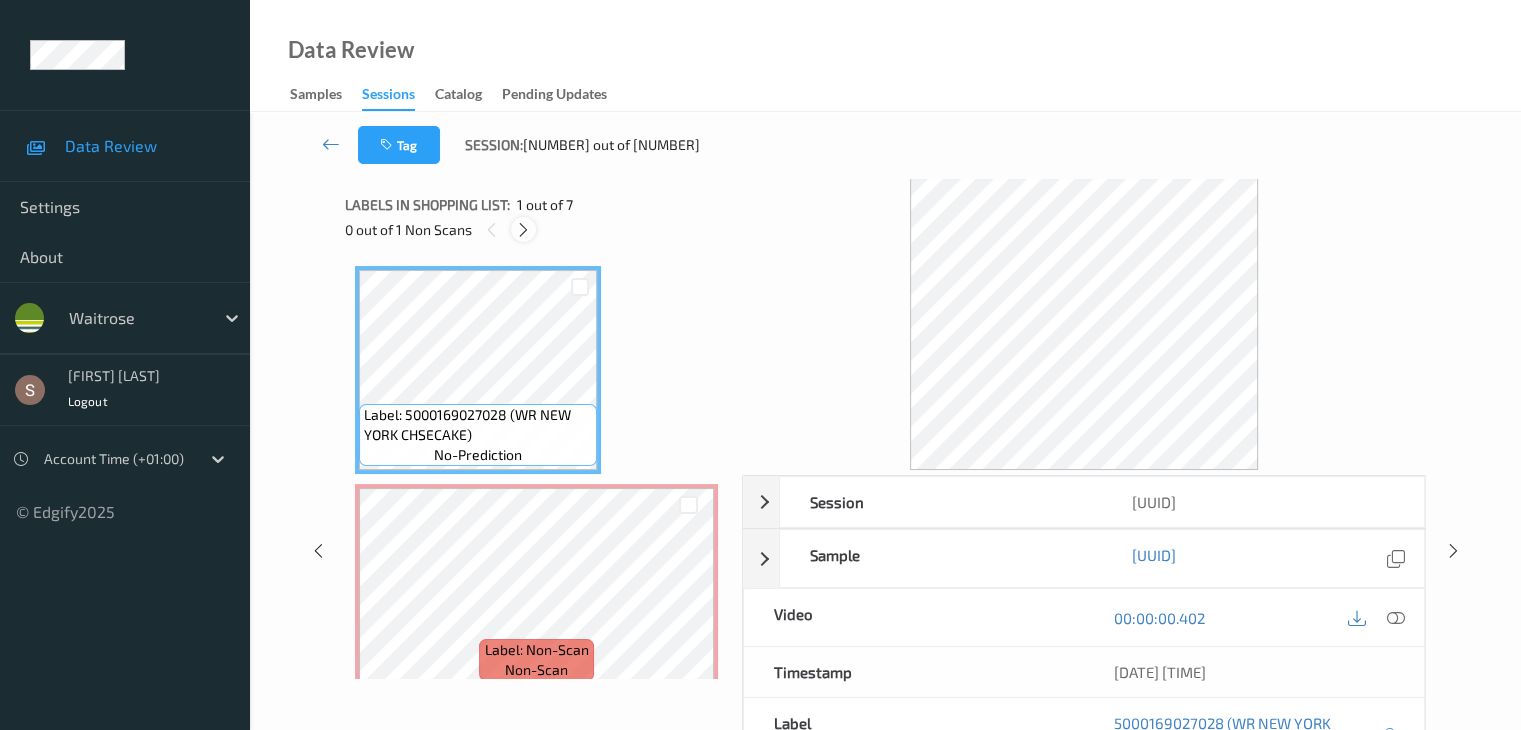 click at bounding box center (523, 230) 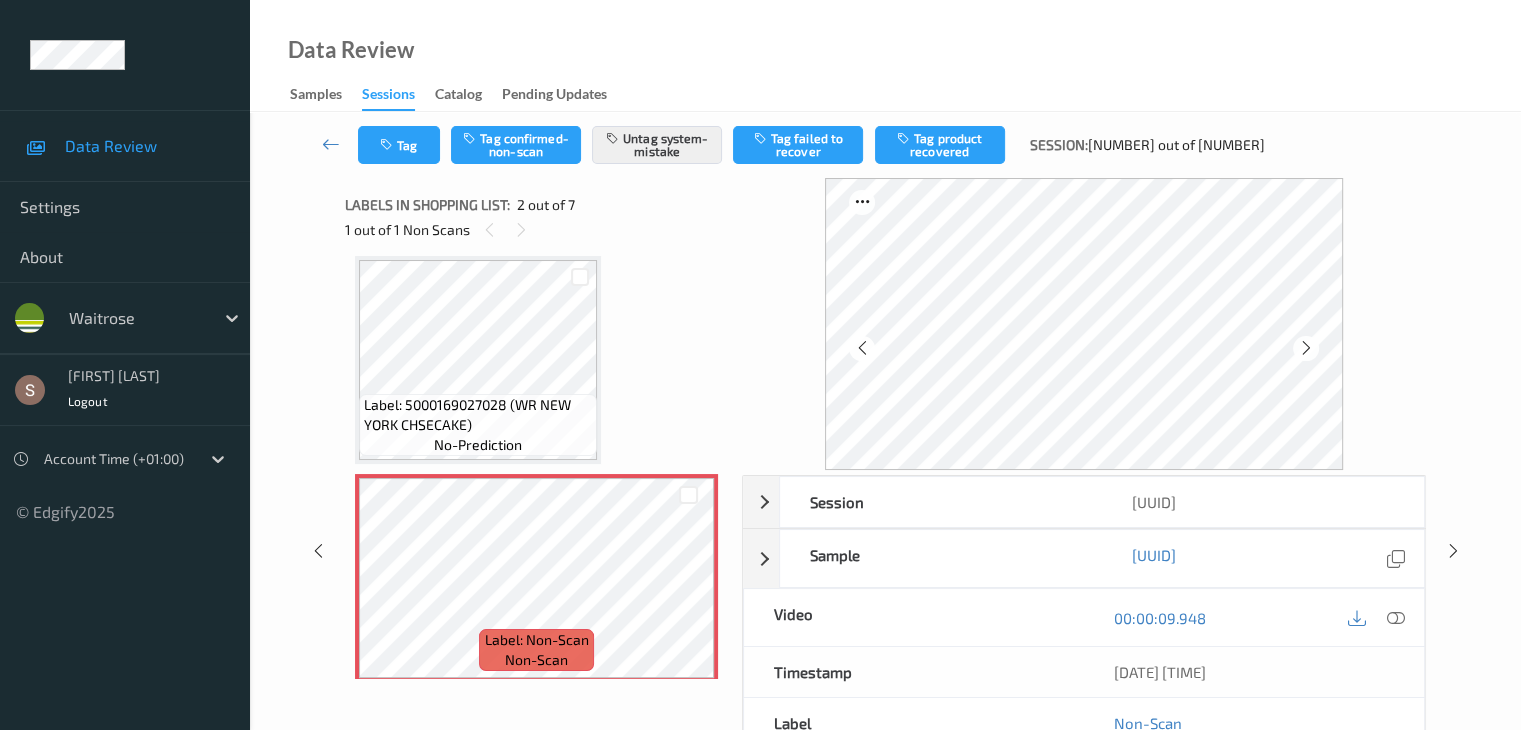 click on "Label: 5000169027028 (WR NEW YORK CHSECAKE)" at bounding box center (478, 415) 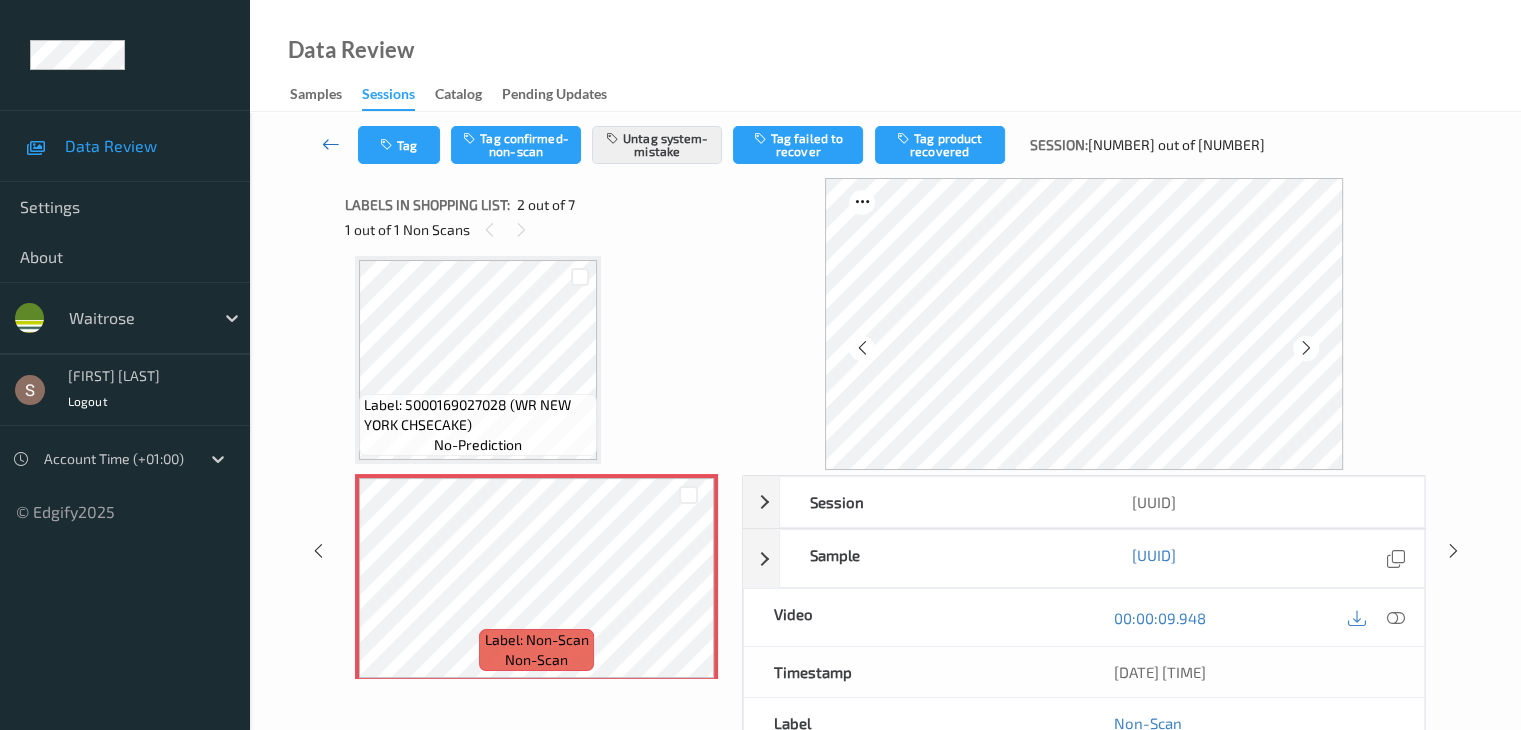 click at bounding box center [331, 144] 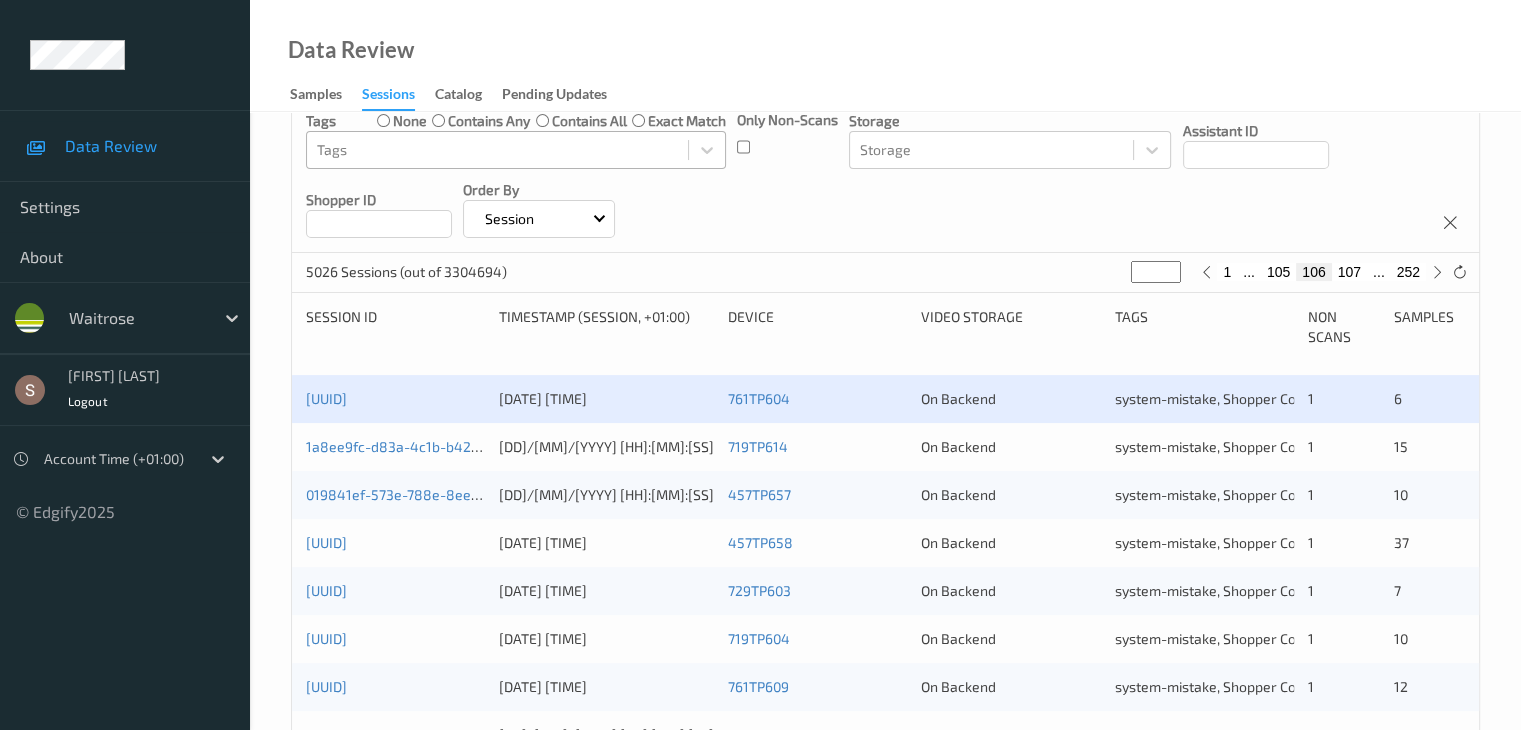 scroll, scrollTop: 400, scrollLeft: 0, axis: vertical 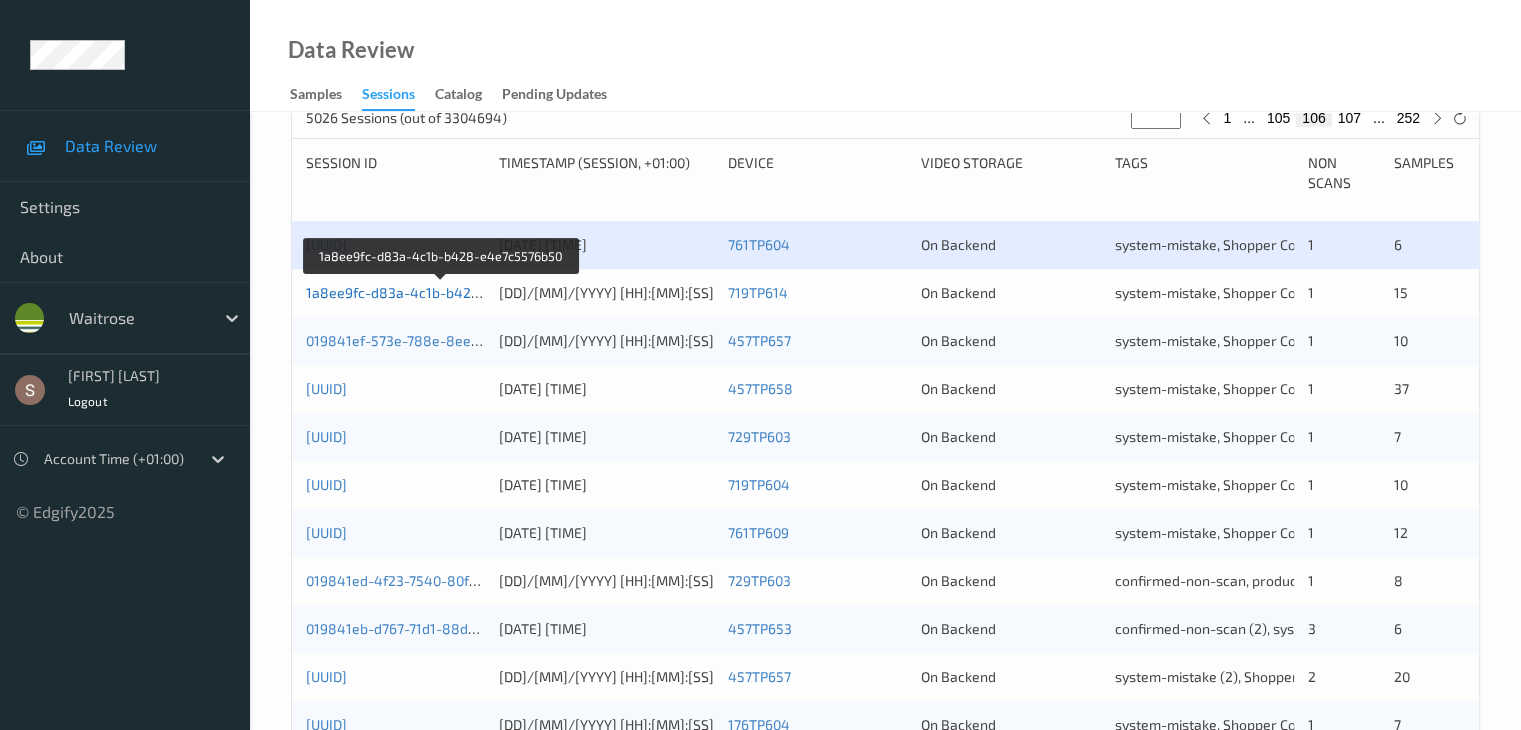 click on "1a8ee9fc-d83a-4c1b-b428-e4e7c5576b50" at bounding box center (443, 292) 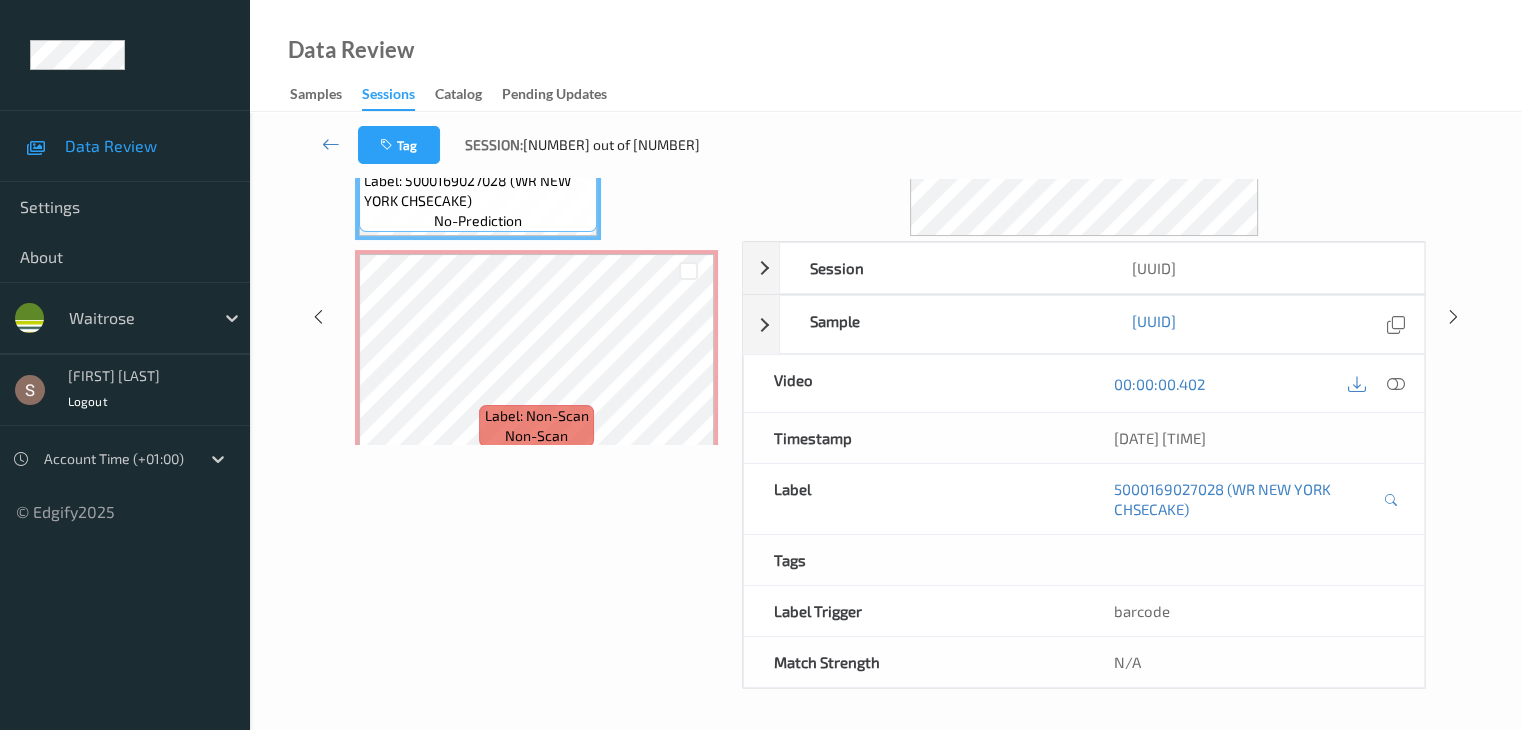 scroll, scrollTop: 162, scrollLeft: 0, axis: vertical 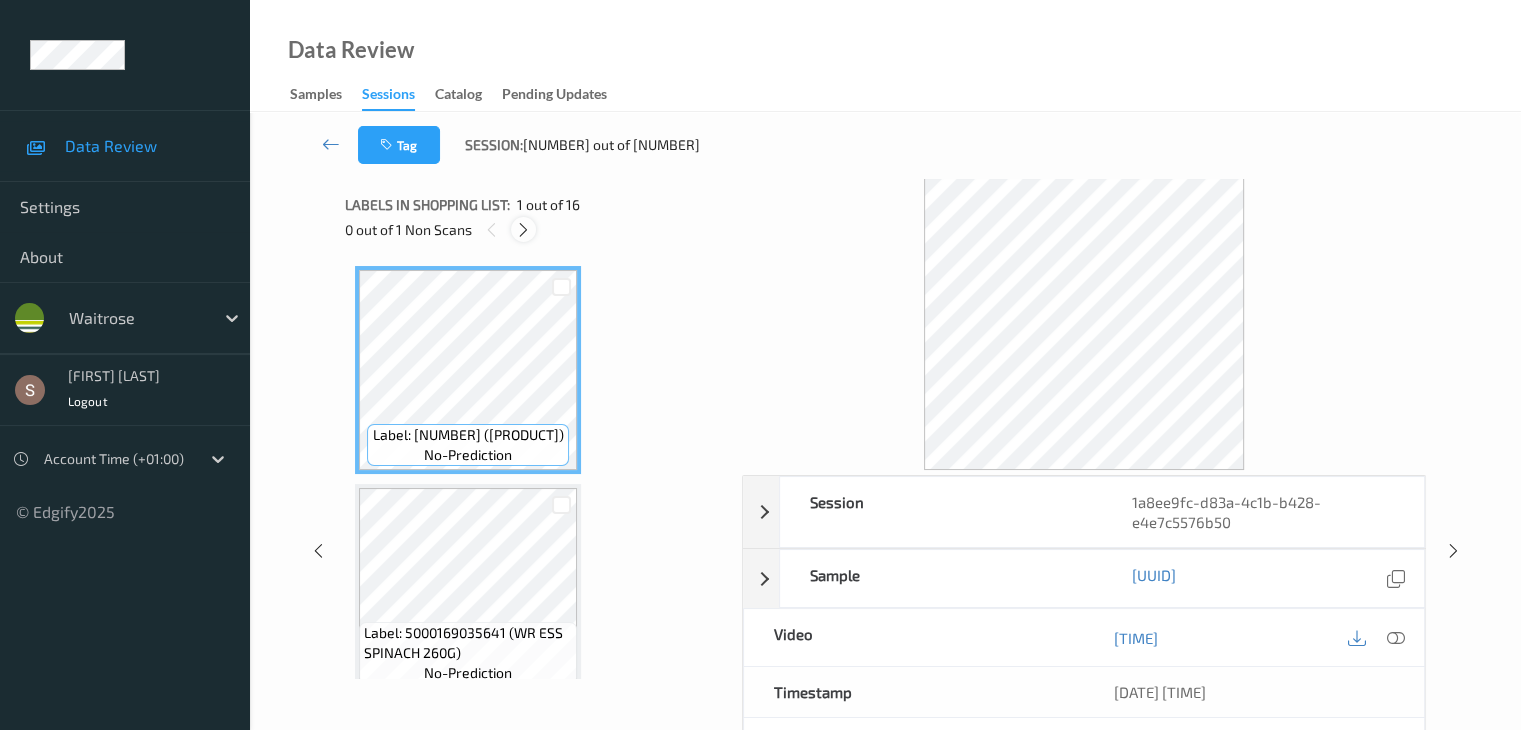 click at bounding box center [523, 230] 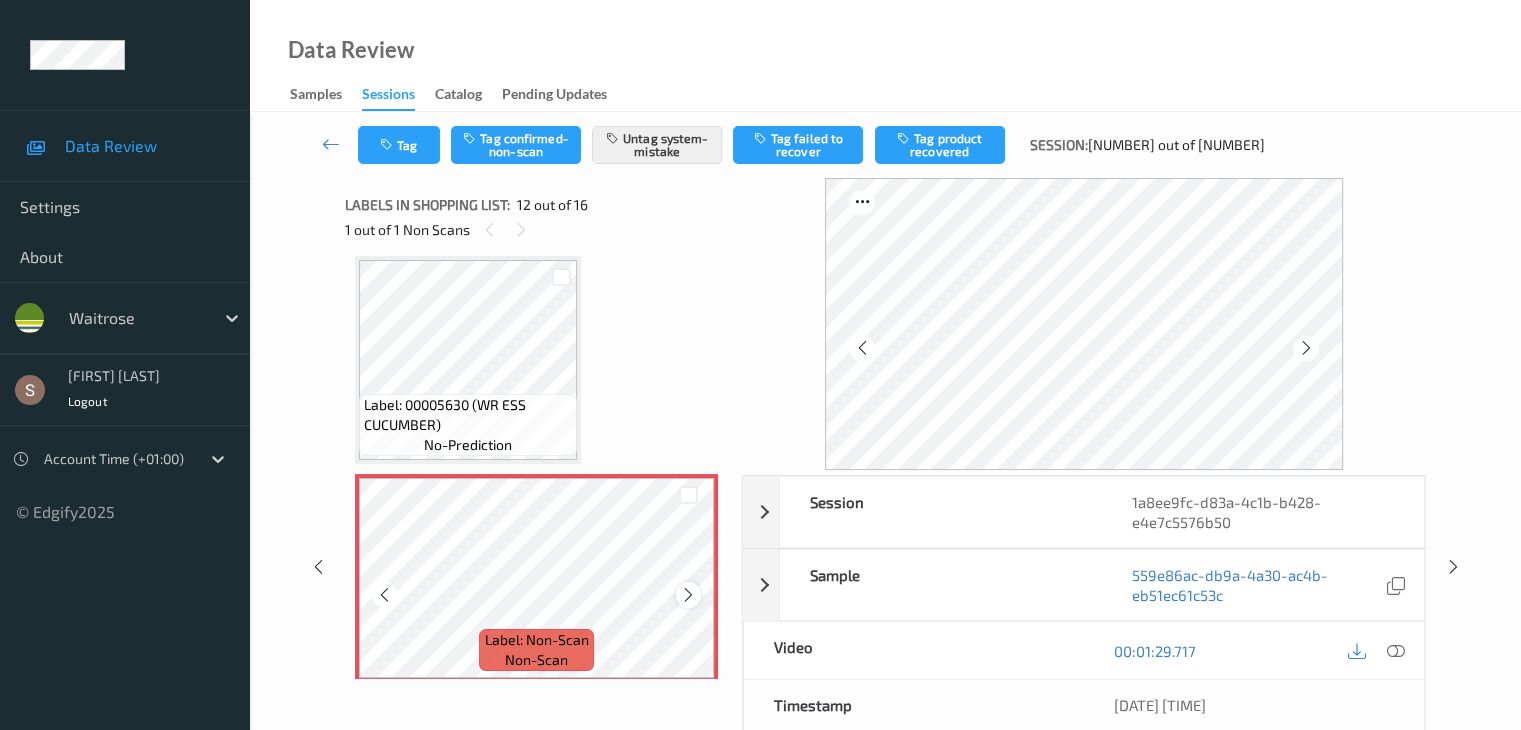click at bounding box center [688, 595] 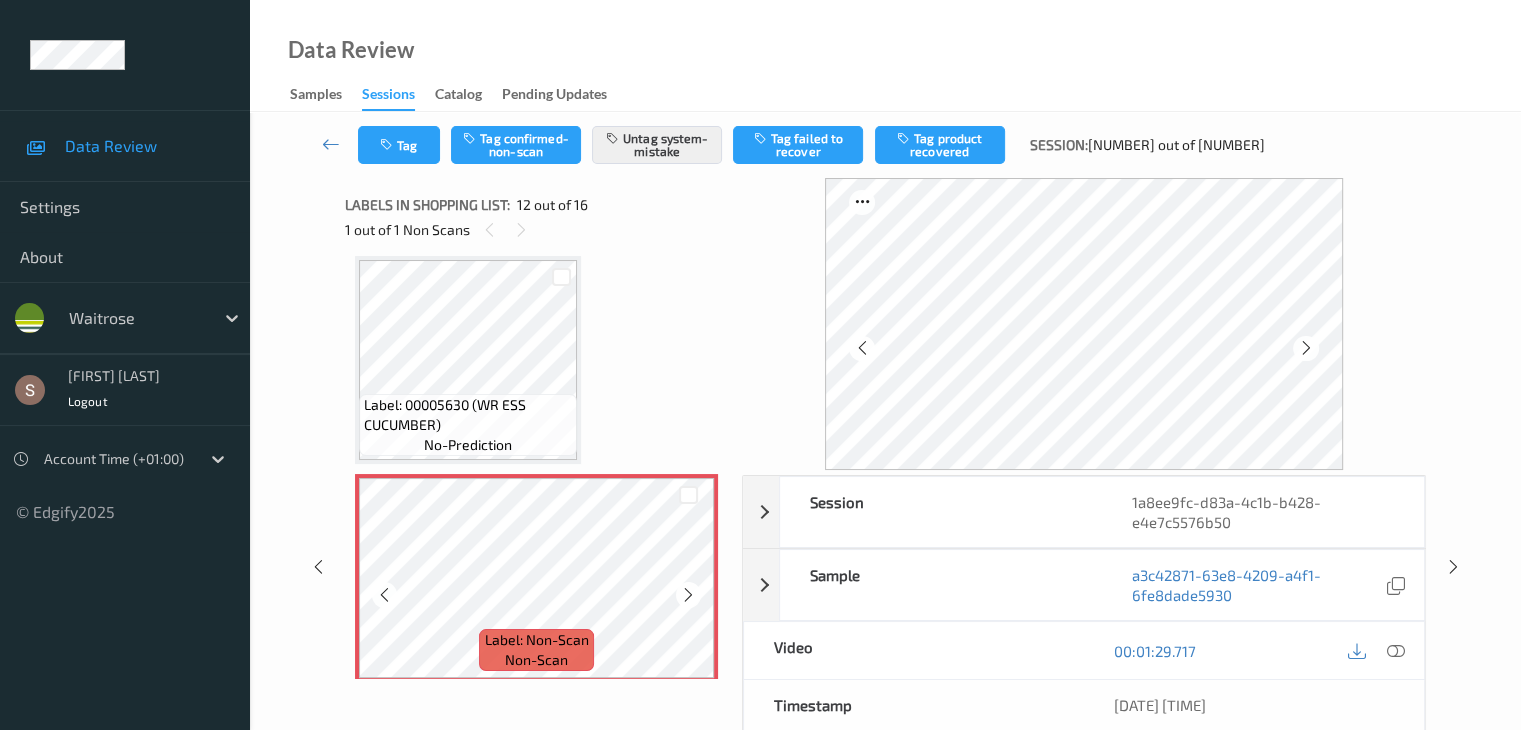 click at bounding box center (688, 595) 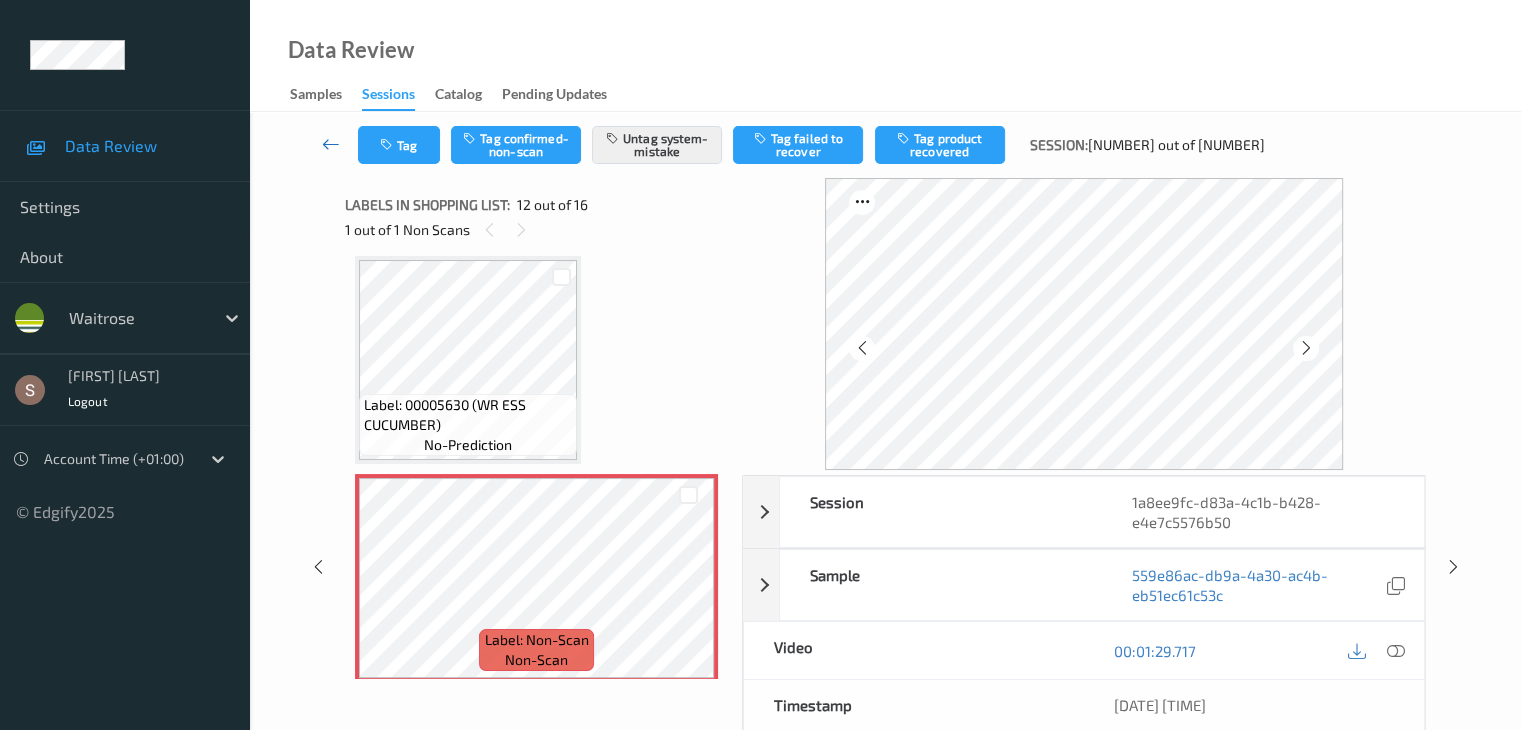 click at bounding box center [331, 144] 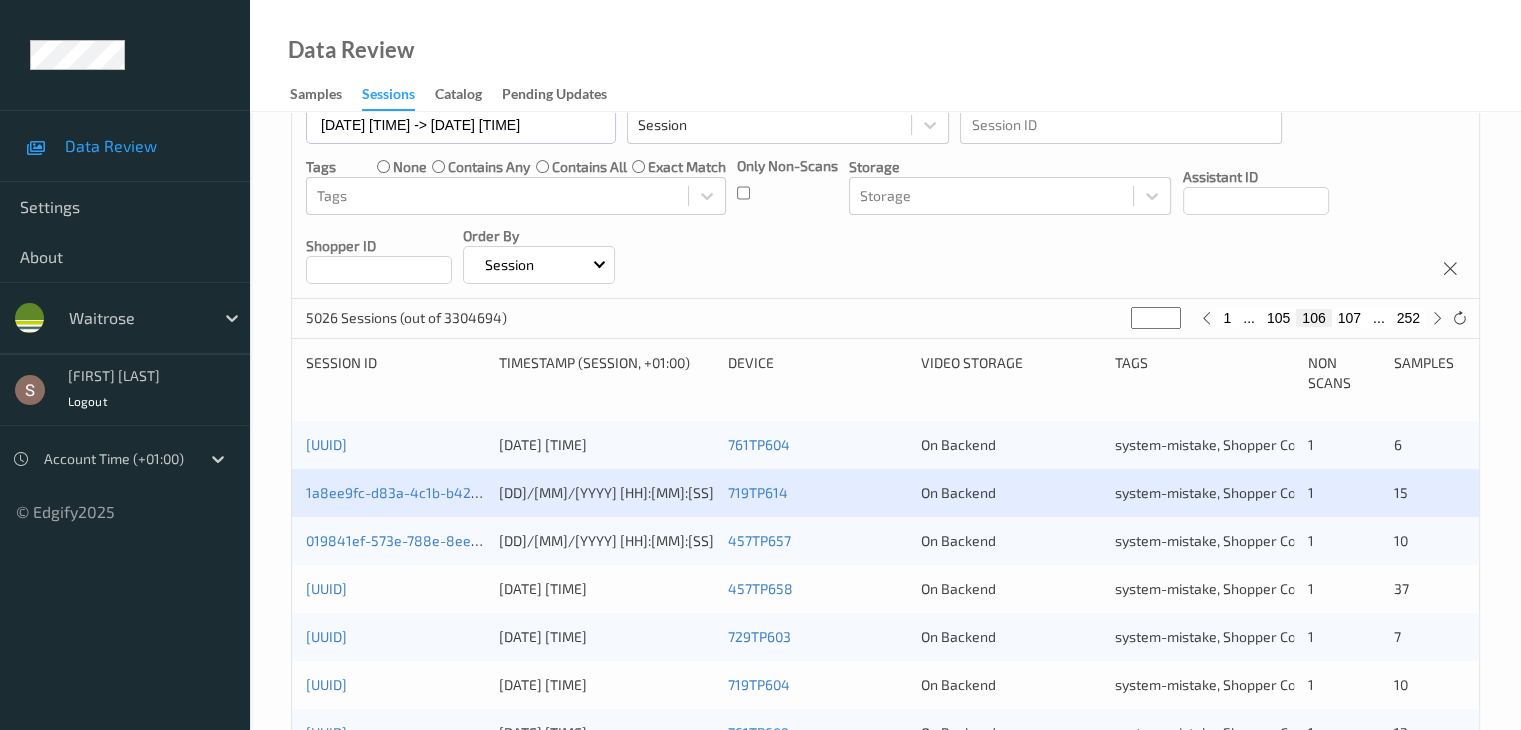 scroll, scrollTop: 400, scrollLeft: 0, axis: vertical 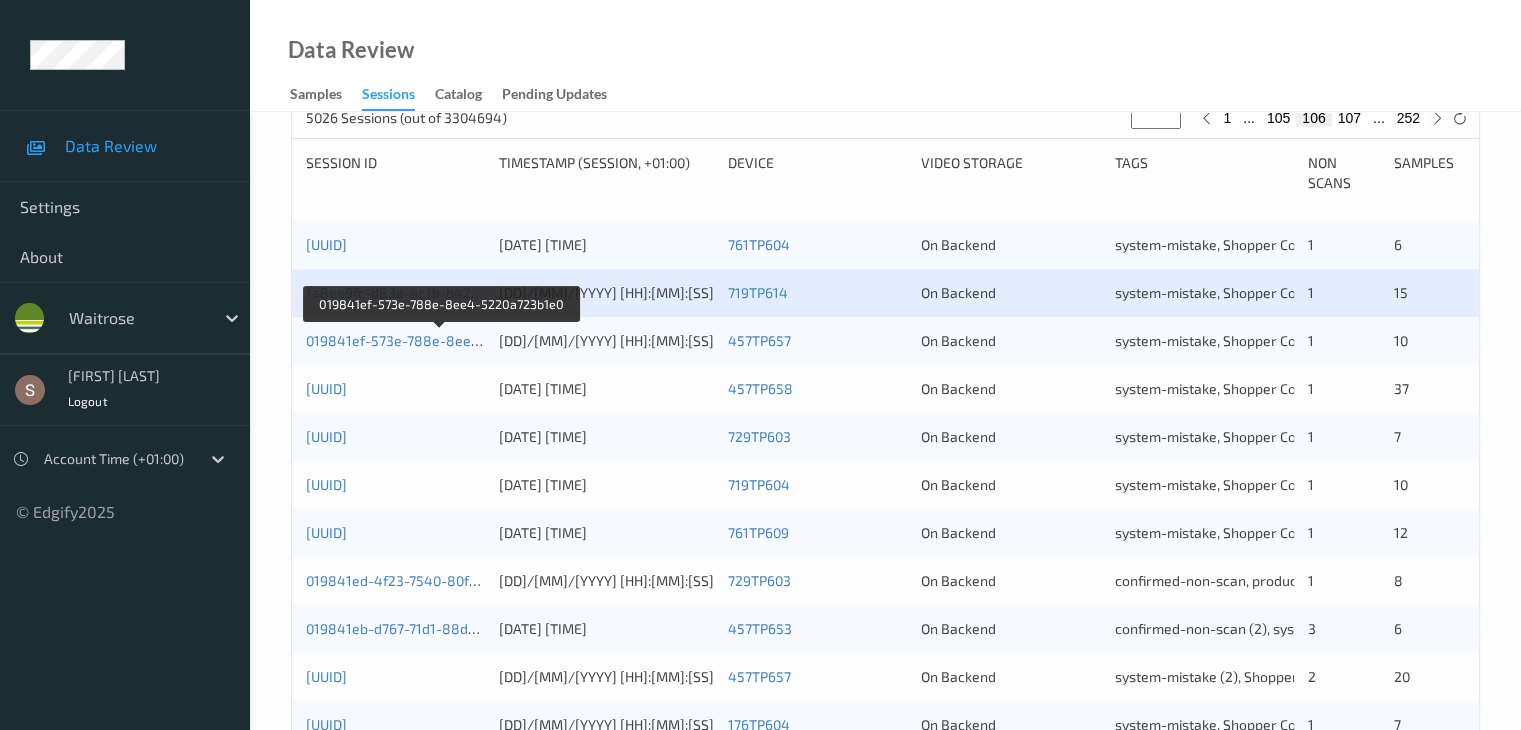 click on "019841ef-573e-788e-8ee4-5220a723b1e0" at bounding box center (395, 341) 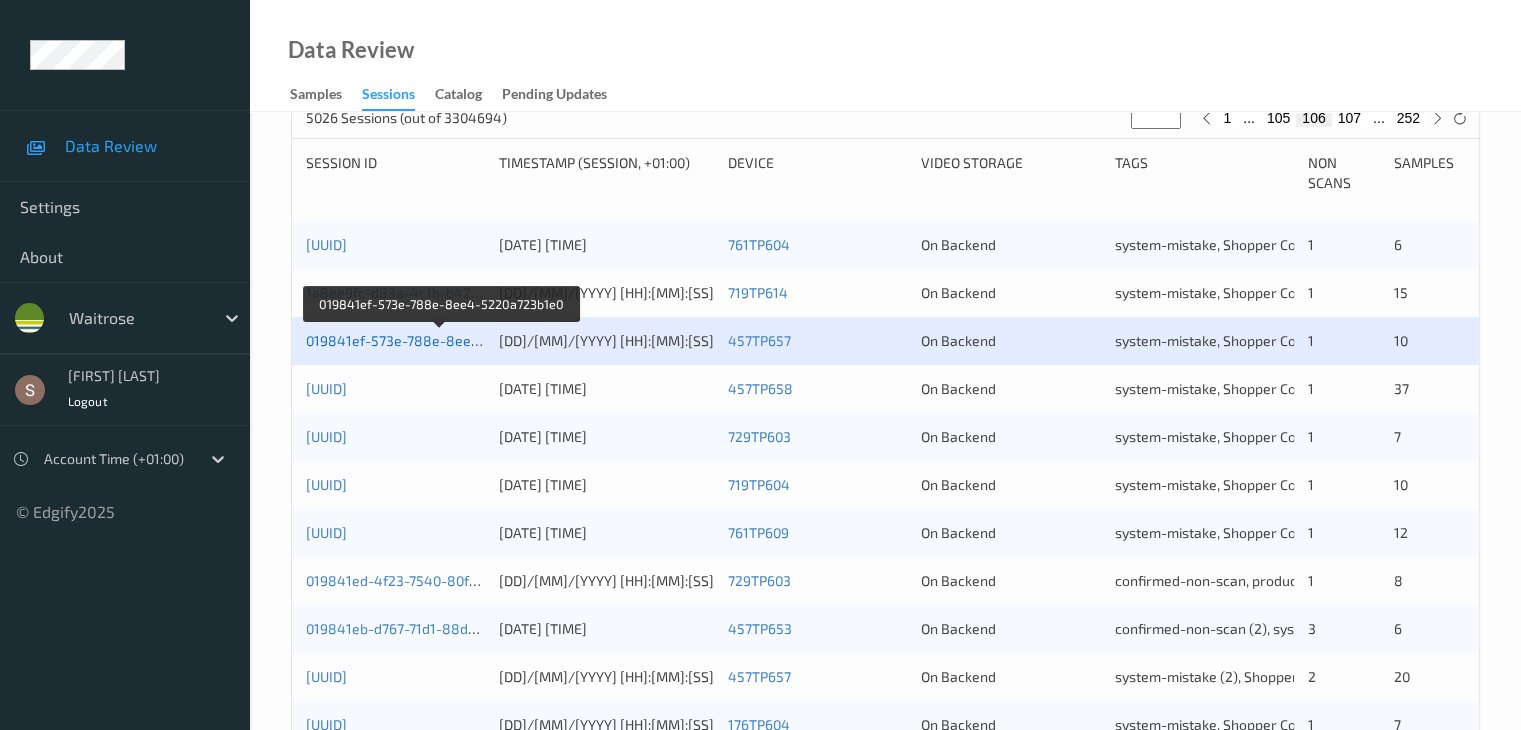 click on "019841ef-573e-788e-8ee4-5220a723b1e0" at bounding box center [442, 340] 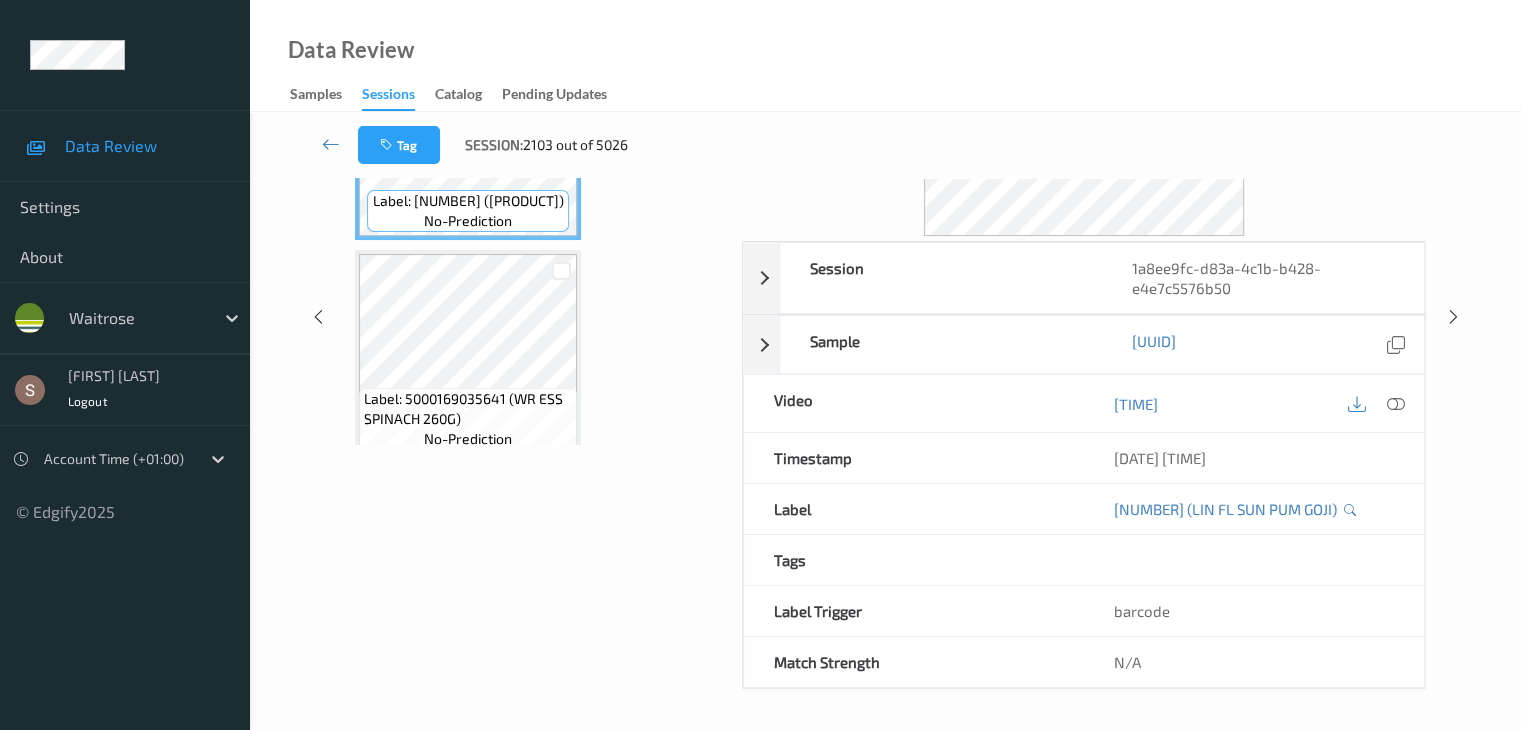 scroll, scrollTop: 264, scrollLeft: 0, axis: vertical 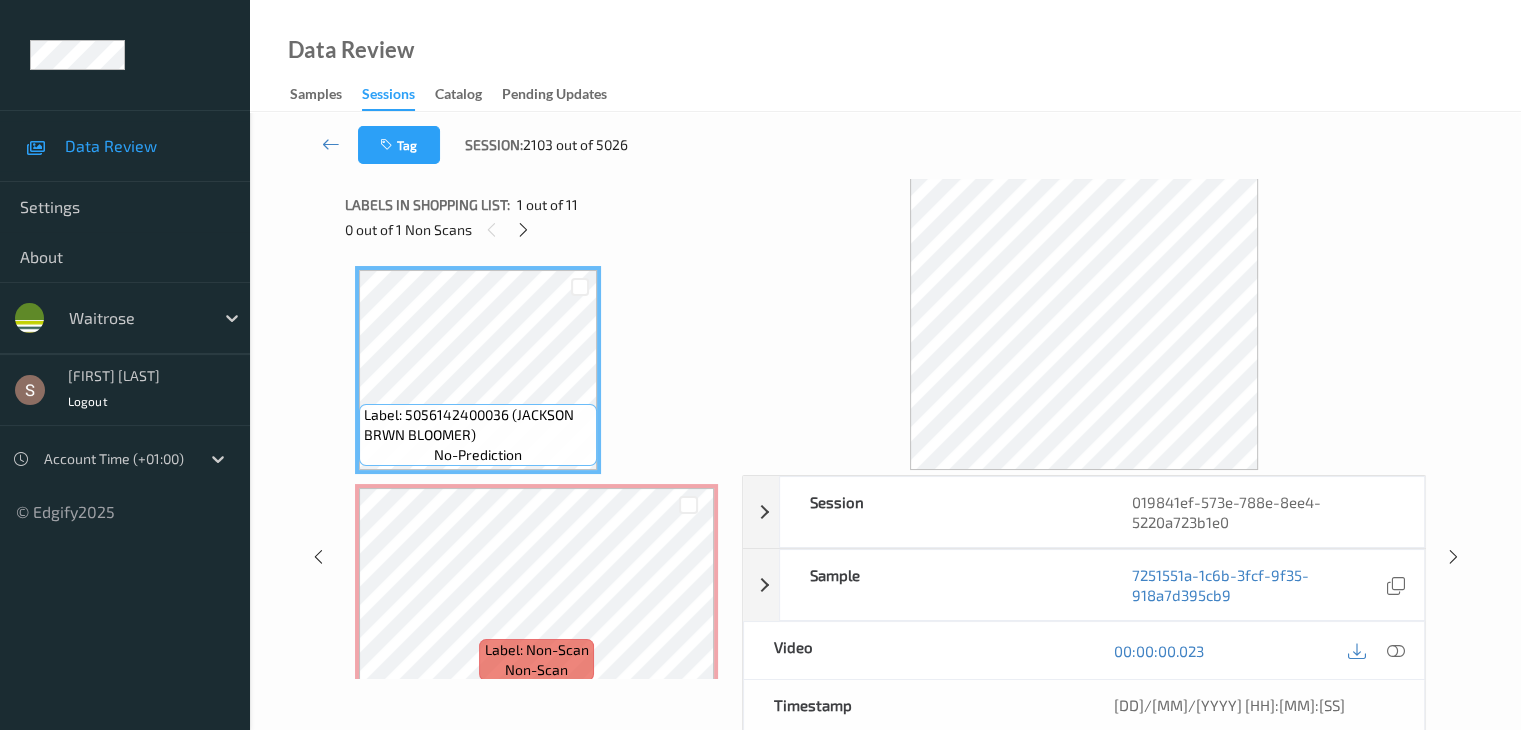 click on "0 out of 1 Non Scans" at bounding box center [536, 229] 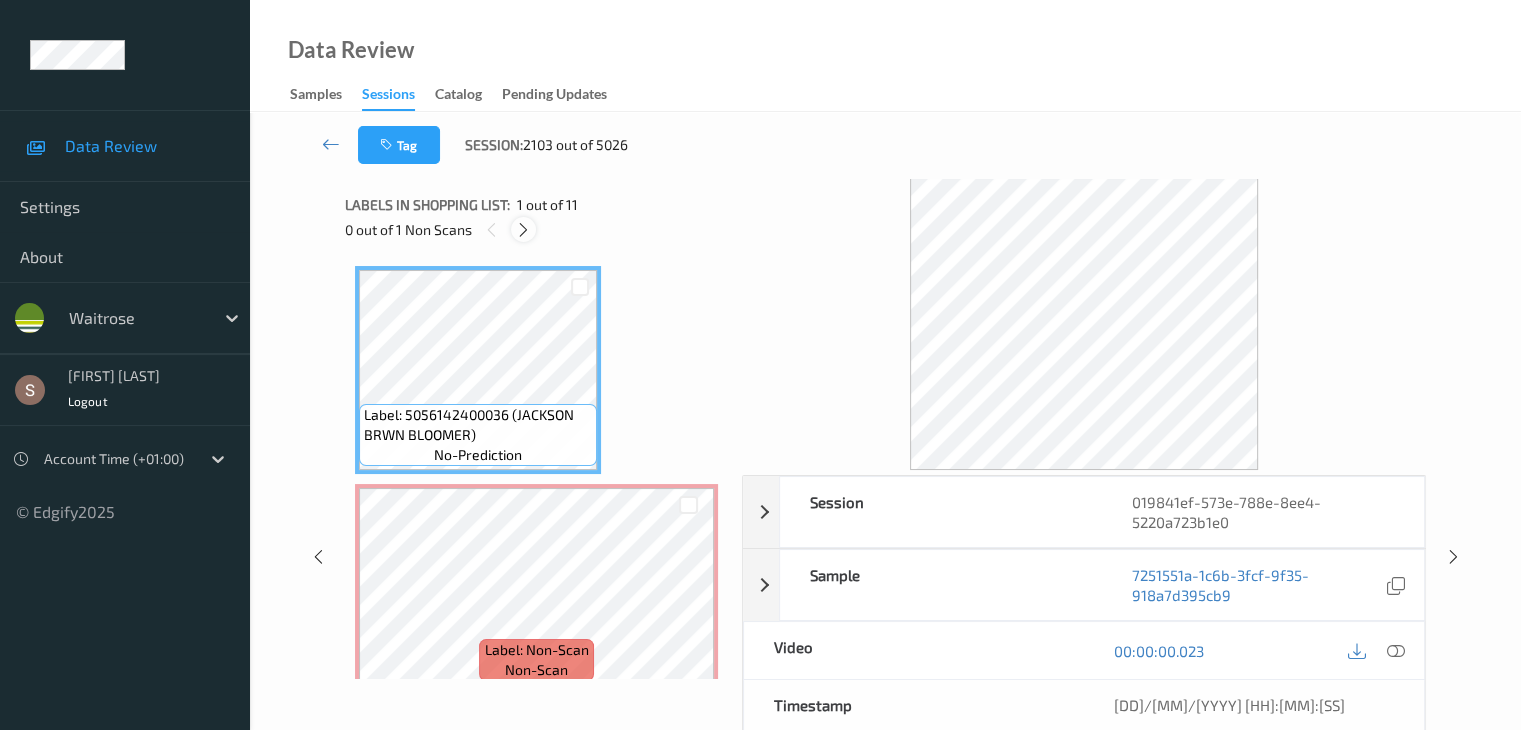 click at bounding box center [523, 230] 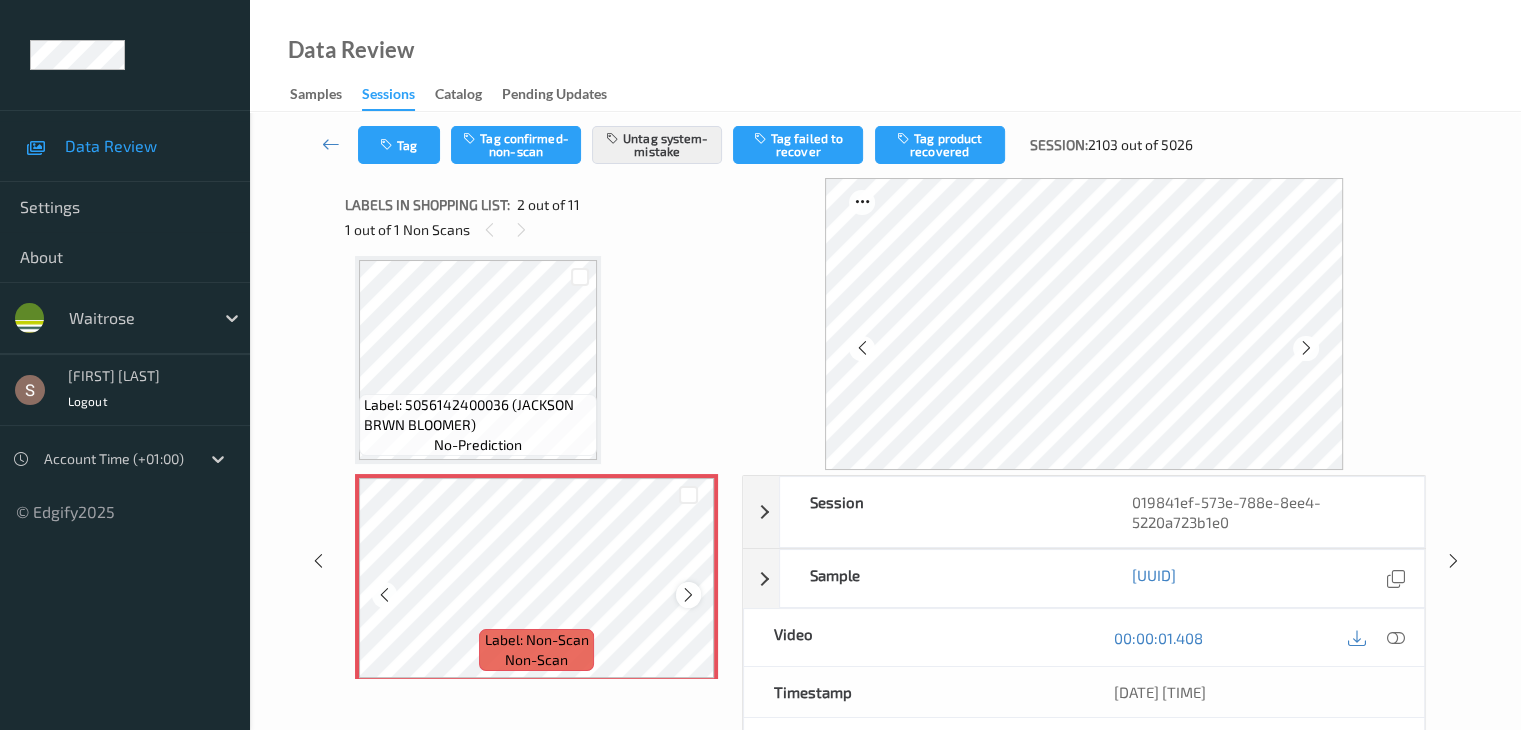 click at bounding box center (688, 595) 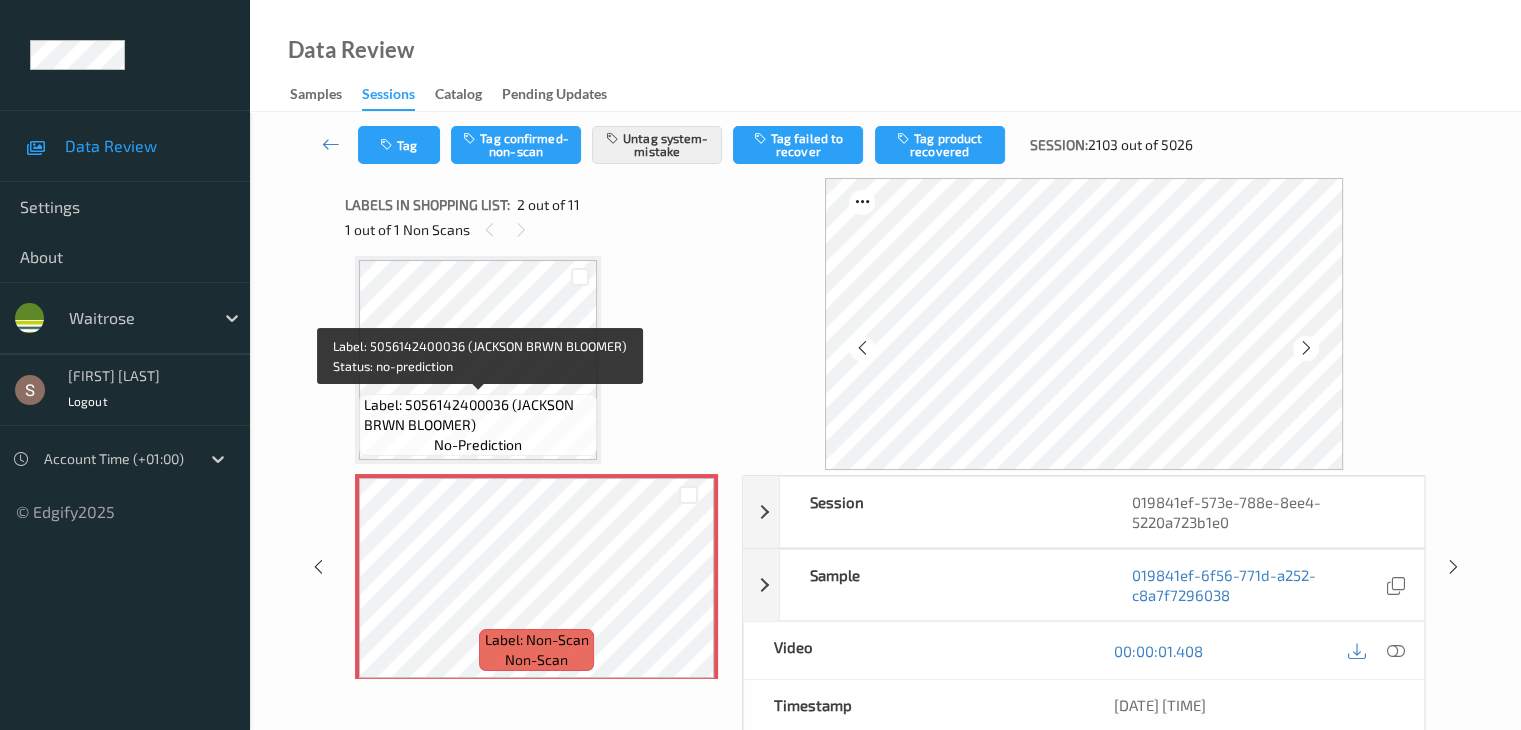 click on "Label: 5056142400036 (JACKSON BRWN BLOOMER)" at bounding box center (478, 415) 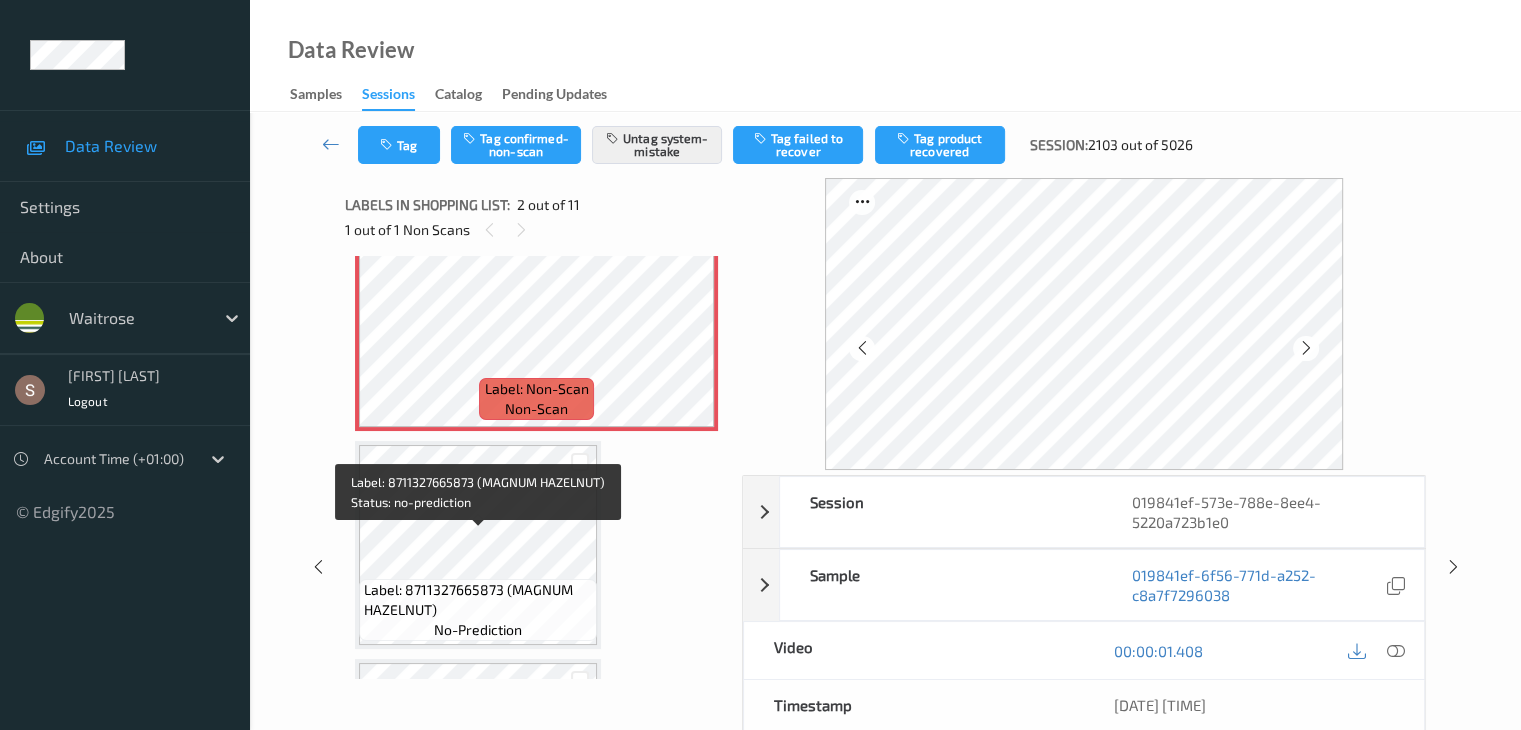 scroll, scrollTop: 310, scrollLeft: 0, axis: vertical 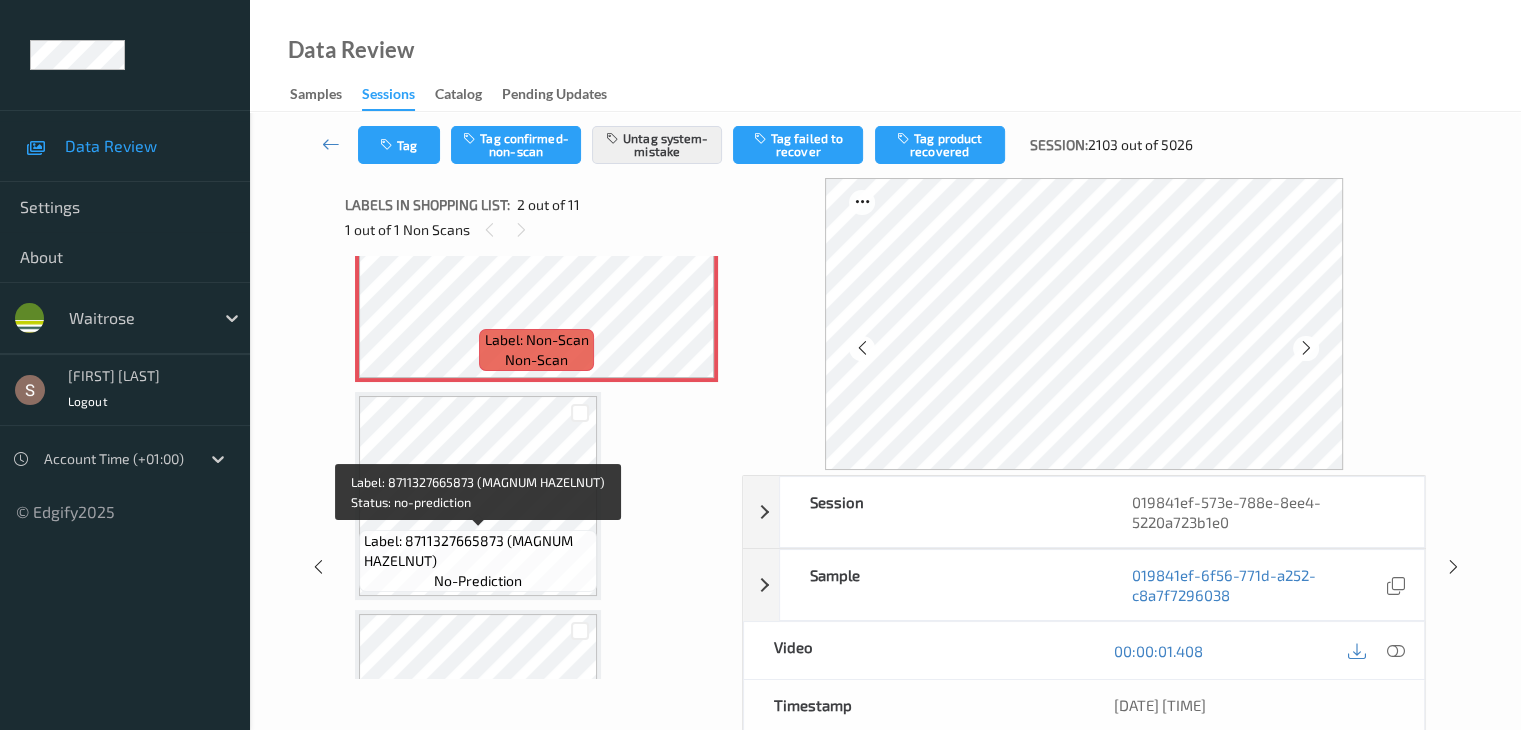 click on "Label: 8711327665873 (MAGNUM HAZELNUT)" at bounding box center [478, 551] 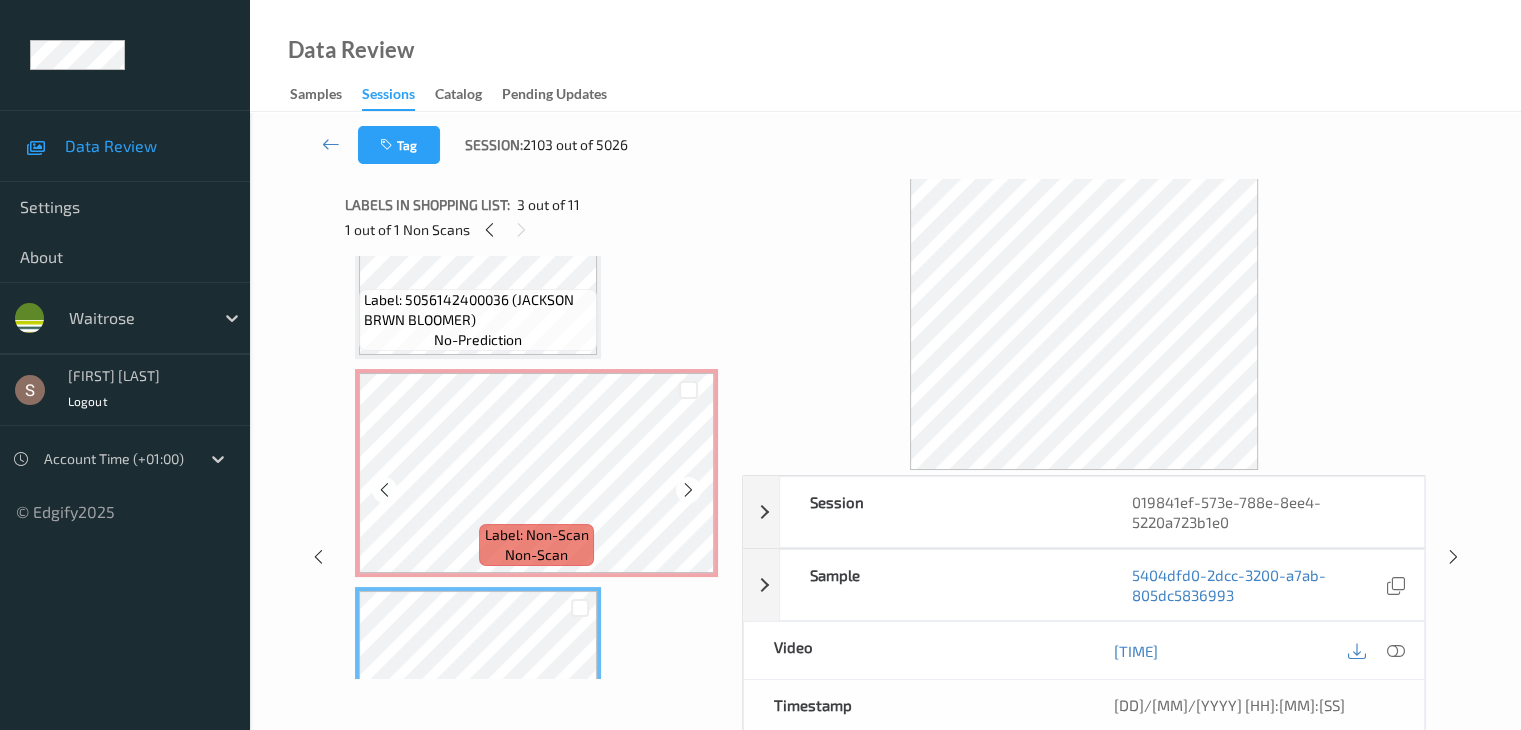 scroll, scrollTop: 110, scrollLeft: 0, axis: vertical 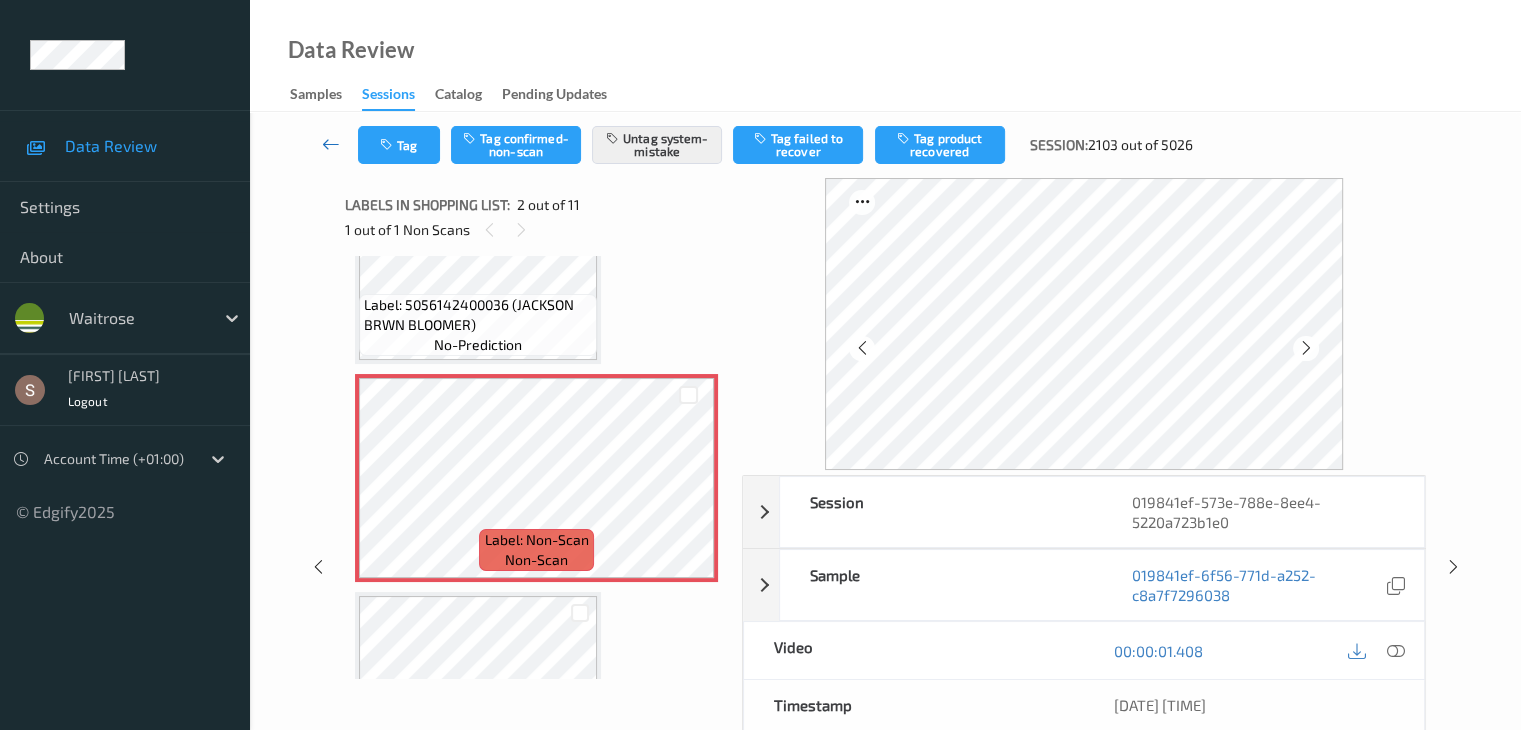 click at bounding box center [331, 144] 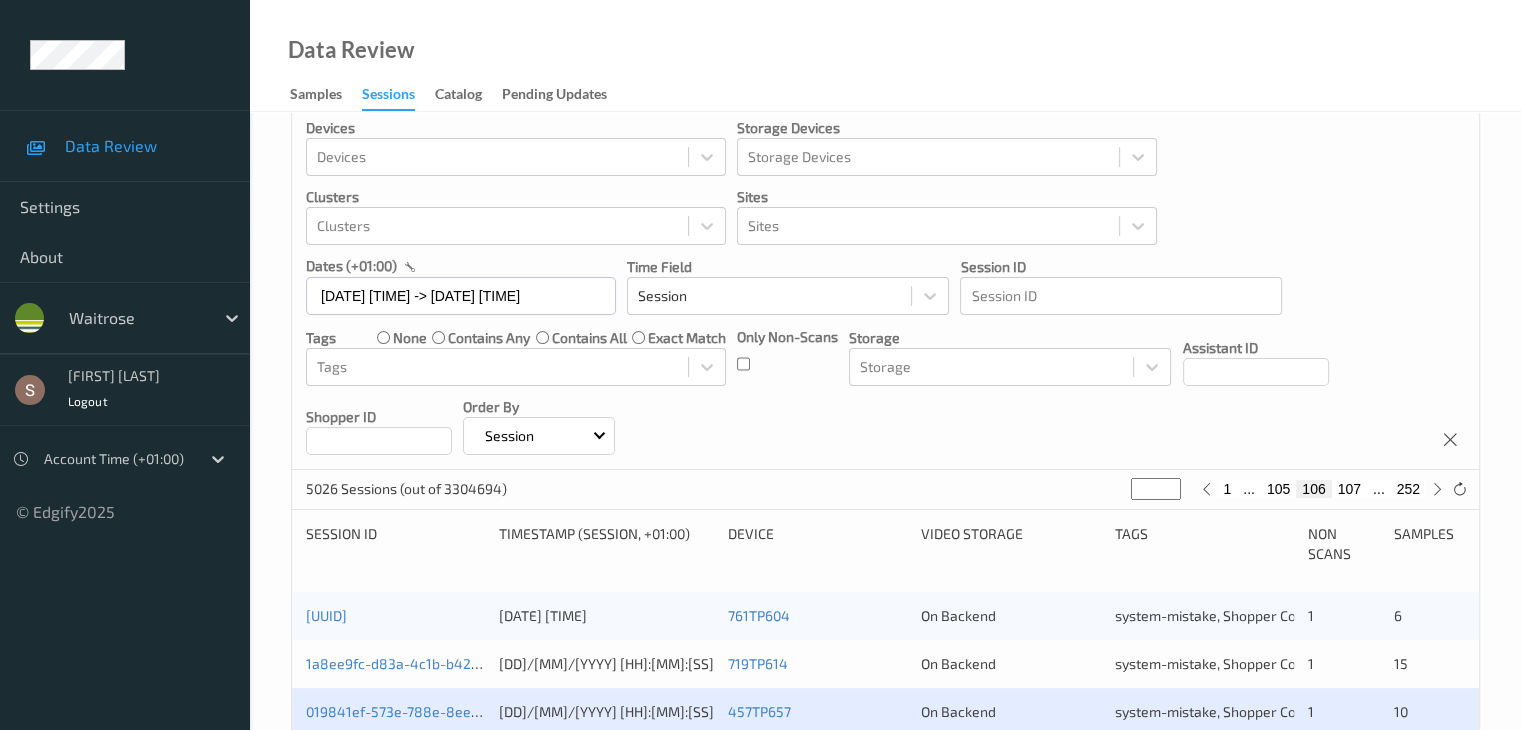 scroll, scrollTop: 600, scrollLeft: 0, axis: vertical 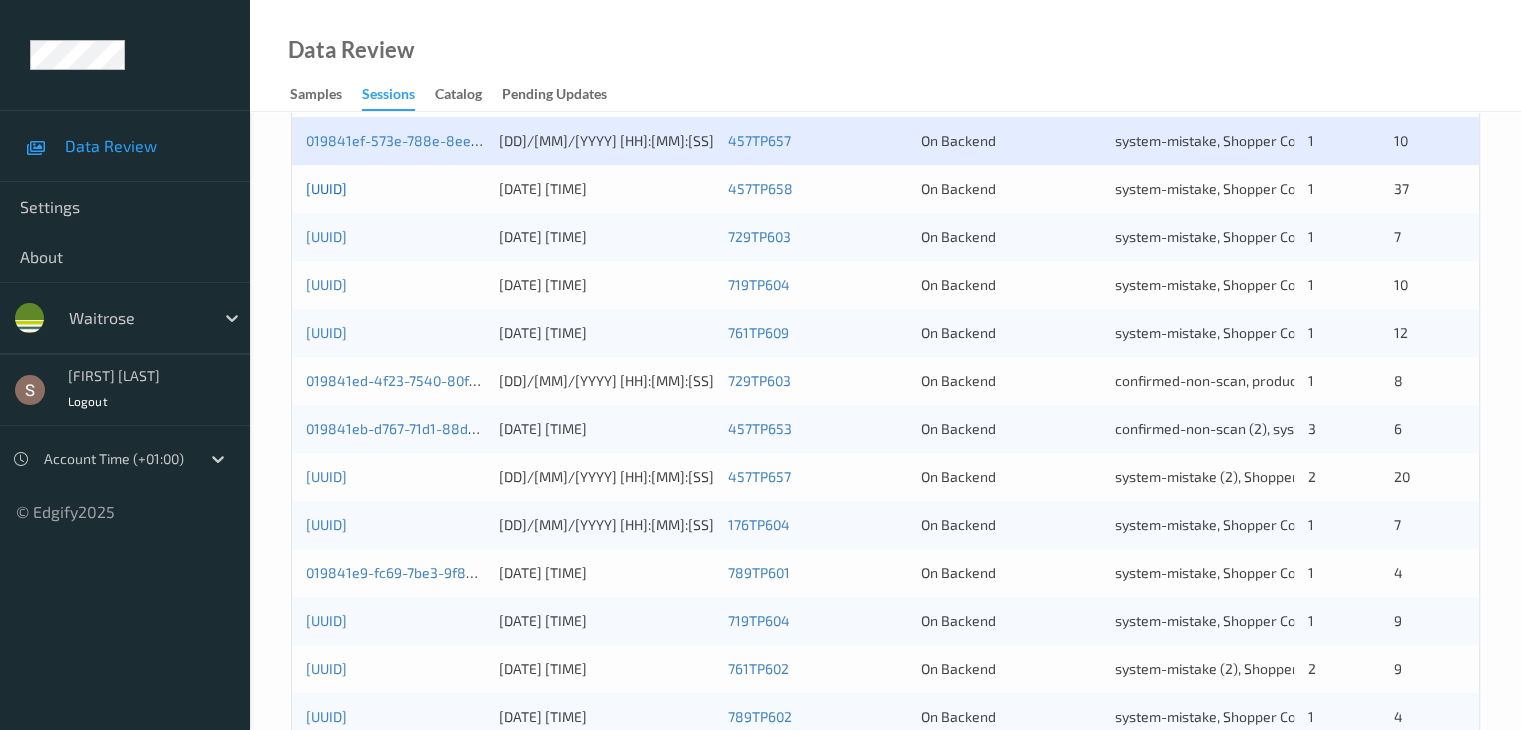 click on "[UUID]" at bounding box center [326, 188] 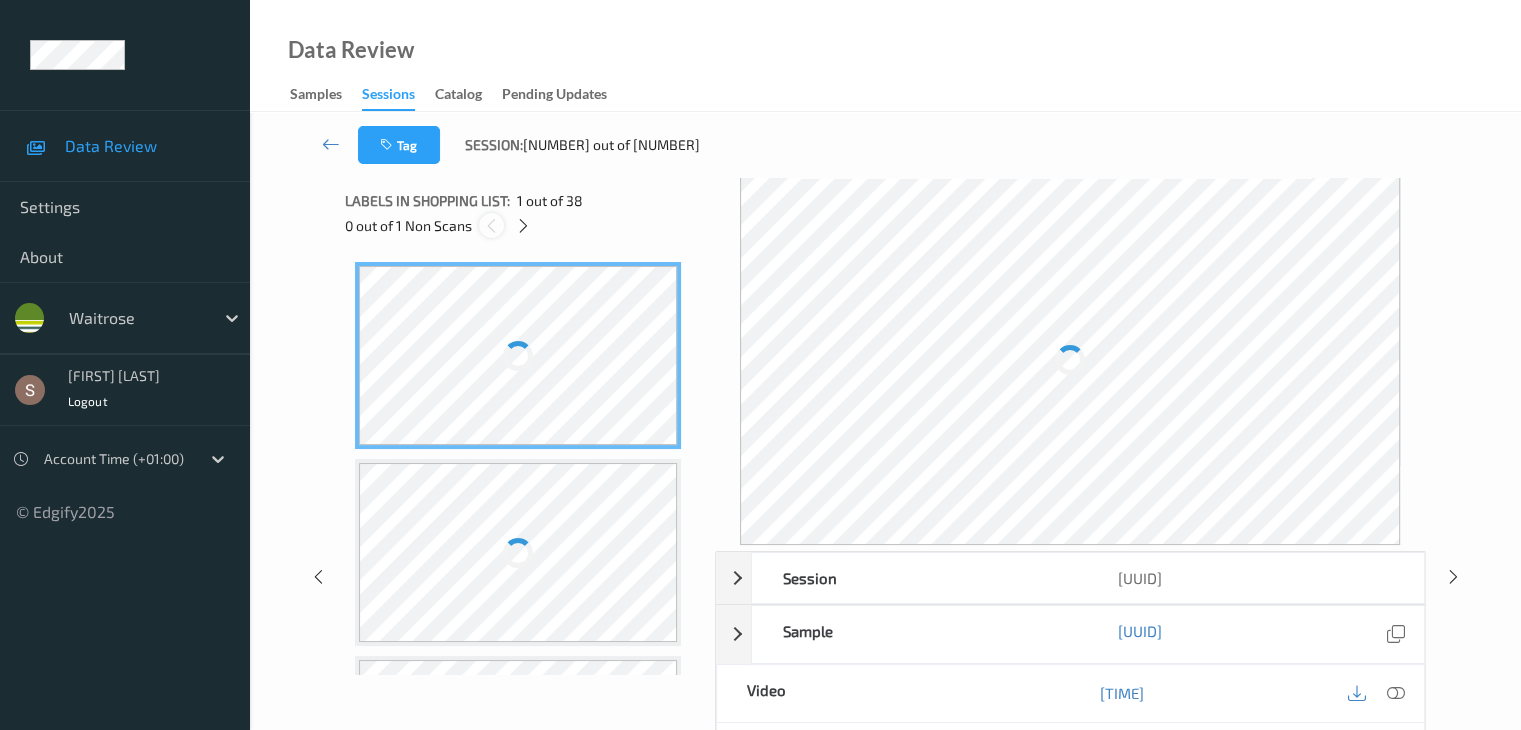 scroll, scrollTop: 0, scrollLeft: 0, axis: both 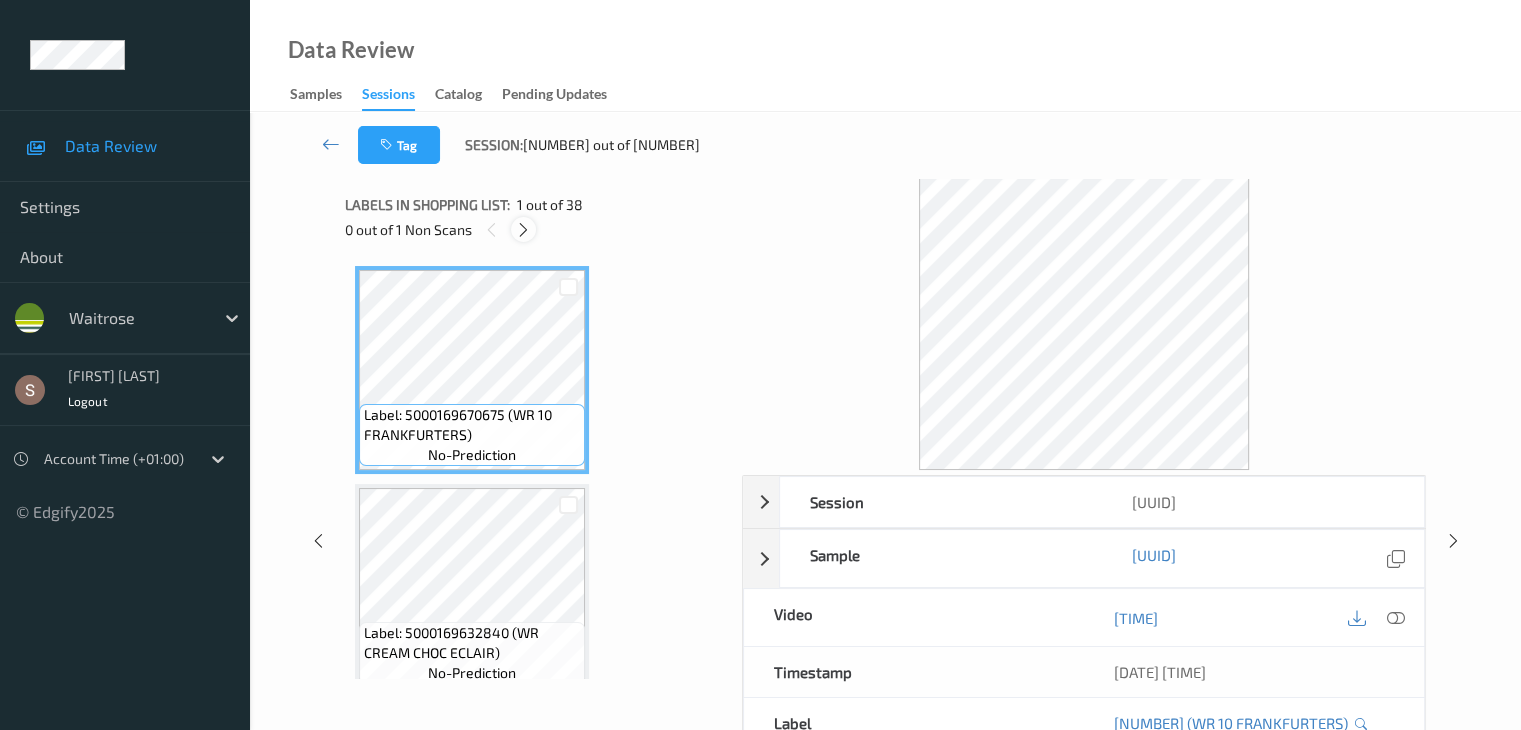click at bounding box center [523, 229] 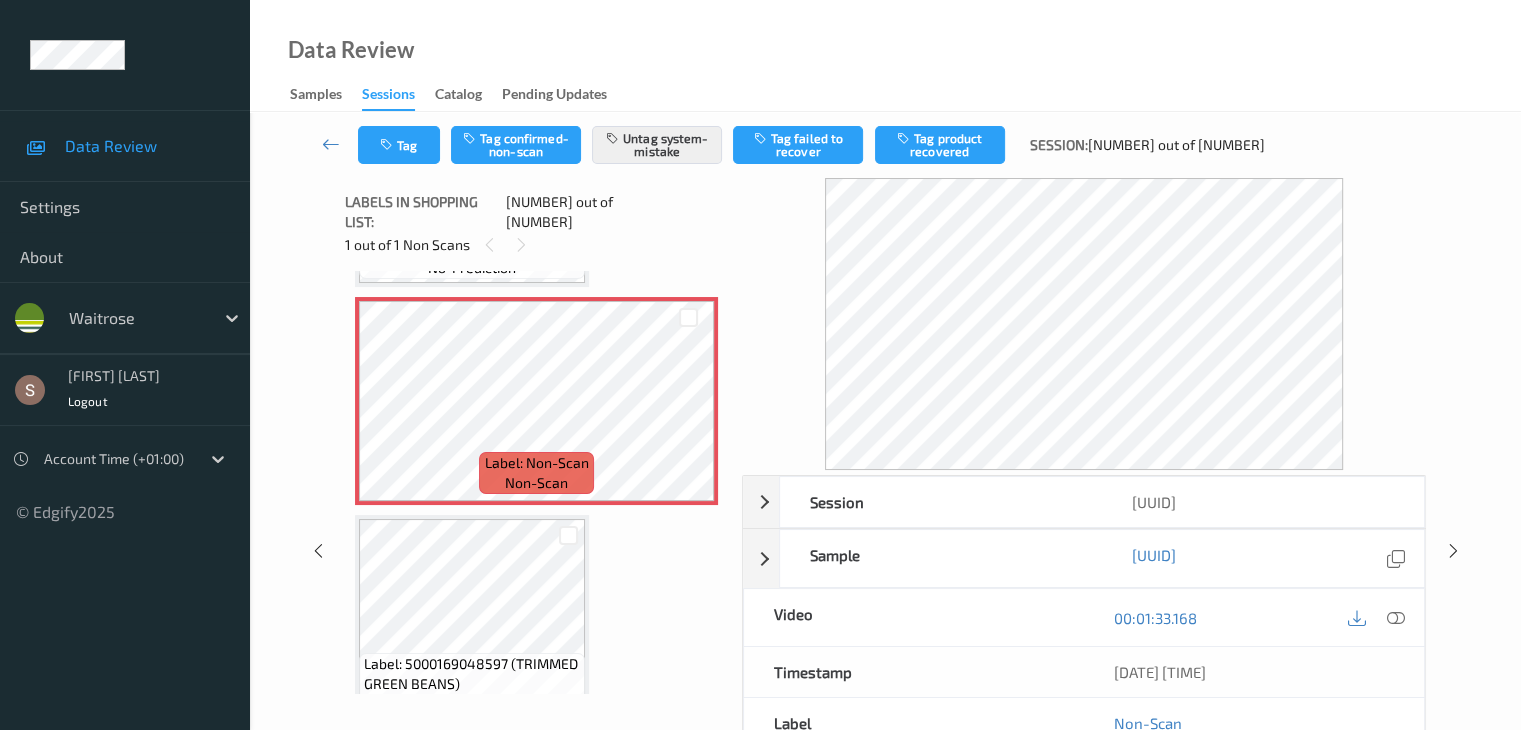 scroll, scrollTop: 2708, scrollLeft: 0, axis: vertical 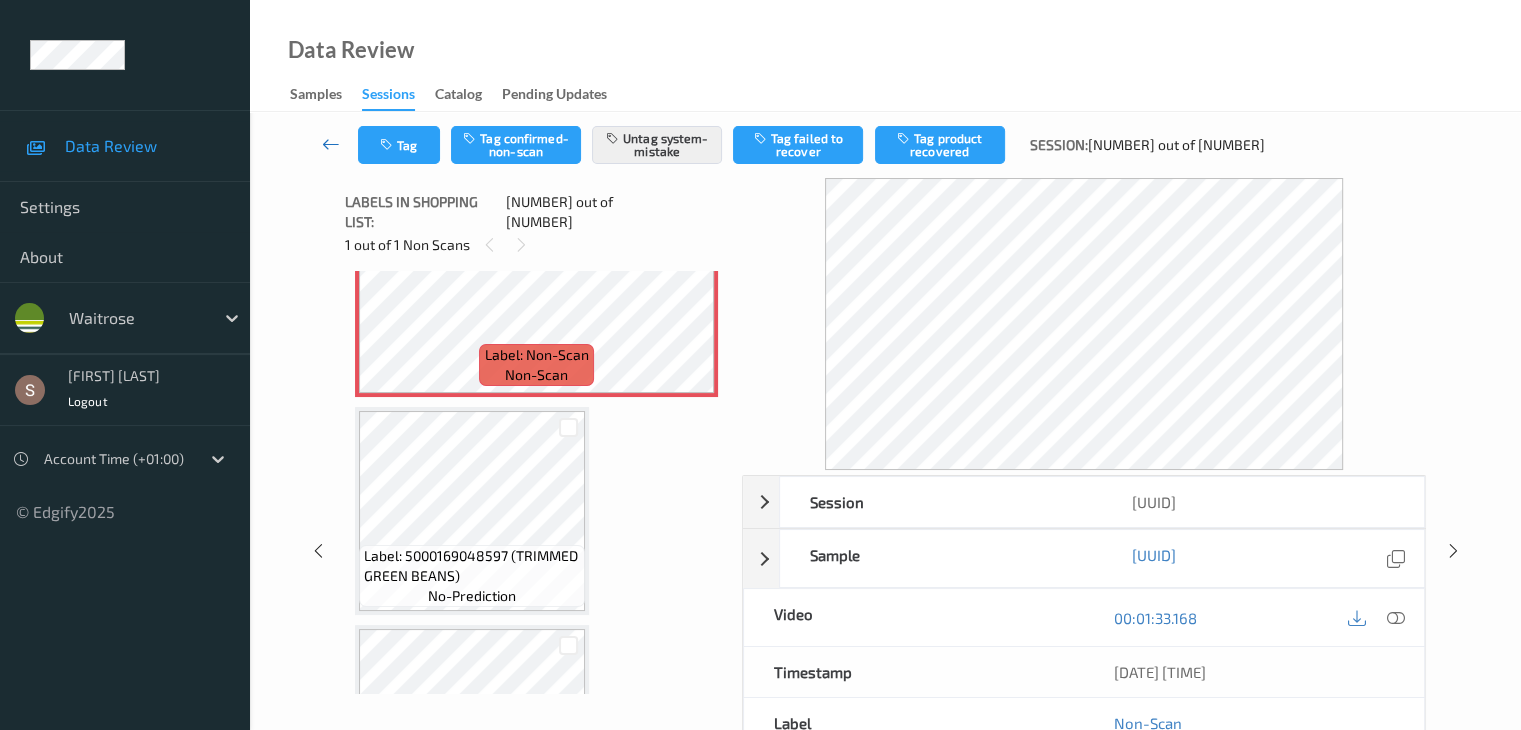 click at bounding box center [331, 144] 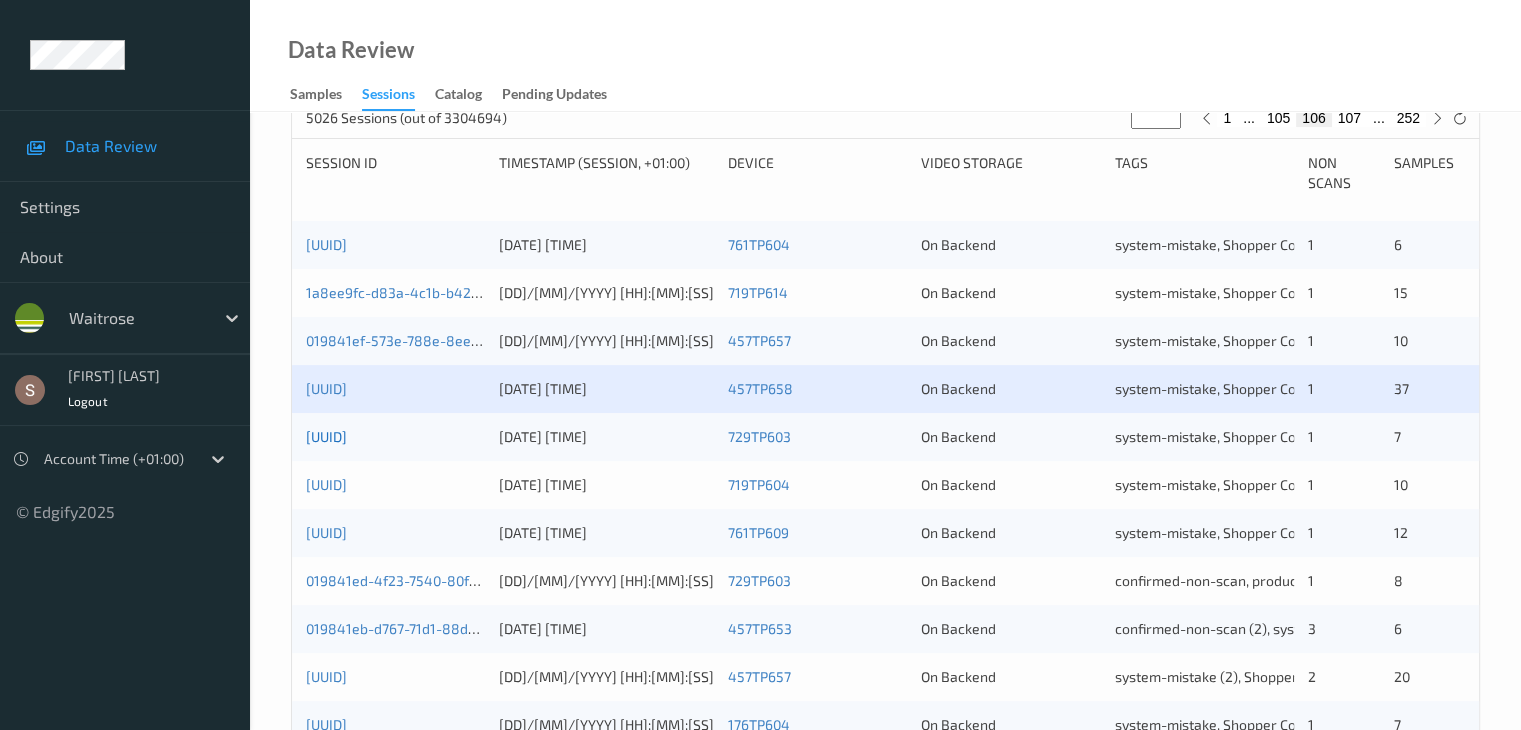 click on "[UUID]" at bounding box center [326, 436] 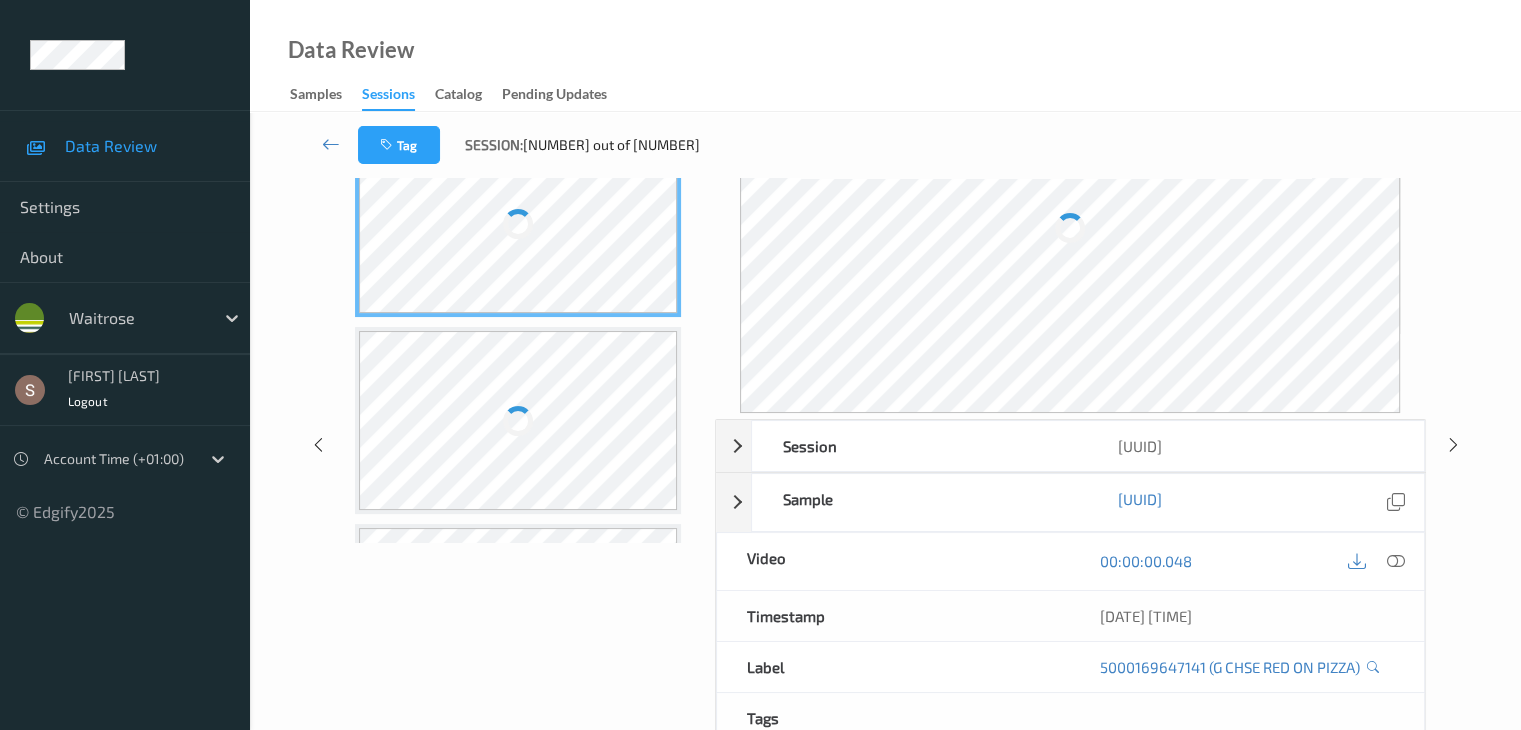 scroll, scrollTop: 0, scrollLeft: 0, axis: both 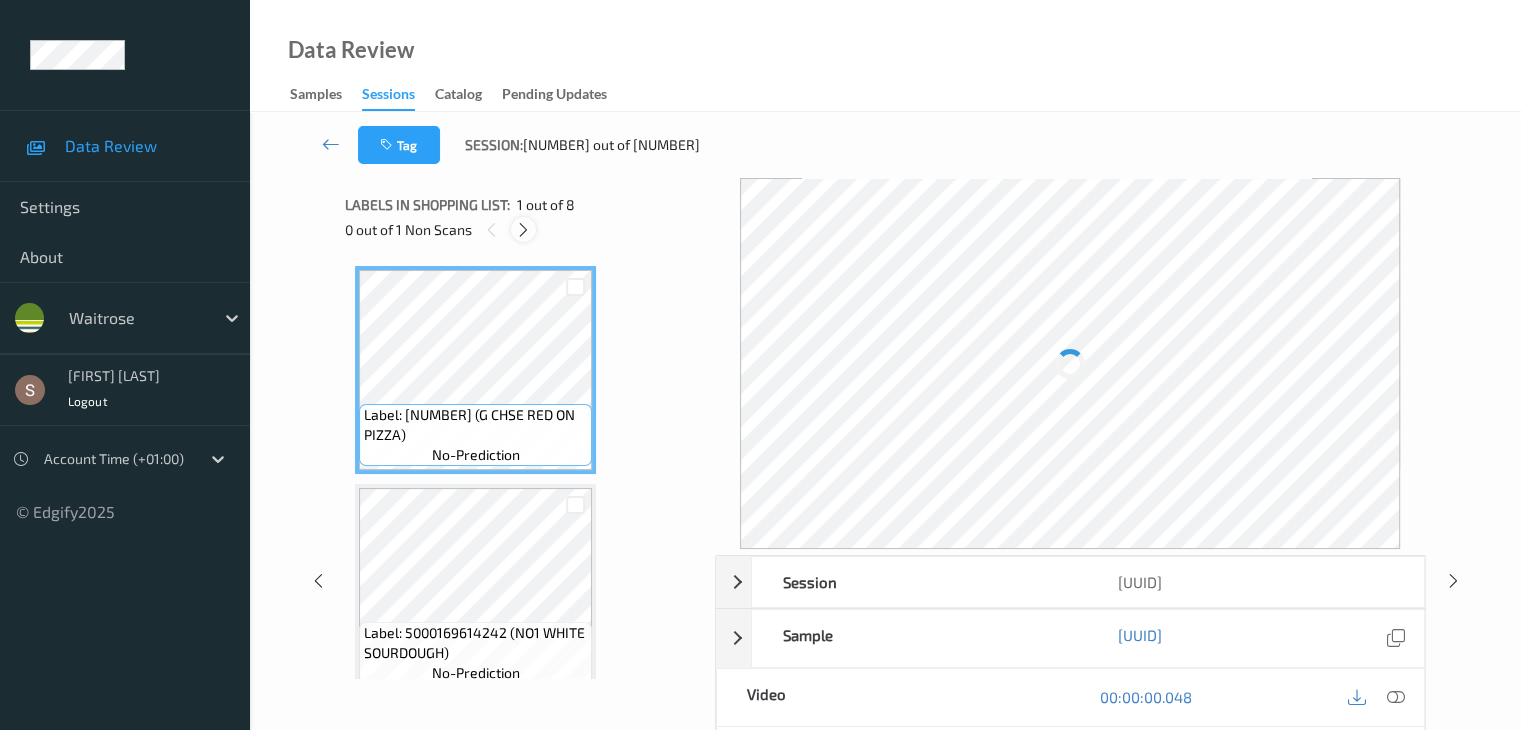 click at bounding box center [523, 230] 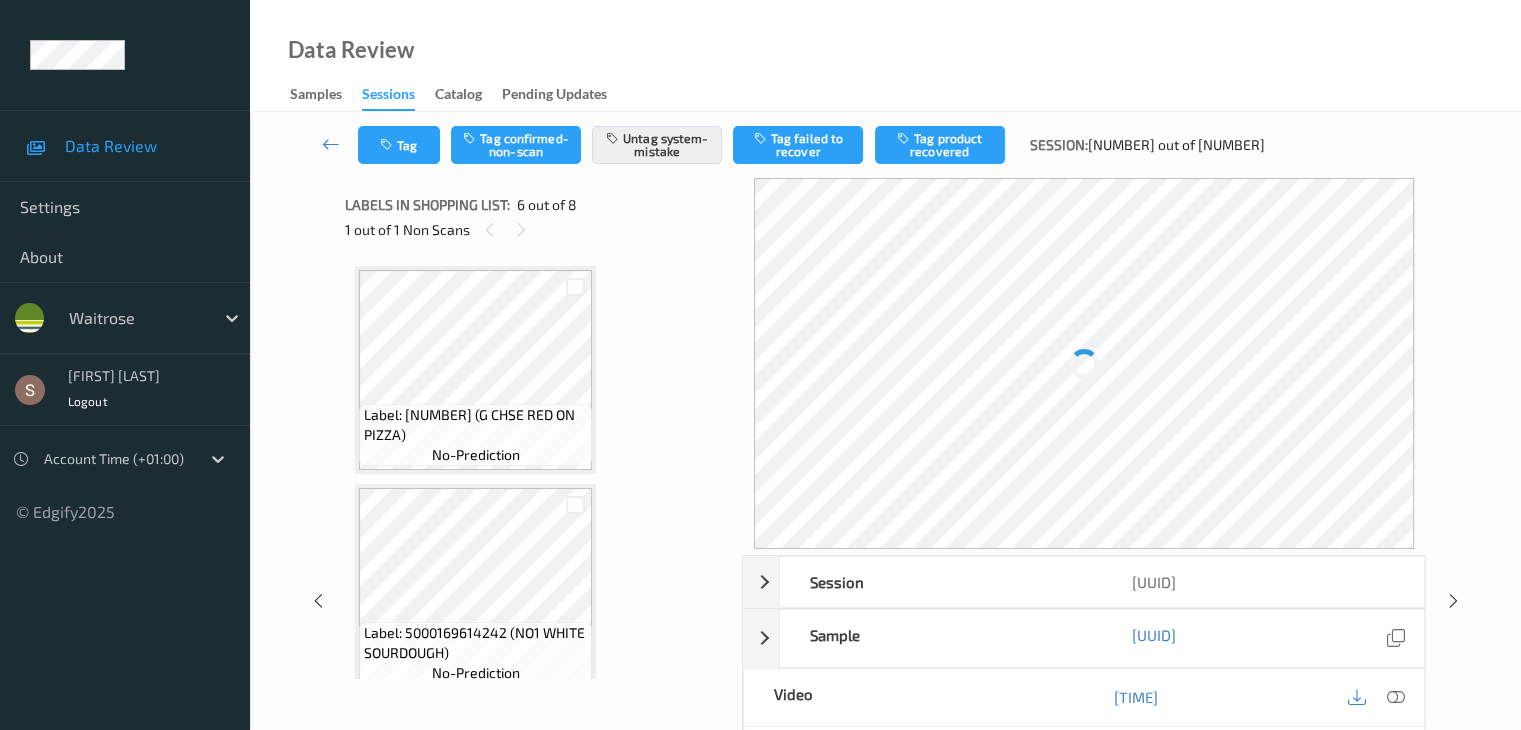 scroll, scrollTop: 882, scrollLeft: 0, axis: vertical 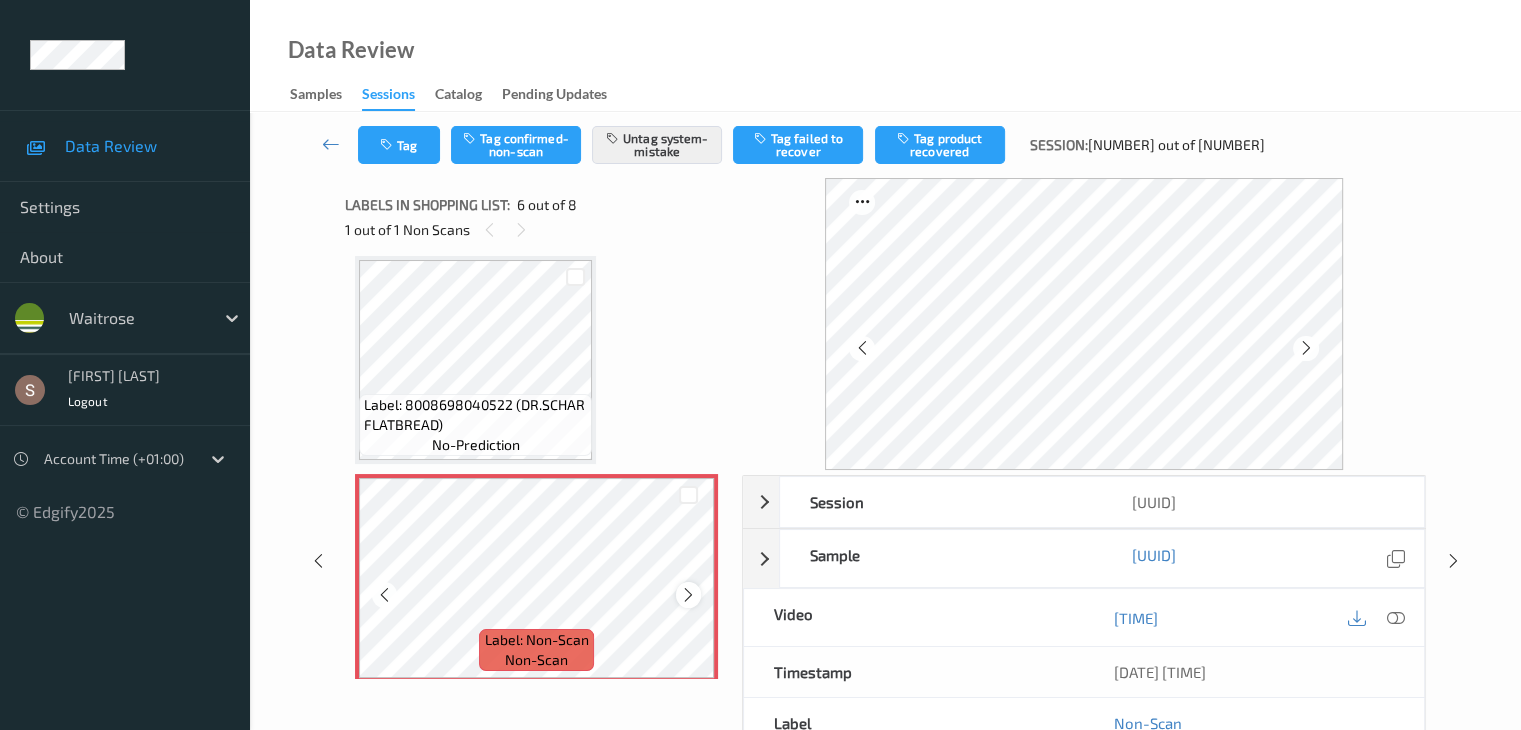 click at bounding box center (688, 595) 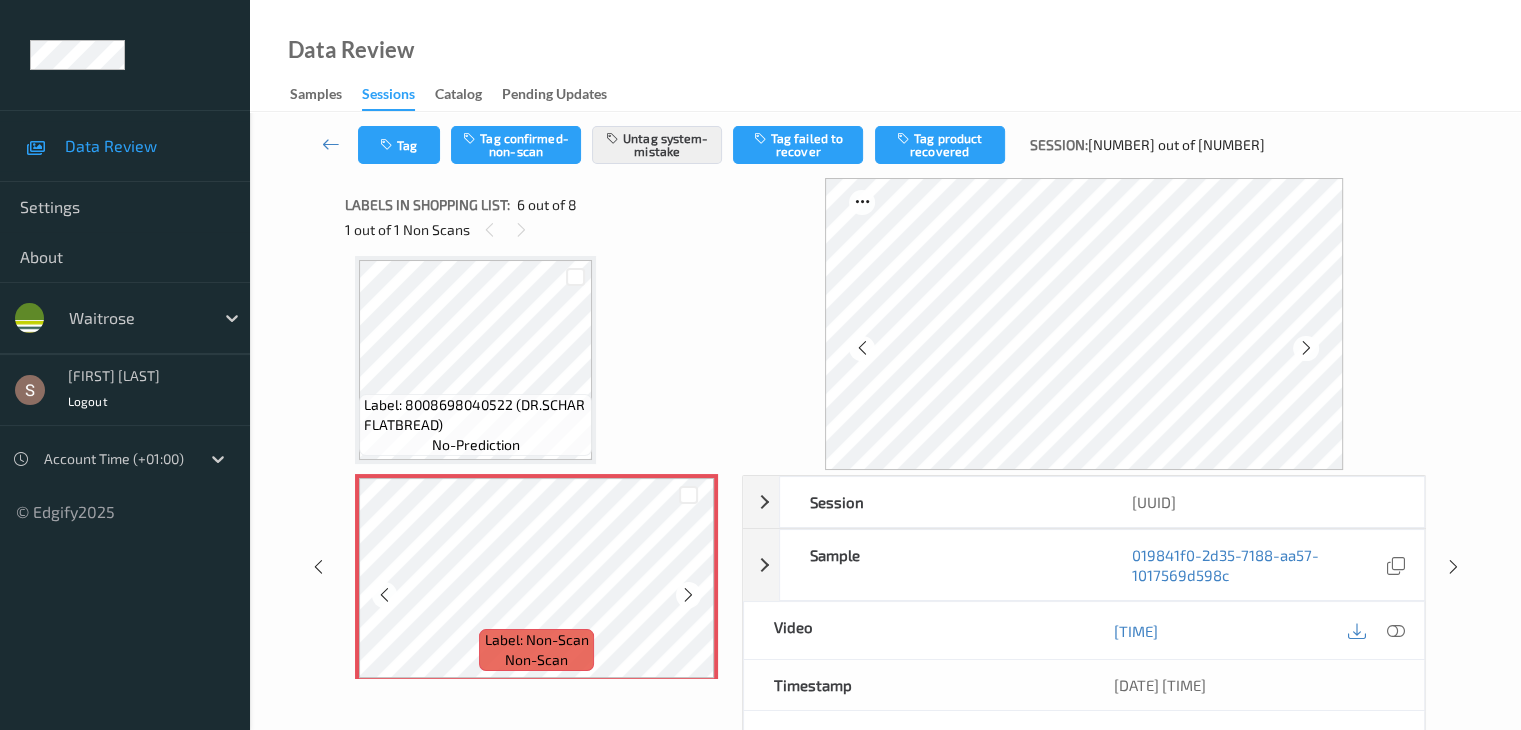 click at bounding box center [688, 595] 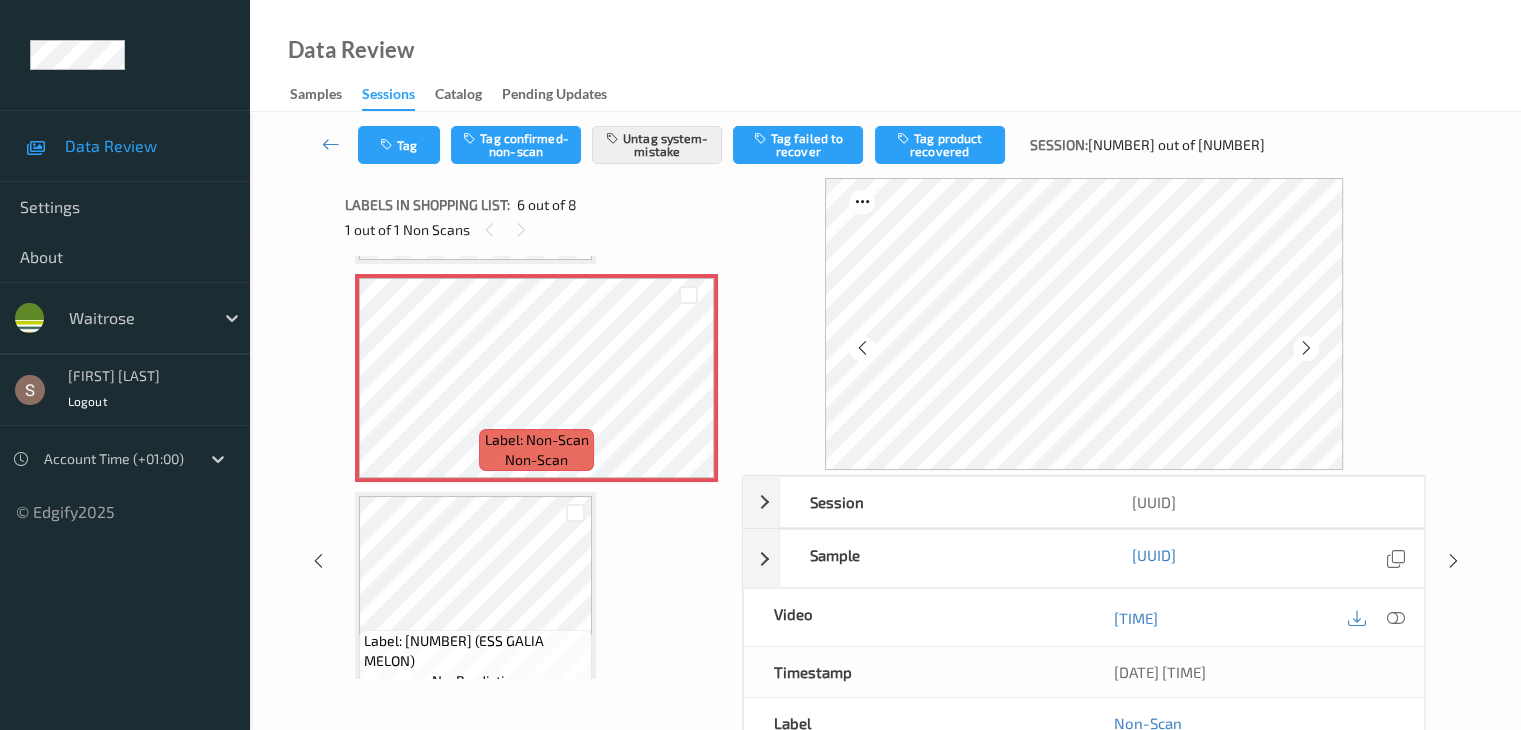 scroll, scrollTop: 1182, scrollLeft: 0, axis: vertical 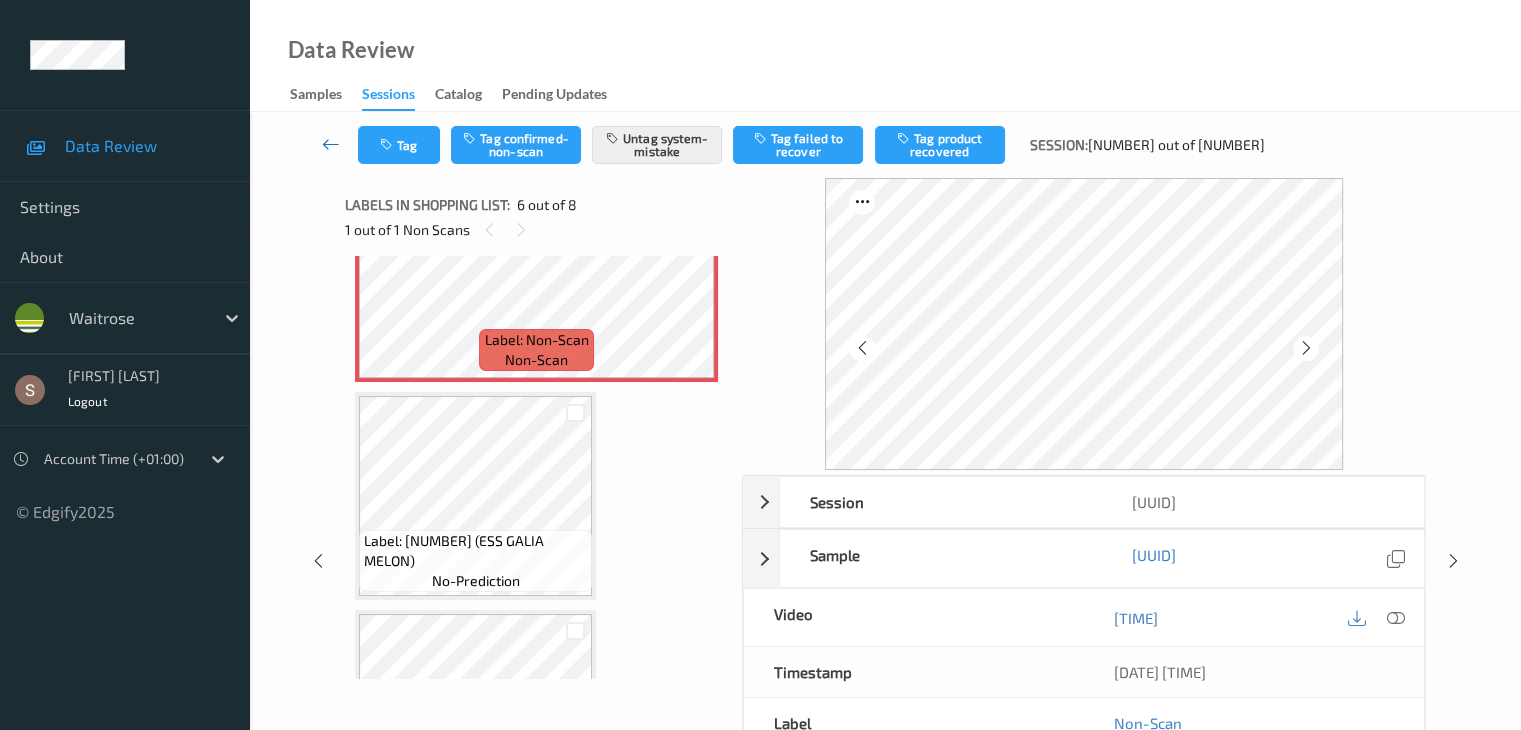 click at bounding box center (331, 144) 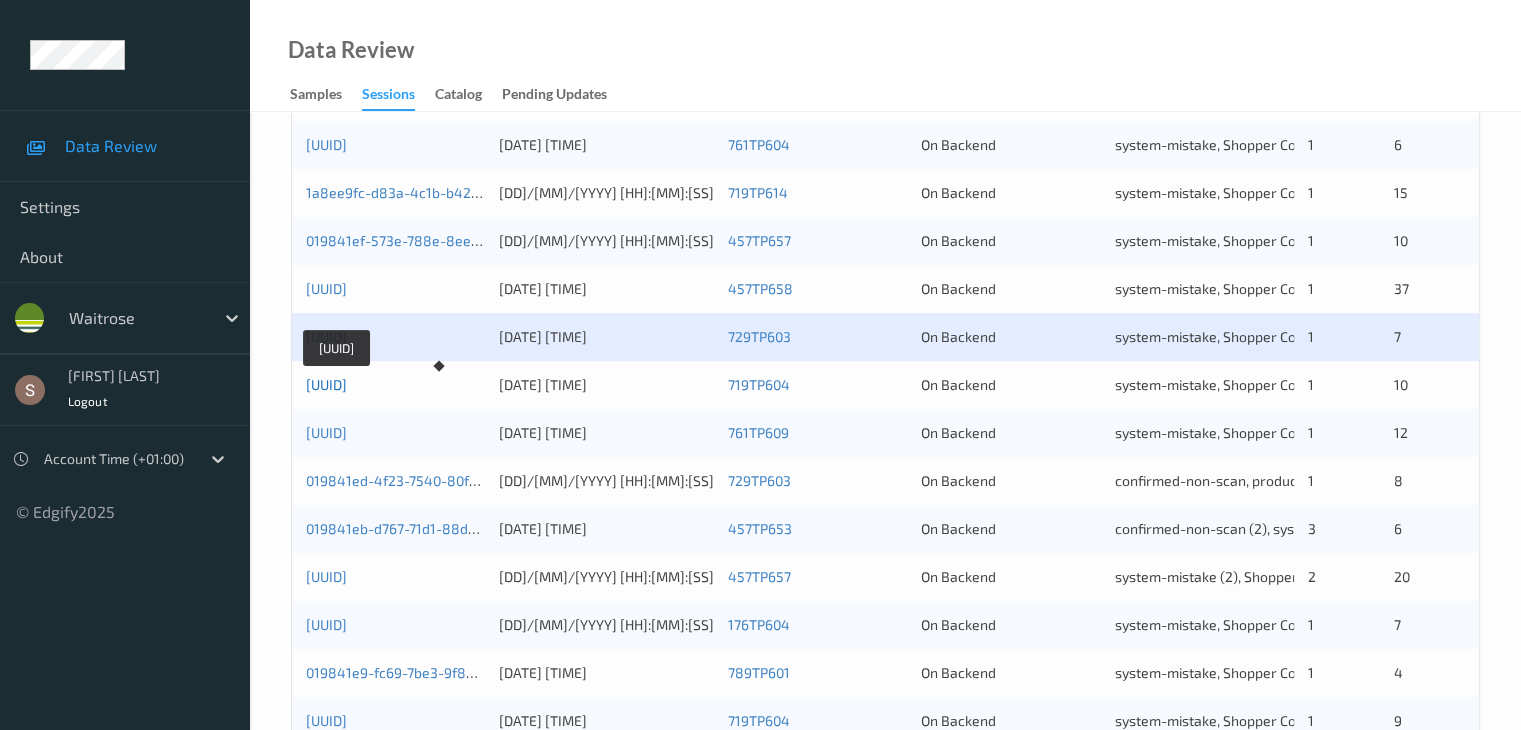 click on "[UUID]" at bounding box center [326, 384] 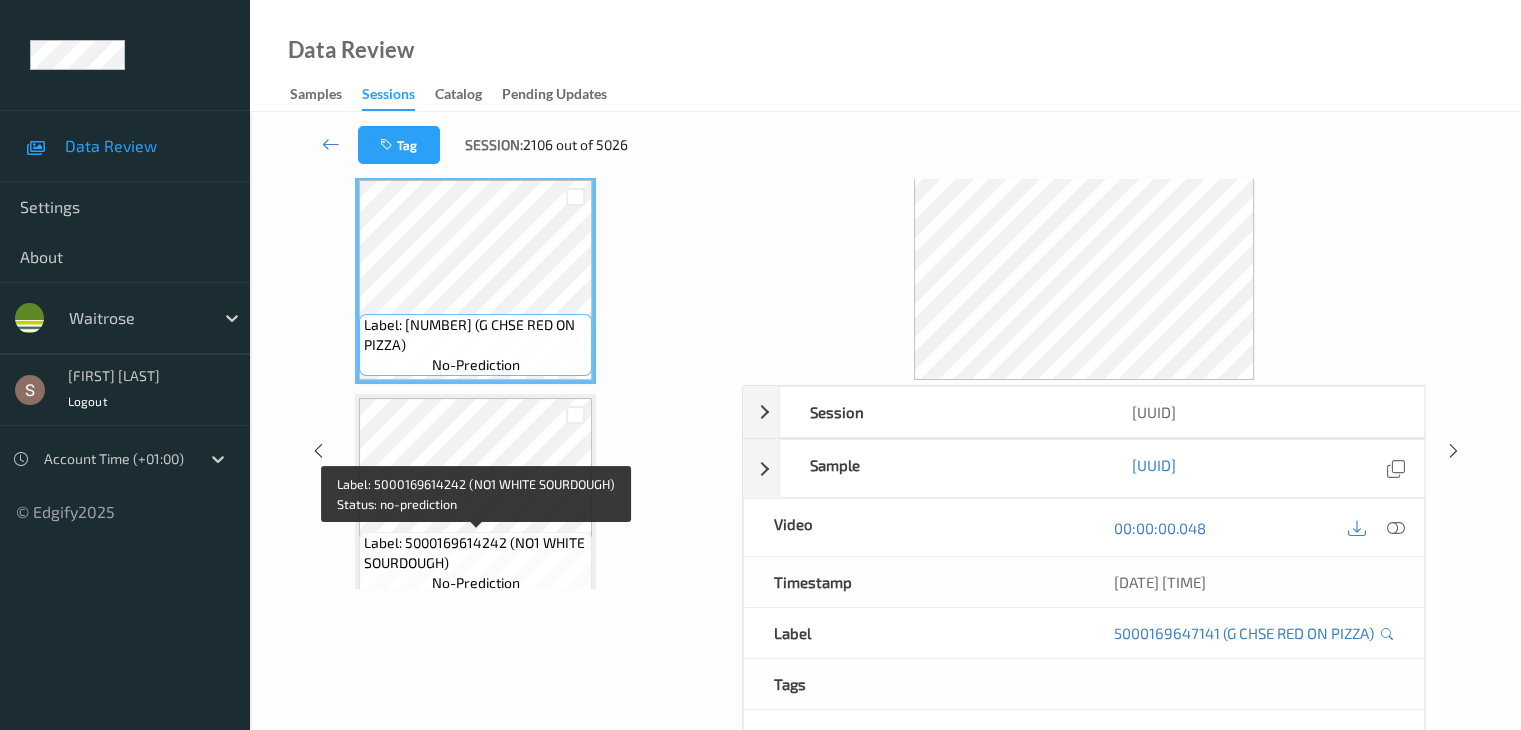 scroll, scrollTop: 0, scrollLeft: 0, axis: both 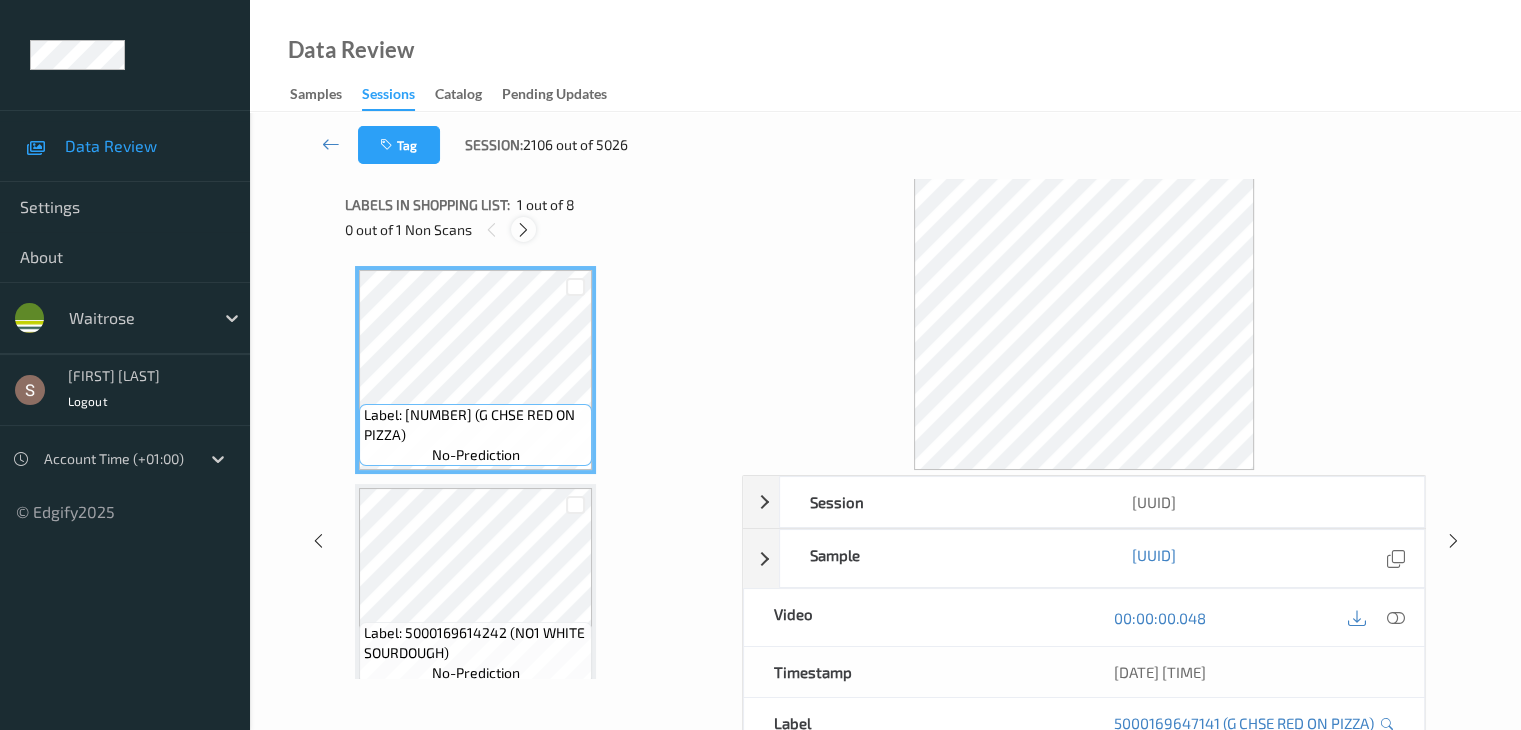click at bounding box center [523, 230] 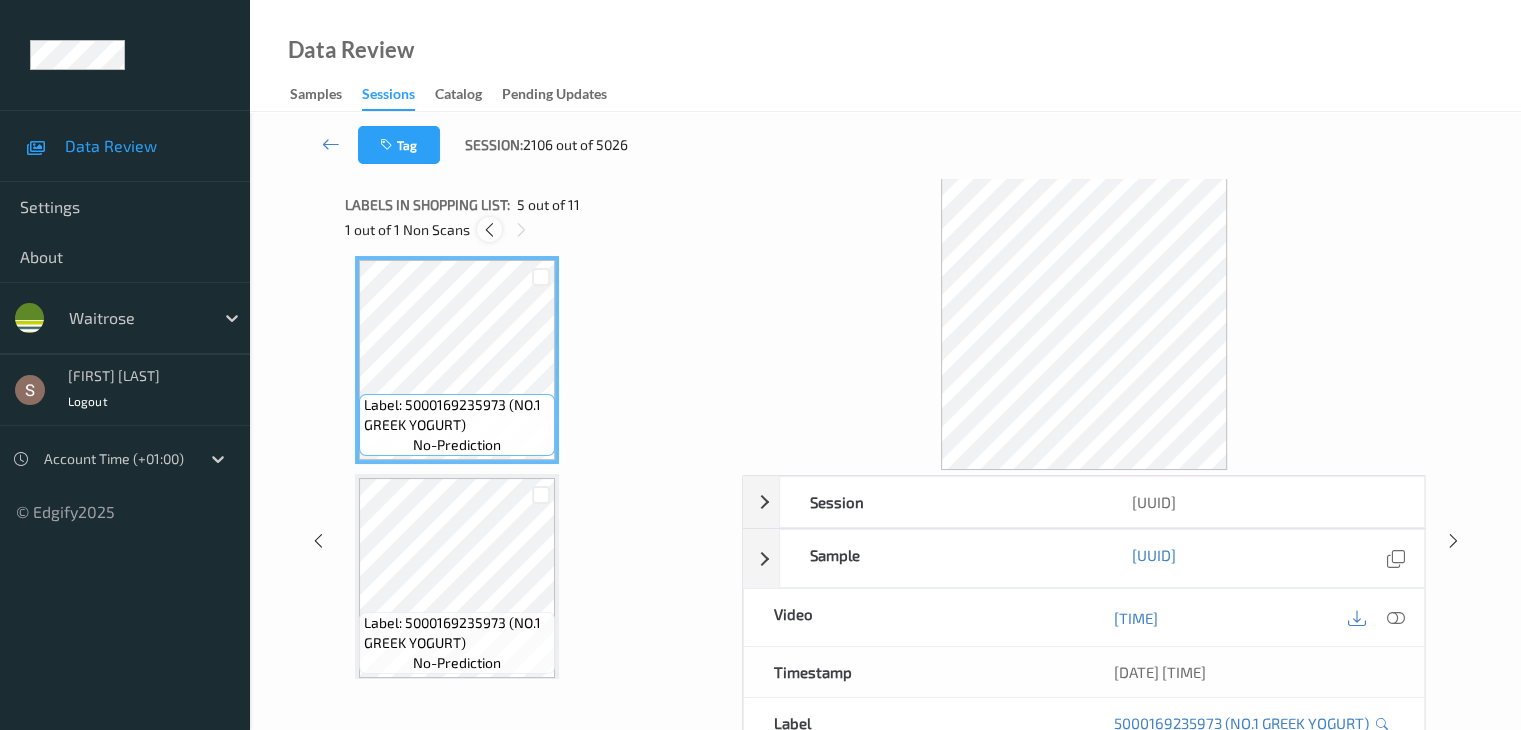click at bounding box center (489, 230) 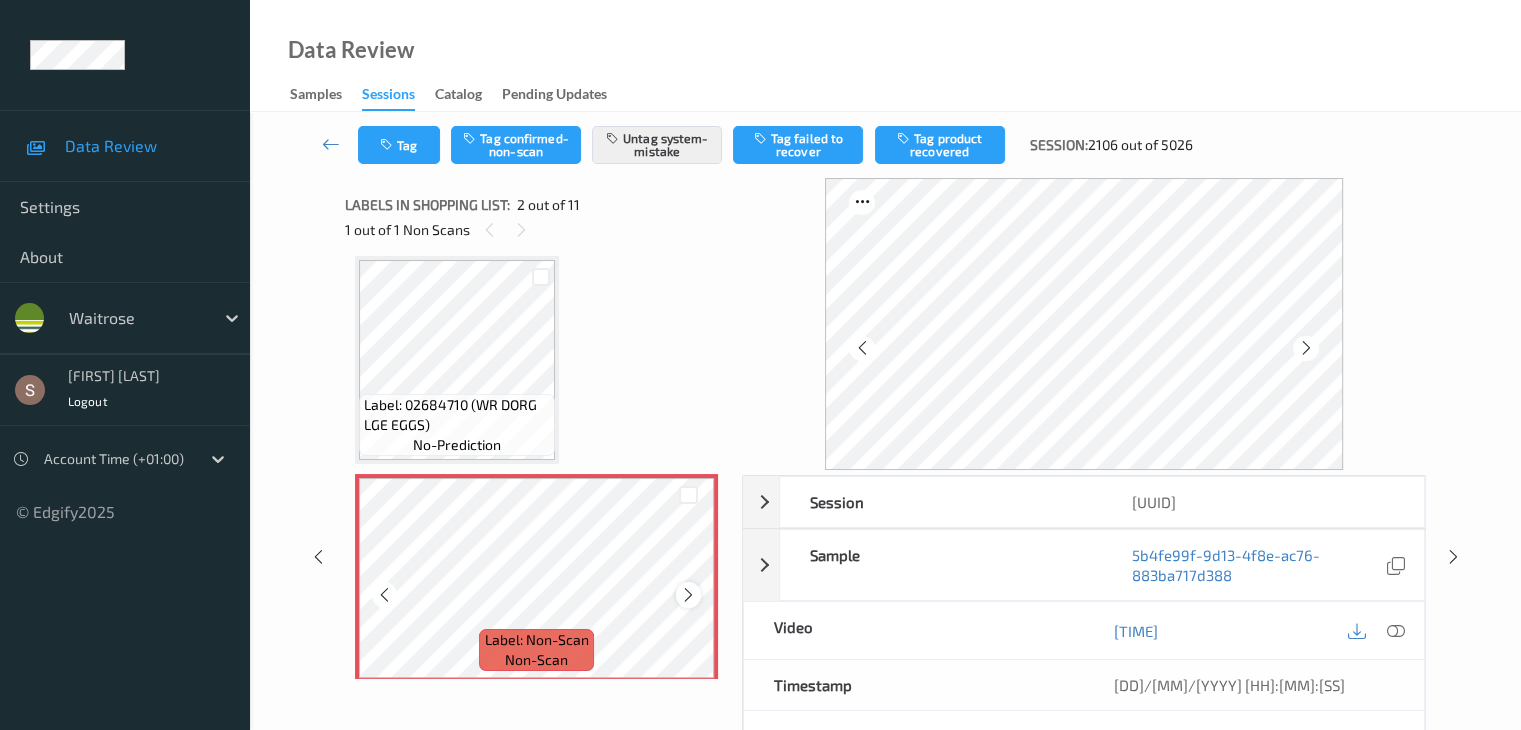 click at bounding box center (688, 595) 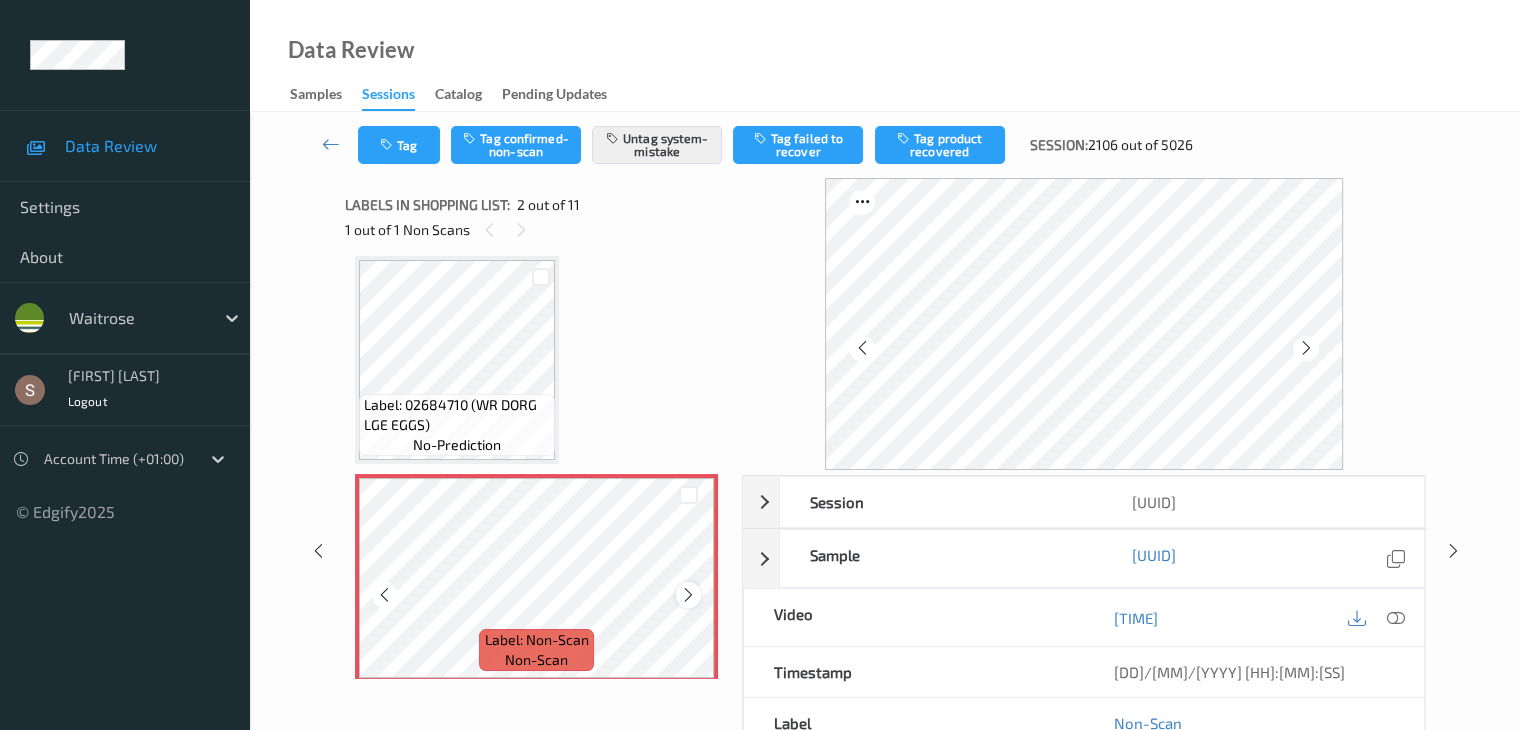 click at bounding box center [688, 595] 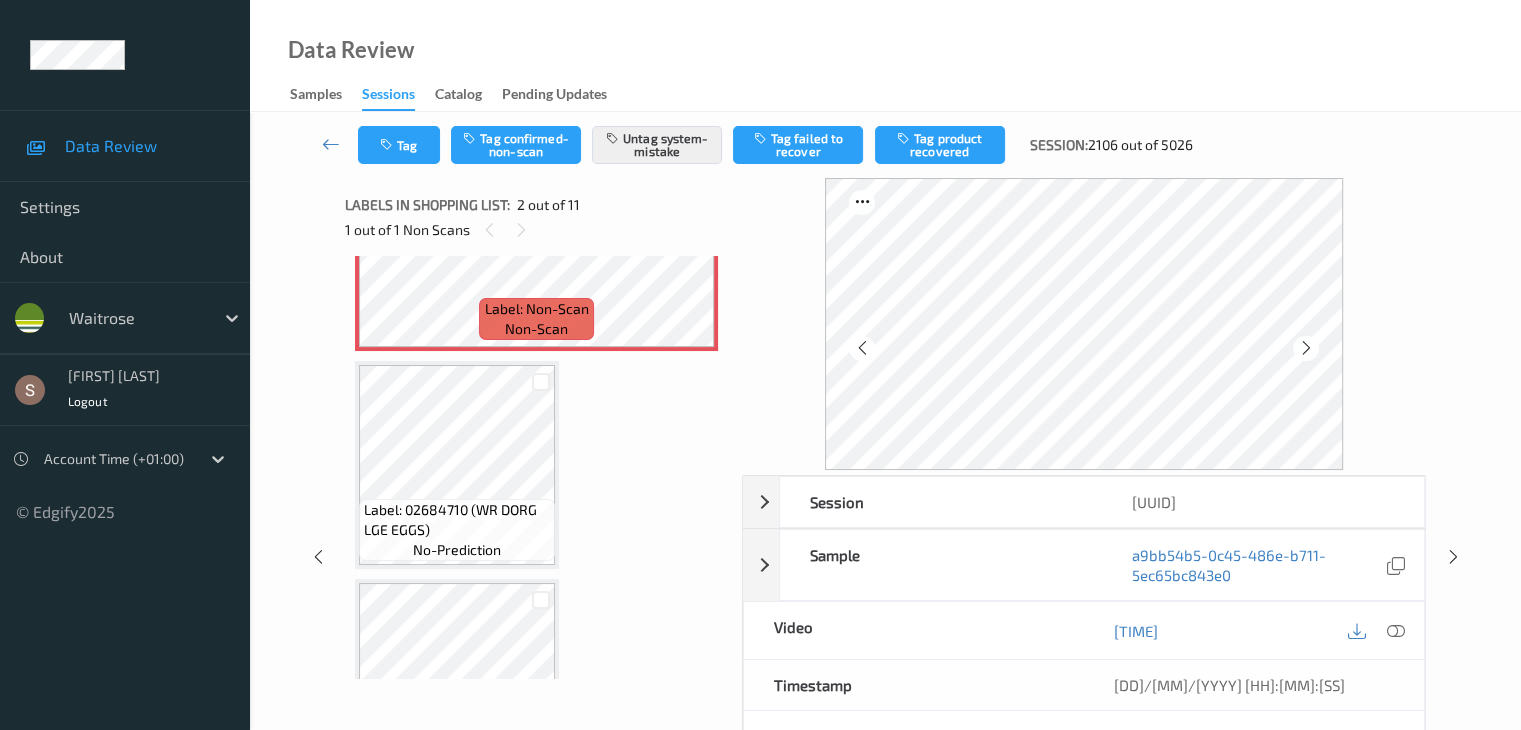 scroll, scrollTop: 400, scrollLeft: 0, axis: vertical 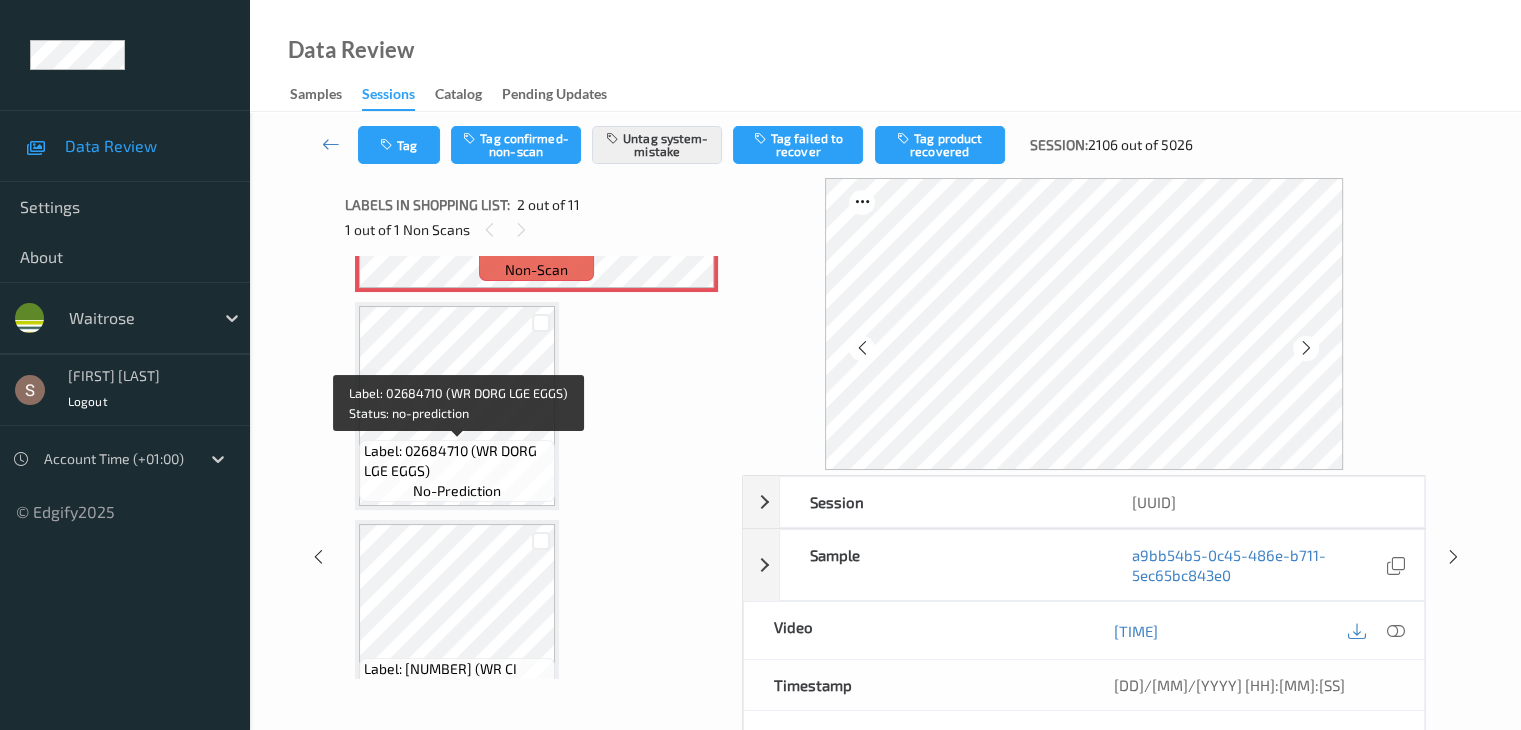 click on "Label: 02684710 (WR DORG LGE EGGS)" at bounding box center (457, 461) 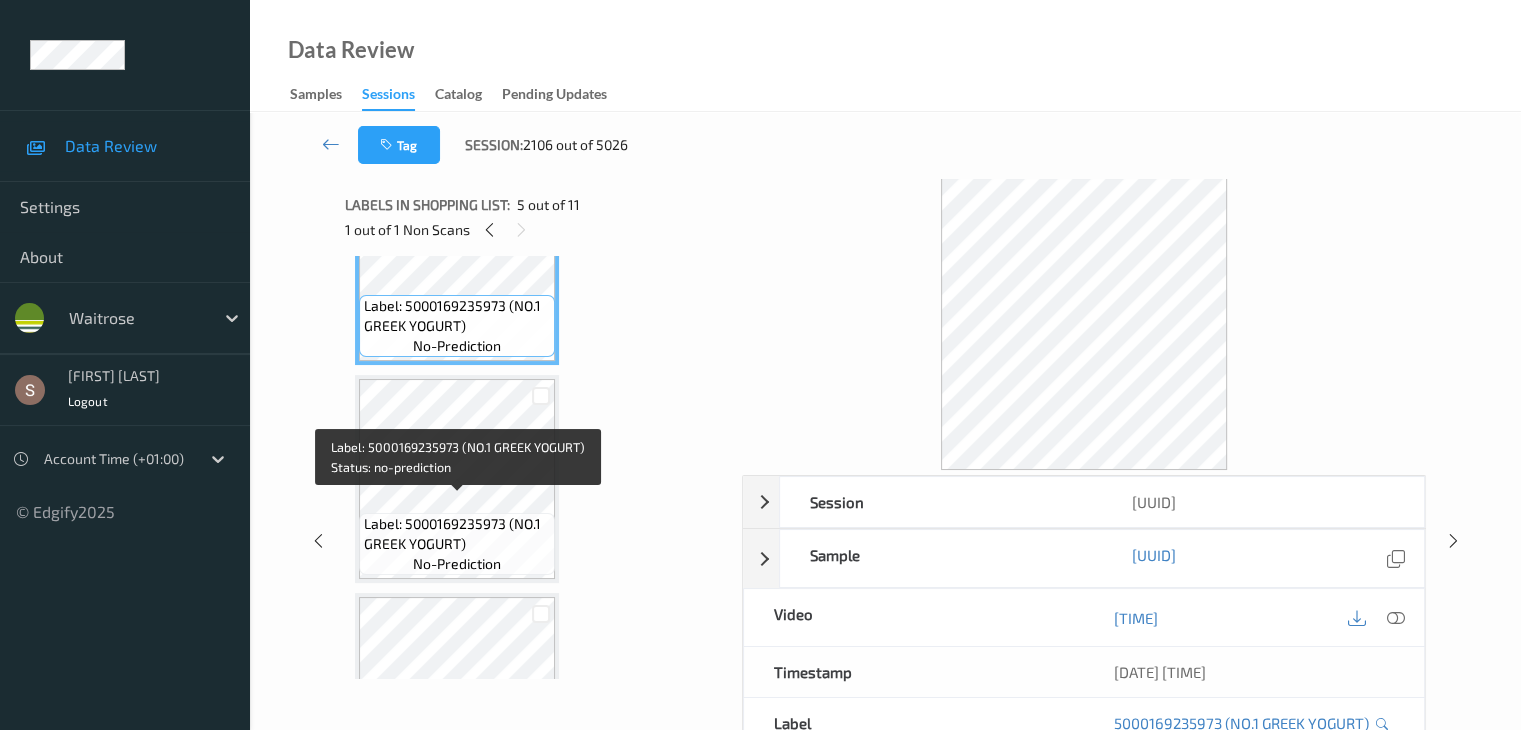 scroll, scrollTop: 1000, scrollLeft: 0, axis: vertical 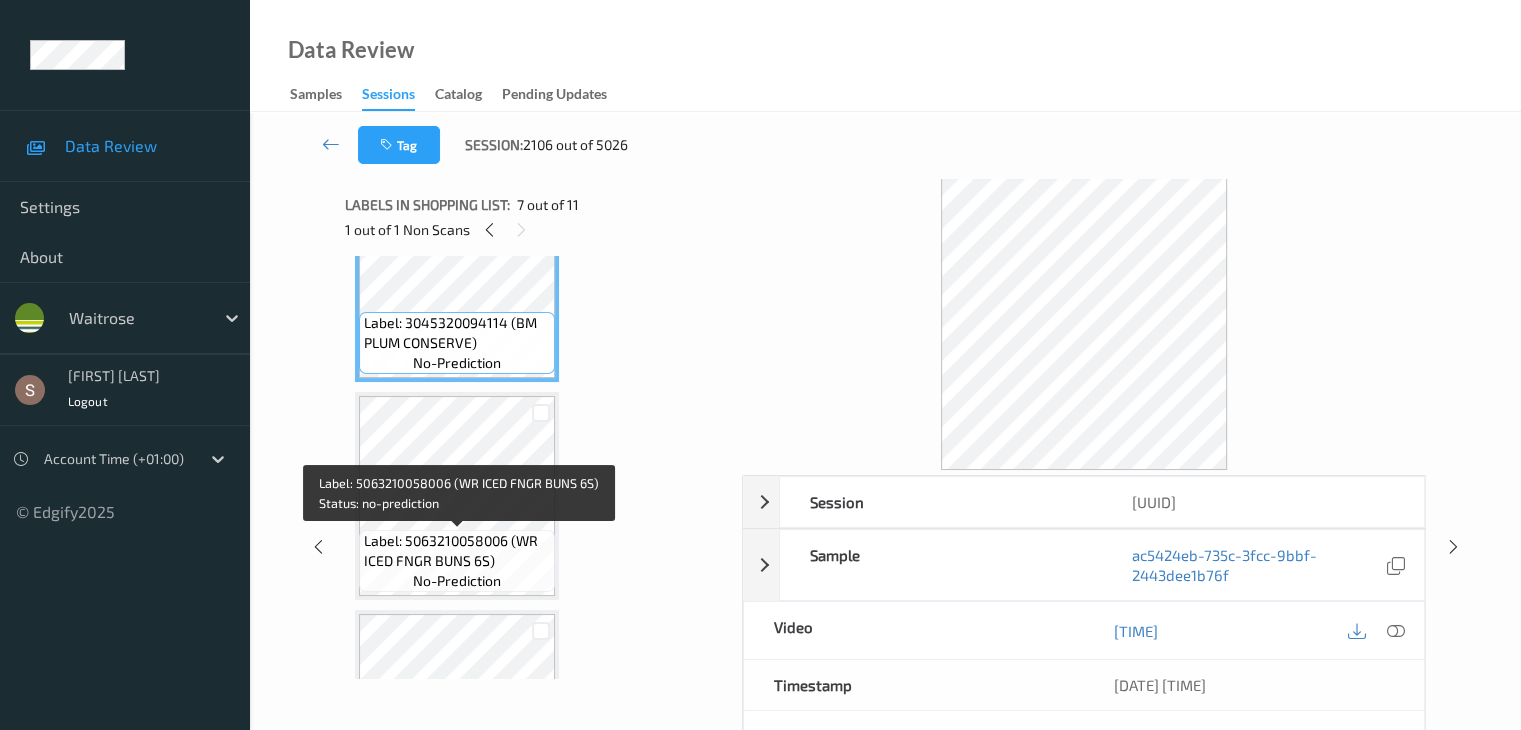 click on "Label: 5063210058006 (WR ICED FNGR BUNS 6S)" at bounding box center [457, 551] 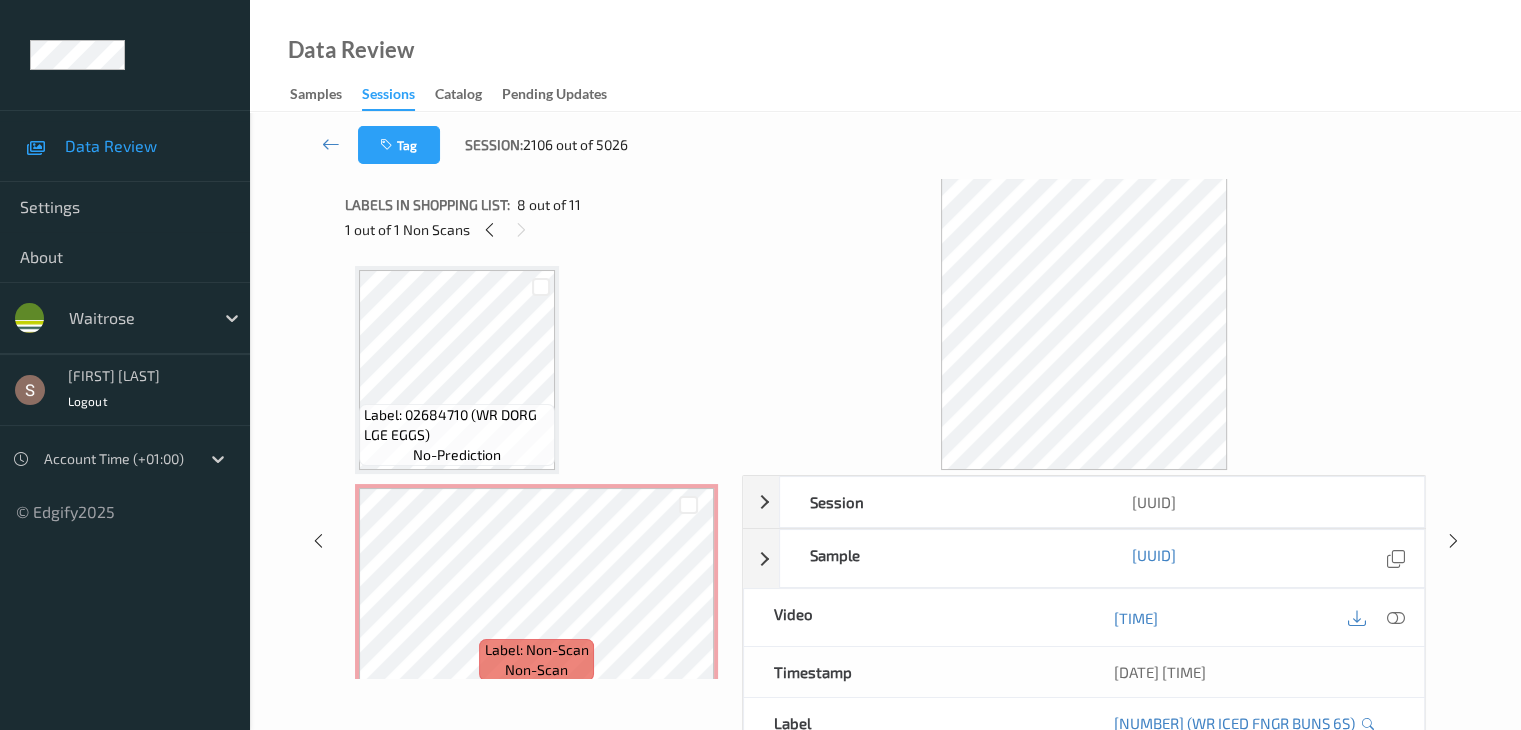 scroll, scrollTop: 0, scrollLeft: 0, axis: both 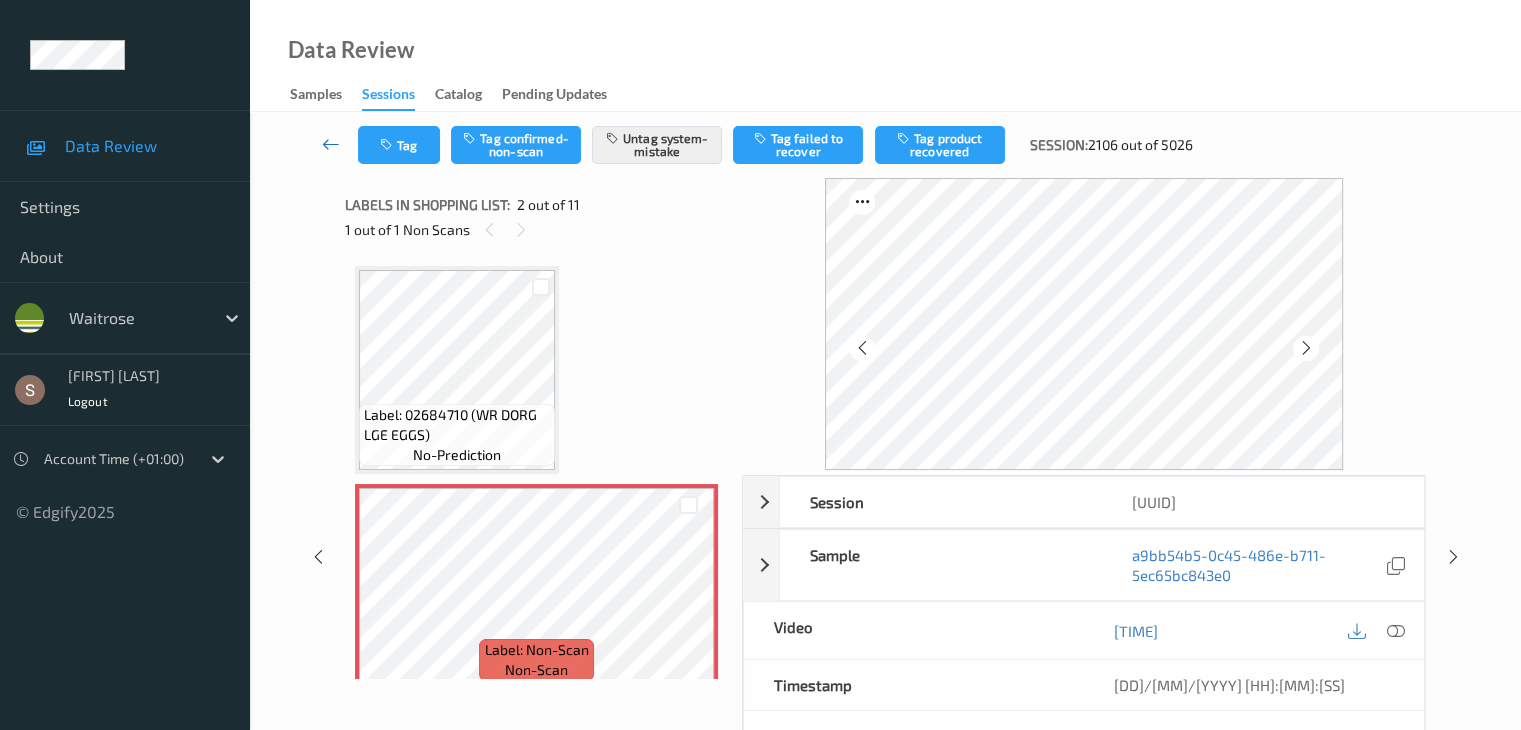 click at bounding box center (331, 144) 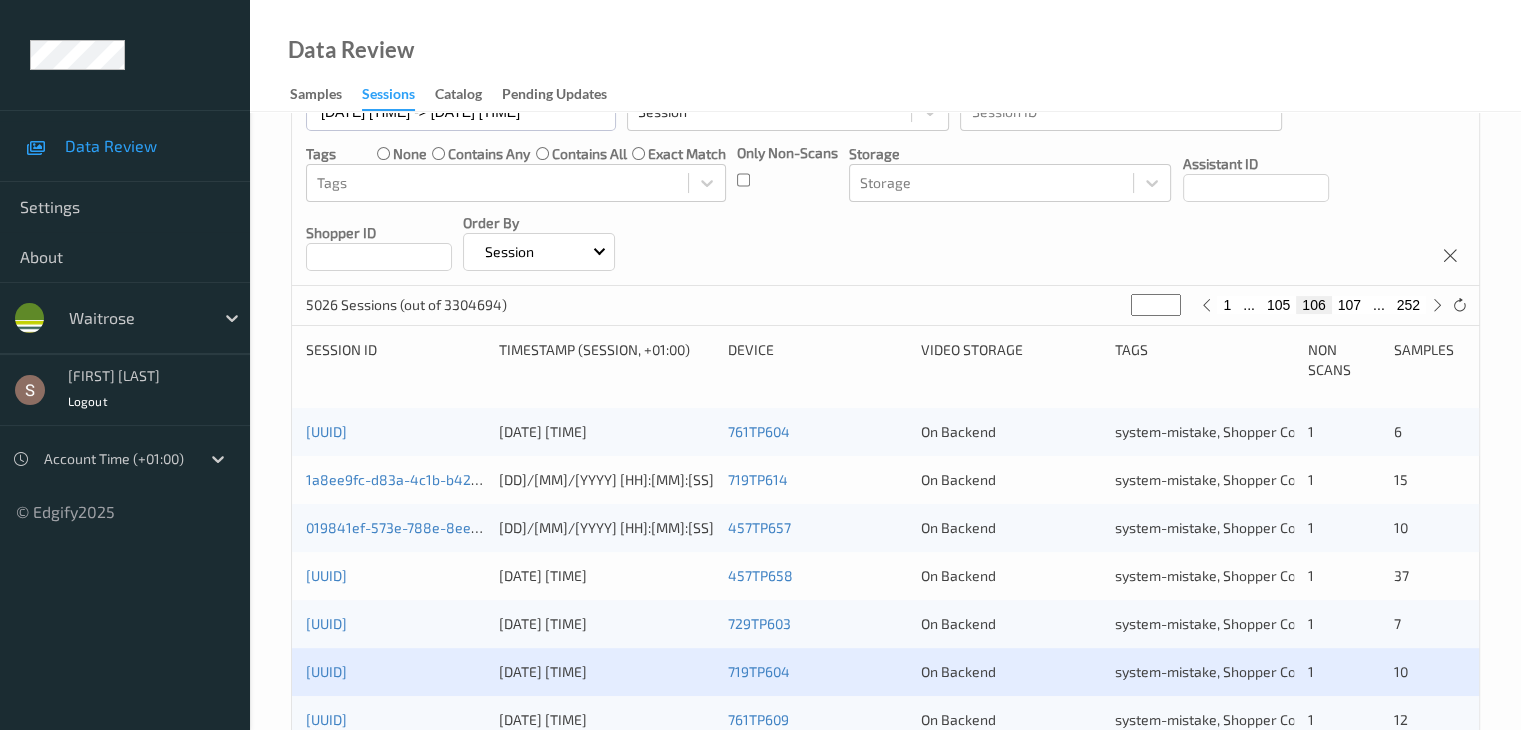 scroll, scrollTop: 600, scrollLeft: 0, axis: vertical 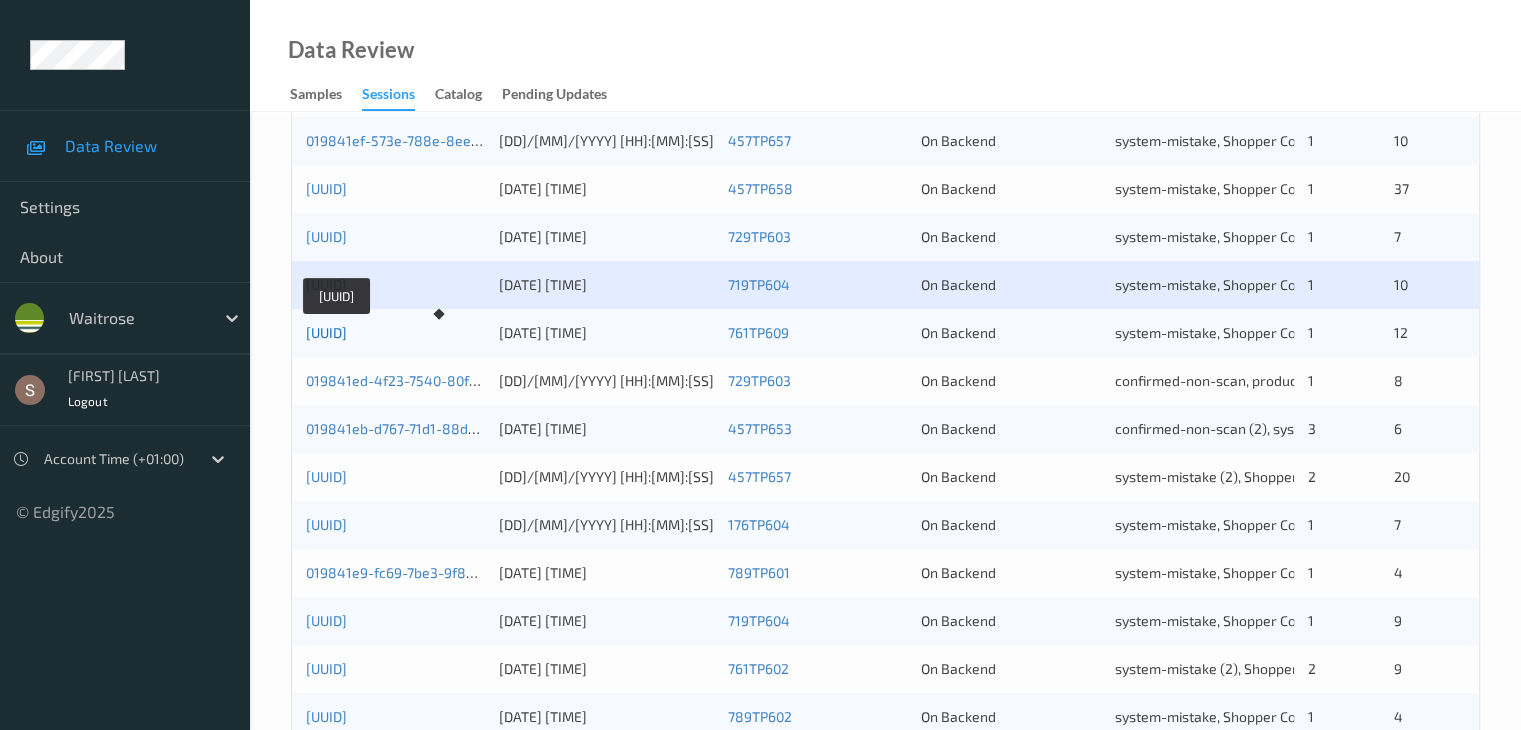 click on "[UUID]" at bounding box center (326, 332) 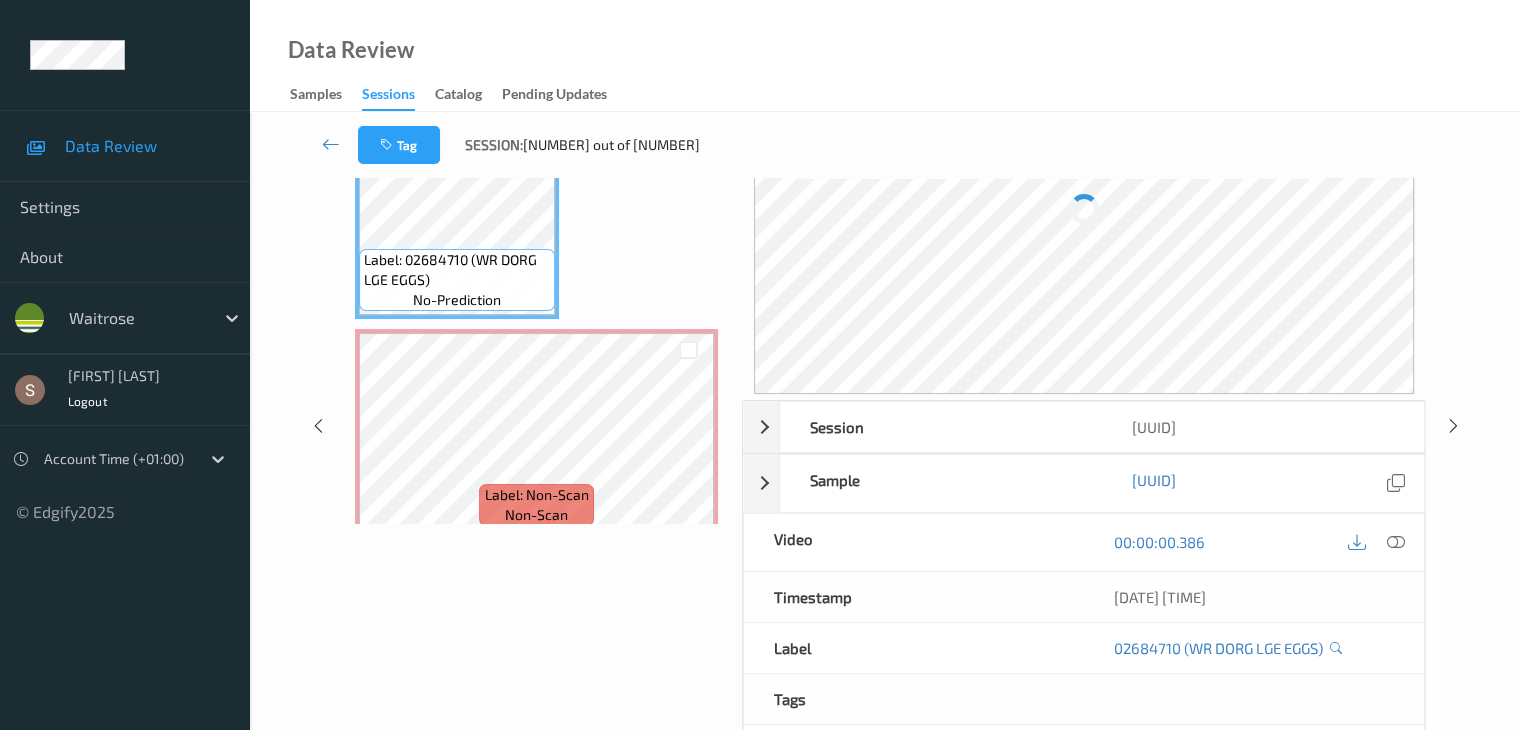 scroll, scrollTop: 0, scrollLeft: 0, axis: both 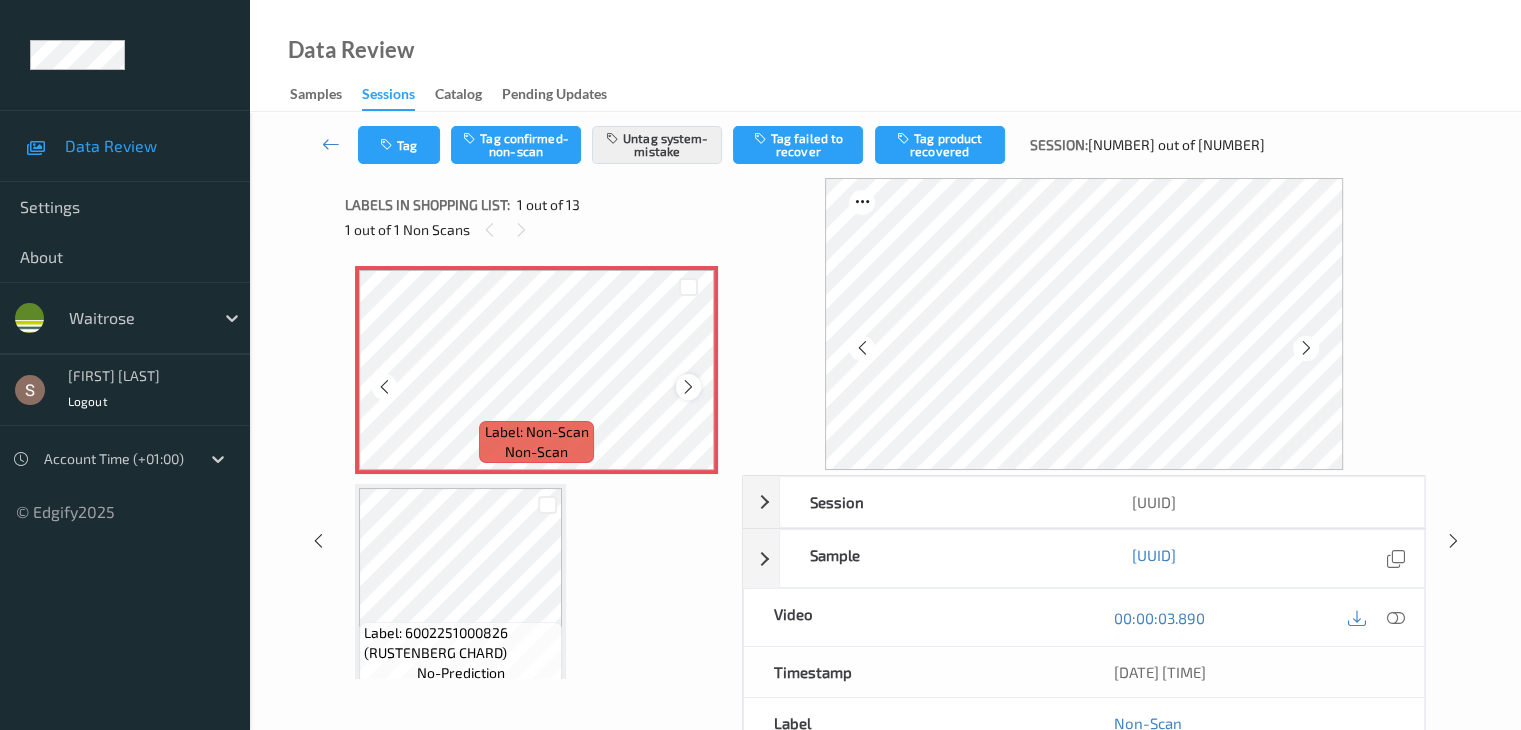 click at bounding box center (688, 387) 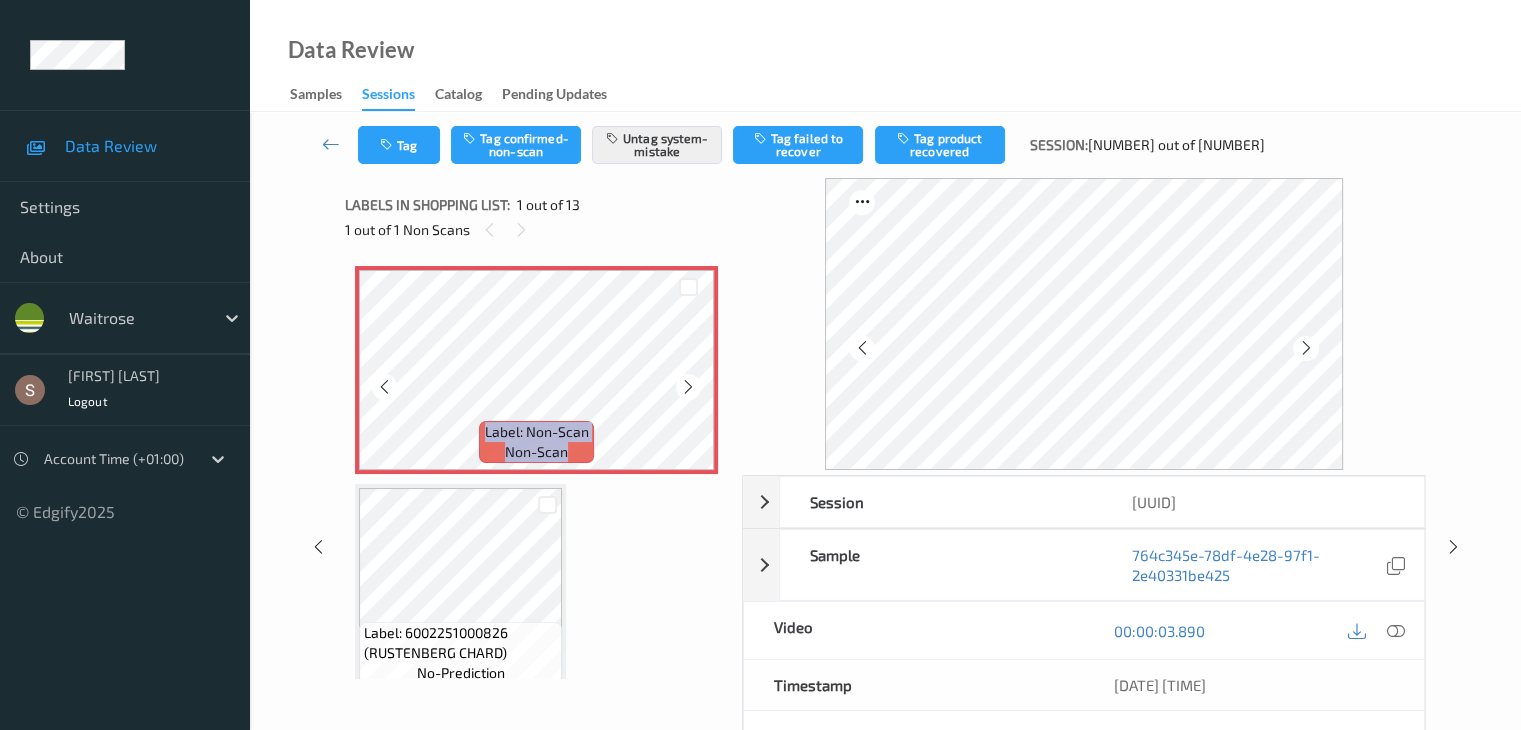 click at bounding box center [688, 387] 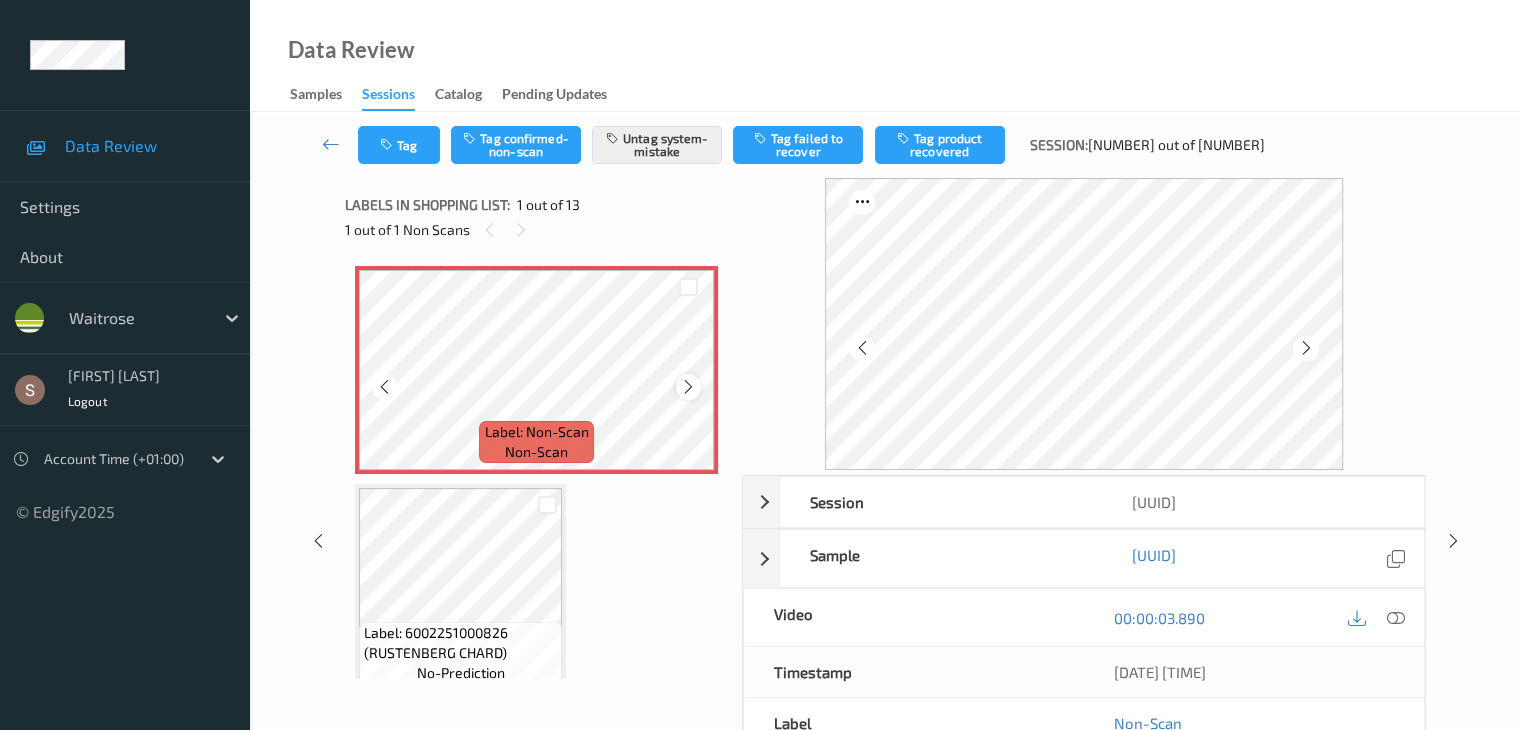 click at bounding box center [688, 387] 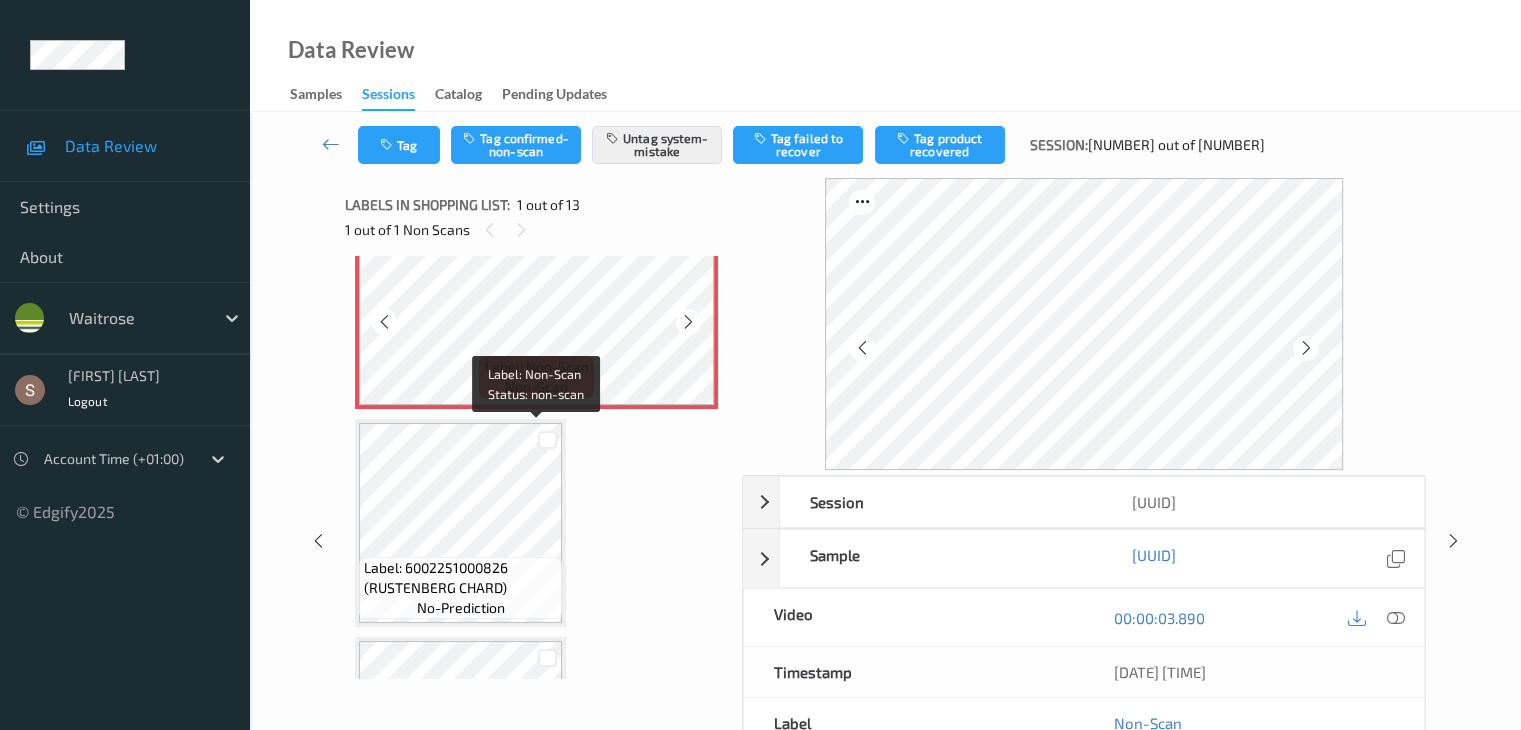 scroll, scrollTop: 100, scrollLeft: 0, axis: vertical 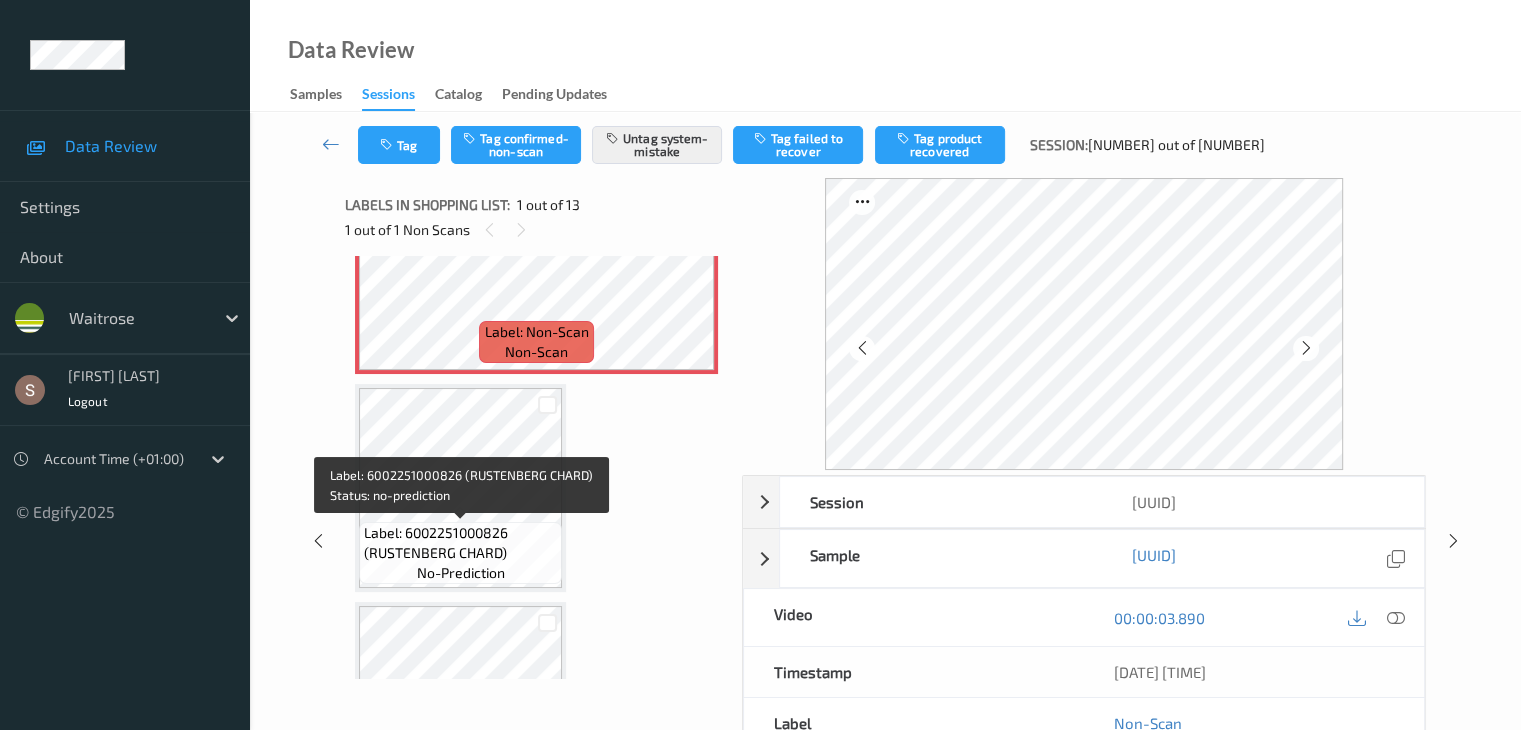 click on "Label: 6002251000826 (RUSTENBERG CHARD)" at bounding box center (460, 543) 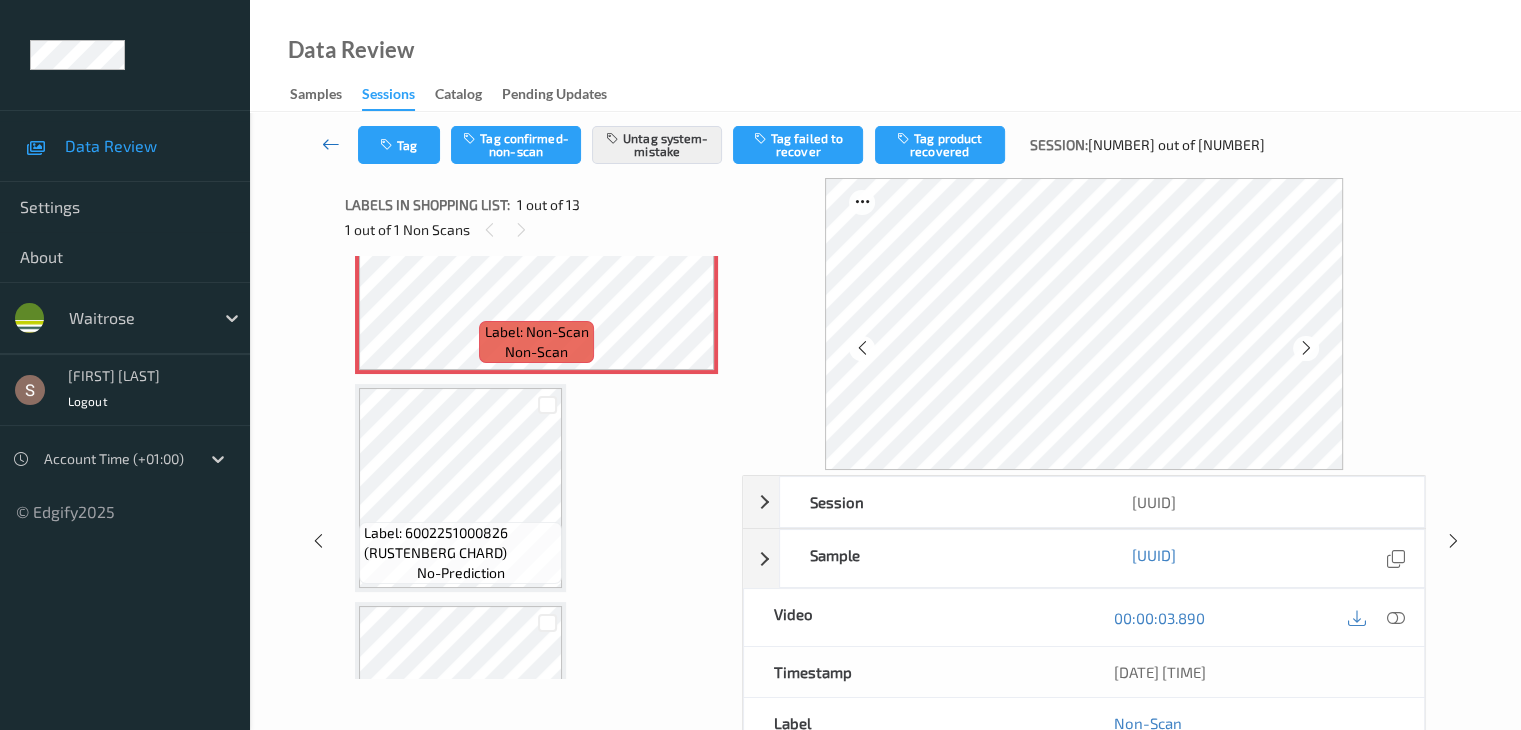 click at bounding box center [331, 145] 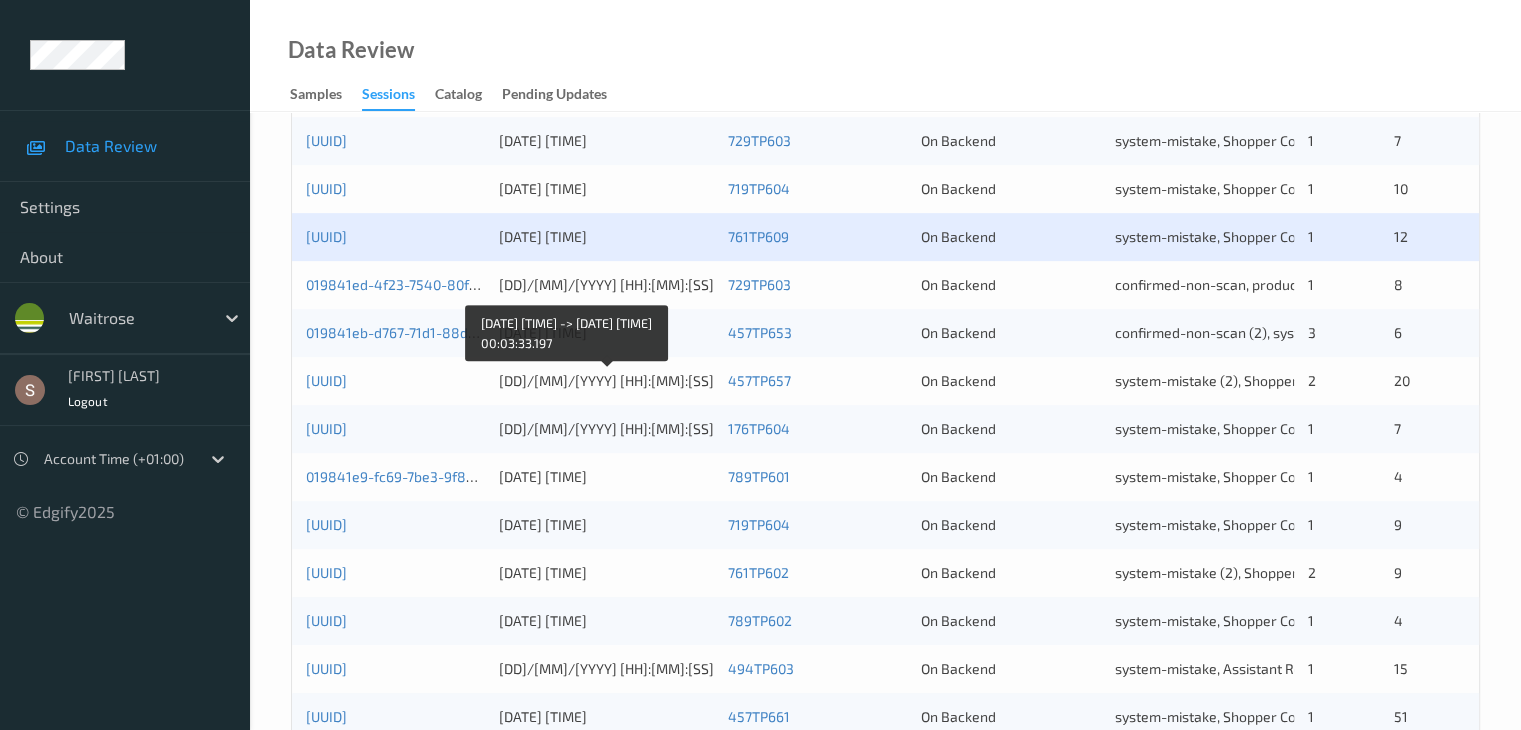 scroll, scrollTop: 700, scrollLeft: 0, axis: vertical 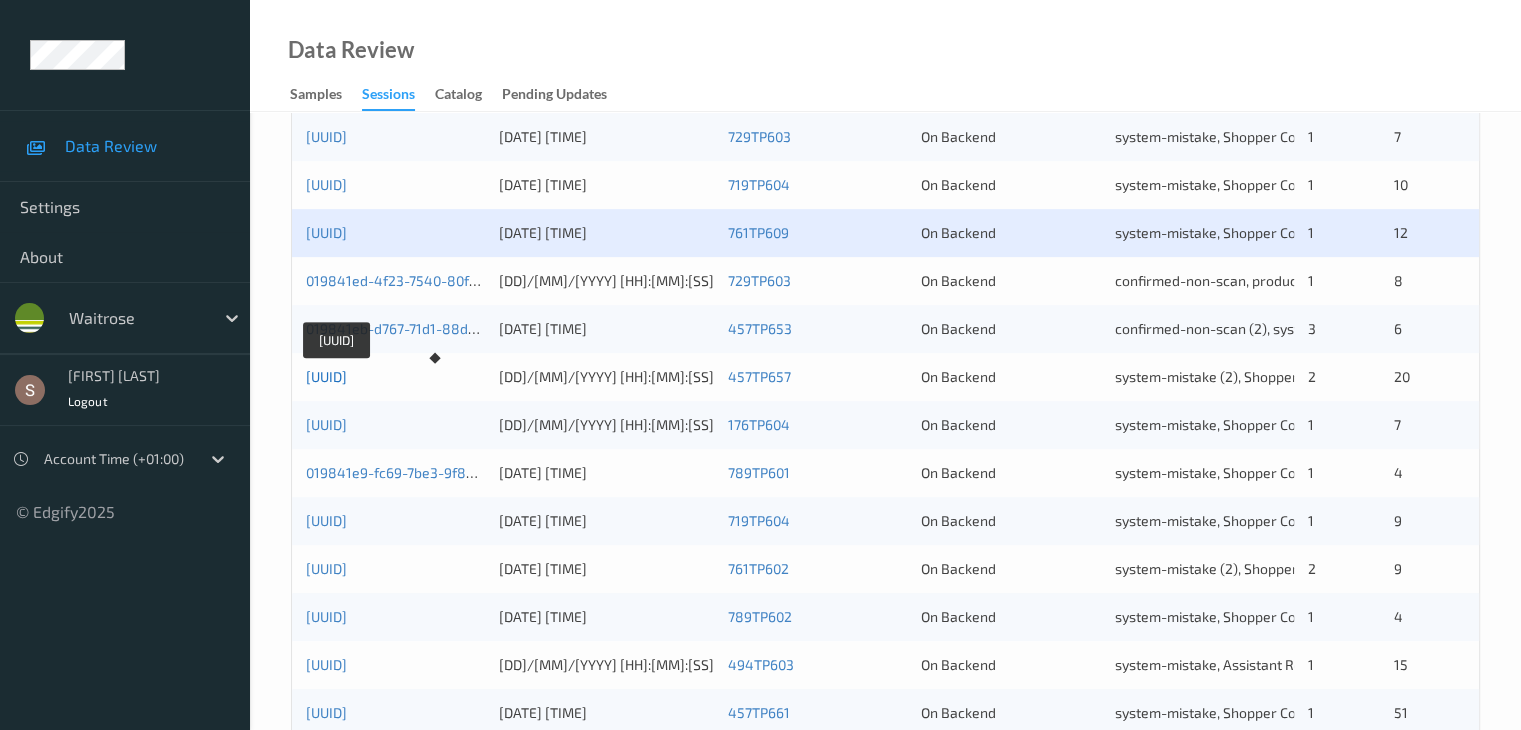 click on "[UUID]" at bounding box center [326, 376] 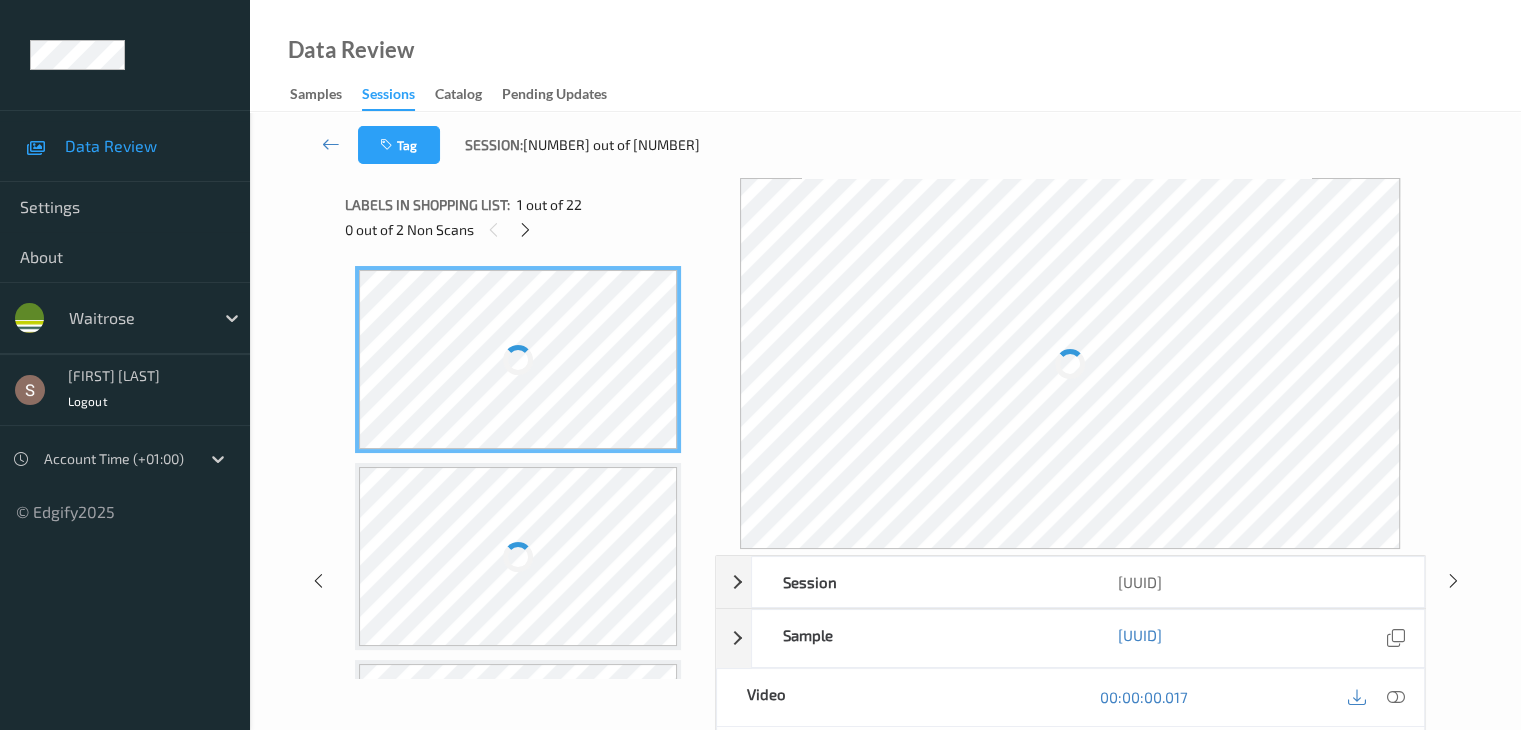scroll, scrollTop: 0, scrollLeft: 0, axis: both 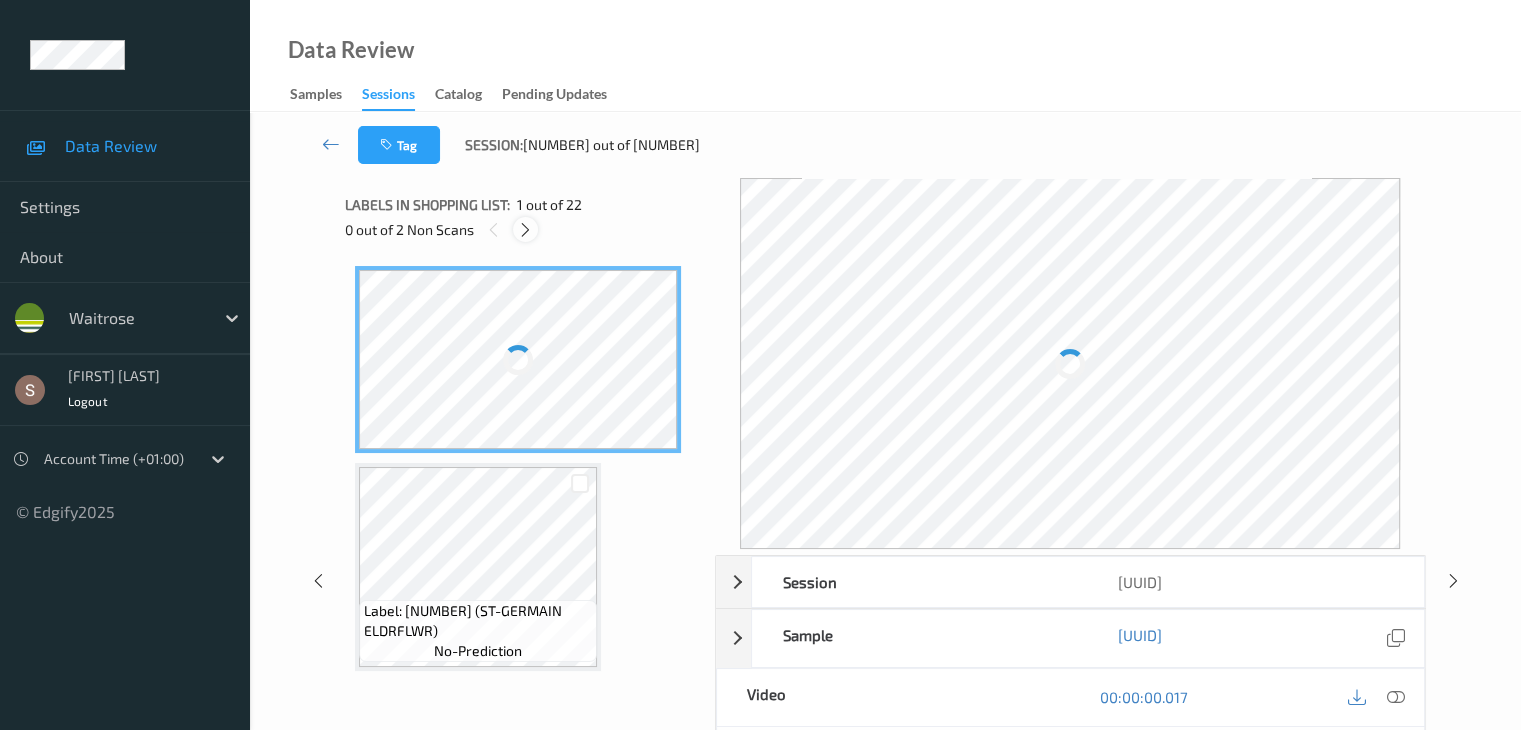 click at bounding box center (525, 230) 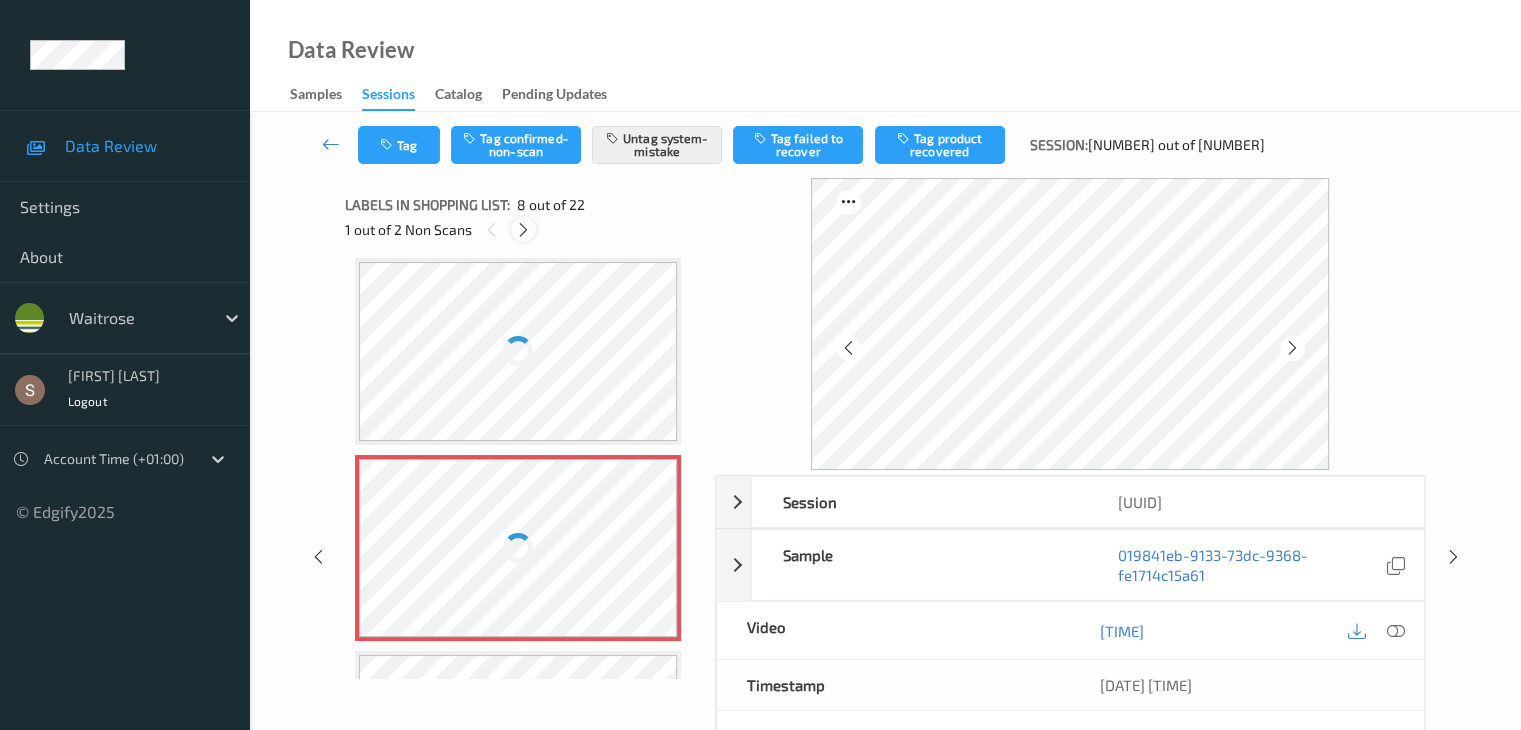 scroll, scrollTop: 1317, scrollLeft: 0, axis: vertical 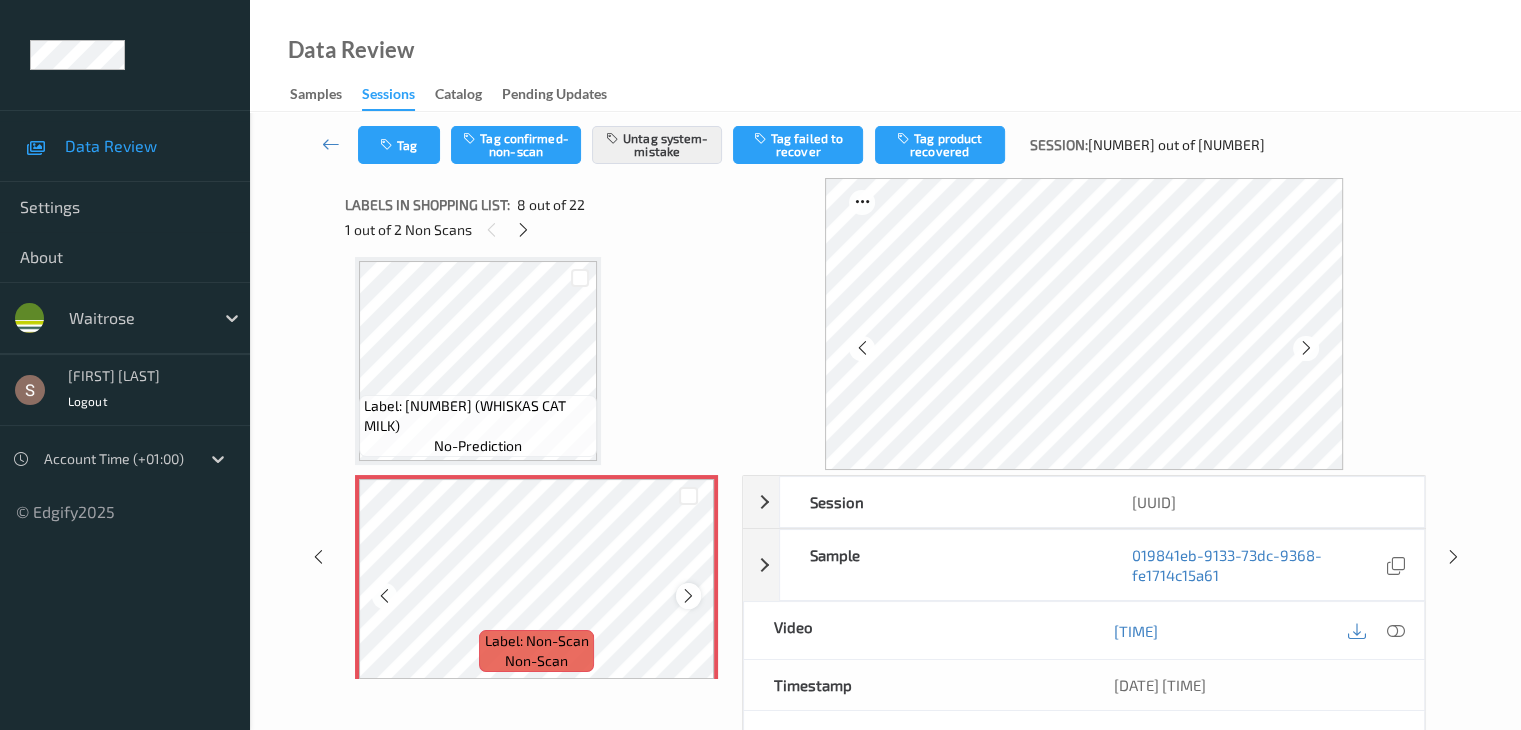 click at bounding box center (688, 596) 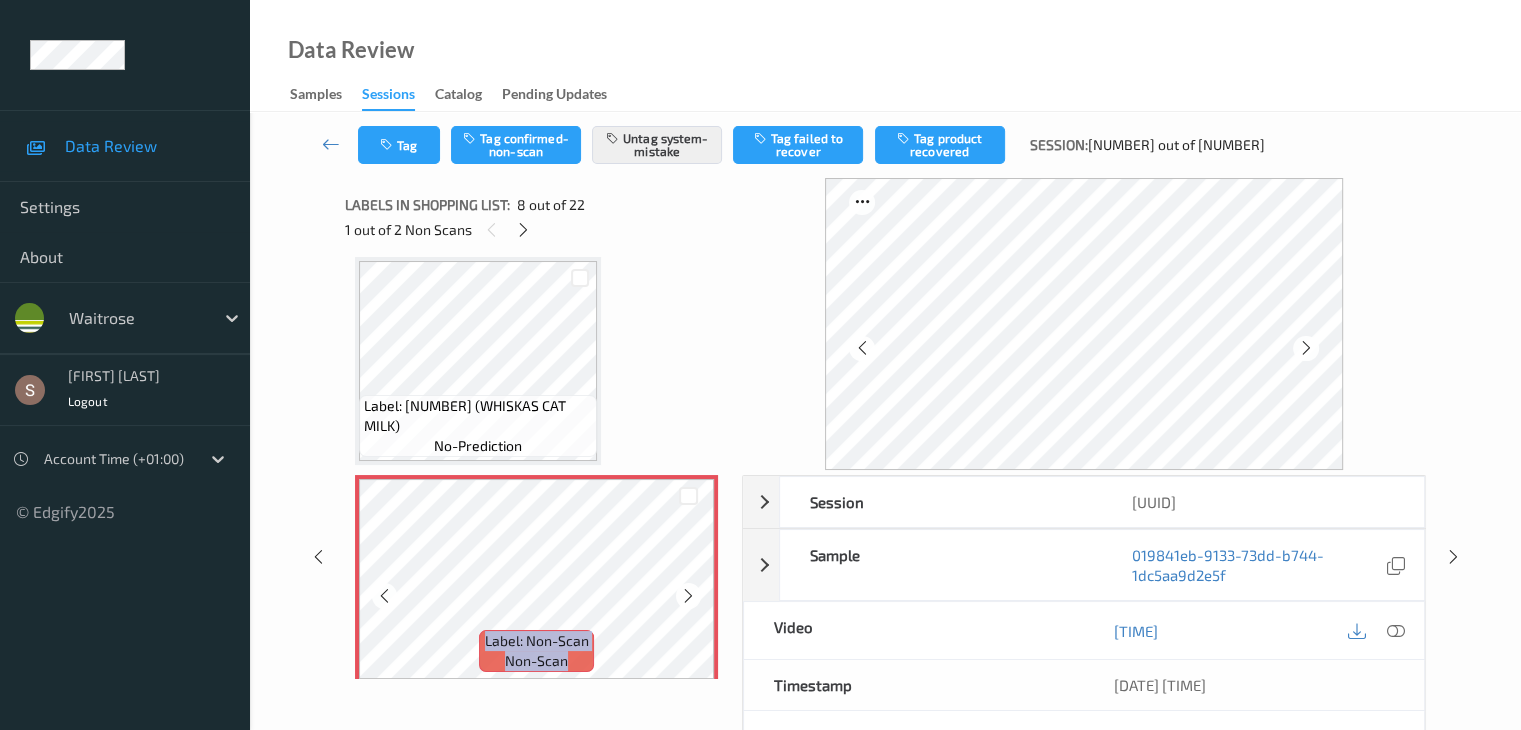 click at bounding box center [688, 596] 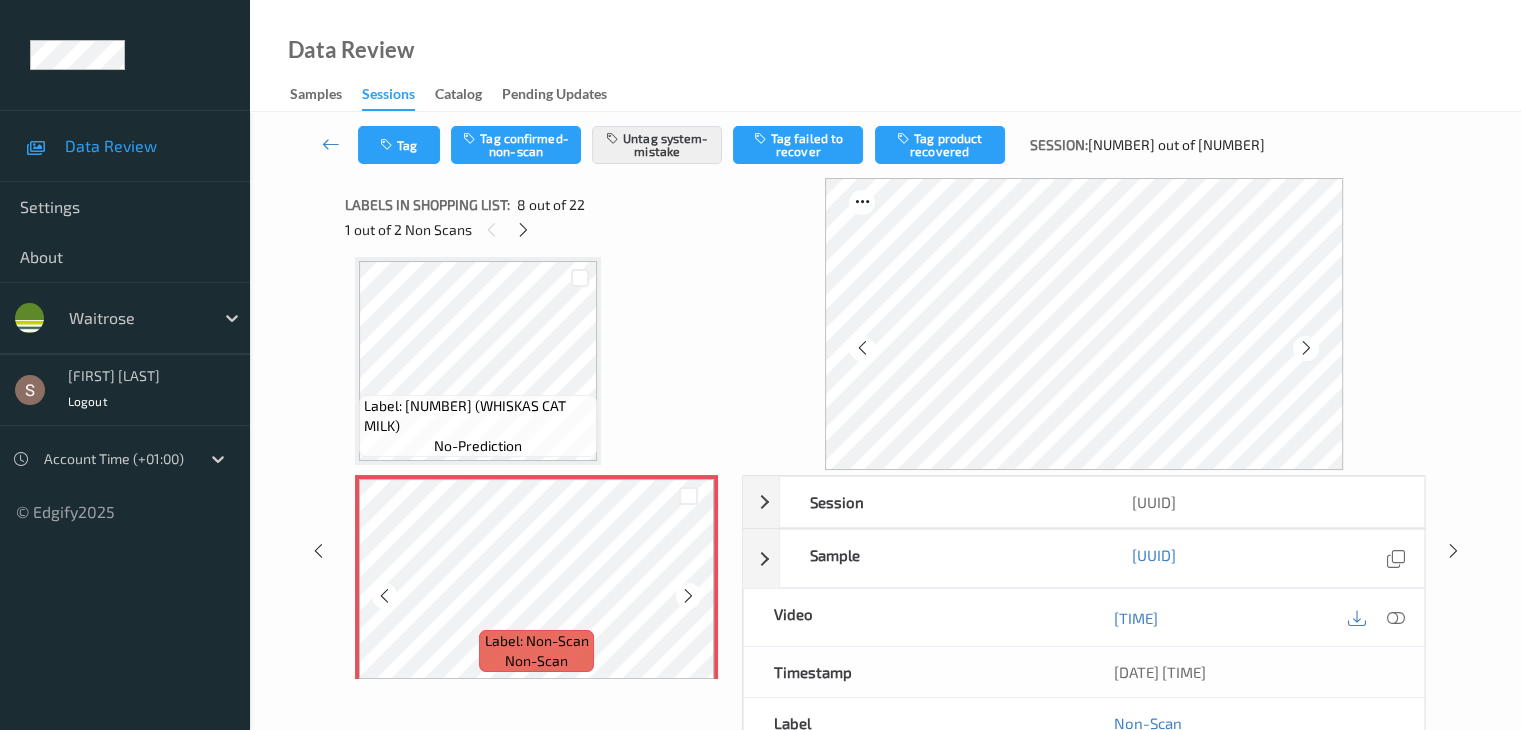click at bounding box center [688, 596] 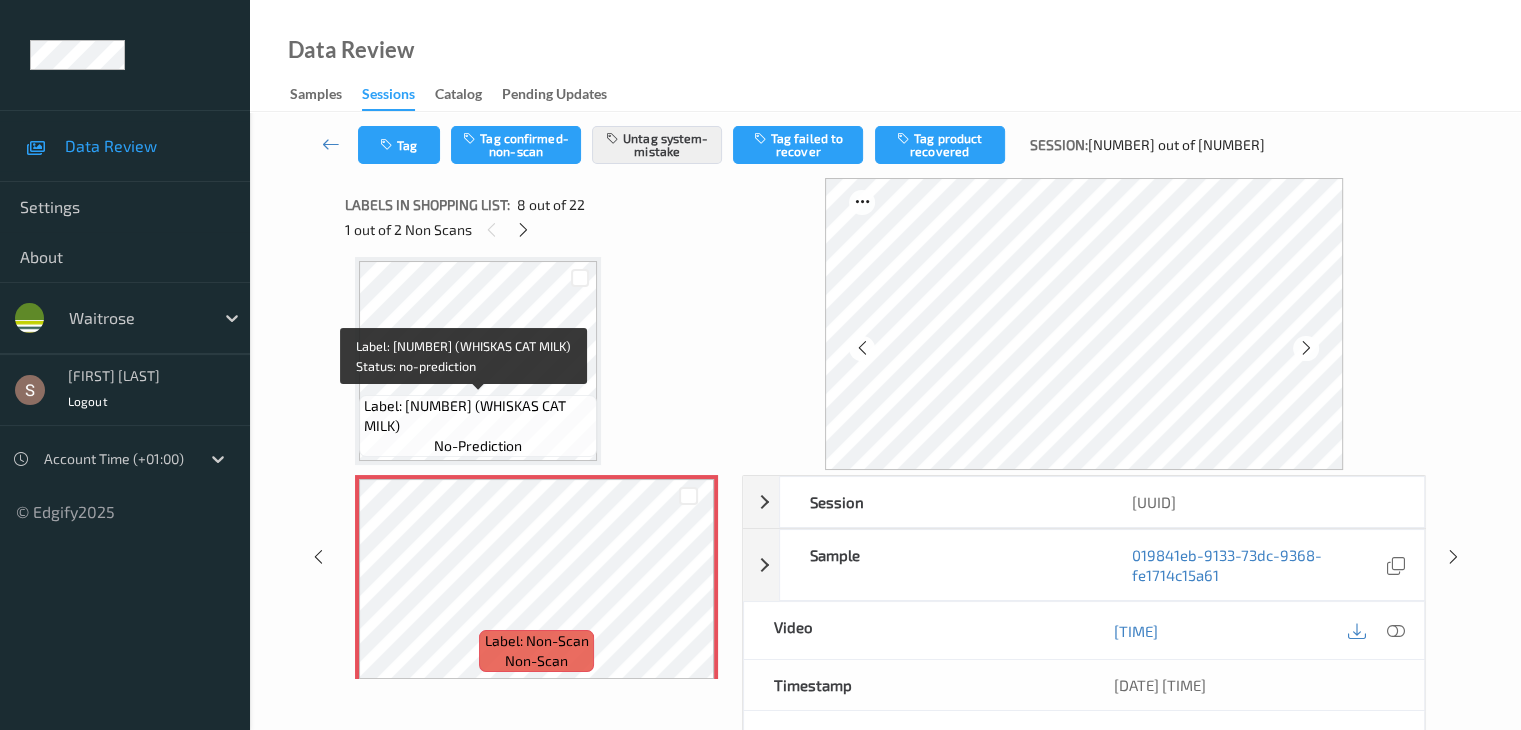 drag, startPoint x: 511, startPoint y: 396, endPoint x: 536, endPoint y: 465, distance: 73.38937 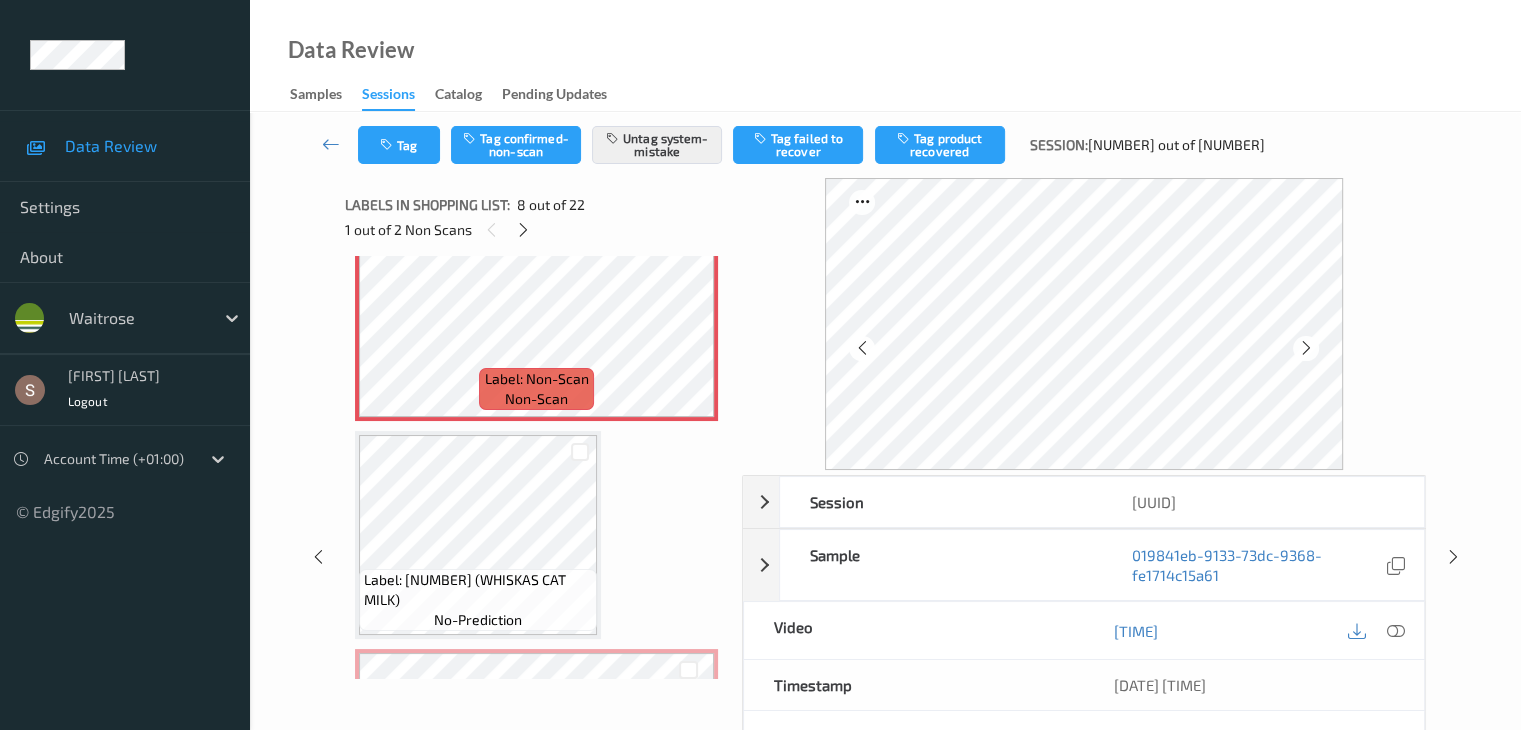 scroll, scrollTop: 1617, scrollLeft: 0, axis: vertical 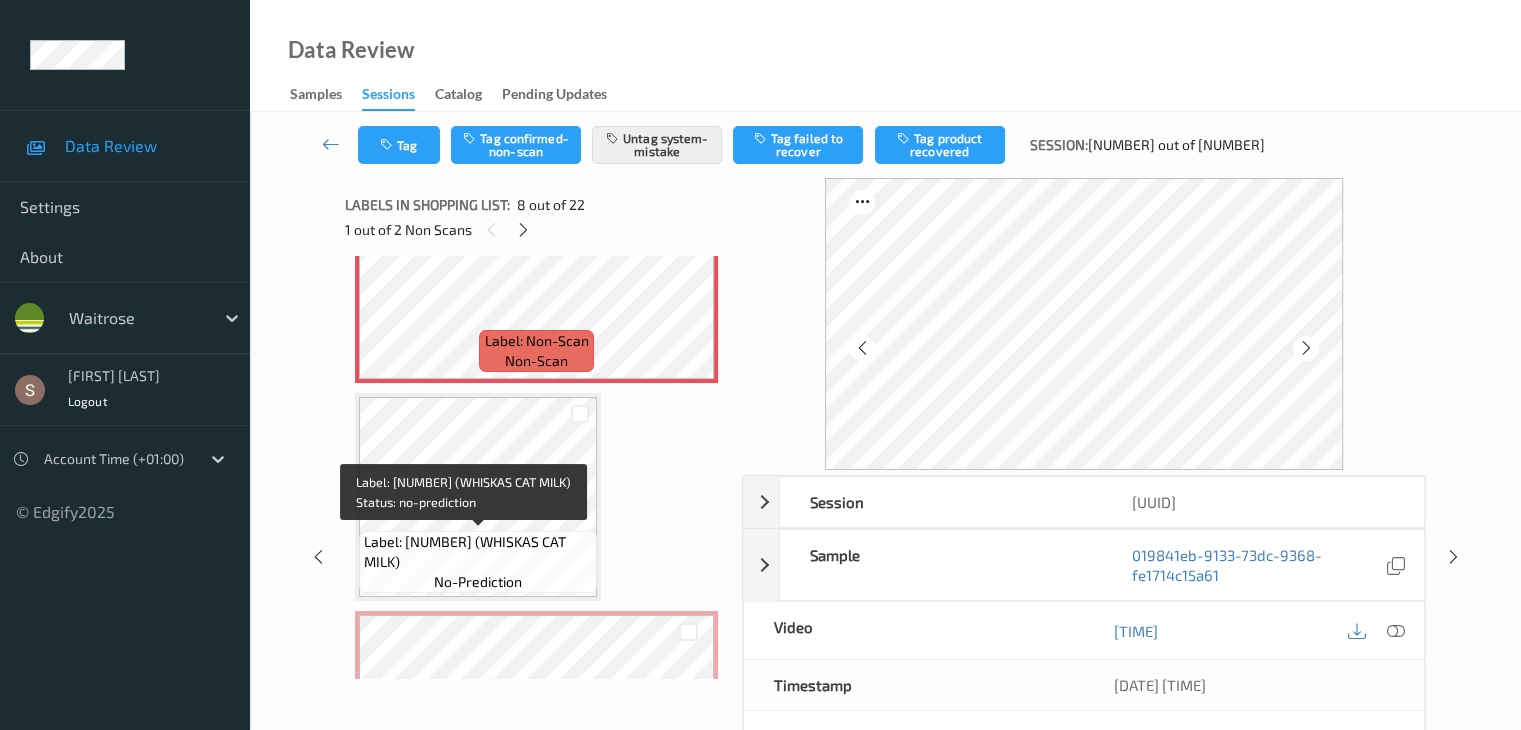 click on "Label: [NUMBER] (WHISKAS CAT MILK)" at bounding box center [478, 552] 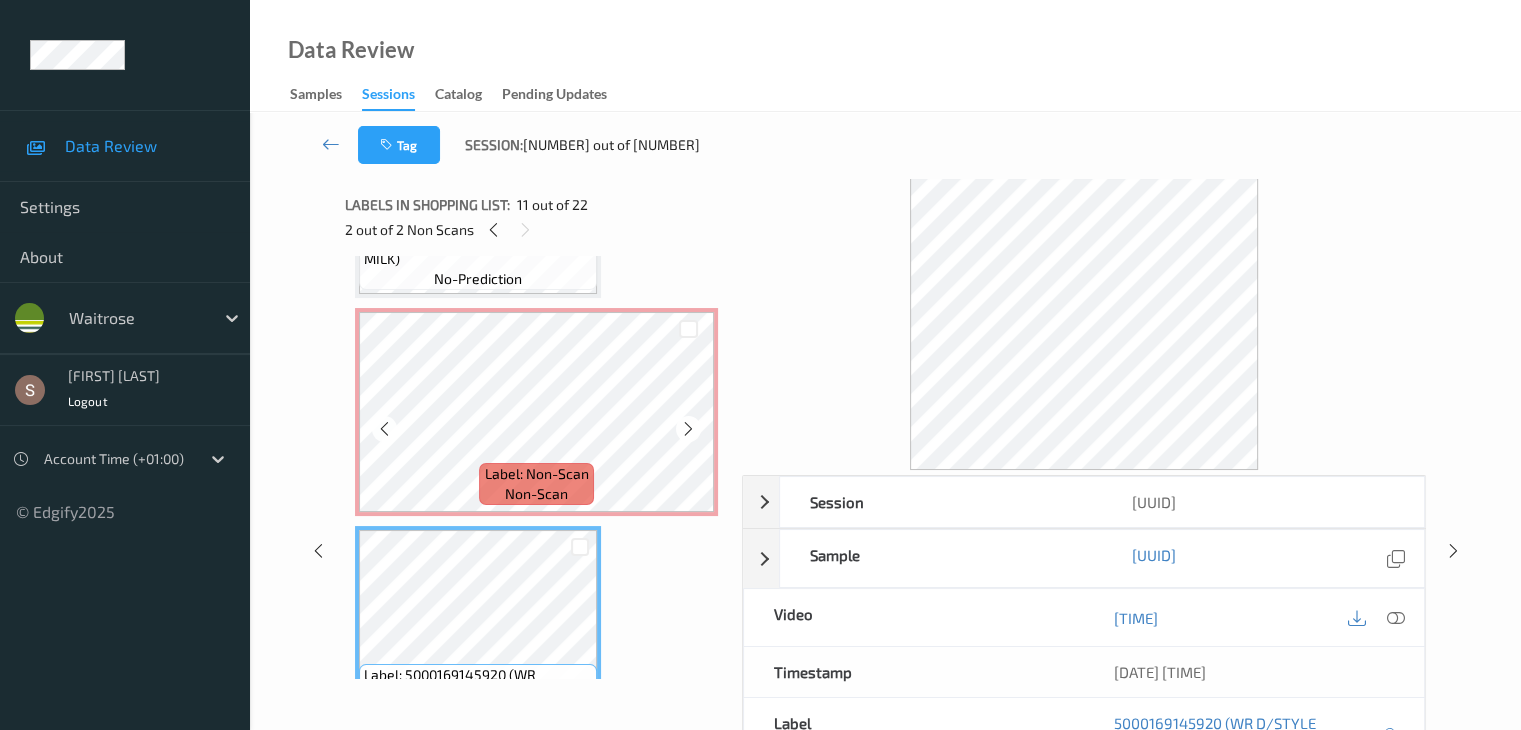 scroll, scrollTop: 1817, scrollLeft: 0, axis: vertical 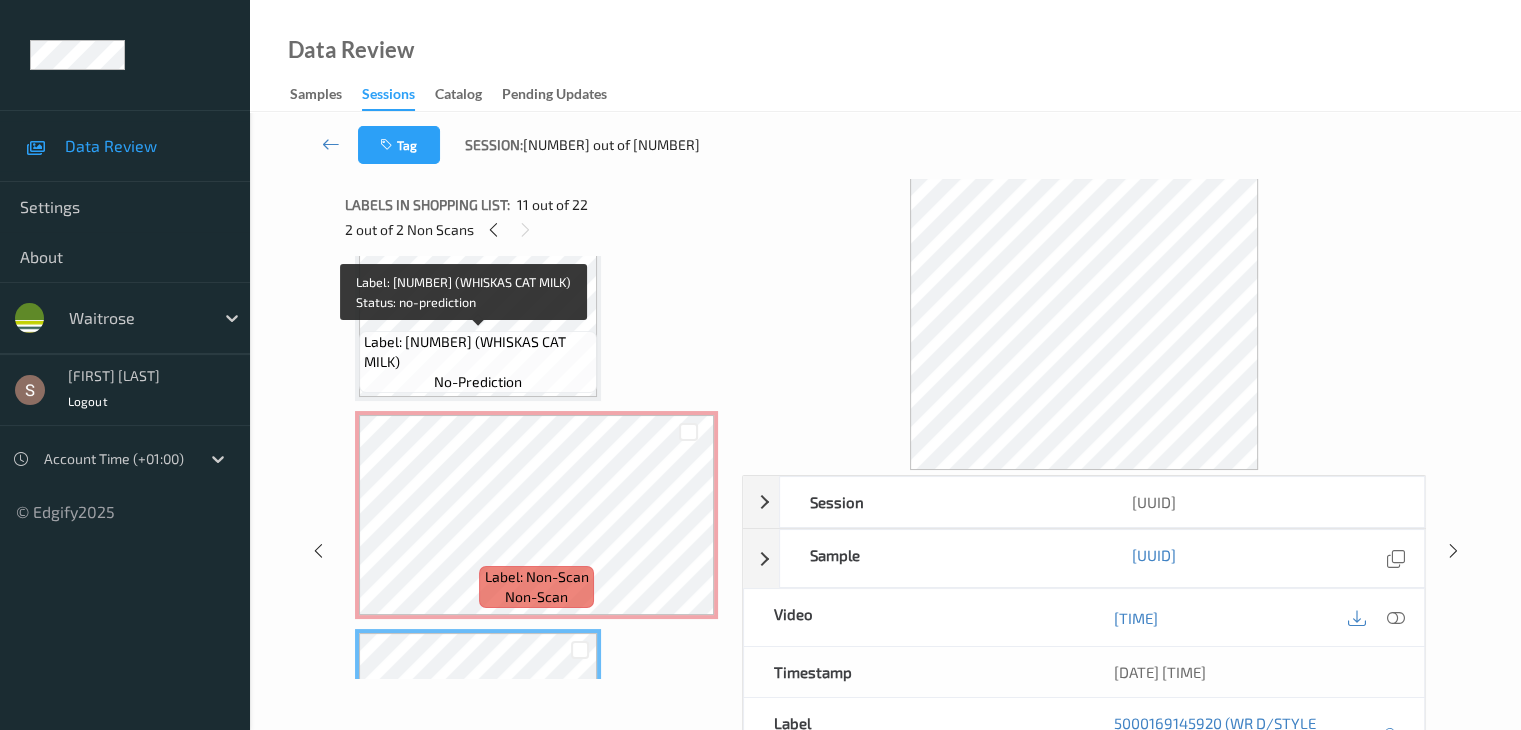 click on "Label: [NUMBER] (WHISKAS CAT MILK)" at bounding box center (478, 352) 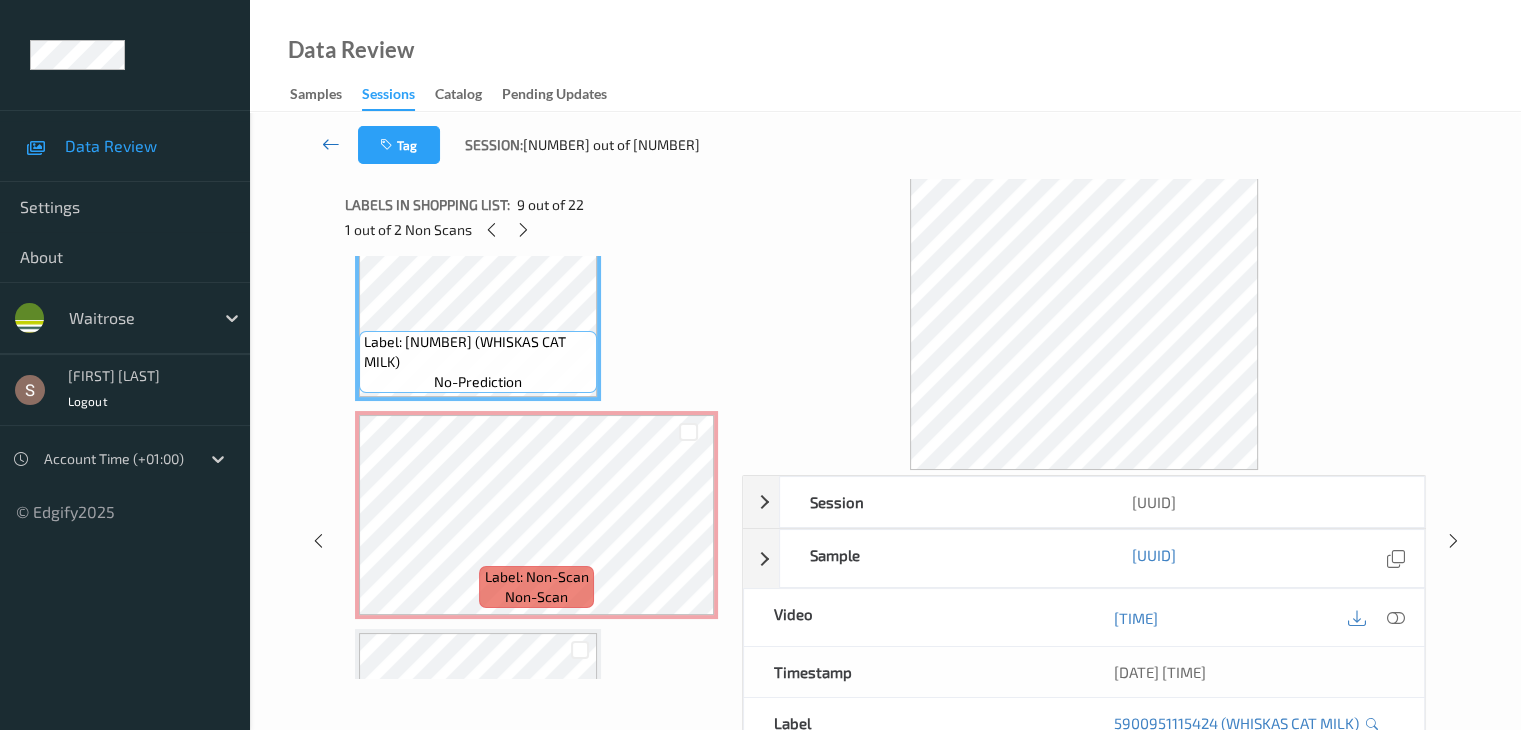 click at bounding box center (331, 144) 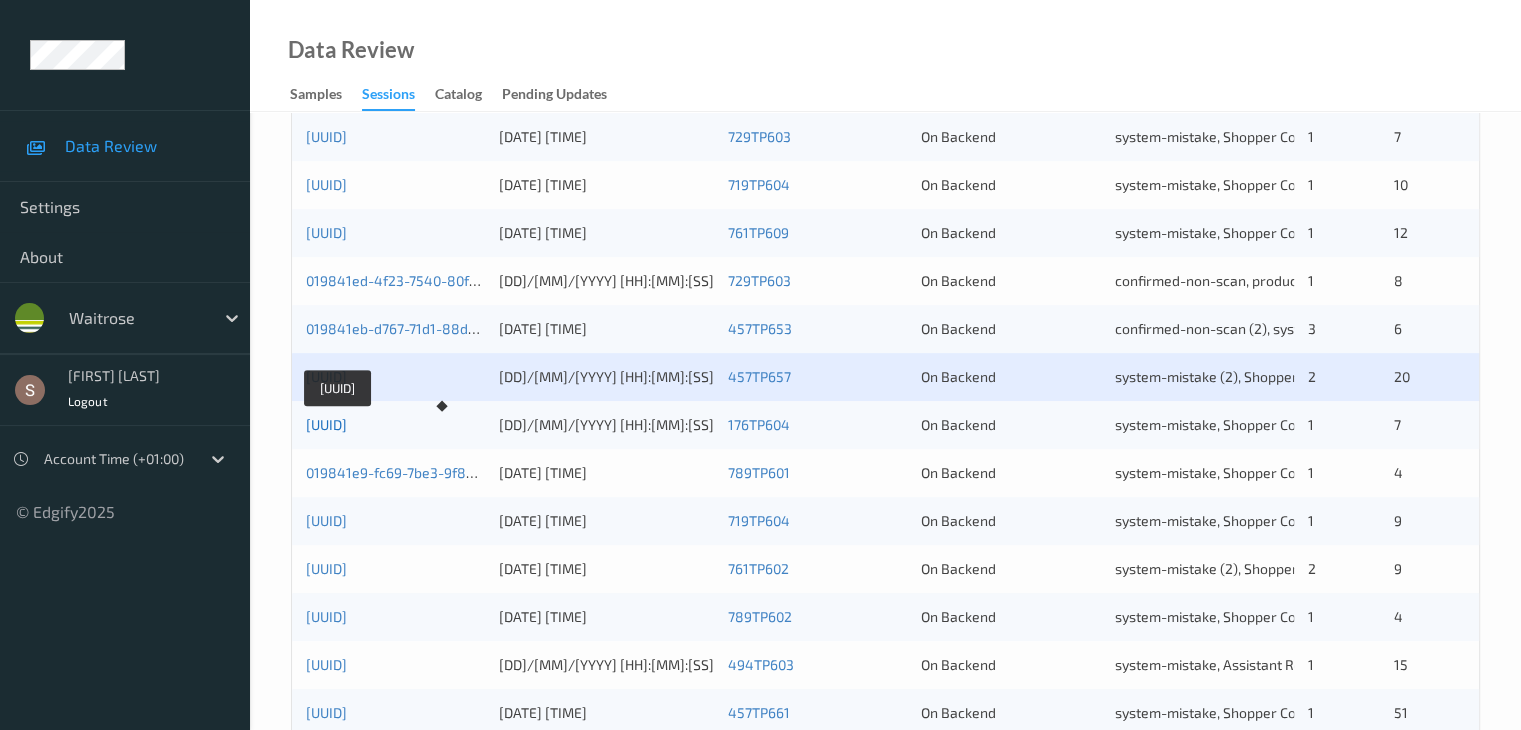 click on "[UUID]" at bounding box center (326, 424) 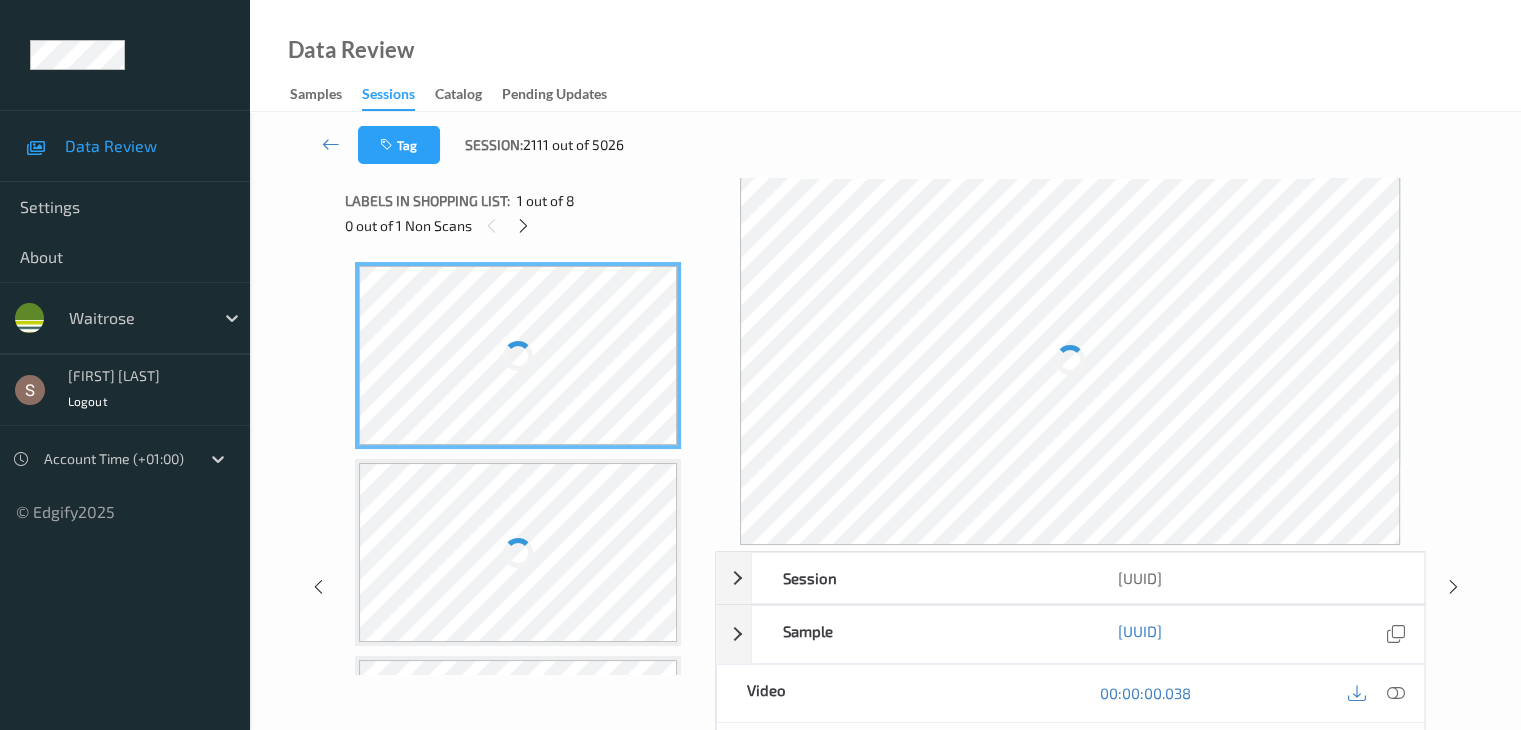 scroll, scrollTop: 0, scrollLeft: 0, axis: both 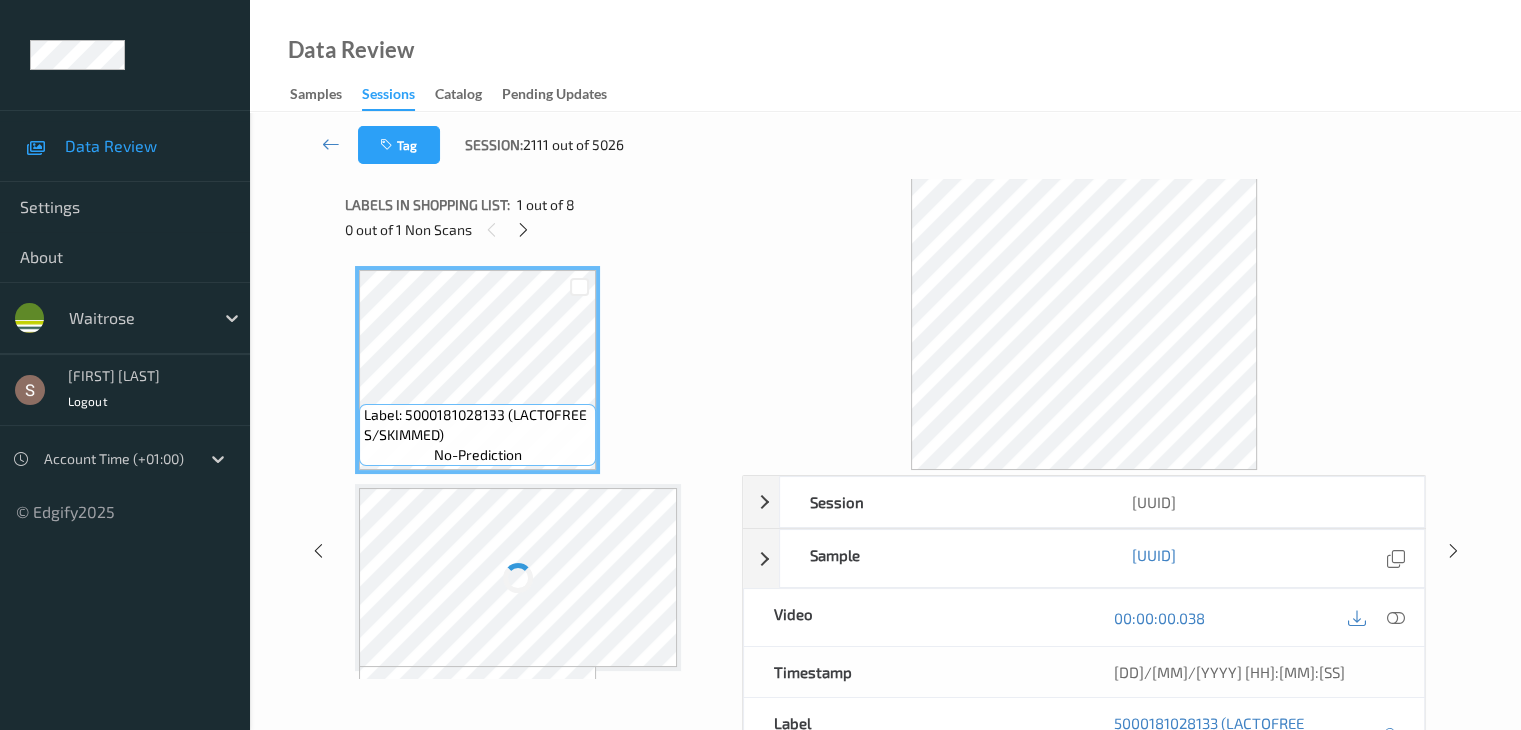 click at bounding box center [523, 230] 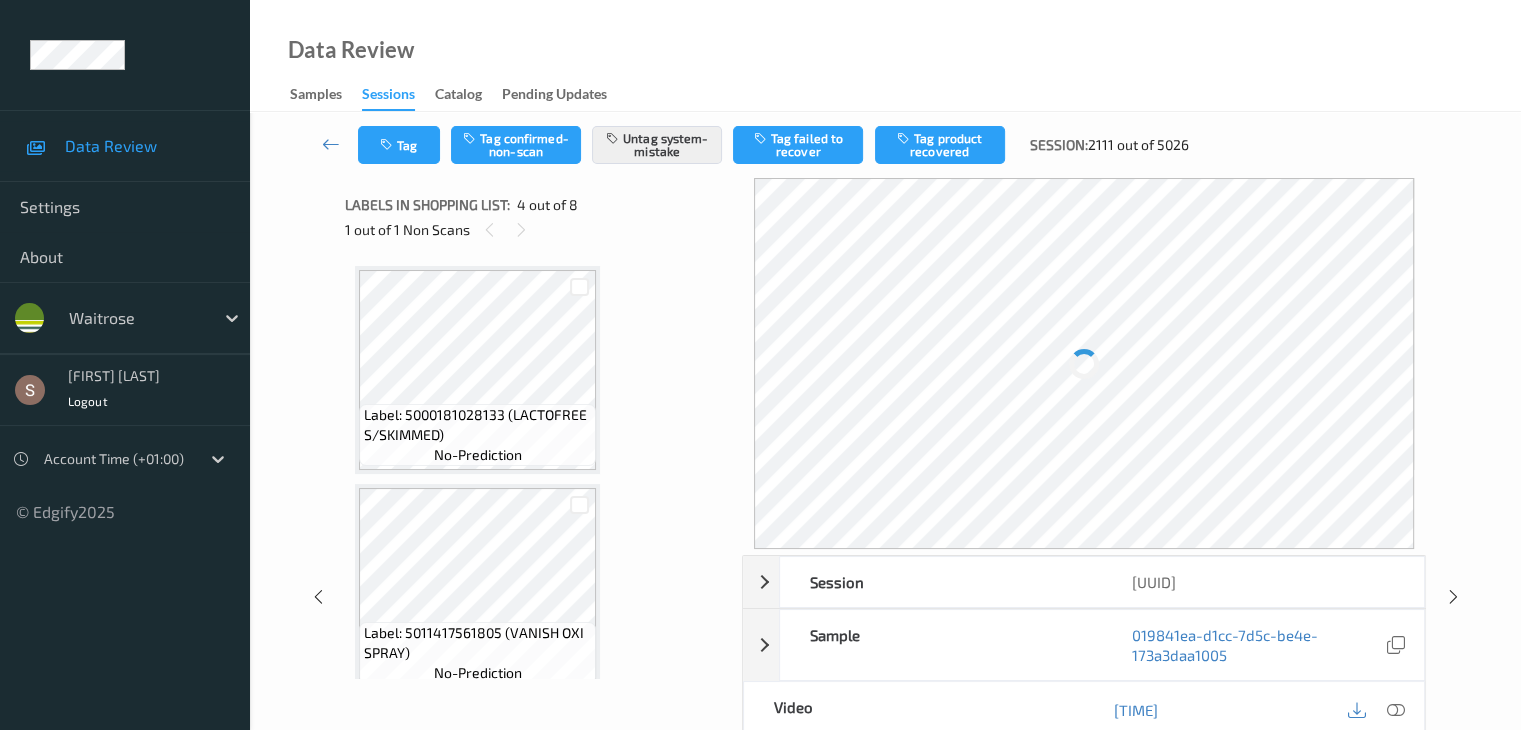 scroll, scrollTop: 446, scrollLeft: 0, axis: vertical 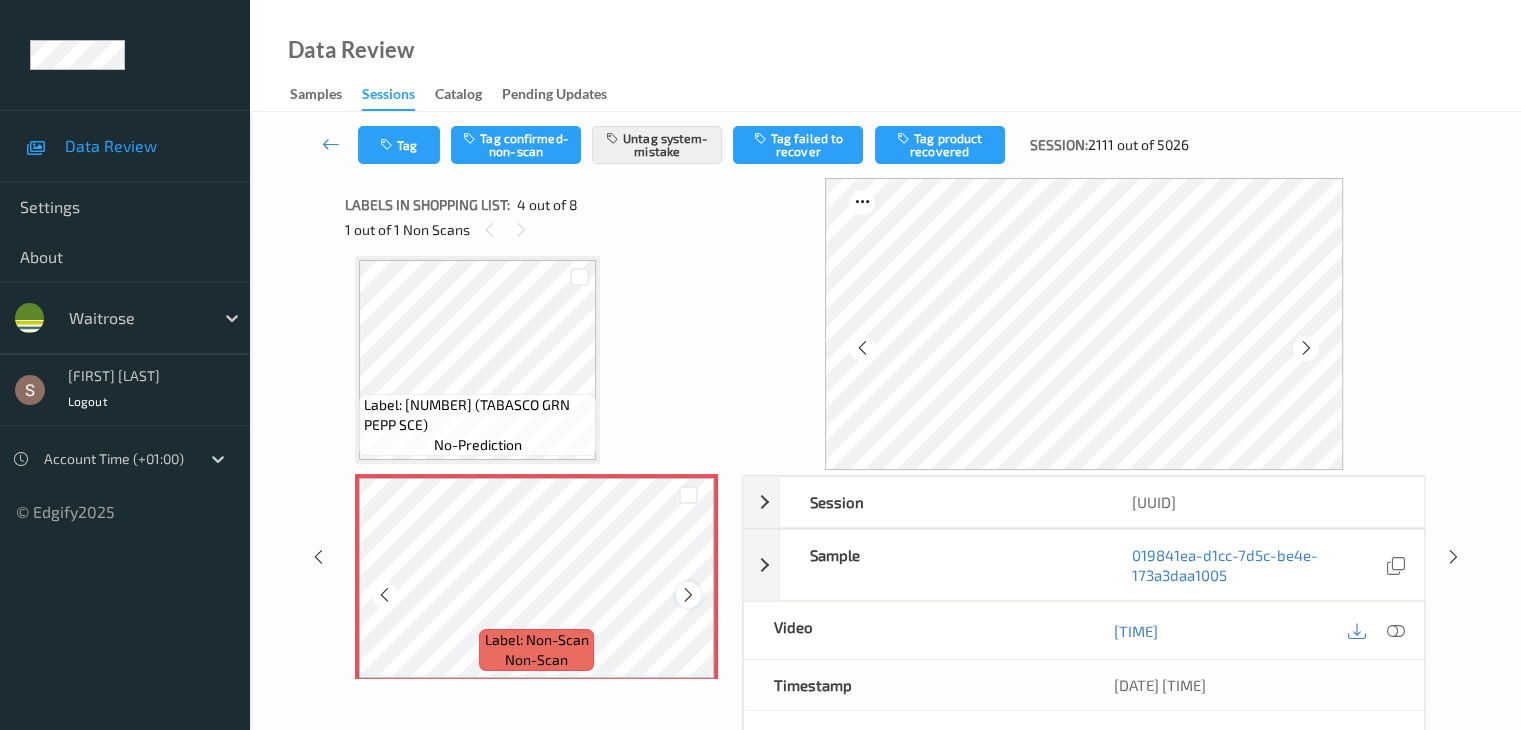 click at bounding box center (688, 595) 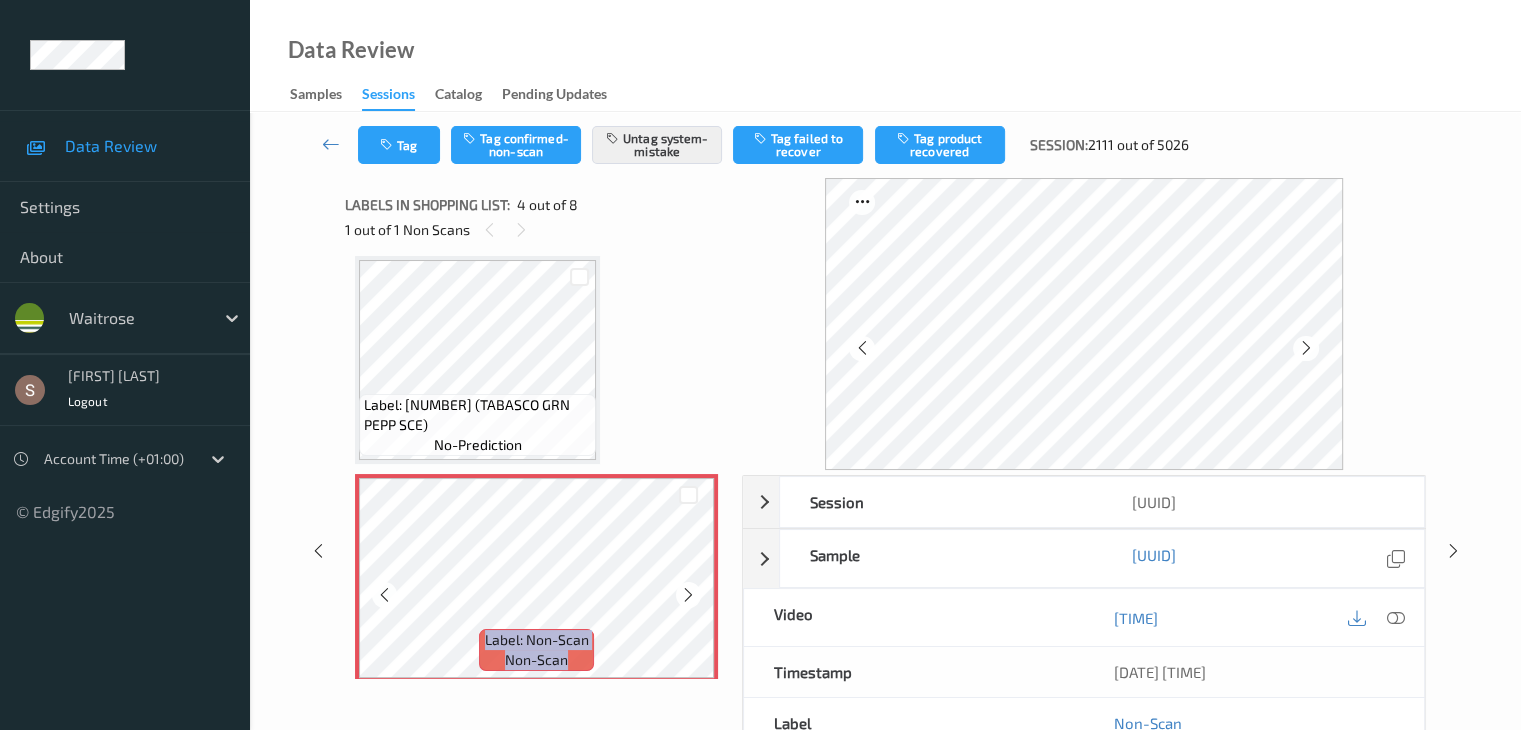 click at bounding box center (688, 595) 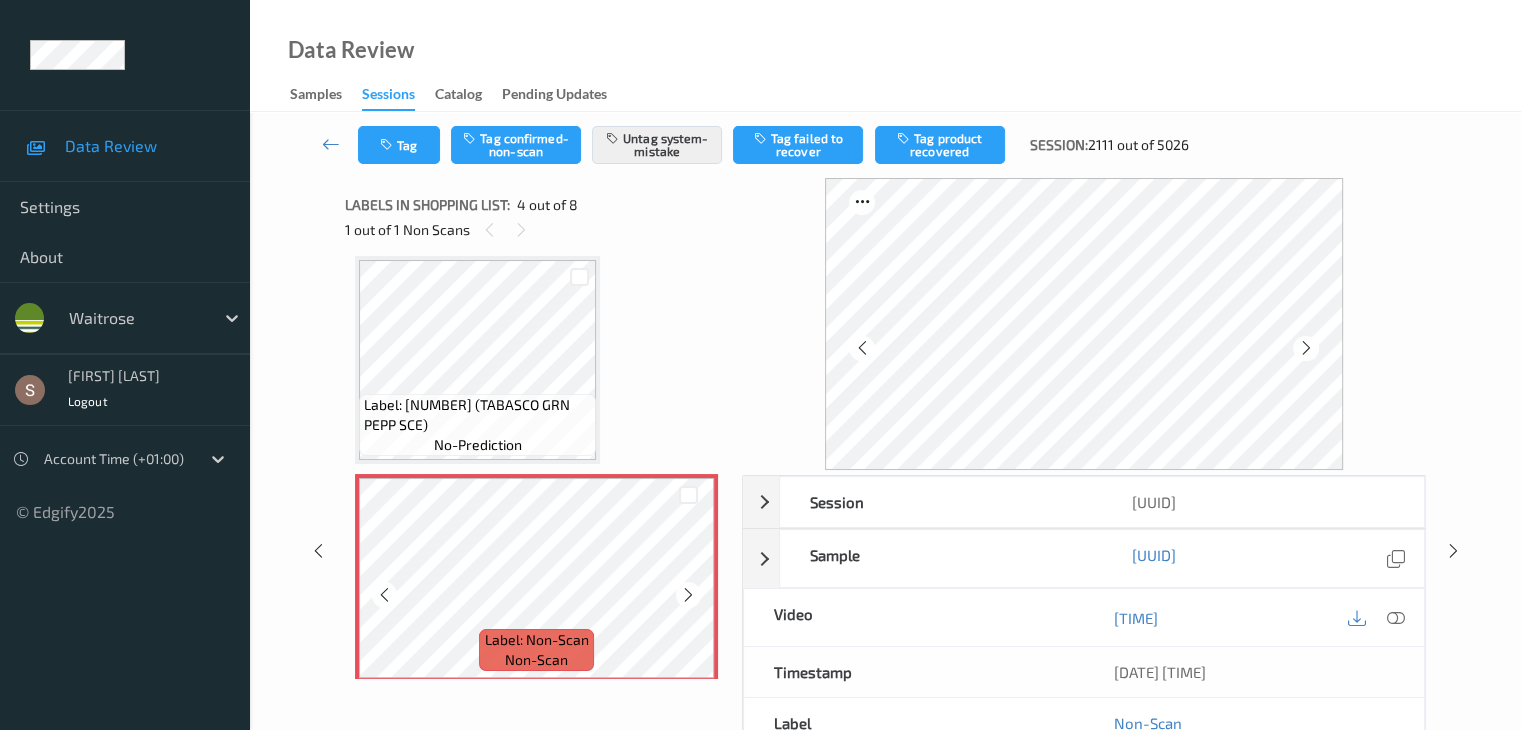 click at bounding box center [688, 595] 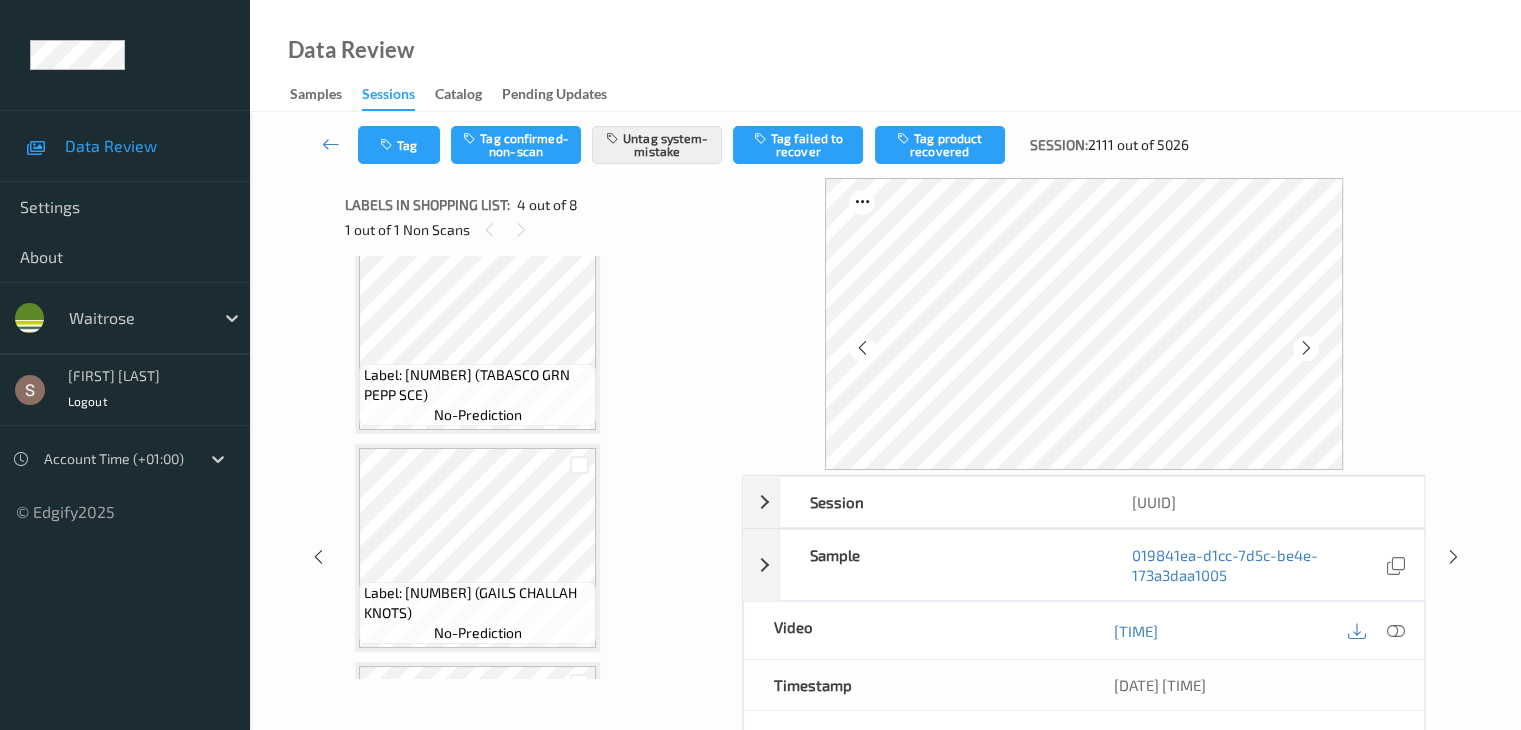scroll, scrollTop: 946, scrollLeft: 0, axis: vertical 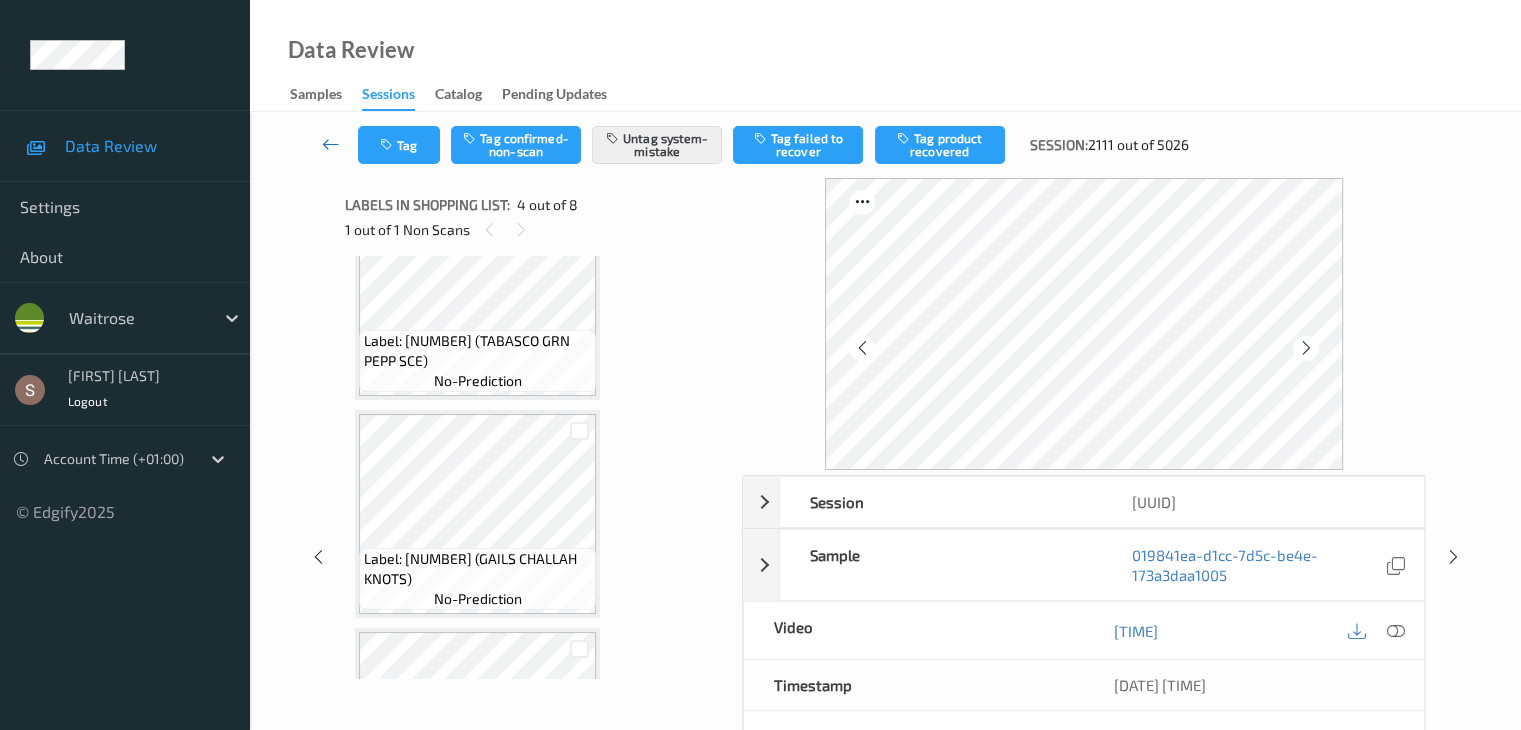 click at bounding box center [331, 144] 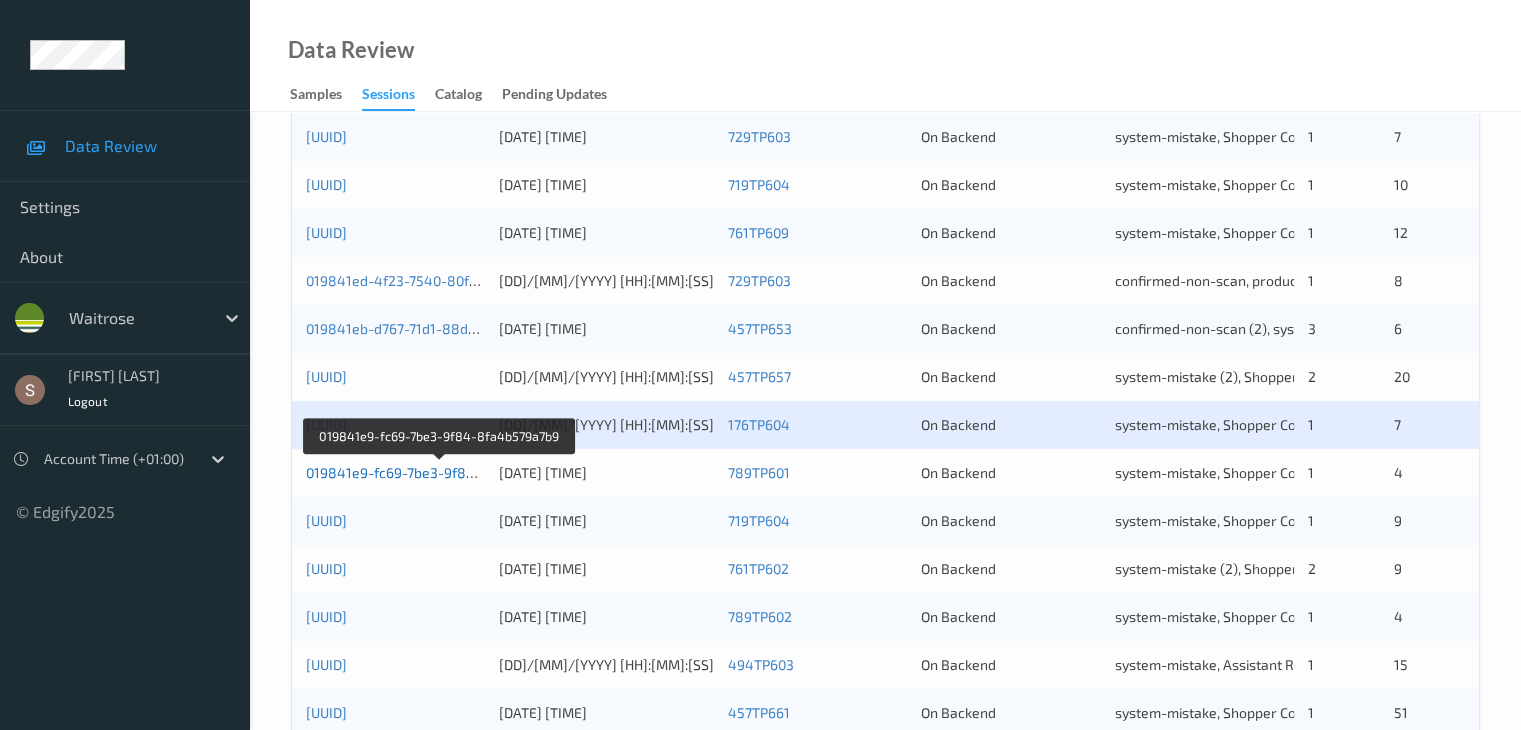 click on "019841e9-fc69-7be3-9f84-8fa4b579a7b9" at bounding box center (440, 472) 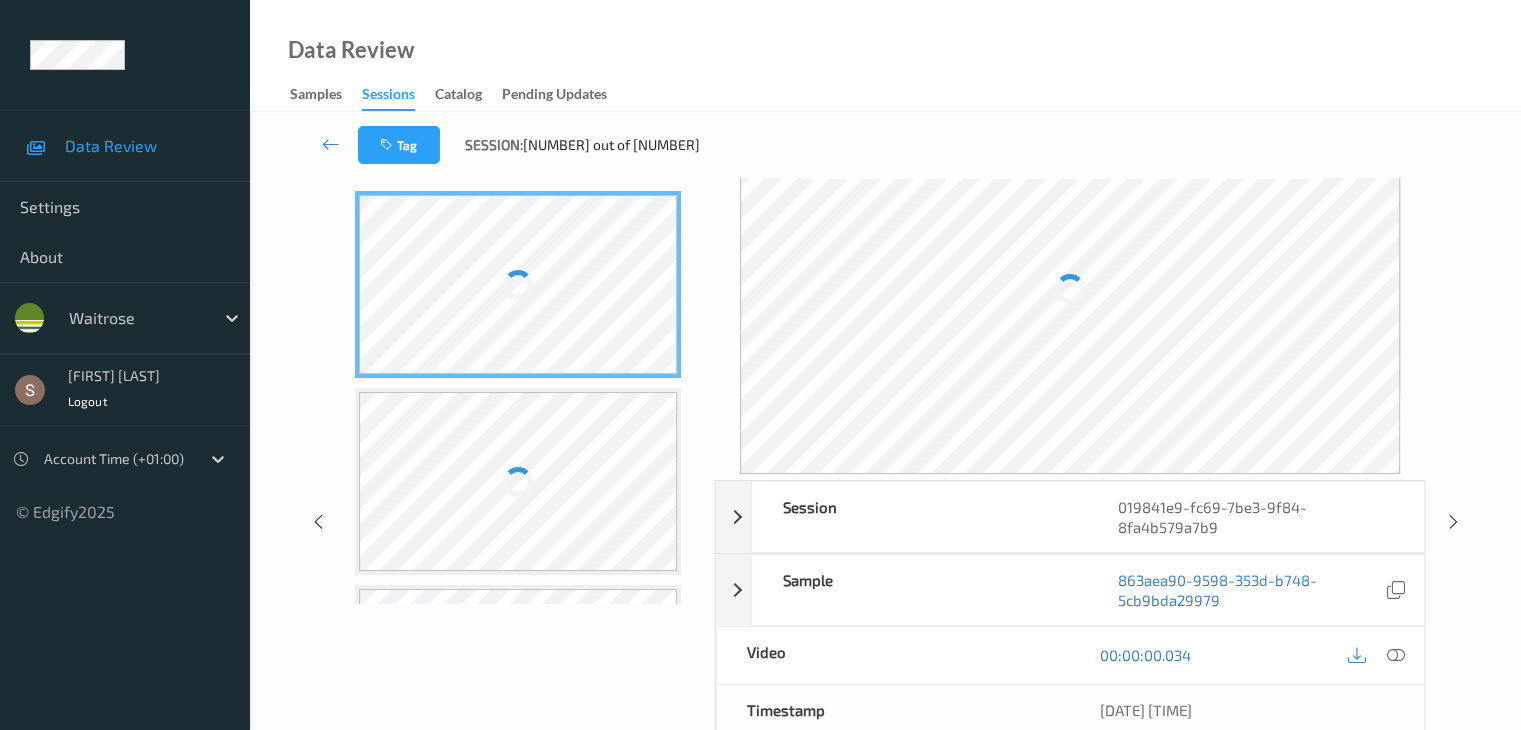 scroll, scrollTop: 0, scrollLeft: 0, axis: both 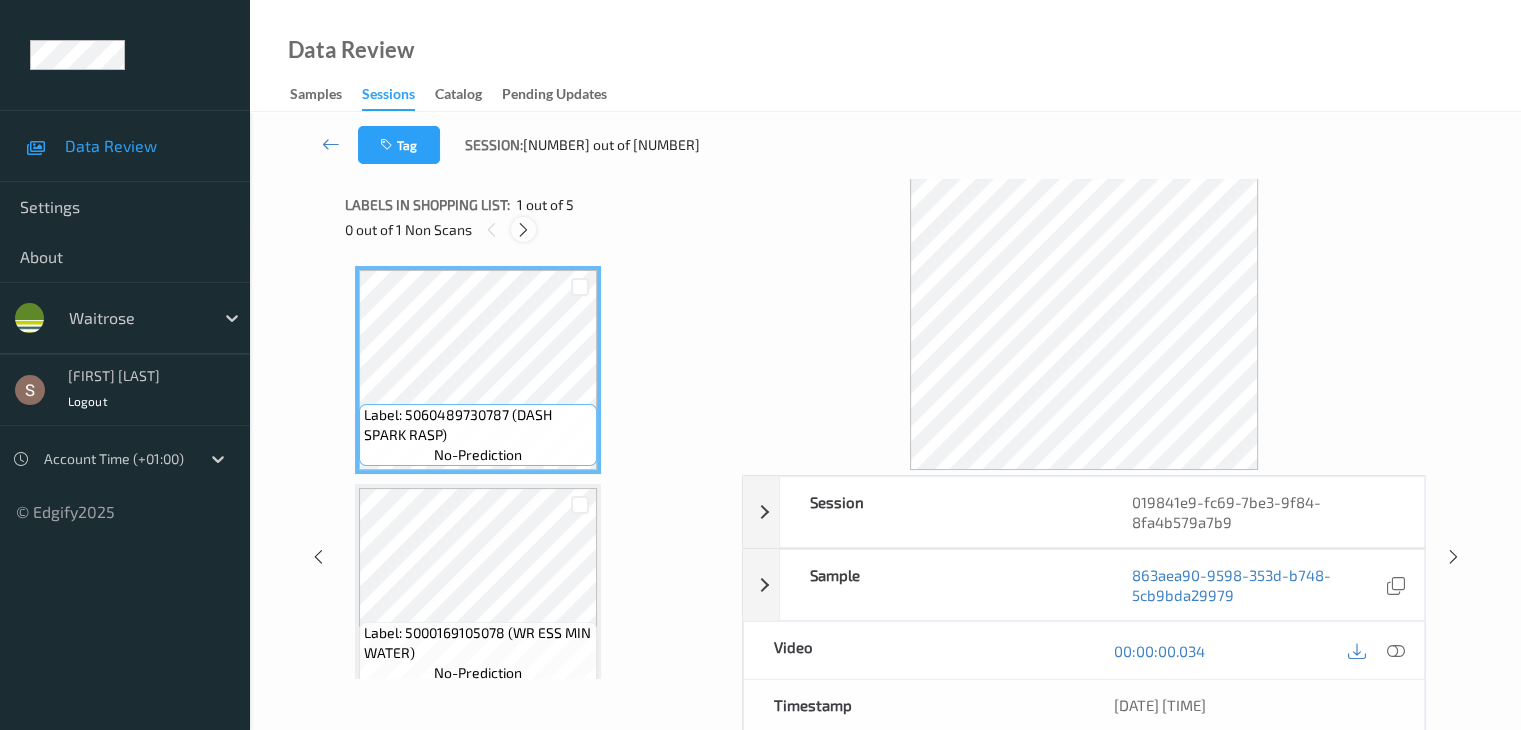 click at bounding box center [523, 229] 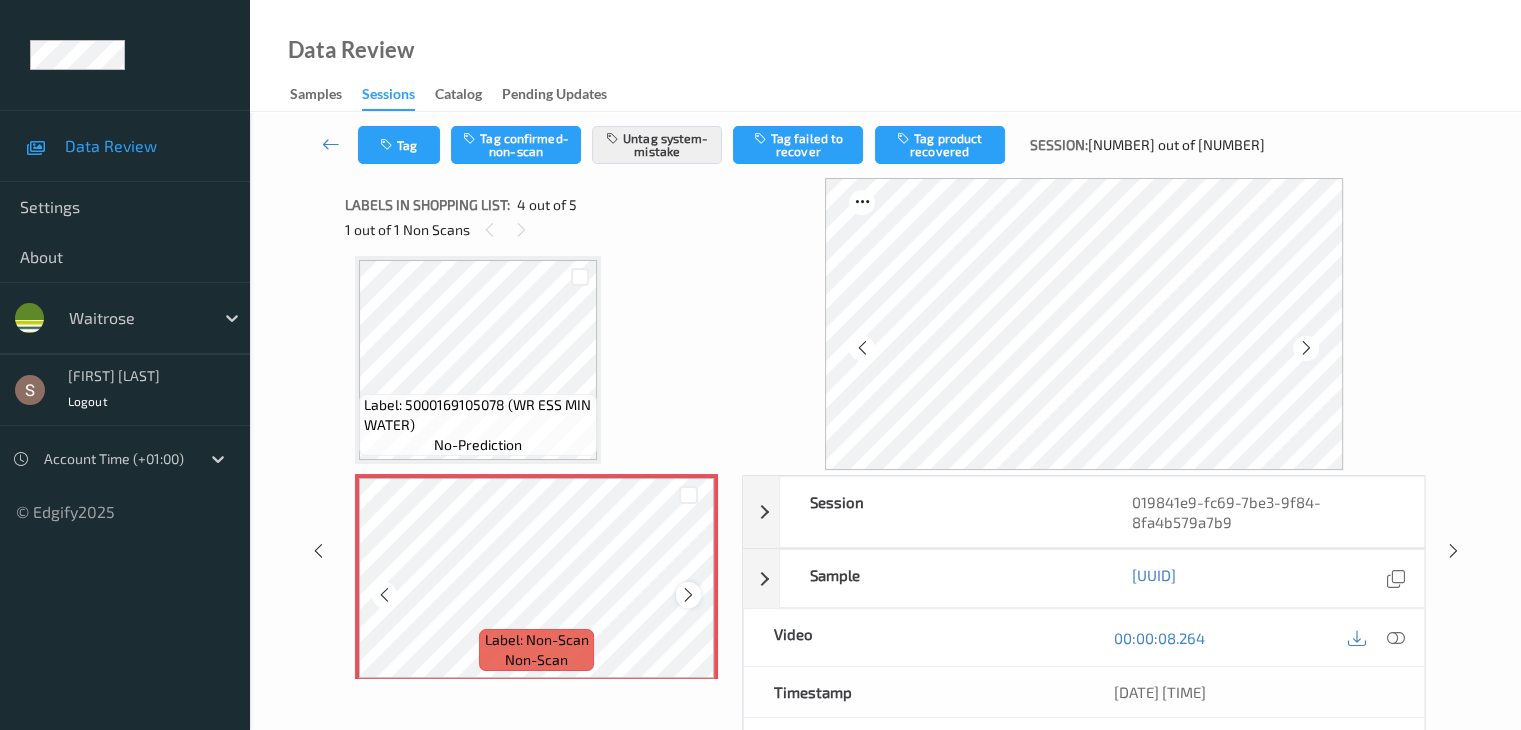 click at bounding box center [688, 595] 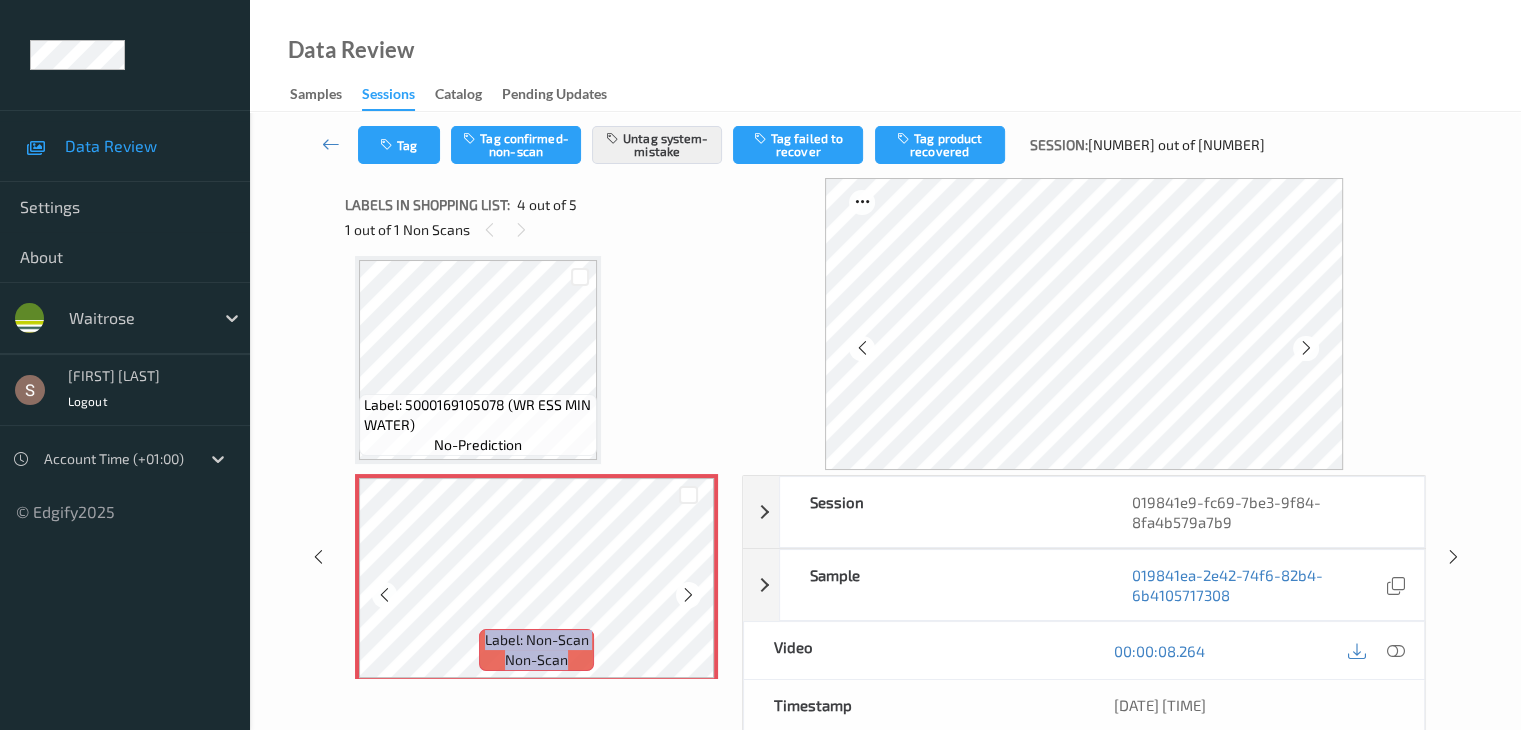 click at bounding box center (688, 595) 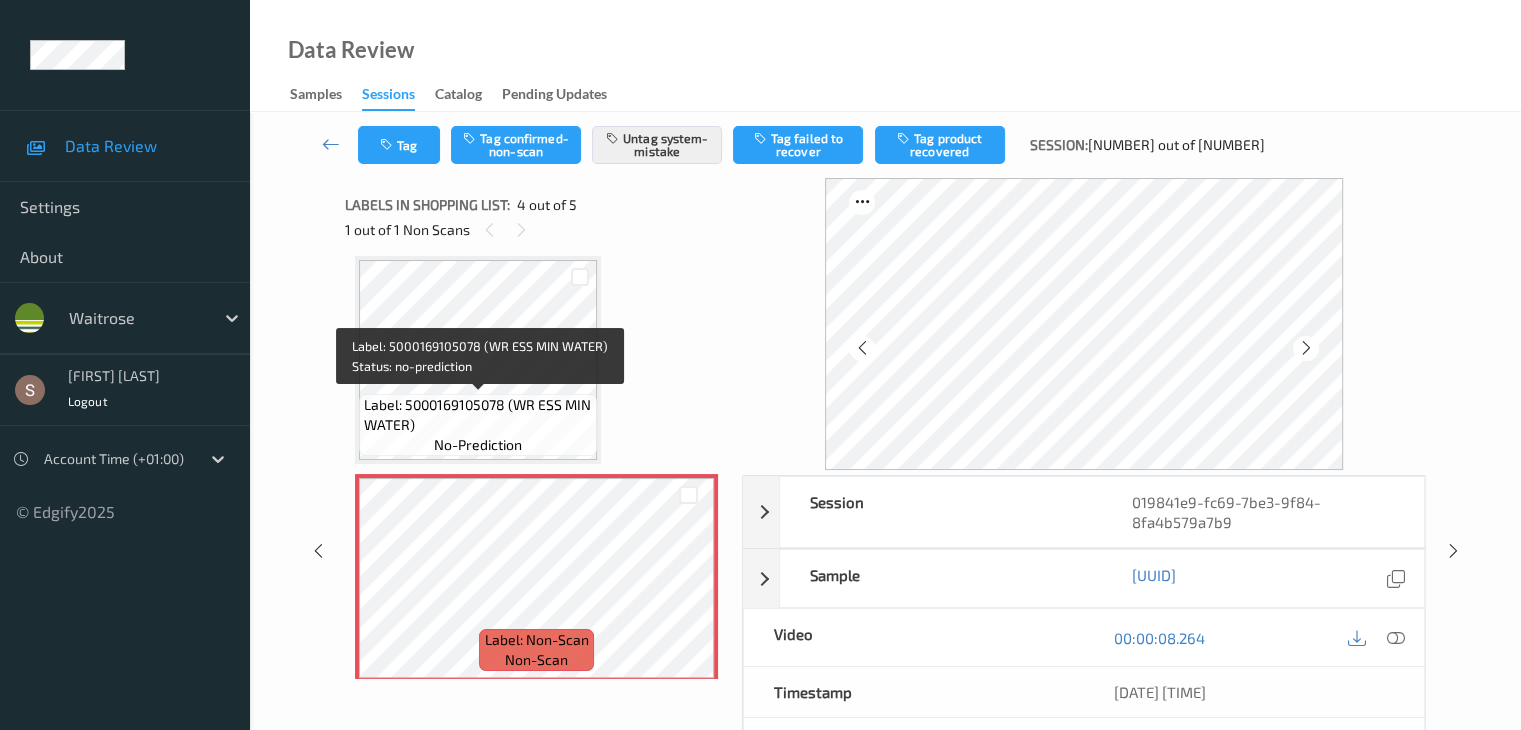 click on "Label: 5000169105078 (WR ESS  MIN WATER)" at bounding box center [478, 415] 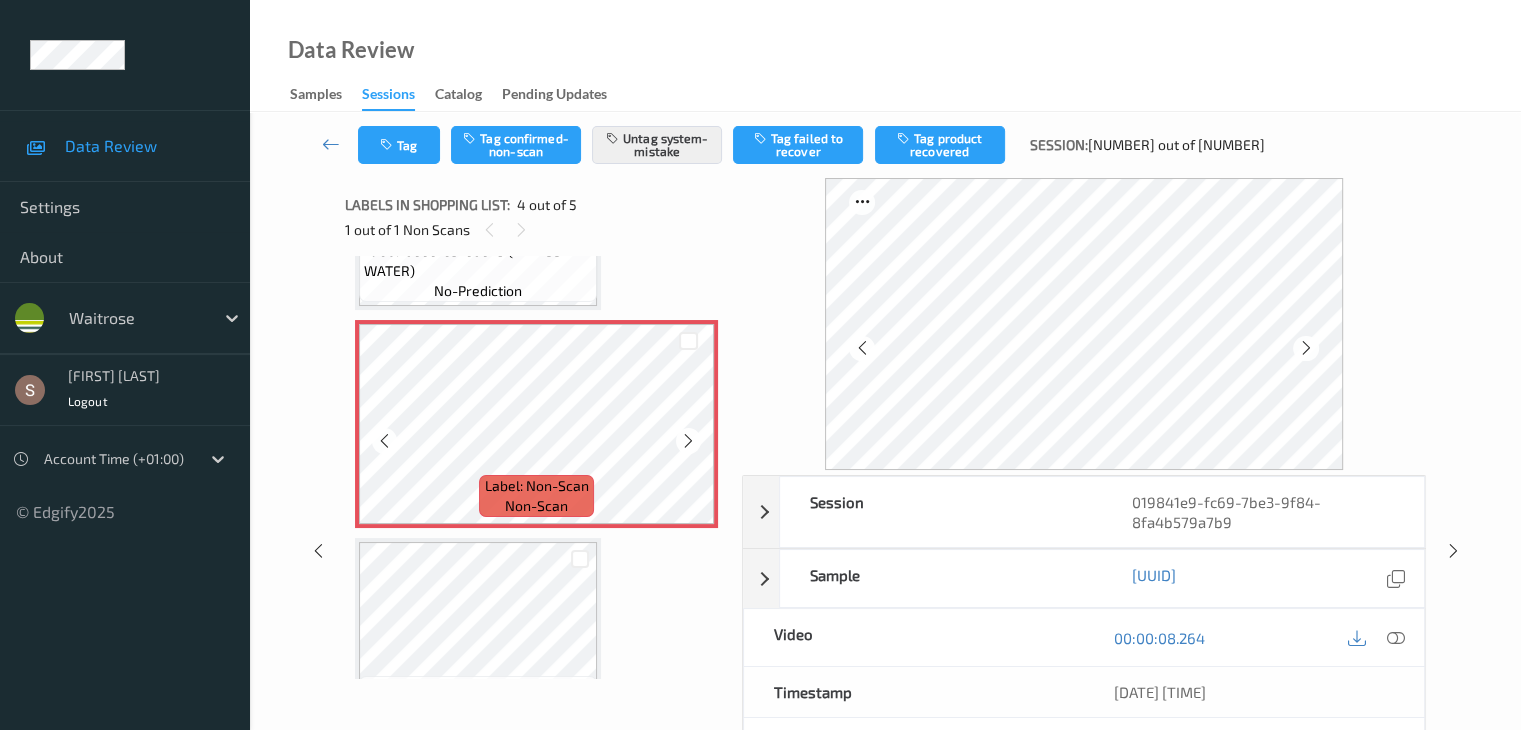 scroll, scrollTop: 677, scrollLeft: 0, axis: vertical 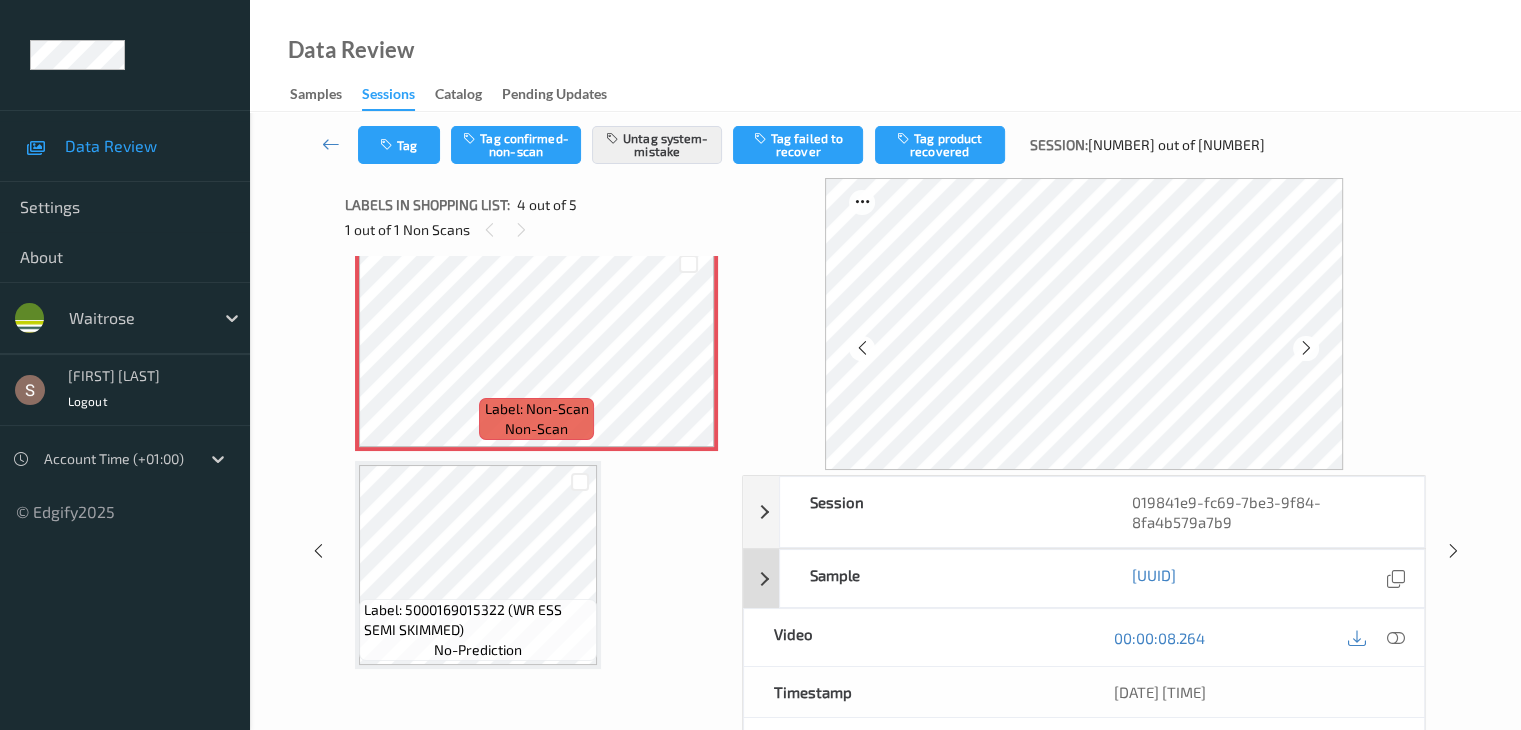 drag, startPoint x: 1388, startPoint y: 649, endPoint x: 1372, endPoint y: 615, distance: 37.576588 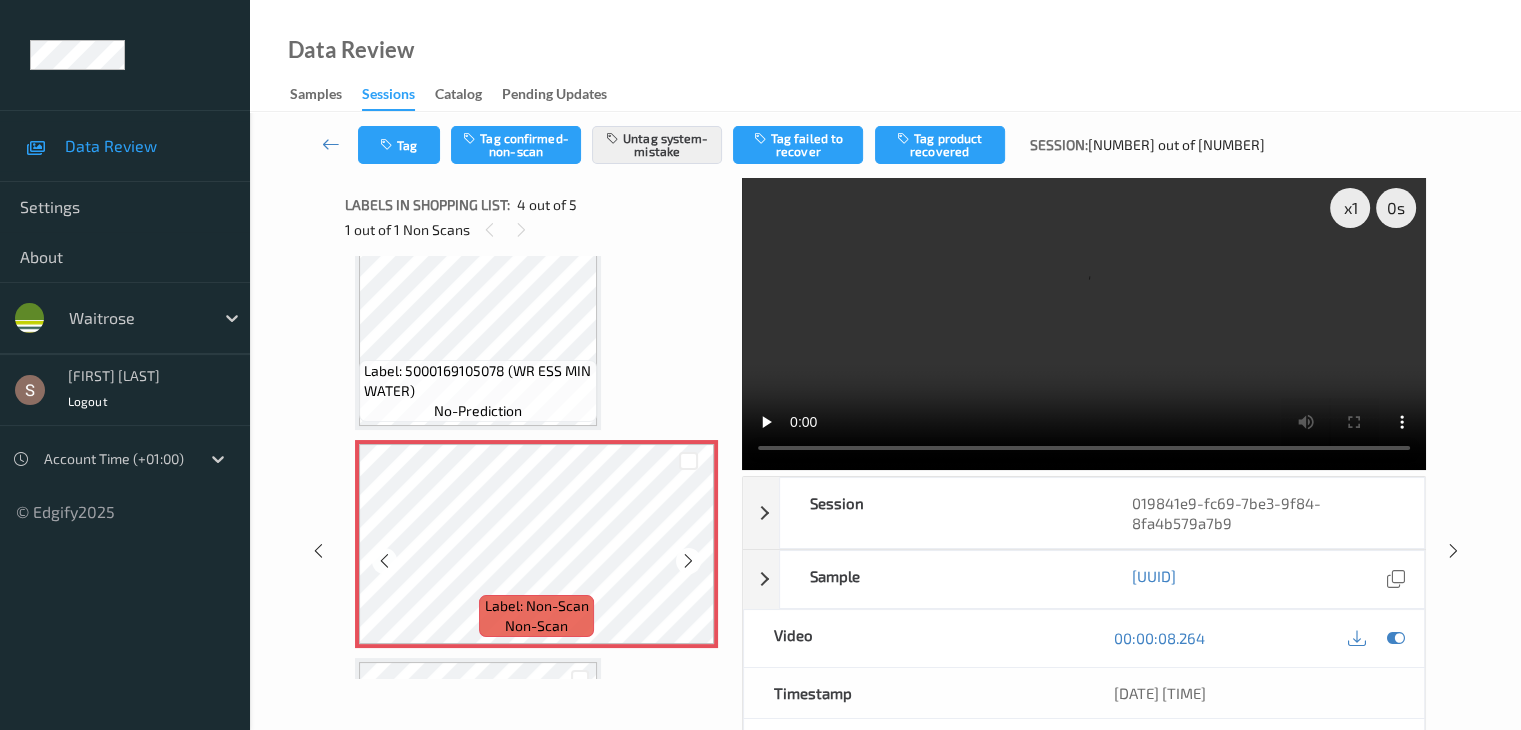 scroll, scrollTop: 477, scrollLeft: 0, axis: vertical 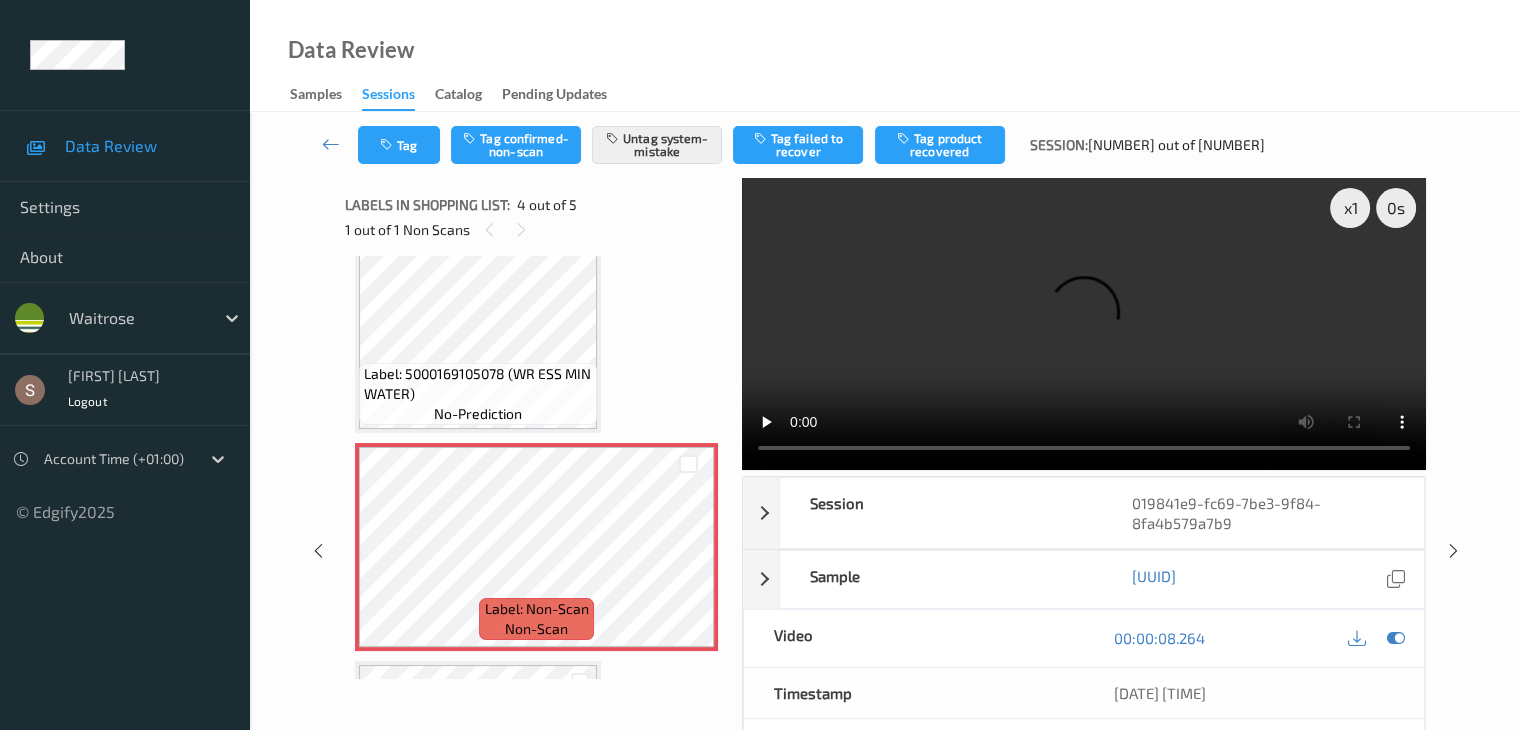 click at bounding box center (1084, 324) 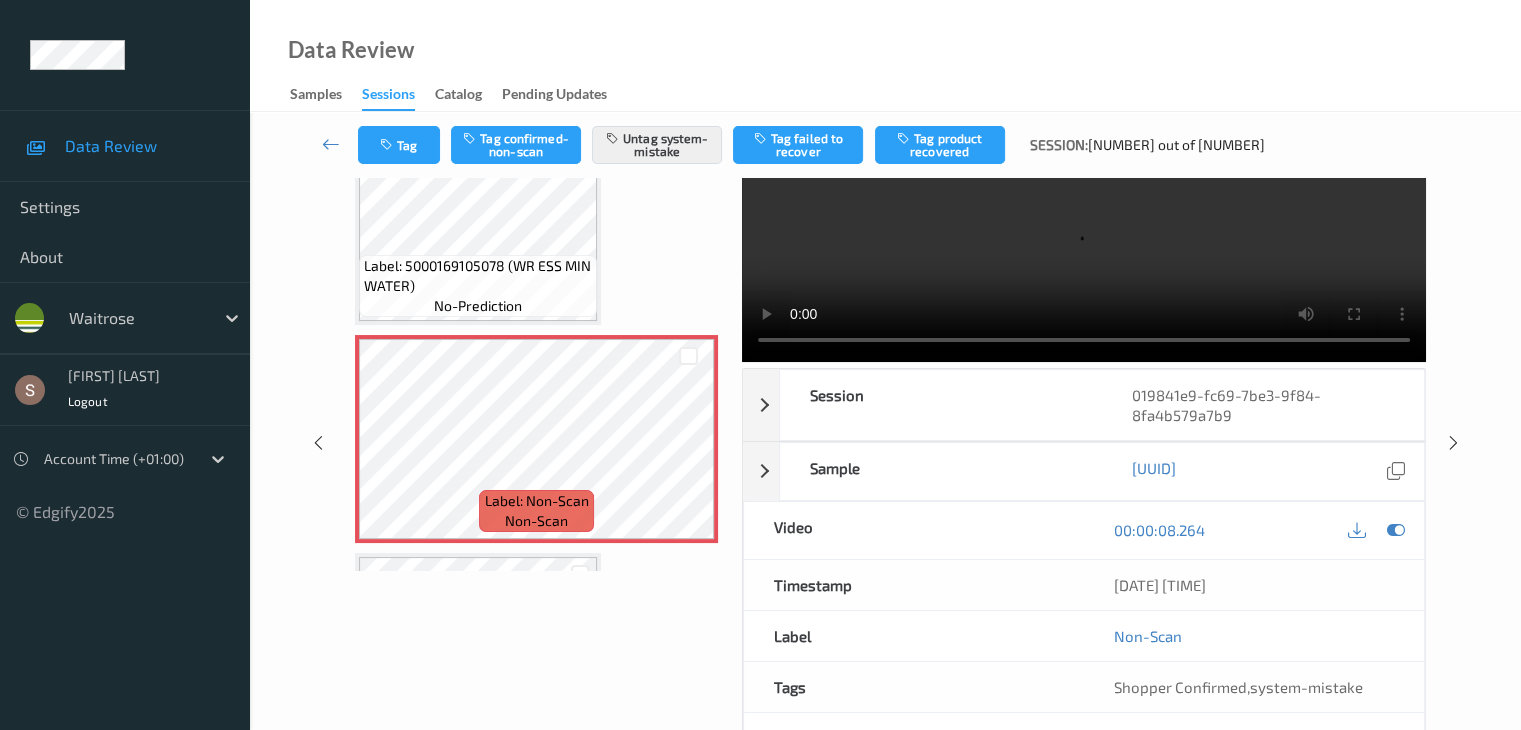 scroll, scrollTop: 0, scrollLeft: 0, axis: both 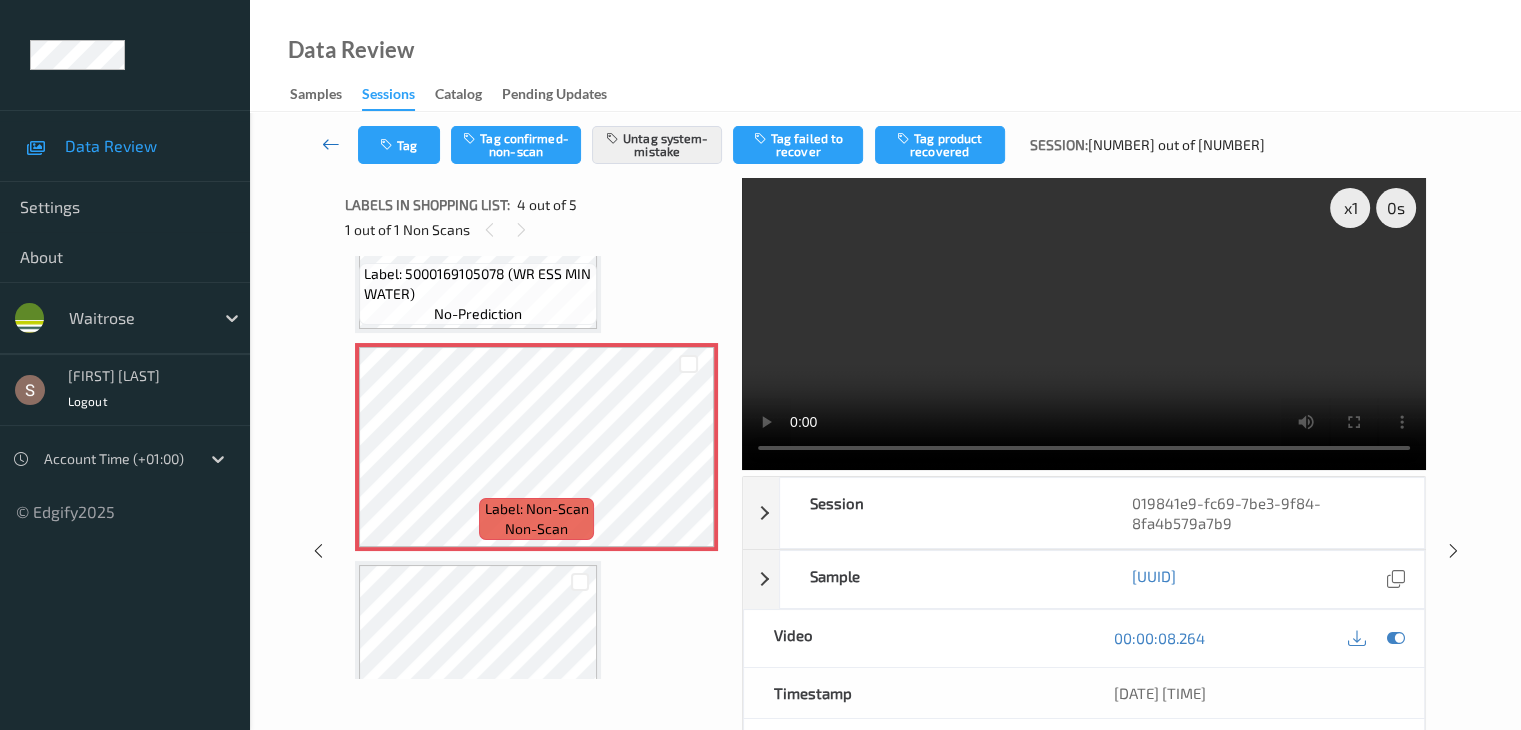 click at bounding box center (331, 144) 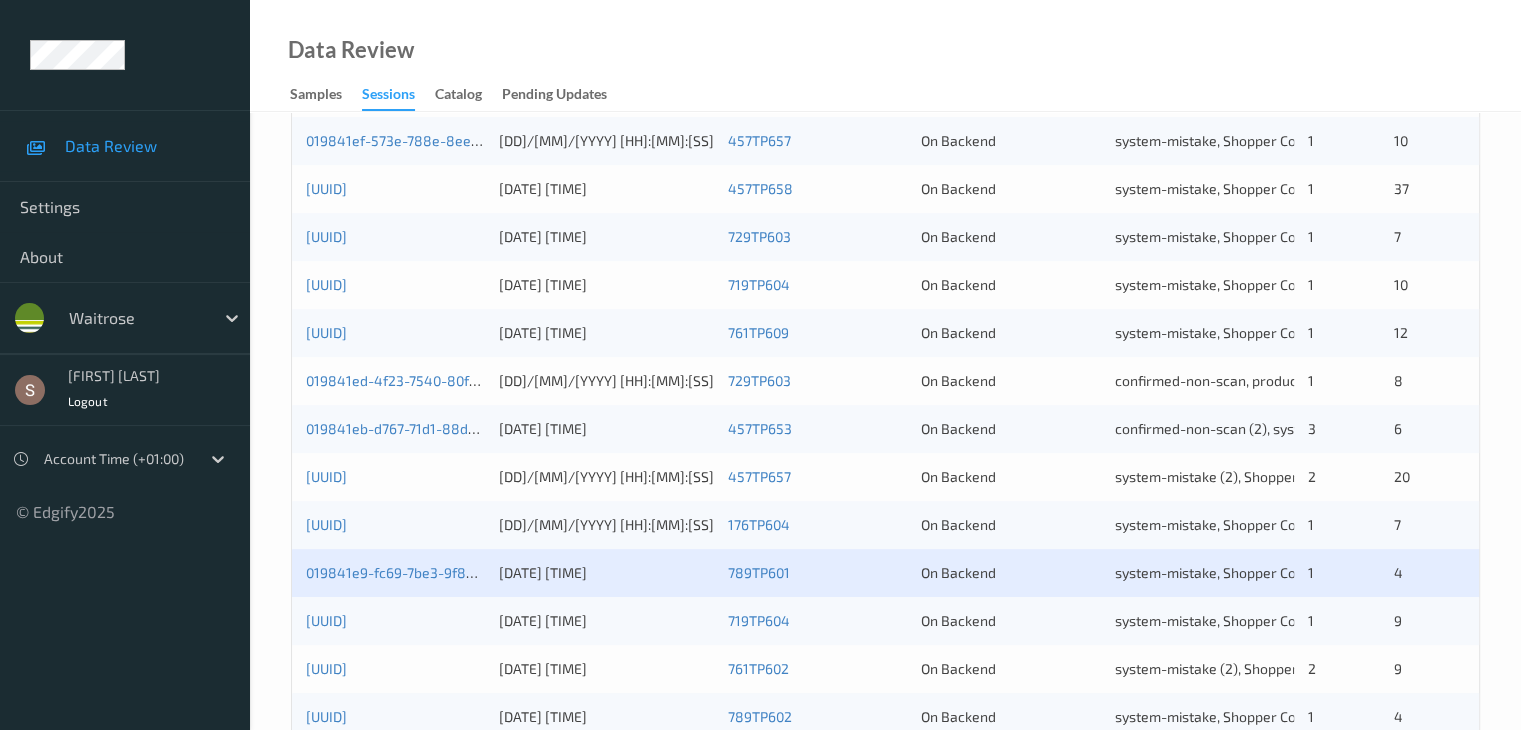 scroll, scrollTop: 700, scrollLeft: 0, axis: vertical 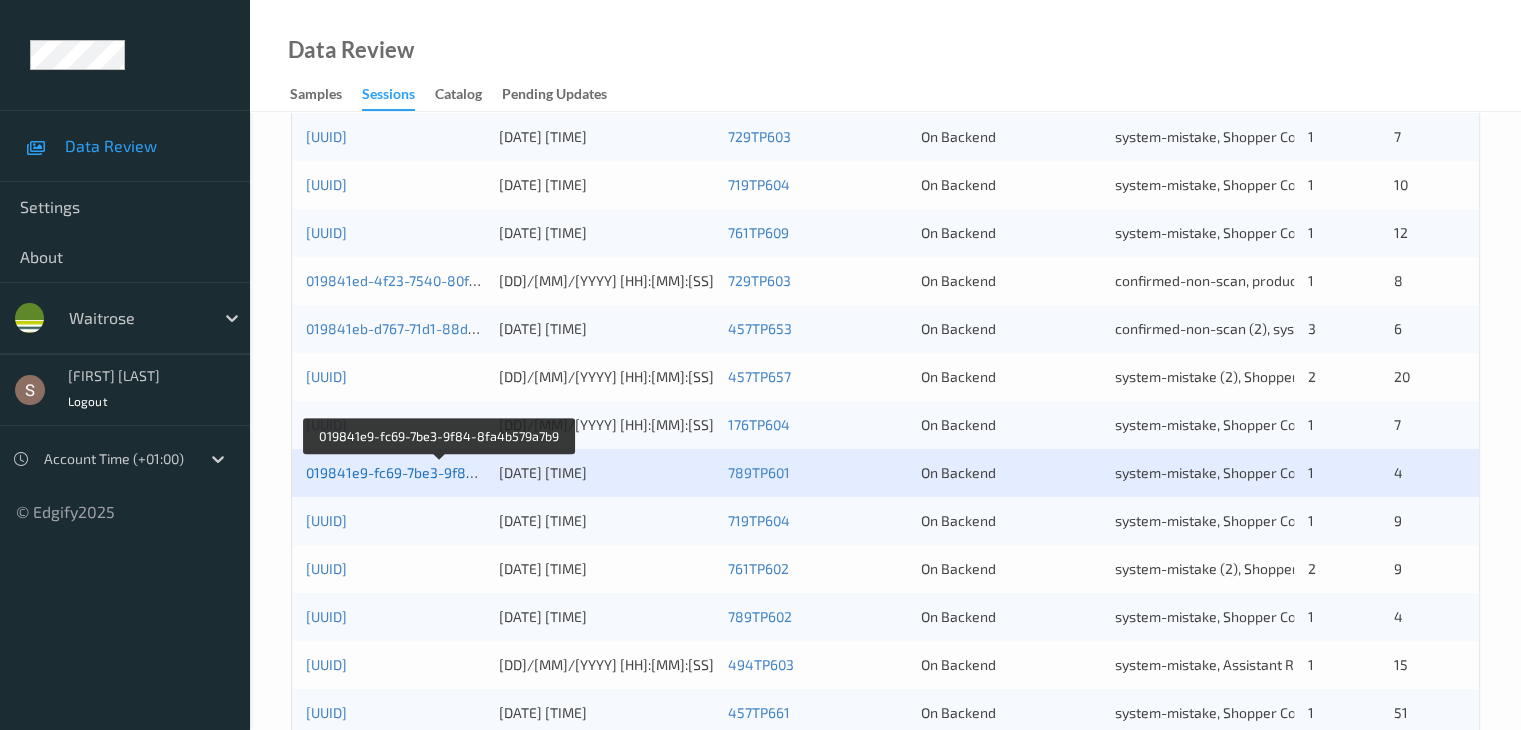 click on "019841e9-fc69-7be3-9f84-8fa4b579a7b9" at bounding box center [440, 472] 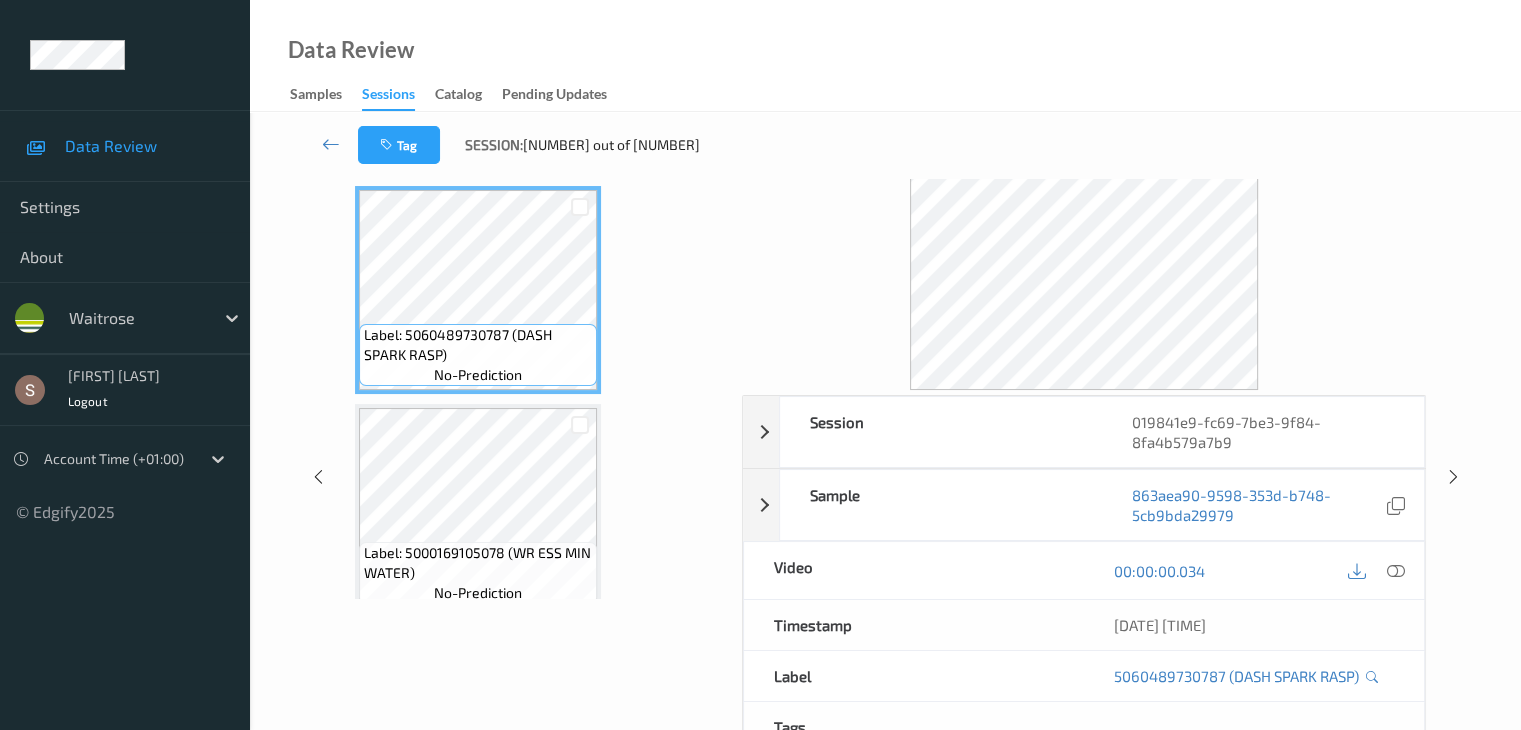 scroll, scrollTop: 0, scrollLeft: 0, axis: both 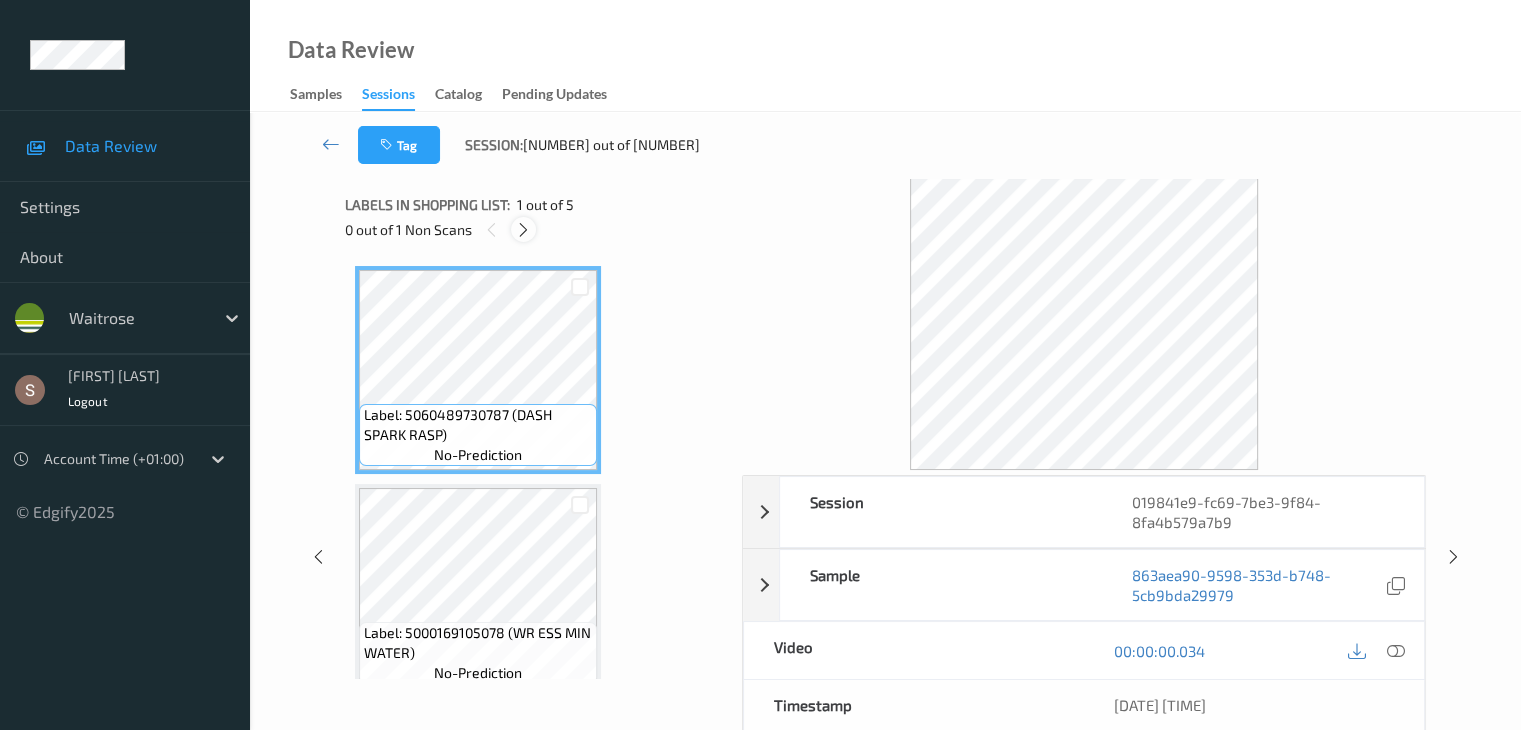 click at bounding box center (523, 230) 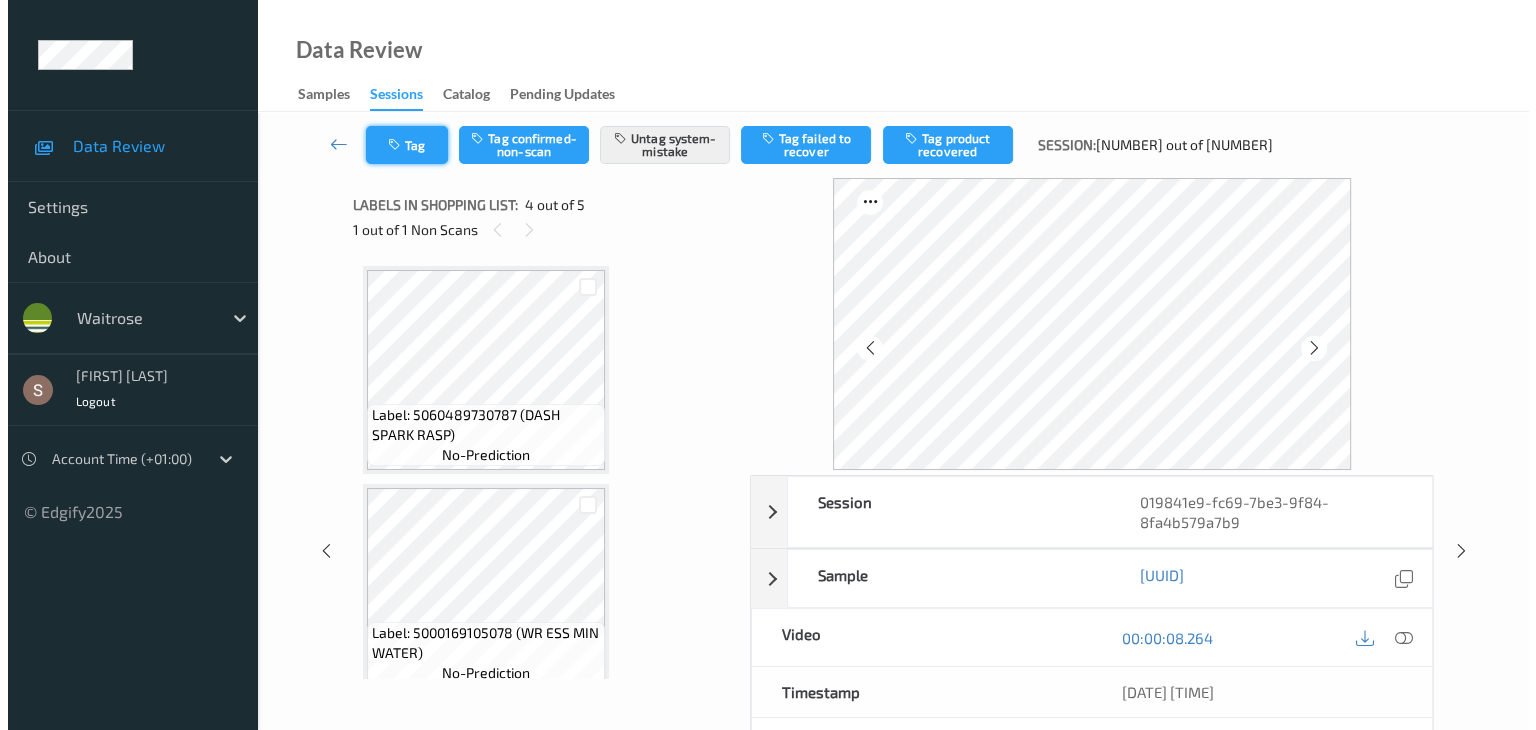 scroll, scrollTop: 446, scrollLeft: 0, axis: vertical 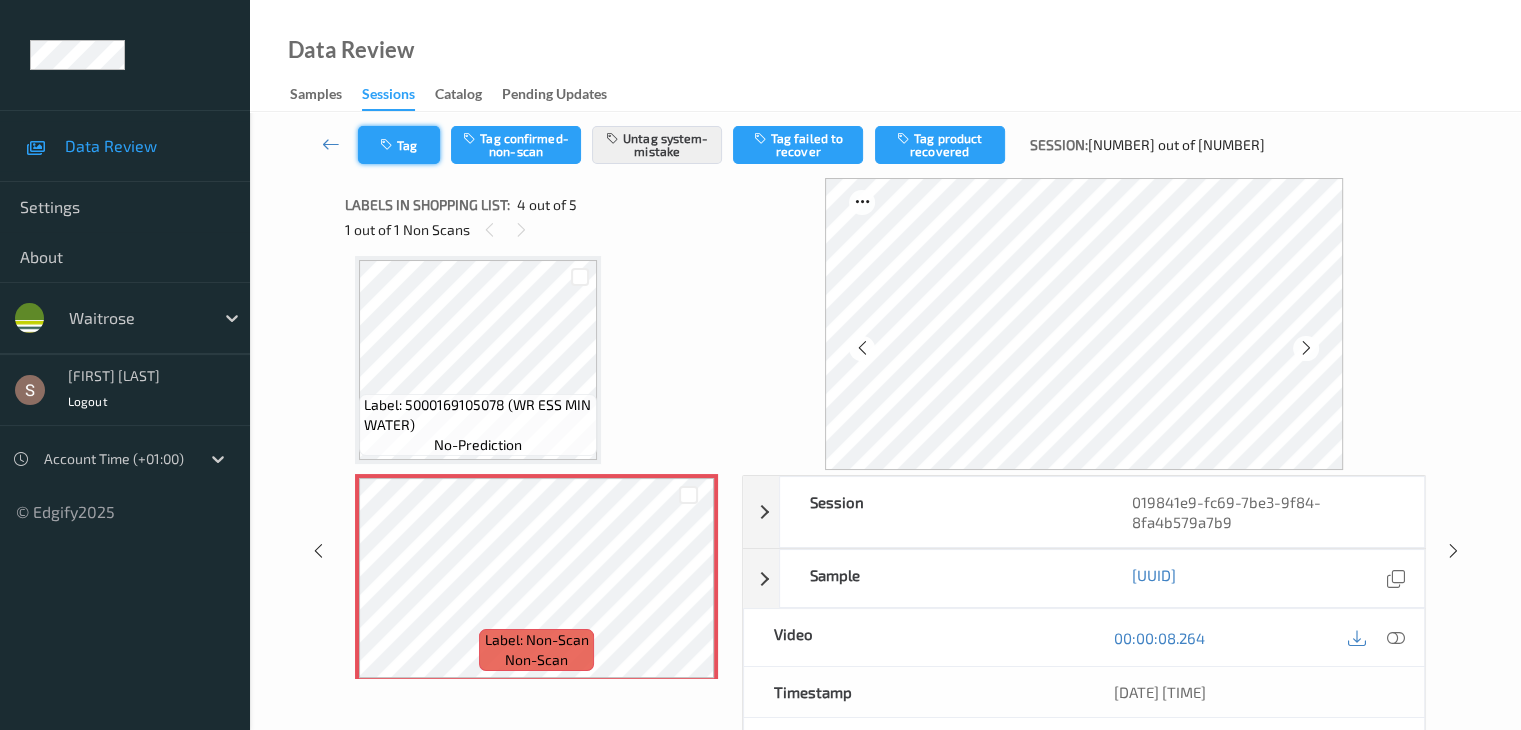 click on "Tag" at bounding box center [399, 145] 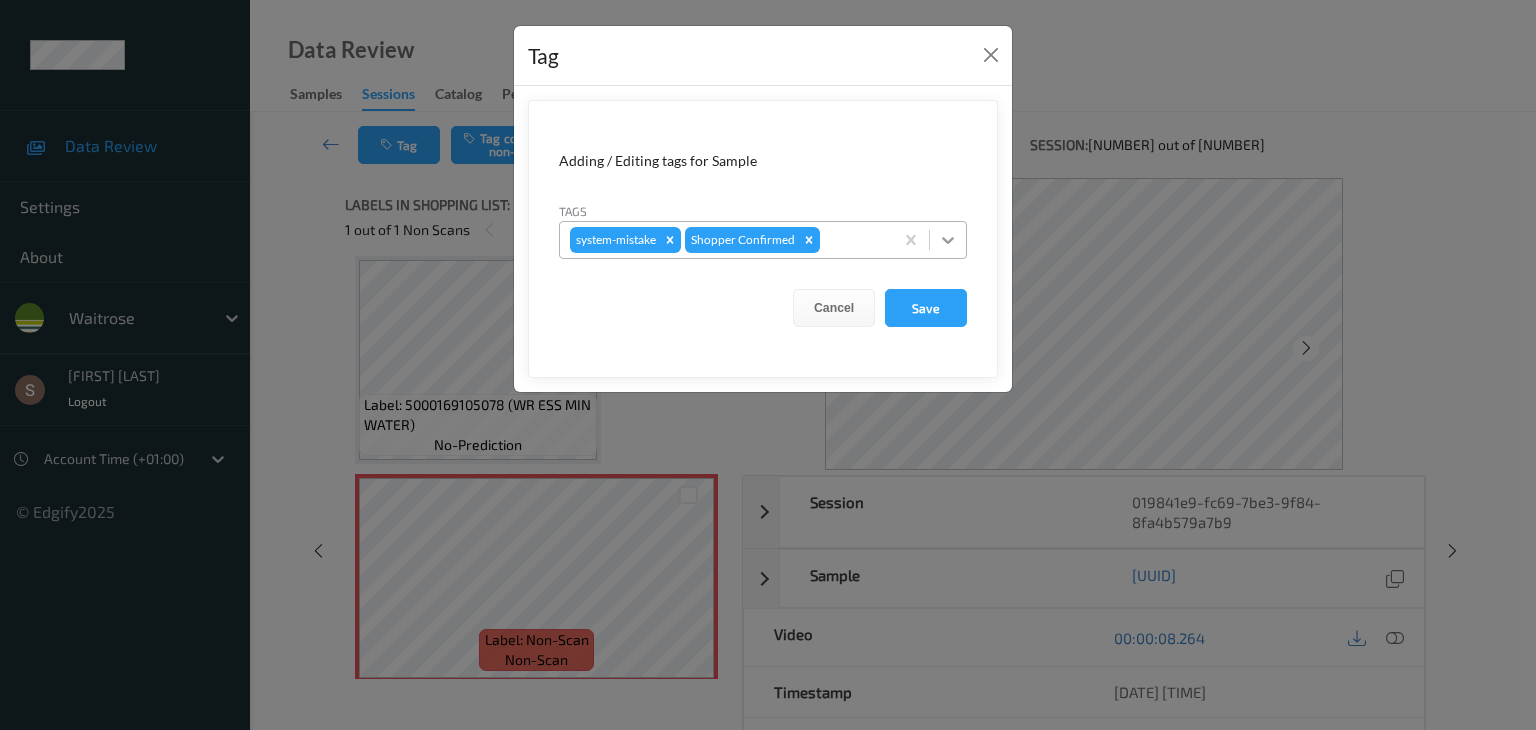 click at bounding box center [948, 240] 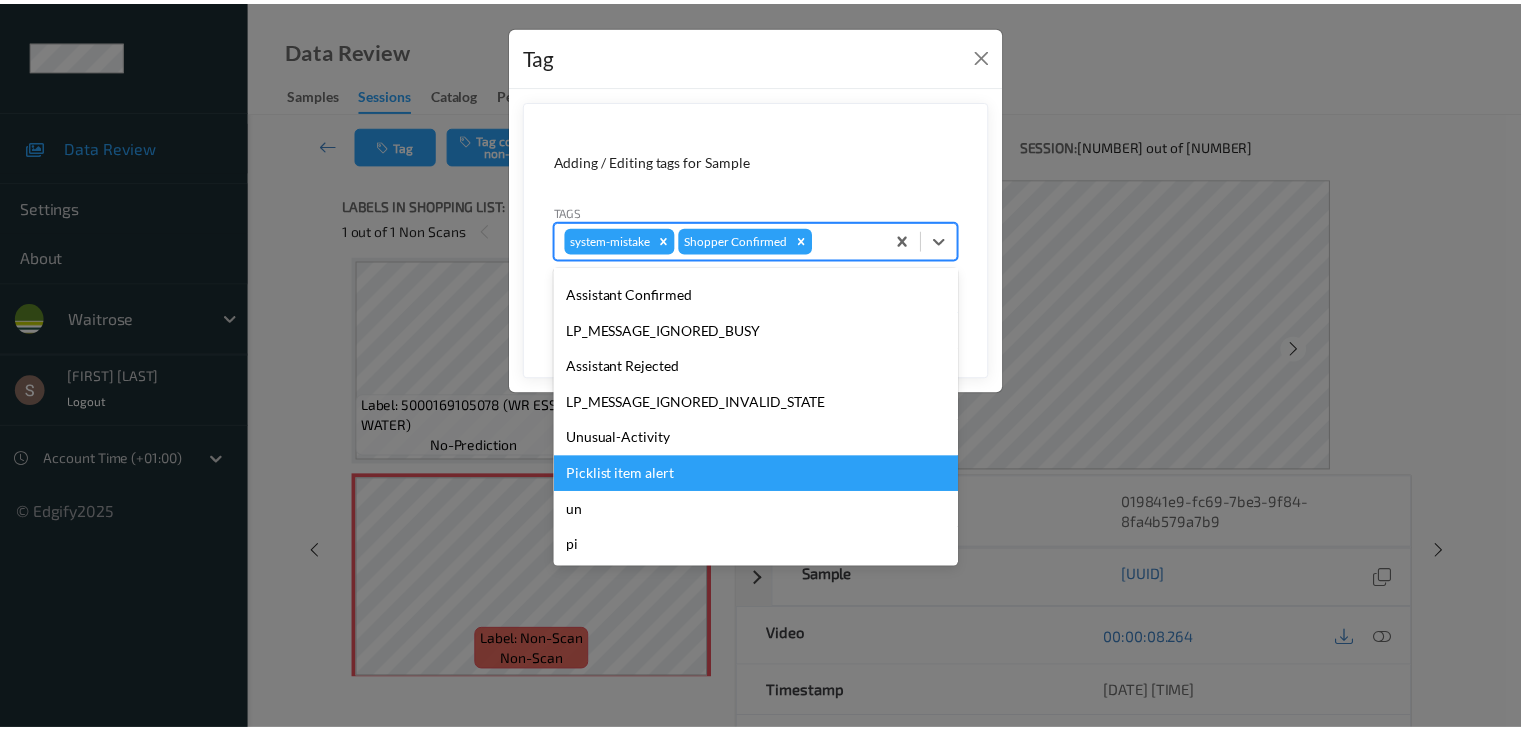 scroll, scrollTop: 392, scrollLeft: 0, axis: vertical 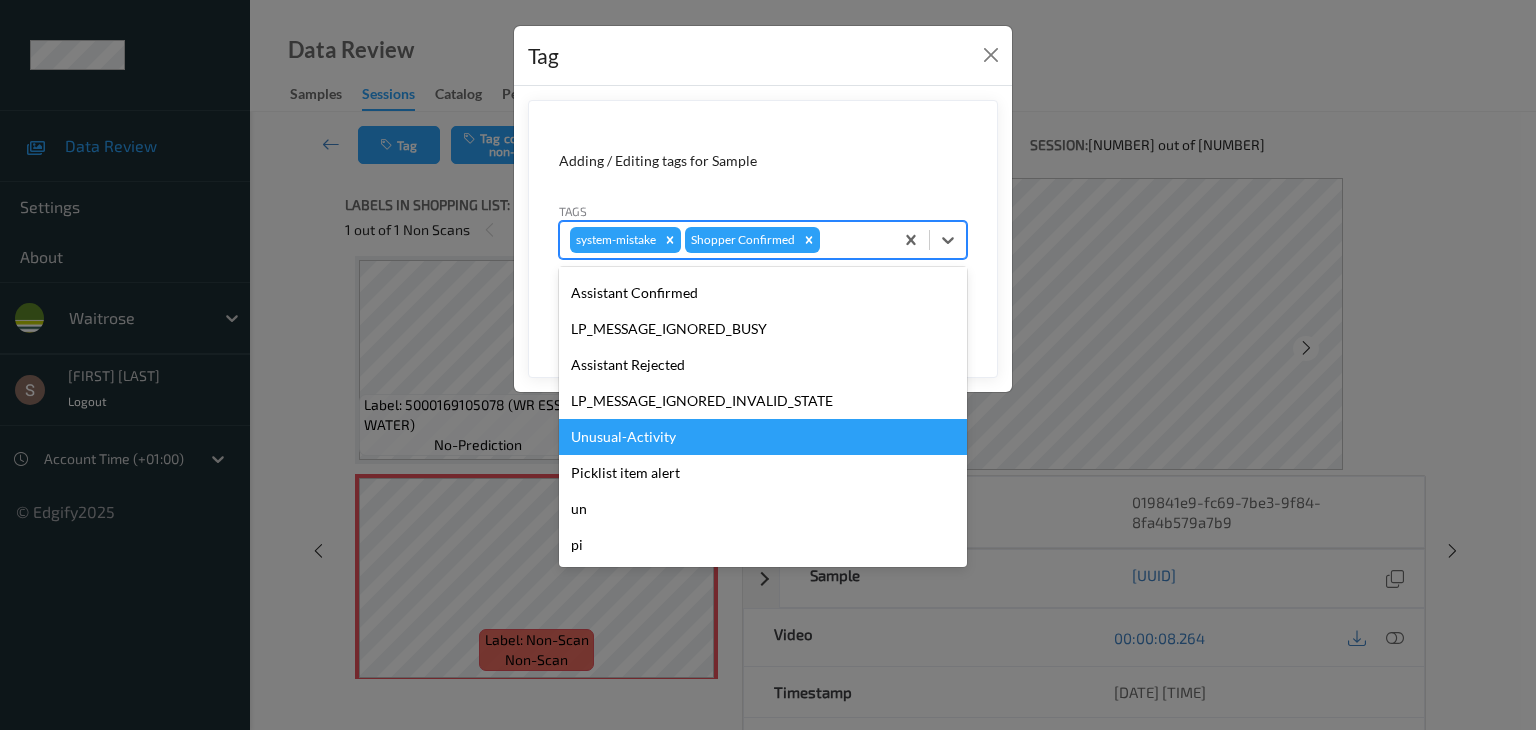 click on "Unusual-Activity" at bounding box center (763, 437) 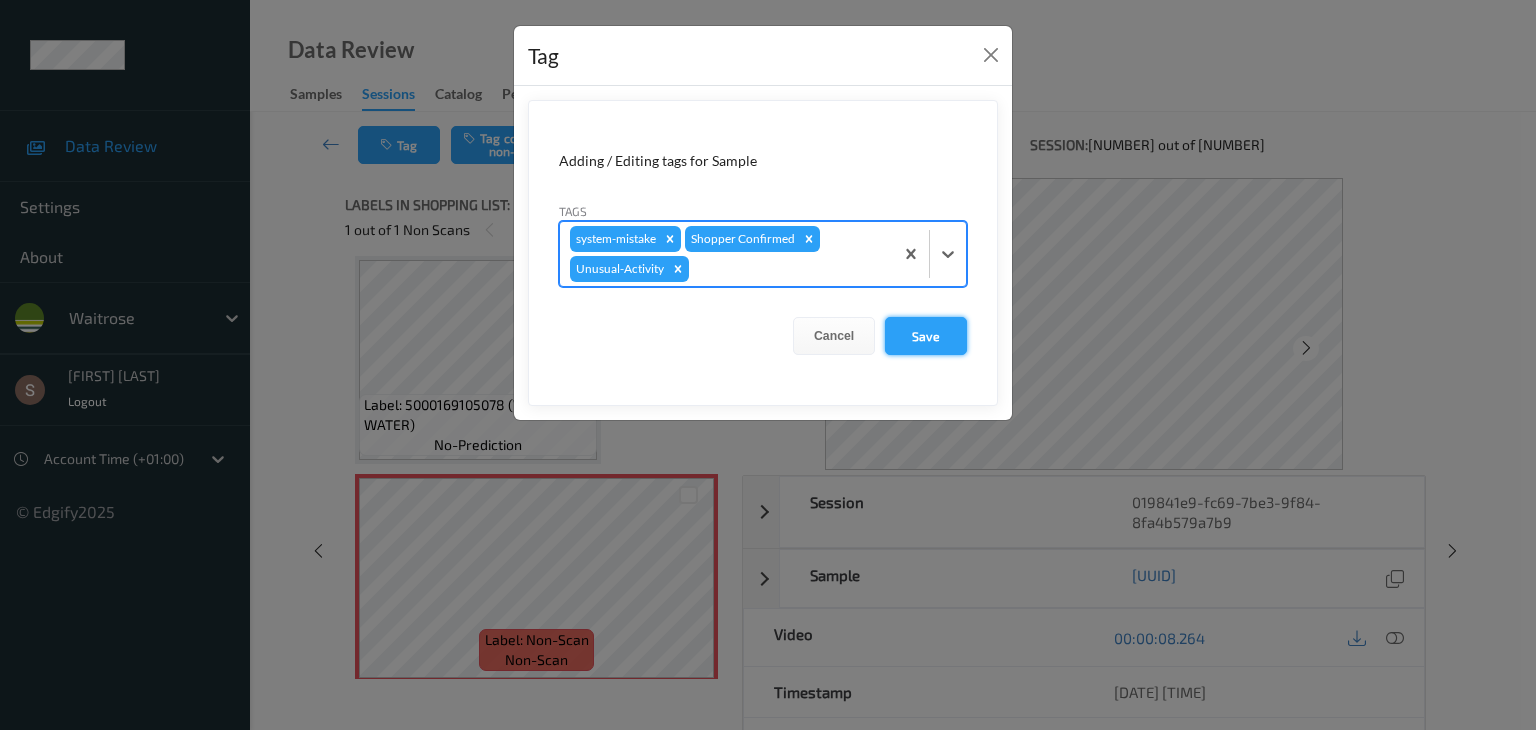 click on "Save" at bounding box center [926, 336] 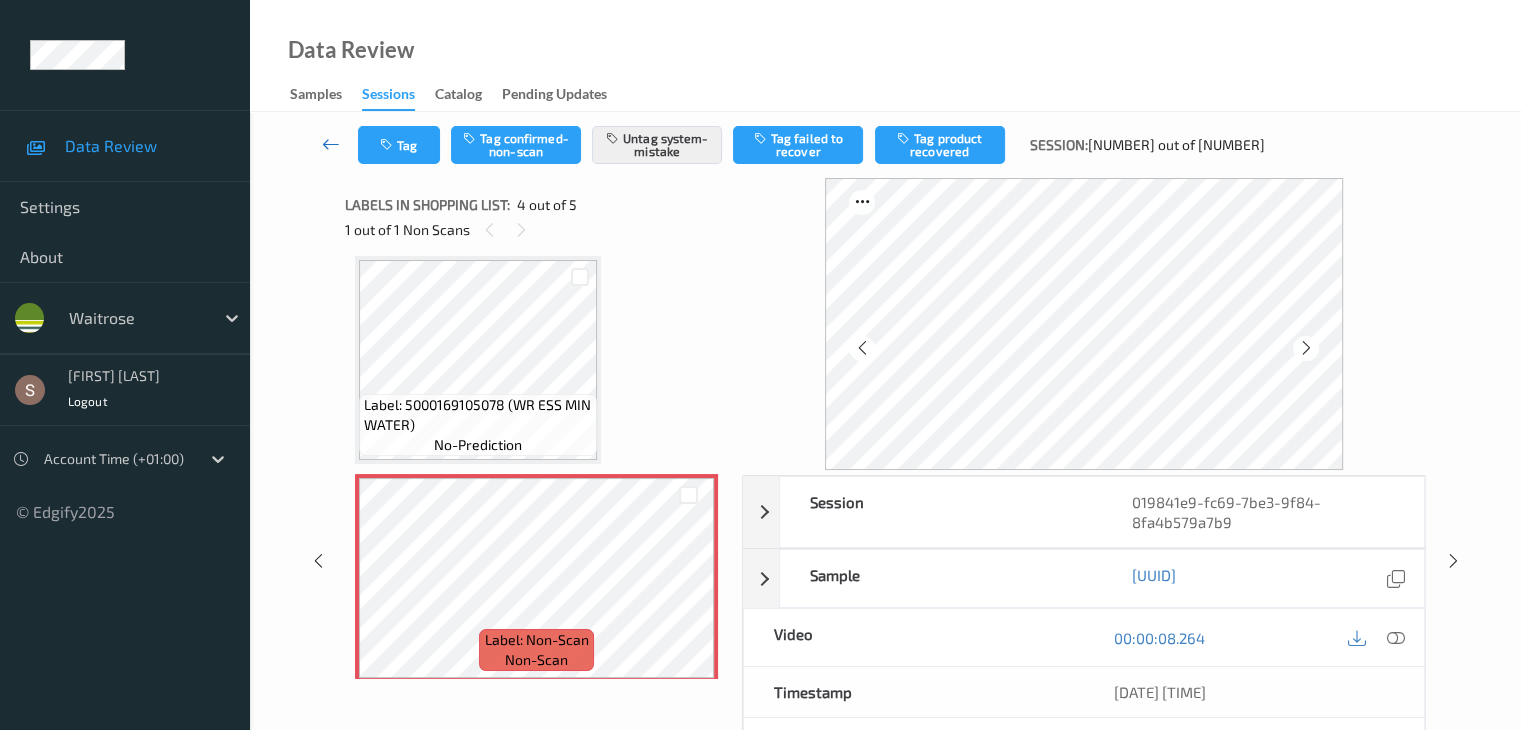 click at bounding box center [331, 144] 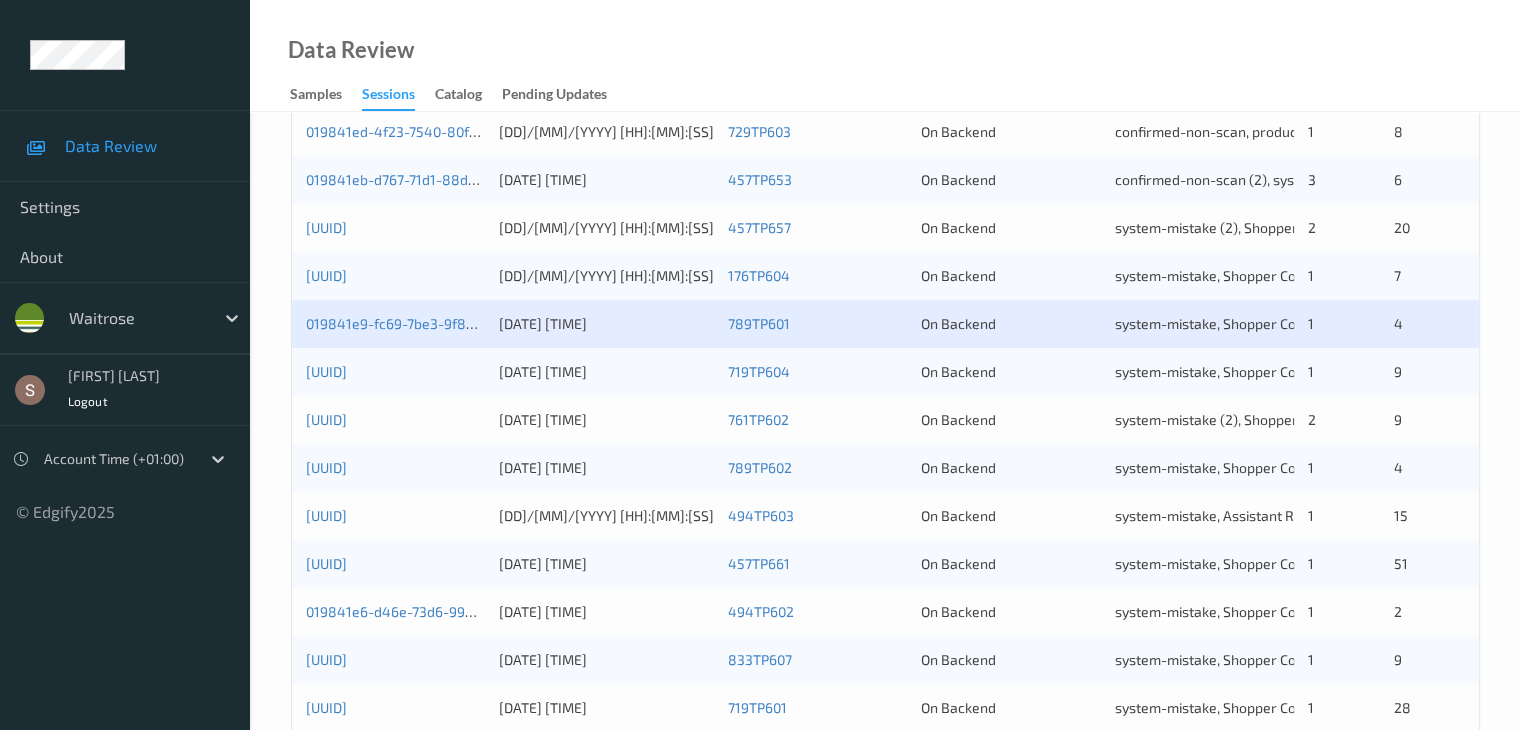 scroll, scrollTop: 932, scrollLeft: 0, axis: vertical 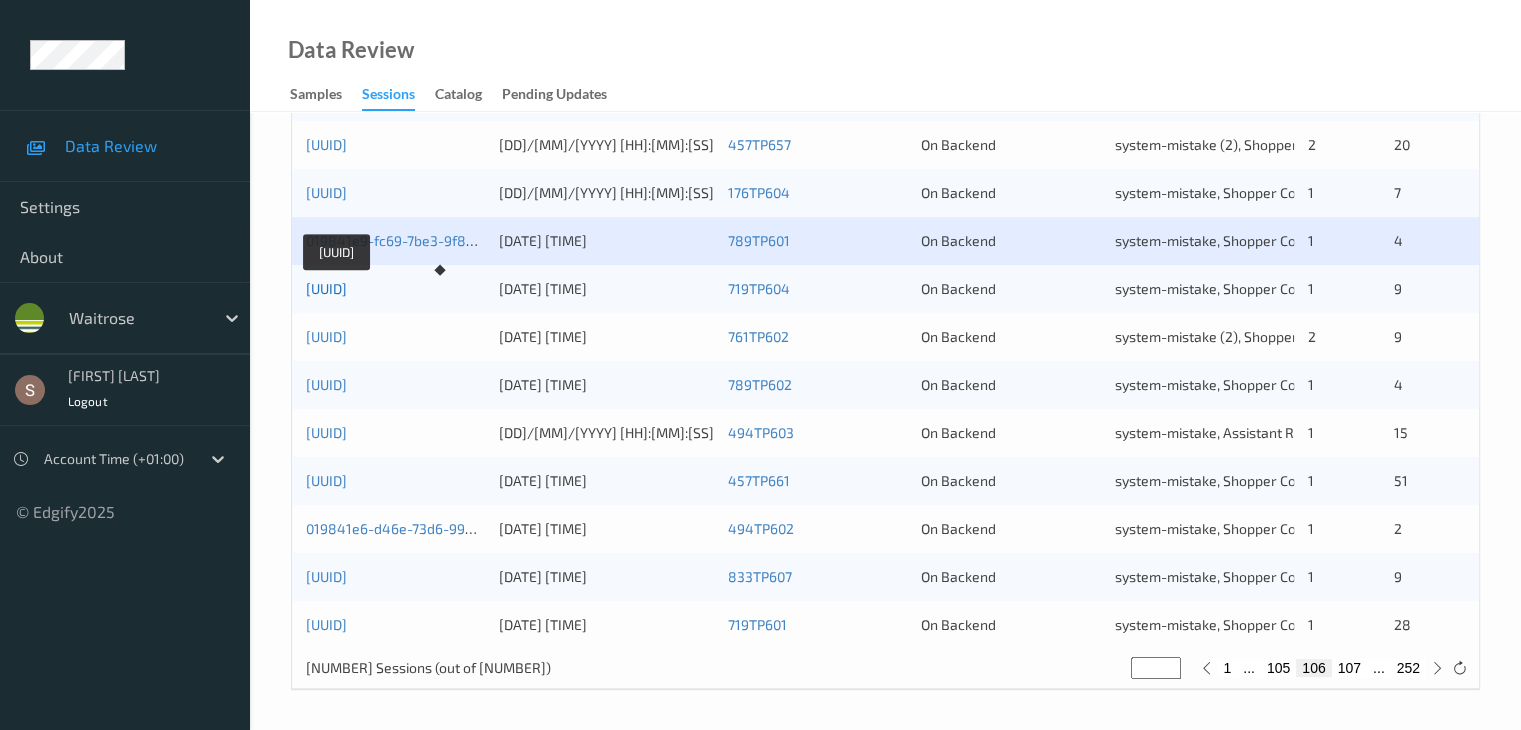 click on "[UUID]" at bounding box center (326, 288) 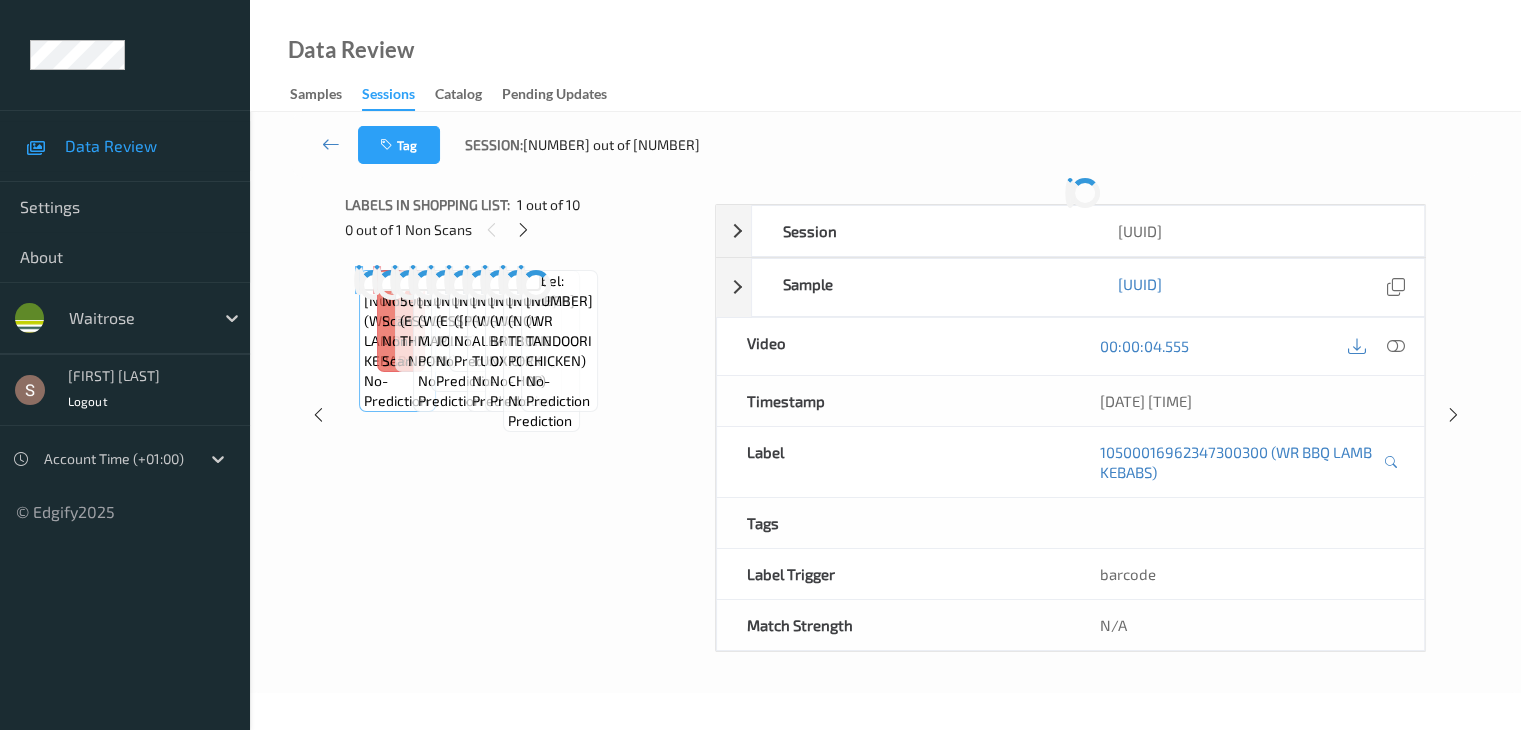scroll, scrollTop: 0, scrollLeft: 0, axis: both 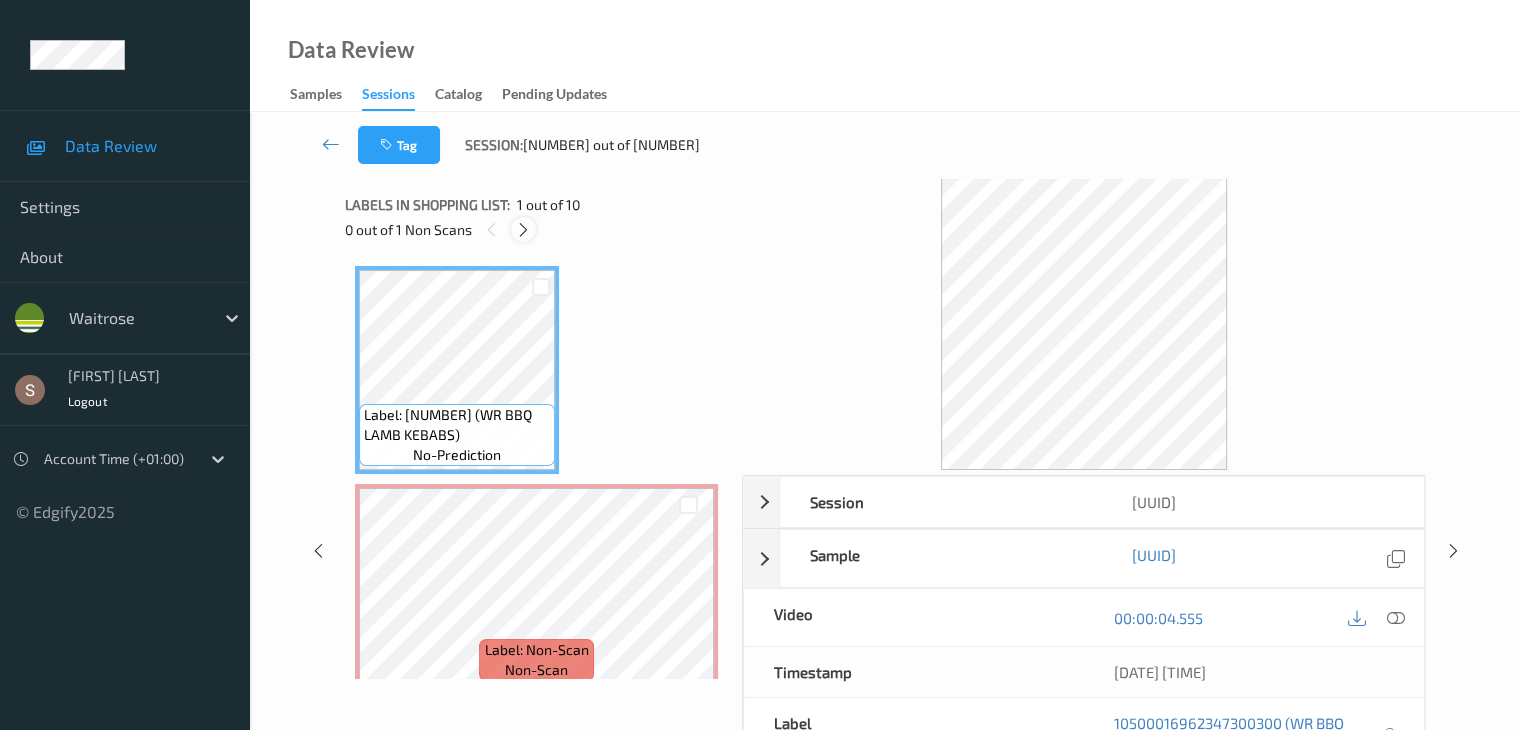 click at bounding box center [523, 230] 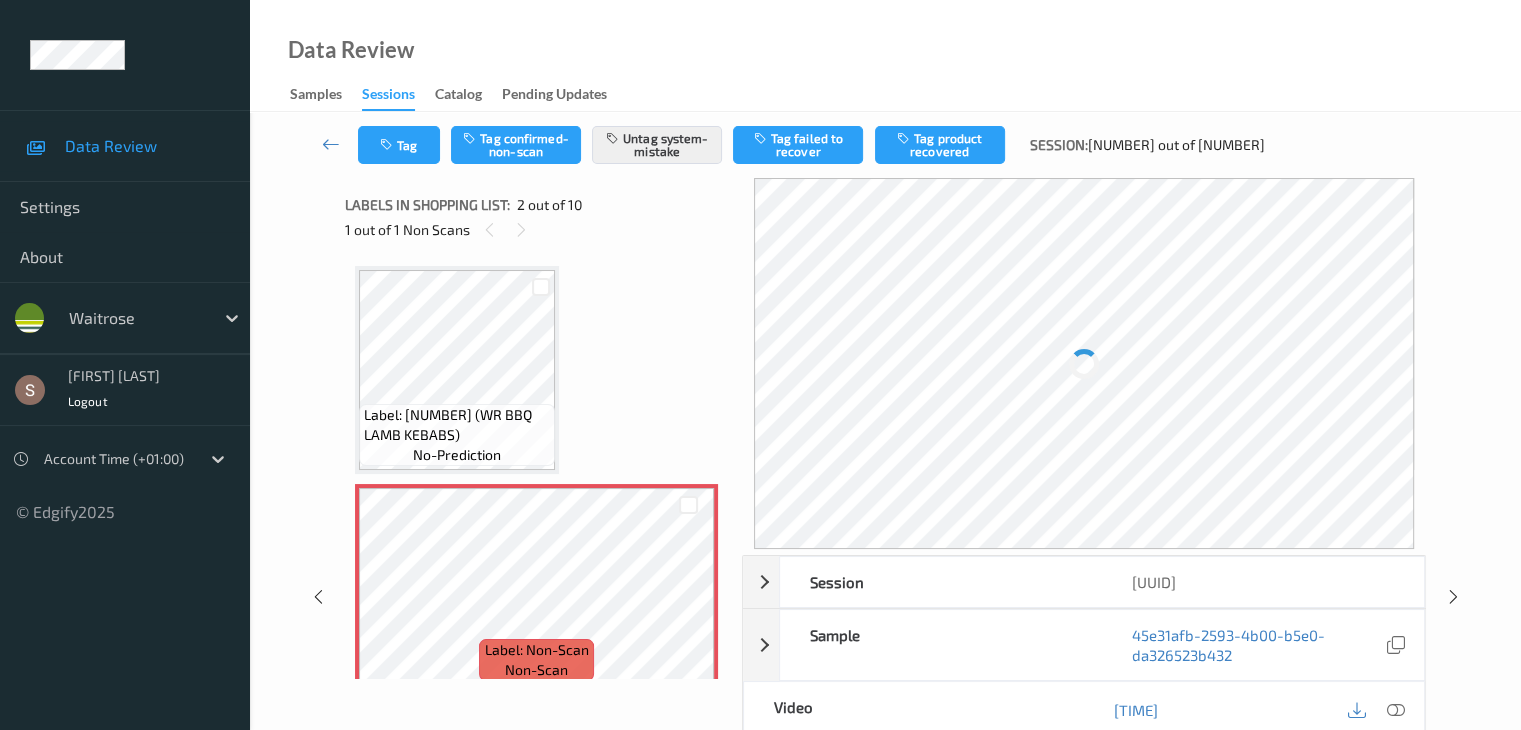 scroll, scrollTop: 10, scrollLeft: 0, axis: vertical 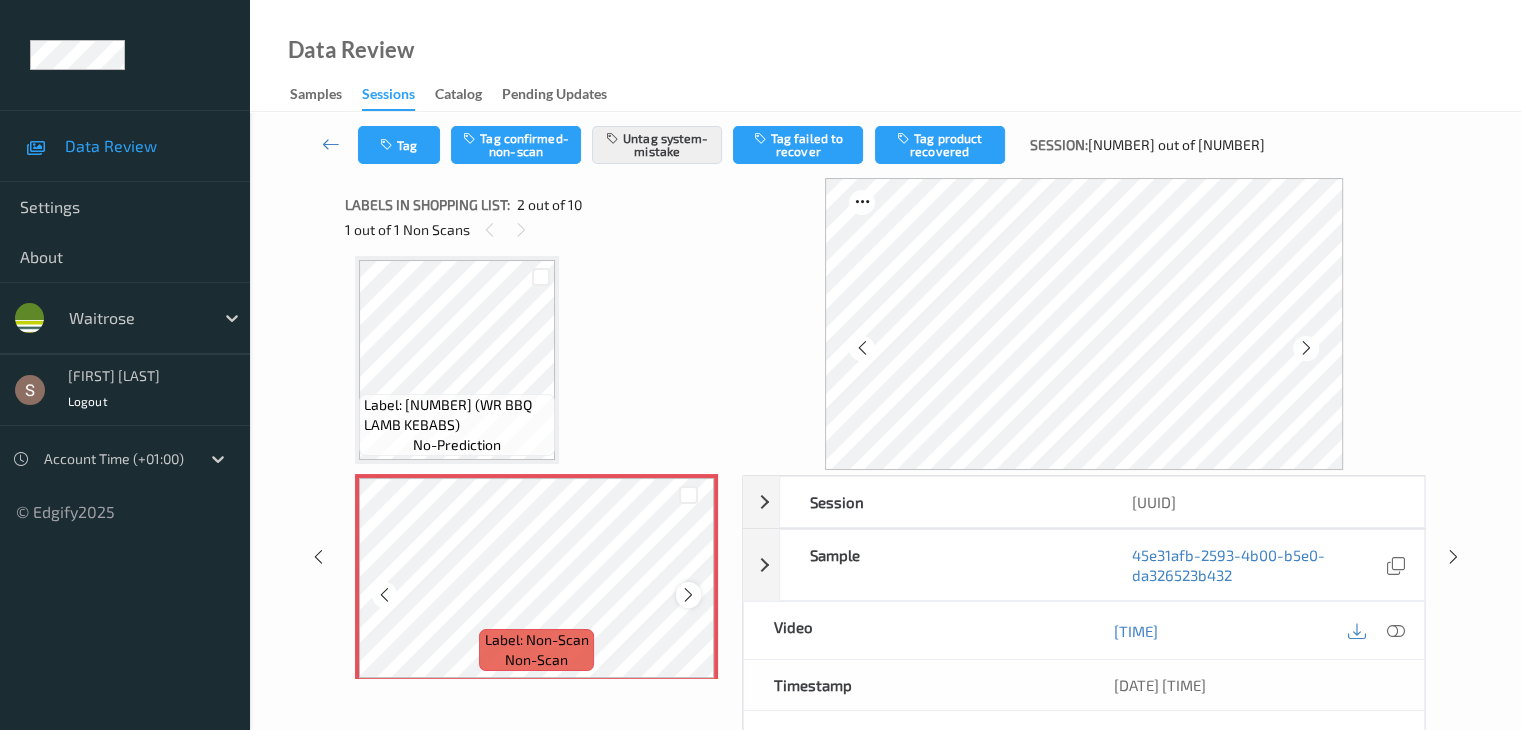 click at bounding box center [688, 595] 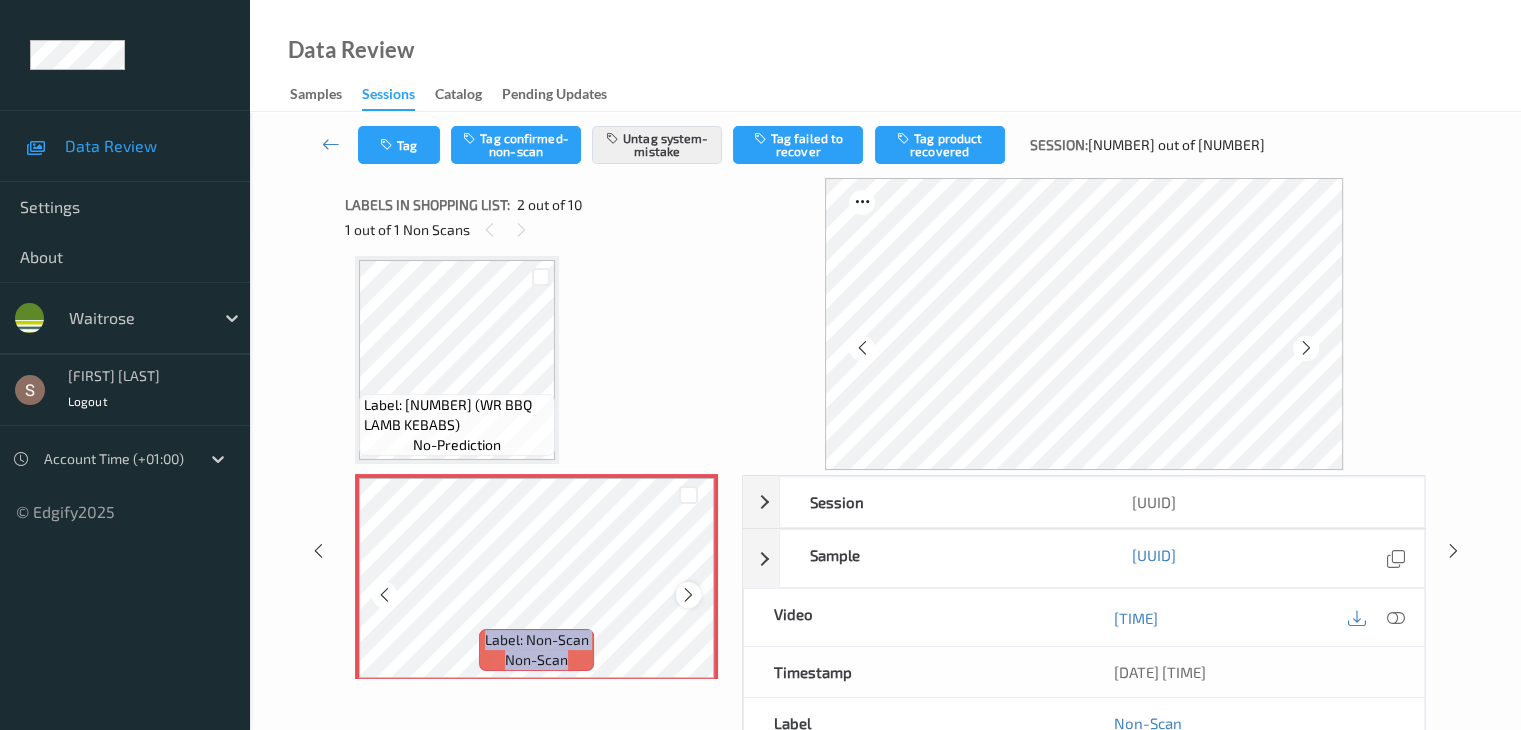 click at bounding box center (688, 595) 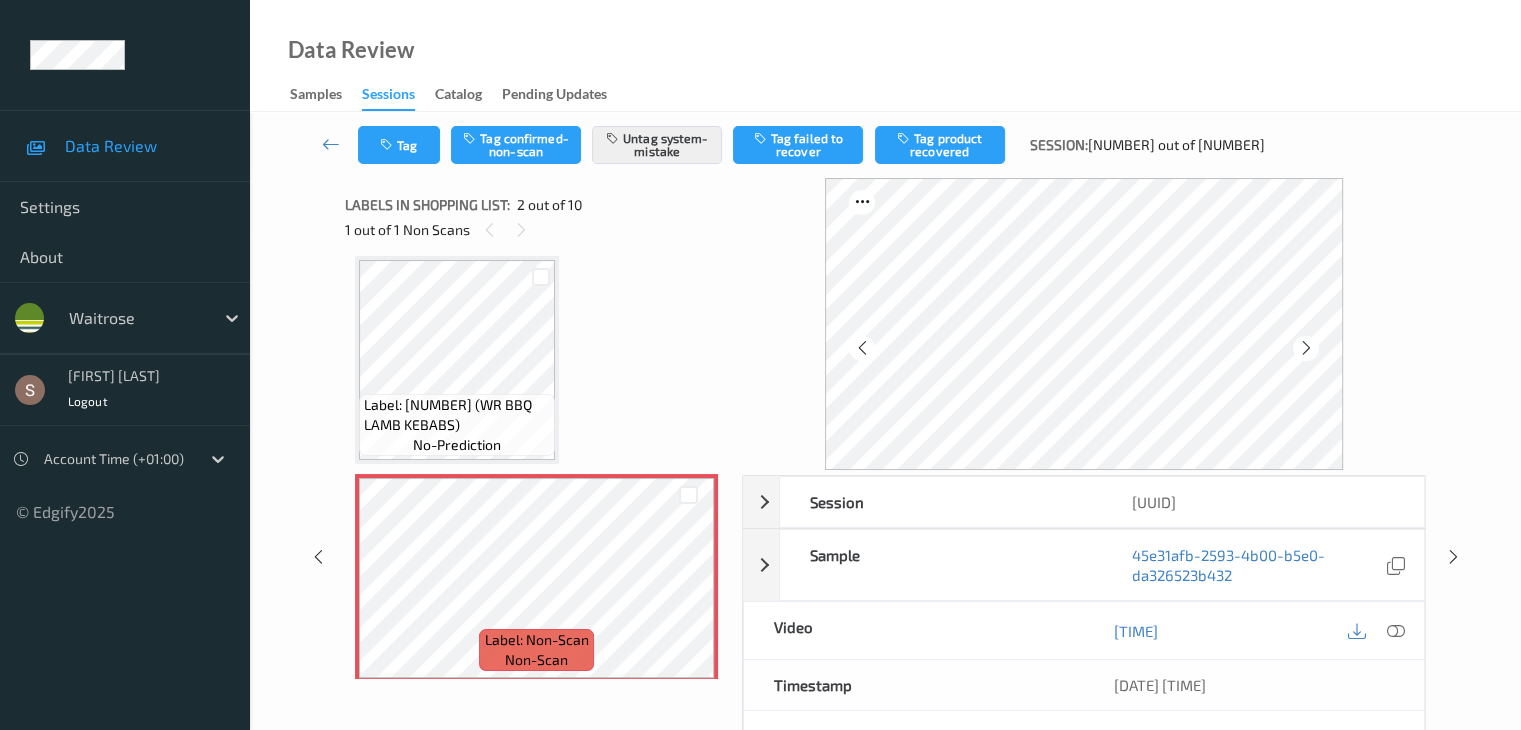 click on "Label: [NUMBER] ([PRODUCT]) no-prediction Label: [NUMBER] ([PRODUCT]) no-prediction Label: [NUMBER] ([PRODUCT]) no-prediction Label: [NUMBER] ([PRODUCT]) no-prediction Label: [NUMBER] ([PRODUCT]) no-prediction Label: [NUMBER] ([PRODUCT]) no-prediction Label: [NUMBER] ([PRODUCT]) no-prediction Label: [NUMBER] ([PRODUCT]) no-prediction" at bounding box center [536, 1341] 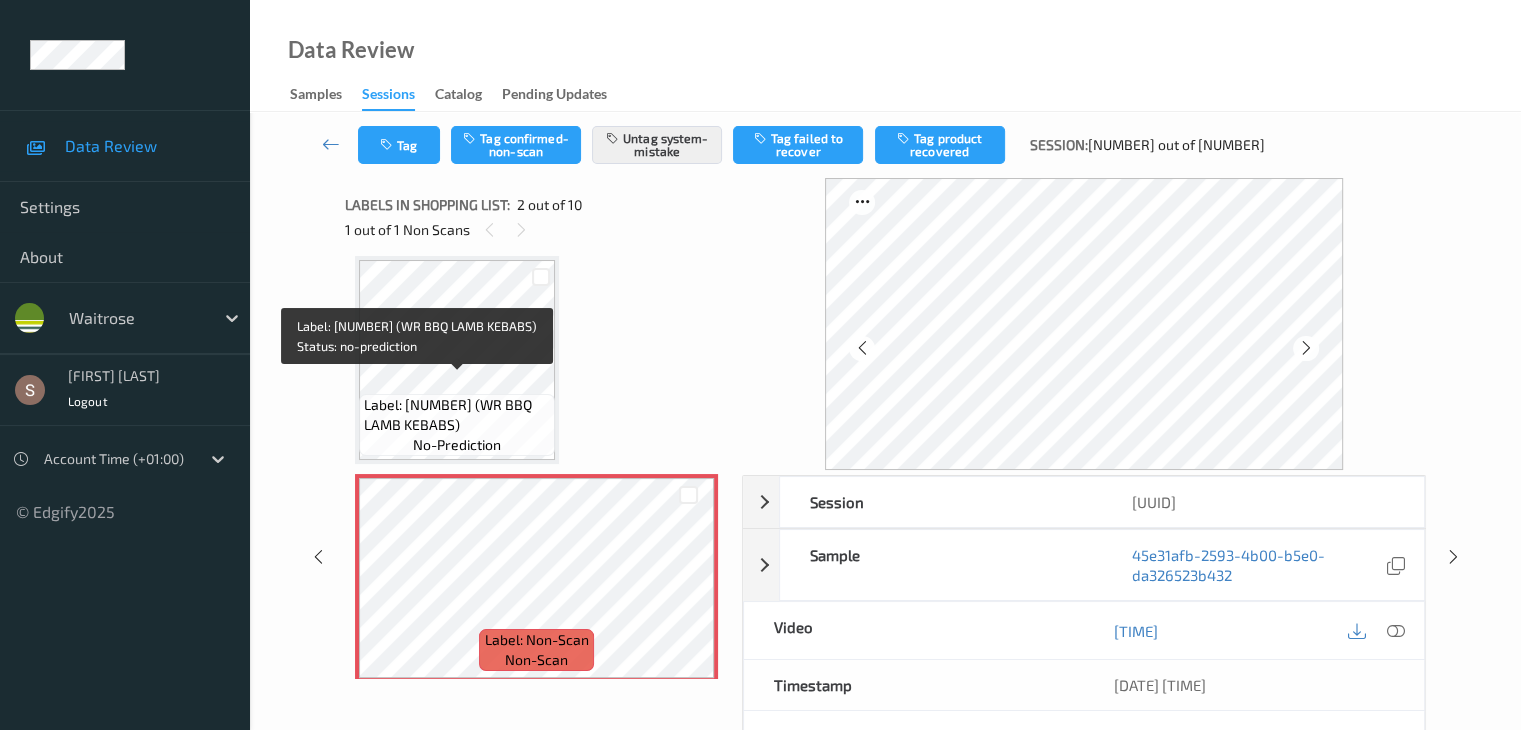 scroll, scrollTop: 0, scrollLeft: 0, axis: both 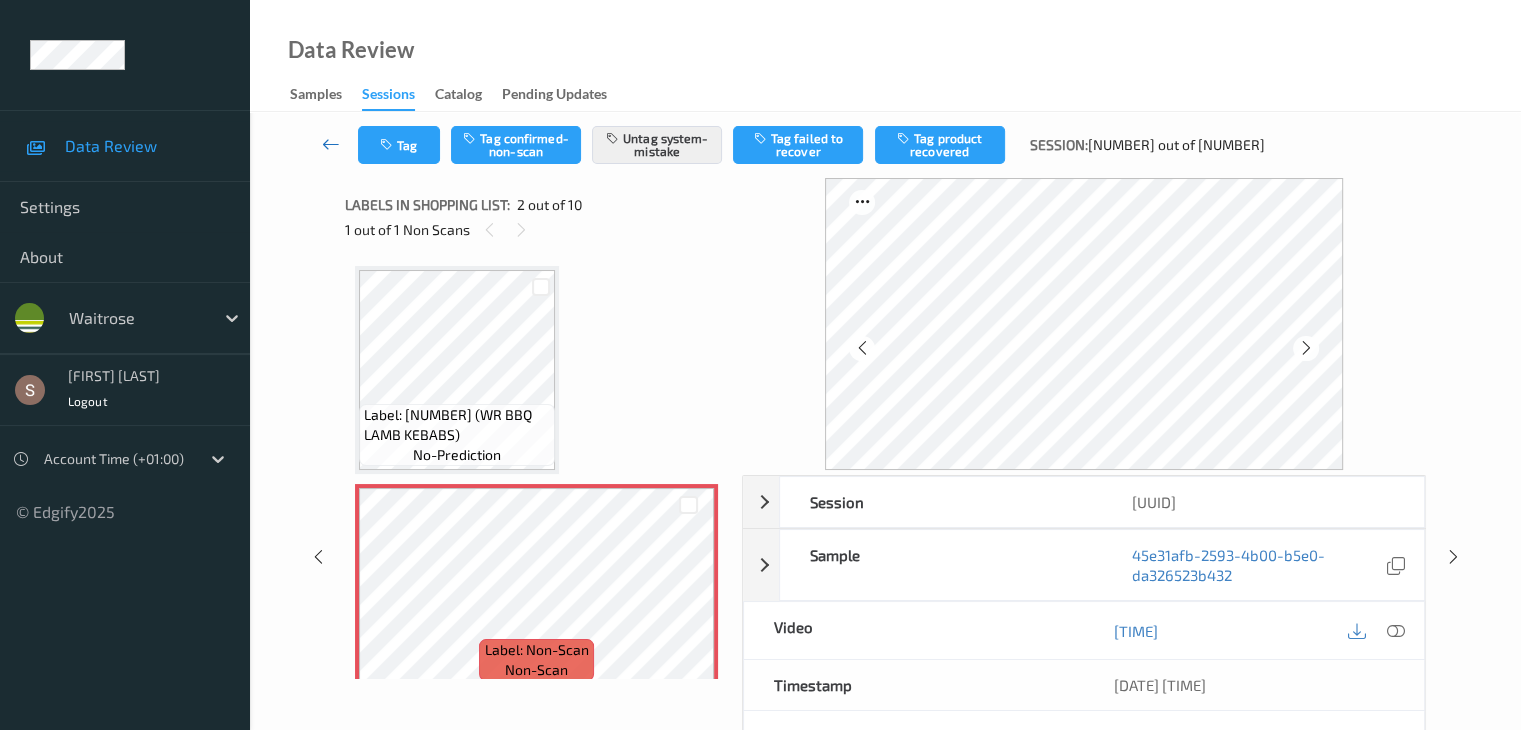 click at bounding box center [331, 144] 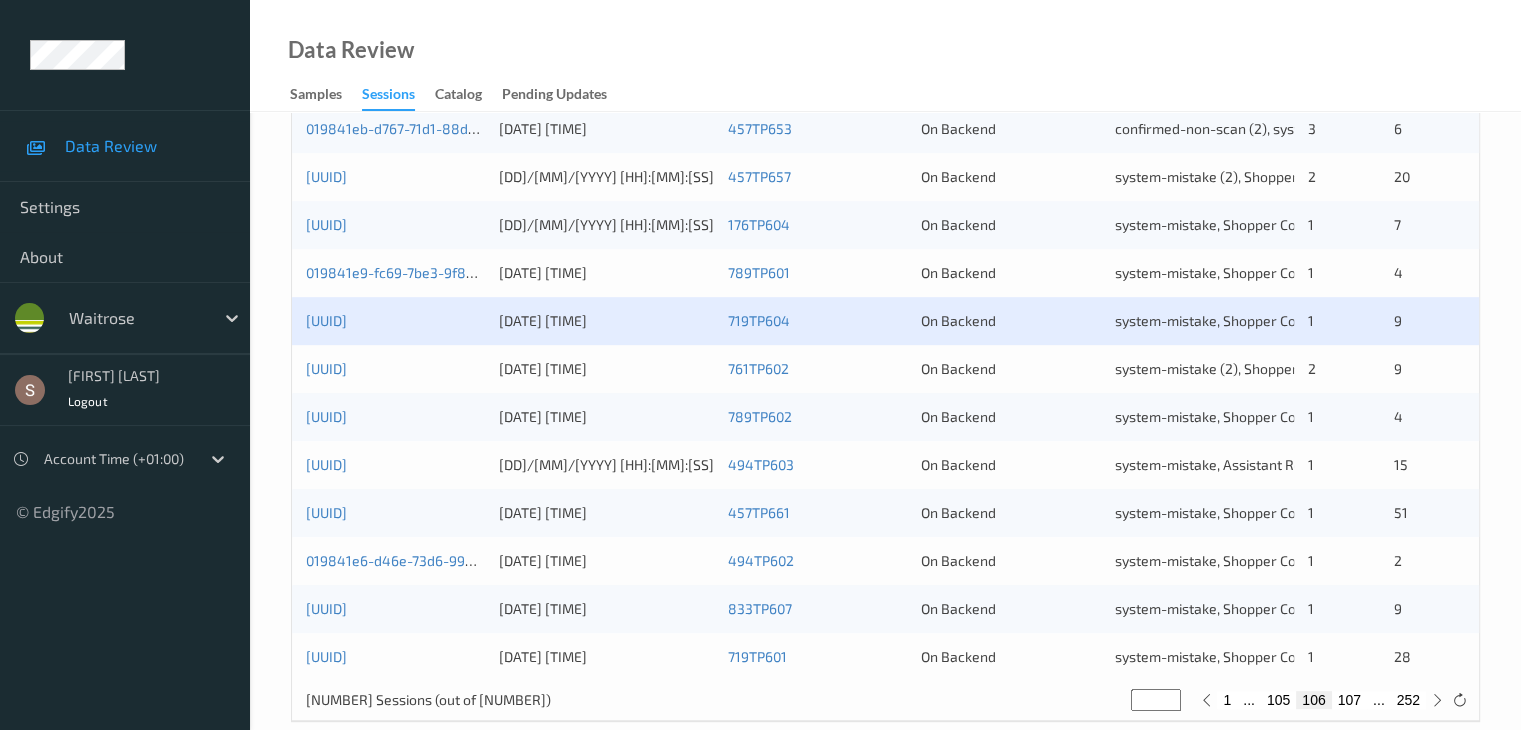 scroll, scrollTop: 932, scrollLeft: 0, axis: vertical 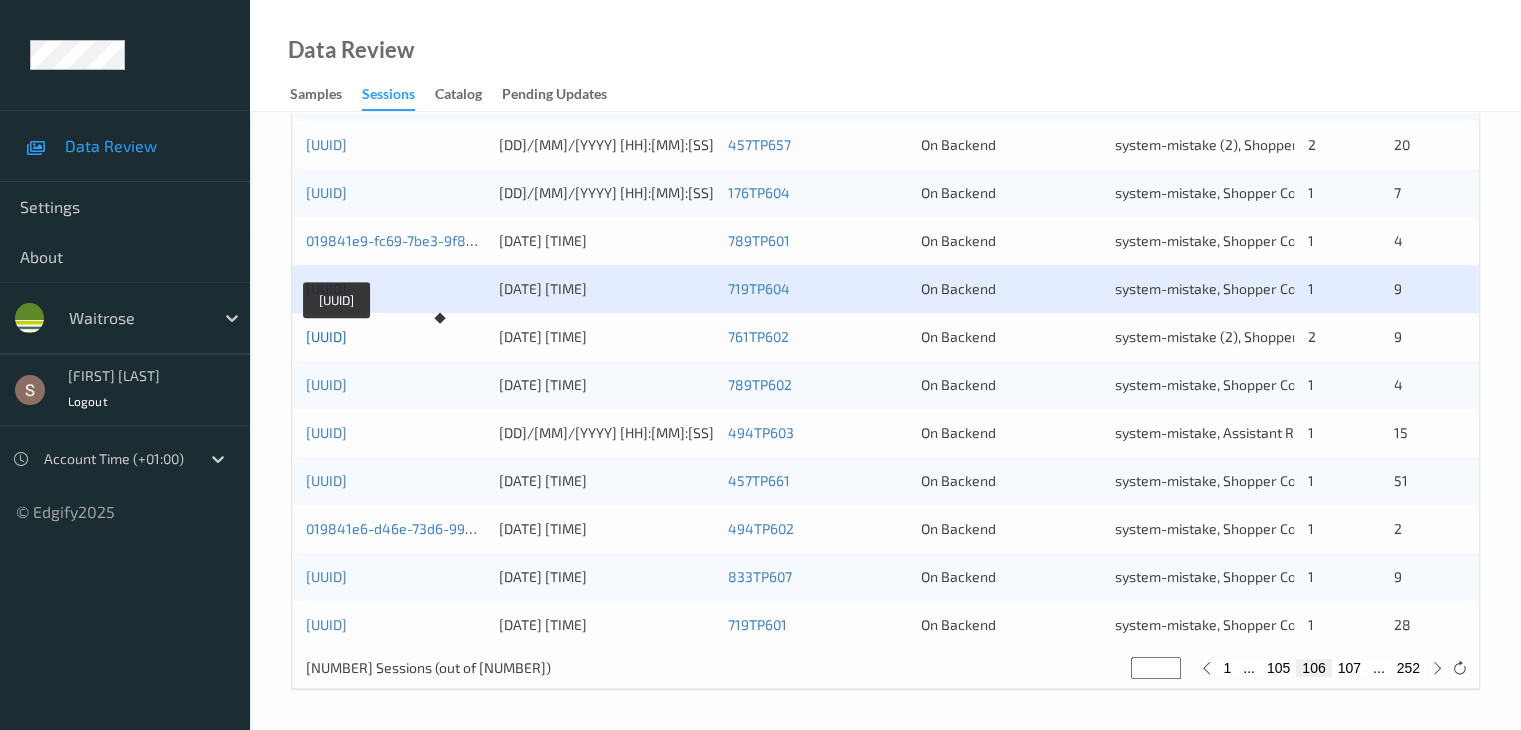 click on "[UUID]" at bounding box center (326, 336) 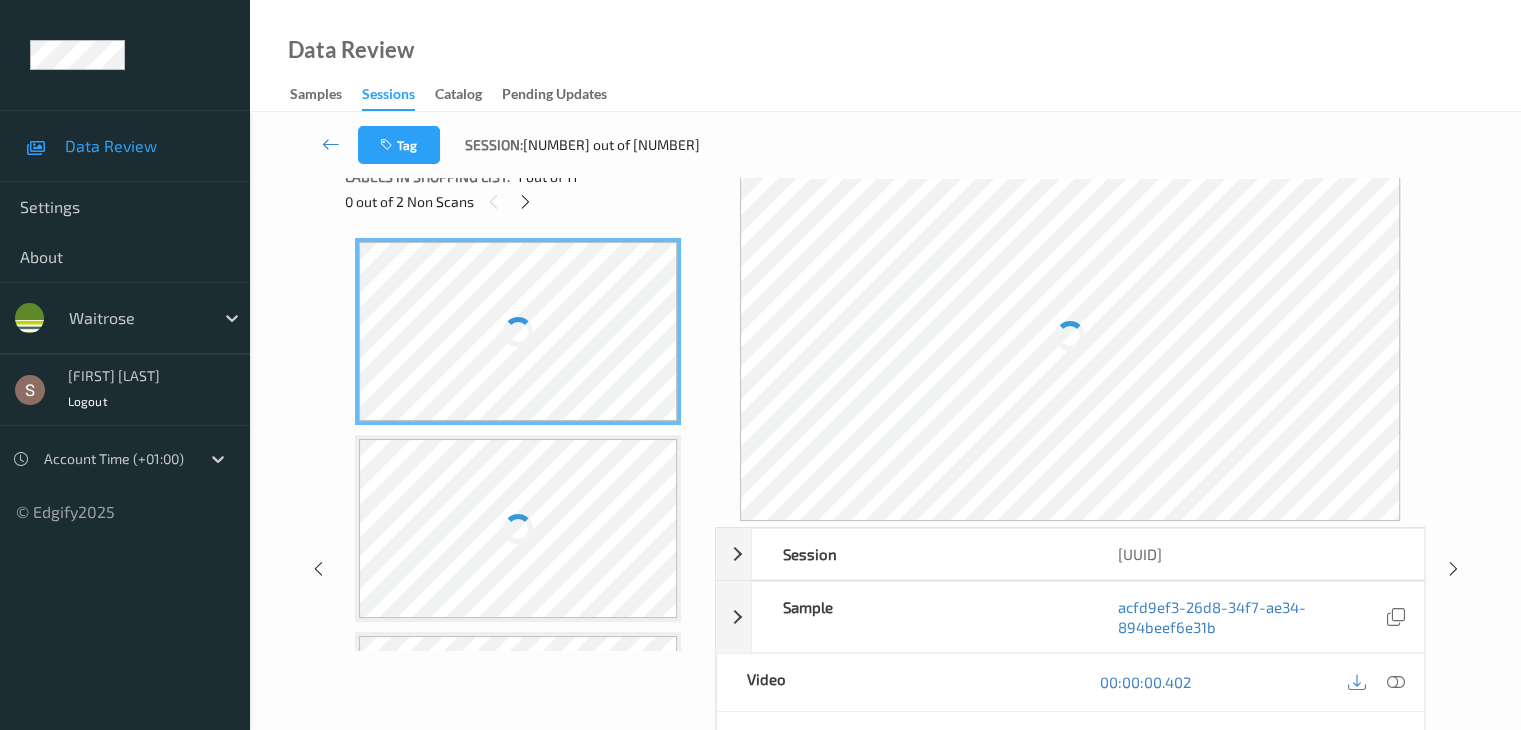 scroll, scrollTop: 0, scrollLeft: 0, axis: both 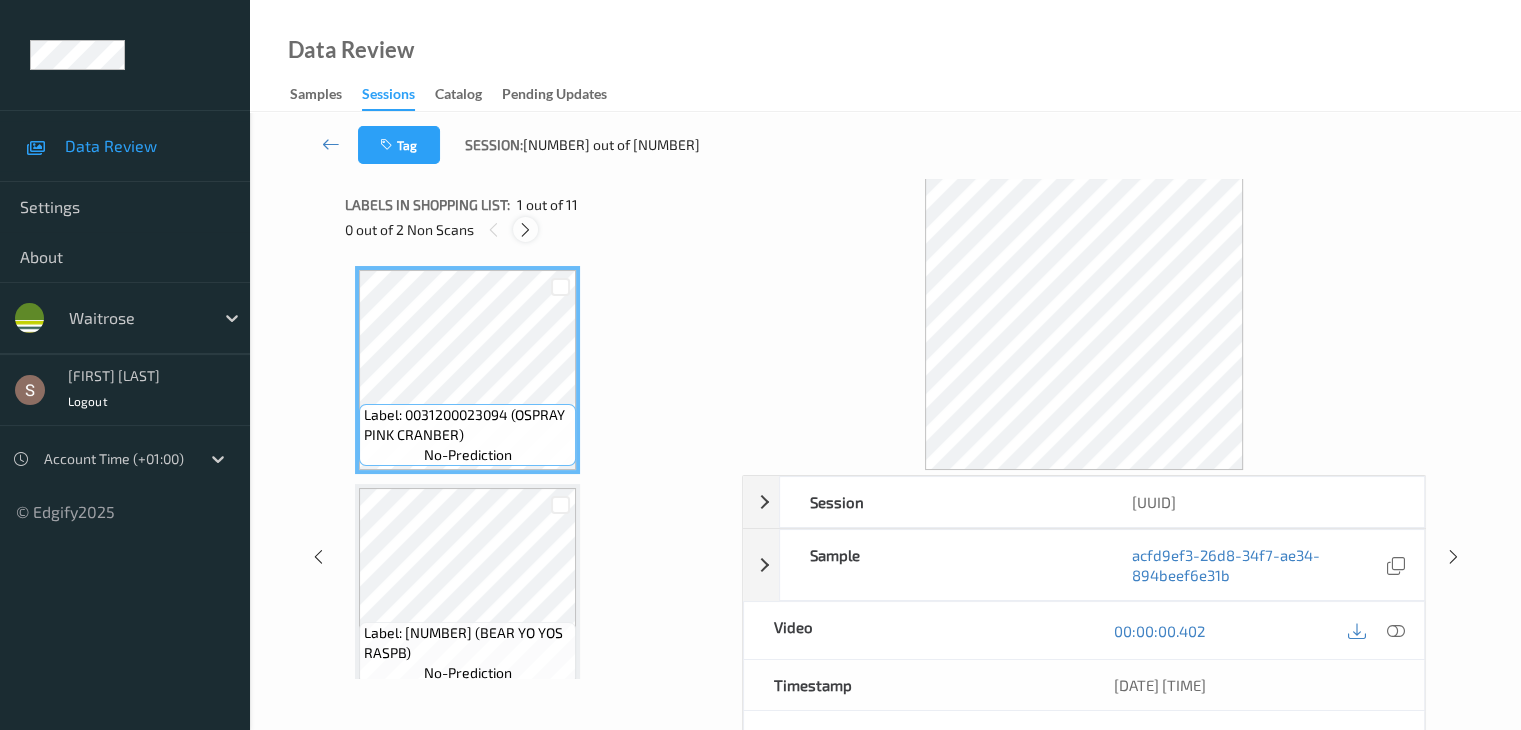click at bounding box center [525, 230] 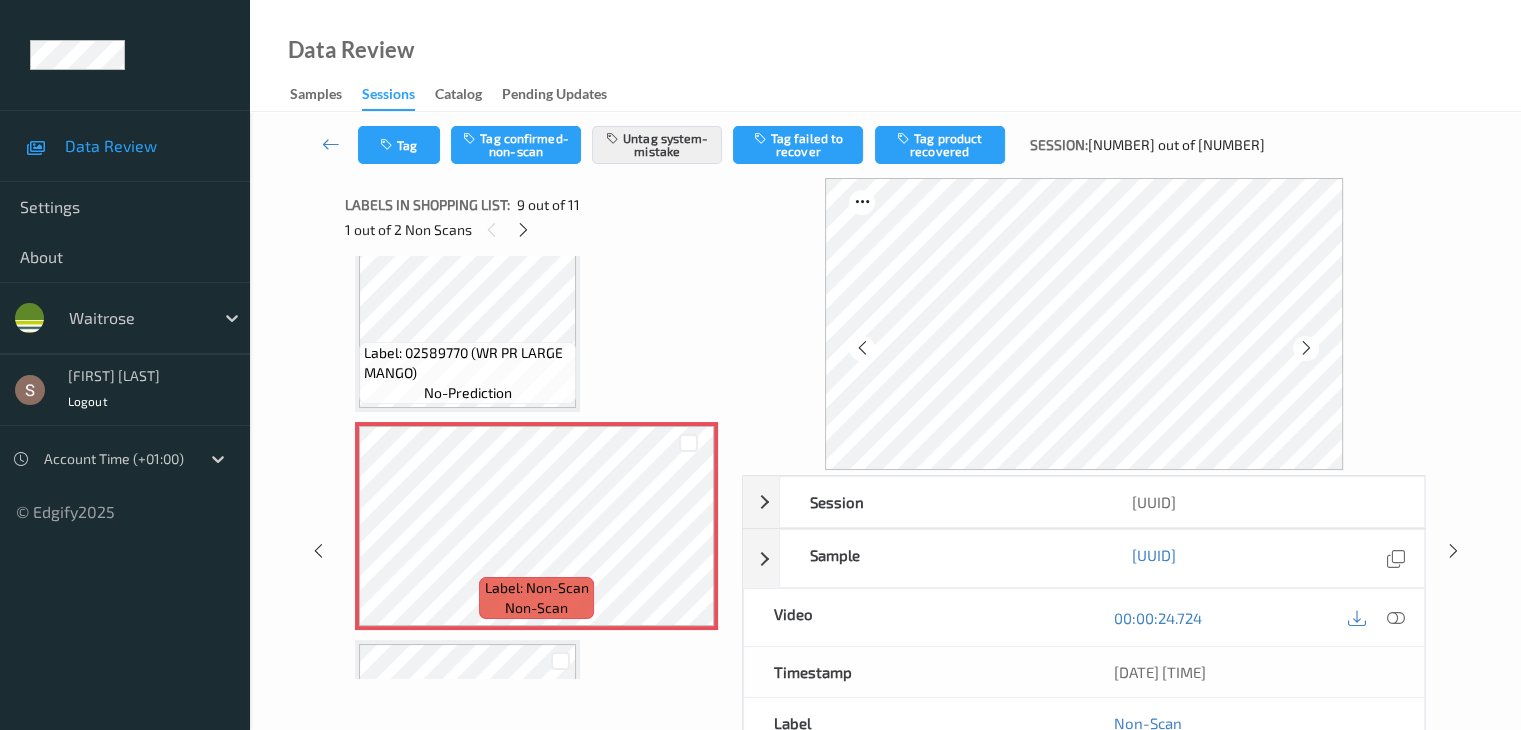 scroll, scrollTop: 1585, scrollLeft: 0, axis: vertical 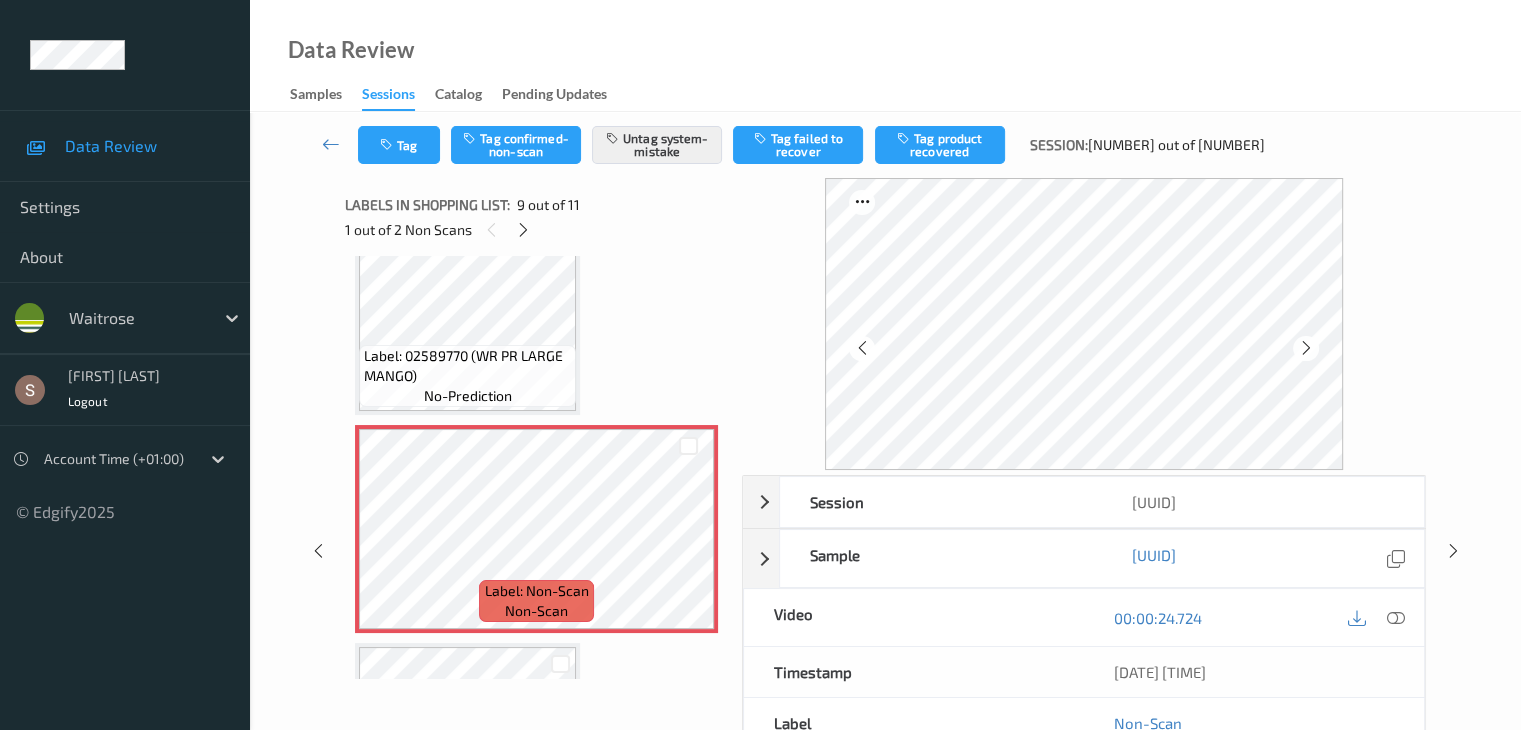 click on "Labels in shopping list: 9 out of 11 1 out of 2 Non Scans" at bounding box center (536, 217) 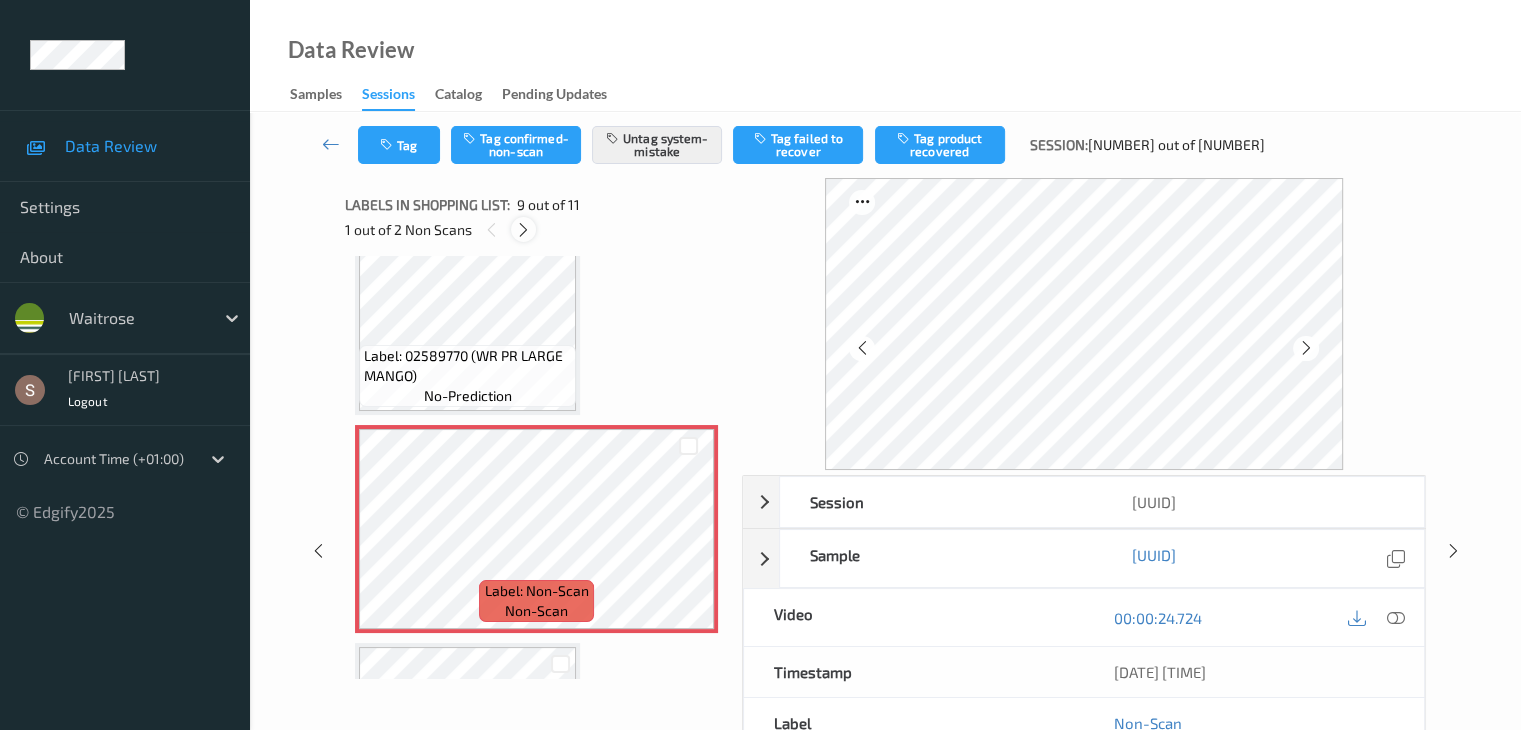 click at bounding box center (523, 229) 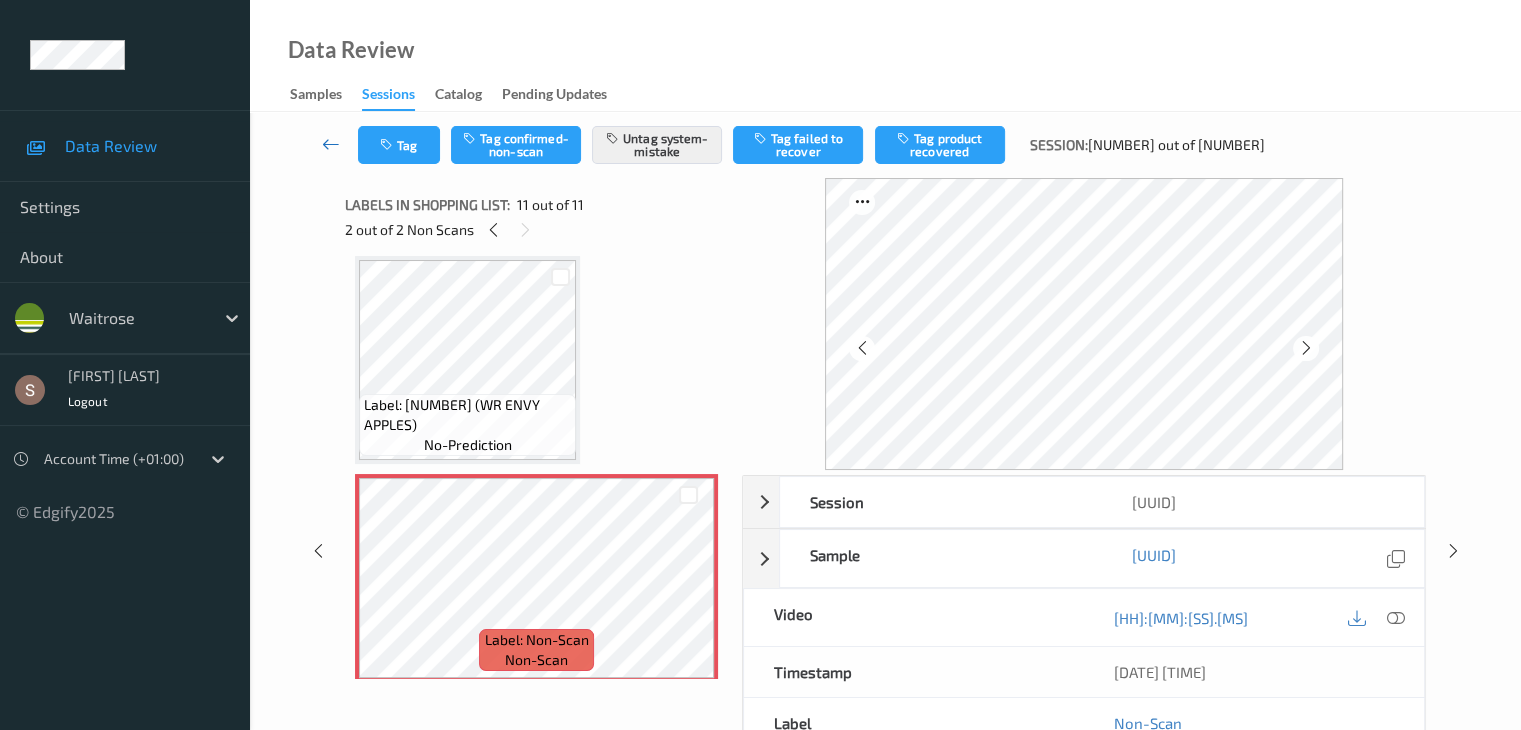 click at bounding box center (331, 144) 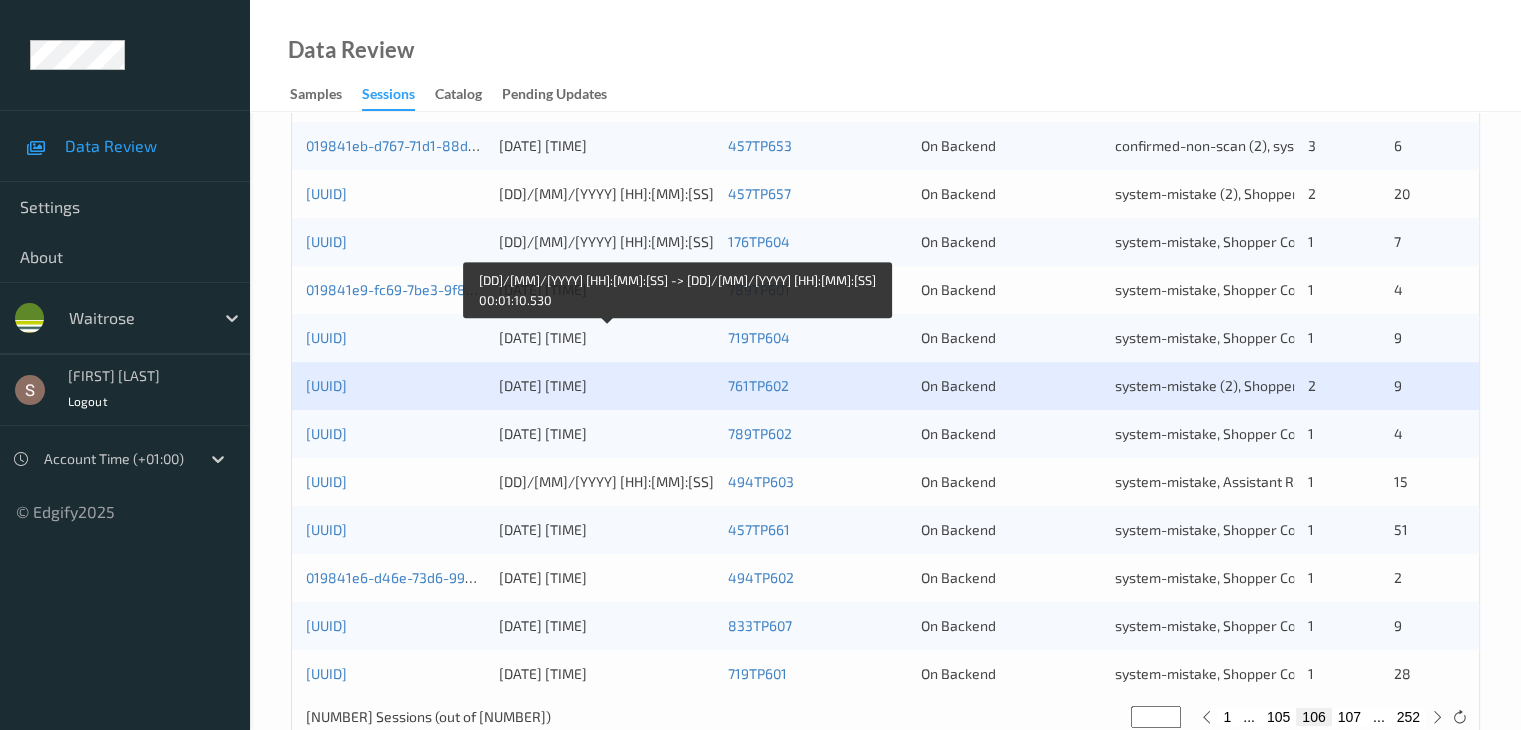 scroll, scrollTop: 932, scrollLeft: 0, axis: vertical 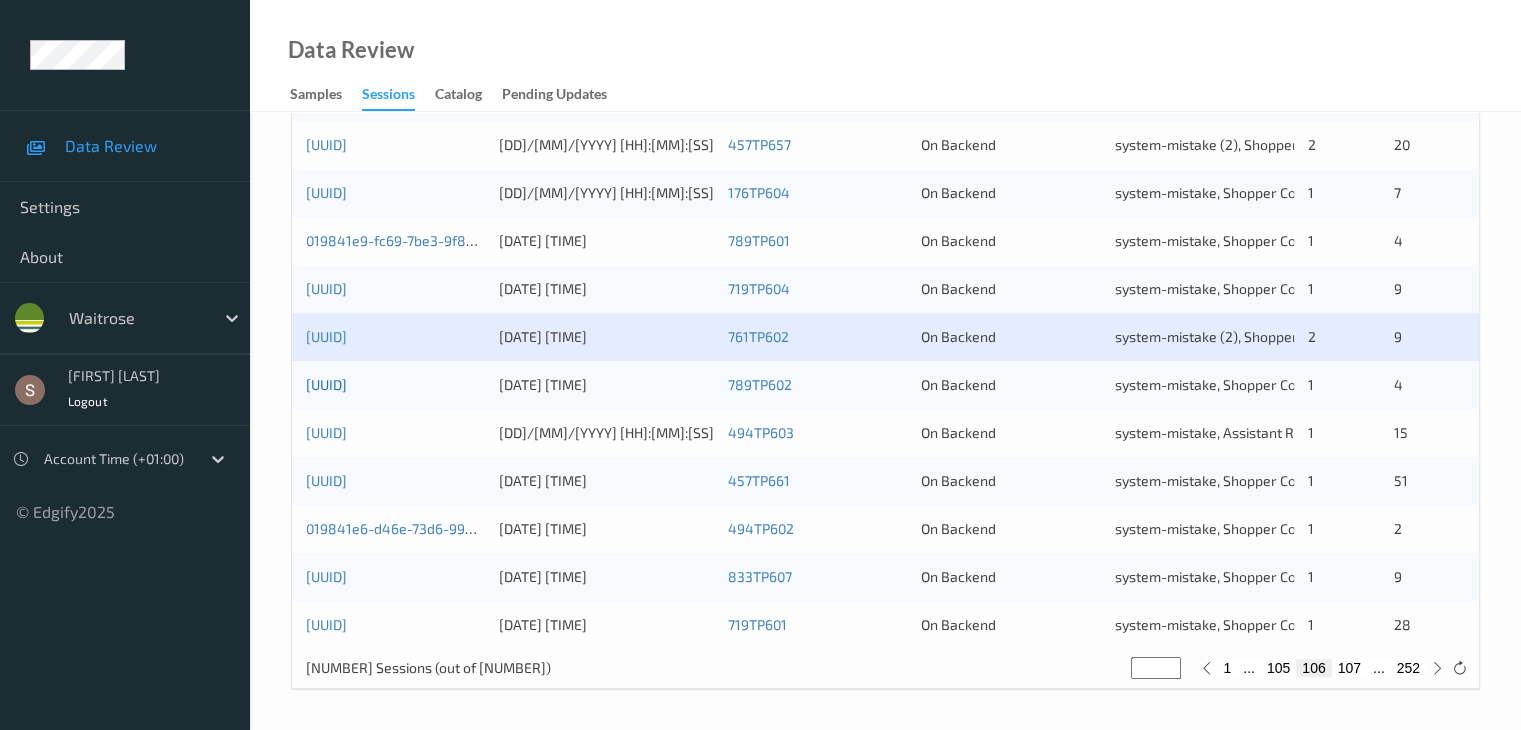click on "[UUID]" at bounding box center [326, 384] 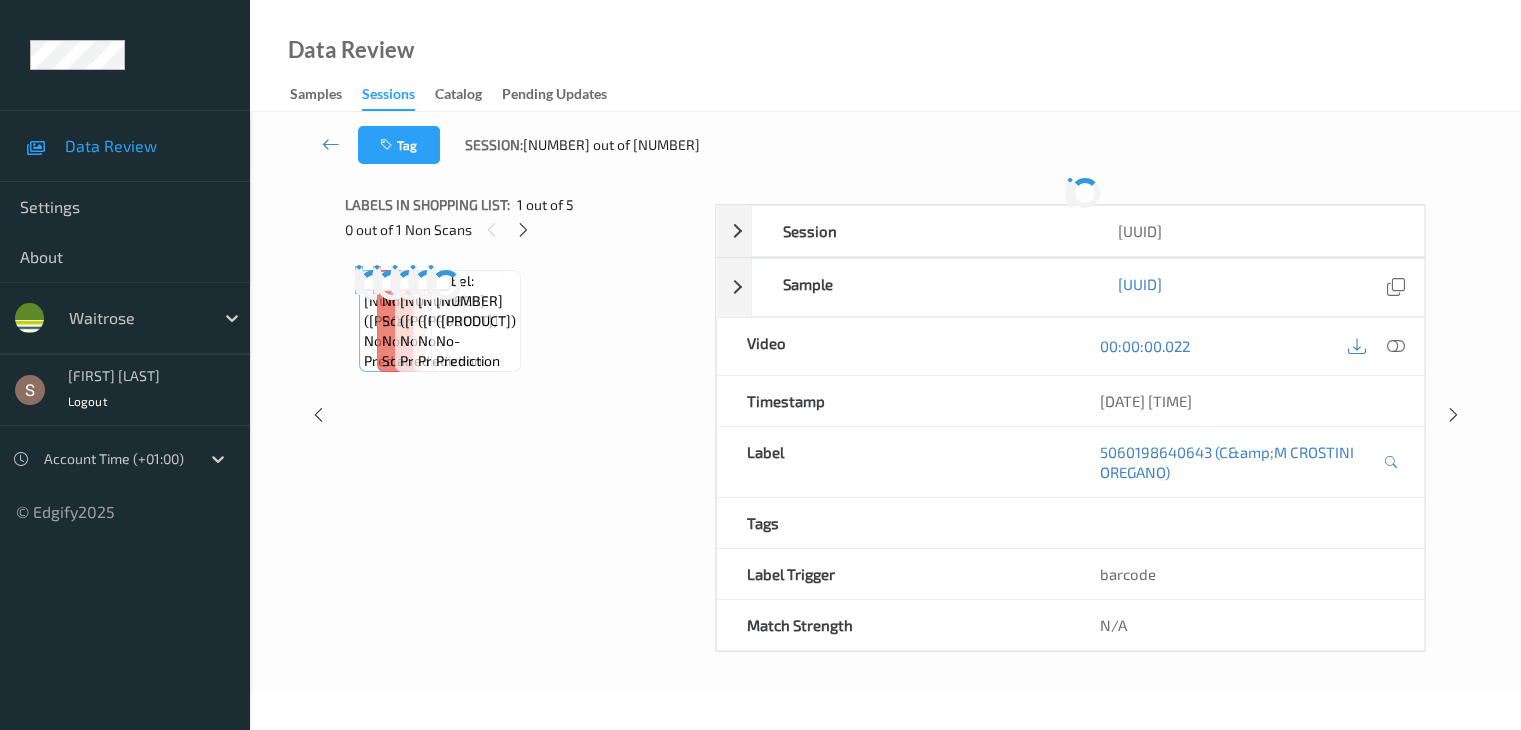 scroll, scrollTop: 0, scrollLeft: 0, axis: both 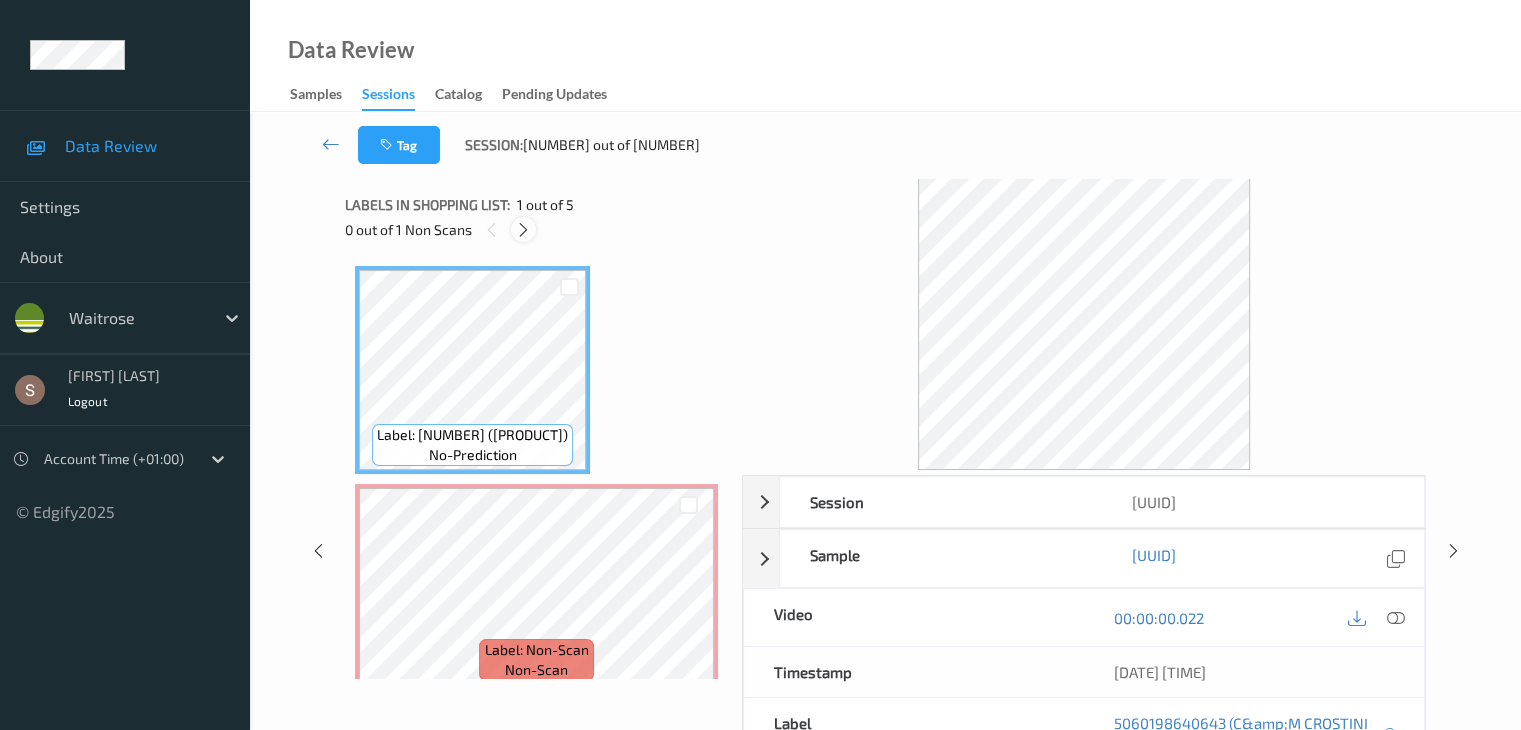 click at bounding box center [523, 230] 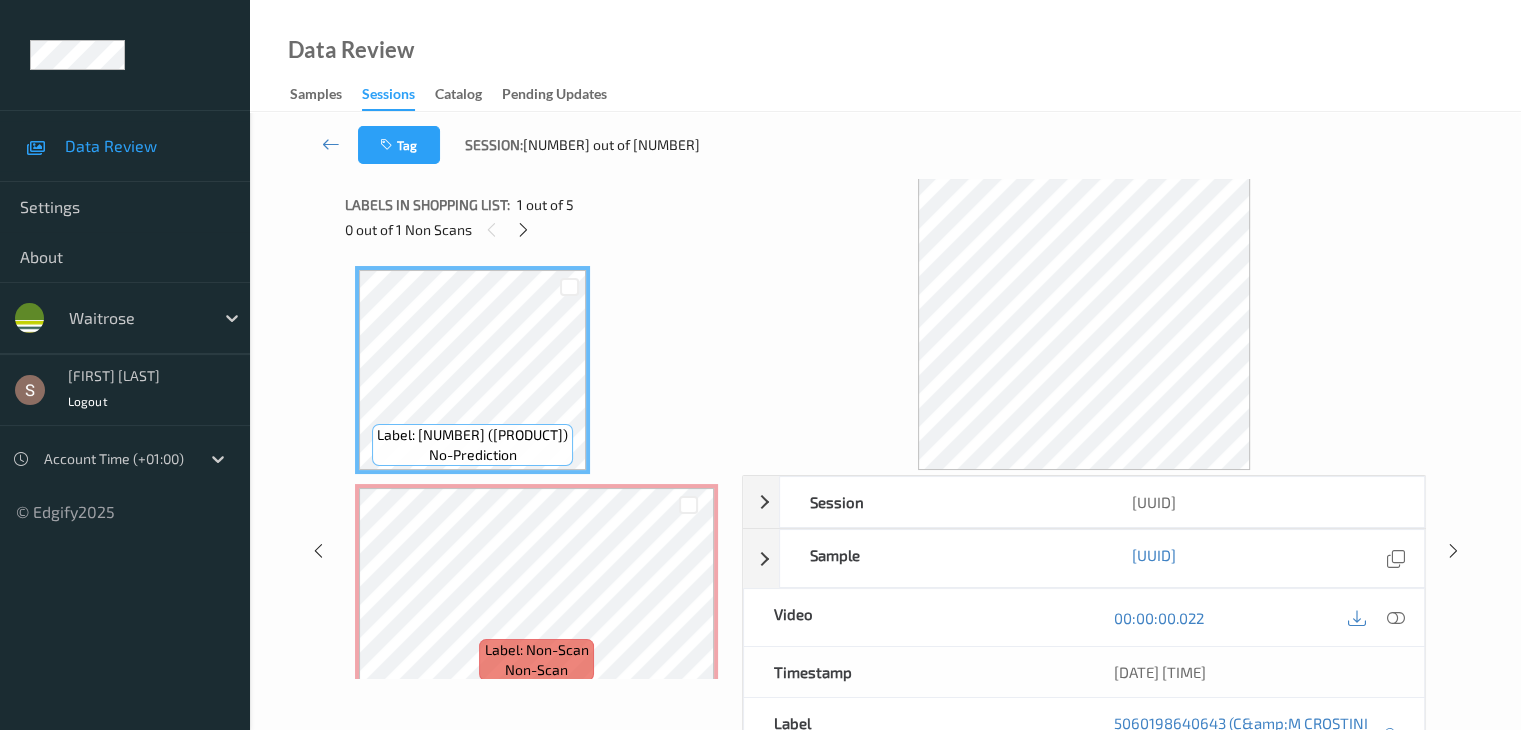 scroll, scrollTop: 10, scrollLeft: 0, axis: vertical 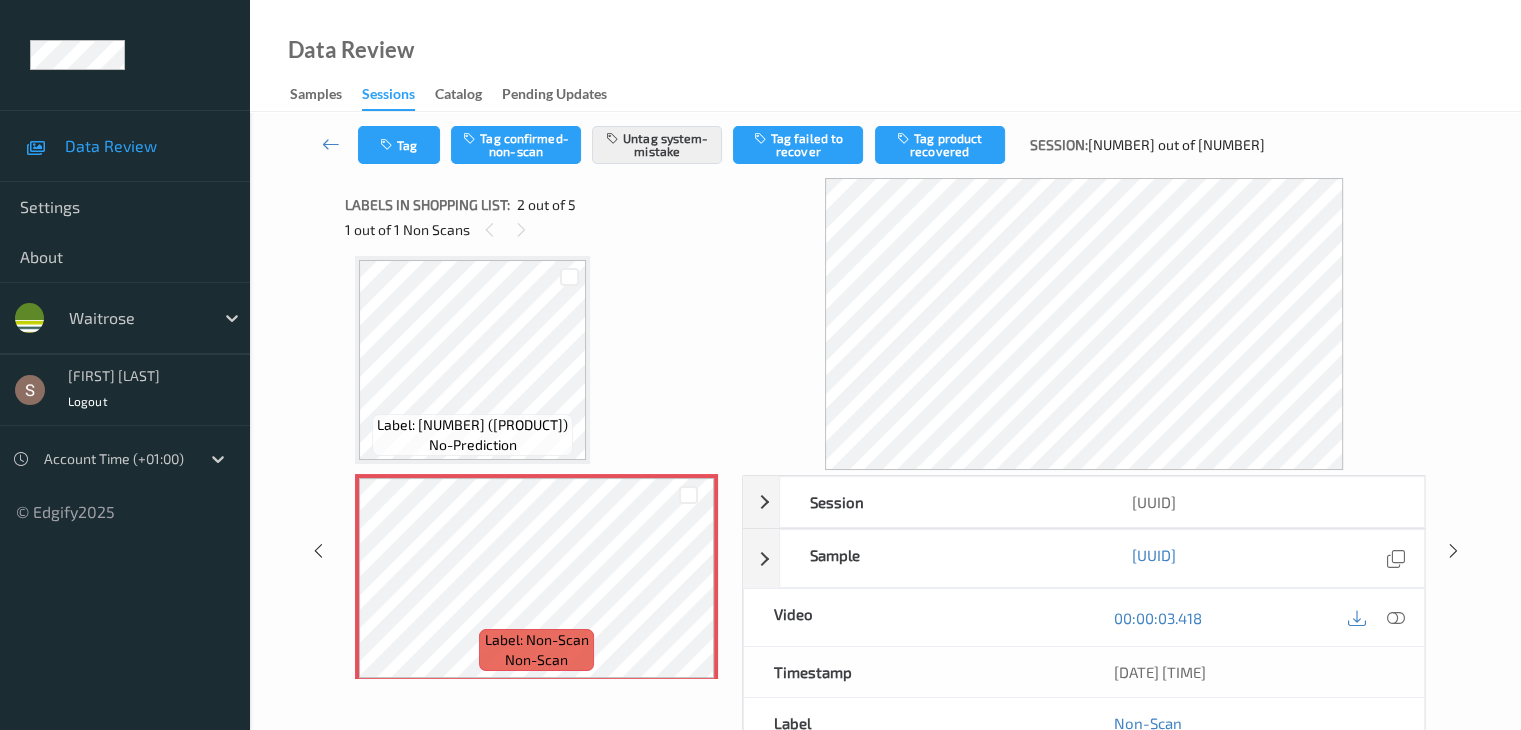 click on "Label: [NUMBER] ([PRODUCT]) no-prediction" at bounding box center [472, 435] 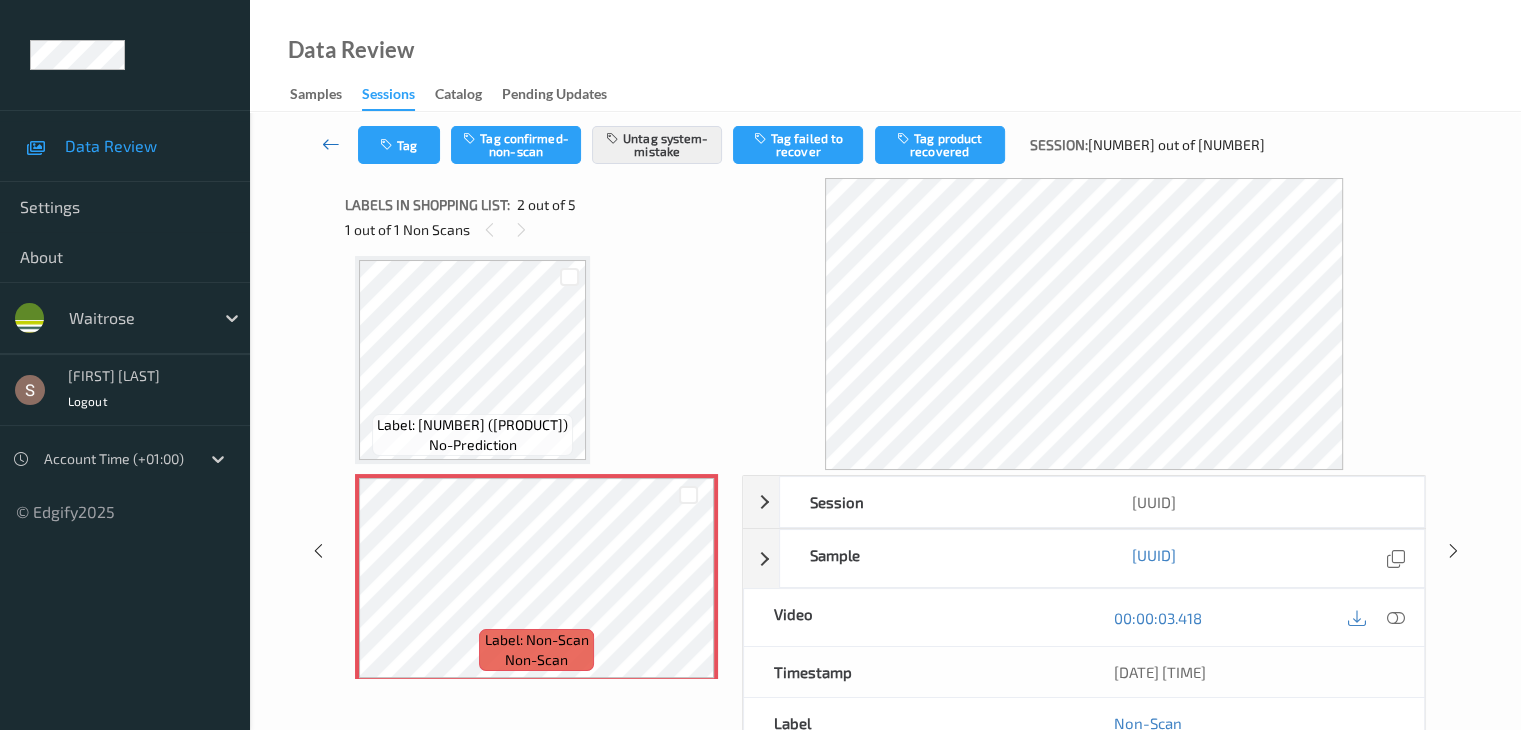 click at bounding box center [331, 144] 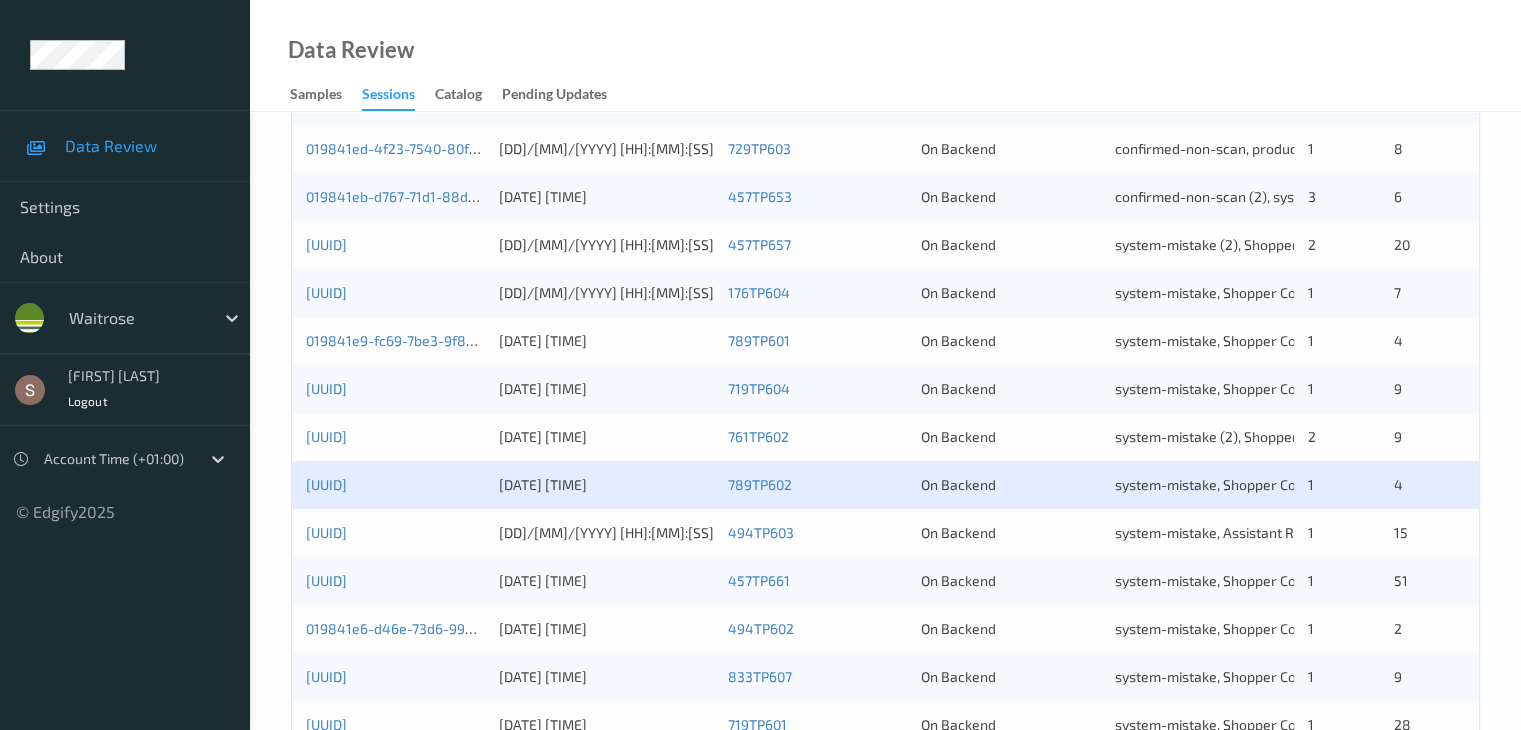 scroll, scrollTop: 932, scrollLeft: 0, axis: vertical 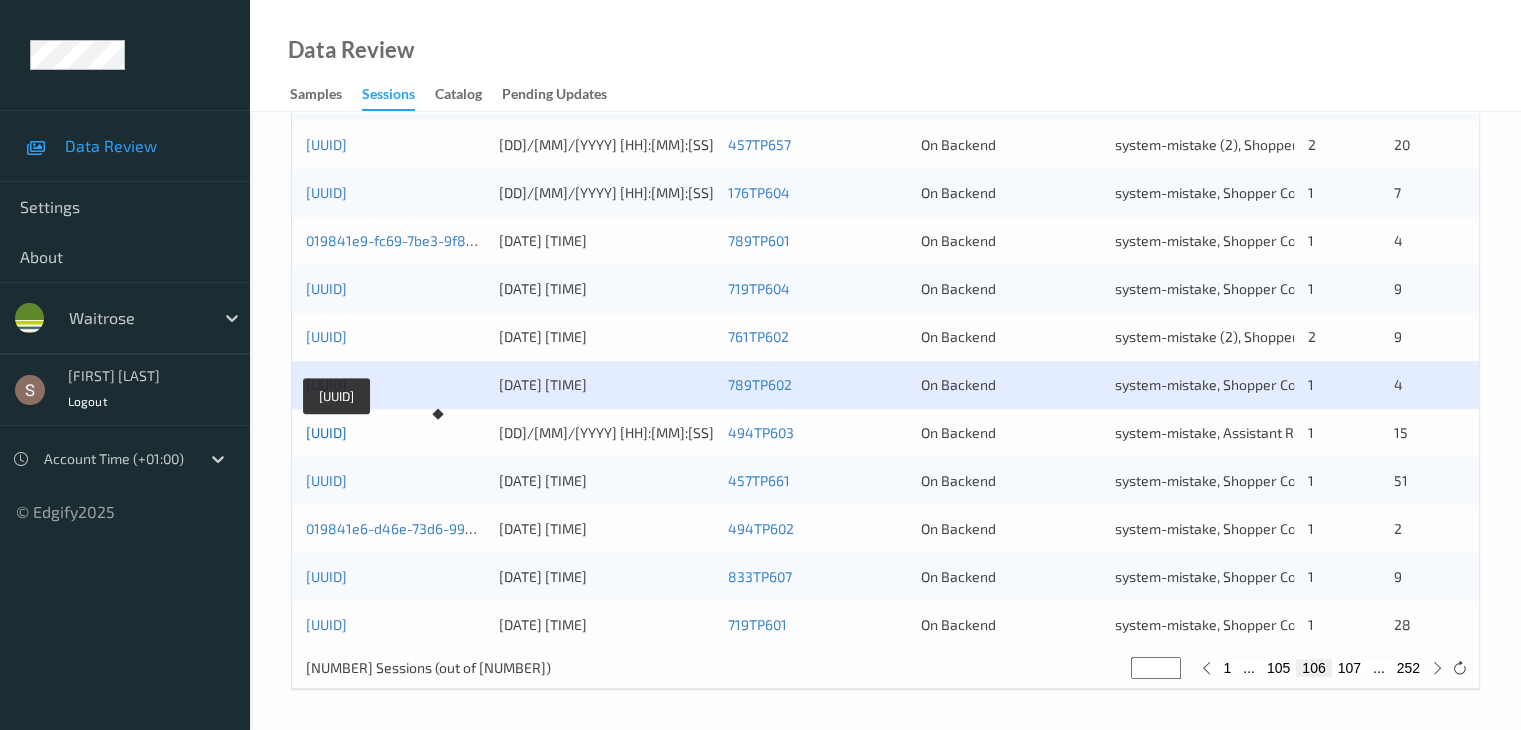 click on "[UUID]" at bounding box center [326, 432] 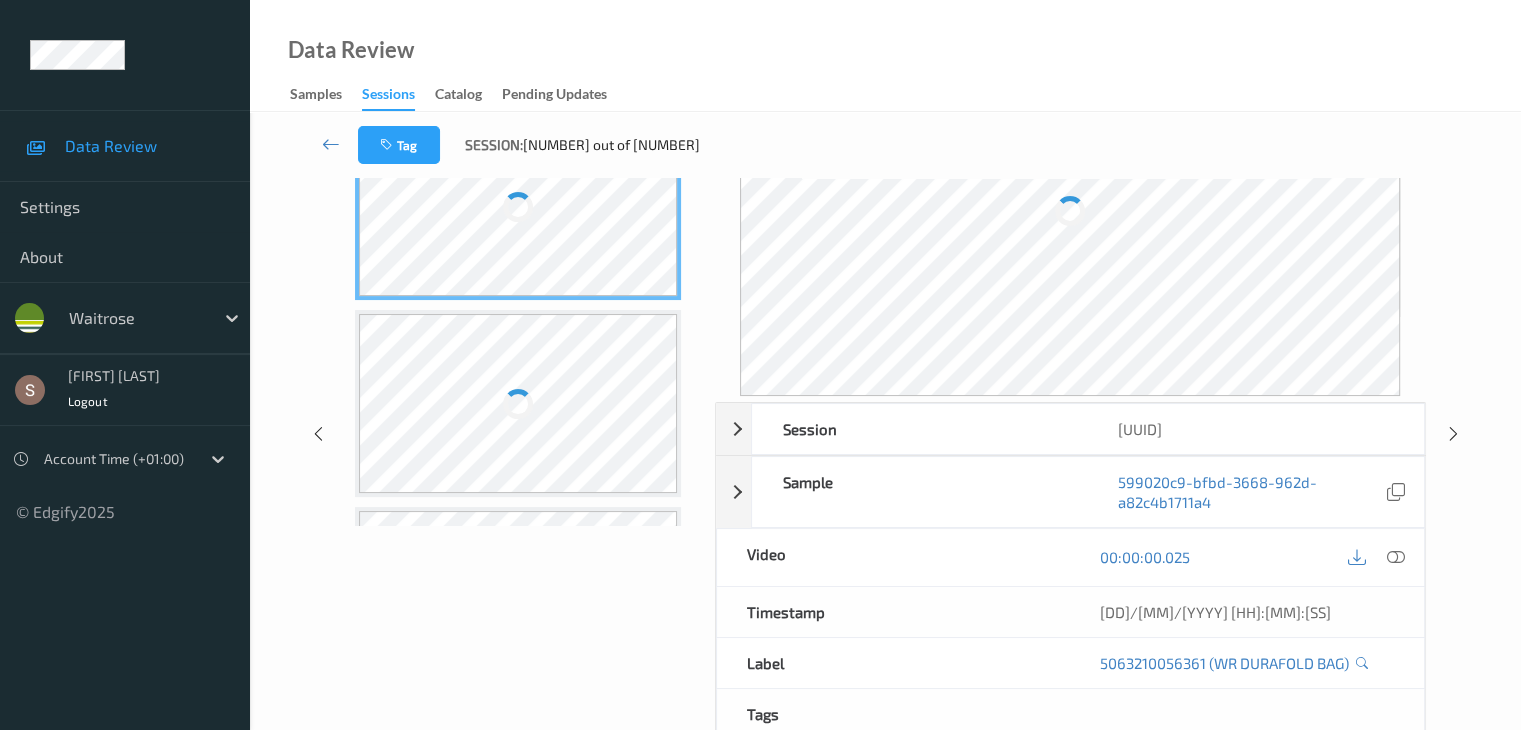 scroll, scrollTop: 0, scrollLeft: 0, axis: both 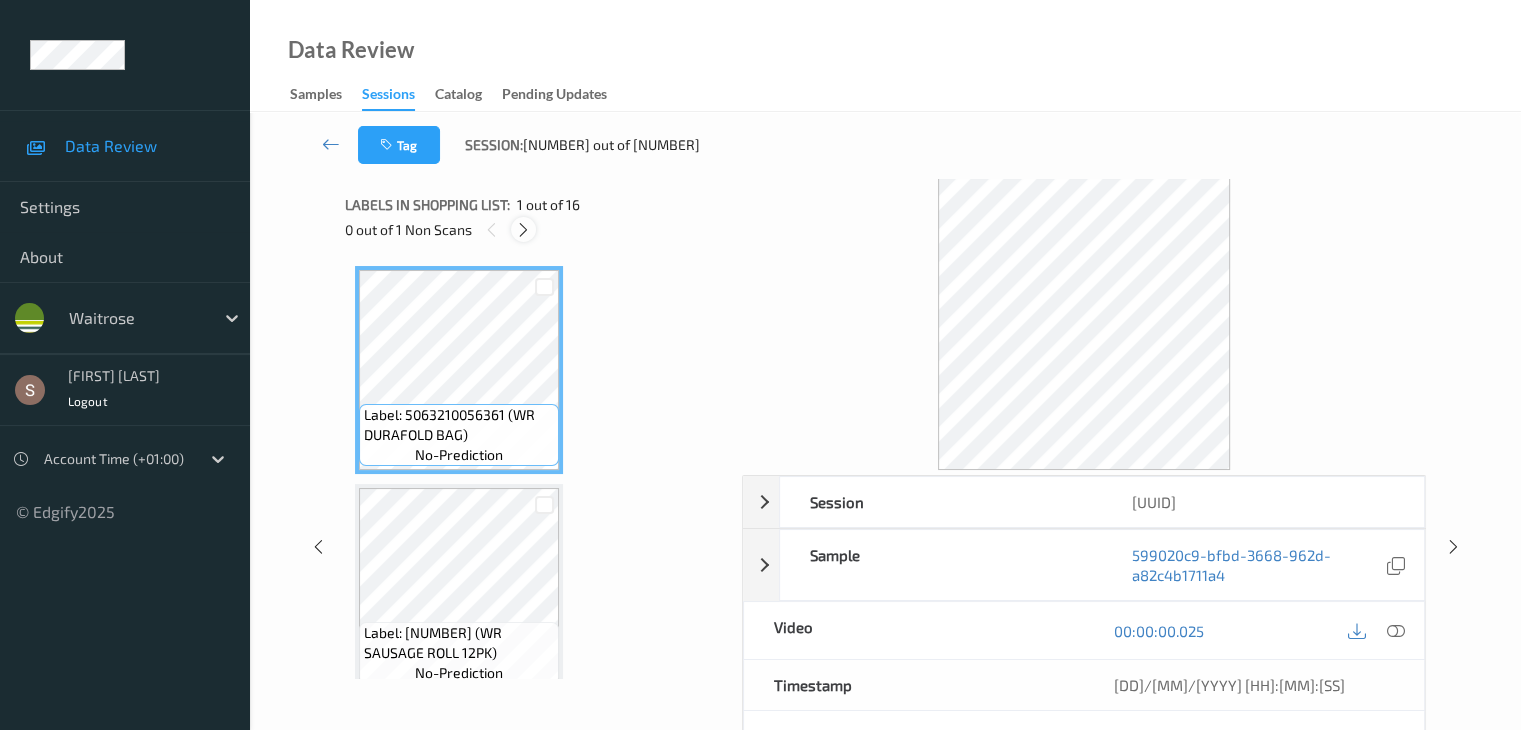 click at bounding box center [523, 230] 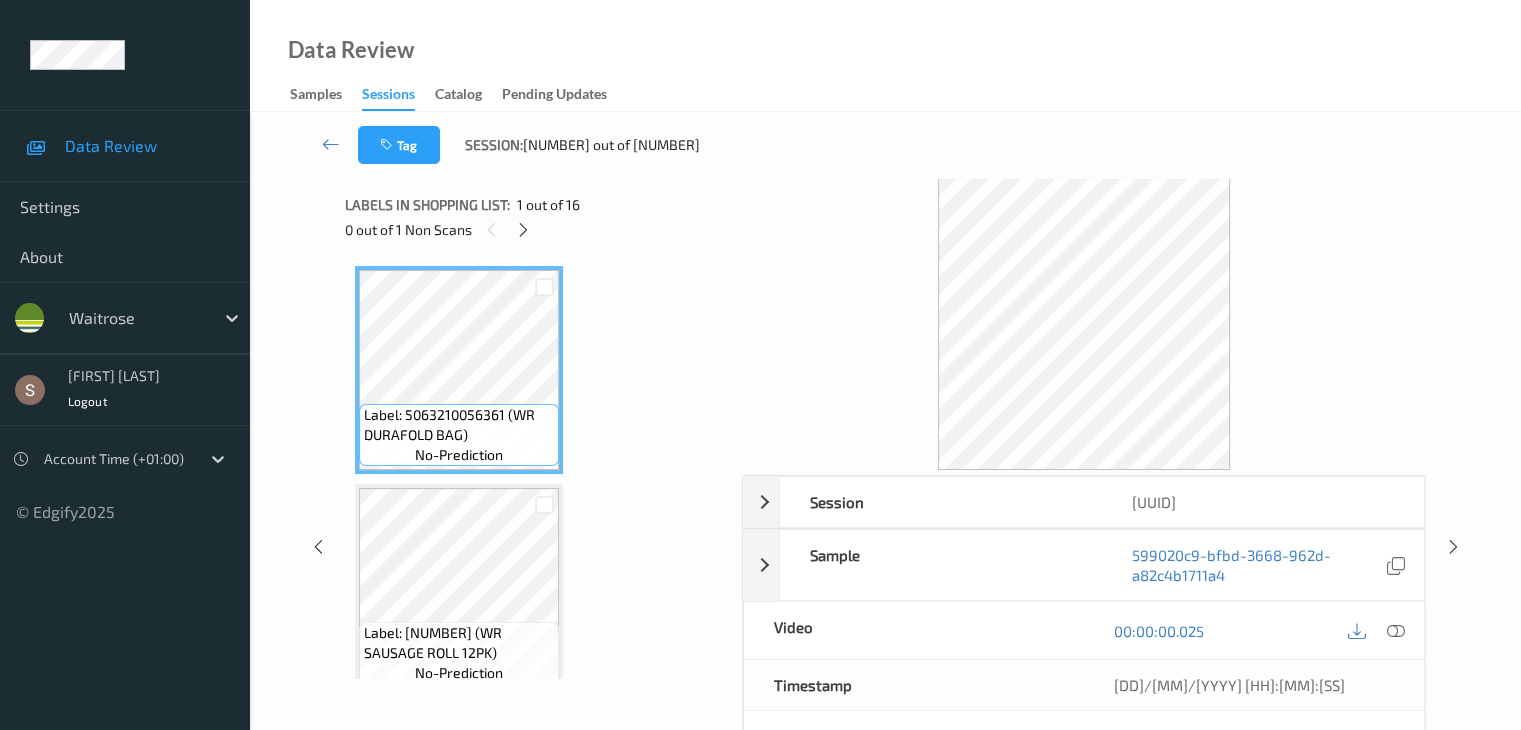 scroll, scrollTop: 2844, scrollLeft: 0, axis: vertical 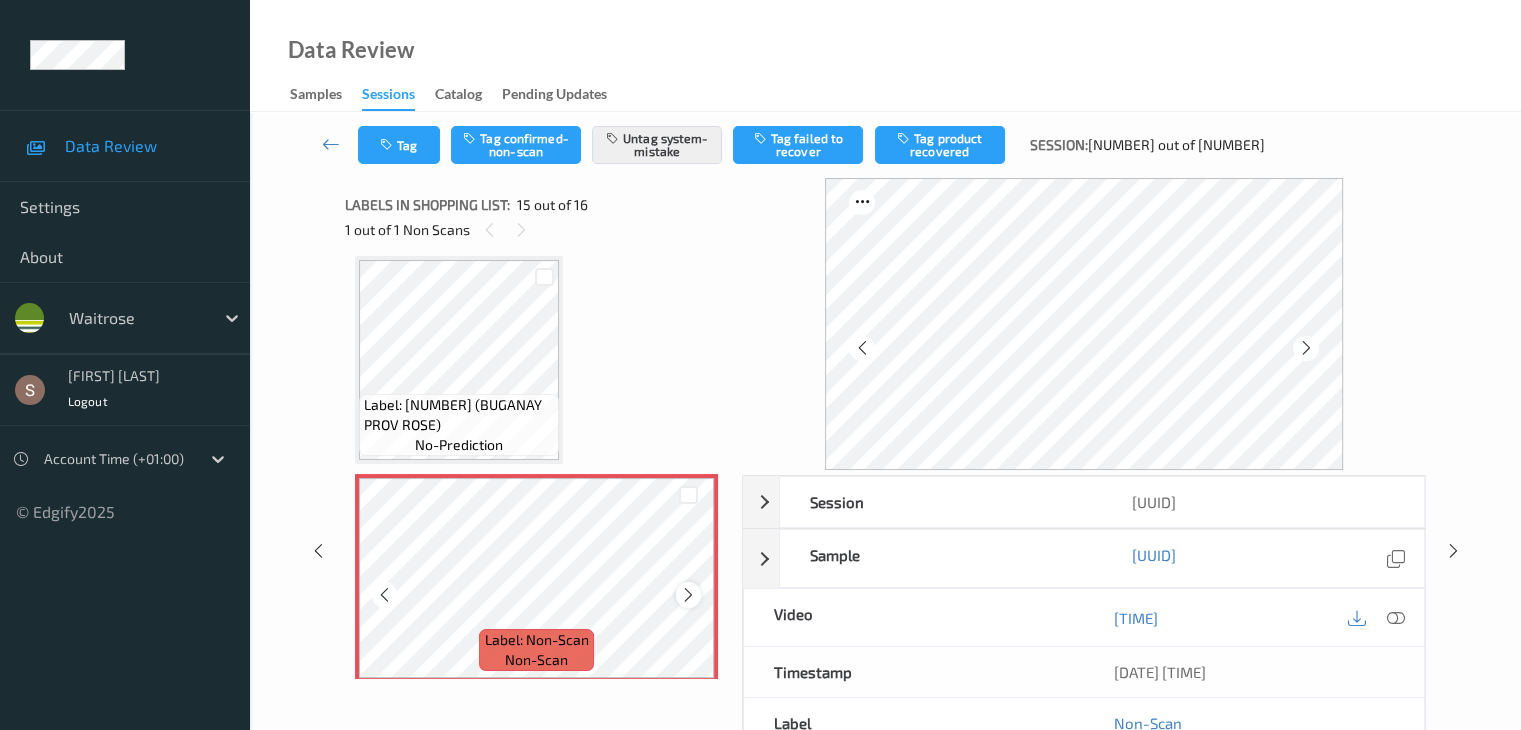 click at bounding box center [688, 595] 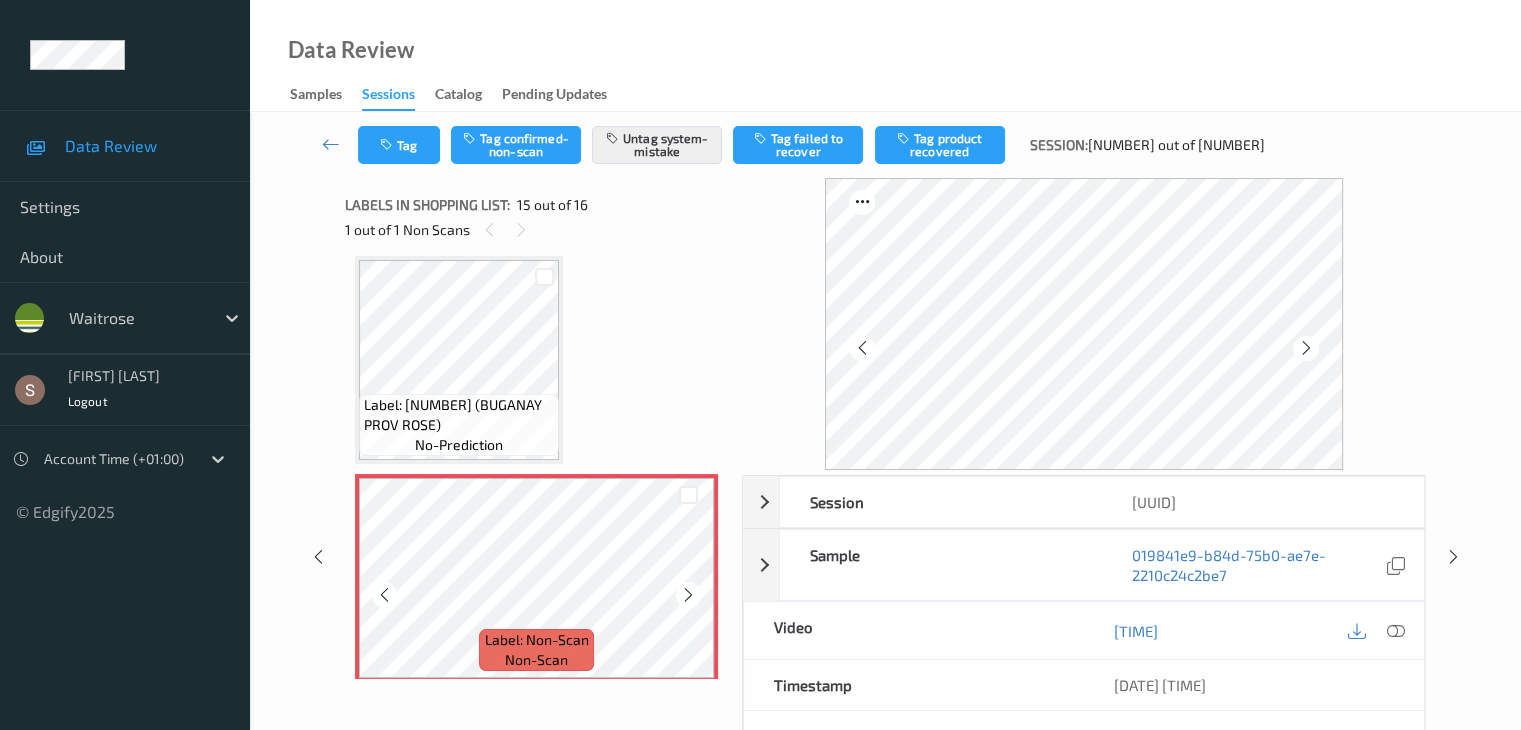 click at bounding box center (688, 595) 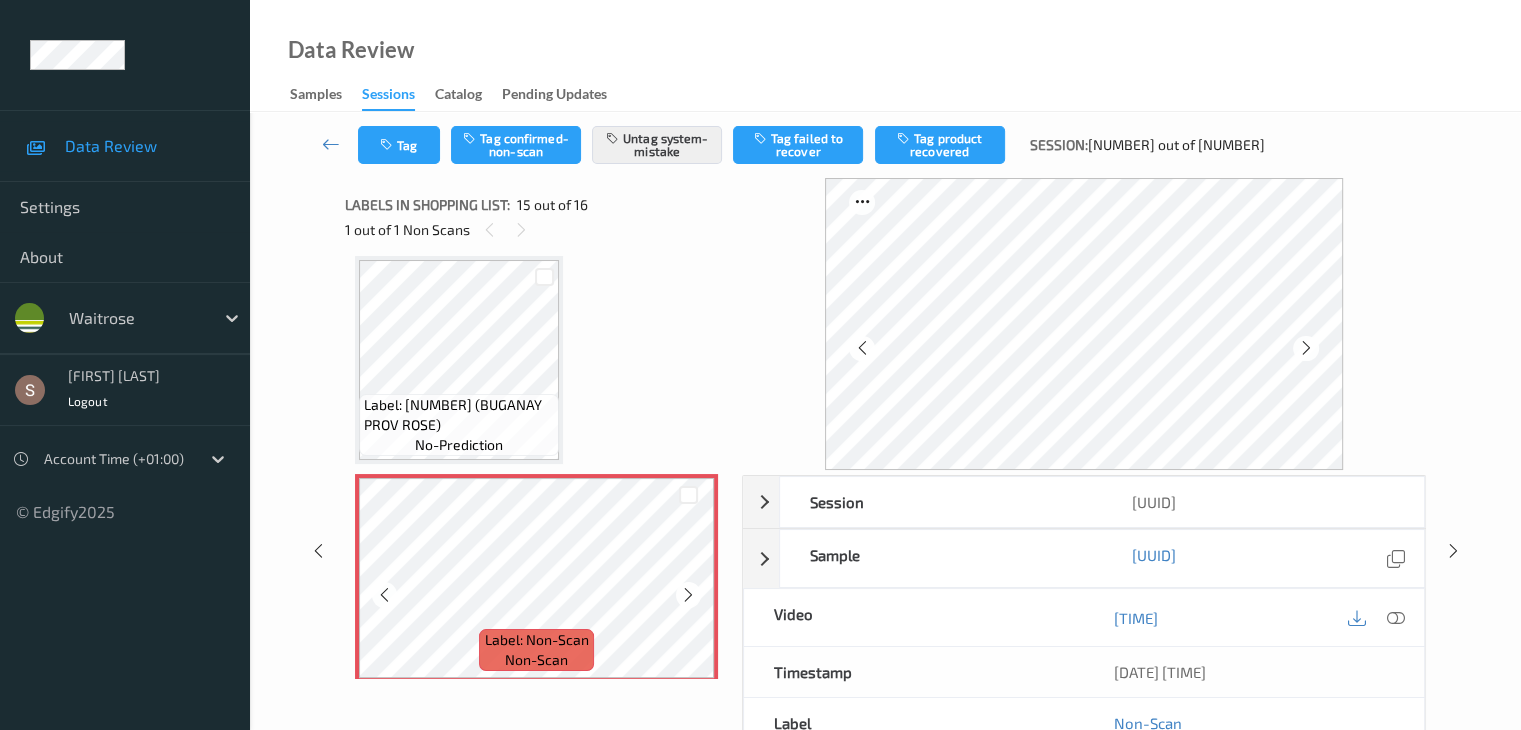 click at bounding box center (688, 595) 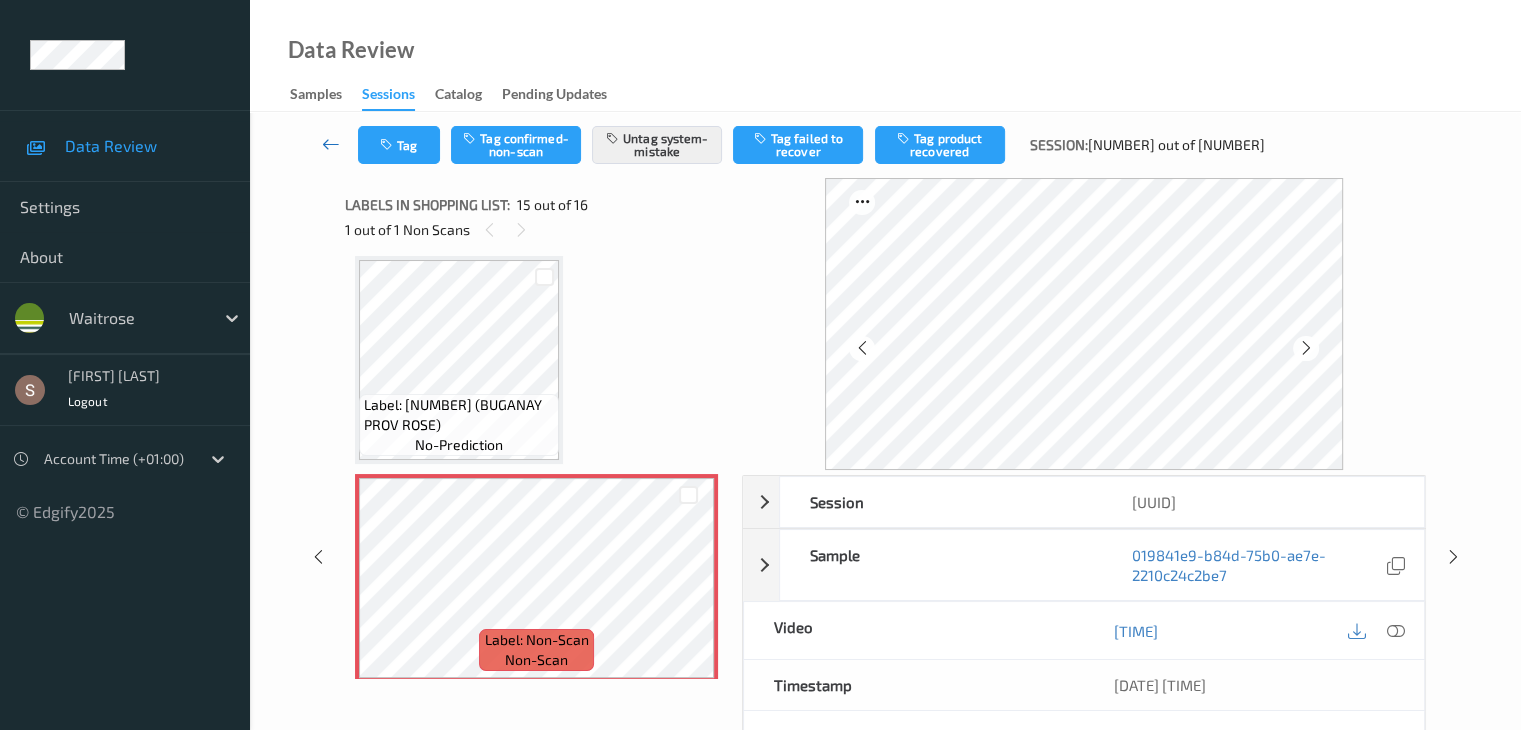 click at bounding box center [331, 144] 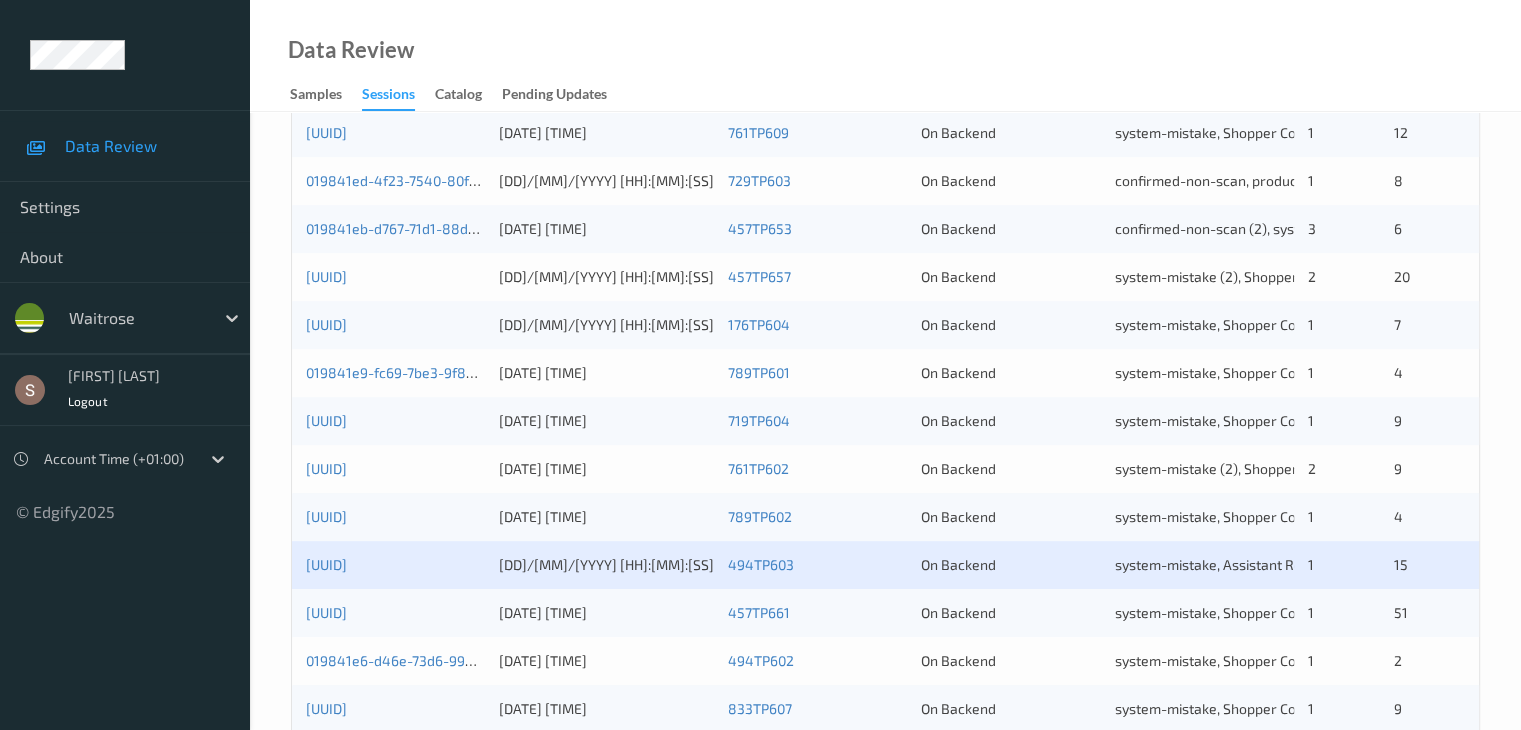 scroll, scrollTop: 932, scrollLeft: 0, axis: vertical 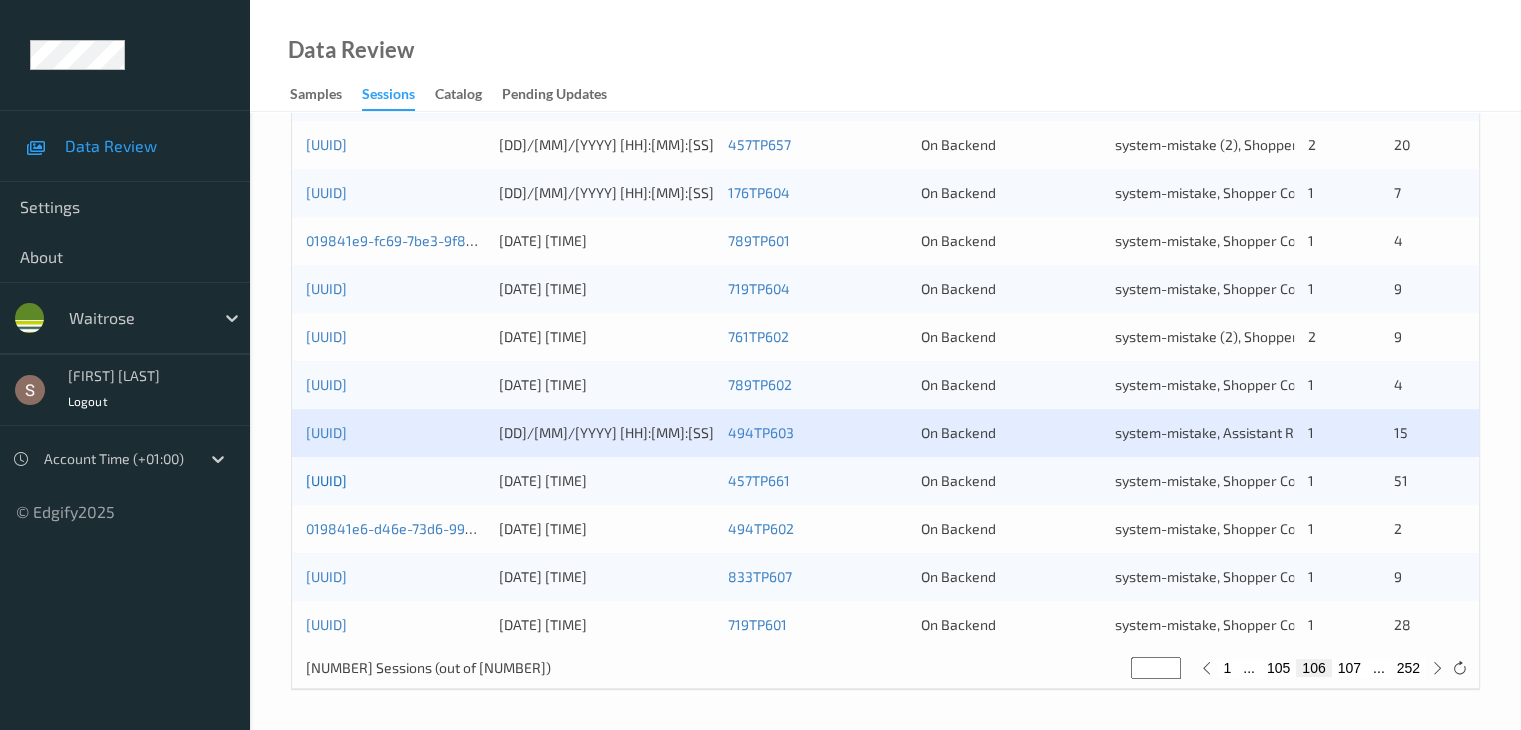 click on "[UUID]" at bounding box center (326, 480) 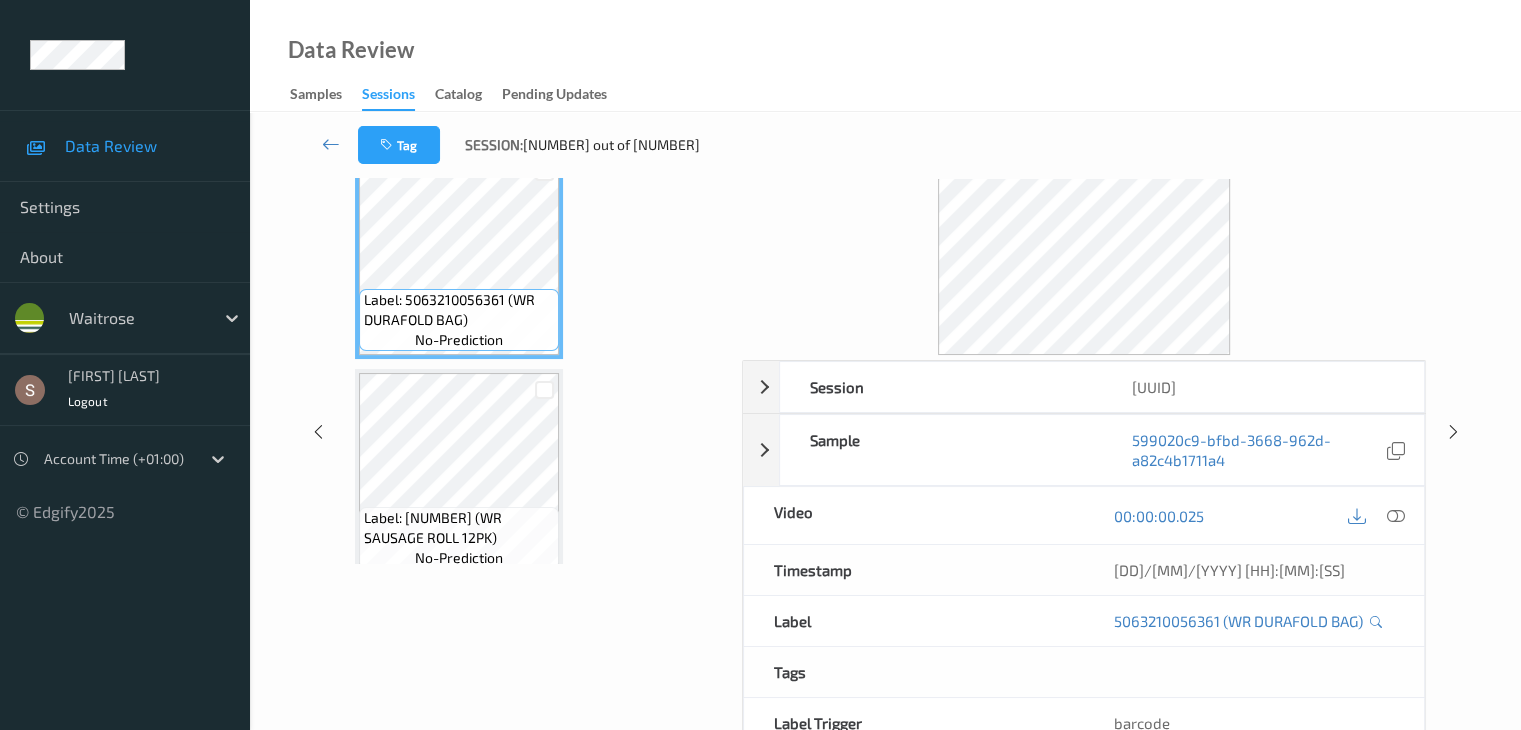scroll, scrollTop: 0, scrollLeft: 0, axis: both 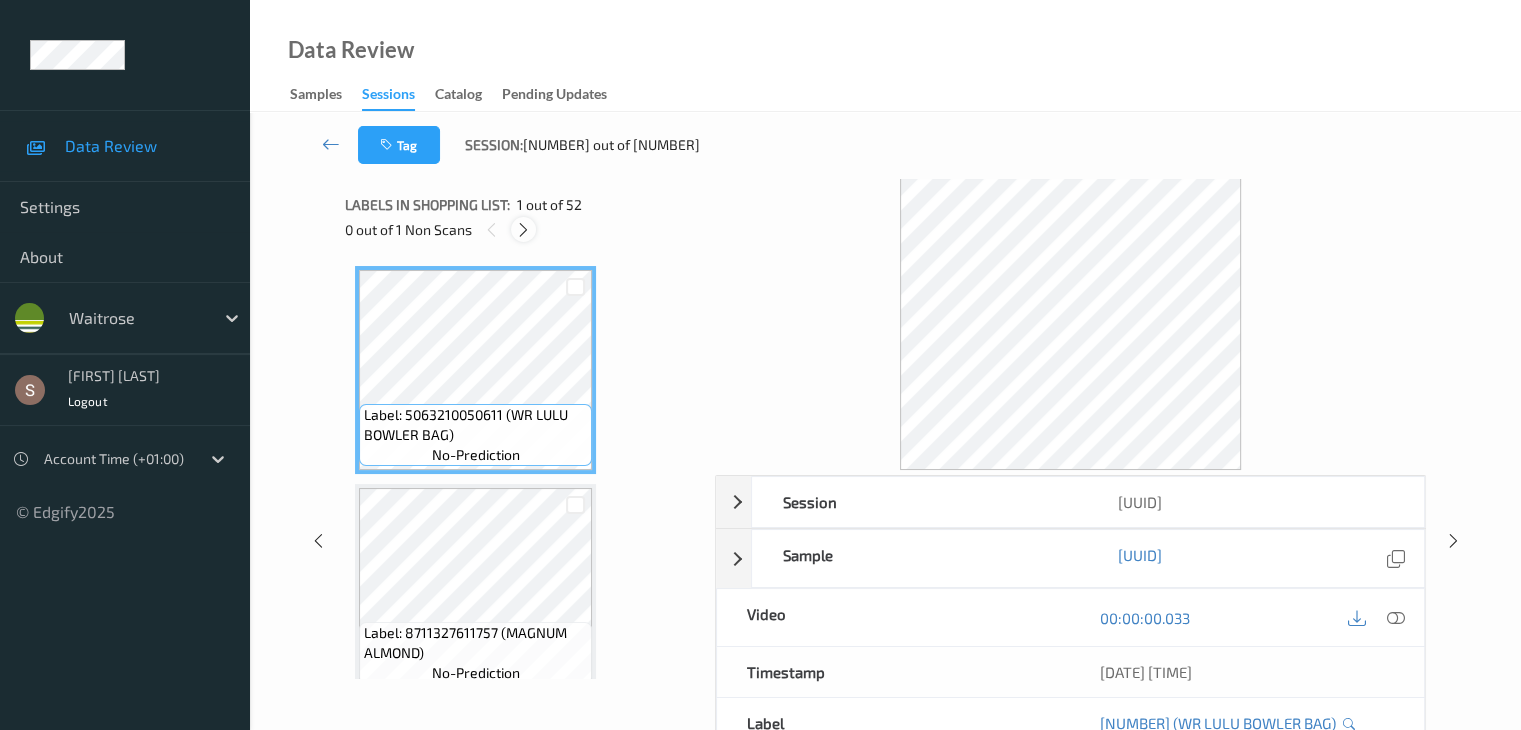 click at bounding box center (523, 230) 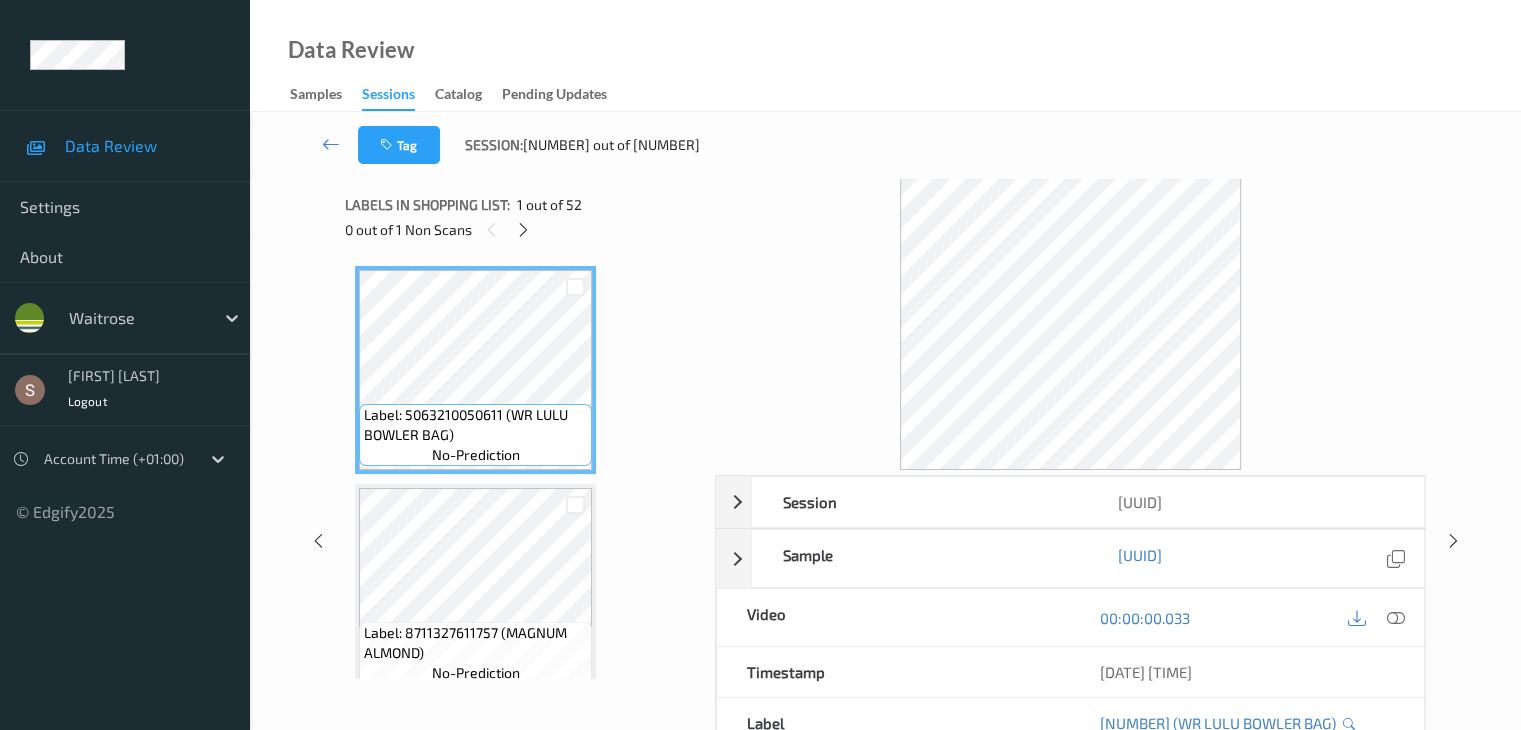 scroll, scrollTop: 3498, scrollLeft: 0, axis: vertical 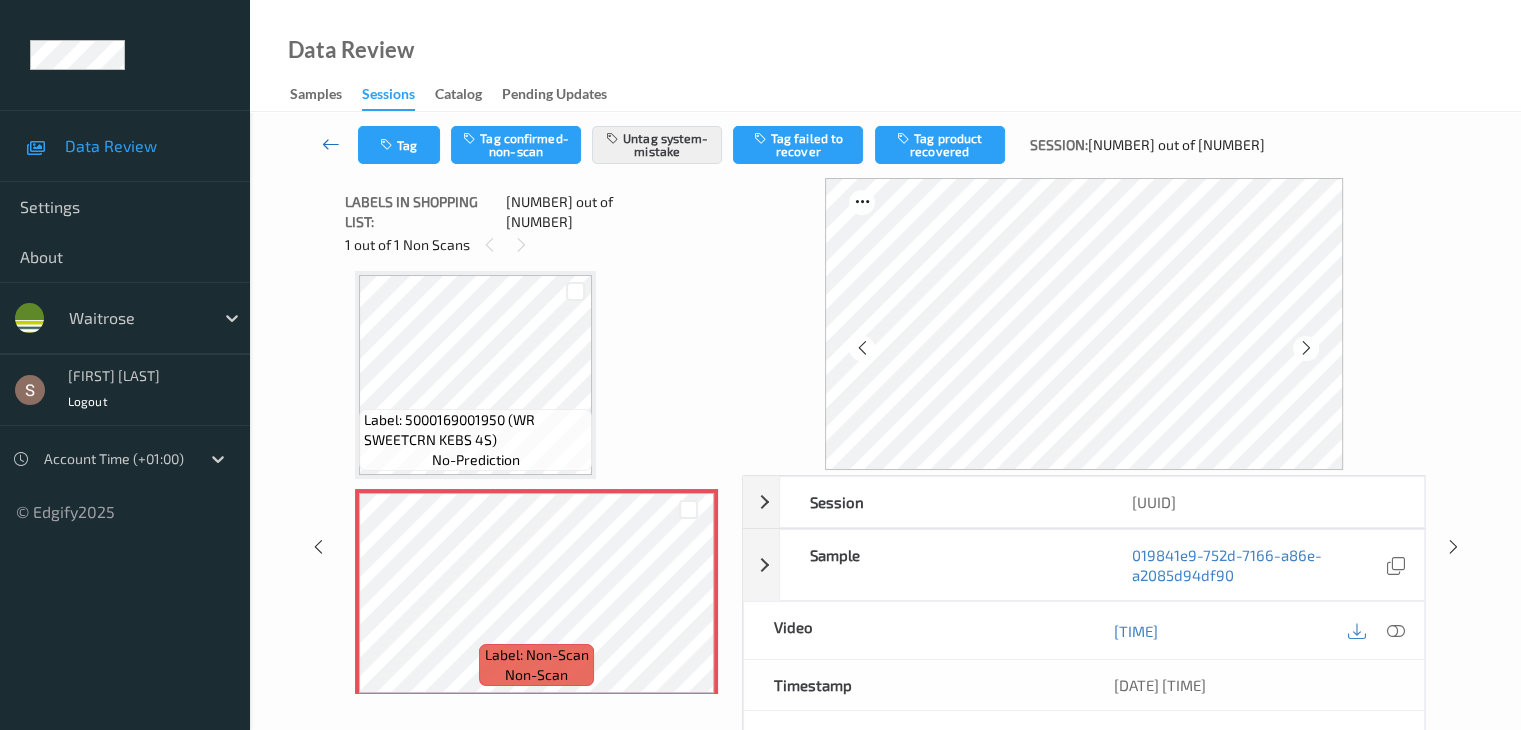 click at bounding box center (331, 144) 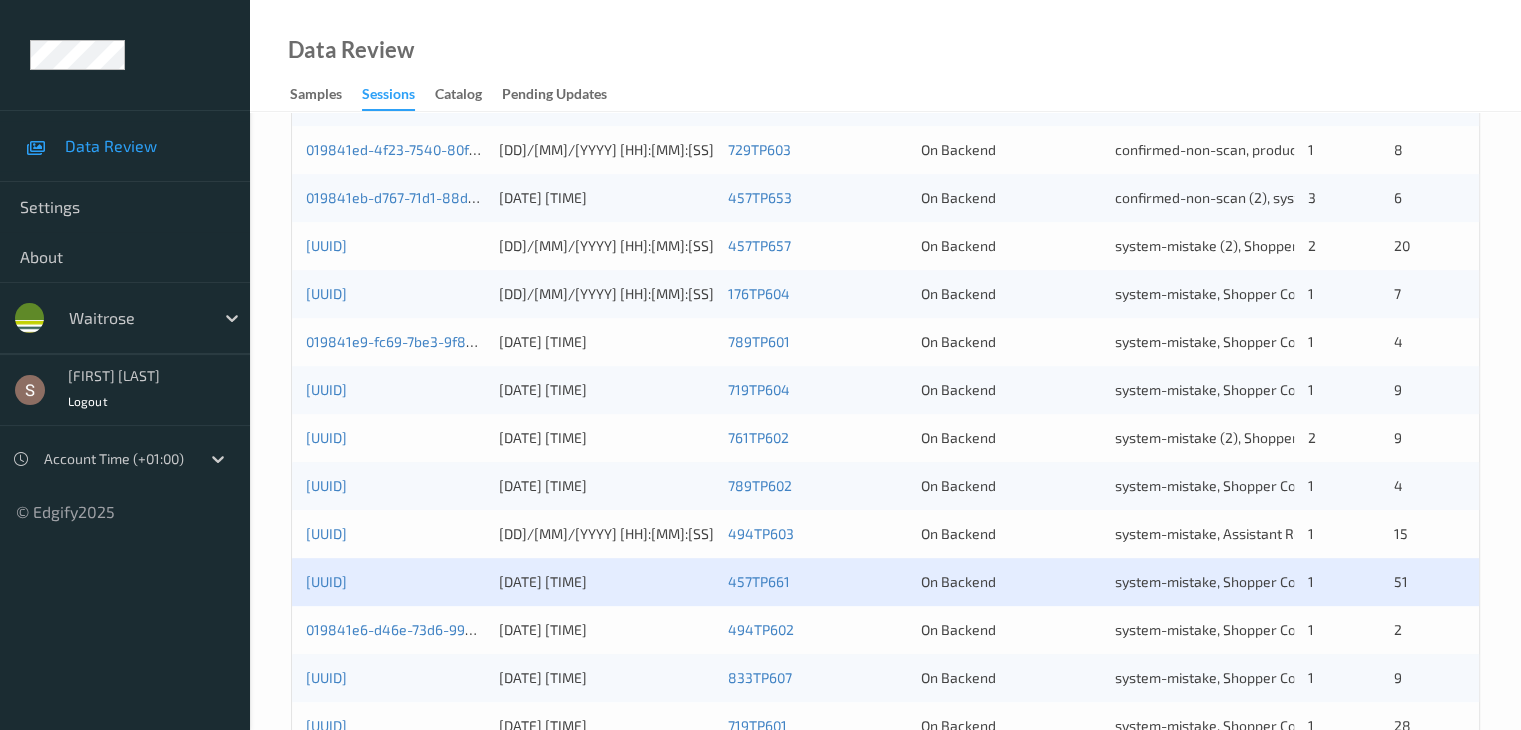scroll, scrollTop: 932, scrollLeft: 0, axis: vertical 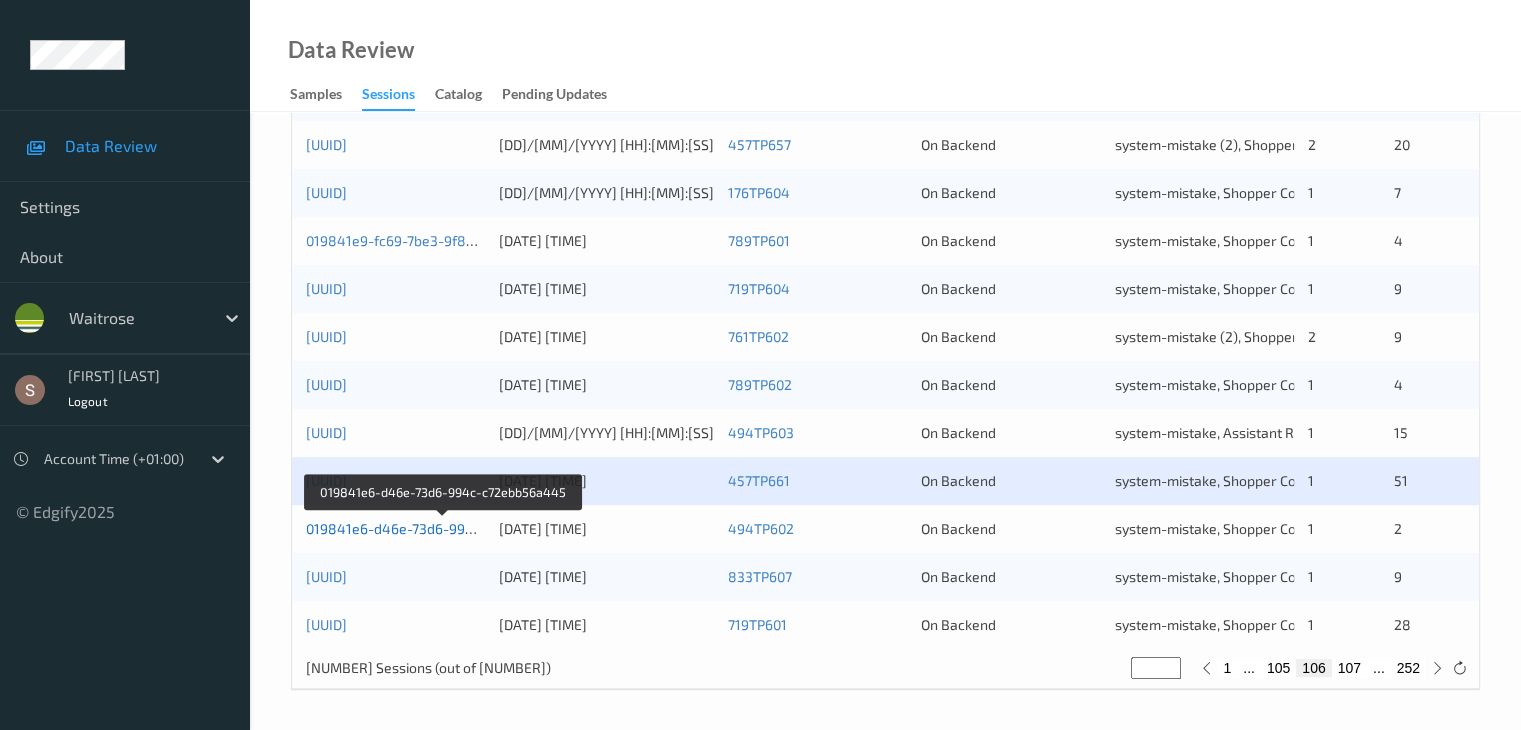 click on "019841e6-d46e-73d6-994c-c72ebb56a445" at bounding box center [444, 528] 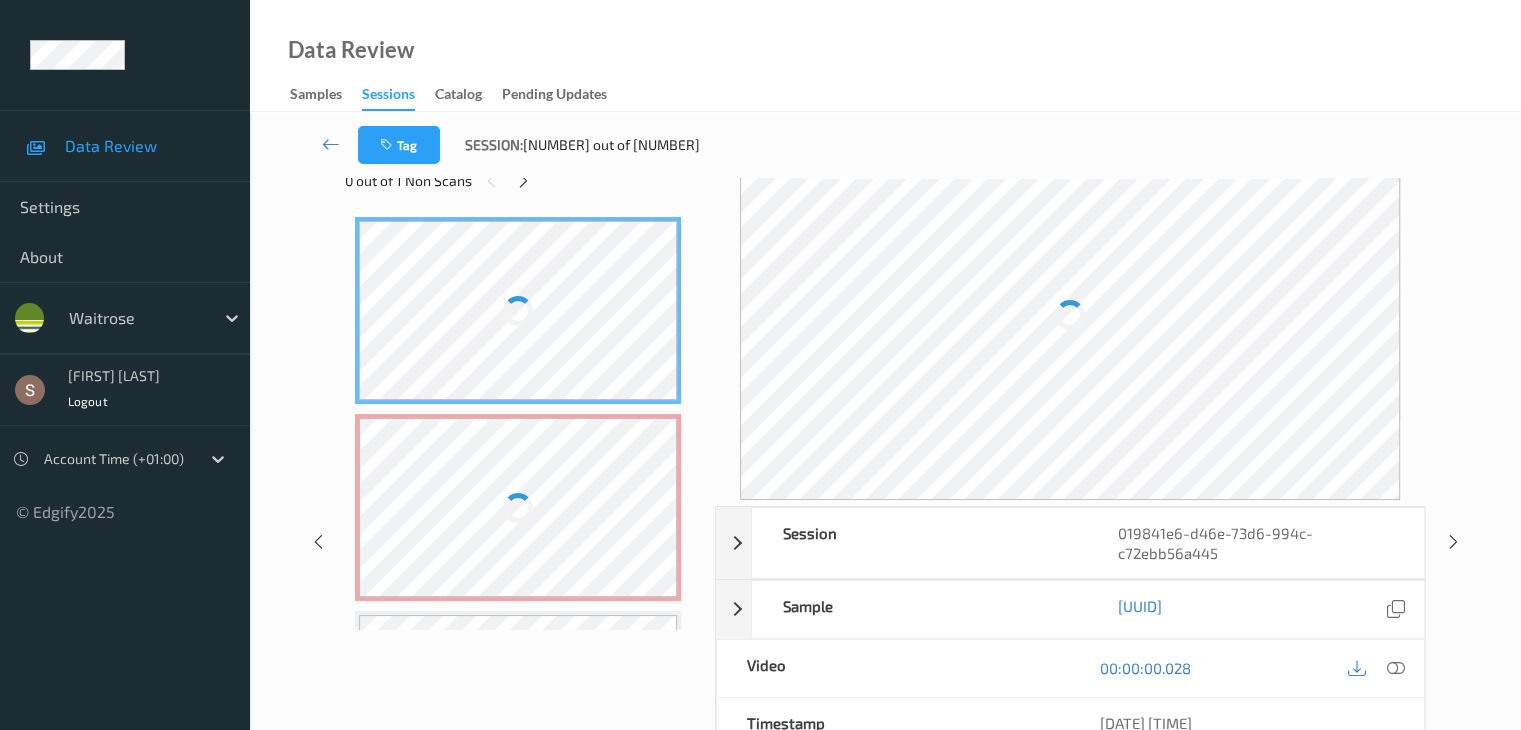 scroll, scrollTop: 0, scrollLeft: 0, axis: both 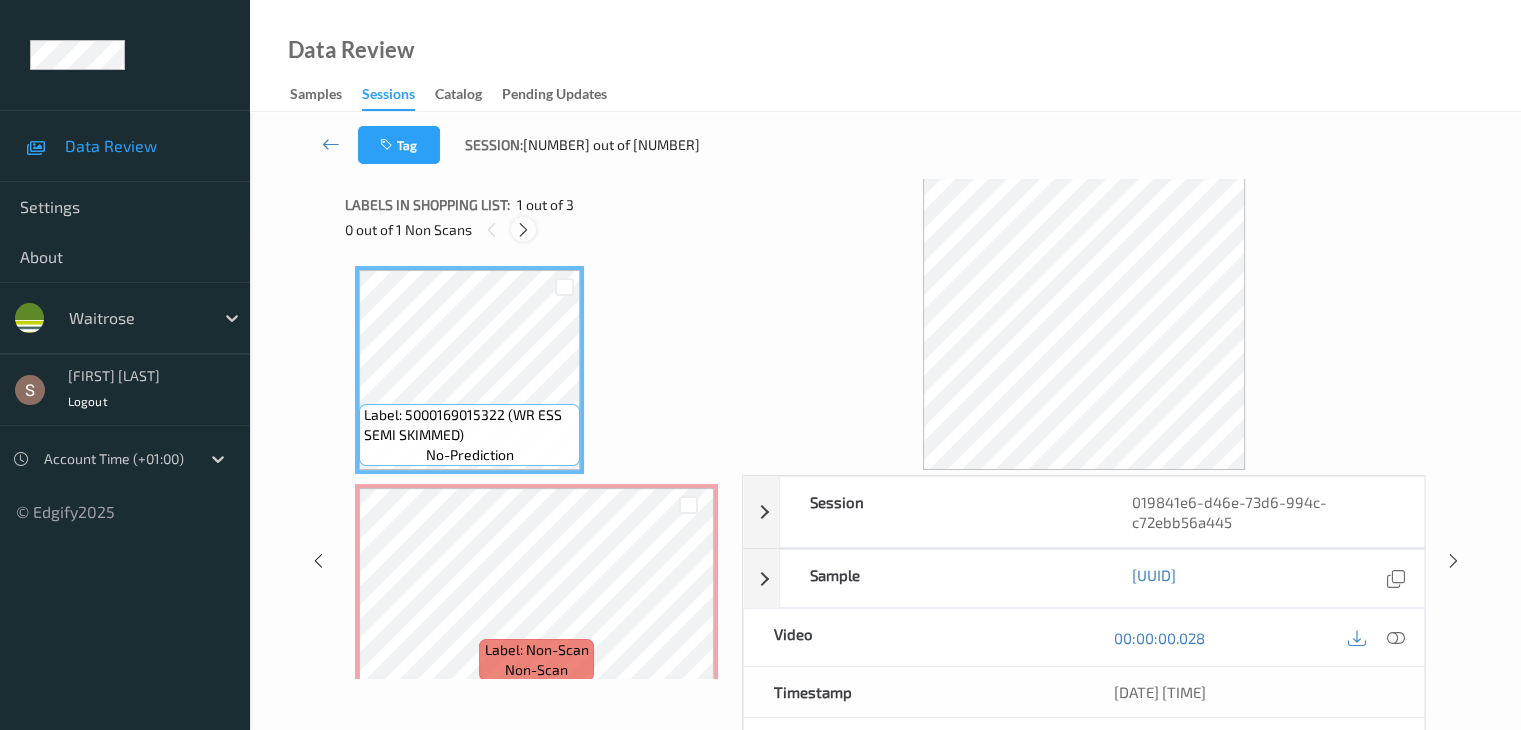 click at bounding box center [523, 230] 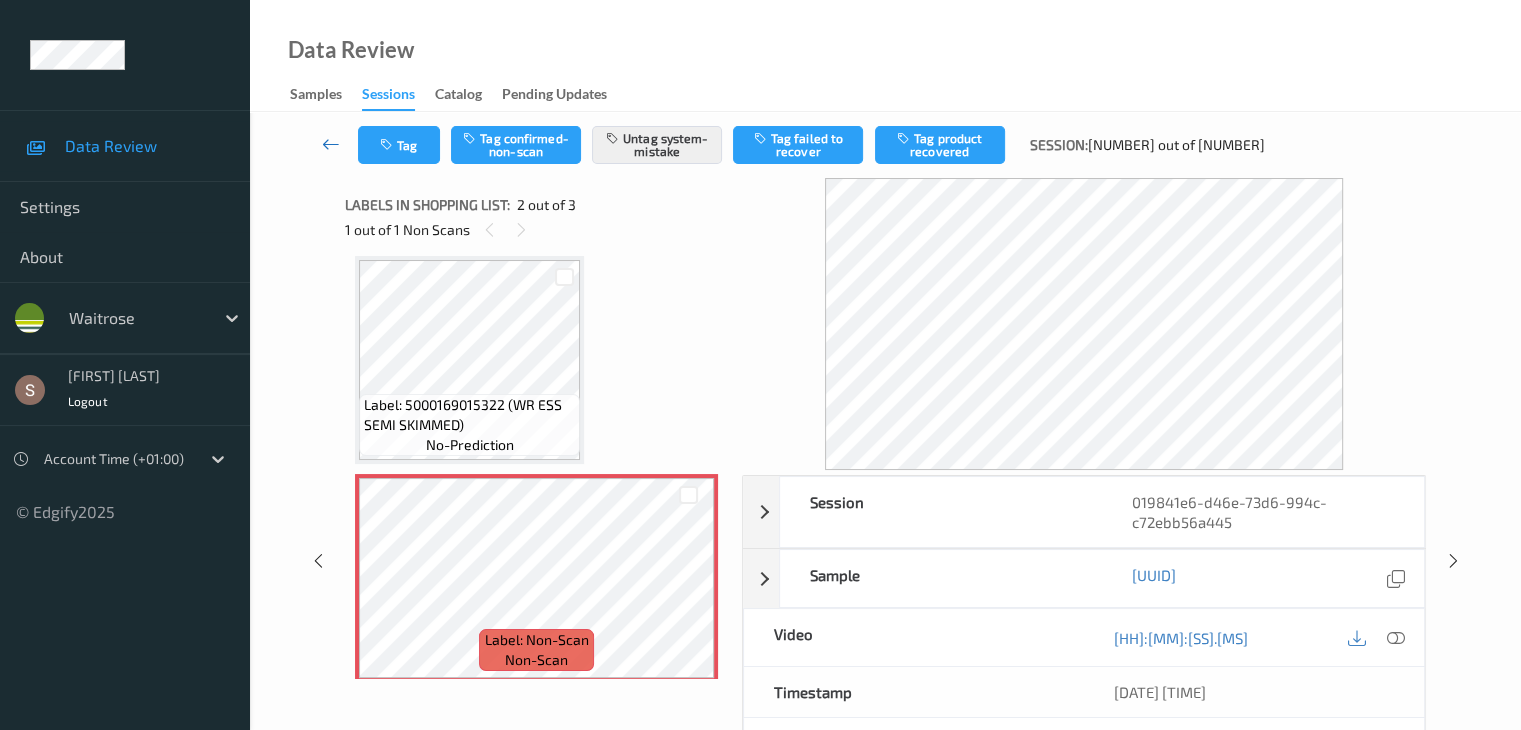 click at bounding box center (331, 145) 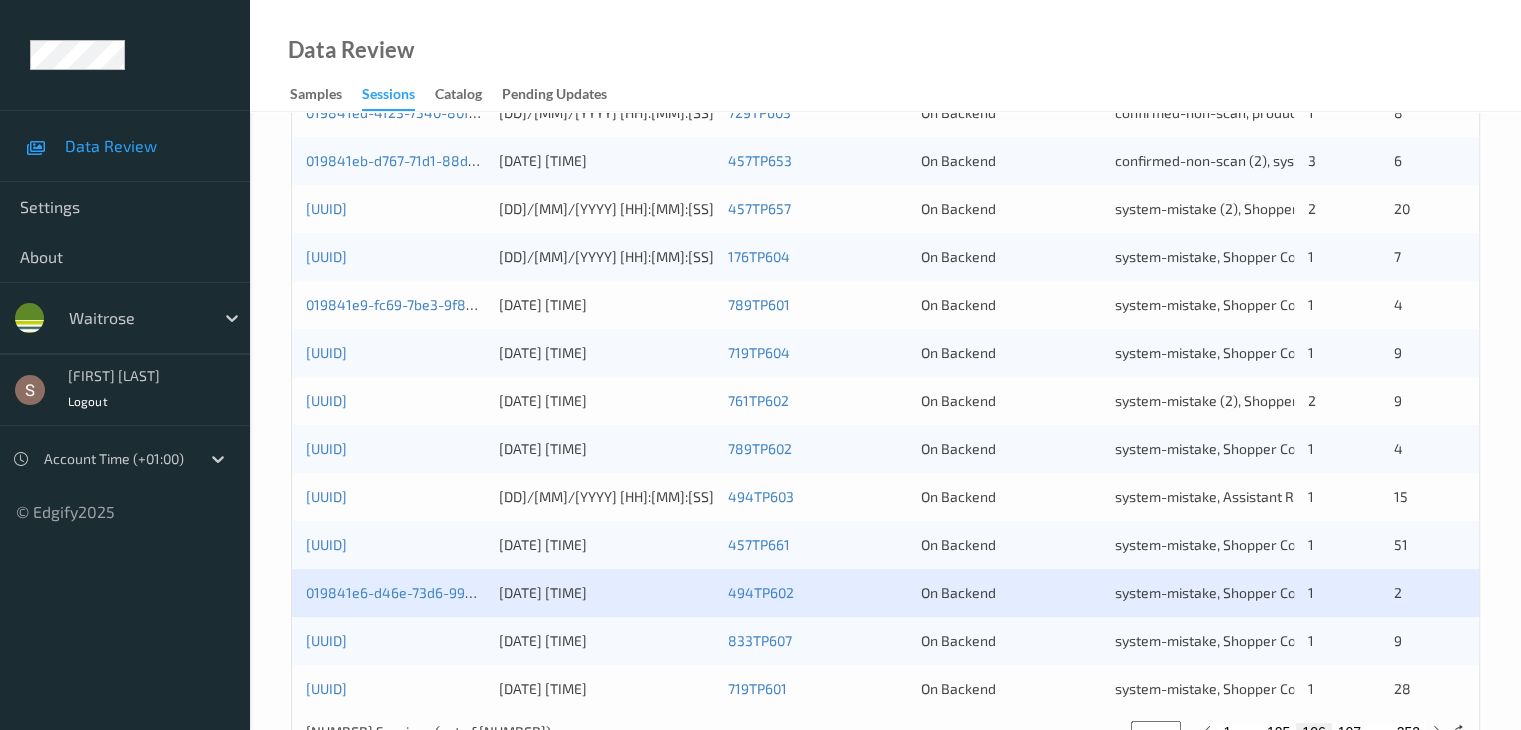 scroll, scrollTop: 932, scrollLeft: 0, axis: vertical 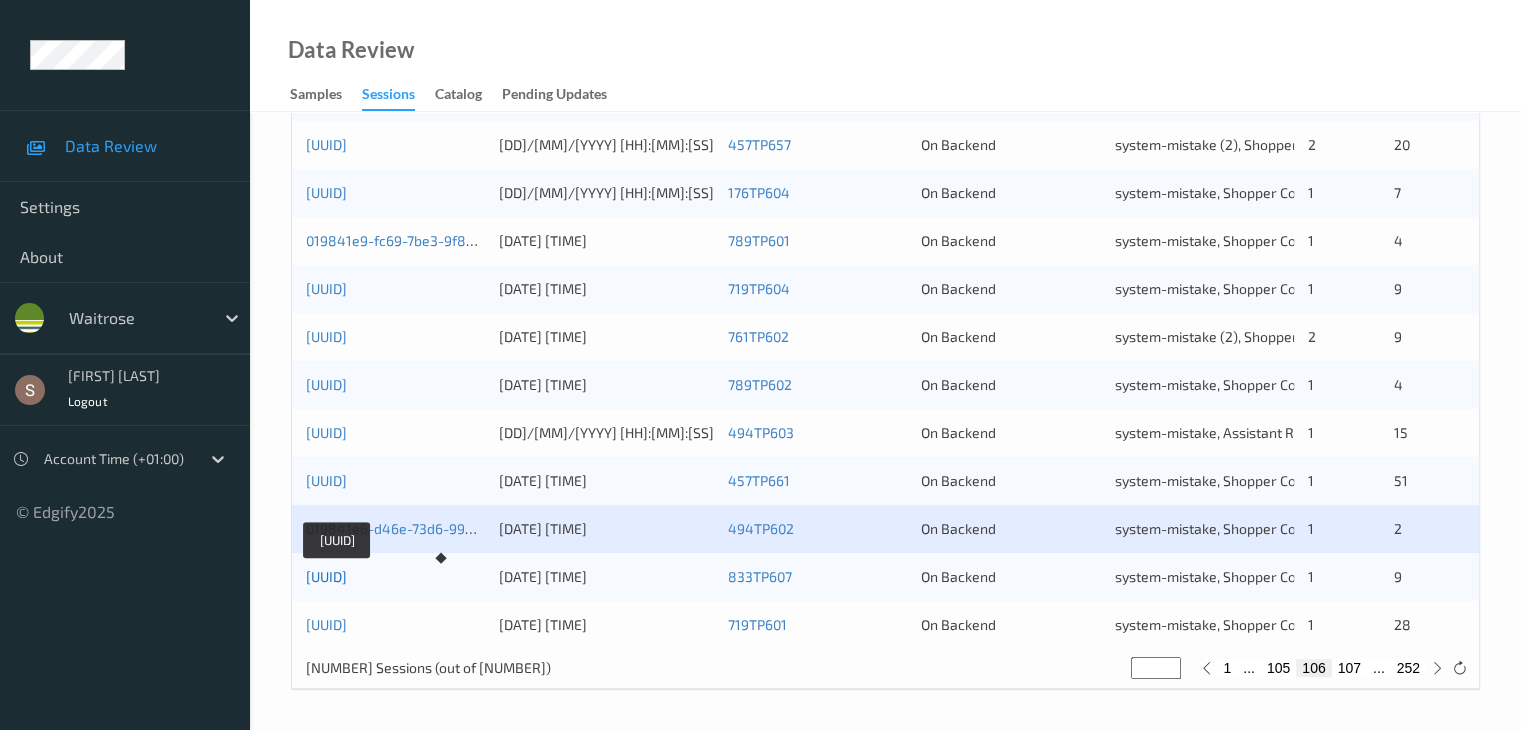 click on "[UUID]" at bounding box center (326, 576) 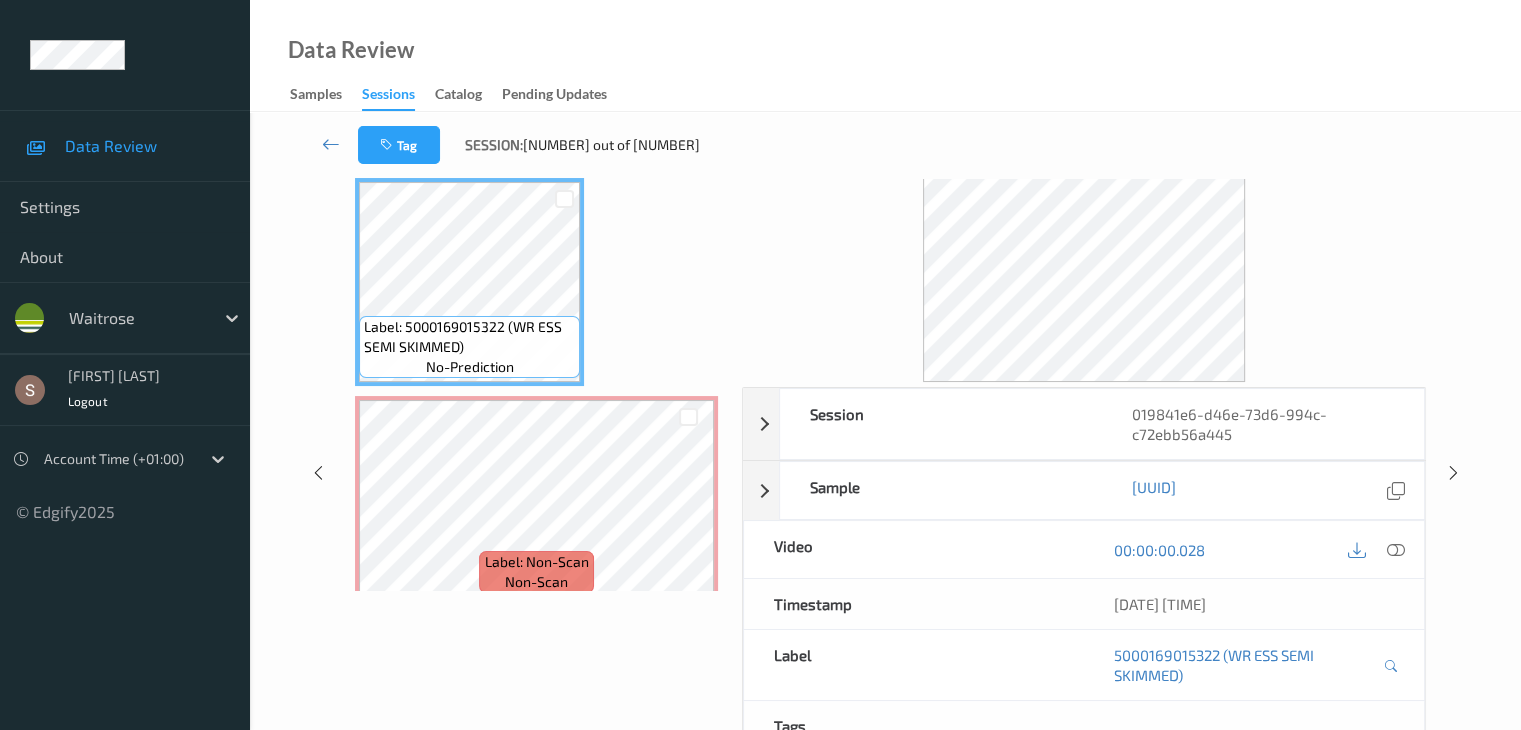 scroll, scrollTop: 0, scrollLeft: 0, axis: both 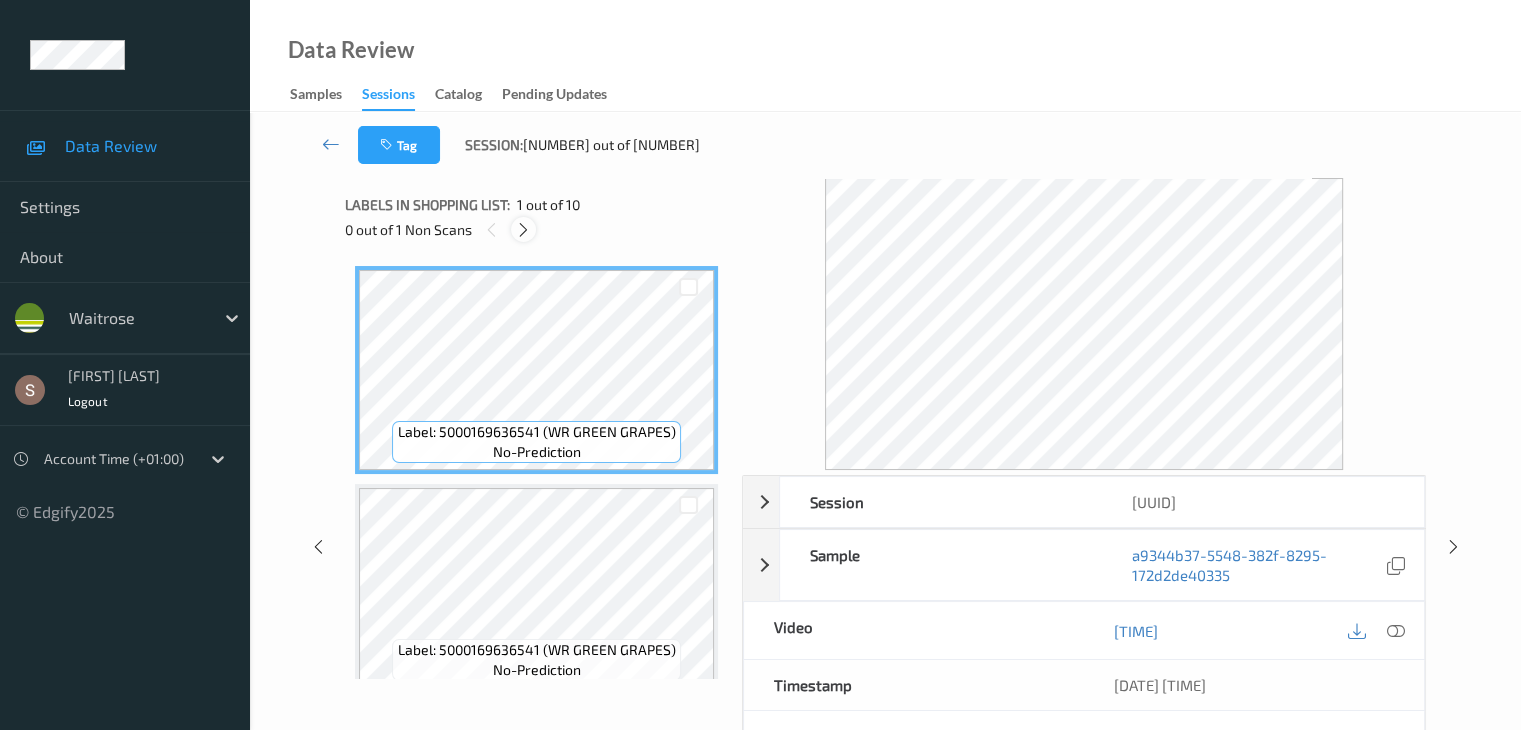 click at bounding box center [523, 230] 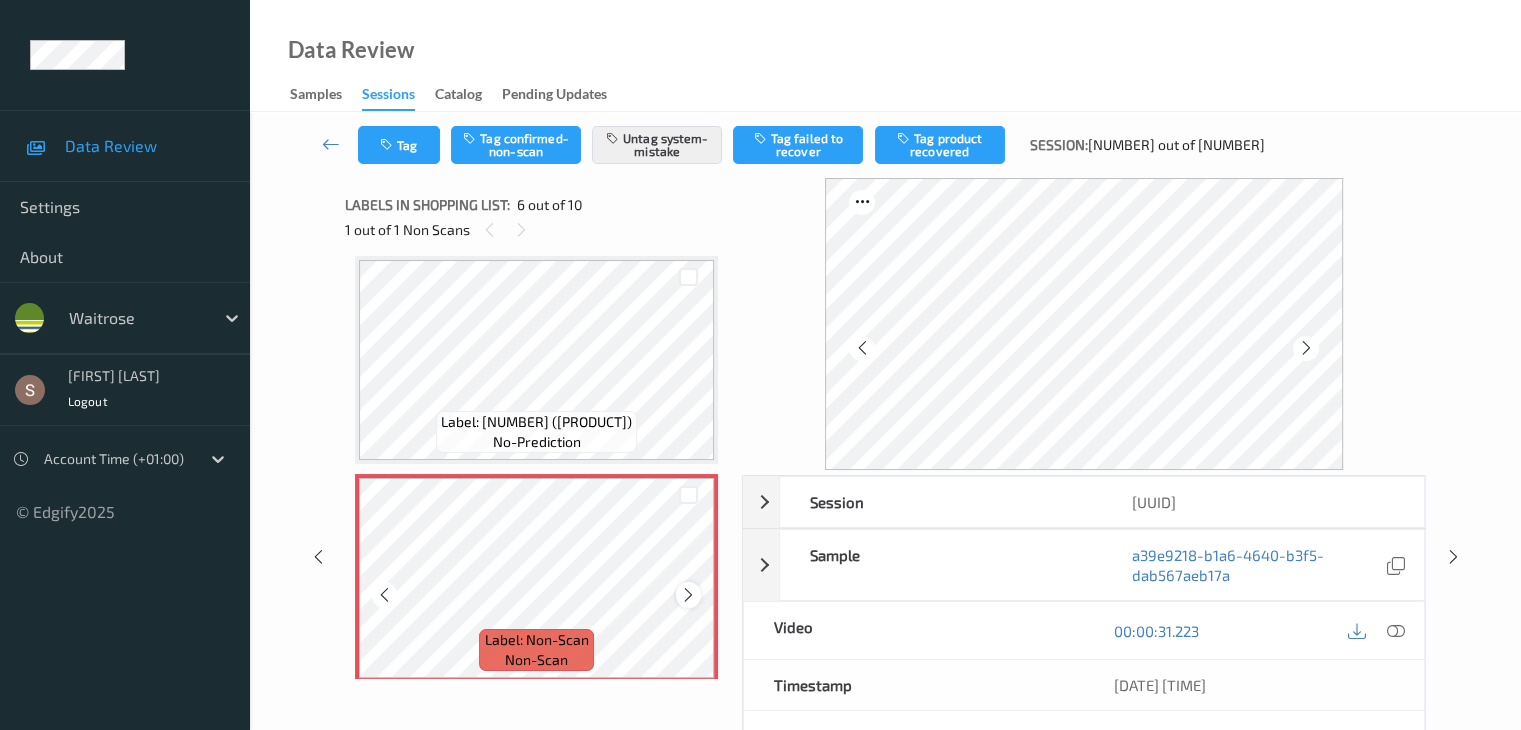 click at bounding box center (688, 595) 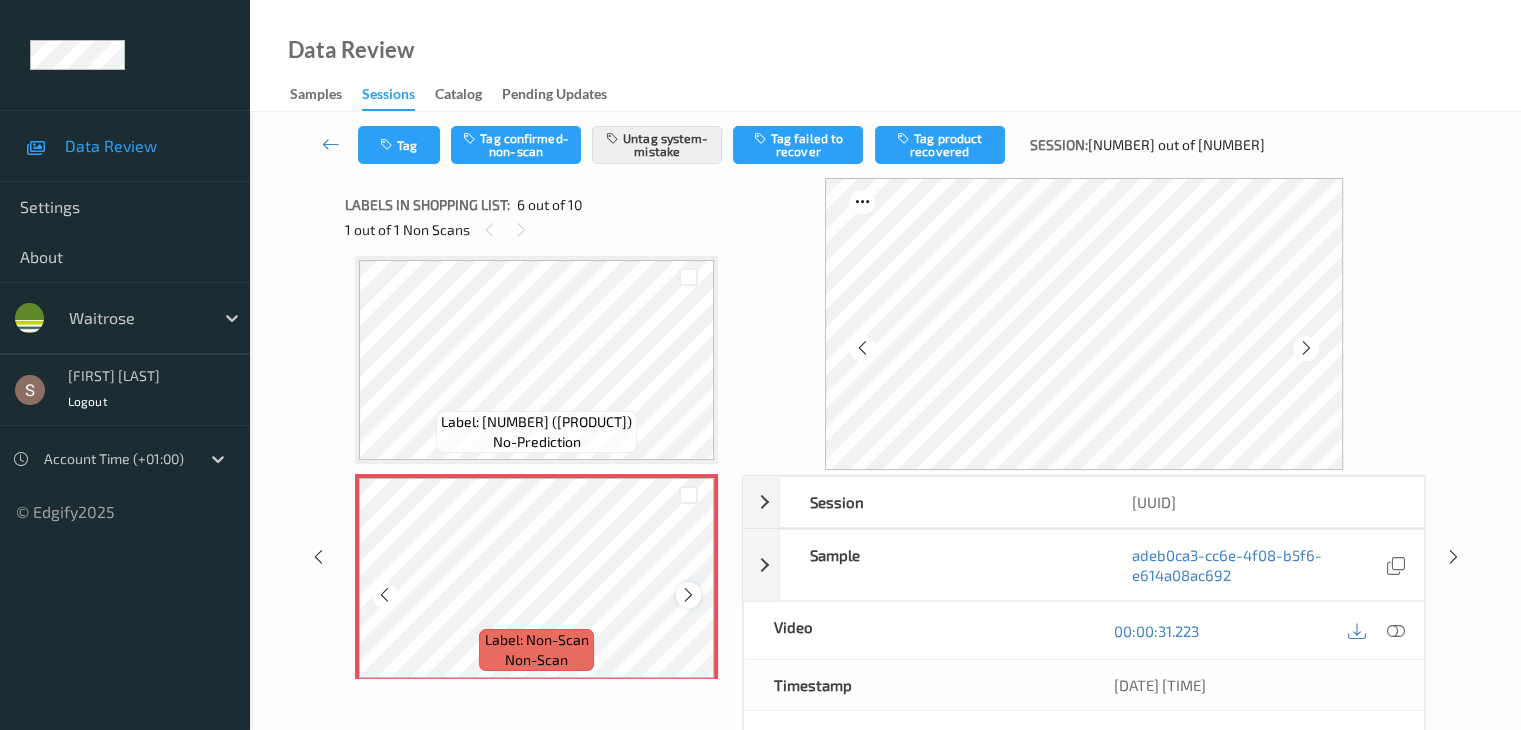 click at bounding box center [688, 595] 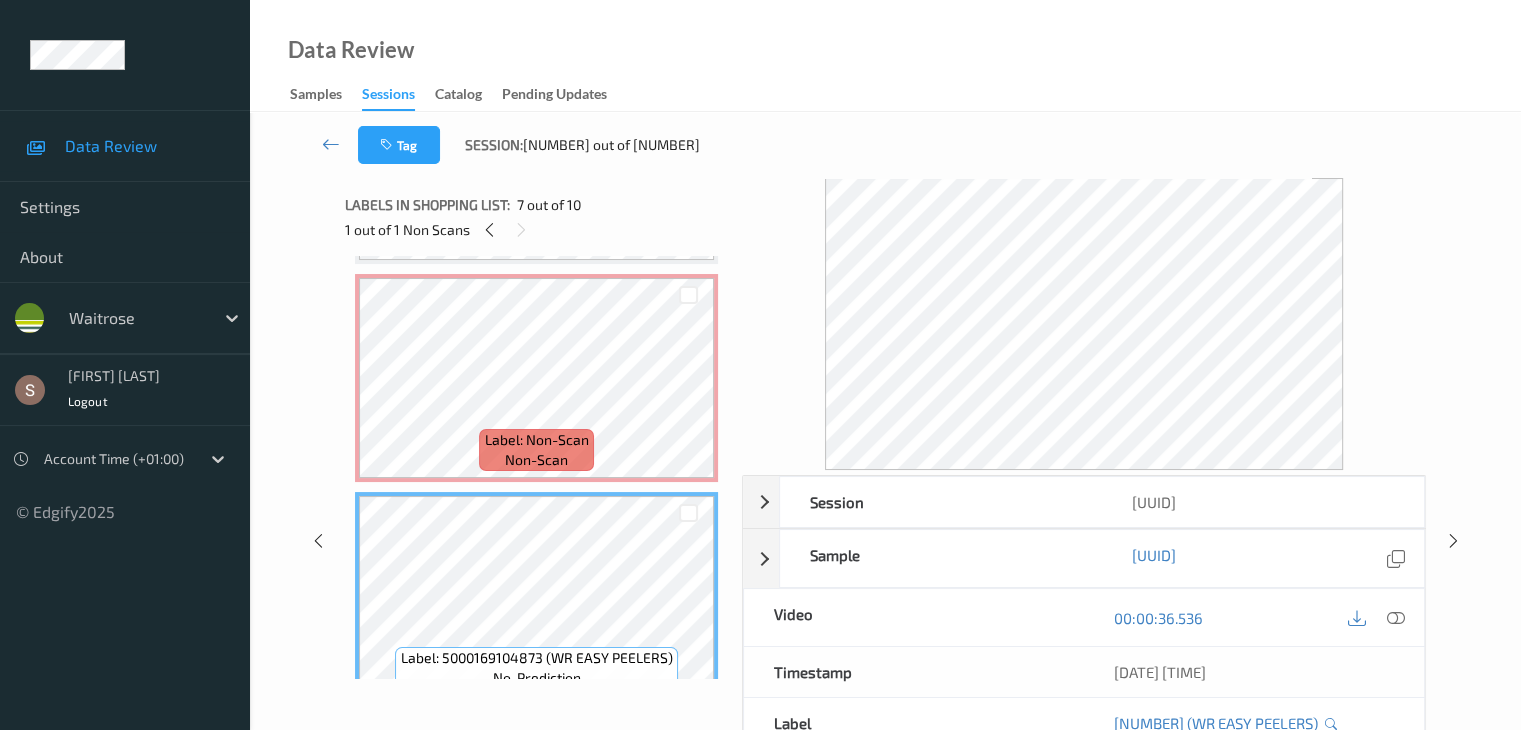 scroll, scrollTop: 982, scrollLeft: 0, axis: vertical 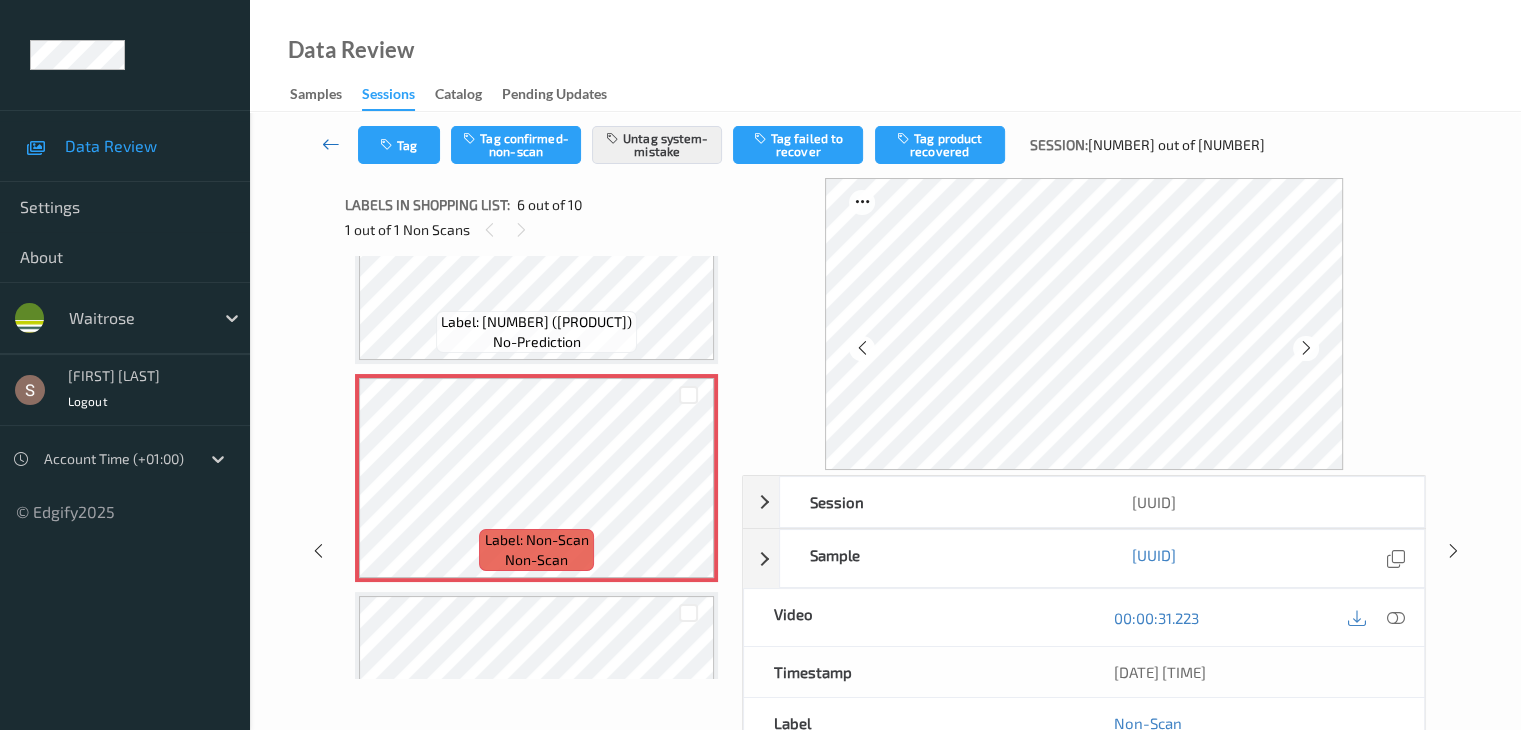 click at bounding box center (331, 144) 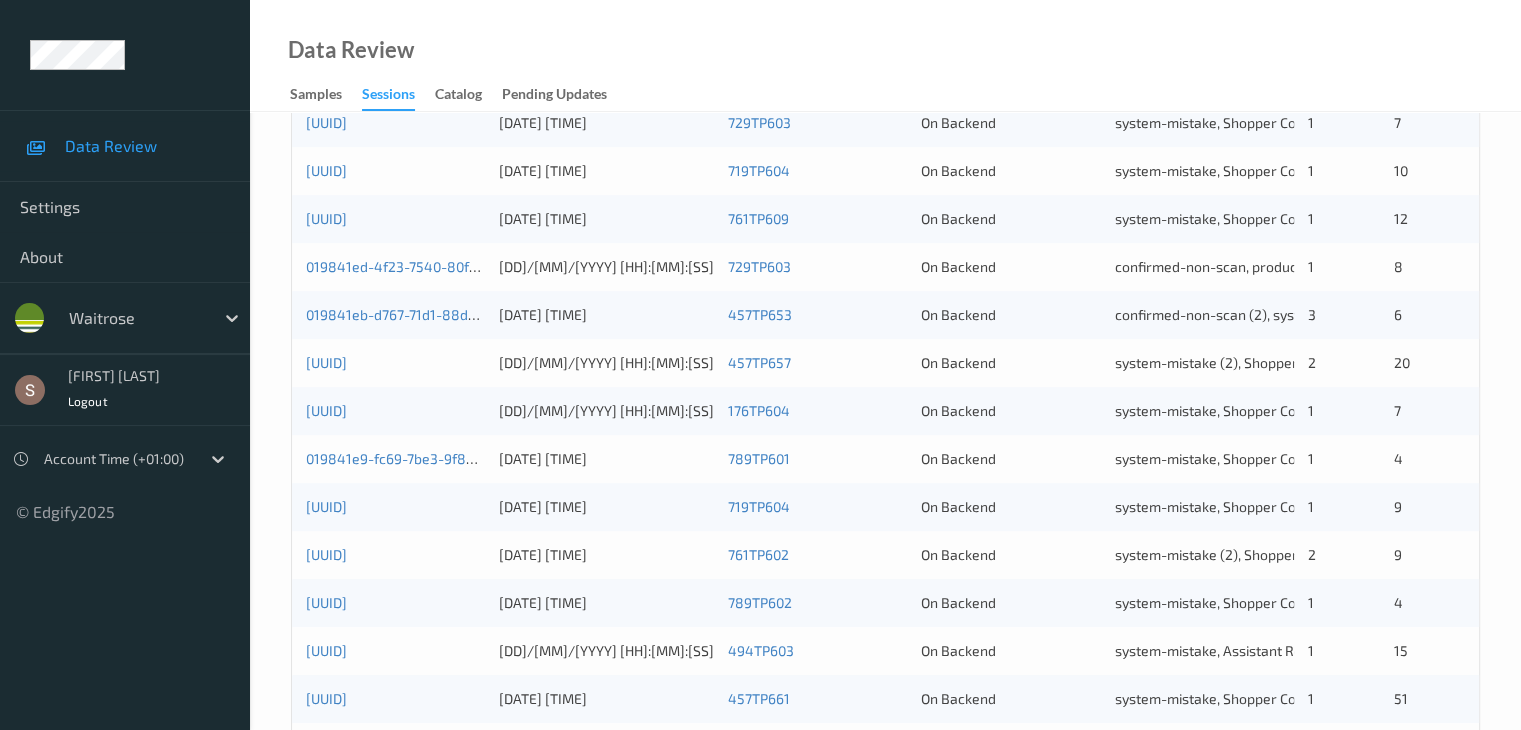 scroll, scrollTop: 932, scrollLeft: 0, axis: vertical 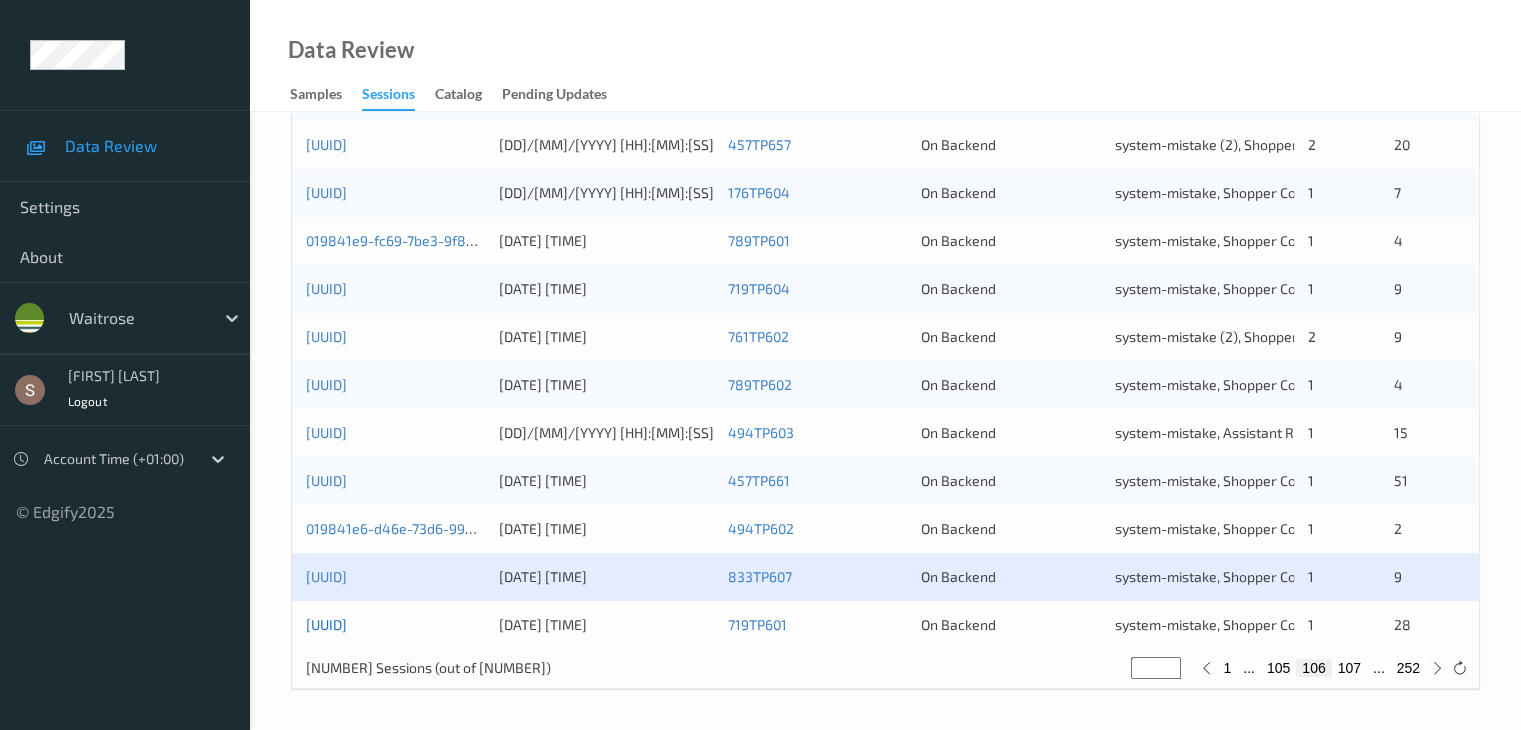 click on "[UUID]" at bounding box center [326, 624] 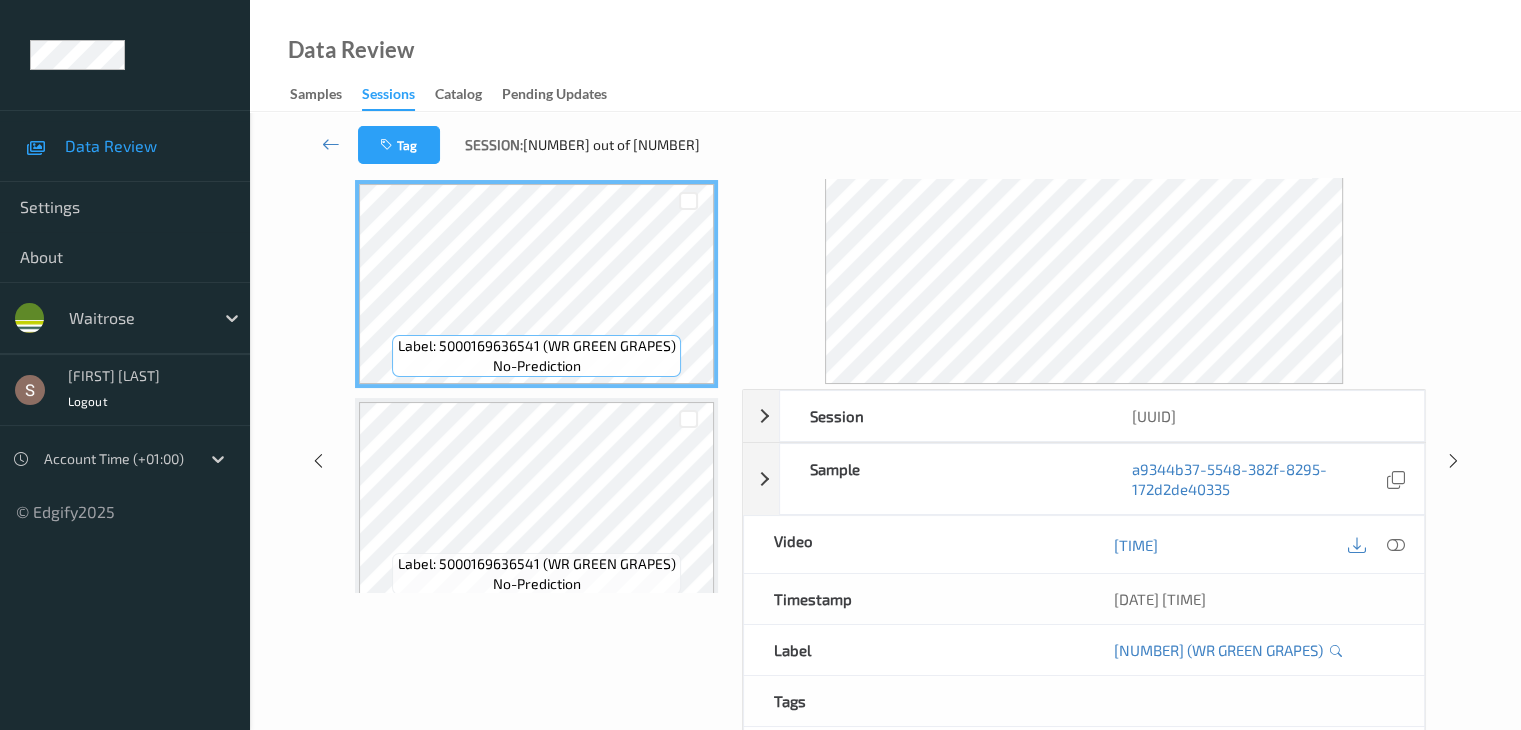 scroll, scrollTop: 0, scrollLeft: 0, axis: both 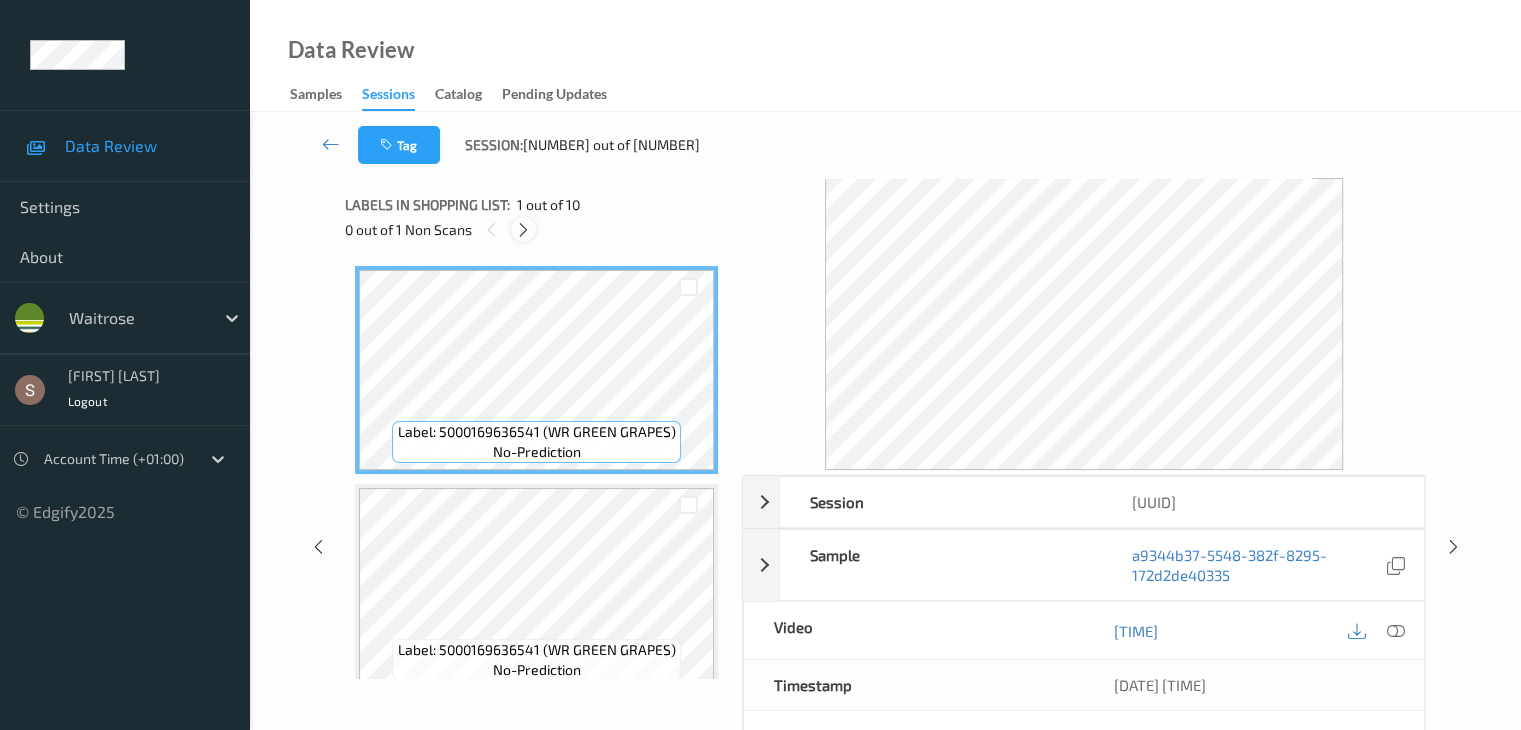 click at bounding box center (523, 230) 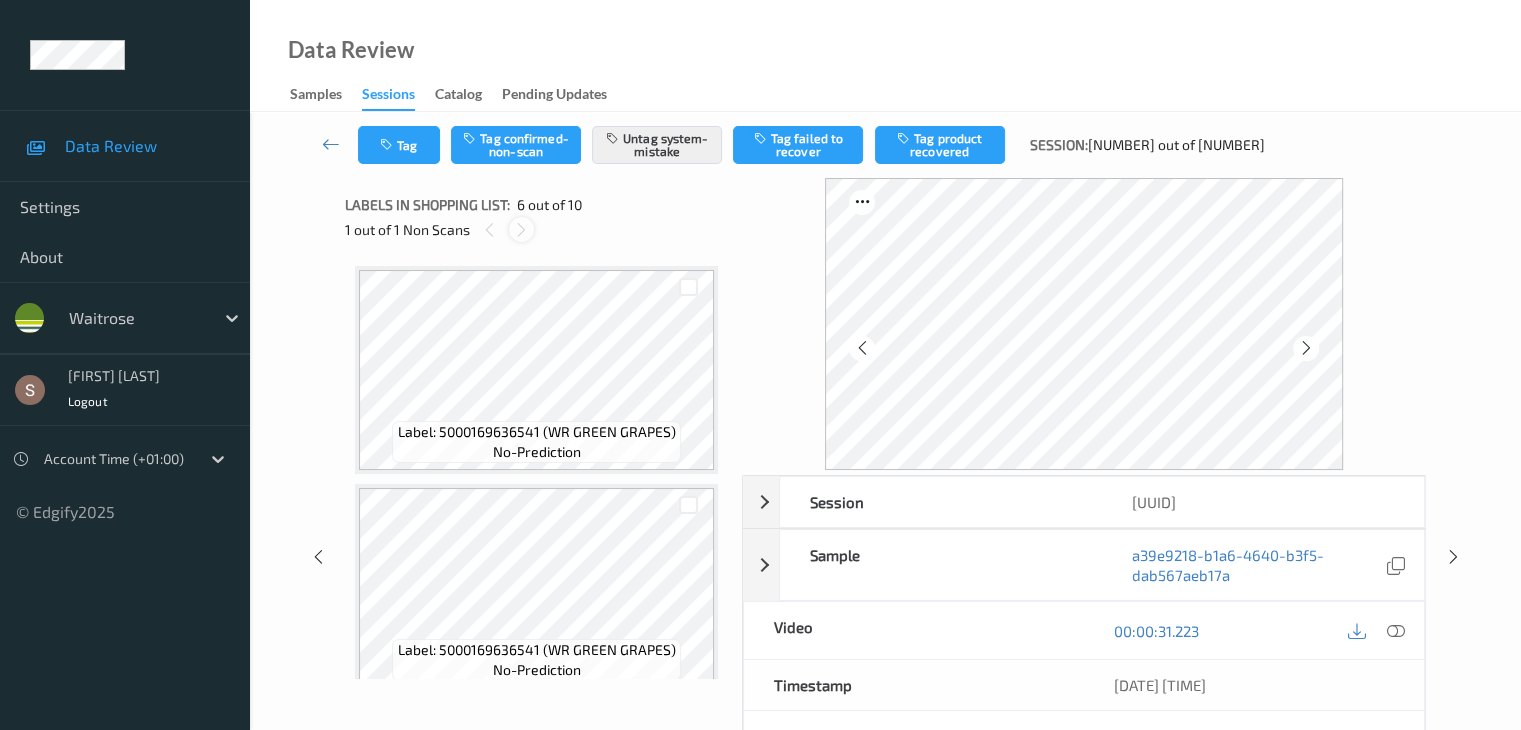 scroll, scrollTop: 882, scrollLeft: 0, axis: vertical 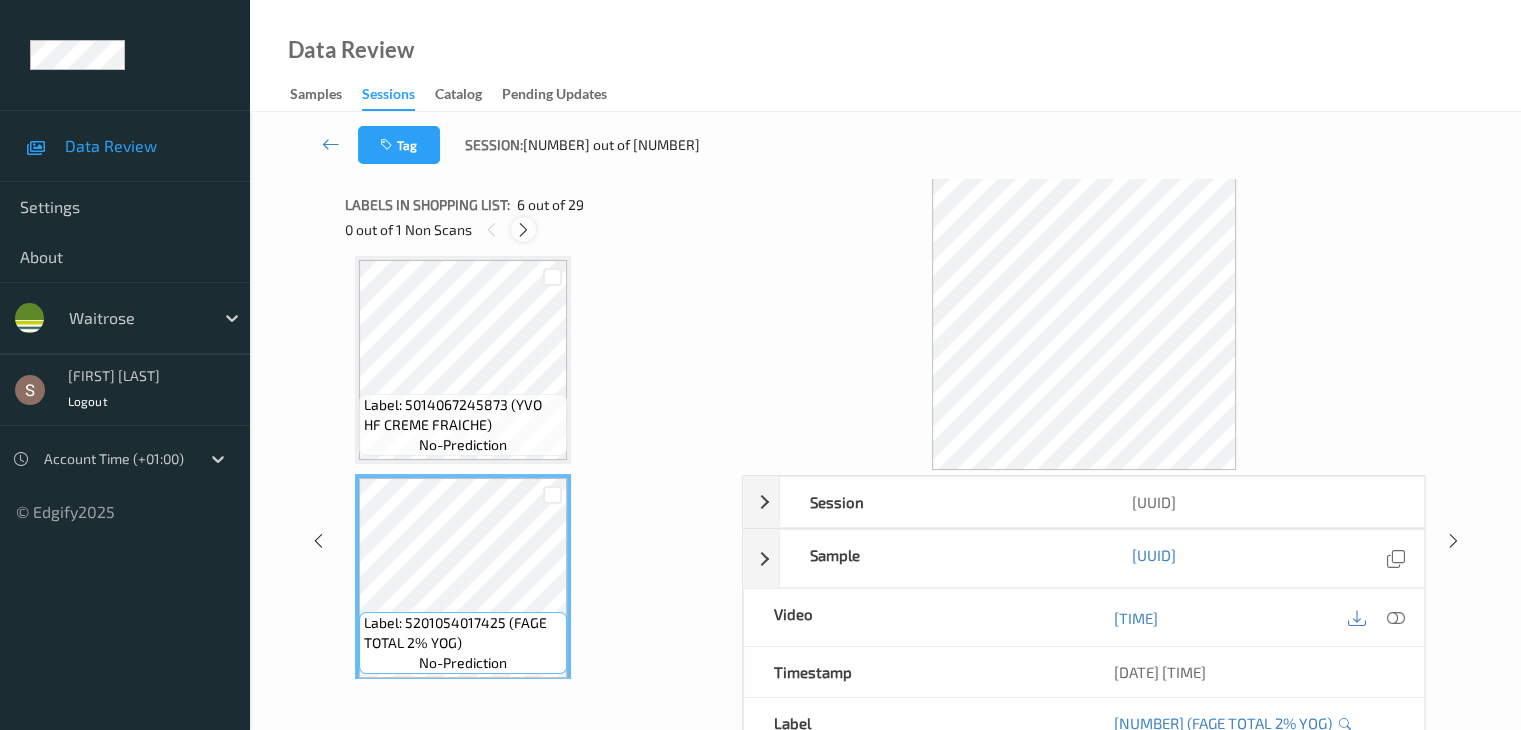 click at bounding box center [523, 229] 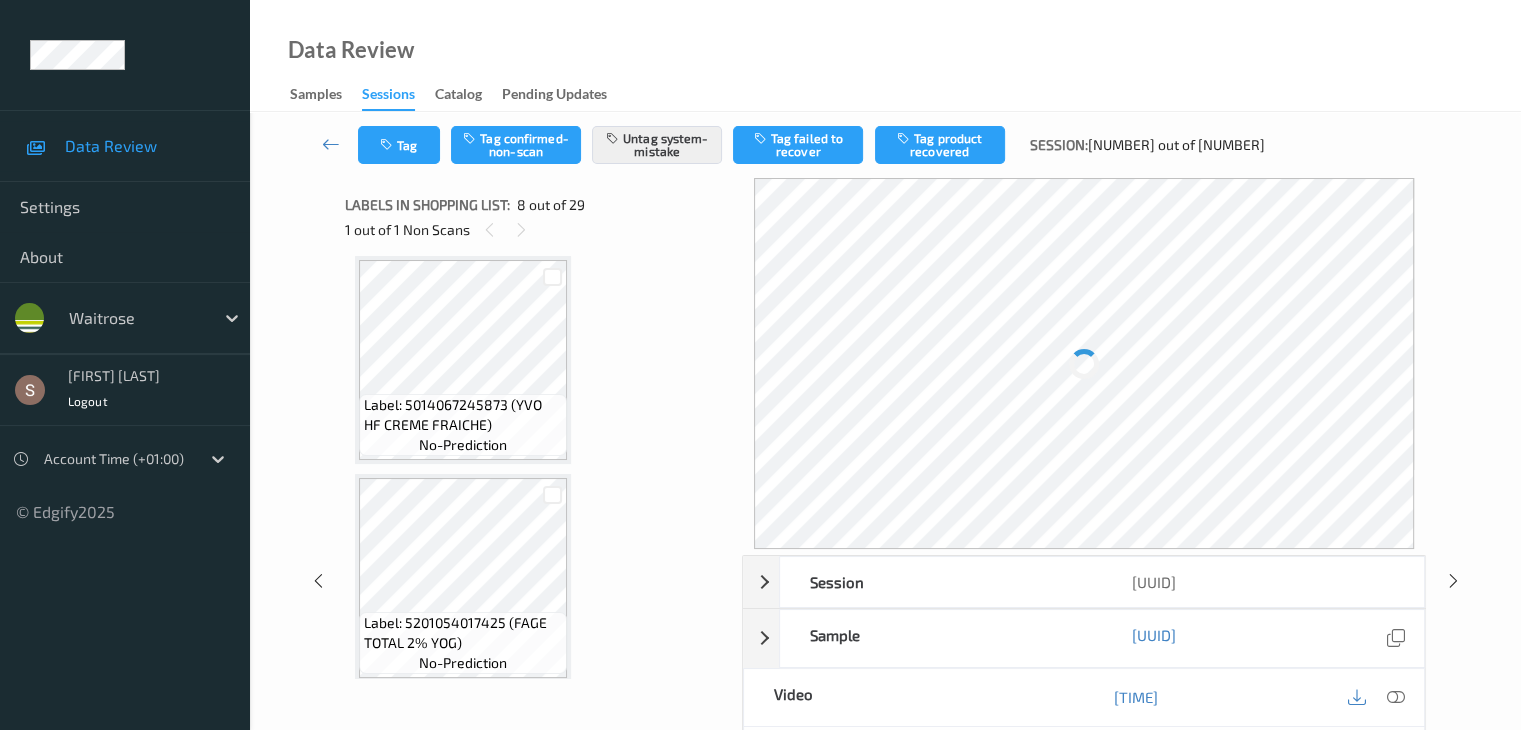 scroll, scrollTop: 1318, scrollLeft: 0, axis: vertical 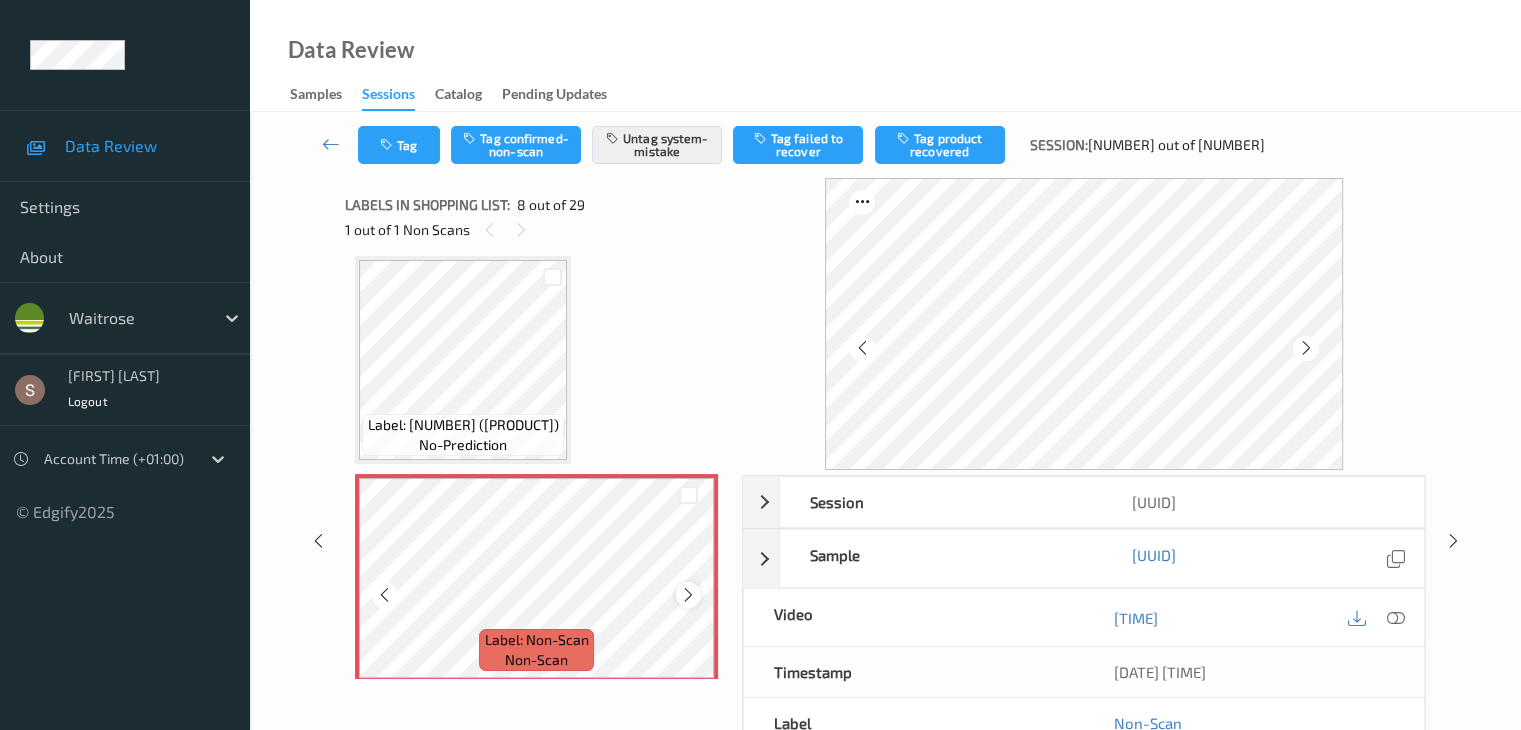 click at bounding box center (688, 595) 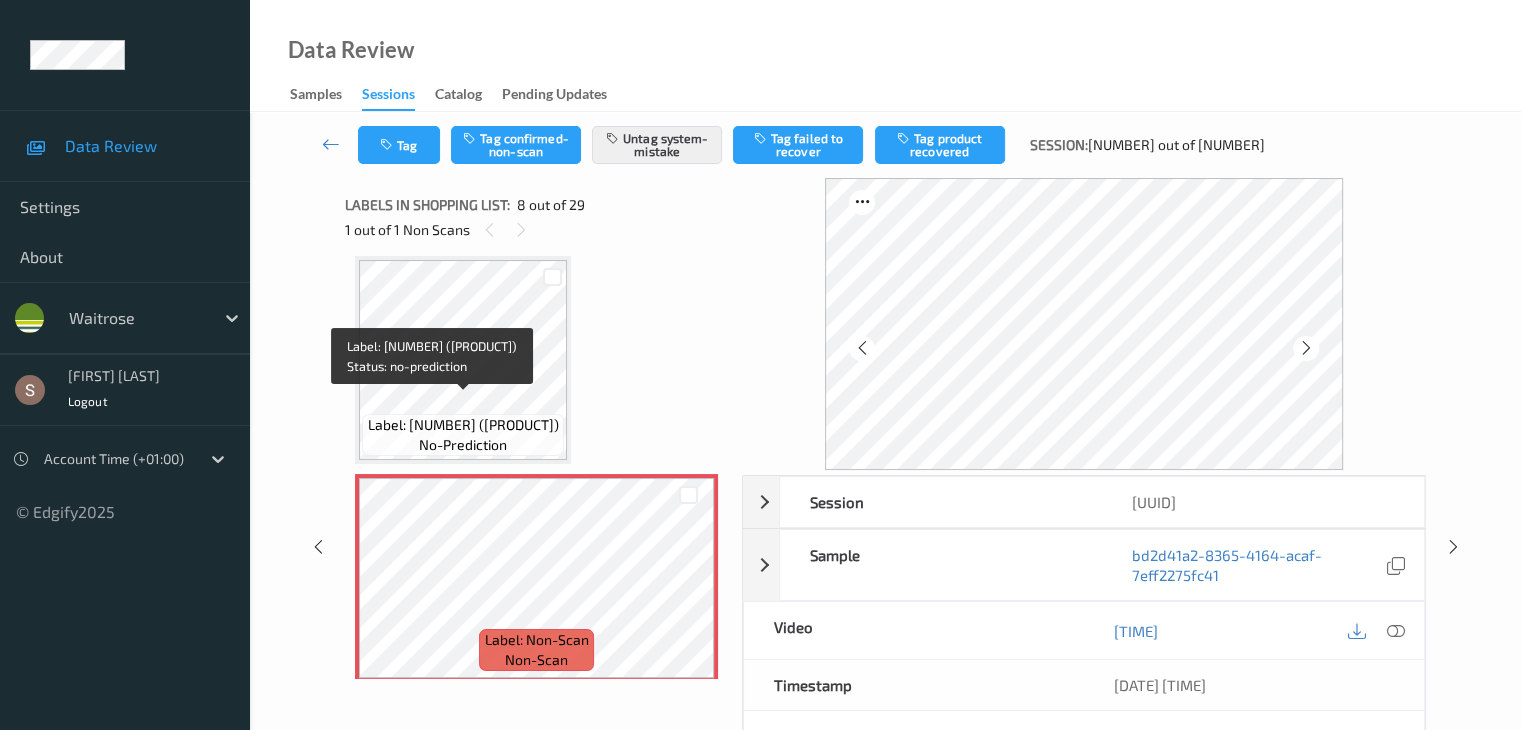 click on "Label: [NUMBER] ([PRODUCT])" at bounding box center (463, 425) 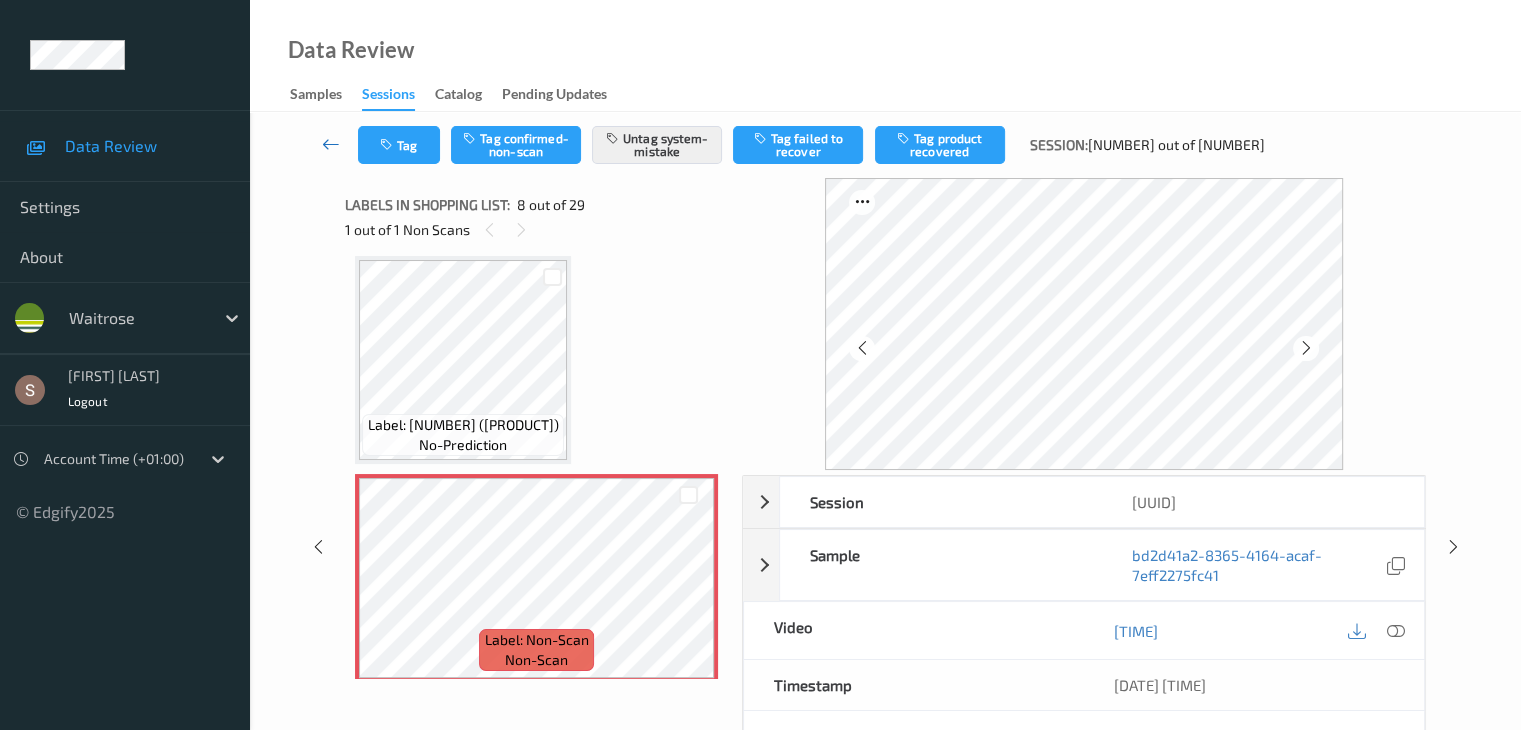 click at bounding box center [331, 144] 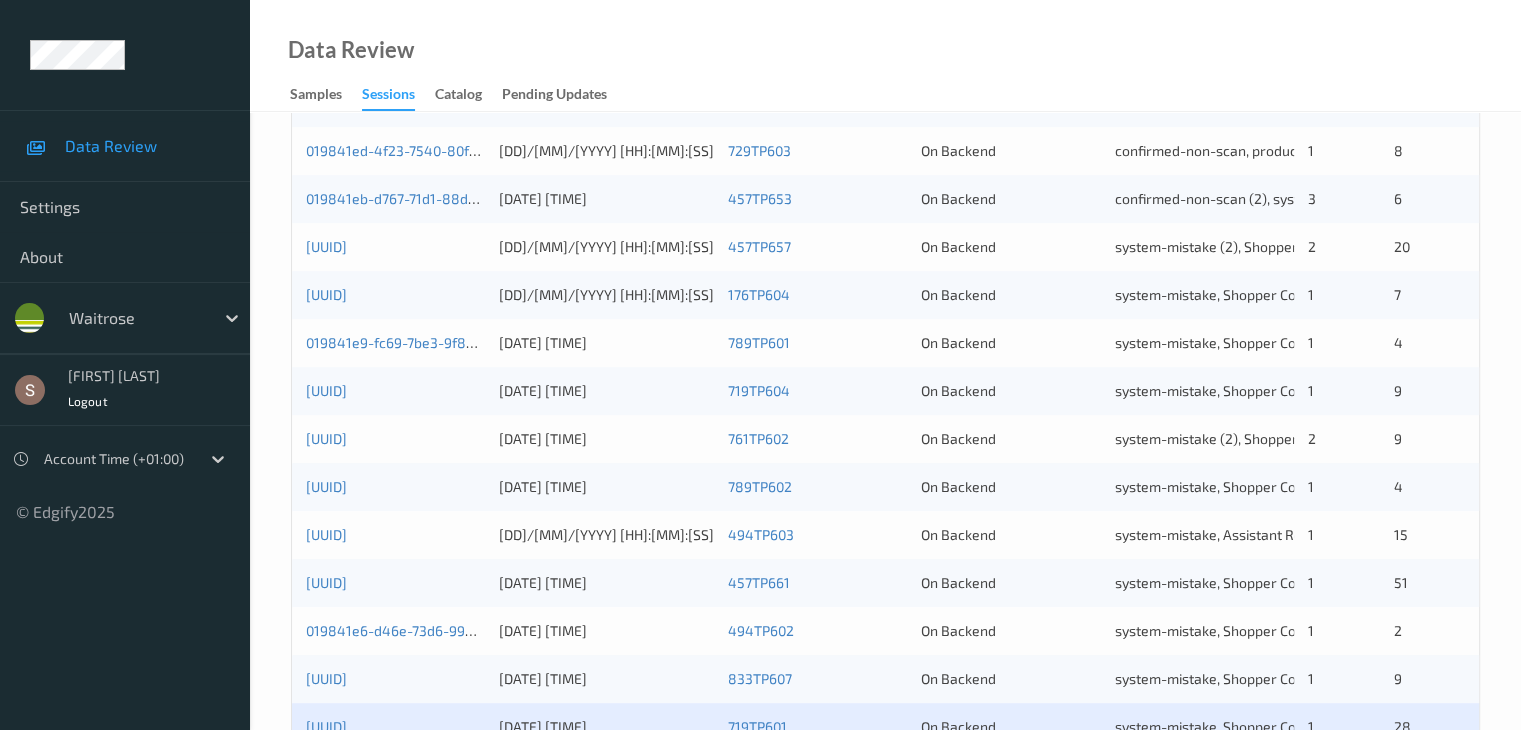 scroll, scrollTop: 932, scrollLeft: 0, axis: vertical 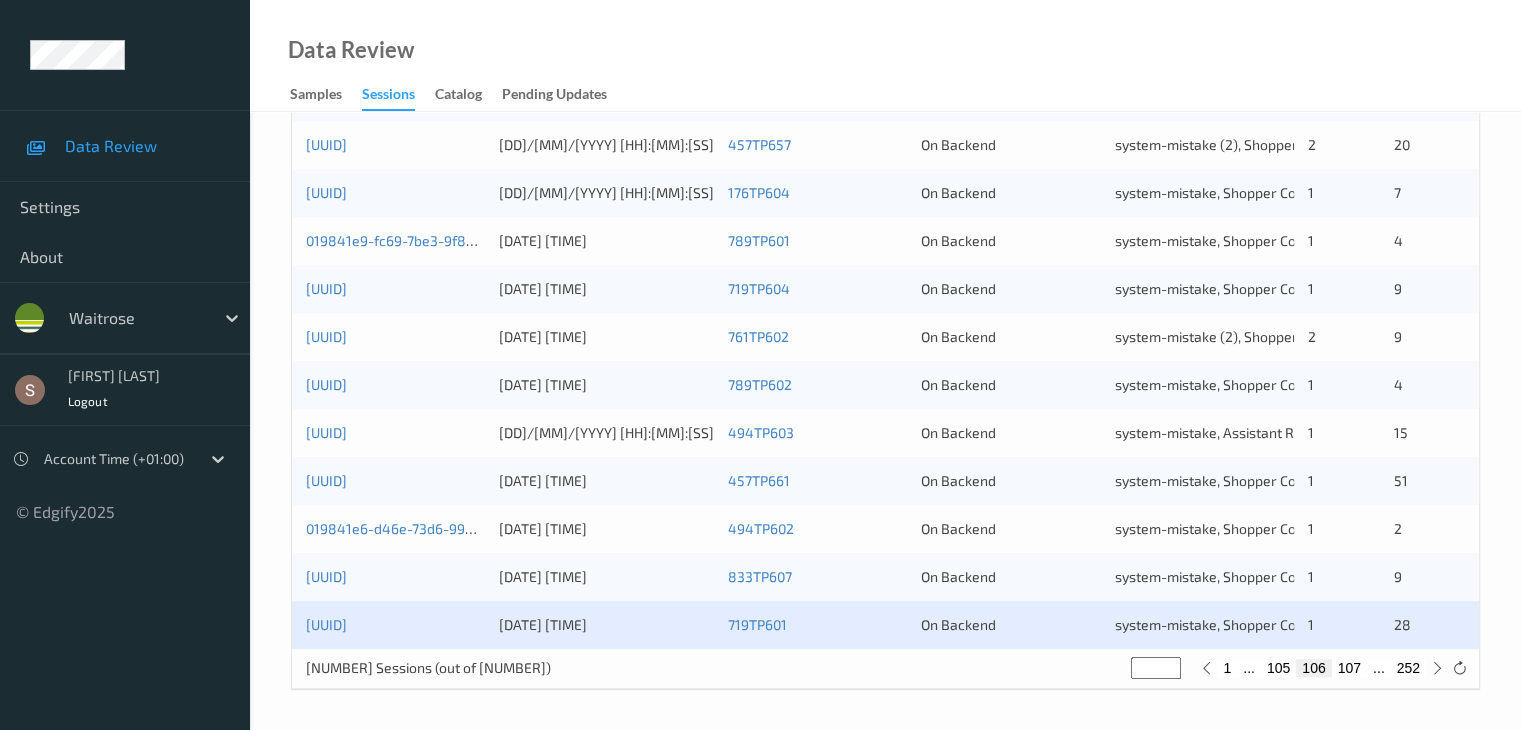 click on "107" at bounding box center [1349, 668] 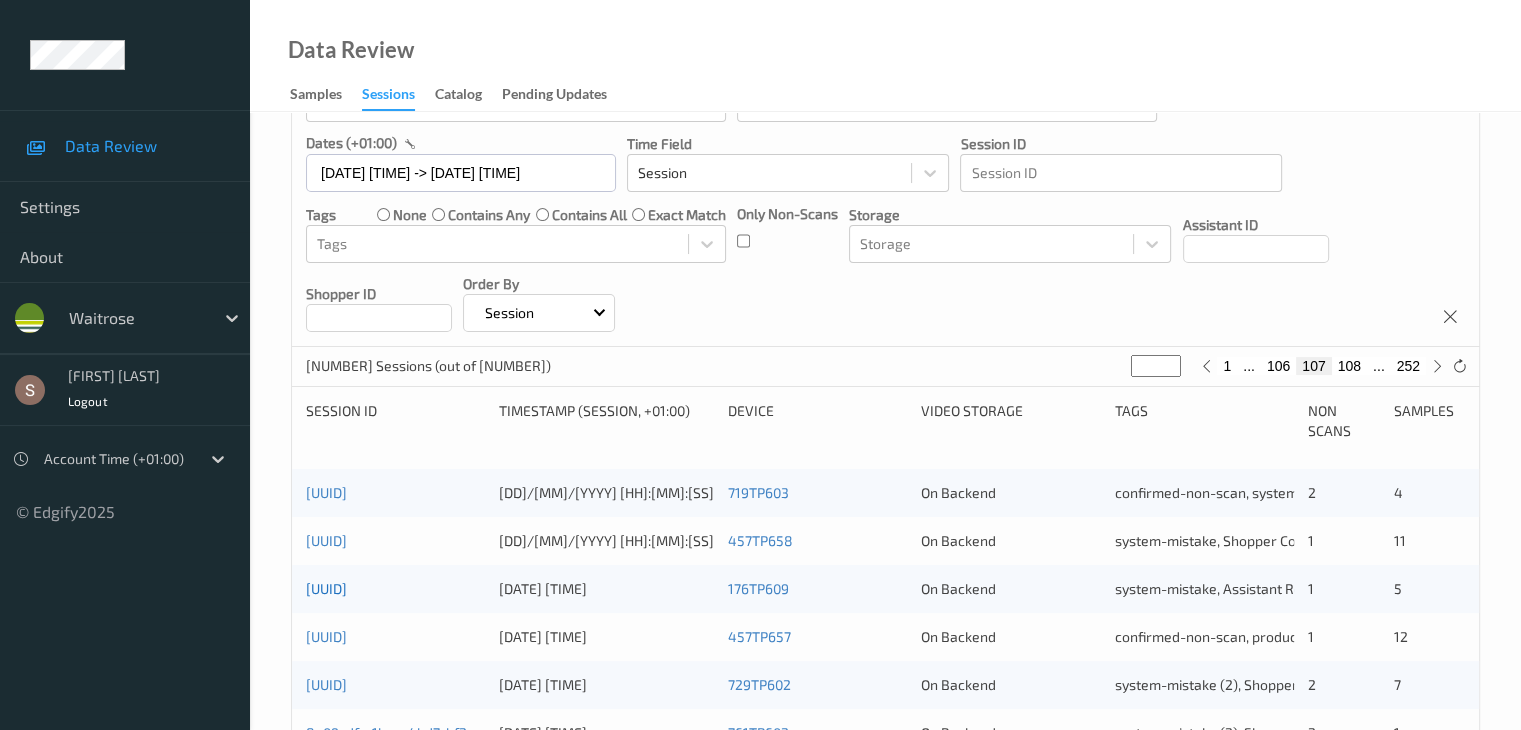 scroll, scrollTop: 300, scrollLeft: 0, axis: vertical 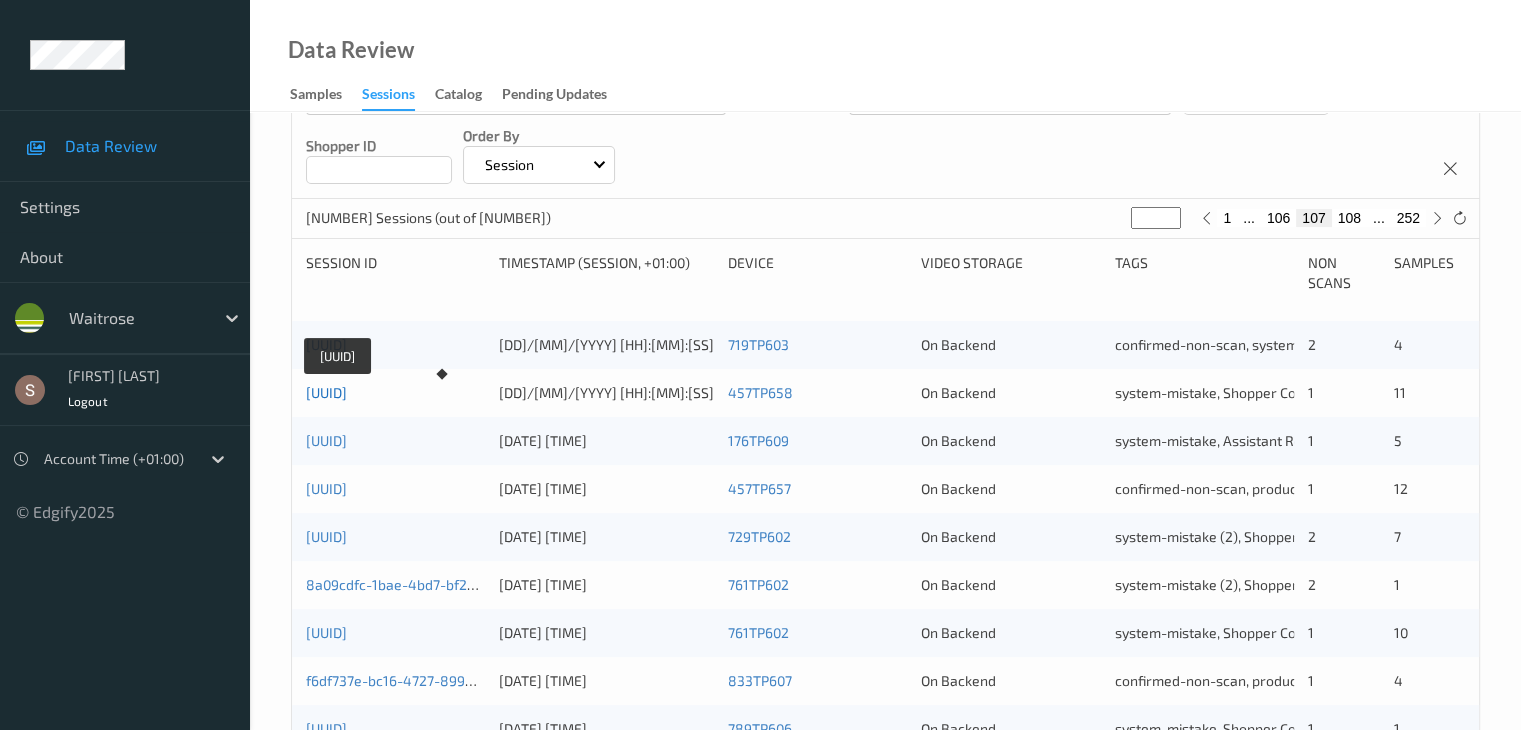 click on "[UUID]" at bounding box center (326, 392) 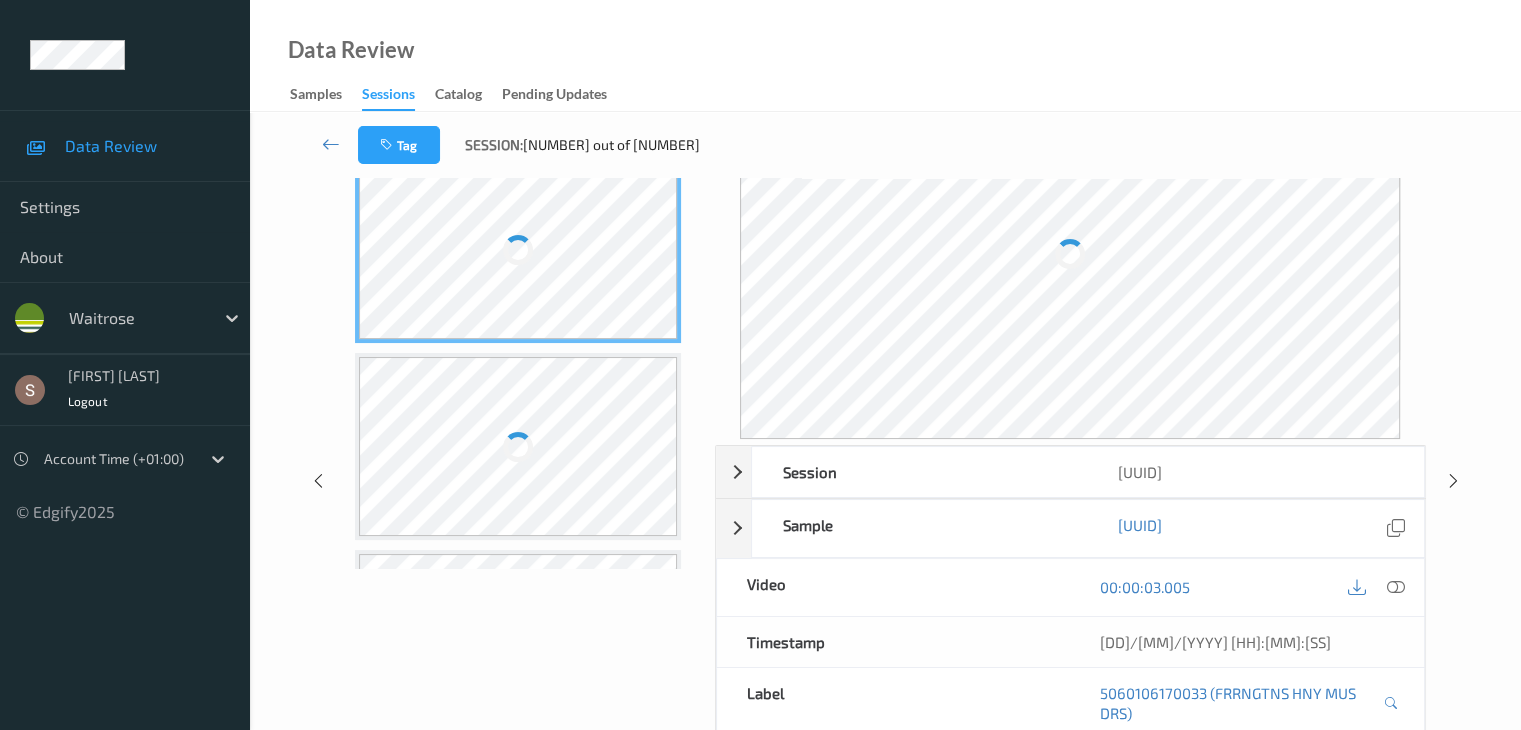 scroll, scrollTop: 0, scrollLeft: 0, axis: both 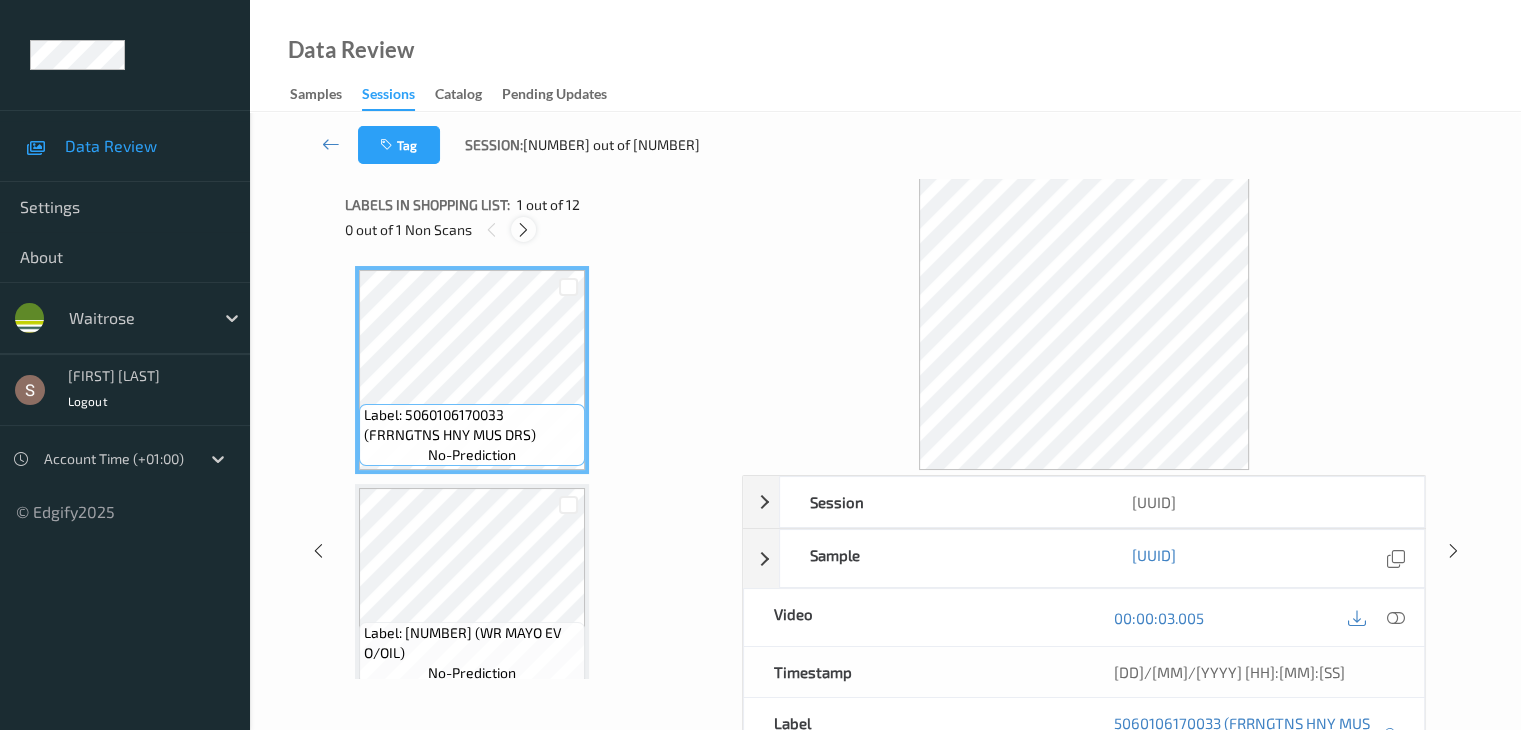 click at bounding box center (523, 229) 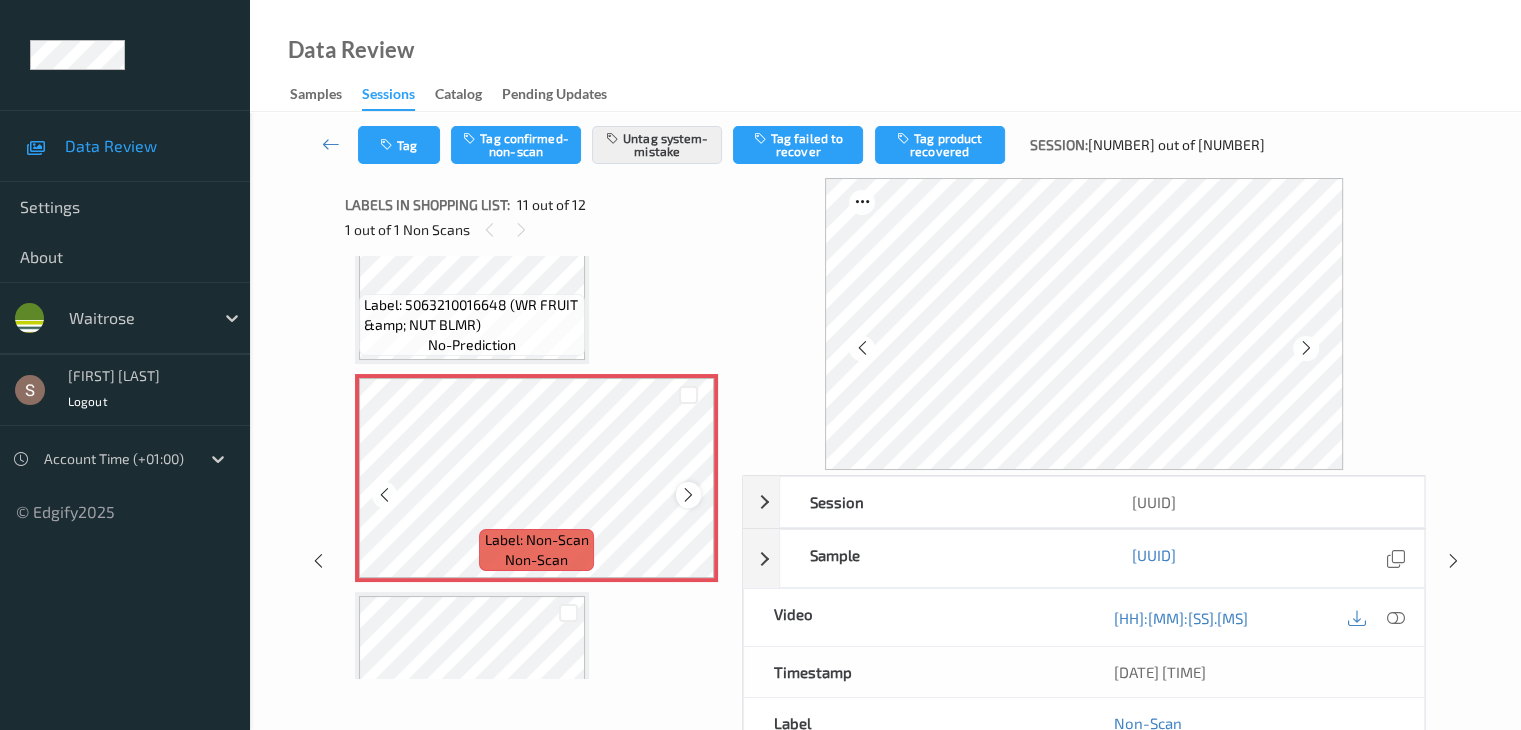 click at bounding box center (688, 494) 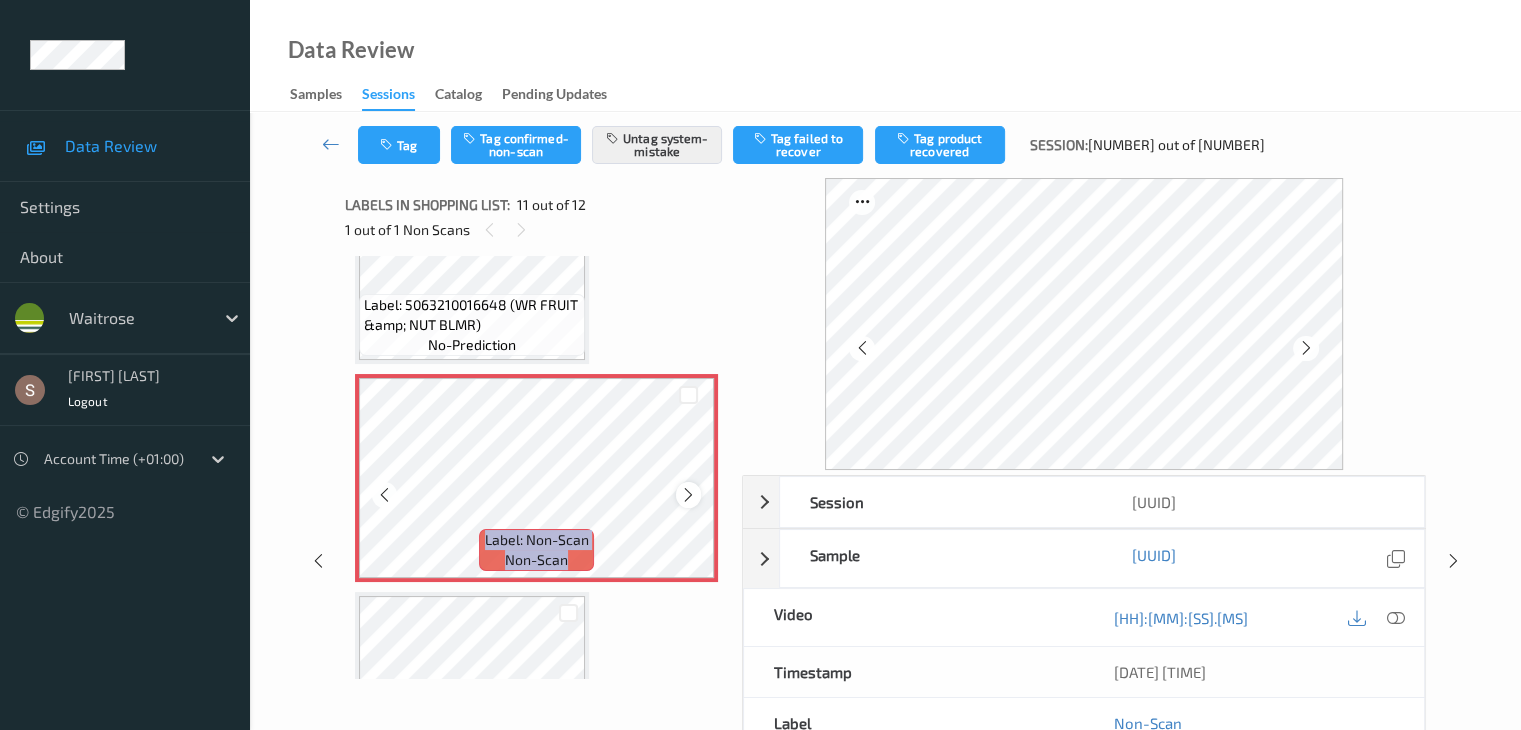 click at bounding box center (688, 495) 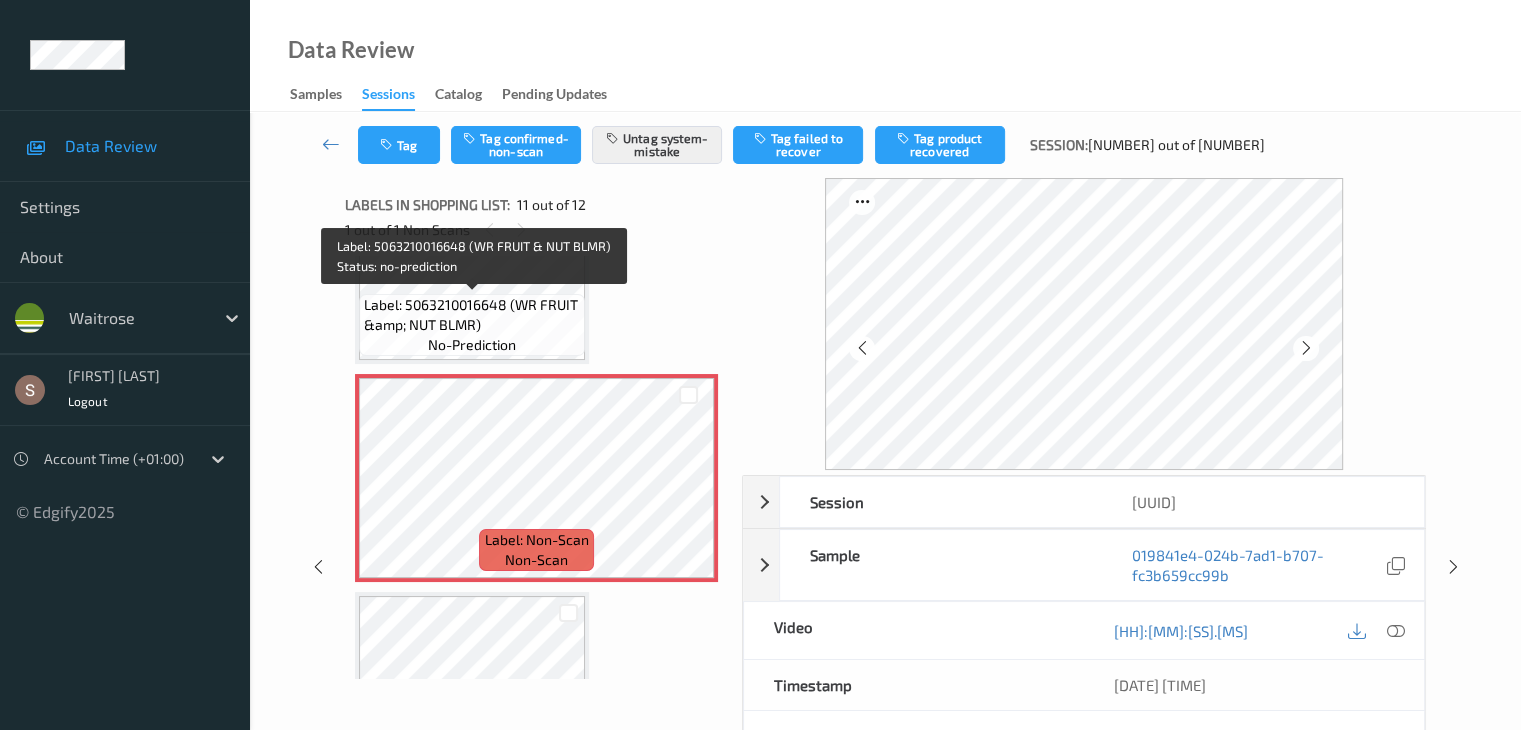 drag, startPoint x: 494, startPoint y: 331, endPoint x: 505, endPoint y: 371, distance: 41.484936 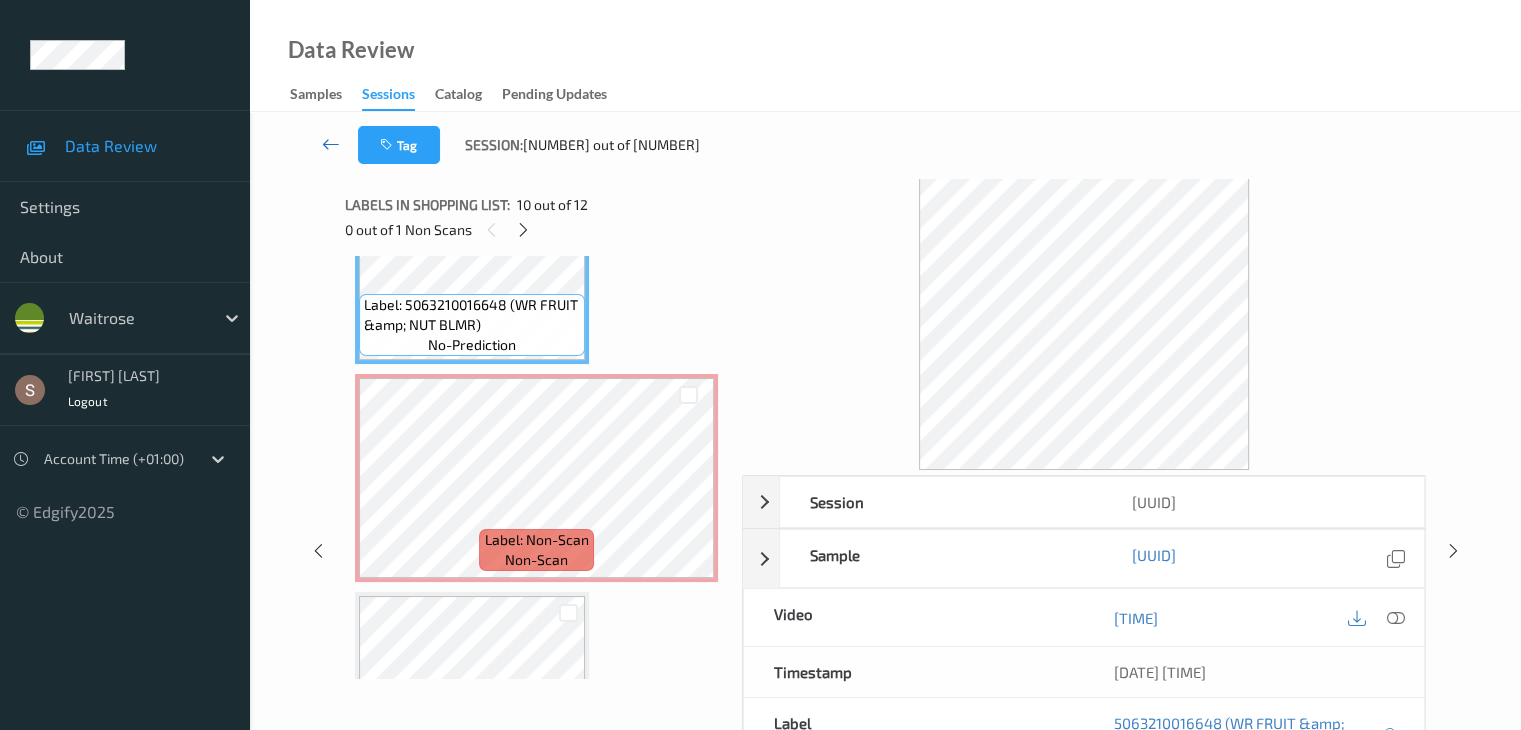click at bounding box center (331, 144) 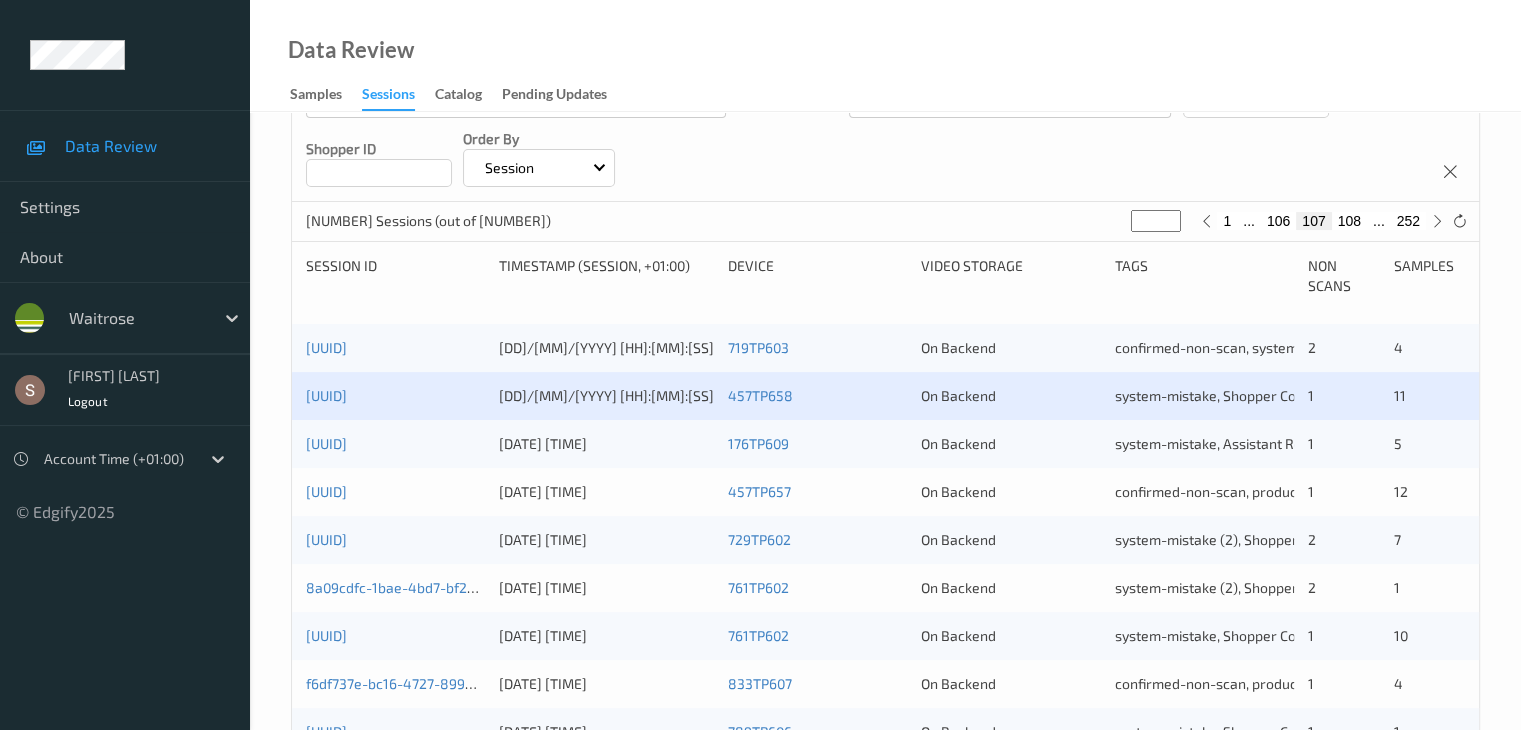 scroll, scrollTop: 300, scrollLeft: 0, axis: vertical 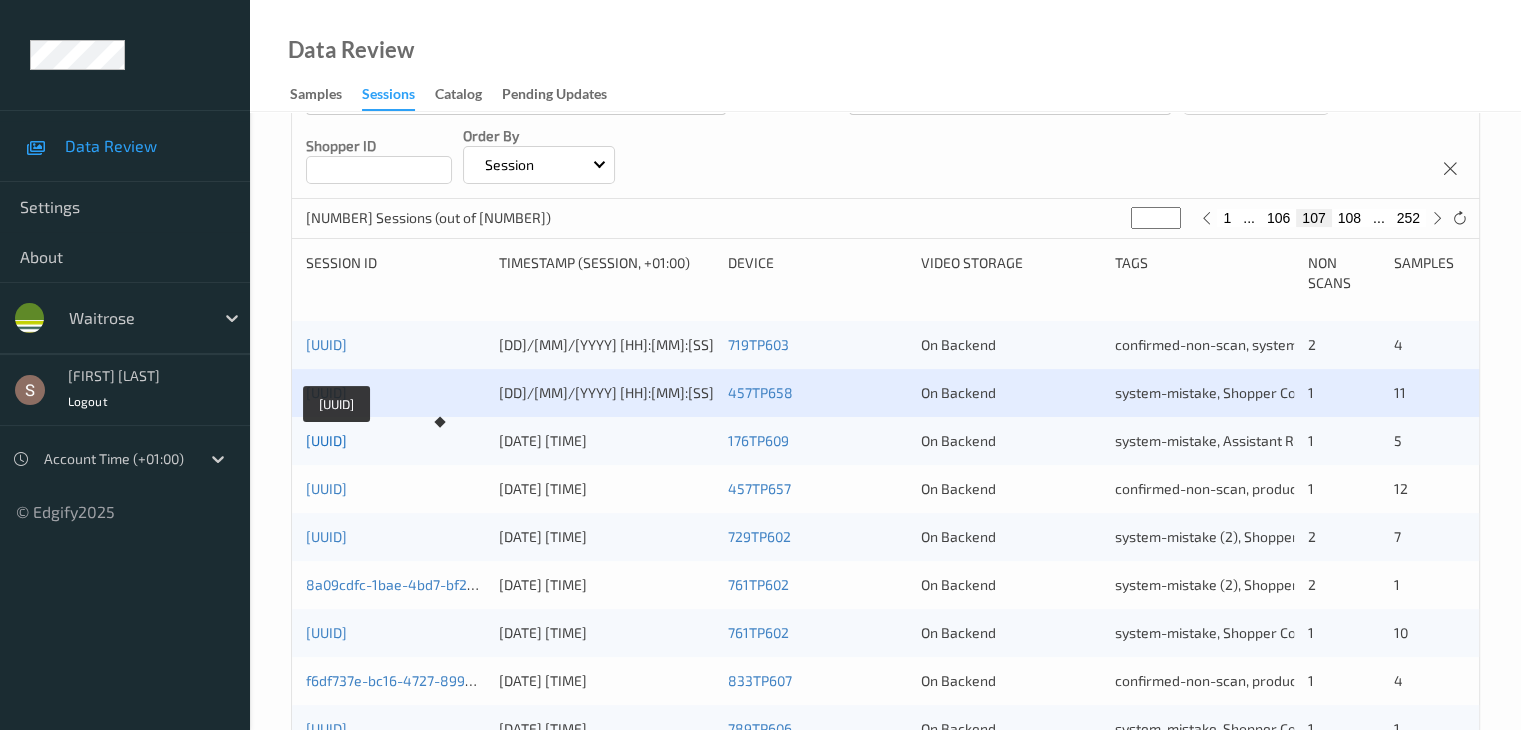 click on "[UUID]" at bounding box center [326, 440] 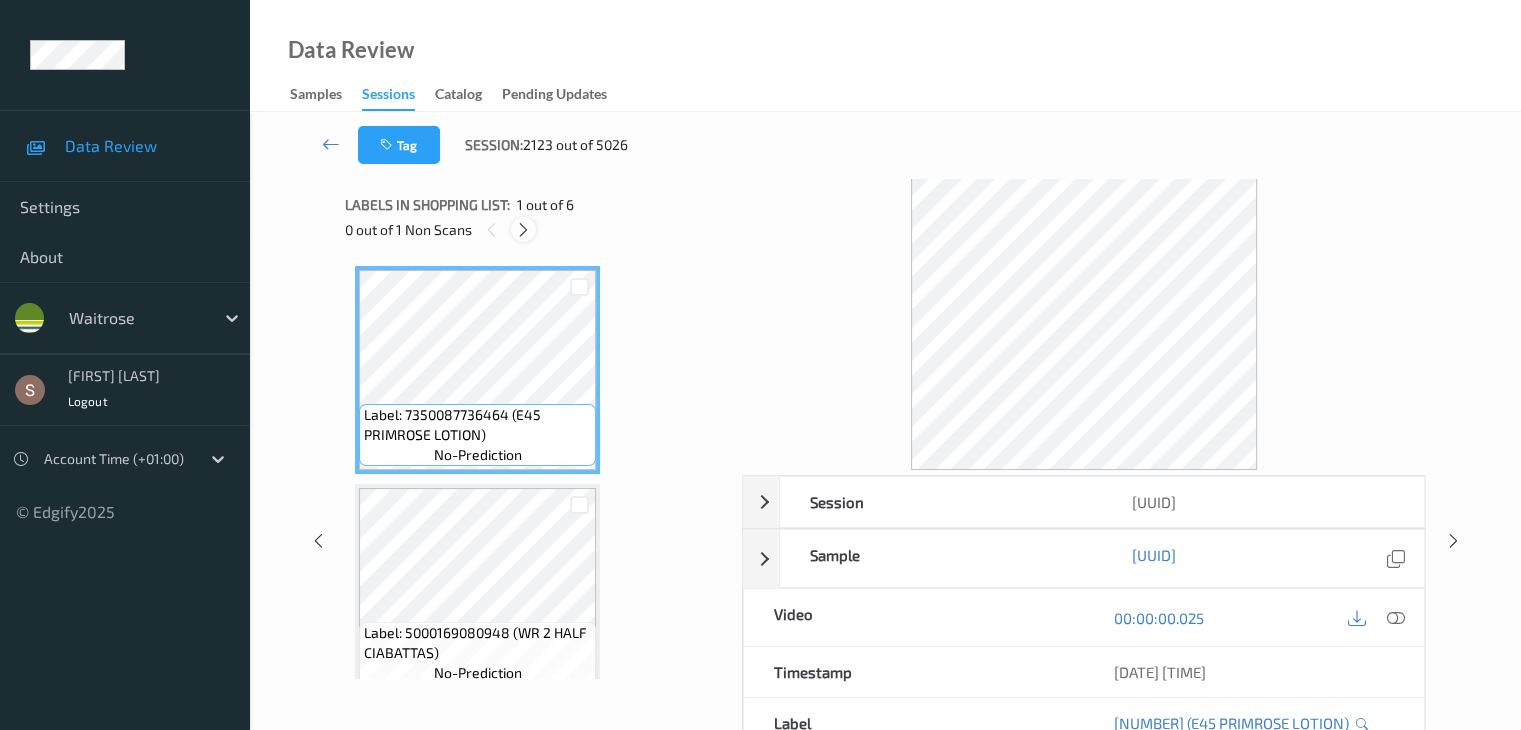 click at bounding box center (523, 229) 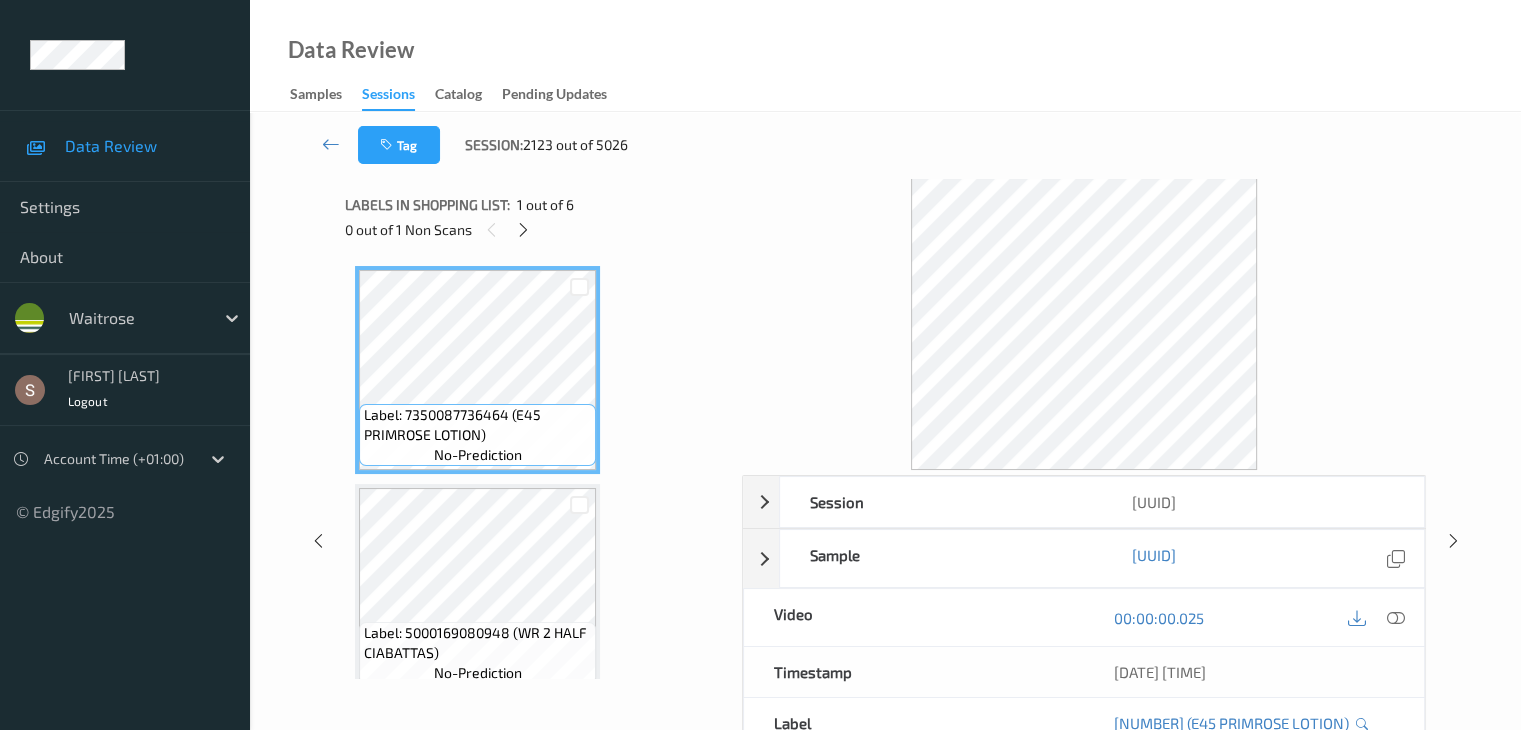 scroll, scrollTop: 882, scrollLeft: 0, axis: vertical 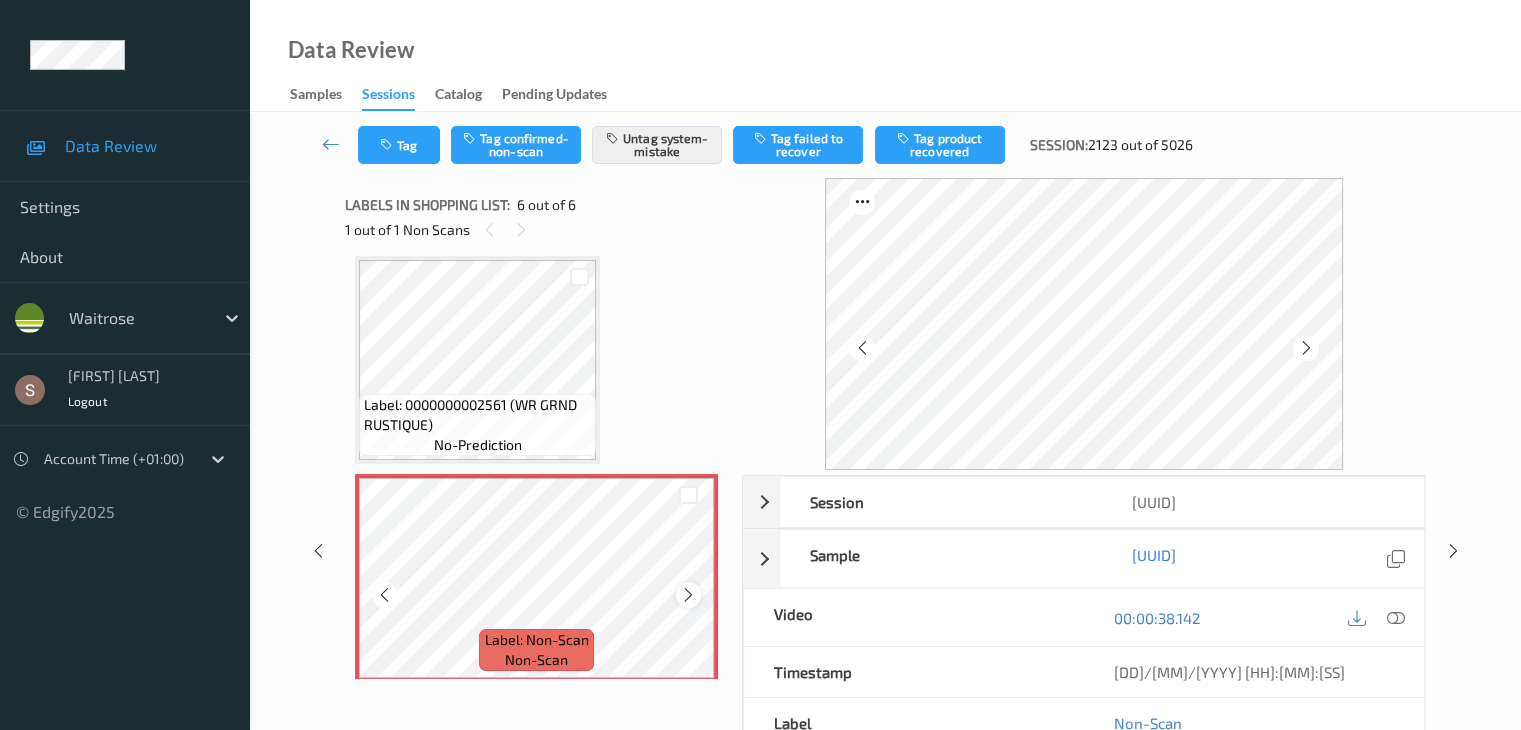 click at bounding box center [688, 594] 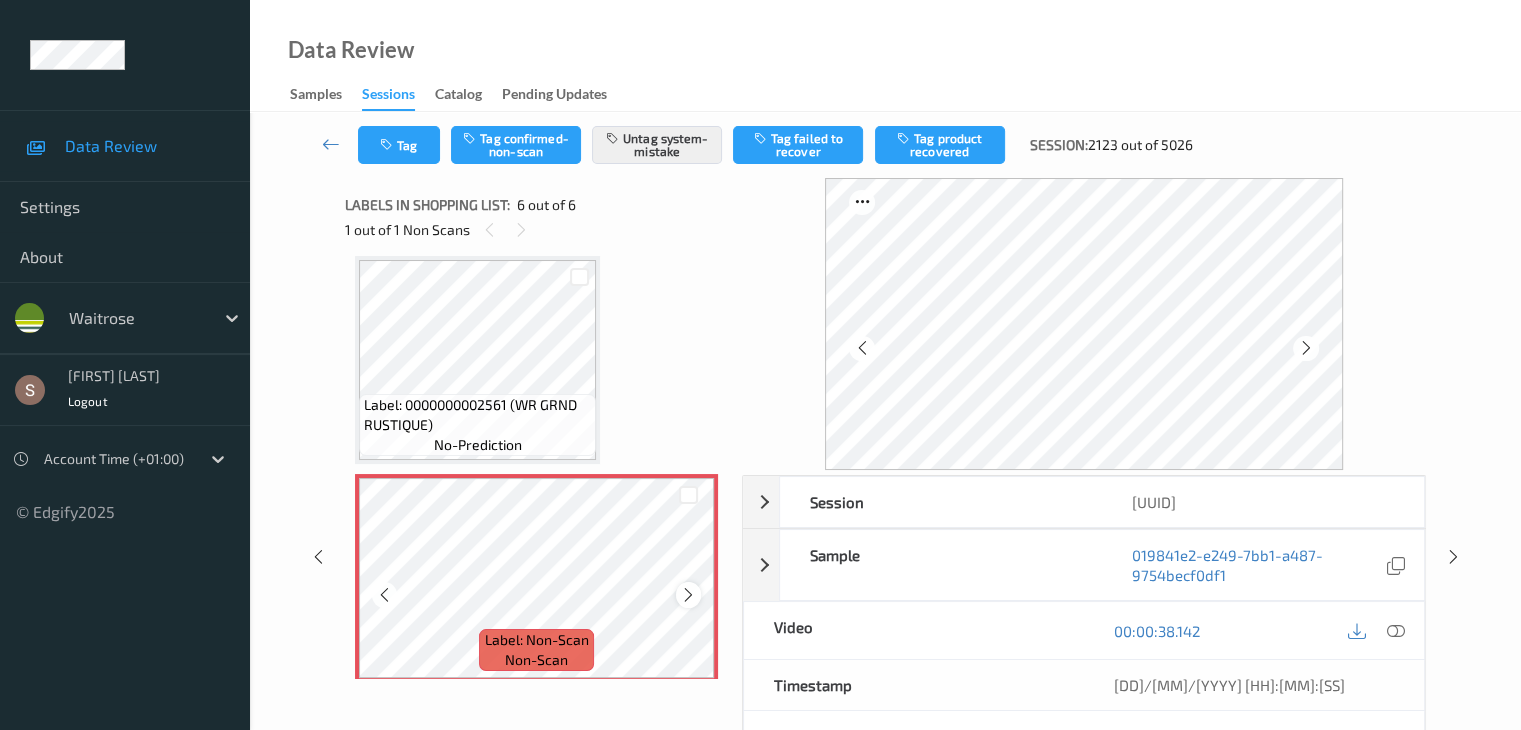 click at bounding box center (688, 595) 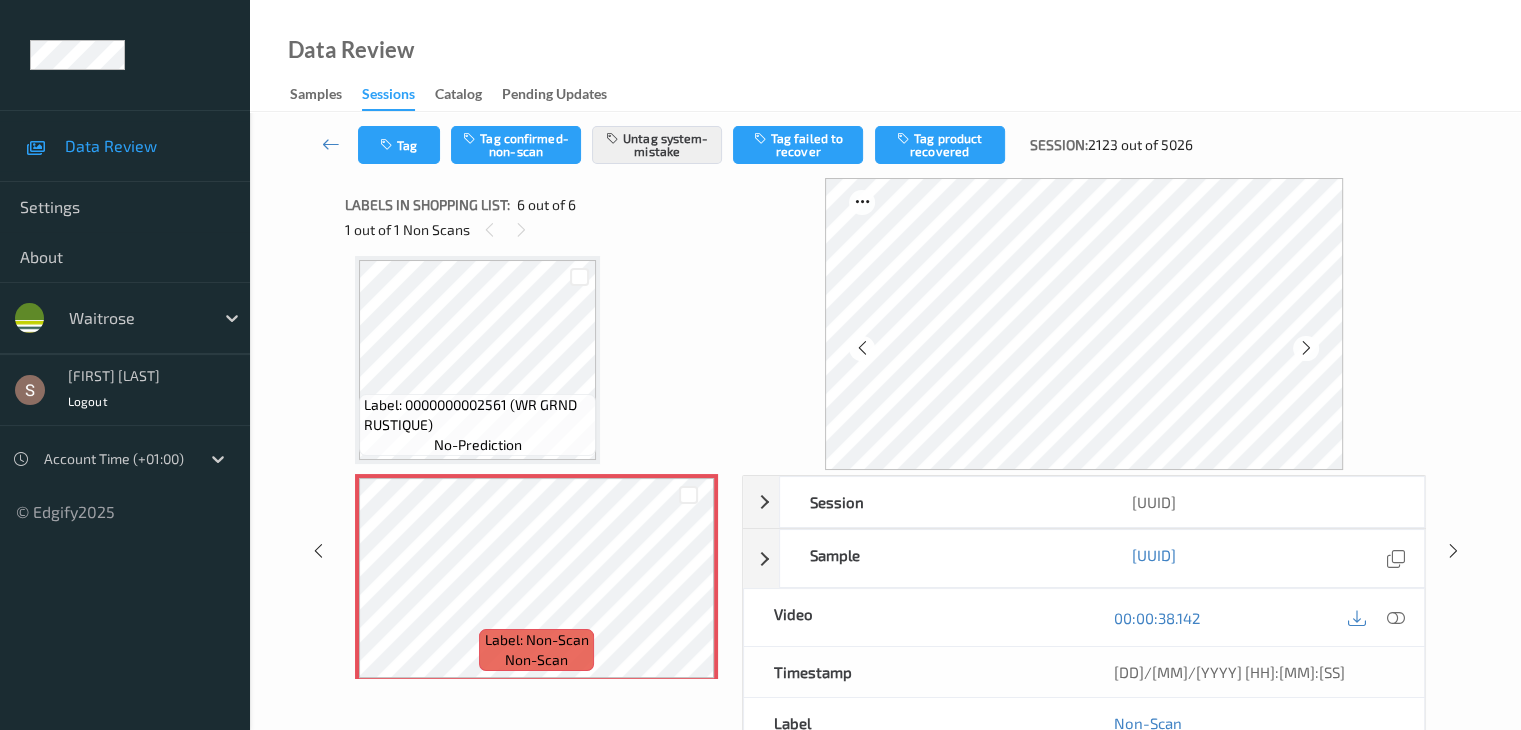 scroll, scrollTop: 895, scrollLeft: 0, axis: vertical 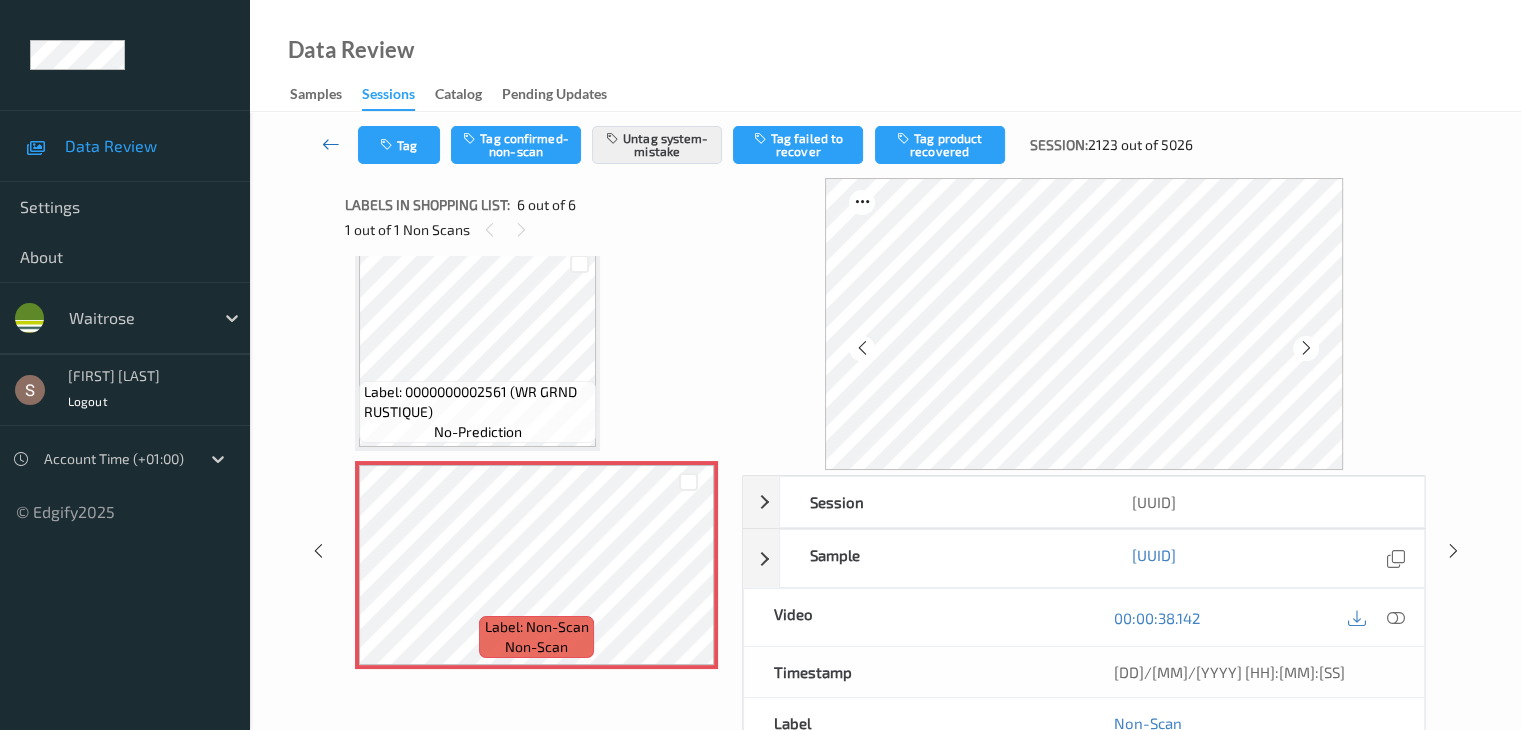 click at bounding box center [331, 144] 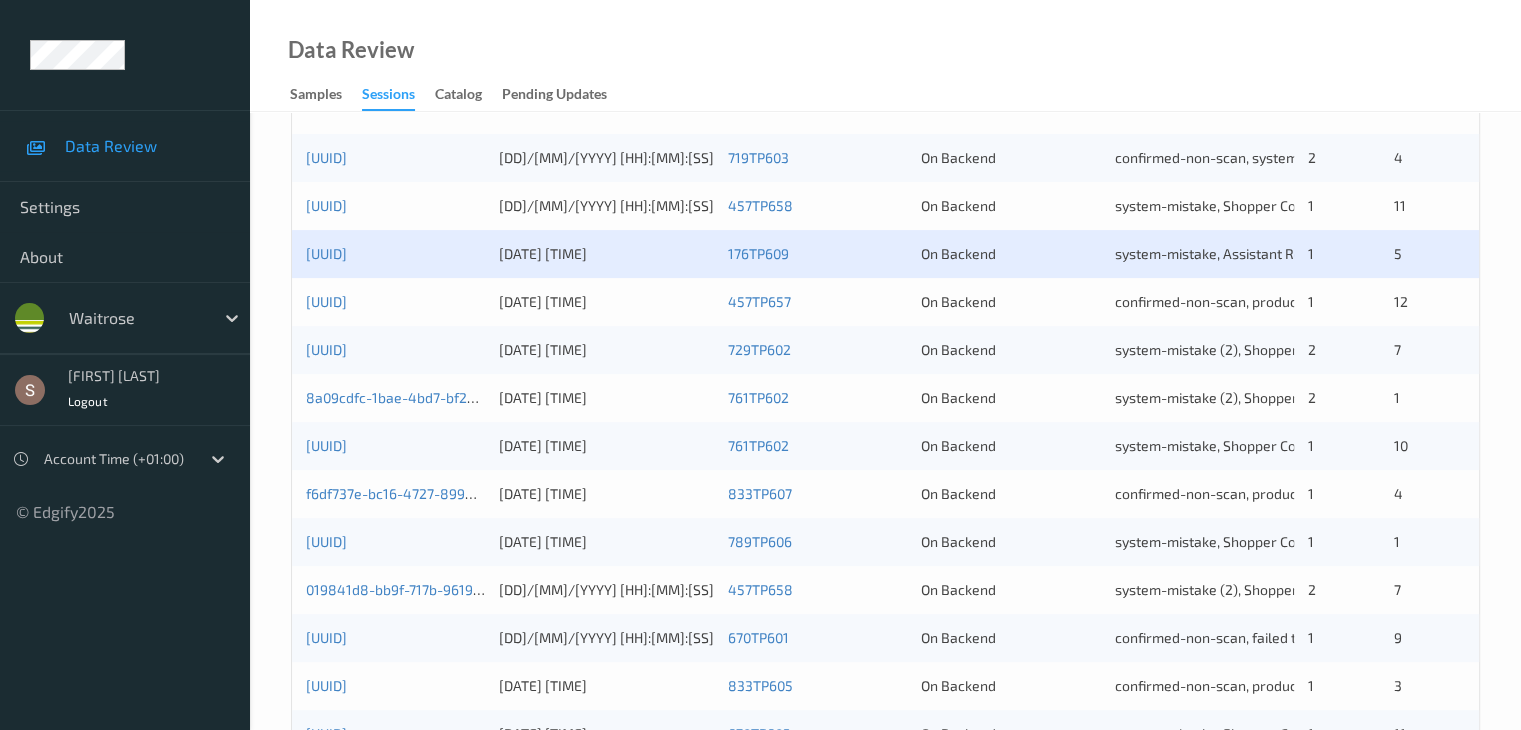 scroll, scrollTop: 500, scrollLeft: 0, axis: vertical 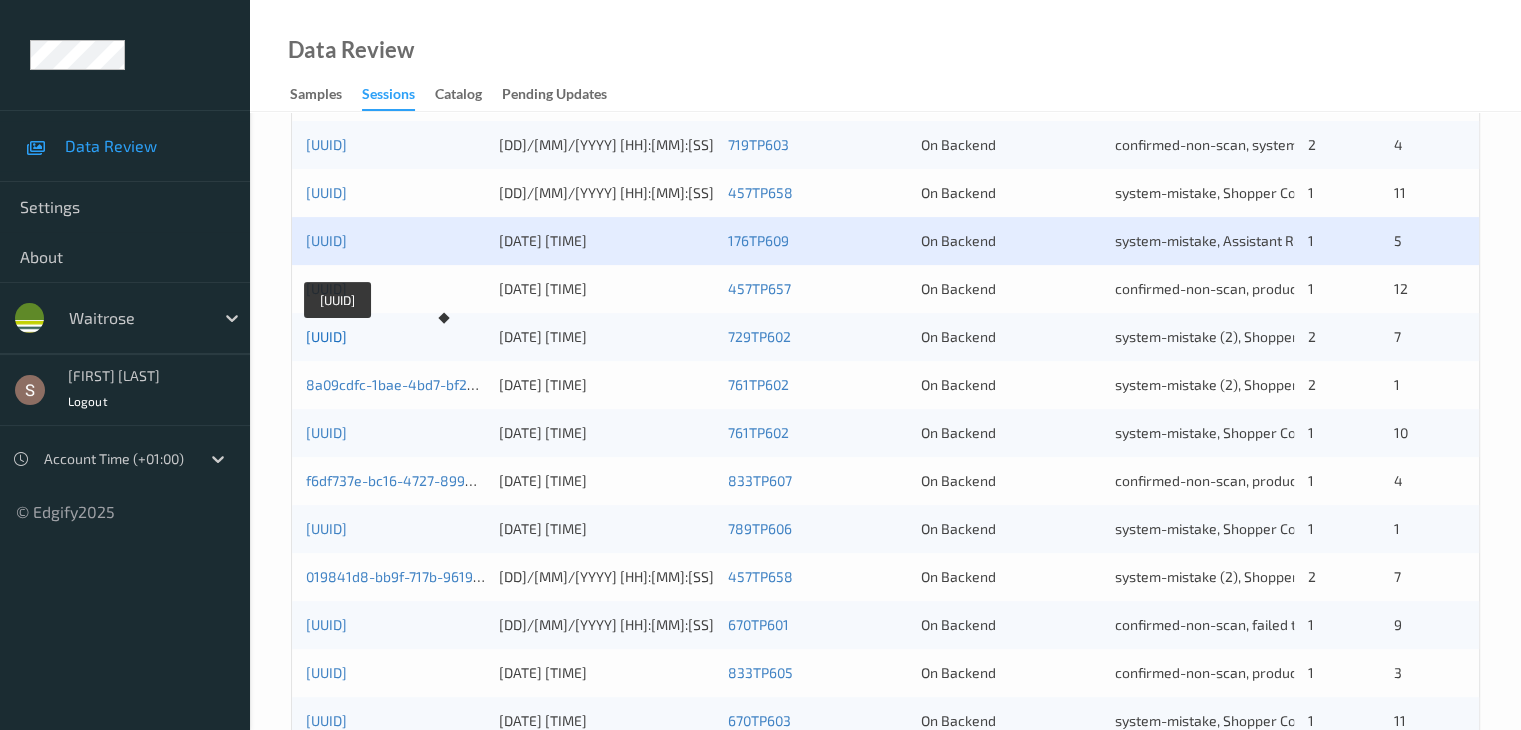 click on "[UUID]" at bounding box center [326, 336] 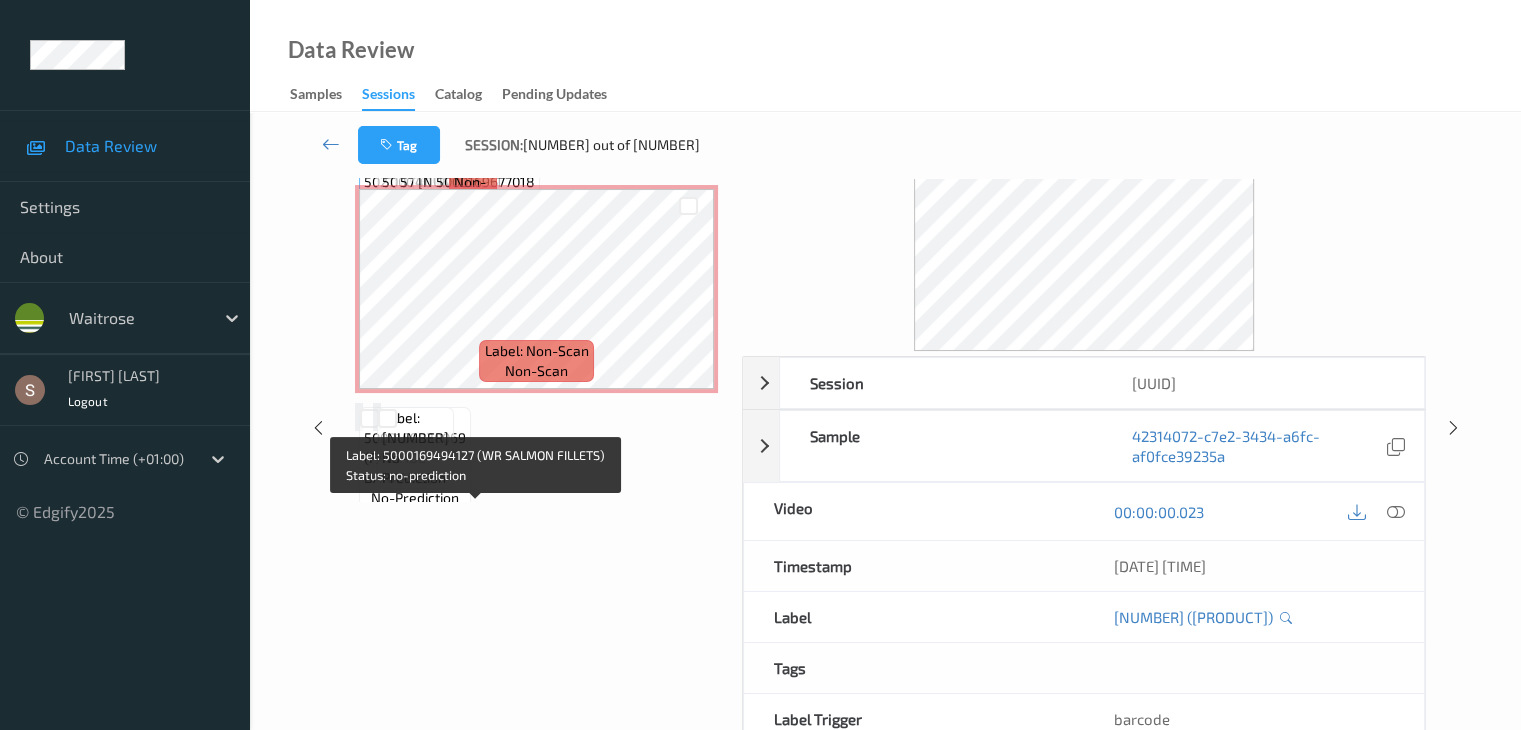 scroll, scrollTop: 0, scrollLeft: 0, axis: both 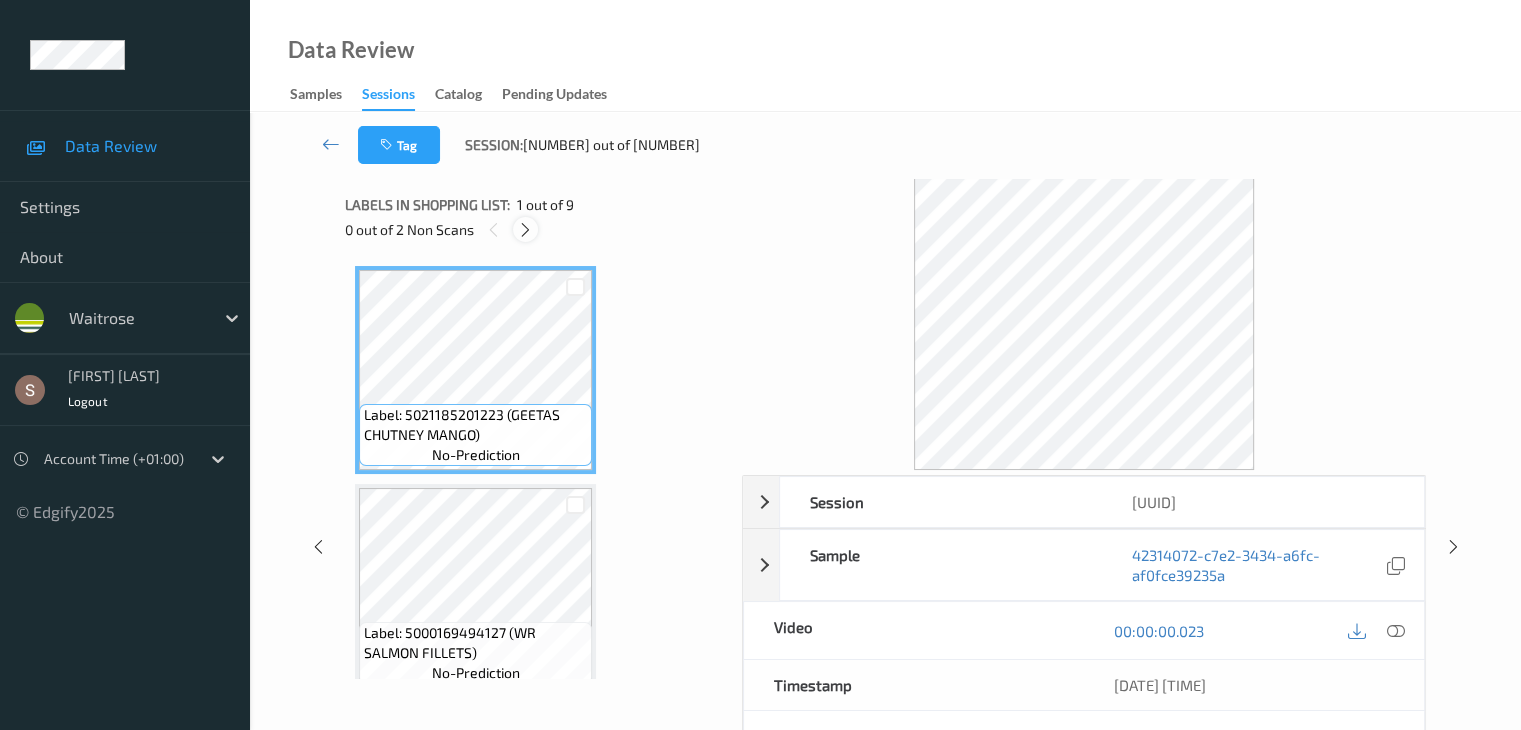 click at bounding box center (525, 229) 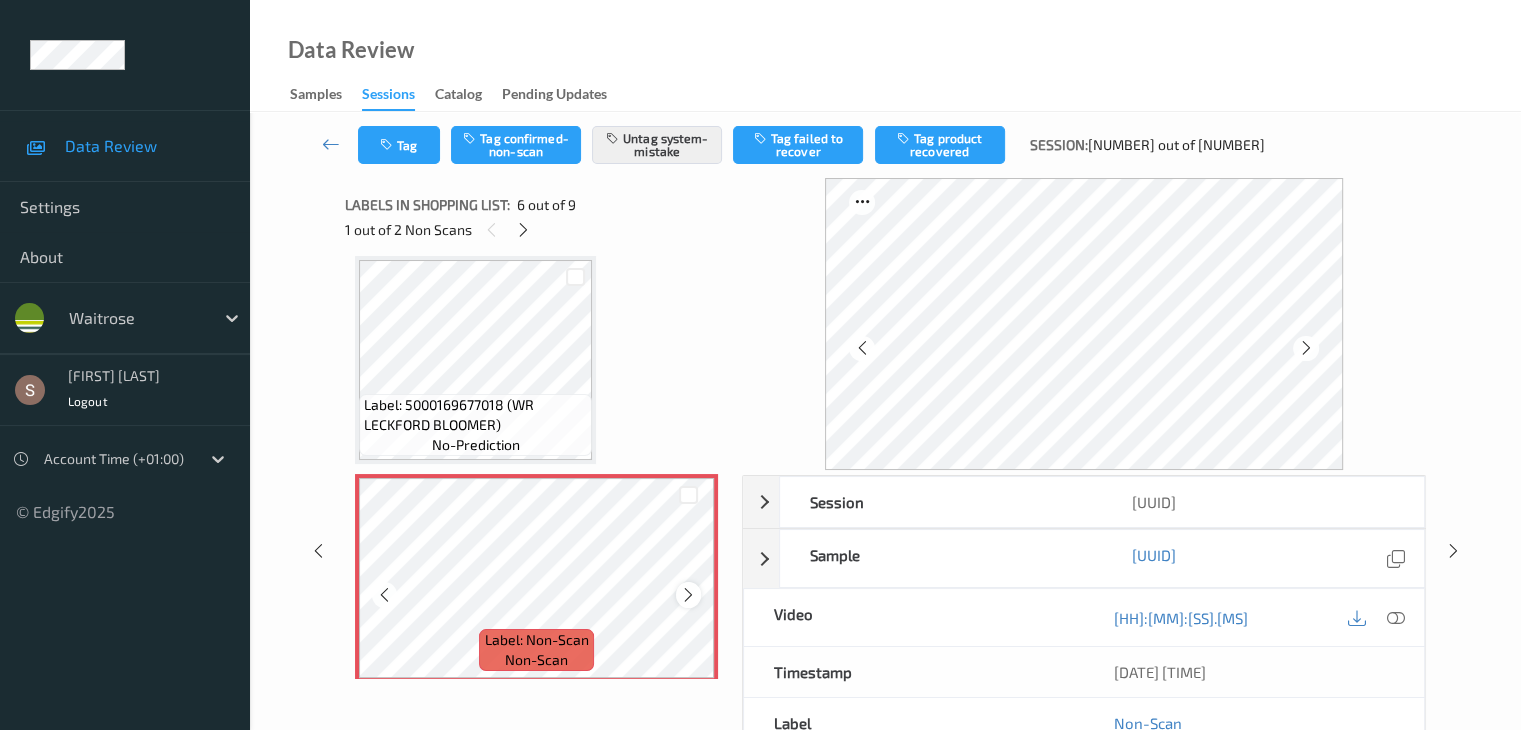 click at bounding box center [688, 595] 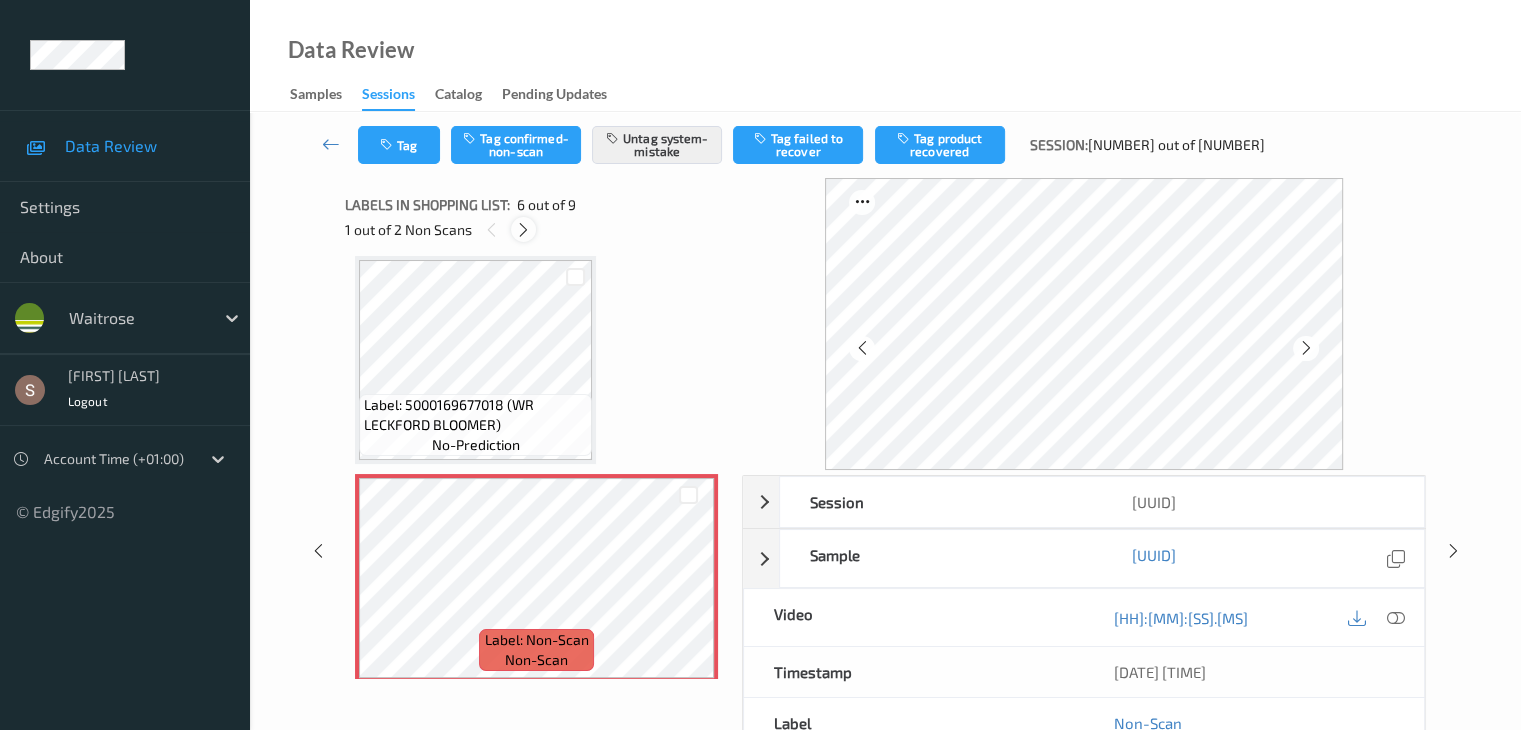 drag, startPoint x: 533, startPoint y: 225, endPoint x: 533, endPoint y: 237, distance: 12 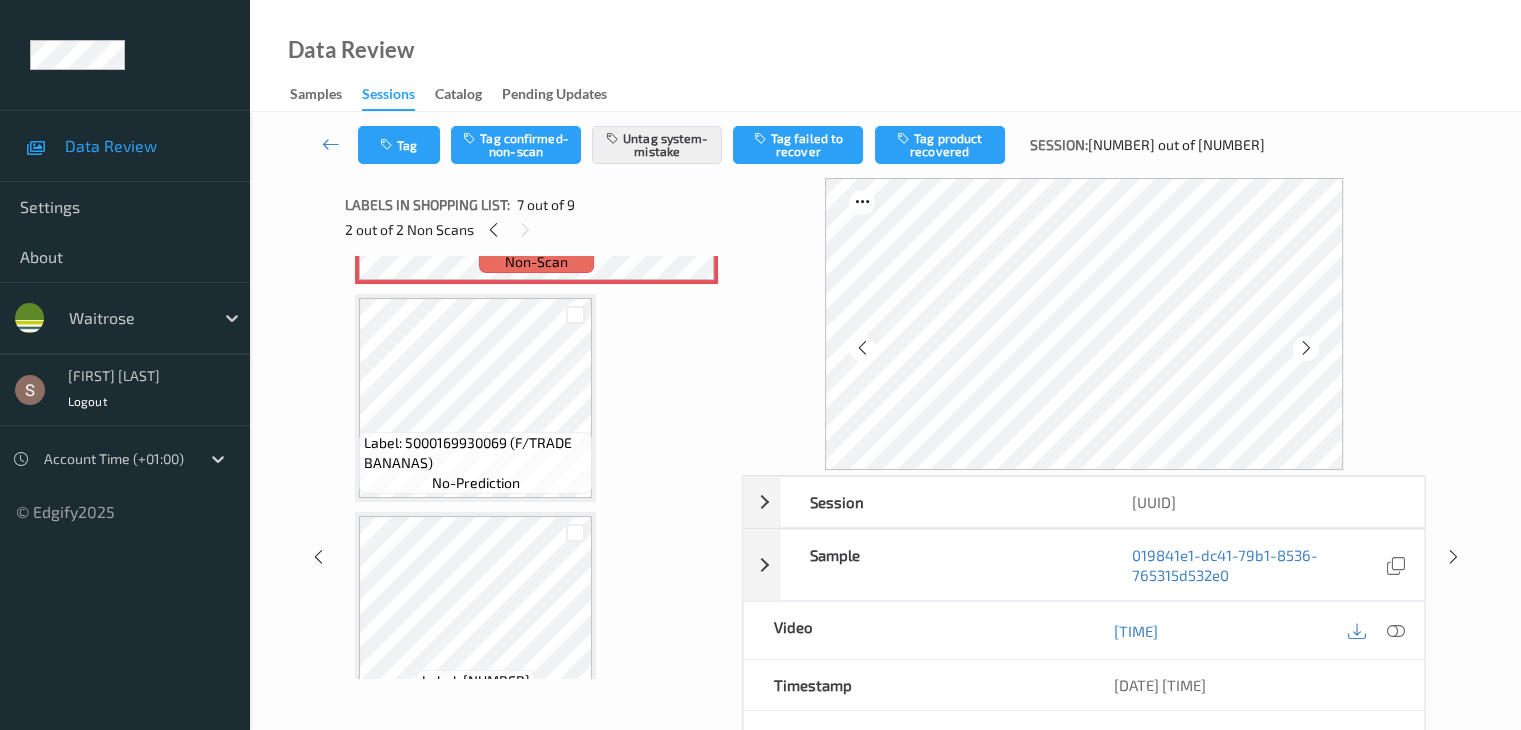 scroll, scrollTop: 1500, scrollLeft: 0, axis: vertical 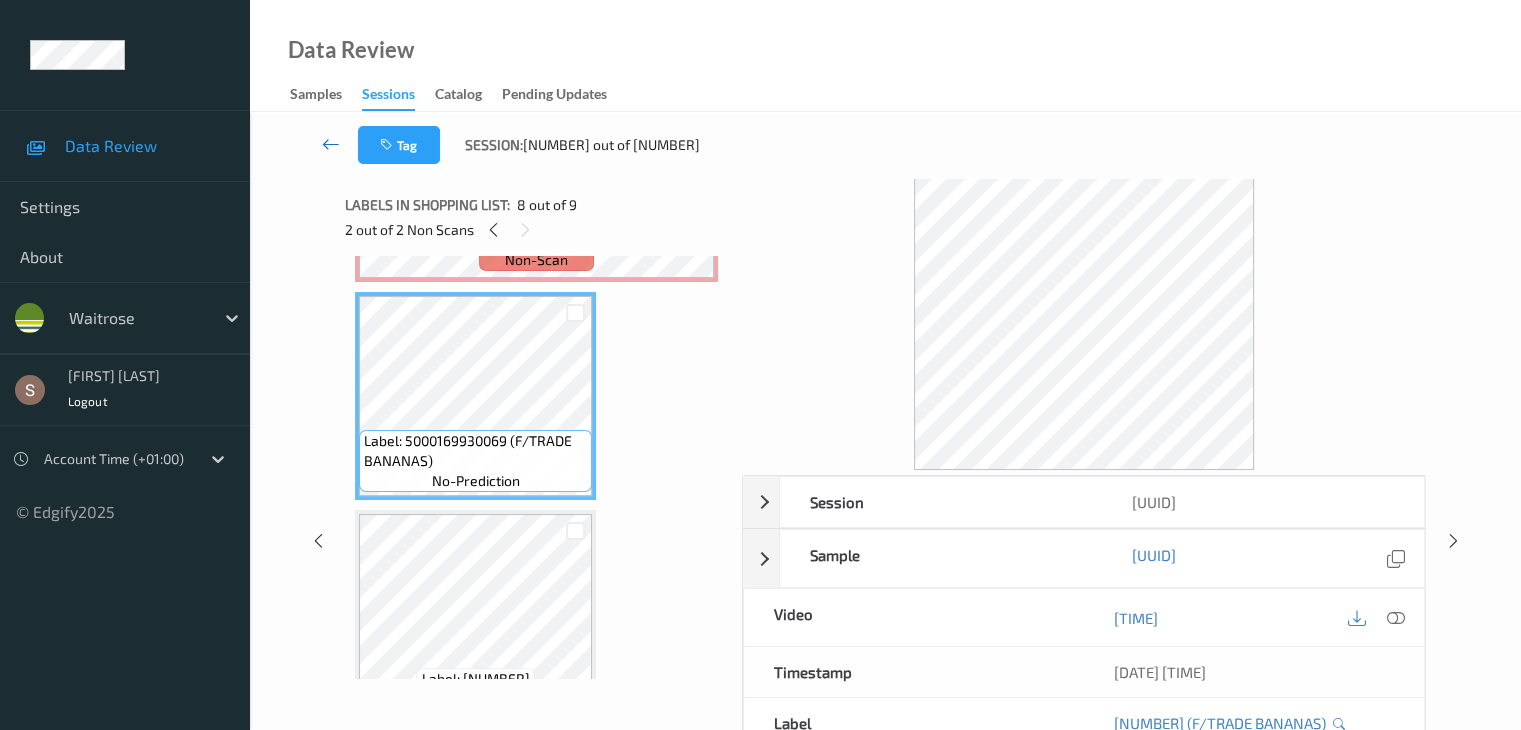 click at bounding box center (331, 144) 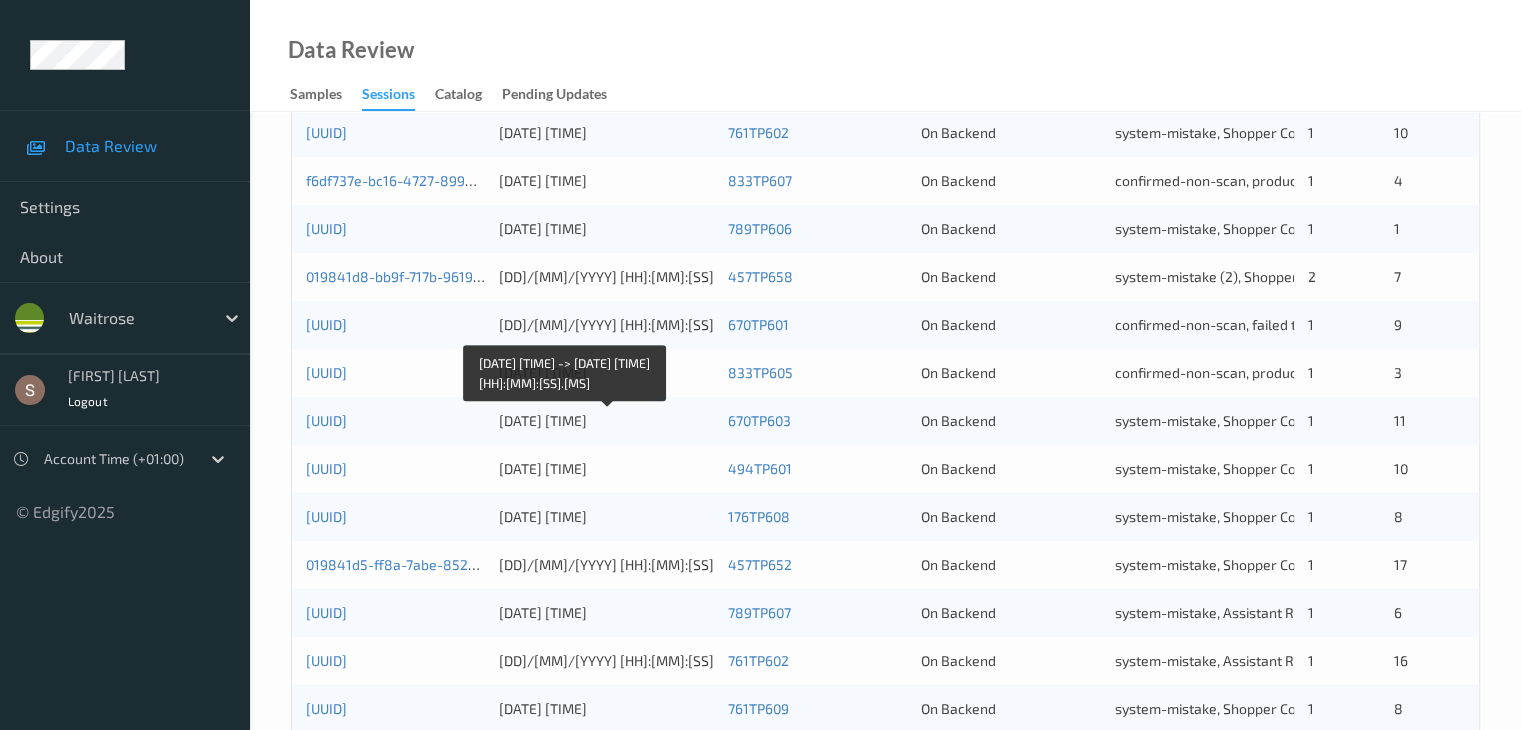 scroll, scrollTop: 600, scrollLeft: 0, axis: vertical 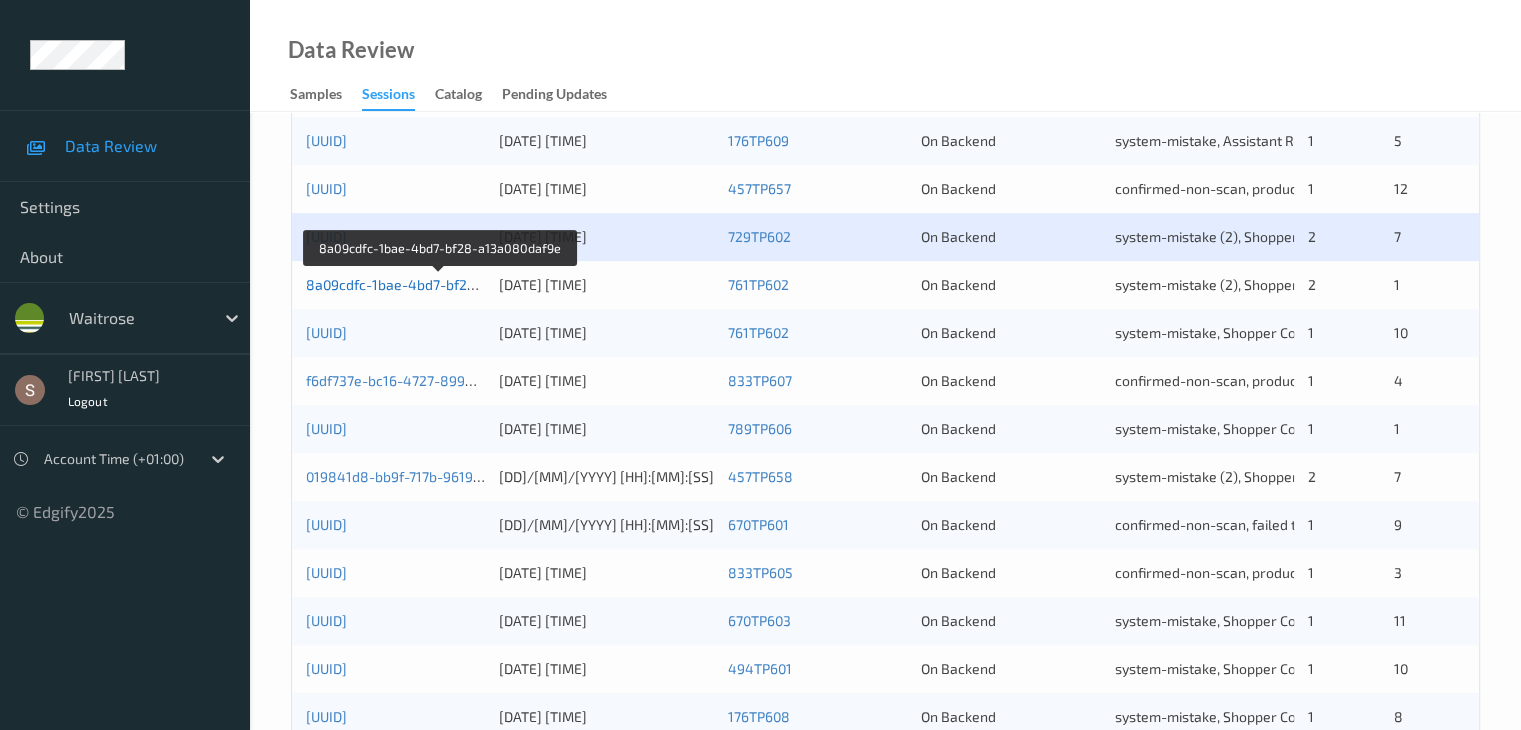 click on "8a09cdfc-1bae-4bd7-bf28-a13a080daf9e" at bounding box center [440, 284] 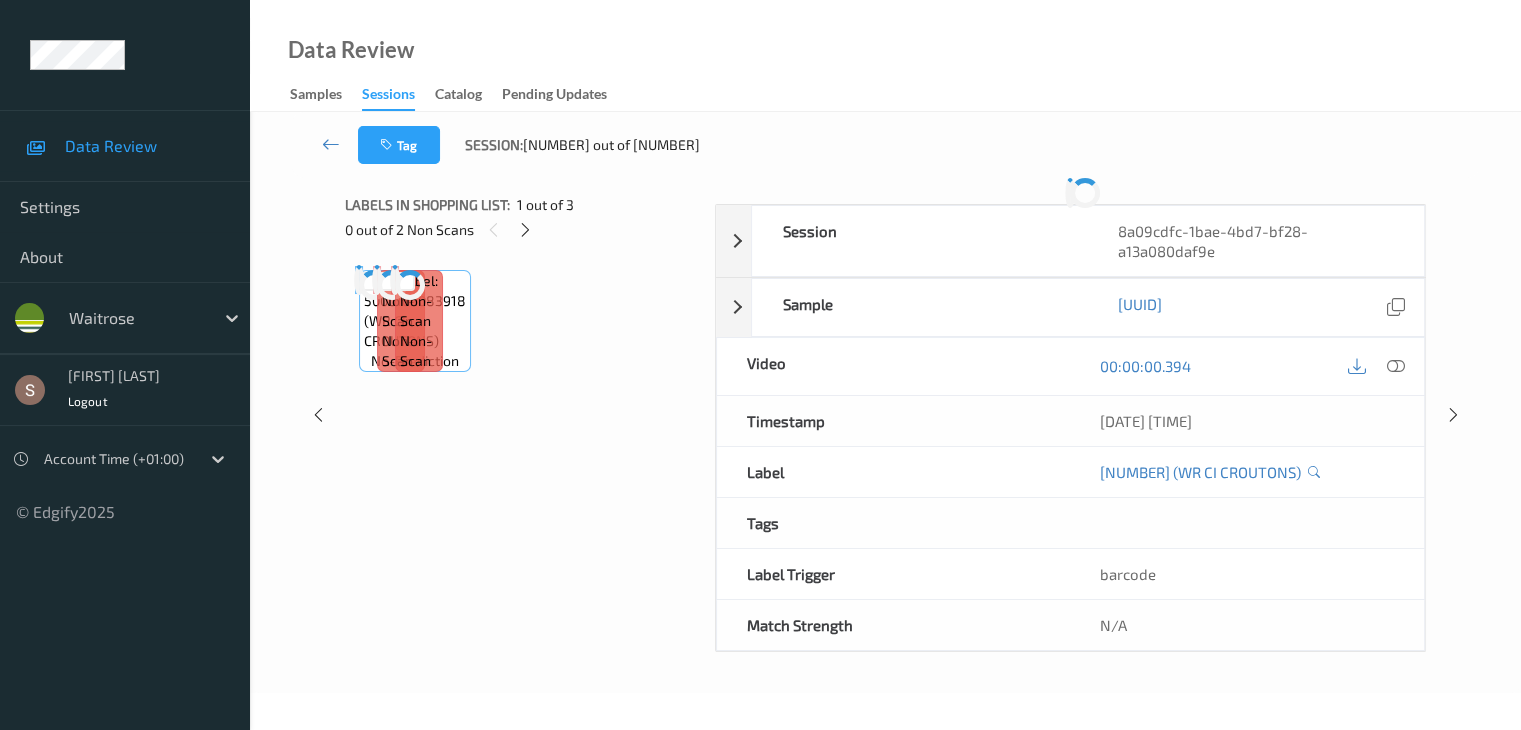 scroll, scrollTop: 0, scrollLeft: 0, axis: both 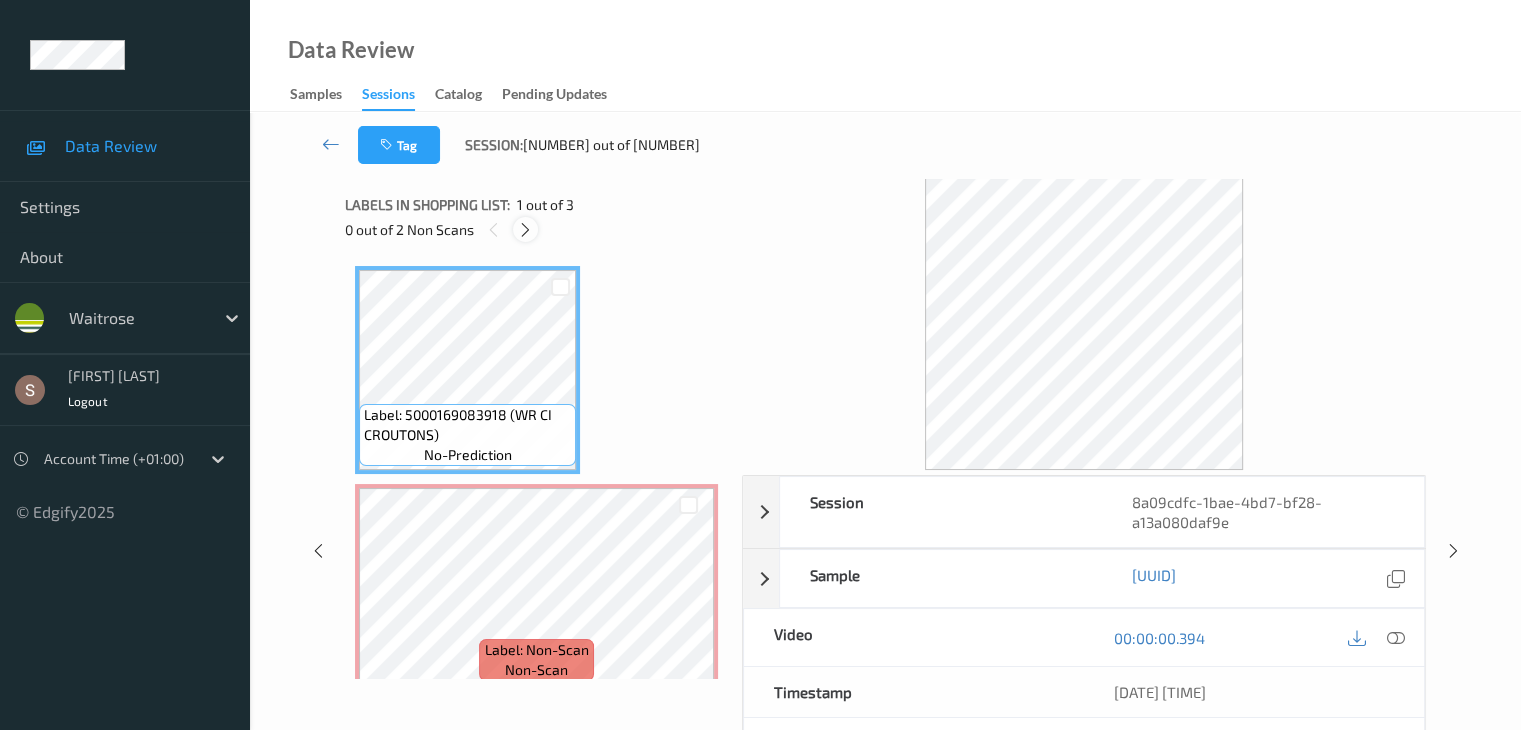 click at bounding box center (525, 230) 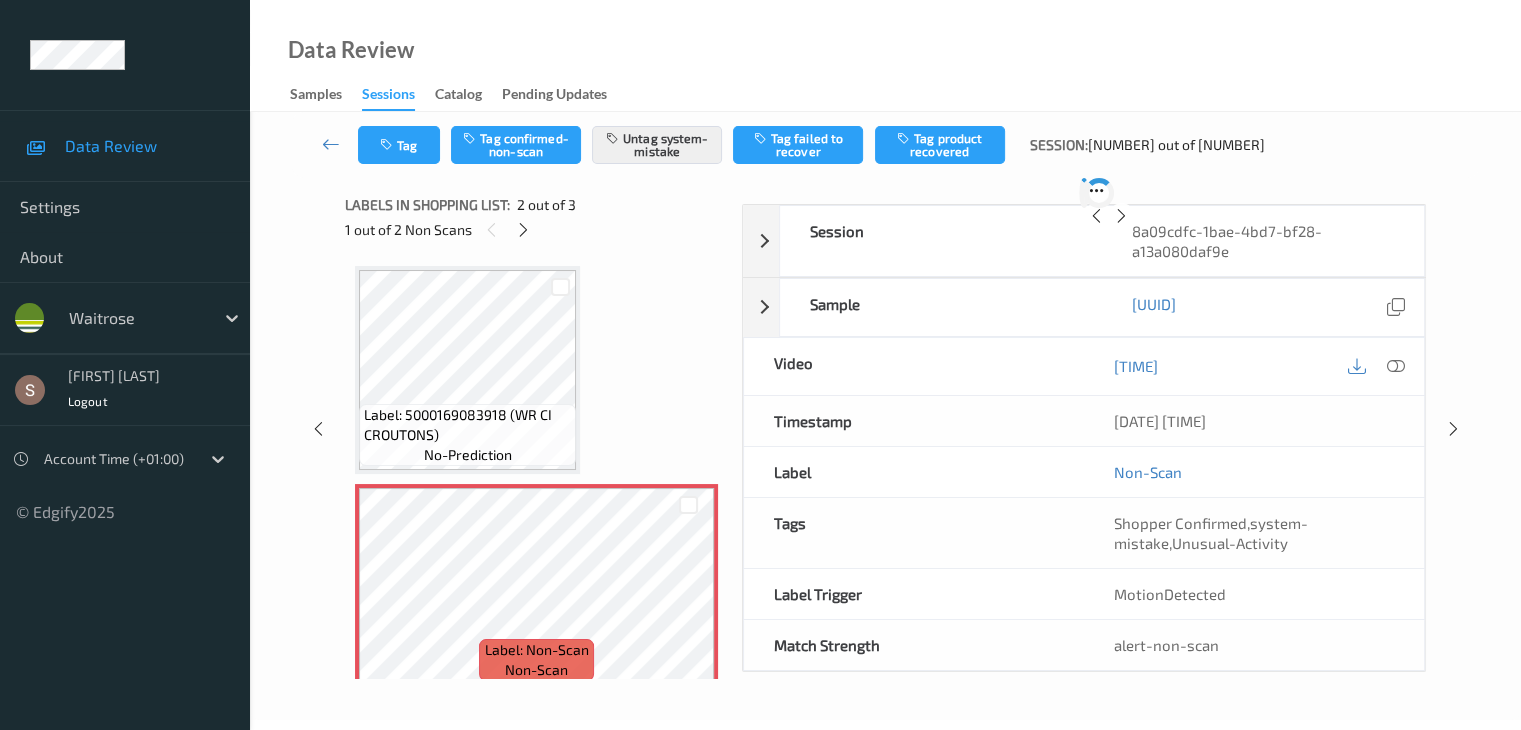 scroll, scrollTop: 10, scrollLeft: 0, axis: vertical 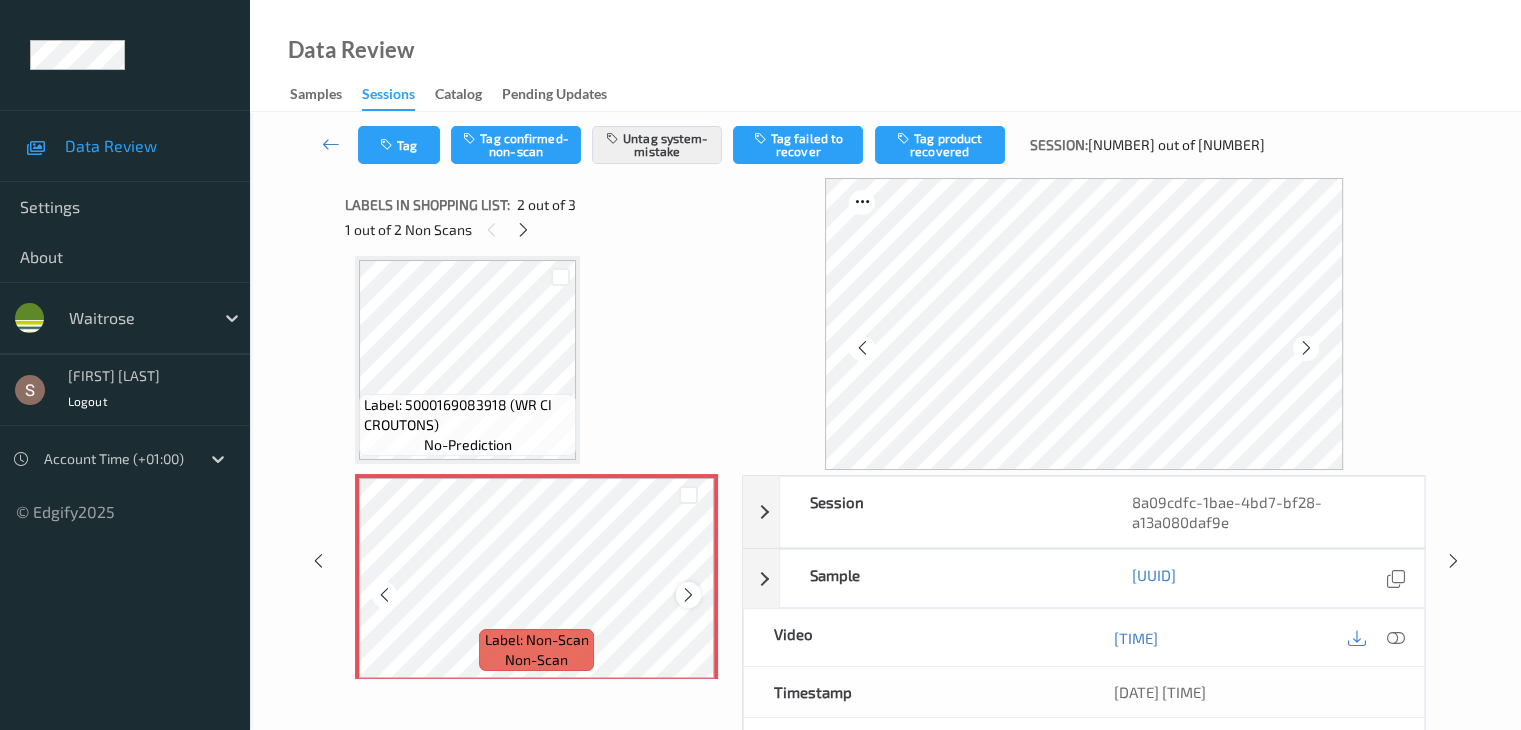 click at bounding box center (688, 595) 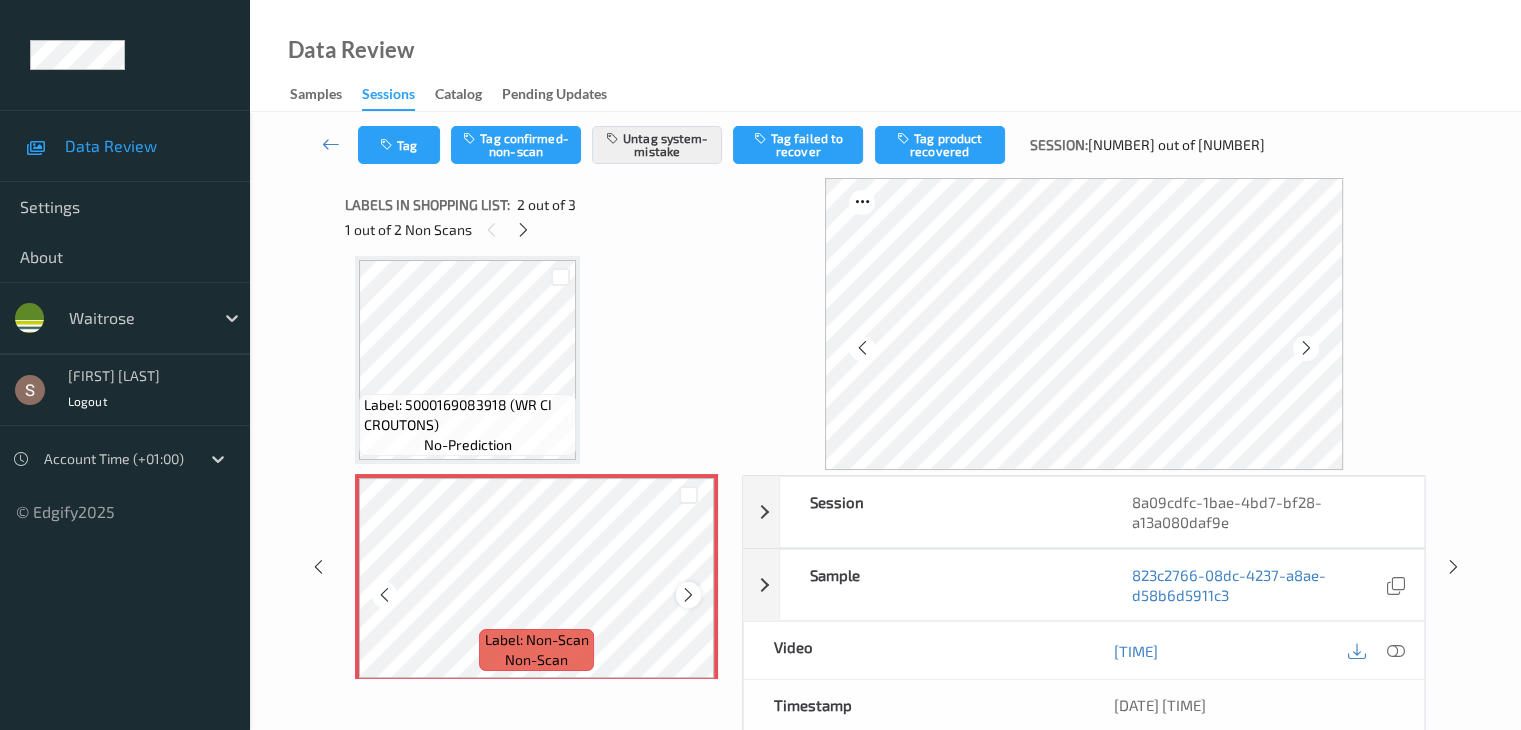 click at bounding box center [688, 595] 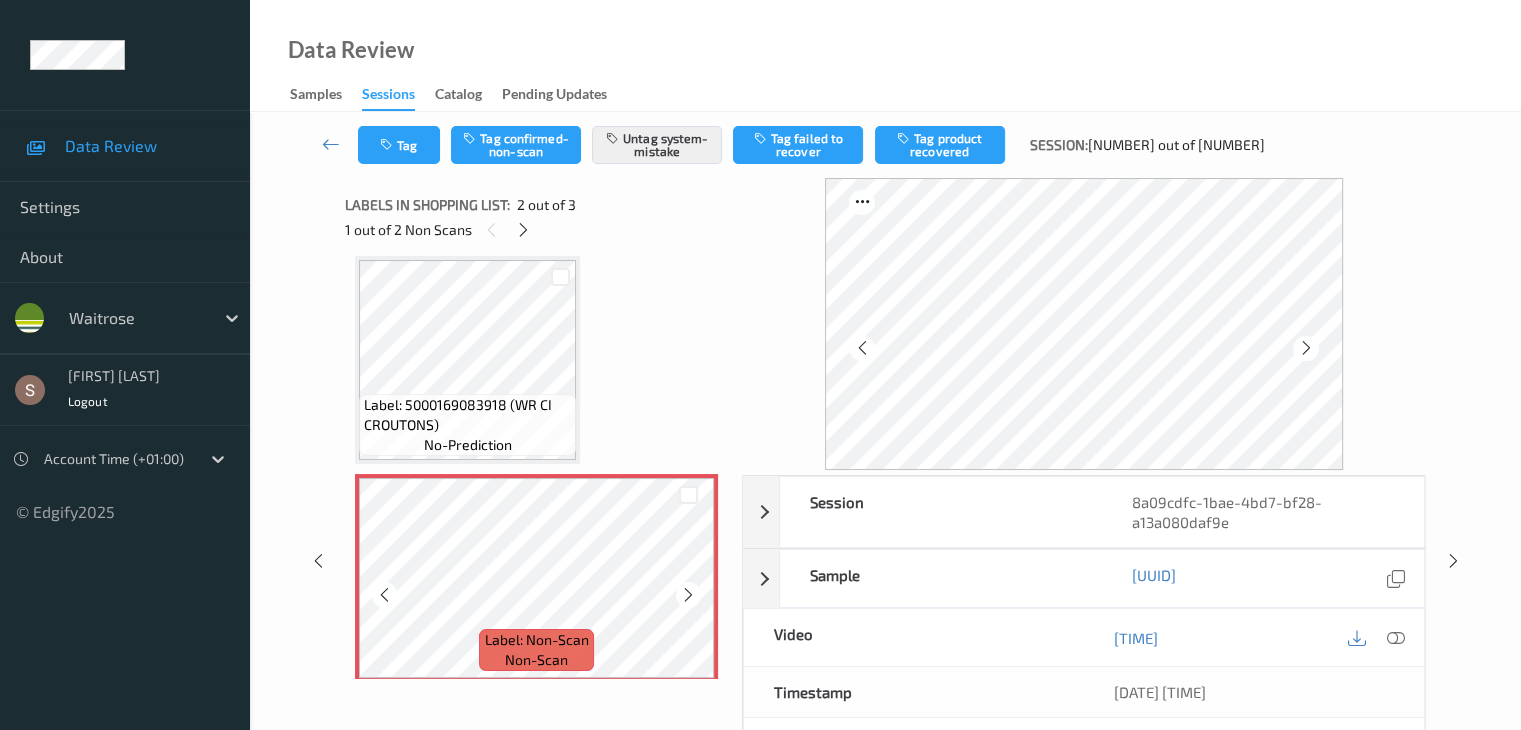 click on "Label: 5000169083918 (WR CI CROUTONS)" at bounding box center [467, 415] 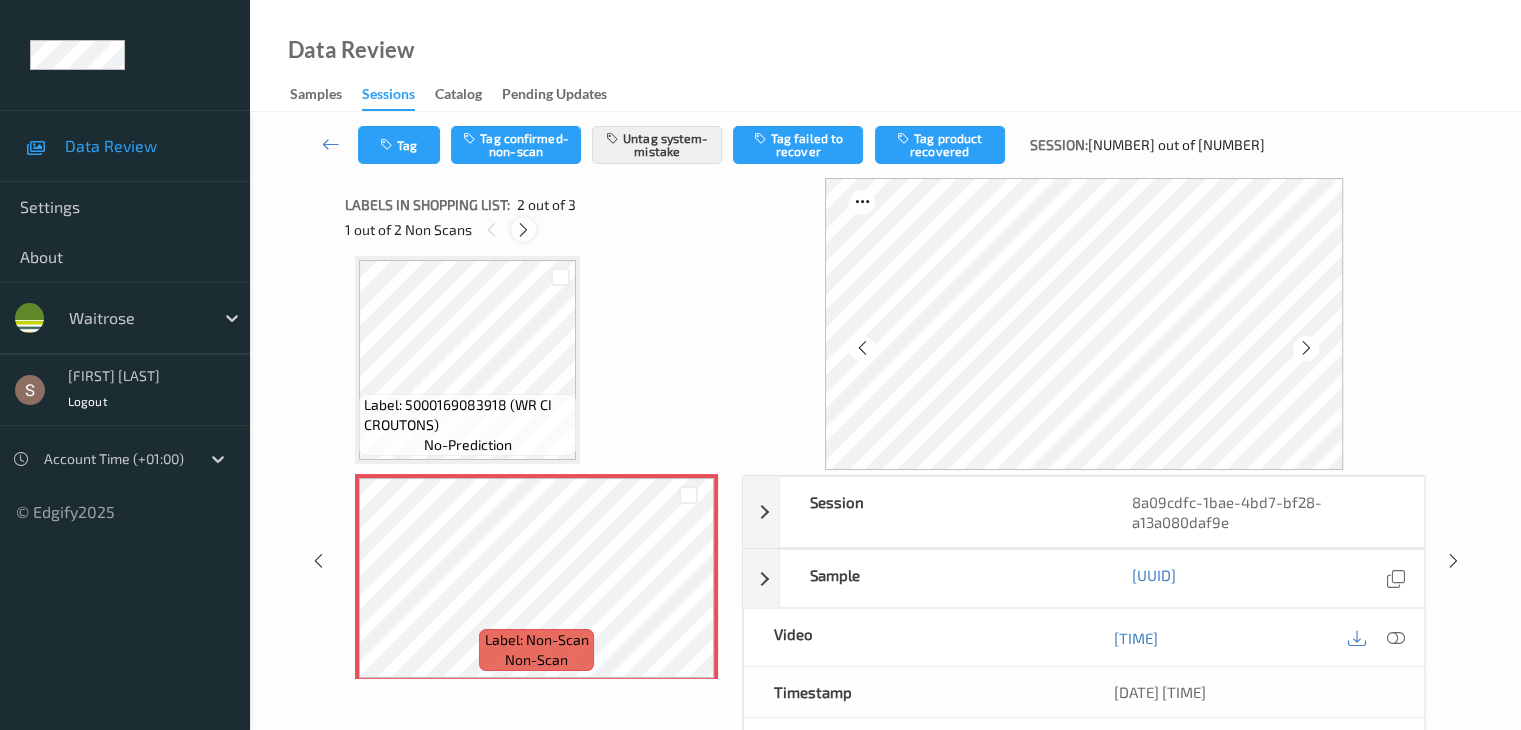click at bounding box center (523, 230) 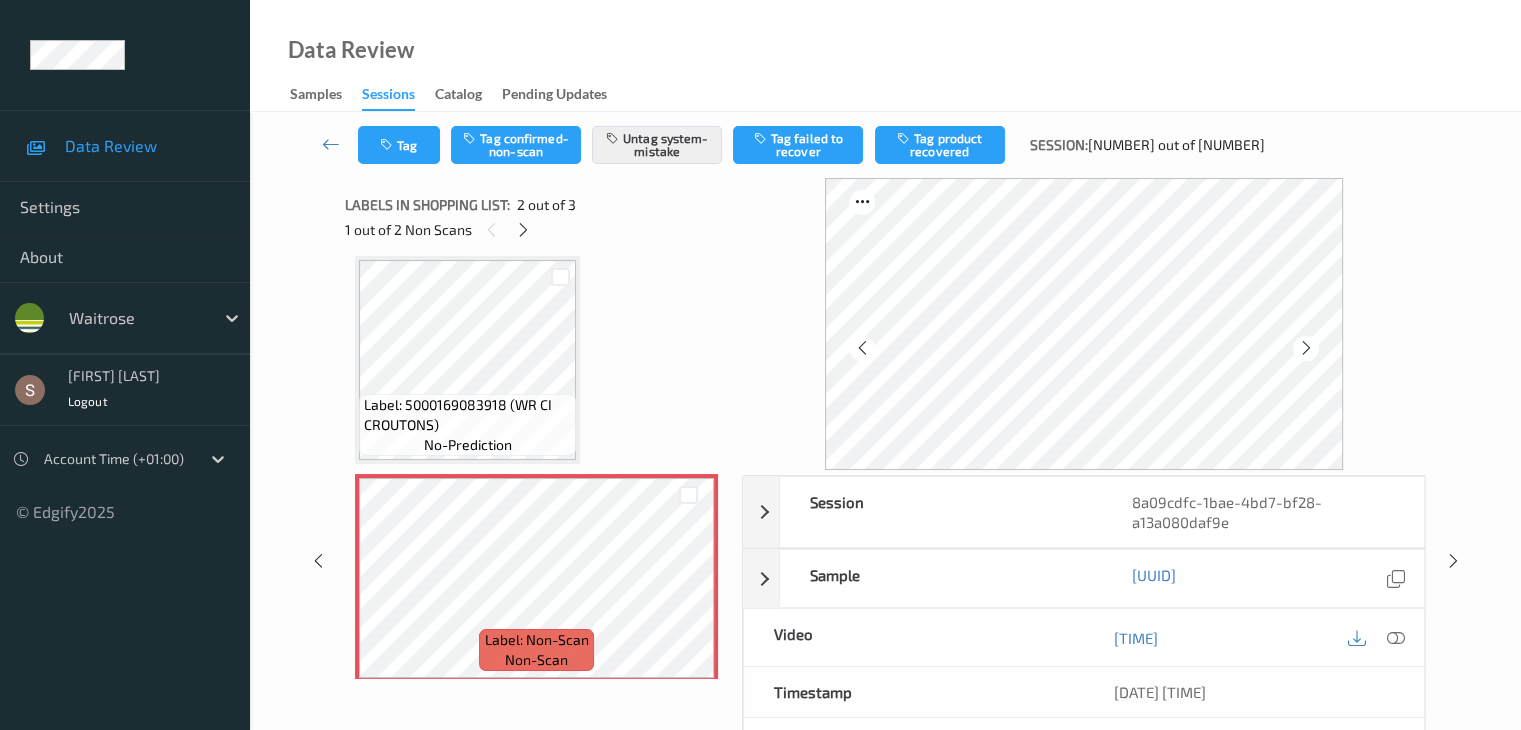 scroll, scrollTop: 228, scrollLeft: 0, axis: vertical 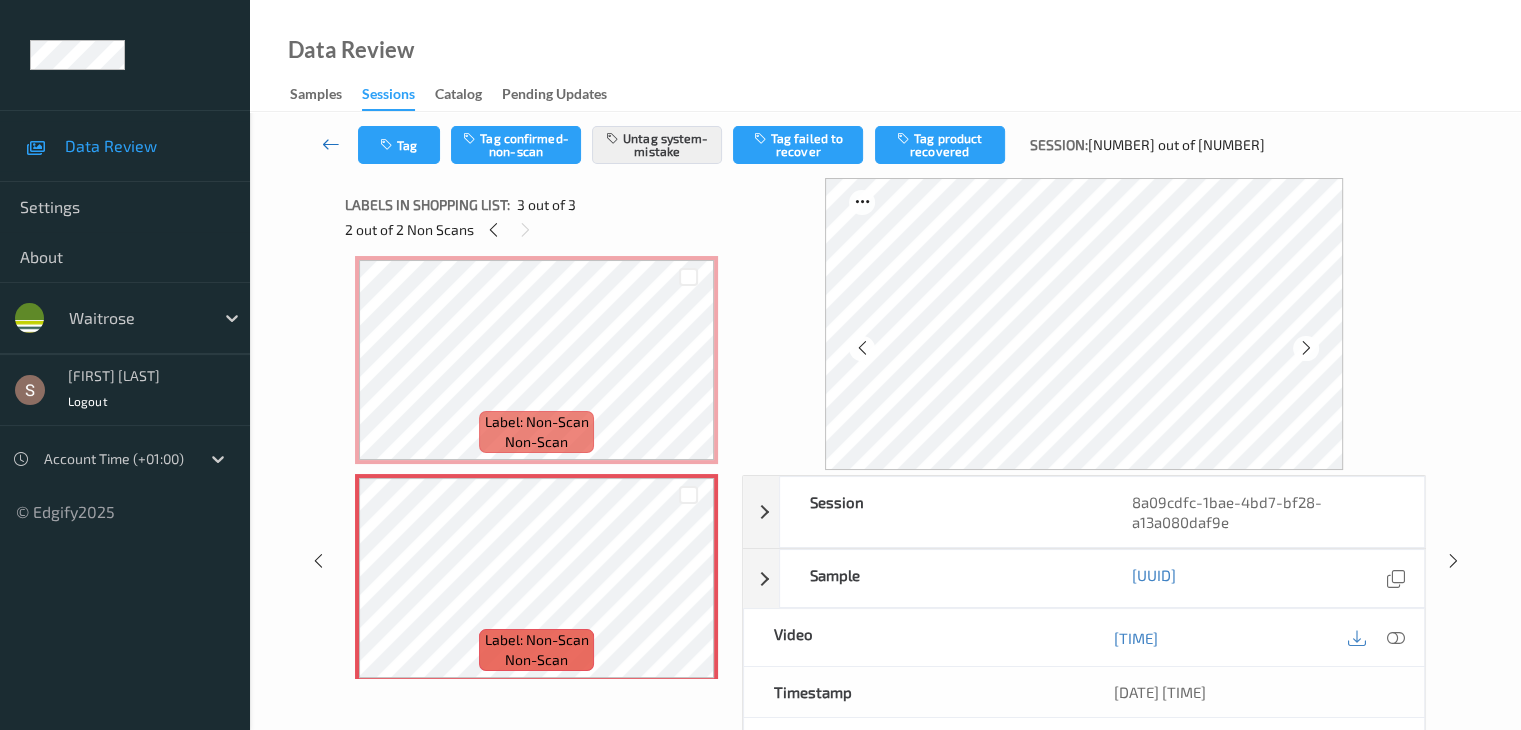 click at bounding box center [331, 144] 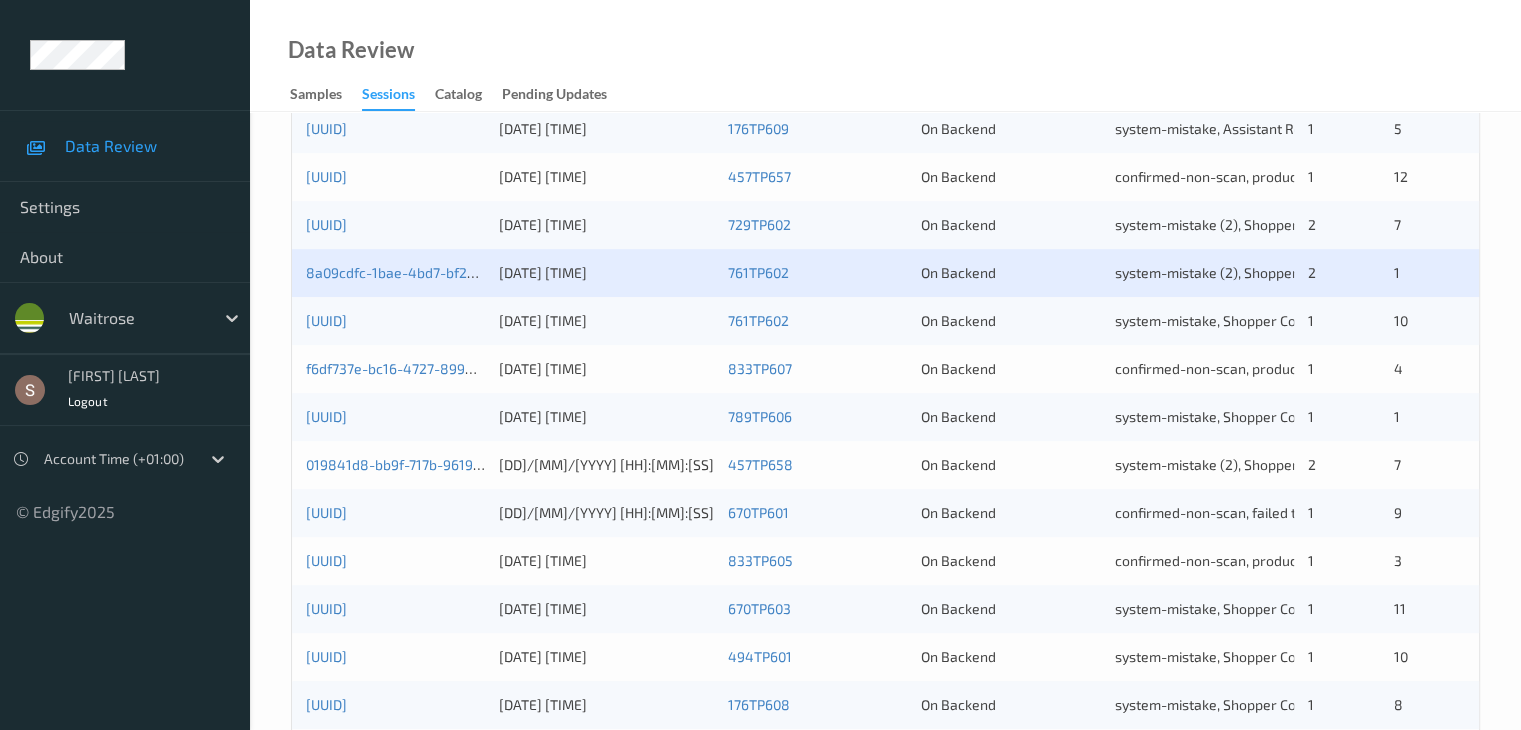 scroll, scrollTop: 600, scrollLeft: 0, axis: vertical 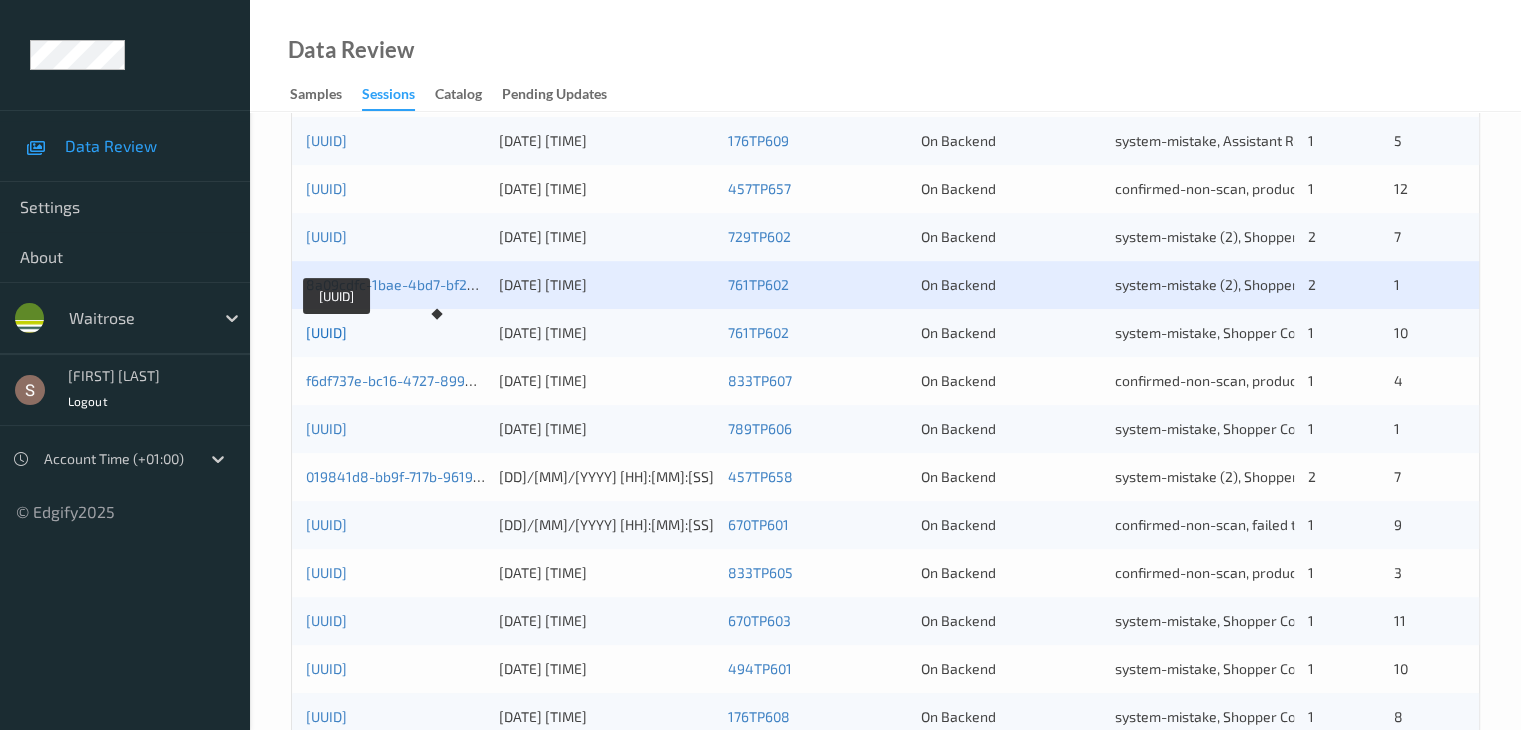 click on "[UUID]" at bounding box center (326, 332) 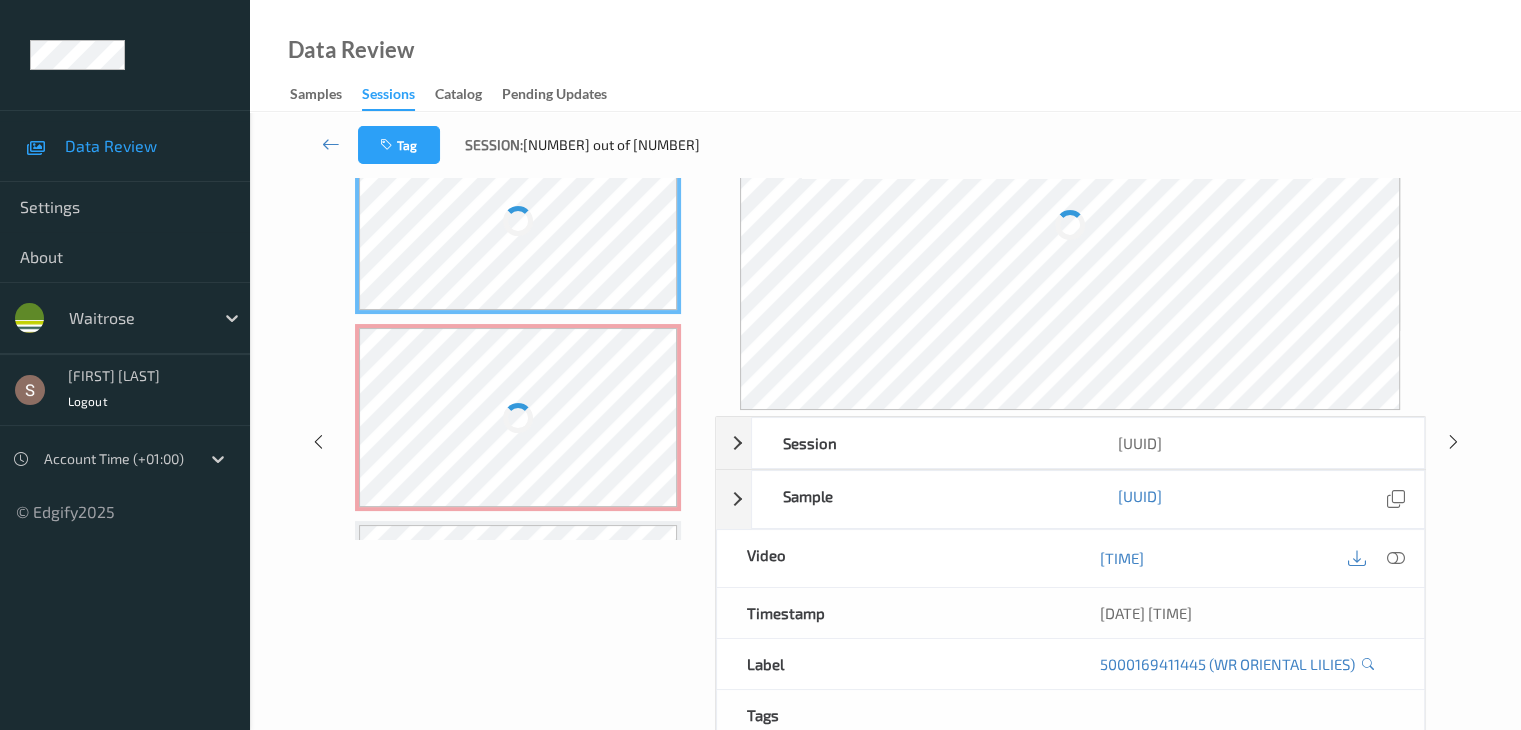 scroll, scrollTop: 0, scrollLeft: 0, axis: both 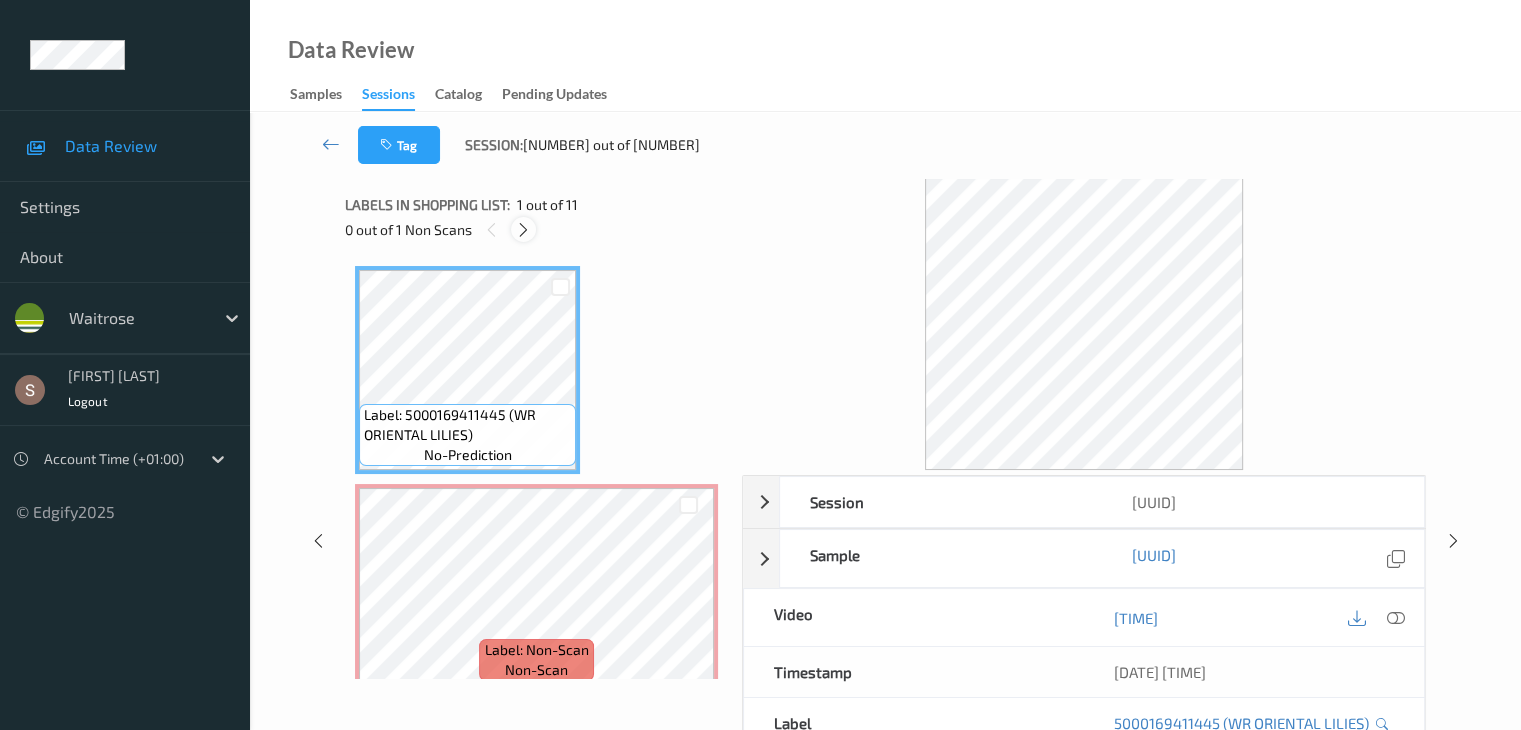 click at bounding box center [523, 230] 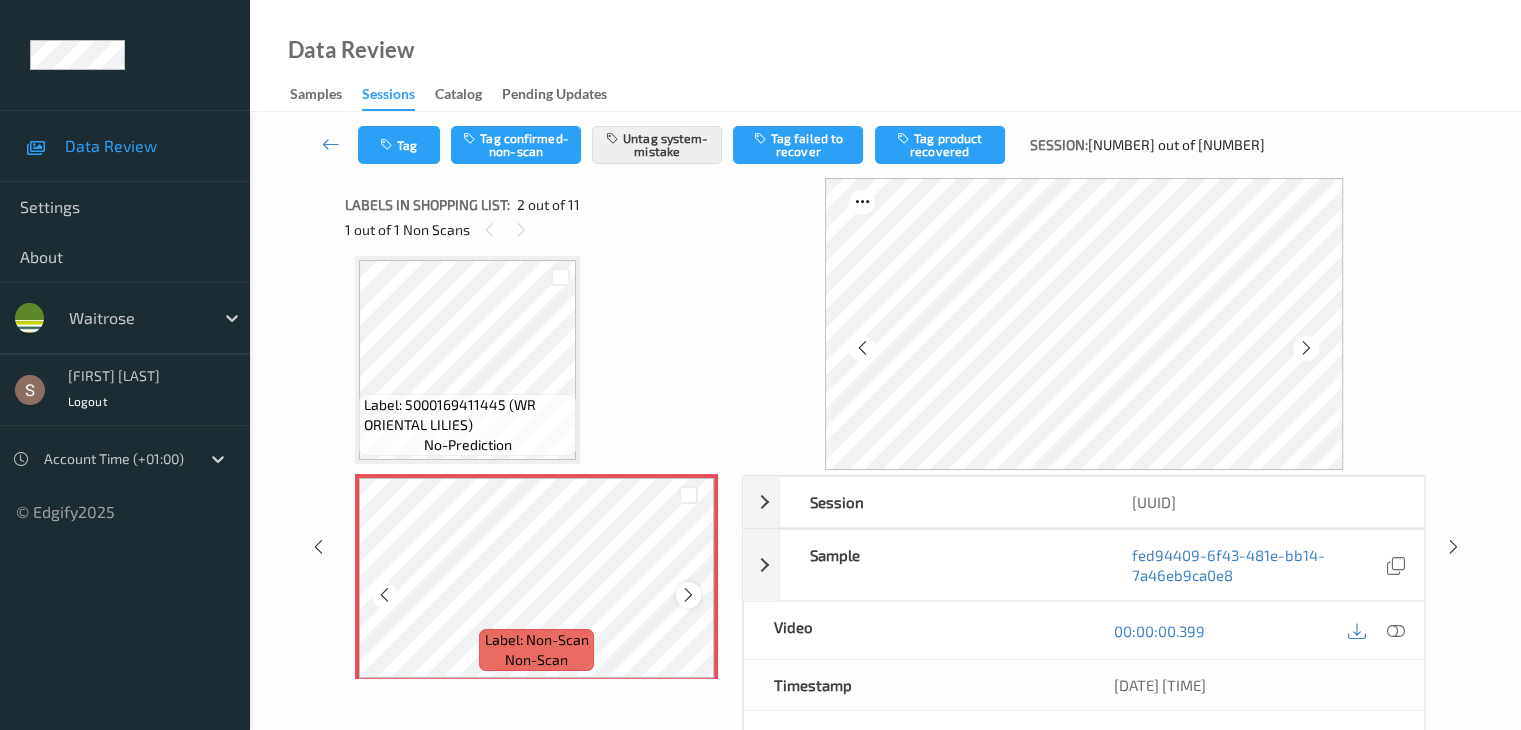 click at bounding box center (688, 595) 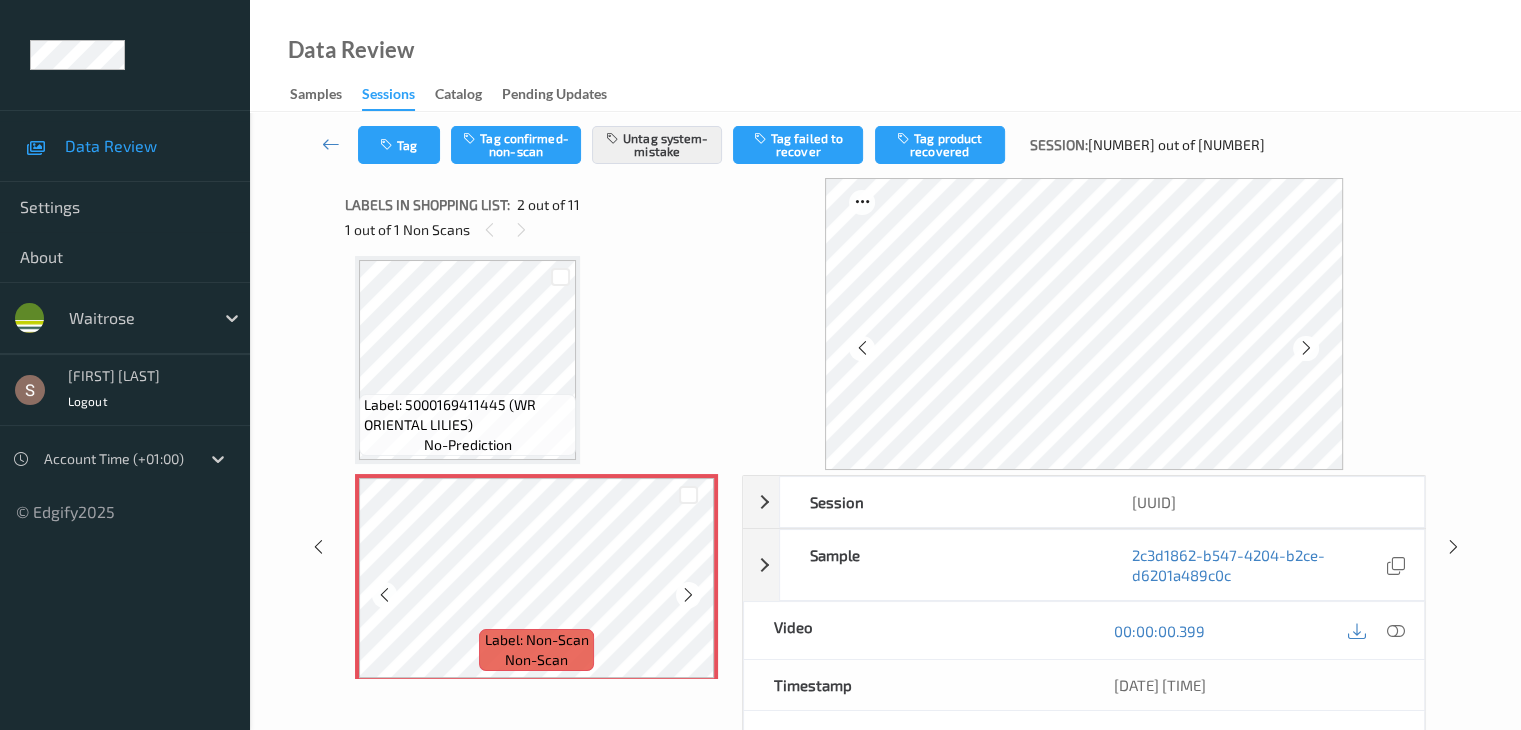 click at bounding box center [688, 595] 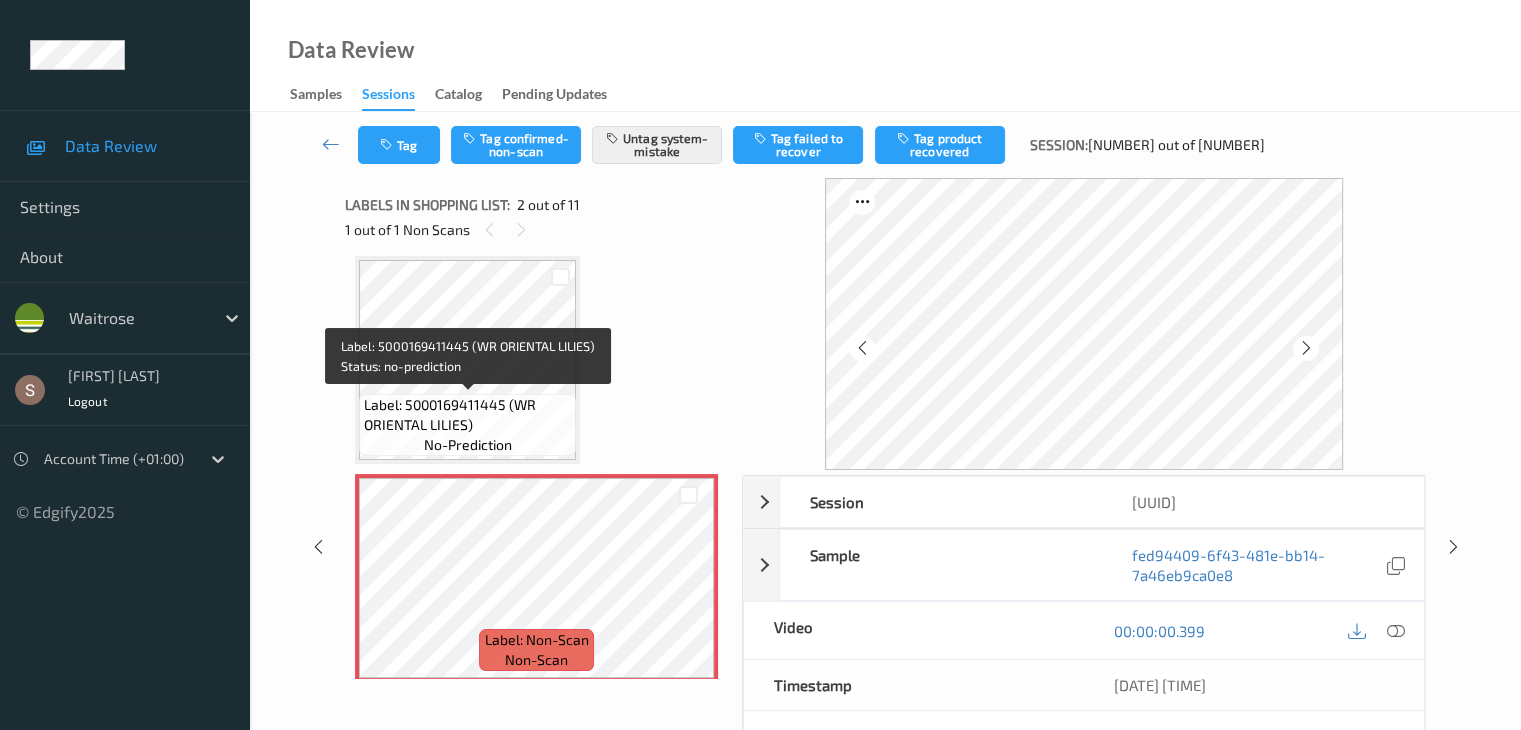click on "Label: 5000169411445 (WR ORIENTAL LILIES)" at bounding box center [467, 415] 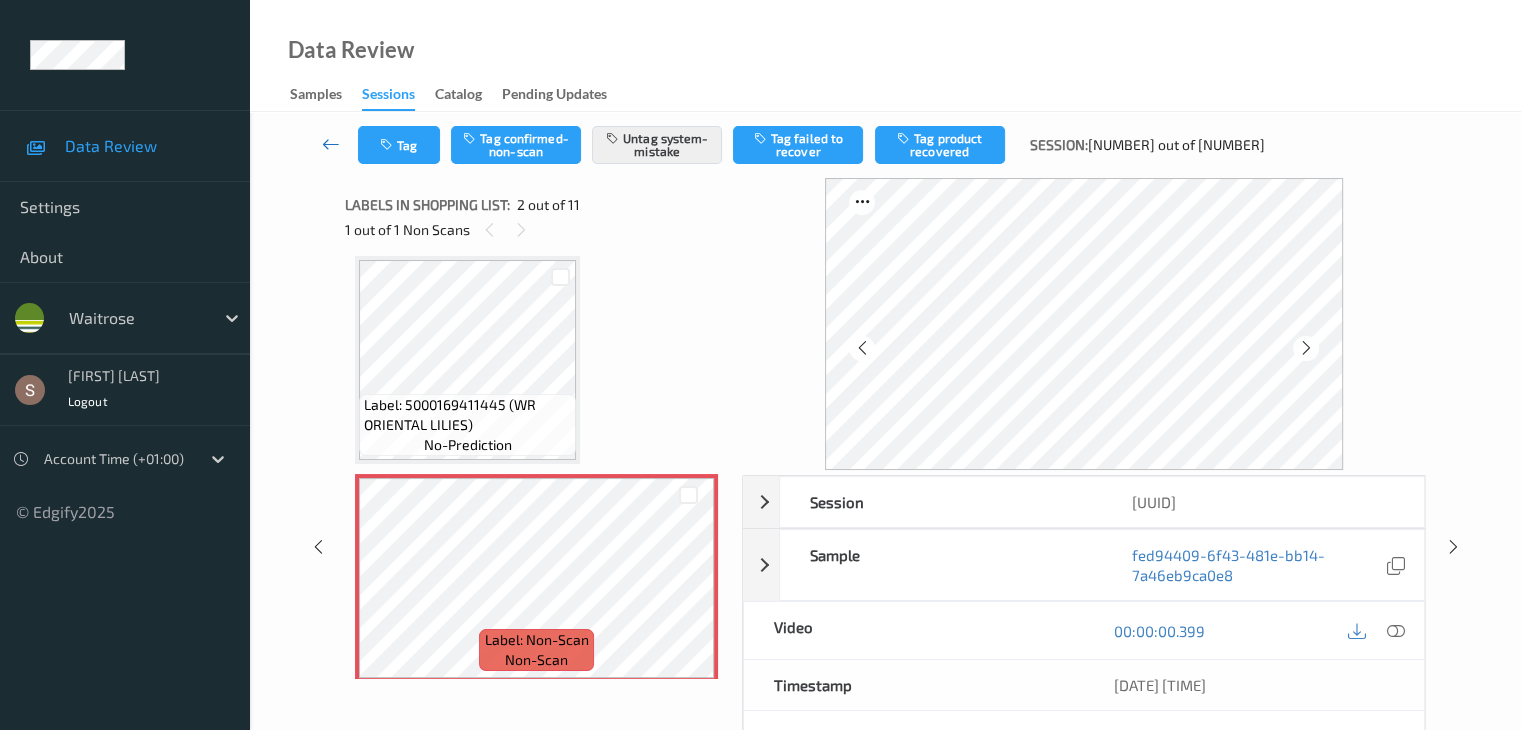 click at bounding box center (331, 144) 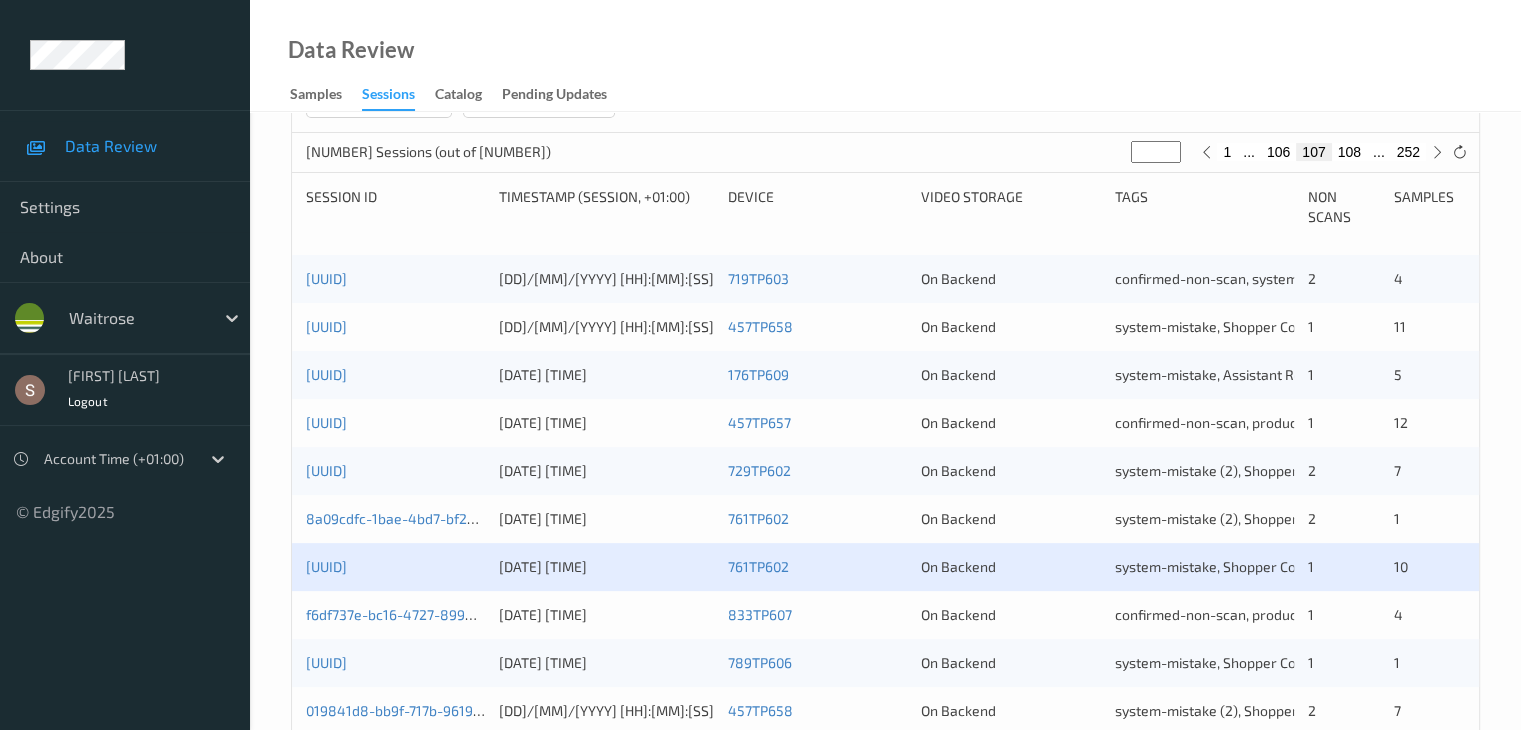 scroll, scrollTop: 600, scrollLeft: 0, axis: vertical 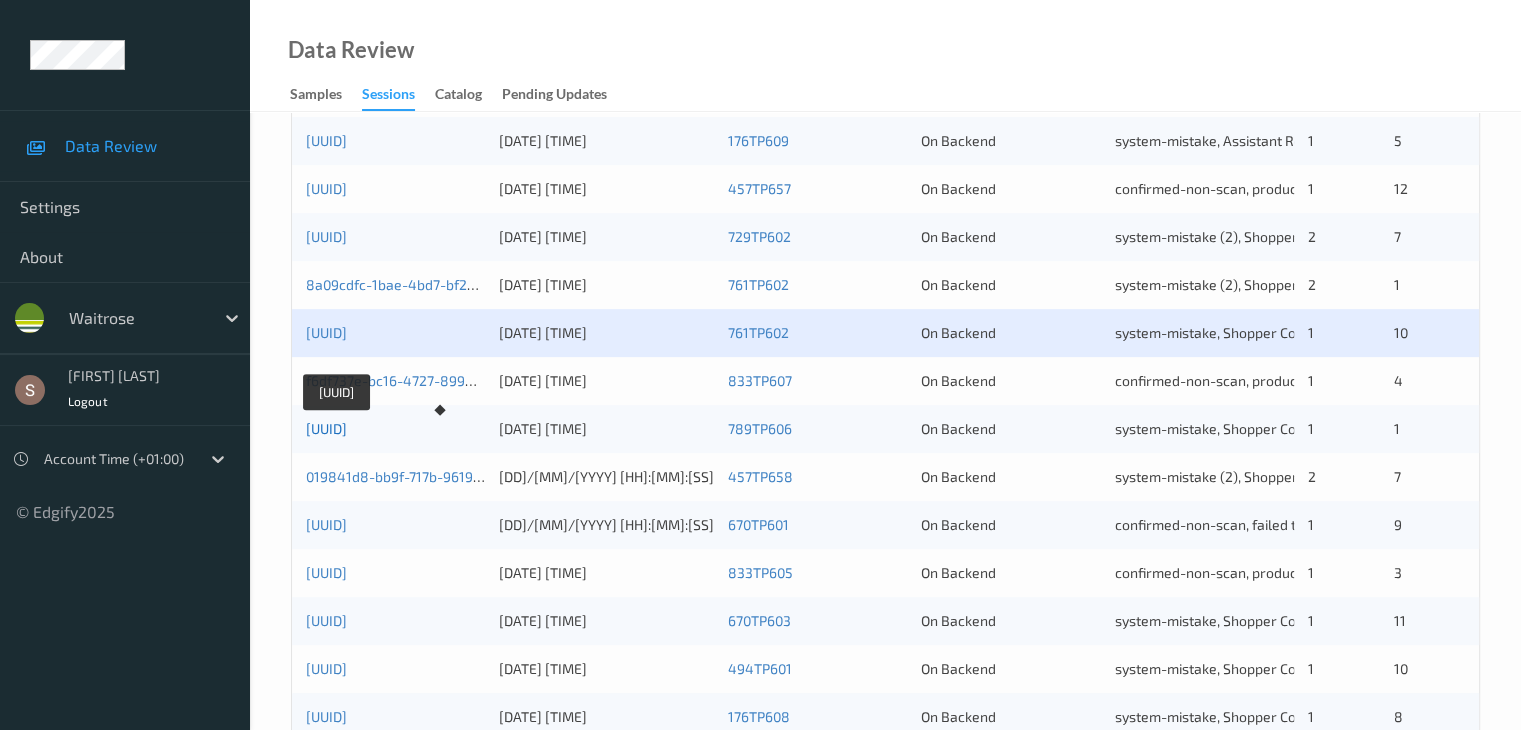 click on "[UUID]" at bounding box center [326, 428] 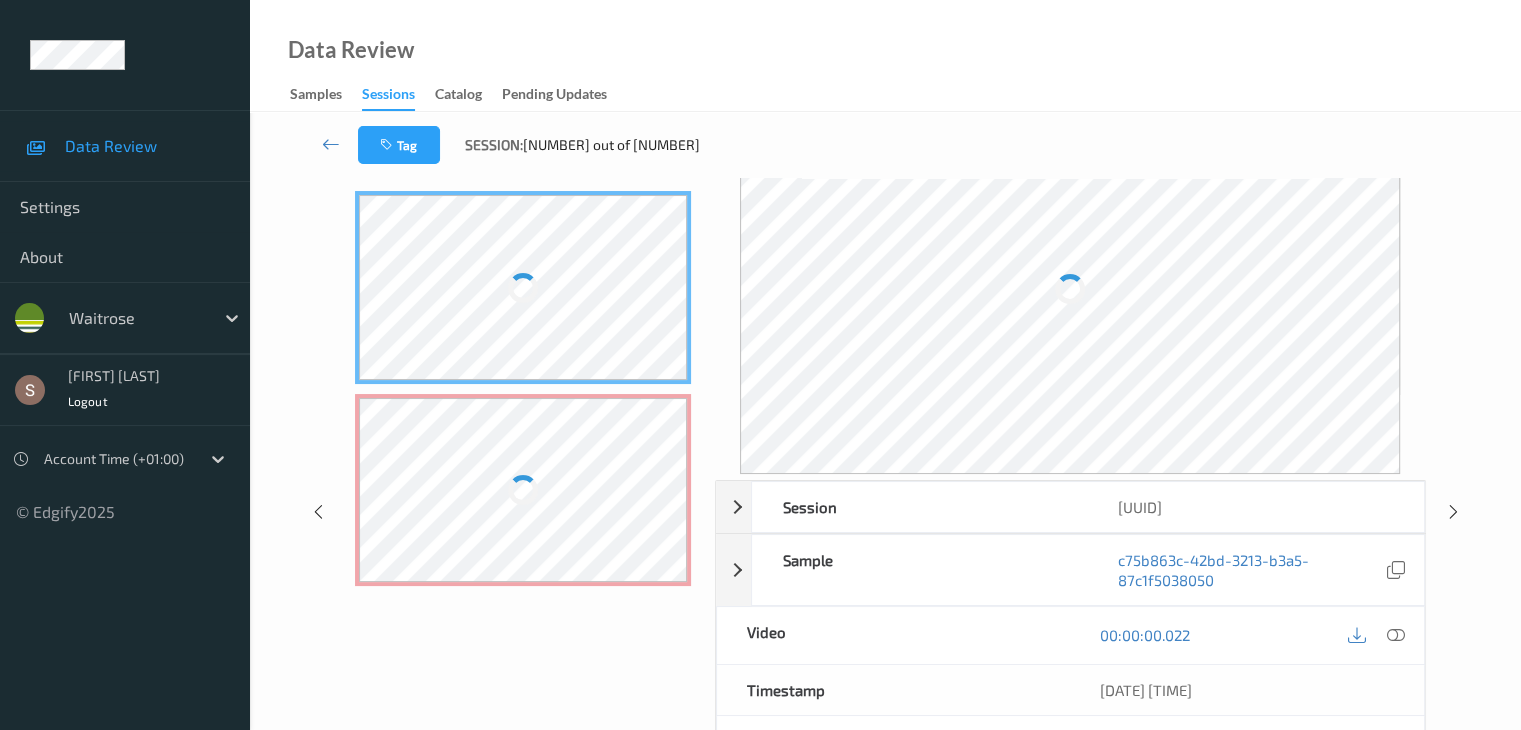 scroll, scrollTop: 0, scrollLeft: 0, axis: both 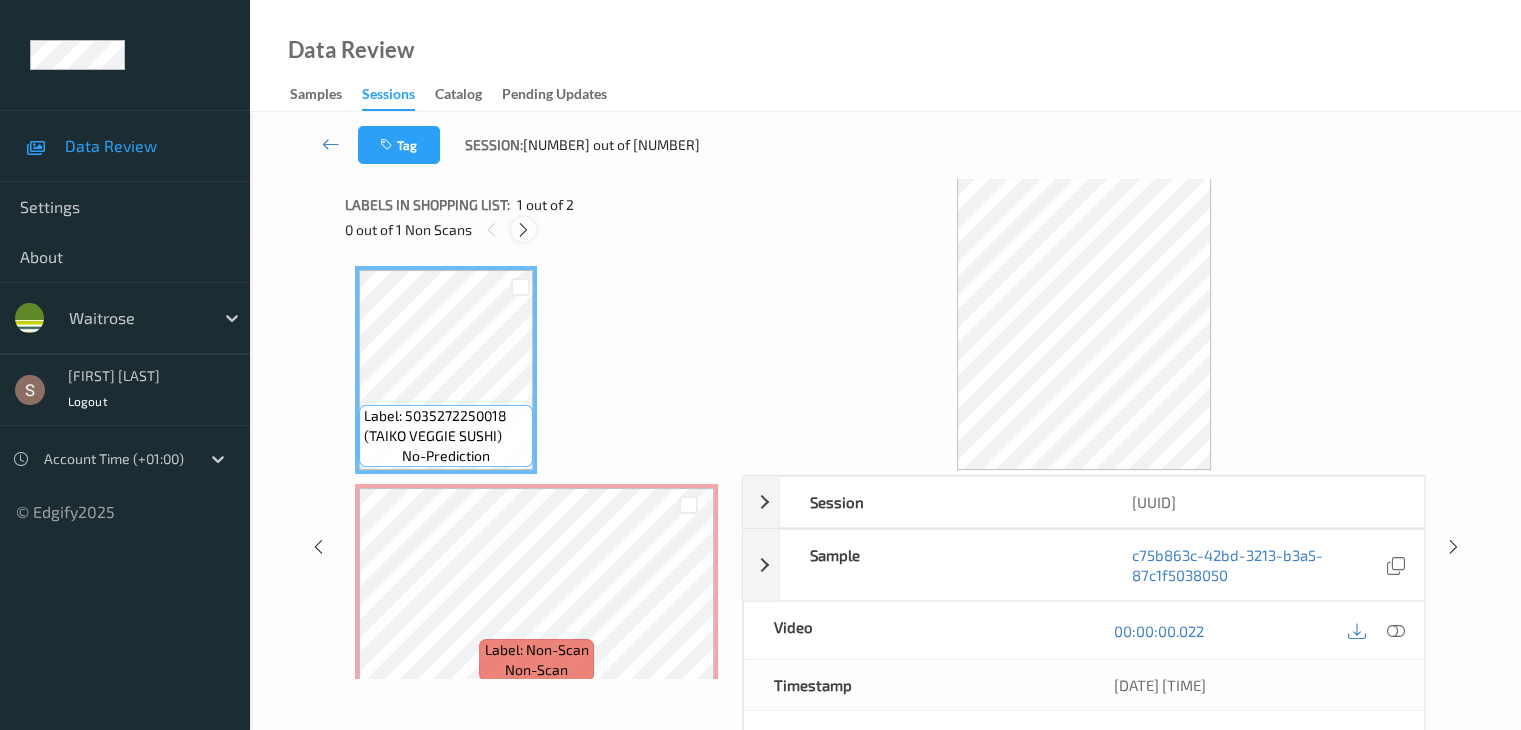 drag, startPoint x: 525, startPoint y: 219, endPoint x: 530, endPoint y: 238, distance: 19.646883 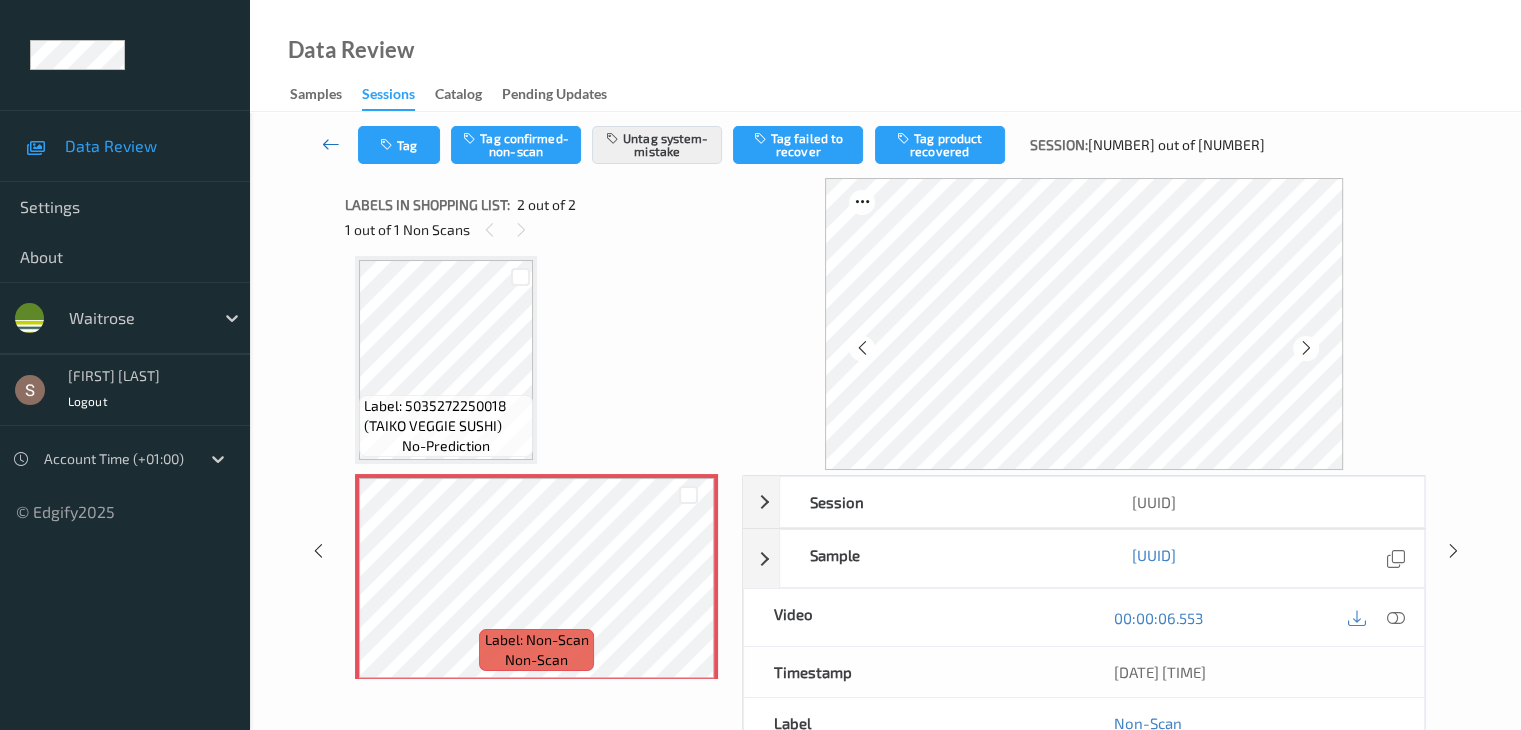 click at bounding box center [331, 144] 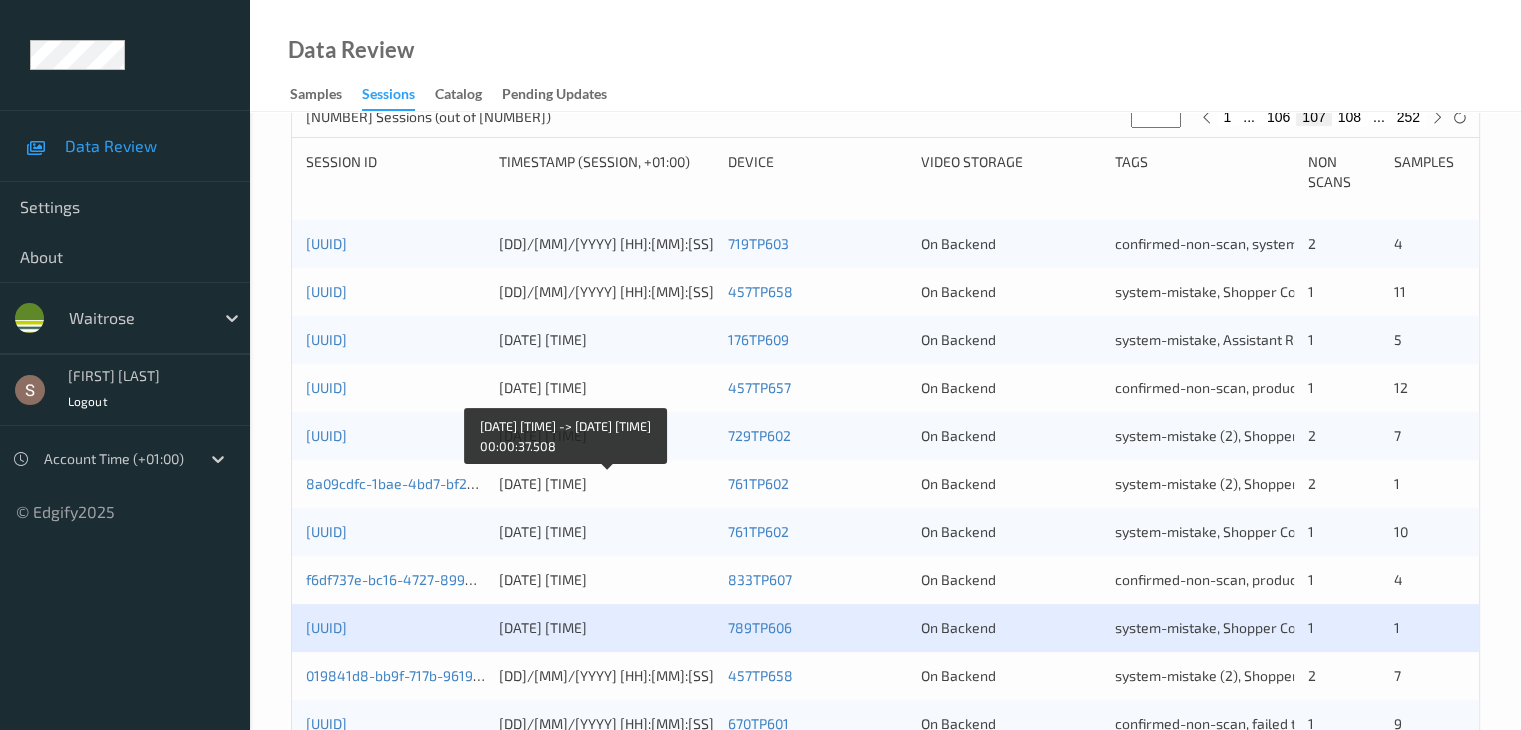 scroll, scrollTop: 800, scrollLeft: 0, axis: vertical 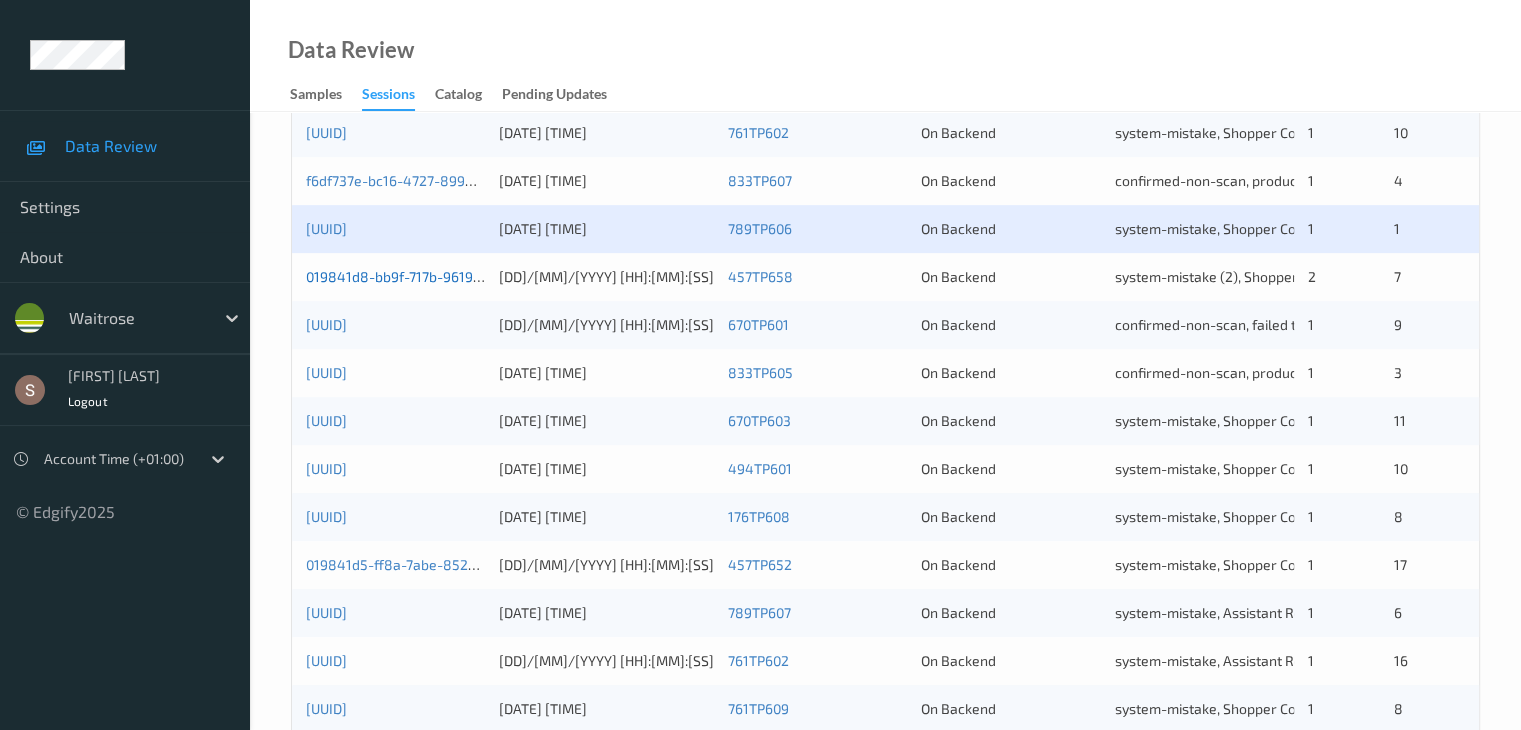 click on "019841d8-bb9f-717b-9619-7b2a67608d47" at bounding box center [439, 276] 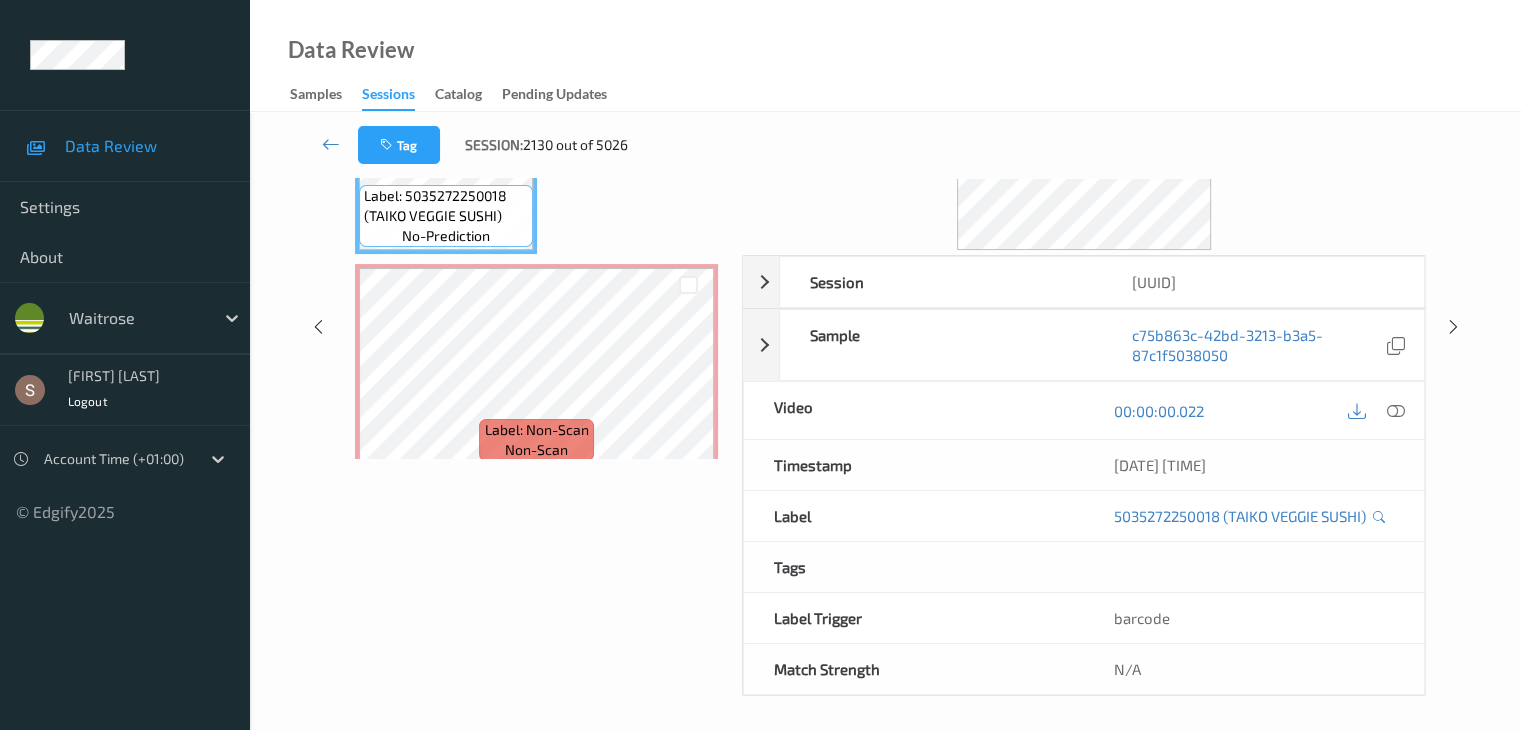 scroll, scrollTop: 0, scrollLeft: 0, axis: both 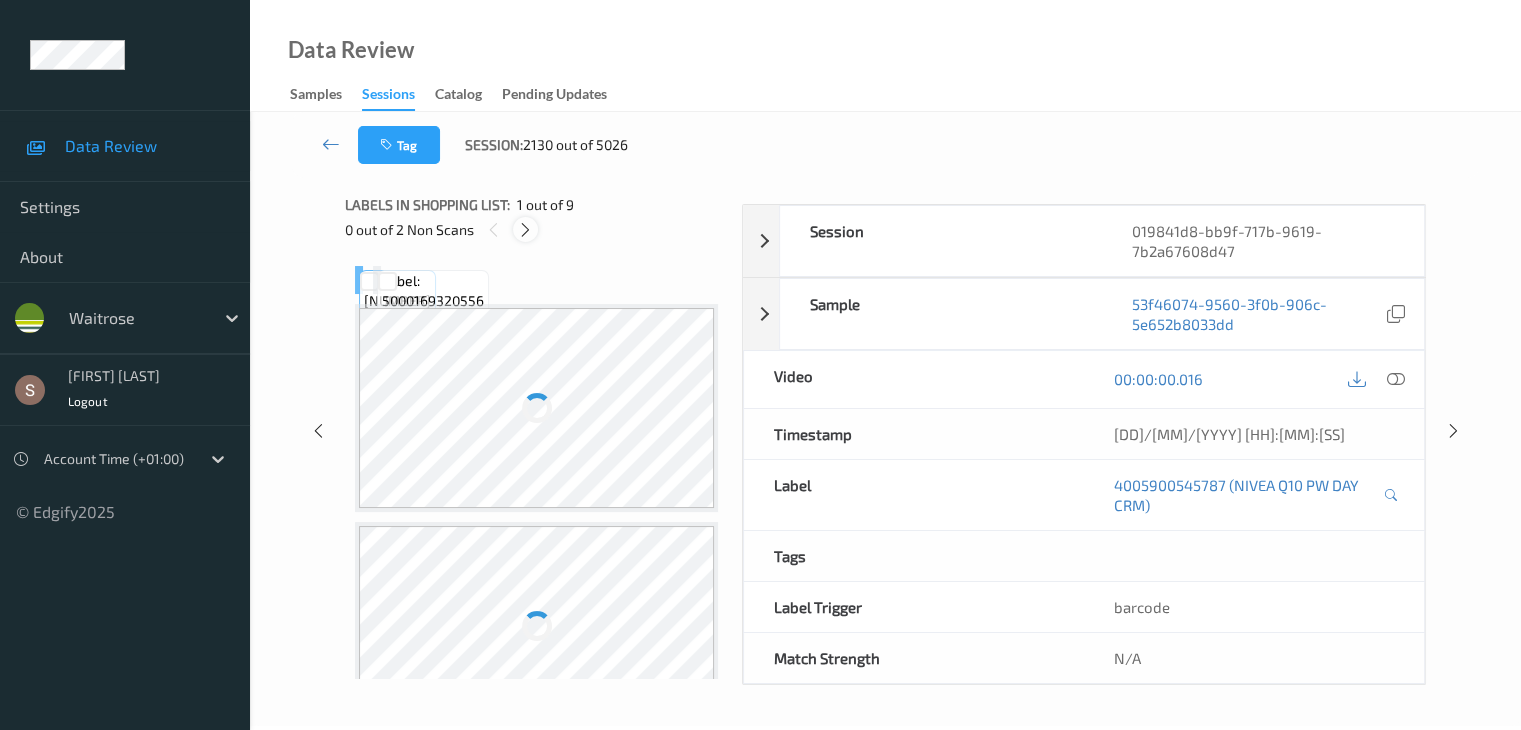 click at bounding box center (525, 230) 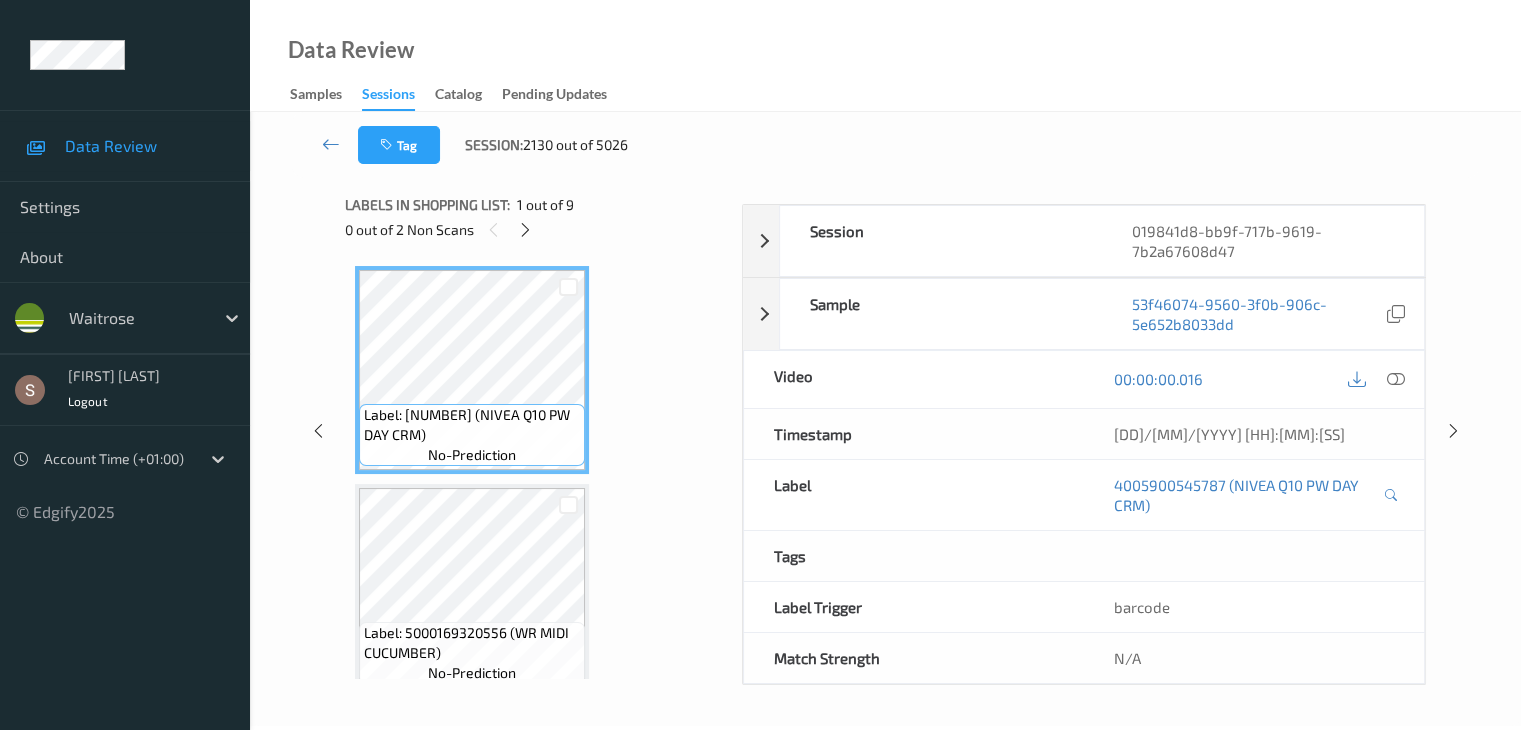 scroll, scrollTop: 664, scrollLeft: 0, axis: vertical 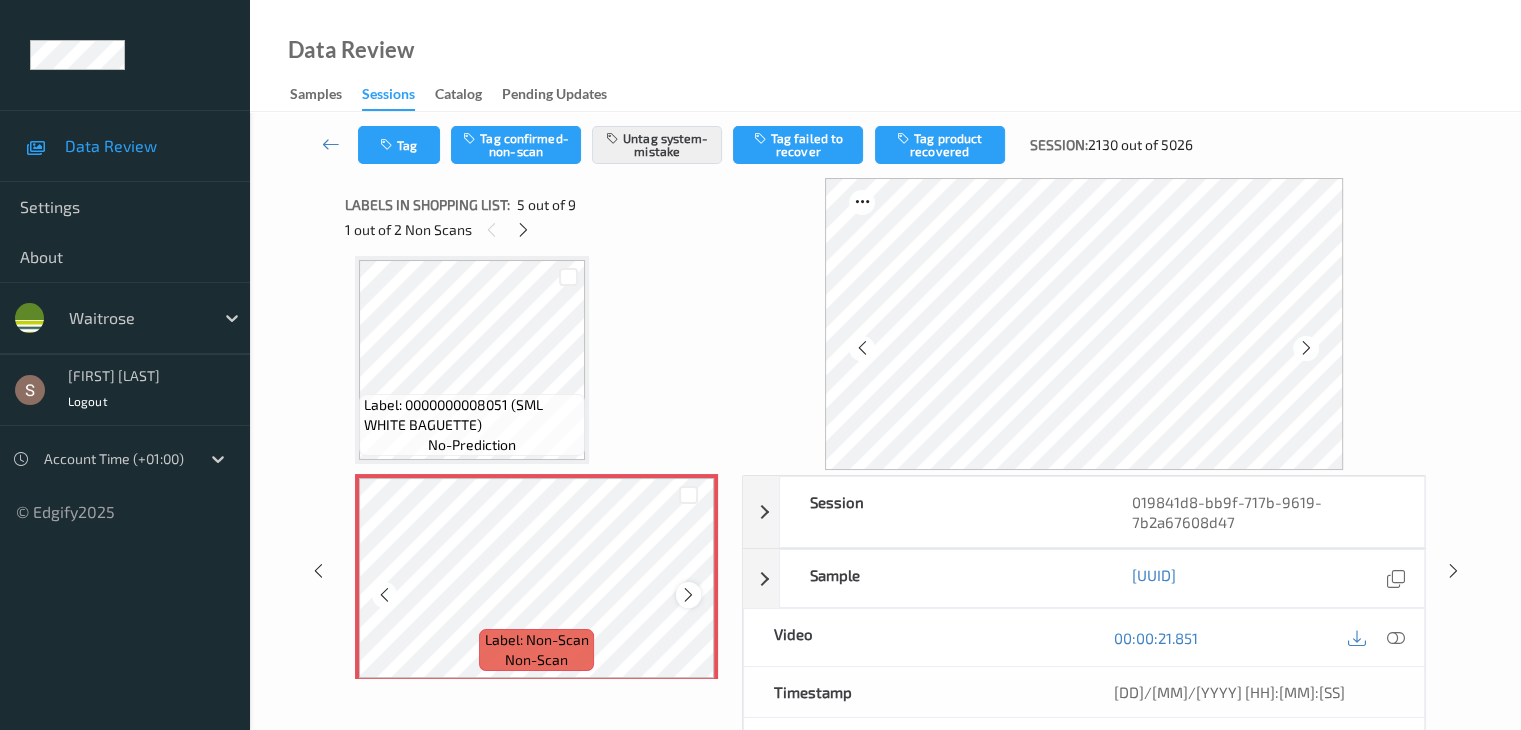 click at bounding box center [688, 595] 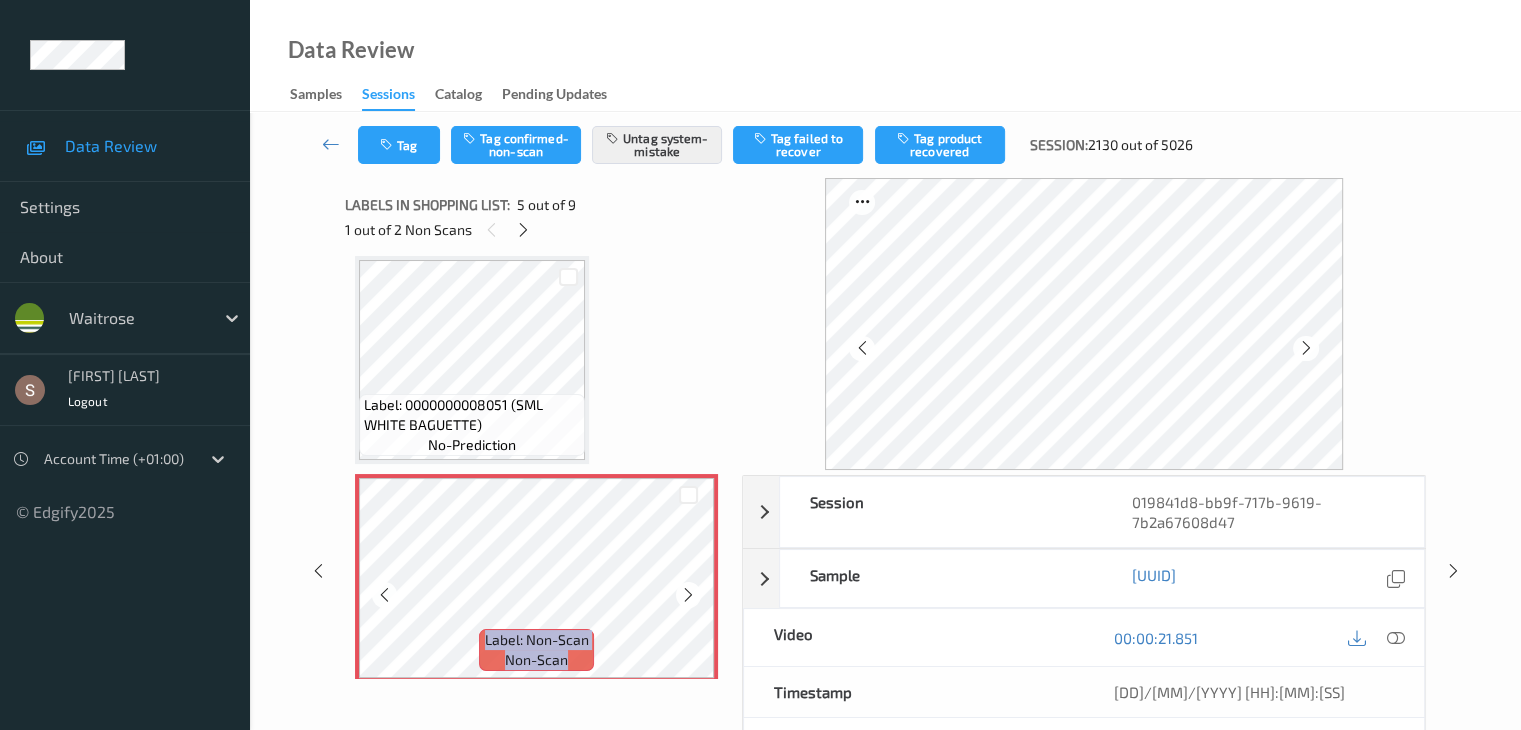 click at bounding box center [688, 595] 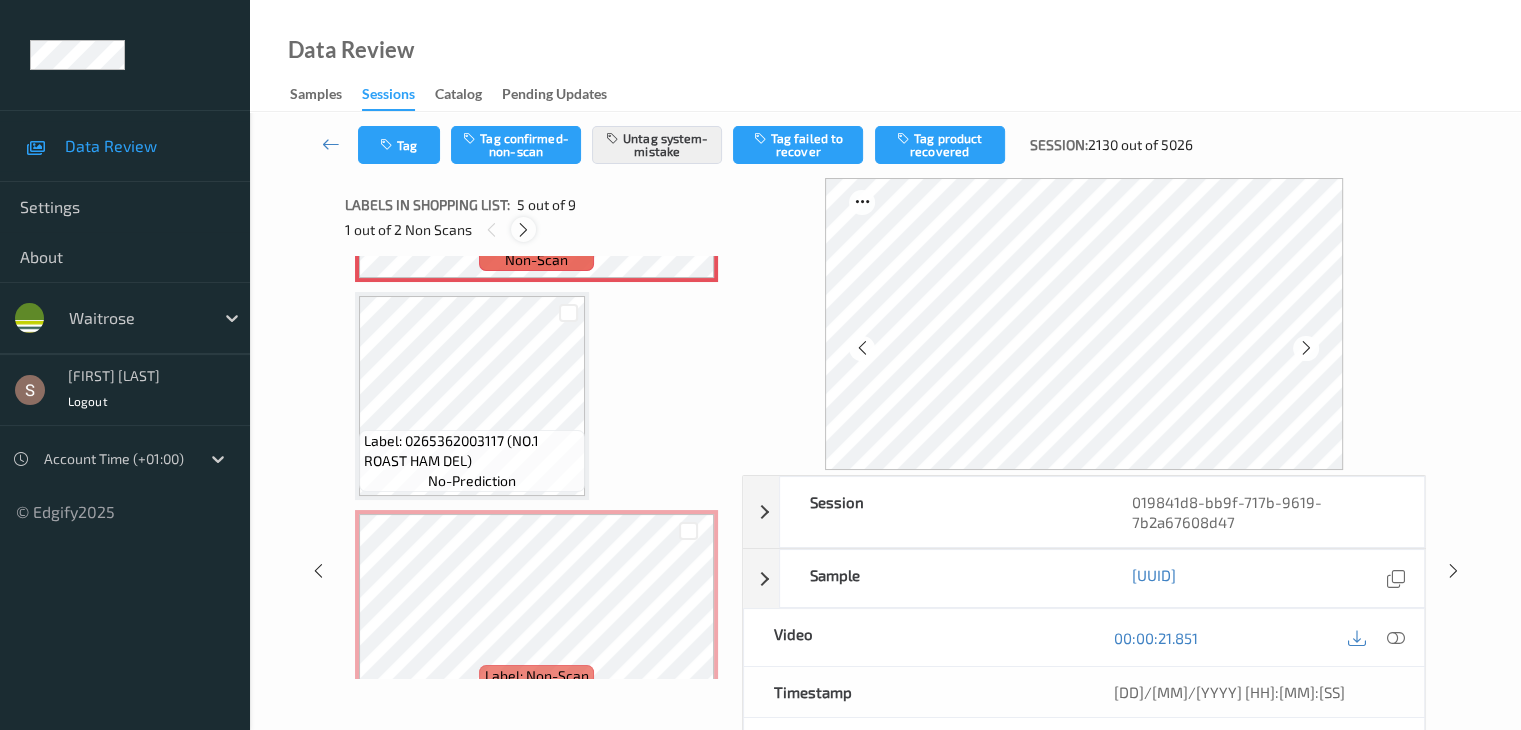 click at bounding box center [523, 229] 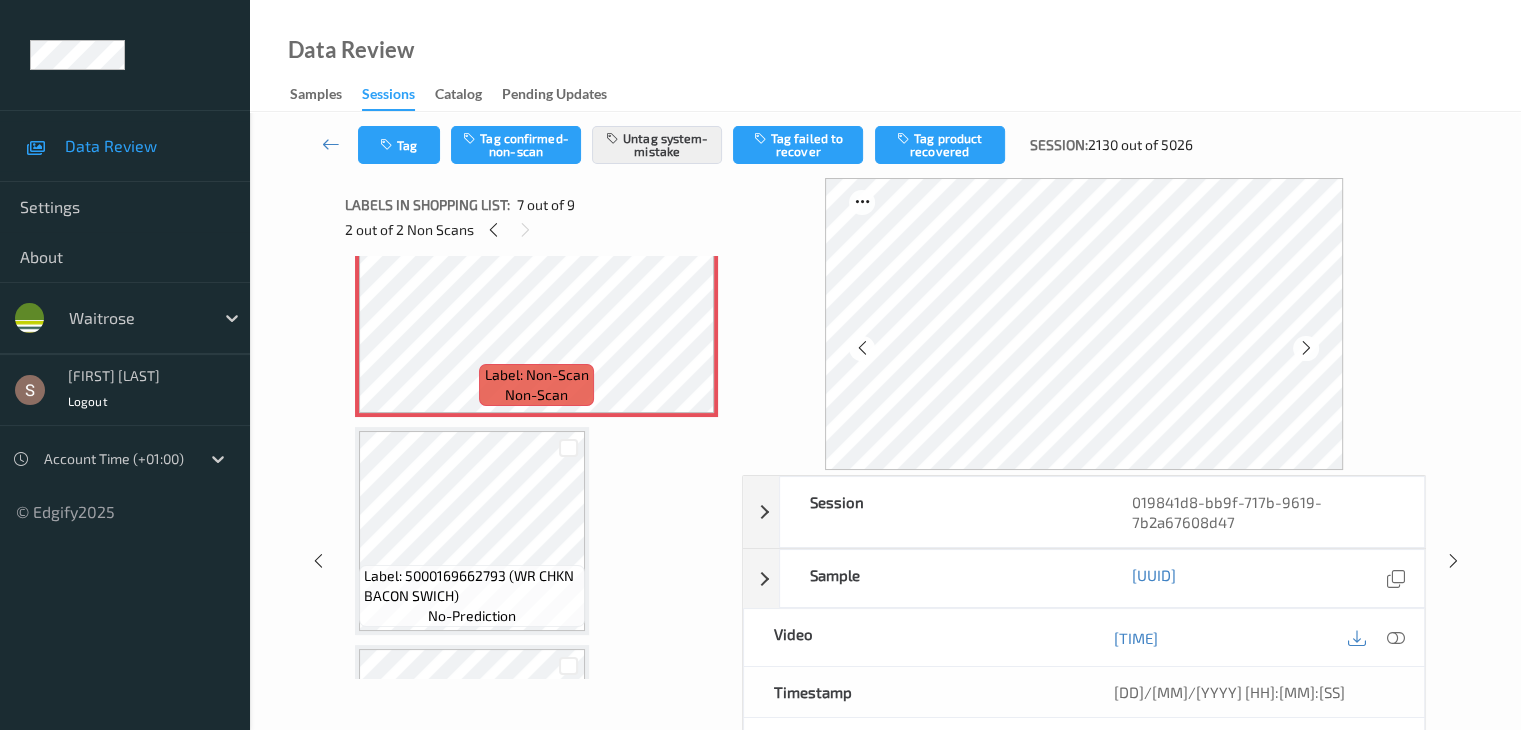 scroll, scrollTop: 1400, scrollLeft: 0, axis: vertical 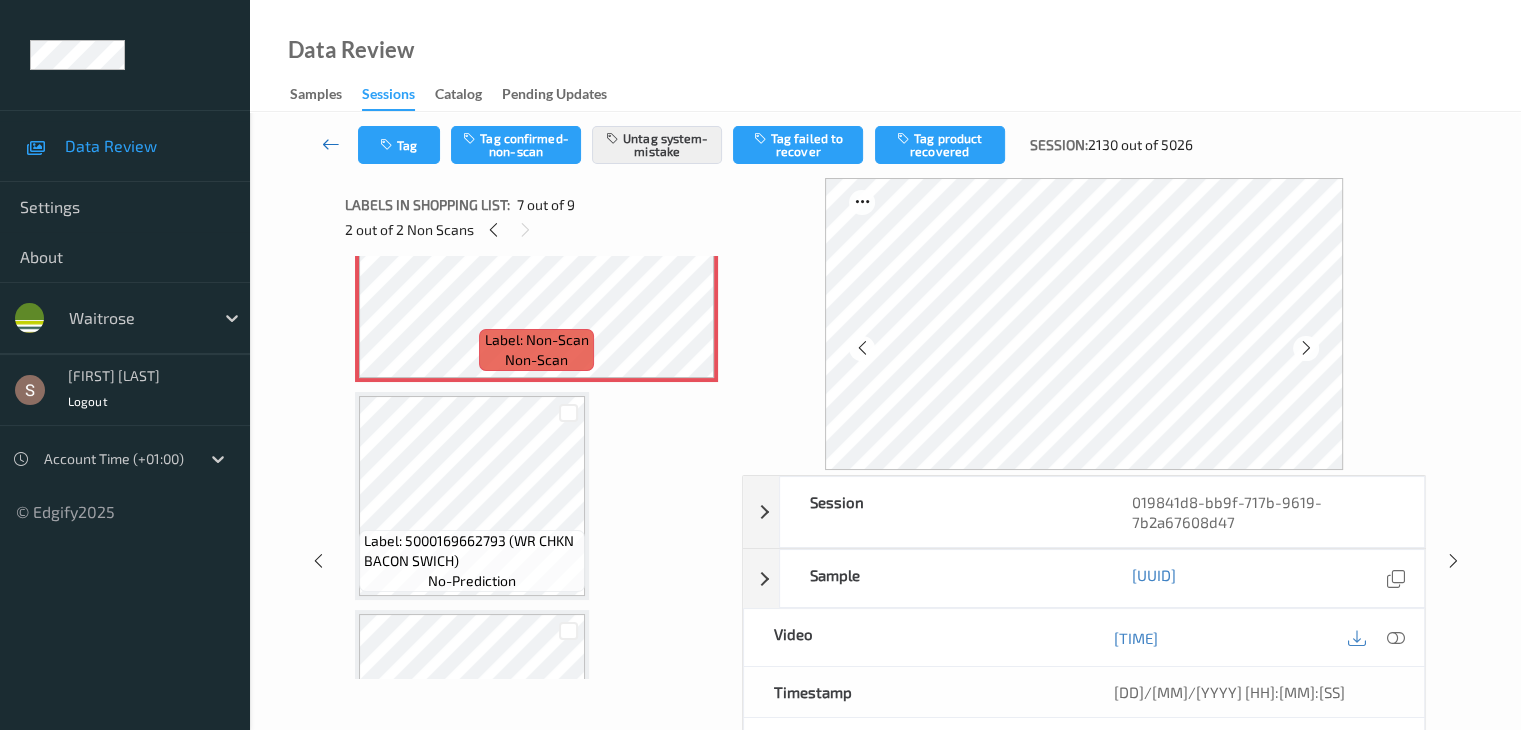click at bounding box center [331, 144] 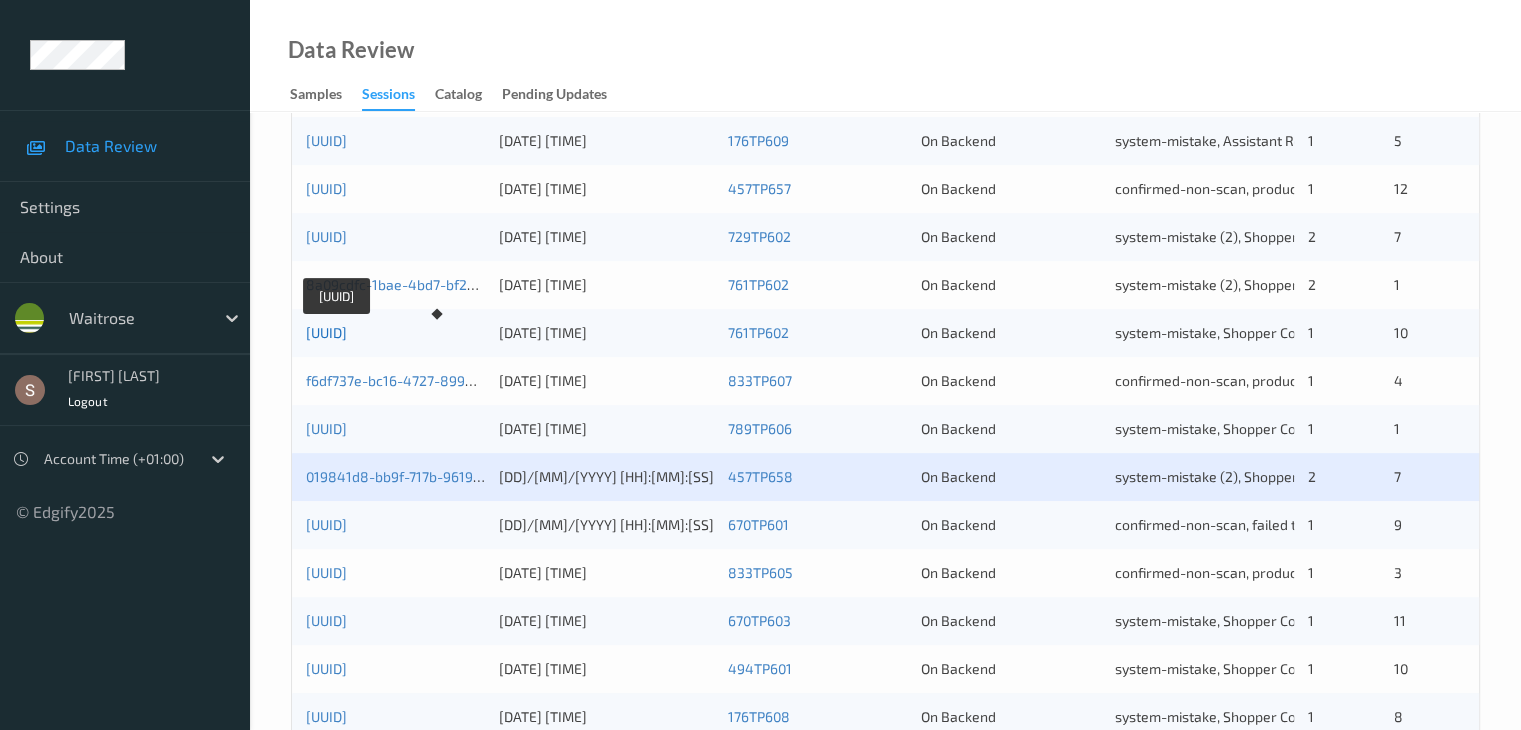 scroll, scrollTop: 700, scrollLeft: 0, axis: vertical 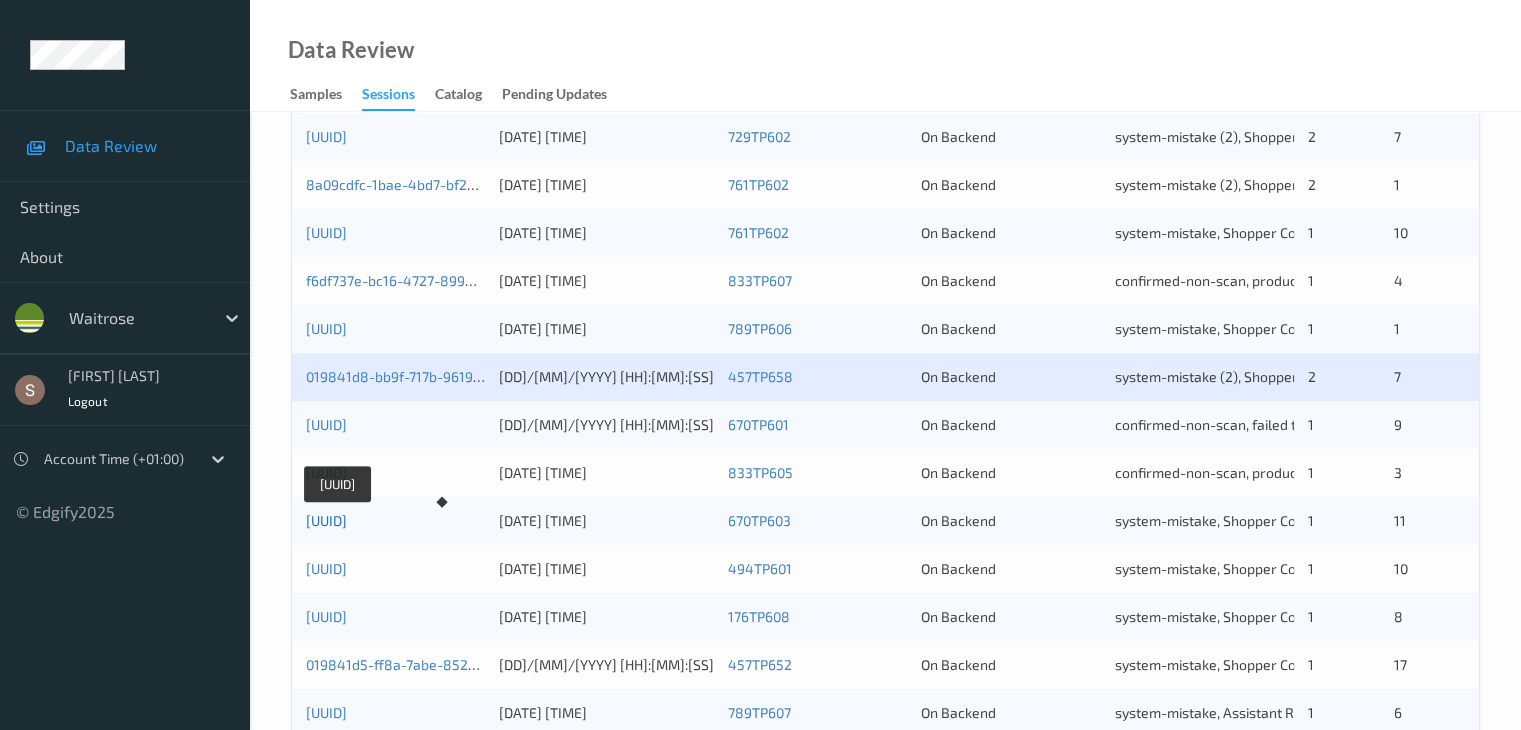 click on "[UUID]" at bounding box center [326, 520] 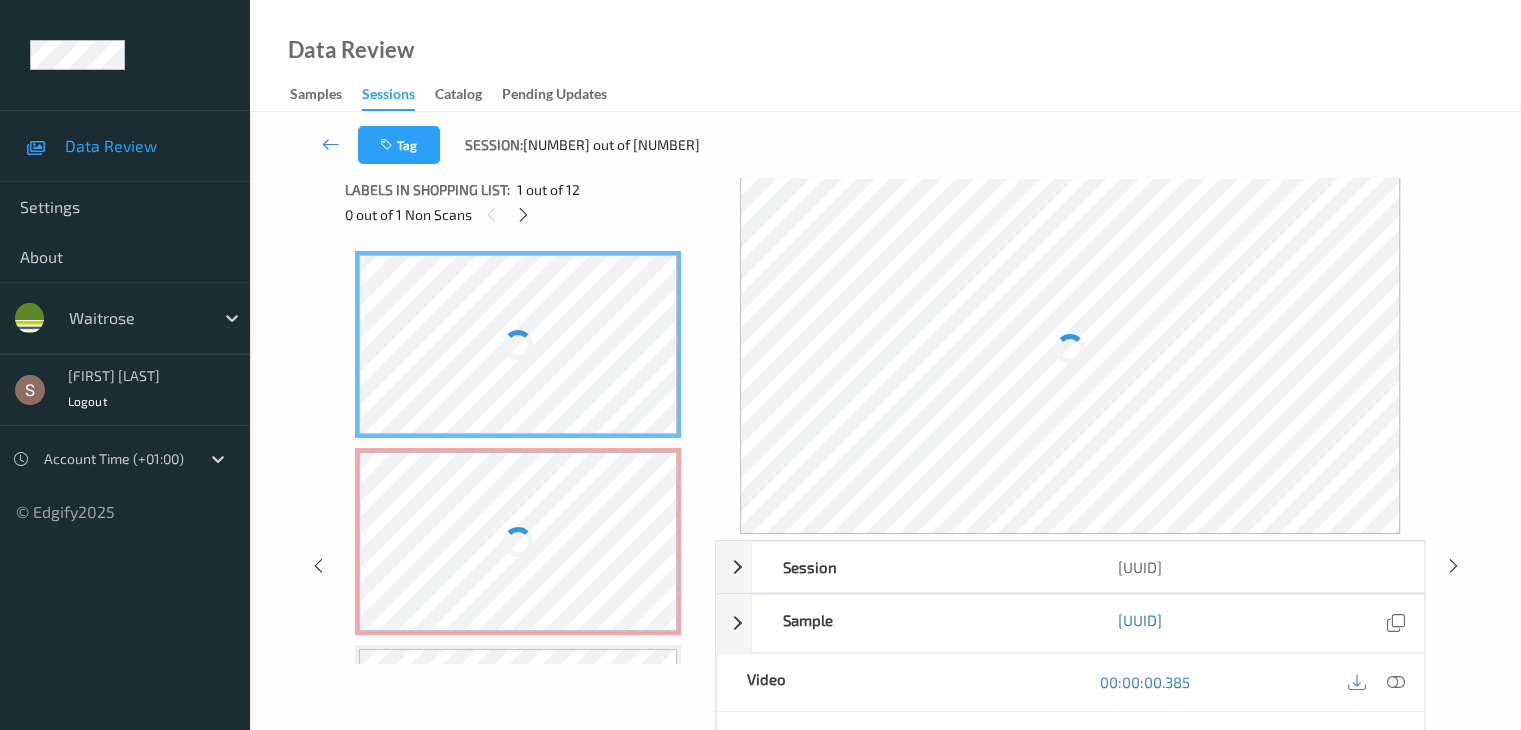 scroll, scrollTop: 0, scrollLeft: 0, axis: both 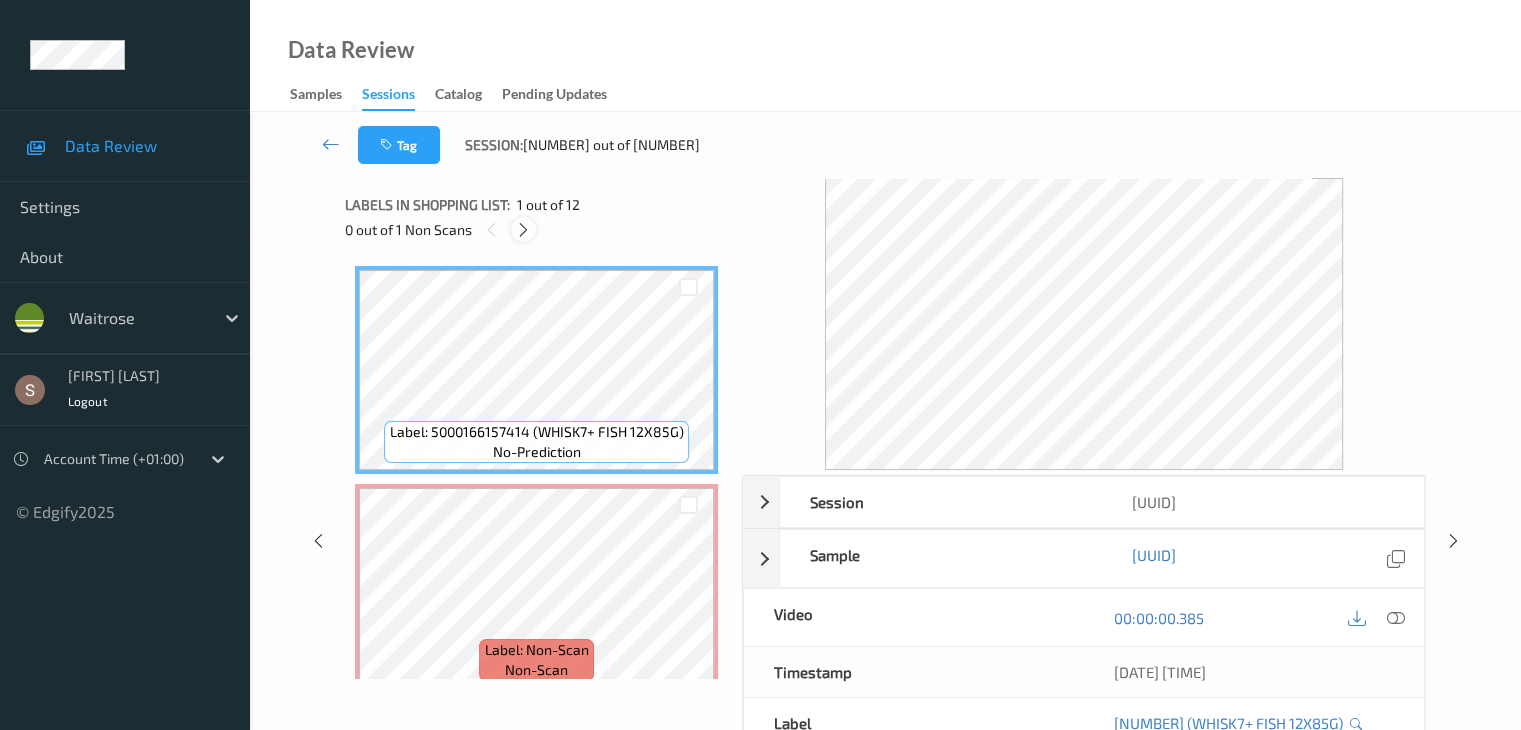 click at bounding box center (523, 230) 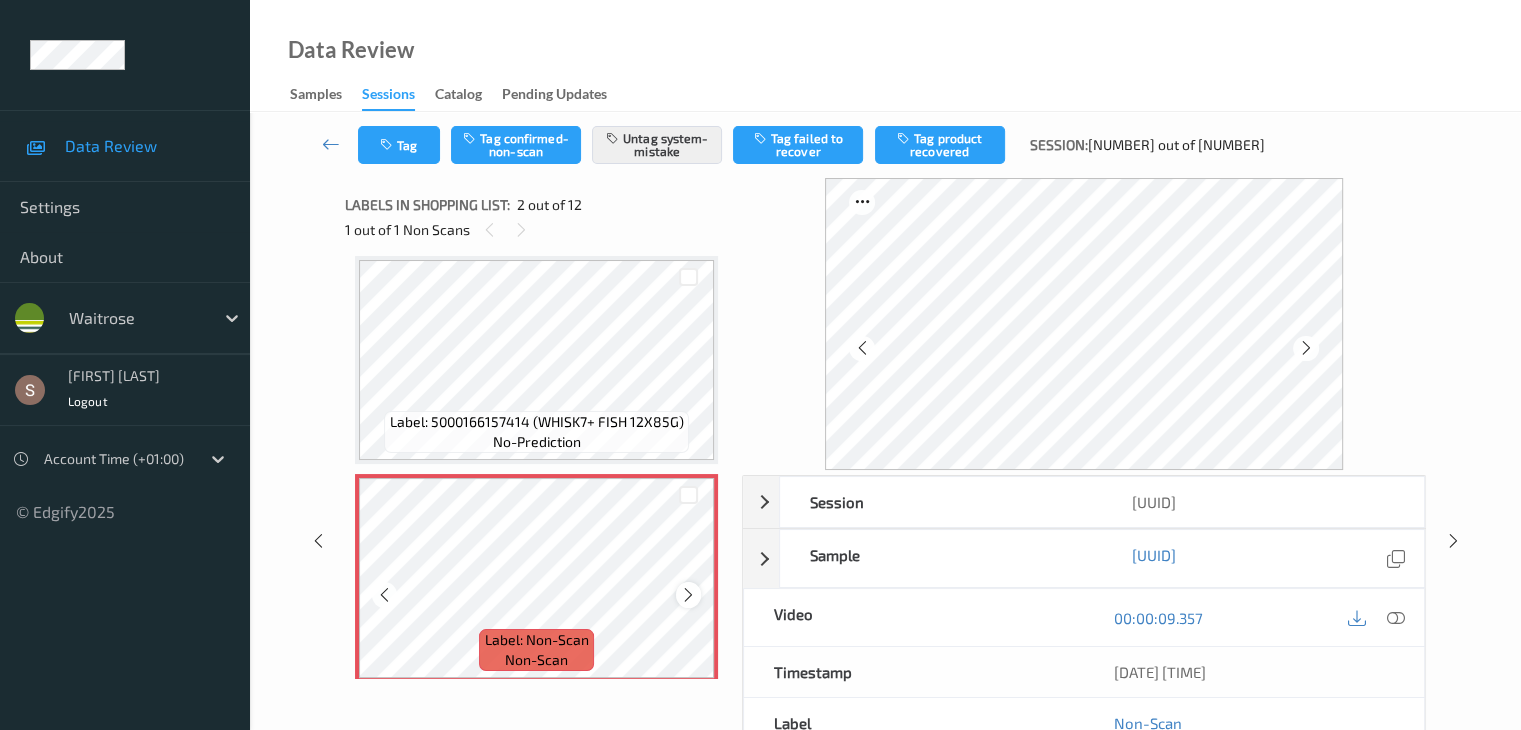 click at bounding box center (688, 594) 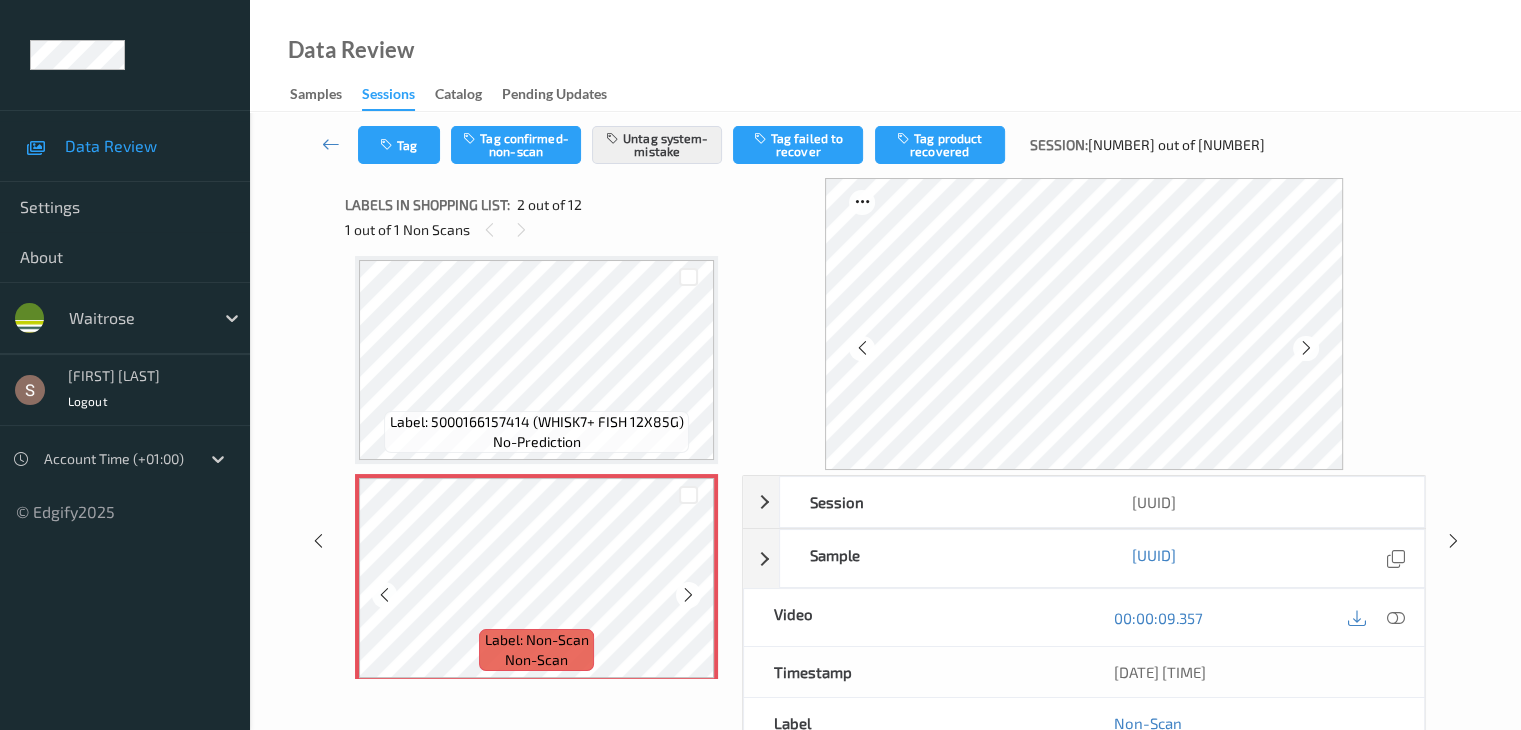 click at bounding box center (688, 594) 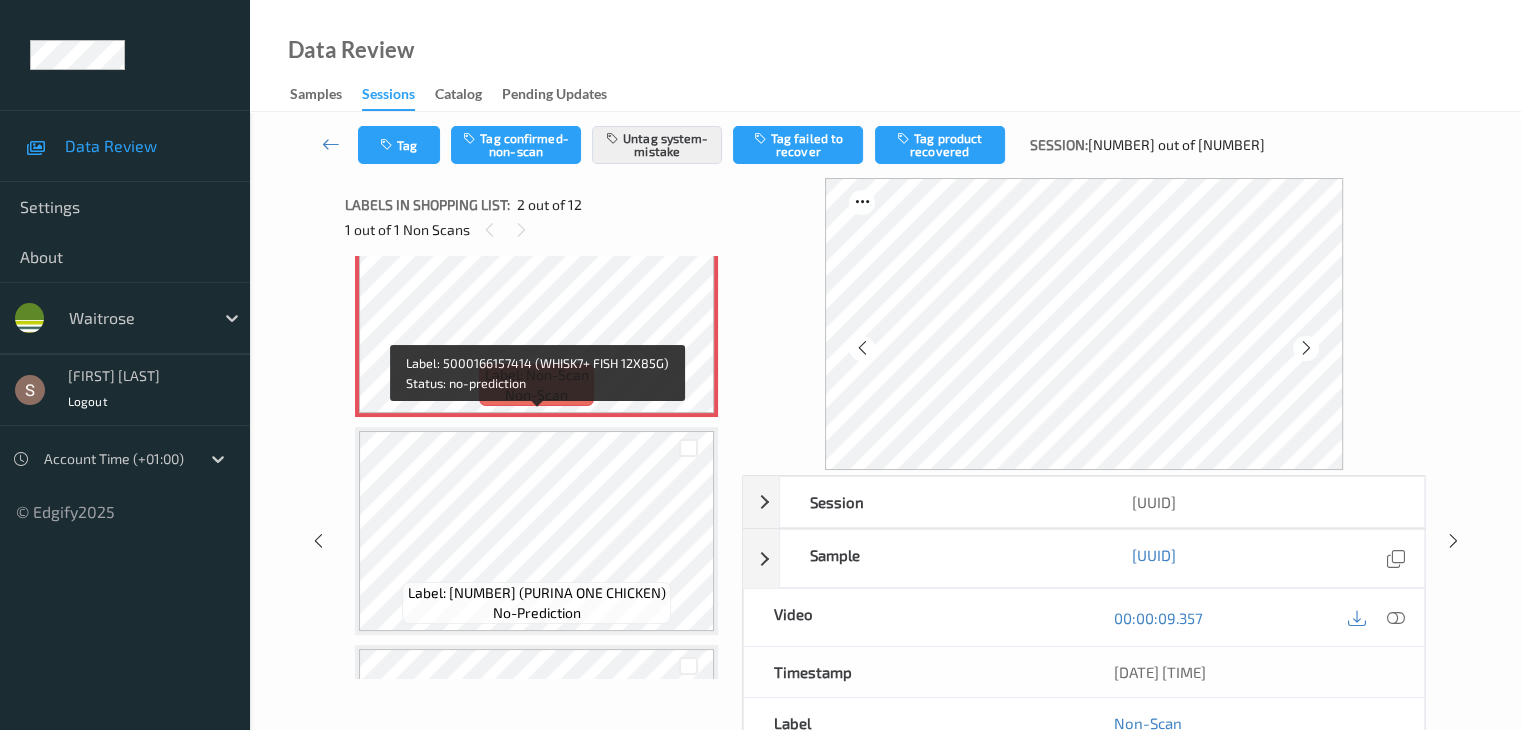 scroll, scrollTop: 310, scrollLeft: 0, axis: vertical 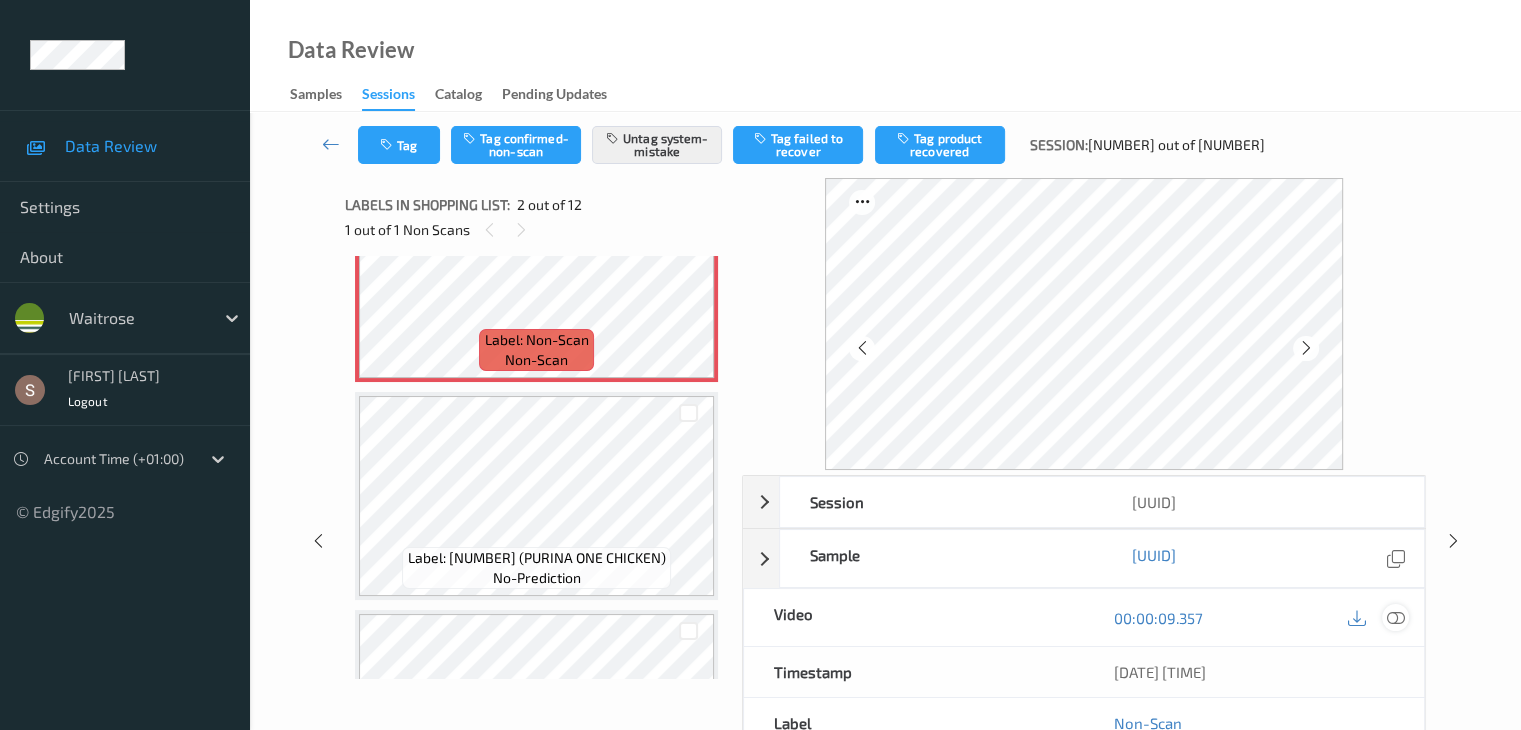 click at bounding box center (1395, 618) 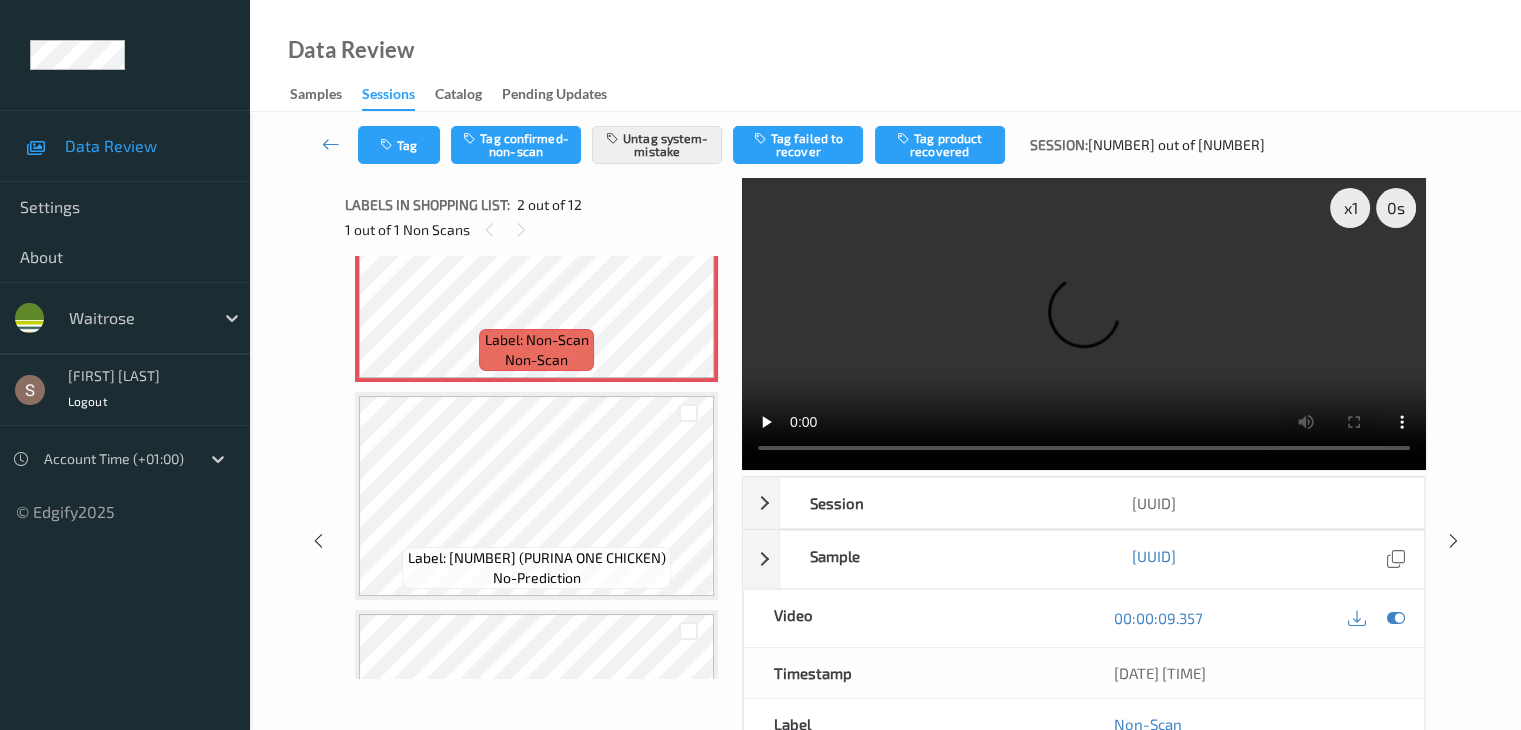 click at bounding box center [1084, 324] 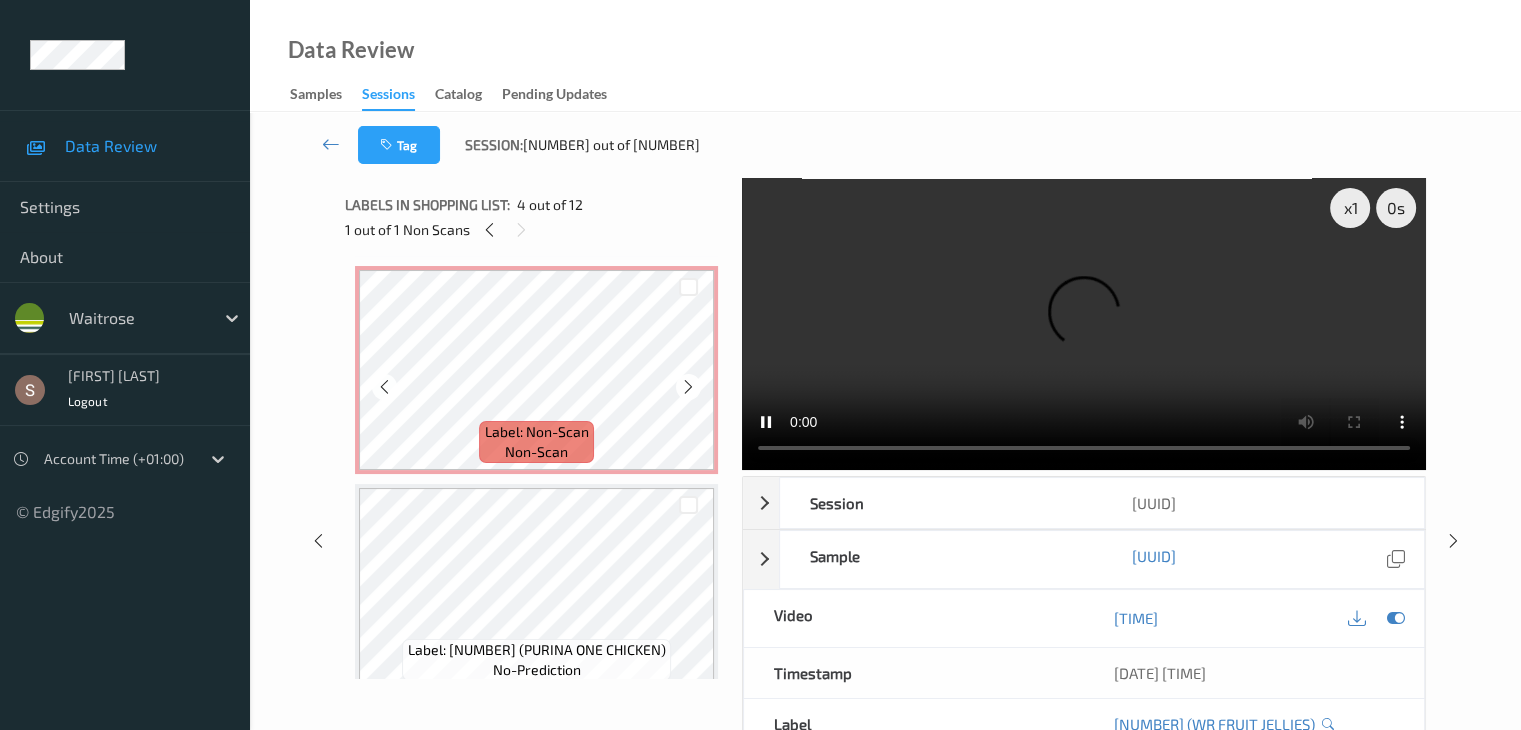 scroll, scrollTop: 210, scrollLeft: 0, axis: vertical 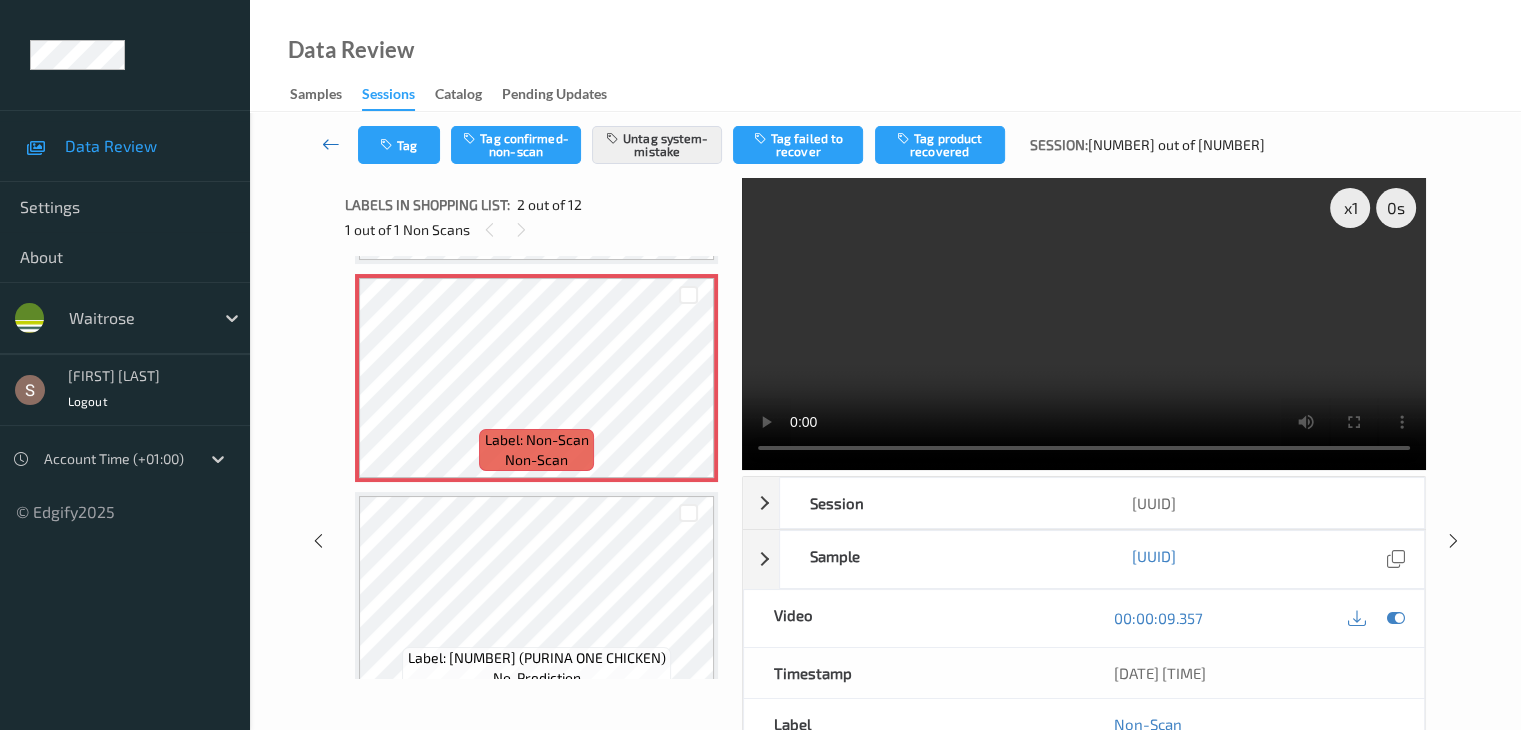click at bounding box center [331, 144] 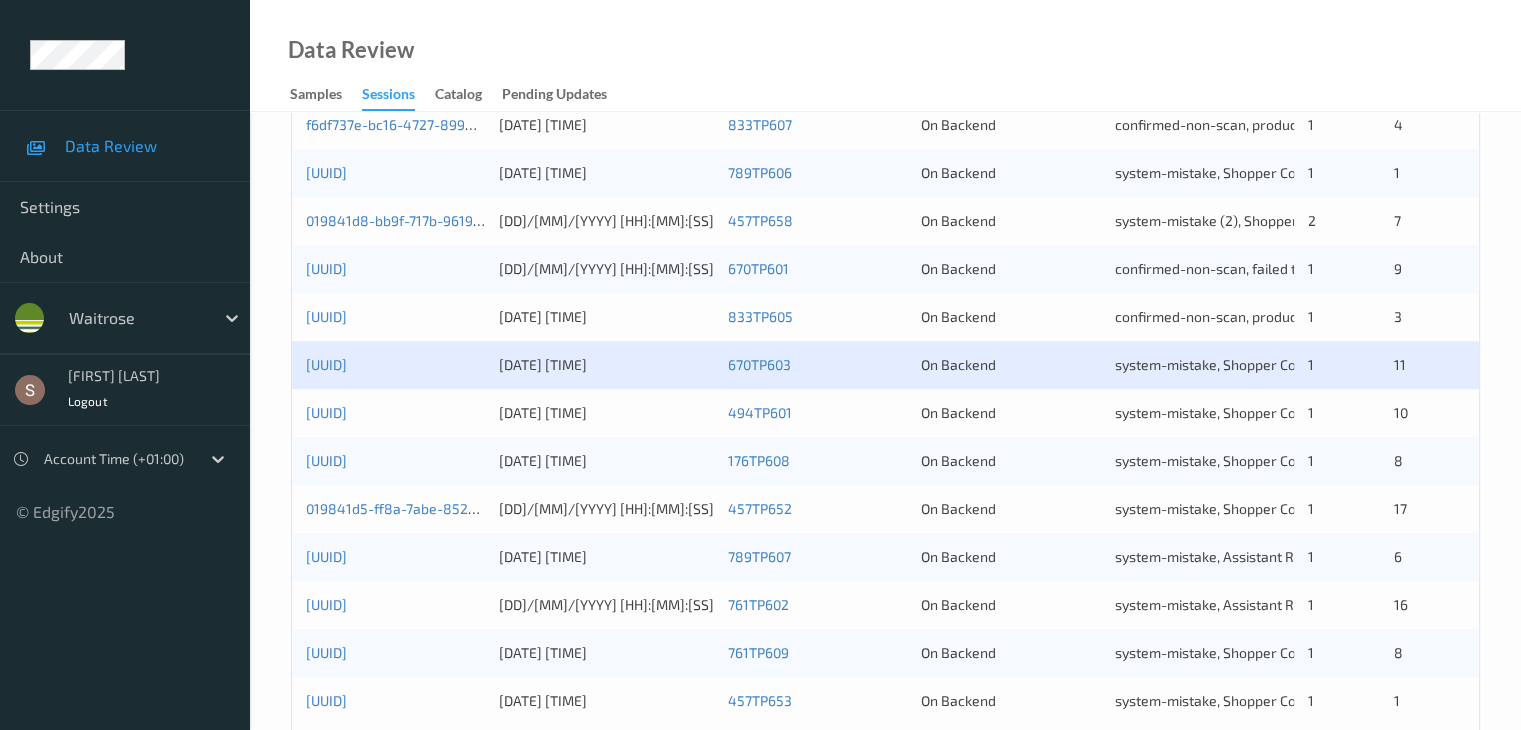 scroll, scrollTop: 932, scrollLeft: 0, axis: vertical 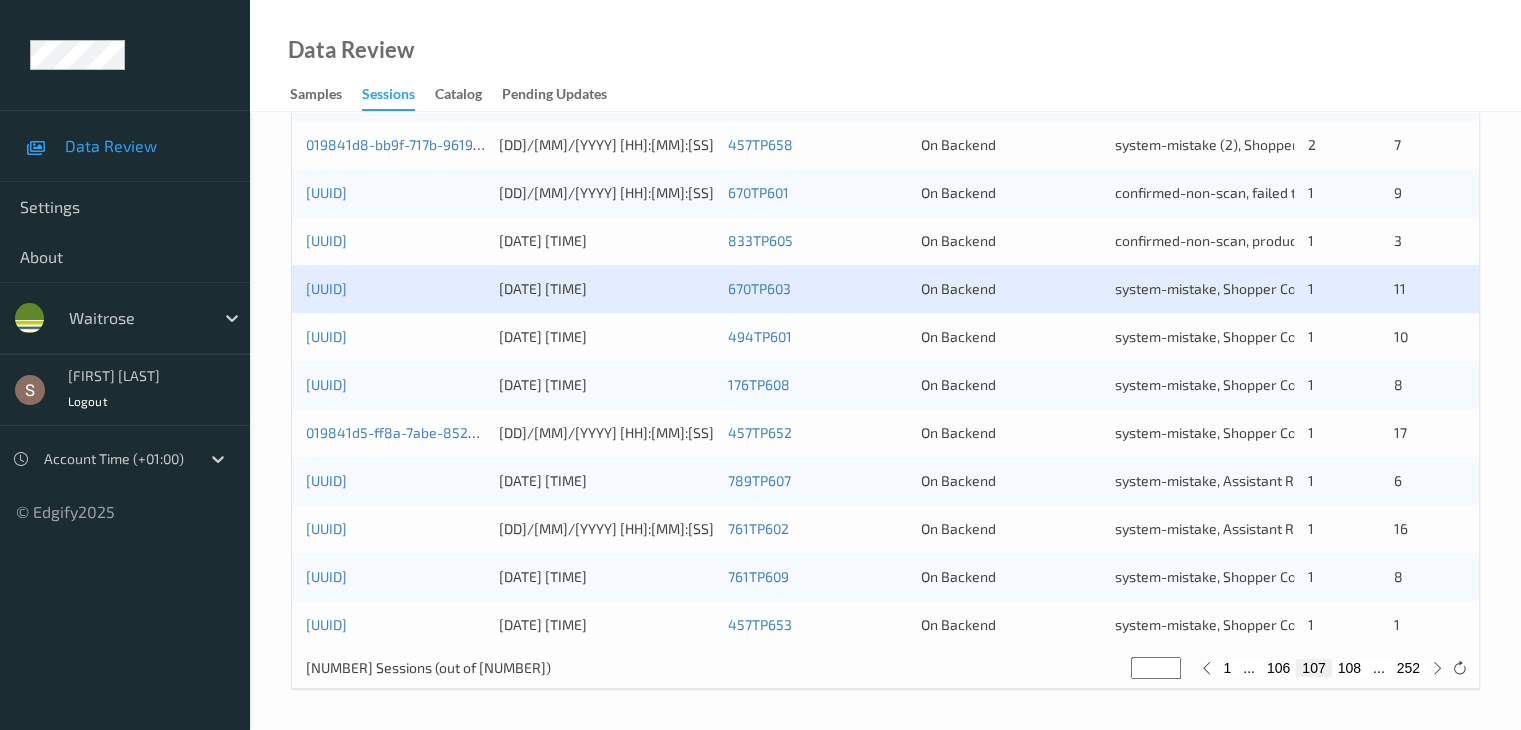 click on "[UUID] [DATE] [TIME] [NUMBER] [TEXT], [TEXT], [TEXT] [NUMBER] [NUMBER]" at bounding box center (885, 337) 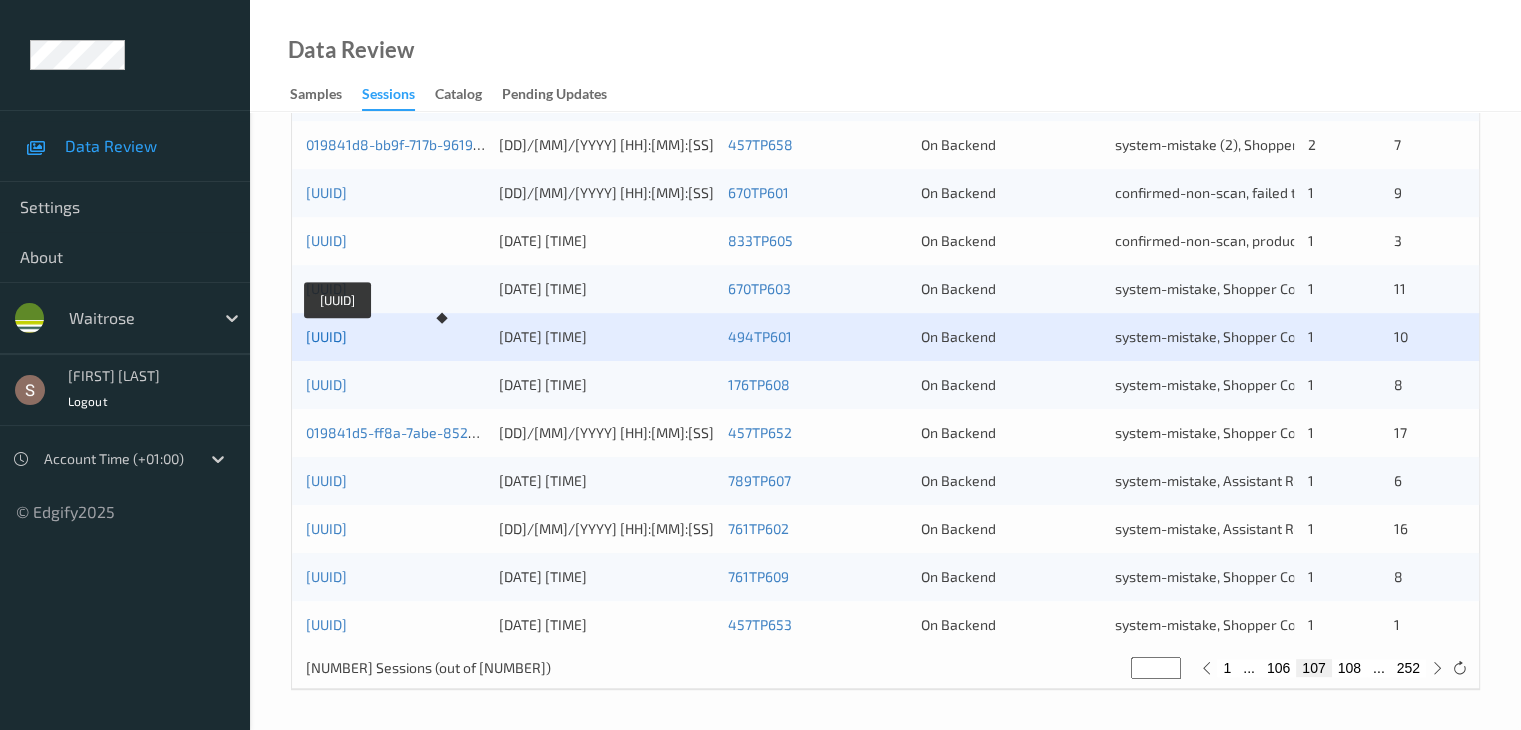 click on "[UUID]" at bounding box center (326, 336) 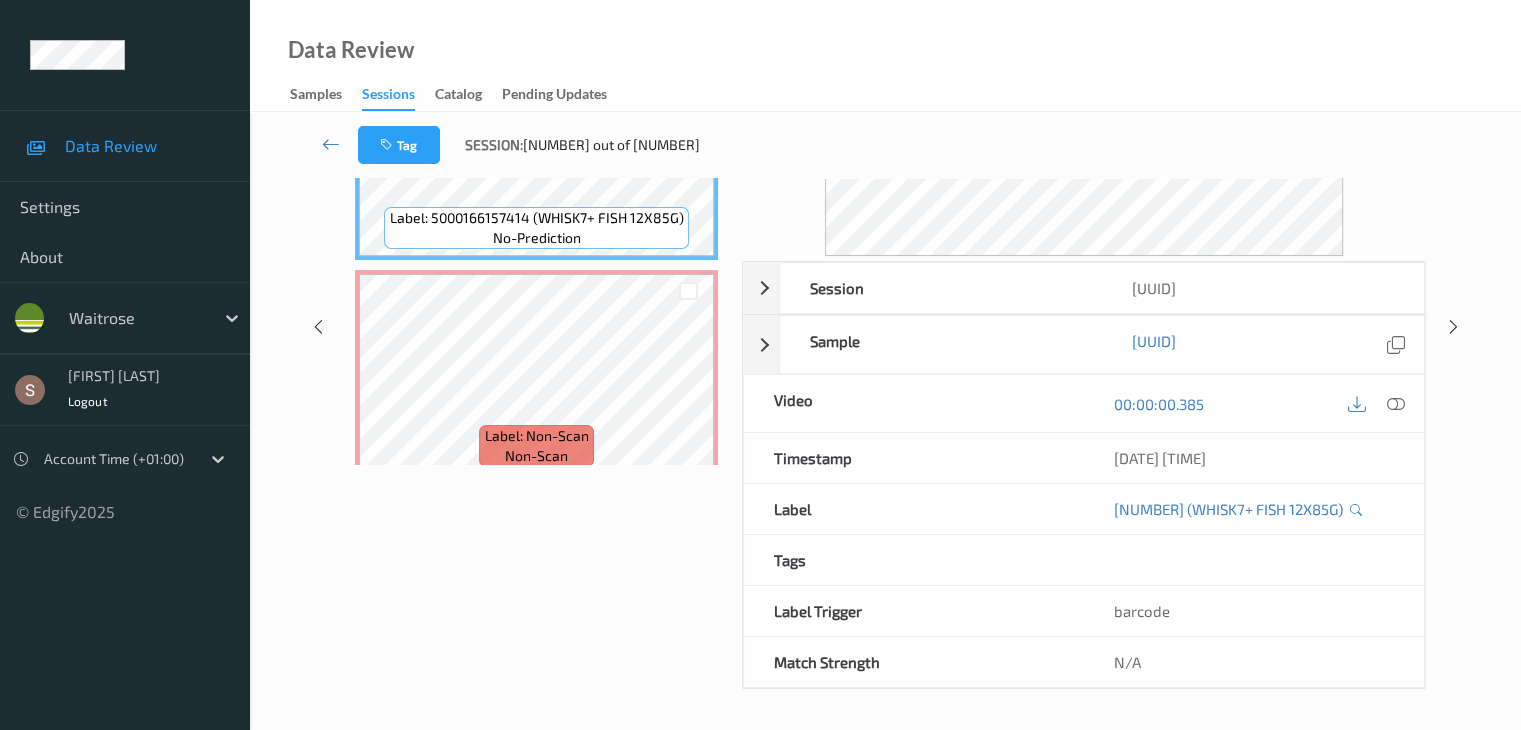 scroll, scrollTop: 0, scrollLeft: 0, axis: both 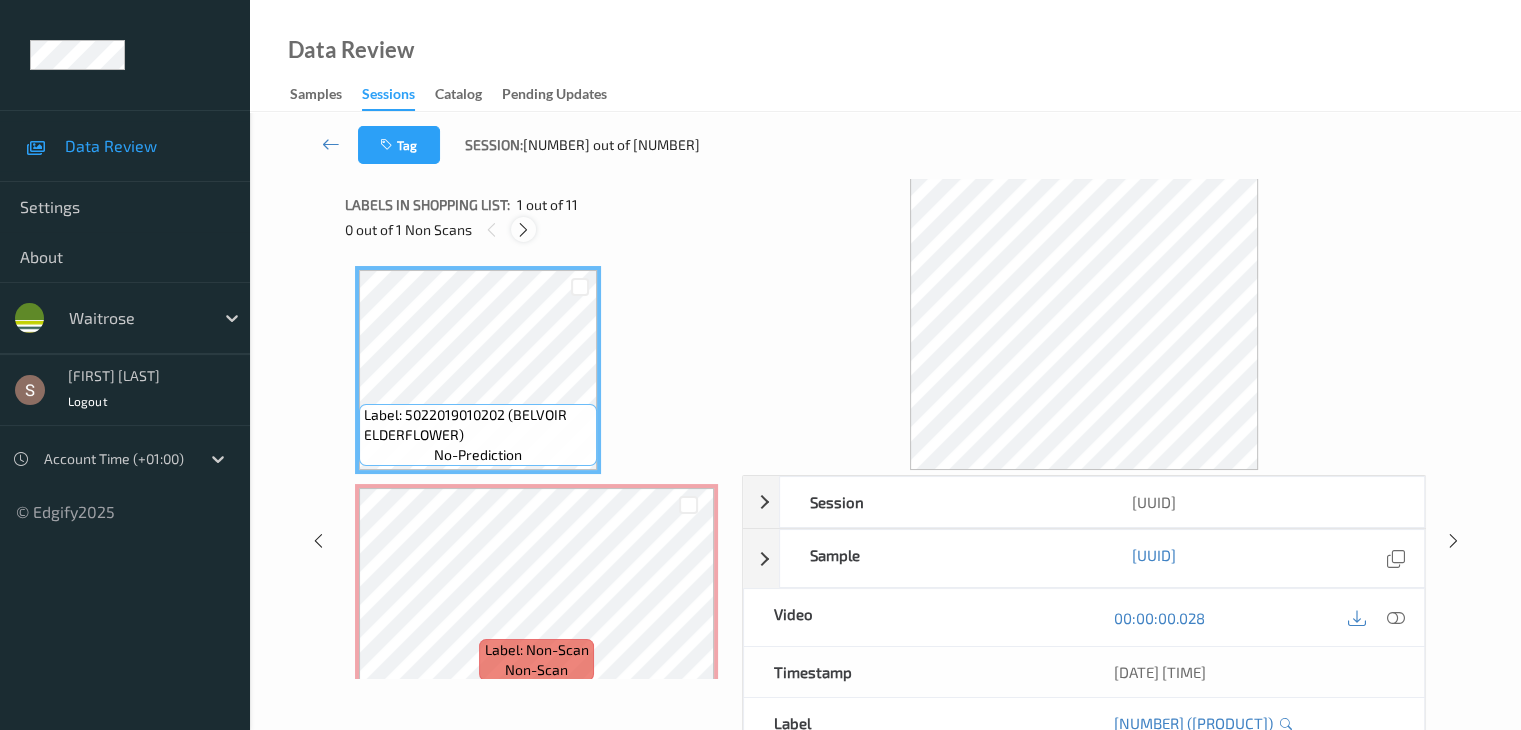 click at bounding box center (523, 230) 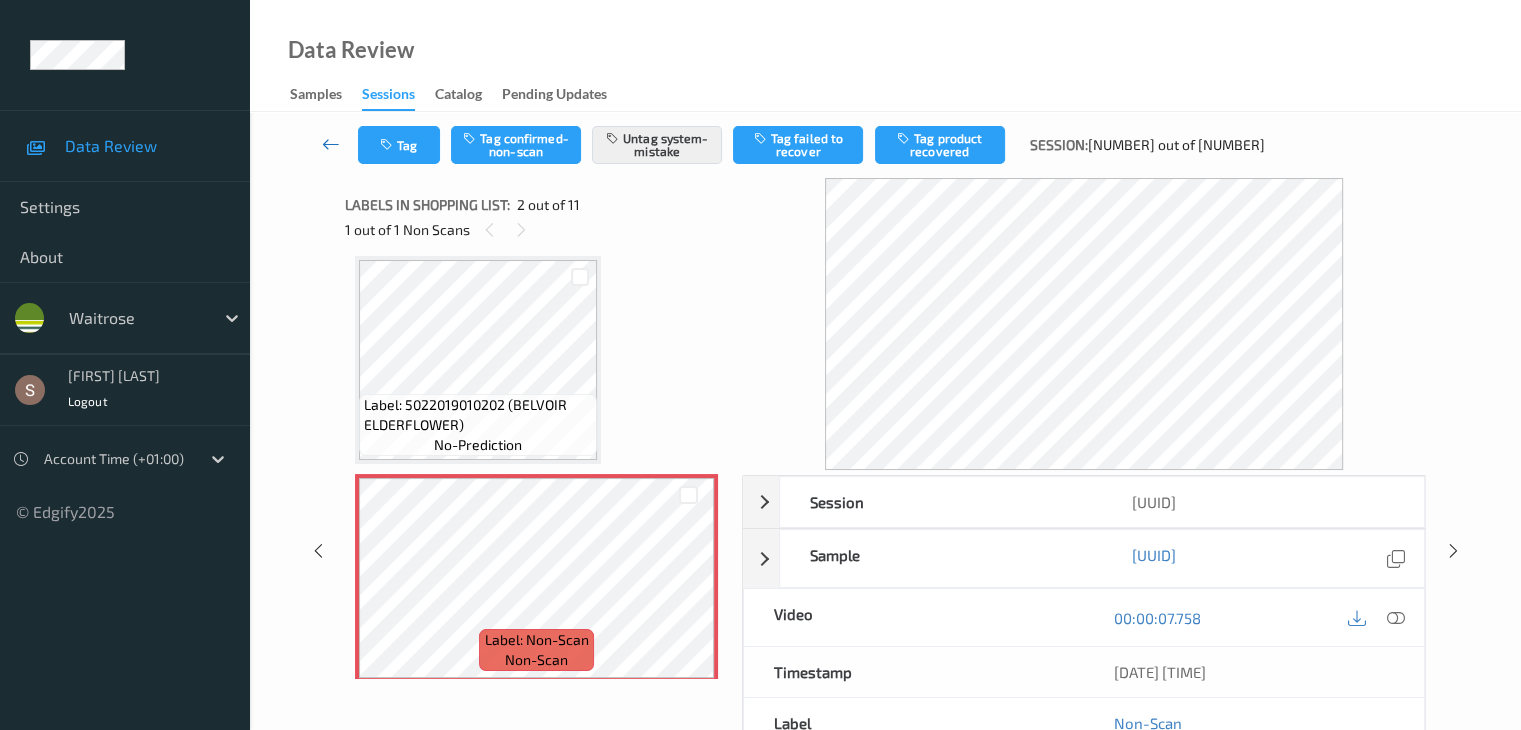 click at bounding box center (331, 144) 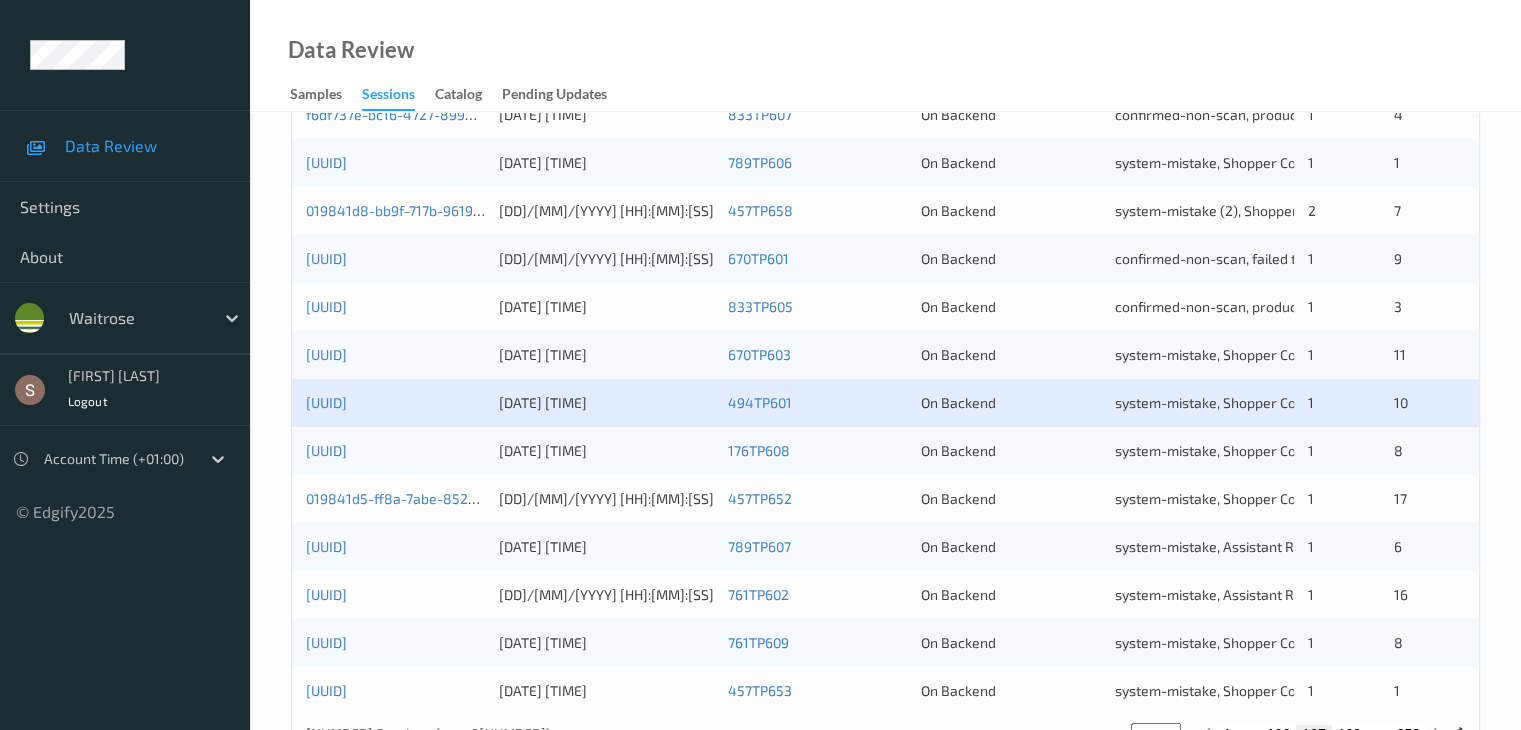 scroll, scrollTop: 932, scrollLeft: 0, axis: vertical 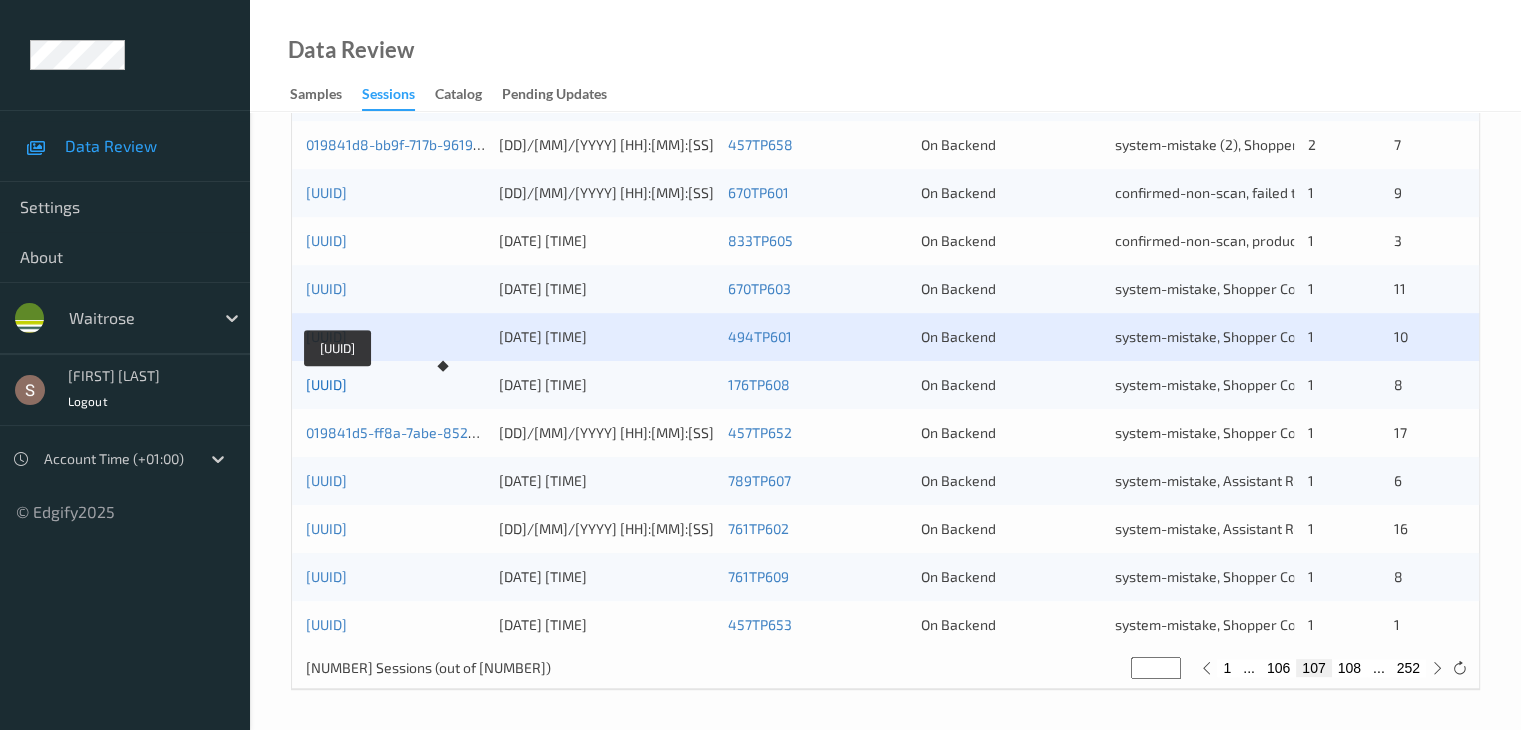 click on "[UUID]" at bounding box center (326, 384) 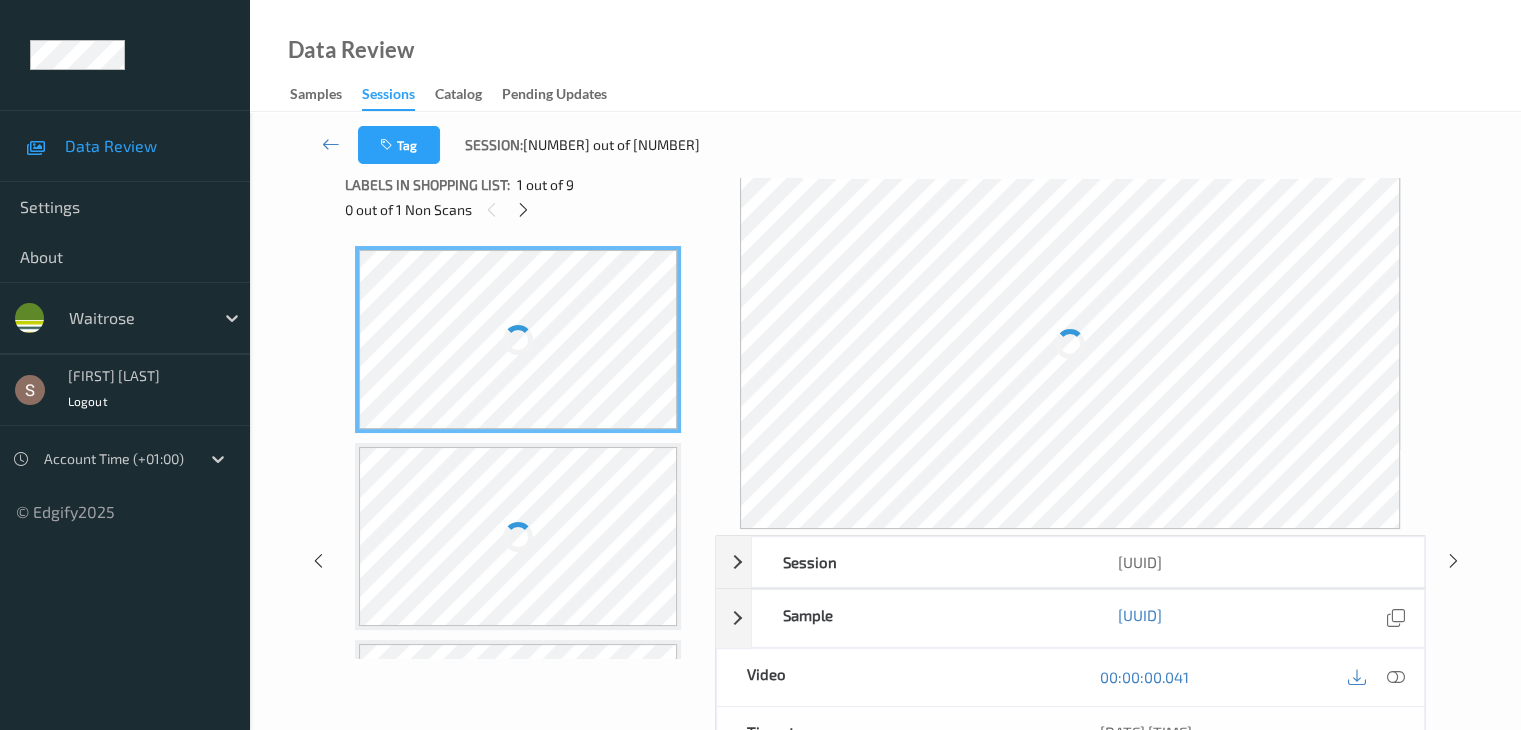scroll, scrollTop: 0, scrollLeft: 0, axis: both 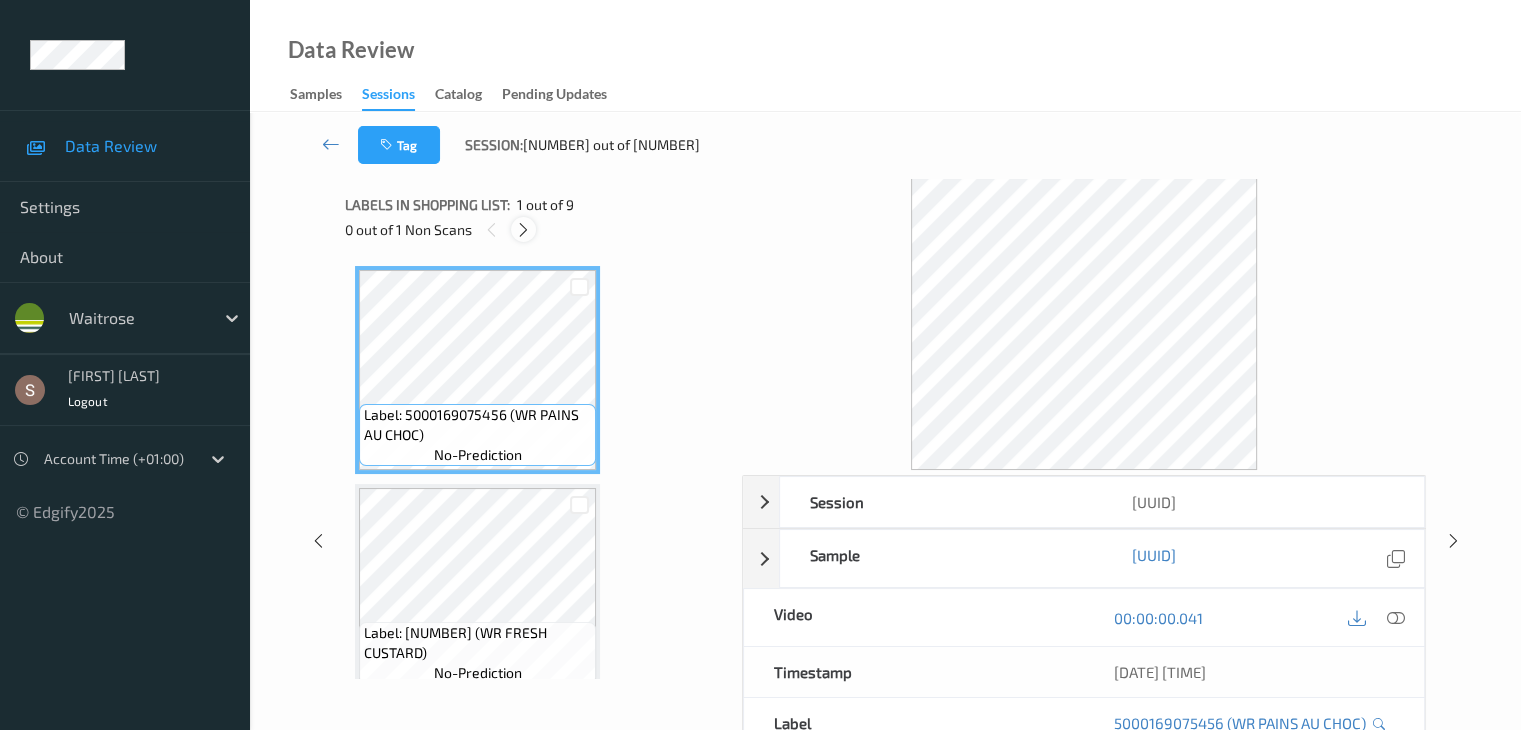 click at bounding box center (523, 229) 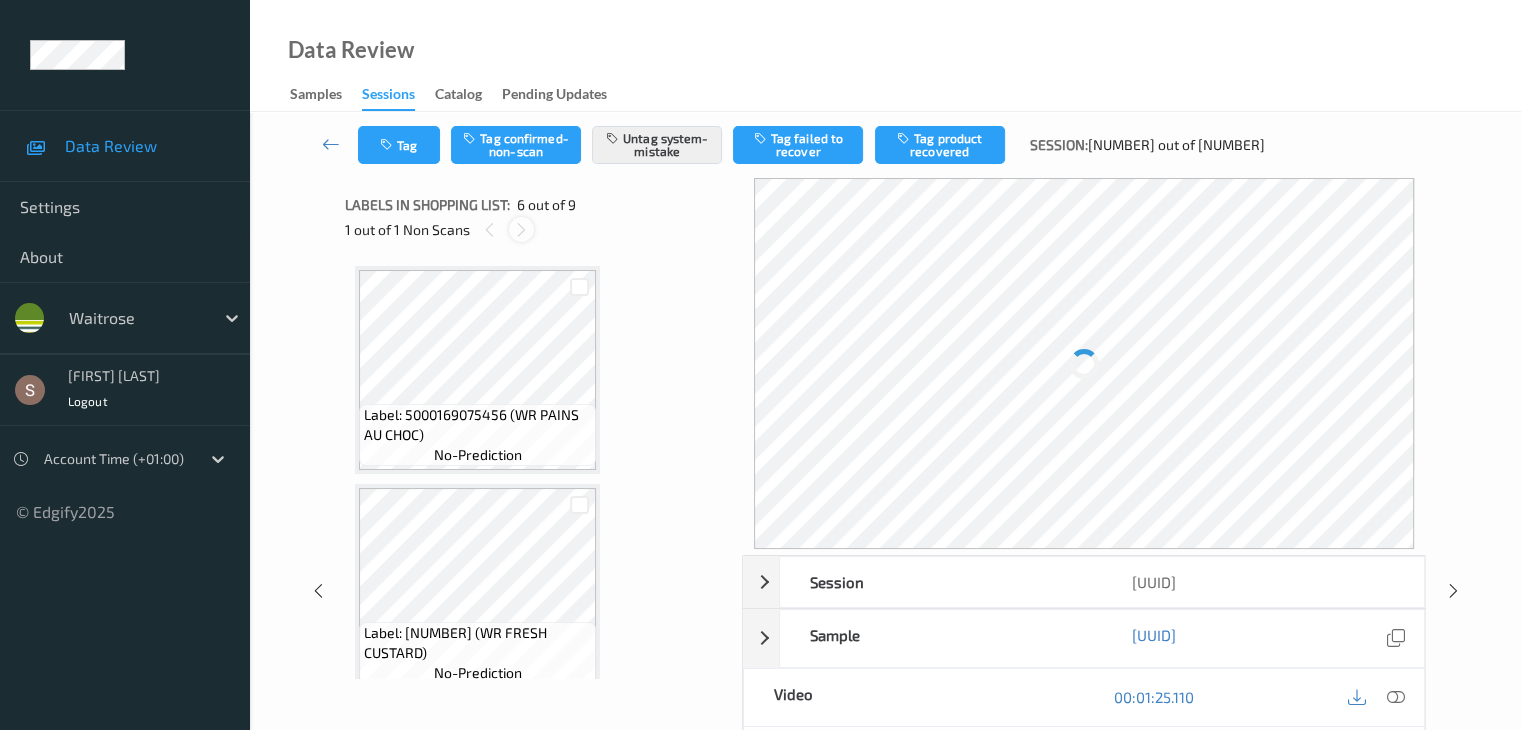 scroll, scrollTop: 882, scrollLeft: 0, axis: vertical 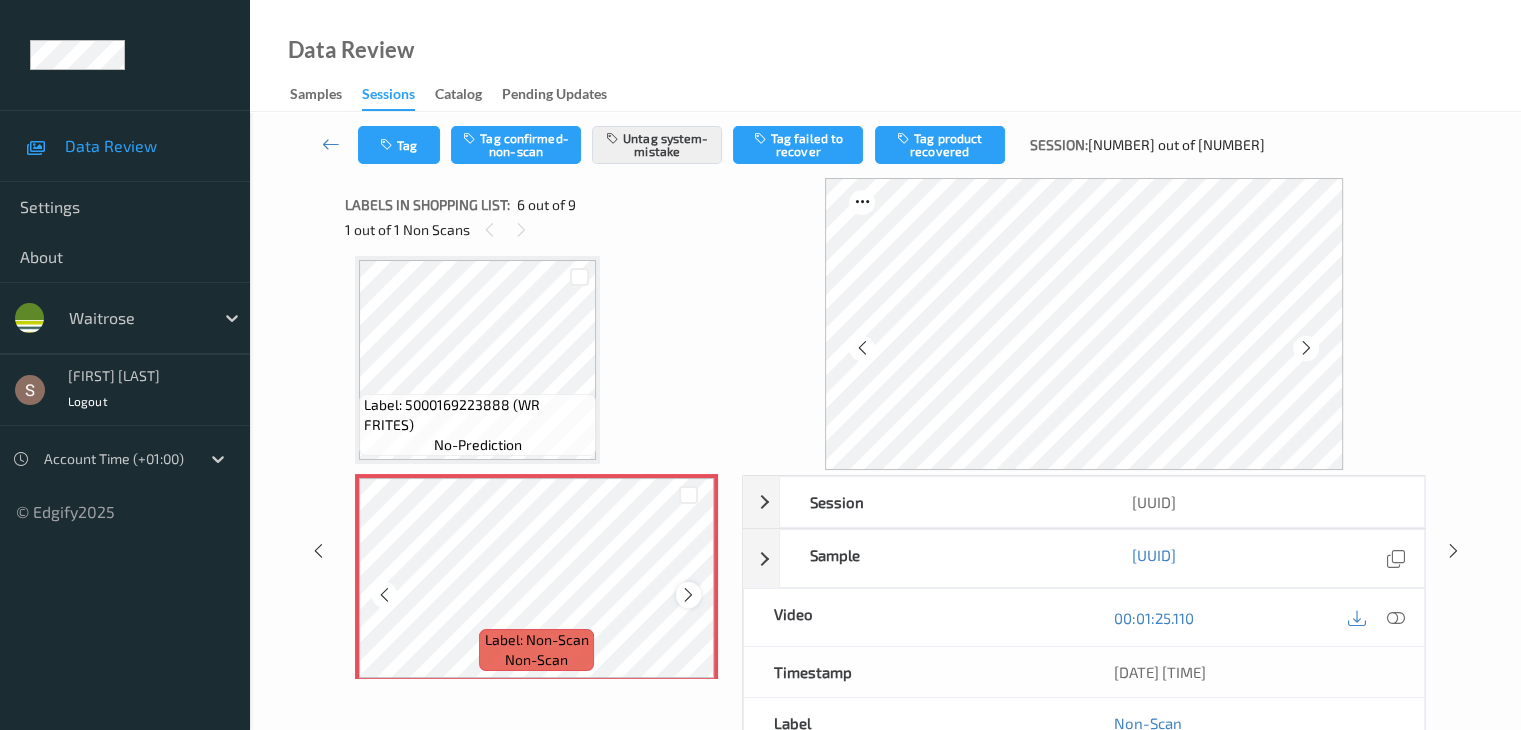 click at bounding box center [688, 595] 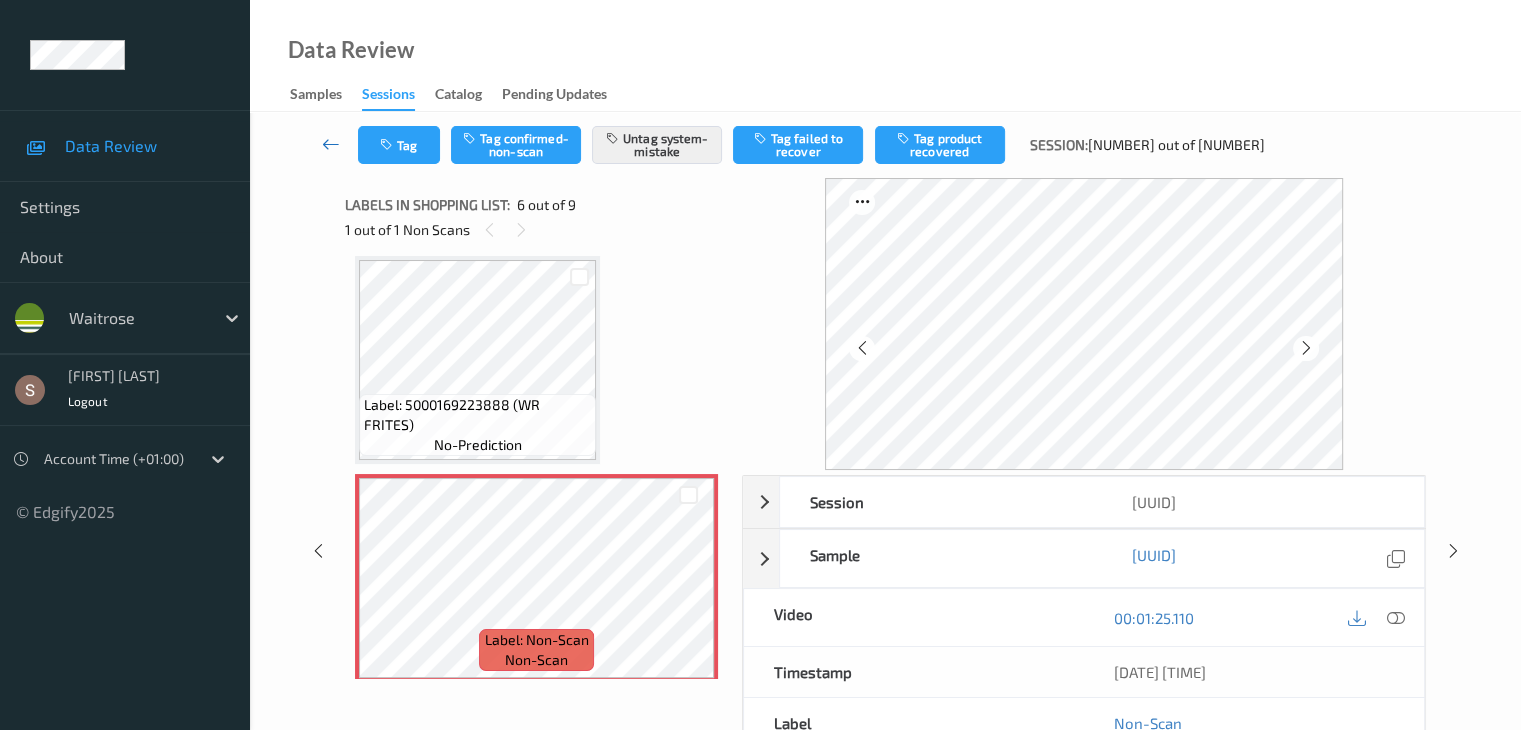 click at bounding box center [331, 144] 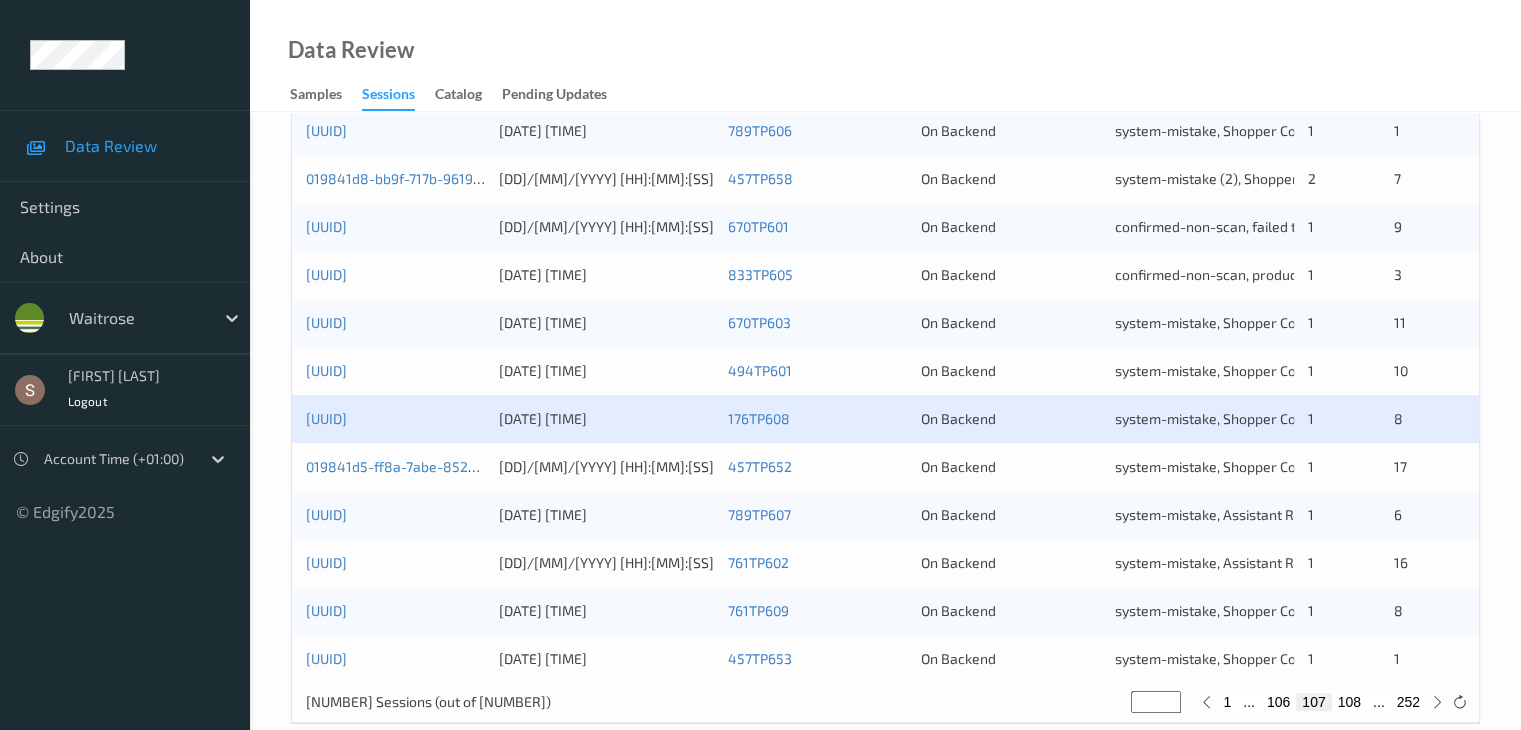 scroll, scrollTop: 932, scrollLeft: 0, axis: vertical 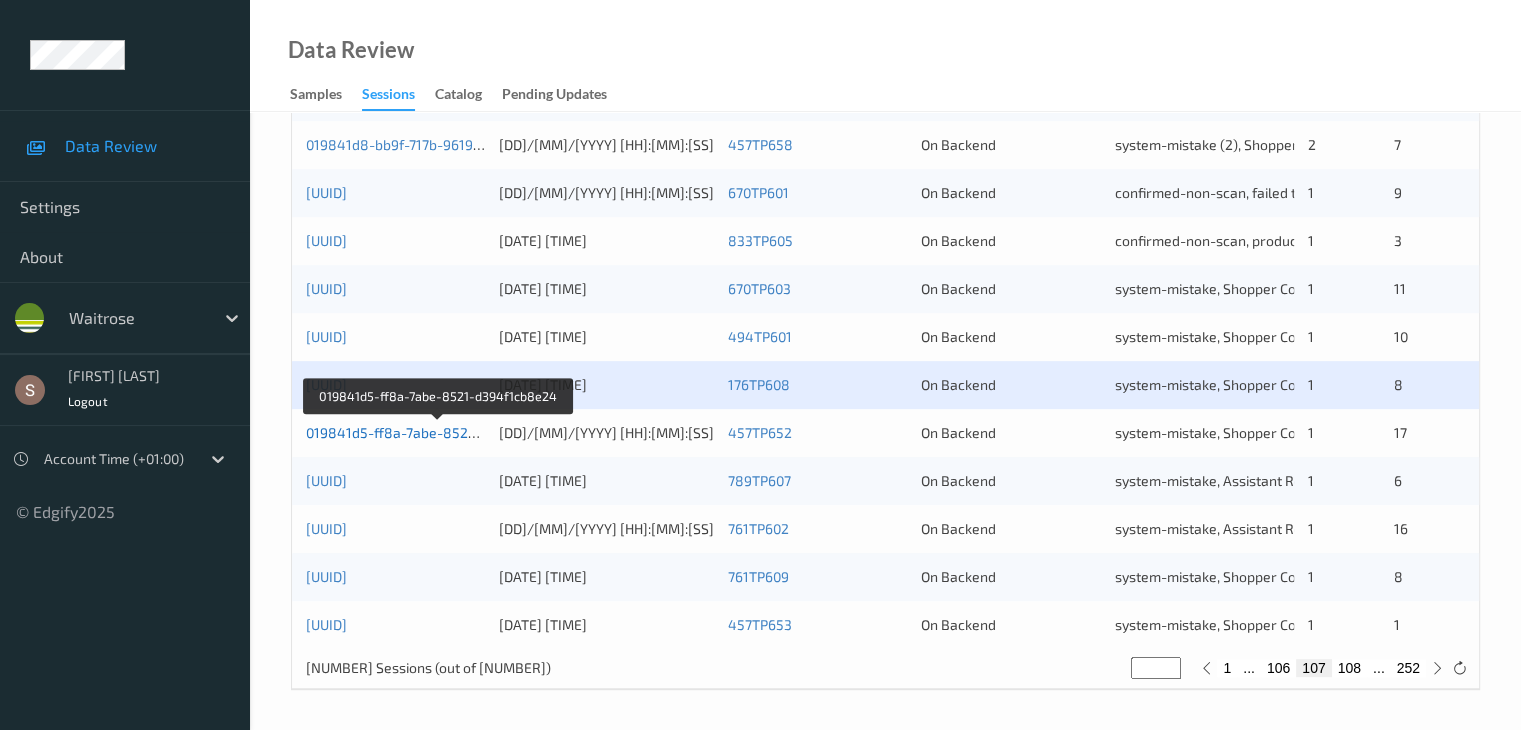 click on "019841d5-ff8a-7abe-8521-d394f1cb8e24" at bounding box center (439, 432) 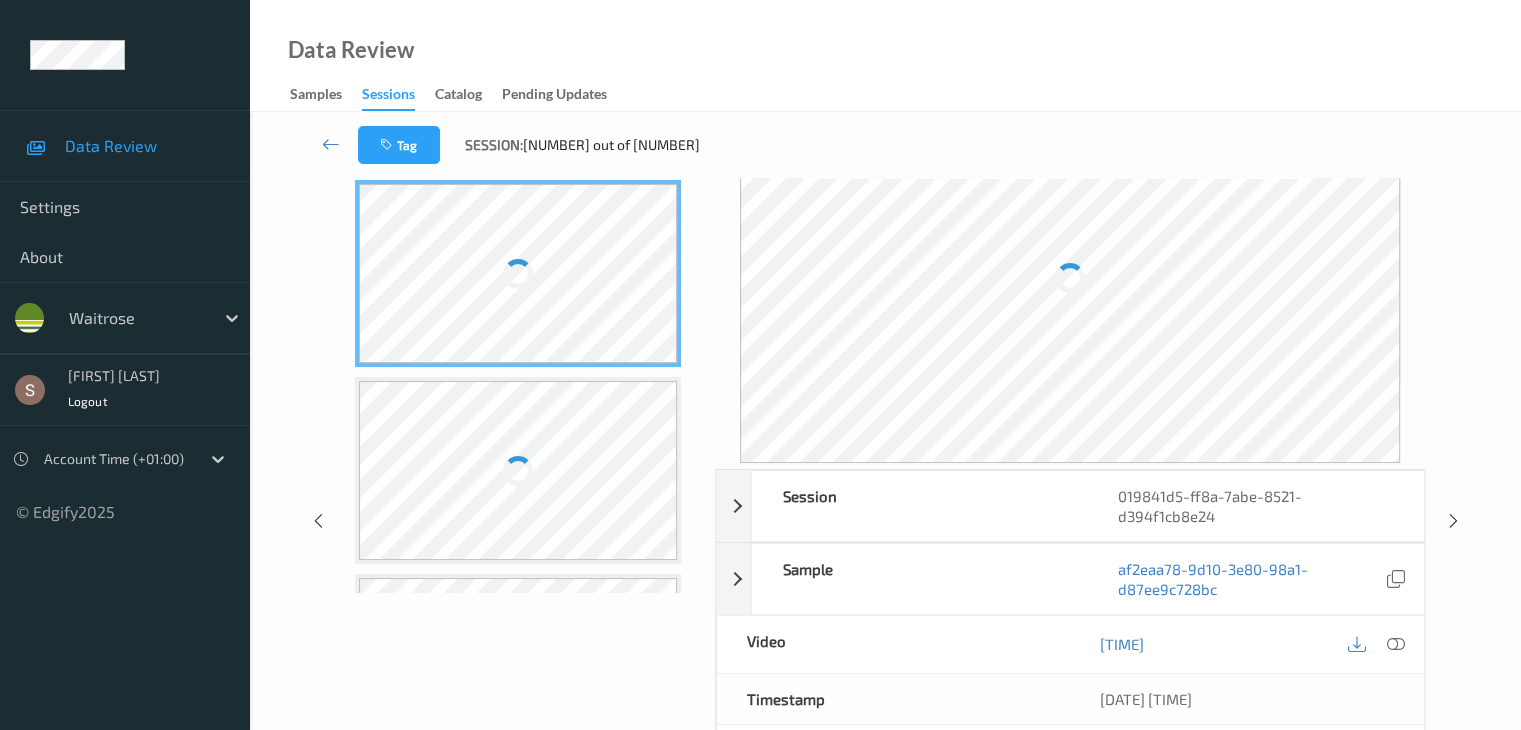 scroll, scrollTop: 0, scrollLeft: 0, axis: both 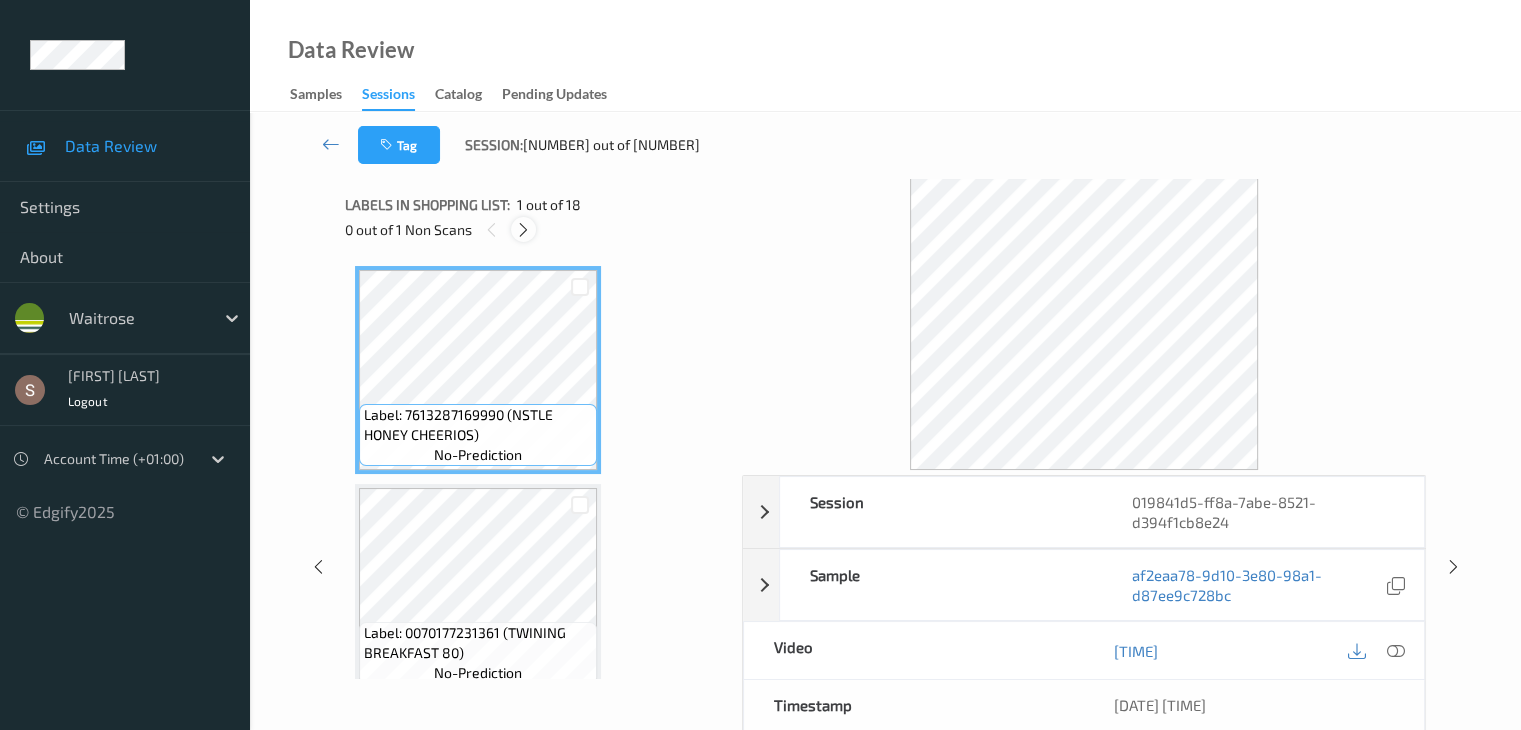 click at bounding box center [523, 230] 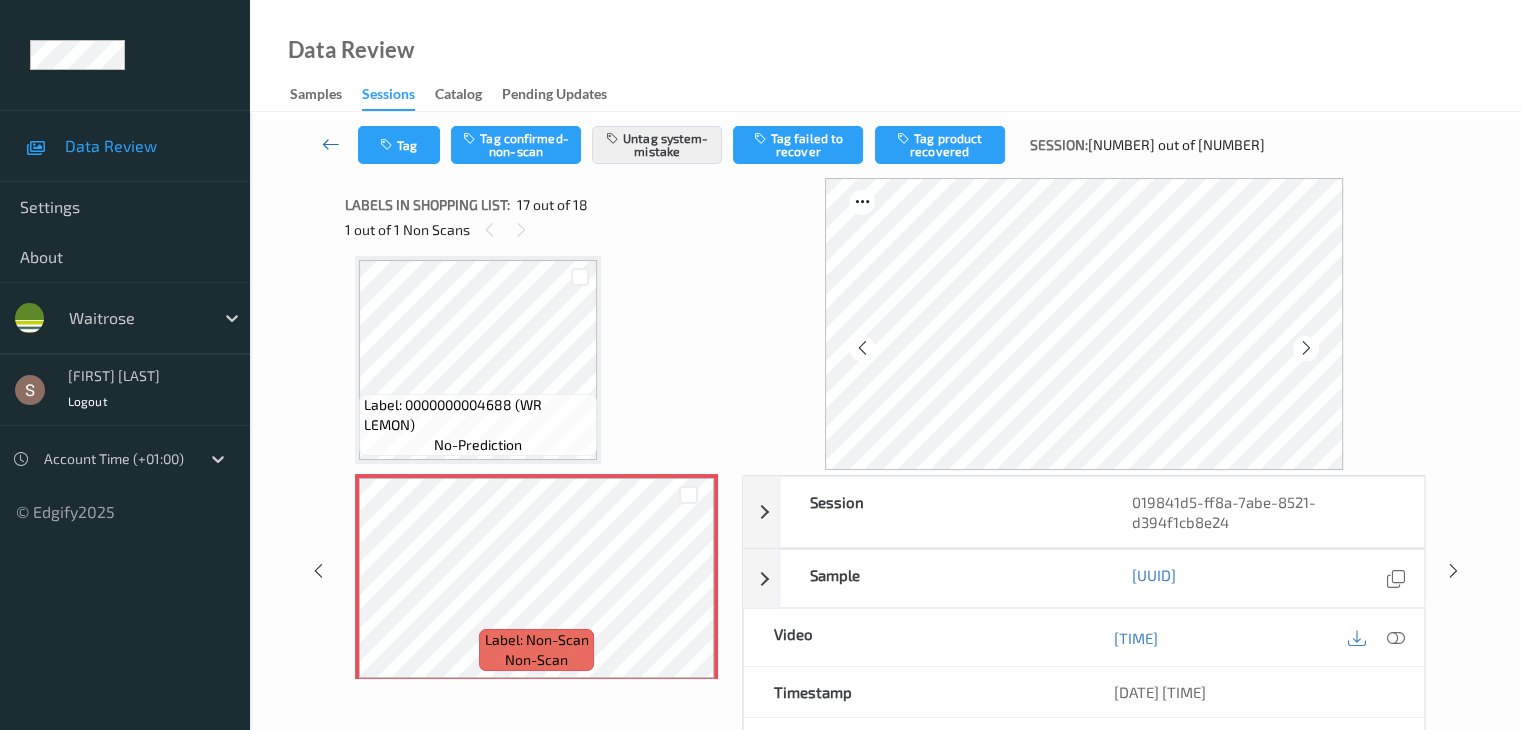 click at bounding box center (331, 144) 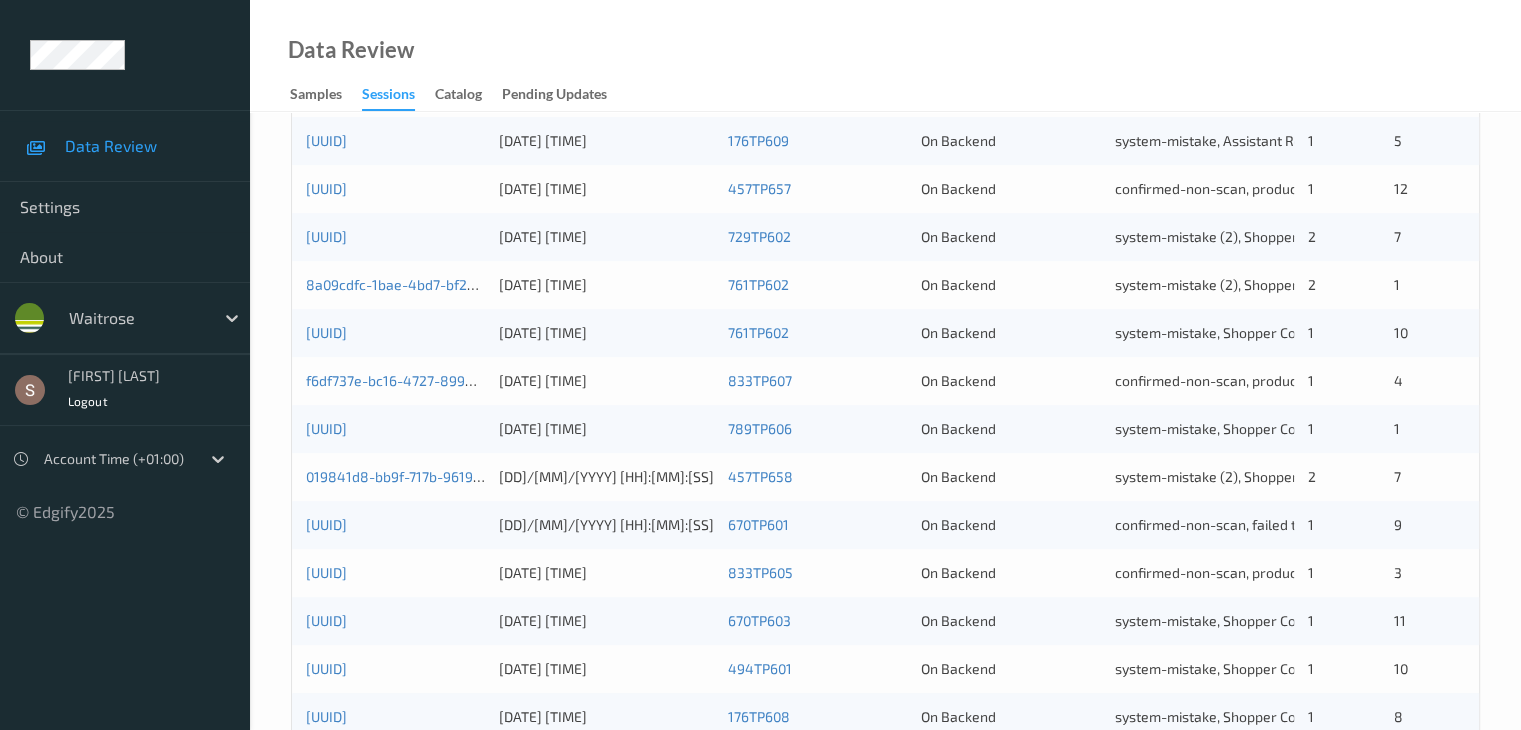 scroll, scrollTop: 932, scrollLeft: 0, axis: vertical 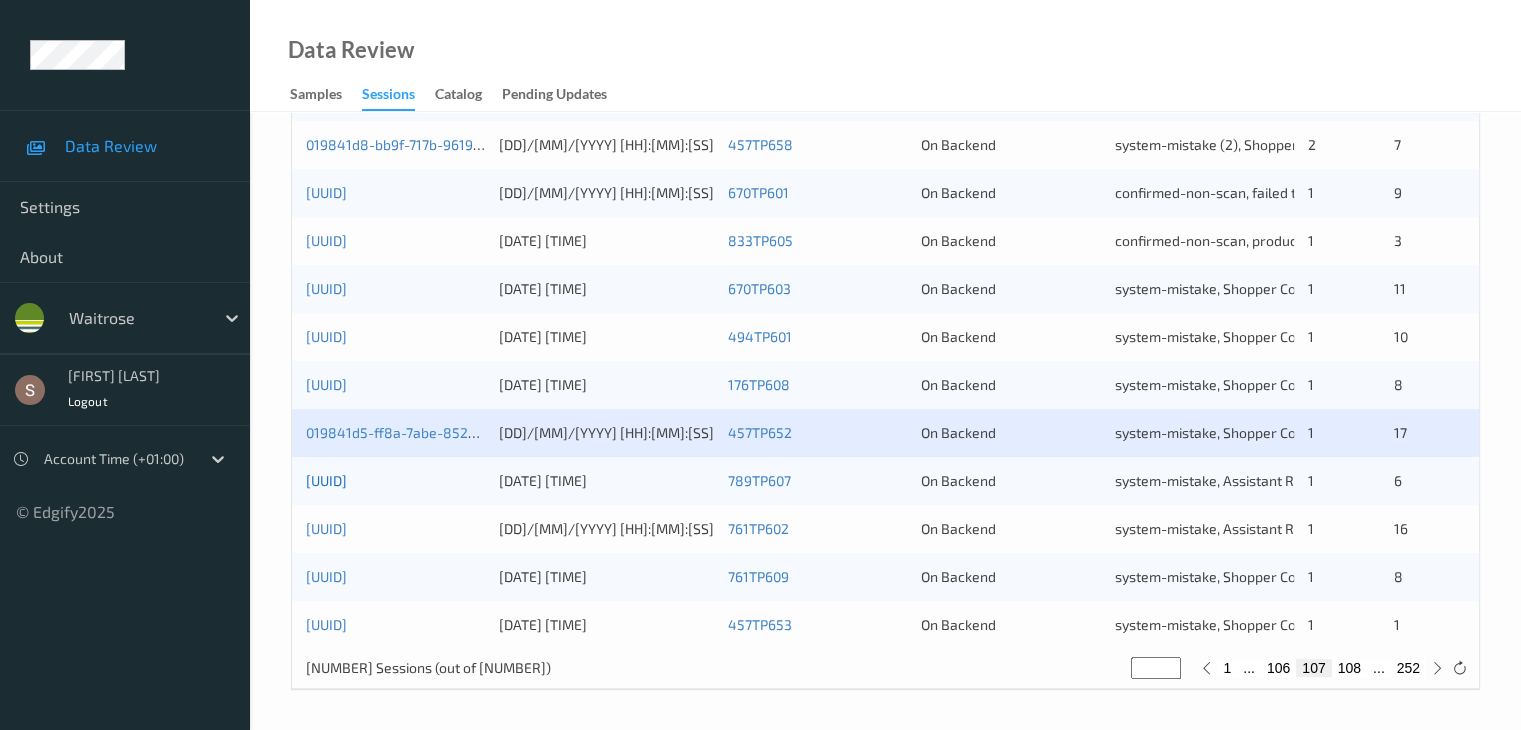 click on "[UUID]" at bounding box center [326, 480] 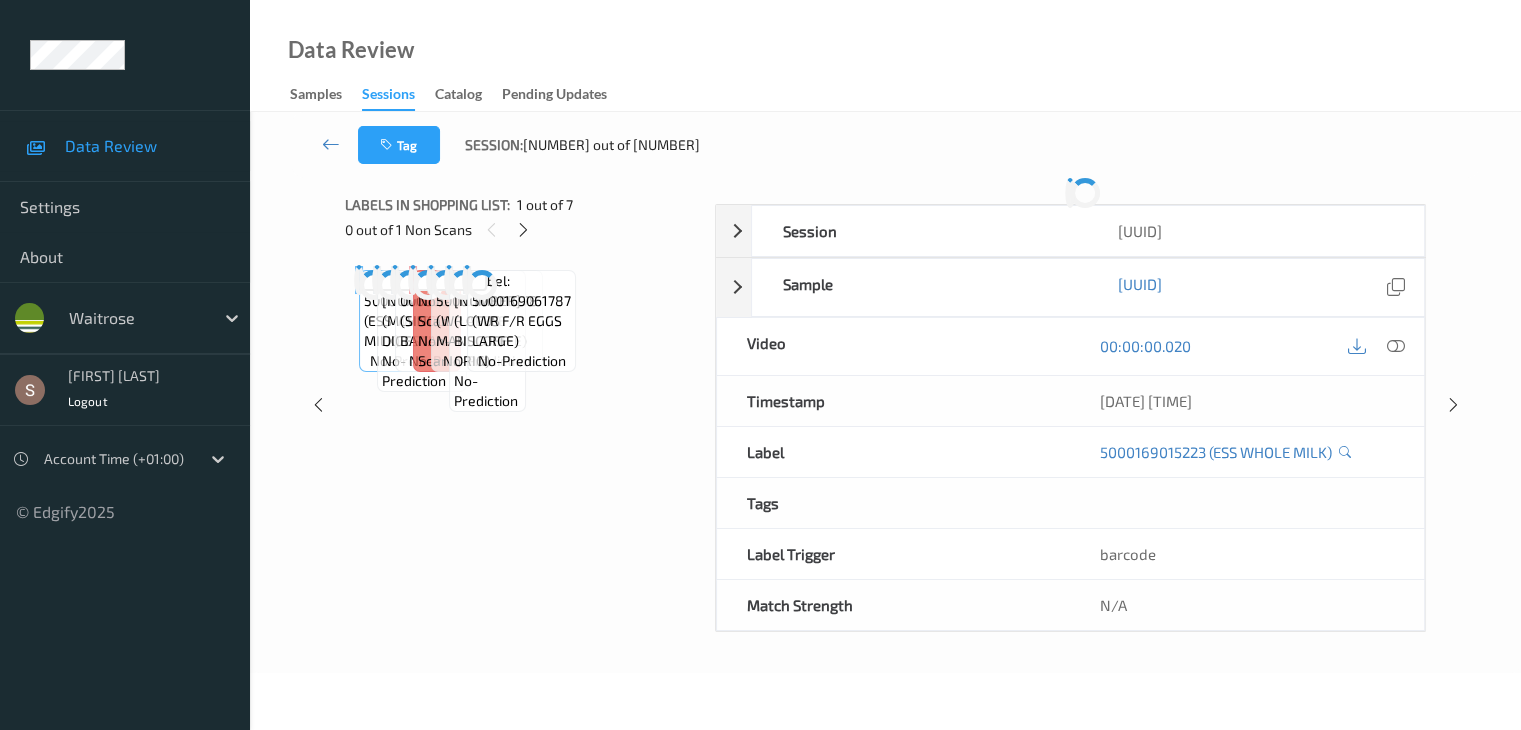 scroll, scrollTop: 0, scrollLeft: 0, axis: both 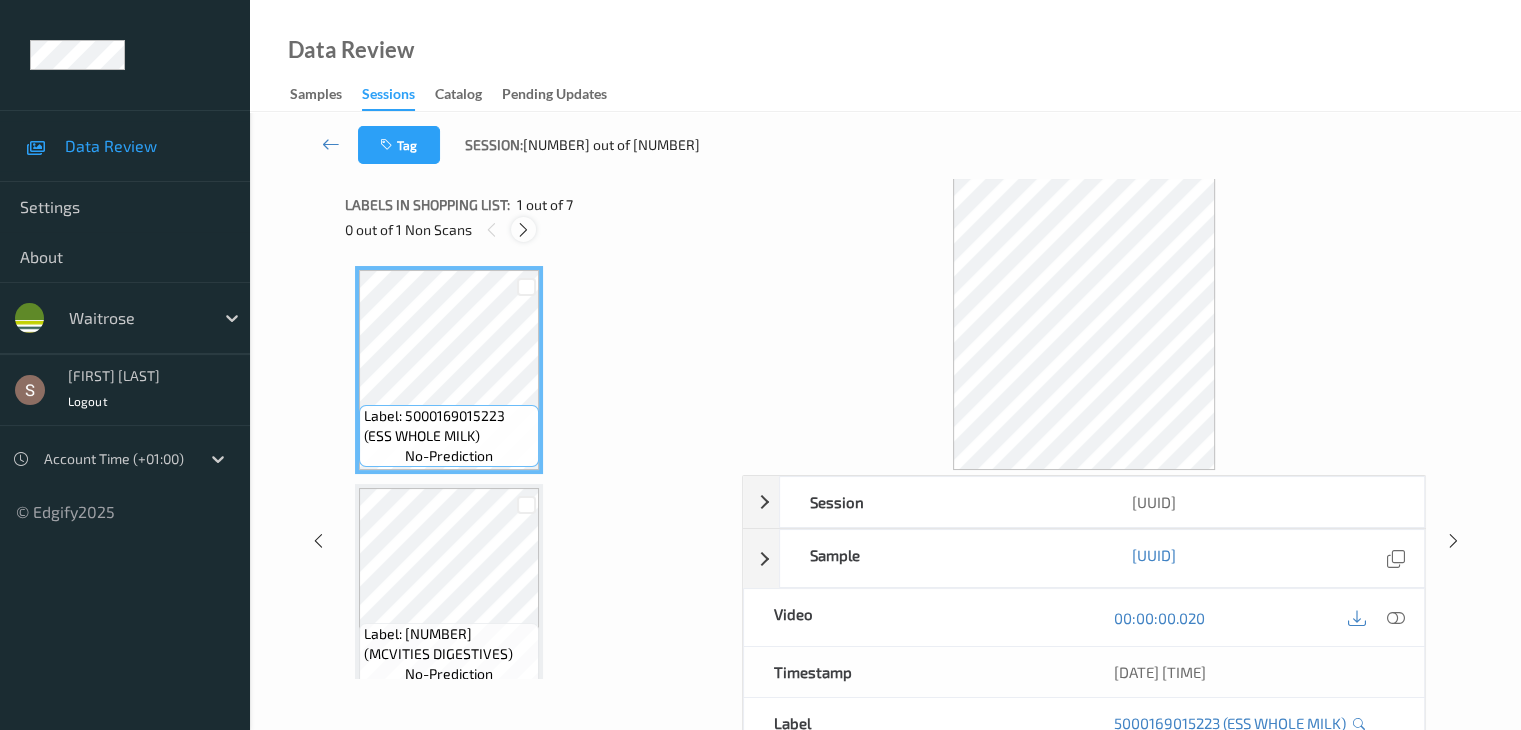 click at bounding box center [523, 230] 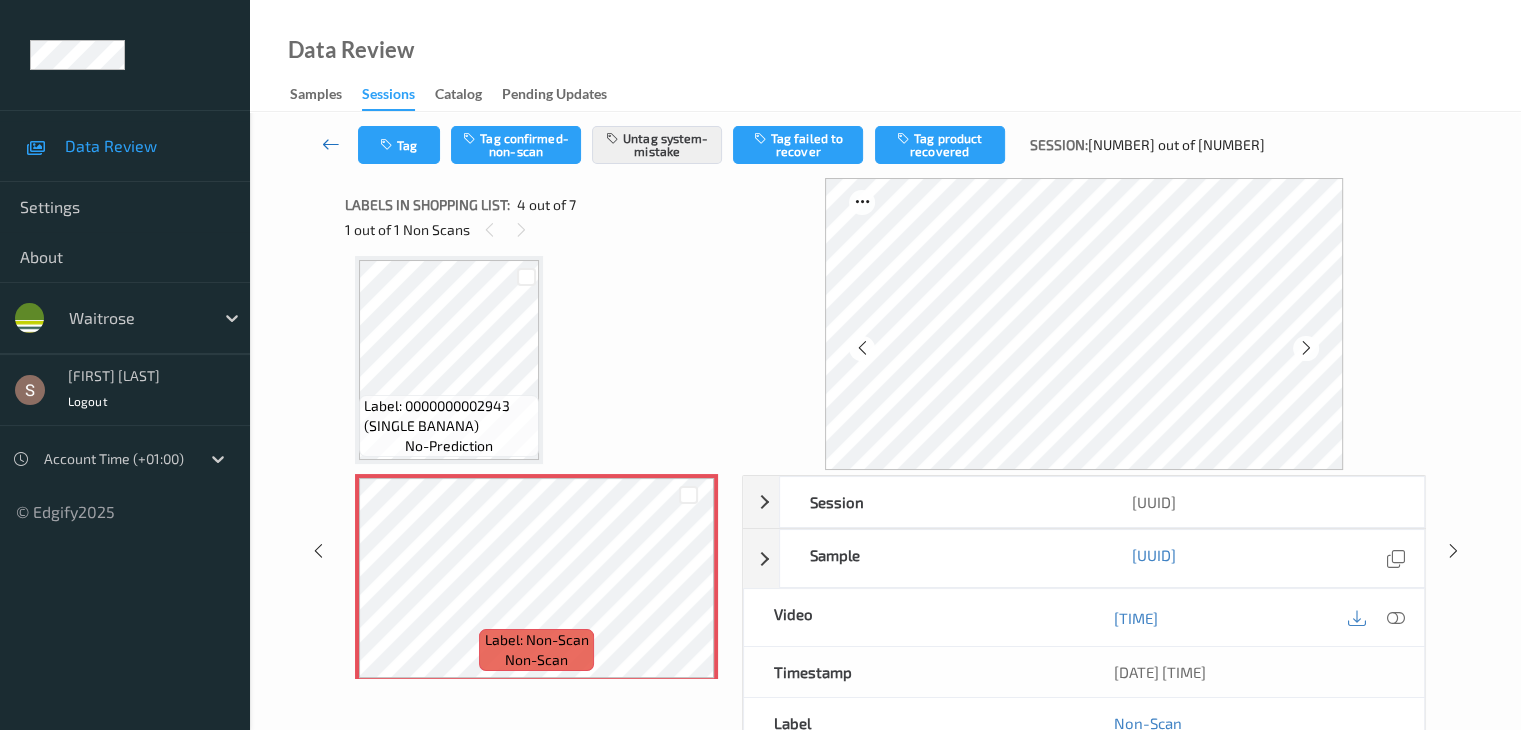 click at bounding box center [331, 144] 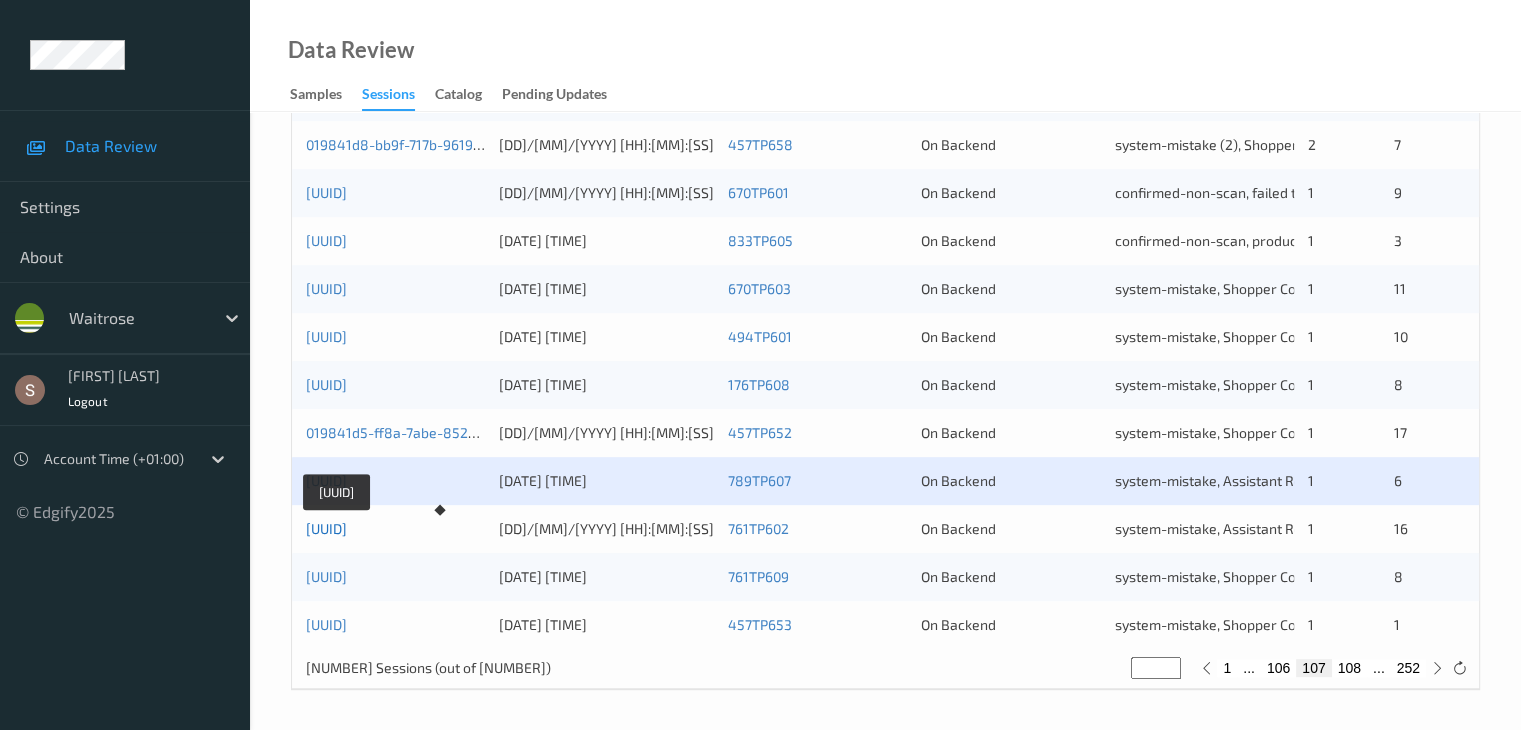 click on "[UUID]" at bounding box center (326, 528) 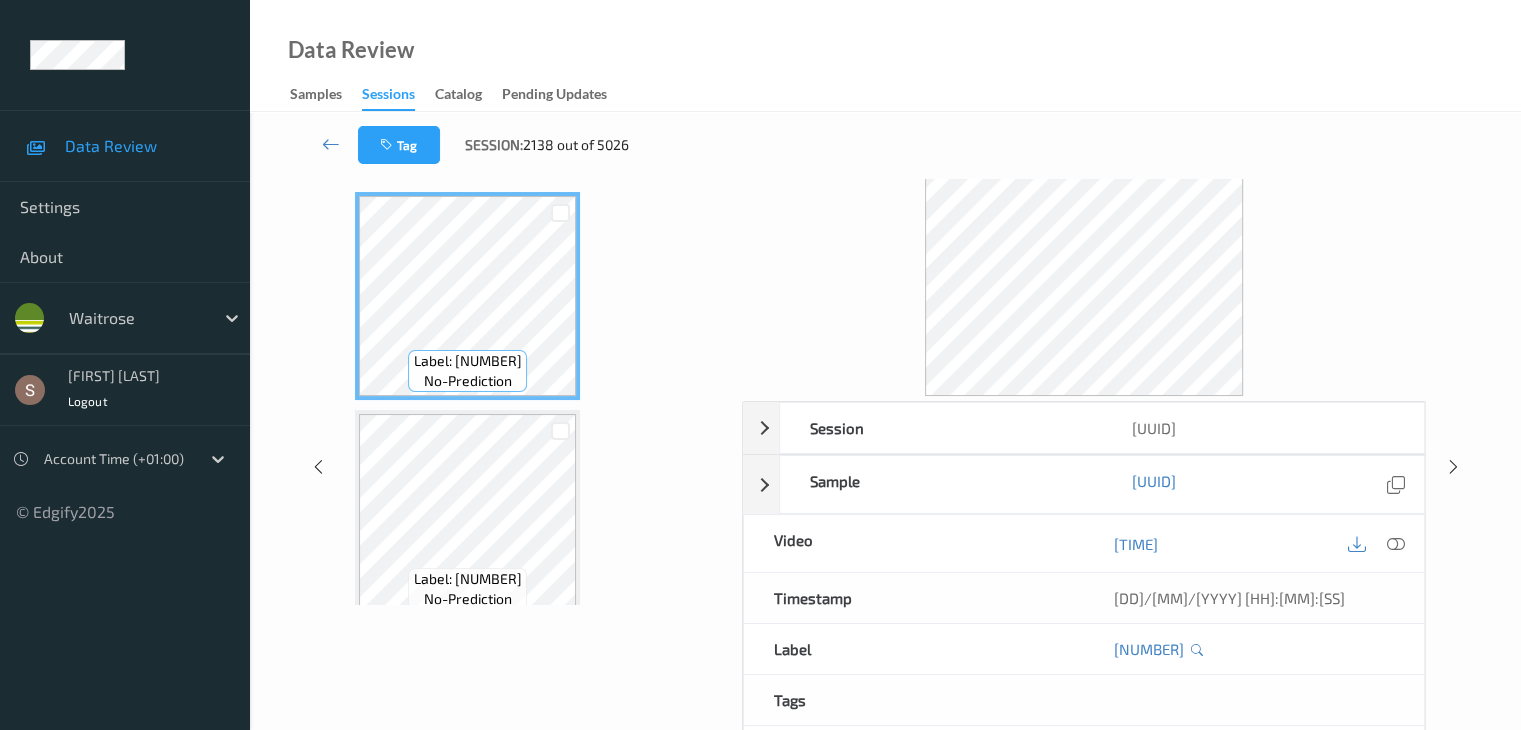 scroll, scrollTop: 0, scrollLeft: 0, axis: both 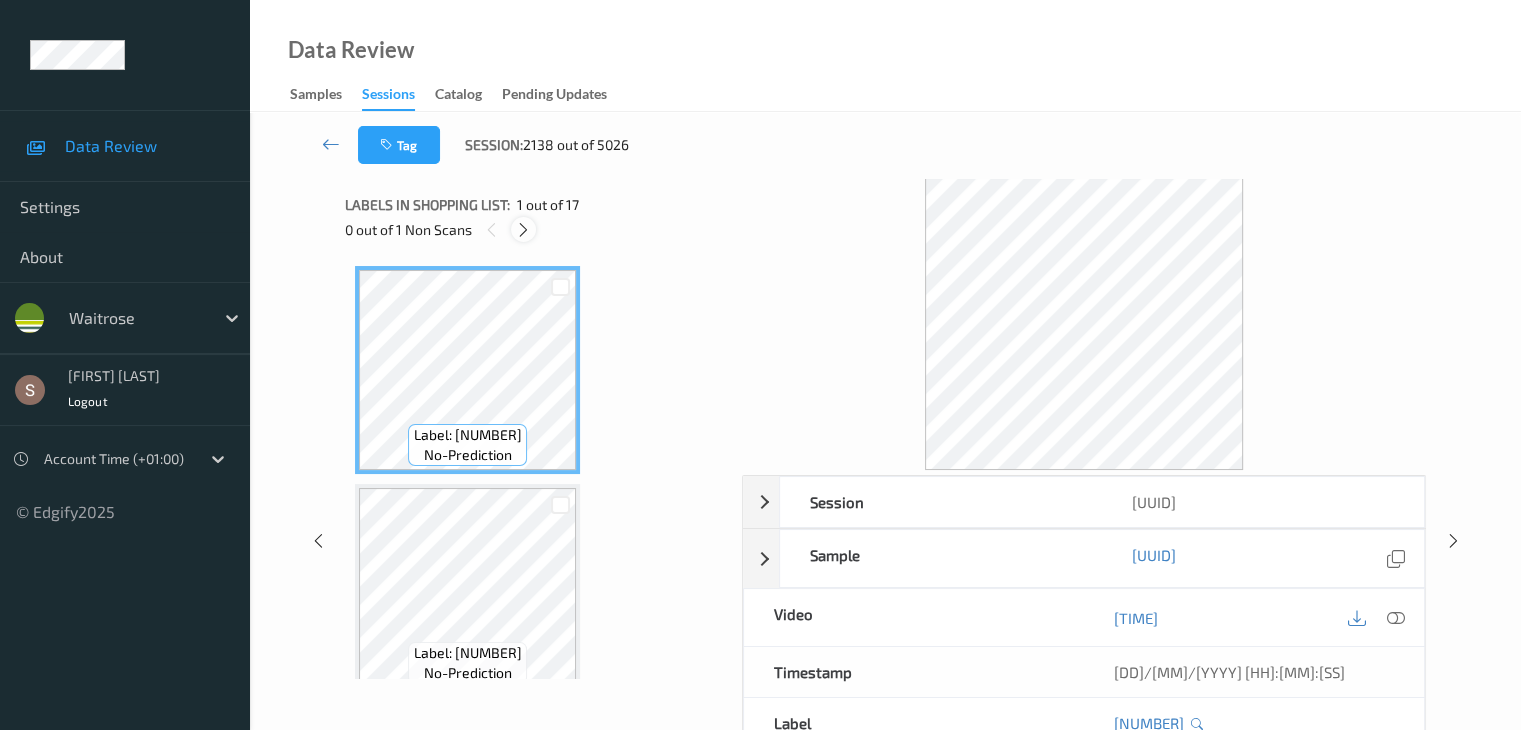 click at bounding box center (523, 230) 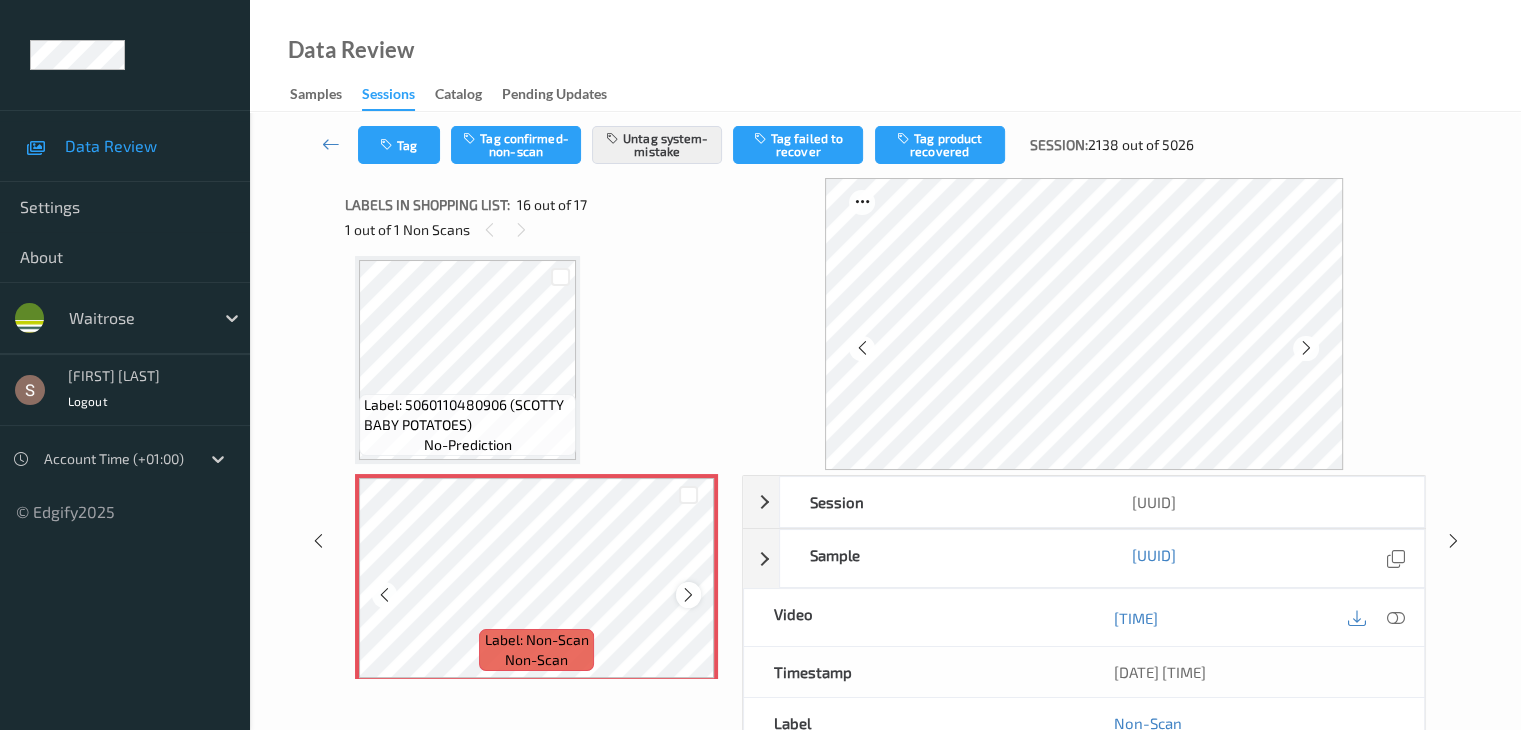 click at bounding box center (688, 595) 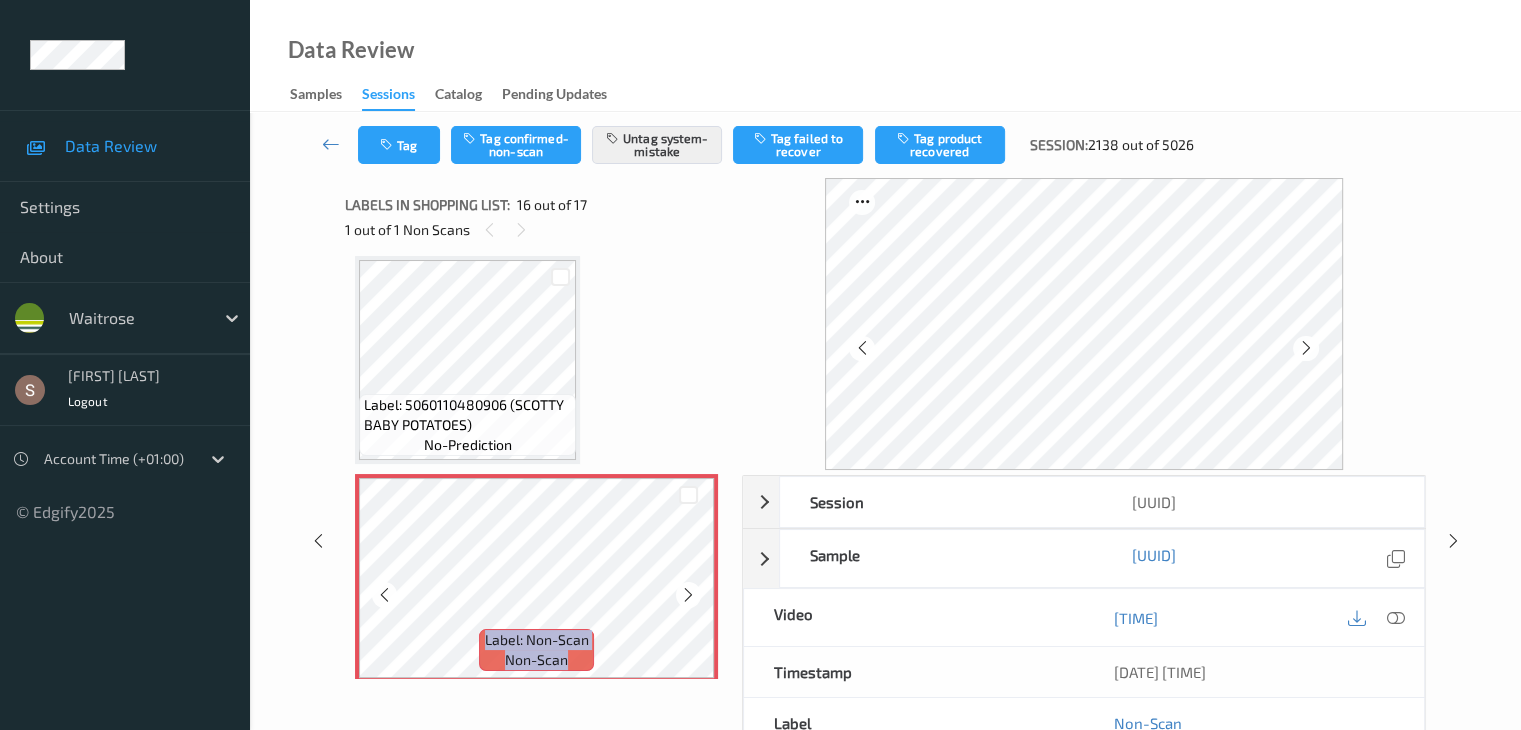 click at bounding box center (688, 595) 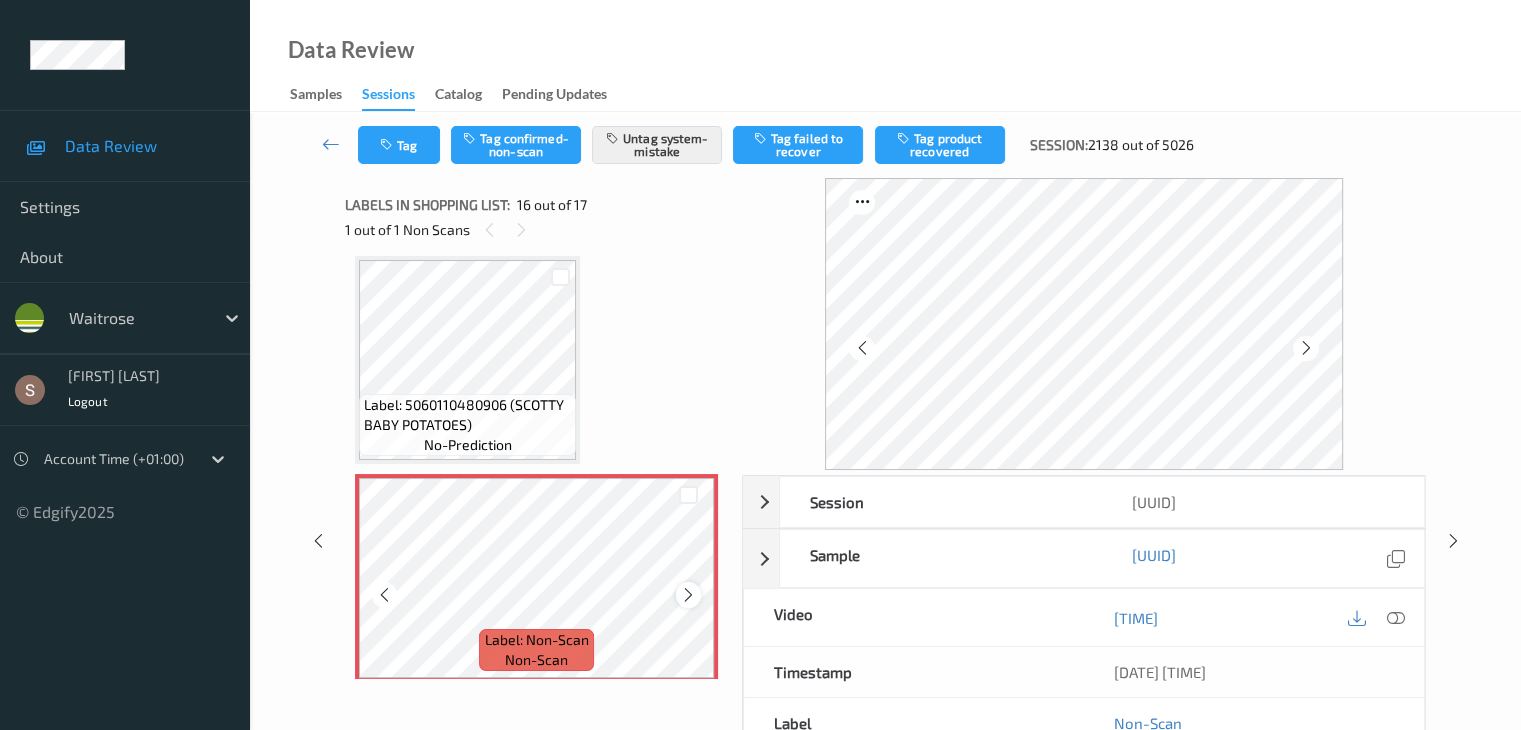 scroll, scrollTop: 3293, scrollLeft: 0, axis: vertical 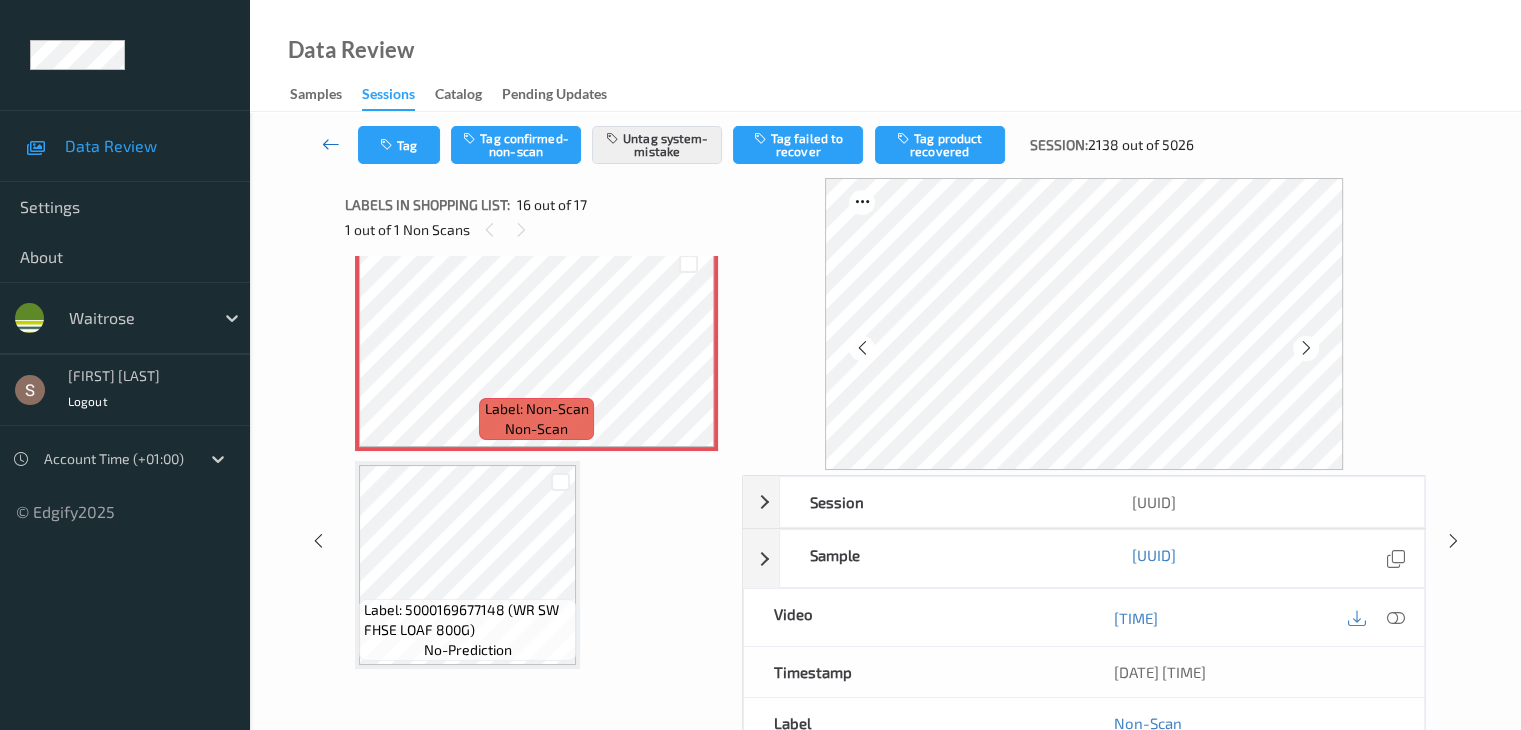 click at bounding box center (331, 144) 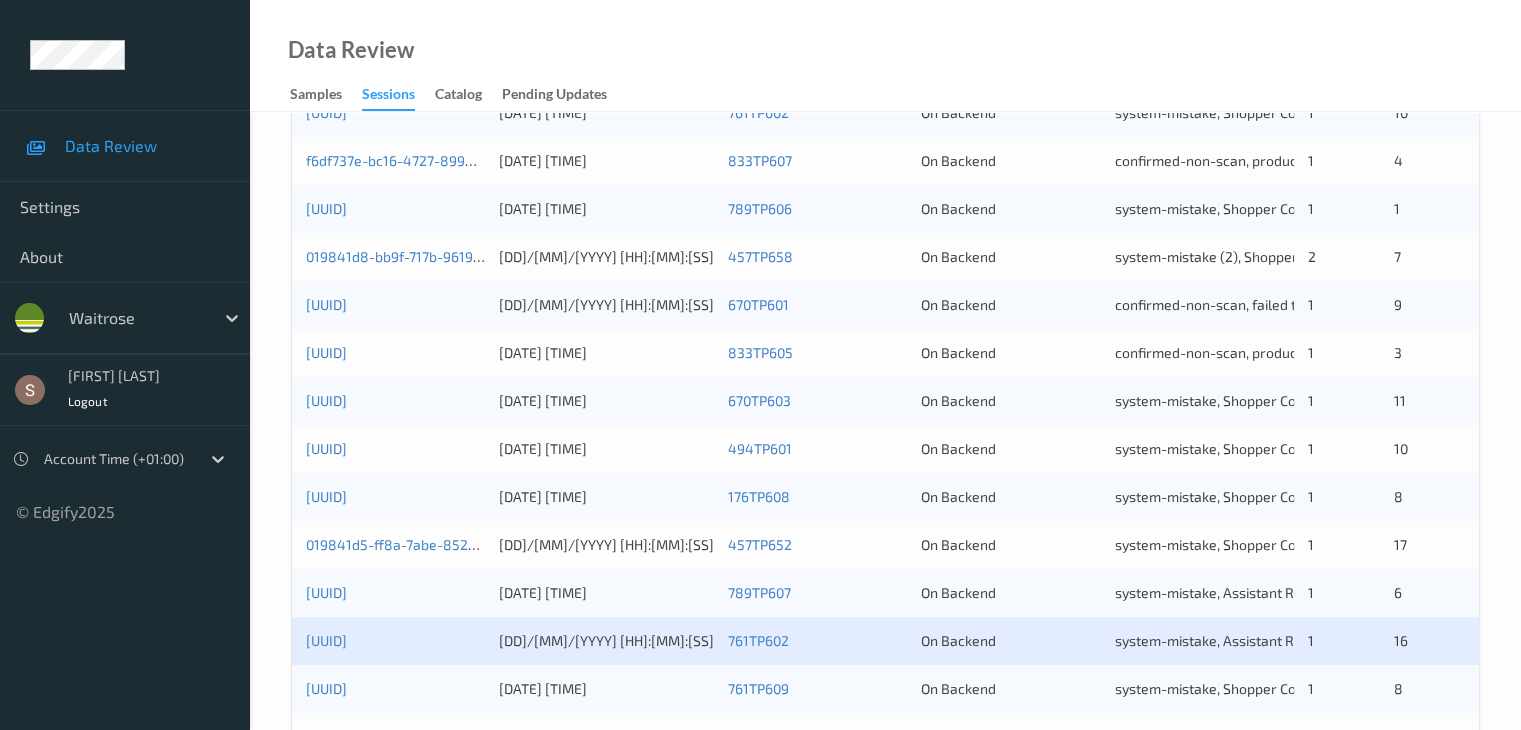 scroll, scrollTop: 932, scrollLeft: 0, axis: vertical 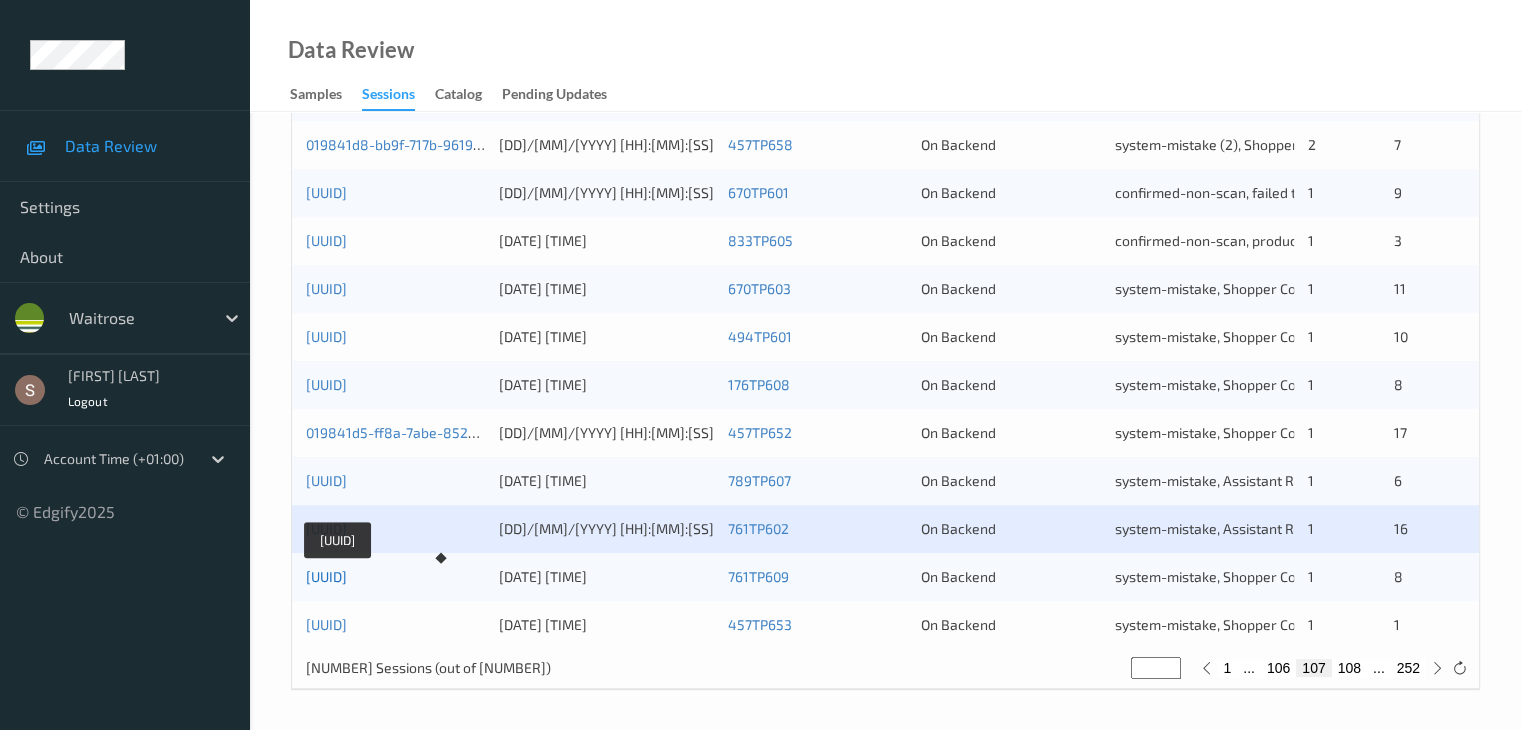 click on "[UUID]" at bounding box center (326, 576) 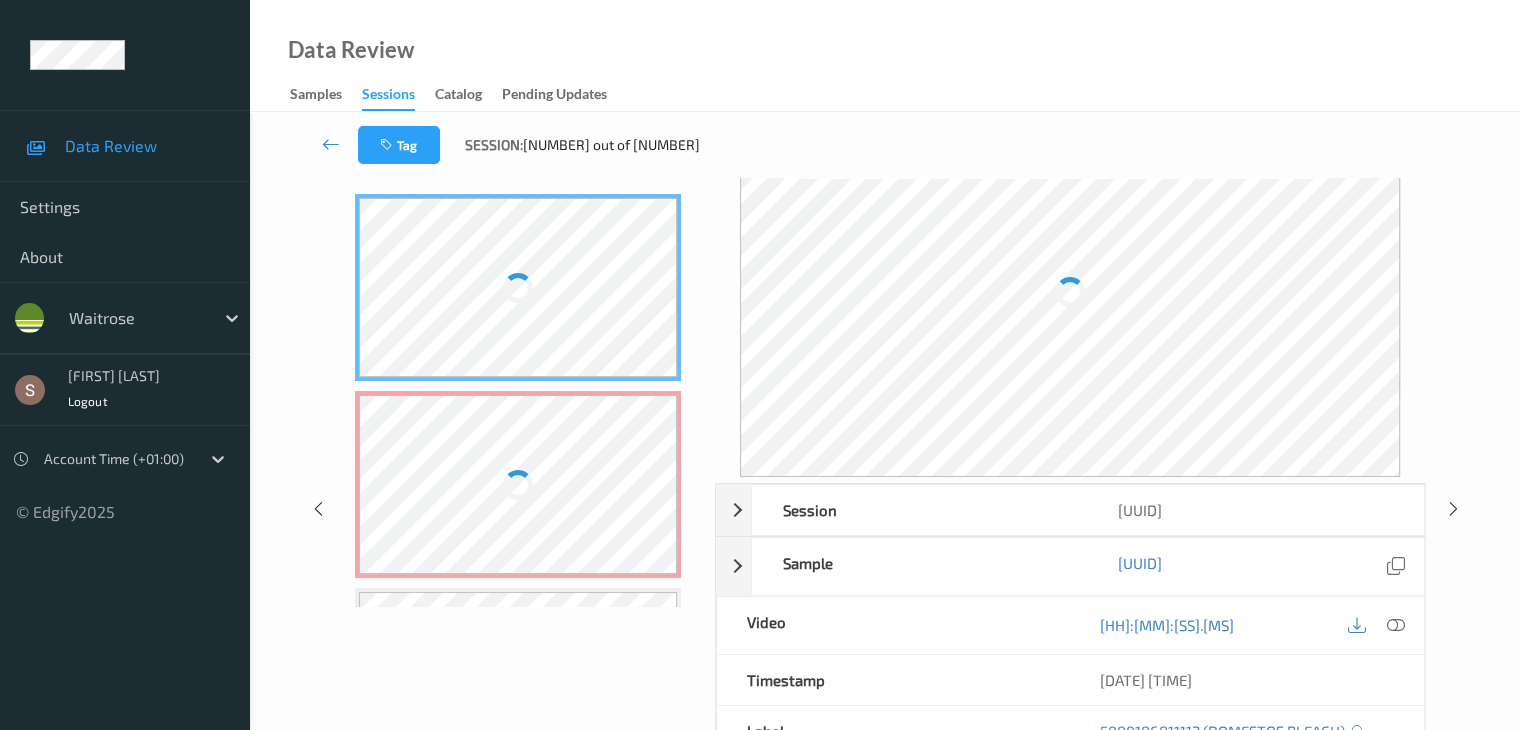 scroll, scrollTop: 0, scrollLeft: 0, axis: both 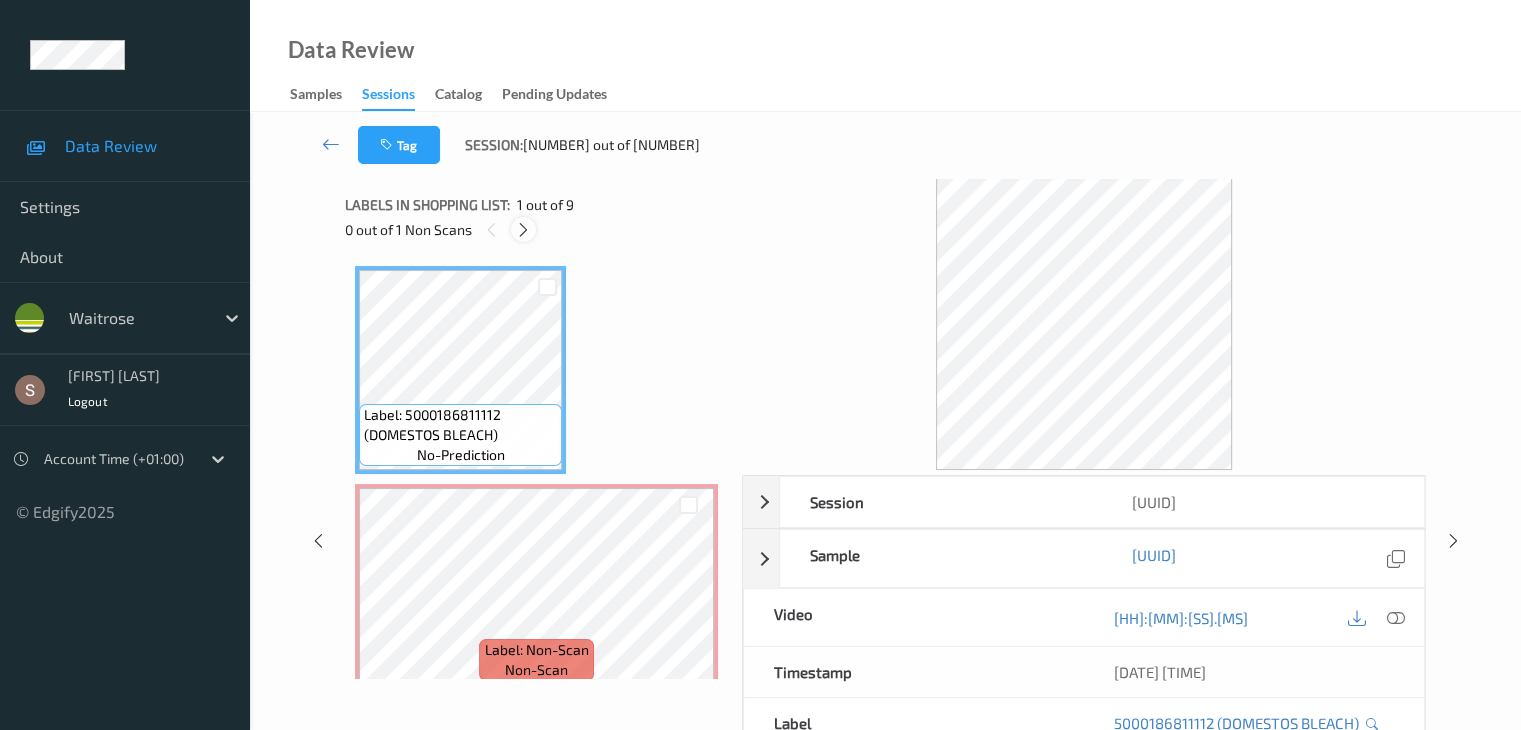 click at bounding box center [523, 230] 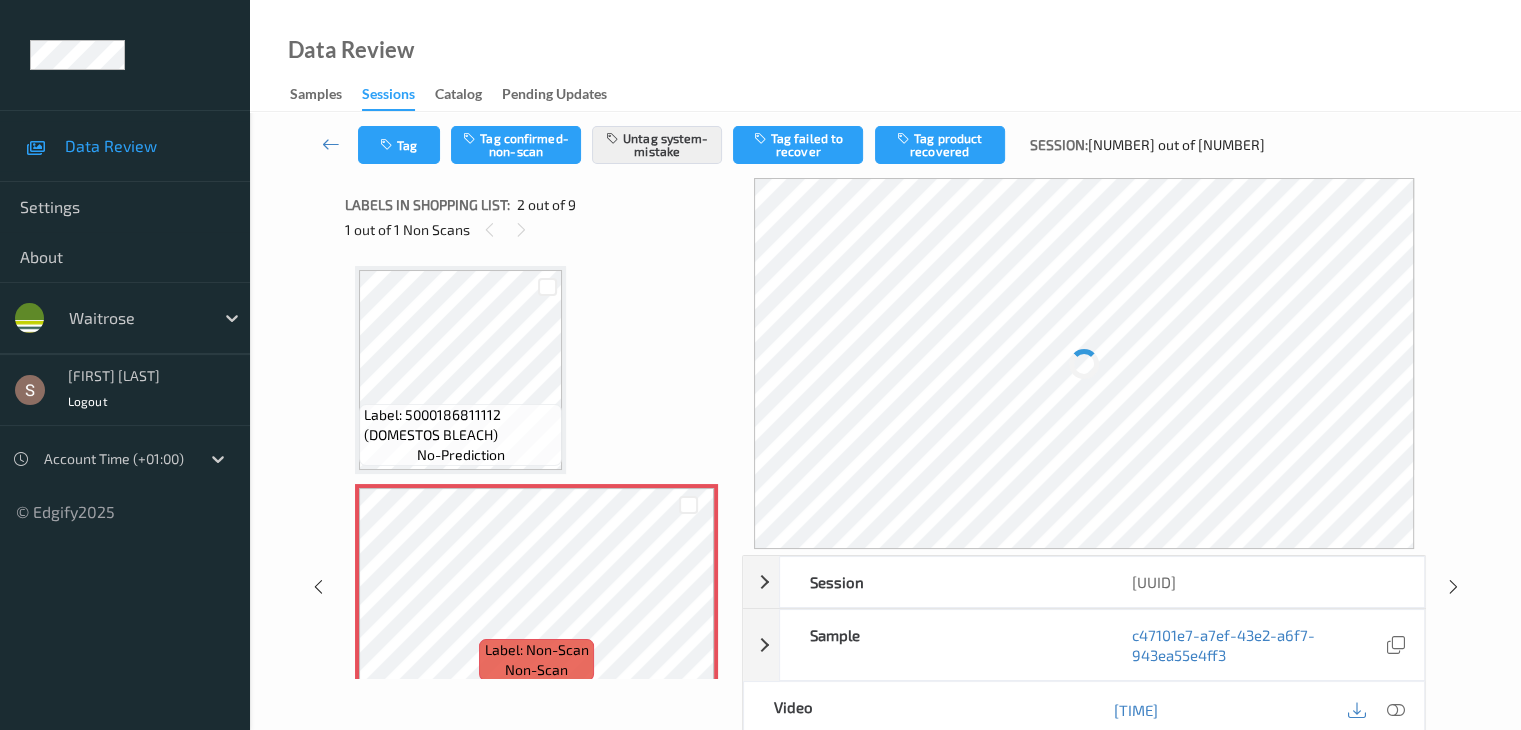 scroll, scrollTop: 10, scrollLeft: 0, axis: vertical 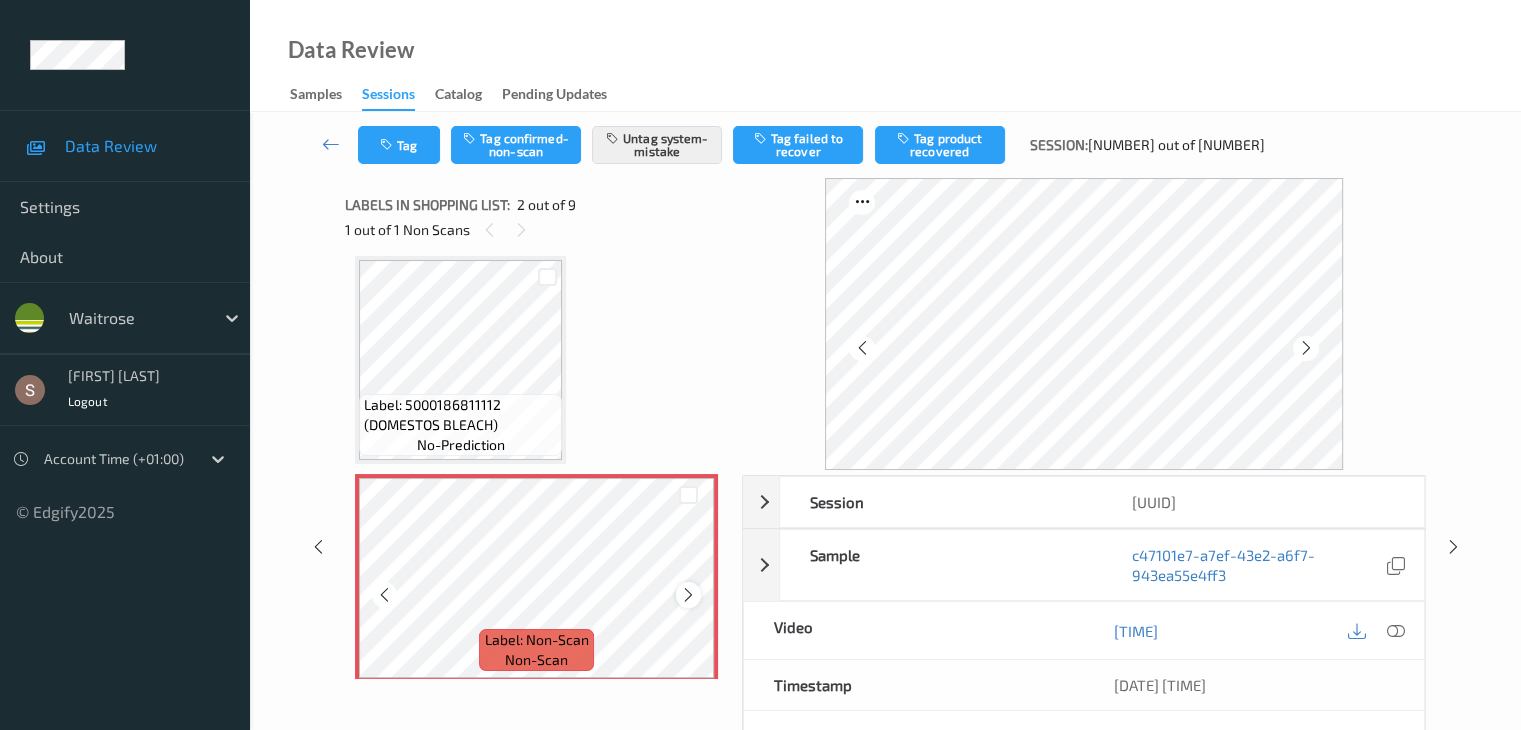 click at bounding box center (688, 594) 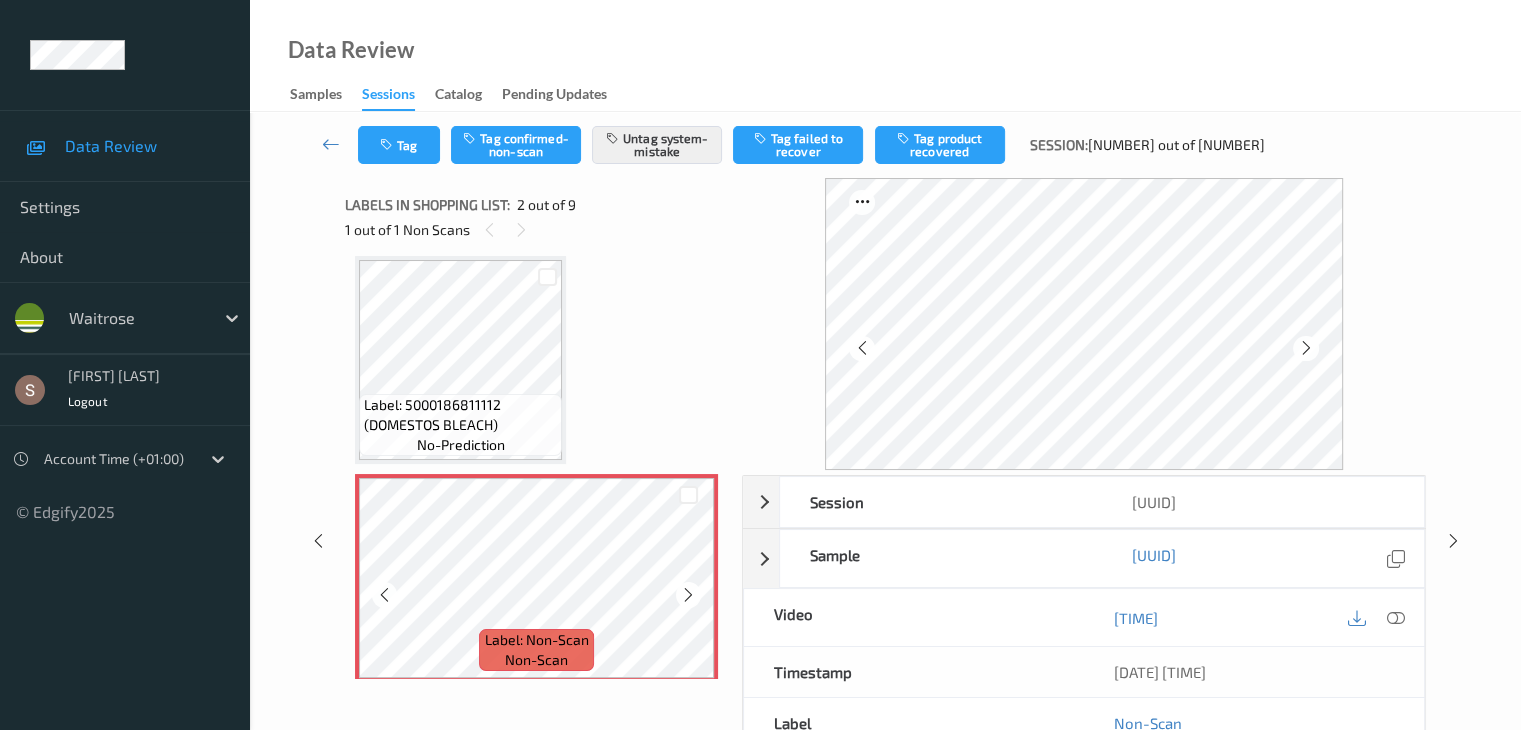 click at bounding box center [688, 594] 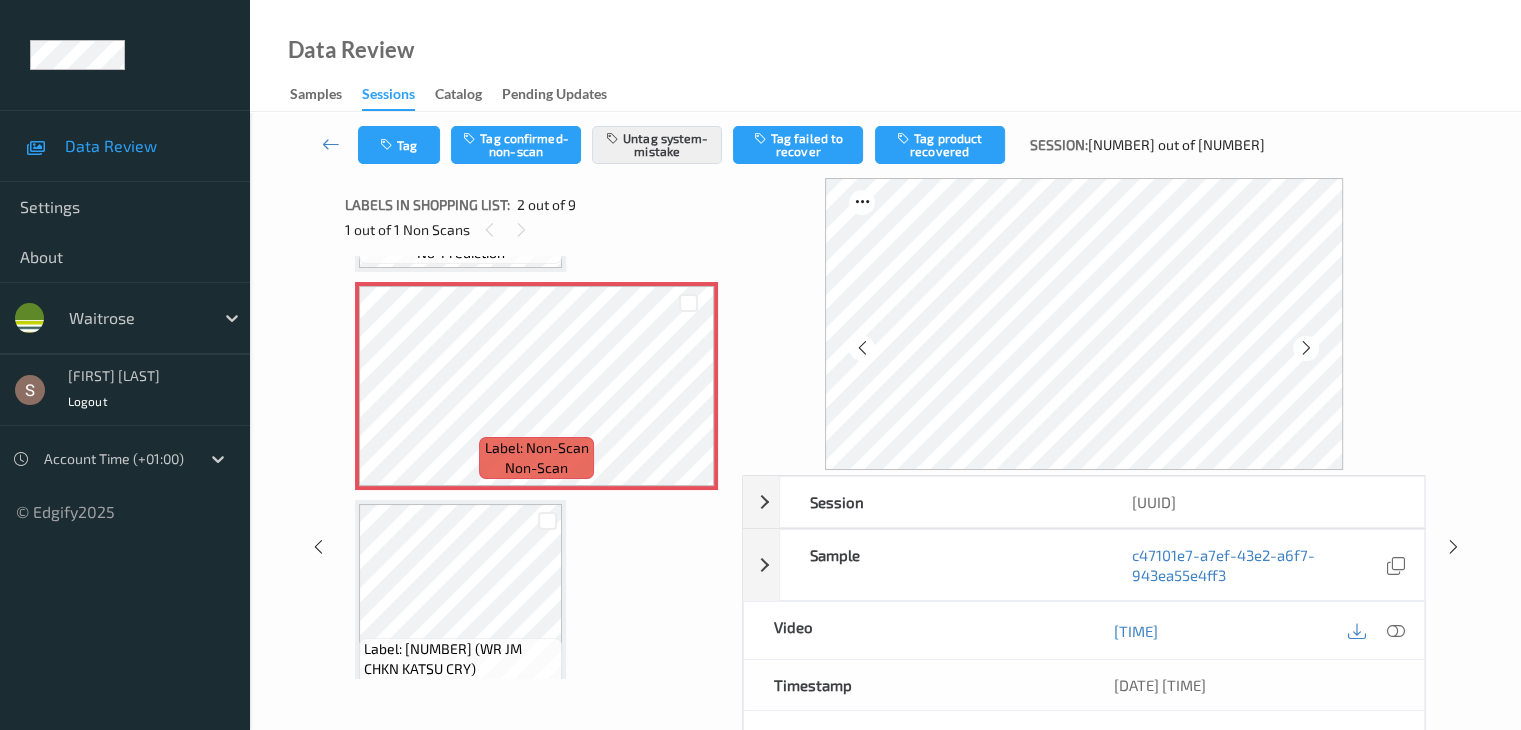 scroll, scrollTop: 310, scrollLeft: 0, axis: vertical 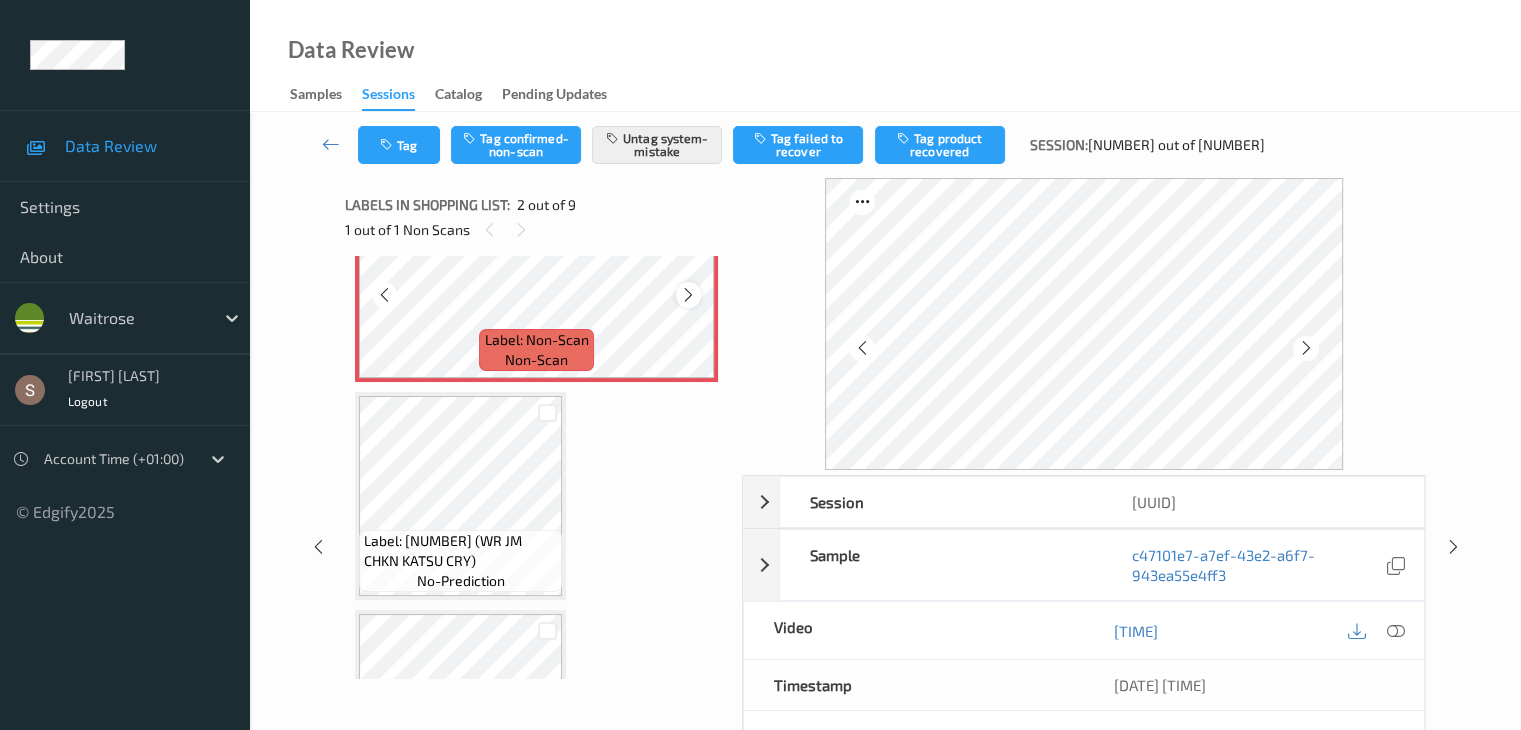 click at bounding box center (688, 295) 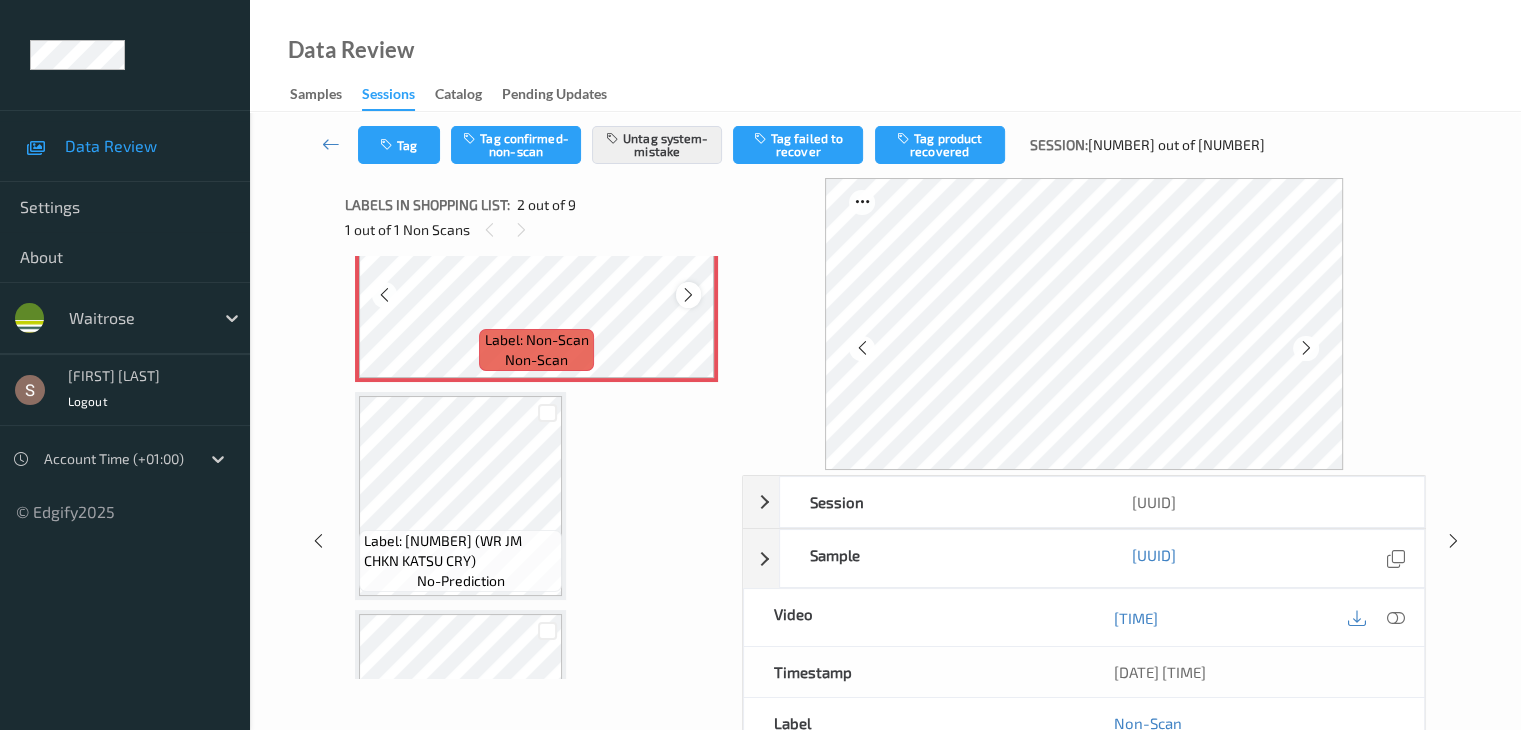 click at bounding box center (688, 295) 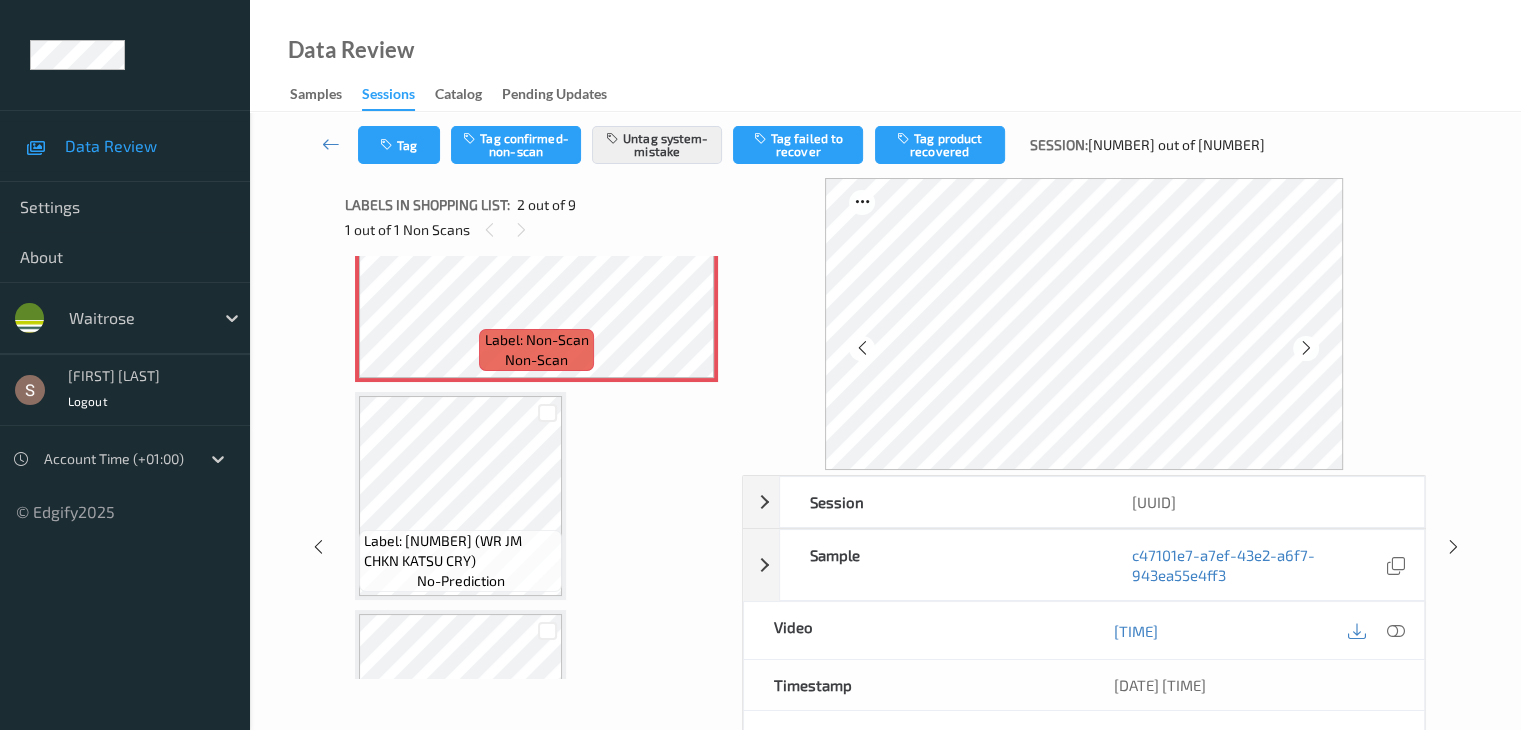 click on "Label: [NUMBER] (DOMESTOS BLEACH) no-prediction Label: Non-Scan non-scan Label: Non-Scan non-scan Label: [NUMBER] (WR JM CHKN KATSU CRY) no-prediction Label: [NUMBER] (WR CRAB PATE) no-prediction Label: [NUMBER] (WR ESS LF NATURL YOG) no-prediction Label: [NUMBER] (WR ESS LF NATURL YOG) no-prediction Label: [NUMBER] (WR ESS LF NATURL YOG) no-prediction Label: [NUMBER] (WR ESS LF NATURL YOG) no-prediction Label: [NUMBER] no-prediction" at bounding box center (536, 932) 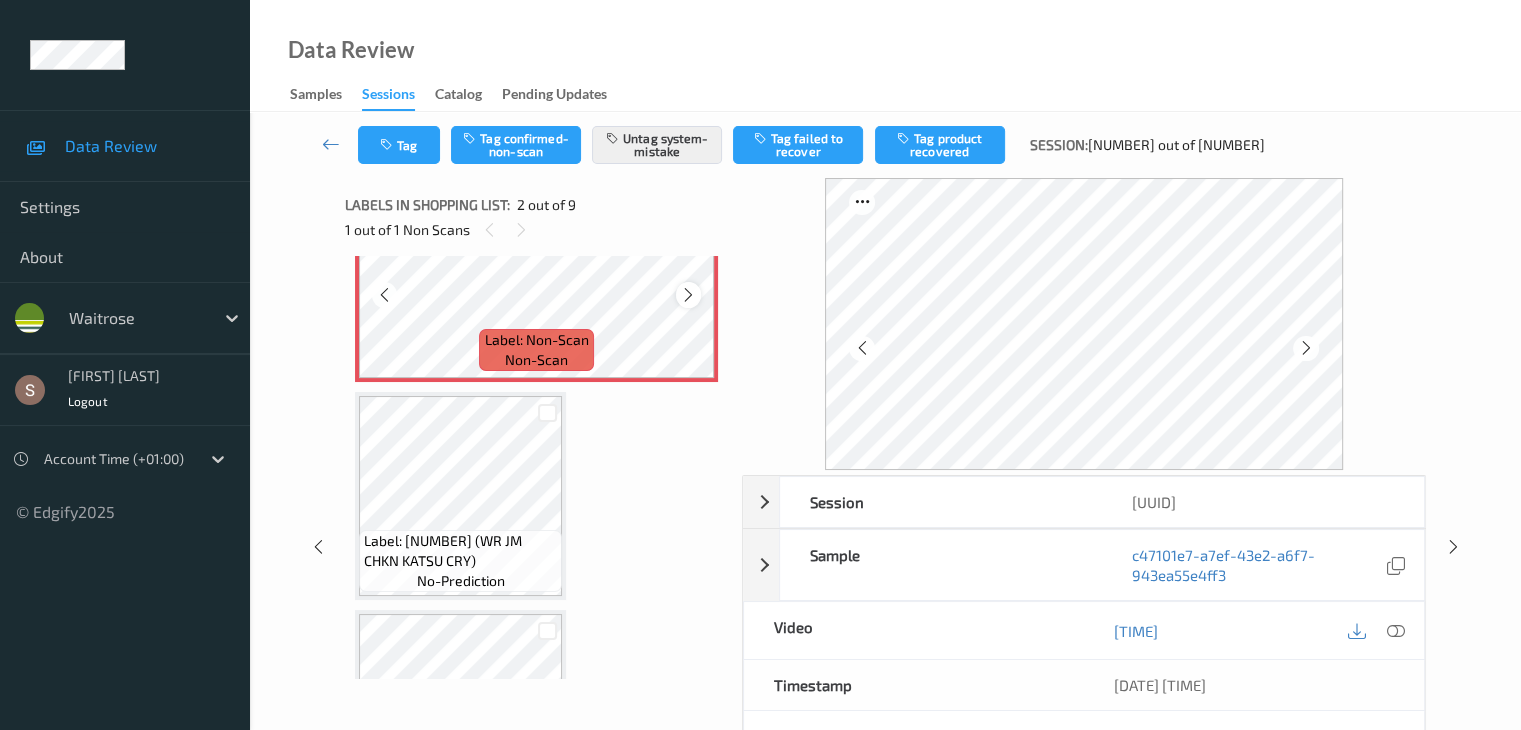 click at bounding box center (688, 295) 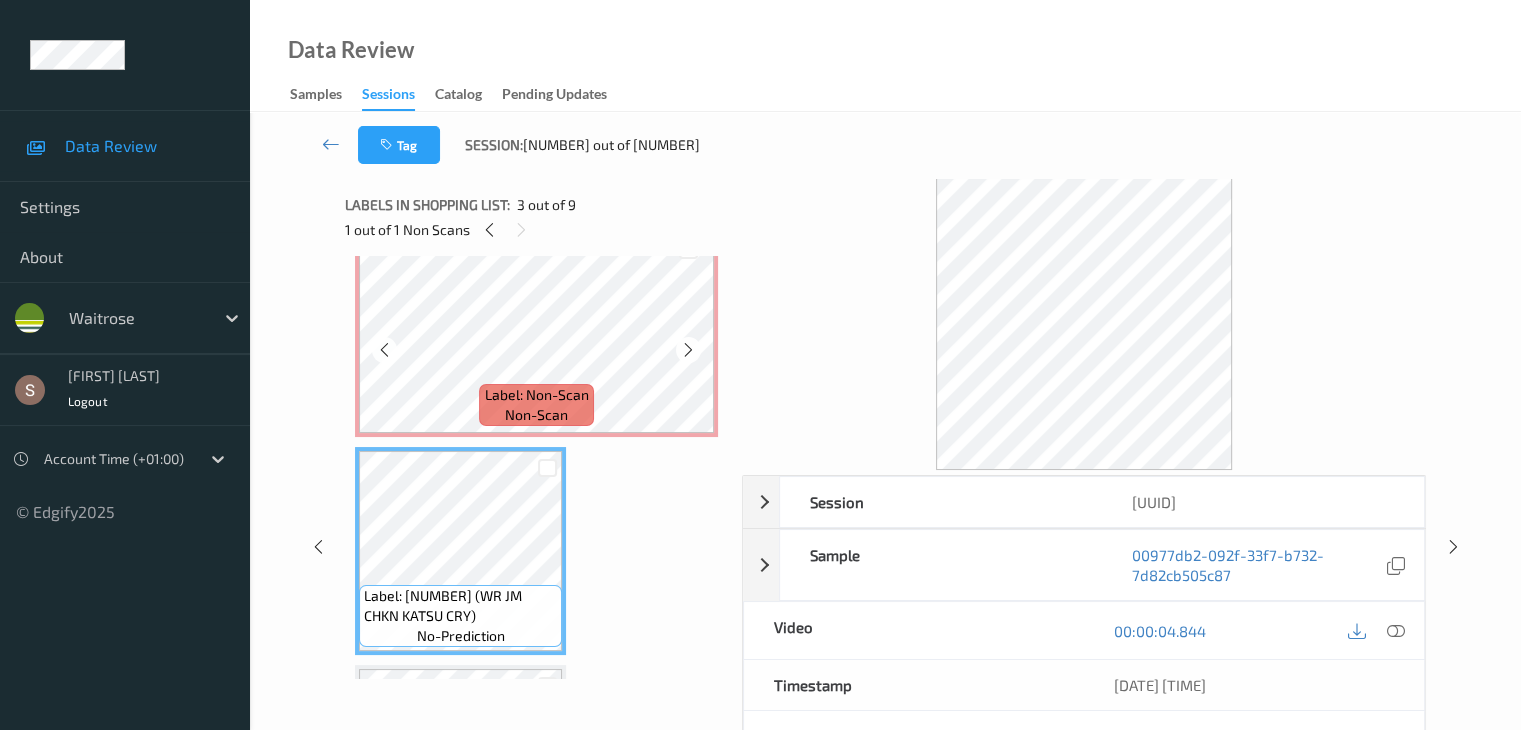 scroll, scrollTop: 110, scrollLeft: 0, axis: vertical 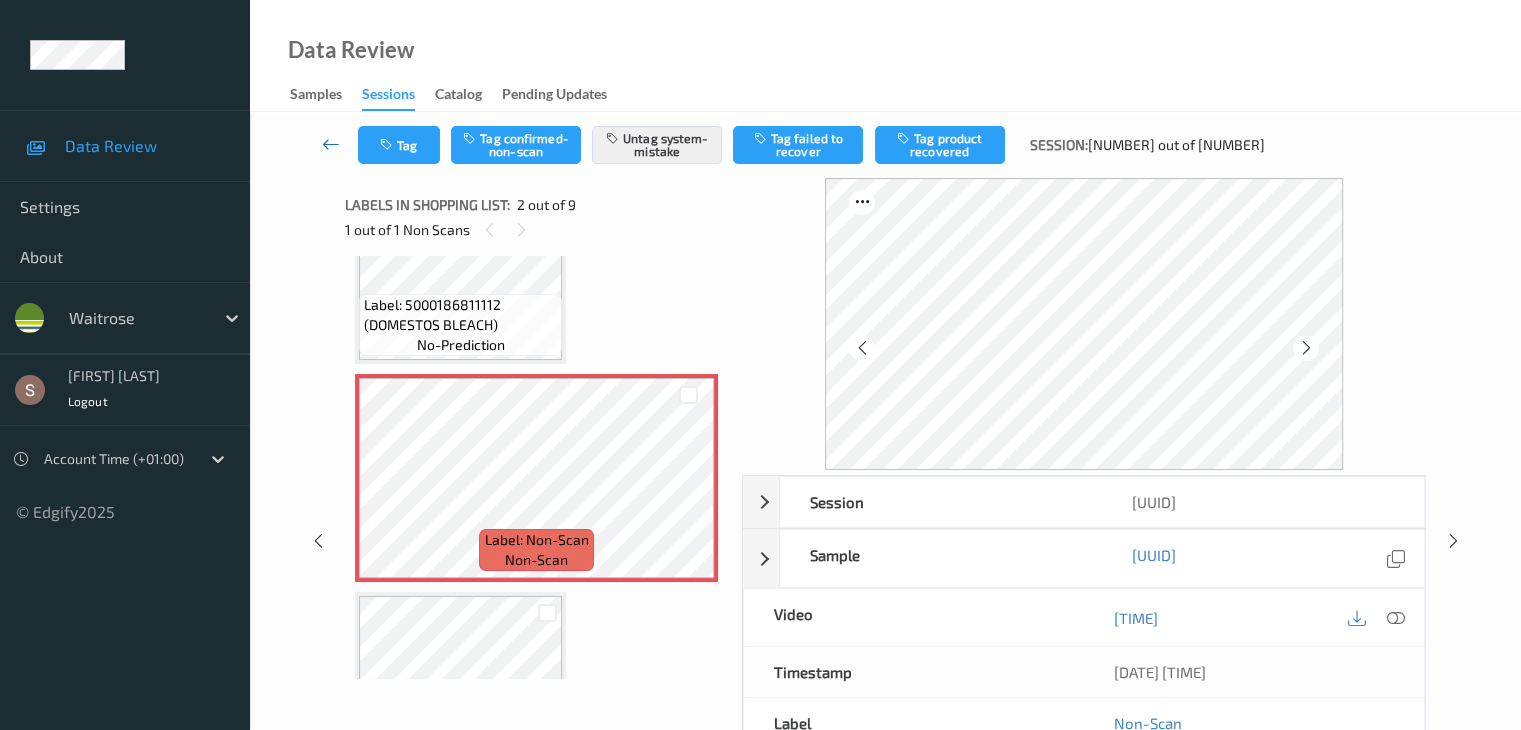 click at bounding box center (331, 145) 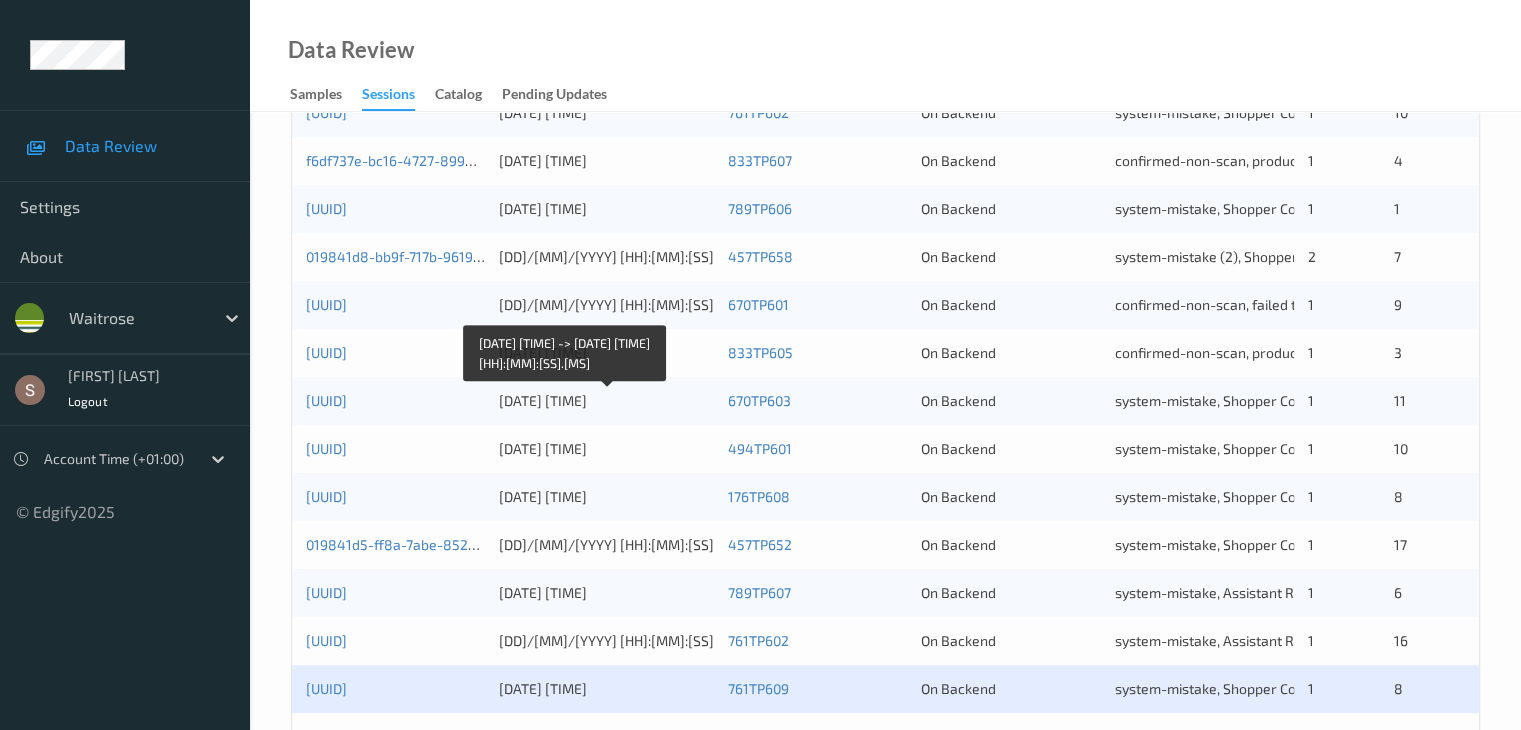 scroll, scrollTop: 932, scrollLeft: 0, axis: vertical 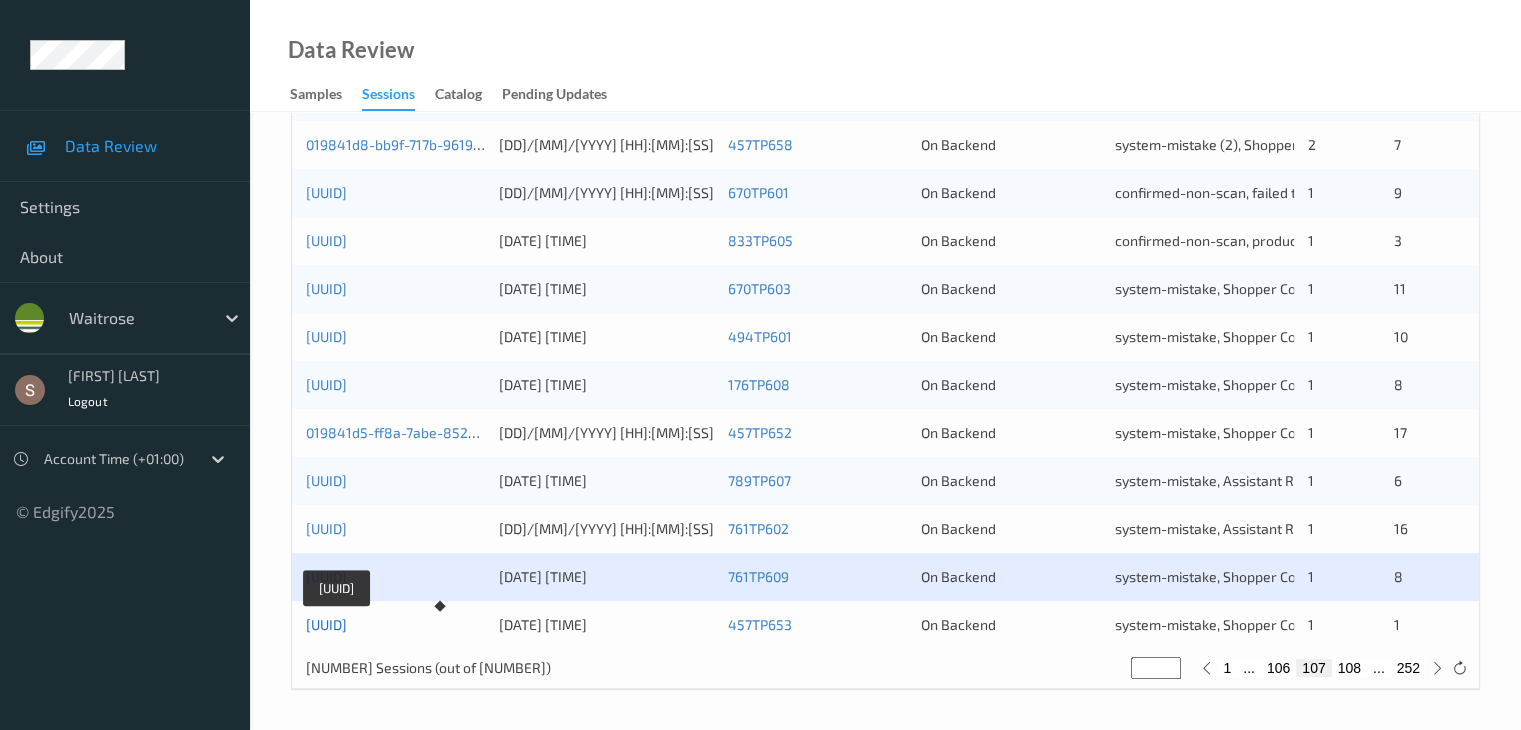 click on "[UUID]" at bounding box center [326, 624] 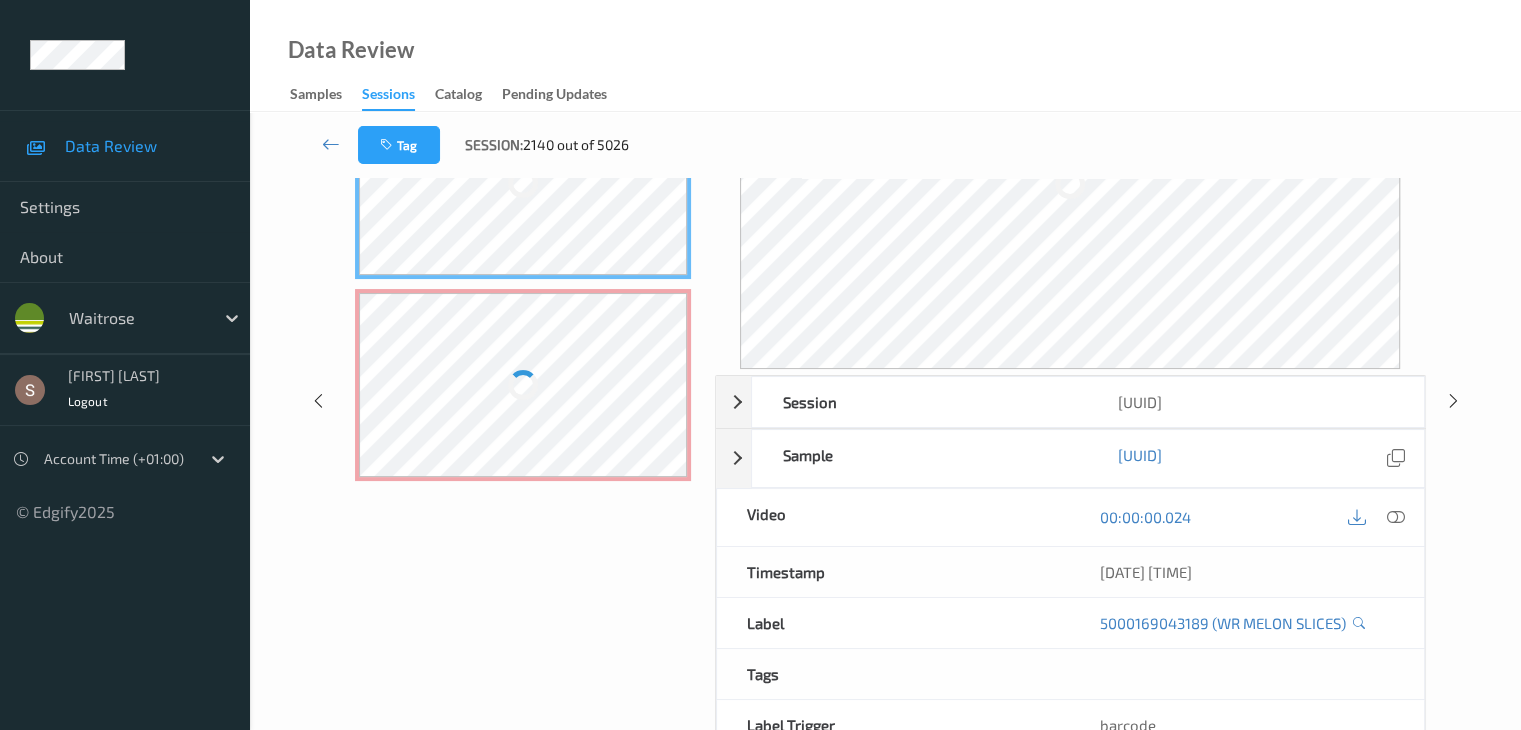 scroll, scrollTop: 0, scrollLeft: 0, axis: both 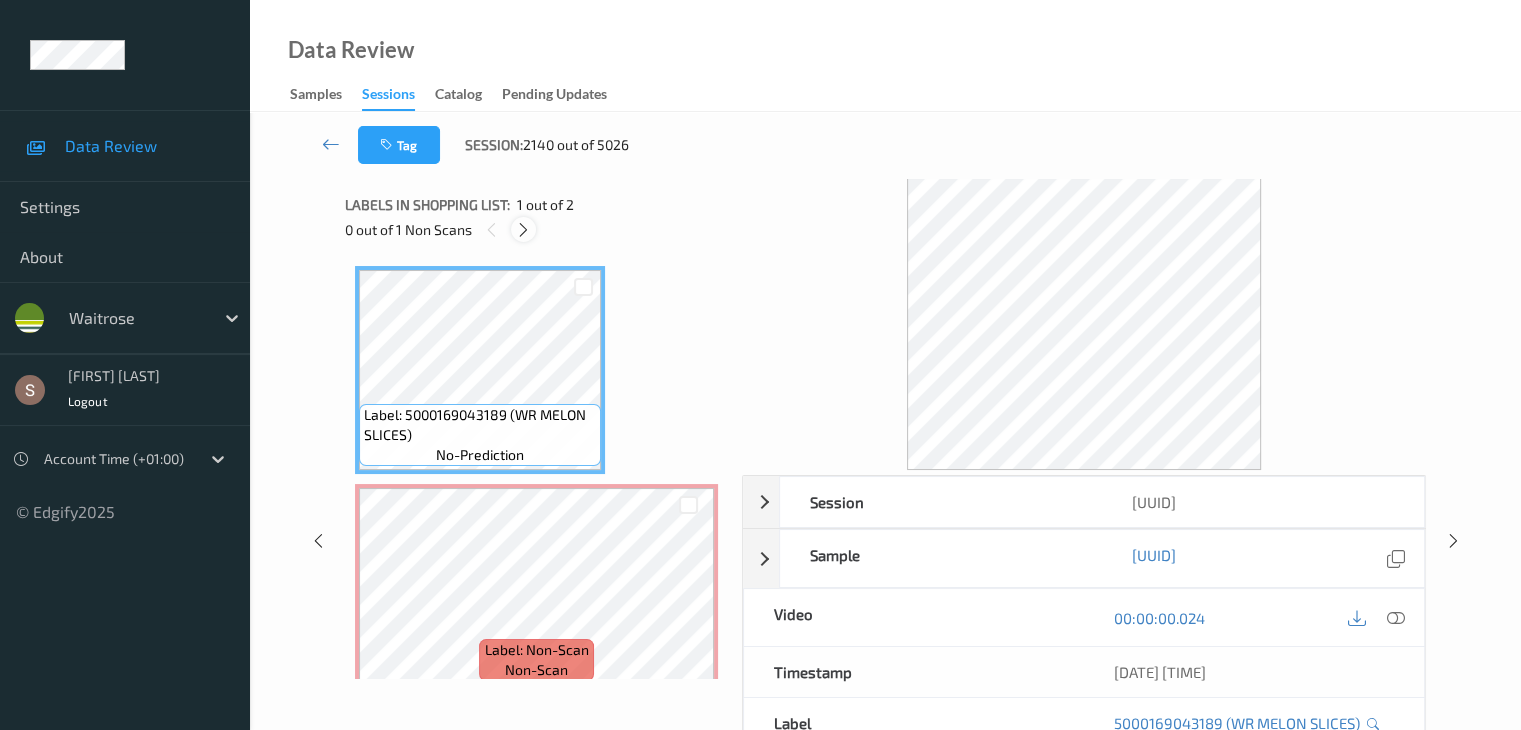 click at bounding box center (523, 230) 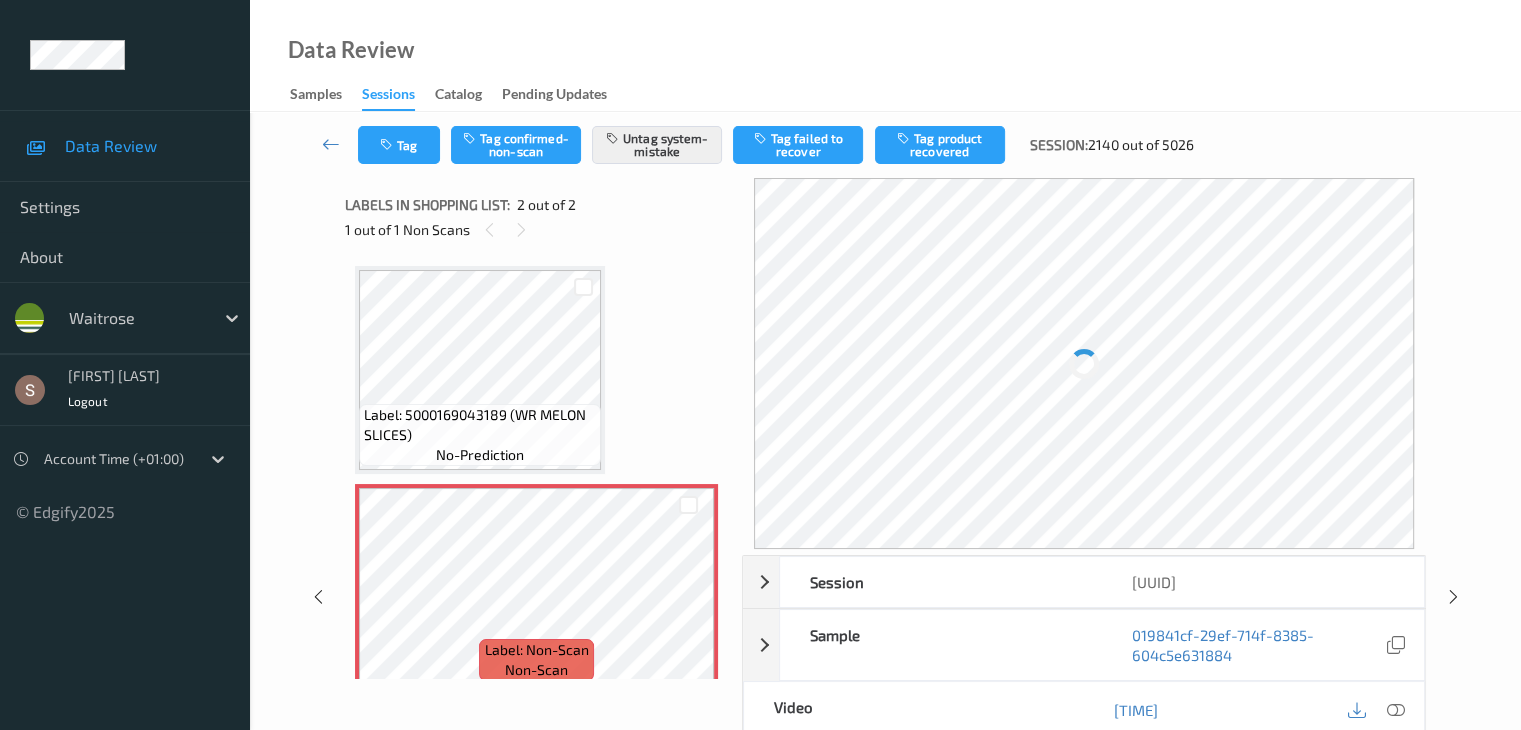 scroll, scrollTop: 10, scrollLeft: 0, axis: vertical 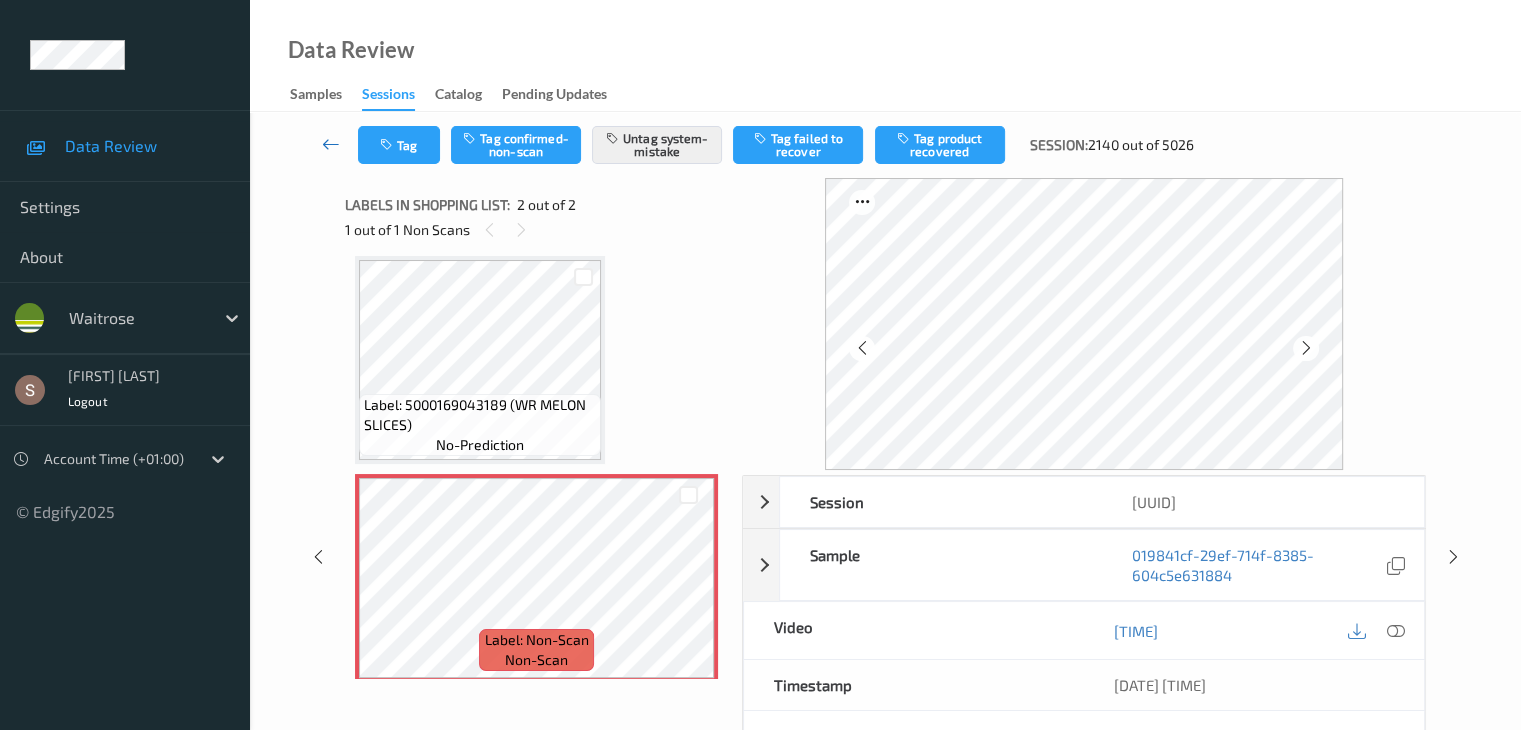 click at bounding box center (331, 144) 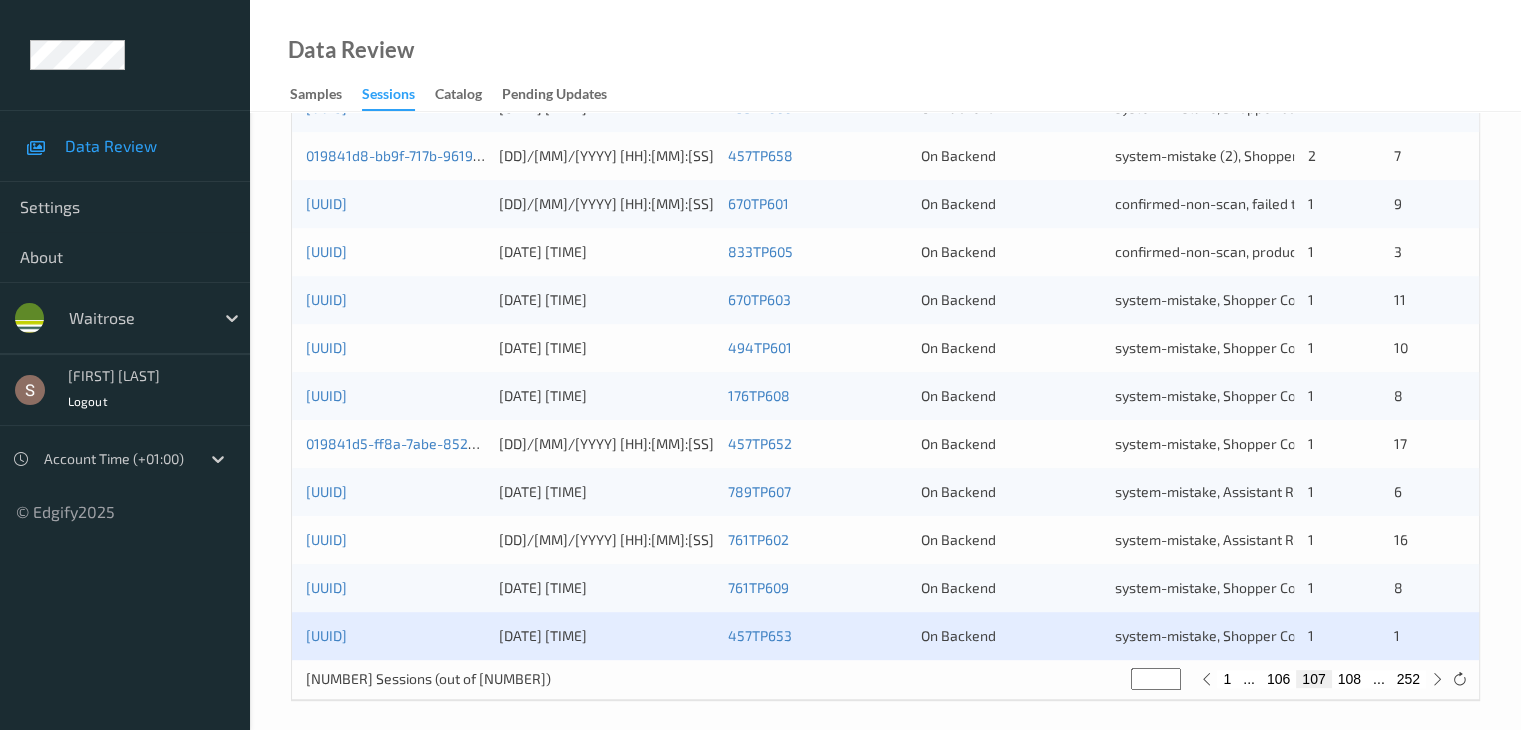 scroll, scrollTop: 932, scrollLeft: 0, axis: vertical 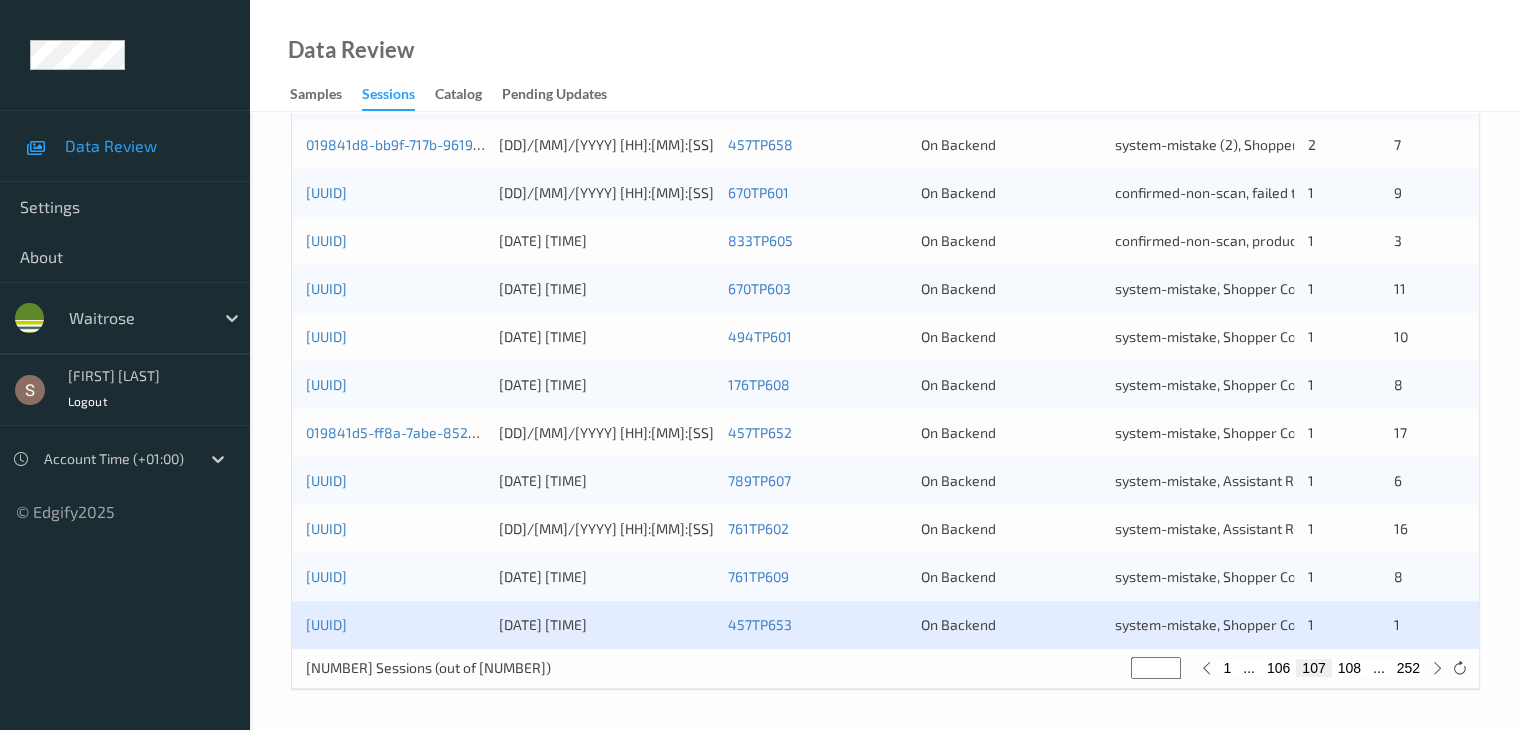 click on "108" at bounding box center [1349, 668] 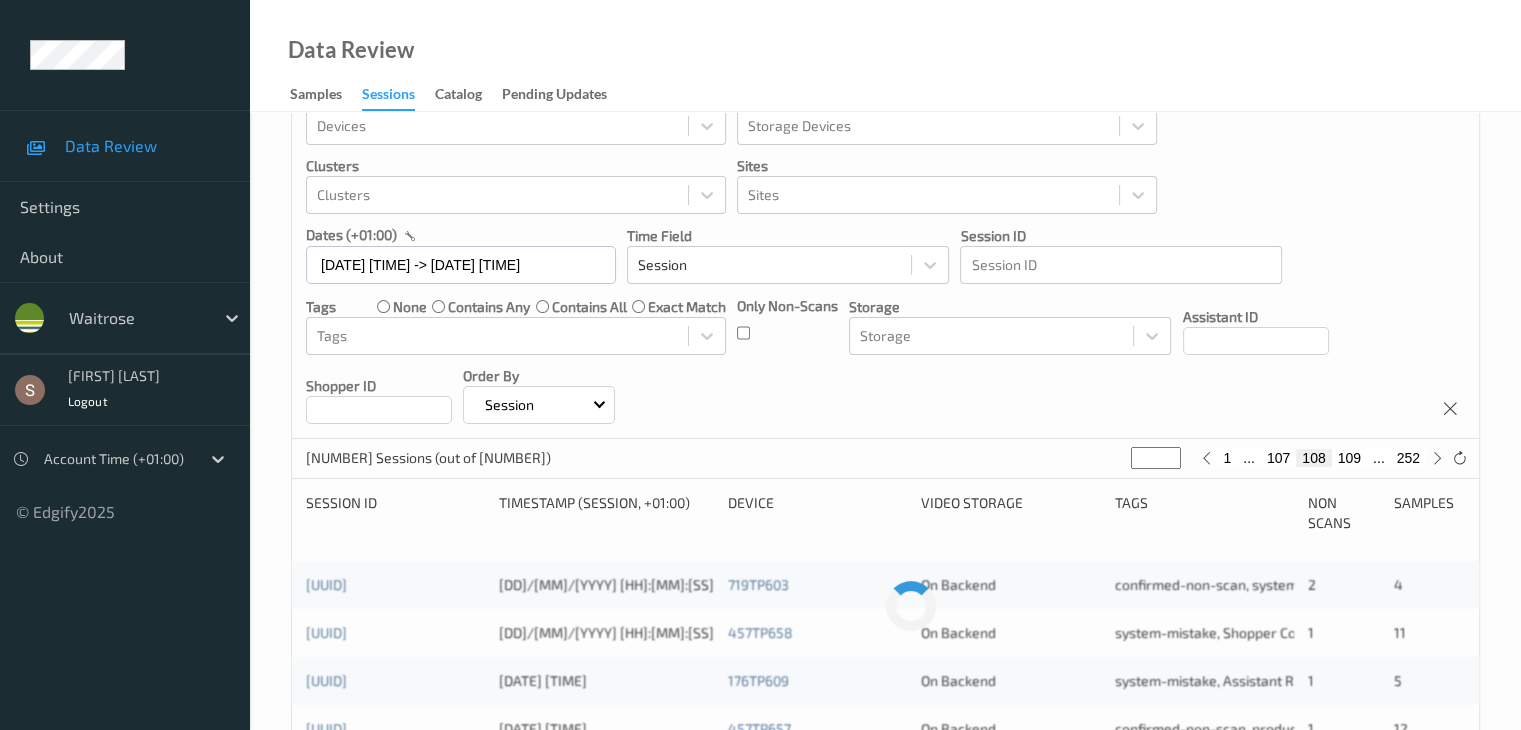 scroll, scrollTop: 0, scrollLeft: 0, axis: both 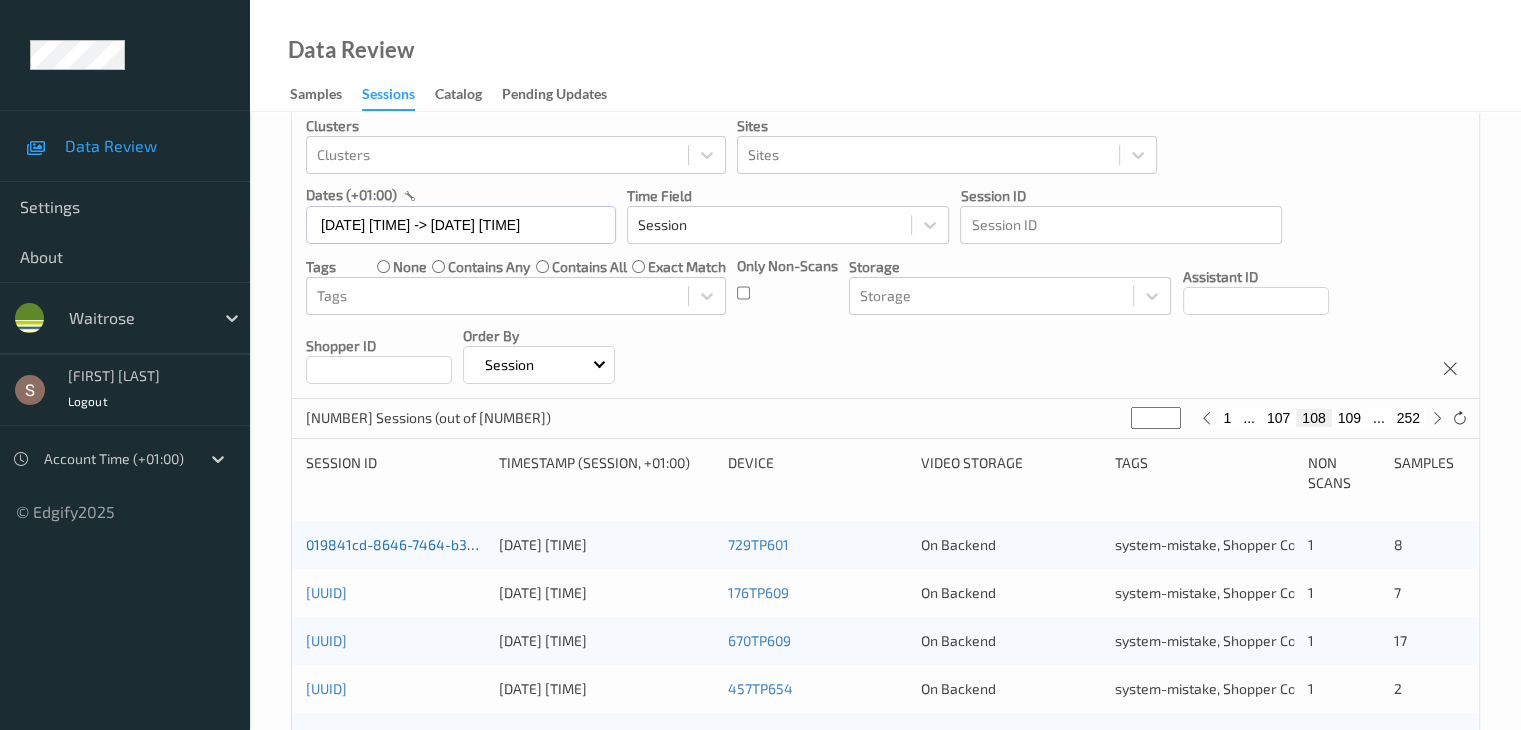 click on "019841cd-8646-7464-b38c-e5b7b0659032" at bounding box center [445, 544] 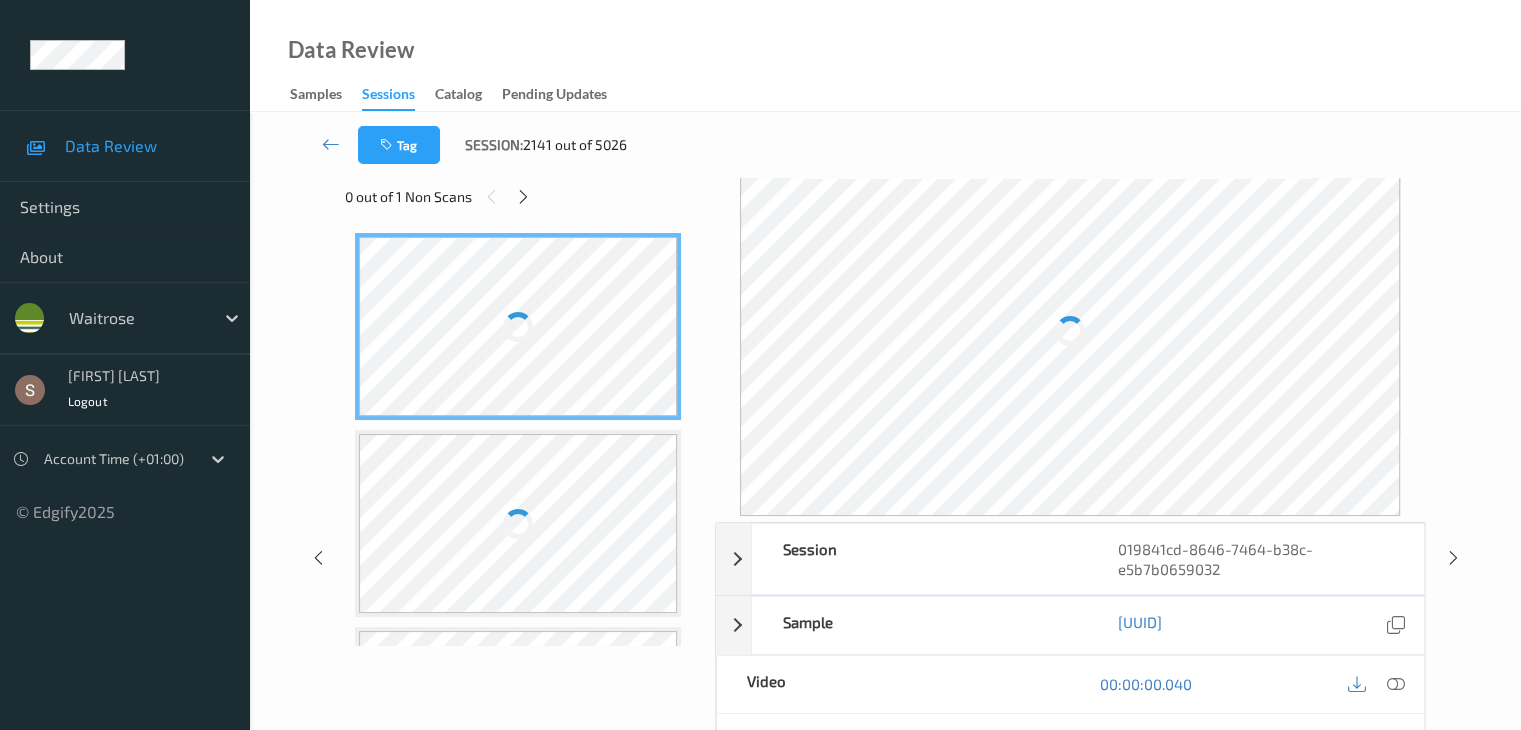 scroll, scrollTop: 0, scrollLeft: 0, axis: both 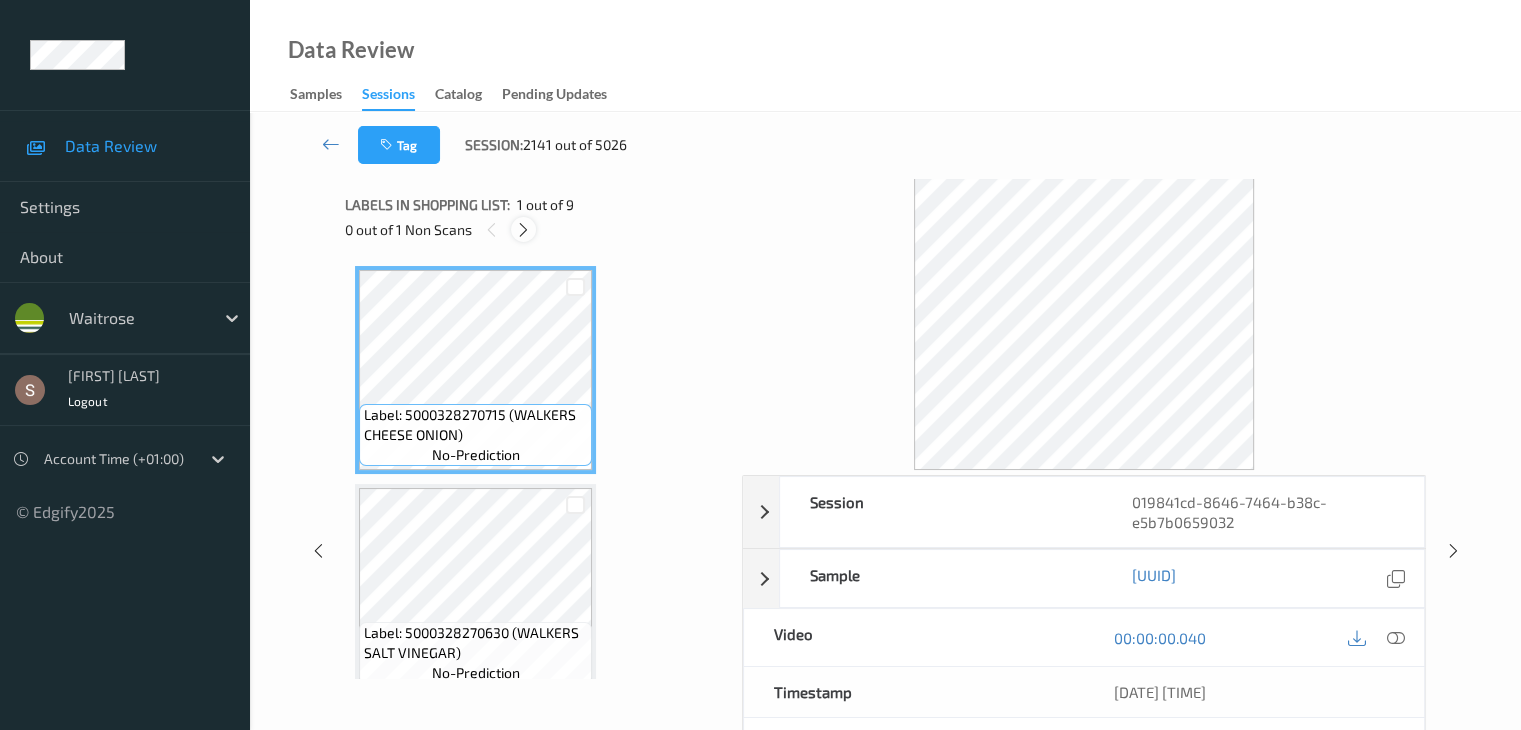 click at bounding box center (523, 230) 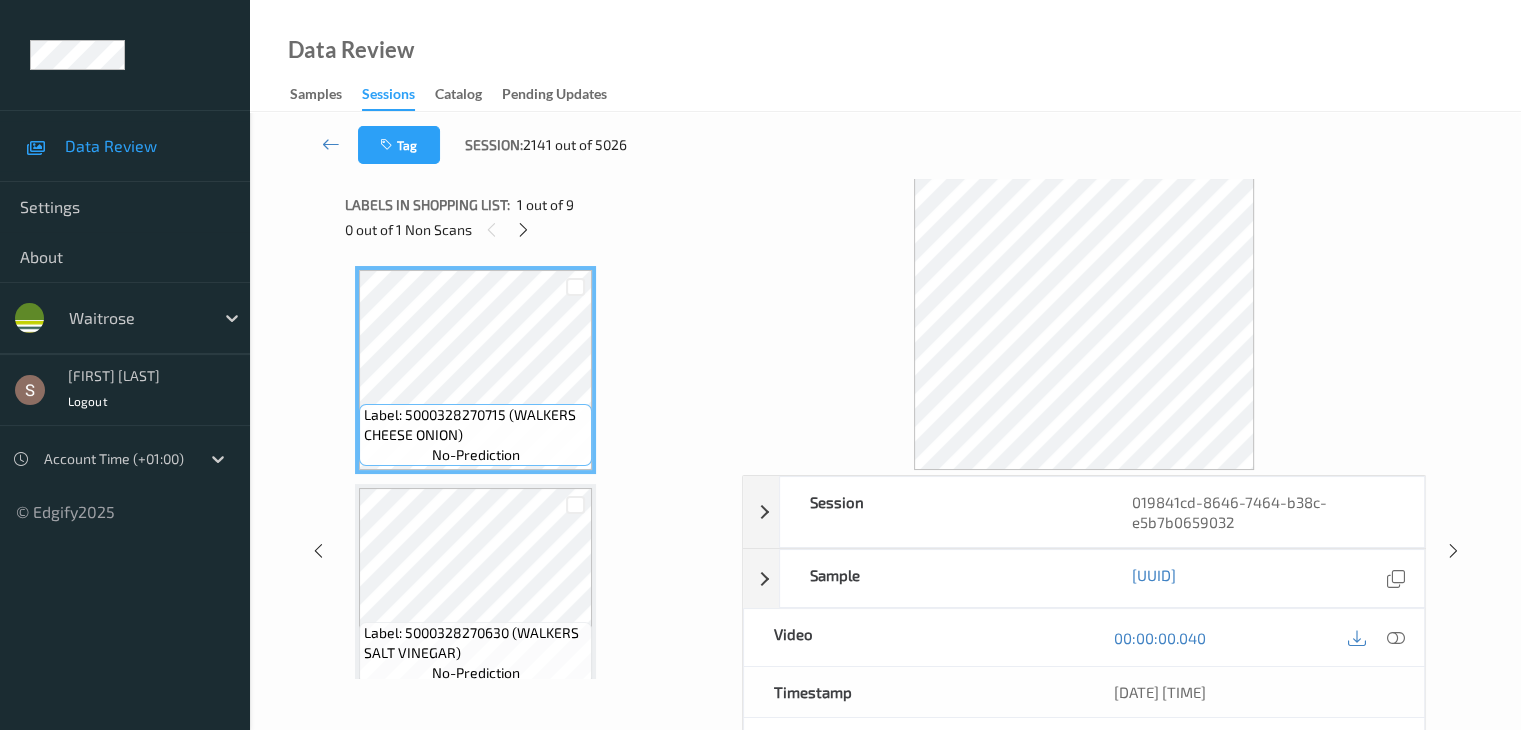 scroll, scrollTop: 664, scrollLeft: 0, axis: vertical 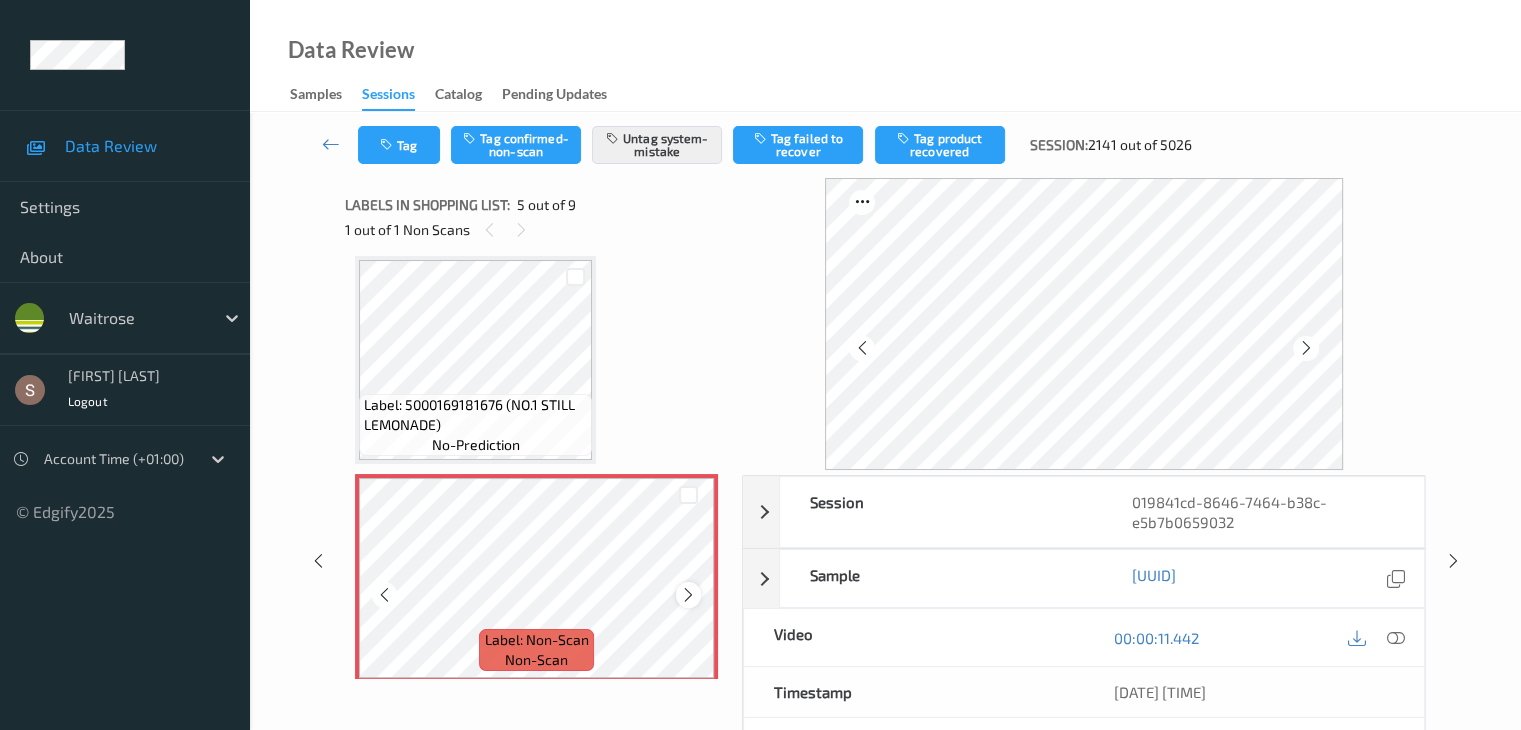 click at bounding box center (688, 595) 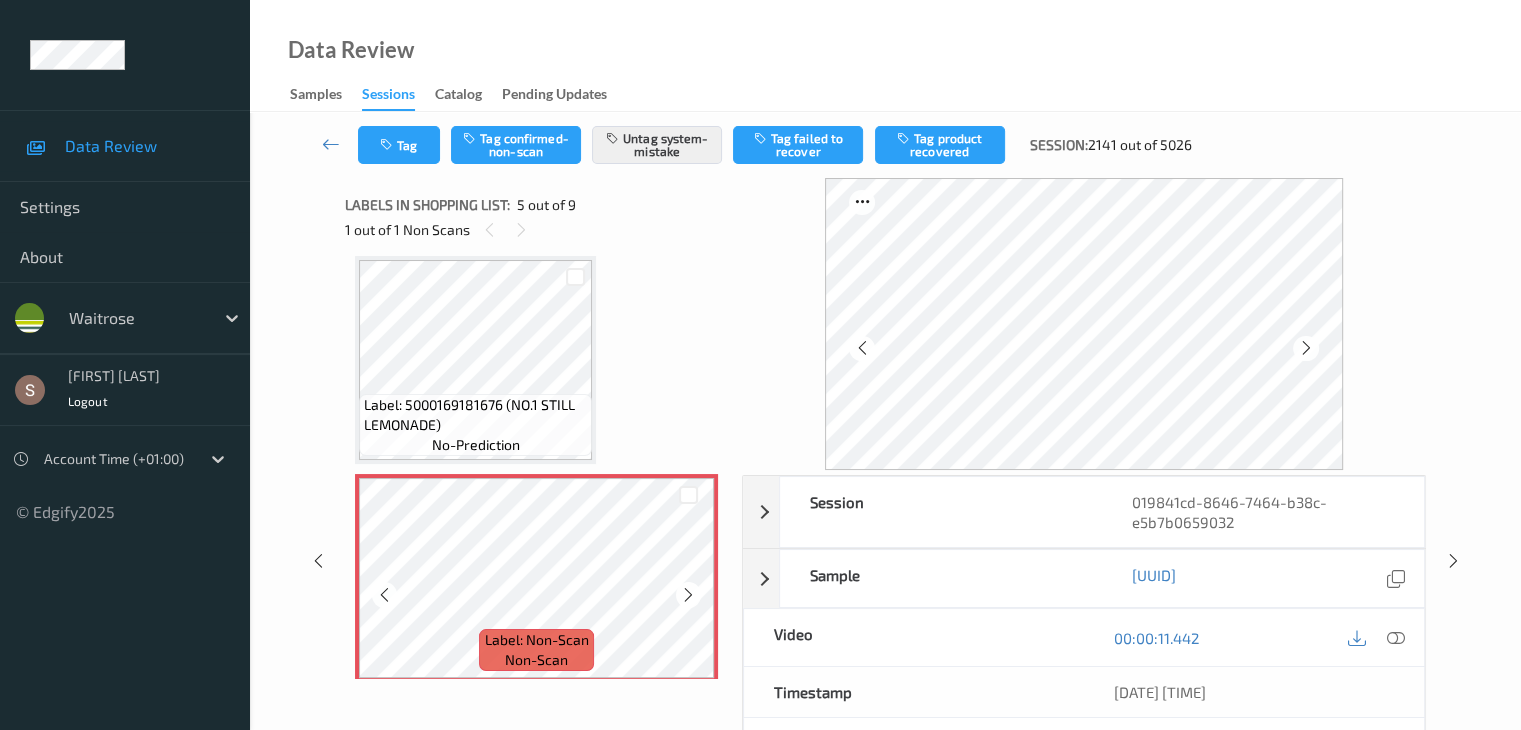 click at bounding box center (688, 595) 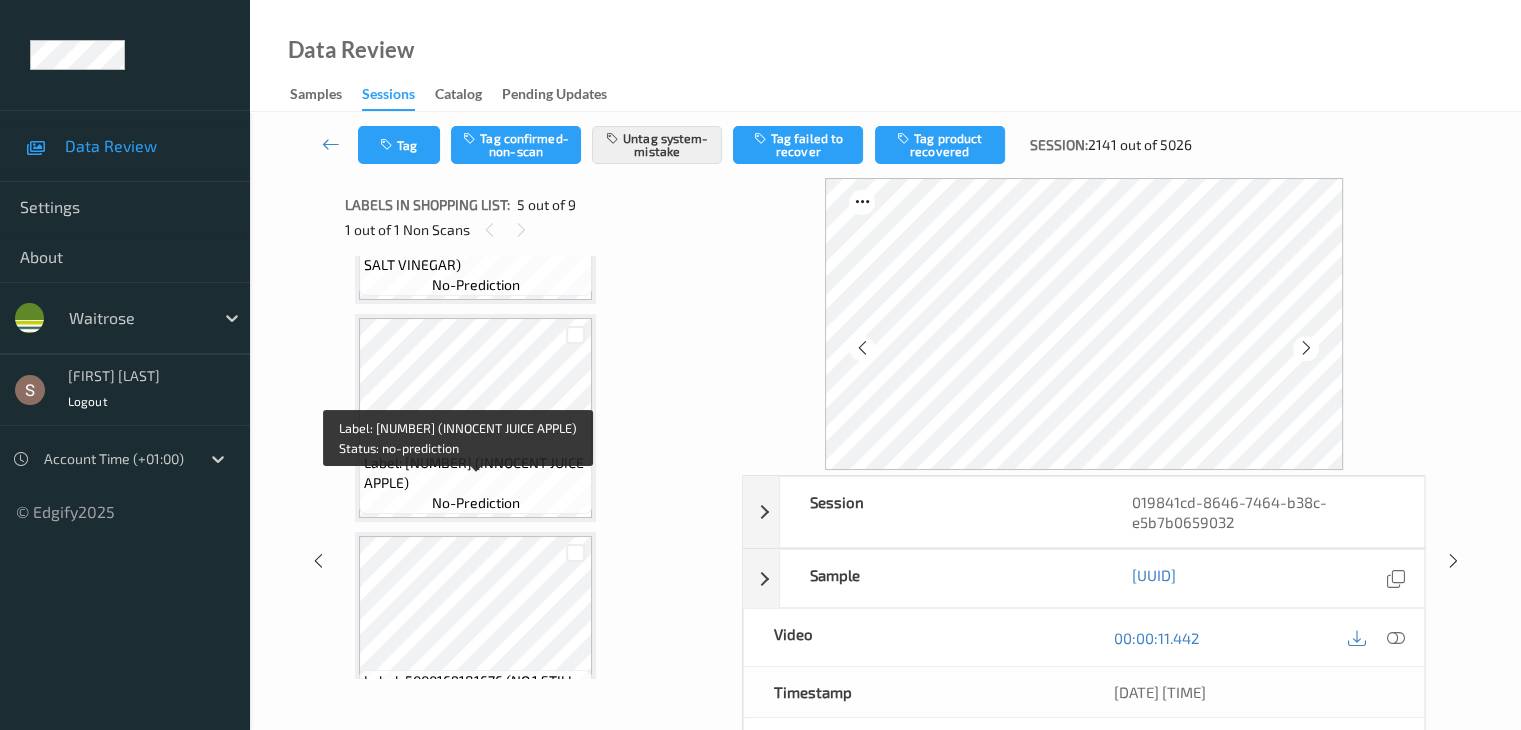 scroll, scrollTop: 364, scrollLeft: 0, axis: vertical 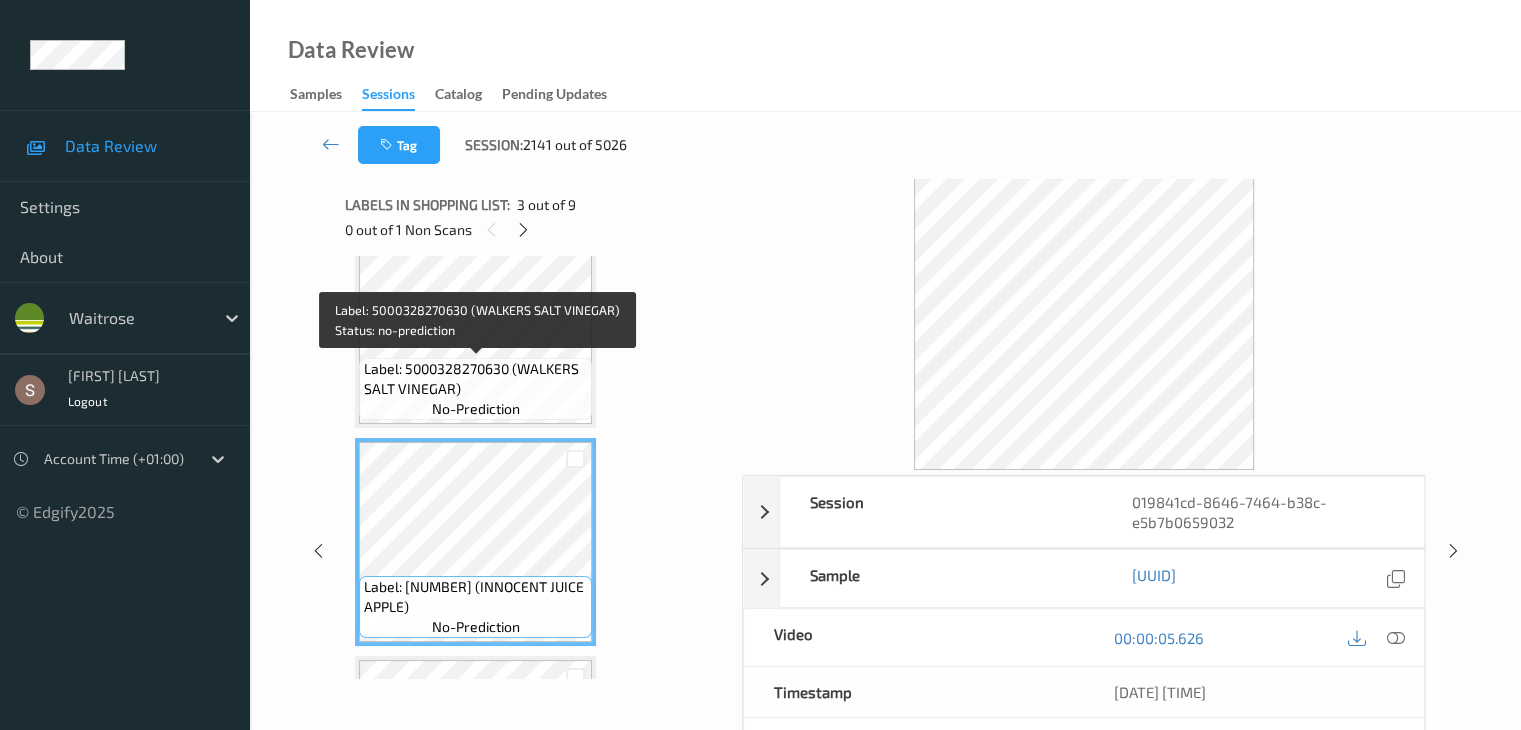 click on "Label: 5000328270630 (WALKERS SALT VINEGAR)" at bounding box center [475, 379] 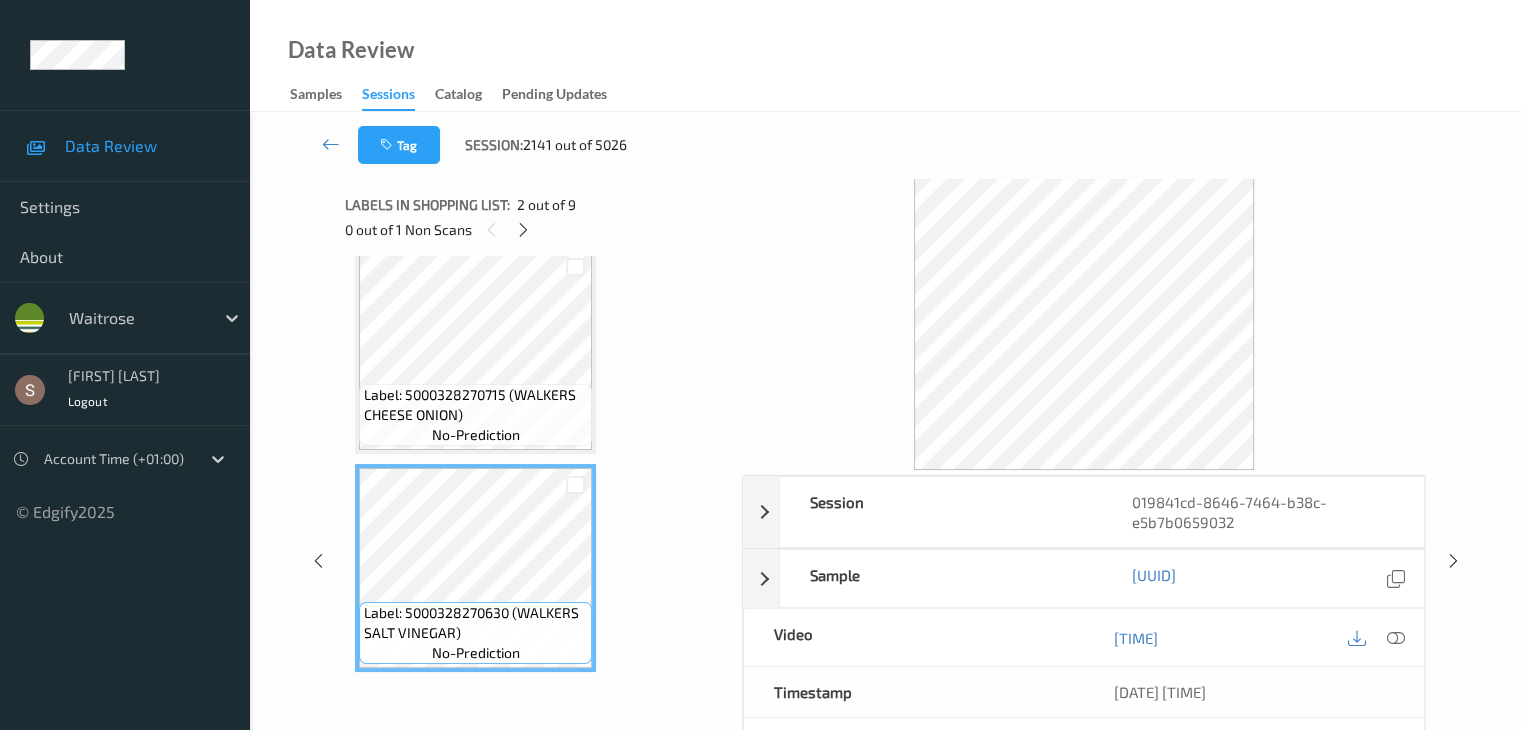 scroll, scrollTop: 0, scrollLeft: 0, axis: both 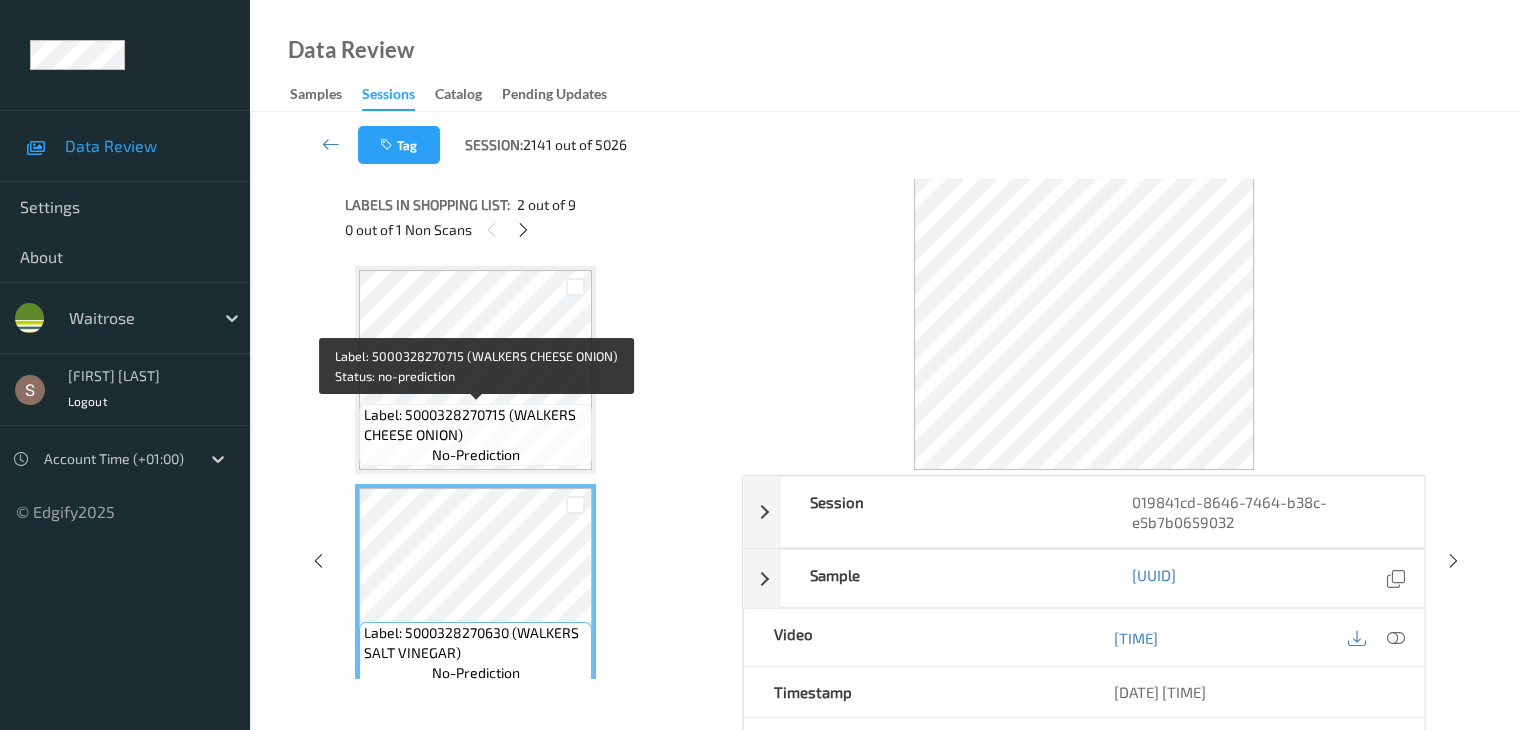 click on "Label: 5000328270715 (WALKERS CHEESE ONION)" at bounding box center [475, 425] 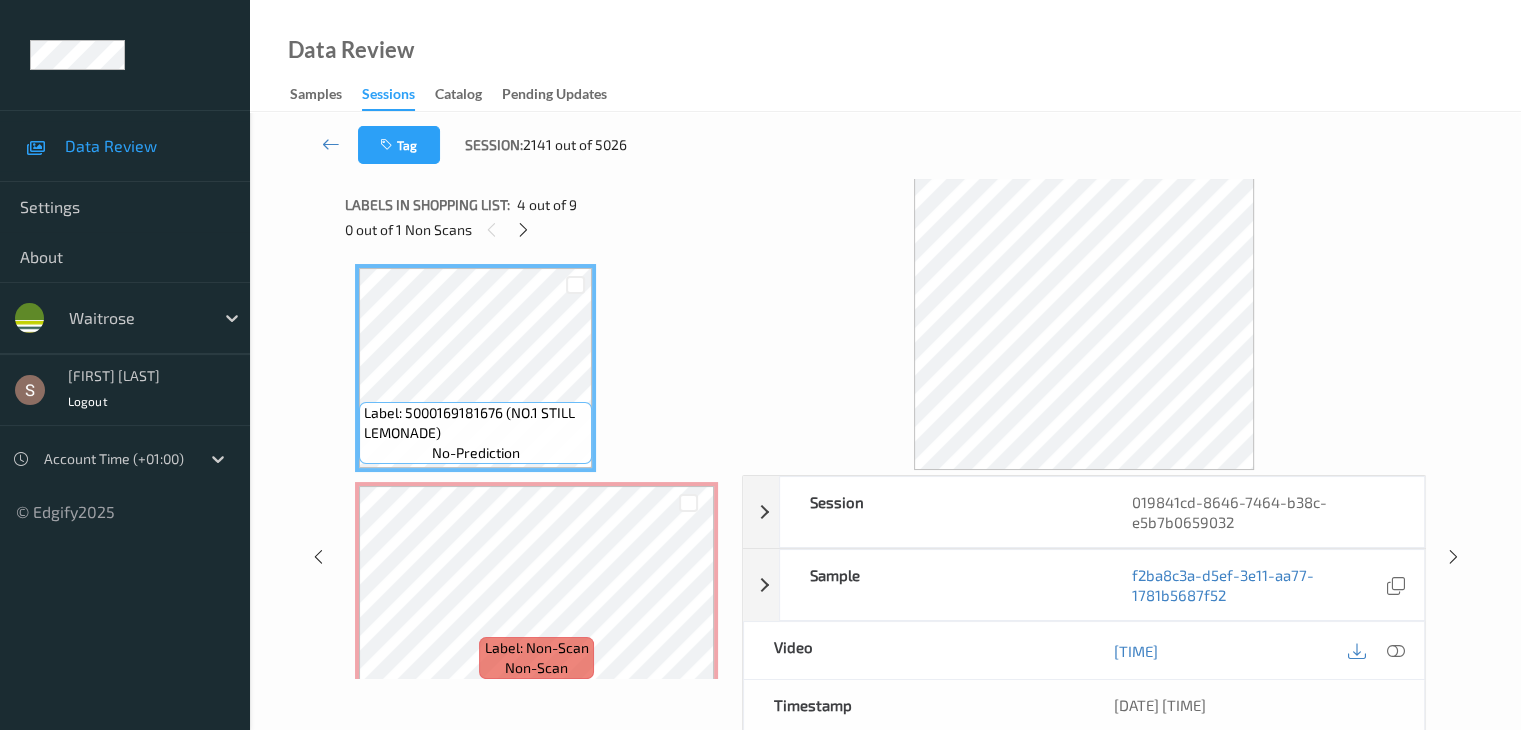 scroll, scrollTop: 700, scrollLeft: 0, axis: vertical 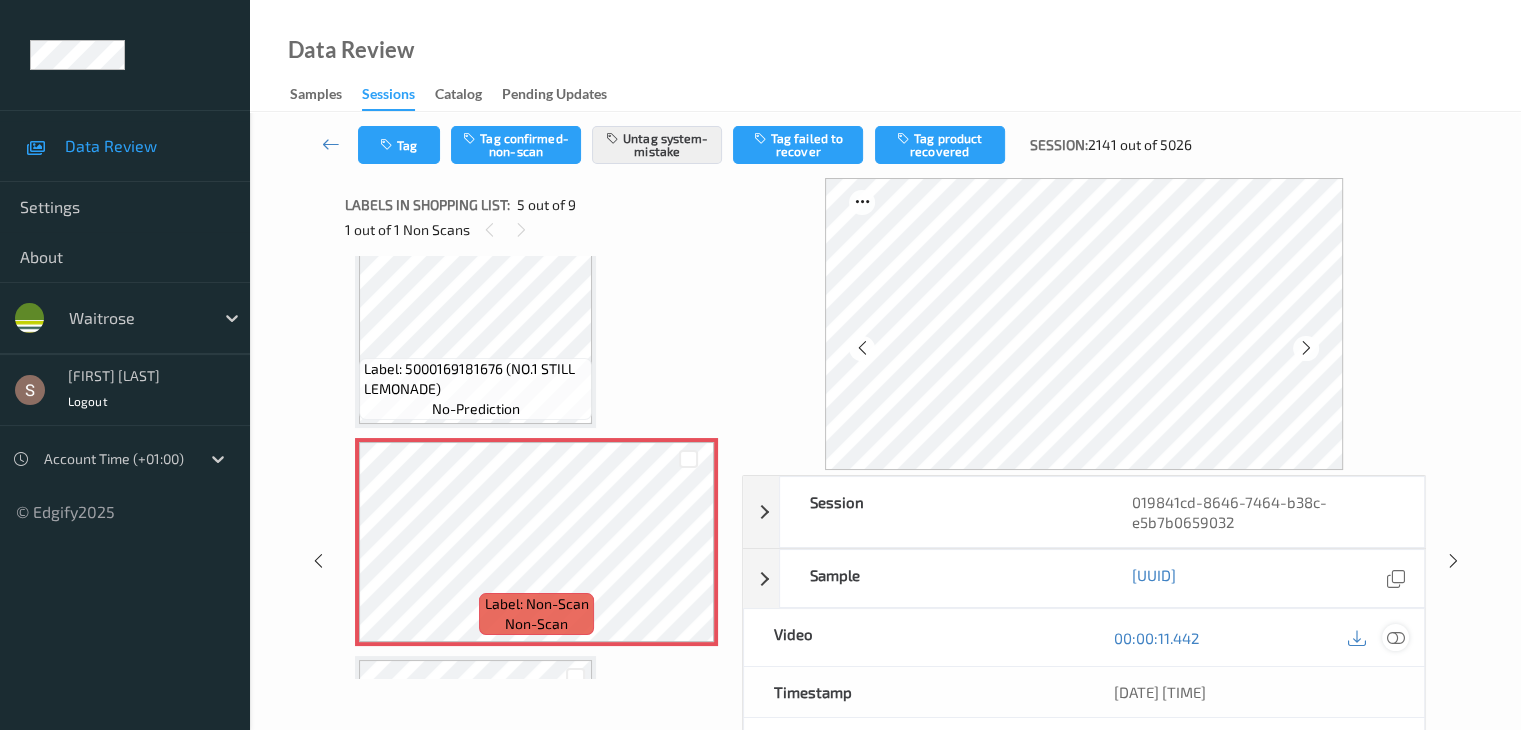 click at bounding box center (1395, 638) 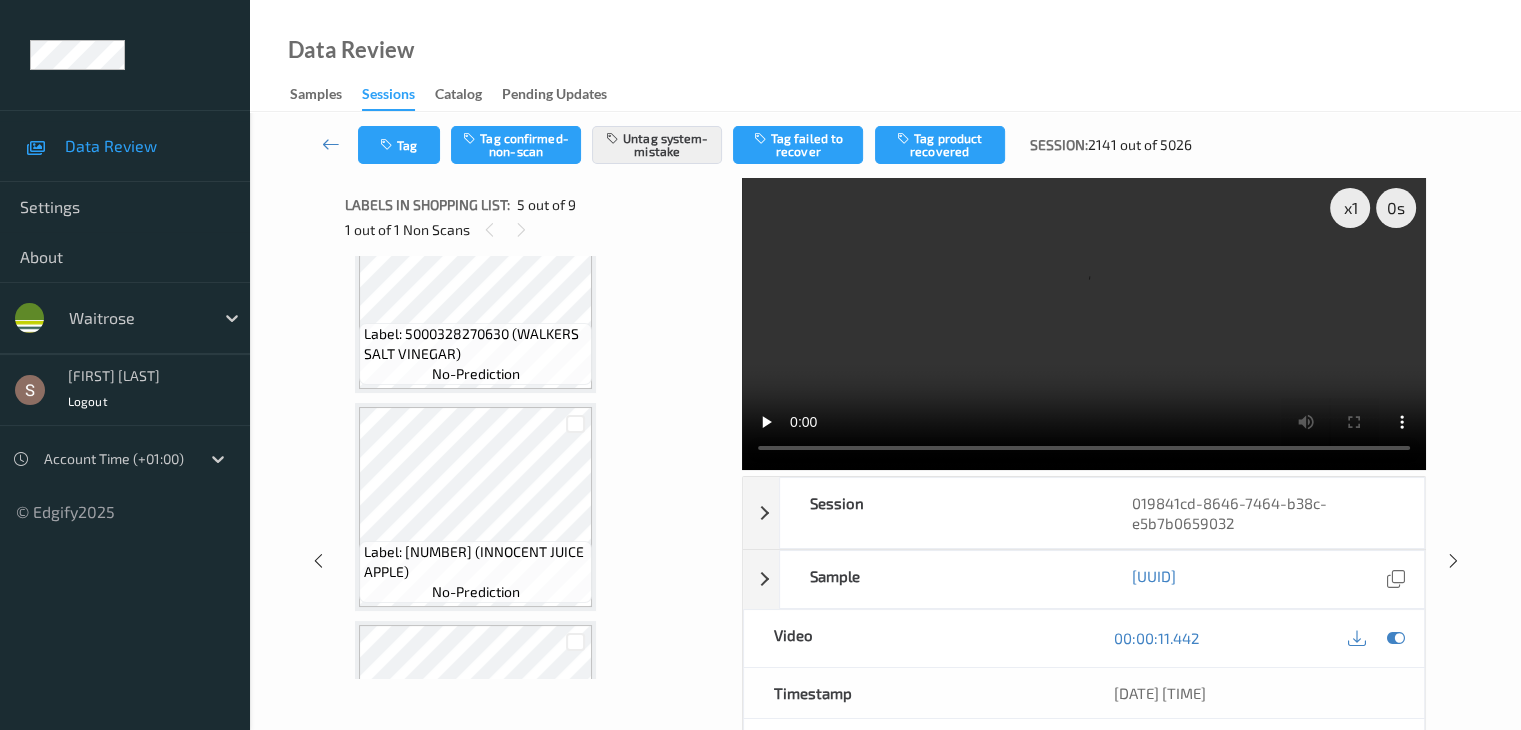scroll, scrollTop: 0, scrollLeft: 0, axis: both 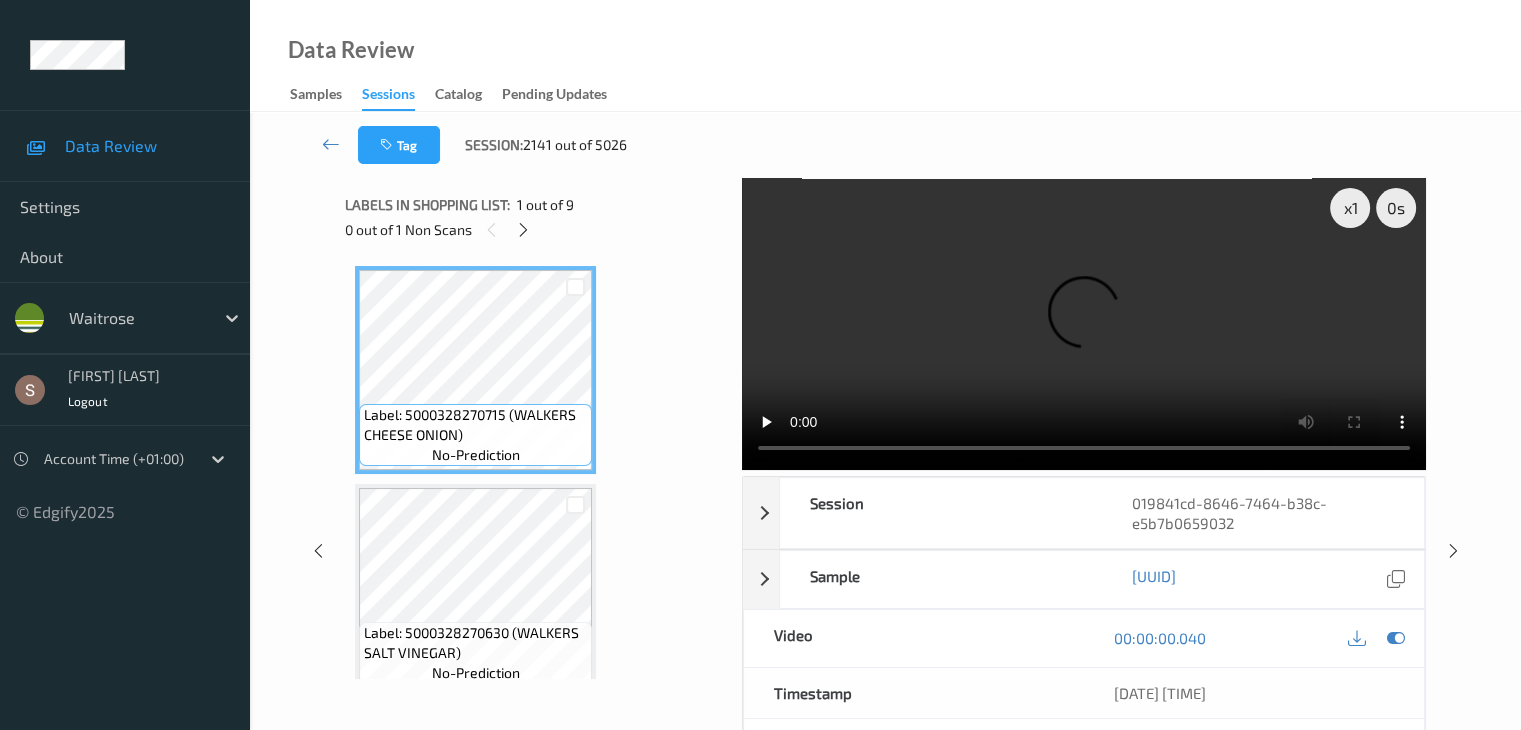 type 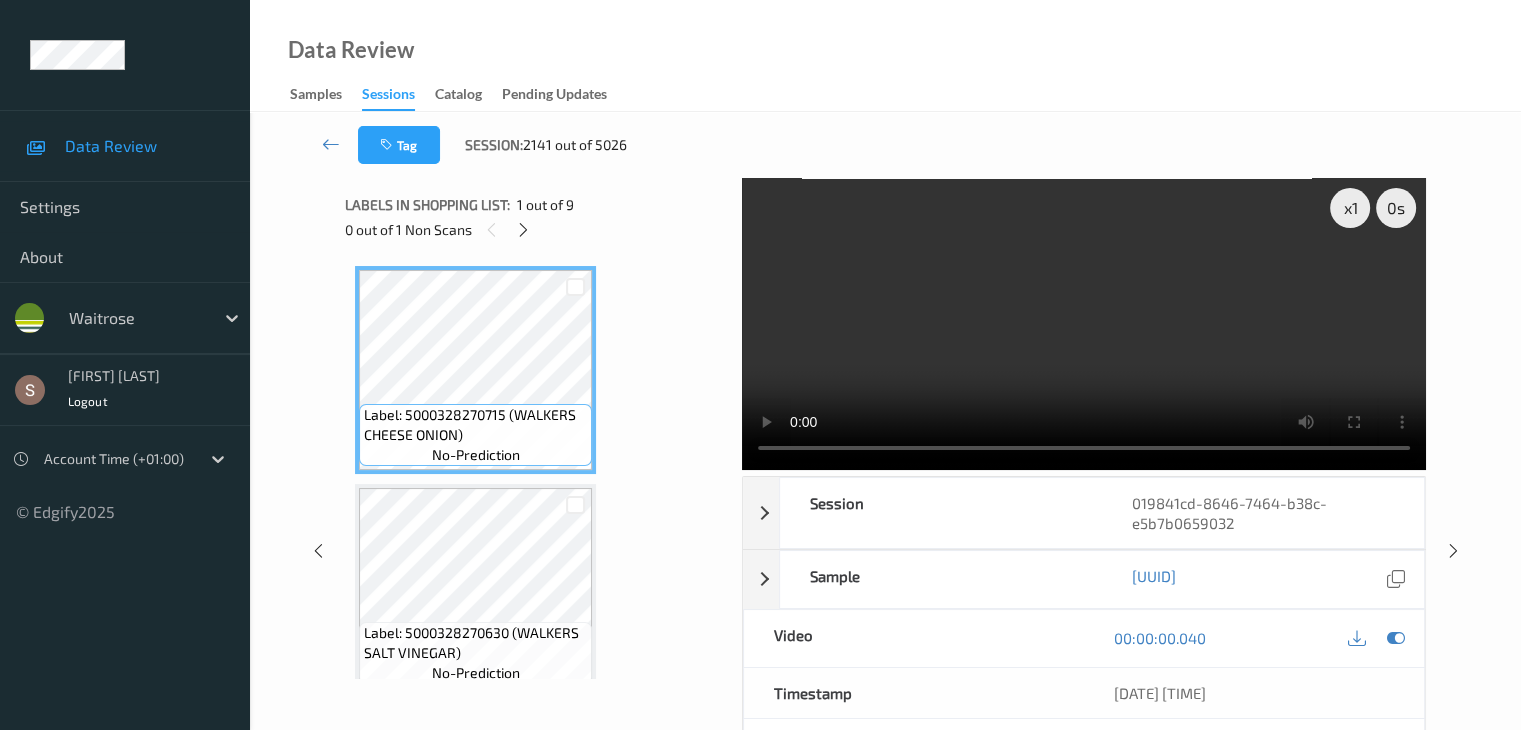click at bounding box center (1084, 324) 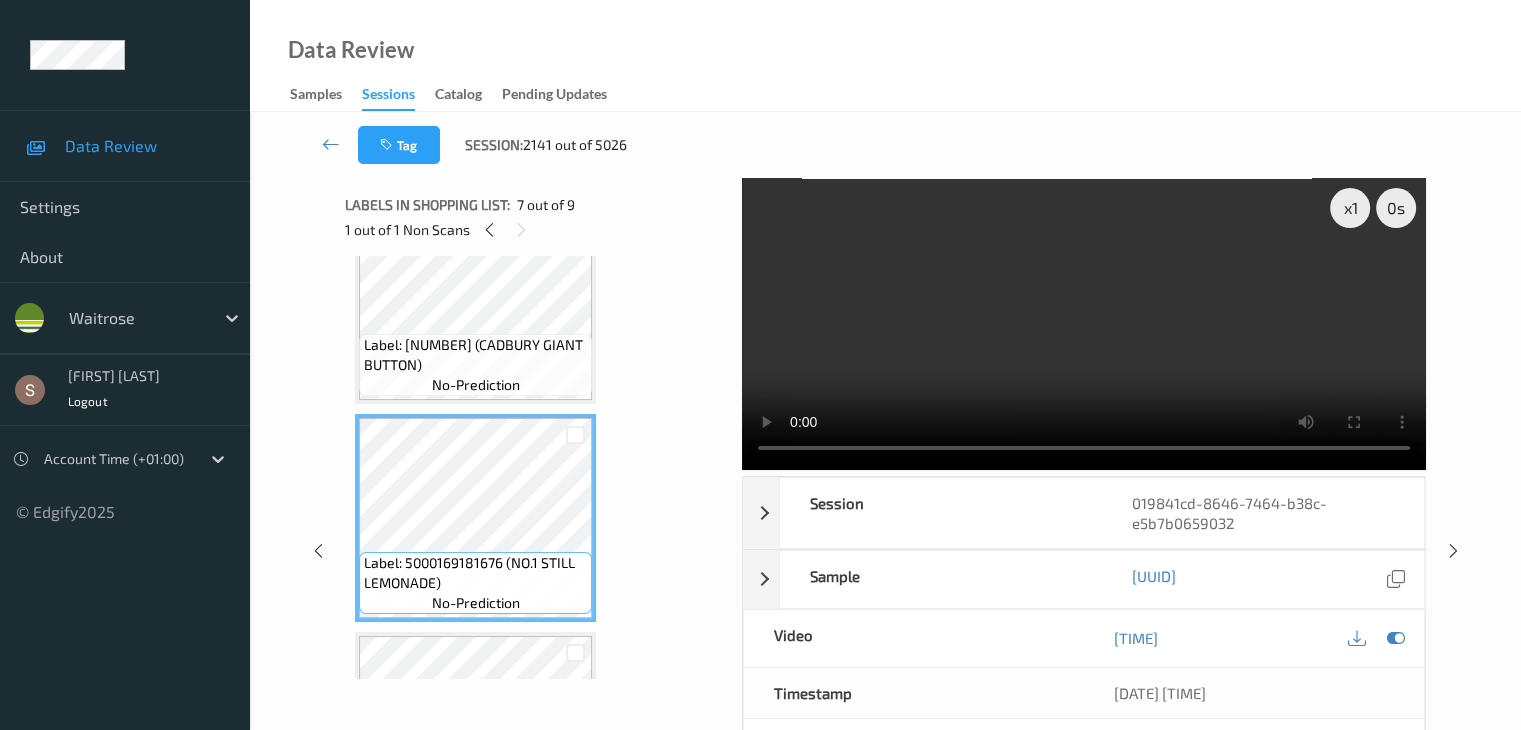 scroll, scrollTop: 1149, scrollLeft: 0, axis: vertical 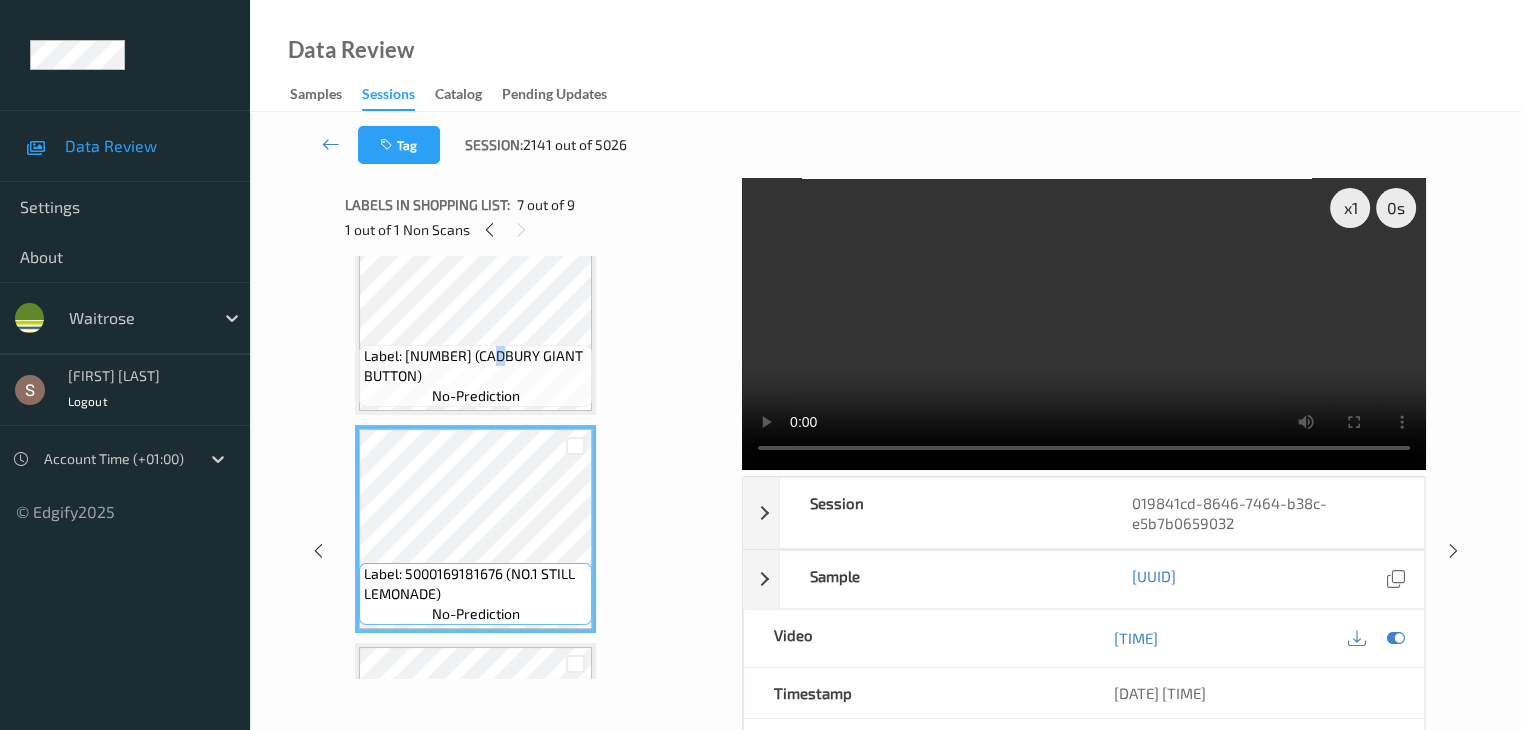 click on "Label: [NUMBER] (CADBURY GIANT BUTTON)" at bounding box center (475, 366) 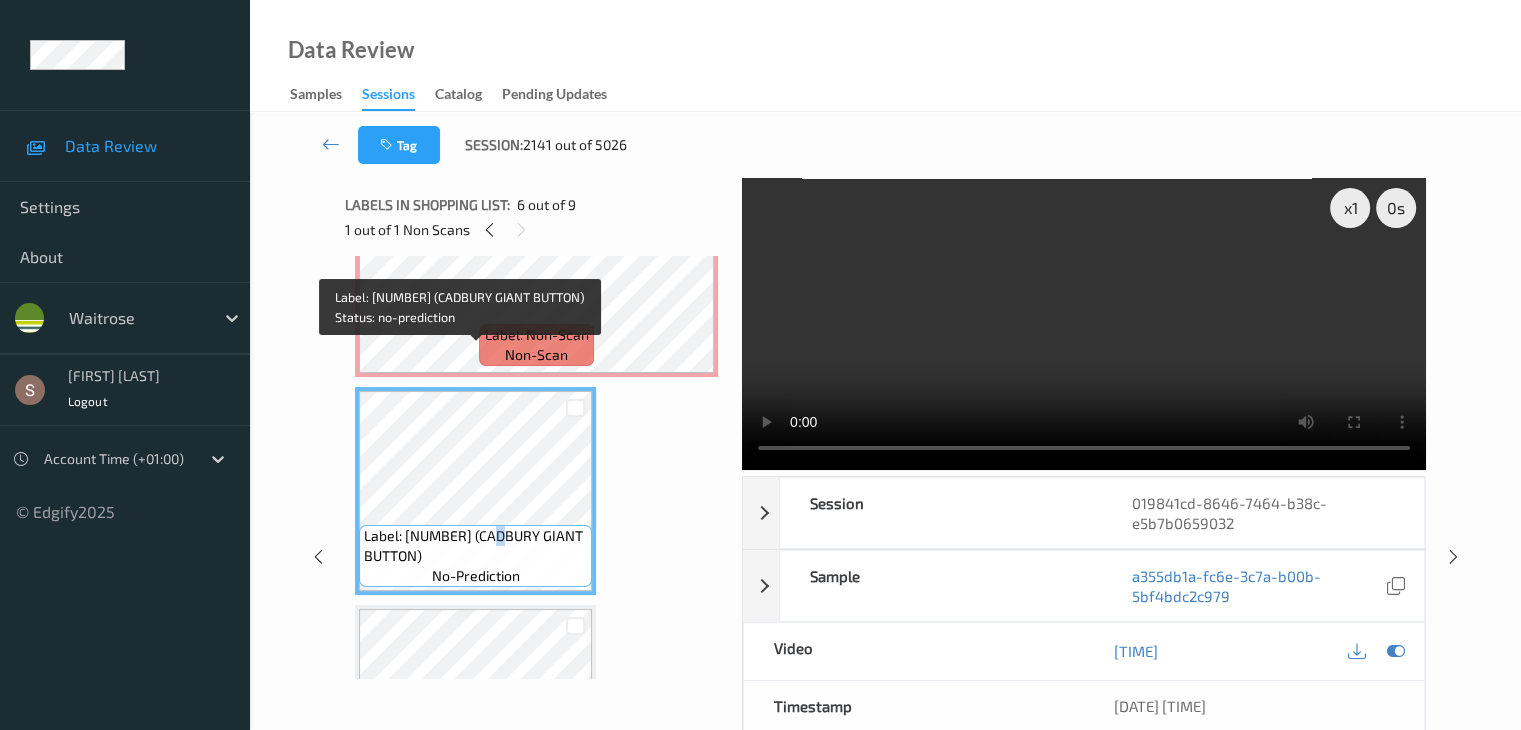 scroll, scrollTop: 949, scrollLeft: 0, axis: vertical 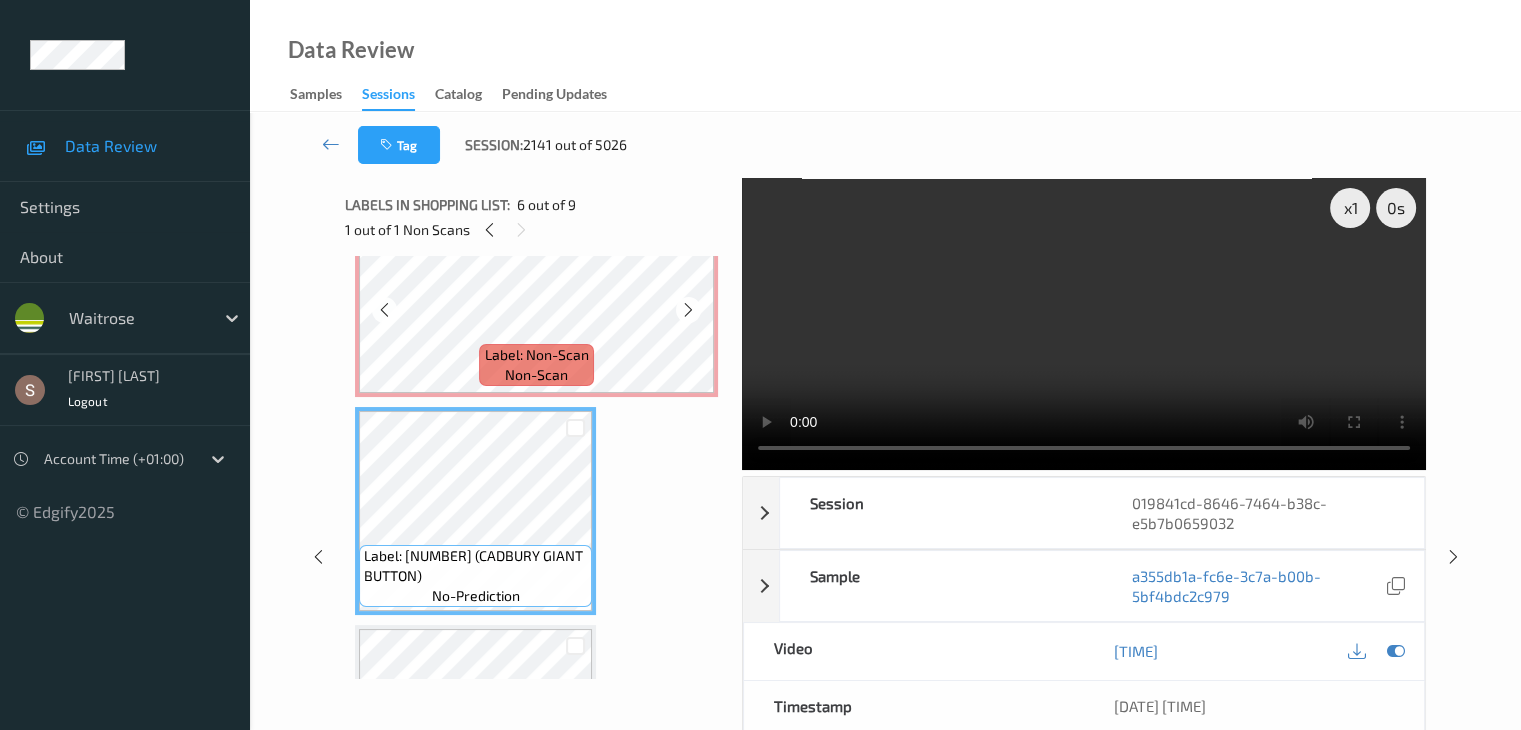 click on "Label: Non-Scan" at bounding box center [537, 355] 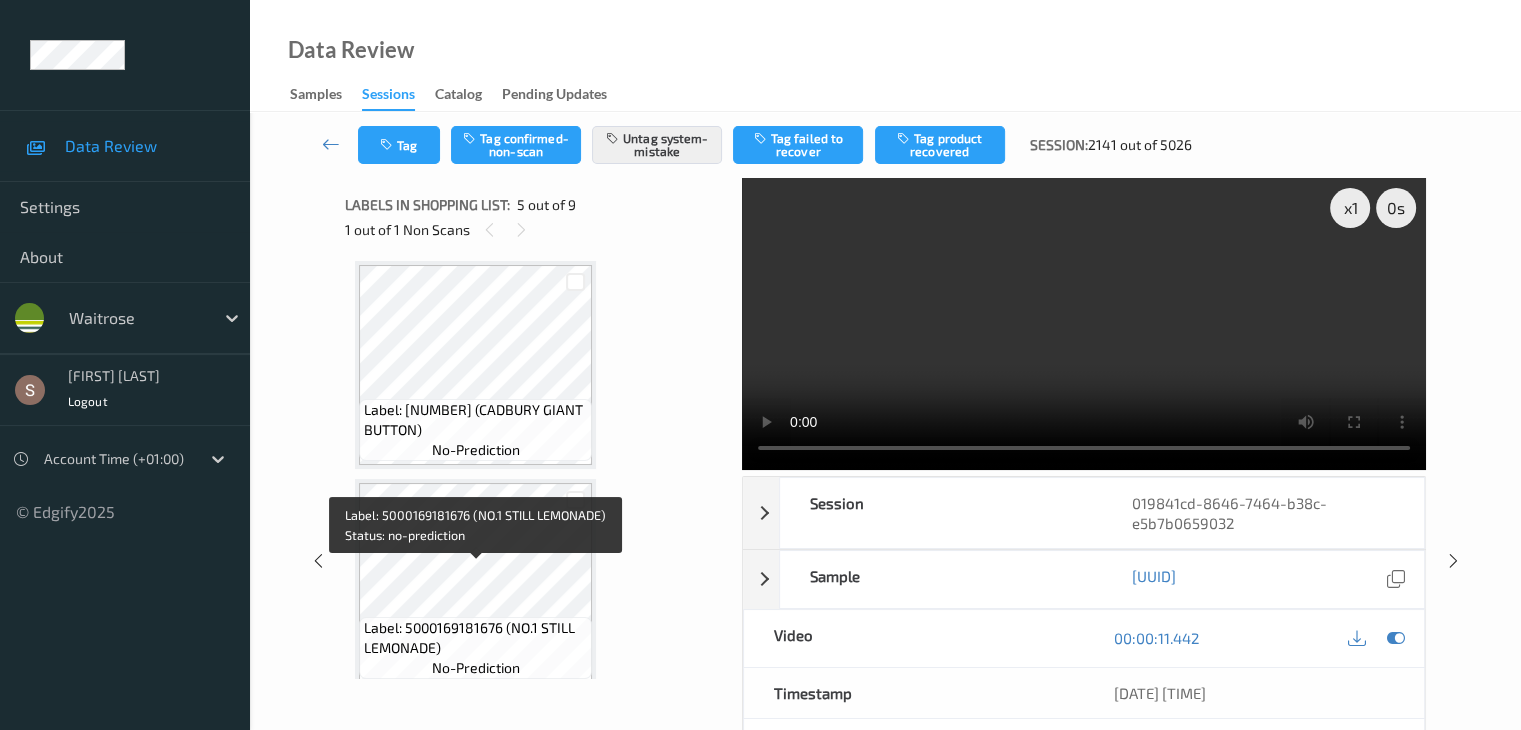 scroll, scrollTop: 1049, scrollLeft: 0, axis: vertical 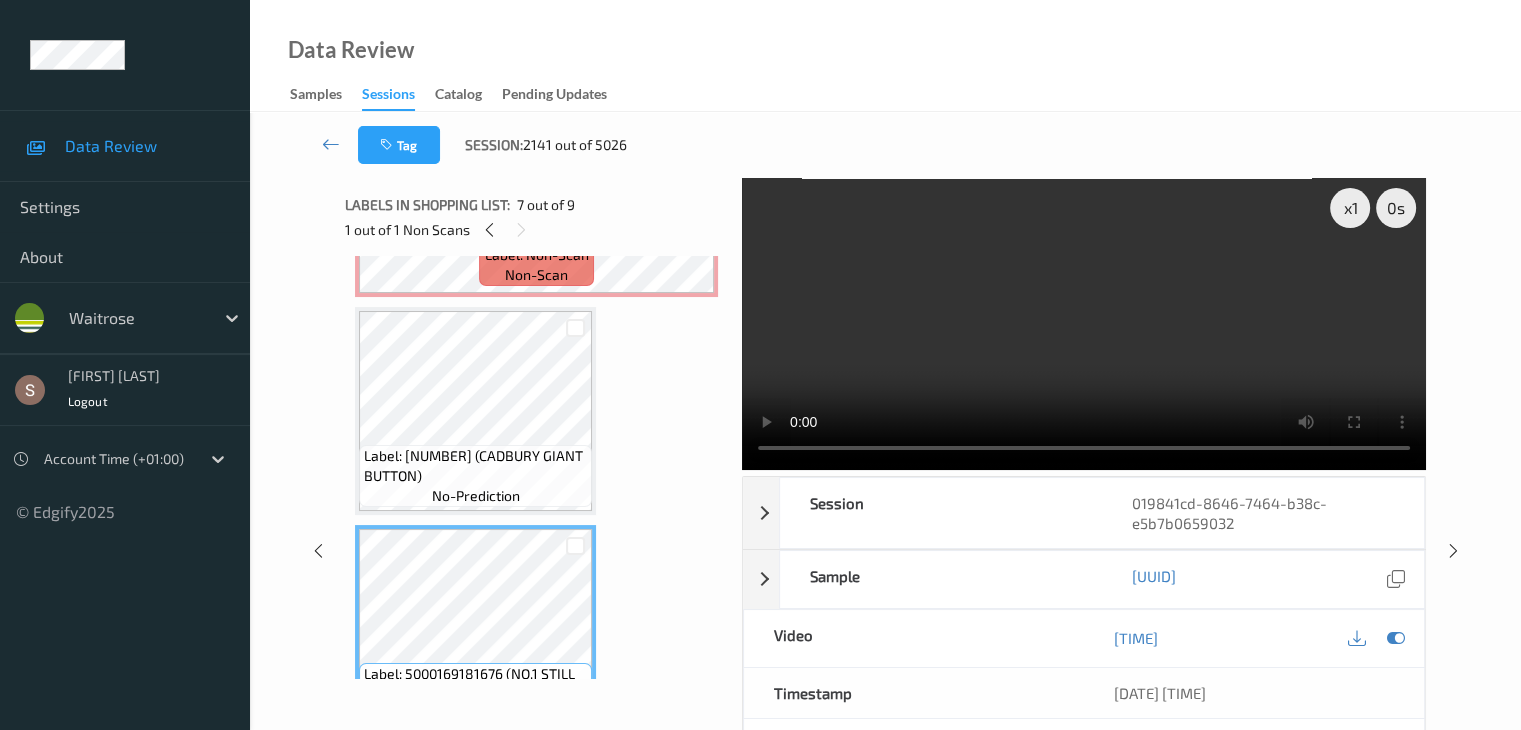 click on "Label: [NUMBER] (CADBURY GIANT BUTTON)" at bounding box center [475, 466] 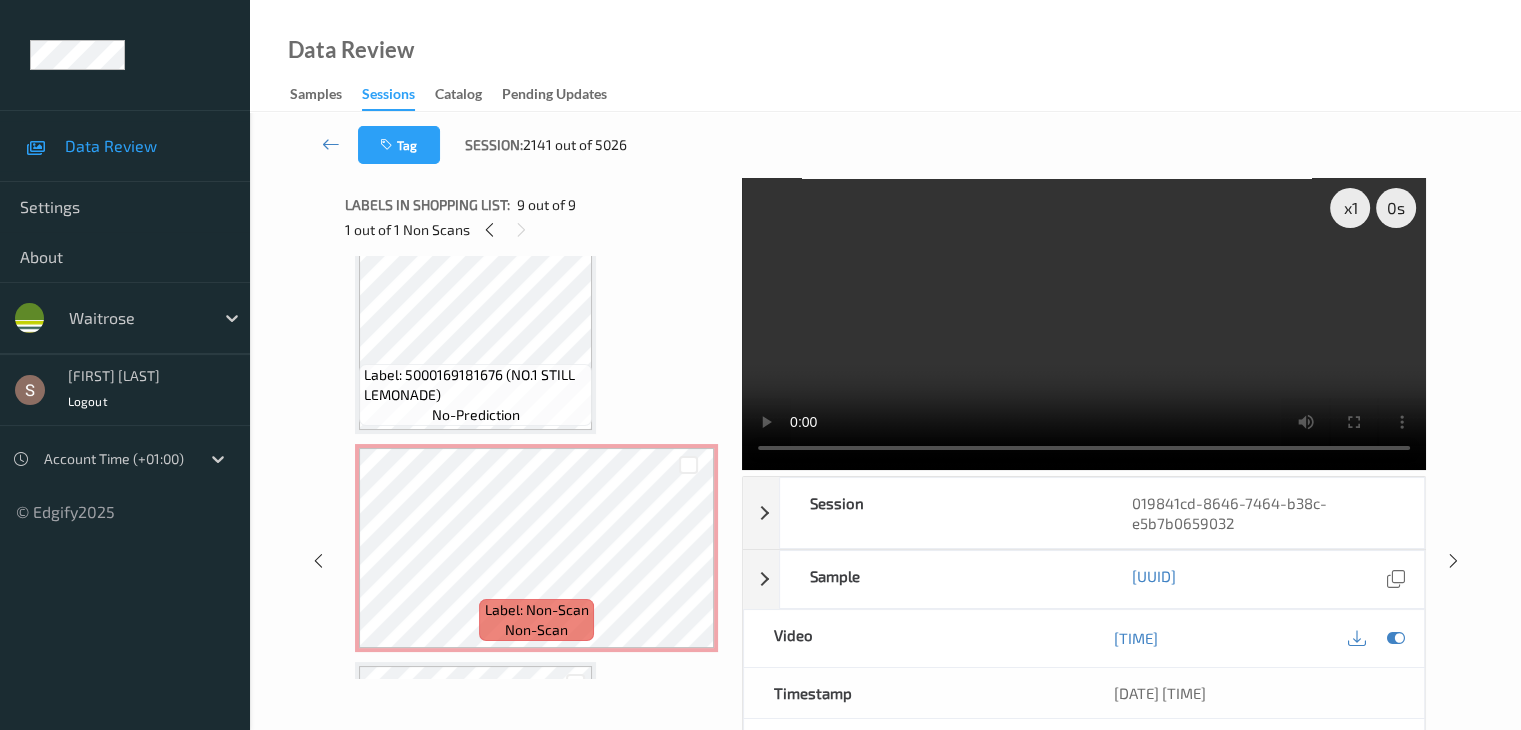 scroll, scrollTop: 649, scrollLeft: 0, axis: vertical 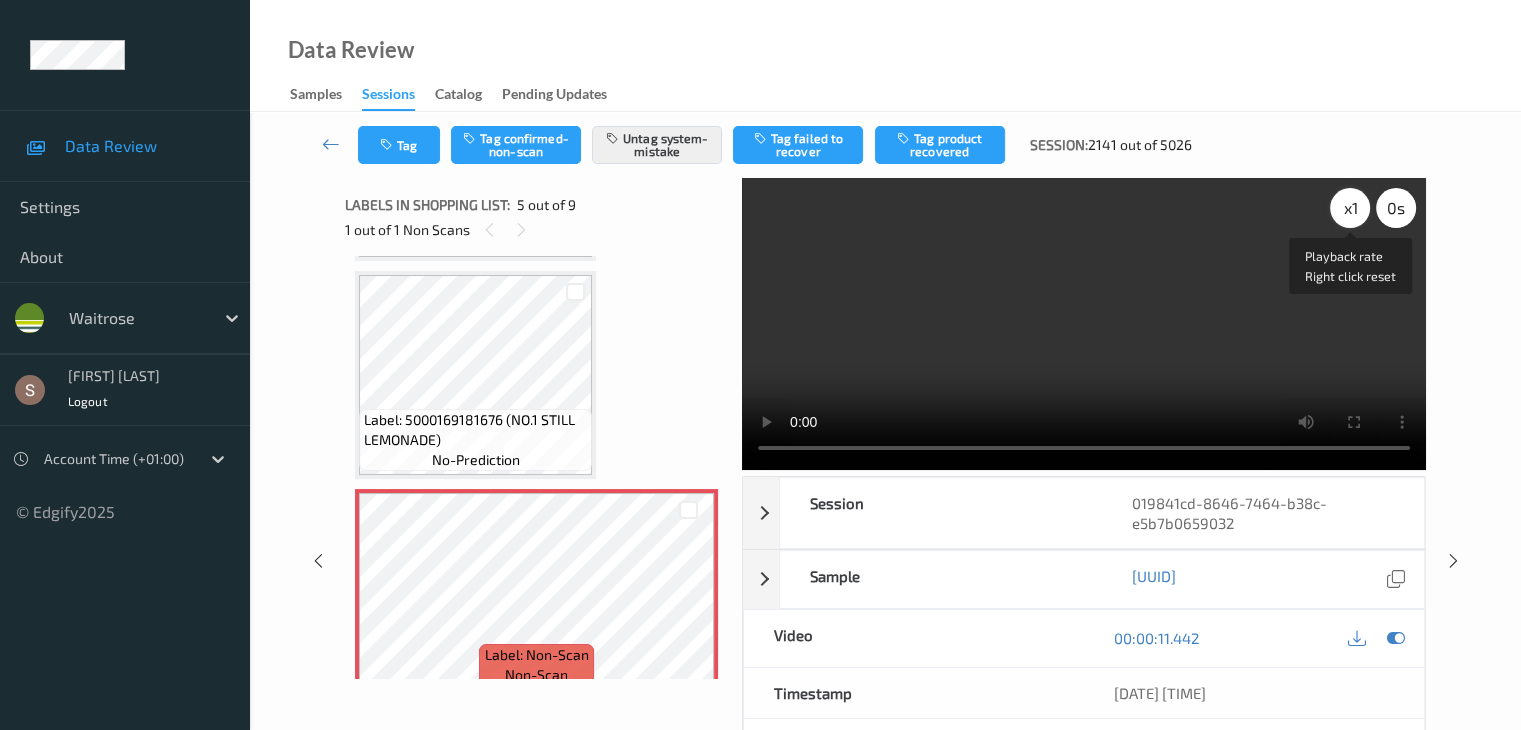click on "x 1" at bounding box center [1350, 208] 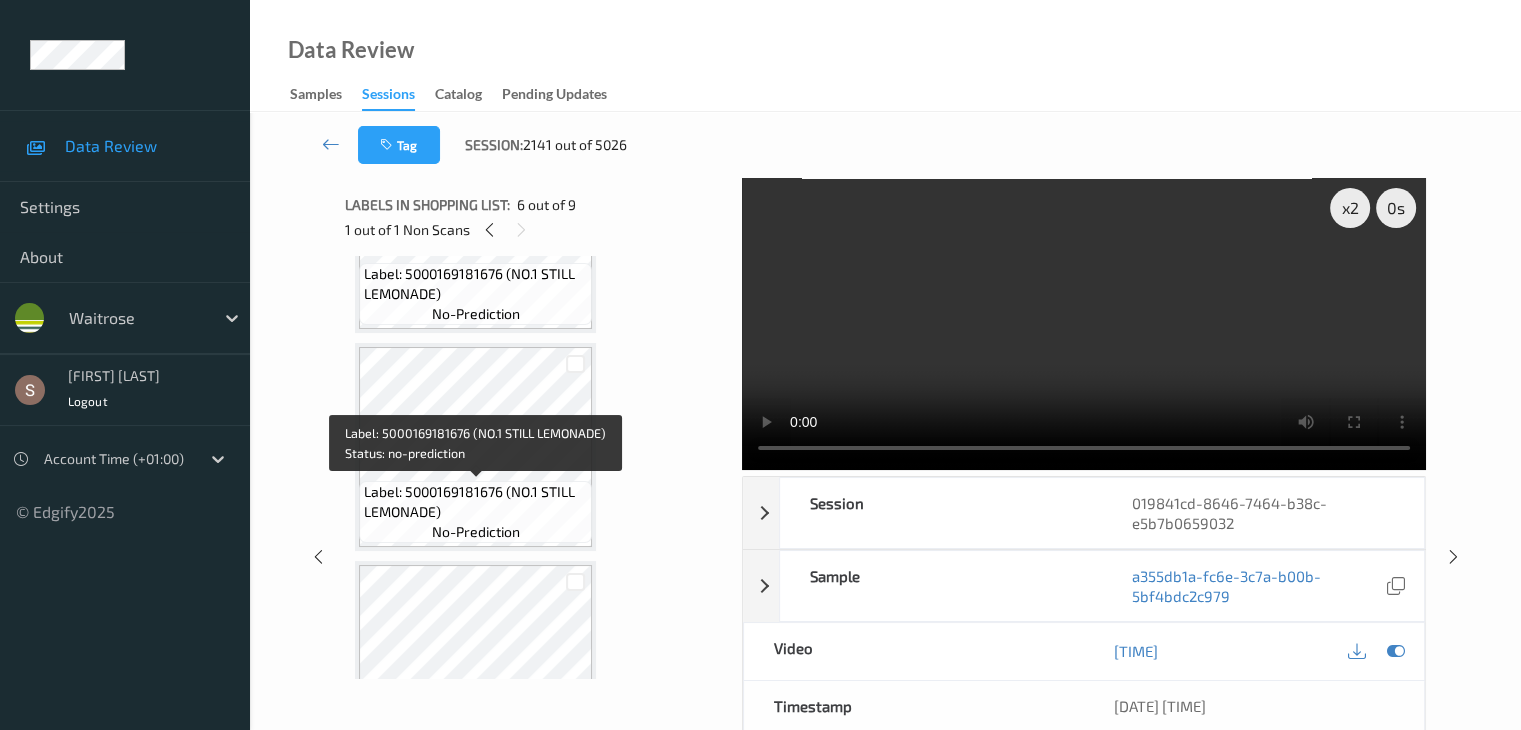 scroll, scrollTop: 1549, scrollLeft: 0, axis: vertical 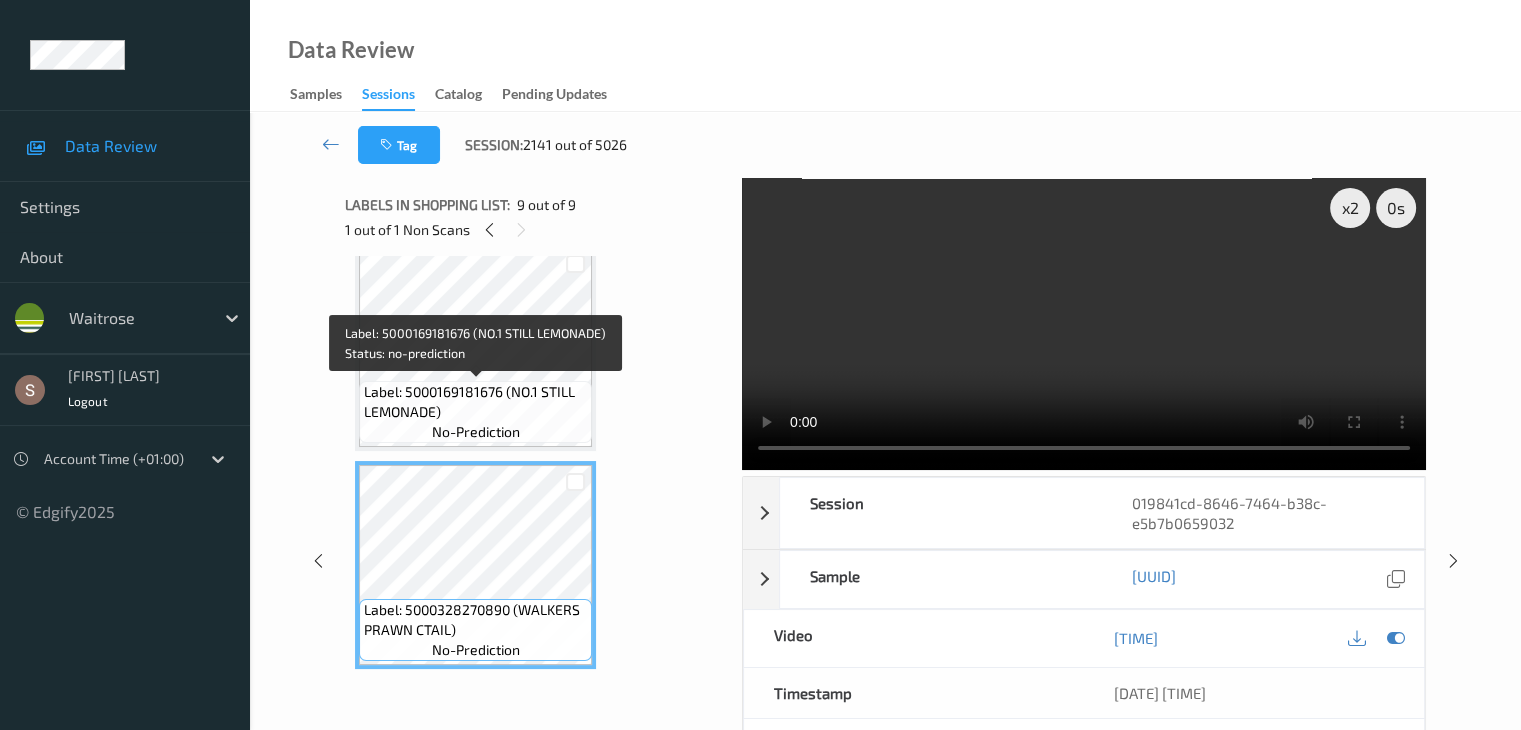 click on "Label: 5000169181676 (NO.1 STILL LEMONADE) no-prediction" at bounding box center (475, 412) 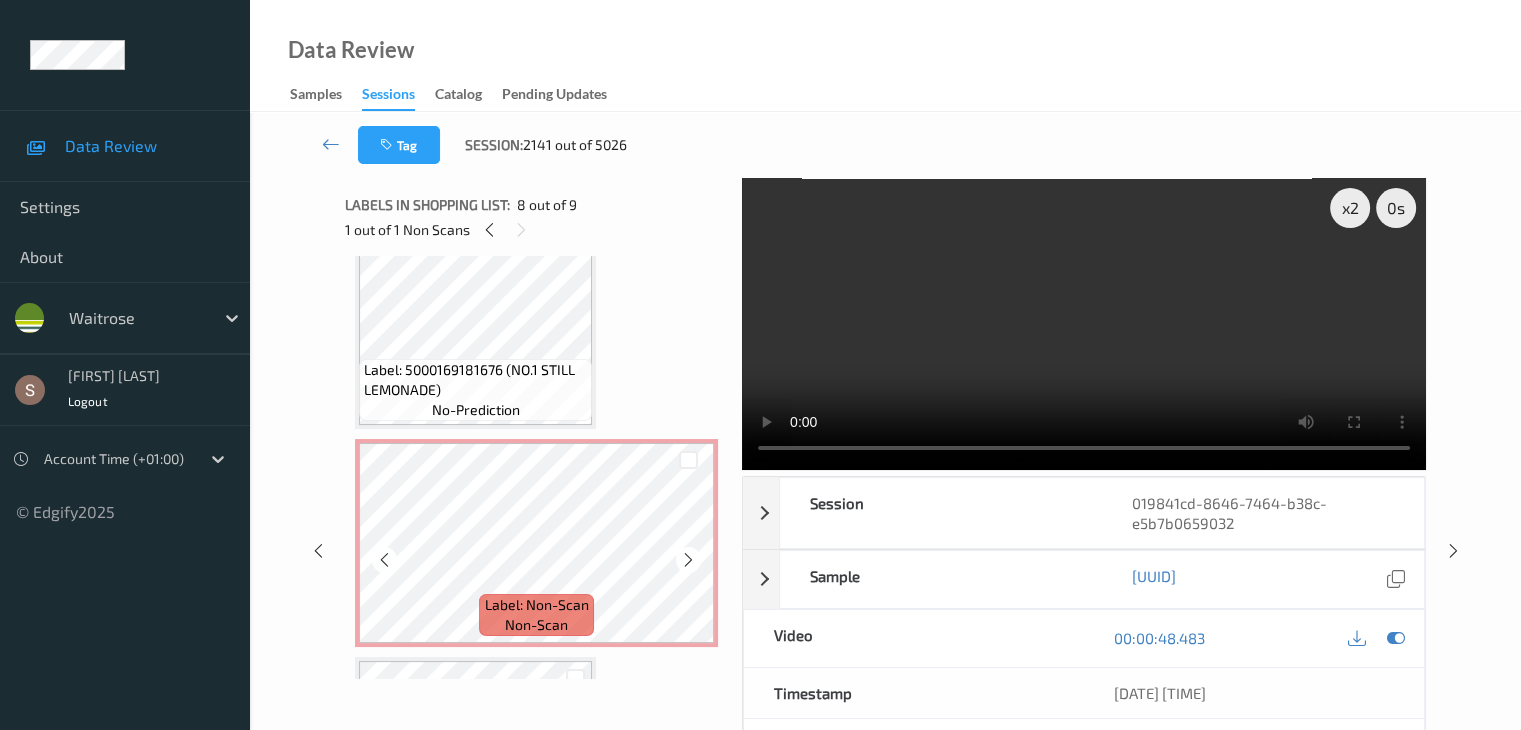 scroll, scrollTop: 649, scrollLeft: 0, axis: vertical 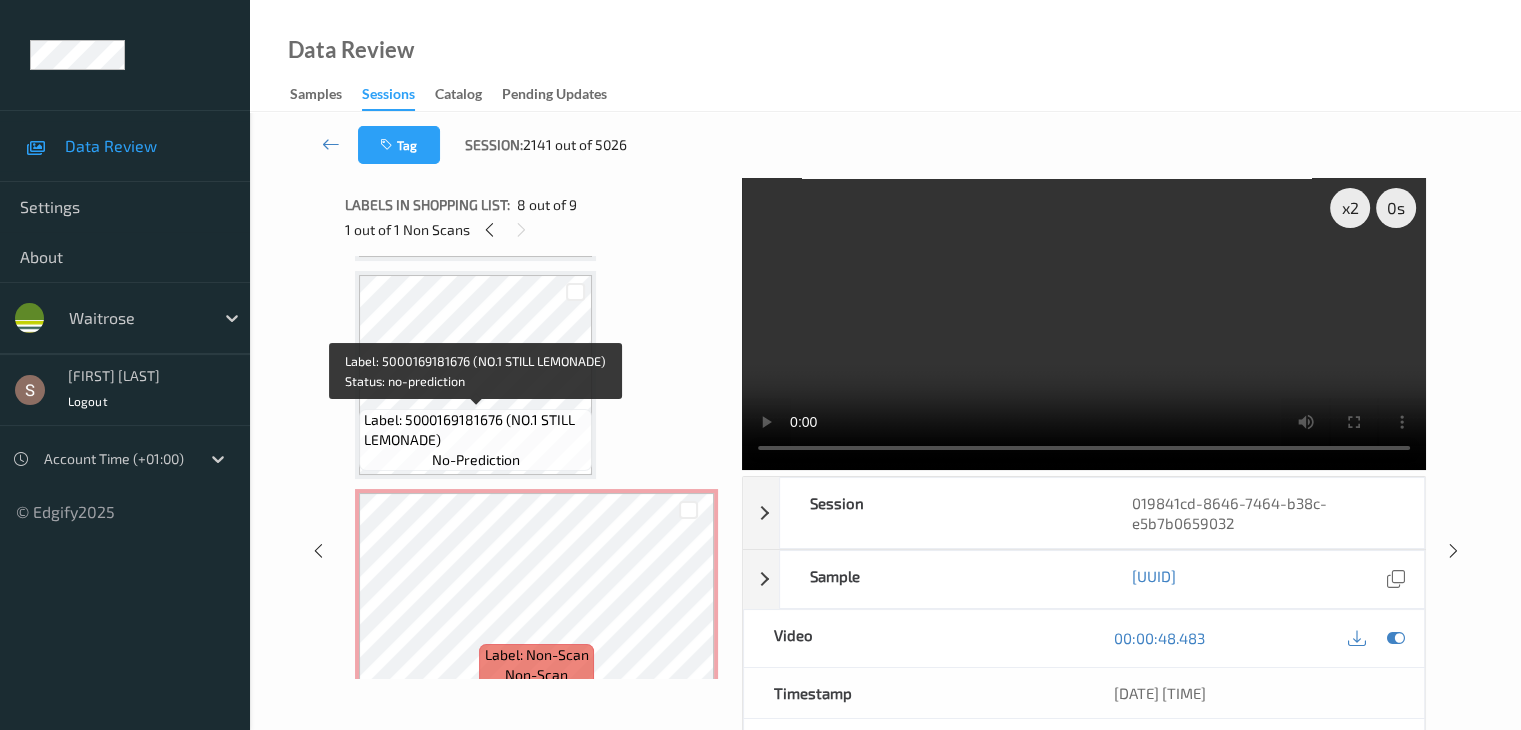 click on "Label: 5000169181676 (NO.1 STILL LEMONADE)" at bounding box center (475, 430) 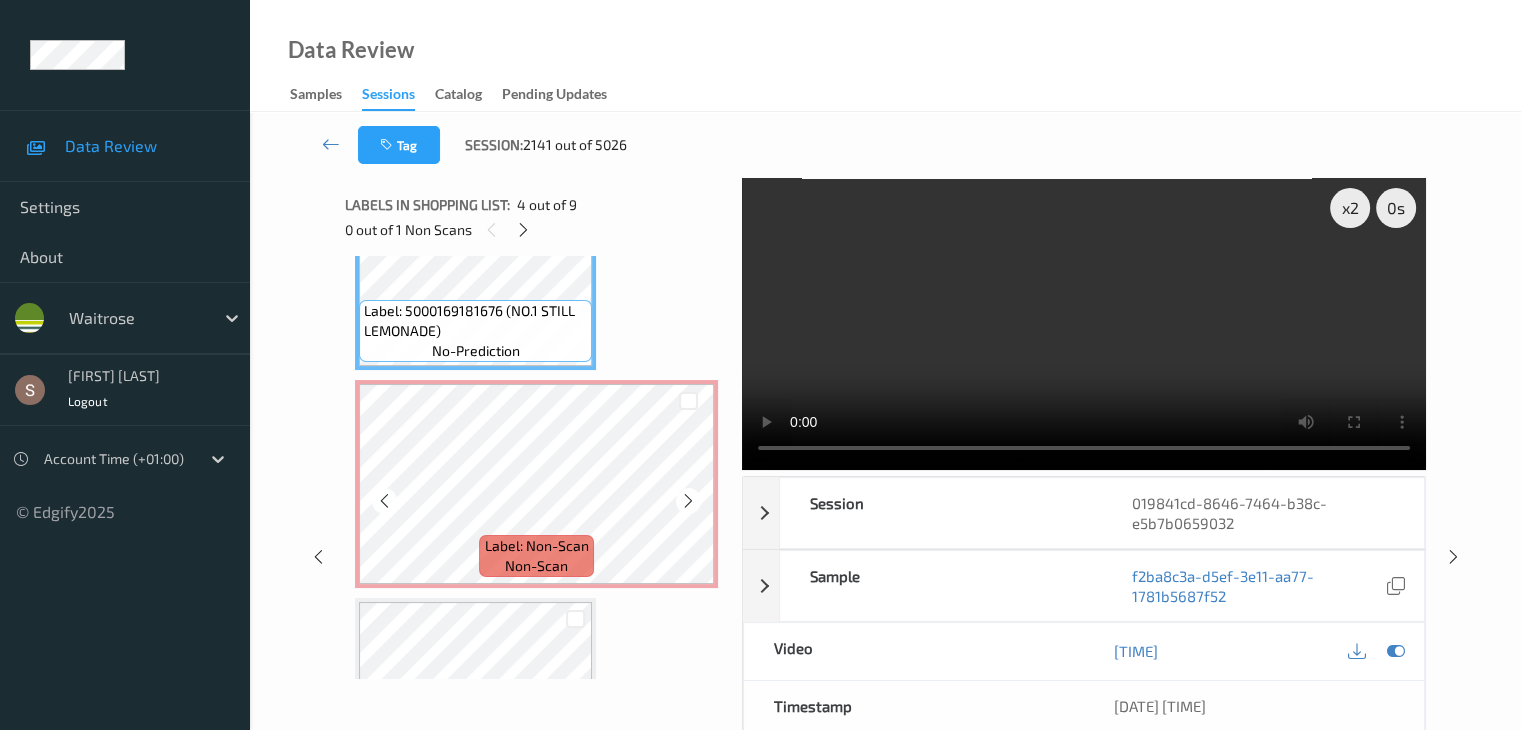 scroll, scrollTop: 749, scrollLeft: 0, axis: vertical 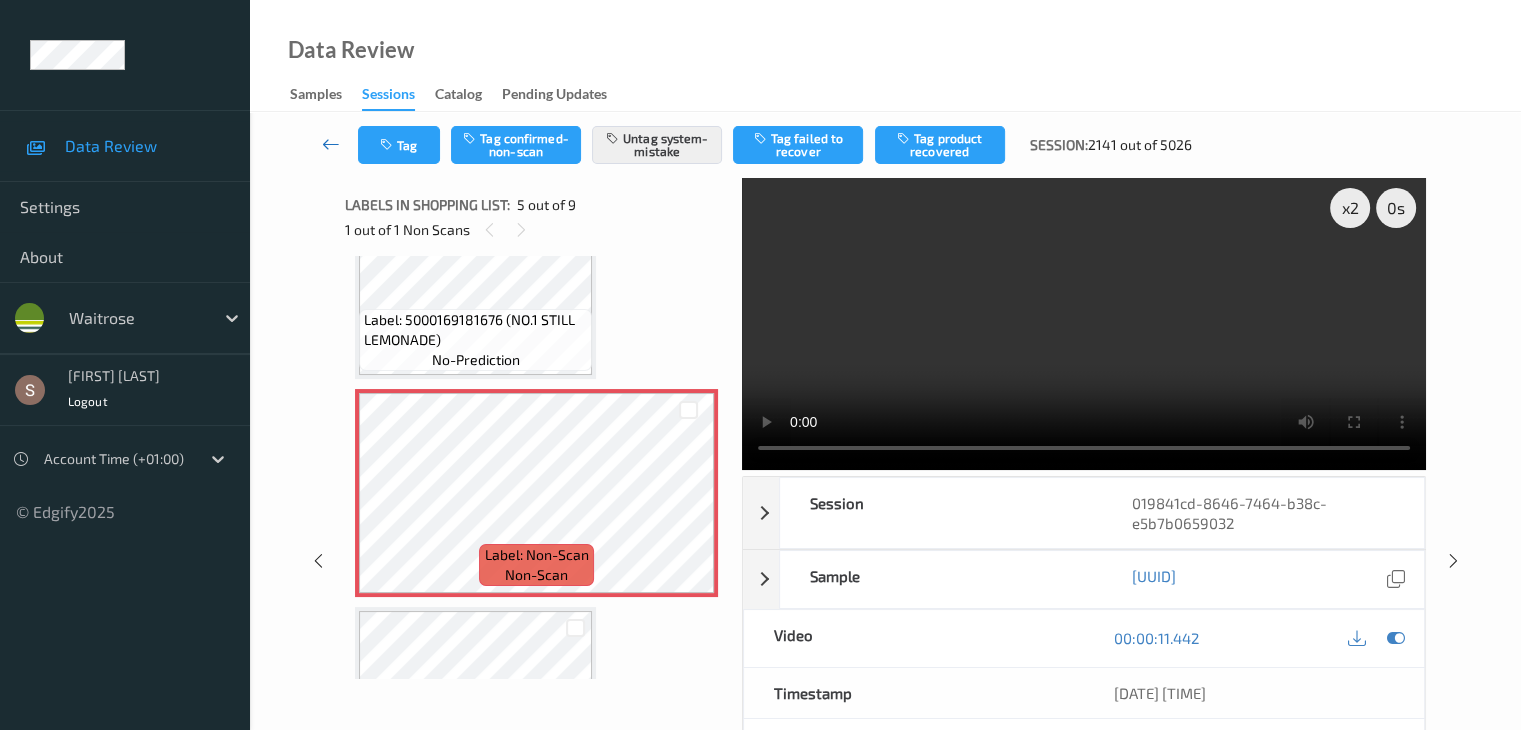 click at bounding box center (331, 144) 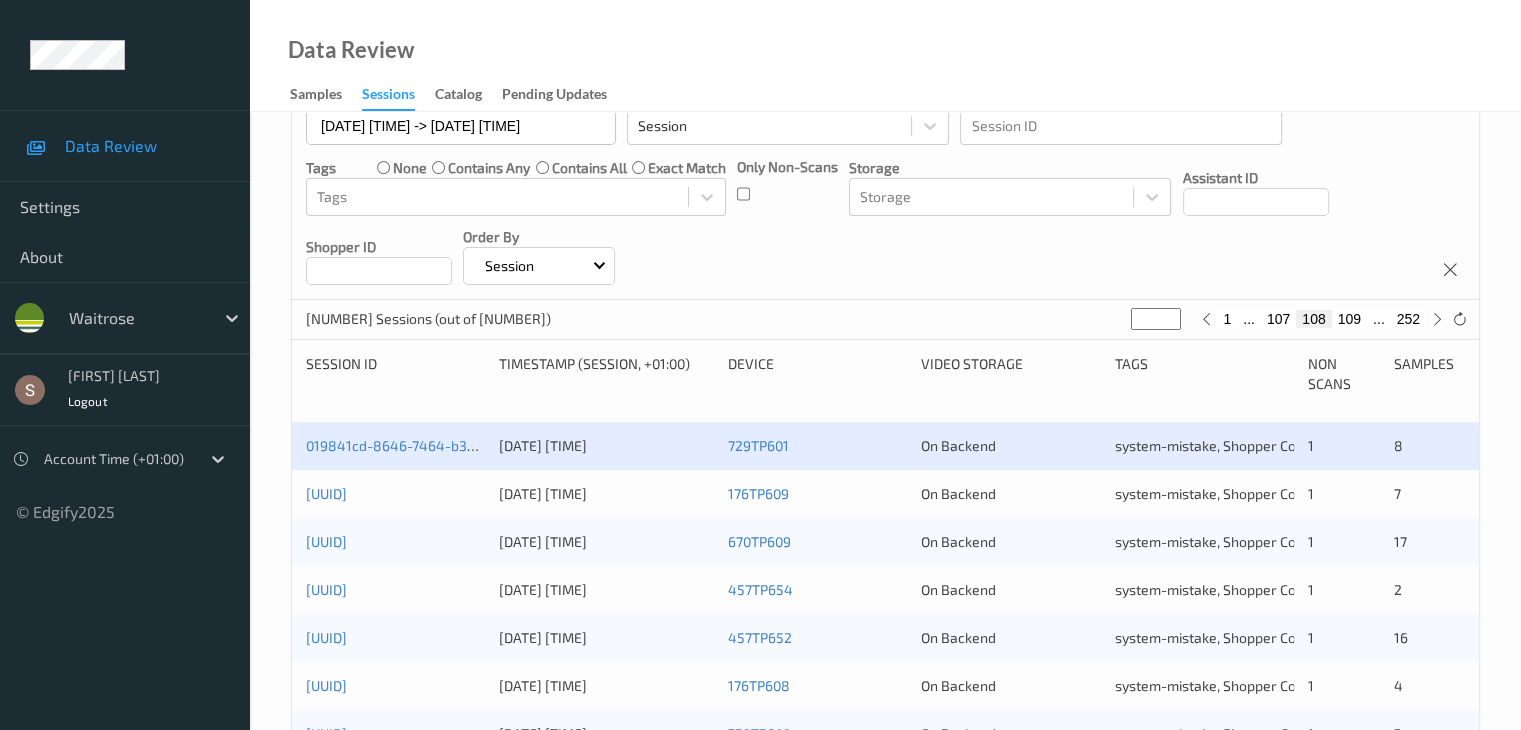 scroll, scrollTop: 300, scrollLeft: 0, axis: vertical 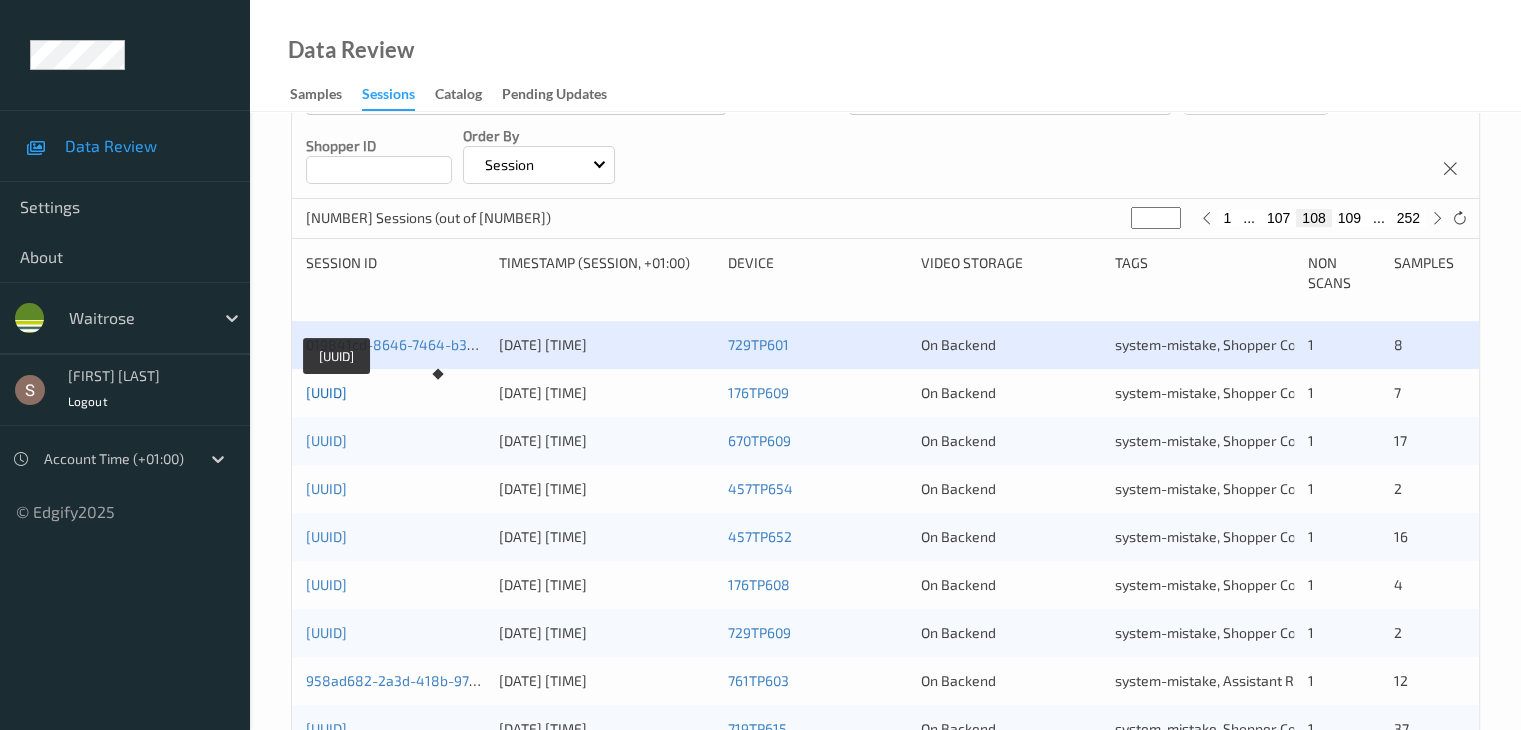 click on "[UUID]" at bounding box center [326, 392] 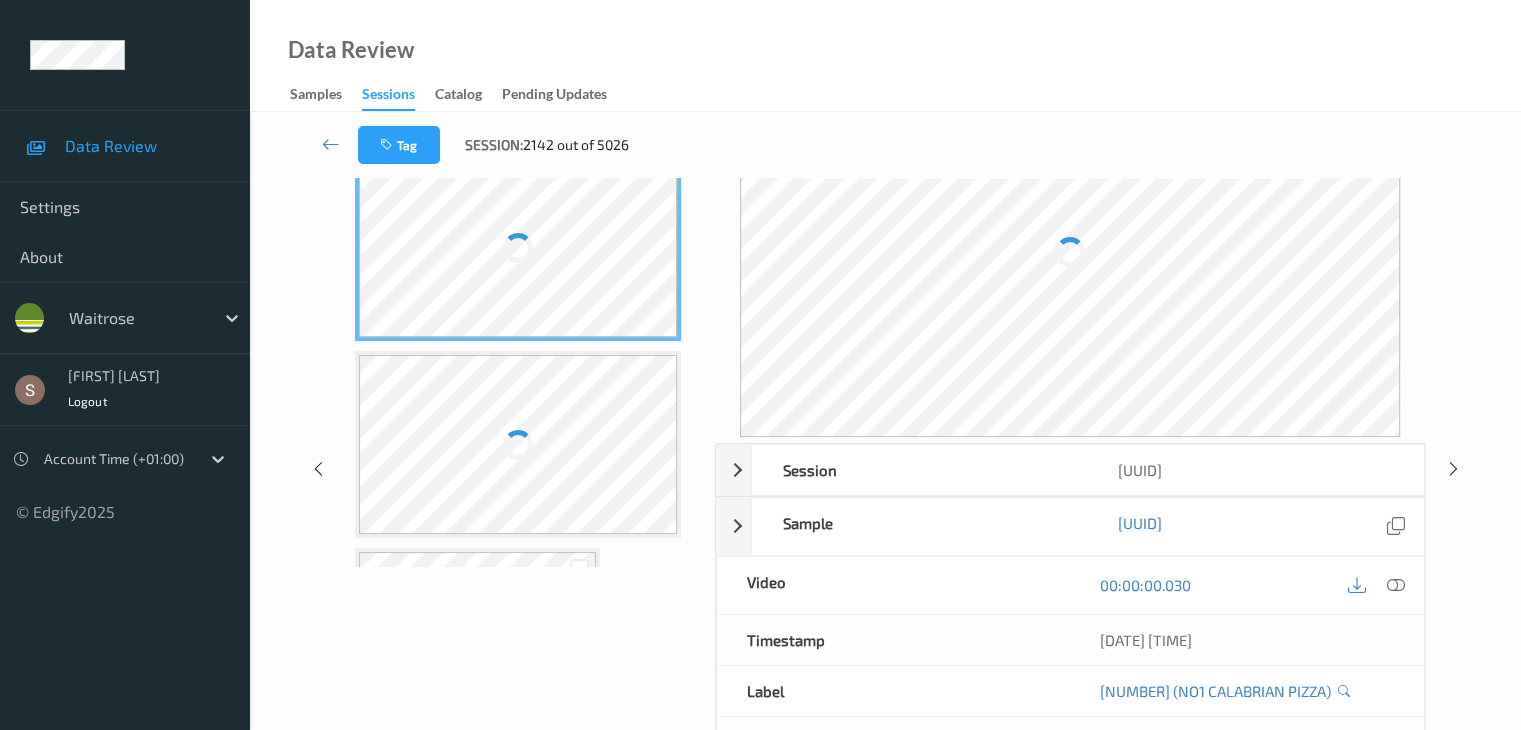 scroll, scrollTop: 0, scrollLeft: 0, axis: both 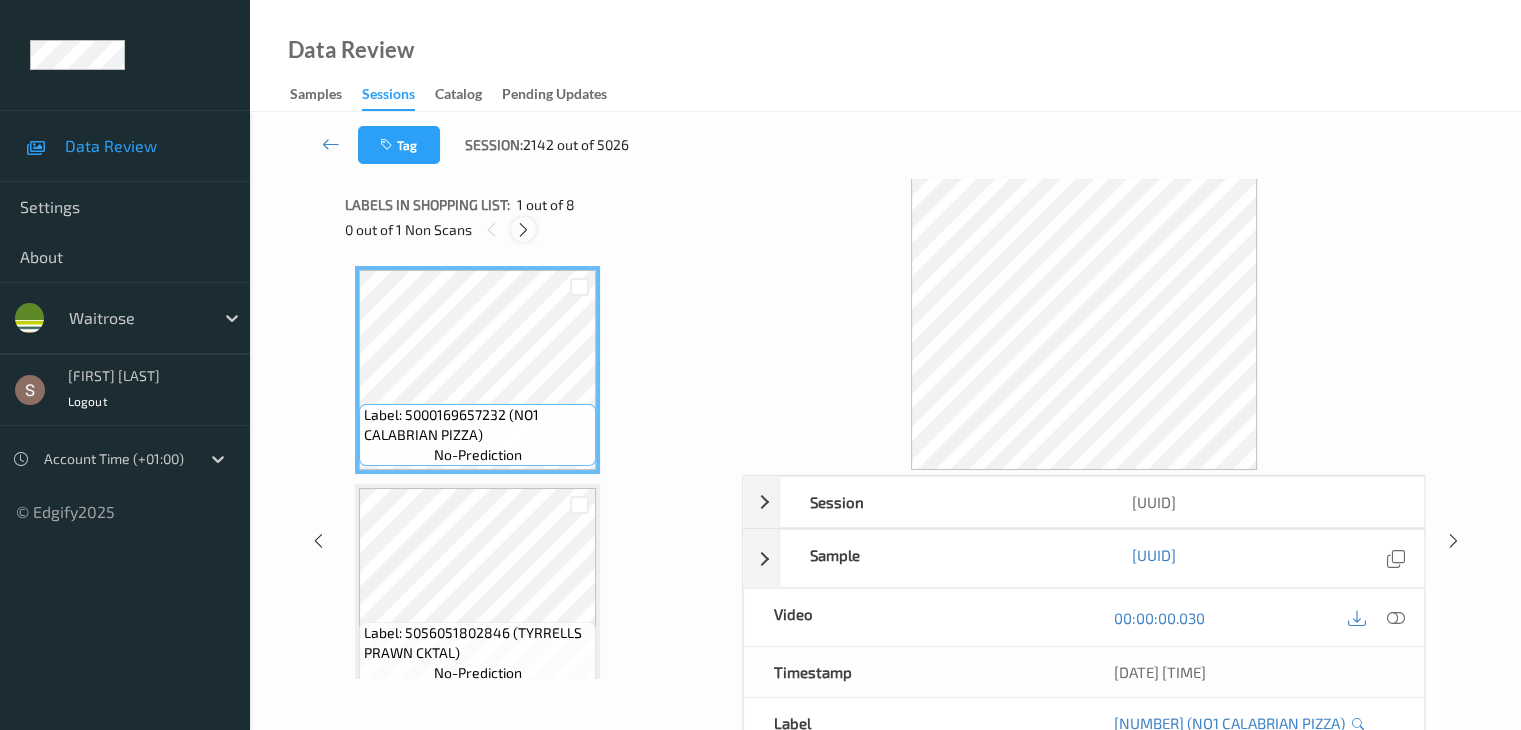 click at bounding box center (523, 230) 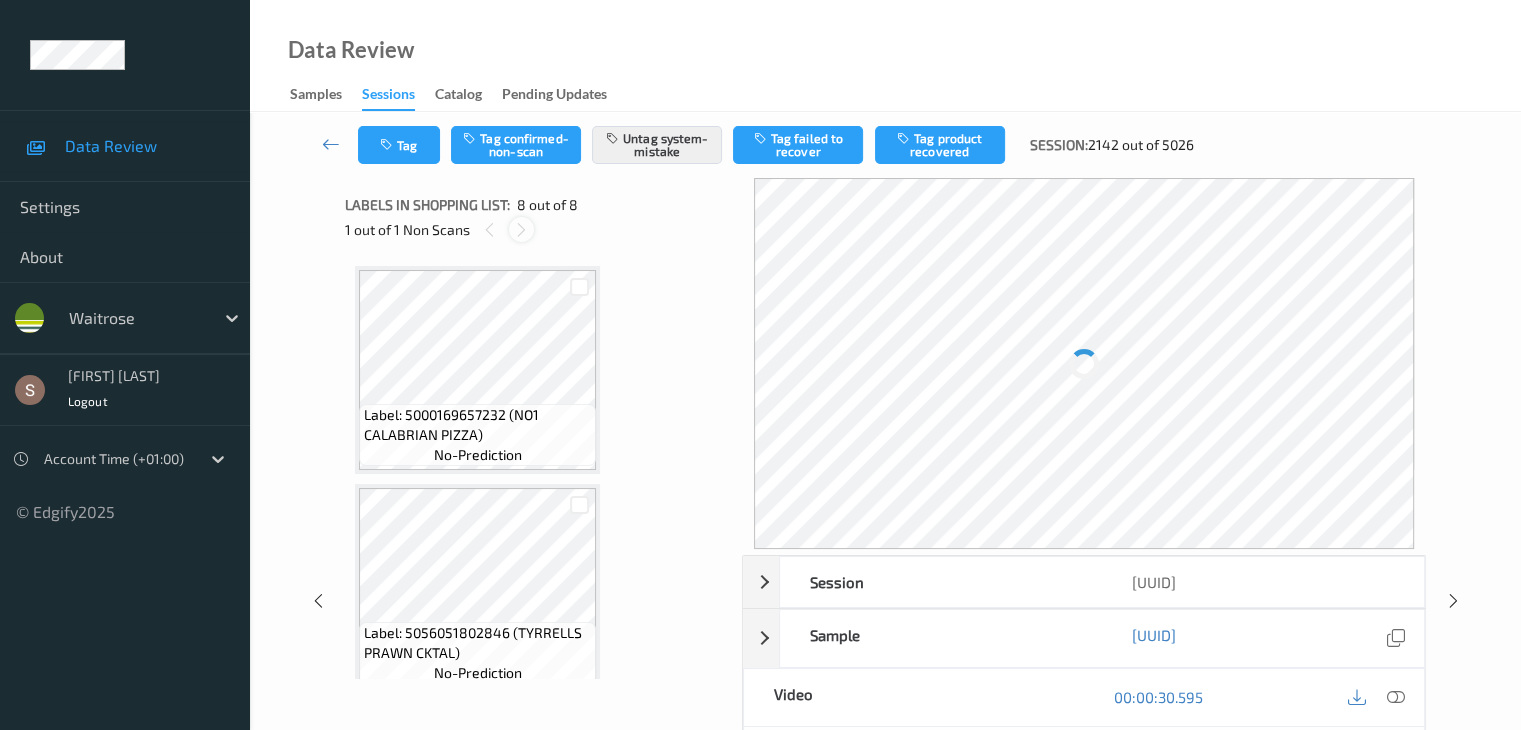 scroll, scrollTop: 1318, scrollLeft: 0, axis: vertical 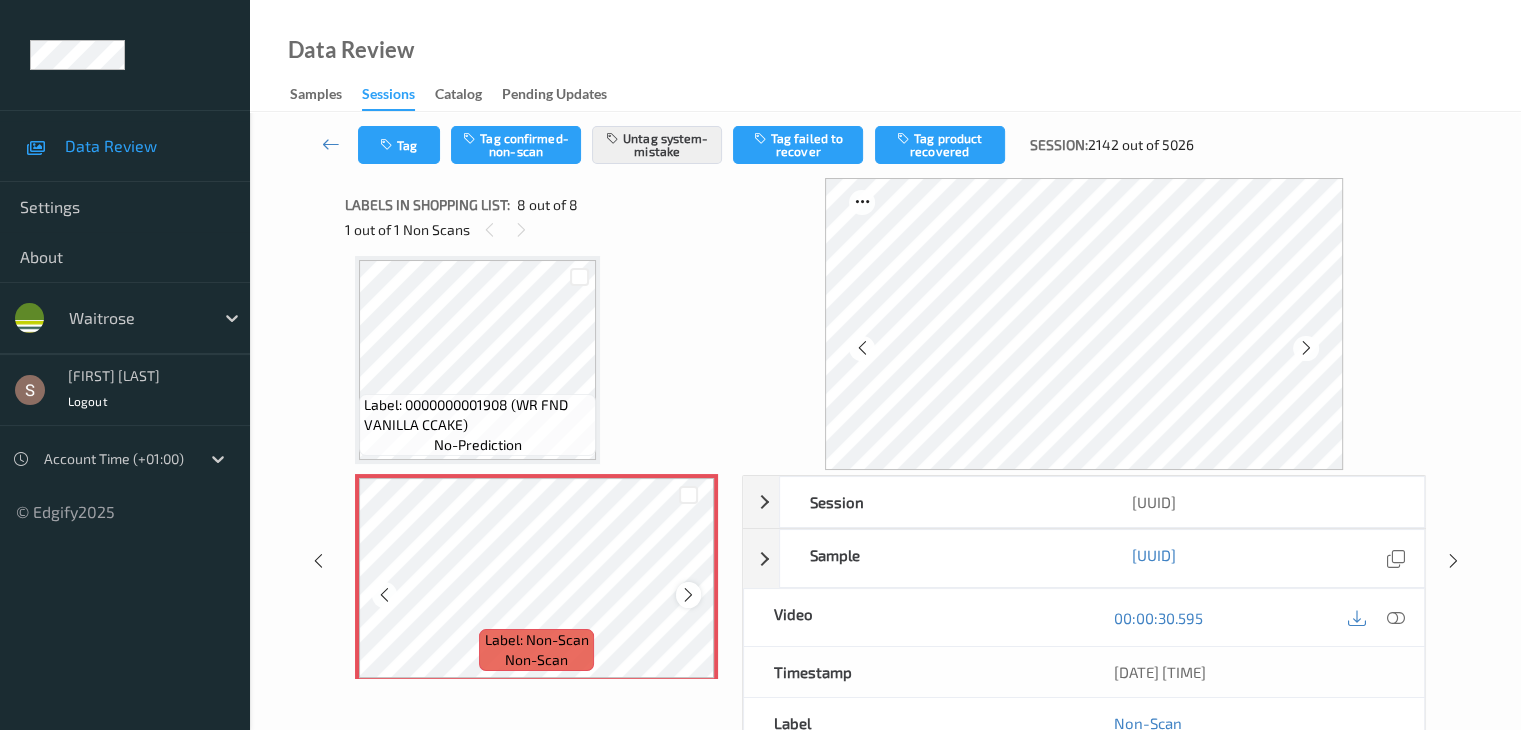 click at bounding box center [688, 595] 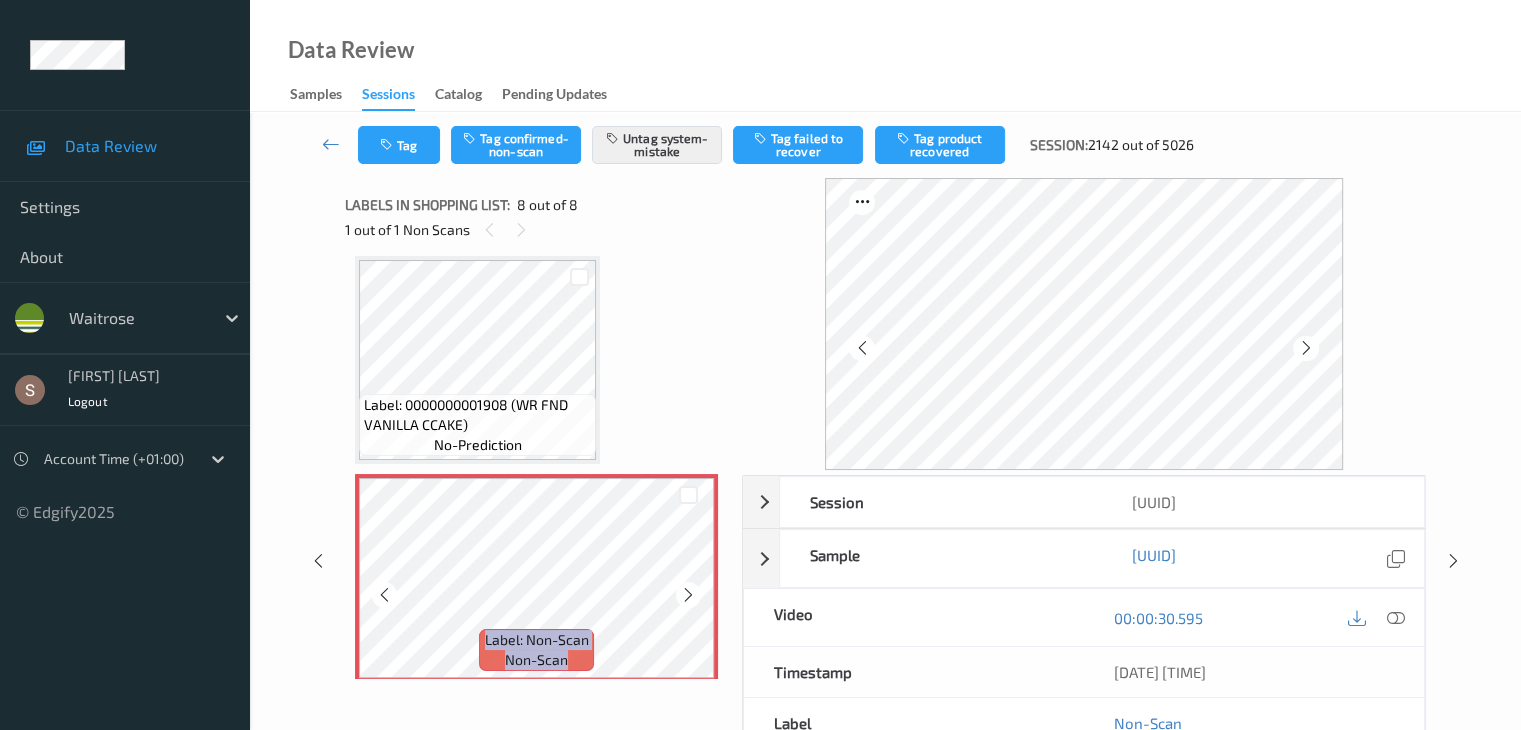 click at bounding box center [688, 595] 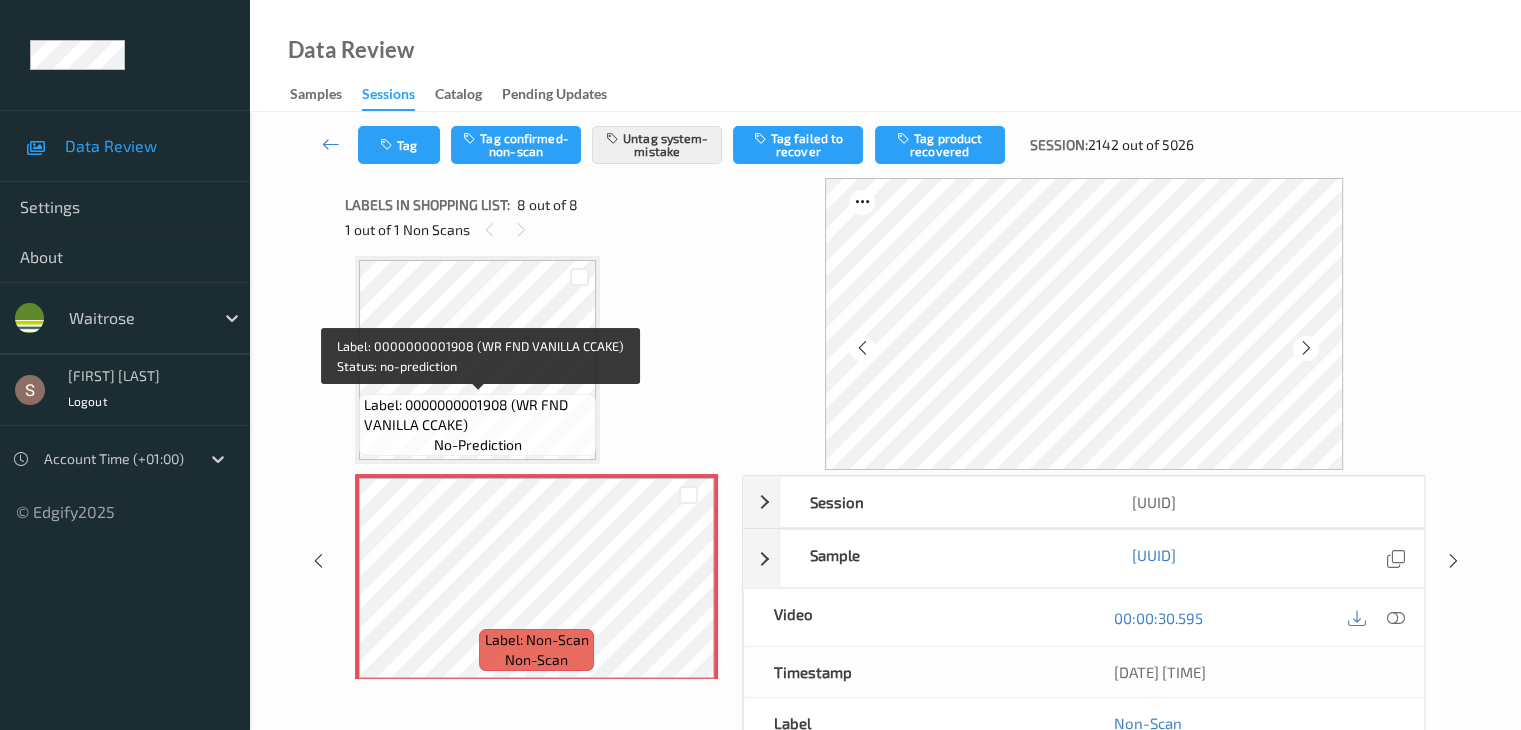 click on "Label: 0000000001908 (WR FND VANILLA CCAKE)" at bounding box center (477, 415) 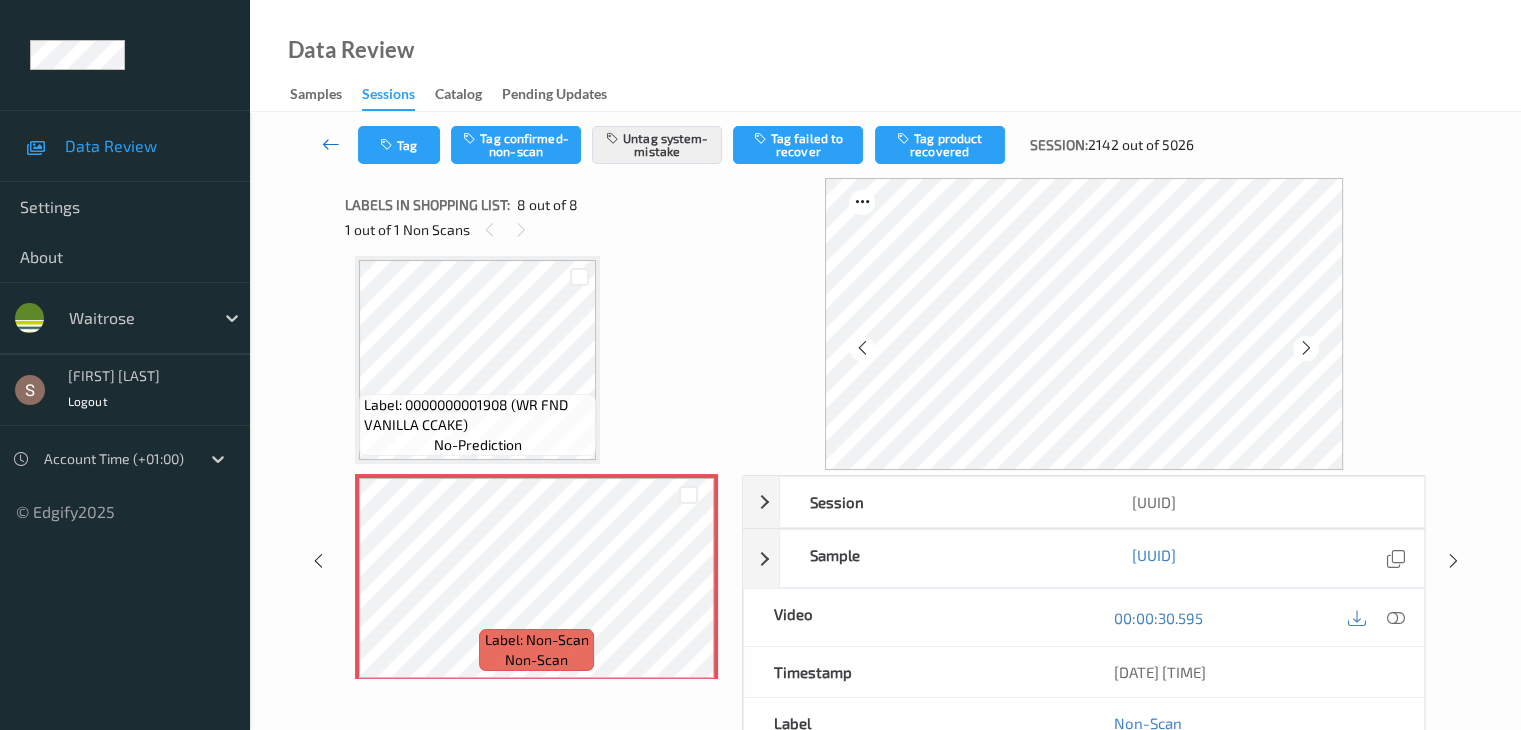 click at bounding box center (331, 144) 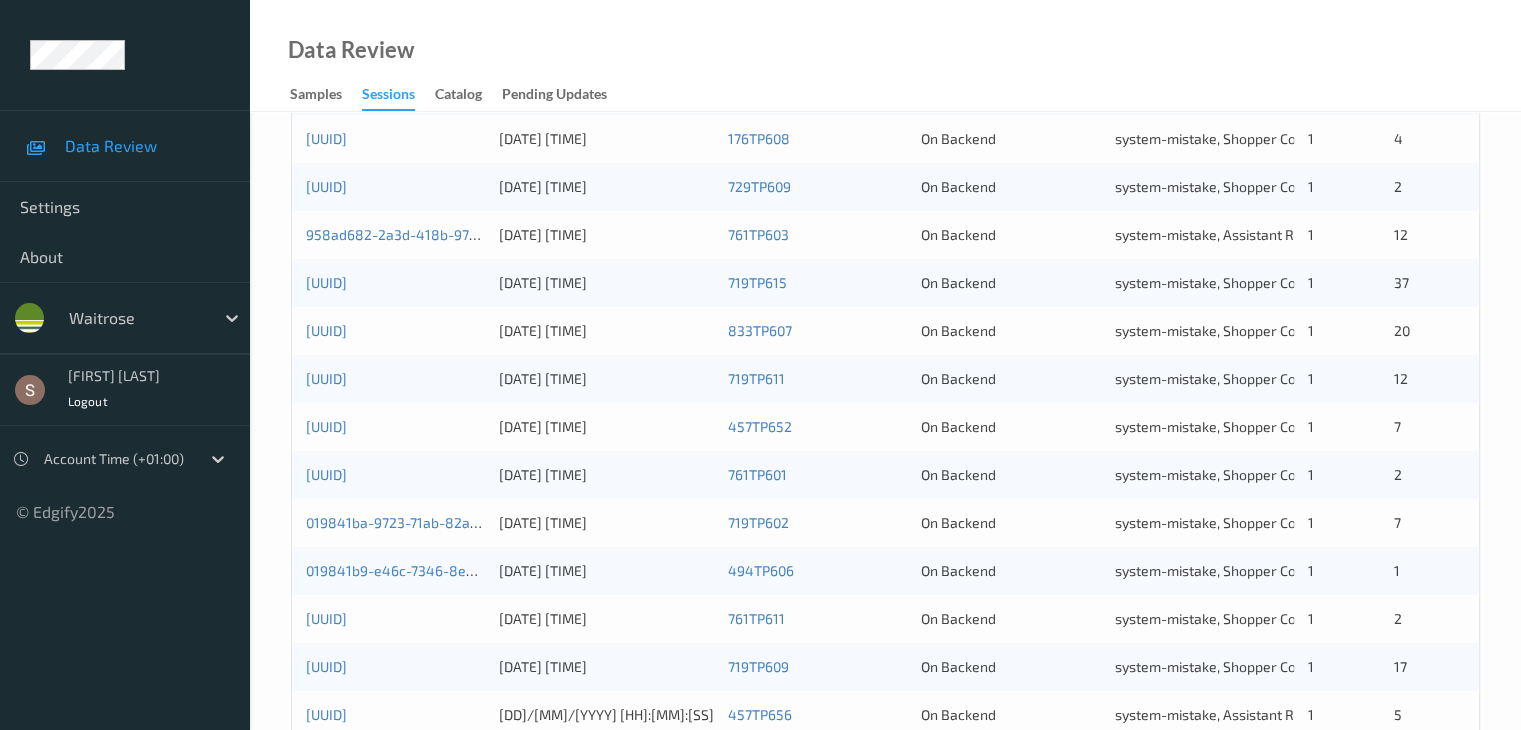scroll, scrollTop: 532, scrollLeft: 0, axis: vertical 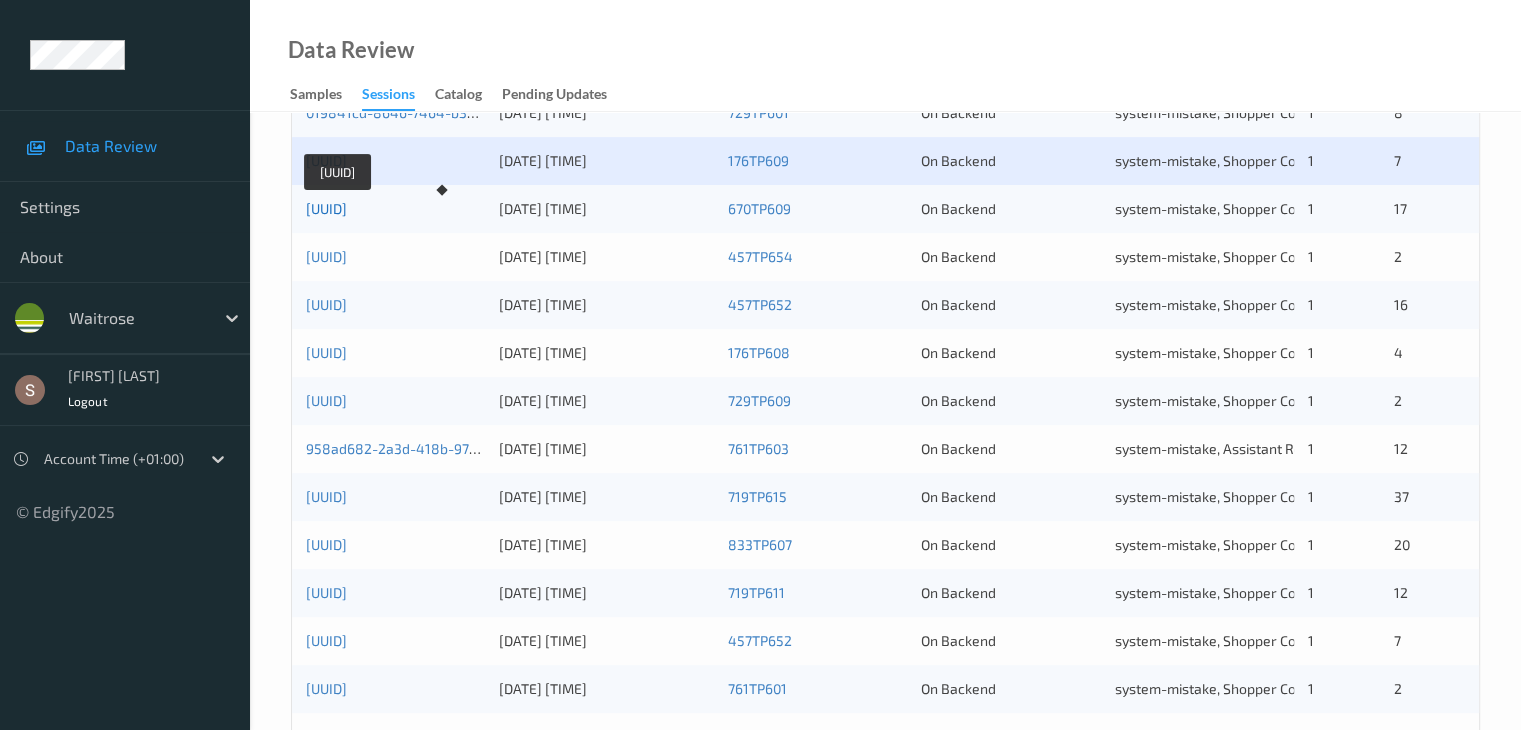 click on "[UUID]" at bounding box center (326, 208) 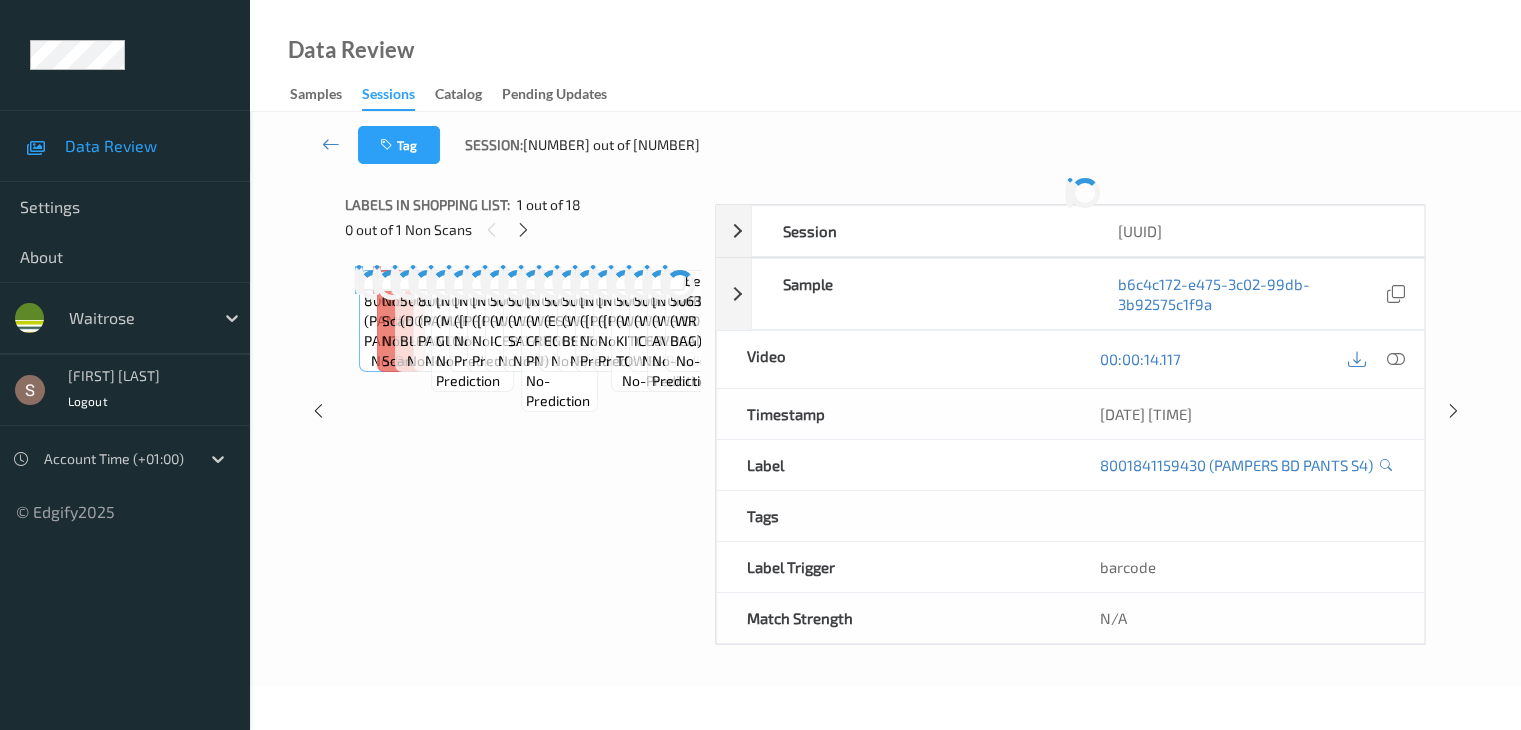 scroll, scrollTop: 0, scrollLeft: 0, axis: both 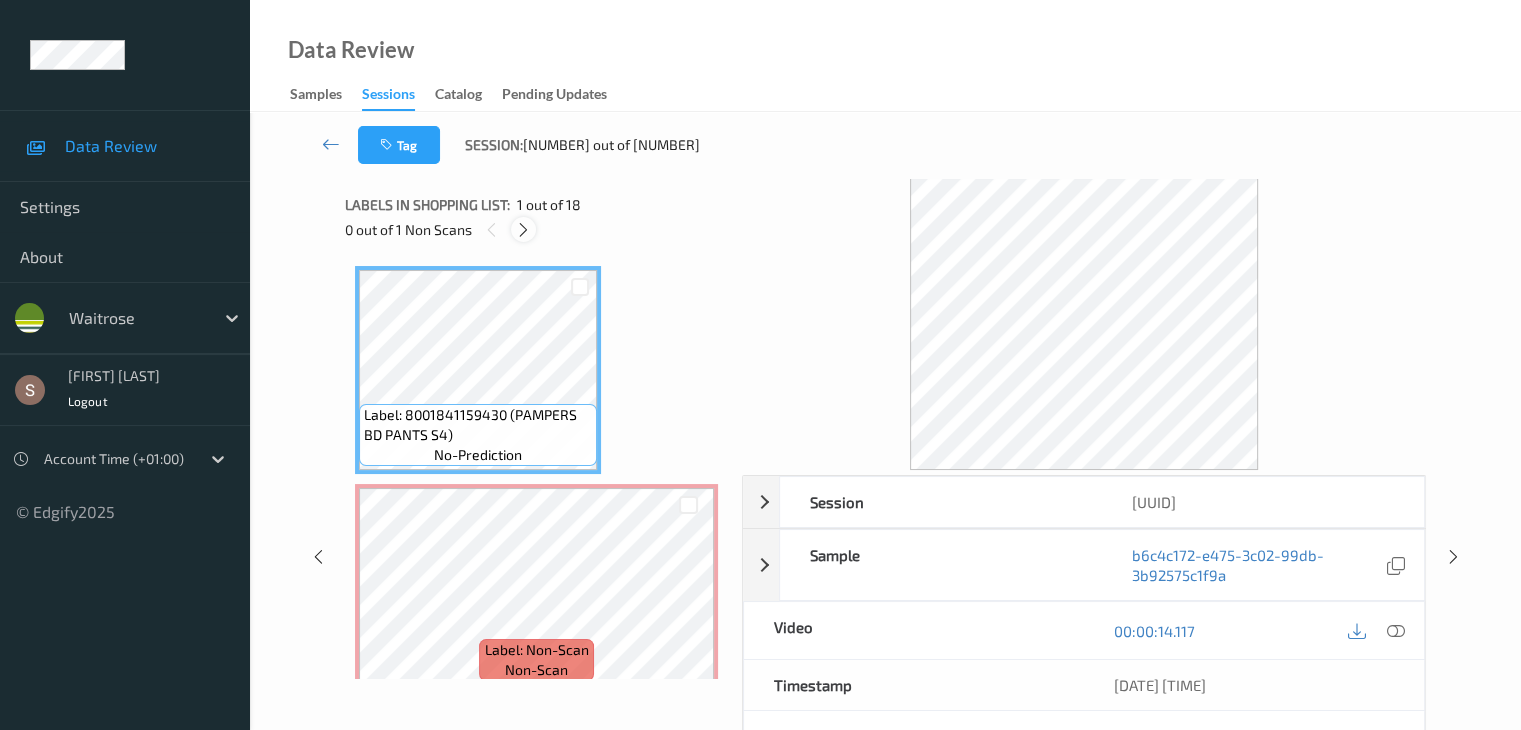 click at bounding box center (523, 230) 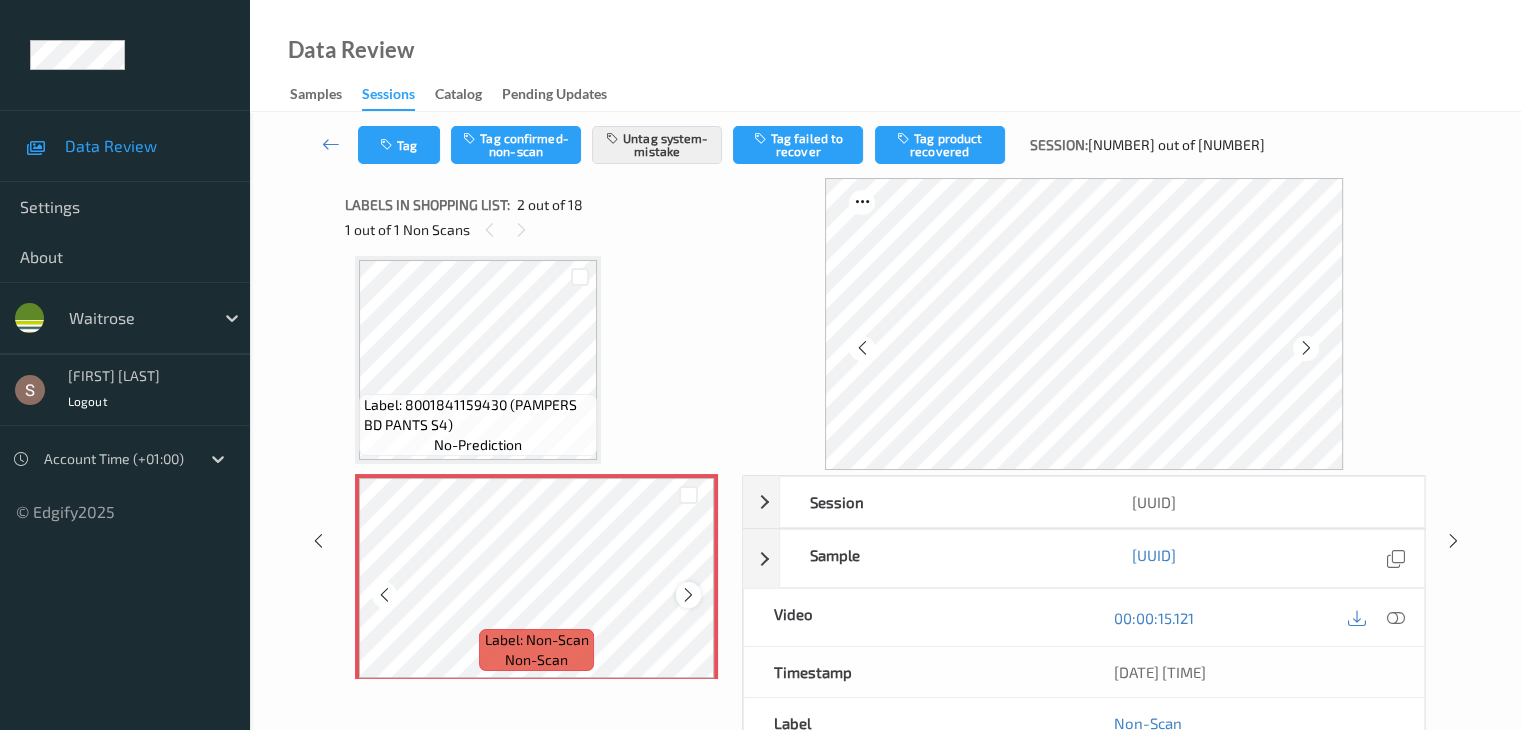 click at bounding box center (688, 595) 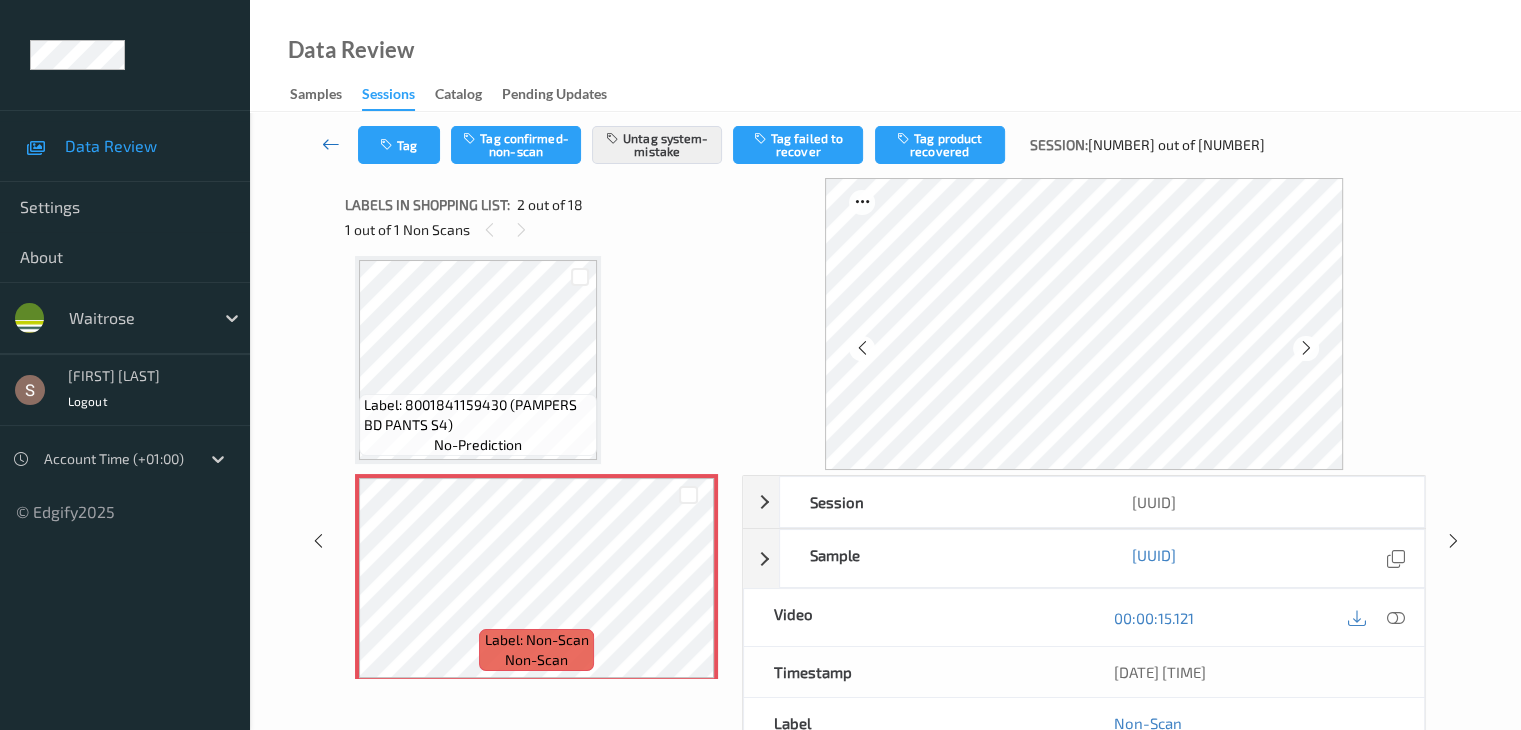 click at bounding box center [331, 144] 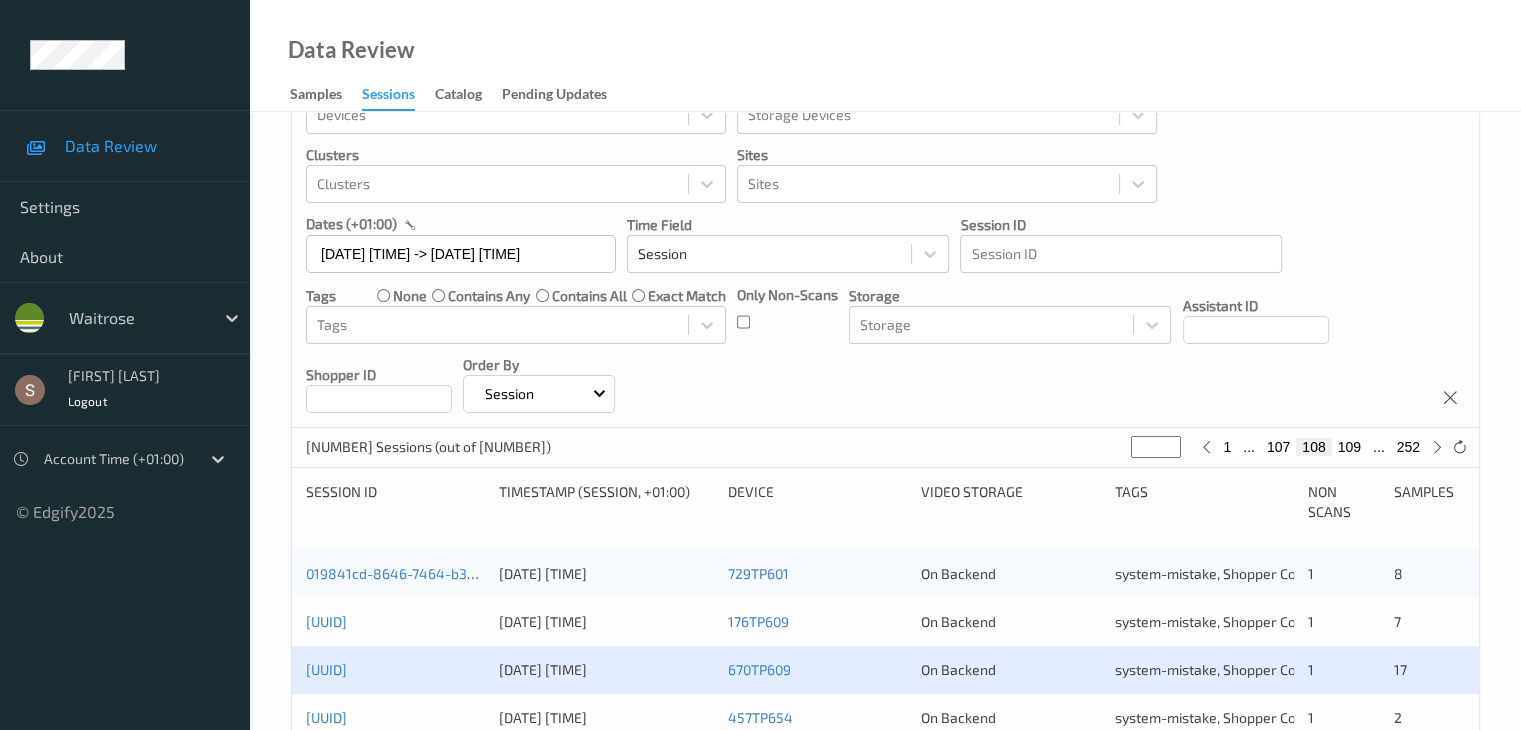 scroll, scrollTop: 200, scrollLeft: 0, axis: vertical 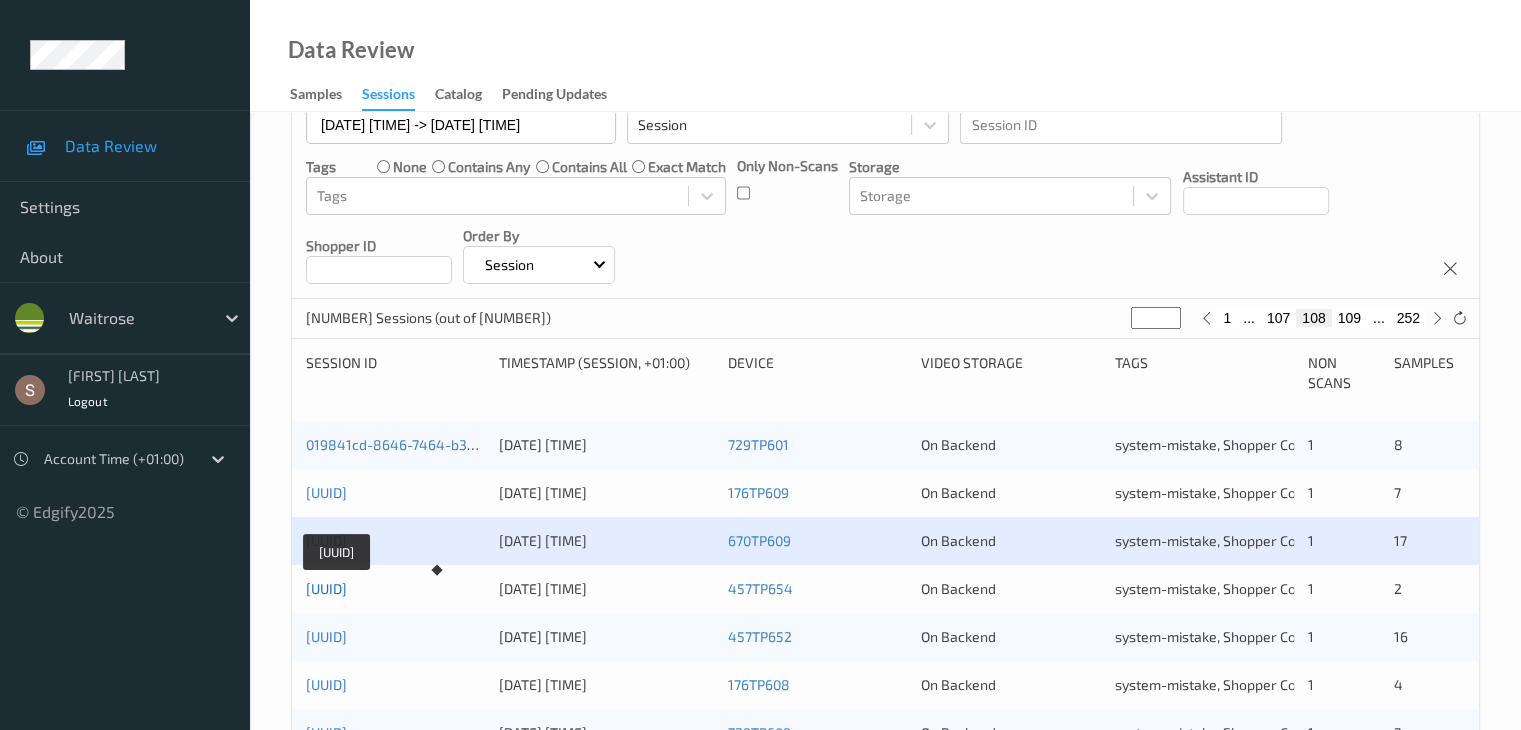 click on "[UUID]" at bounding box center [326, 588] 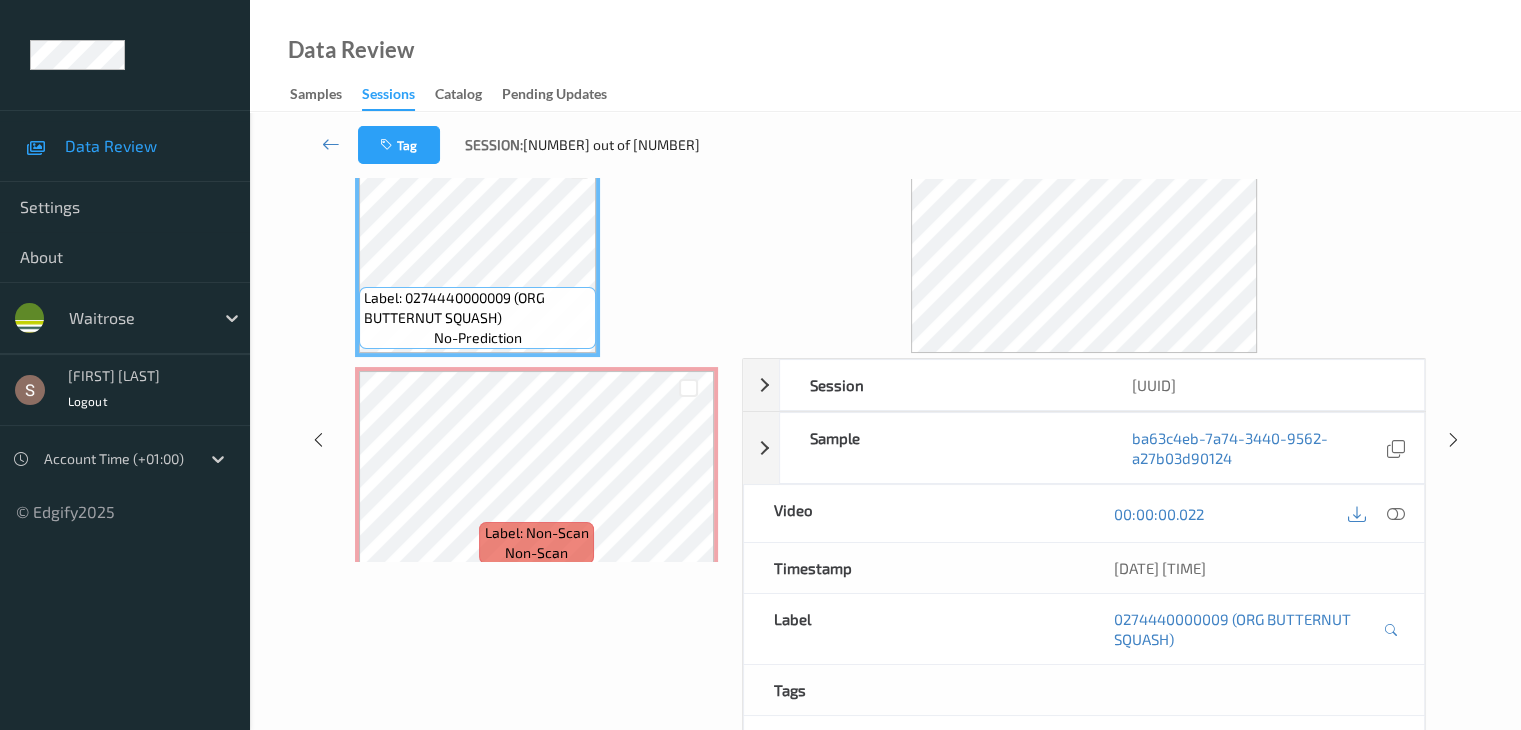 scroll, scrollTop: 0, scrollLeft: 0, axis: both 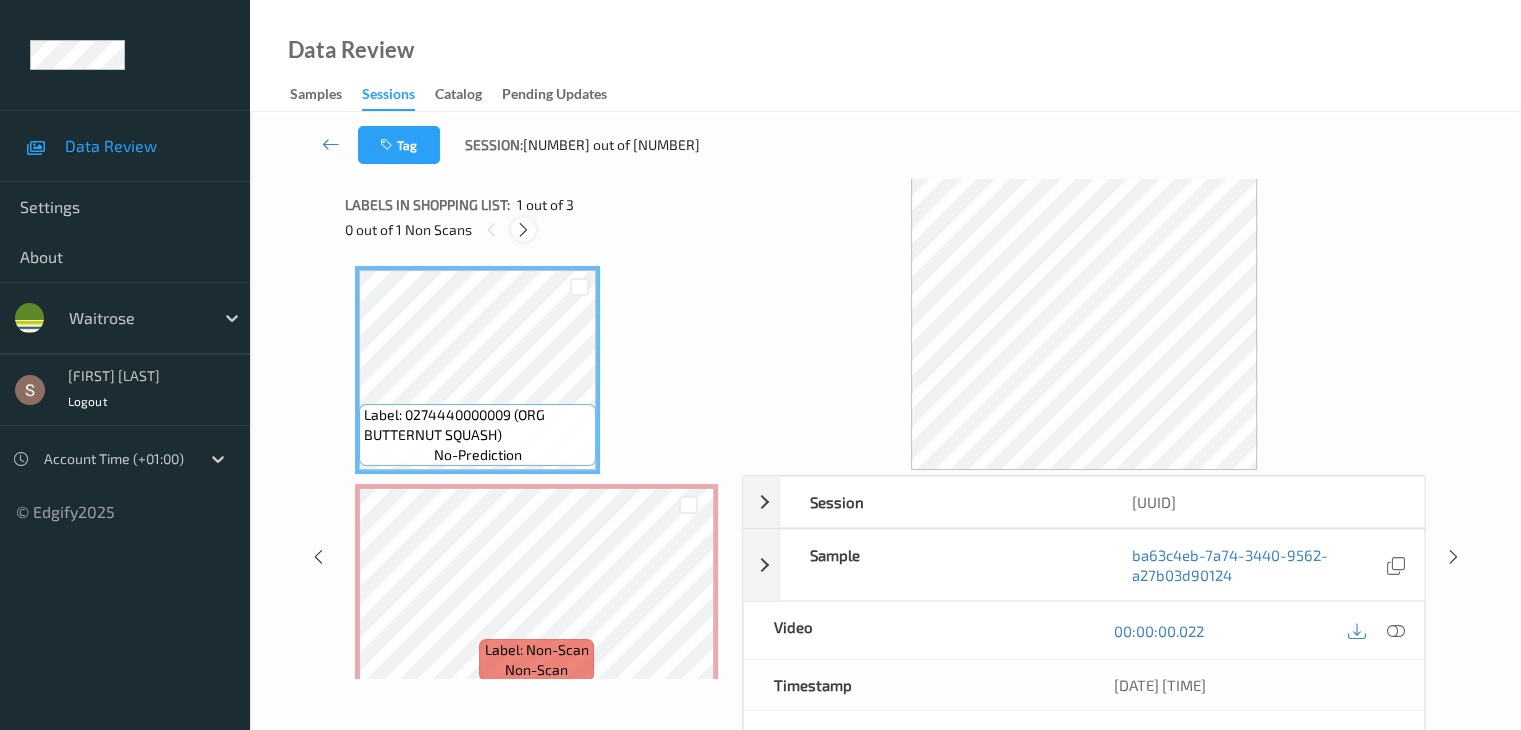 click at bounding box center (523, 230) 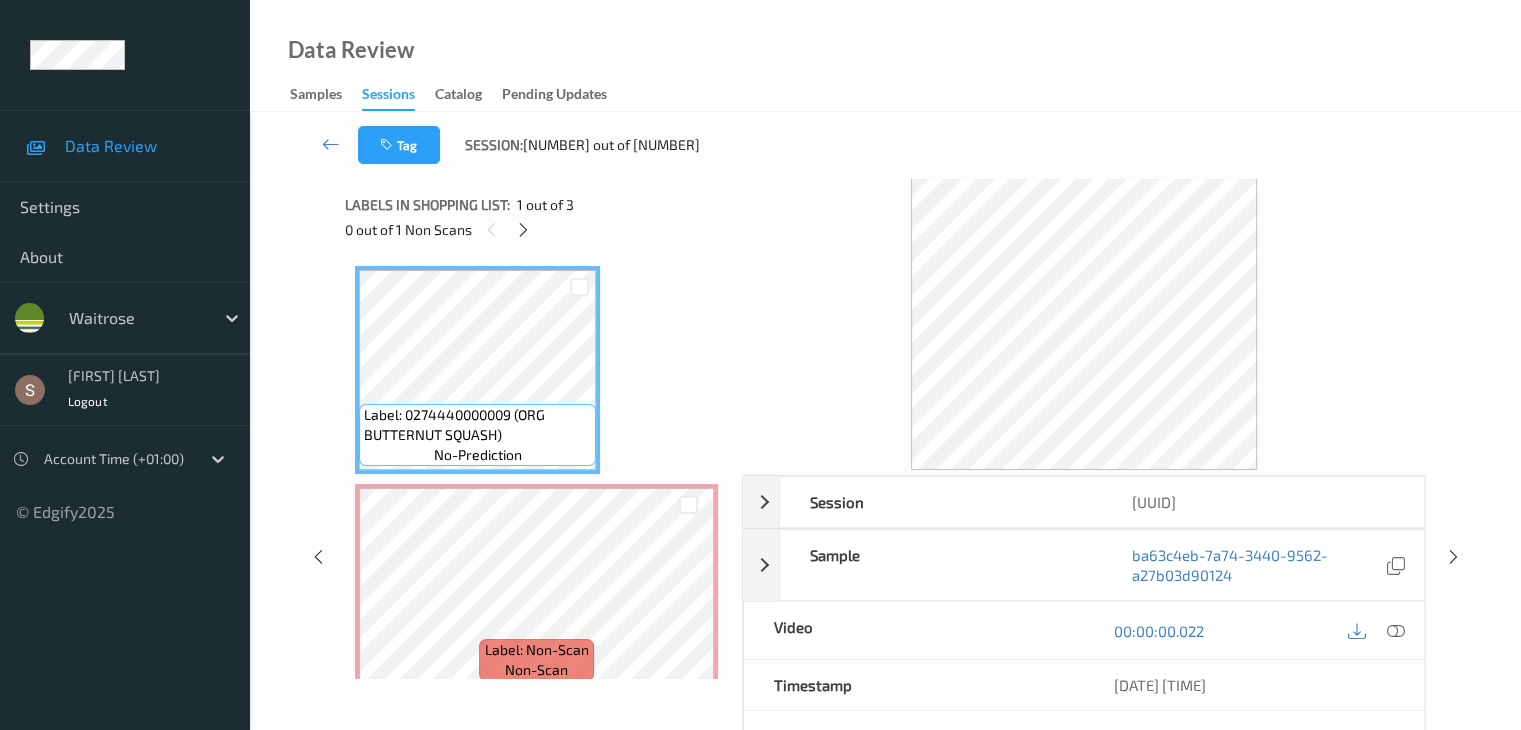 scroll, scrollTop: 10, scrollLeft: 0, axis: vertical 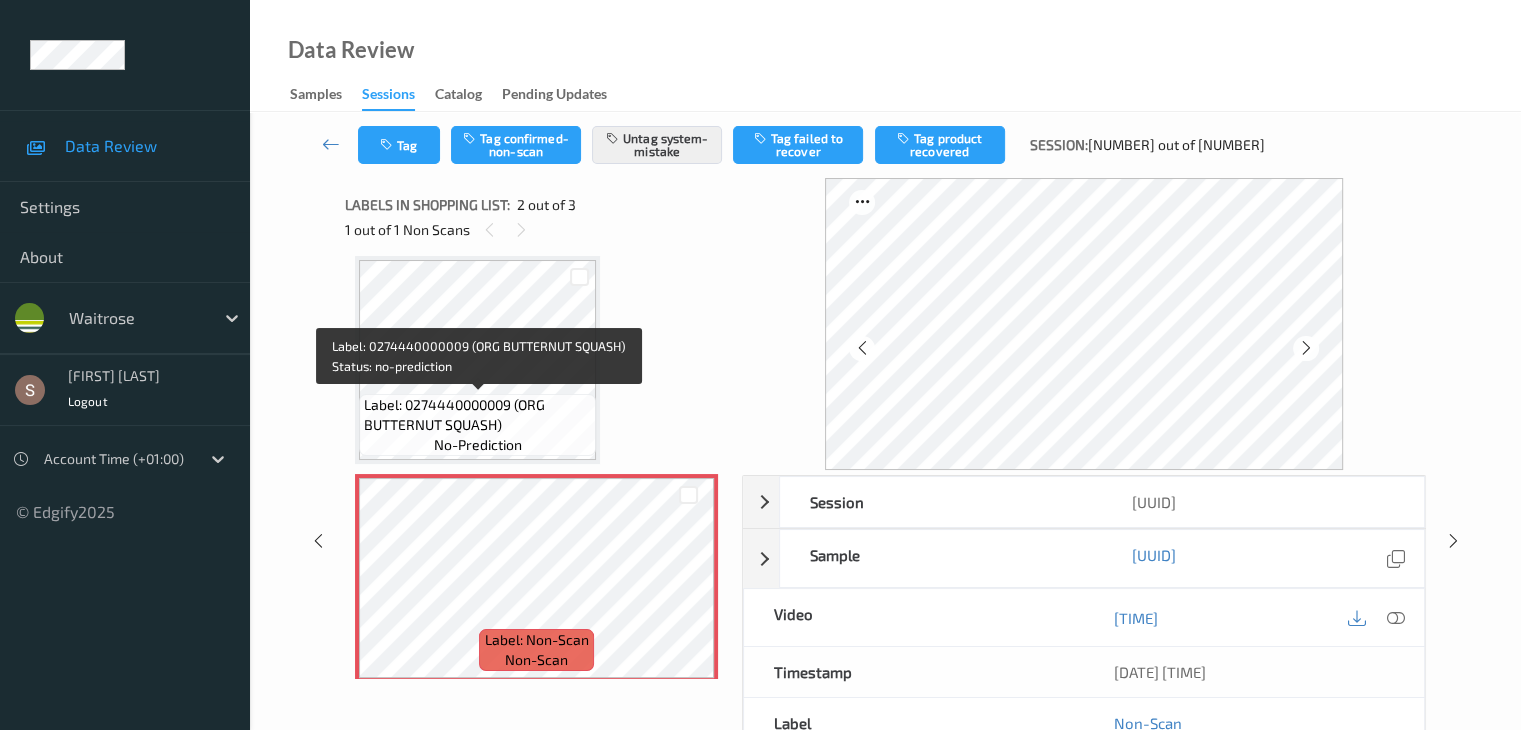 click on "Label: 0274440000009 (ORG BUTTERNUT SQUASH) no-prediction" at bounding box center [477, 425] 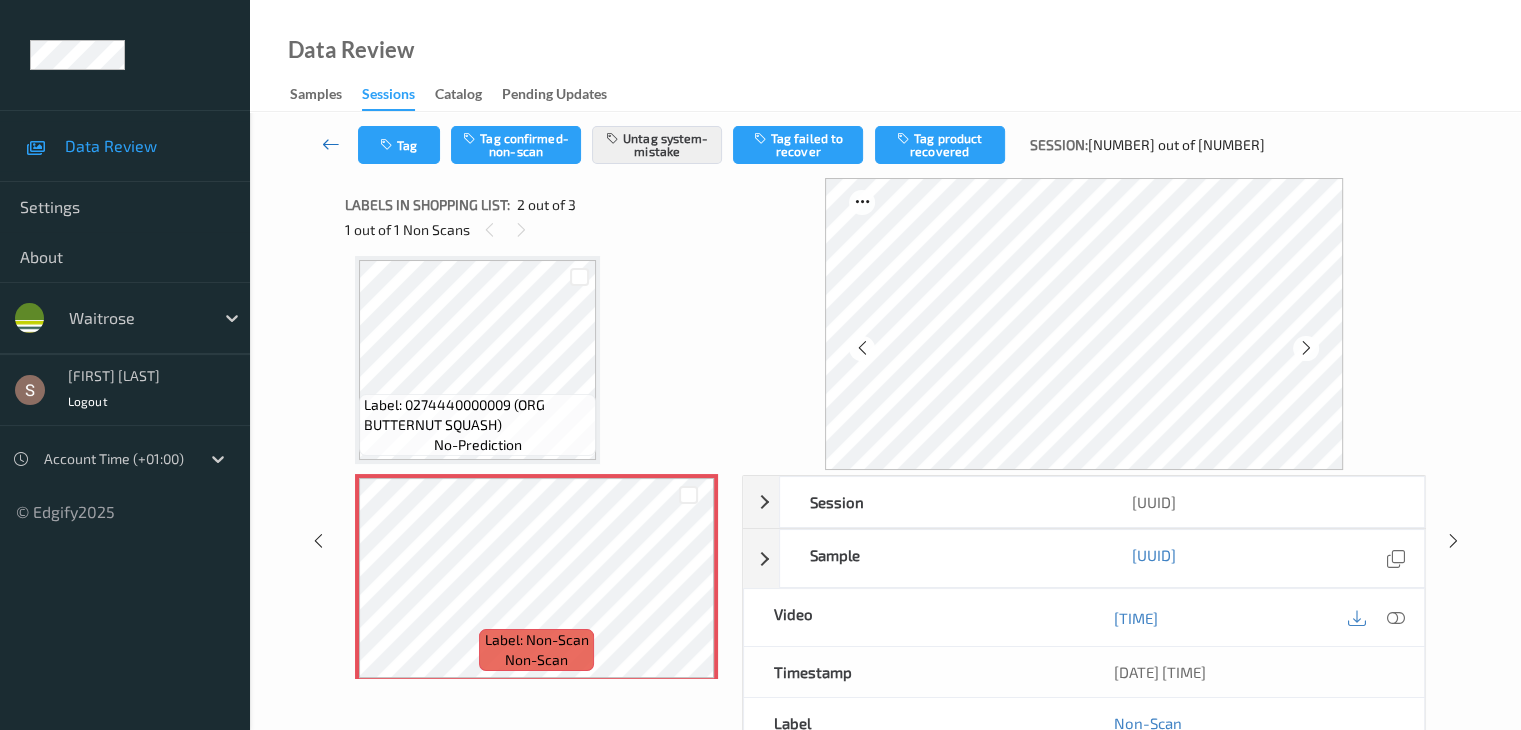 click at bounding box center (331, 144) 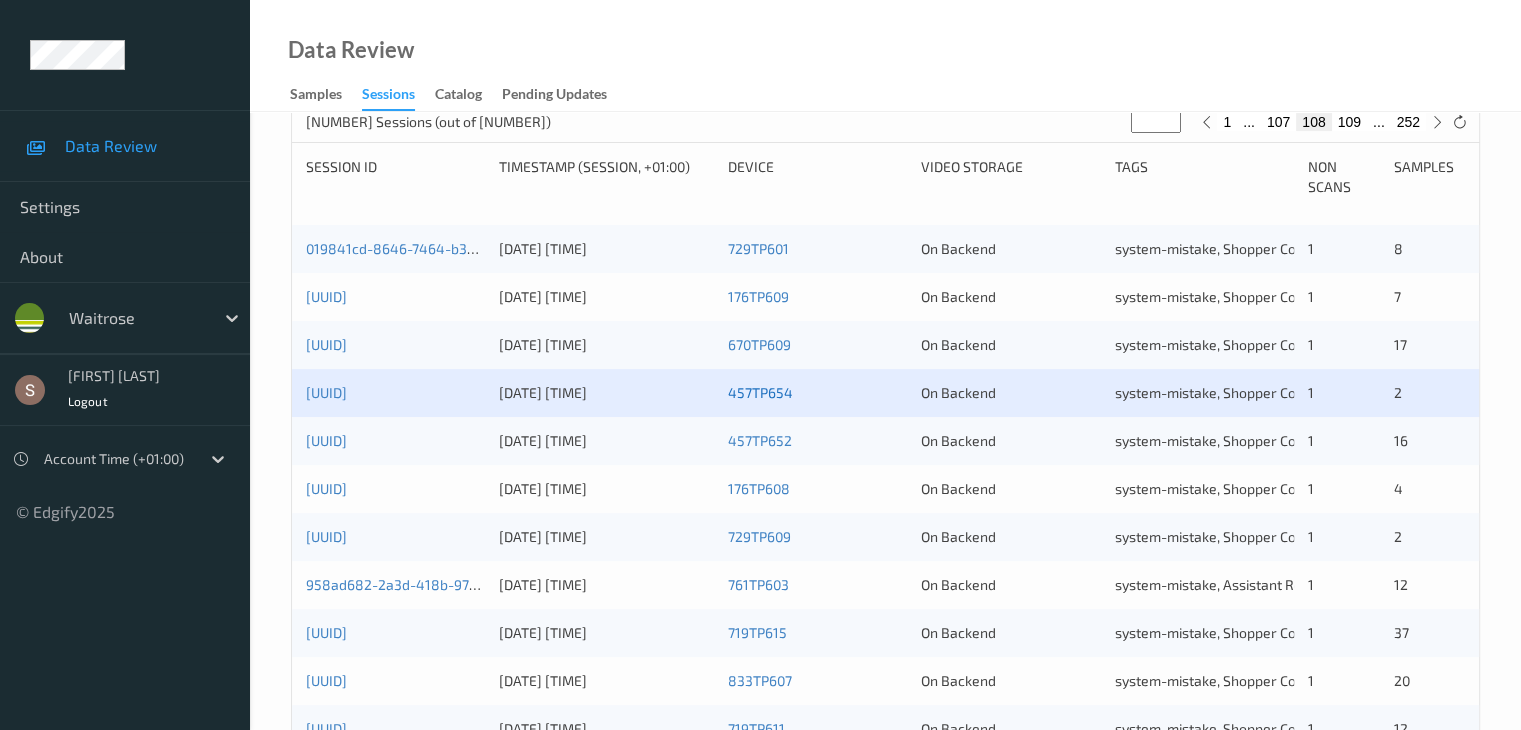 scroll, scrollTop: 400, scrollLeft: 0, axis: vertical 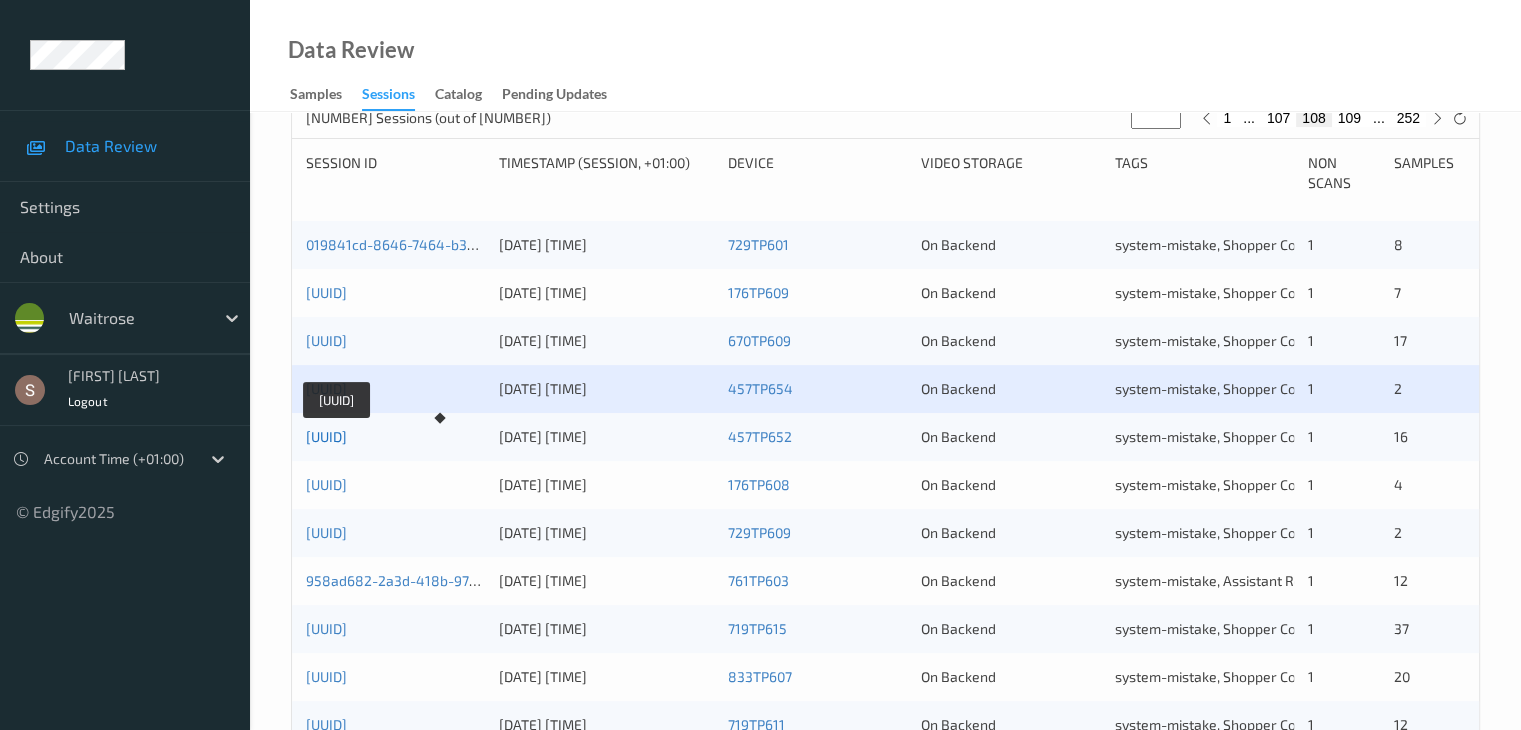 click on "[UUID]" at bounding box center (326, 436) 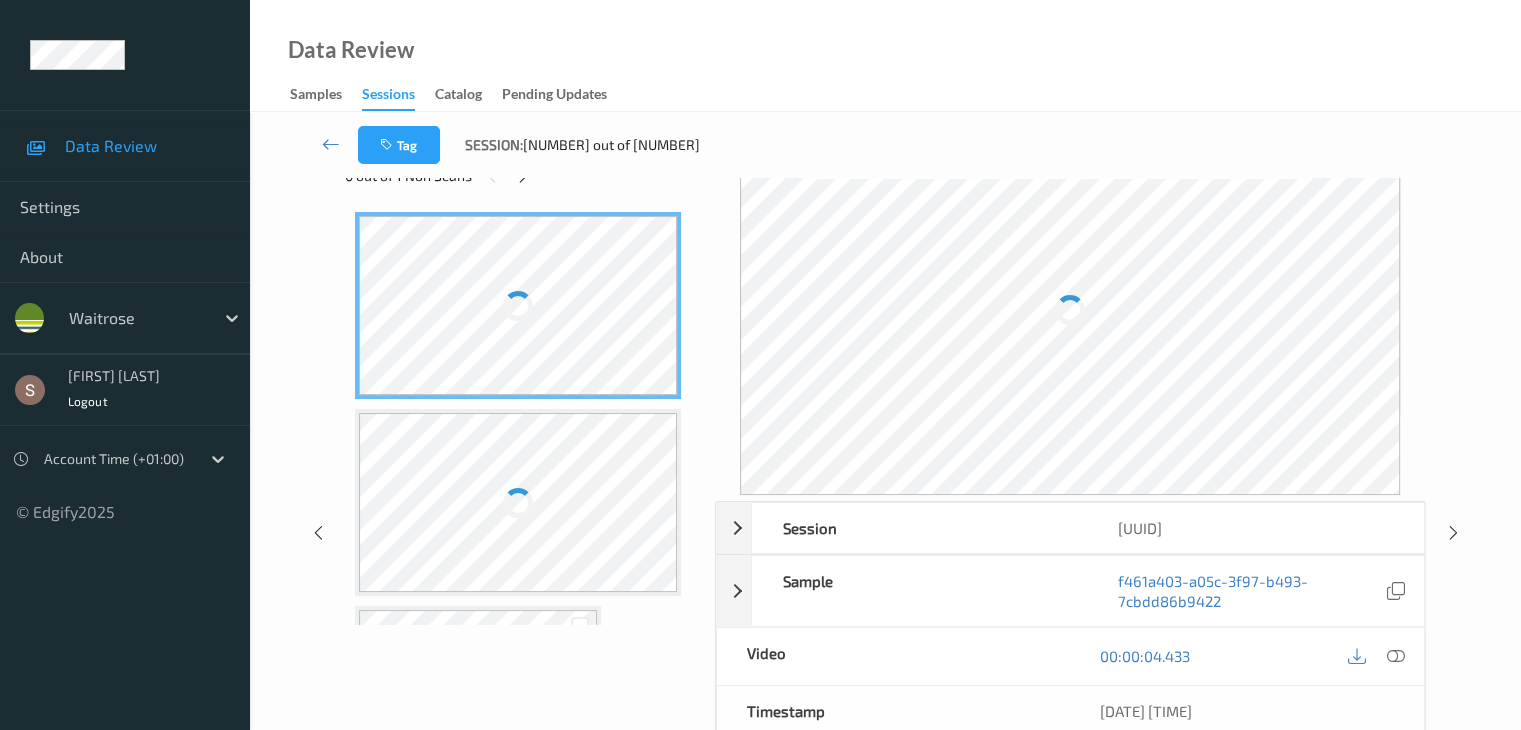 scroll, scrollTop: 0, scrollLeft: 0, axis: both 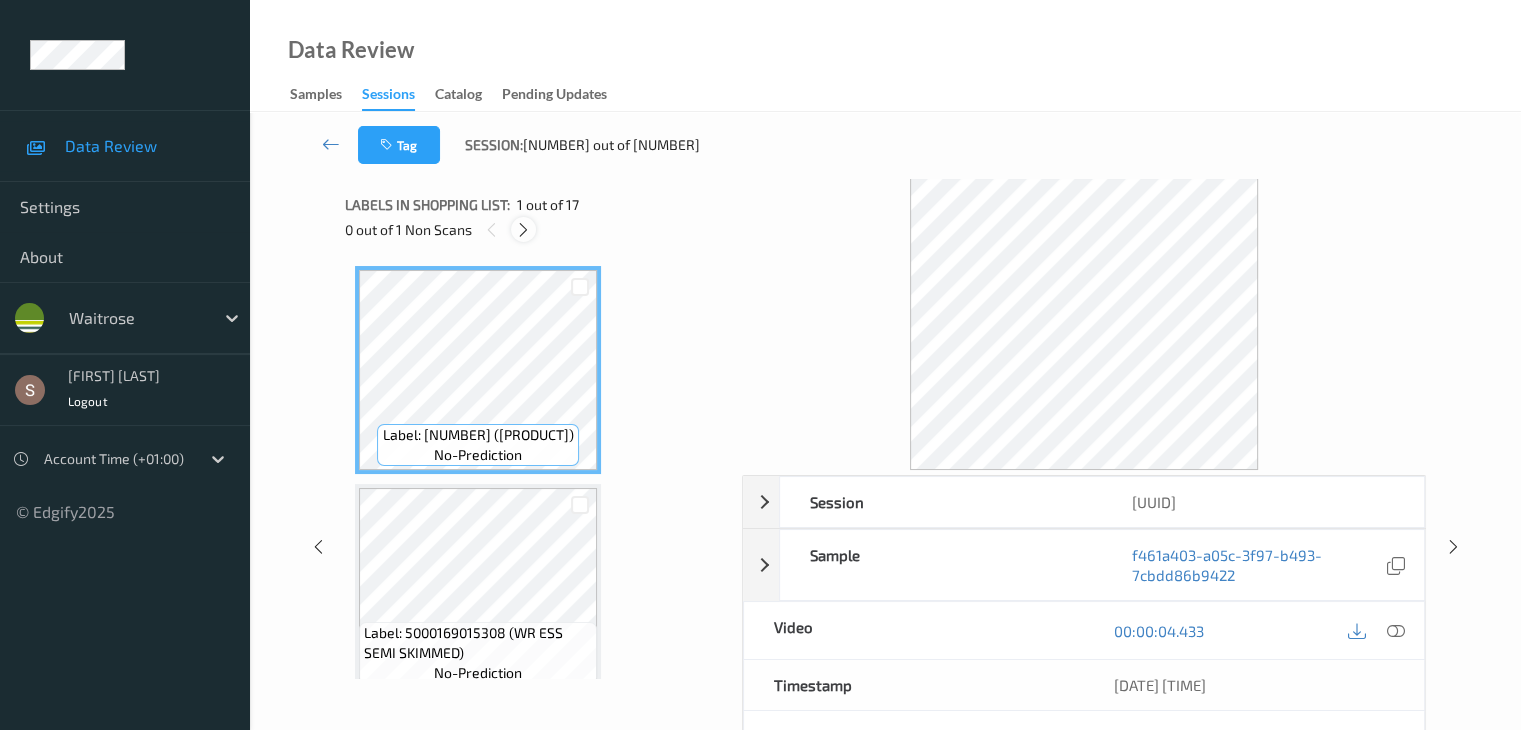 click at bounding box center (523, 230) 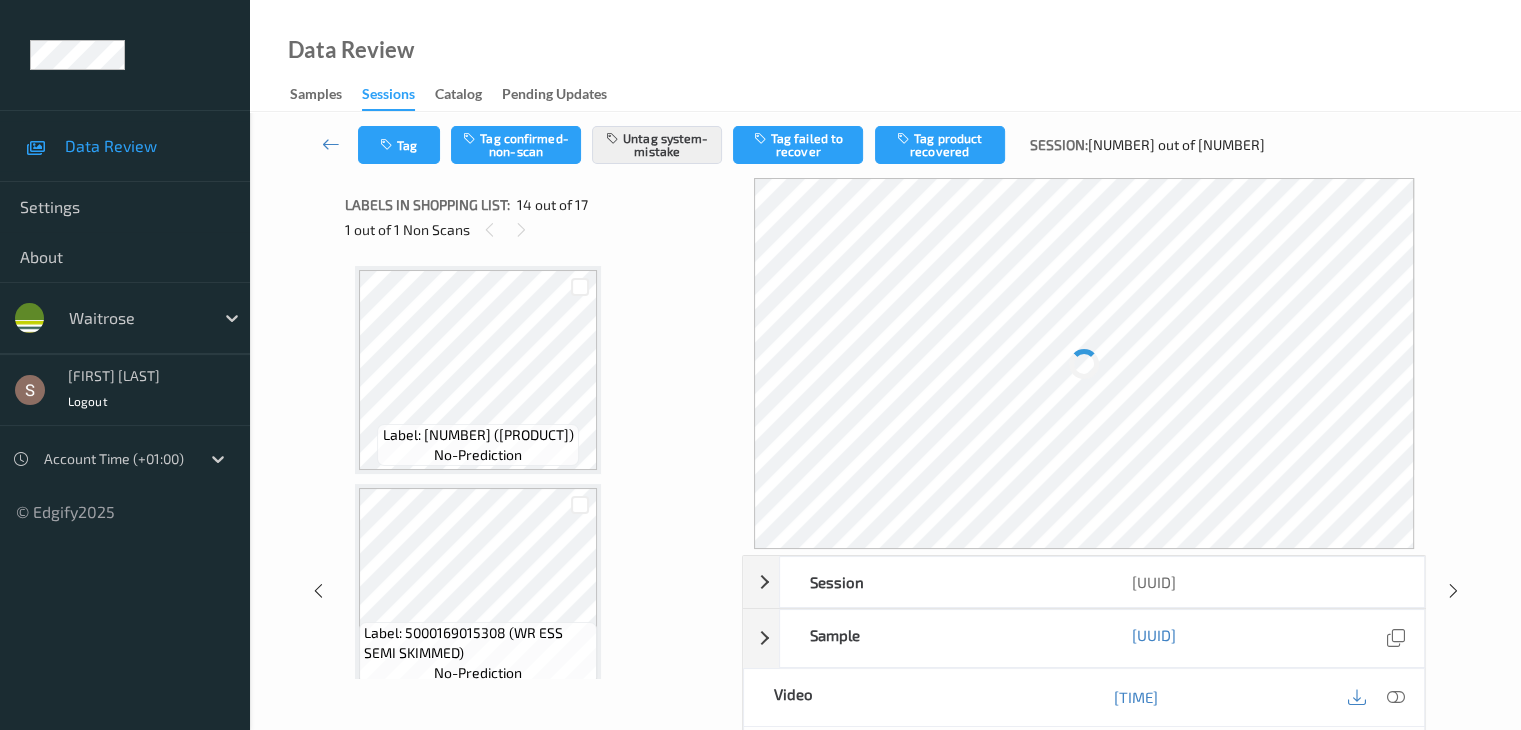 scroll, scrollTop: 2626, scrollLeft: 0, axis: vertical 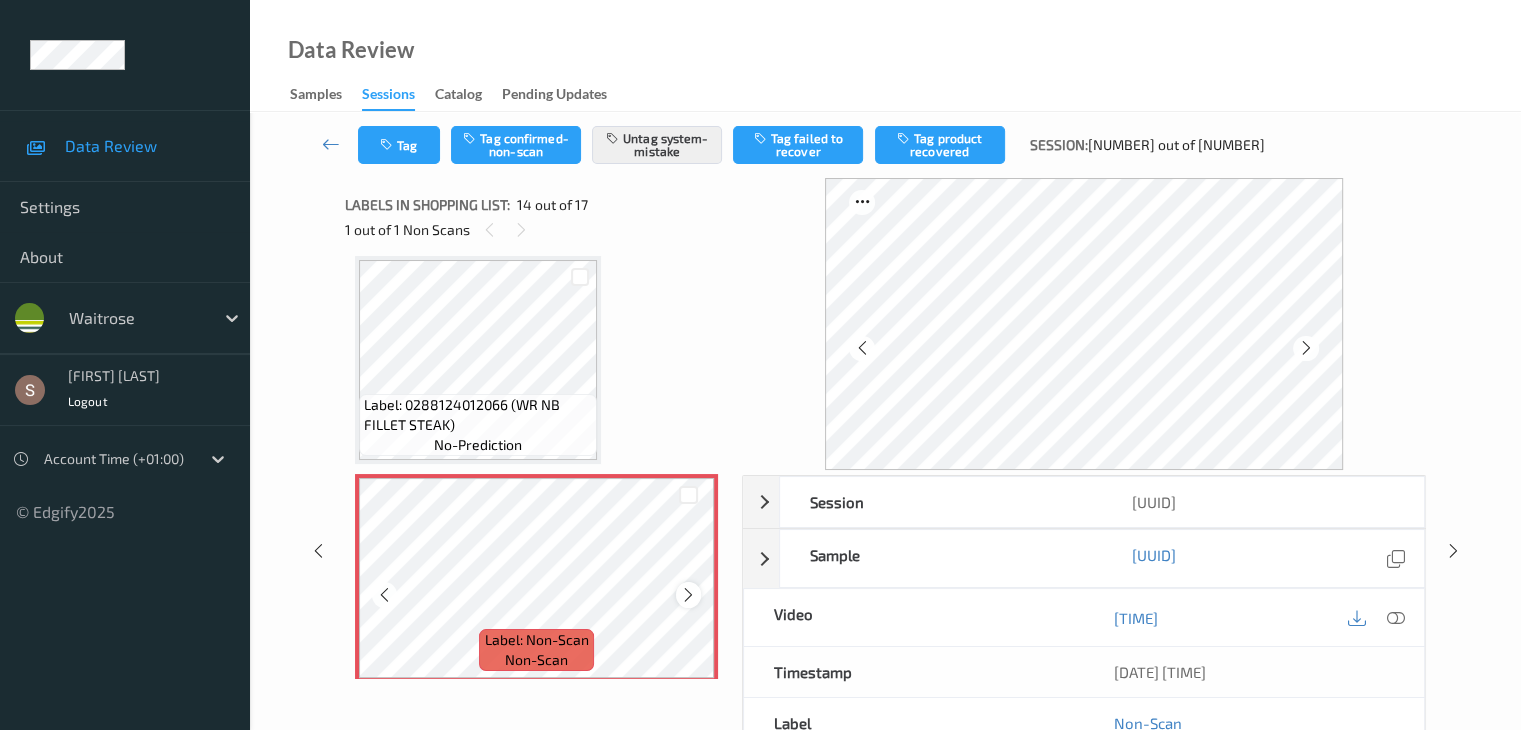 click at bounding box center [688, 594] 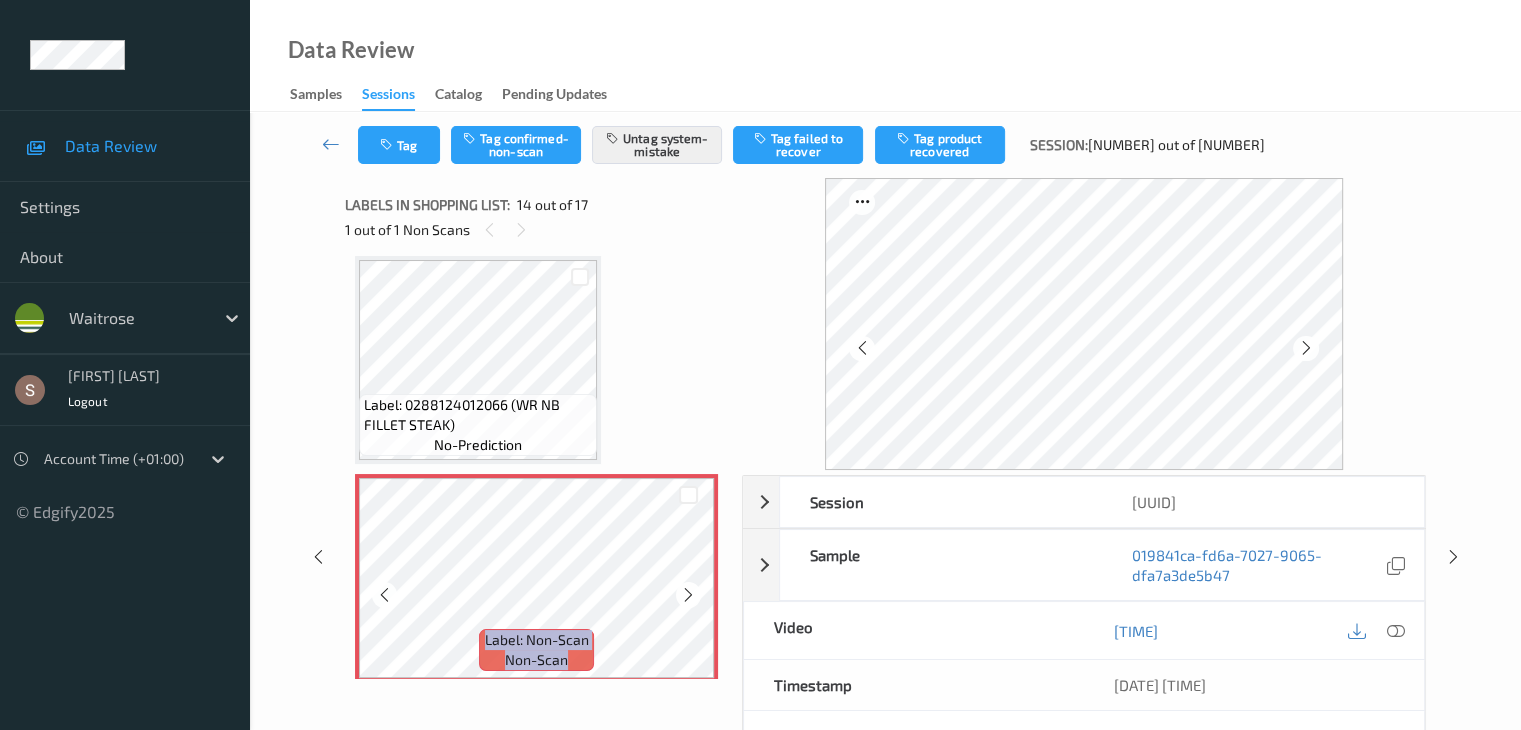 click at bounding box center (688, 595) 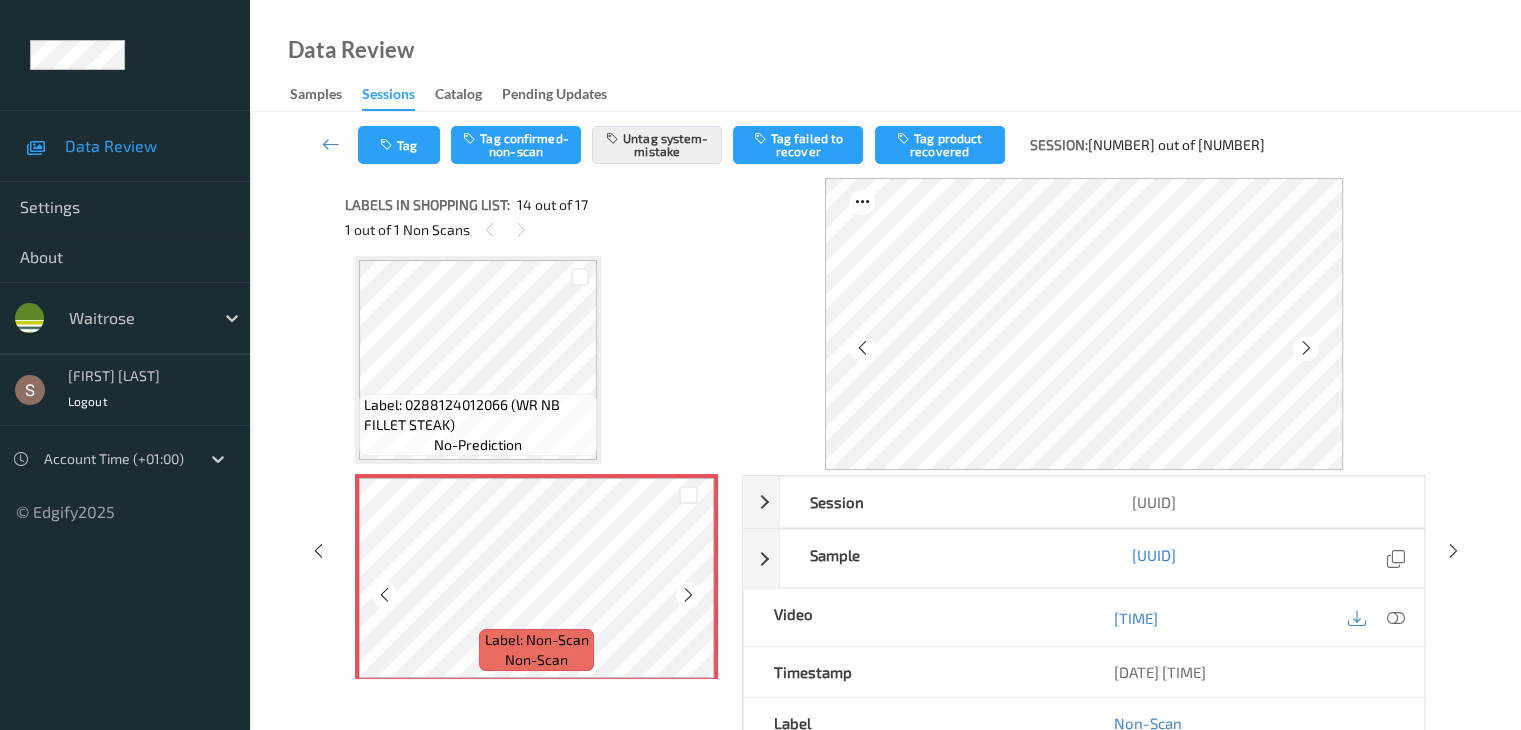 click at bounding box center [688, 595] 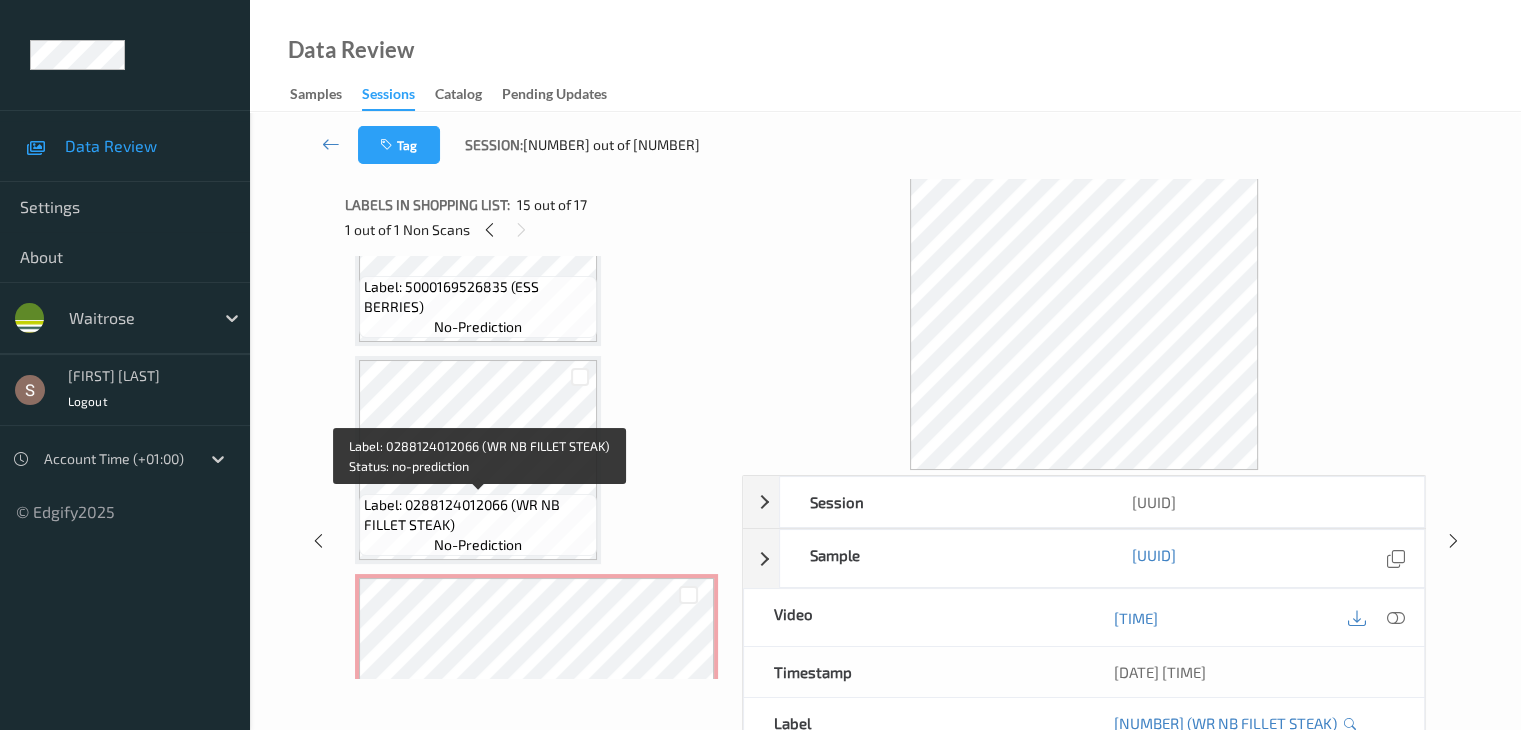 scroll, scrollTop: 2726, scrollLeft: 0, axis: vertical 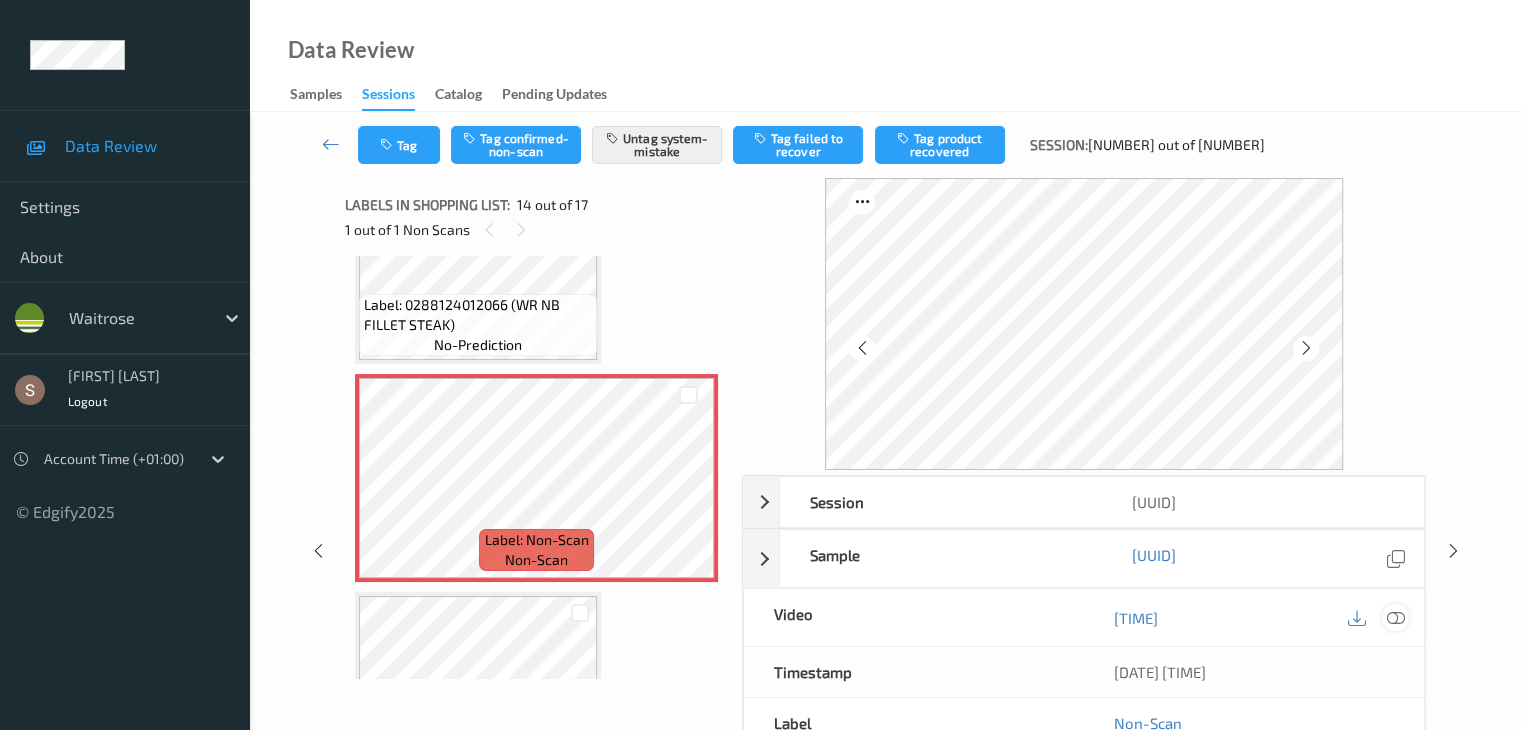 click at bounding box center (1395, 618) 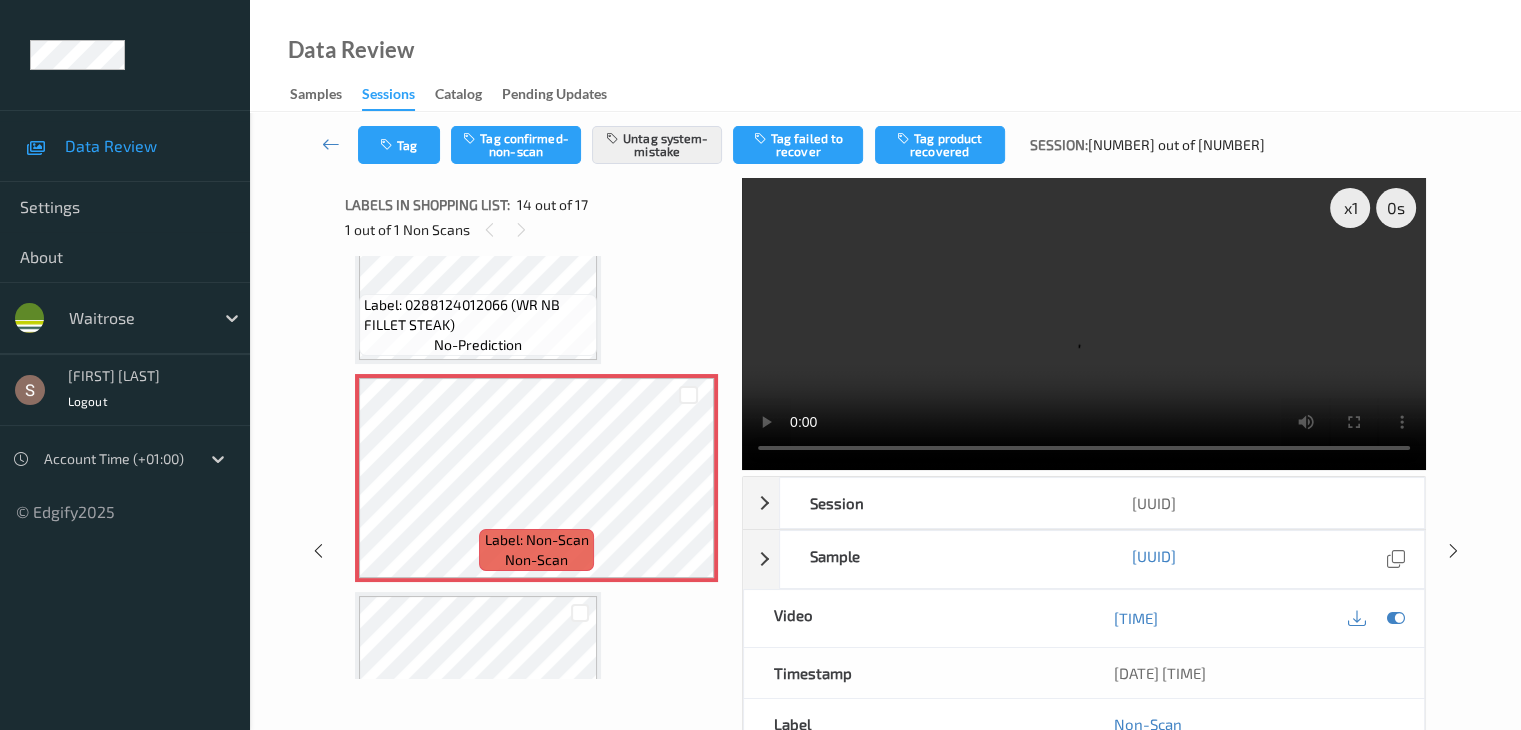 click at bounding box center [1084, 324] 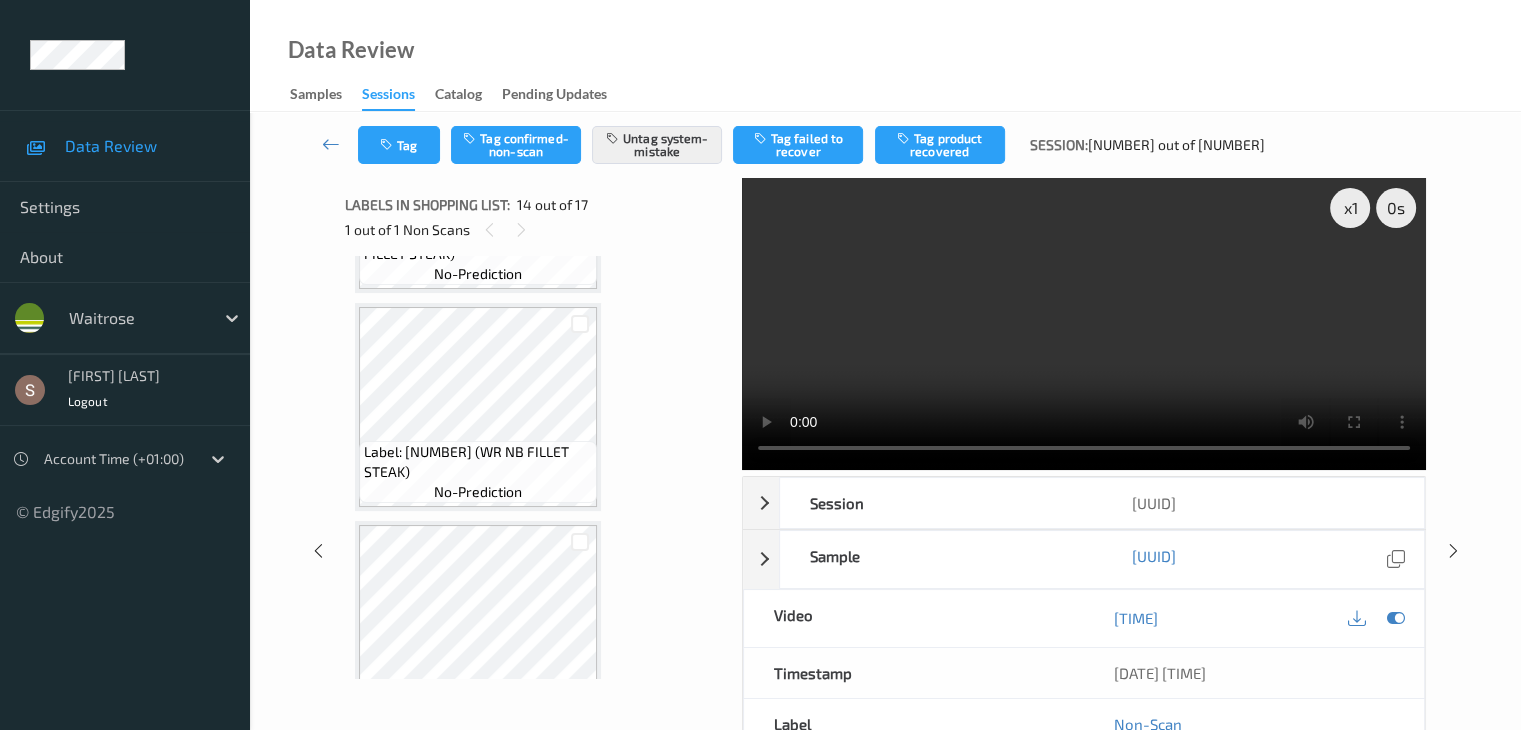 scroll, scrollTop: 3293, scrollLeft: 0, axis: vertical 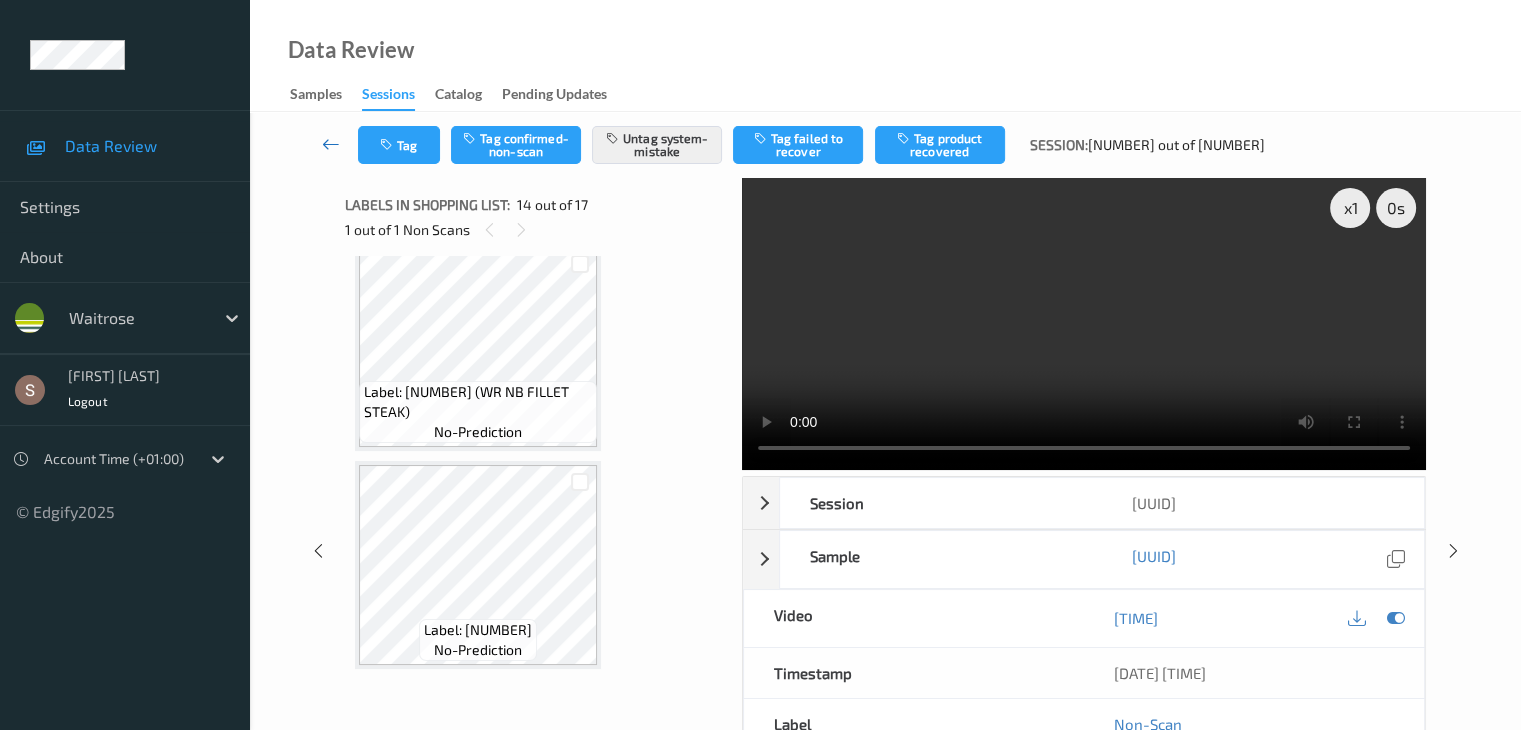 click at bounding box center (331, 144) 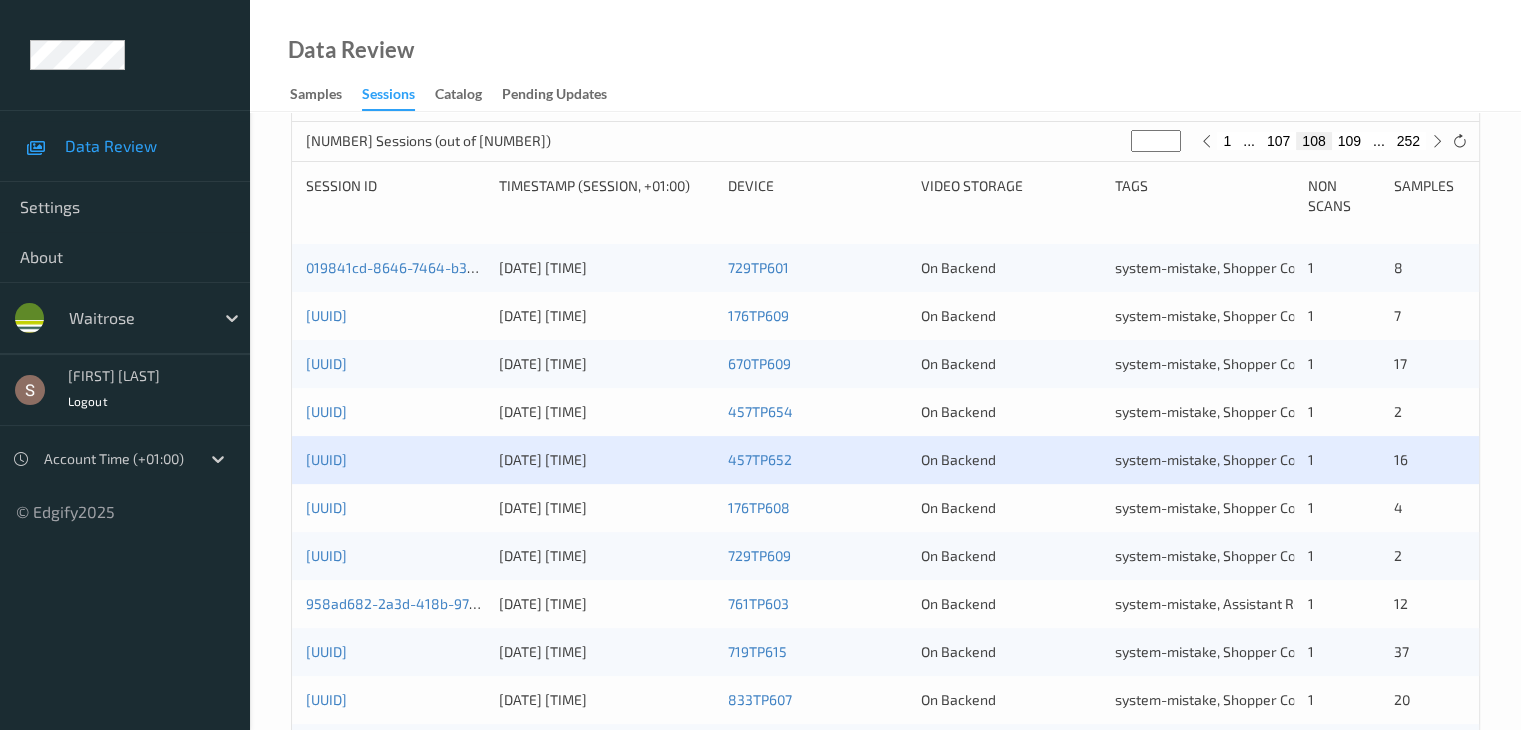 scroll, scrollTop: 500, scrollLeft: 0, axis: vertical 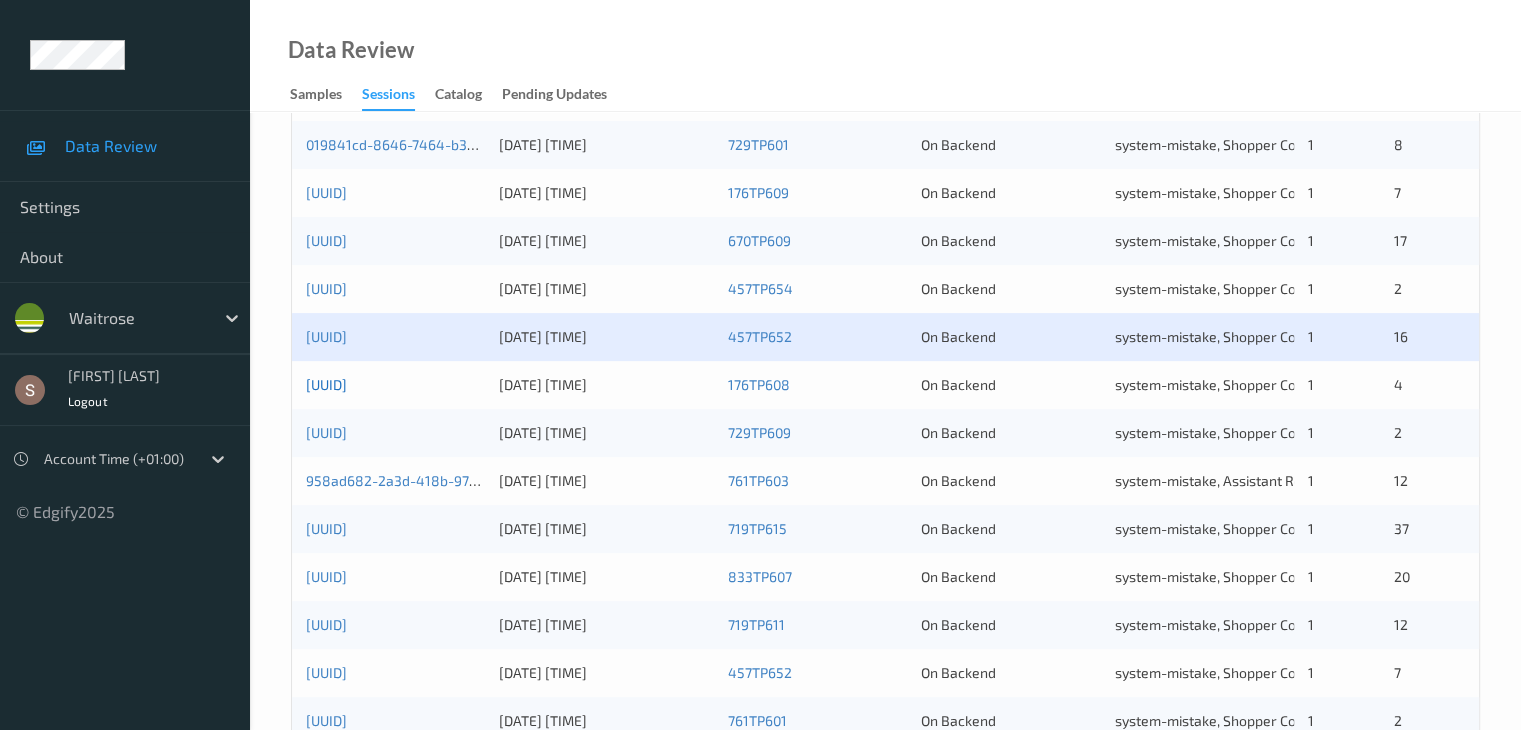 click on "[UUID]" at bounding box center [326, 384] 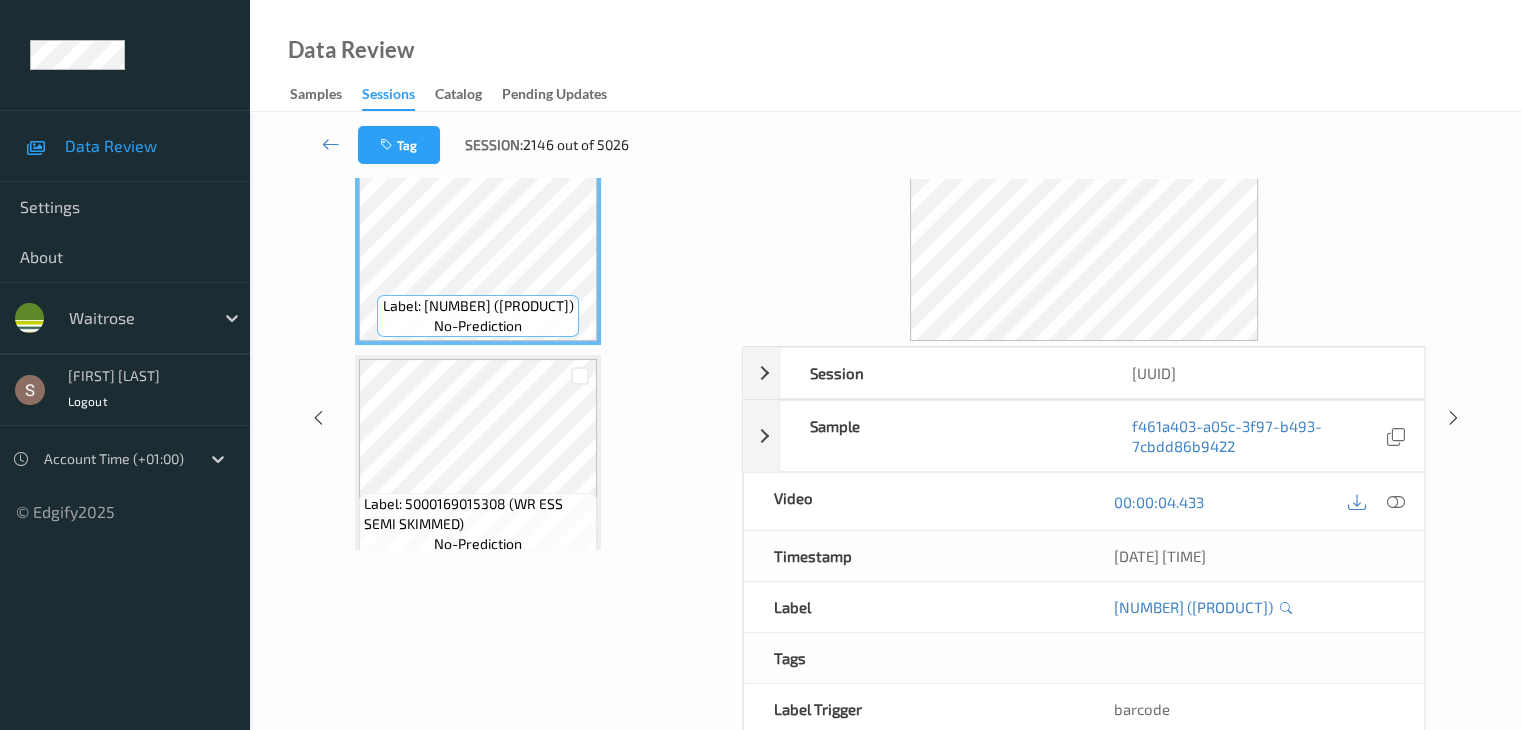 scroll, scrollTop: 0, scrollLeft: 0, axis: both 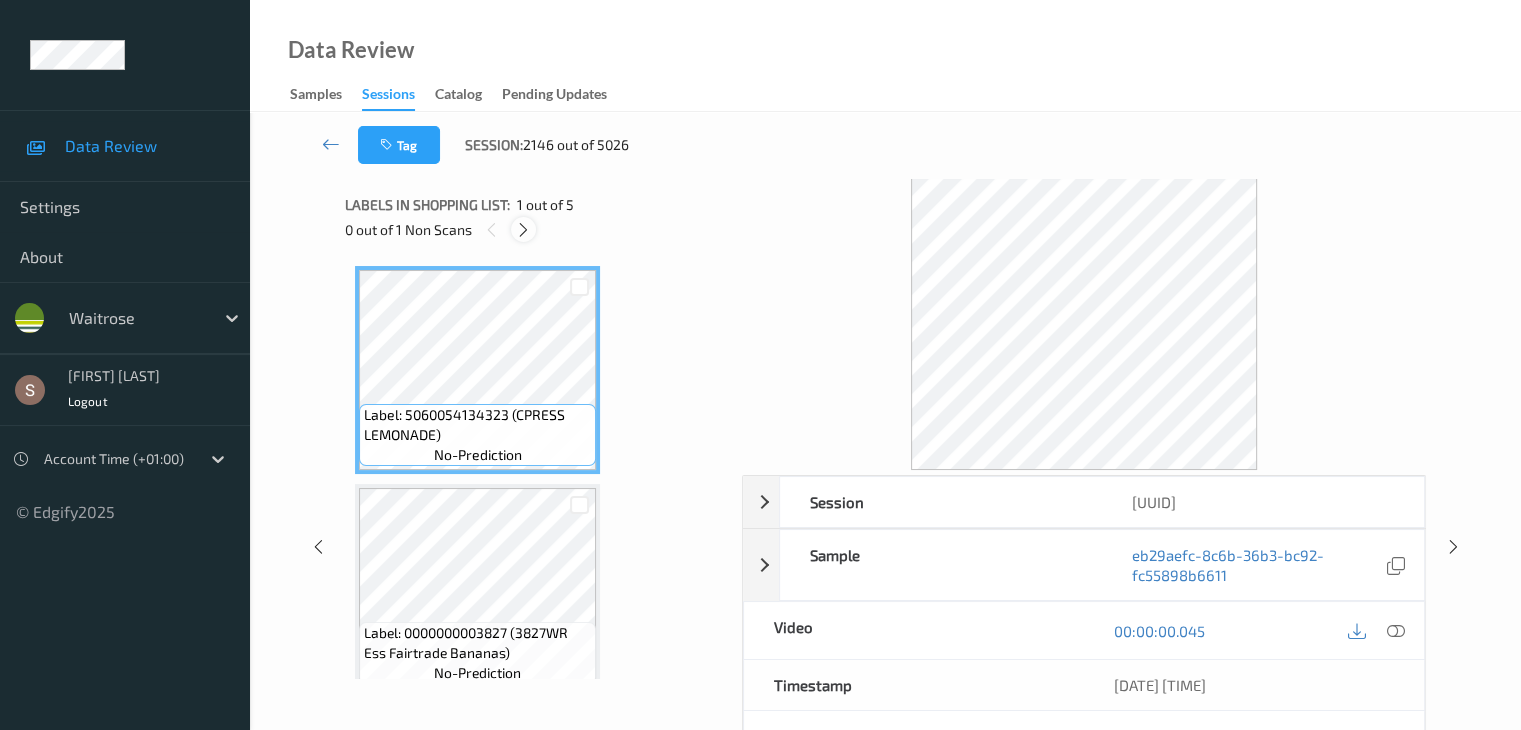click at bounding box center (523, 230) 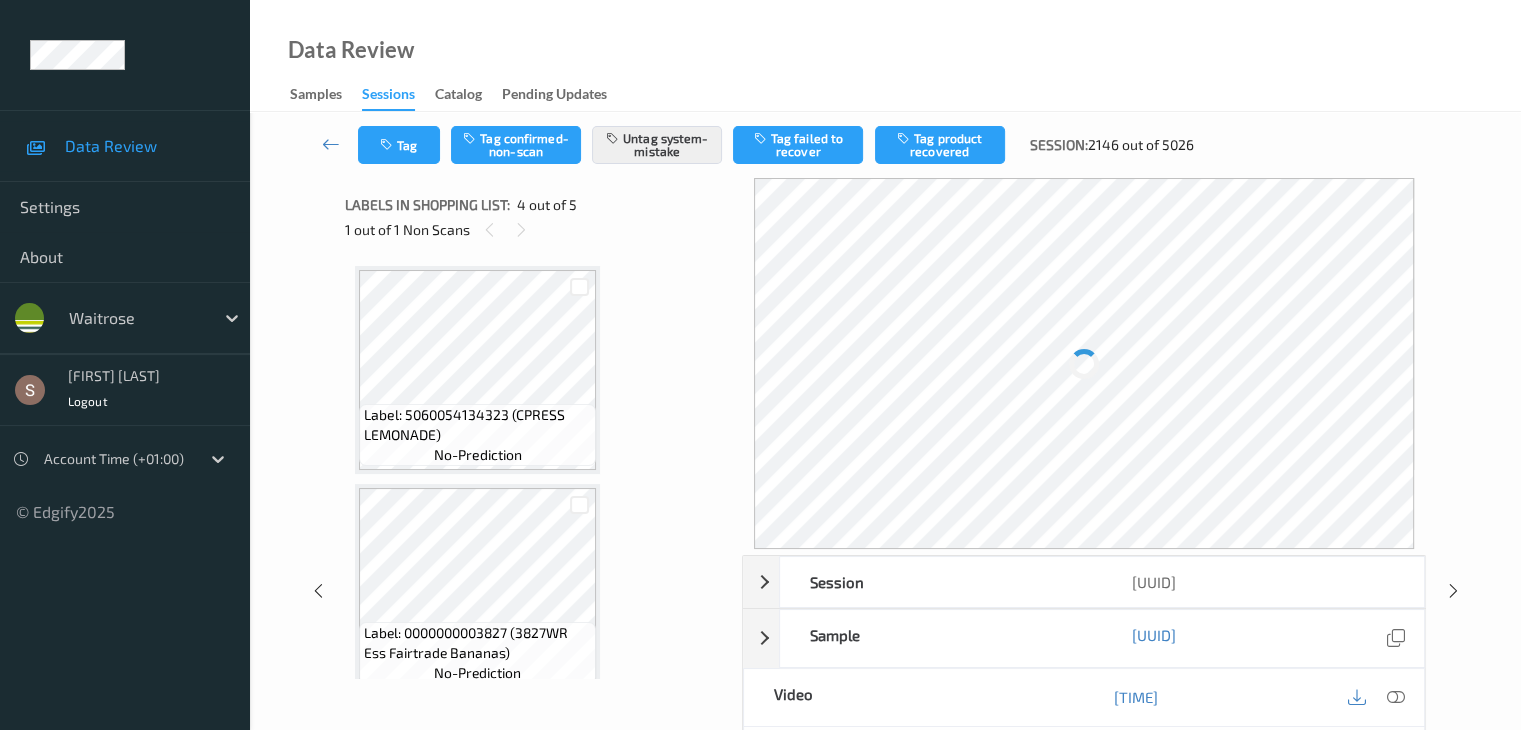scroll, scrollTop: 446, scrollLeft: 0, axis: vertical 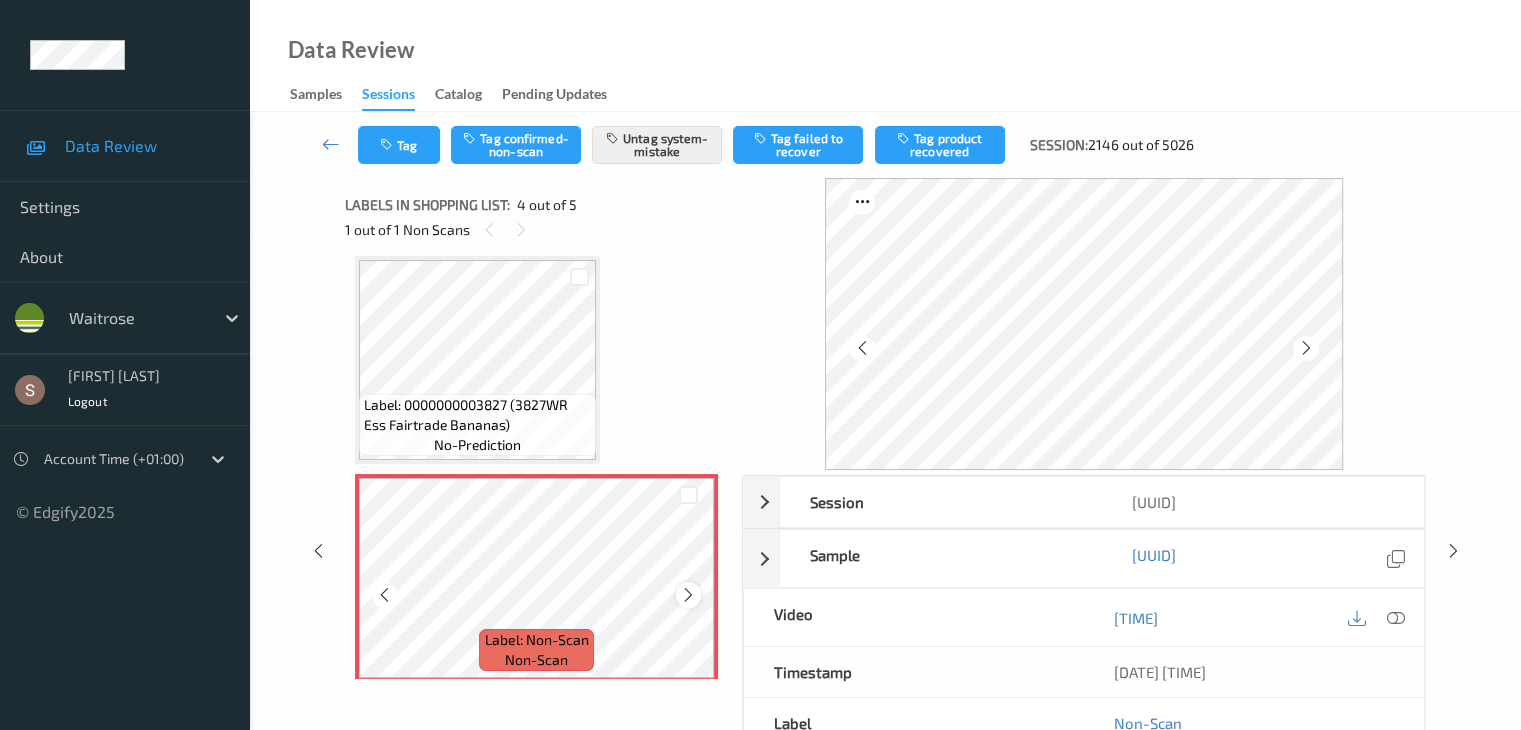 click at bounding box center (688, 594) 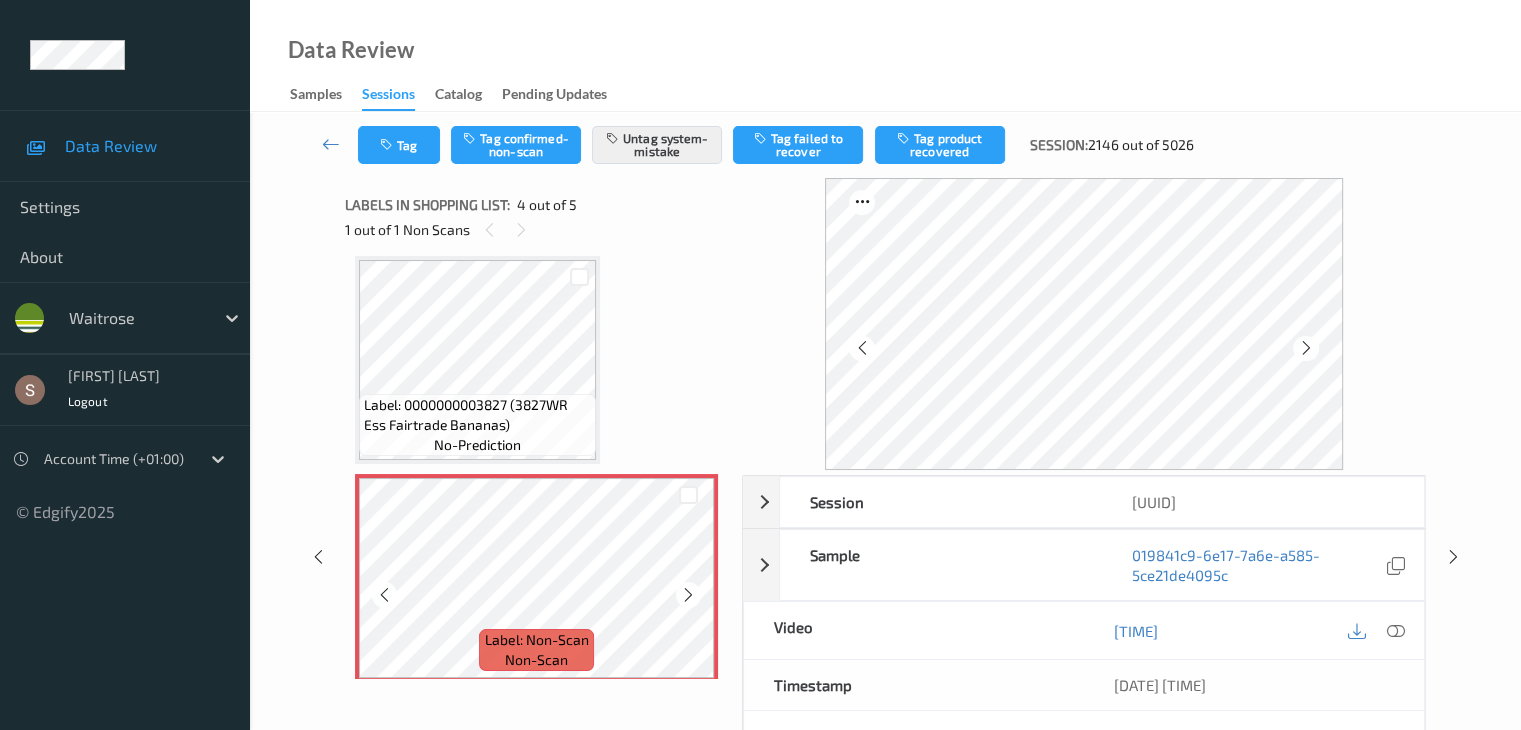 click at bounding box center (688, 594) 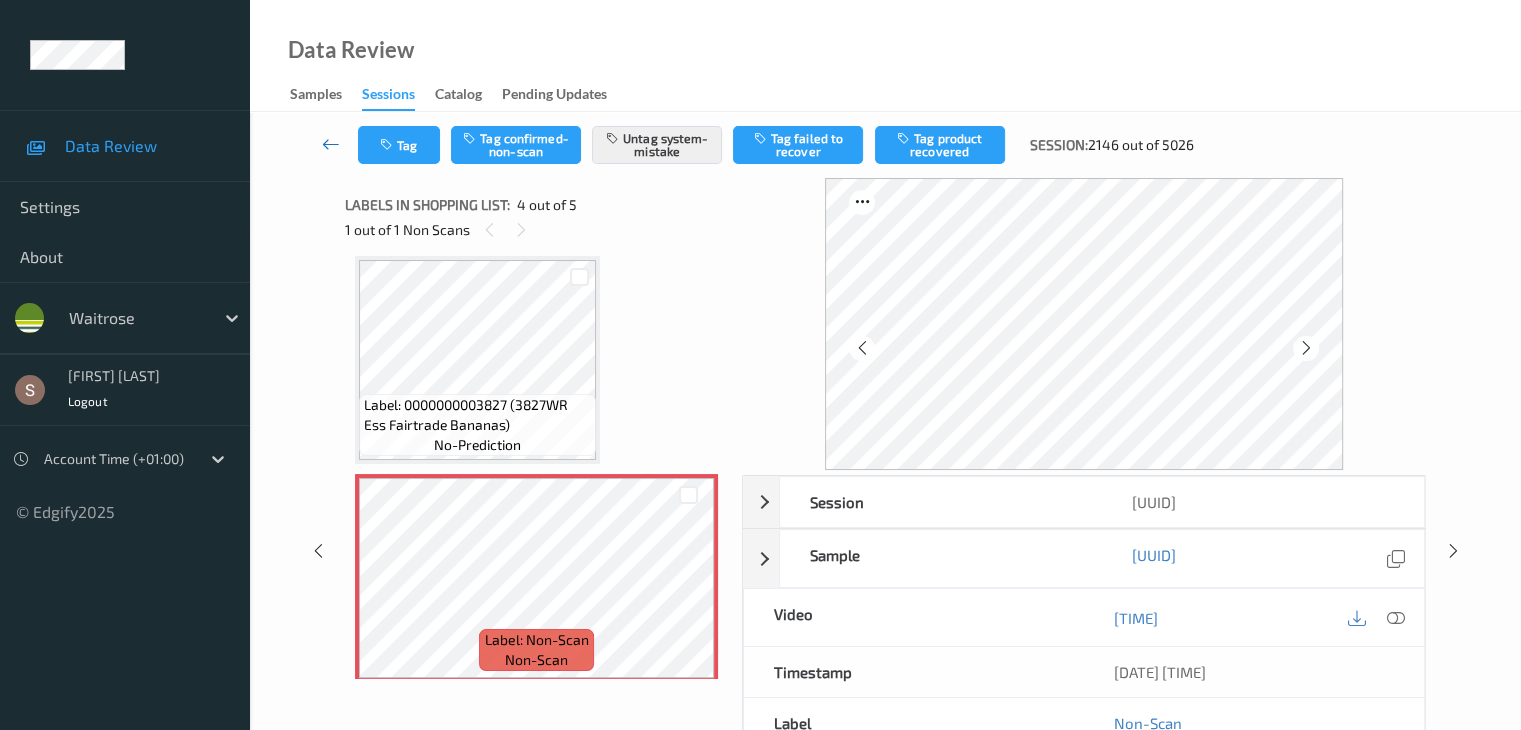 click at bounding box center [331, 144] 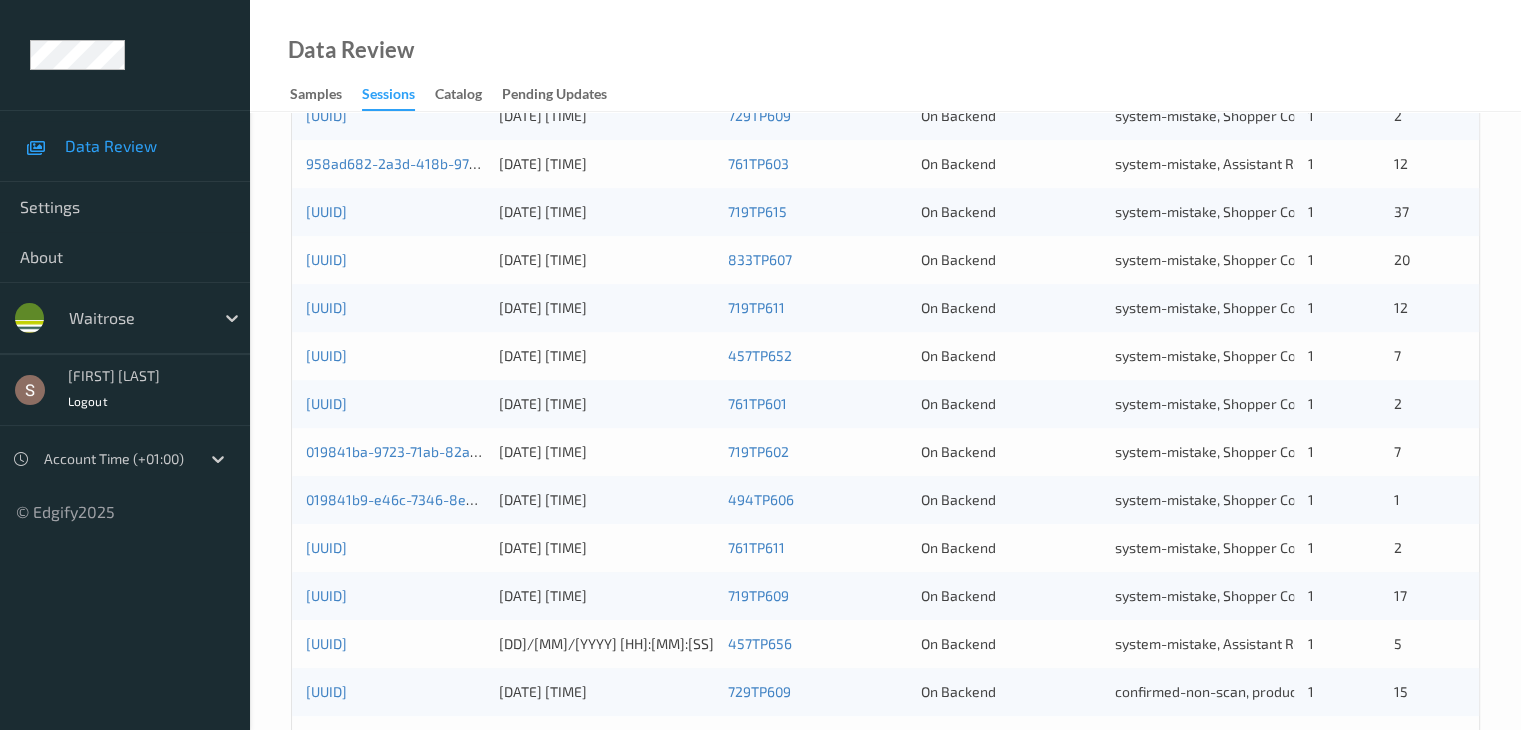 scroll, scrollTop: 732, scrollLeft: 0, axis: vertical 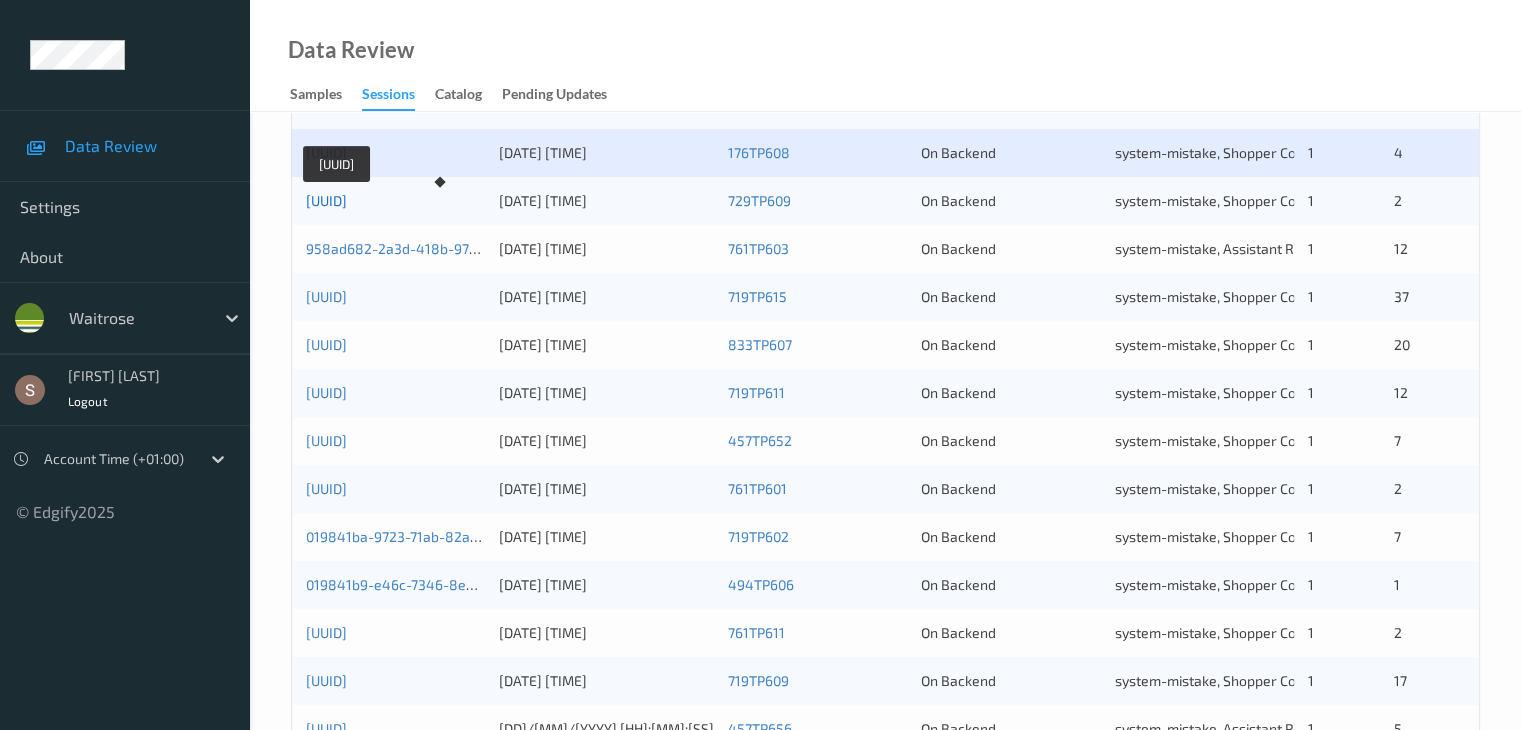 click on "[UUID]" at bounding box center (326, 200) 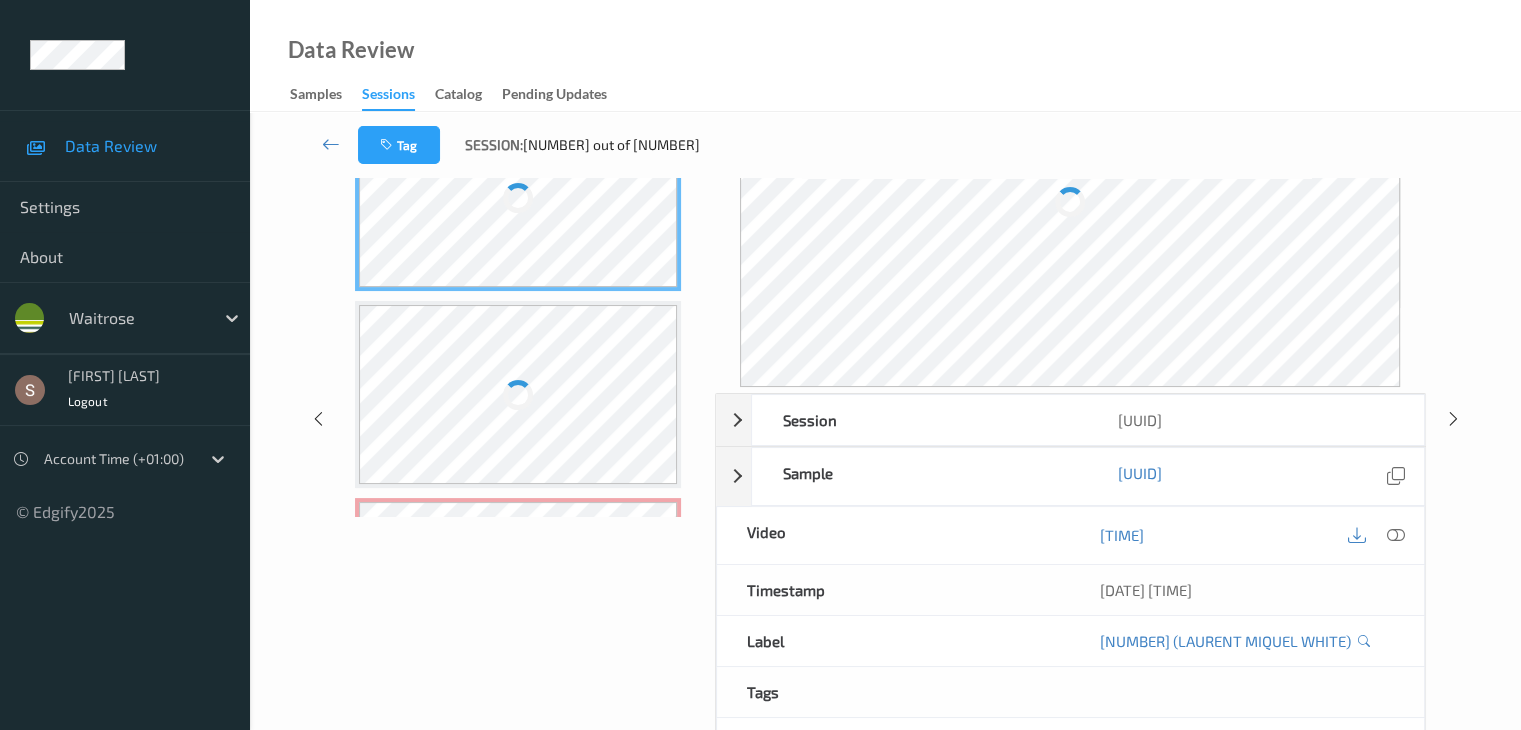 scroll, scrollTop: 0, scrollLeft: 0, axis: both 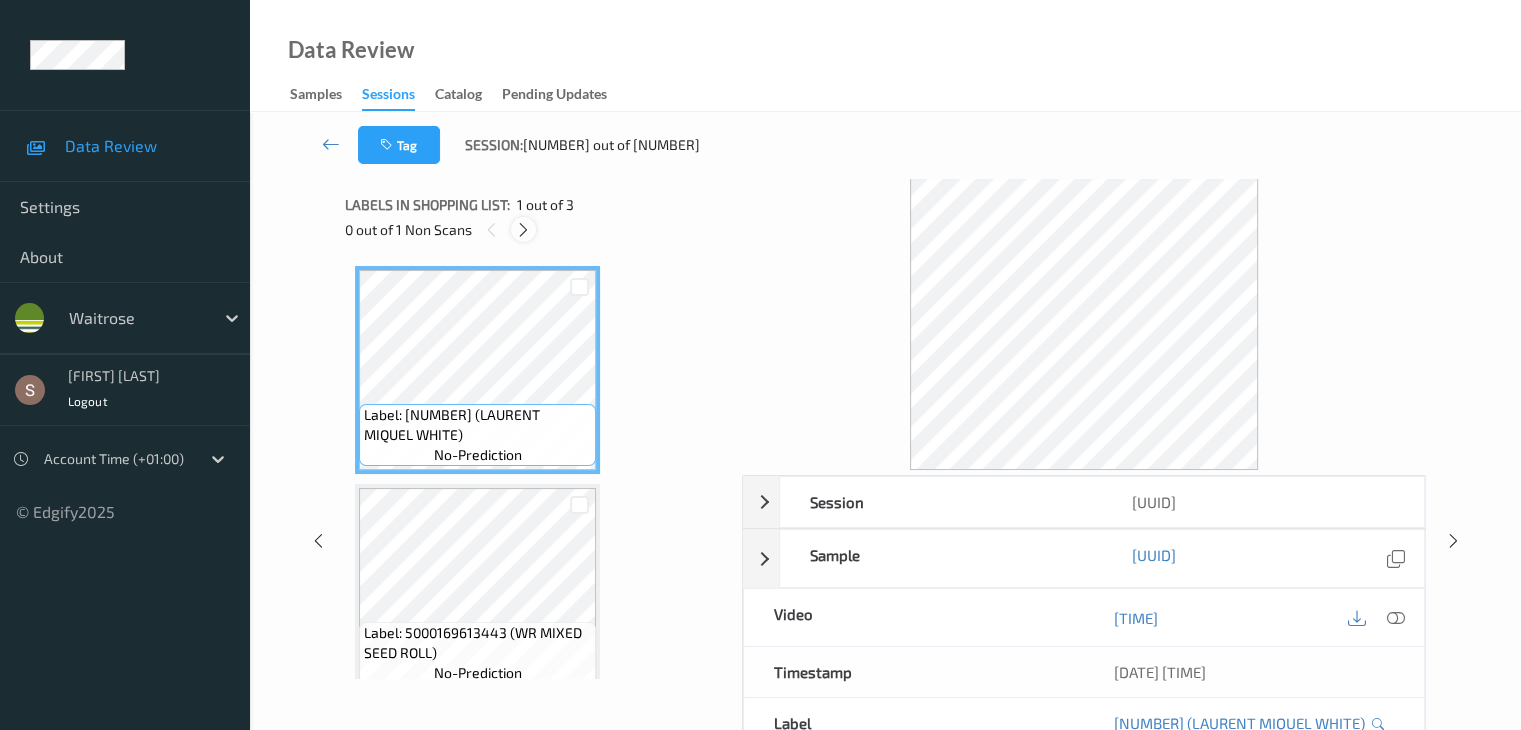 click at bounding box center [523, 230] 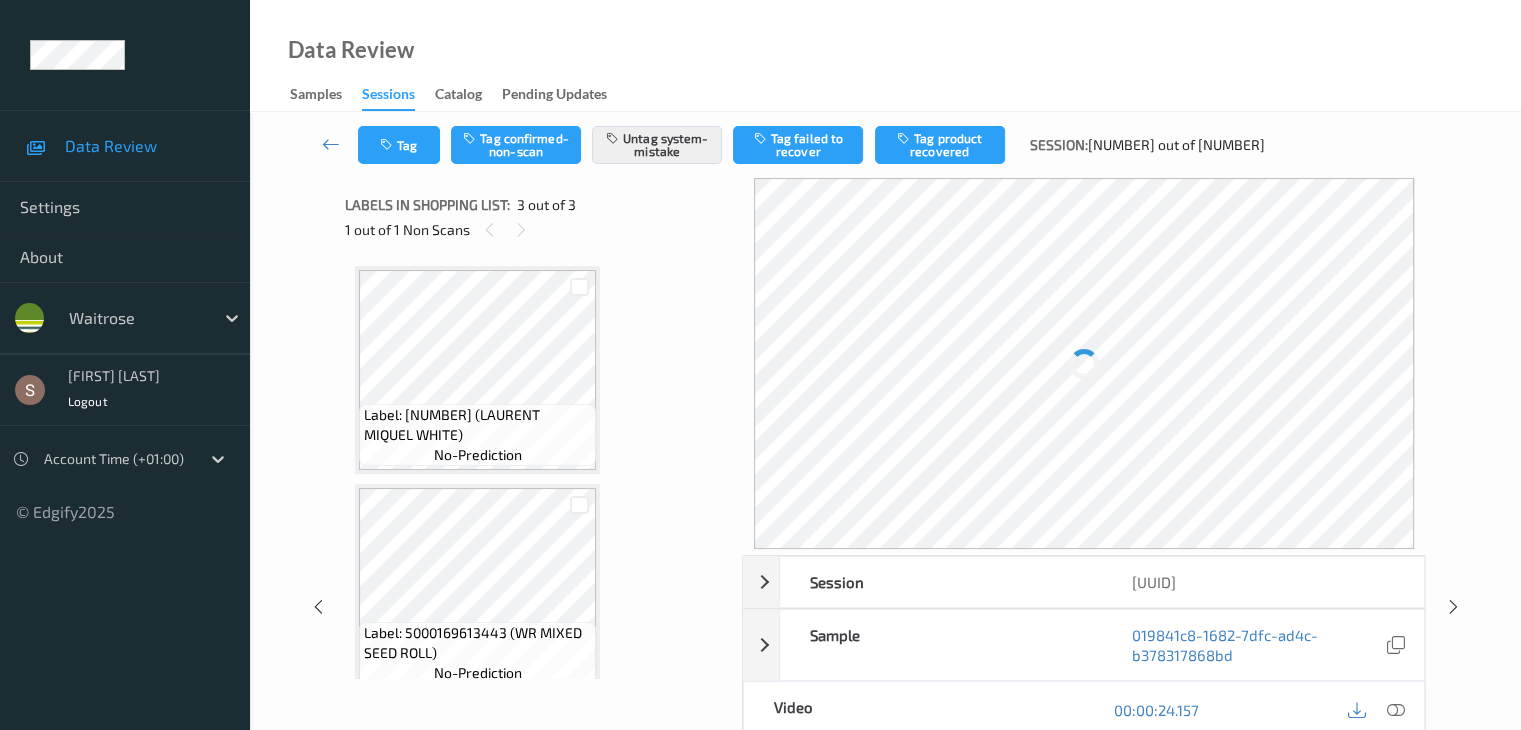 scroll, scrollTop: 228, scrollLeft: 0, axis: vertical 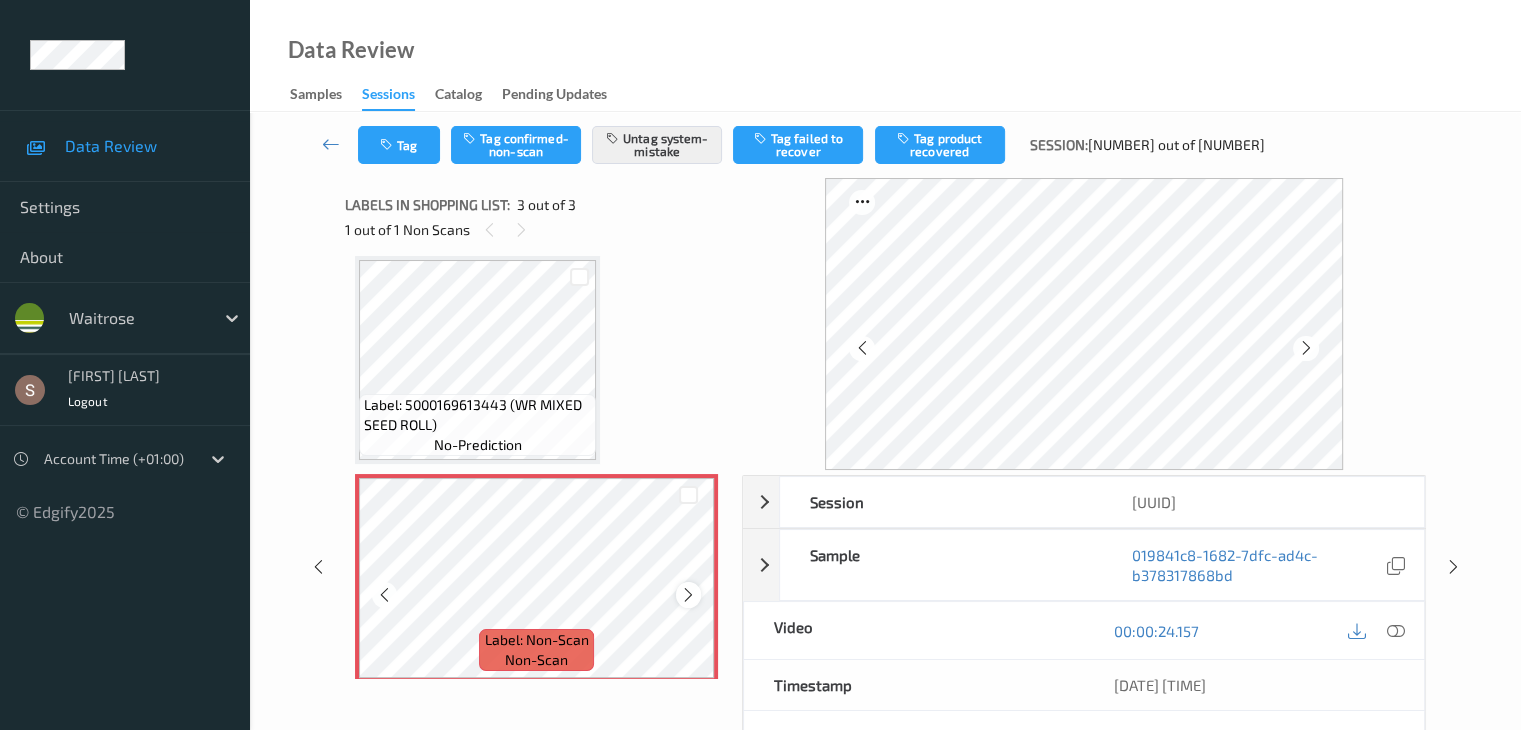 click at bounding box center (688, 595) 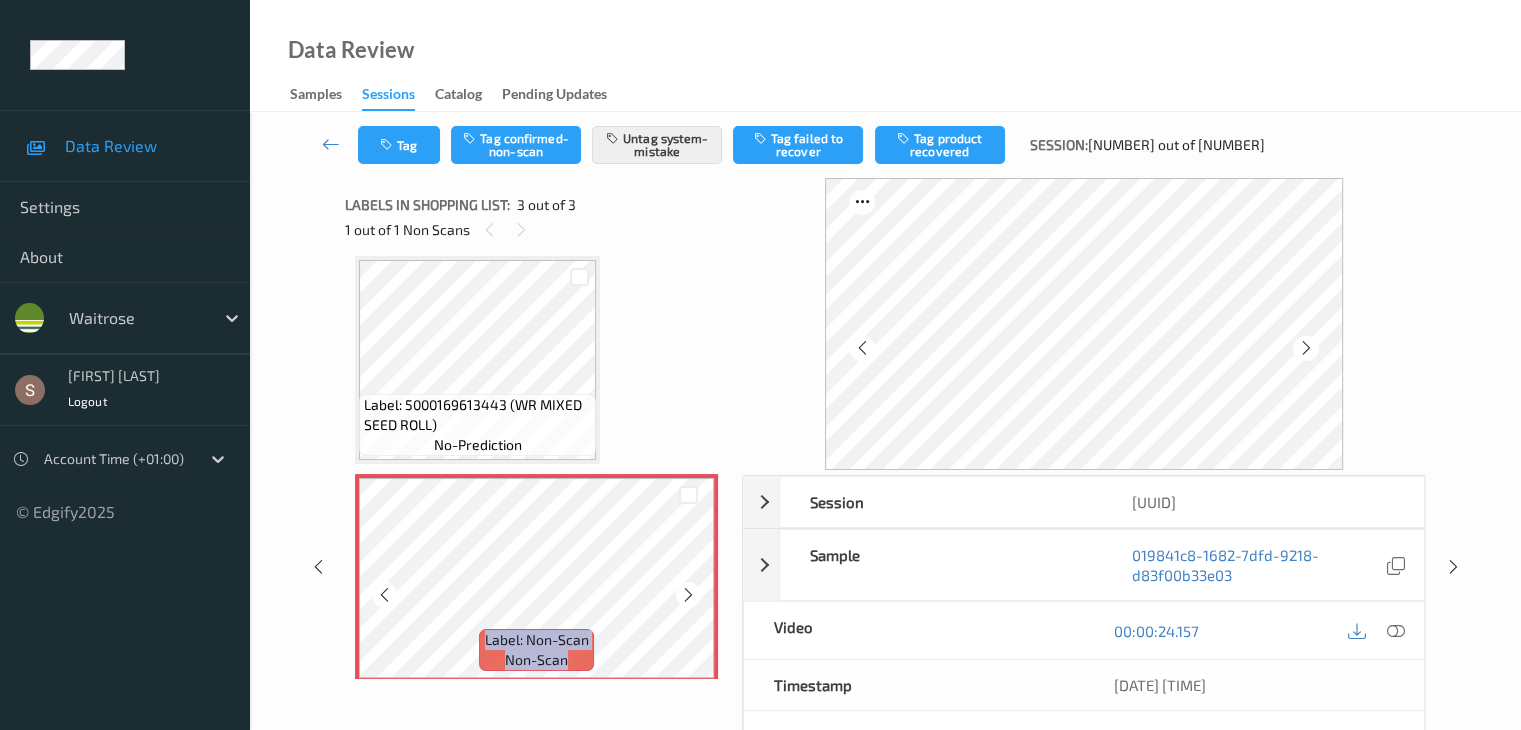 click at bounding box center (688, 595) 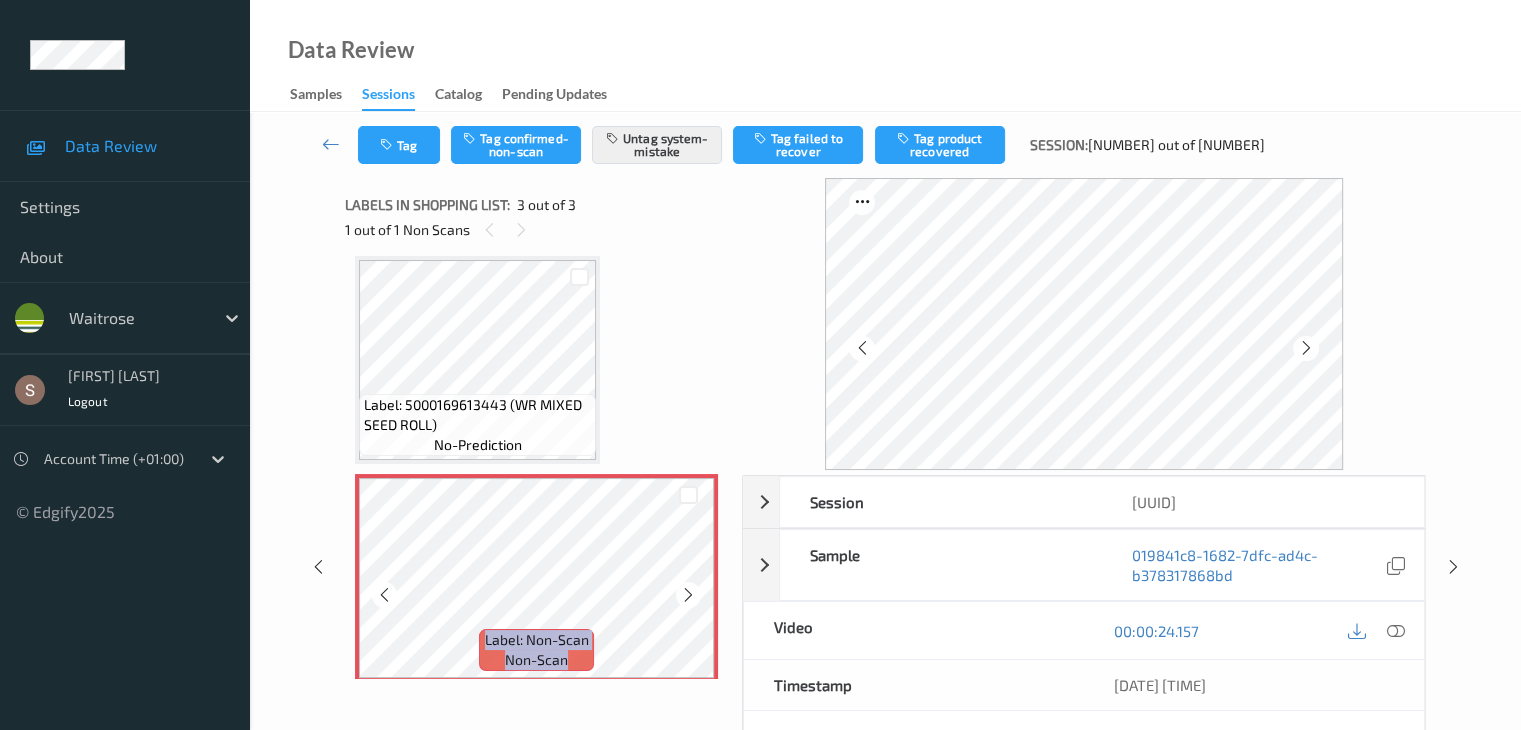 click at bounding box center (688, 595) 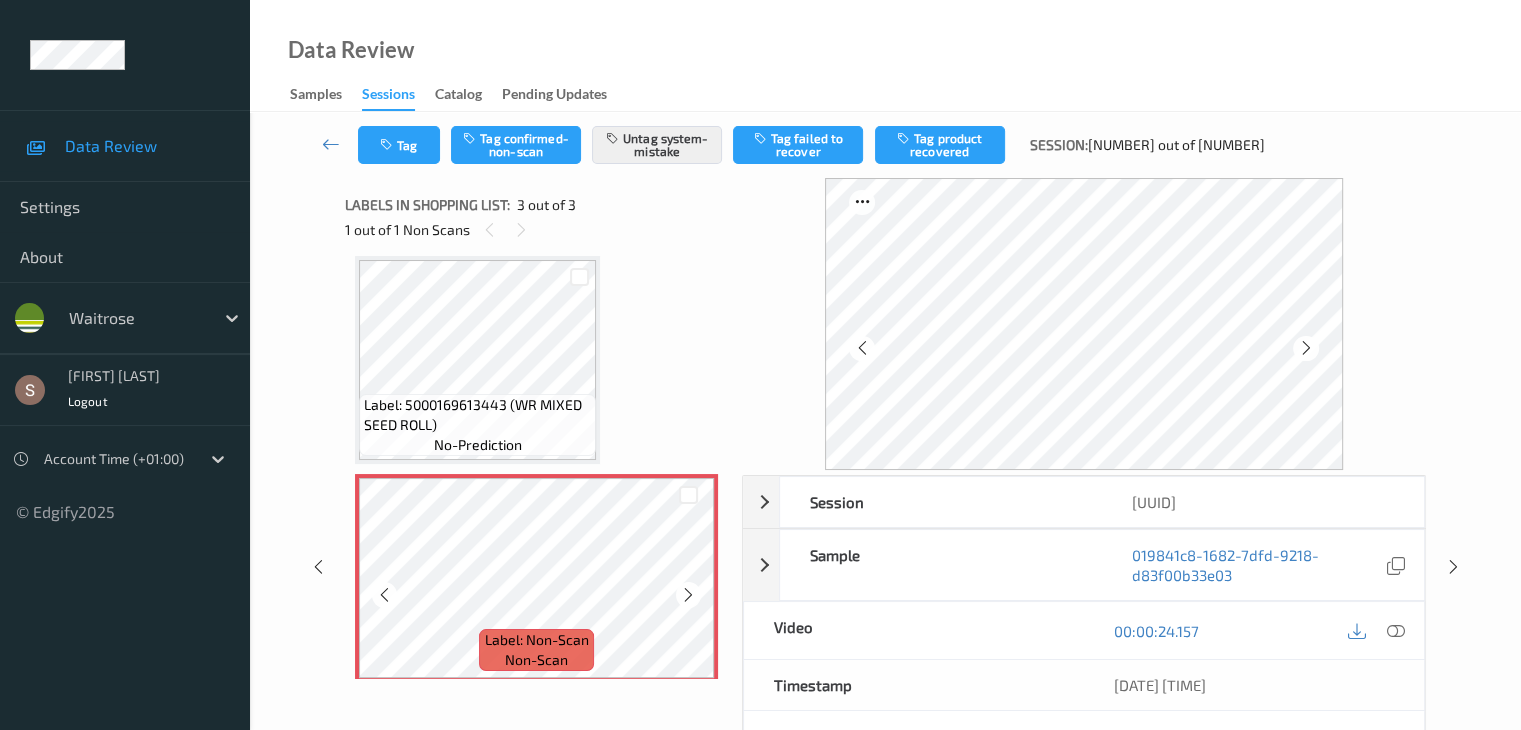 click at bounding box center (688, 595) 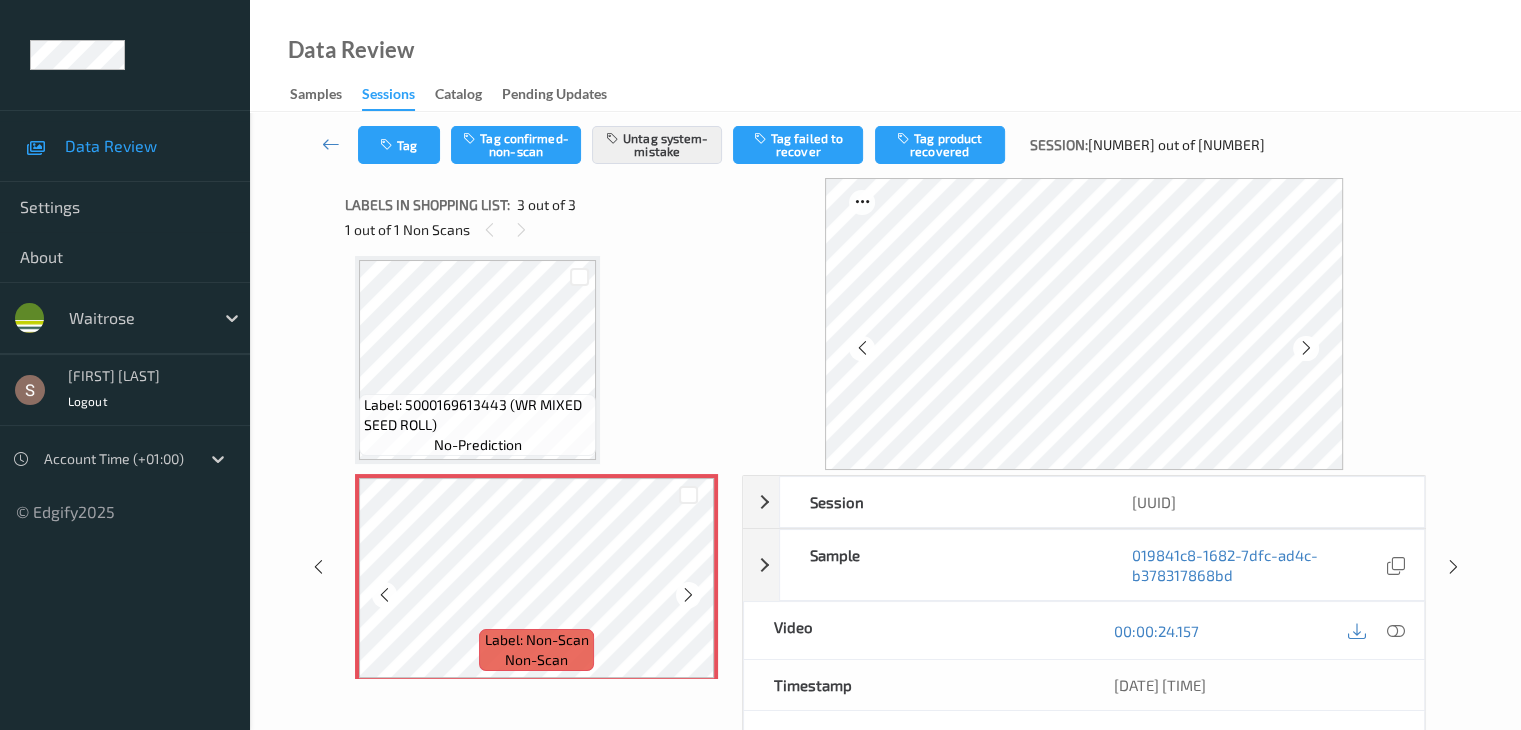 click at bounding box center [688, 595] 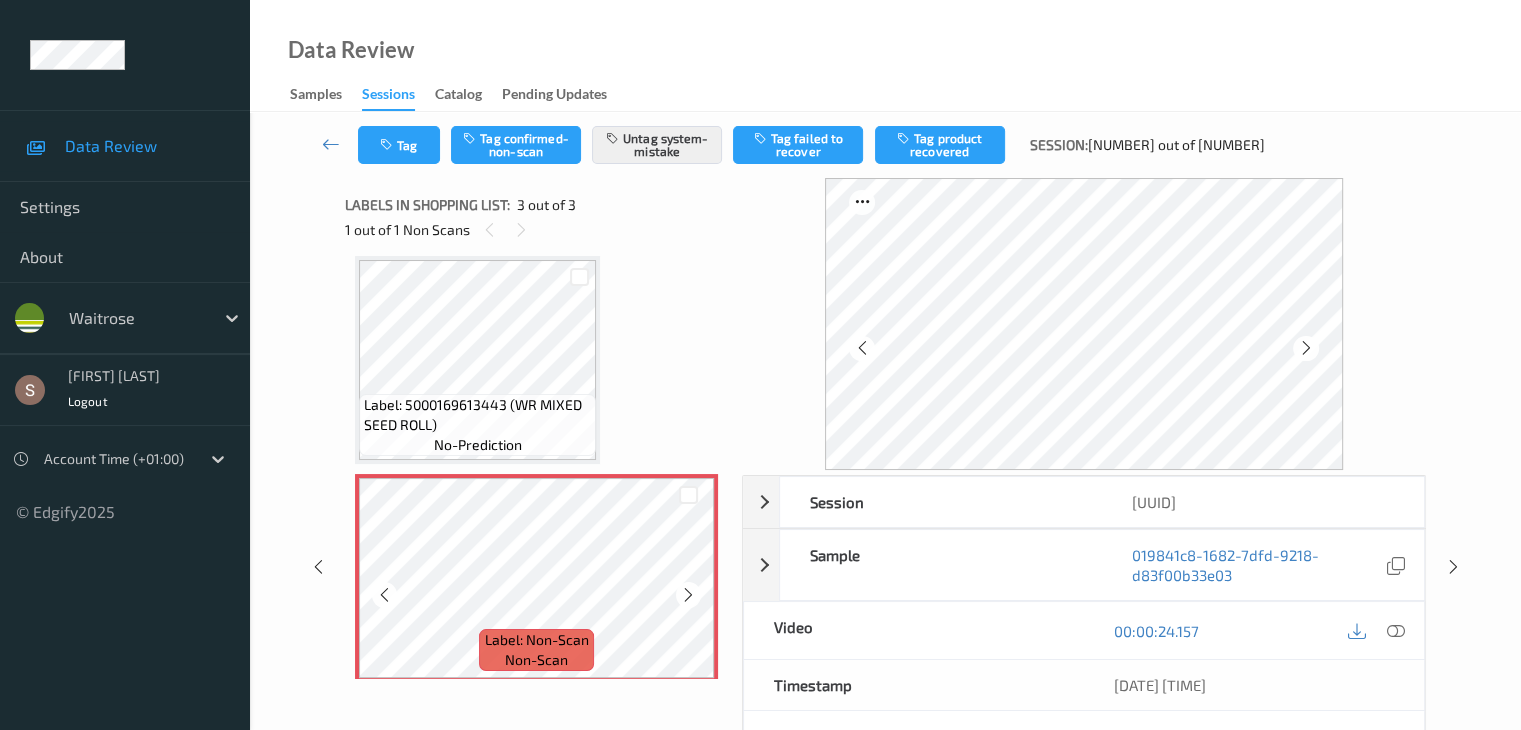 click at bounding box center (688, 595) 